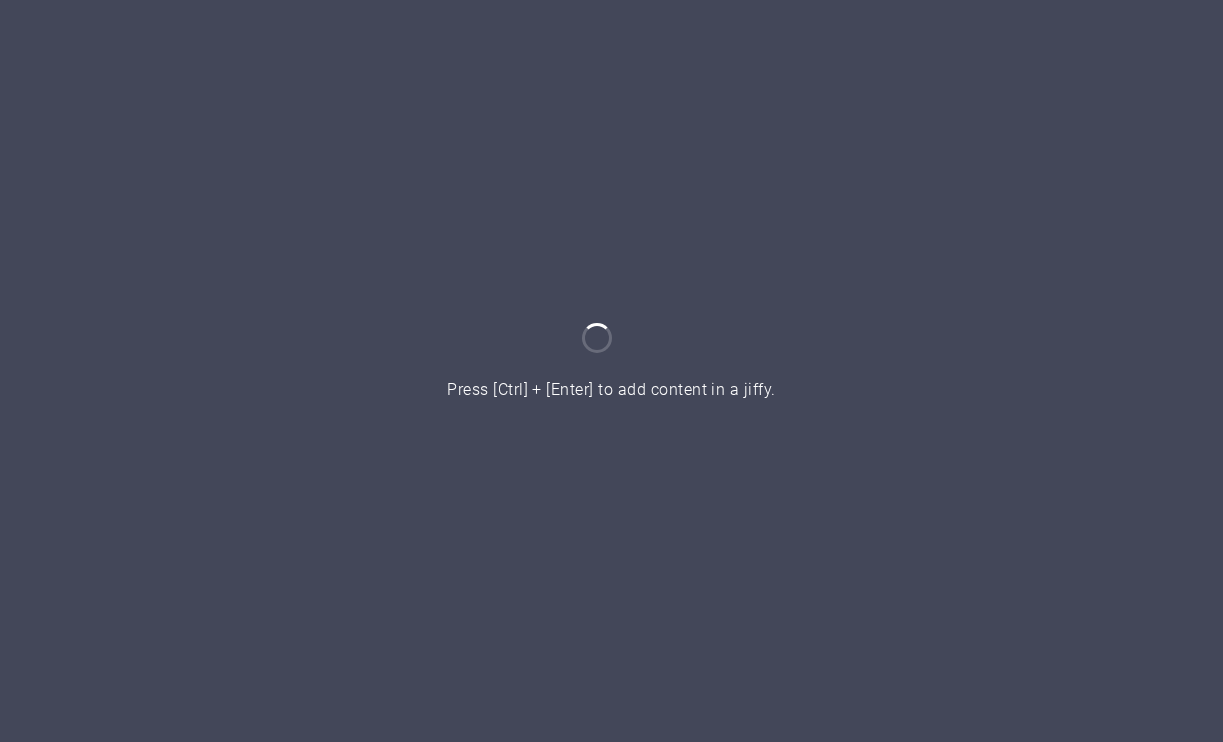 scroll, scrollTop: 0, scrollLeft: 0, axis: both 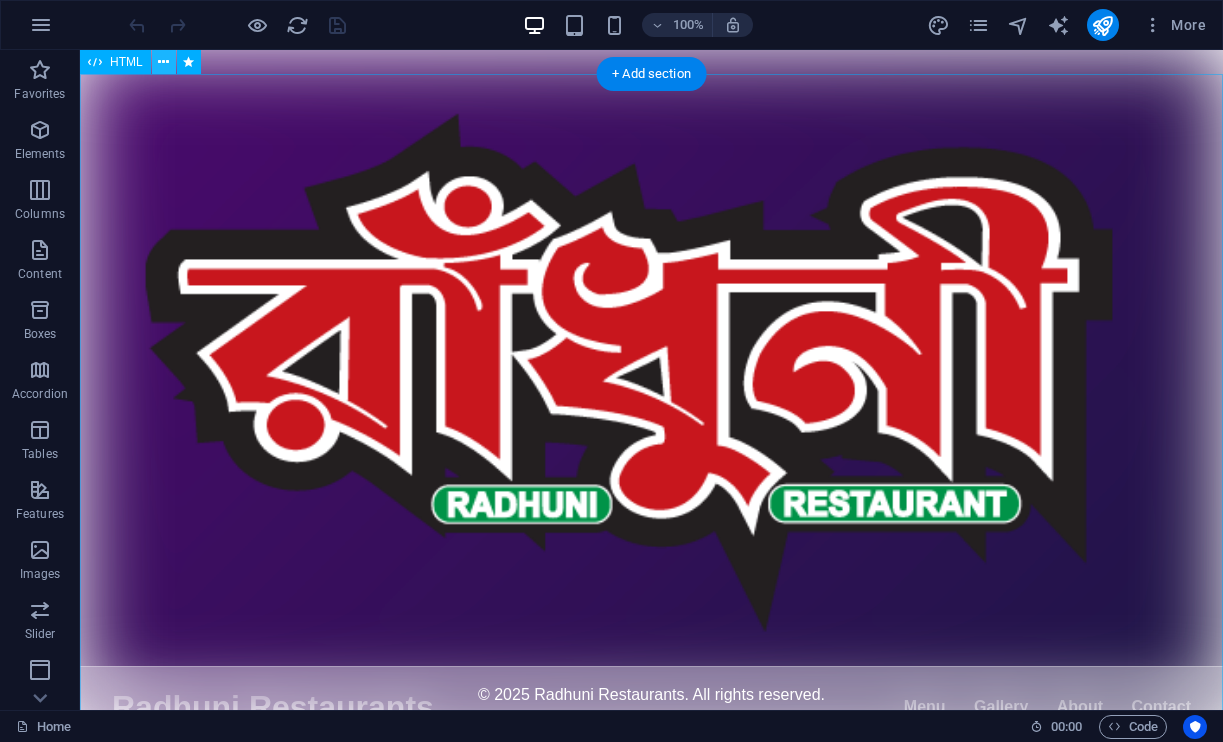 click at bounding box center (163, 62) 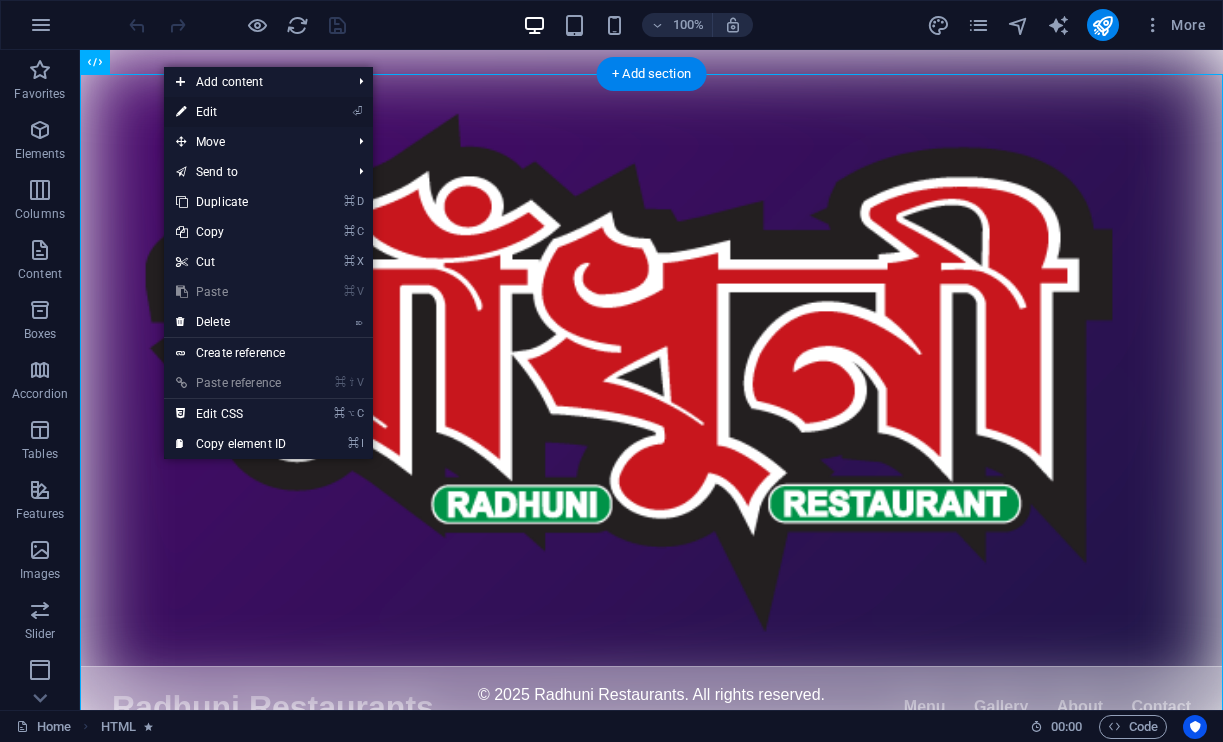 click at bounding box center (181, 112) 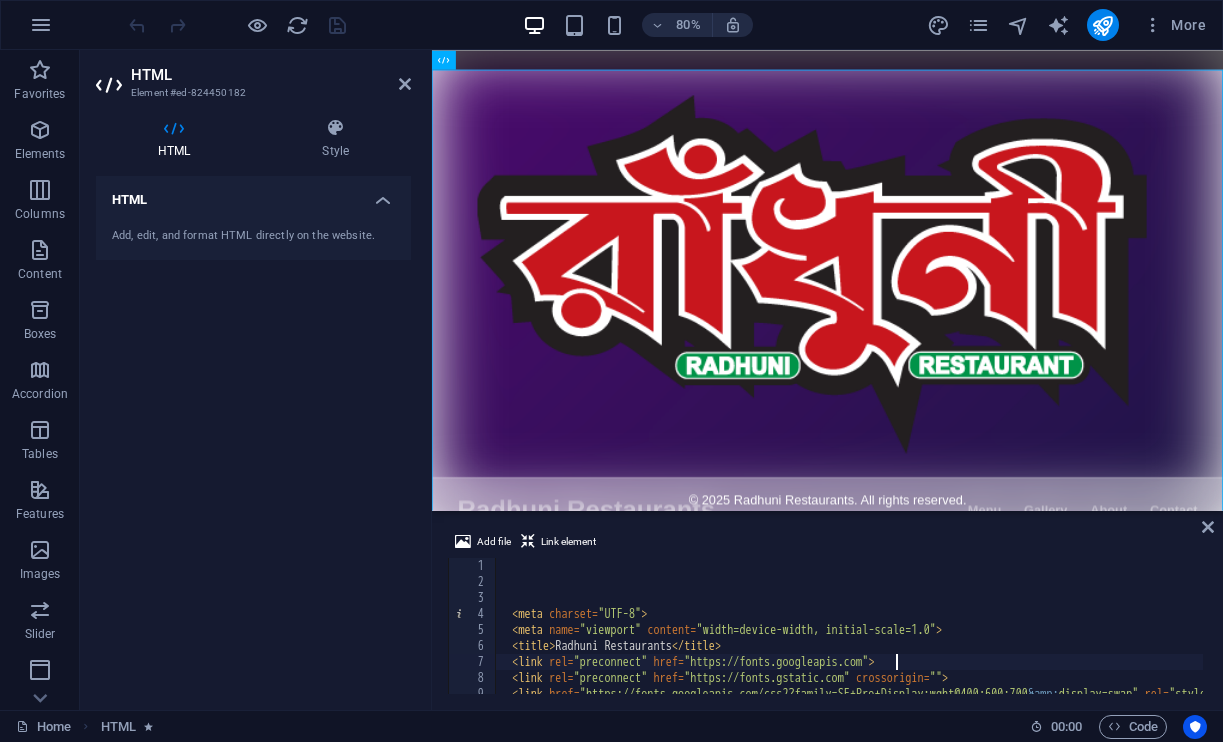 click on "< meta   charset = "UTF-8" >    < meta   name = "viewport"   content = "width=device-width, initial-scale=1.0" >    < title > Radhuni Restaurants </ title >    < link   rel = "preconnect"   href = "https://fonts.googleapis.com" >    < link   rel = "preconnect"   href = "https://fonts.gstatic.com"   crossorigin = "" >    < link   href = "https://fonts.googleapis.com/css2?family=SF+Pro+Display:wght@400;600;700 &amp; display=swap"   rel = "stylesheet" >    < style >" at bounding box center (1131, 640) 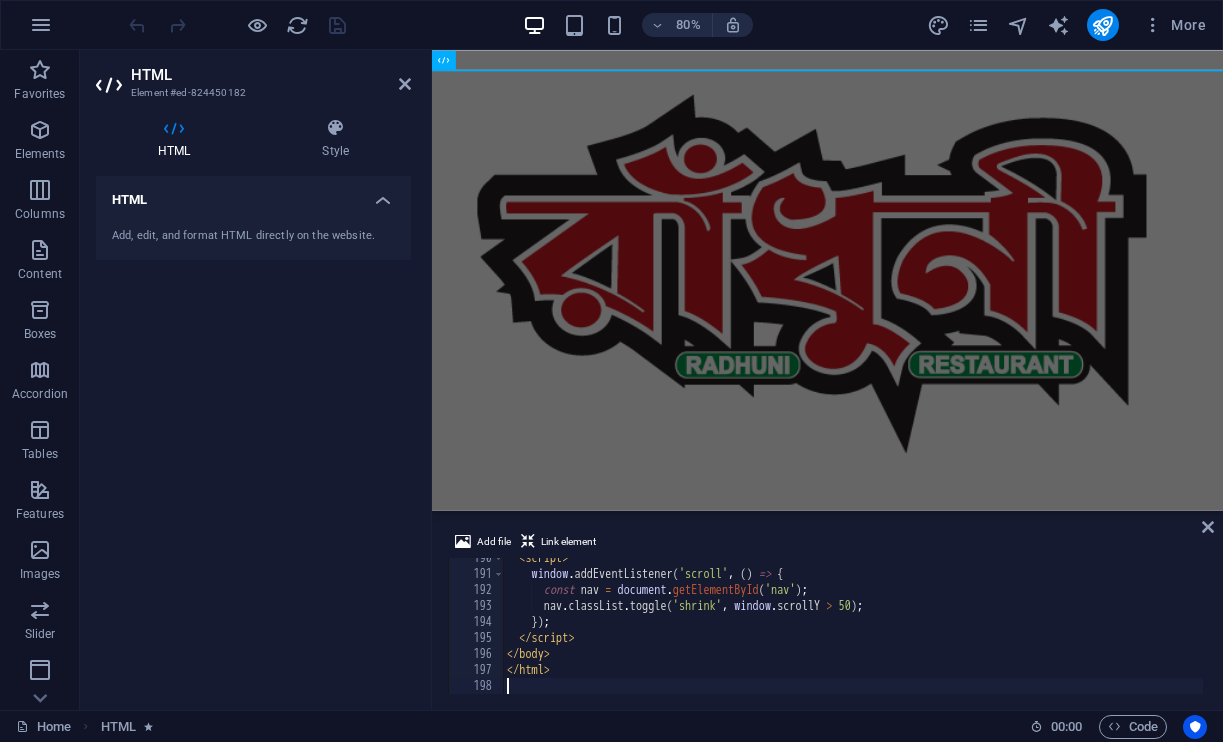 scroll, scrollTop: 3032, scrollLeft: 0, axis: vertical 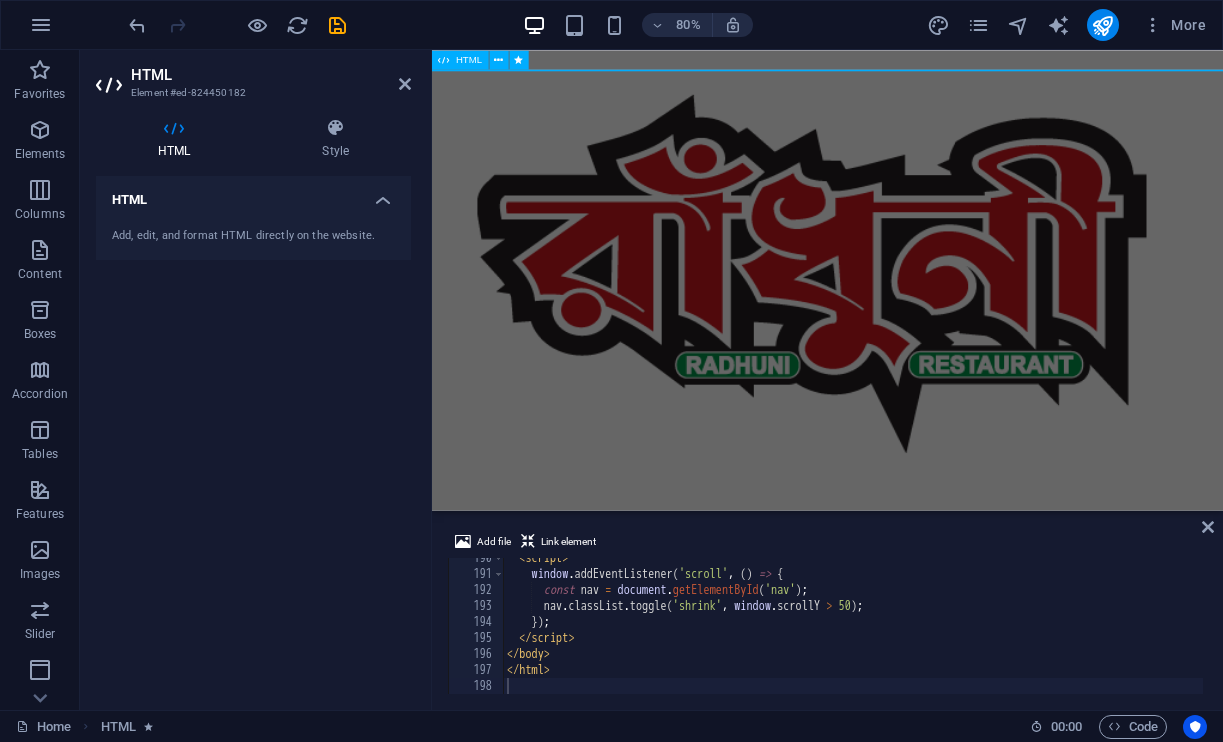 click on "Skip to main content" at bounding box center [926, 316] 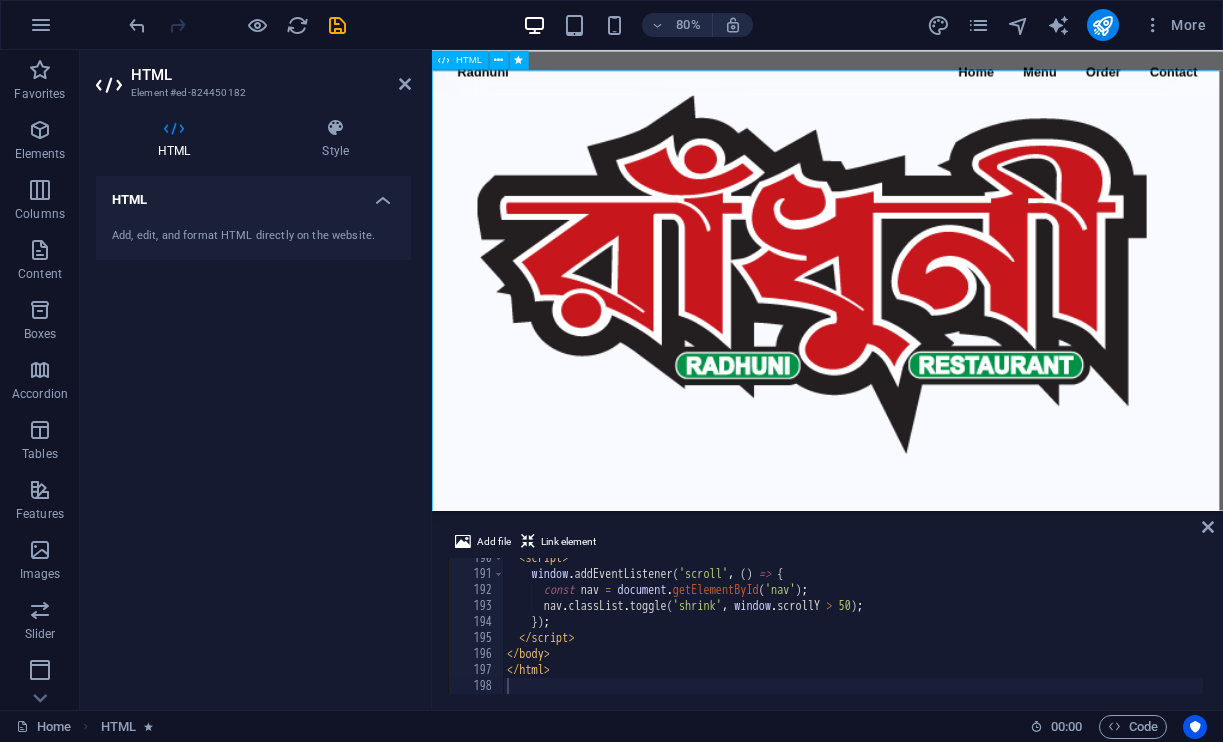 scroll, scrollTop: 0, scrollLeft: 0, axis: both 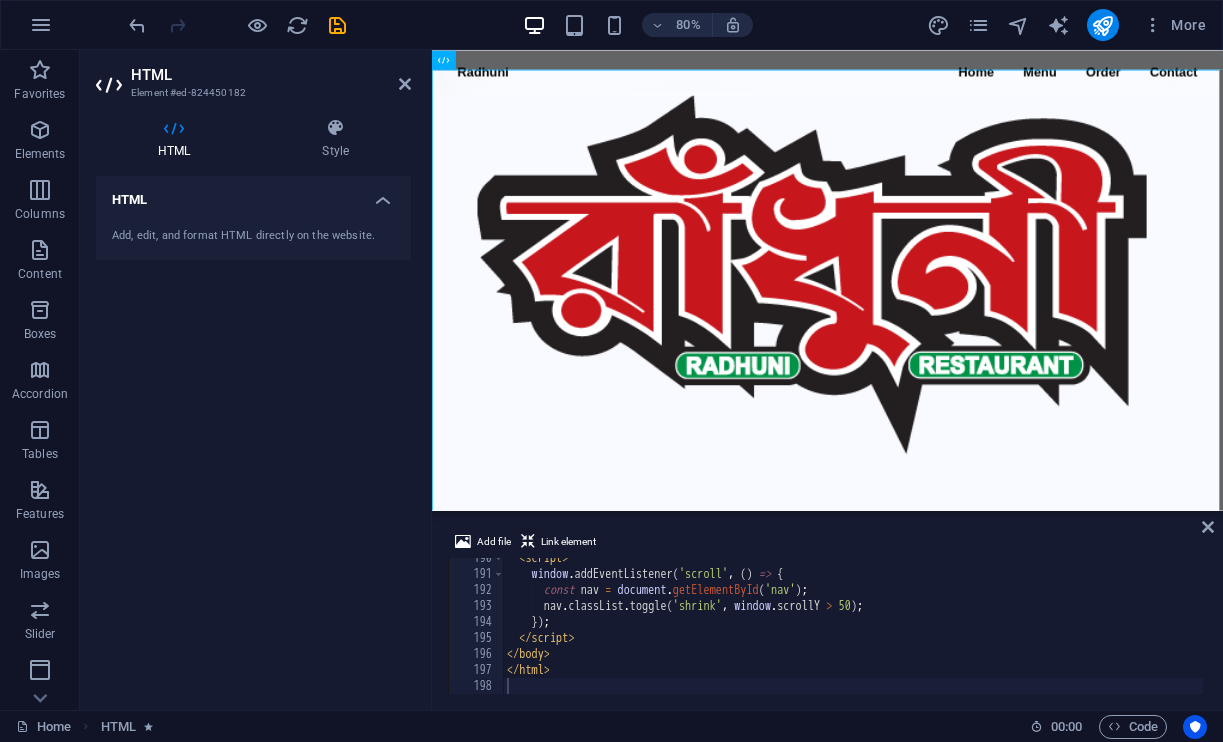 click on "< script >      window . addEventListener ( 'scroll' ,   ( )   =>   {         const   nav   =   document . getElementById ( 'nav' ) ;         nav . classList . toggle ( 'shrink' ,   window . scrollY   >   50 ) ;      }) ;    </ script > </ body > </ html >" at bounding box center [1072, 632] 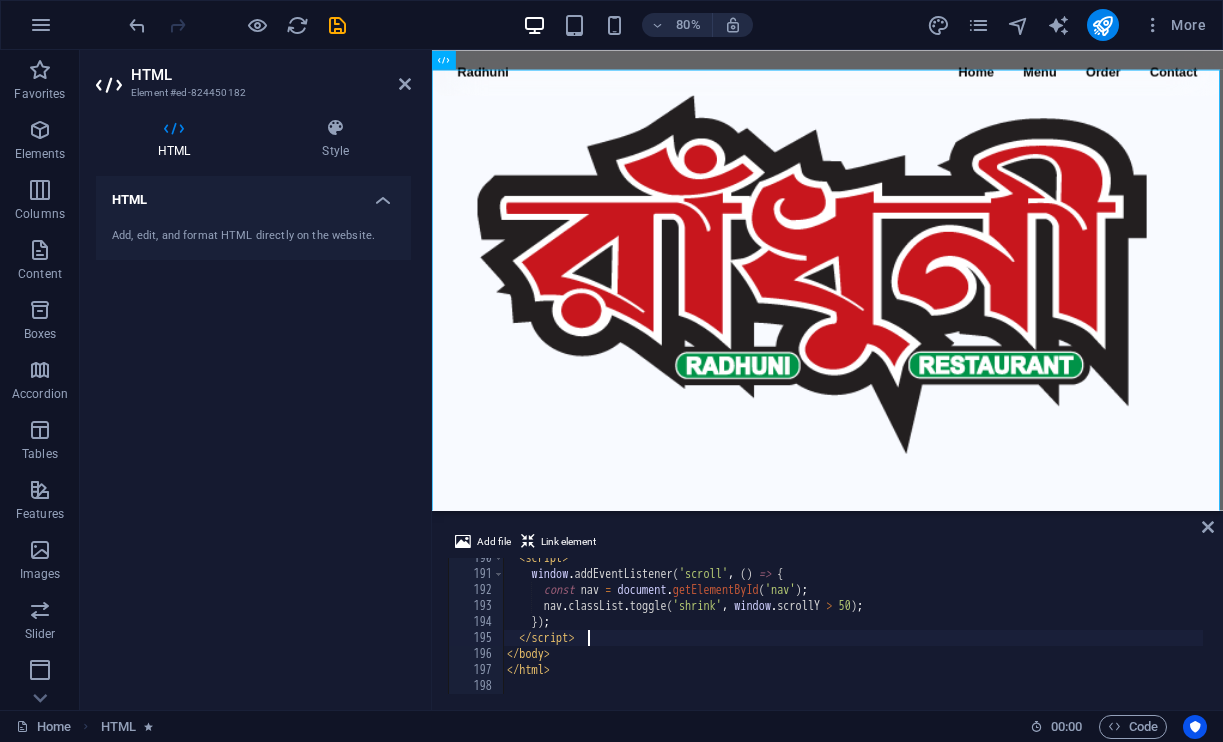 type on "</html>" 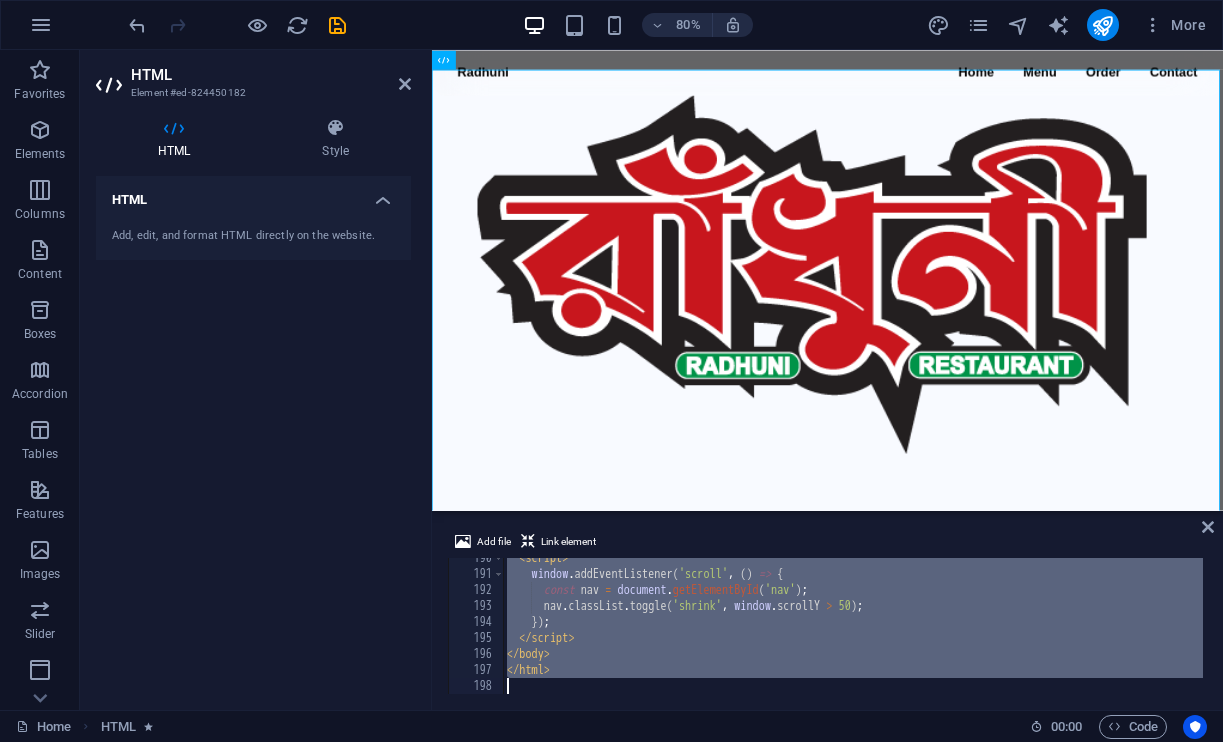 type 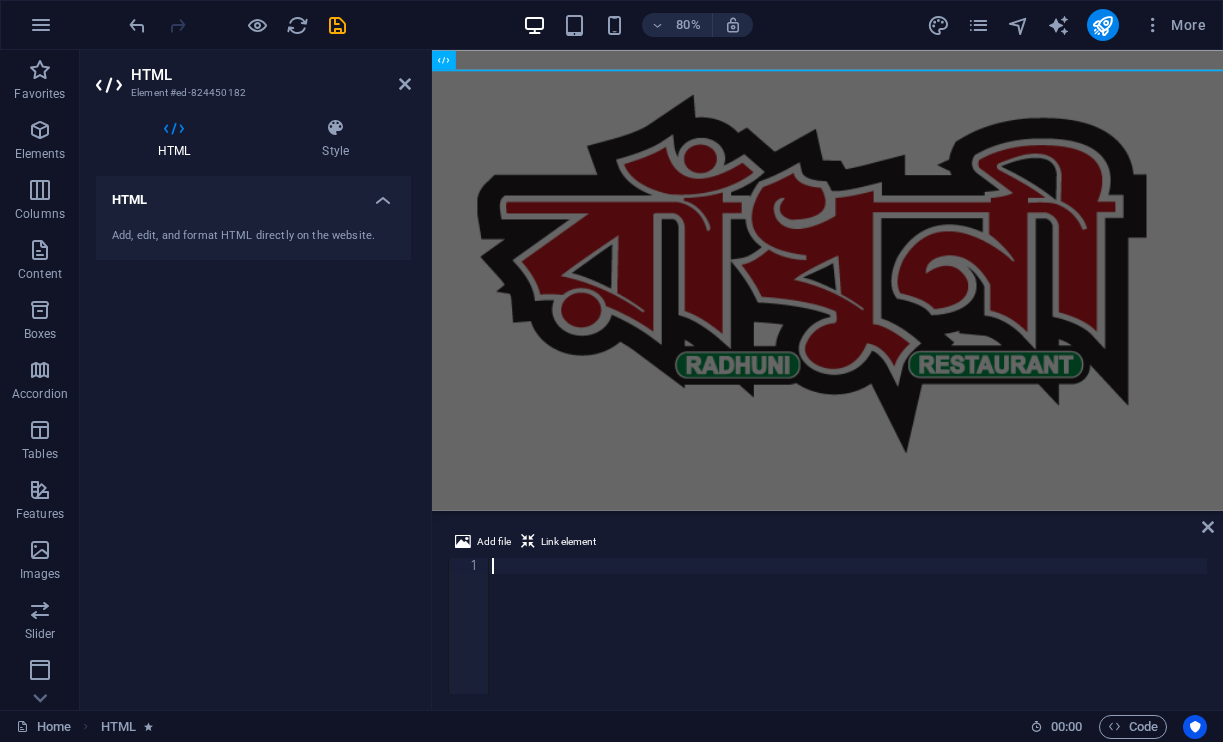 scroll, scrollTop: 3432, scrollLeft: 0, axis: vertical 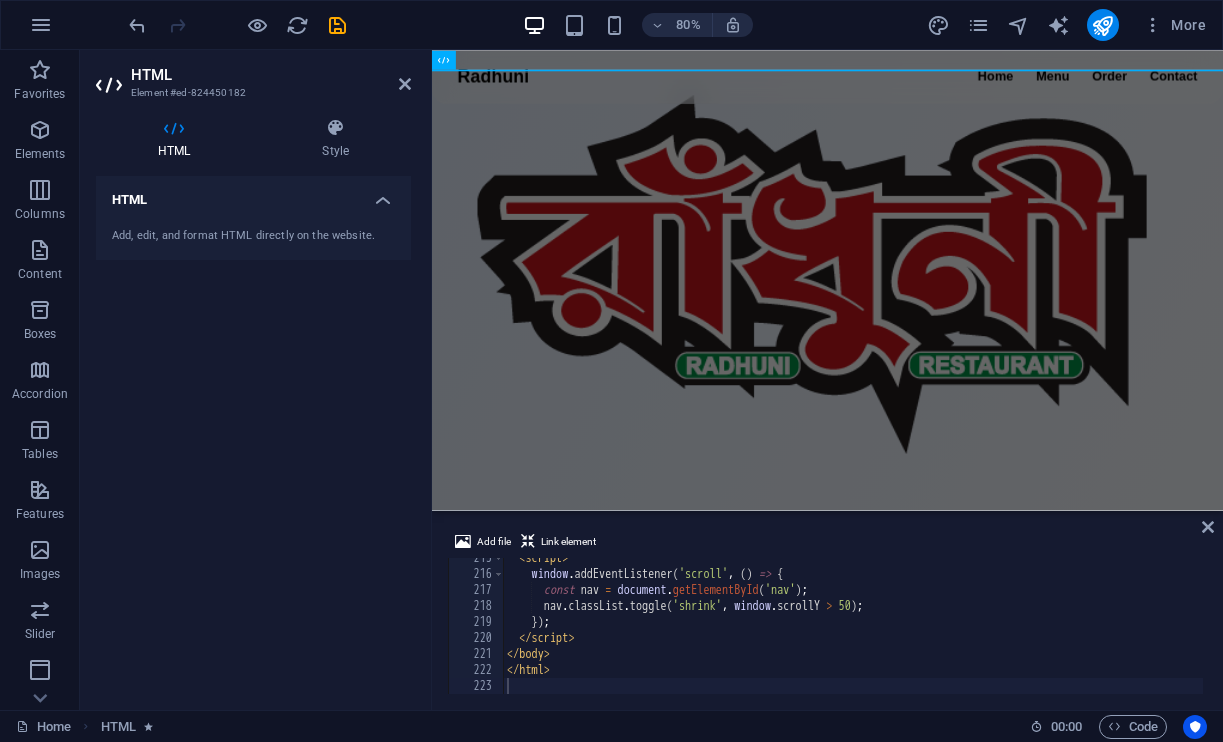 click on "Skip to main content
Radhuni Restaurants
Radhuni
Home
Menu
Order
Contact
Welcome to Radhuni Restaurants
Authentic Indian & Bangladeshi cuisine in the heart of Detroit, Michigan.
Our Menu
Chicken Tikka Masala
Paneer Butter Masala
Vegetable Biryani
Garlic Naan
Mango Lassi
Gulab Jamun
Order Online
Order on UberEats
Order on GrubHub
Order on DoorDash
Contact & Location
Address: 12162 Conant St, Detroit, MI, United States, Michigan
Facebook: Visit Our Facebook Page
📞 +1 313-707-0621
© 2025 Radhuni Restaurants. All rights reserved." at bounding box center (926, 1028) 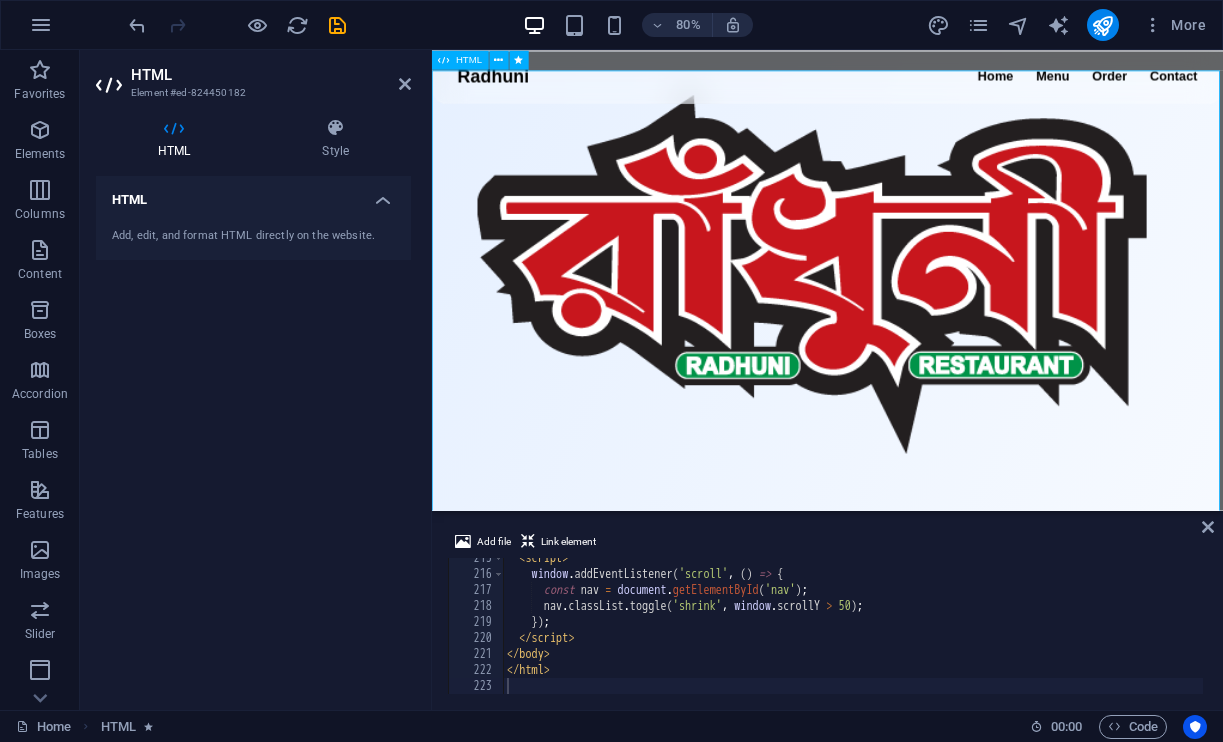 scroll, scrollTop: 0, scrollLeft: 0, axis: both 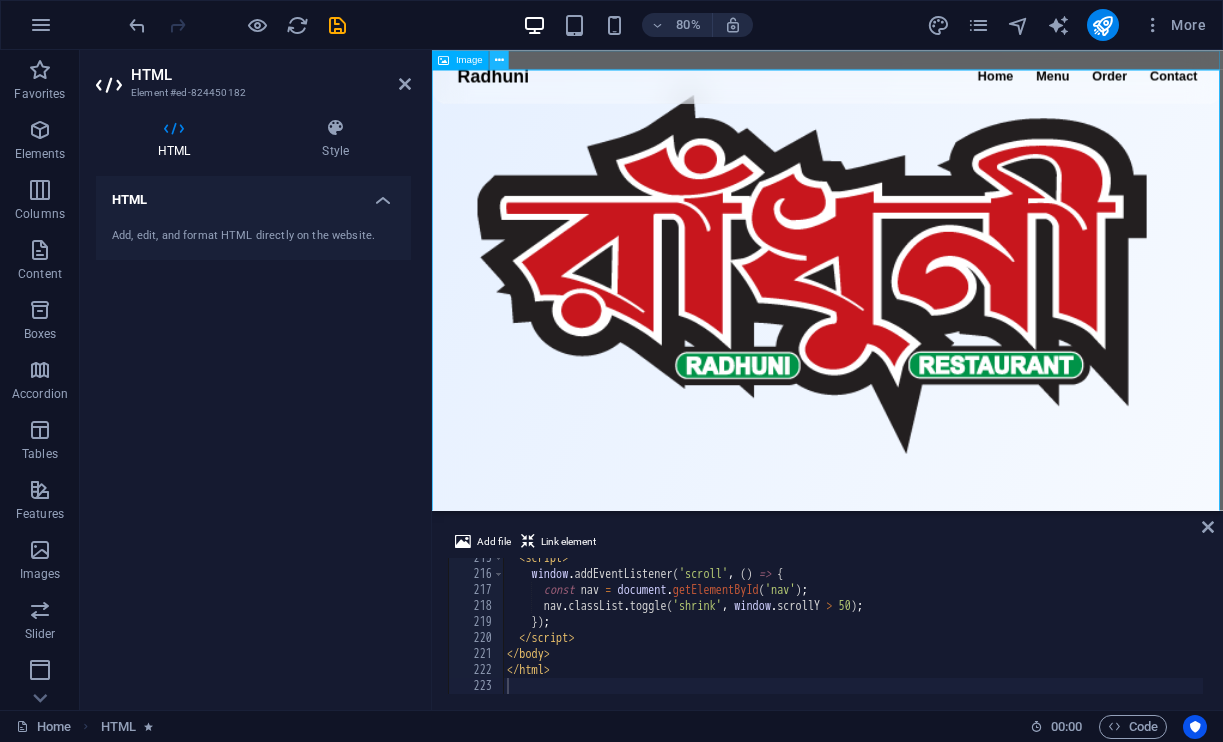 click at bounding box center (499, 59) 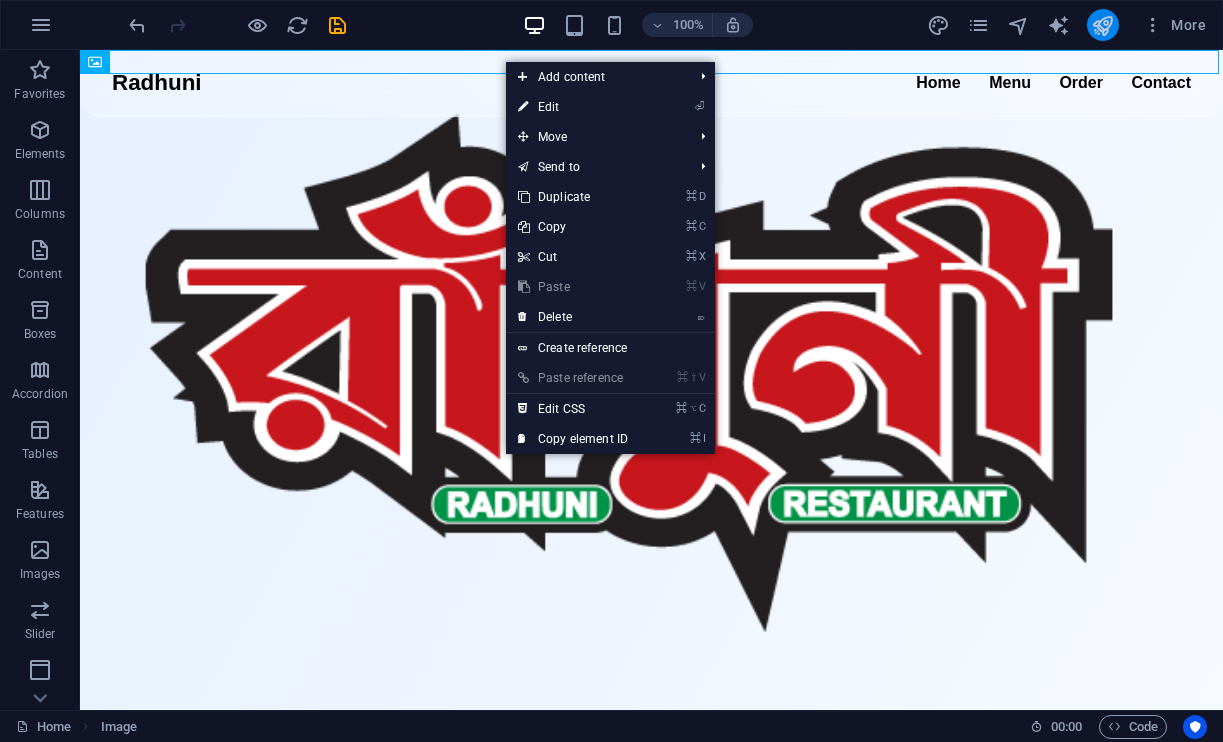 click at bounding box center (1103, 25) 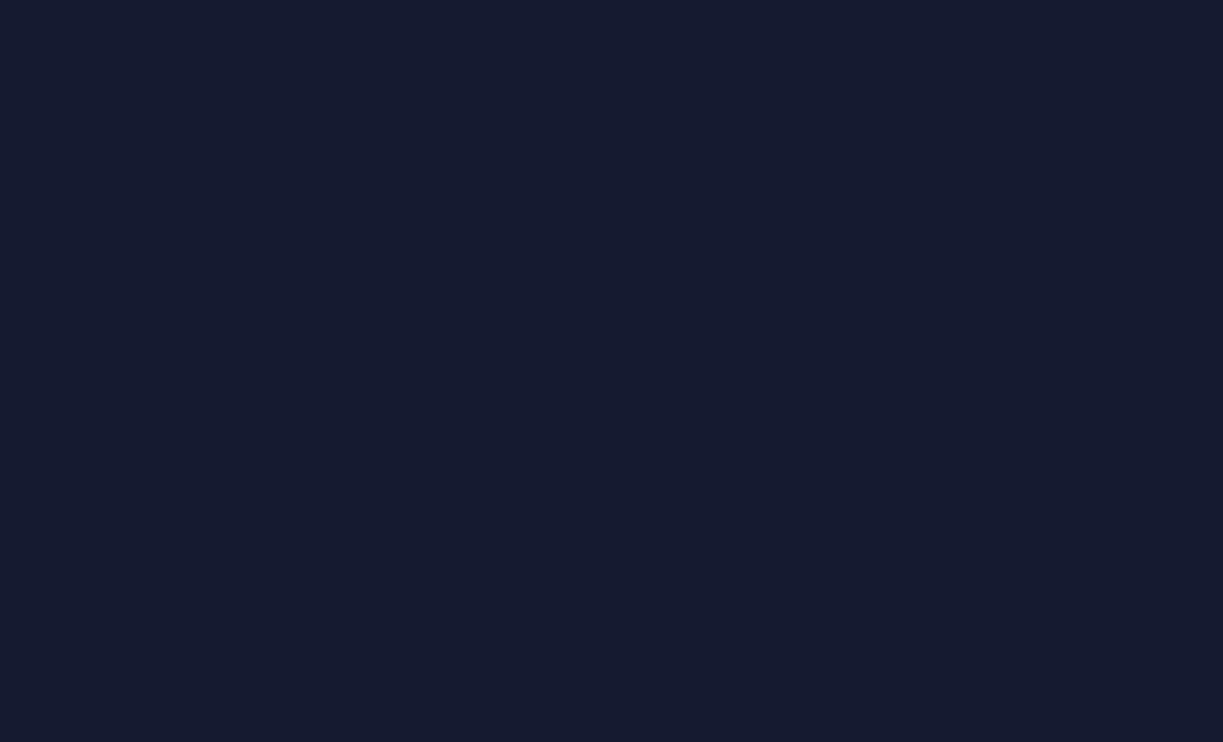 scroll, scrollTop: 0, scrollLeft: 0, axis: both 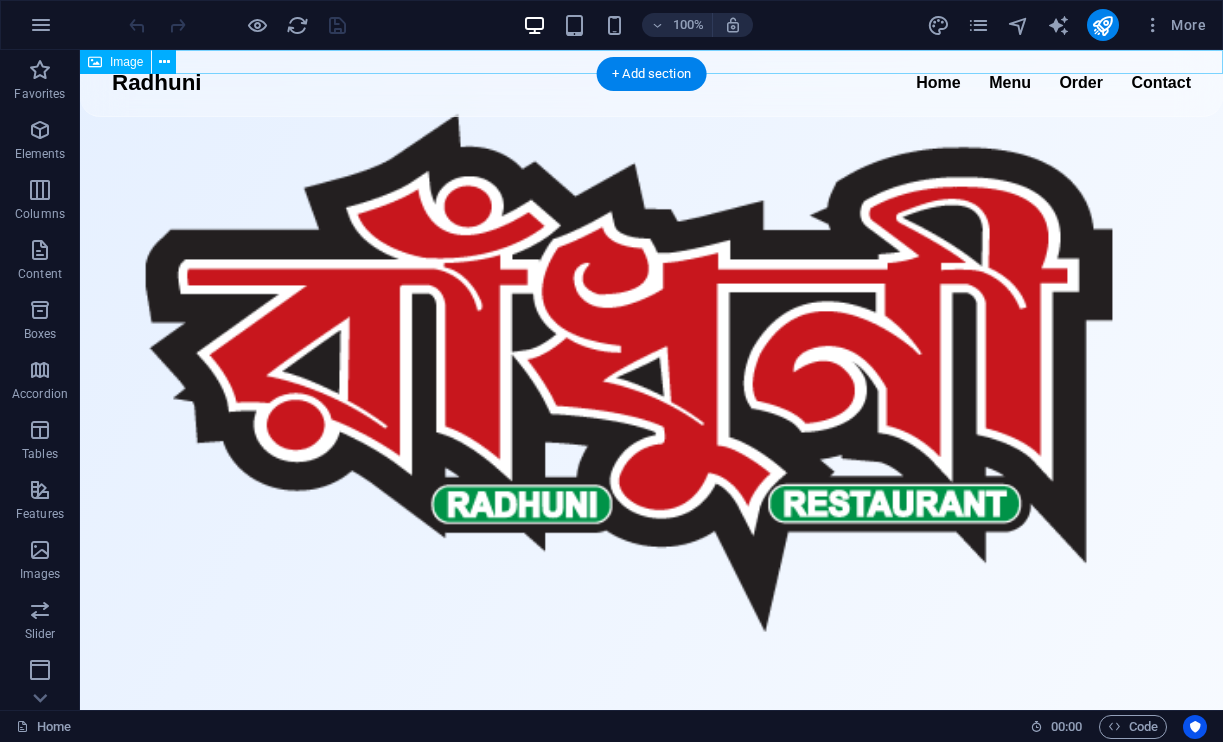 click on "Image" at bounding box center (126, 62) 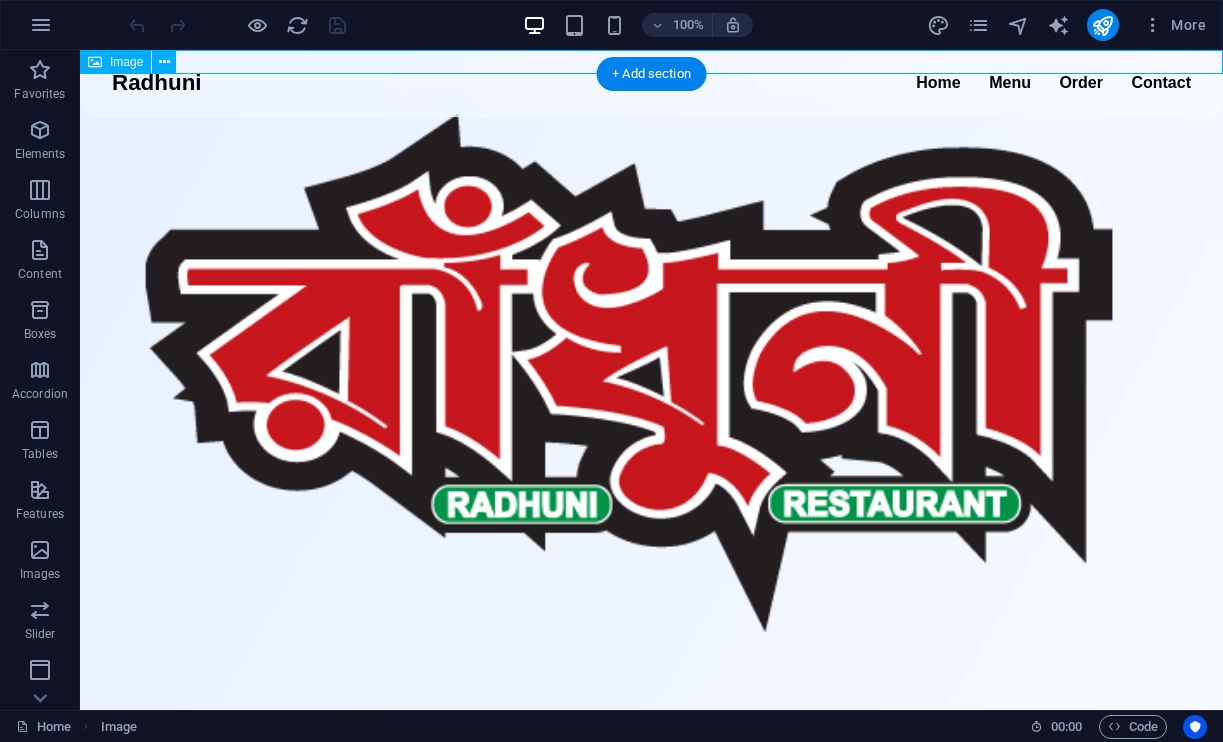 click on "Image" at bounding box center [126, 62] 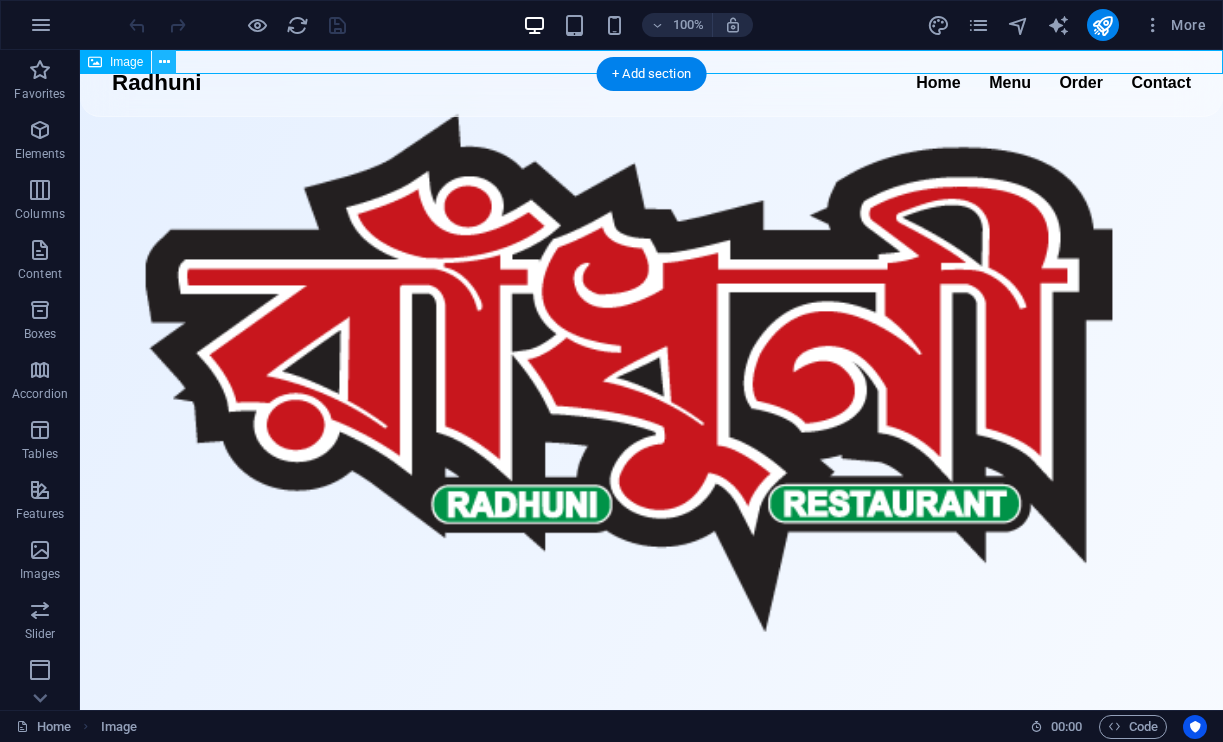 click at bounding box center (164, 62) 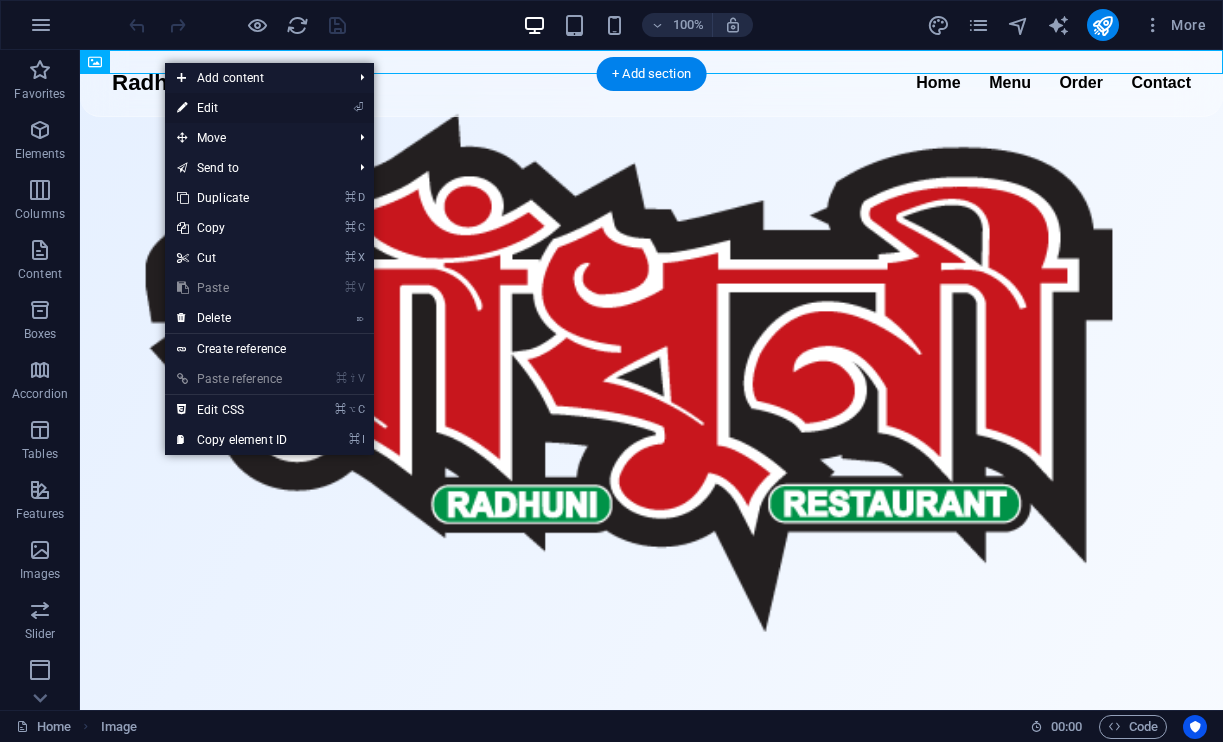 click on "⏎  Edit" at bounding box center [232, 108] 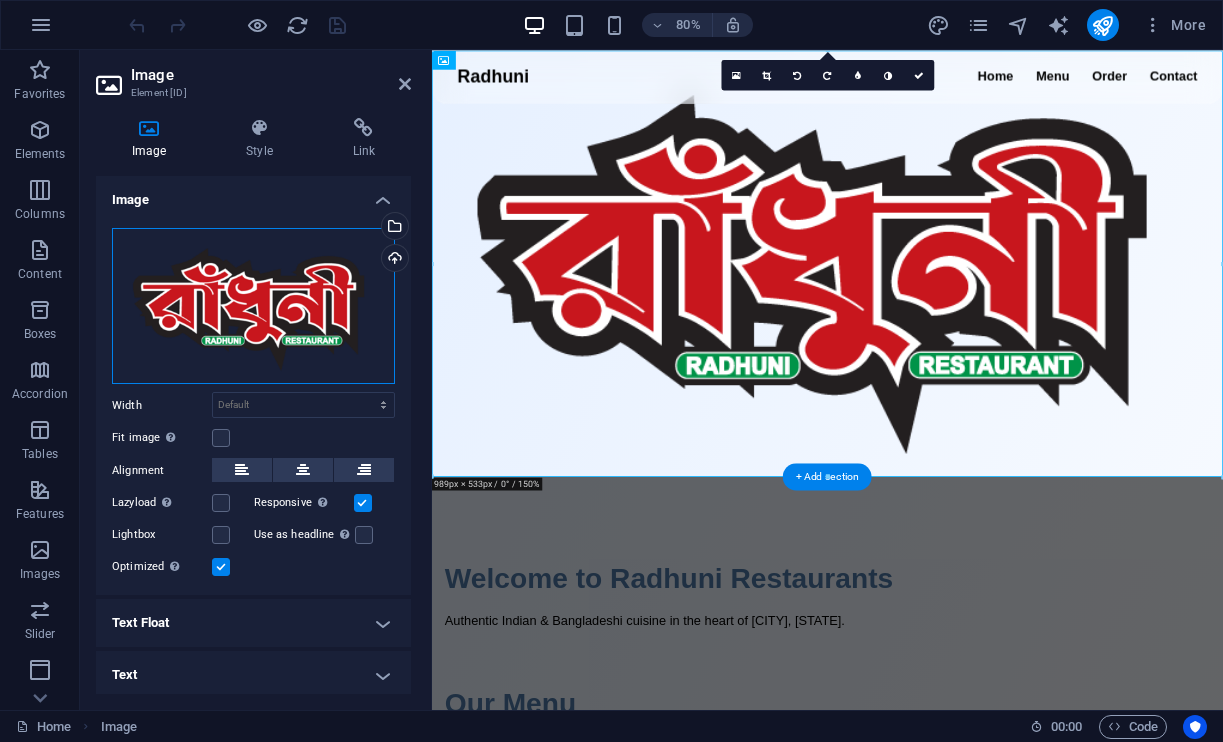 click on "Drag files here, click to choose files or select files from Files or our free stock photos & videos" at bounding box center [253, 306] 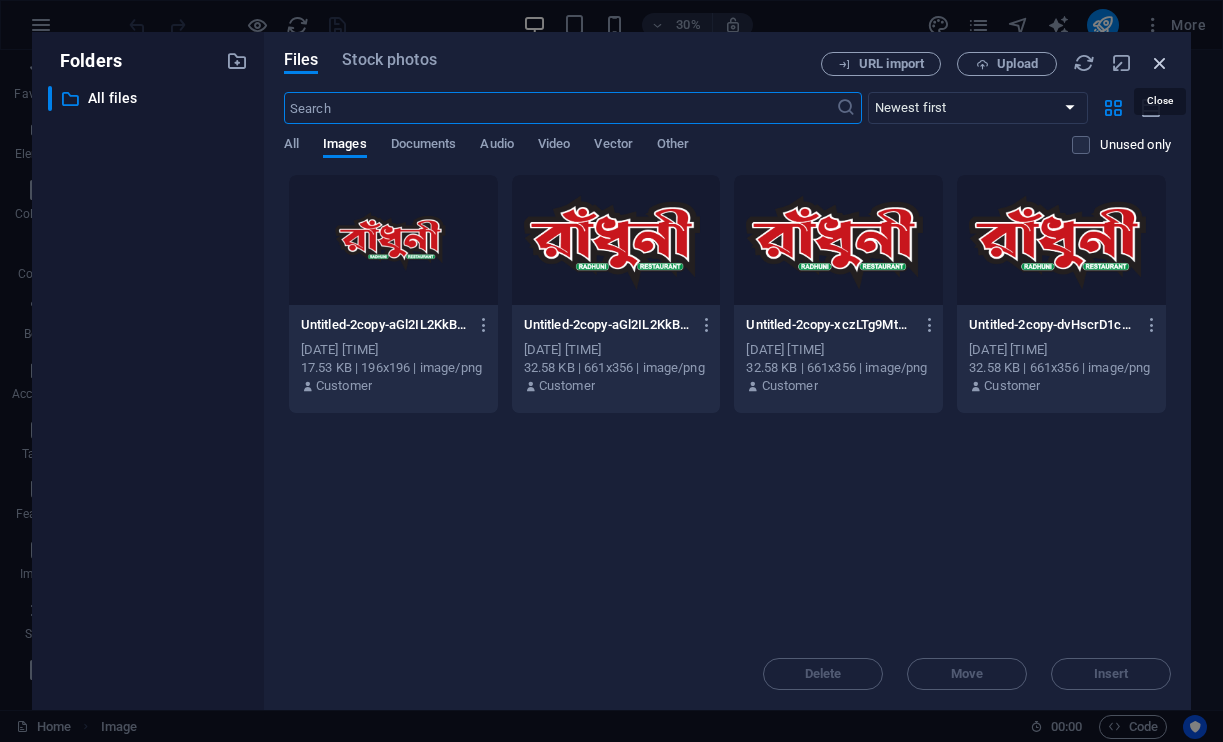 click at bounding box center [1160, 63] 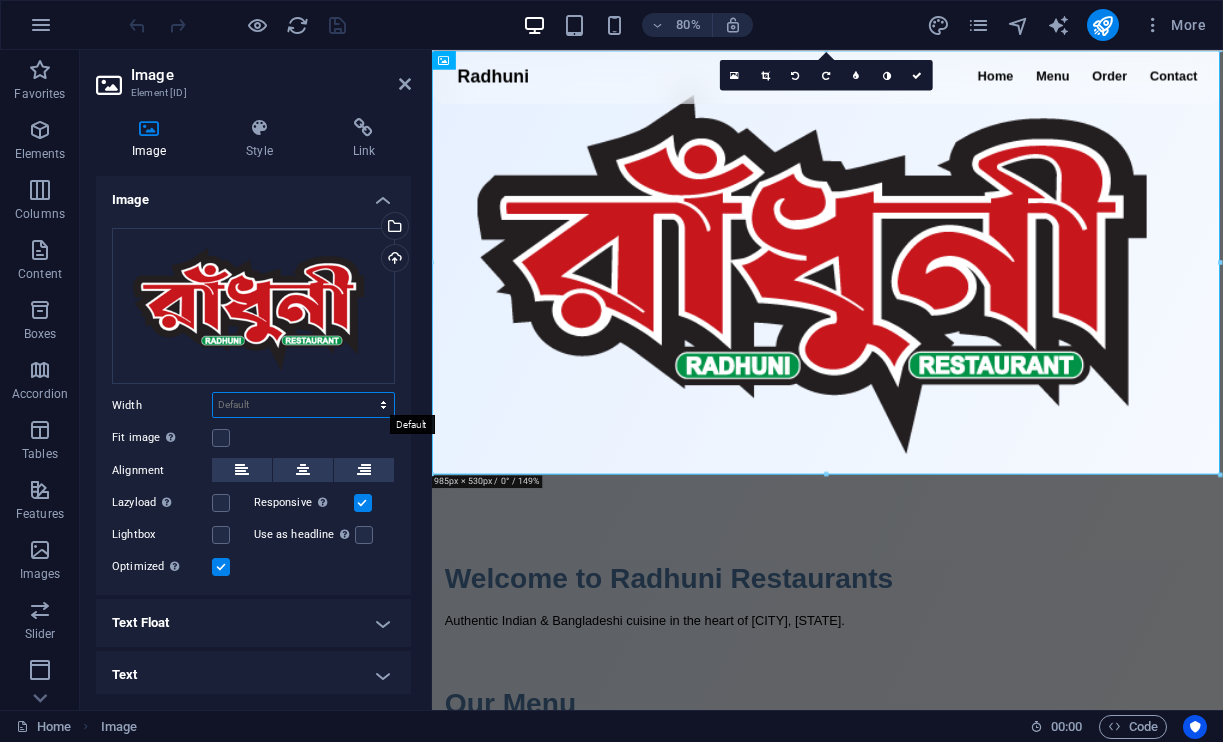 select on "px" 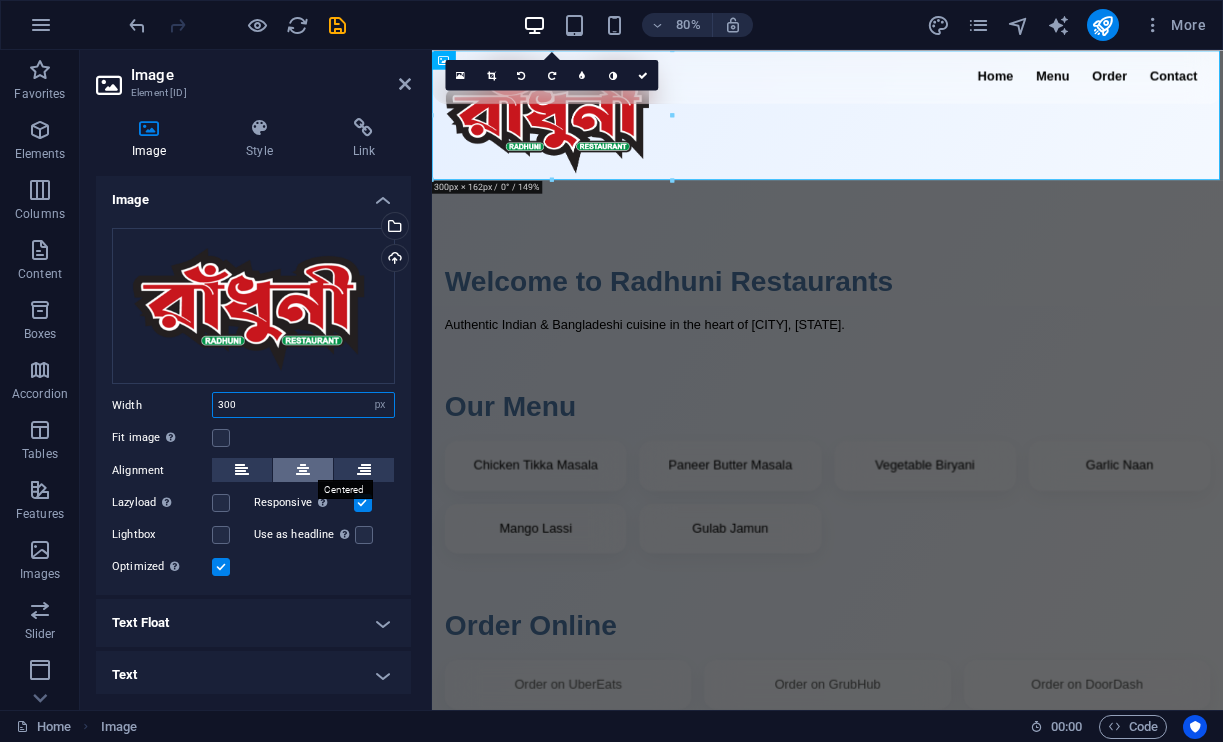 type on "300" 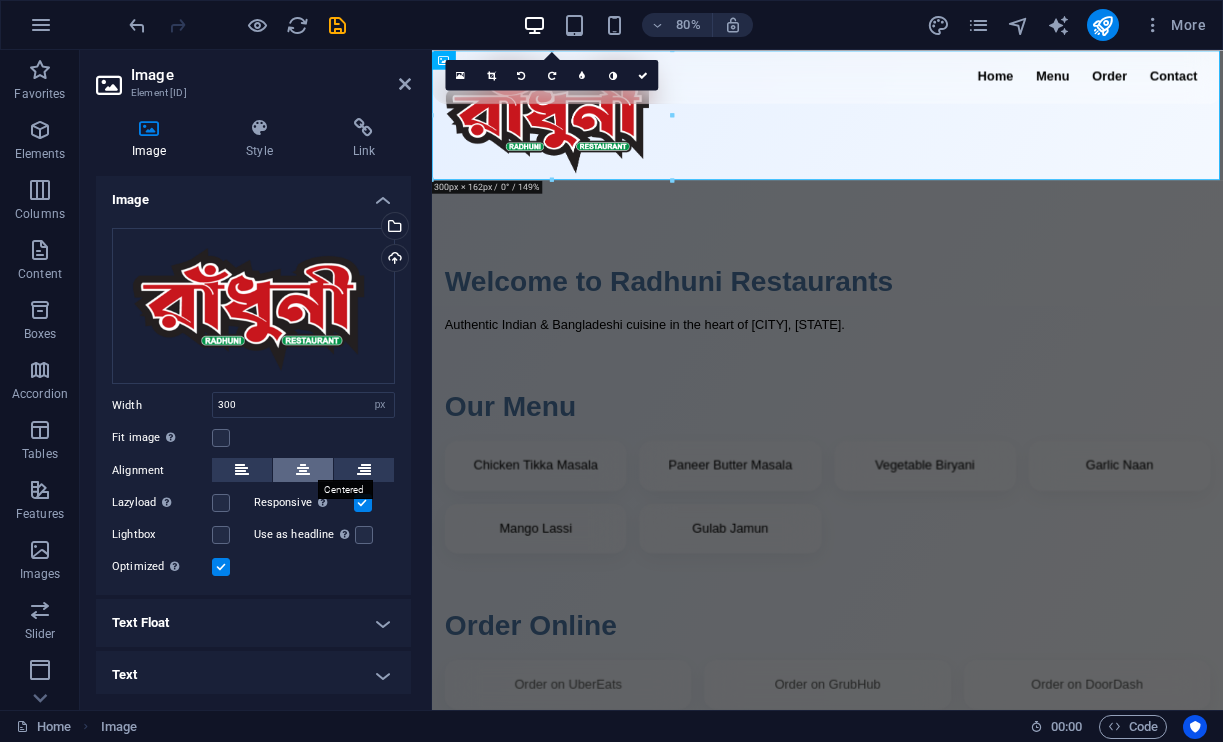 click at bounding box center [303, 470] 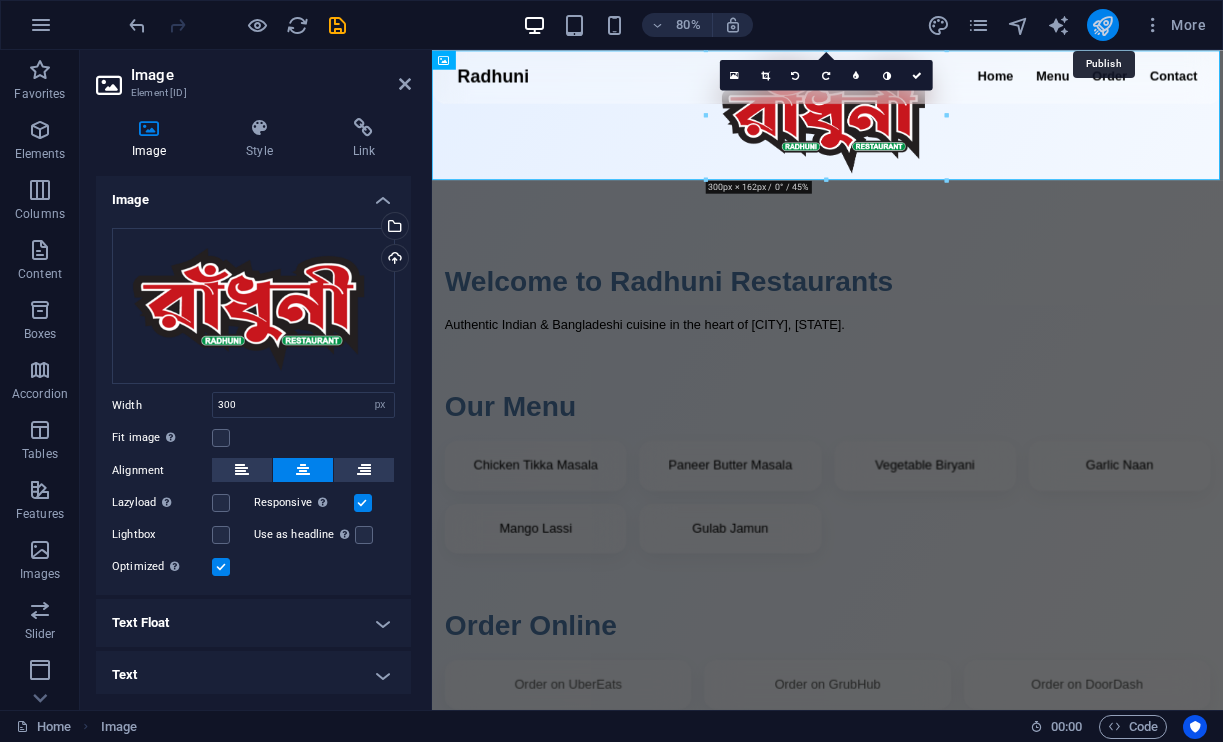 click at bounding box center (1102, 25) 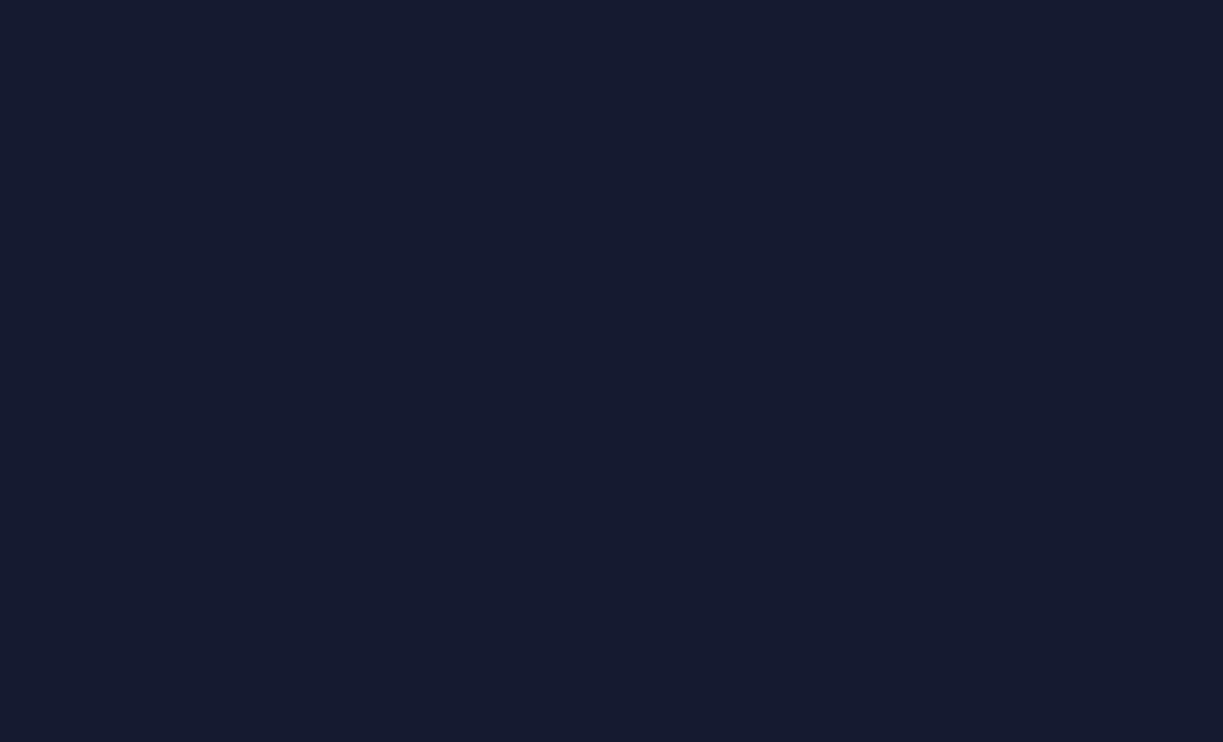 scroll, scrollTop: 0, scrollLeft: 0, axis: both 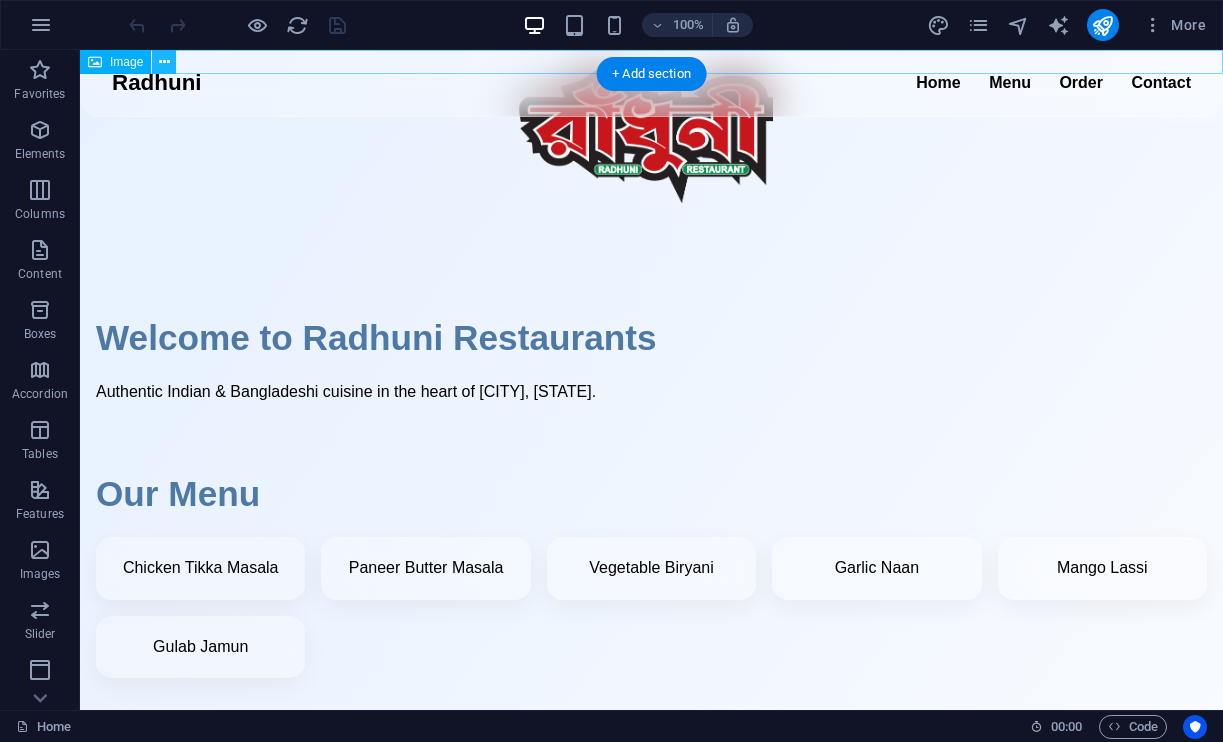 click at bounding box center (164, 62) 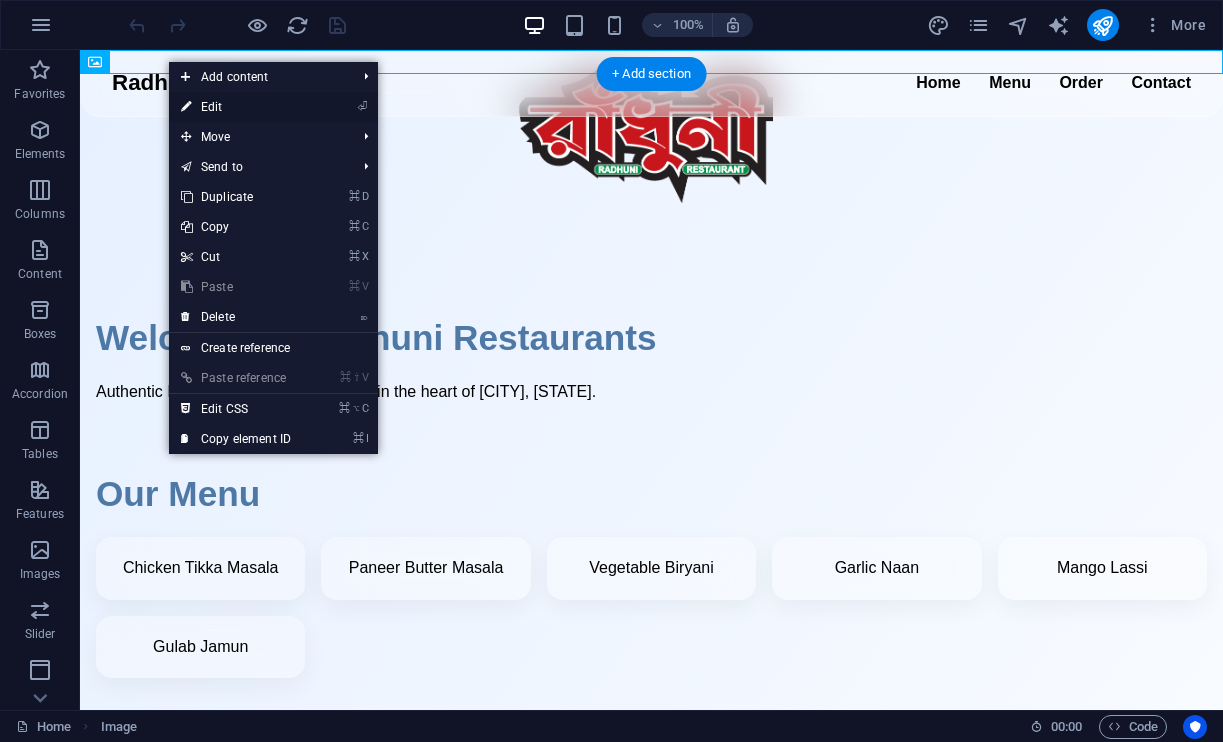 click on "⏎  Edit" at bounding box center (236, 107) 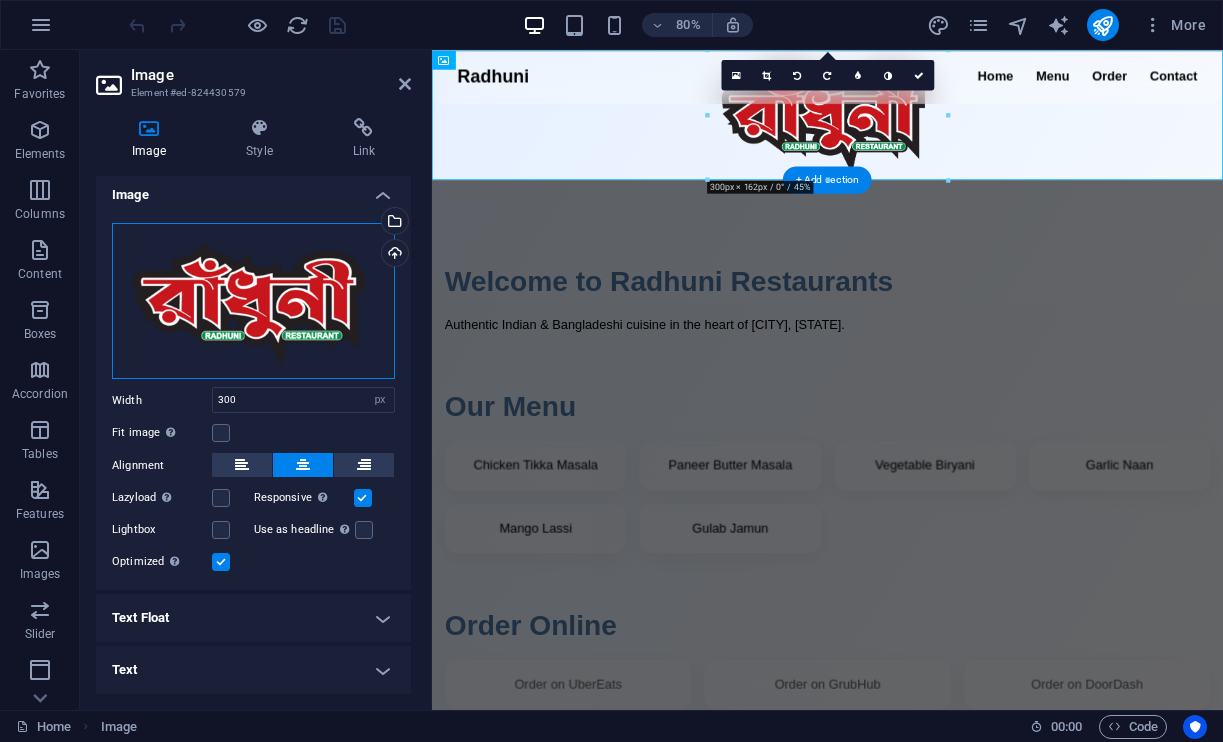 scroll, scrollTop: 3, scrollLeft: 0, axis: vertical 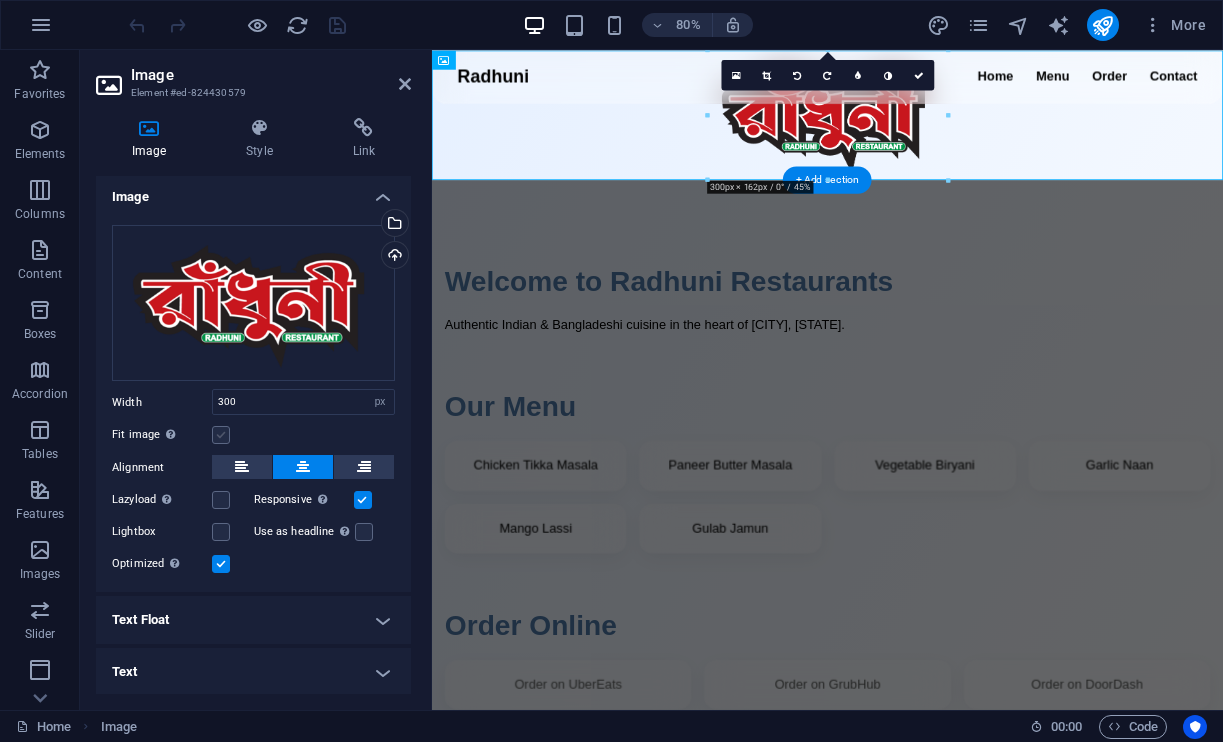 click at bounding box center [221, 435] 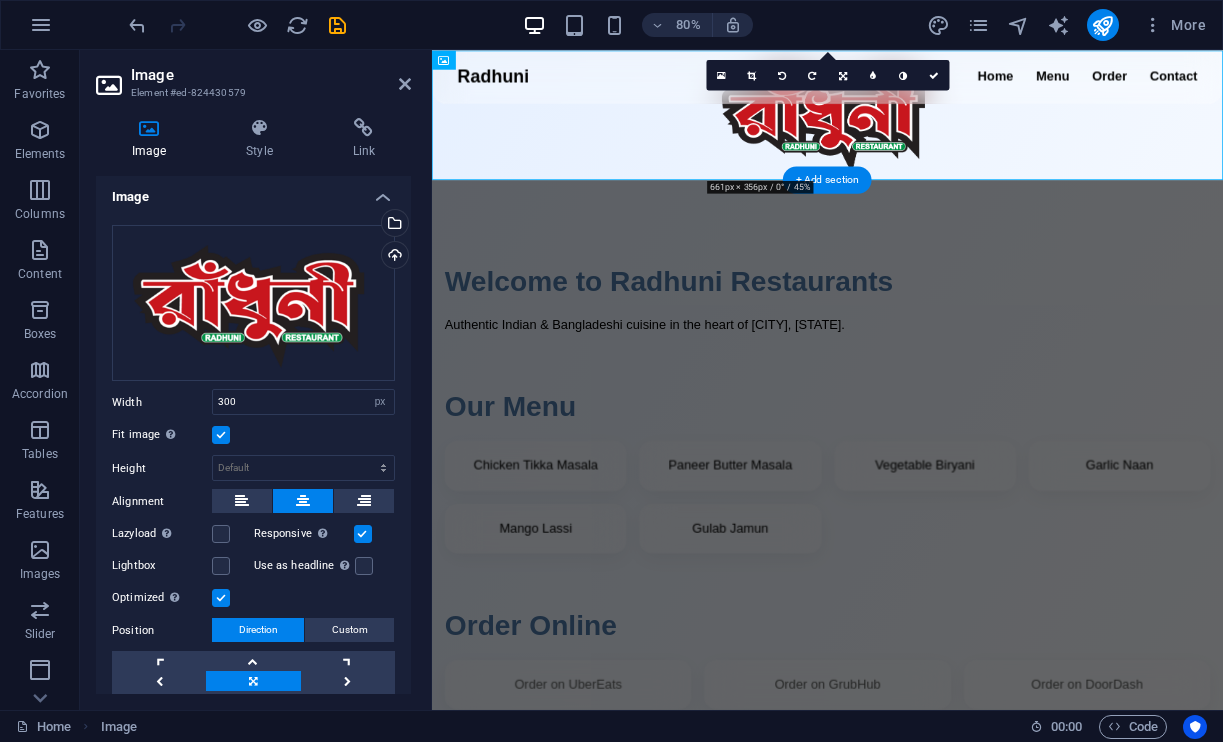 click at bounding box center [221, 435] 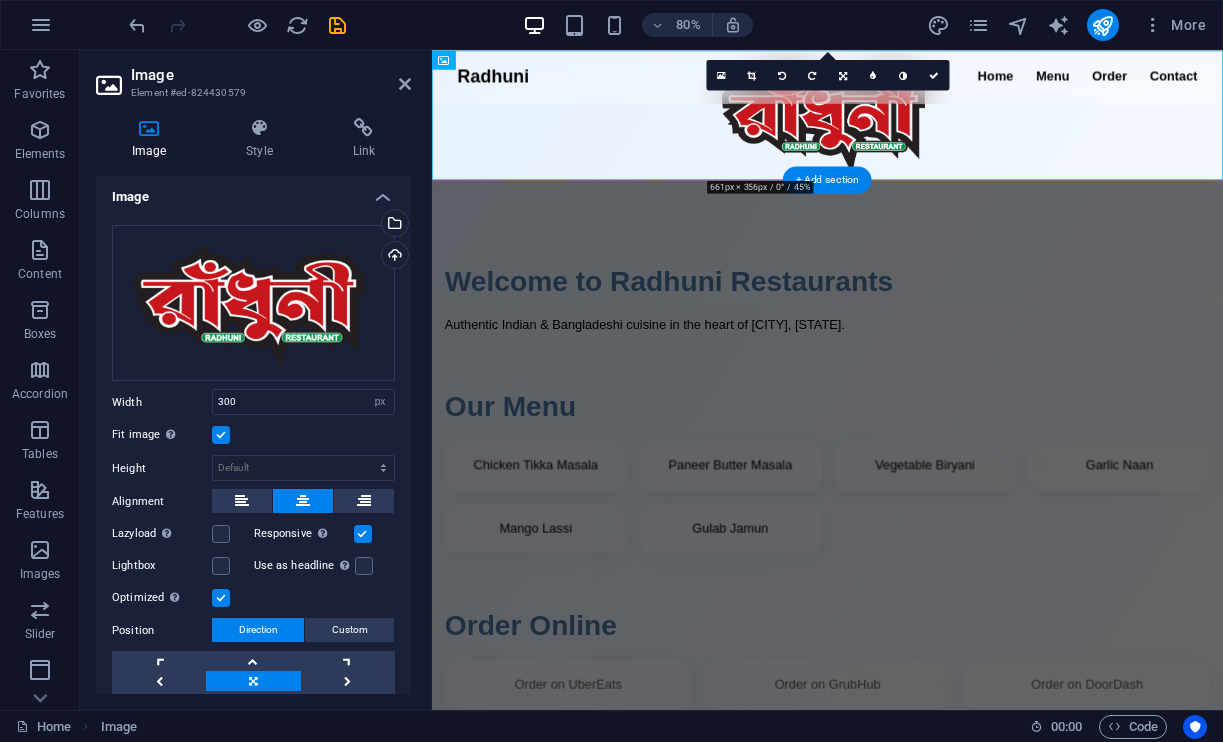 click on "Fit image Automatically fit image to a fixed width and height" at bounding box center [0, 0] 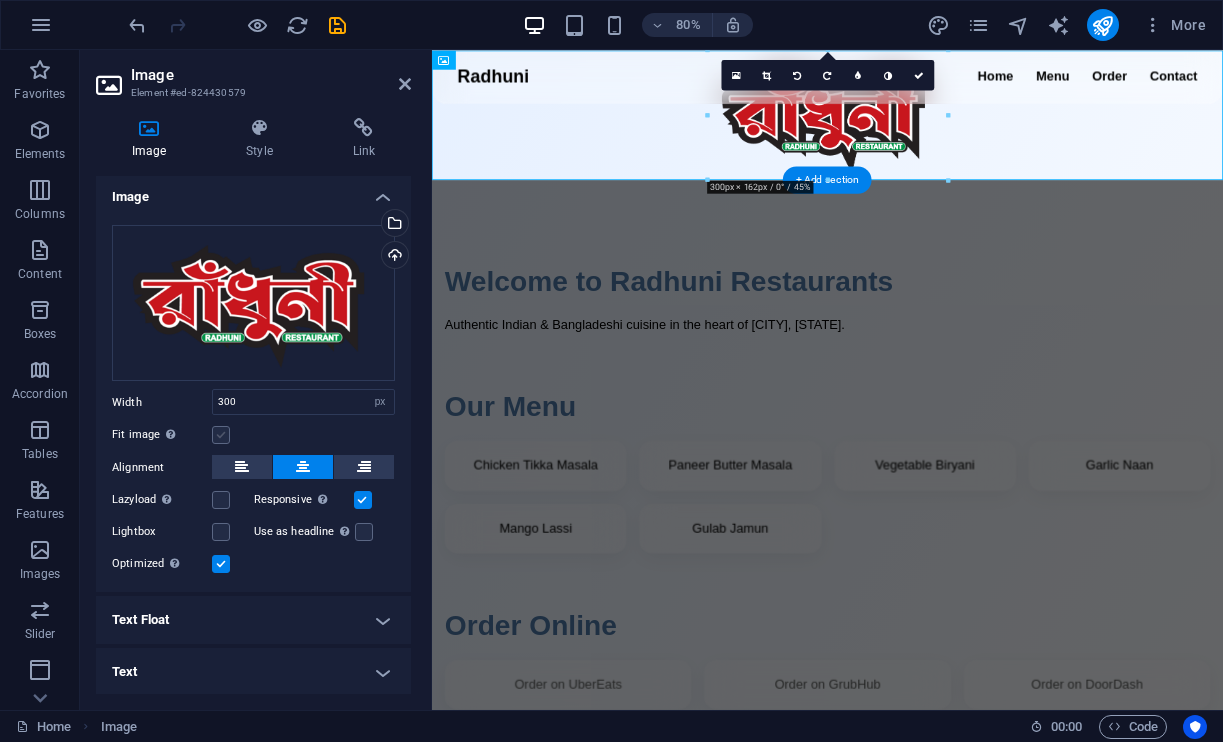 click at bounding box center (221, 435) 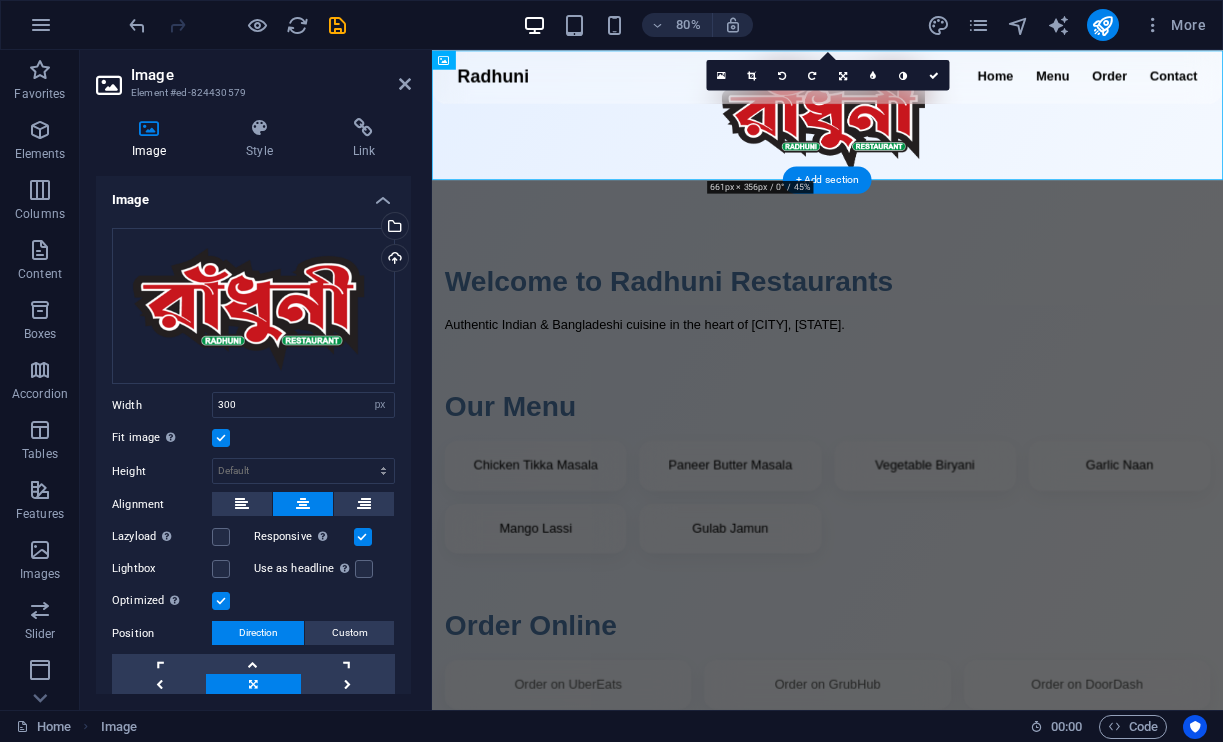 scroll, scrollTop: 0, scrollLeft: 0, axis: both 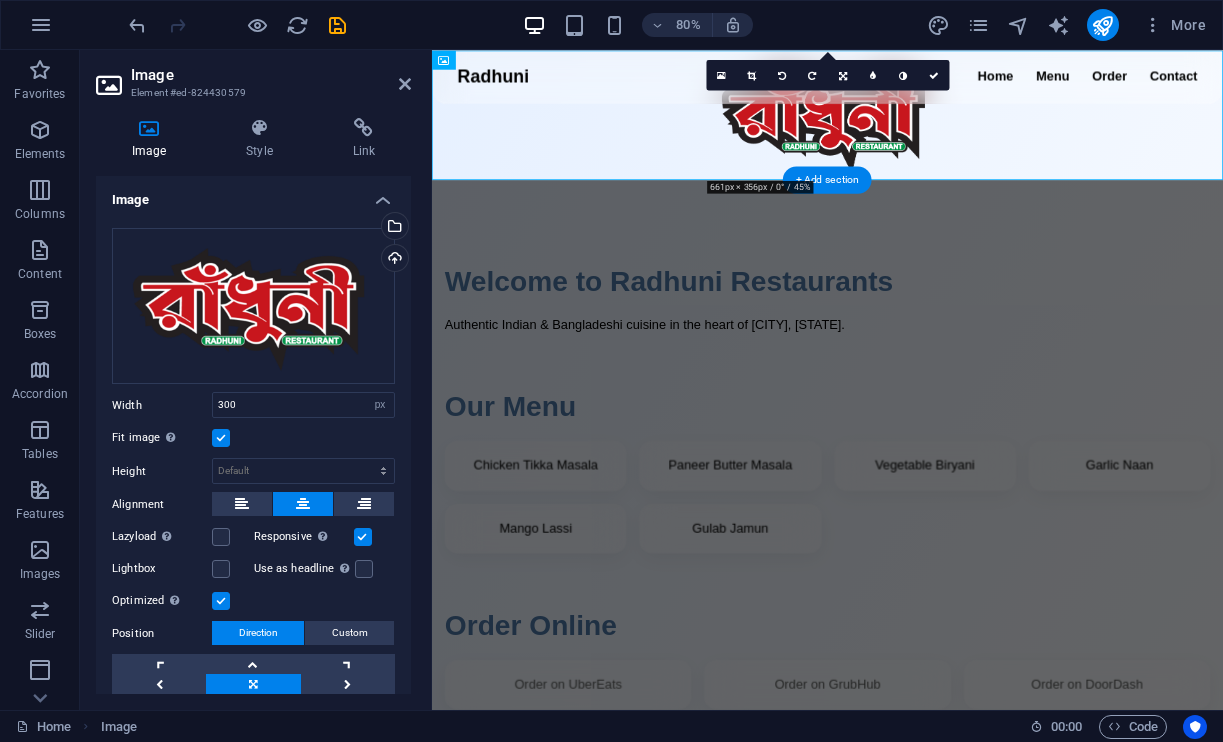 click at bounding box center [221, 438] 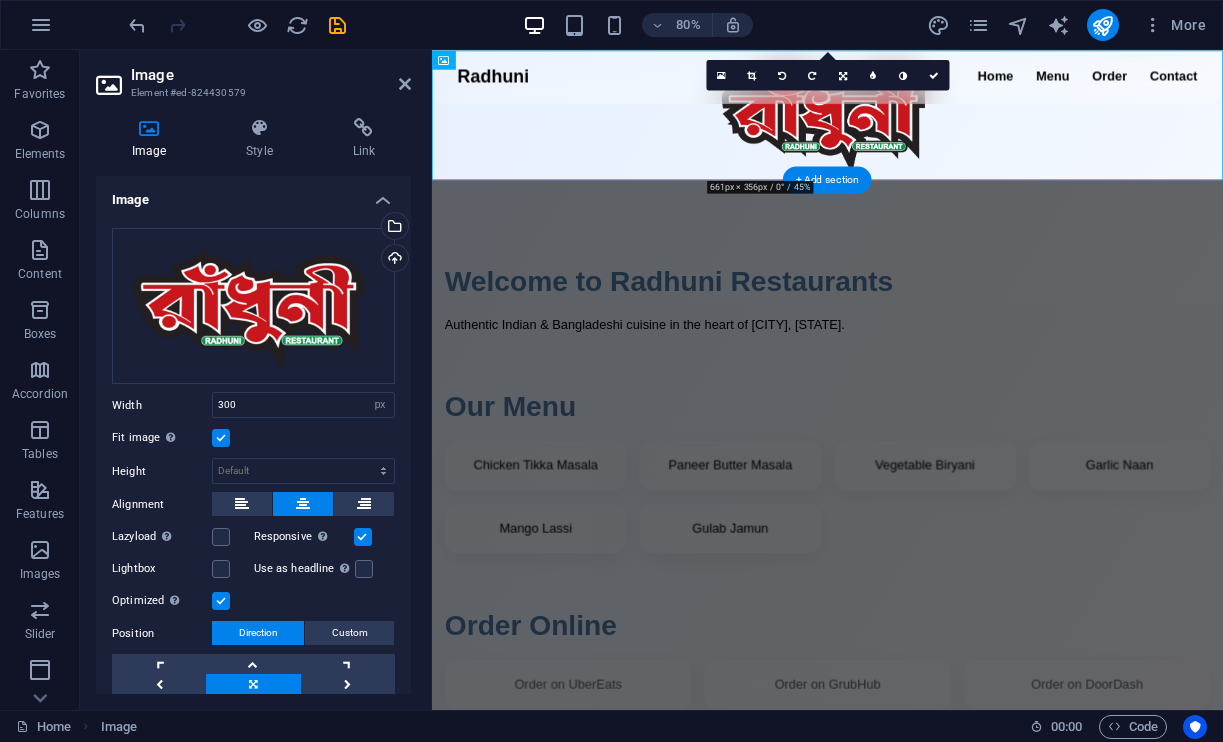 click on "Fit image Automatically fit image to a fixed width and height" at bounding box center [0, 0] 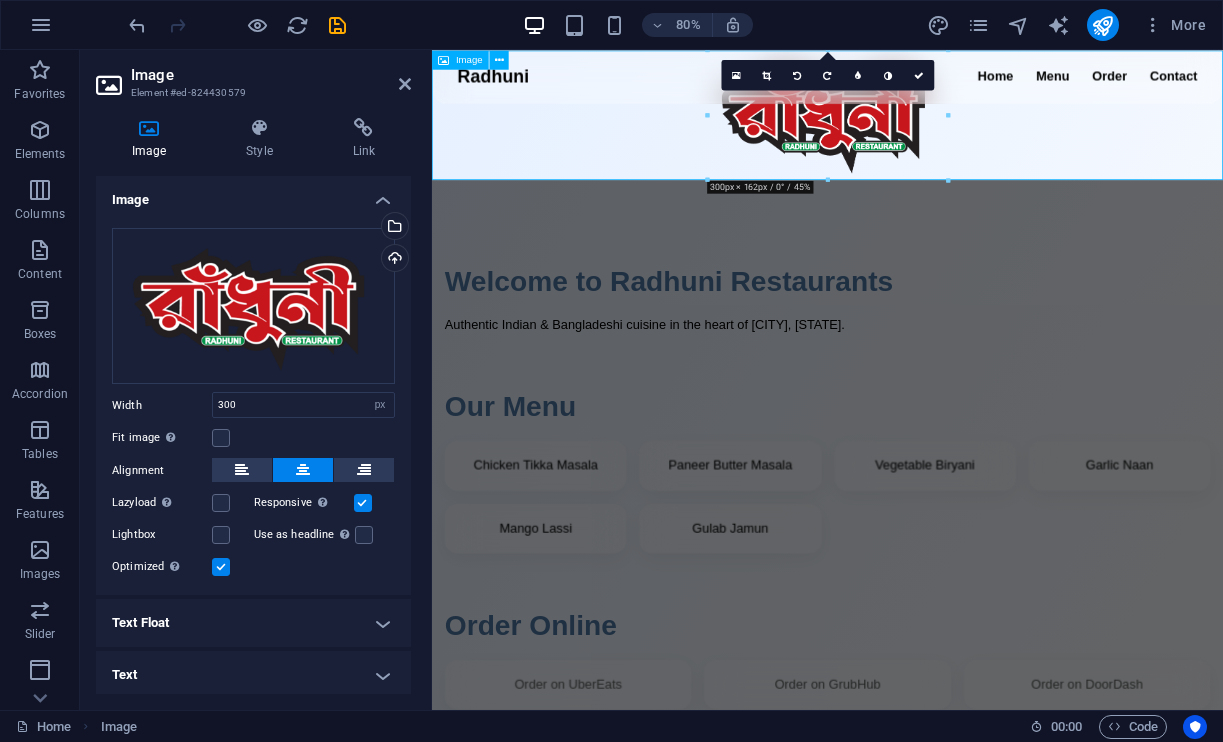 click at bounding box center [926, 131] 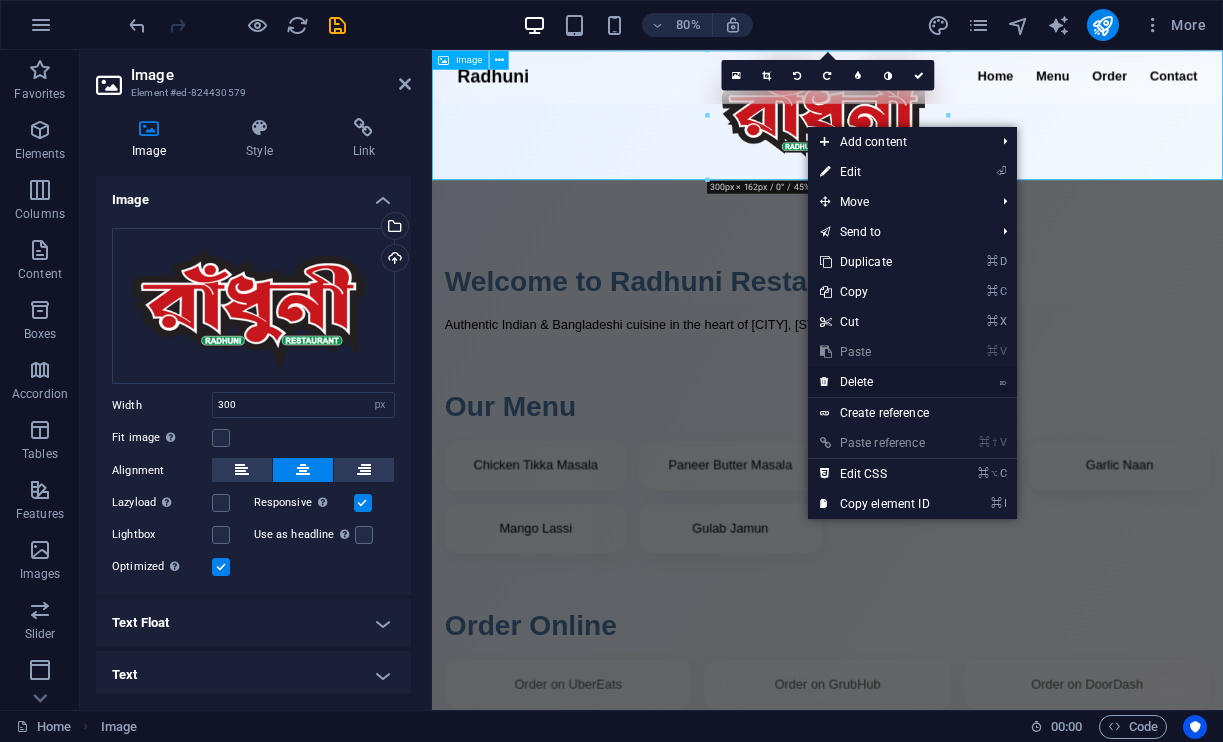 click on "⌦  Delete" at bounding box center (875, 382) 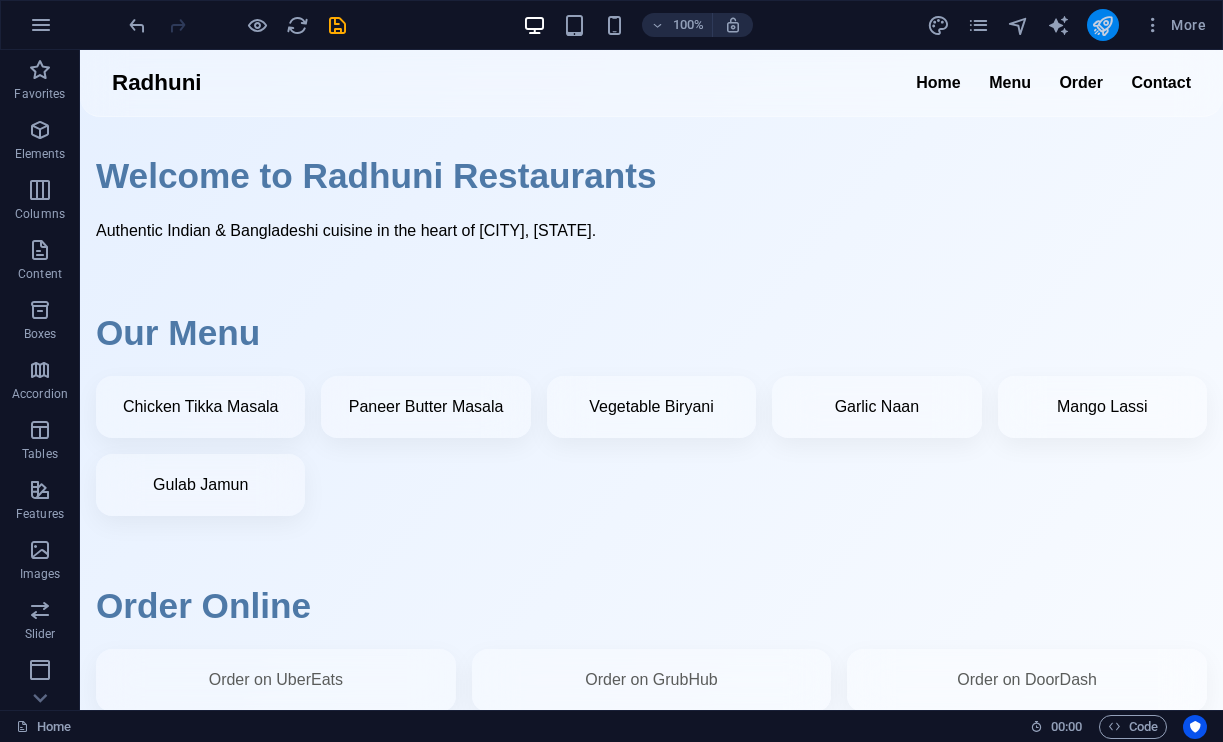 scroll, scrollTop: 0, scrollLeft: 0, axis: both 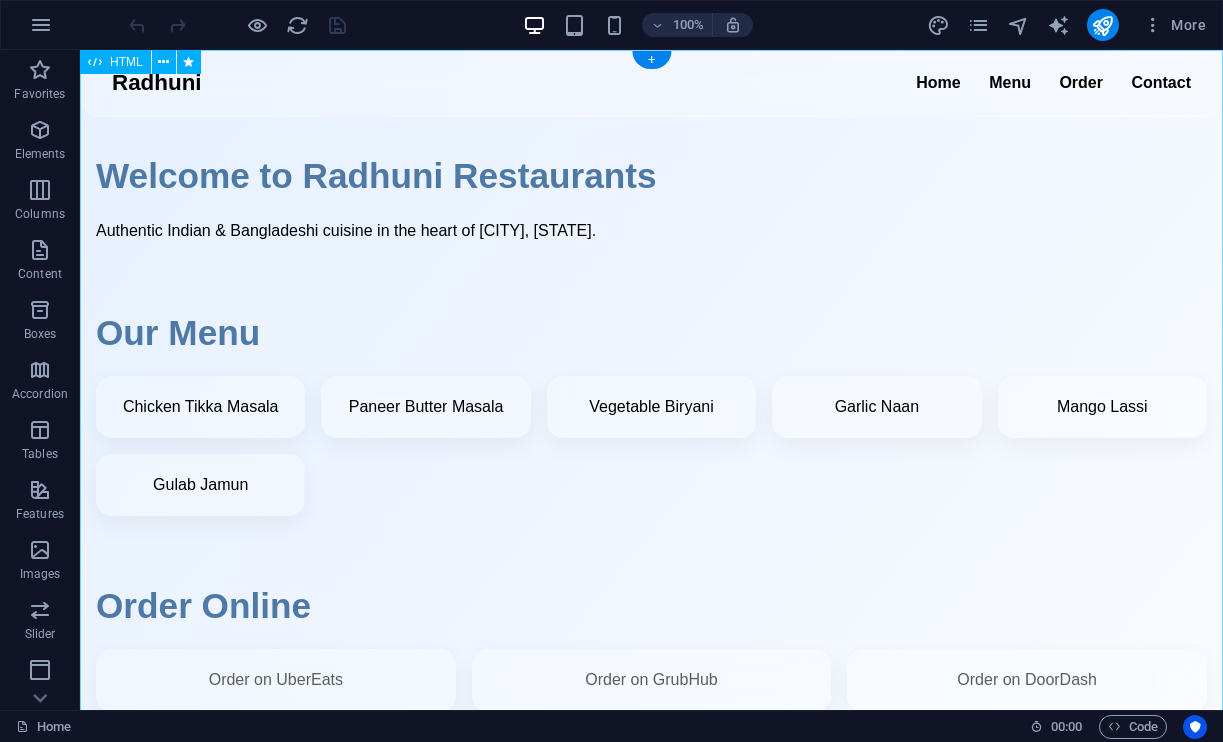 click on "Radhuni Restaurants
Radhuni
Home
Menu
Order
Contact
Welcome to Radhuni Restaurants
Authentic Indian & Bangladeshi cuisine in the heart of Detroit, Michigan.
Our Menu
Chicken Tikka Masala
Paneer Butter Masala
Vegetable Biryani
Garlic Naan
Mango Lassi
Gulab Jamun
Order Online
Order on UberEats
Order on GrubHub
Order on DoorDash
Contact & Location
Address: 12162 Conant St, Detroit, MI, United States, Michigan
Facebook: Visit Our Facebook Page
📞 +1 313-707-0621
© 2025 Radhuni Restaurants. All rights reserved." at bounding box center [651, 761] 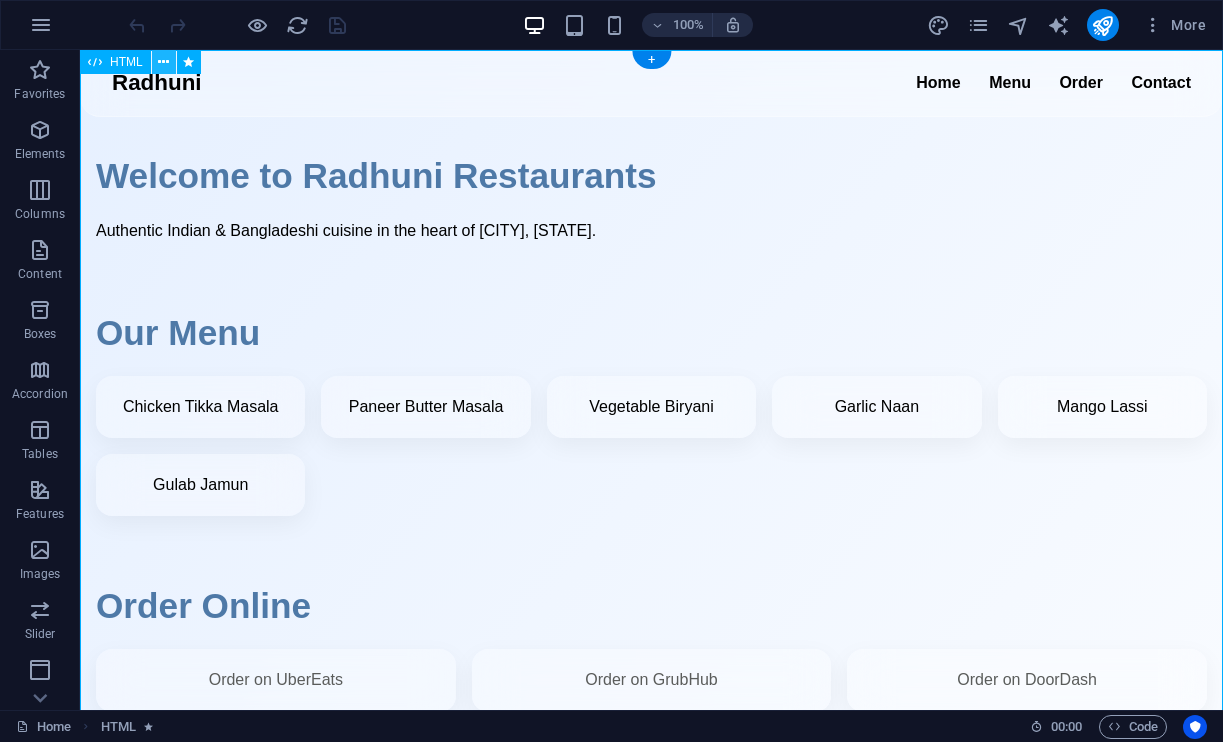 click at bounding box center [163, 62] 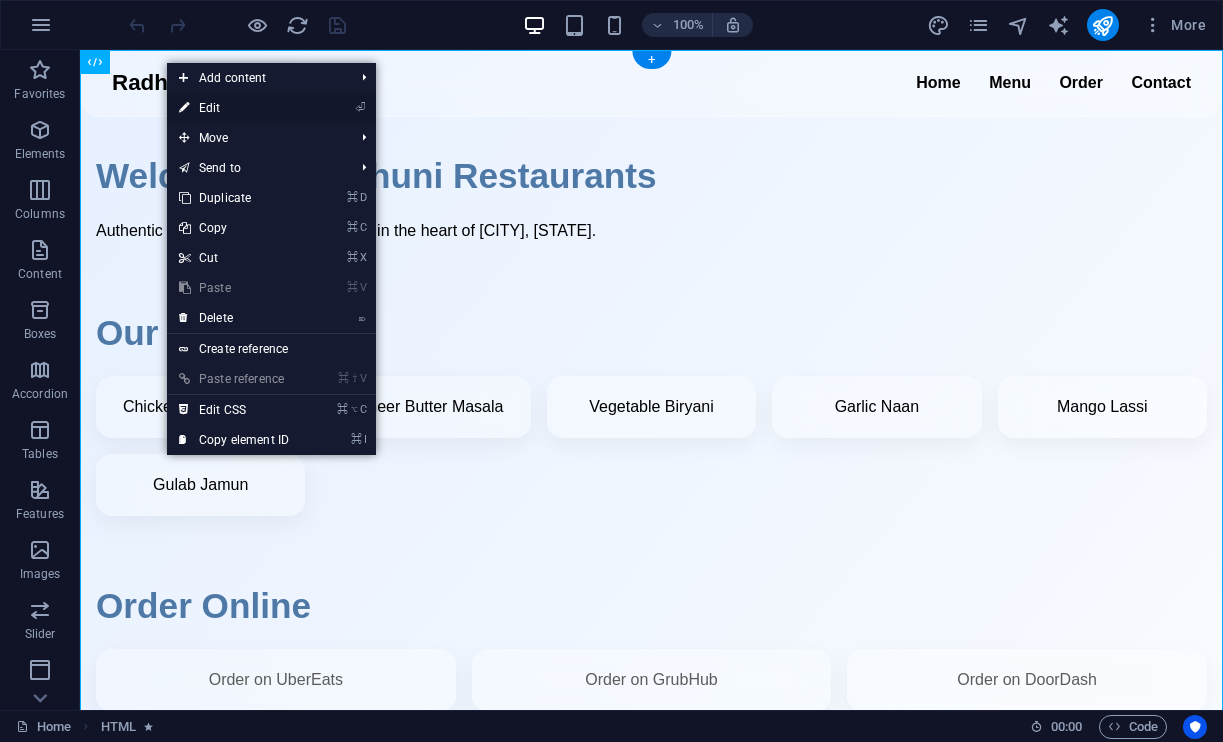 click on "⏎  Edit" at bounding box center [234, 108] 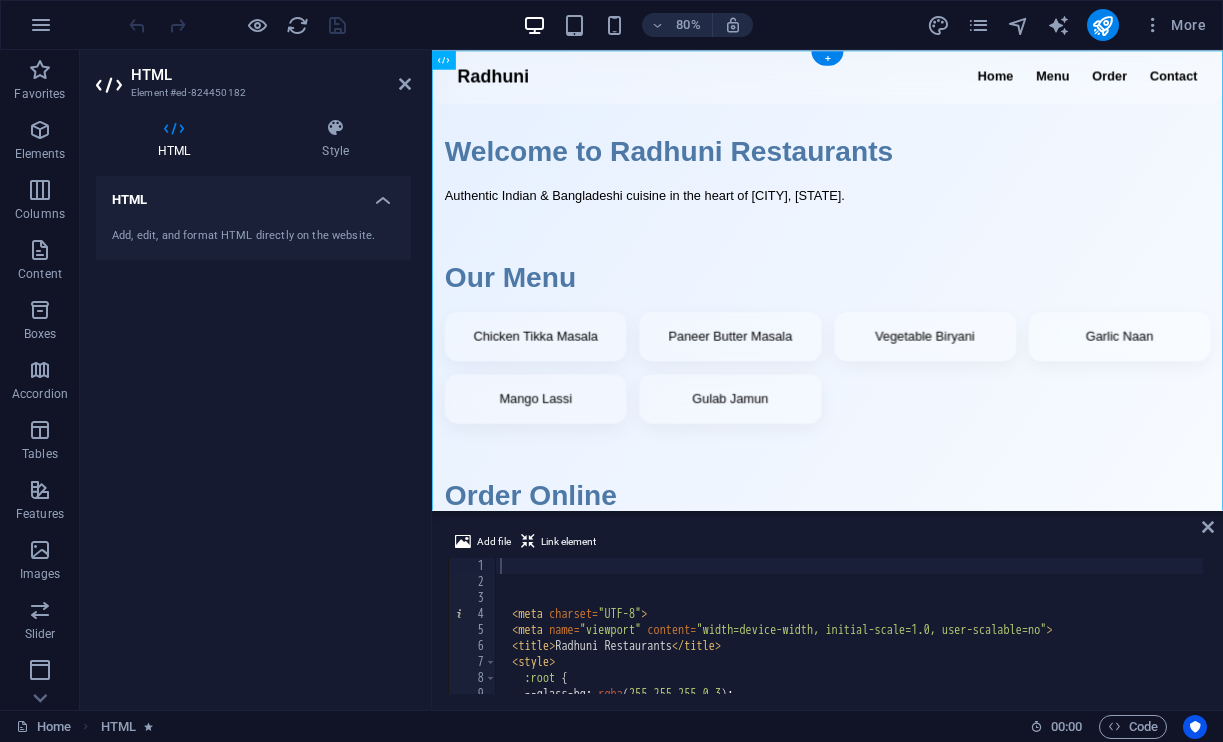 click on "Radhuni Restaurants
Radhuni
Home
Menu
Order
Contact
Welcome to Radhuni Restaurants
Authentic Indian & Bangladeshi cuisine in the heart of Detroit, Michigan.
Our Menu
Chicken Tikka Masala
Paneer Butter Masala
Vegetable Biryani
Garlic Naan
Mango Lassi
Gulab Jamun
Order Online
Order on UberEats
Order on GrubHub
Order on DoorDash
Contact & Location
Address: 12162 Conant St, Detroit, MI, United States, Michigan
Facebook: Visit Our Facebook Page
📞 +1 313-707-0621
© 2025 Radhuni Restaurants. All rights reserved." at bounding box center (926, 761) 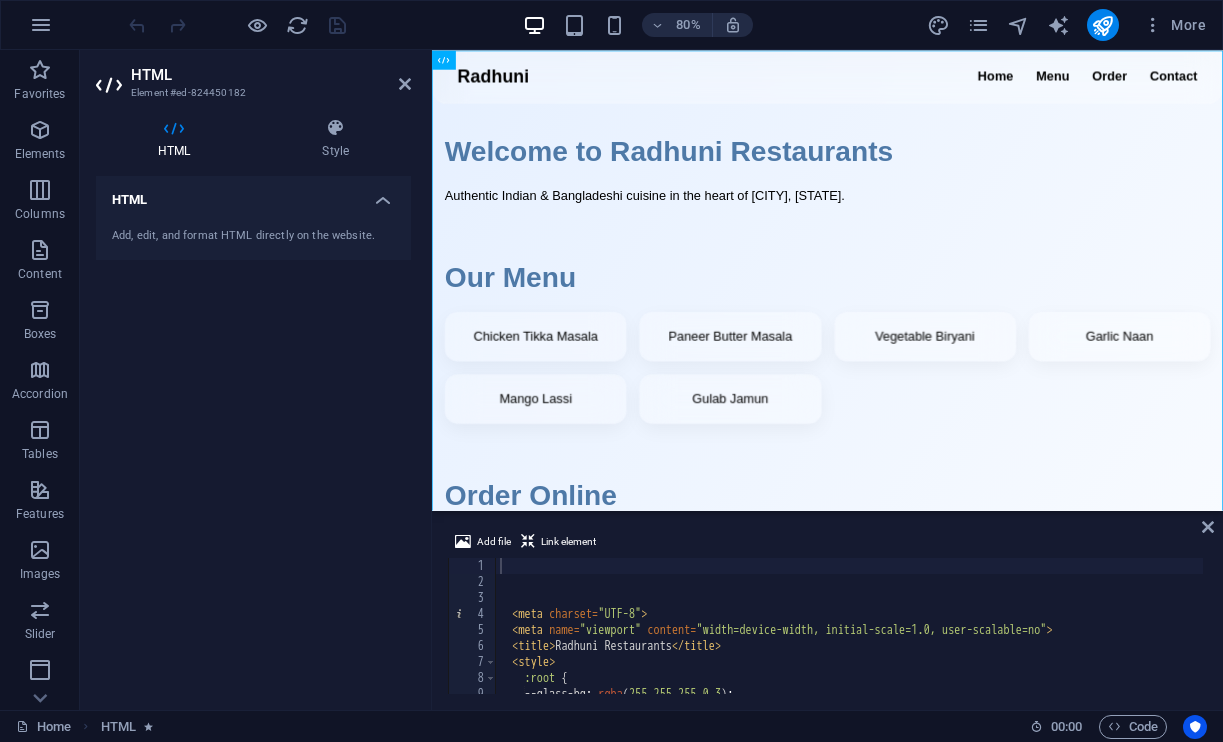 click on "HTML" at bounding box center [253, 194] 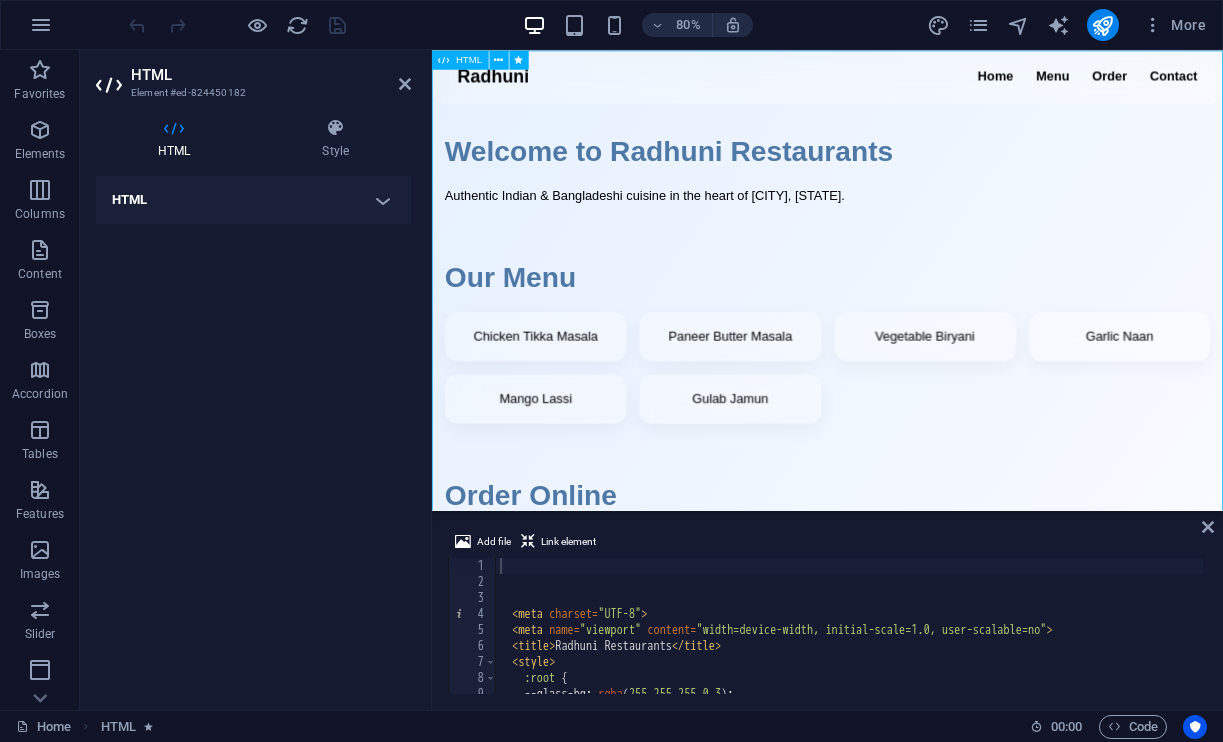 click on "Radhuni Restaurants
Radhuni
Home
Menu
Order
Contact
Welcome to Radhuni Restaurants
Authentic Indian & Bangladeshi cuisine in the heart of Detroit, Michigan.
Our Menu
Chicken Tikka Masala
Paneer Butter Masala
Vegetable Biryani
Garlic Naan
Mango Lassi
Gulab Jamun
Order Online
Order on UberEats
Order on GrubHub
Order on DoorDash
Contact & Location
Address: 12162 Conant St, Detroit, MI, United States, Michigan
Facebook: Visit Our Facebook Page
📞 +1 313-707-0621
© 2025 Radhuni Restaurants. All rights reserved." at bounding box center [926, 761] 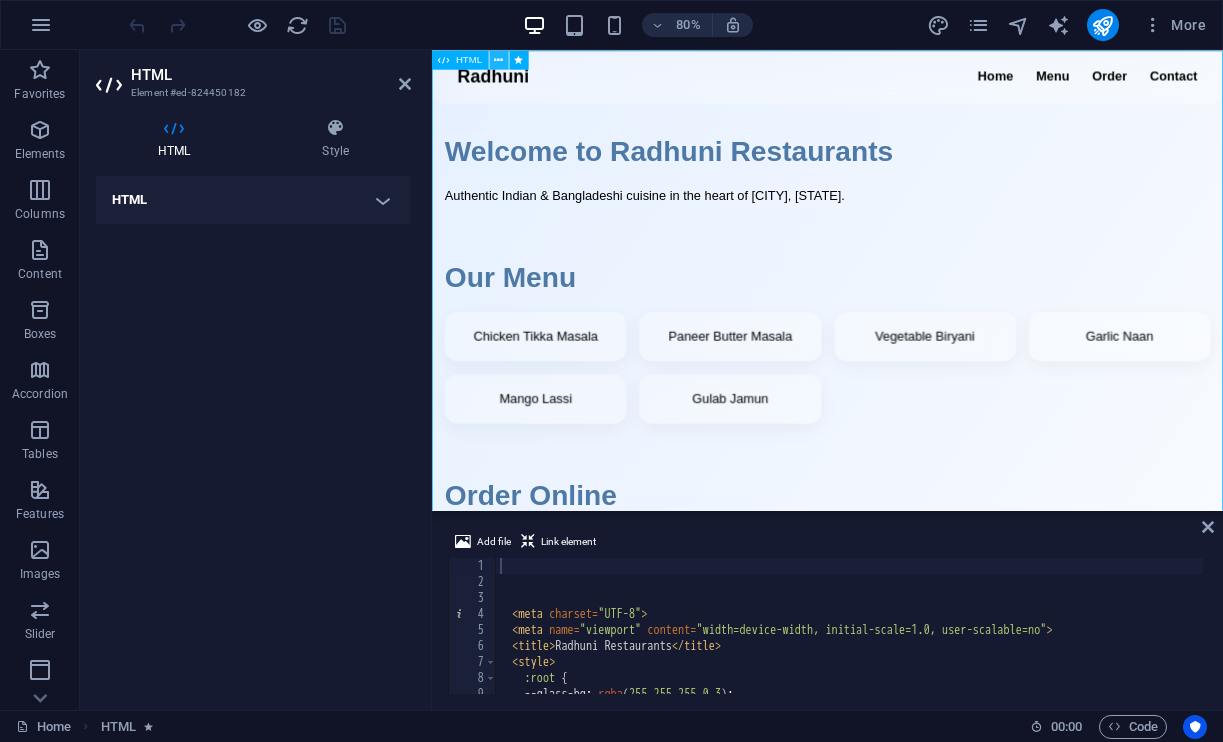 click at bounding box center (499, 59) 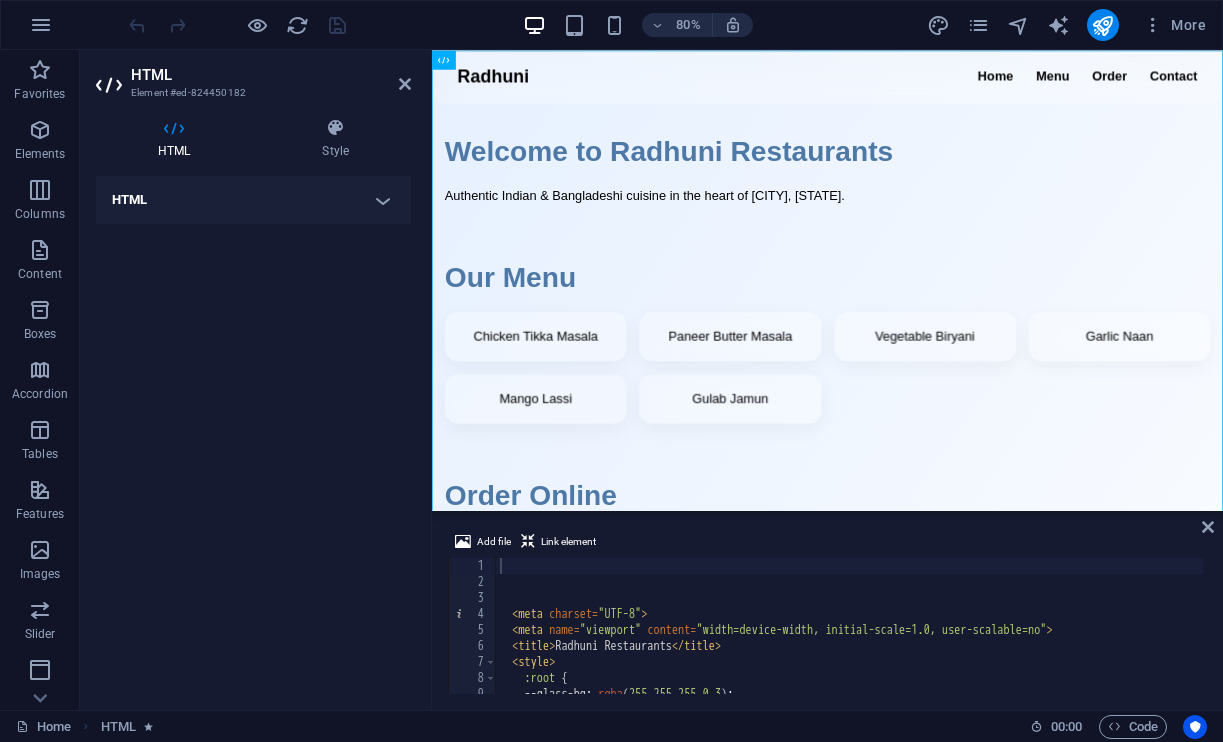 click on "Radhuni Restaurants
Radhuni
Home
Menu
Order
Contact
Welcome to Radhuni Restaurants
Authentic Indian & Bangladeshi cuisine in the heart of Detroit, Michigan.
Our Menu
Chicken Tikka Masala
Paneer Butter Masala
Vegetable Biryani
Garlic Naan
Mango Lassi
Gulab Jamun
Order Online
Order on UberEats
Order on GrubHub
Order on DoorDash
Contact & Location
Address: 12162 Conant St, Detroit, MI, United States, Michigan
Facebook: Visit Our Facebook Page
📞 +1 313-707-0621
© 2025 Radhuni Restaurants. All rights reserved." at bounding box center [926, 761] 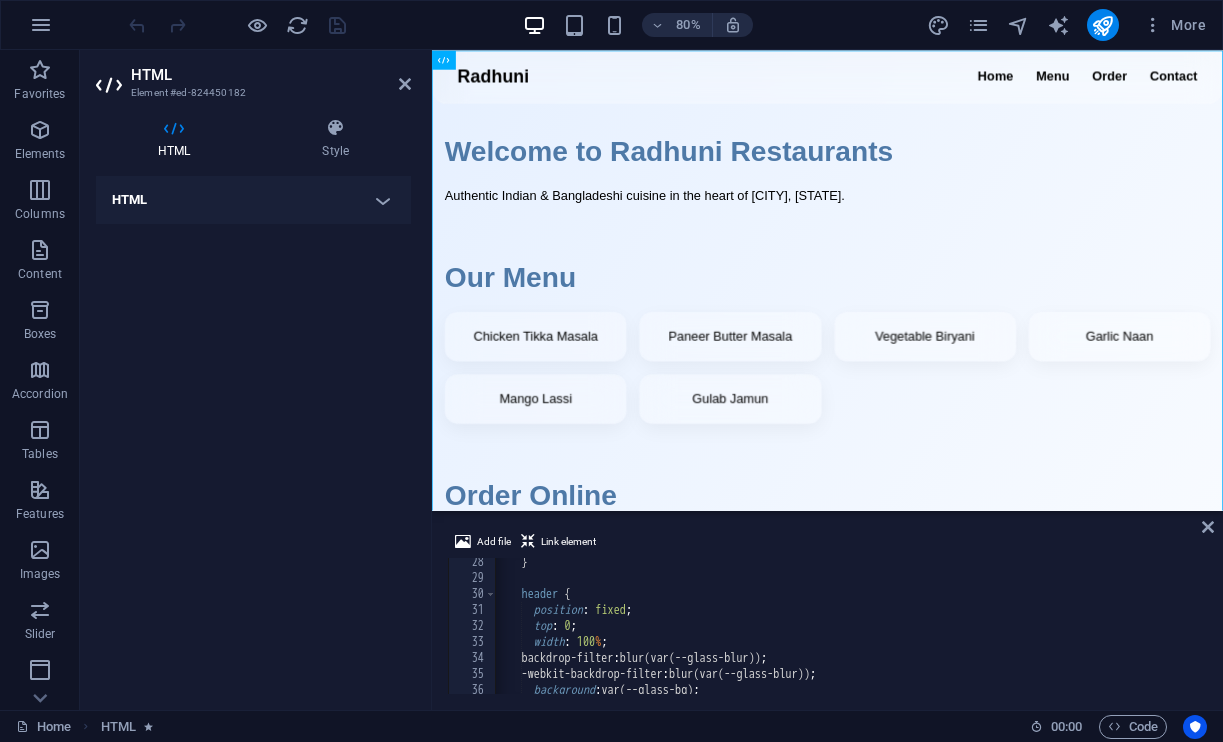 scroll, scrollTop: 388, scrollLeft: 0, axis: vertical 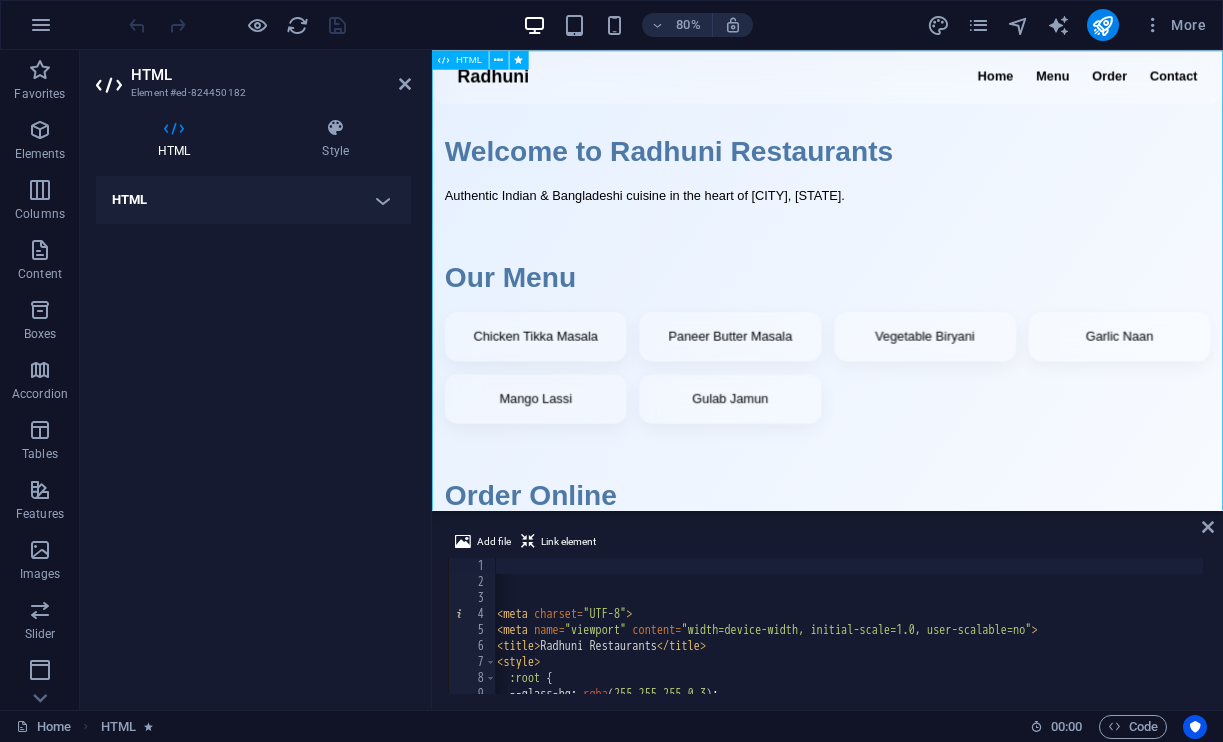 click on "Radhuni Restaurants
Radhuni
Home
Menu
Order
Contact
Welcome to Radhuni Restaurants
Authentic Indian & Bangladeshi cuisine in the heart of Detroit, Michigan.
Our Menu
Chicken Tikka Masala
Paneer Butter Masala
Vegetable Biryani
Garlic Naan
Mango Lassi
Gulab Jamun
Order Online
Order on UberEats
Order on GrubHub
Order on DoorDash
Contact & Location
Address: 12162 Conant St, Detroit, MI, United States, Michigan
Facebook: Visit Our Facebook Page
📞 +1 313-707-0621
© 2025 Radhuni Restaurants. All rights reserved." at bounding box center (926, 761) 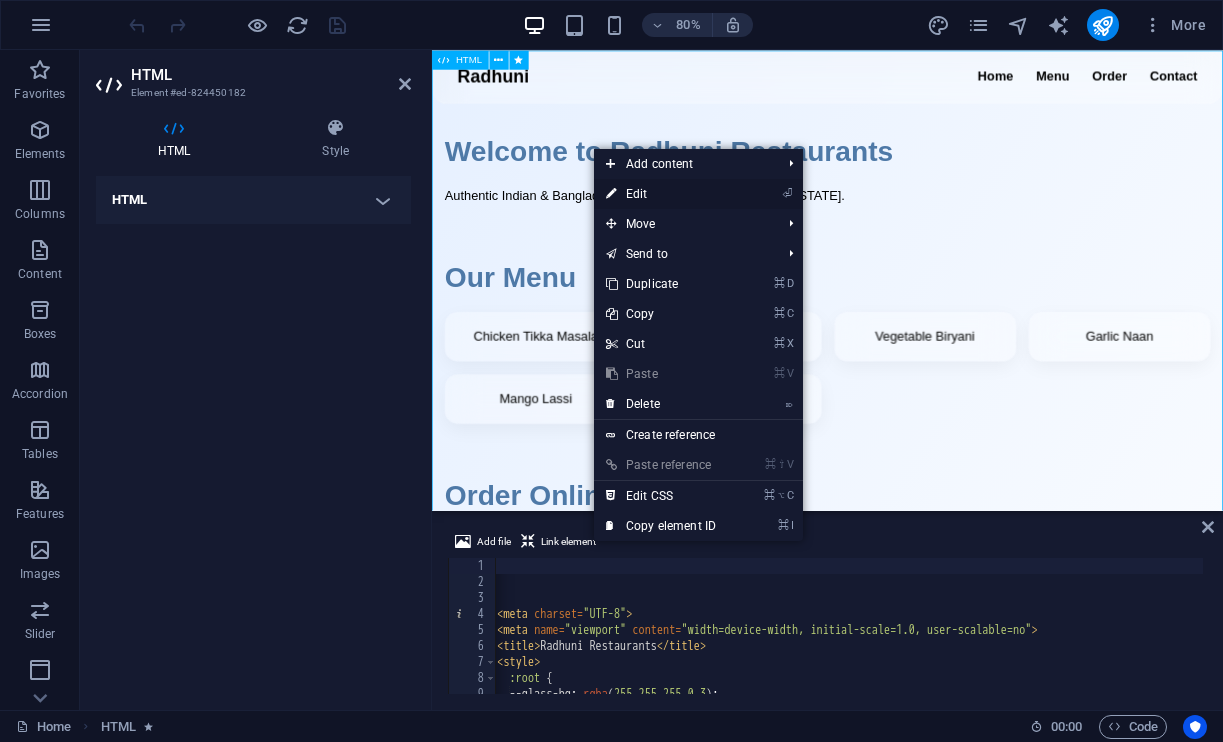 click on "⏎  Edit" at bounding box center [661, 194] 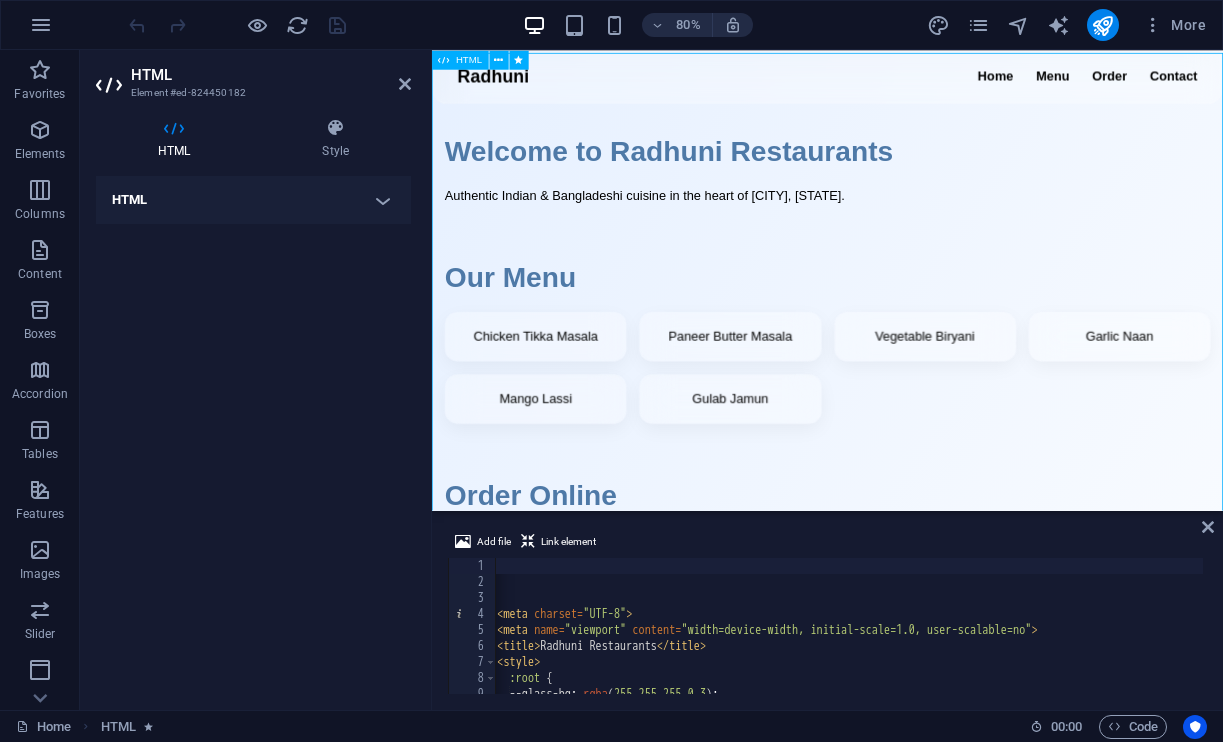 scroll, scrollTop: 0, scrollLeft: 0, axis: both 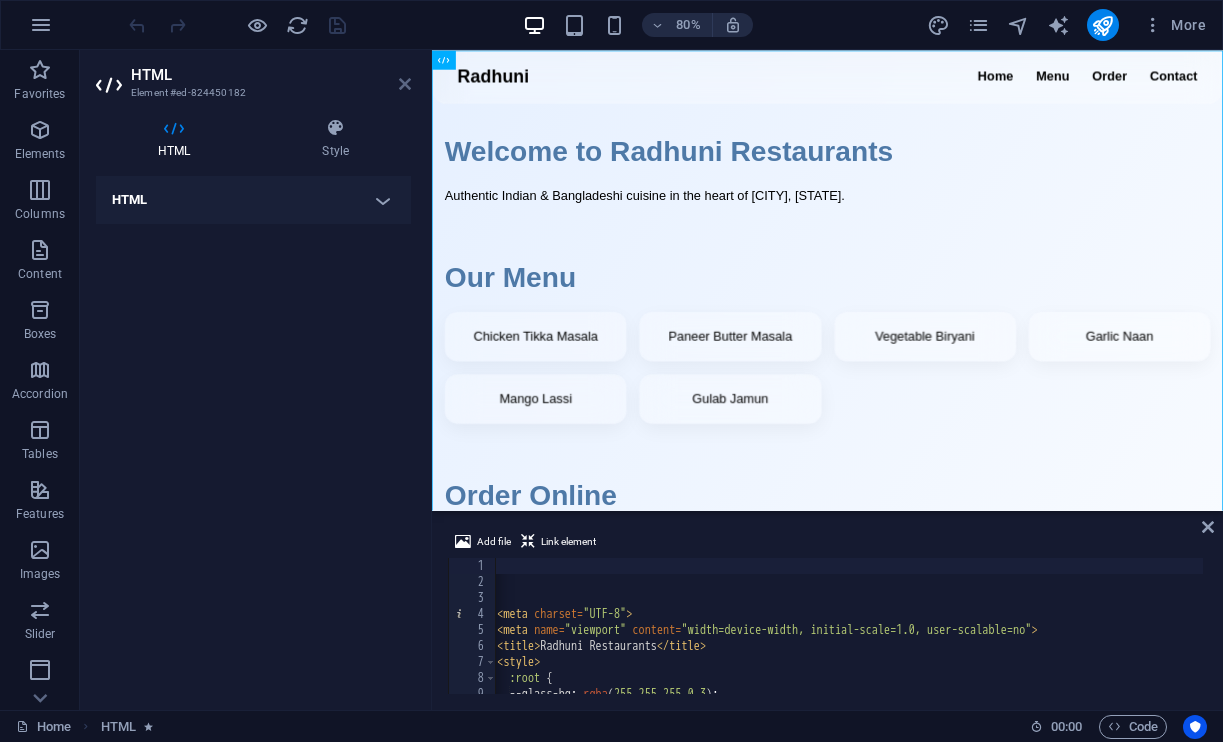 click at bounding box center [405, 84] 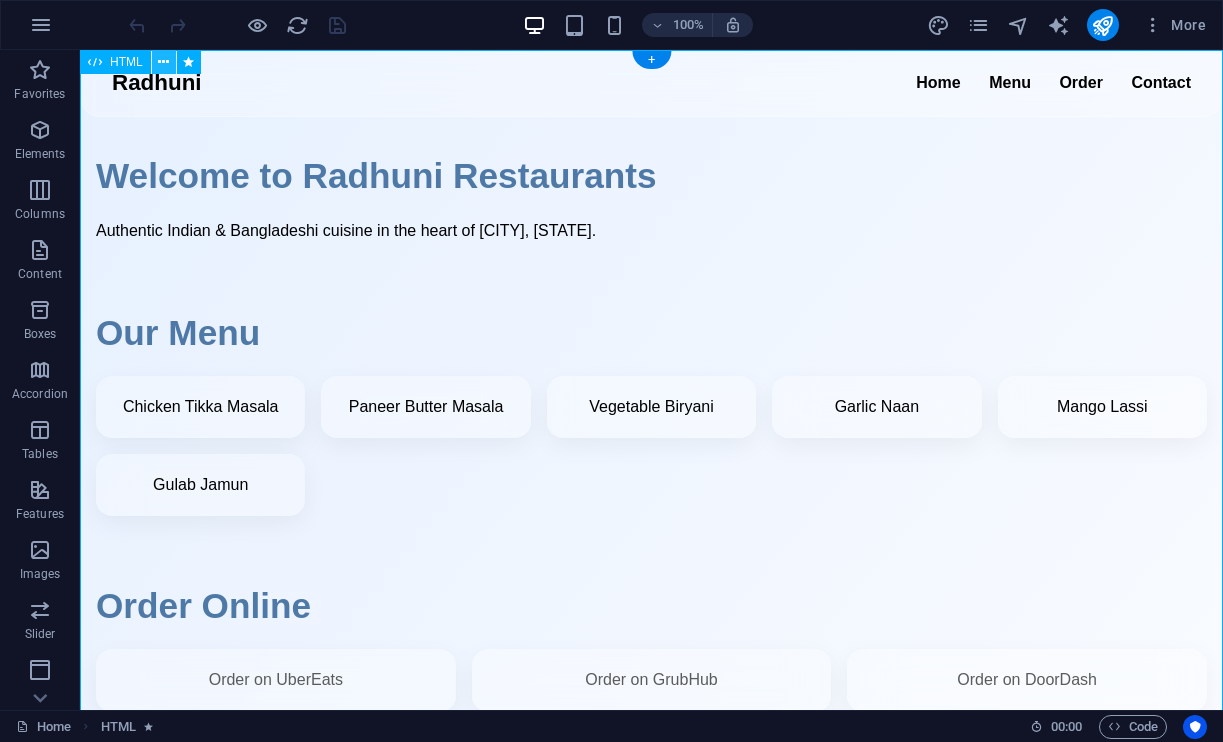 click at bounding box center [163, 62] 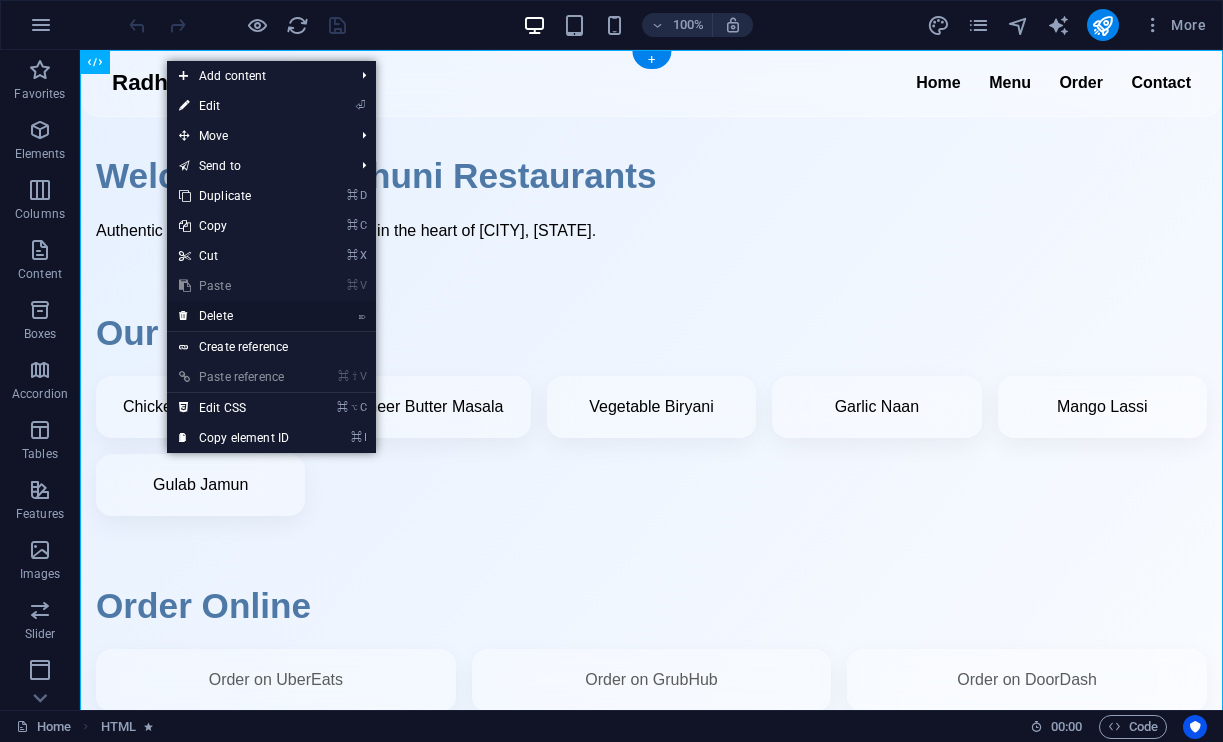 click on "⌦  Delete" at bounding box center [234, 316] 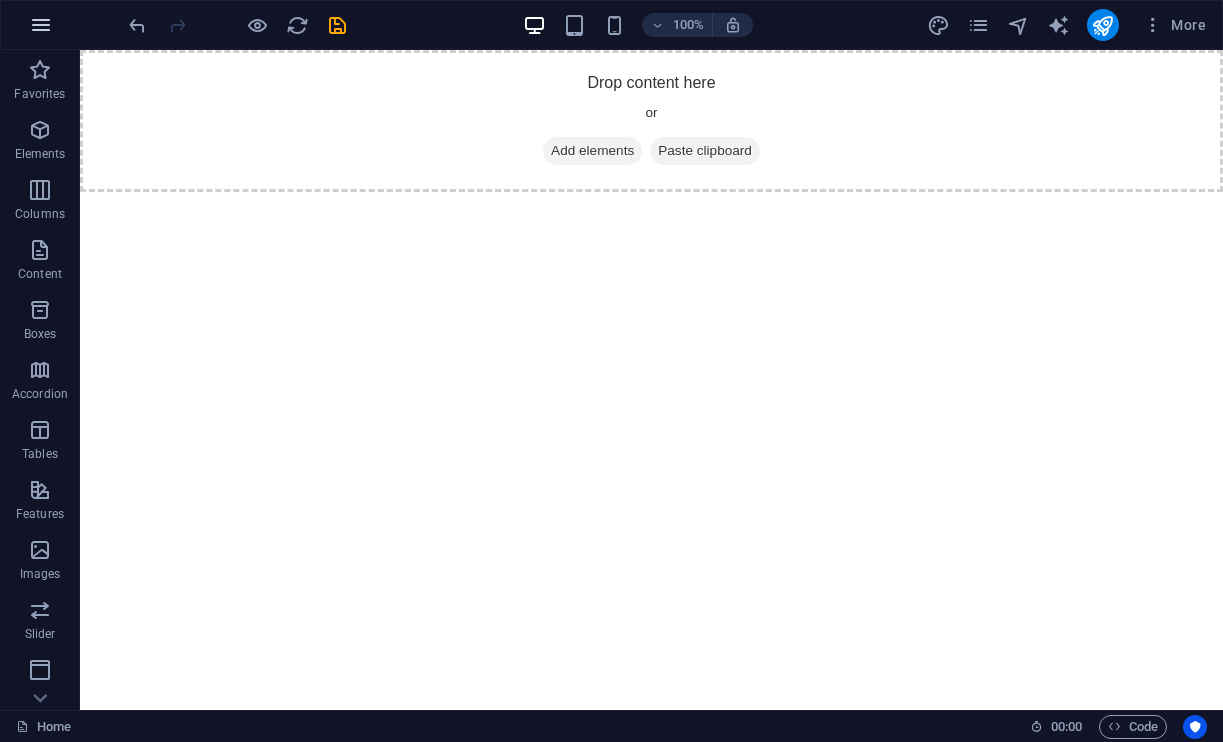 click at bounding box center [41, 25] 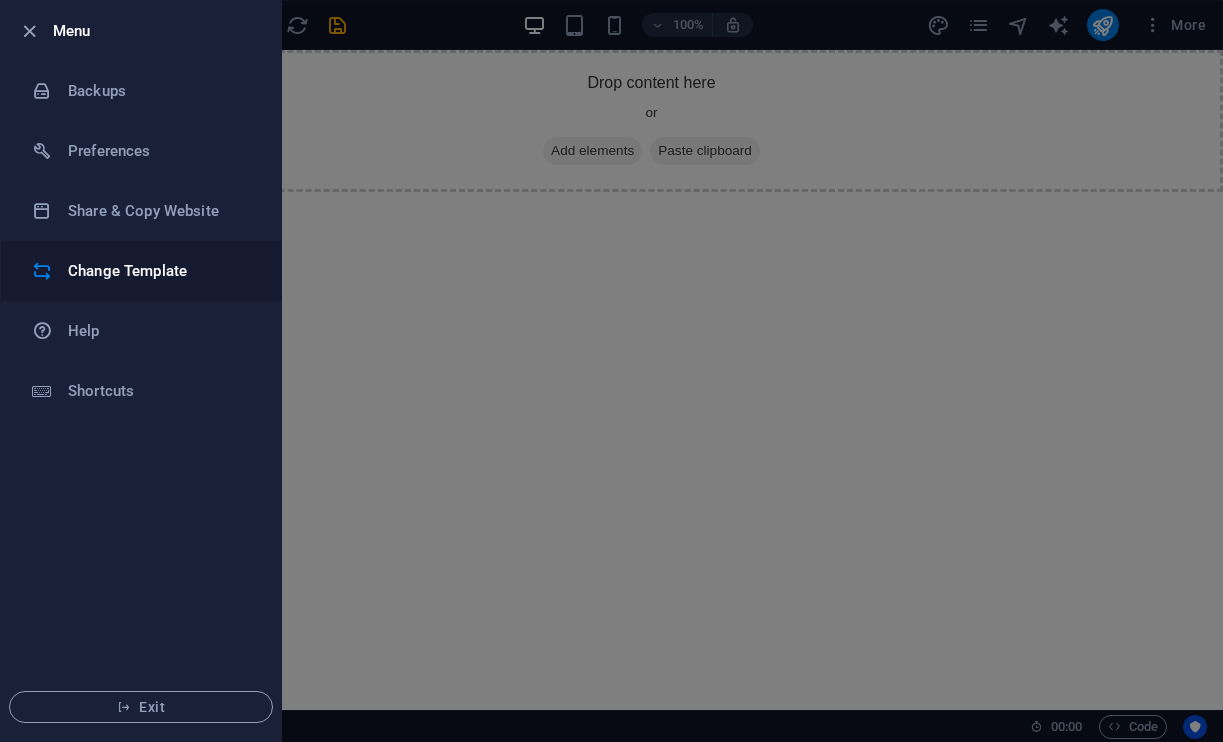 click on "Change Template" at bounding box center (141, 271) 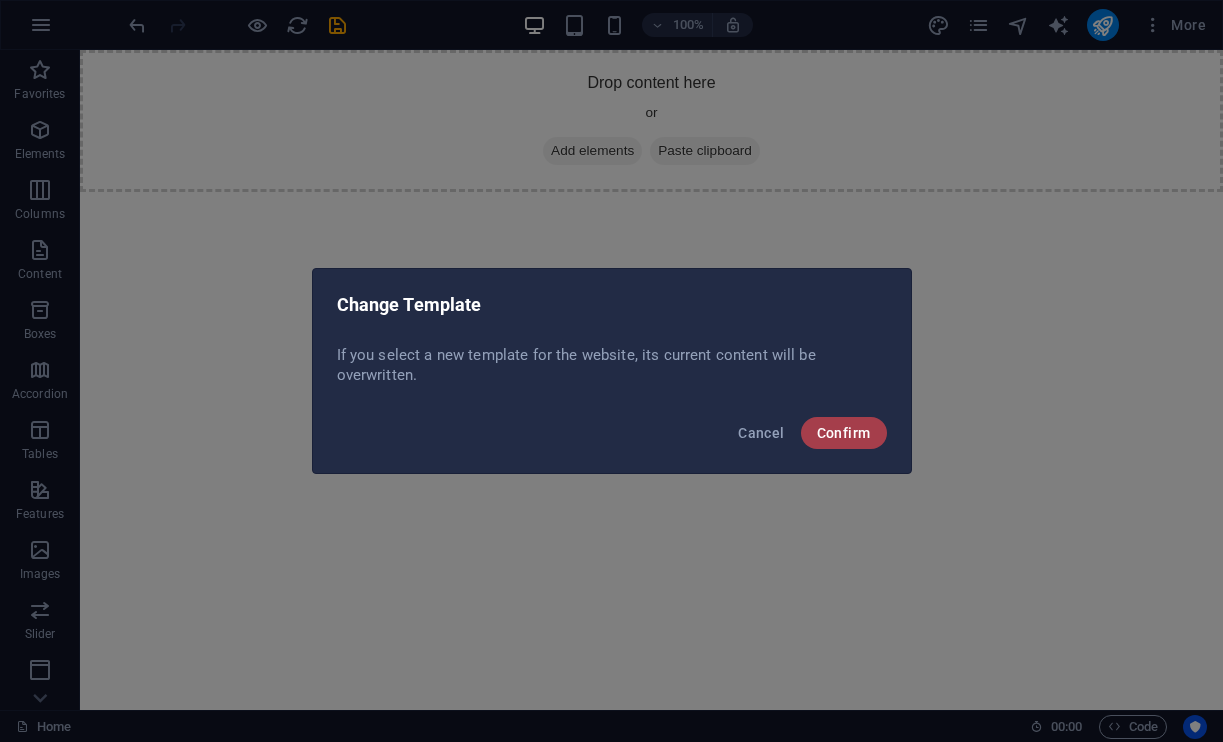 click on "Confirm" at bounding box center [844, 433] 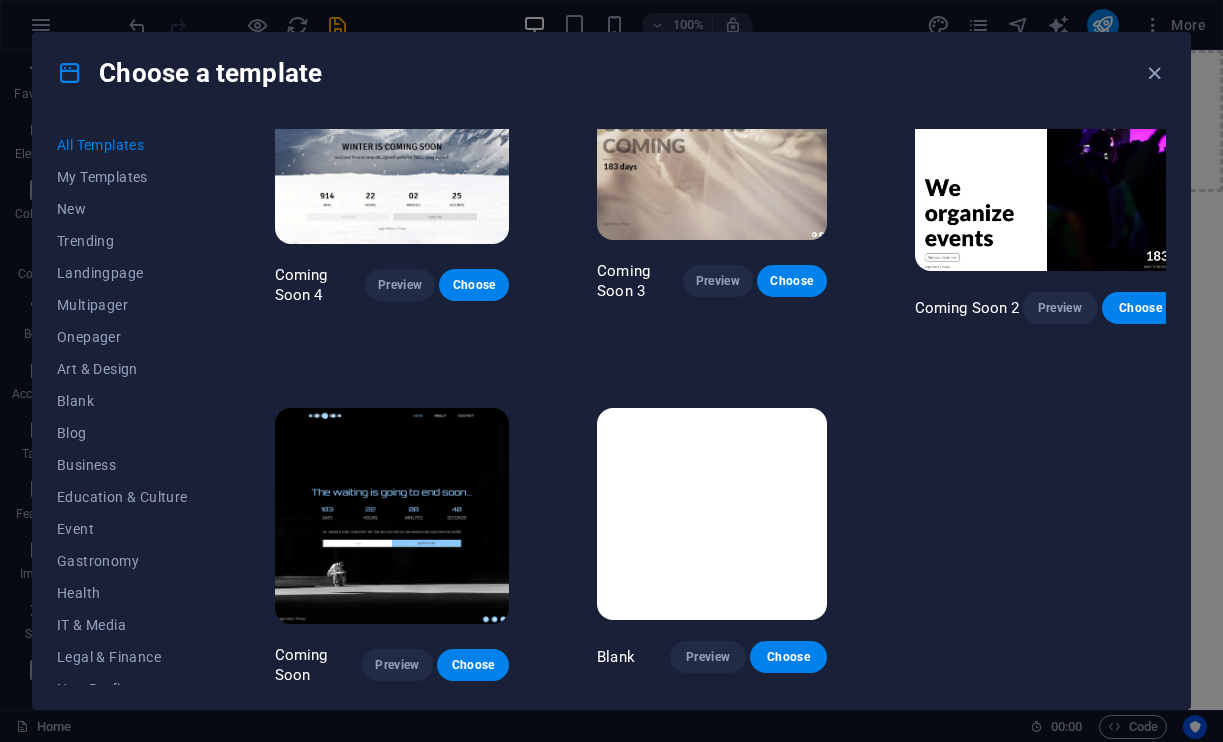 scroll, scrollTop: 20308, scrollLeft: 1, axis: both 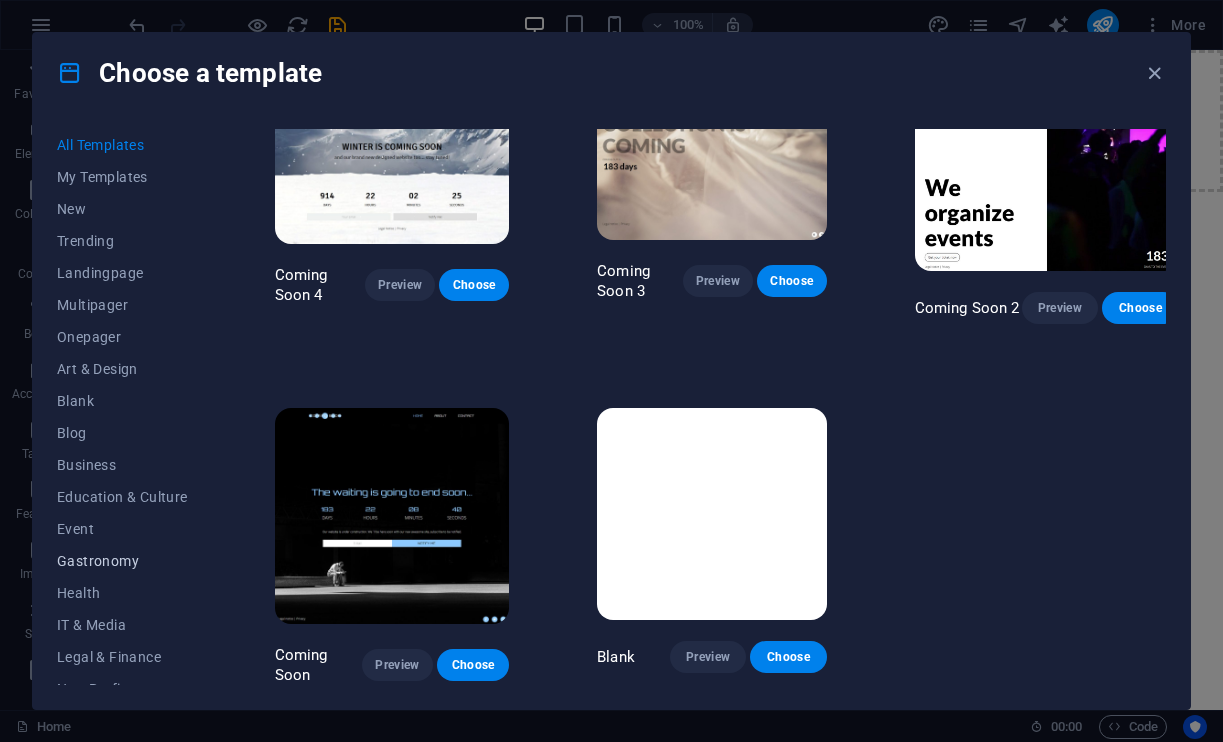 click on "Gastronomy" at bounding box center (122, 561) 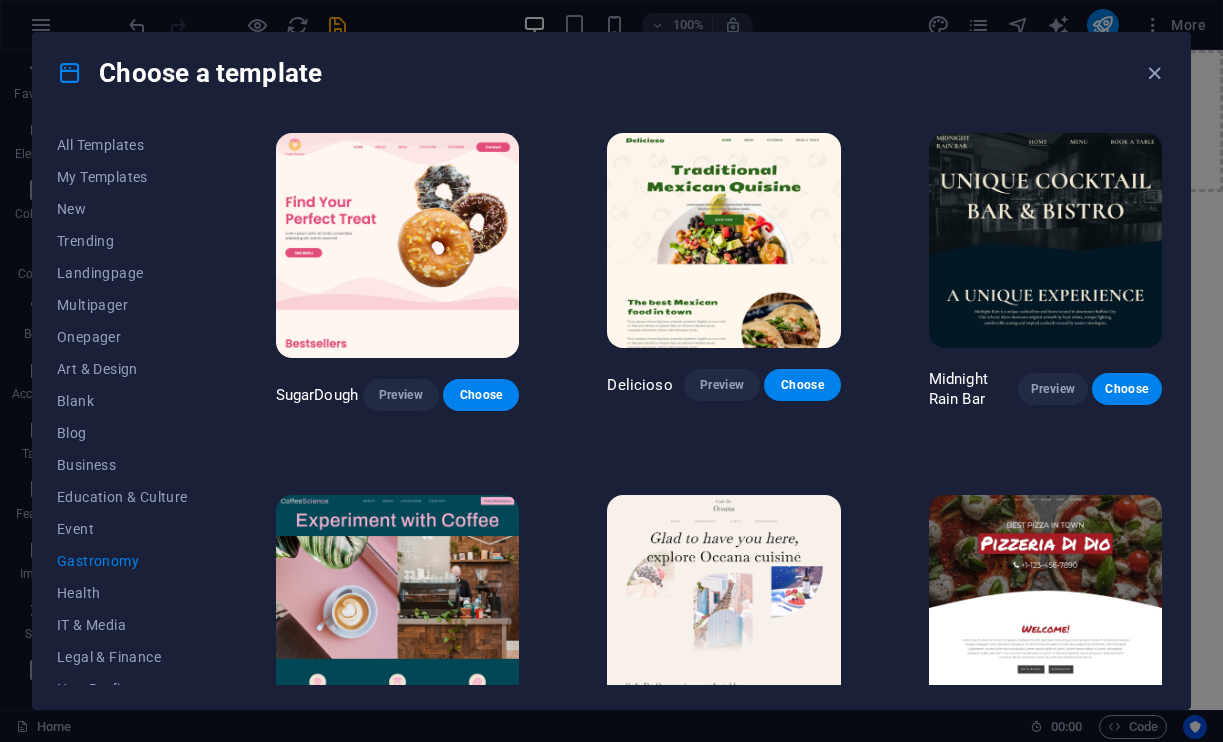 scroll, scrollTop: 0, scrollLeft: 0, axis: both 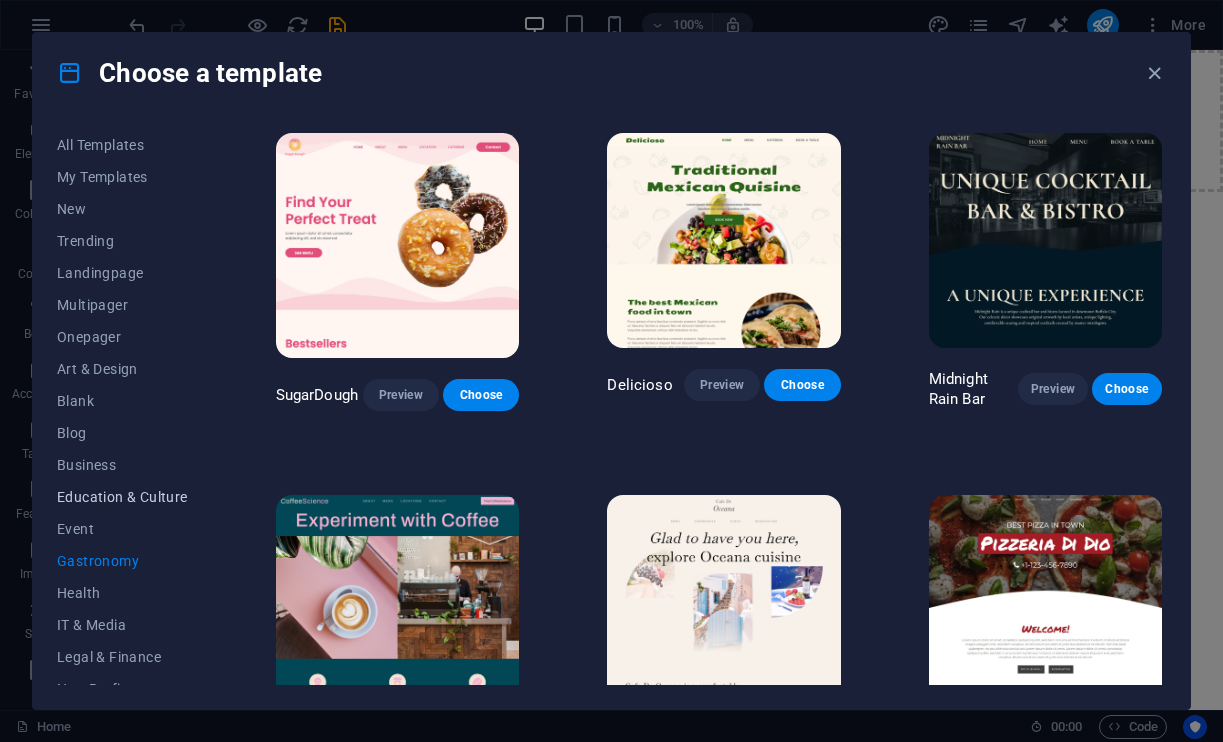 click on "Education & Culture" at bounding box center (122, 497) 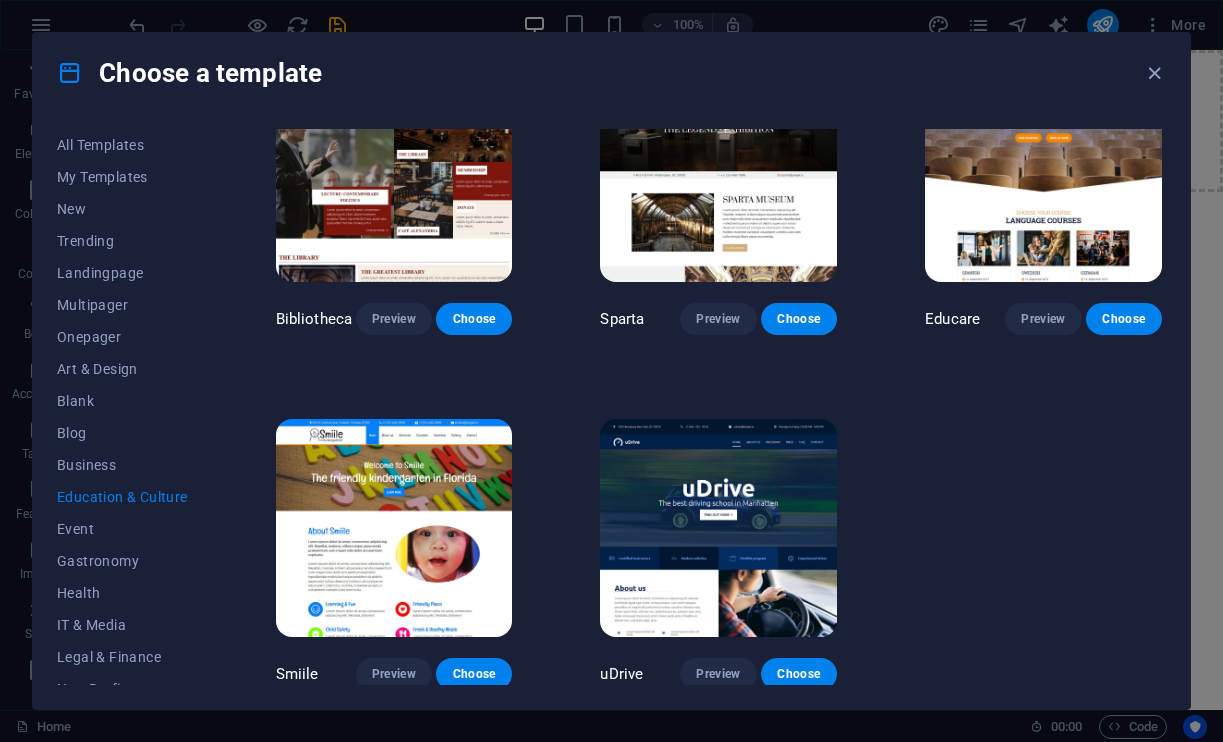 scroll, scrollTop: 431, scrollLeft: 0, axis: vertical 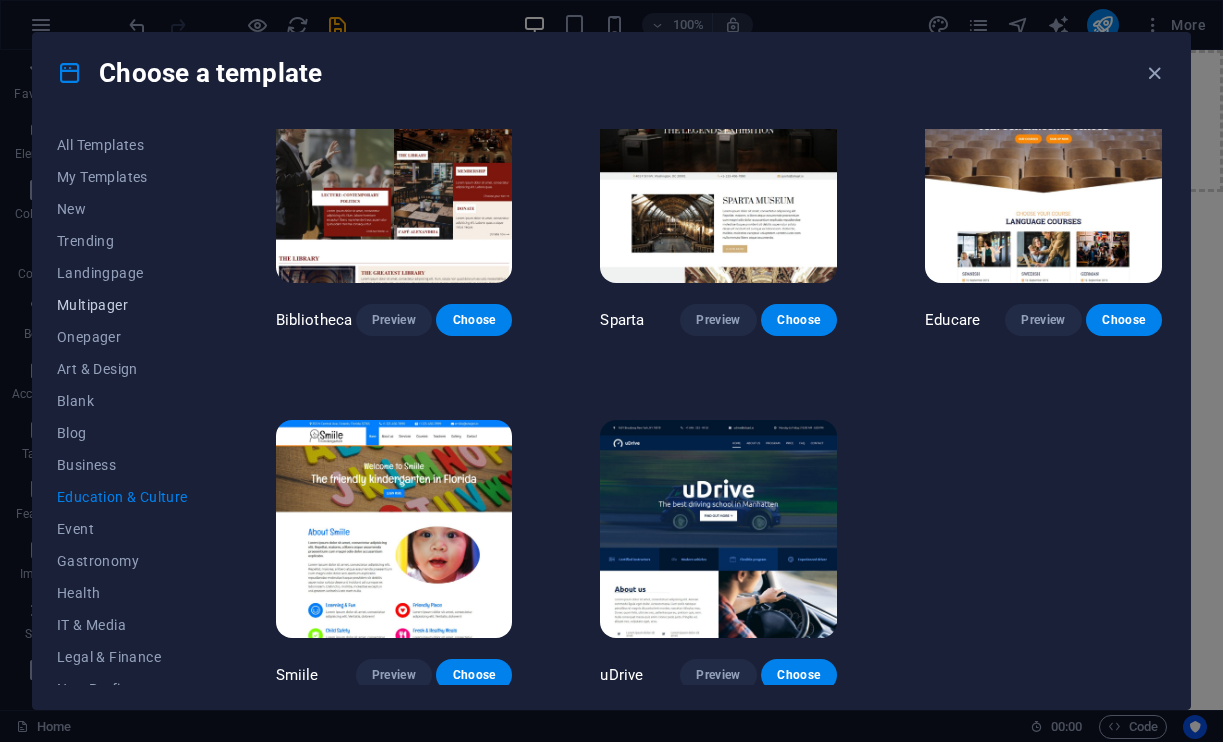 click on "Multipager" at bounding box center [122, 305] 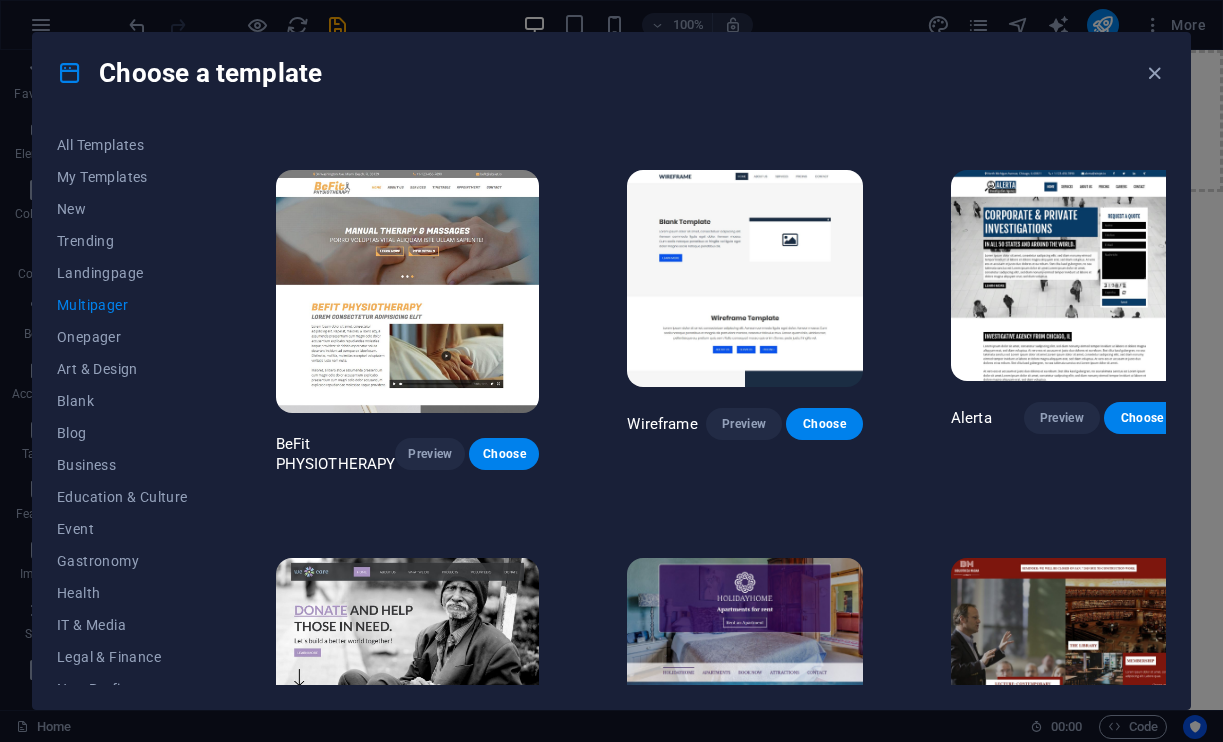 scroll, scrollTop: 5309, scrollLeft: 0, axis: vertical 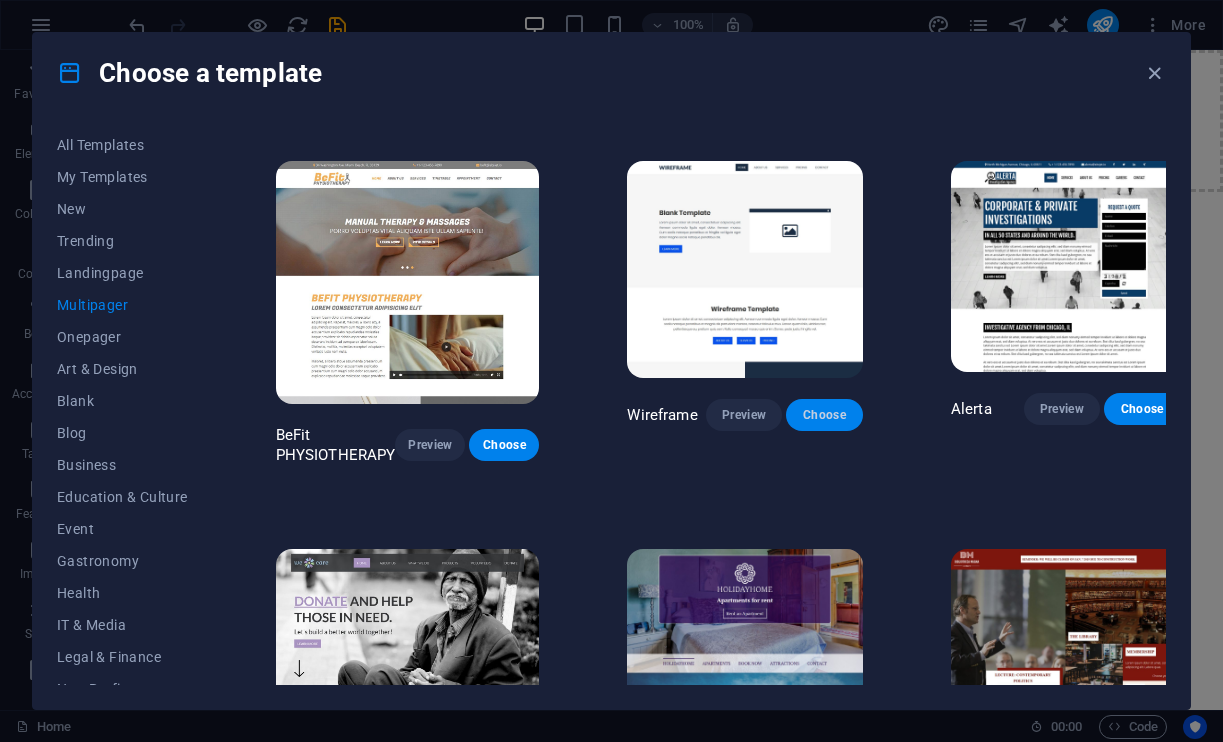 click on "Choose" at bounding box center (824, 415) 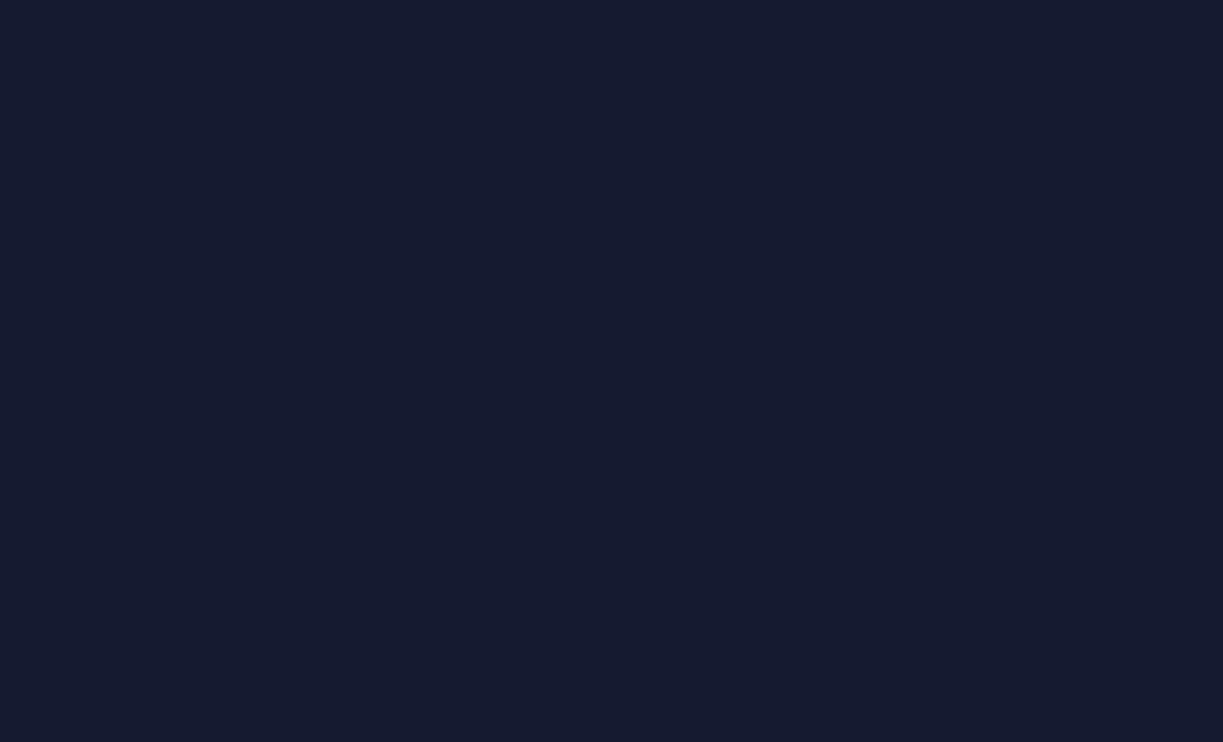 scroll, scrollTop: 0, scrollLeft: 0, axis: both 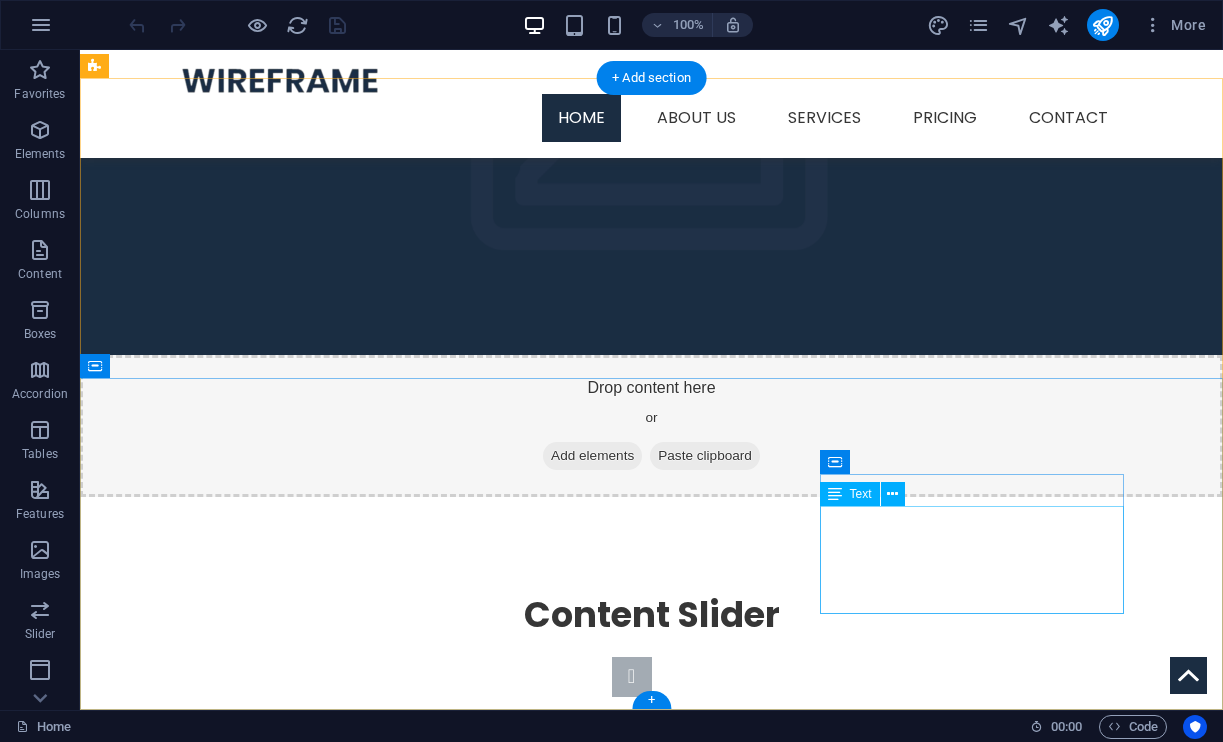 click on "Tel.:  #[PHONE] Fax:  Mobil:  #[EMAIL]" at bounding box center (248, 1917) 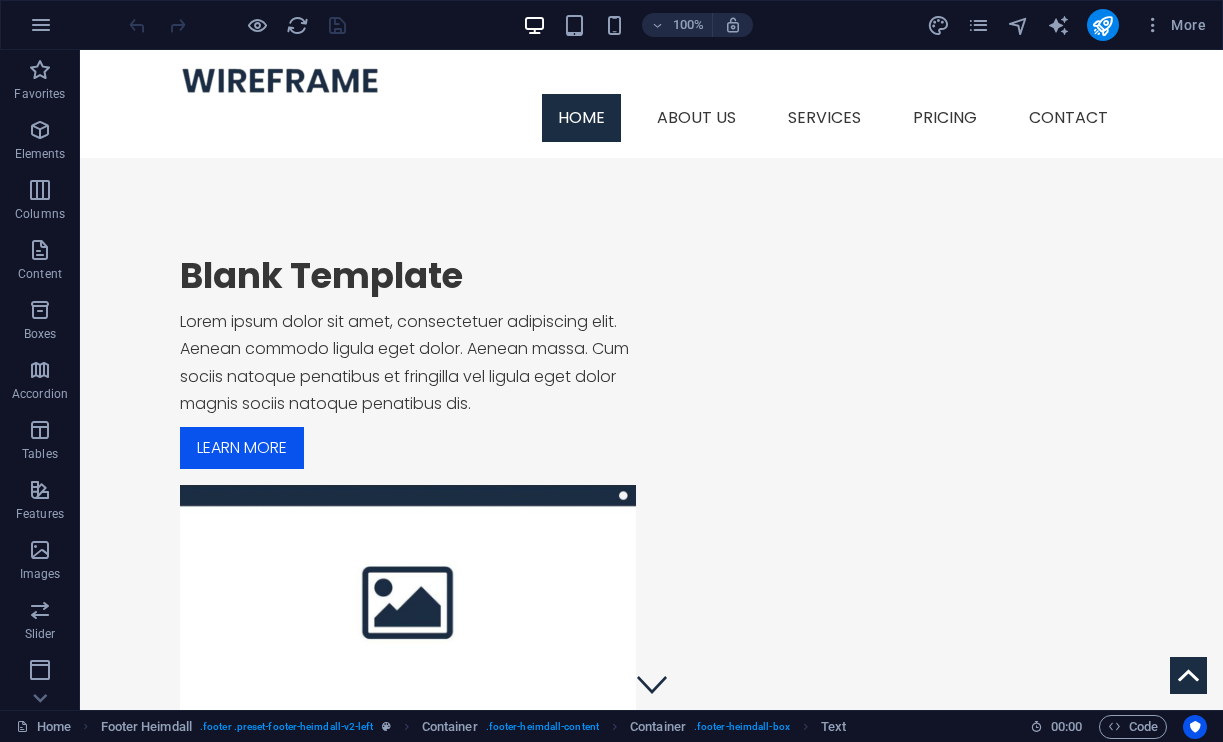 scroll, scrollTop: 0, scrollLeft: 0, axis: both 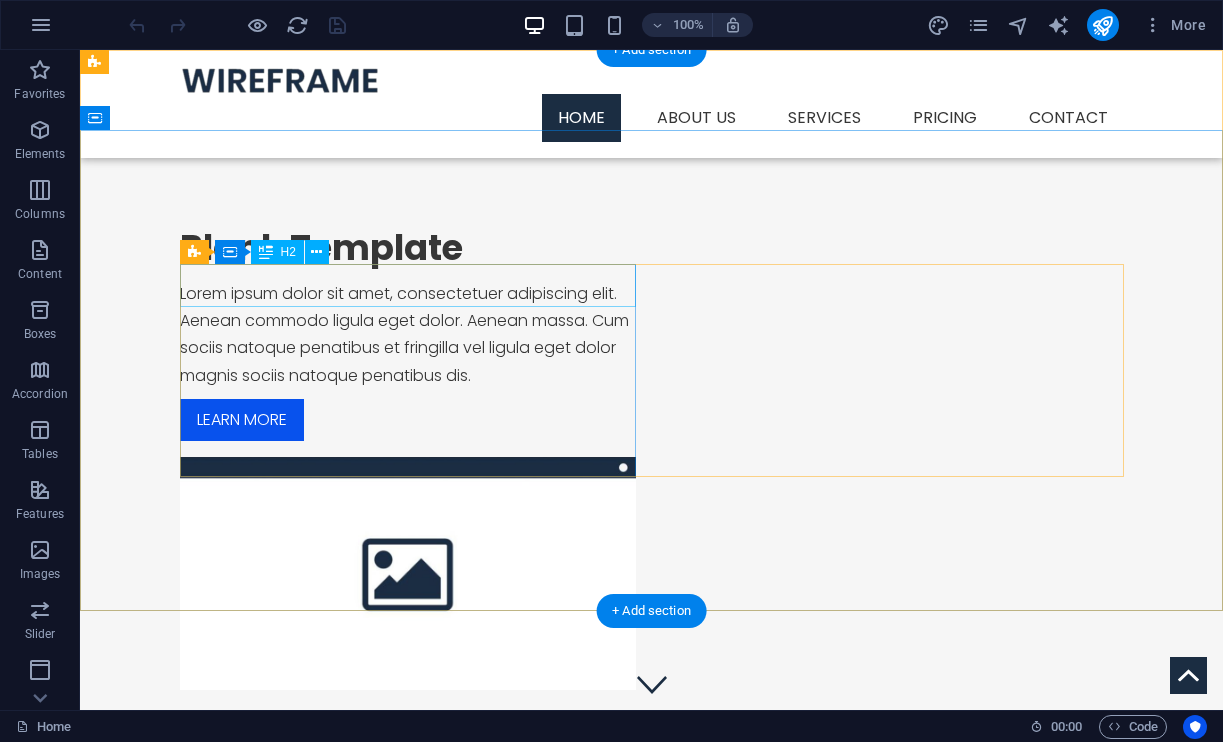 click on "Blank Template" at bounding box center [408, 248] 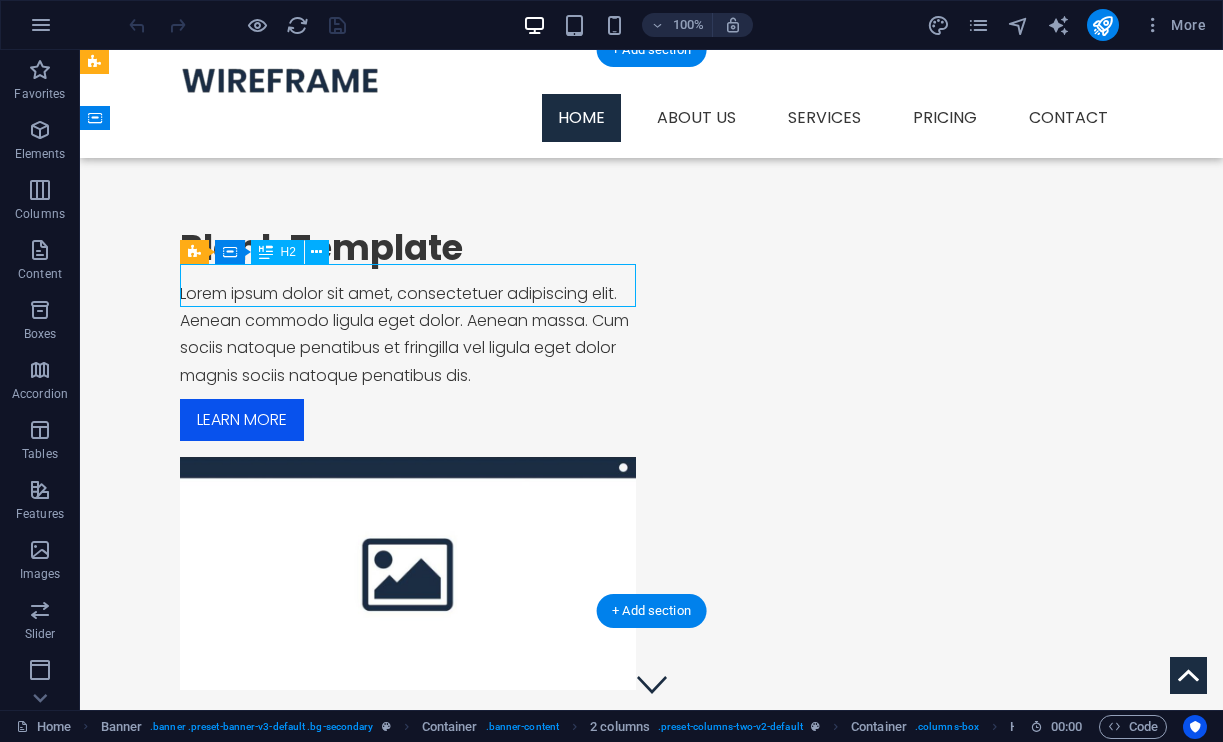 click on "Blank Template" at bounding box center (408, 248) 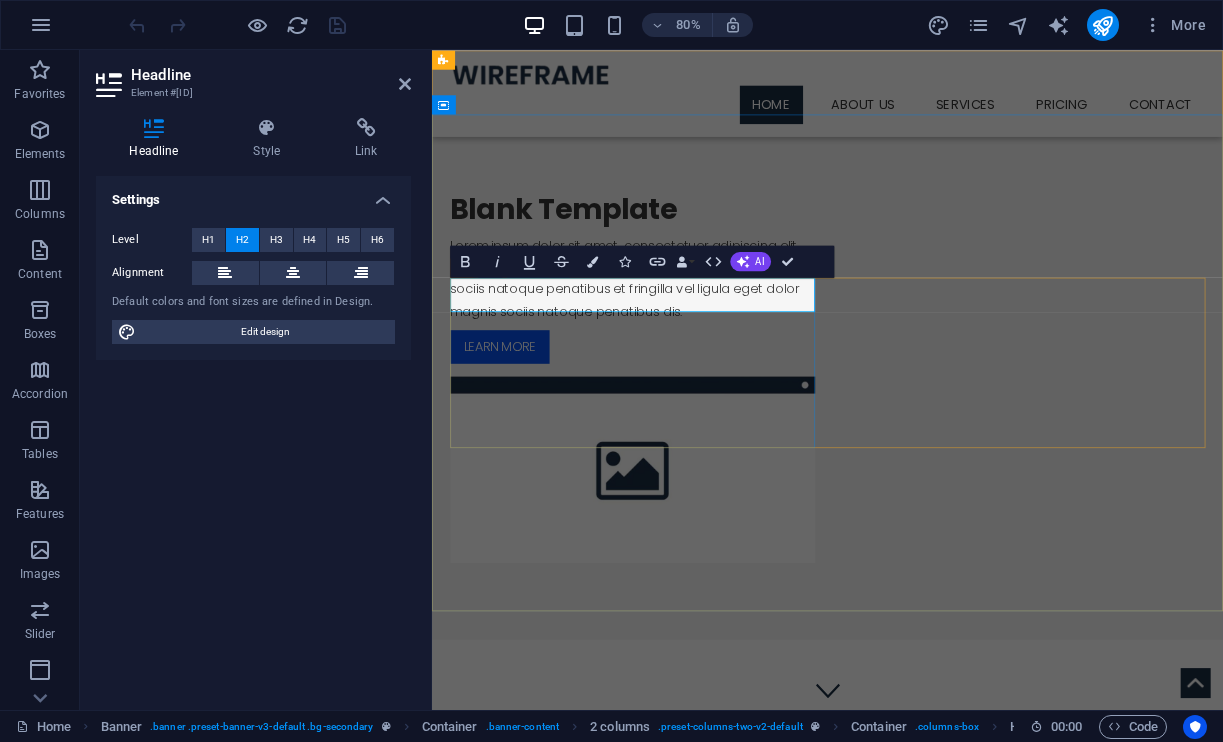 click on "Blank Template" at bounding box center (683, 248) 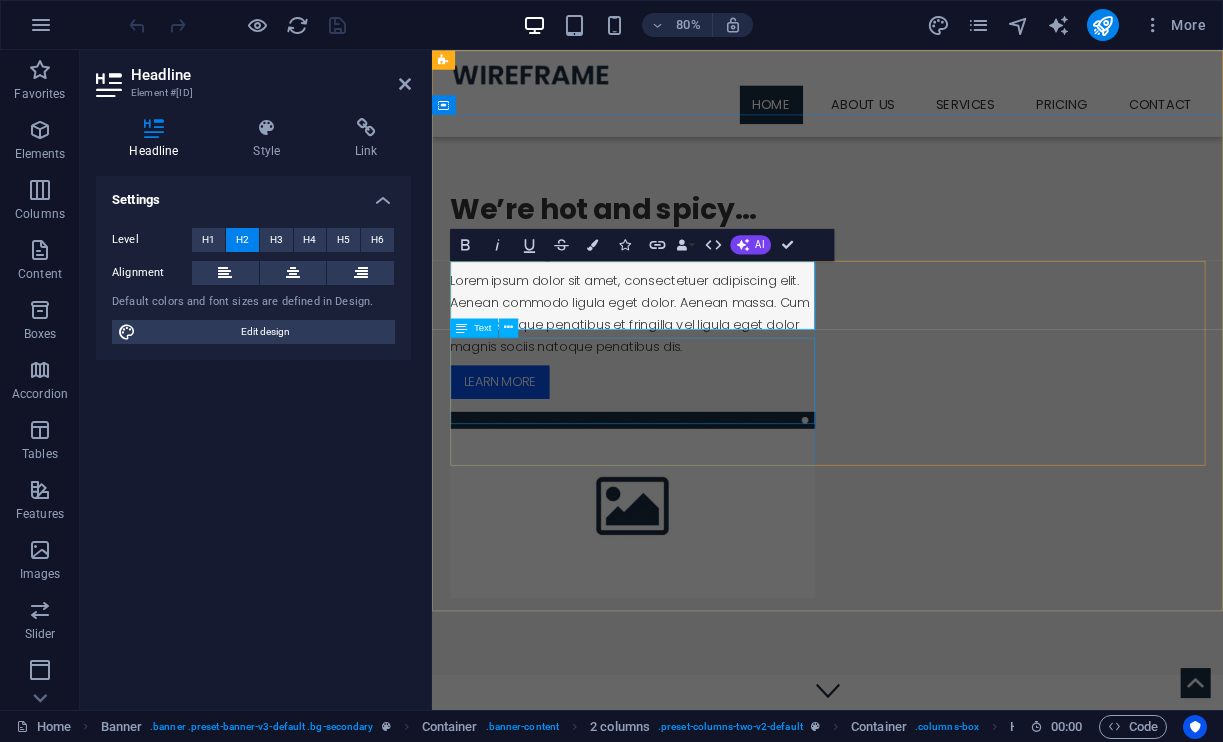click on "Lorem ipsum dolor sit amet, consectetuer adipiscing elit. Aenean commodo ligula eget dolor. Aenean massa. Cum sociis natoque penatibus et fringilla vel ligula eget dolor magnis sociis natoque penatibus dis." at bounding box center (683, 378) 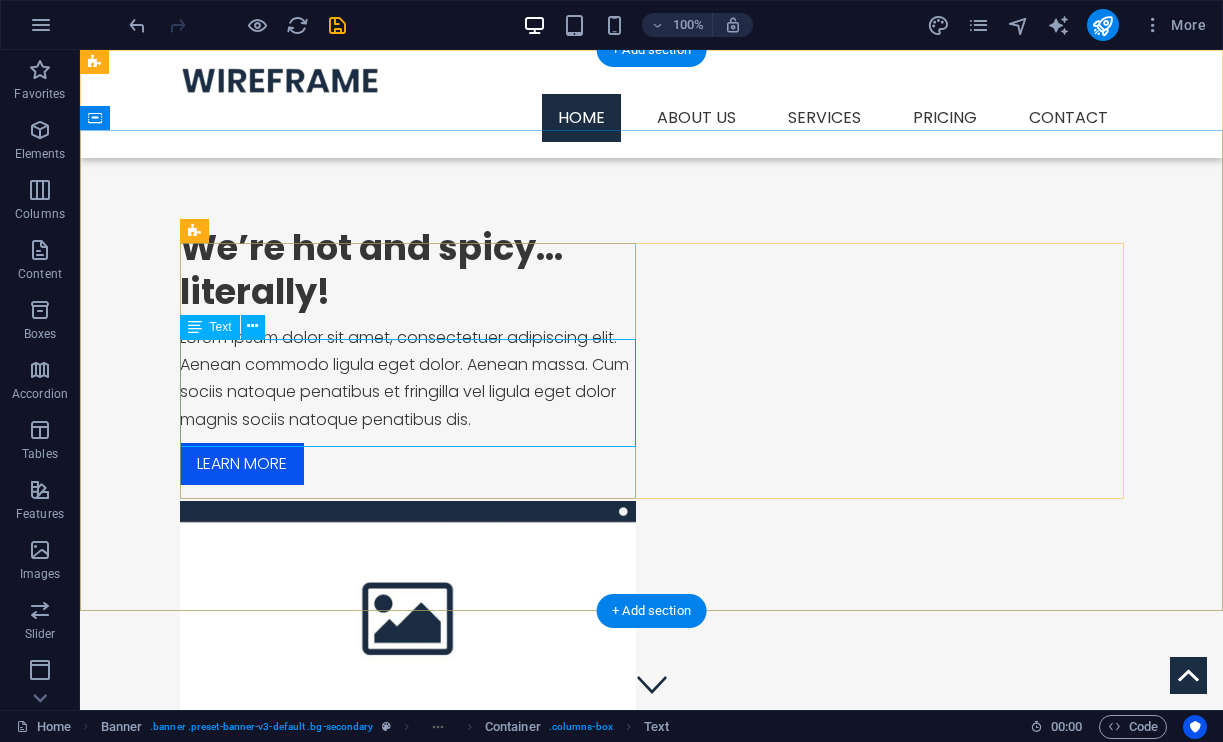 click on "Lorem ipsum dolor sit amet, consectetuer adipiscing elit. Aenean commodo ligula eget dolor. Aenean massa. Cum sociis natoque penatibus et fringilla vel ligula eget dolor magnis sociis natoque penatibus dis." at bounding box center (408, 378) 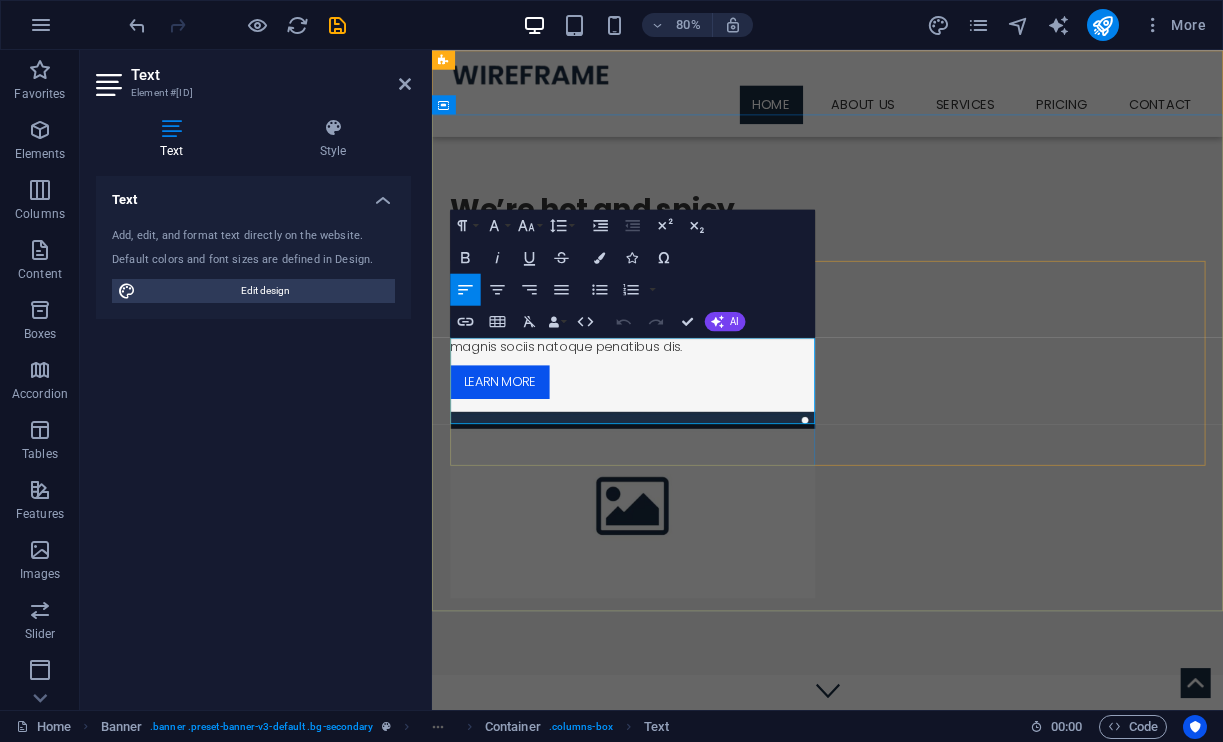 click on "Lorem ipsum dolor sit amet, consectetuer adipiscing elit. Aenean commodo ligula eget dolor. Aenean massa. Cum sociis natoque penatibus et fringilla vel ligula eget dolor magnis sociis natoque penatibus dis." at bounding box center (683, 378) 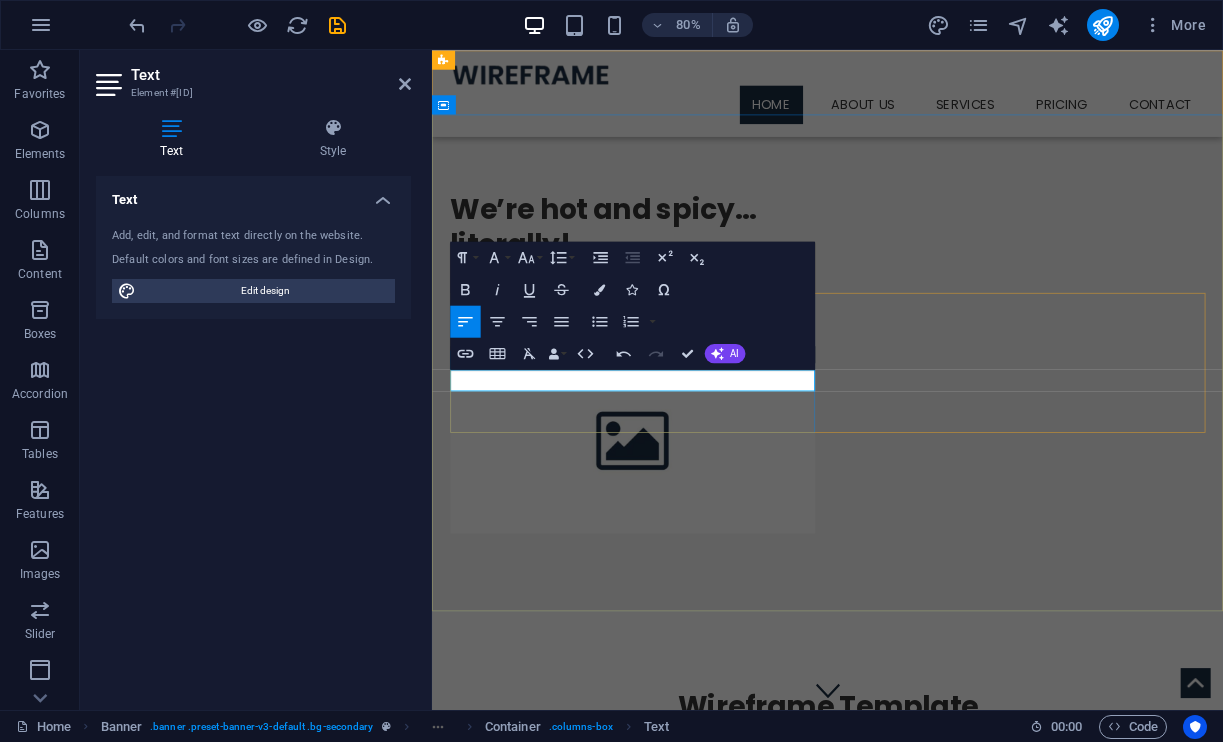 click at bounding box center (683, 337) 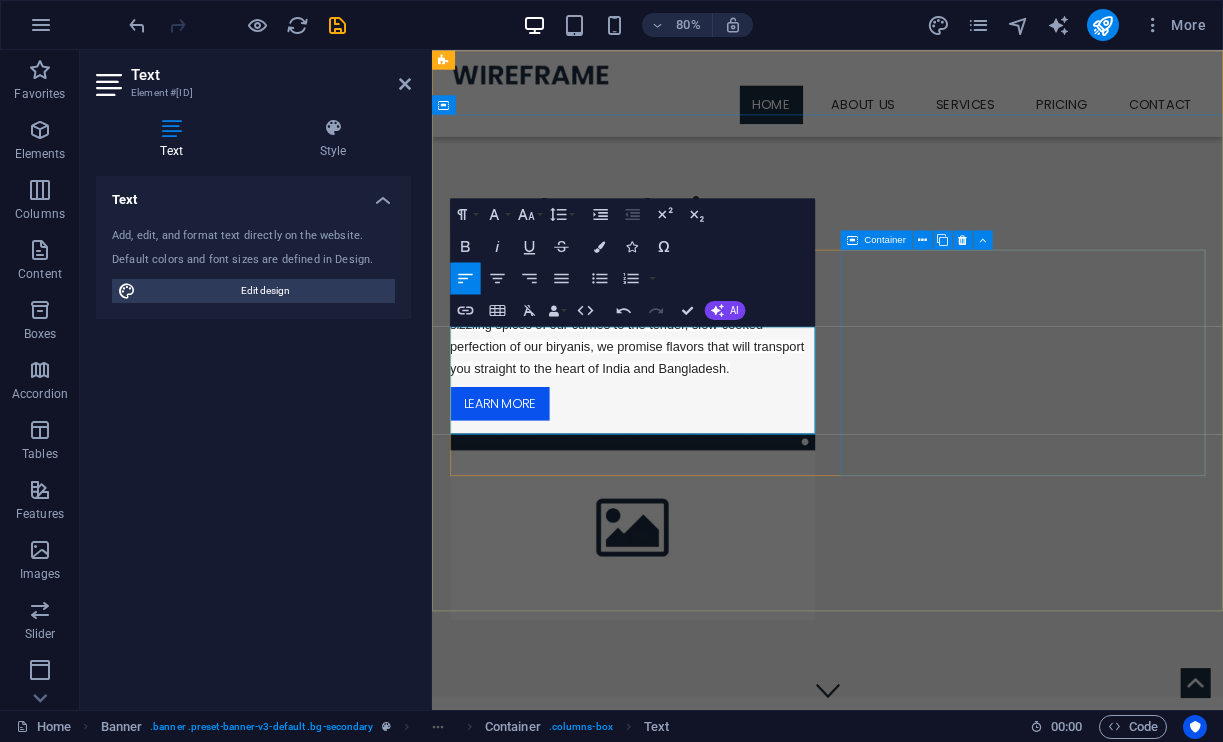click at bounding box center (683, 644) 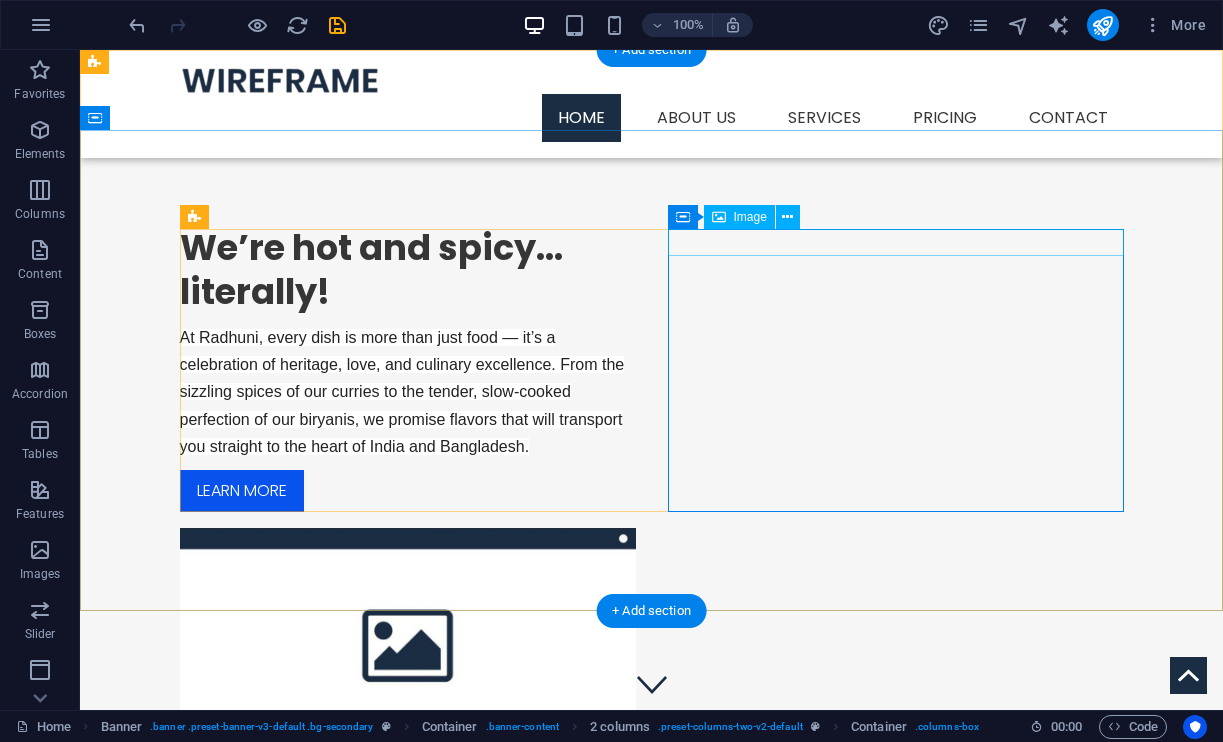 click on "Image" at bounding box center (750, 217) 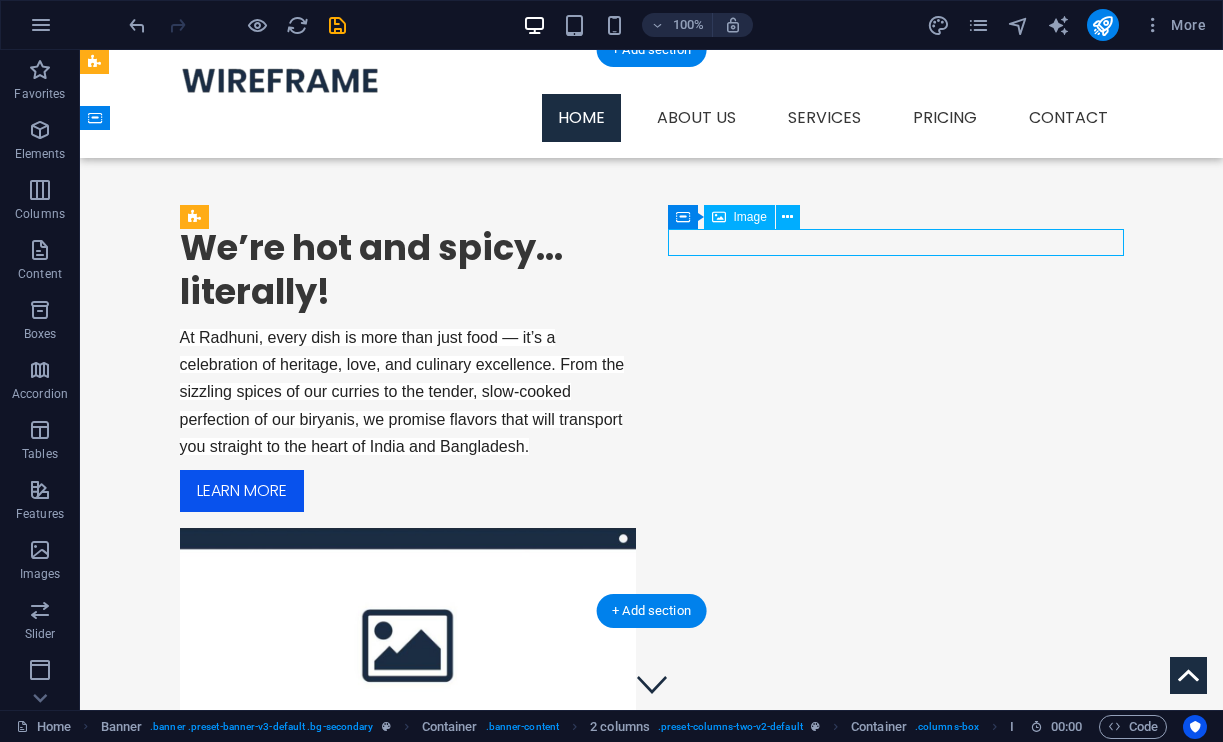 click on "Image" at bounding box center [750, 217] 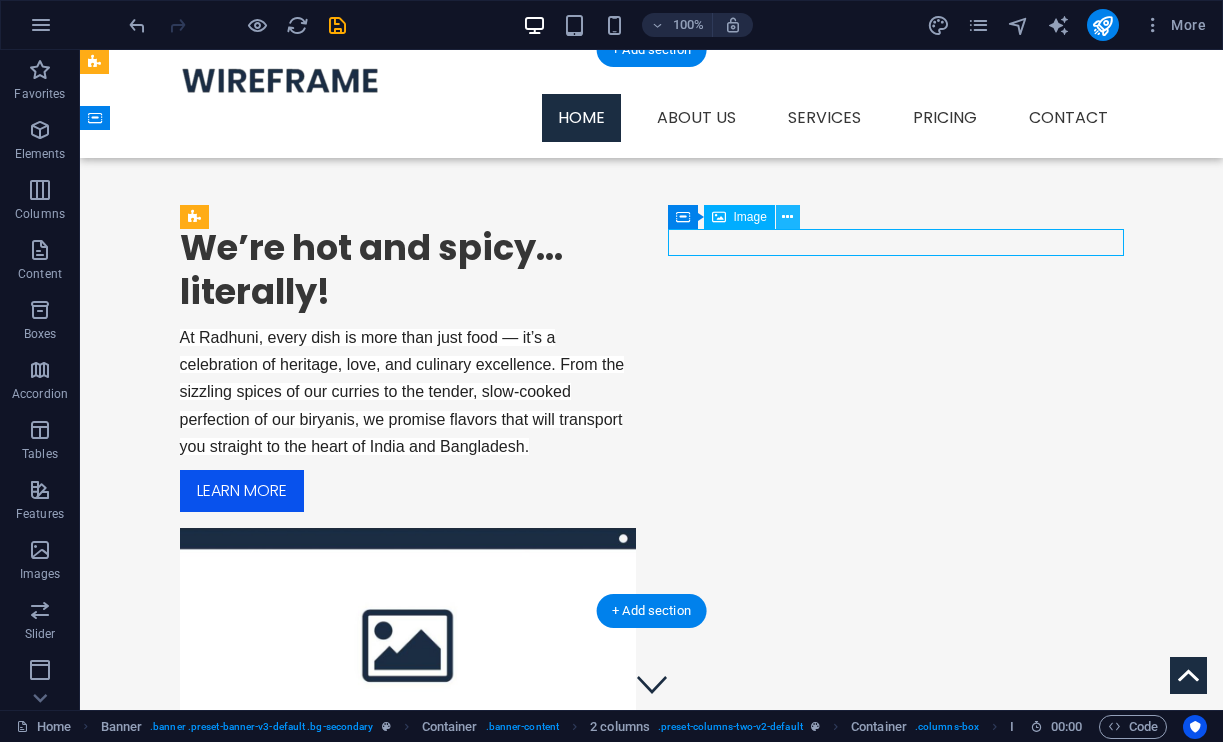 click at bounding box center [787, 217] 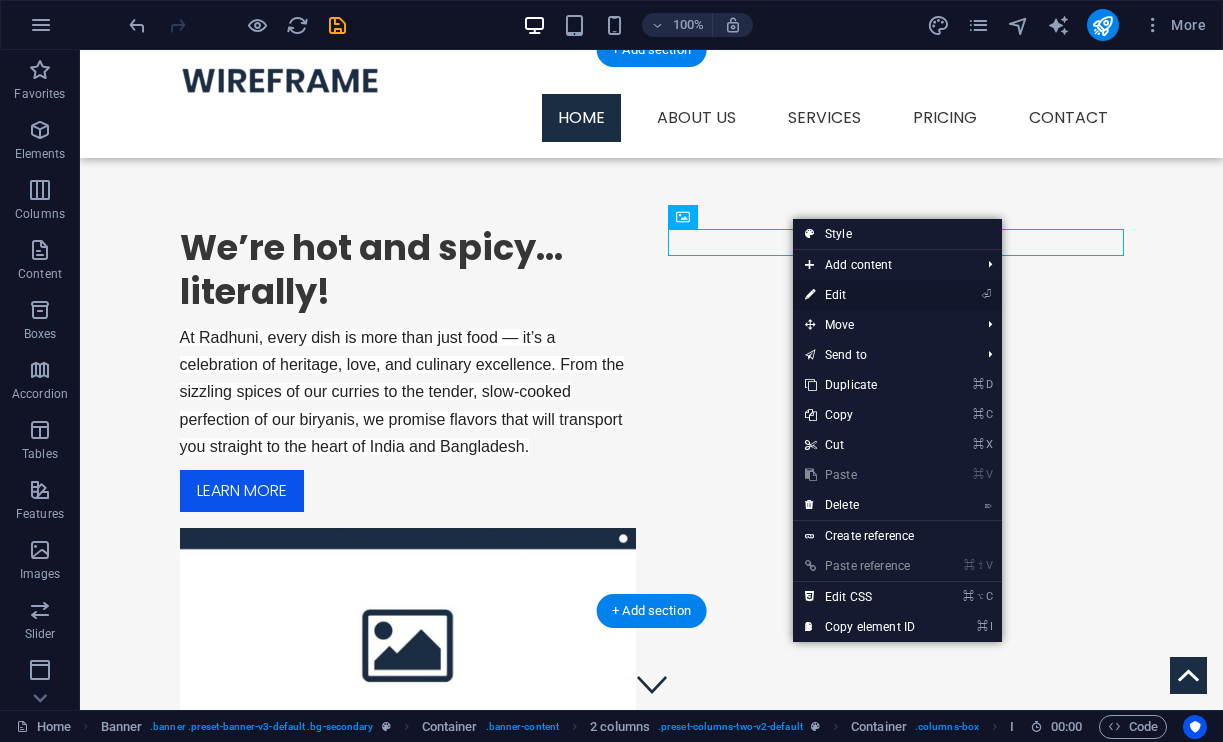 click on "⏎  Edit" at bounding box center (860, 295) 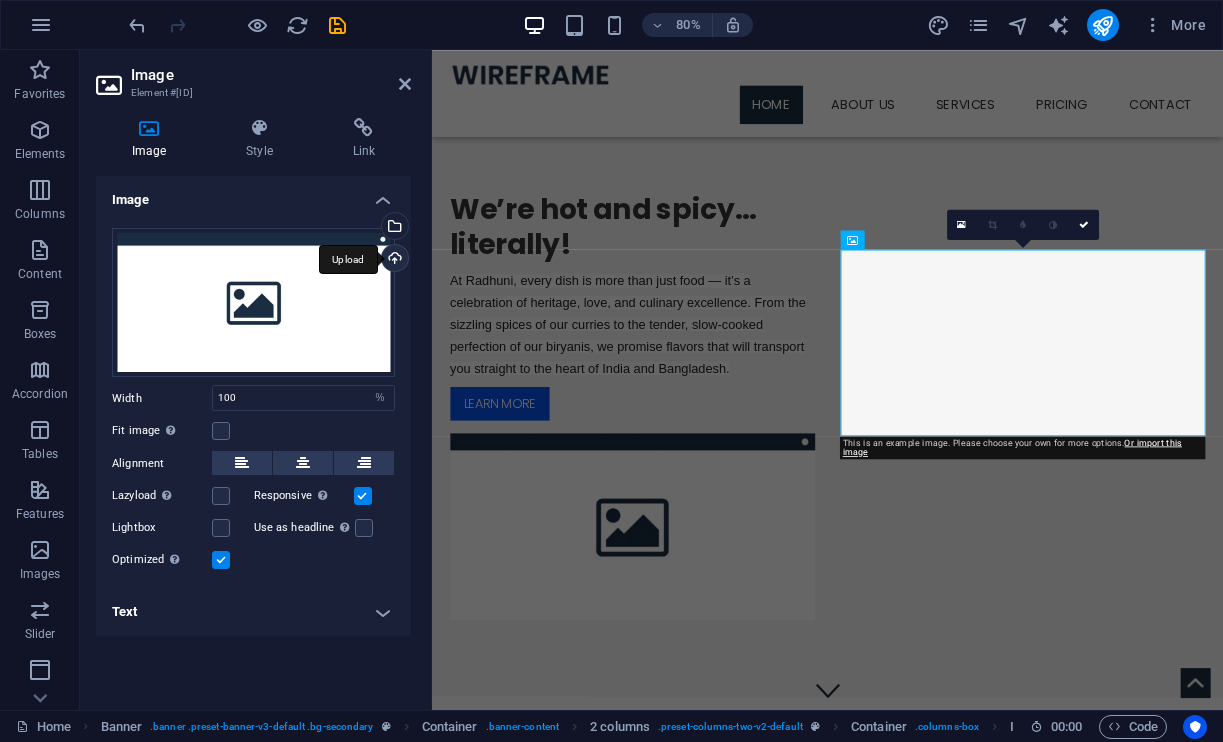 click on "Upload" at bounding box center (393, 260) 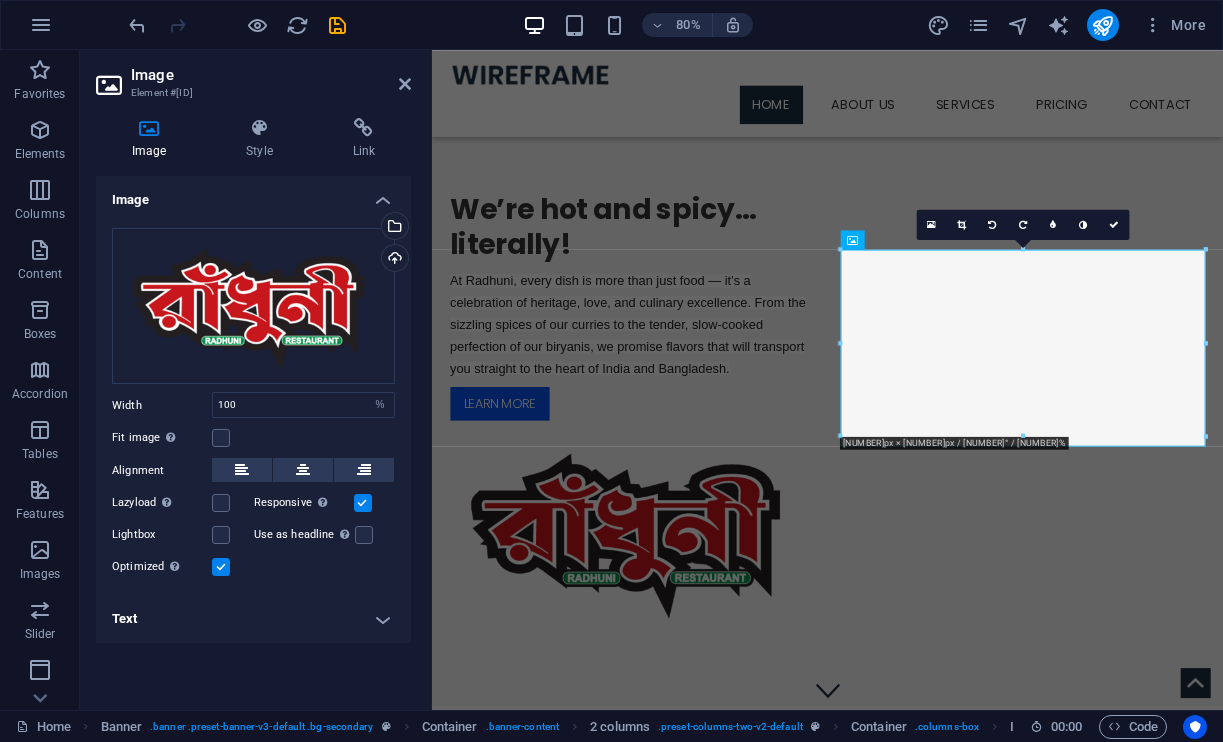 click on "We’re hot and spicy… literally! At Radhuni, every dish is more than just food — it’s a celebration of heritage, love, and culinary excellence. From the sizzling spices of our curries to the tender, slow-cooked perfection of our biryanis, we promise flavors that will transport you straight to the heart of India and Bangladesh. Learn more" at bounding box center [926, 499] 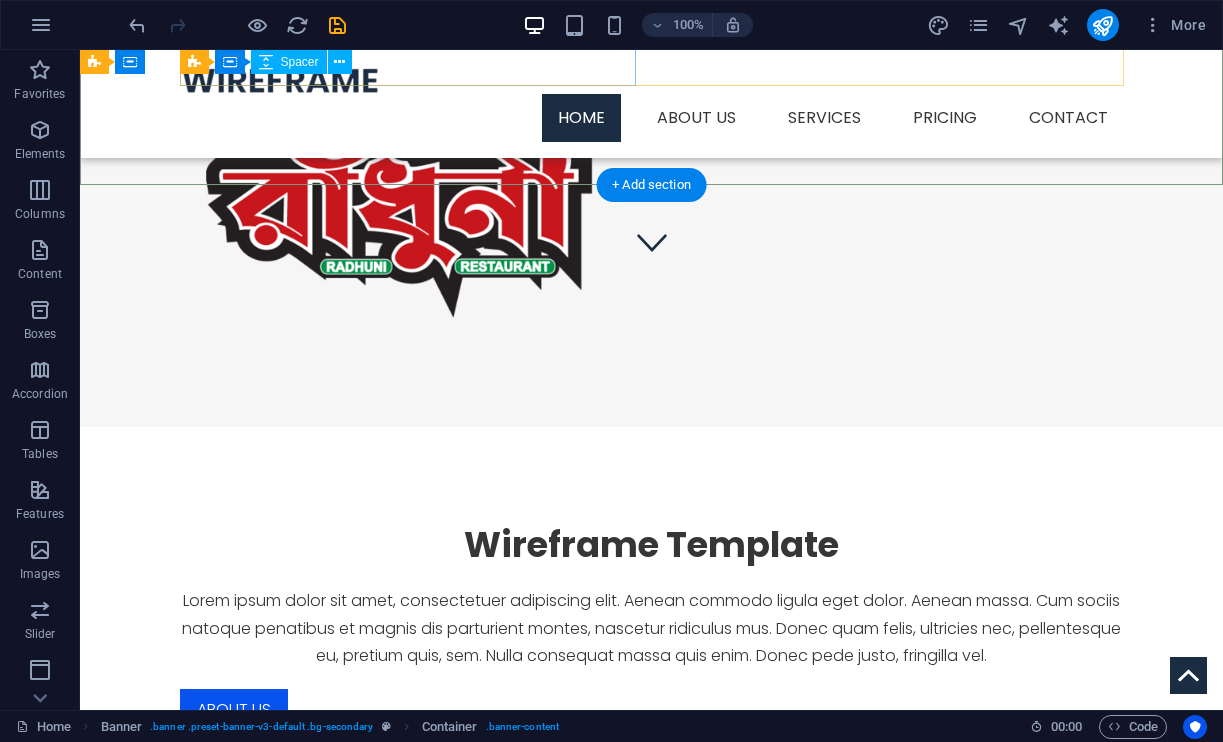 scroll, scrollTop: 420, scrollLeft: 0, axis: vertical 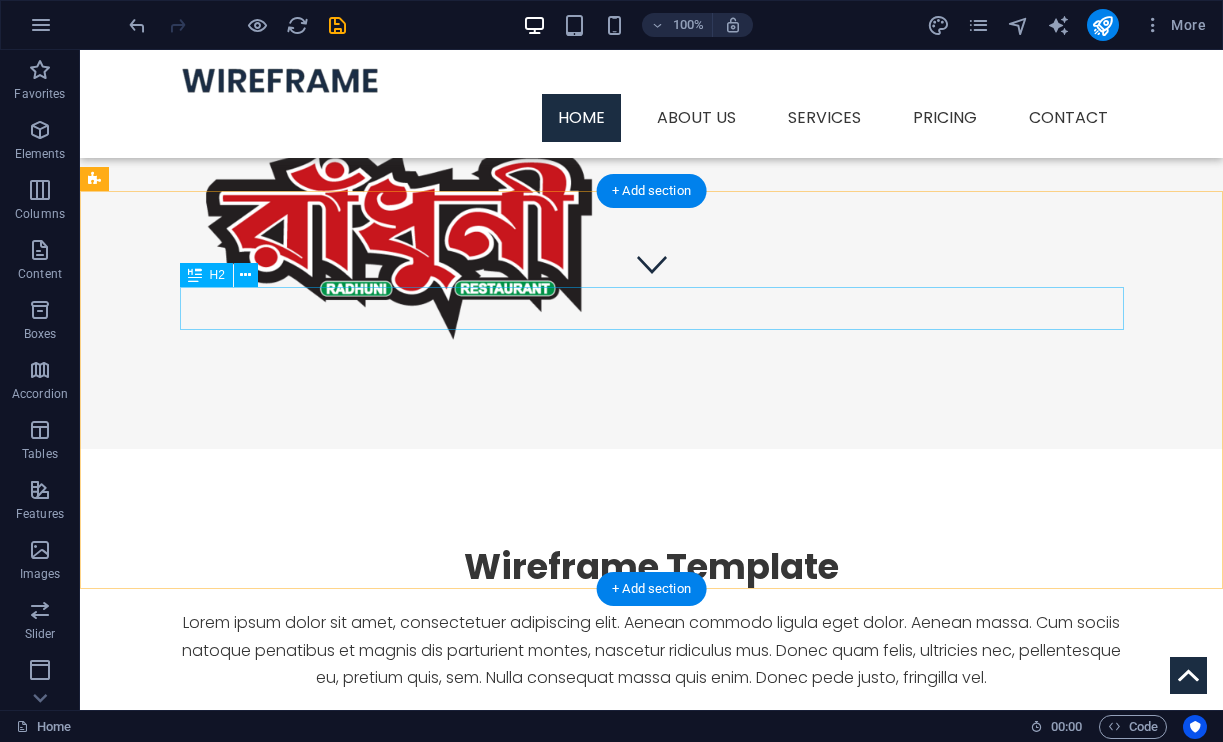 click on "Wireframe Template" at bounding box center (652, 567) 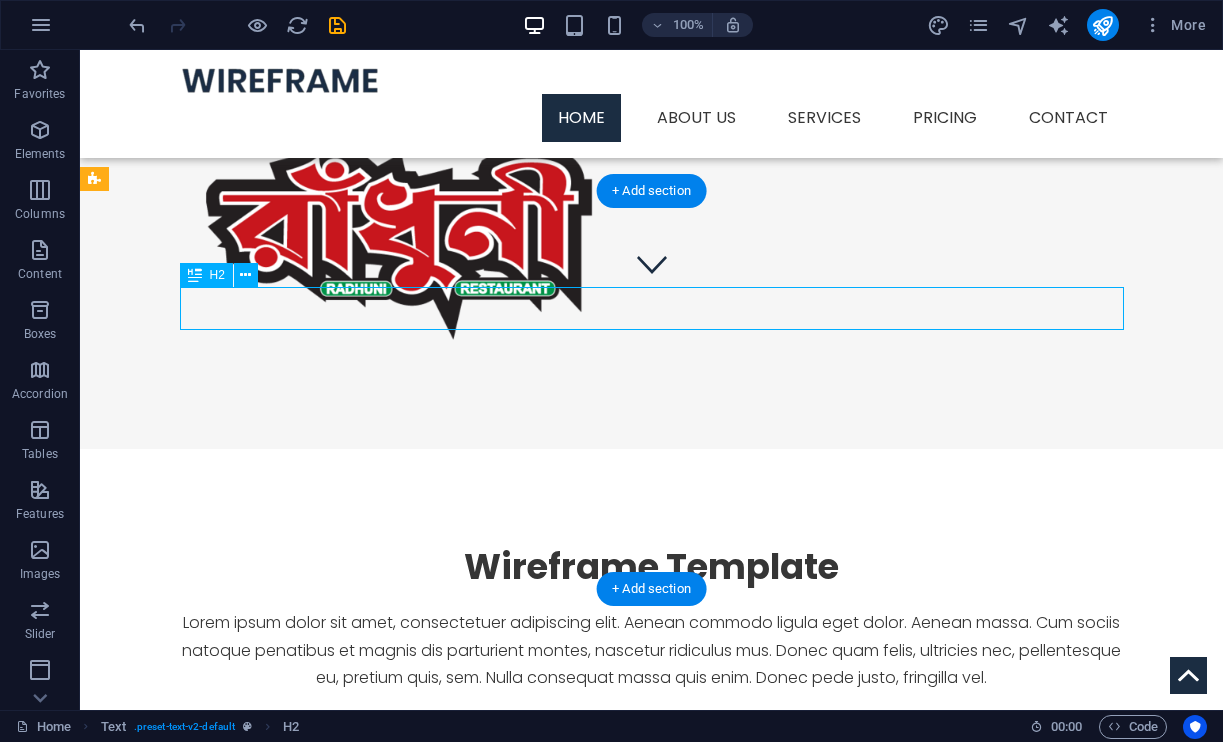 click on "Wireframe Template" at bounding box center (652, 567) 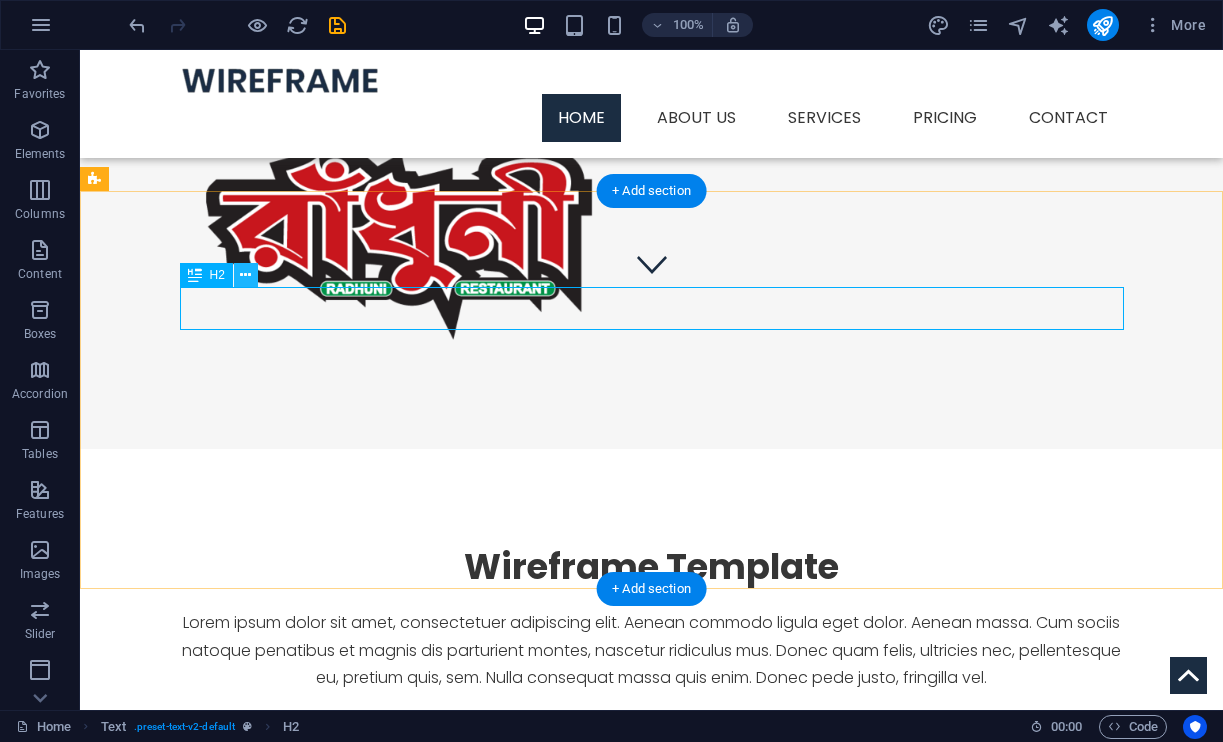 click at bounding box center [245, 275] 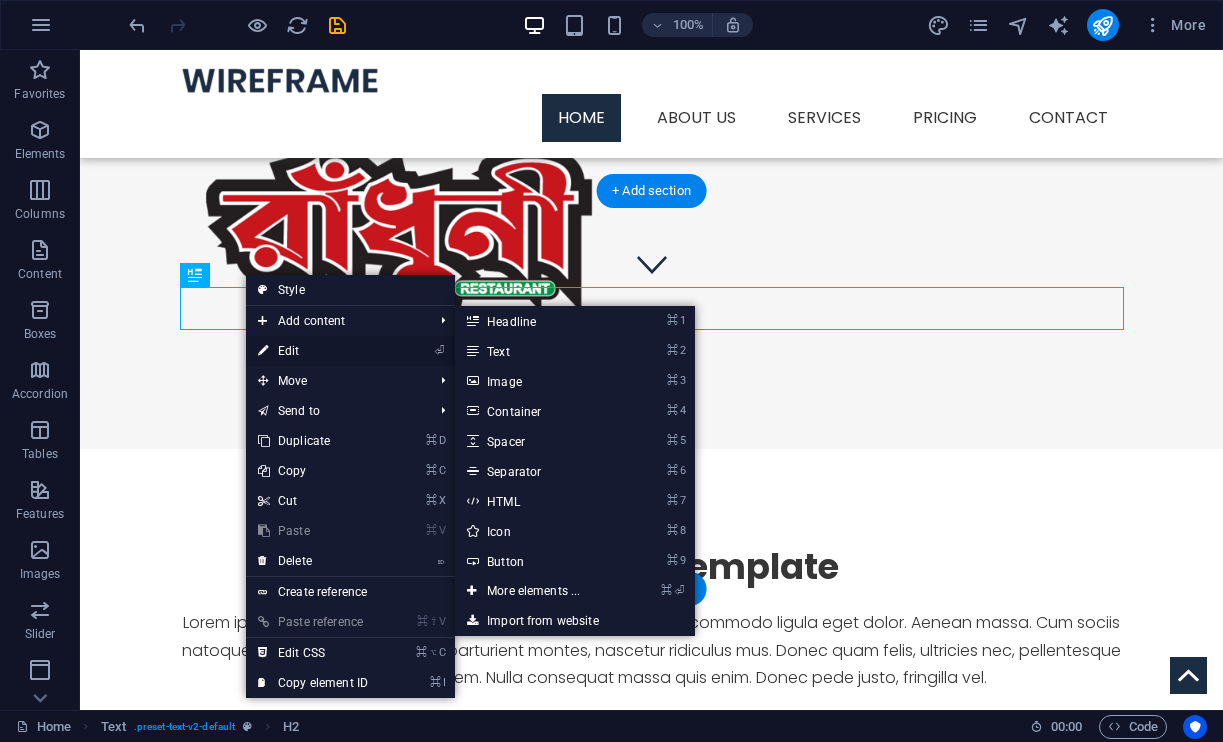 click on "⏎  Edit" at bounding box center [313, 351] 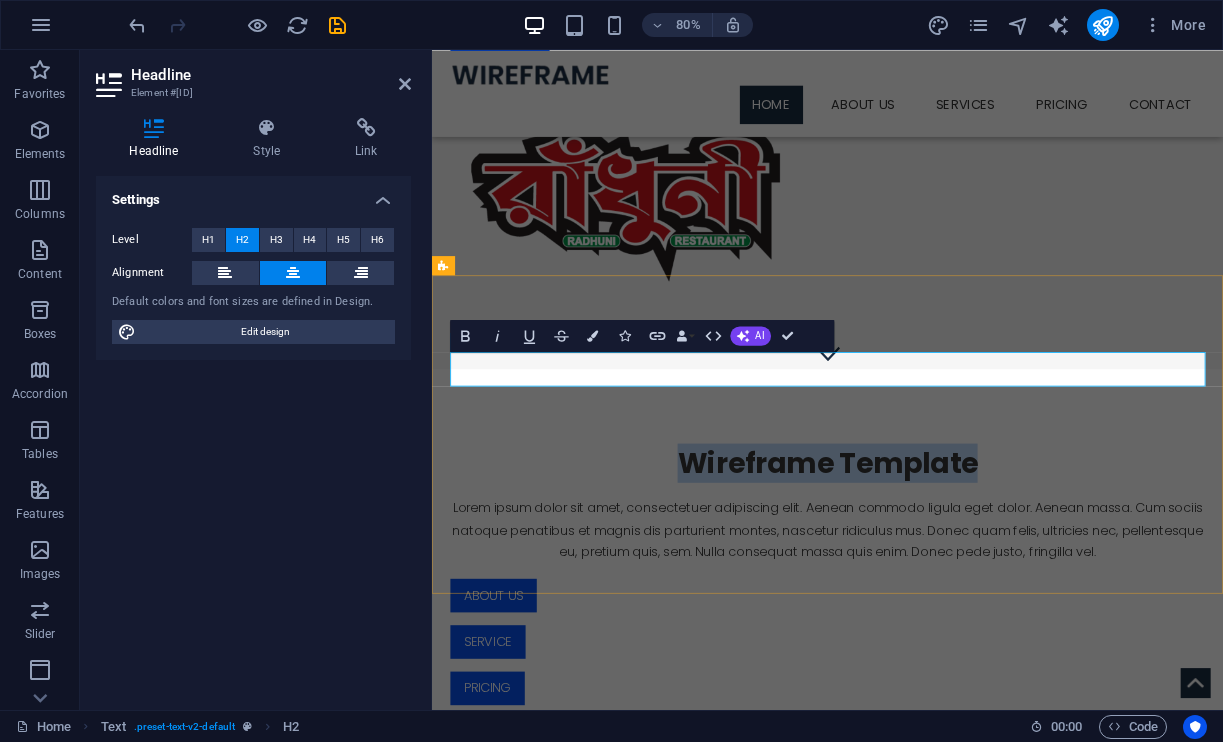 click on "Wireframe Template" at bounding box center (927, 567) 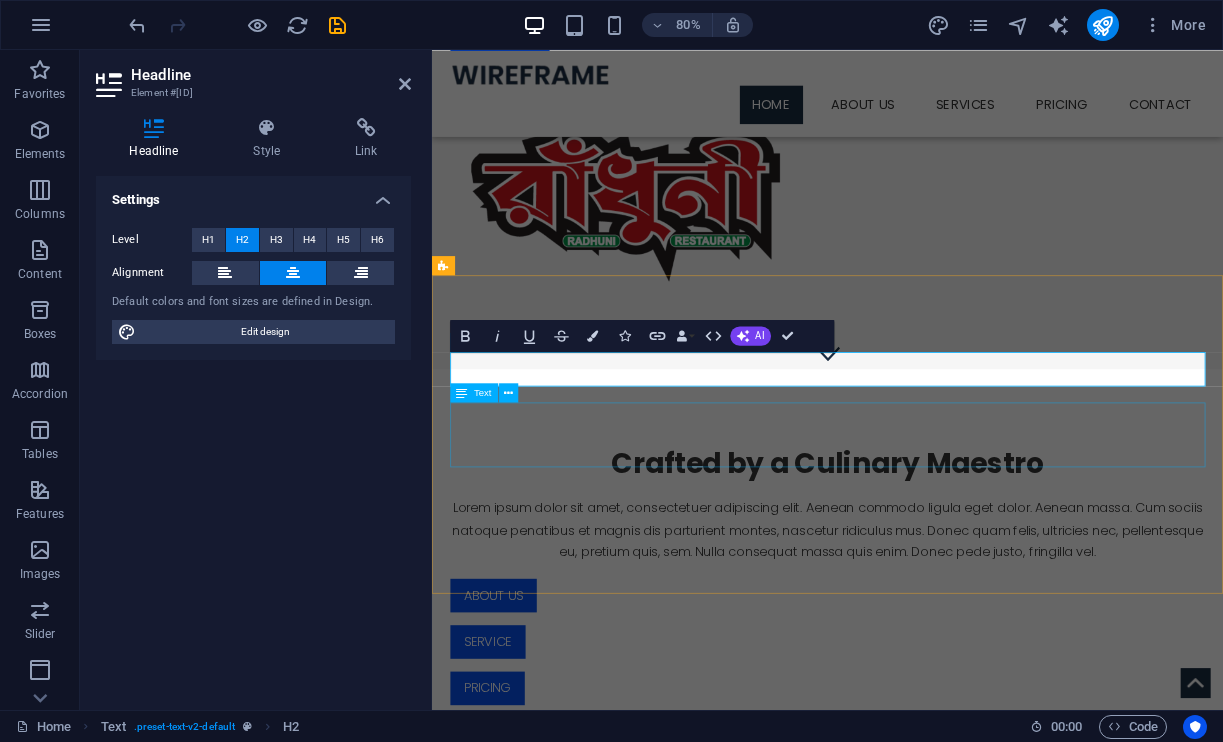 click on "Lorem ipsum dolor sit amet, consectetuer adipiscing elit. Aenean commodo ligula eget dolor. Aenean massa. Cum sociis natoque penatibus et magnis dis parturient montes, nascetur ridiculus mus. Donec quam felis, ultricies nec, pellentesque eu, pretium quis, sem. Nulla consequat massa quis enim. Donec pede justo, fringilla vel." at bounding box center [927, 650] 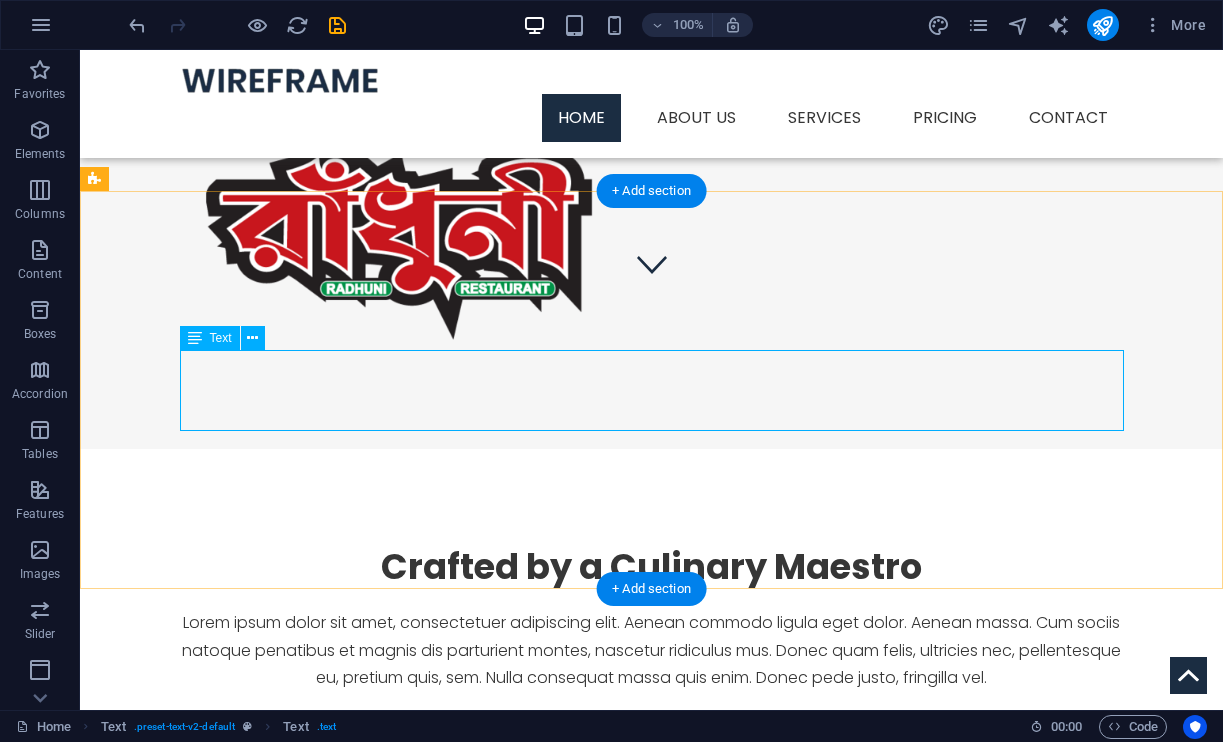 click on "Lorem ipsum dolor sit amet, consectetuer adipiscing elit. Aenean commodo ligula eget dolor. Aenean massa. Cum sociis natoque penatibus et magnis dis parturient montes, nascetur ridiculus mus. Donec quam felis, ultricies nec, pellentesque eu, pretium quis, sem. Nulla consequat massa quis enim. Donec pede justo, fringilla vel." at bounding box center (652, 650) 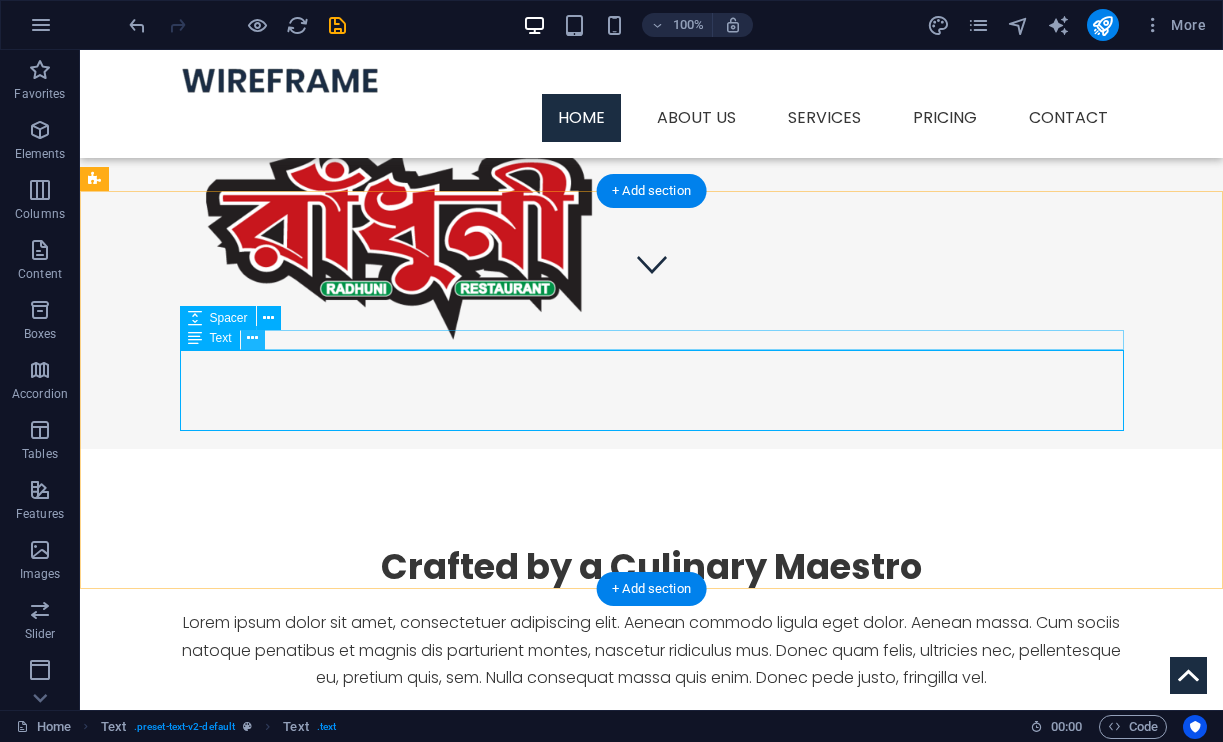 click at bounding box center (252, 338) 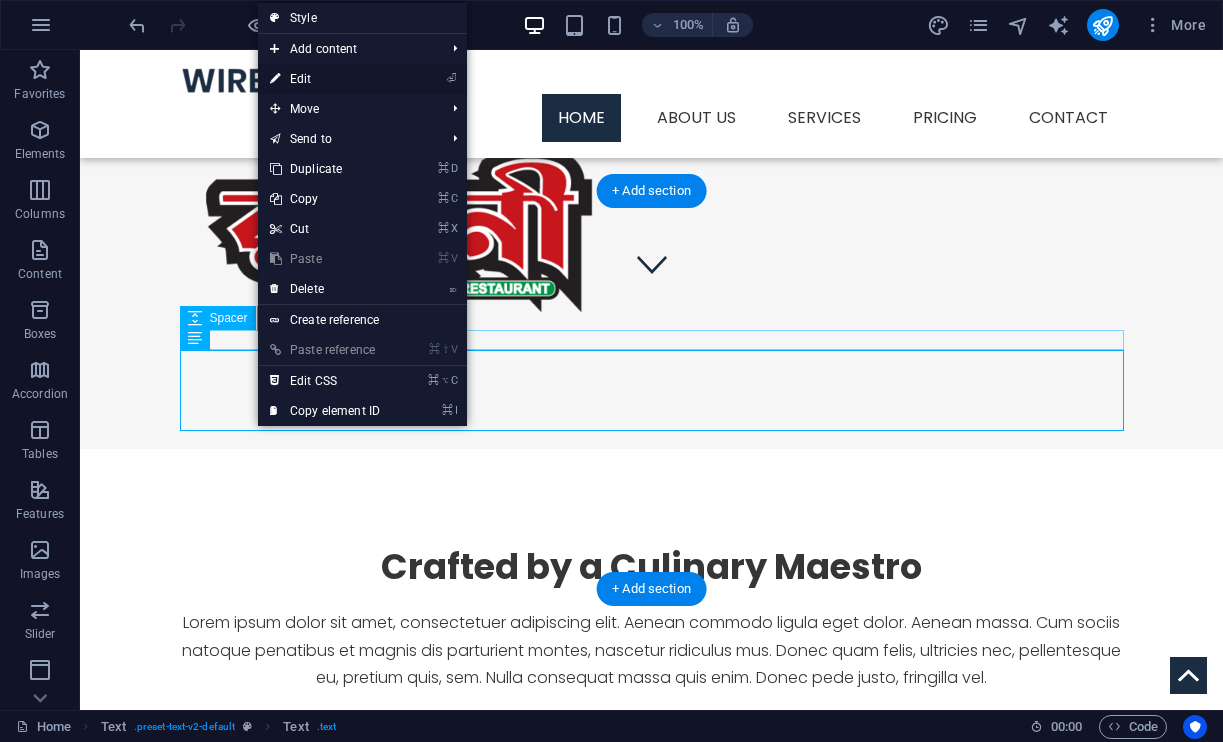 click on "⏎  Edit" at bounding box center (325, 79) 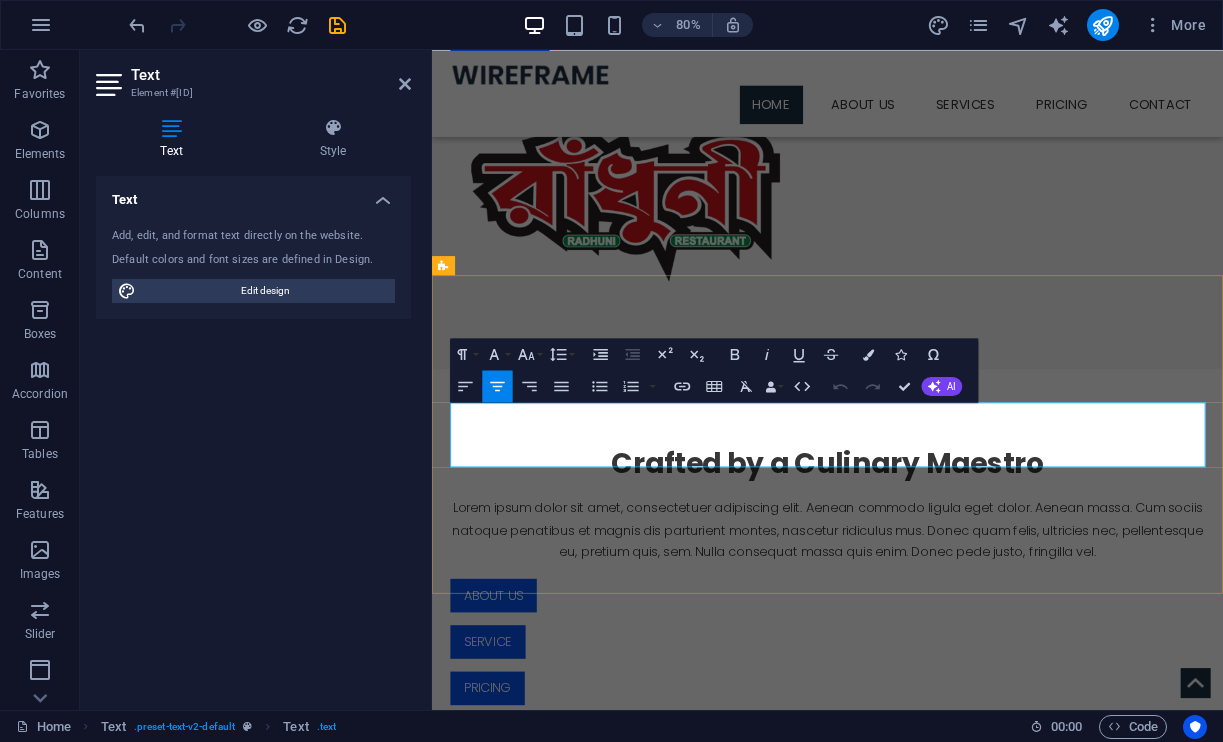 click on "Lorem ipsum dolor sit amet, consectetuer adipiscing elit. Aenean commodo ligula eget dolor. Aenean massa. Cum sociis natoque penatibus et magnis dis parturient montes, nascetur ridiculus mus. Donec quam felis, ultricies nec, pellentesque eu, pretium quis, sem. Nulla consequat massa quis enim. Donec pede justo, fringilla vel." at bounding box center [927, 650] 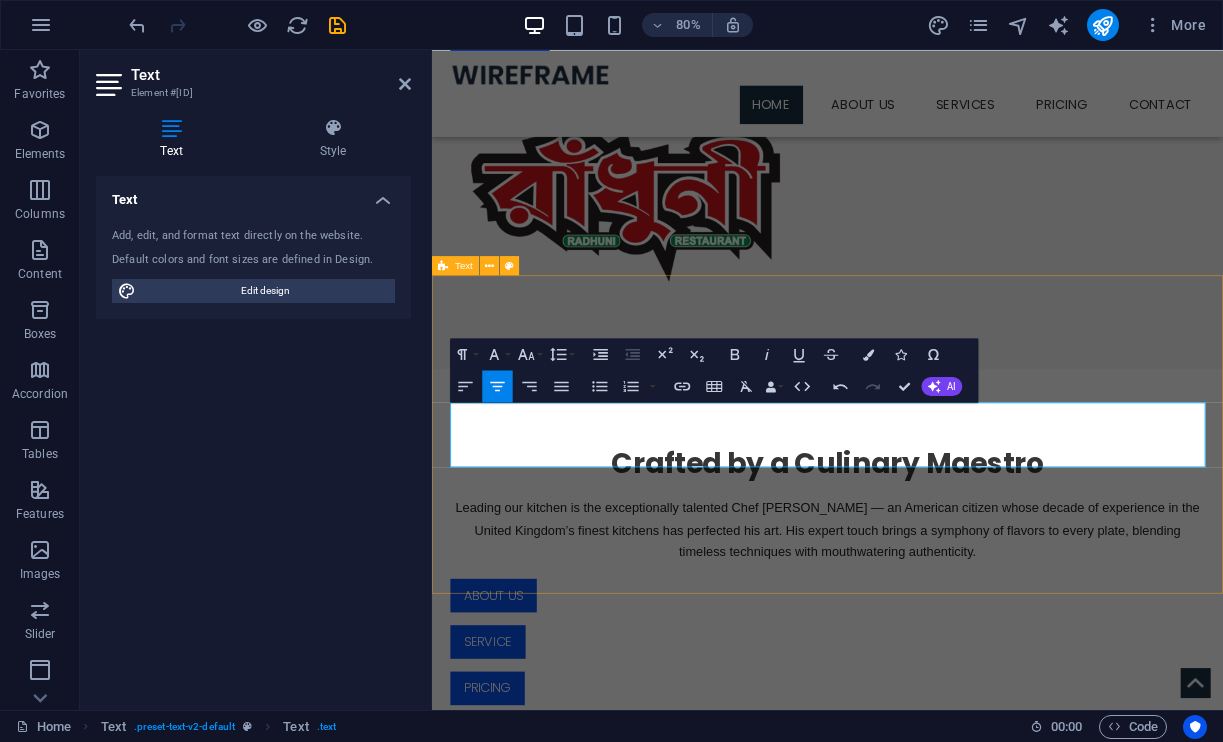click on "Crafted by a Culinary Maestro Leading our kitchen is the exceptionally talented Chef Shahjahan Bokth — an American citizen whose decade of experience in the United Kingdom’s finest kitchens has perfected his art. His expert touch brings a symphony of flavors to every plate, blending timeless techniques with mouthwatering authenticity.   About us Service Pricing" at bounding box center (926, 707) 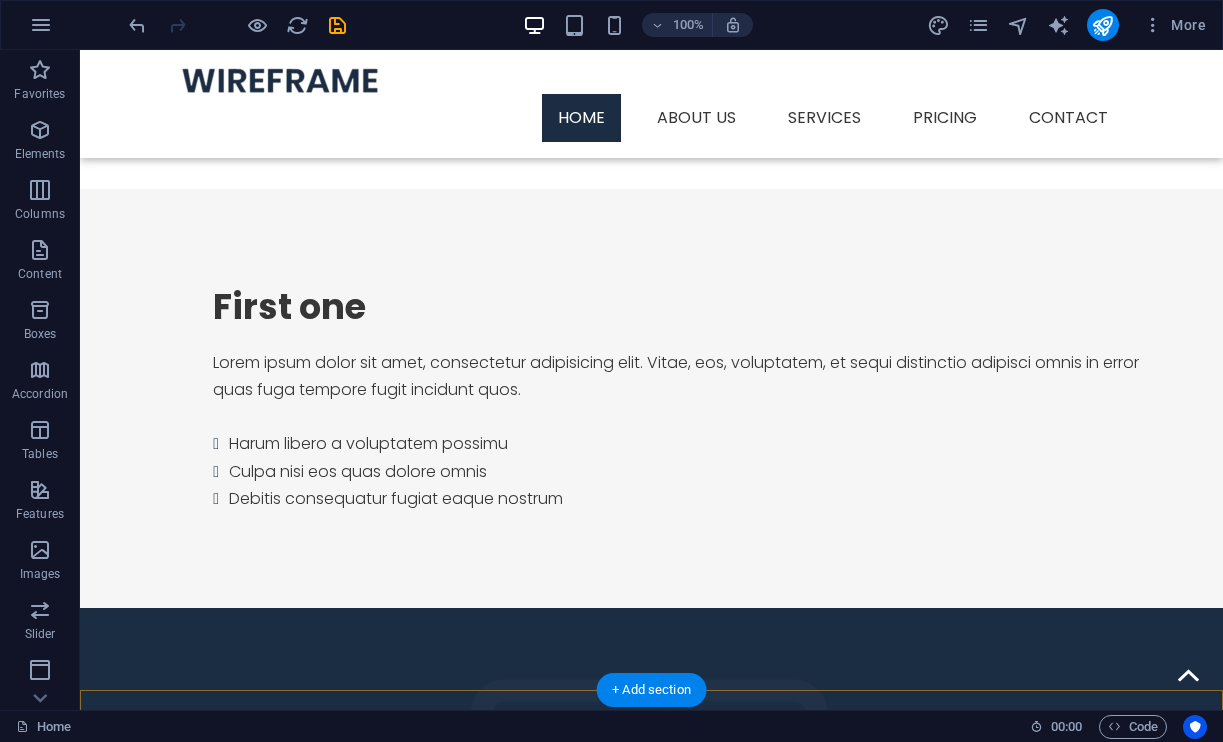 scroll, scrollTop: 1190, scrollLeft: 0, axis: vertical 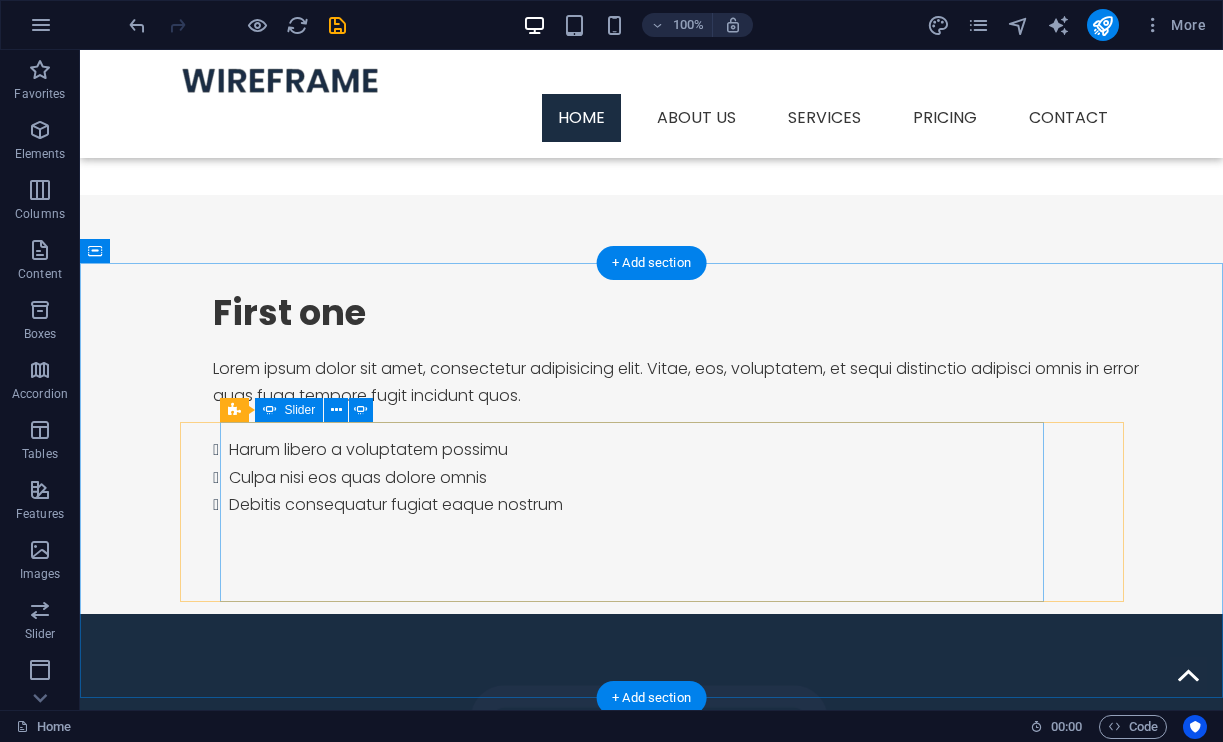 click at bounding box center (632, 1600) 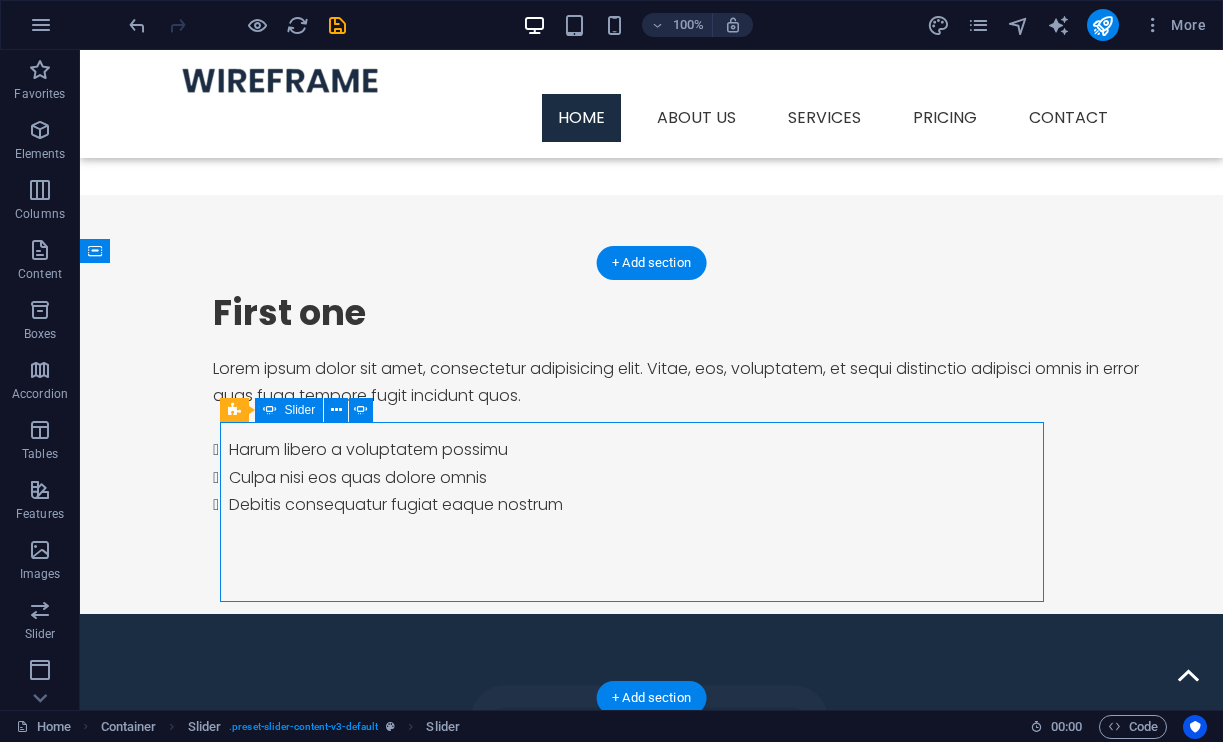 click at bounding box center [632, 1600] 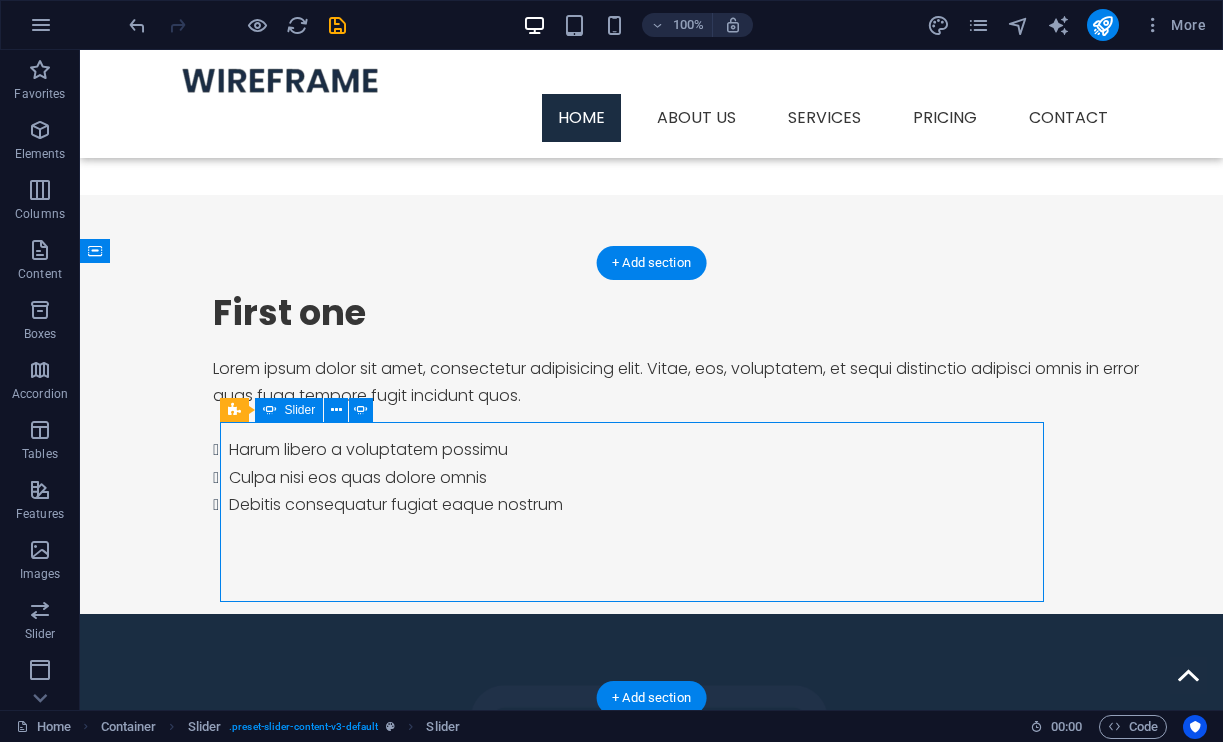 click at bounding box center [632, 1600] 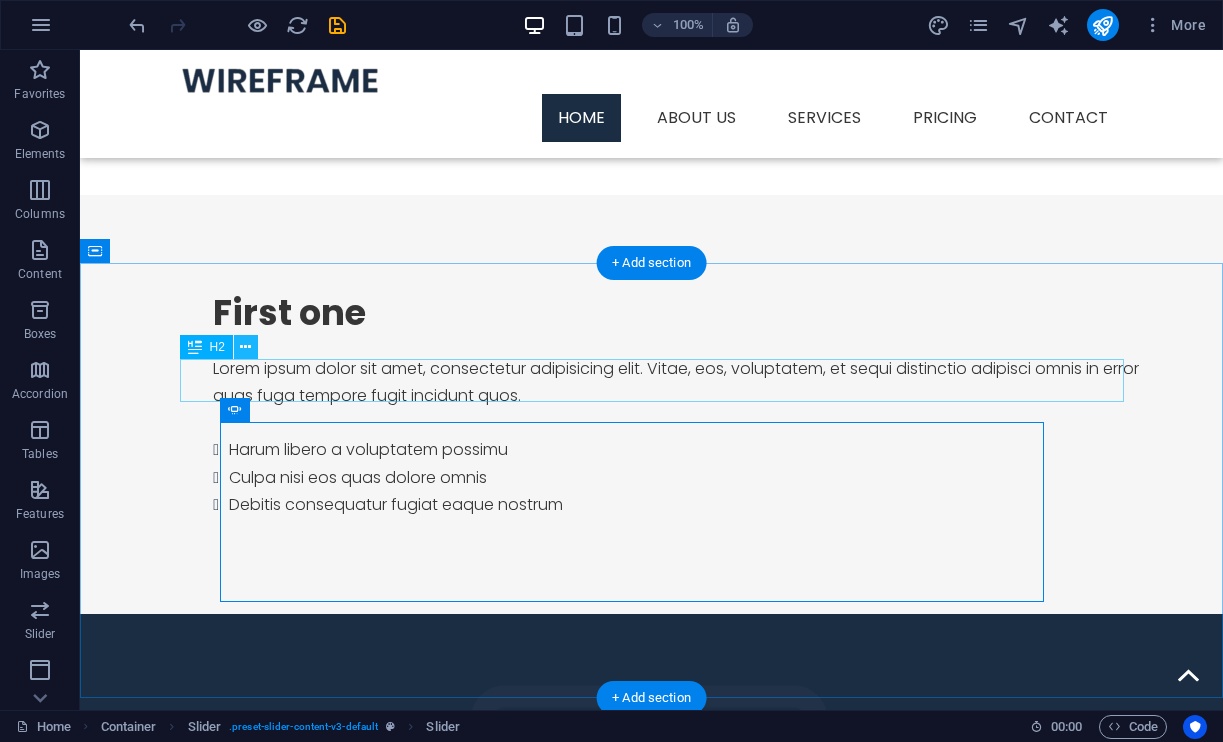 click at bounding box center [245, 347] 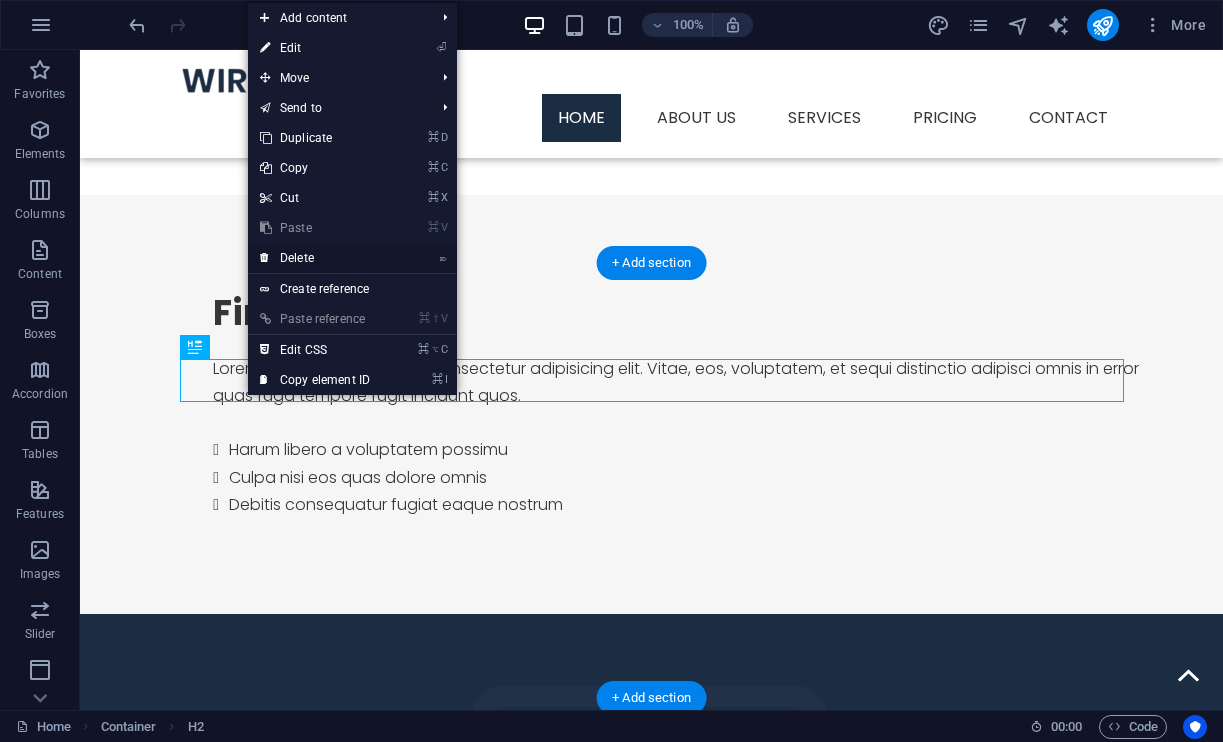 click on "⌦  Delete" at bounding box center (315, 258) 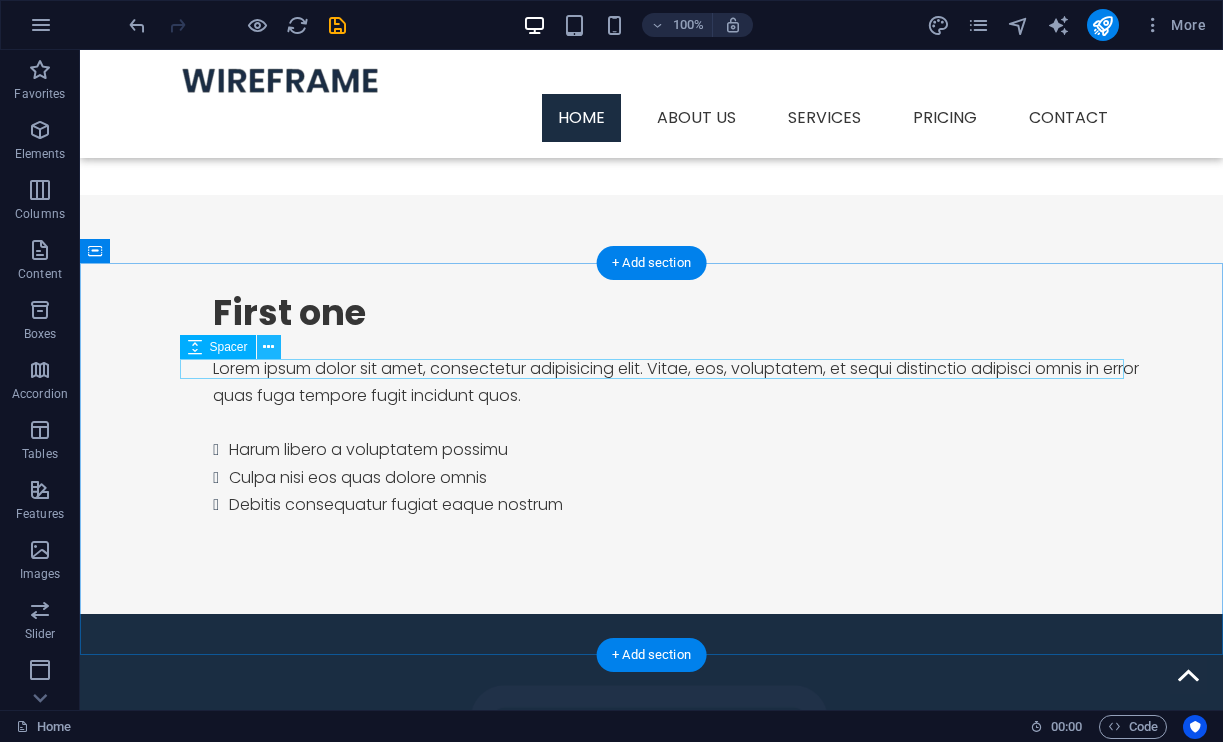 click at bounding box center [268, 347] 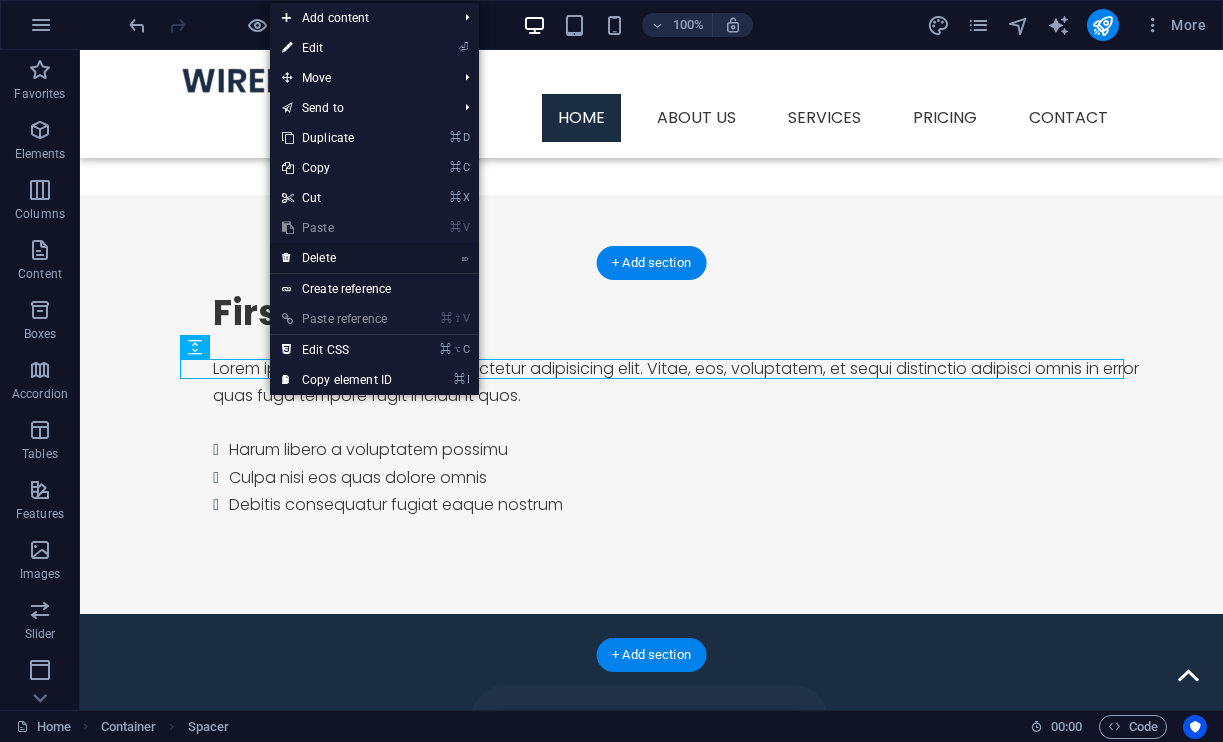 click on "⌦  Delete" at bounding box center (337, 258) 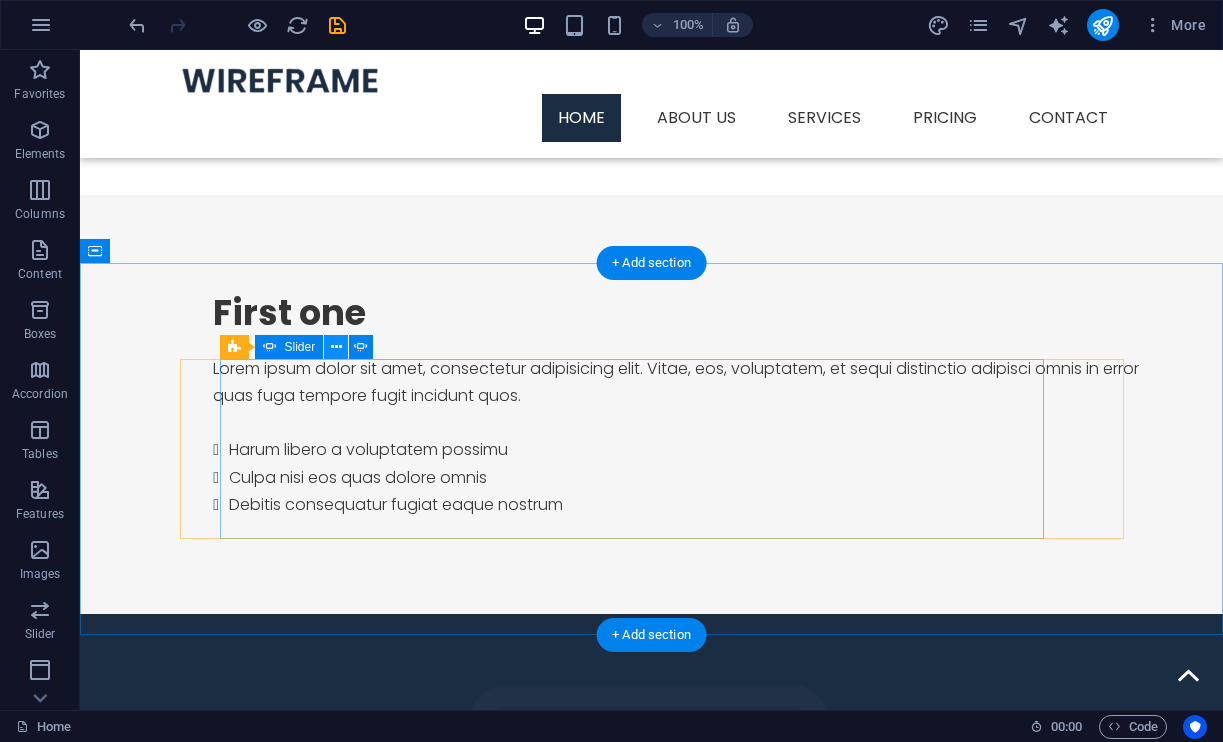 click at bounding box center [336, 347] 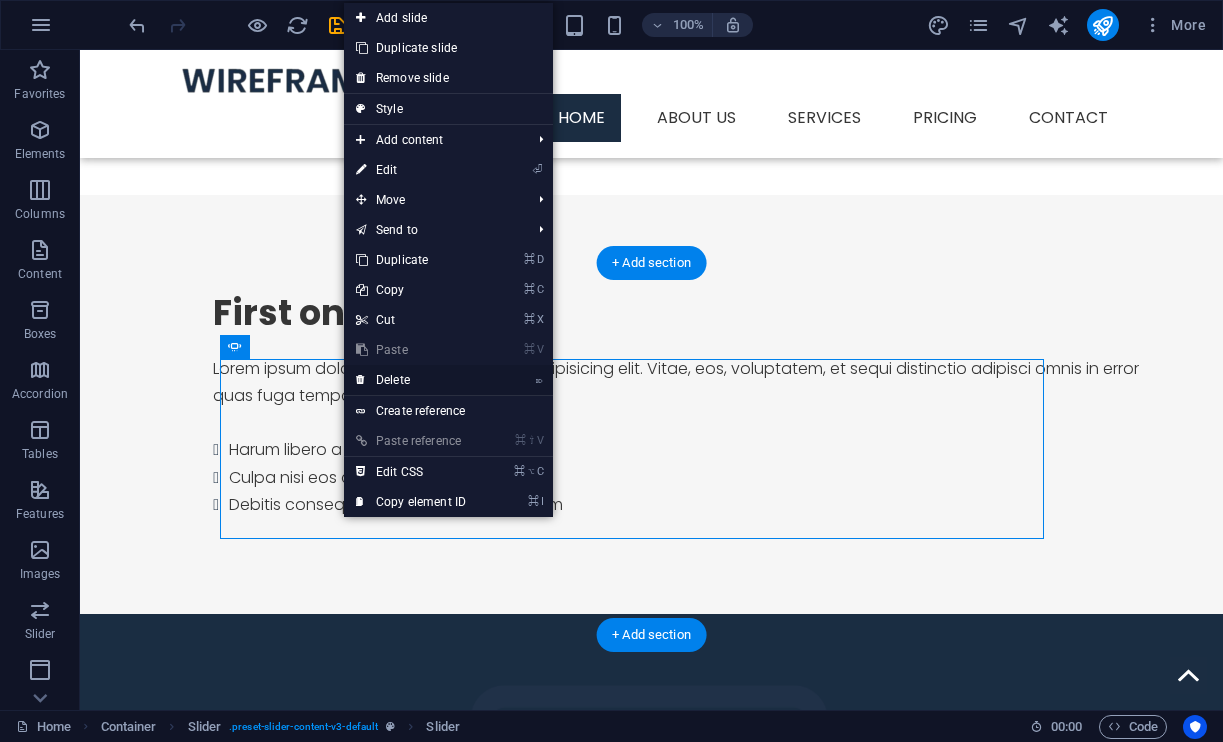 click on "⌦  Delete" at bounding box center [411, 380] 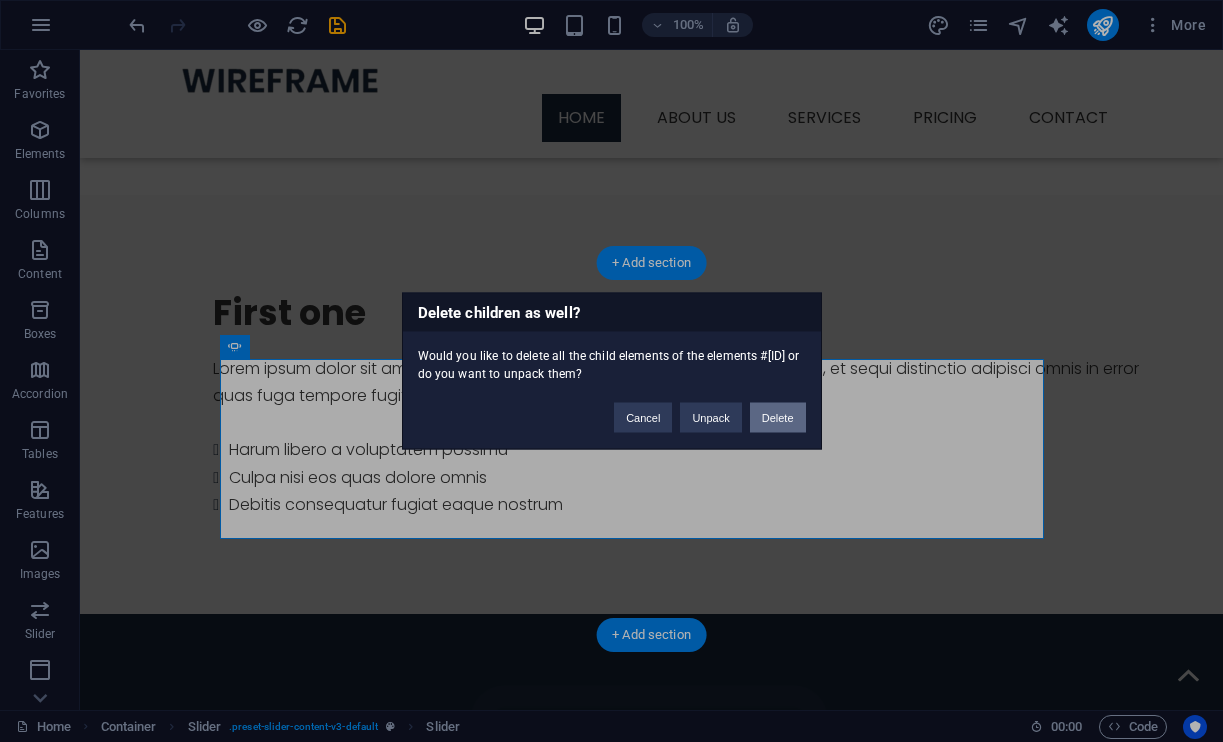 click on "Delete" at bounding box center (778, 418) 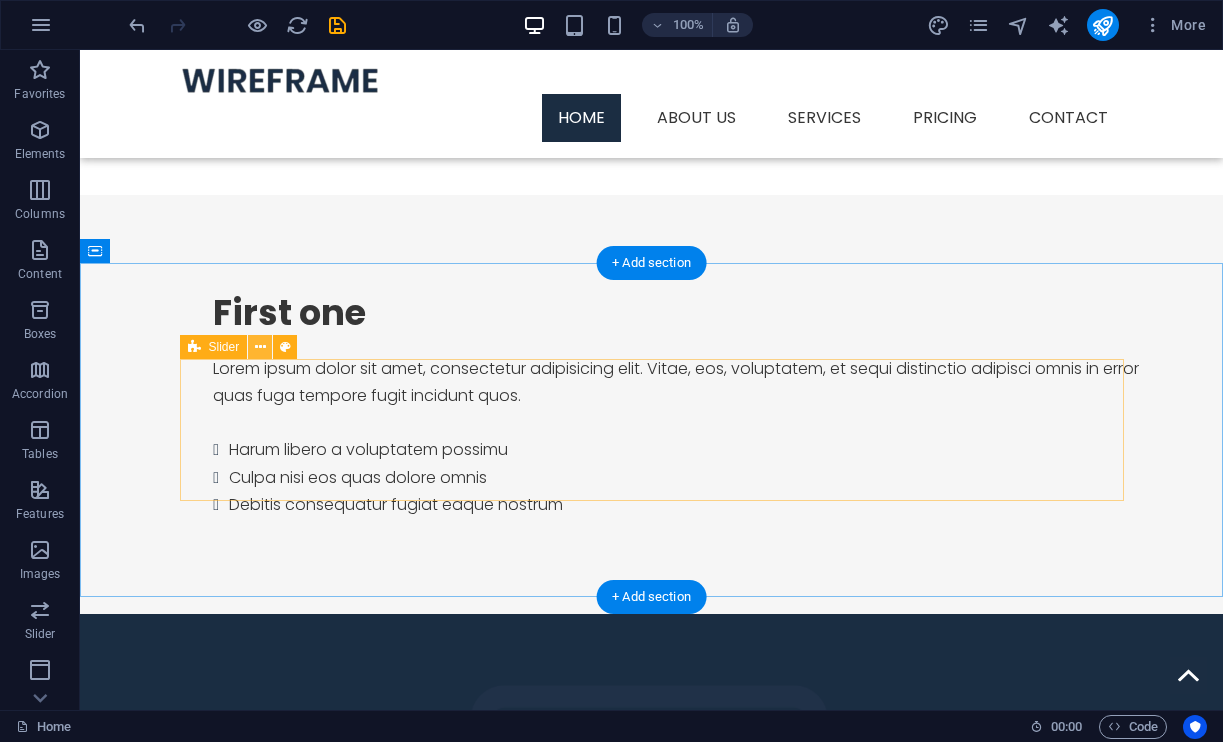 click at bounding box center (260, 347) 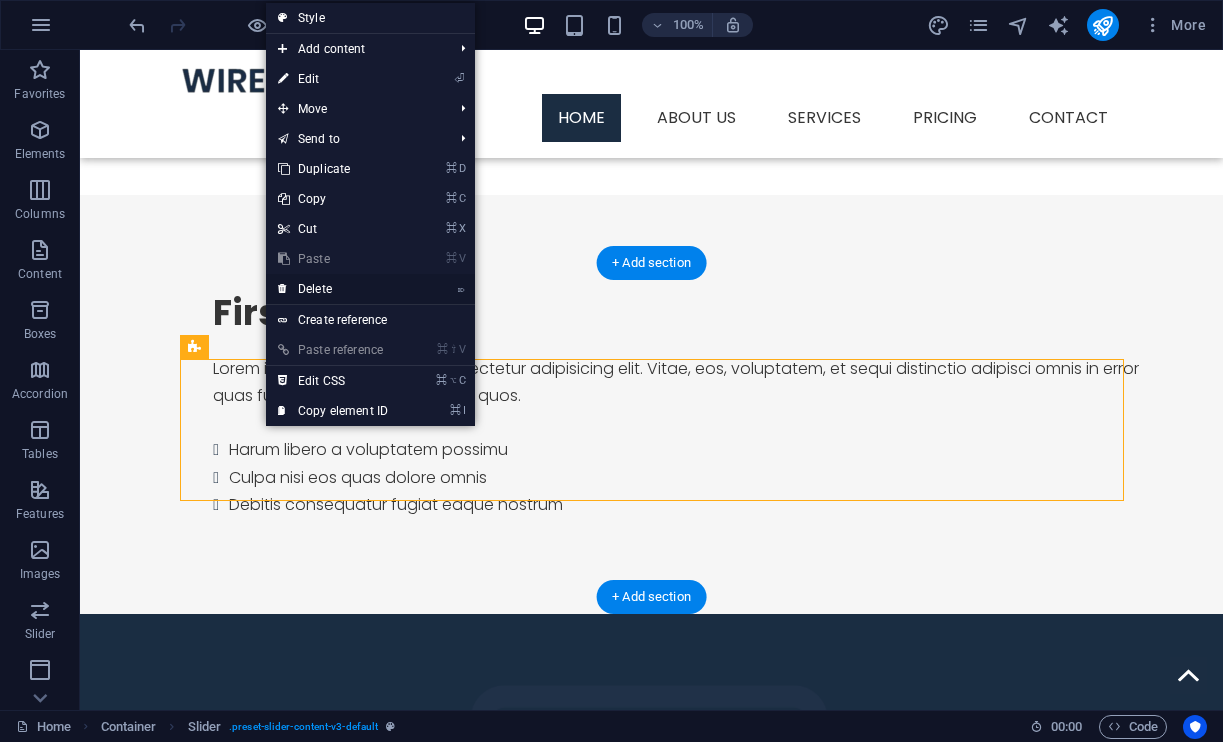 click on "⌦  Delete" at bounding box center [333, 289] 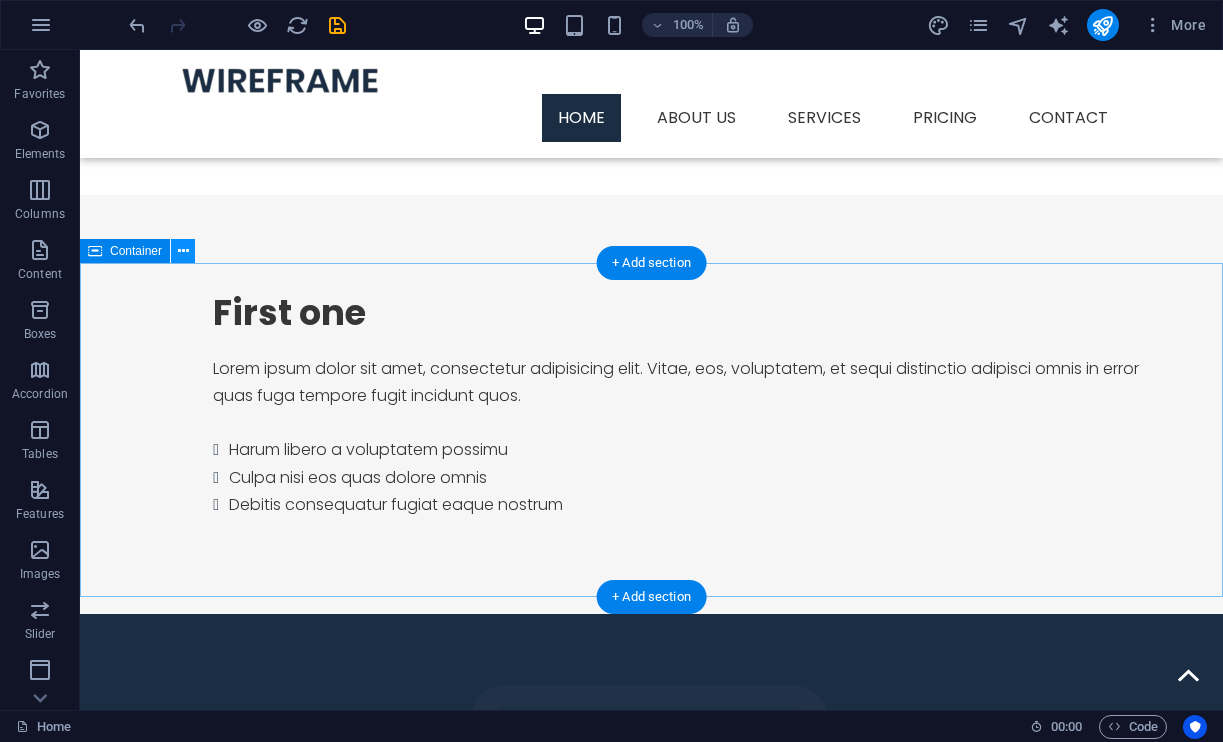 click at bounding box center (183, 251) 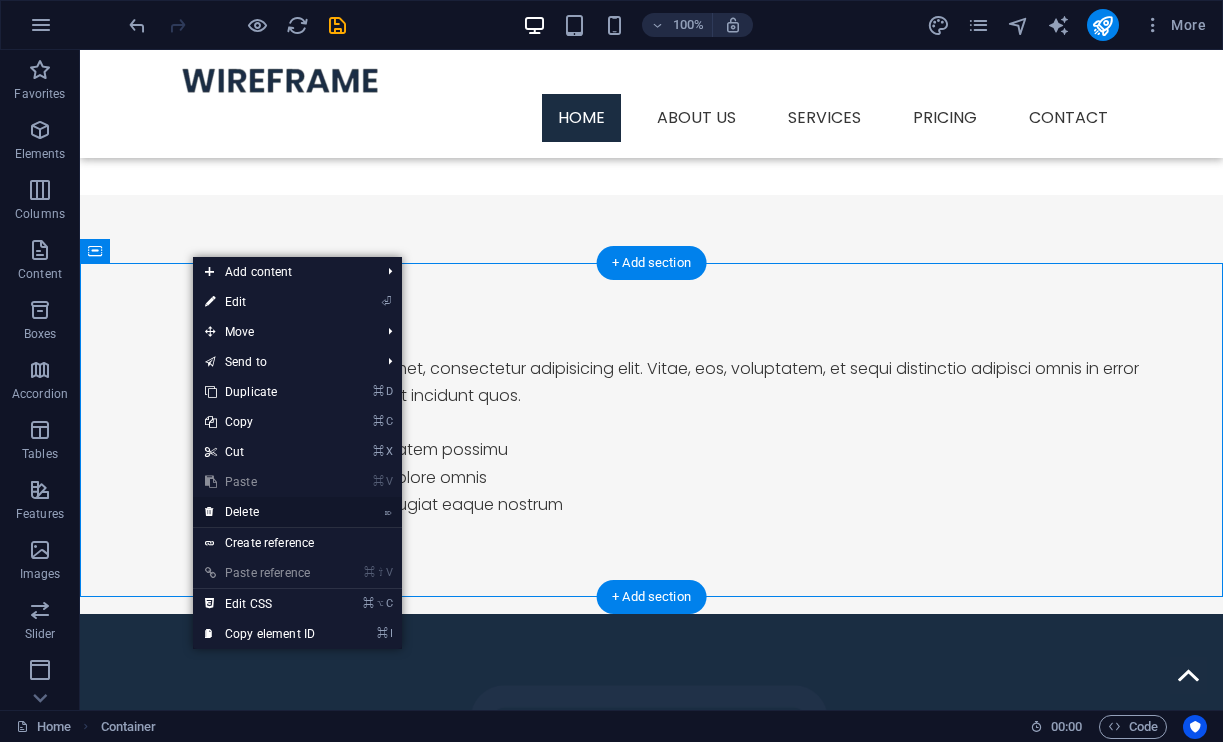 click on "⌦  Delete" at bounding box center [260, 512] 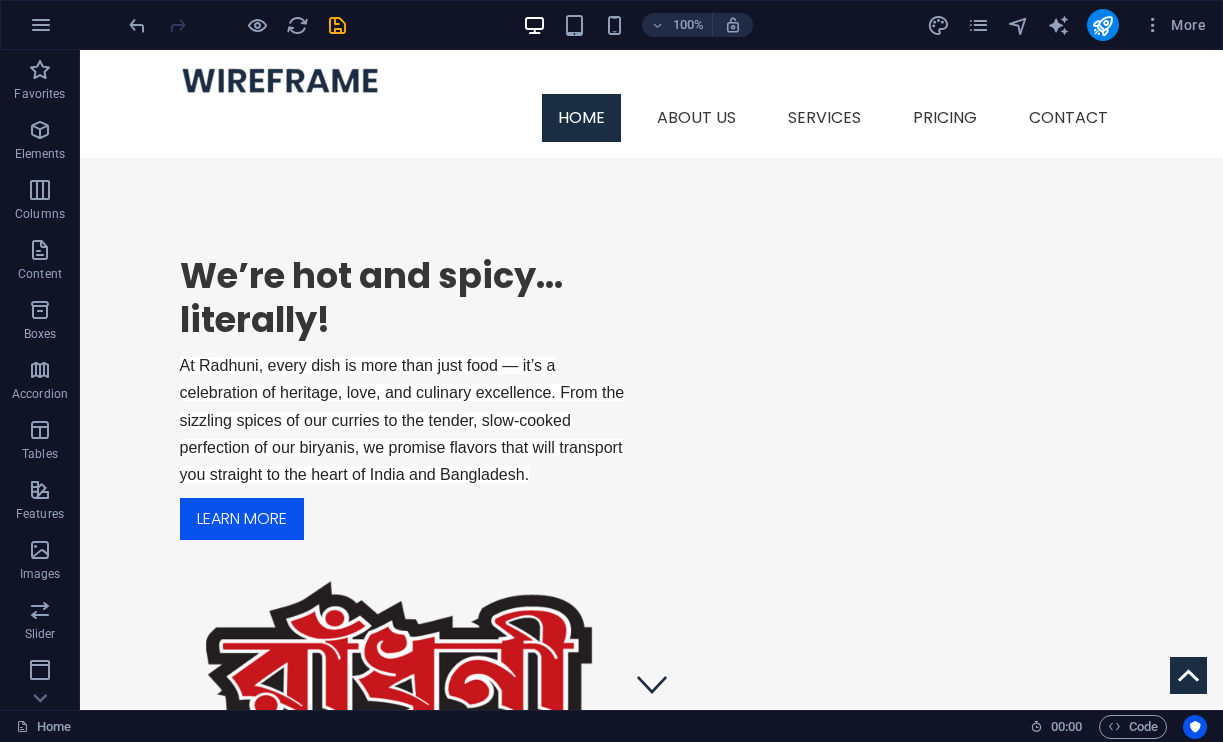 scroll, scrollTop: 0, scrollLeft: 0, axis: both 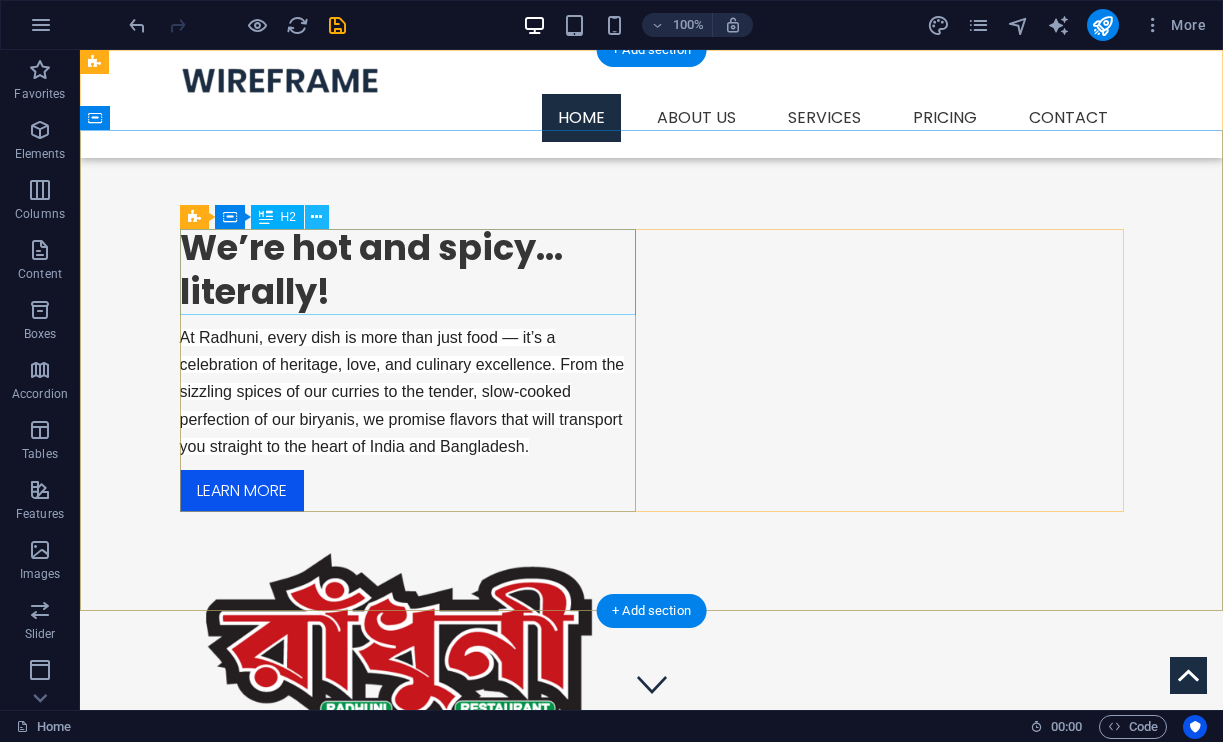 click at bounding box center [316, 217] 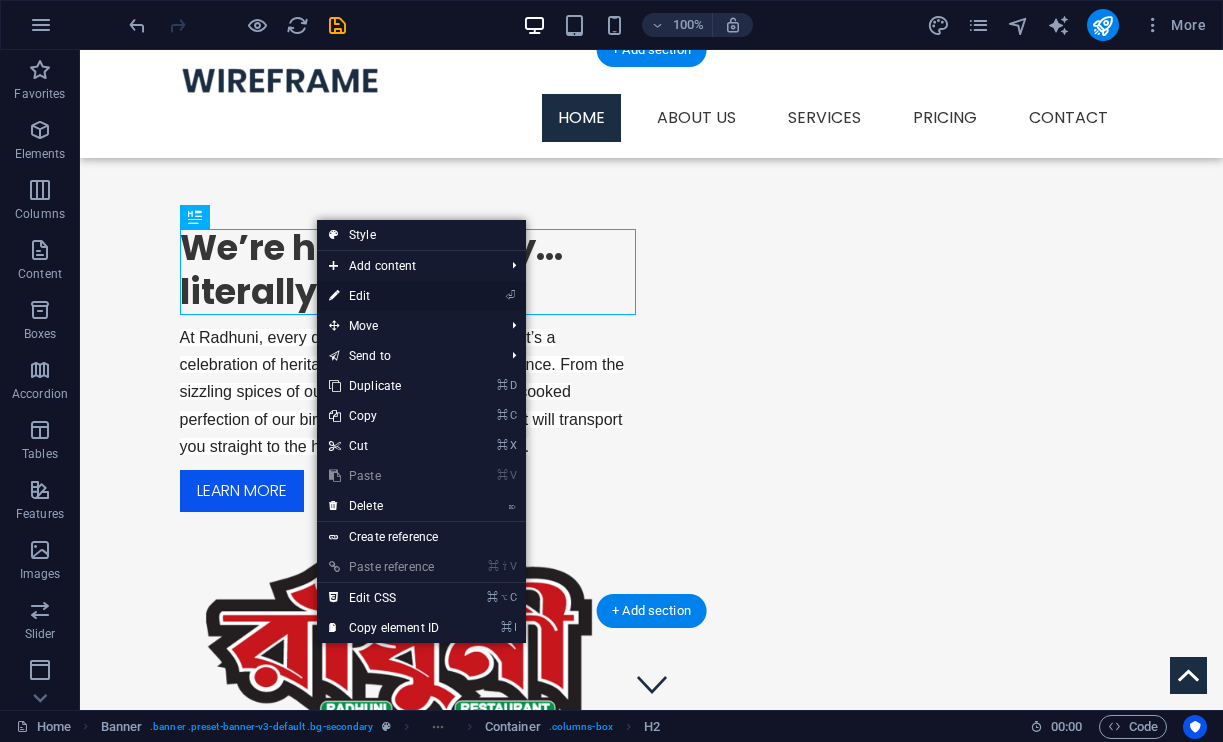 click on "⏎  Edit" at bounding box center [384, 296] 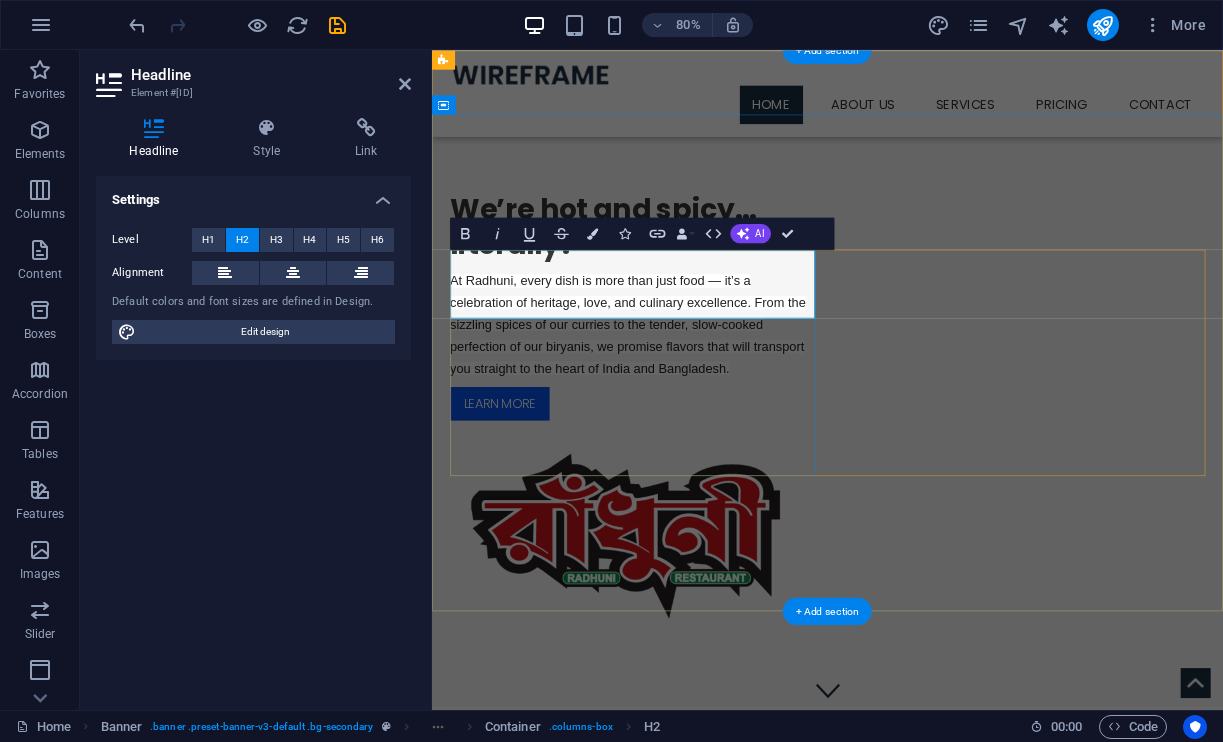 click on "We’re hot and spicy… literally!" at bounding box center [683, 270] 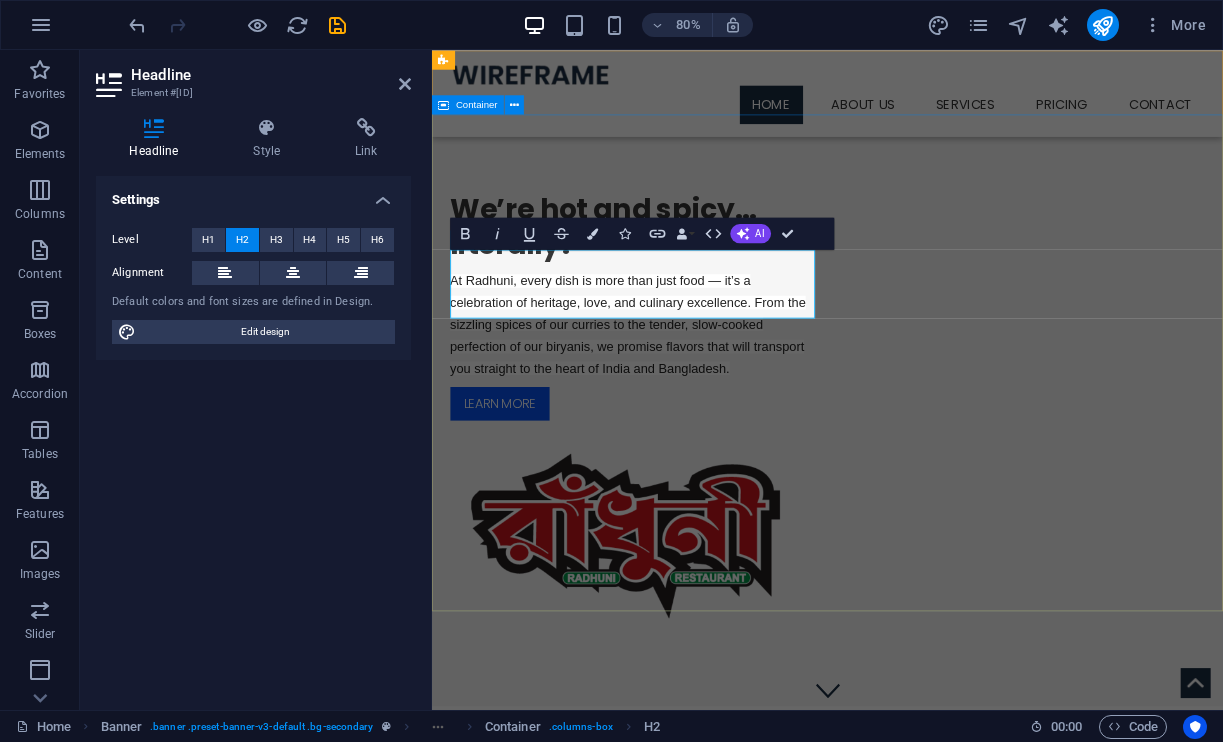 click on "We’re hot and spicy… literally! At Radhuni, every dish is more than just food — it’s a celebration of heritage, love, and culinary excellence. From the sizzling spices of our curries to the tender, slow-cooked perfection of our biryanis, we promise flavors that will transport you straight to the heart of India and Bangladesh. Learn more" at bounding box center (926, 499) 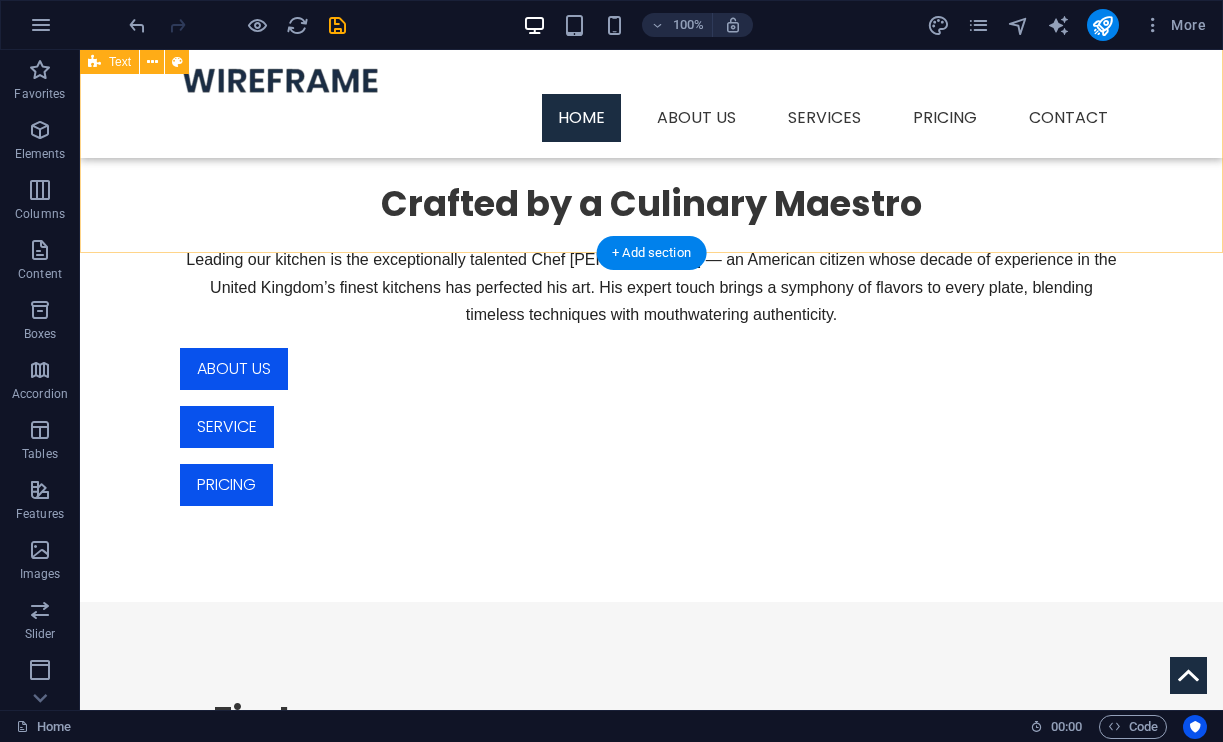 scroll, scrollTop: 806, scrollLeft: 0, axis: vertical 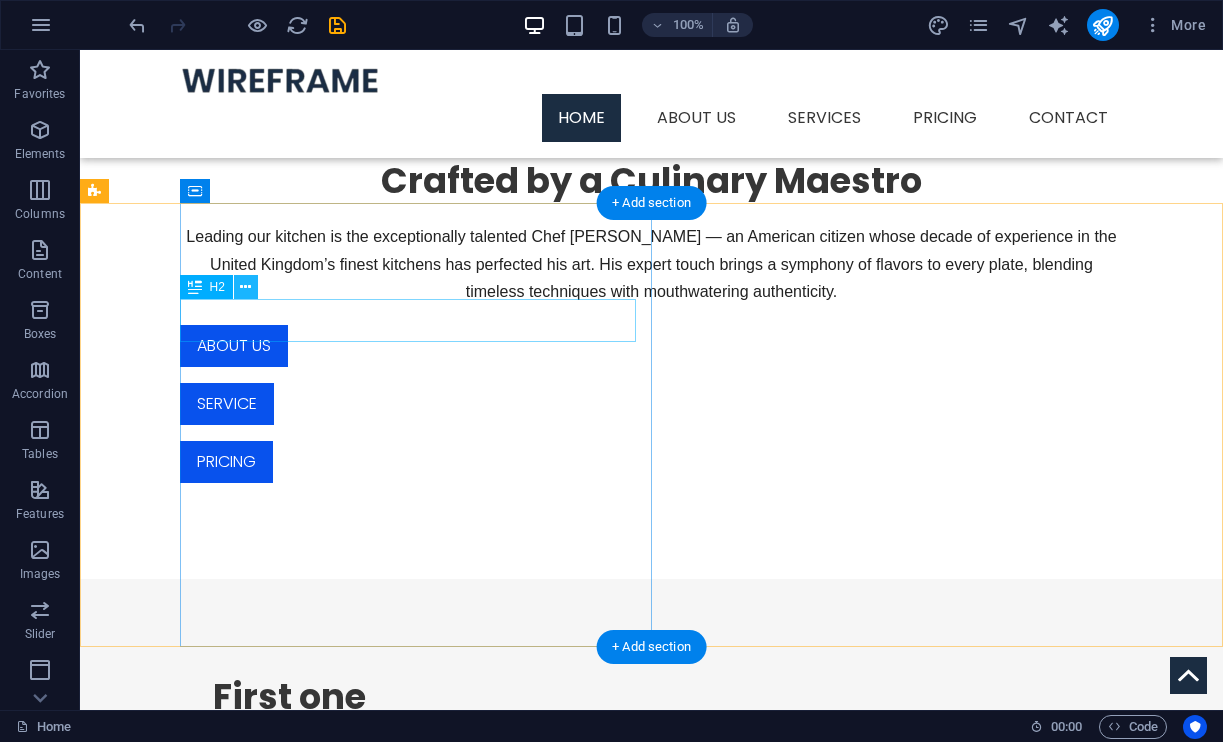 click at bounding box center (246, 287) 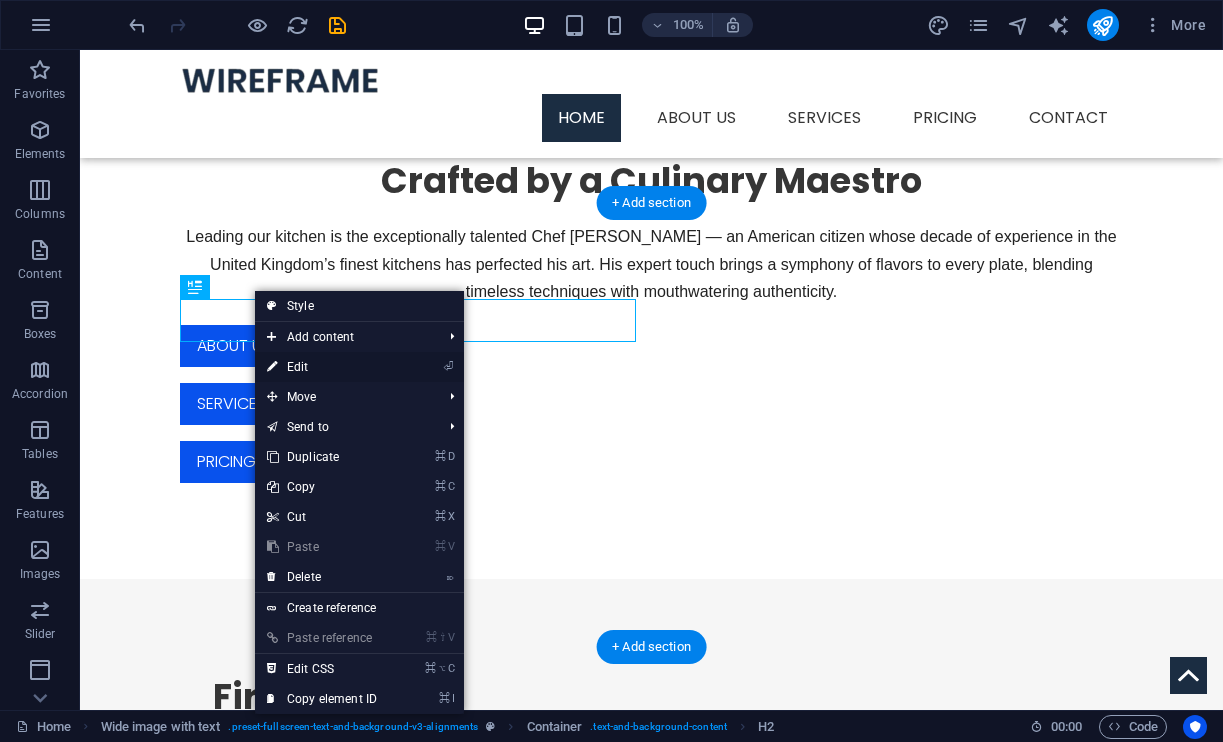 click on "⏎  Edit" at bounding box center [322, 367] 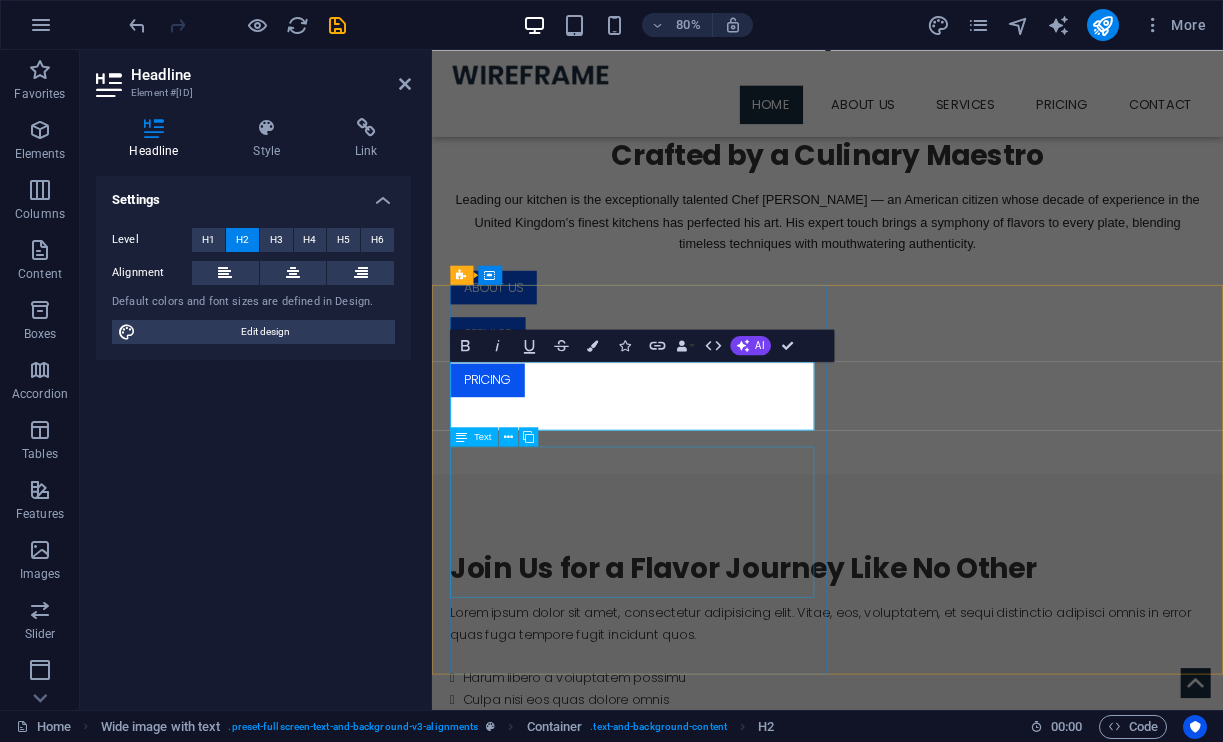 click on "Lorem ipsum dolor sit amet, consectetur adipisicing elit. Vitae, eos, voluptatem, et sequi distinctio adipisci omnis in error quas fuga tempore fugit incidunt quos. Harum libero a voluptatem possimu Culpa nisi eos quas dolore omnis  Debitis consequatur fugiat eaque nostrum" at bounding box center (930, 820) 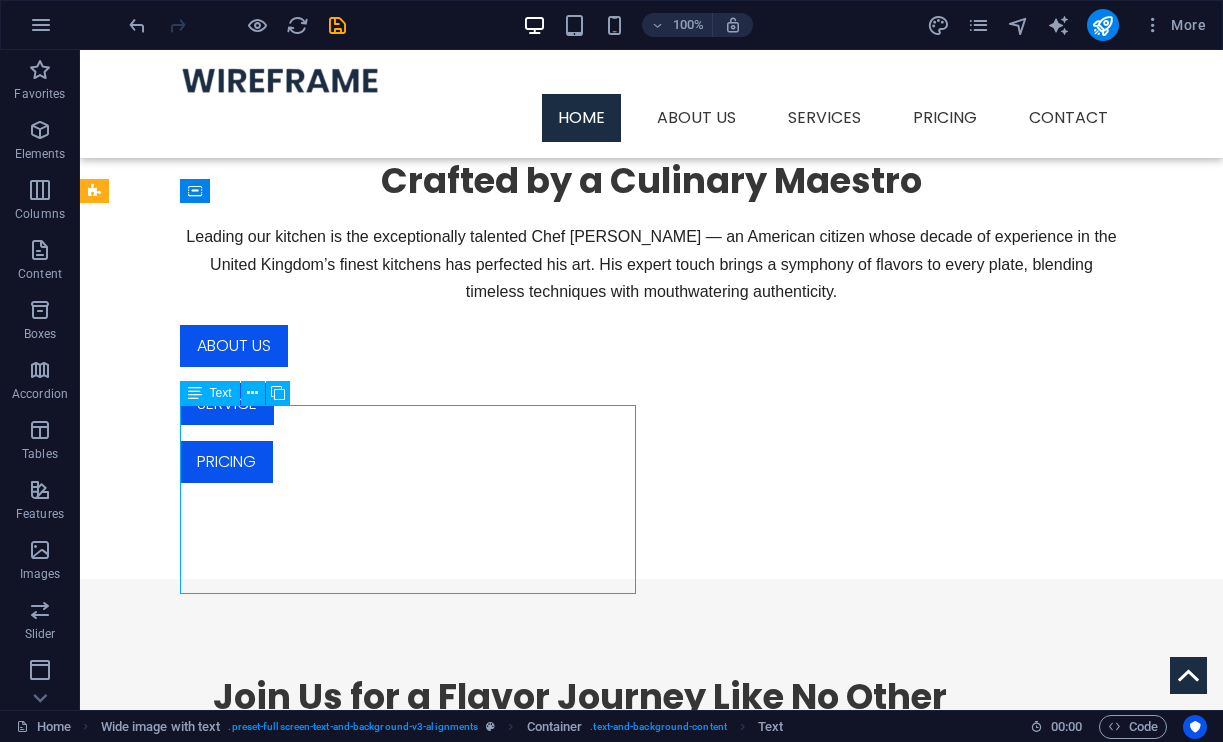 click on "Lorem ipsum dolor sit amet, consectetur adipisicing elit. Vitae, eos, voluptatem, et sequi distinctio adipisci omnis in error quas fuga tempore fugit incidunt quos. Harum libero a voluptatem possimu Culpa nisi eos quas dolore omnis  Debitis consequatur fugiat eaque nostrum" at bounding box center [693, 820] 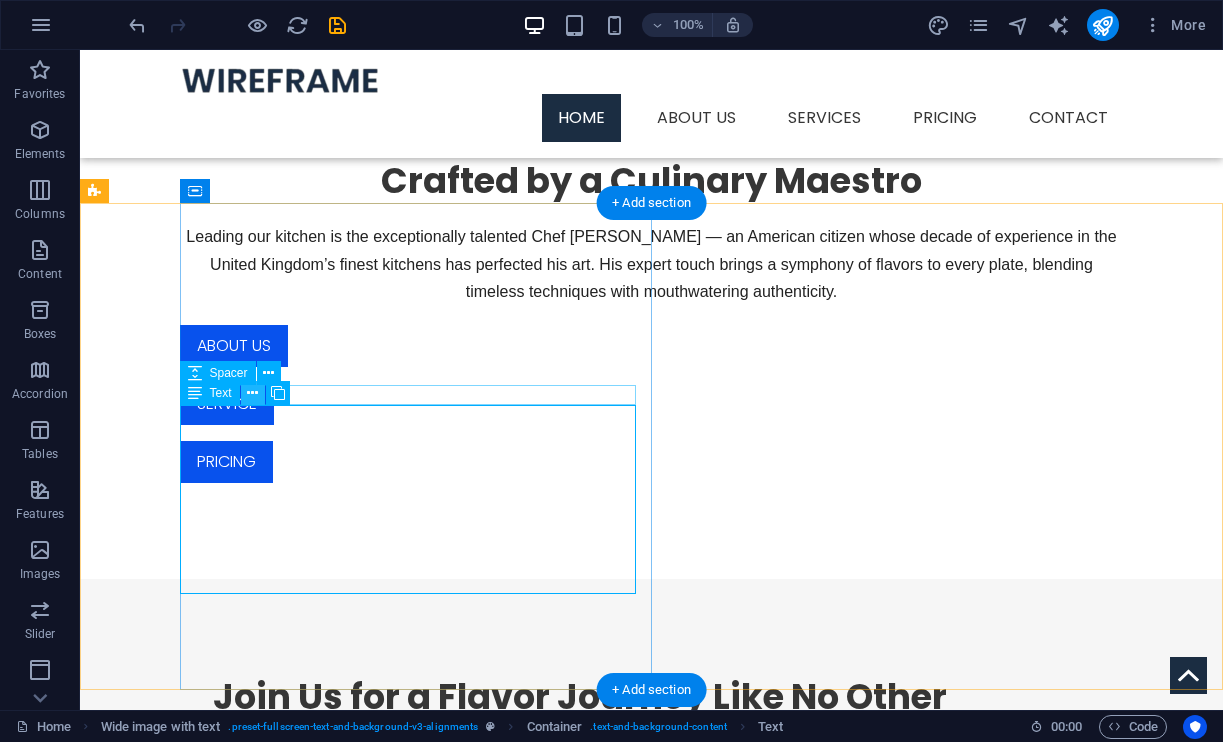 click at bounding box center [252, 393] 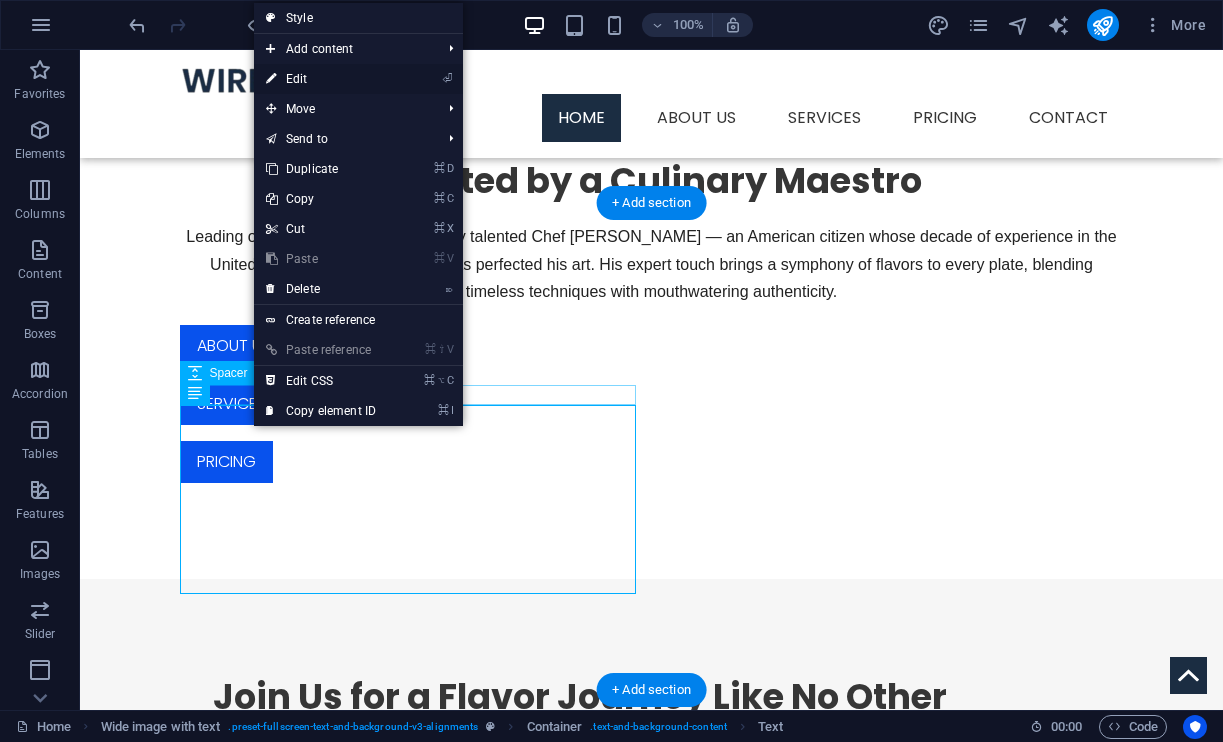 click on "⏎  Edit" at bounding box center [321, 79] 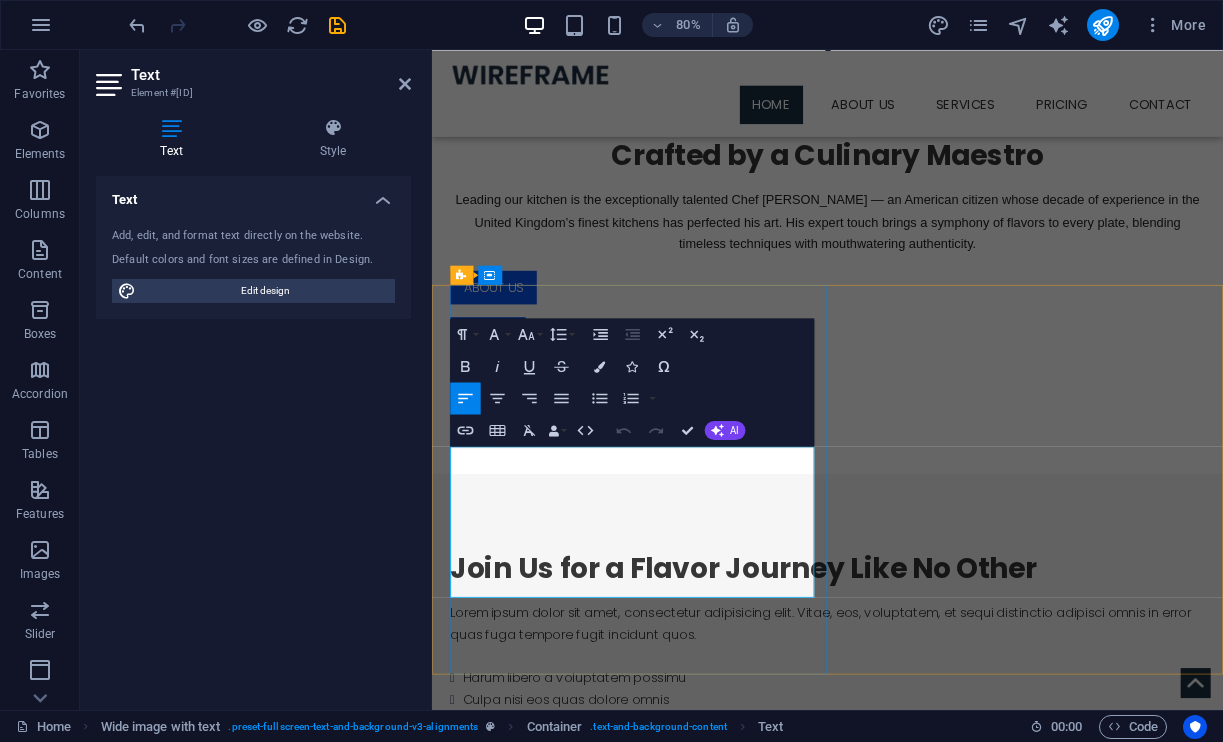 click at bounding box center (930, 806) 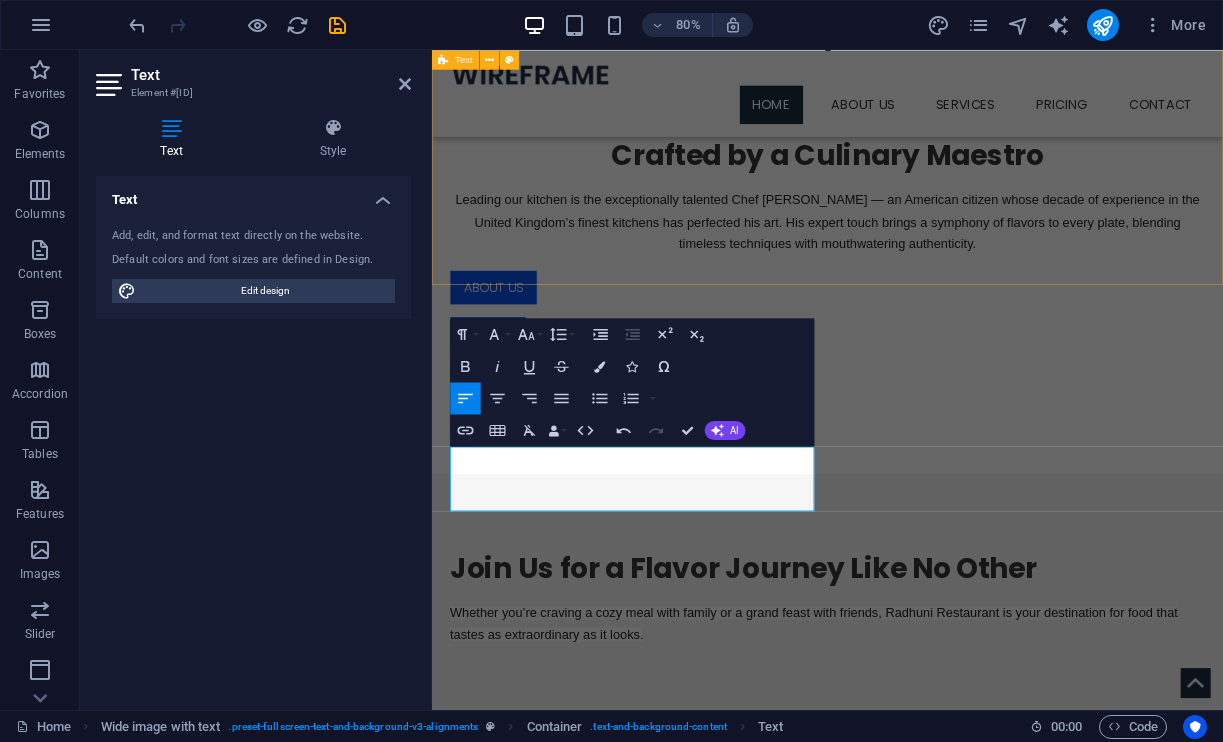 click on "Crafted by a Culinary Maestro Leading our kitchen is the exceptionally talented Chef Shahjahan Bokth — an American citizen whose decade of experience in the United Kingdom’s finest kitchens has perfected his art. His expert touch brings a symphony of flavors to every plate, blending timeless techniques with mouthwatering authenticity.   About us Service Pricing" at bounding box center [926, 321] 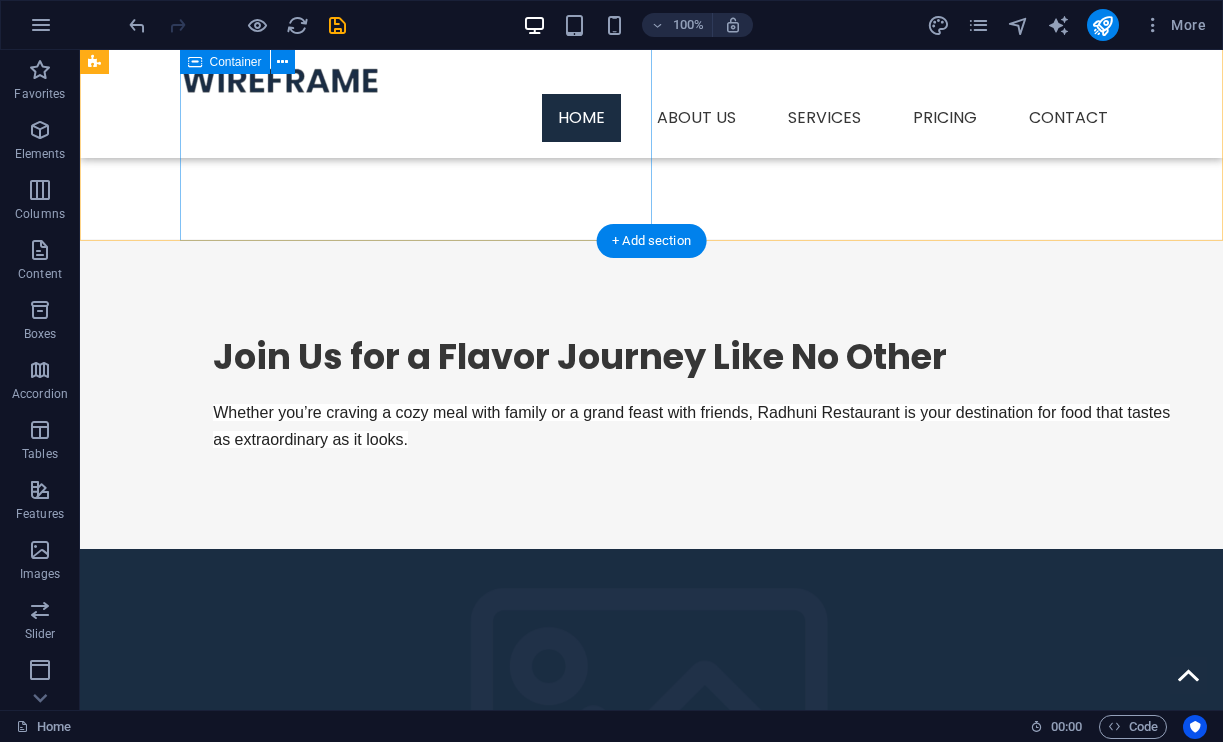 scroll, scrollTop: 1147, scrollLeft: 0, axis: vertical 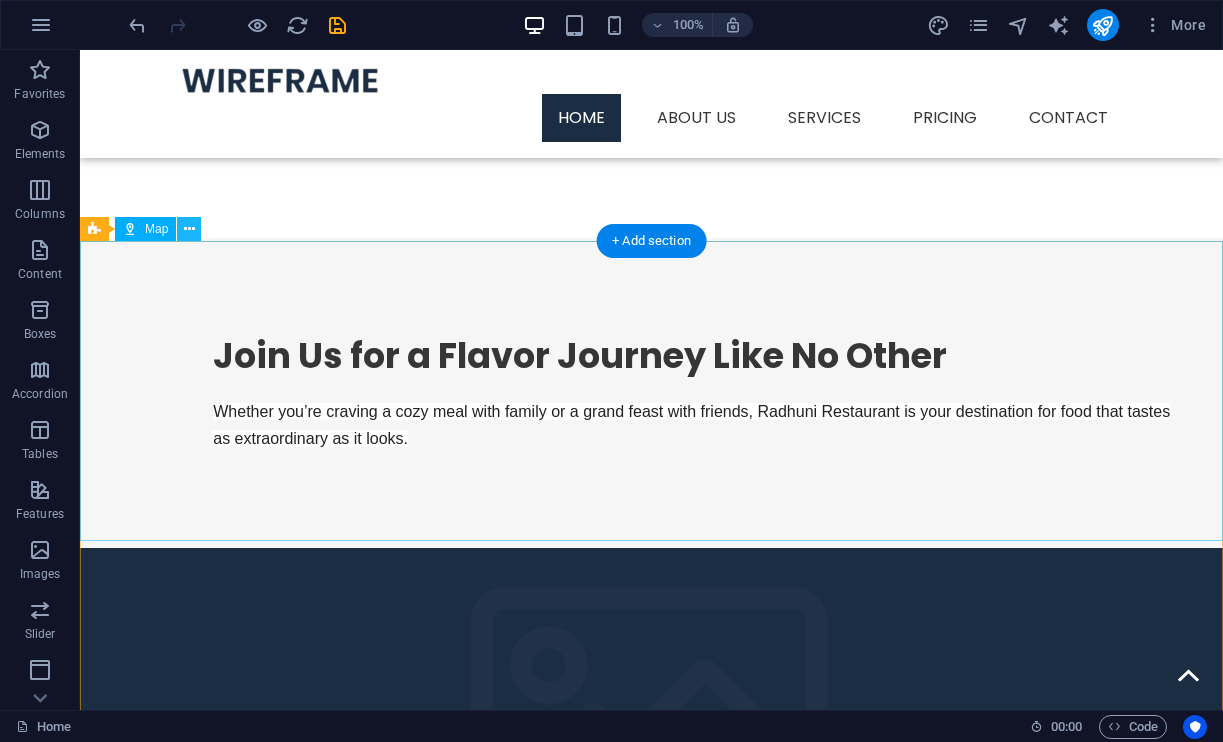 click at bounding box center (189, 229) 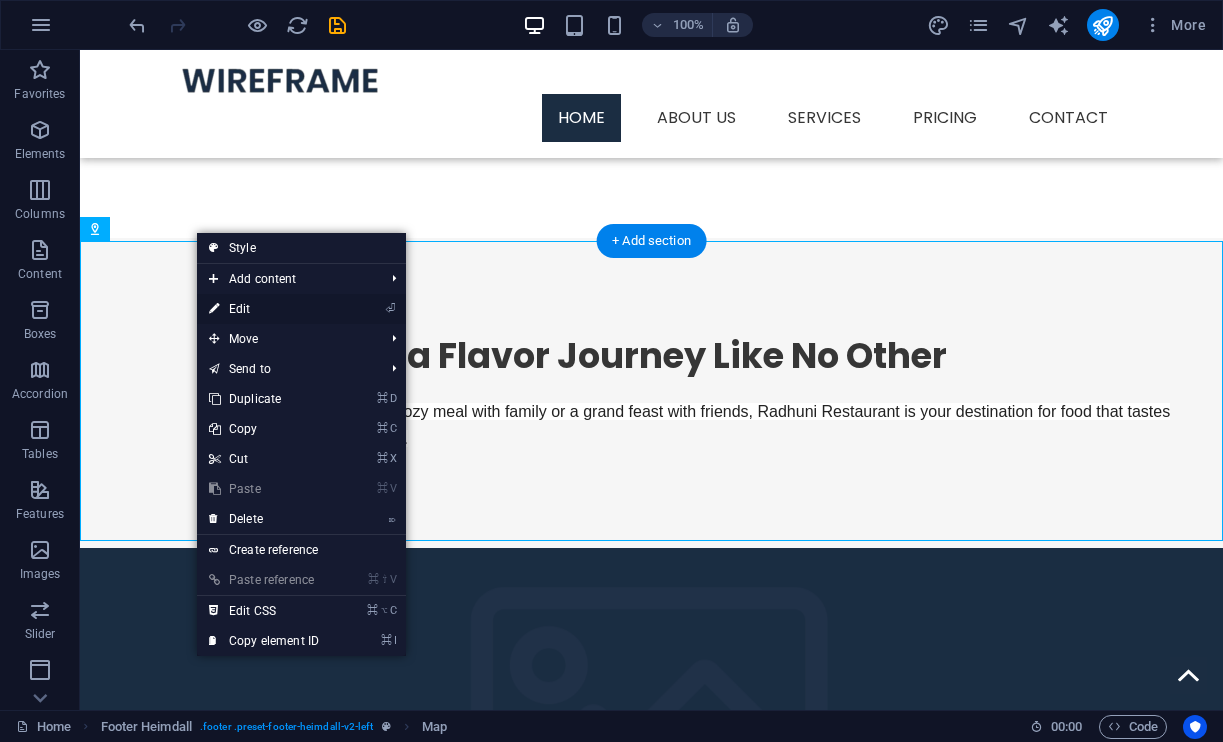 click on "⏎  Edit" at bounding box center (264, 309) 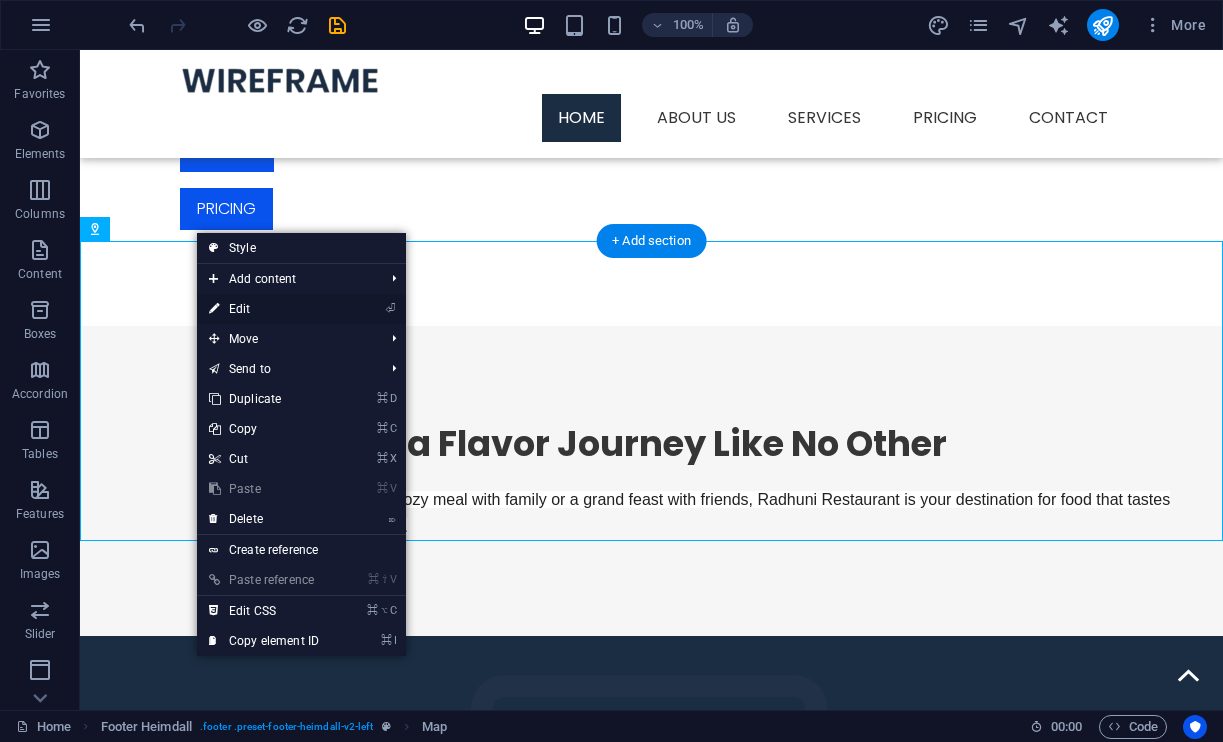 select on "1" 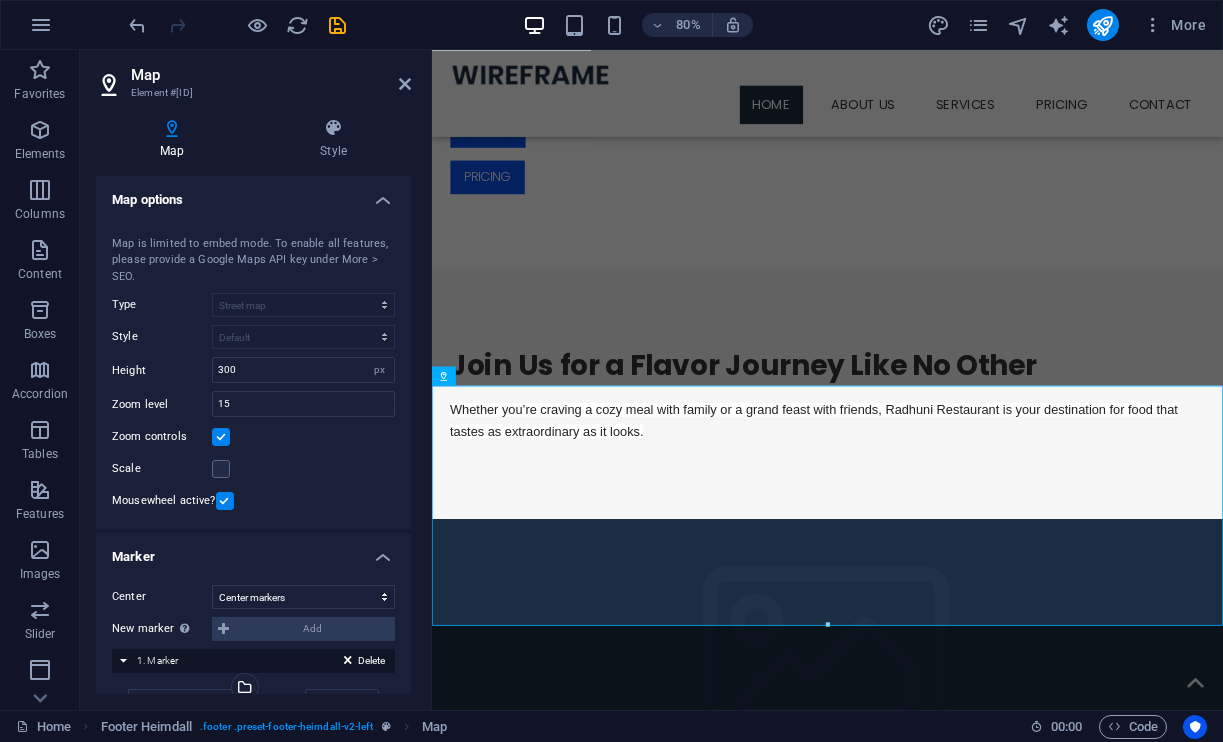 scroll, scrollTop: 0, scrollLeft: 0, axis: both 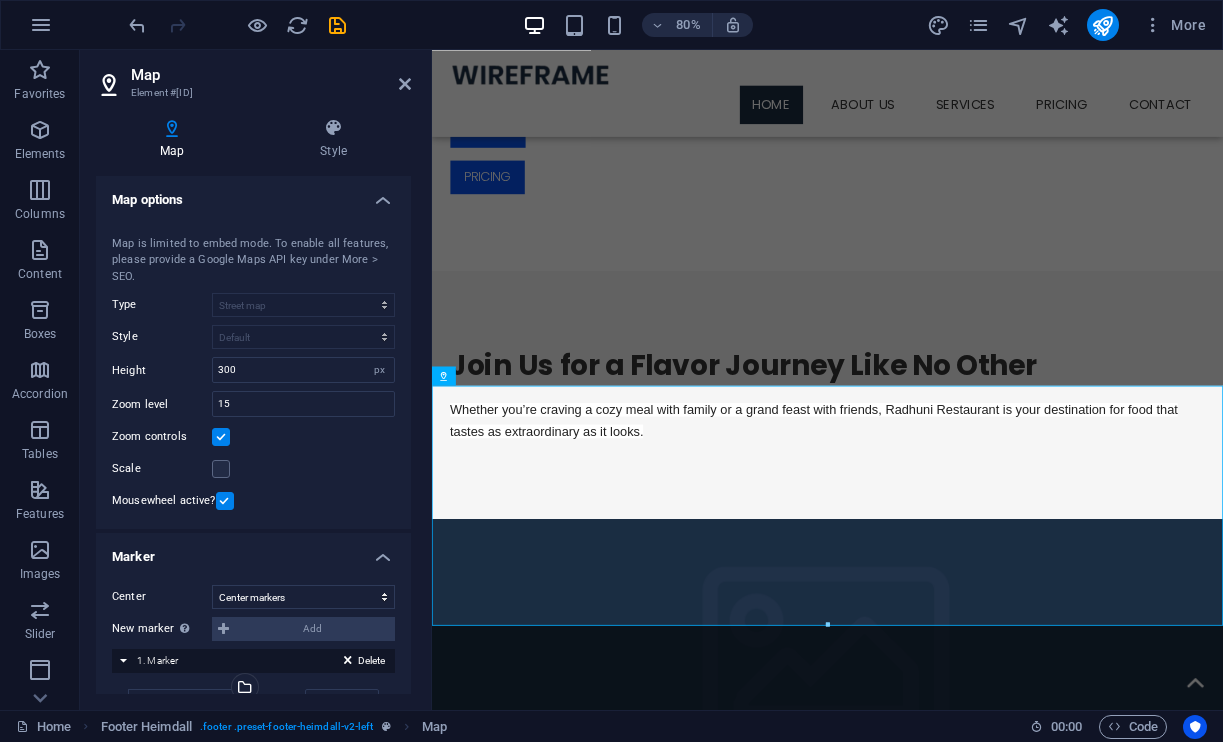 click on "Map Style Map options Map center 353 N Central Ave, 32765 Oviedo, FL Map is limited to embed mode. To enable all features, please provide a Google Maps API key under More > SEO. Type Street map Satellite view Satellite view with streets Terrain map Style Default Colorize Pale Dawn Subtle Grayscale Shades of Grey Apple Maps Blue Water Midnight Commander Light Monochrome Paper Neutral Blue Hints of Gold Black &amp; White No labels Color Height 300 px Zoom level 15 Zoom controls Scale Mousewheel active? Marker Center Don't center Center markers Center and zoom markers New marker To enable this feature, please provide a Google Maps API key in the website settings. Add Delete 1. Marker Drag files here, click to choose files or select files from Files or our free stock photos & videos Select files from the file manager, stock photos, or upload file(s) Upload Location 353 N Central Ave, 32765 Oviedo, FL Width auto px Info Opened? Headline Wireframe V2 SEO Description Paragraph Format Normal Heading 1 Heading 2 Code" at bounding box center [253, 406] 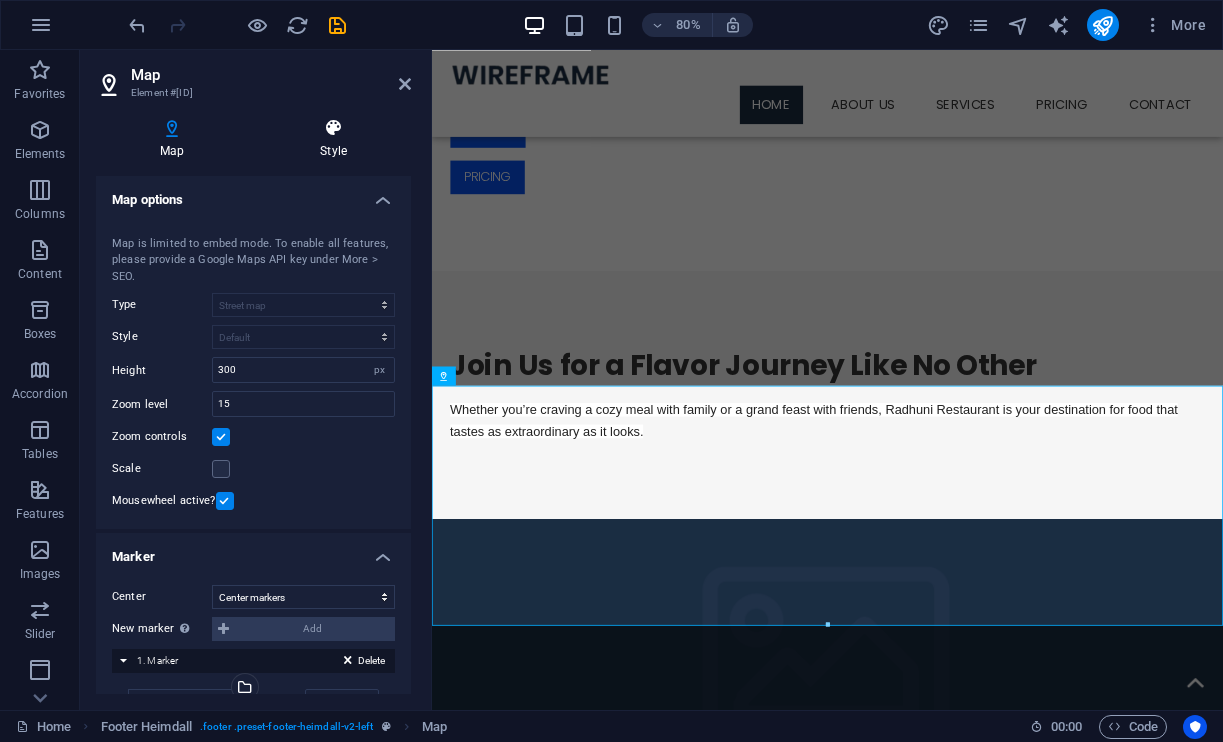 click at bounding box center [333, 128] 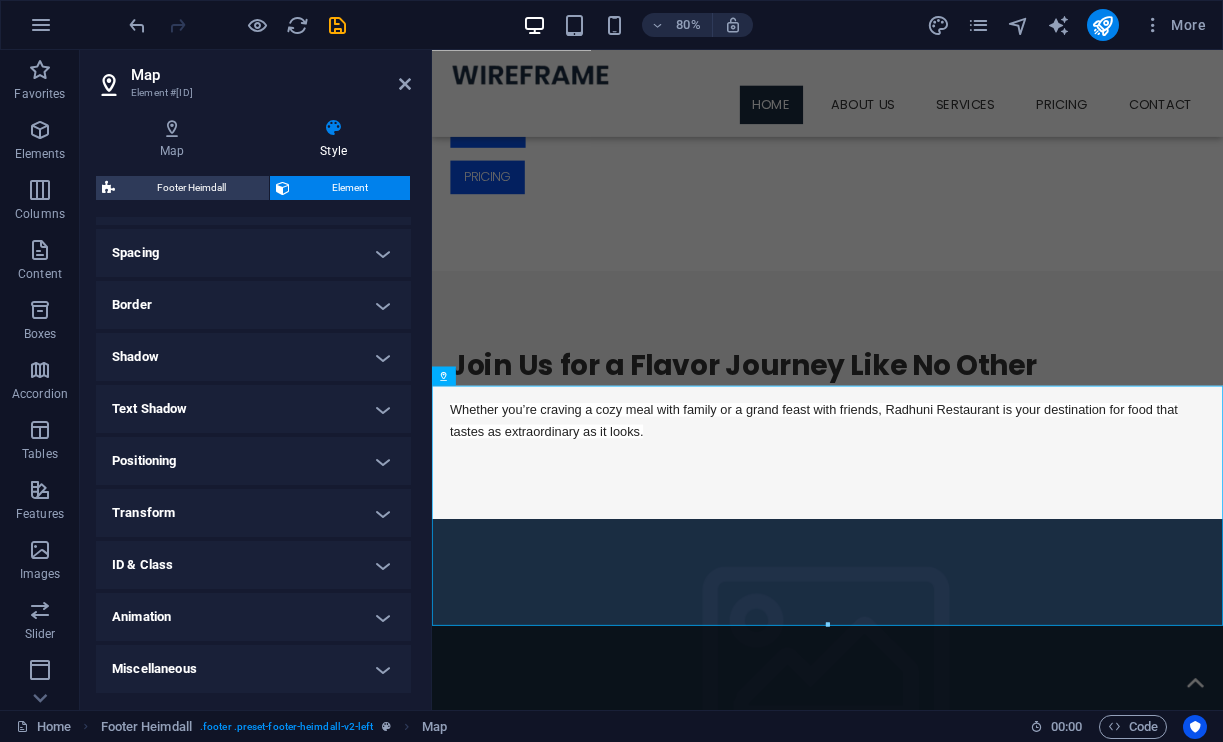 scroll, scrollTop: 367, scrollLeft: 0, axis: vertical 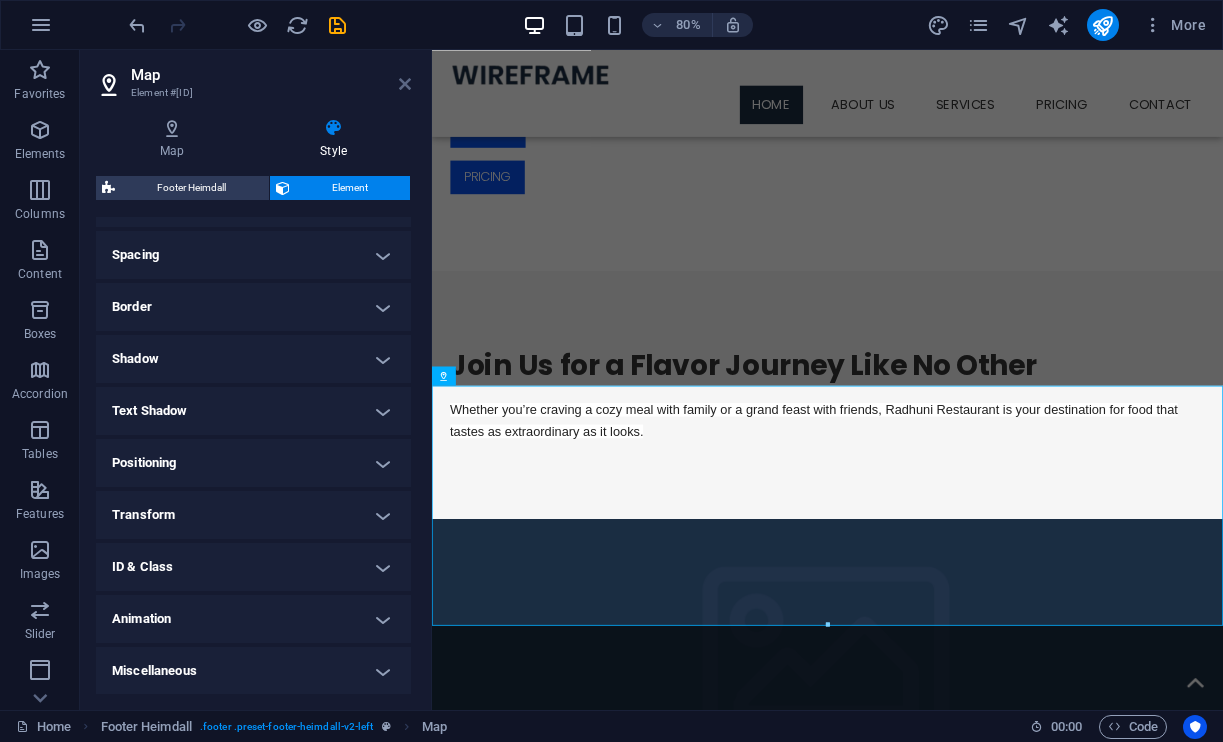 click at bounding box center [405, 84] 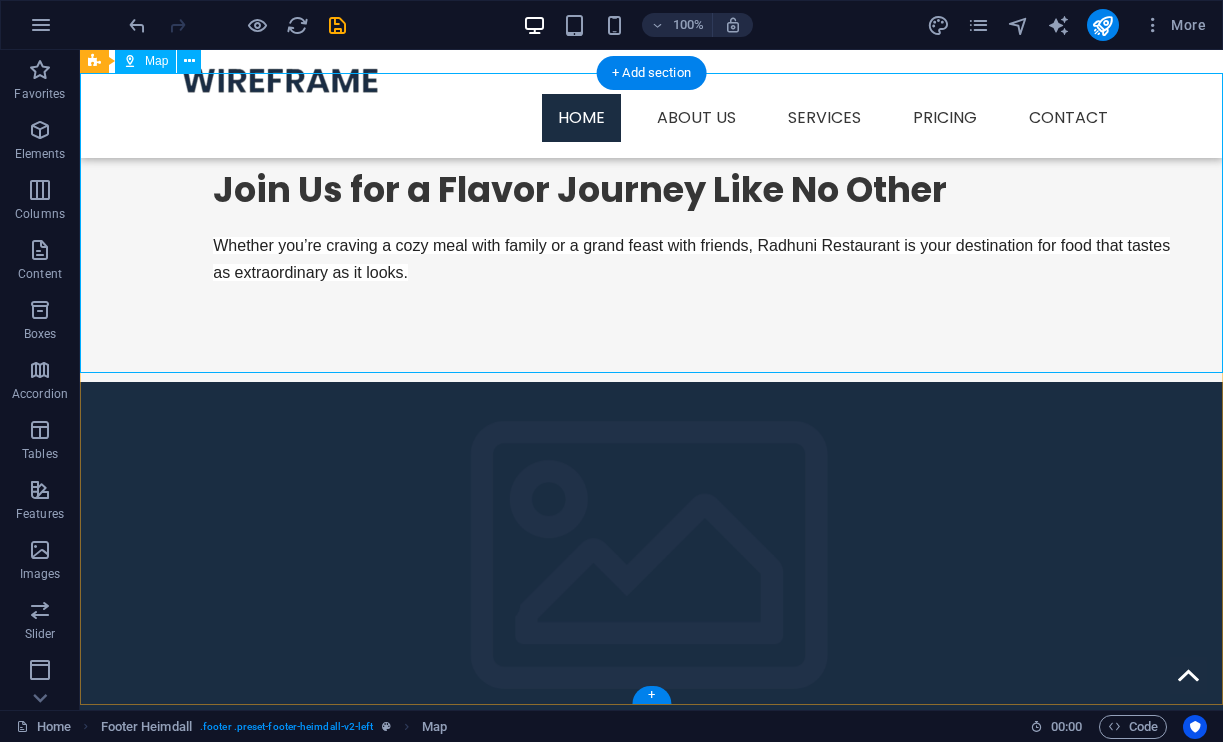 scroll, scrollTop: 1310, scrollLeft: 0, axis: vertical 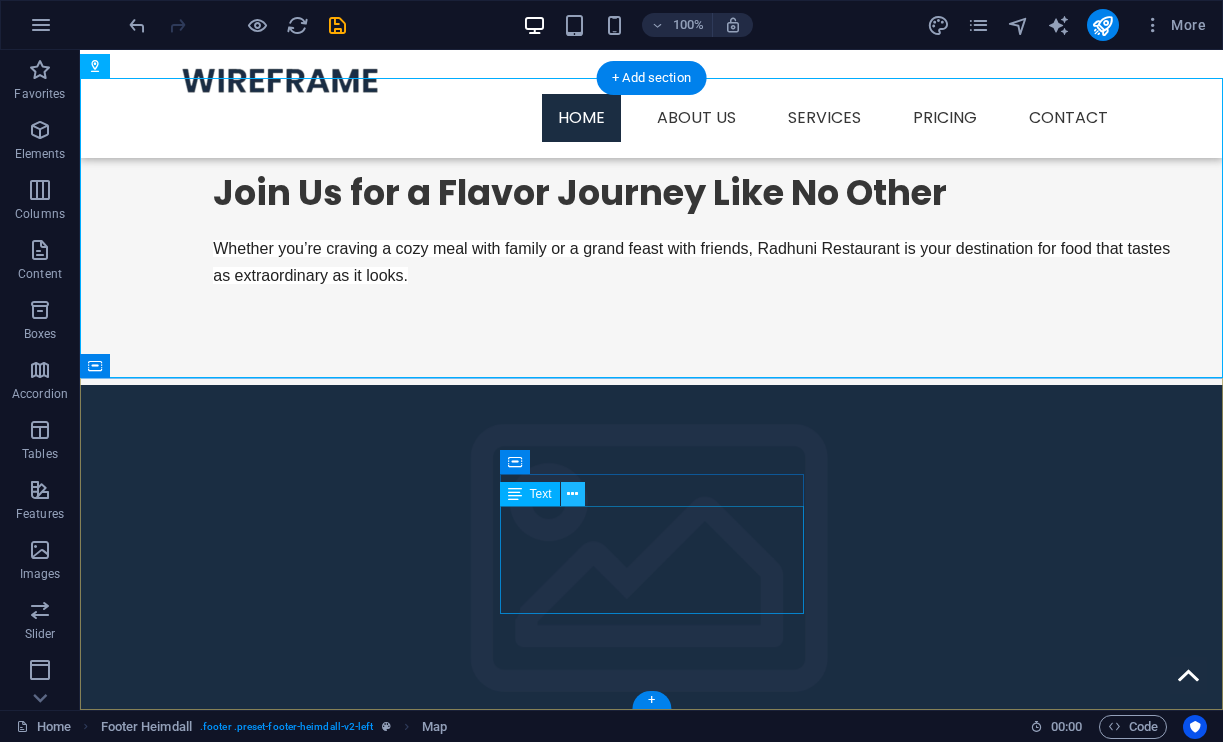 click at bounding box center [572, 494] 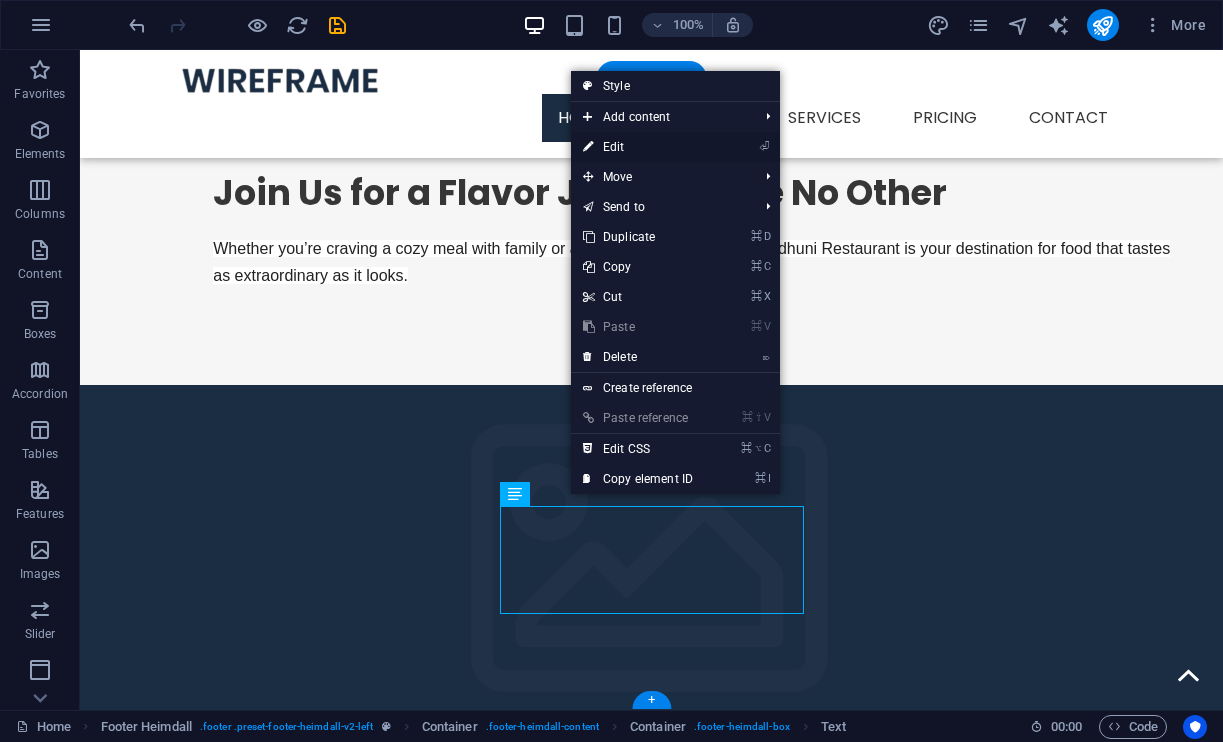 click on "⏎  Edit" at bounding box center (638, 147) 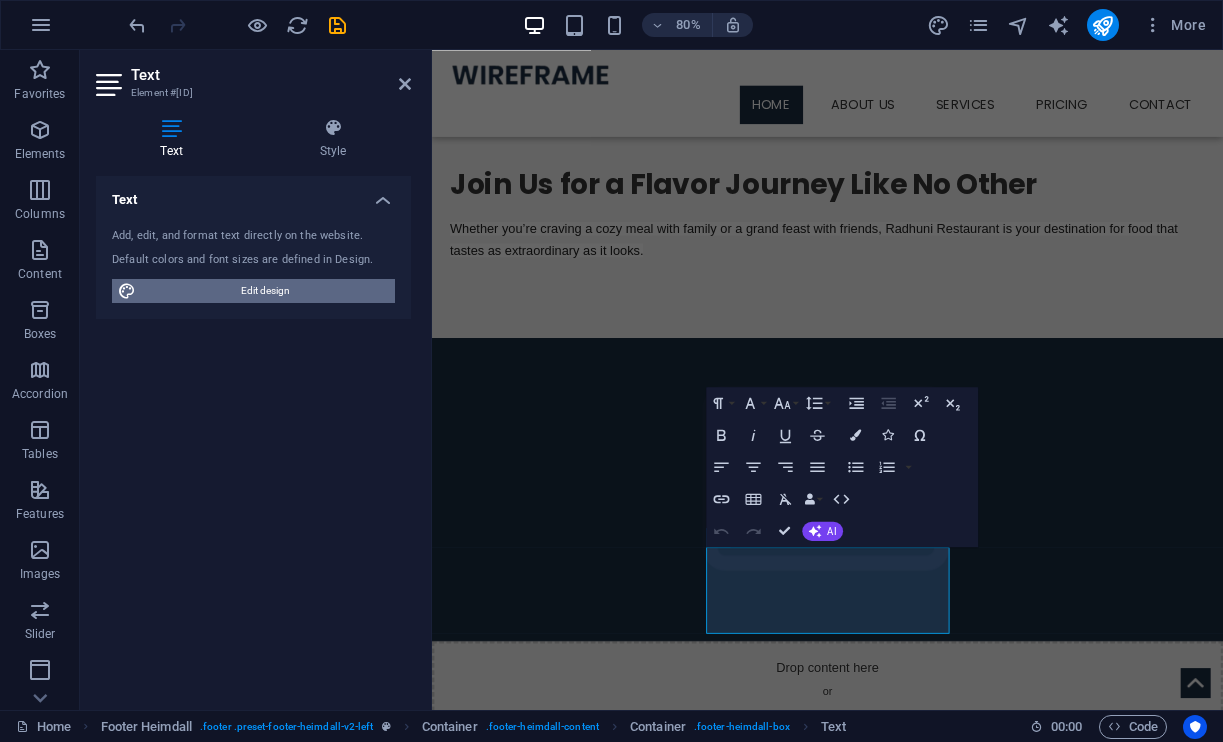 click on "Edit design" at bounding box center [265, 291] 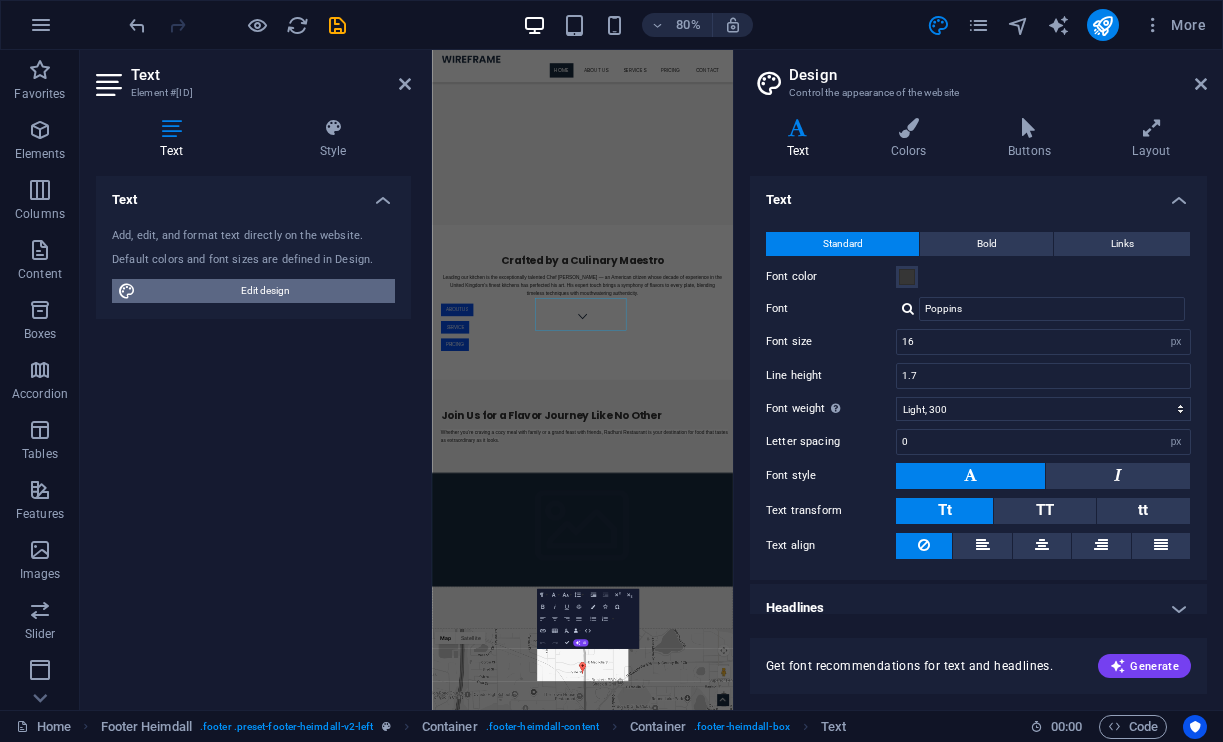 scroll, scrollTop: 1079, scrollLeft: 0, axis: vertical 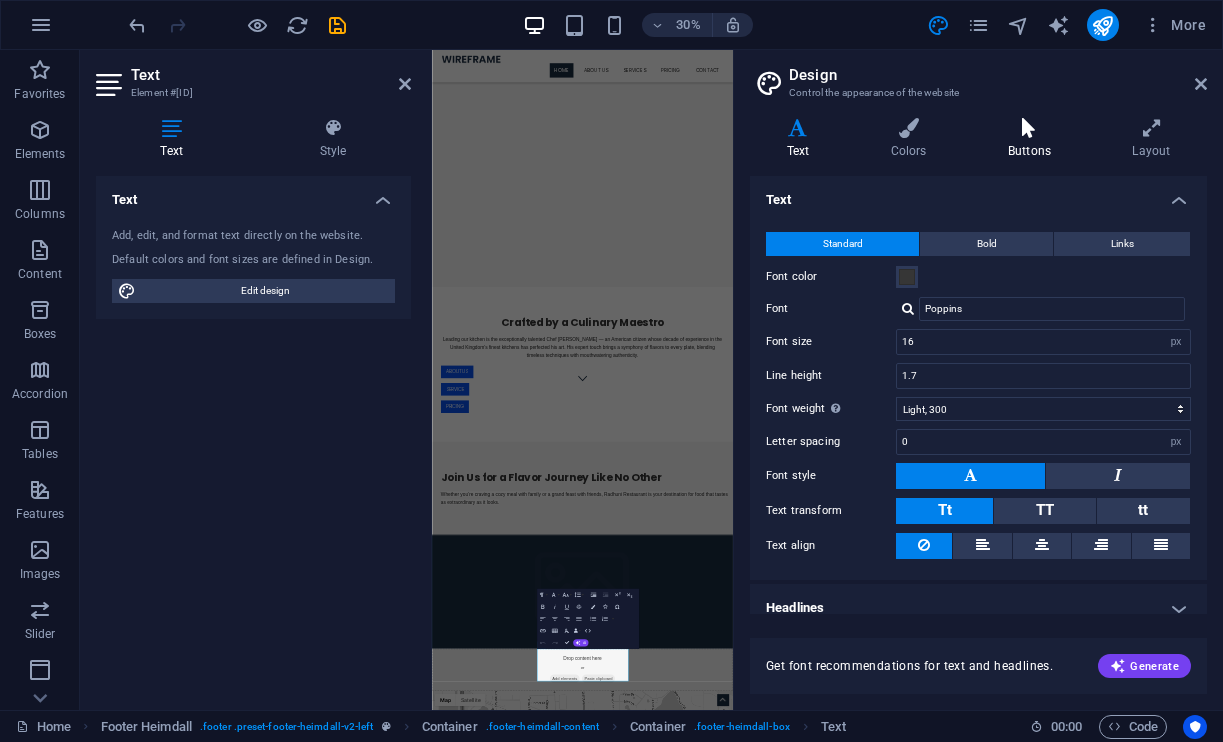 click on "Buttons" at bounding box center [1033, 139] 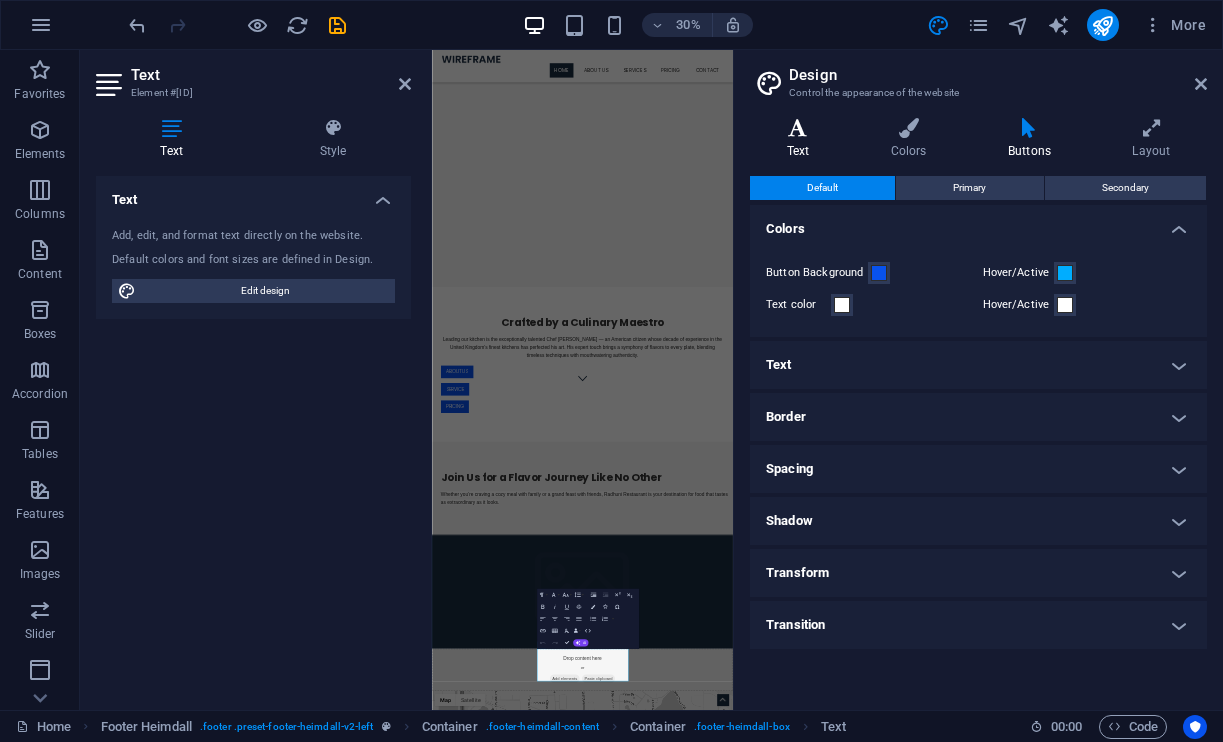 click on "Text" at bounding box center [802, 139] 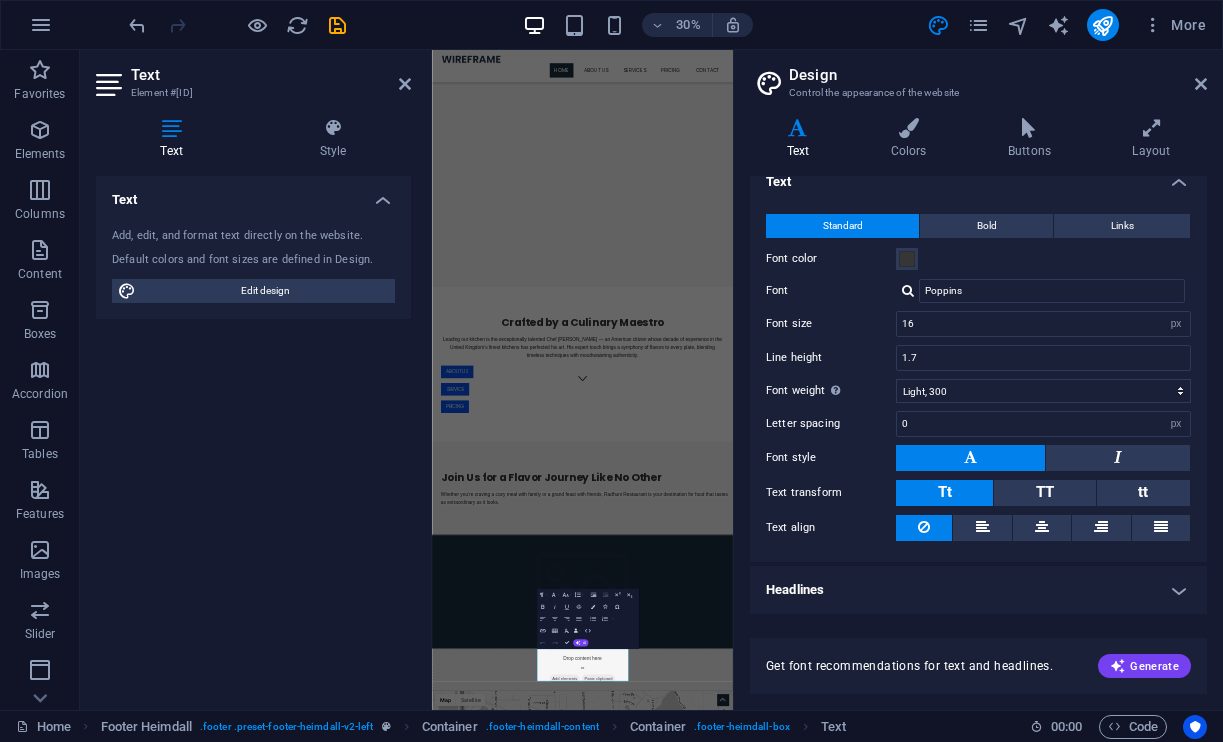 scroll, scrollTop: 17, scrollLeft: 0, axis: vertical 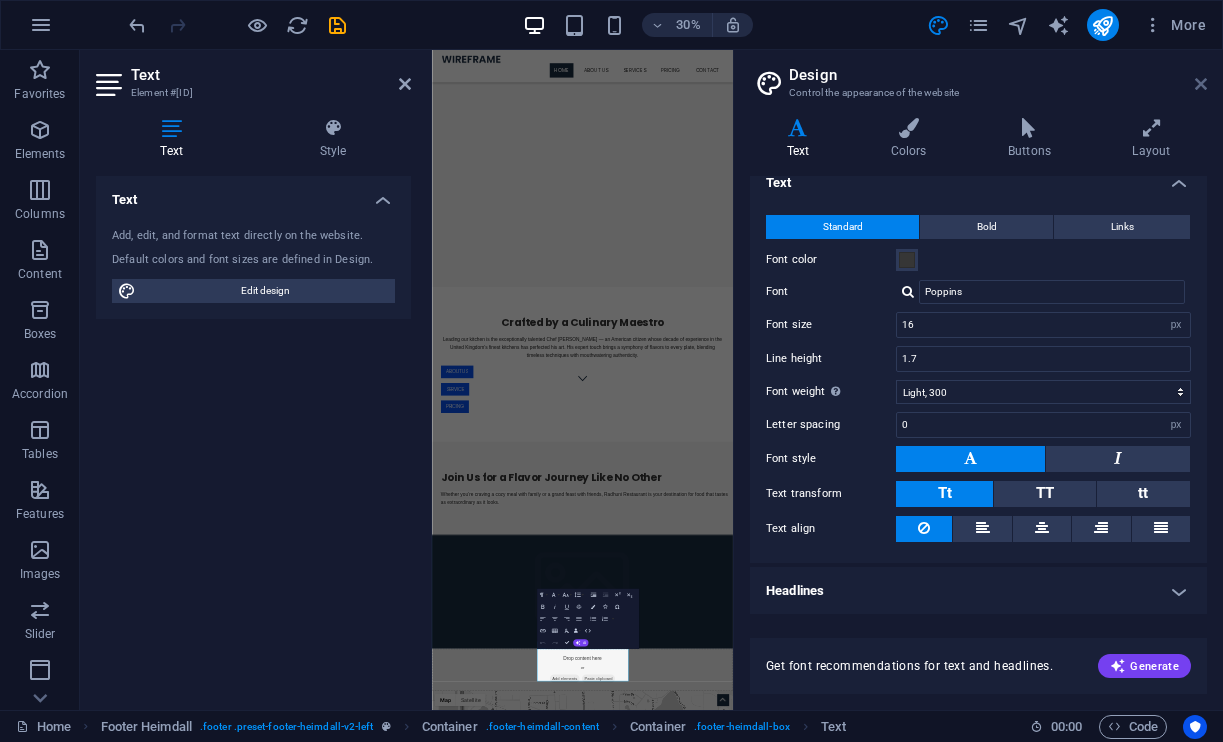 click at bounding box center [1201, 84] 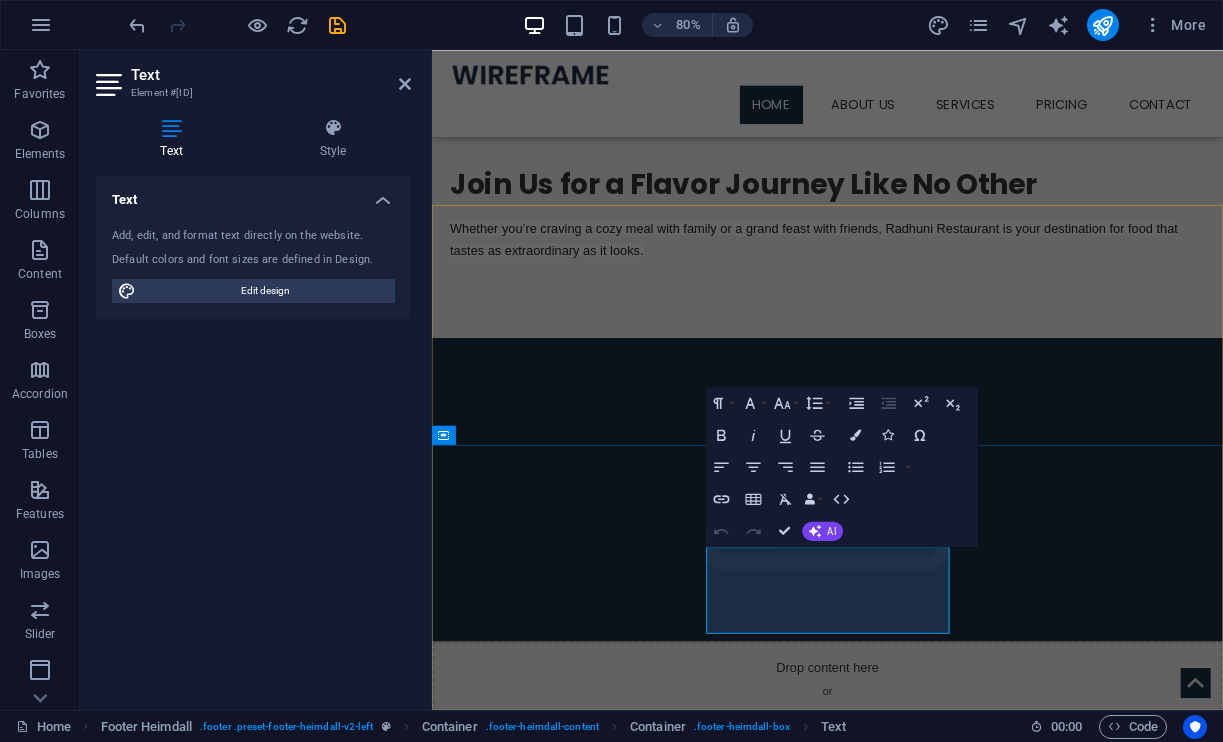 click on "Berlin   12345" at bounding box center (600, 1676) 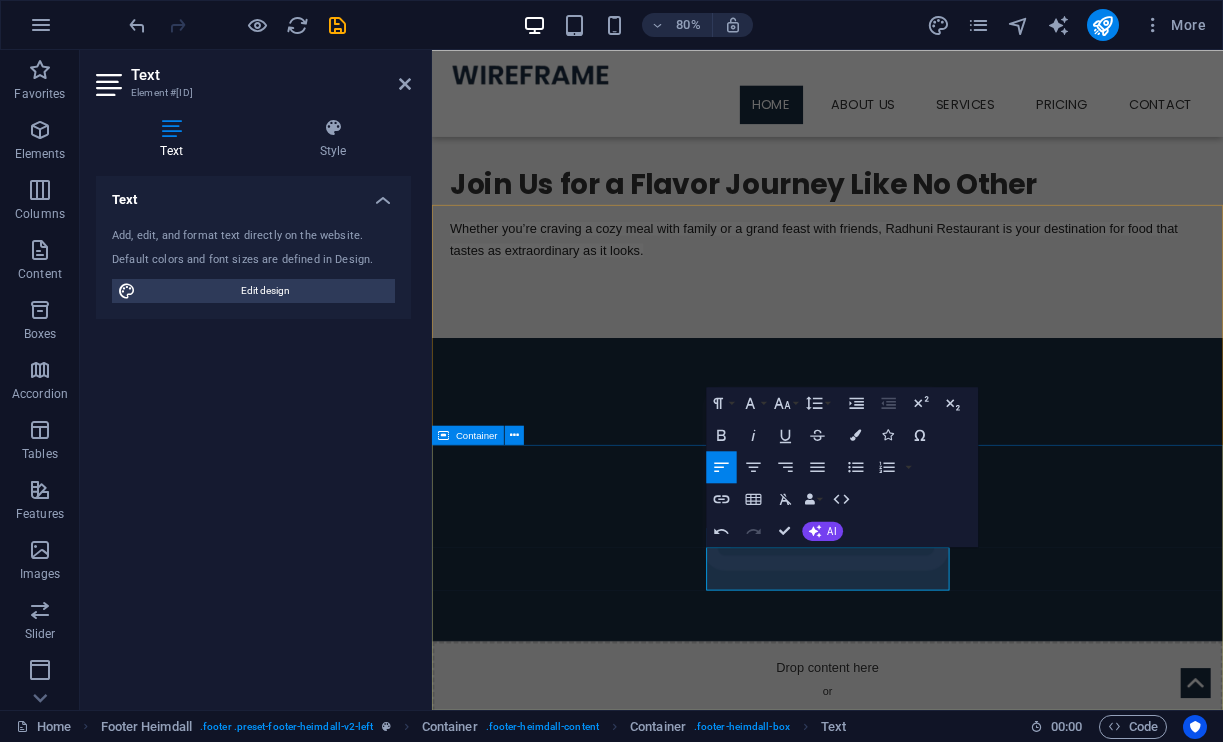 click on "Lorem ipsum dolor sit ligule amet, consectetuer eget adipiscing elit. Address 12162 Conant St, Detroit, MI, United States, Michigan Contact Tel.:  0123 - 456789 Fax:  Mobil:  0ff3c17bbd3b469f436dba3b99fe25@cpanel.local" at bounding box center [926, 1581] 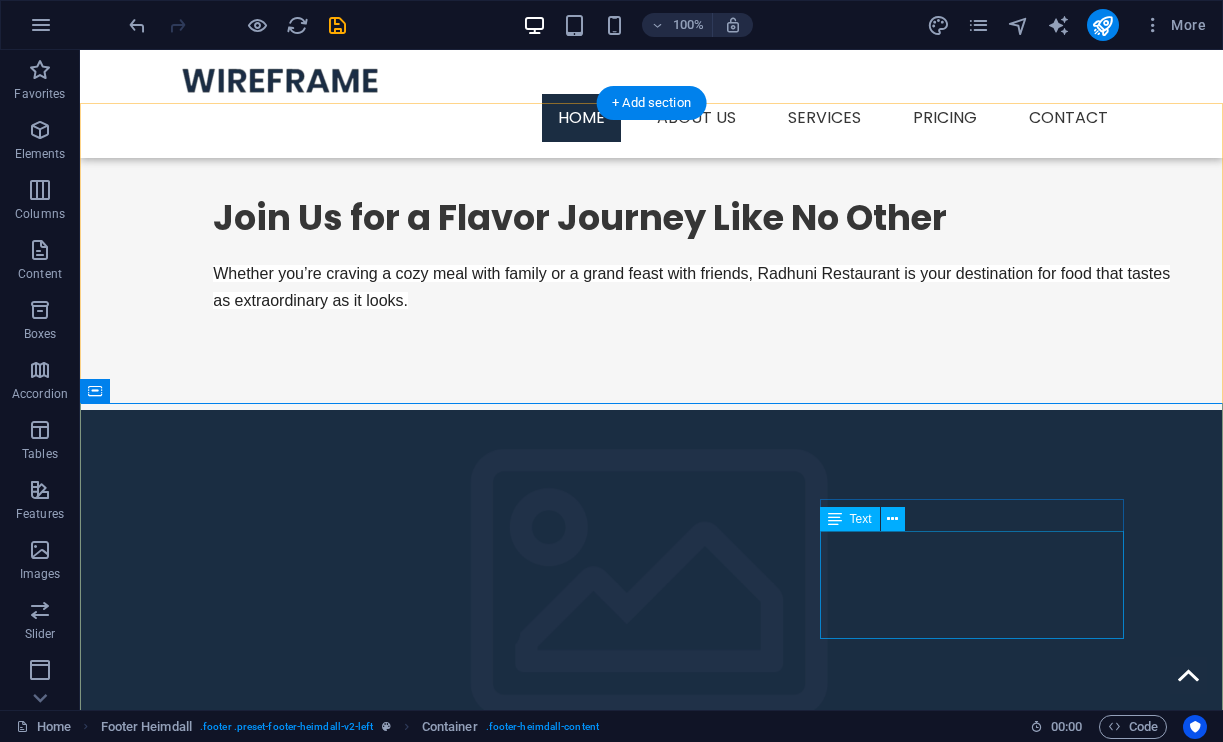 click on "Tel.:  0123 - 456789 Fax:  Mobil:  0ff3c17bbd3b469f436dba3b99fe25@cpanel.local" at bounding box center [248, 1782] 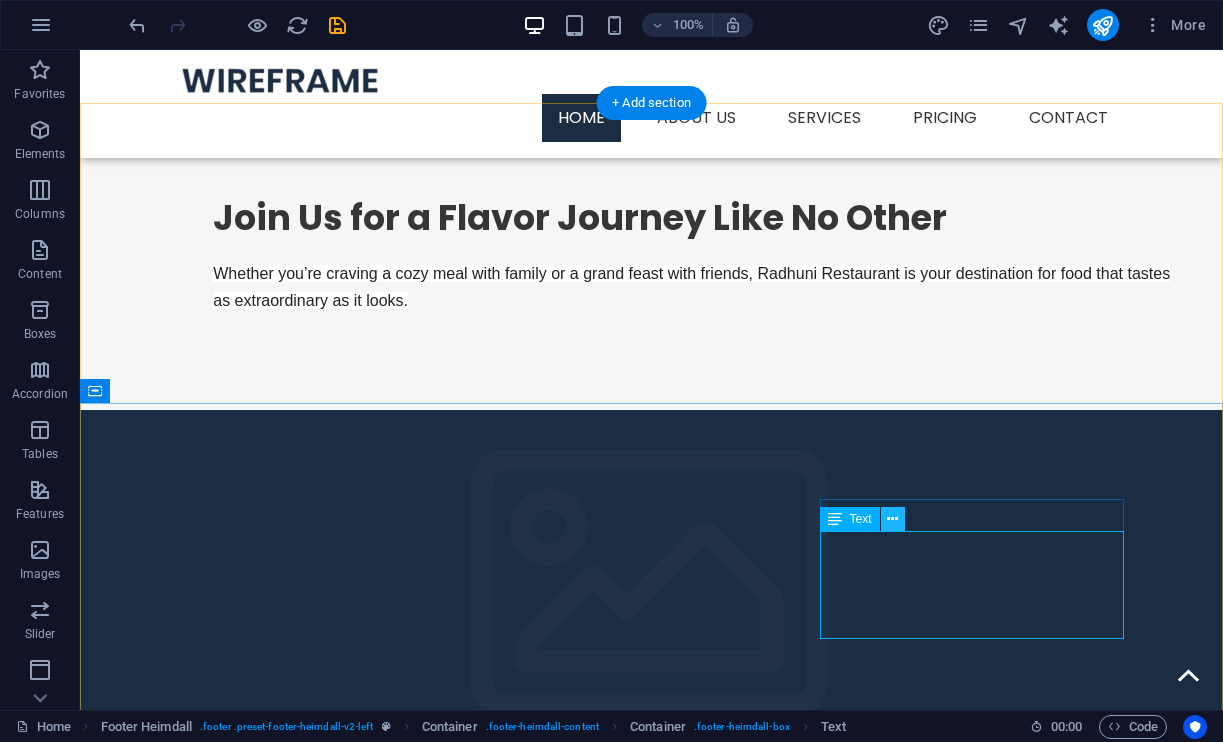 click at bounding box center (892, 519) 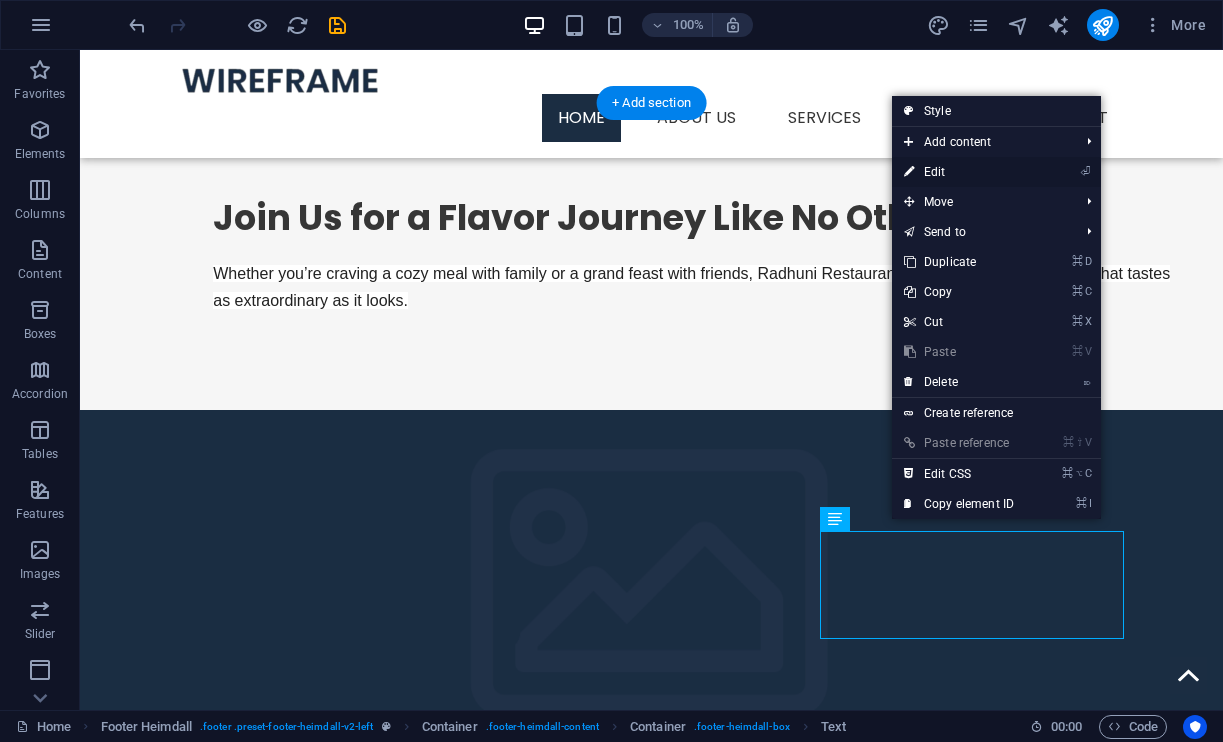 click on "⏎  Edit" at bounding box center [959, 172] 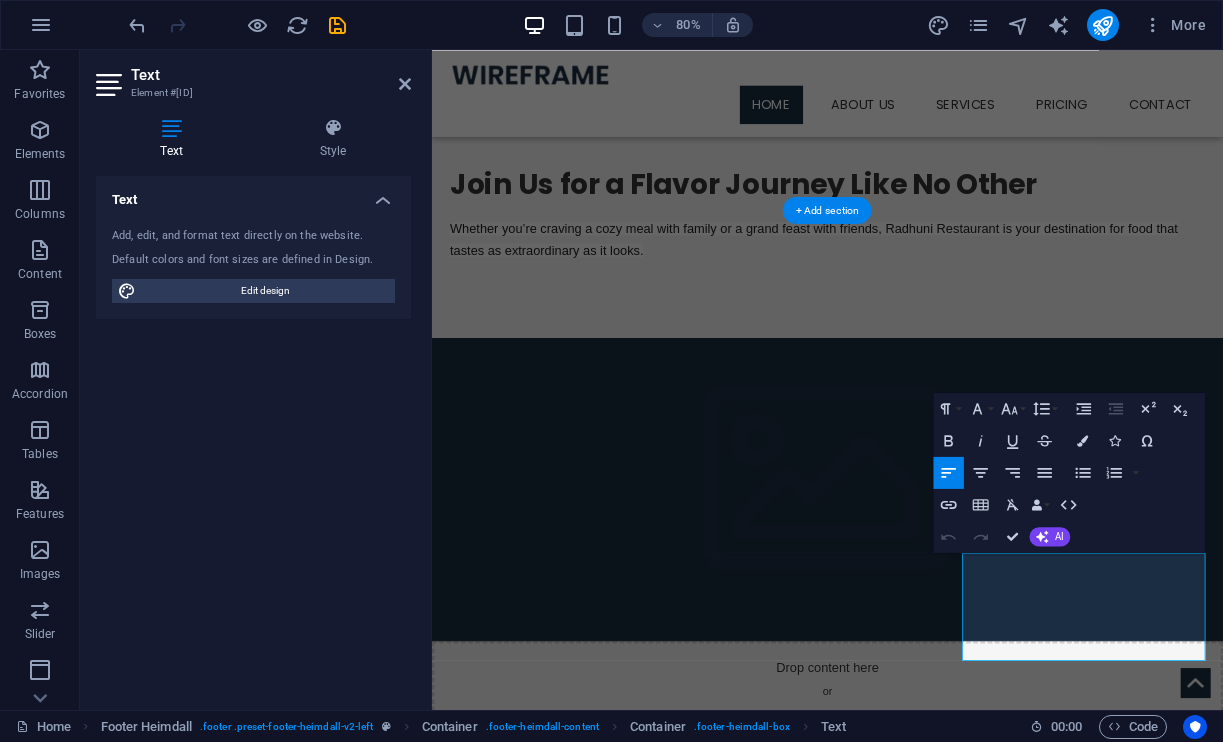 scroll, scrollTop: 1278, scrollLeft: 0, axis: vertical 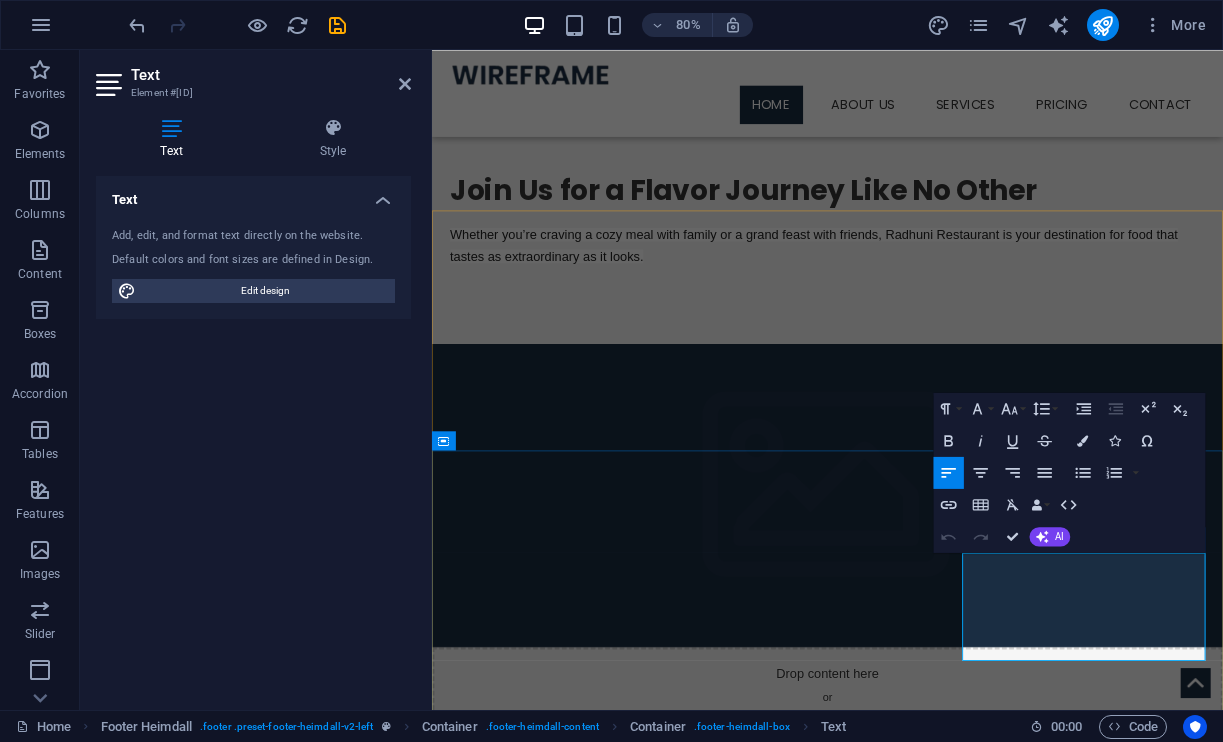 drag, startPoint x: 1196, startPoint y: 804, endPoint x: 1131, endPoint y: 699, distance: 123.49089 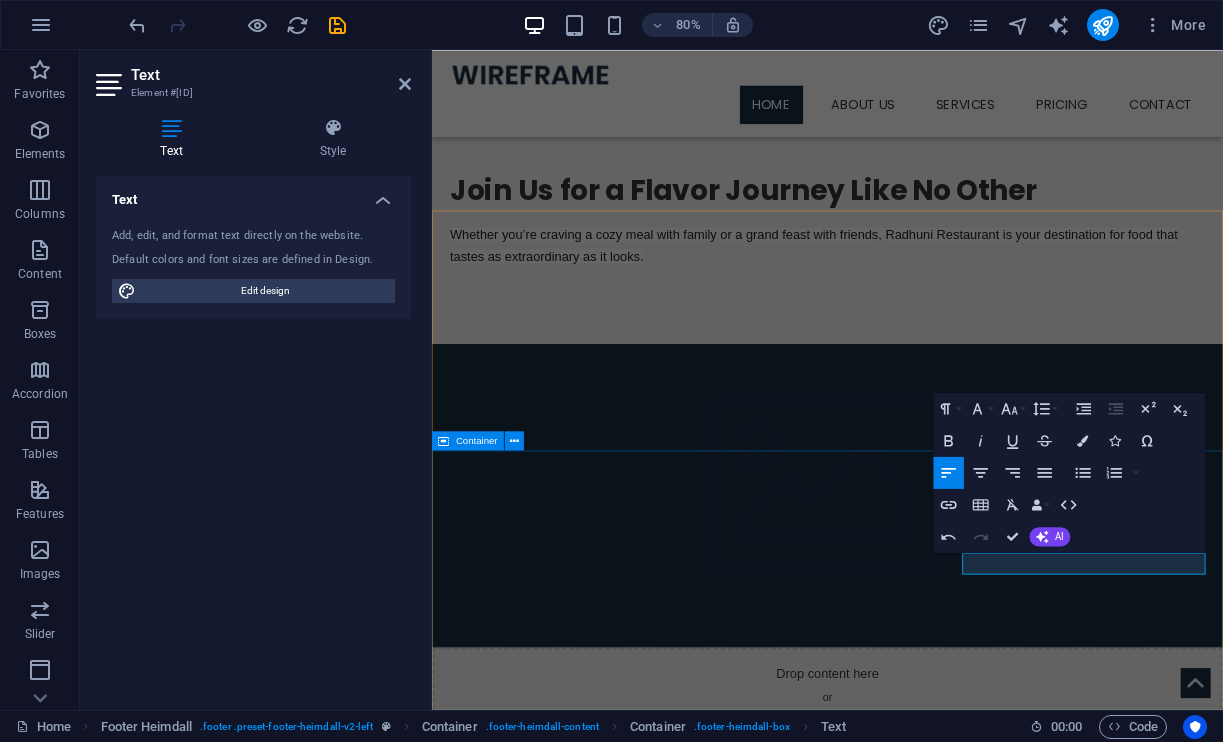 click on "Lorem ipsum dolor sit ligule amet, consectetuer eget adipiscing elit. Address 12162 Conant St, Detroit, MI, United States, Michigan Contact Tel.:  +1 313-707-0621" at bounding box center (926, 1548) 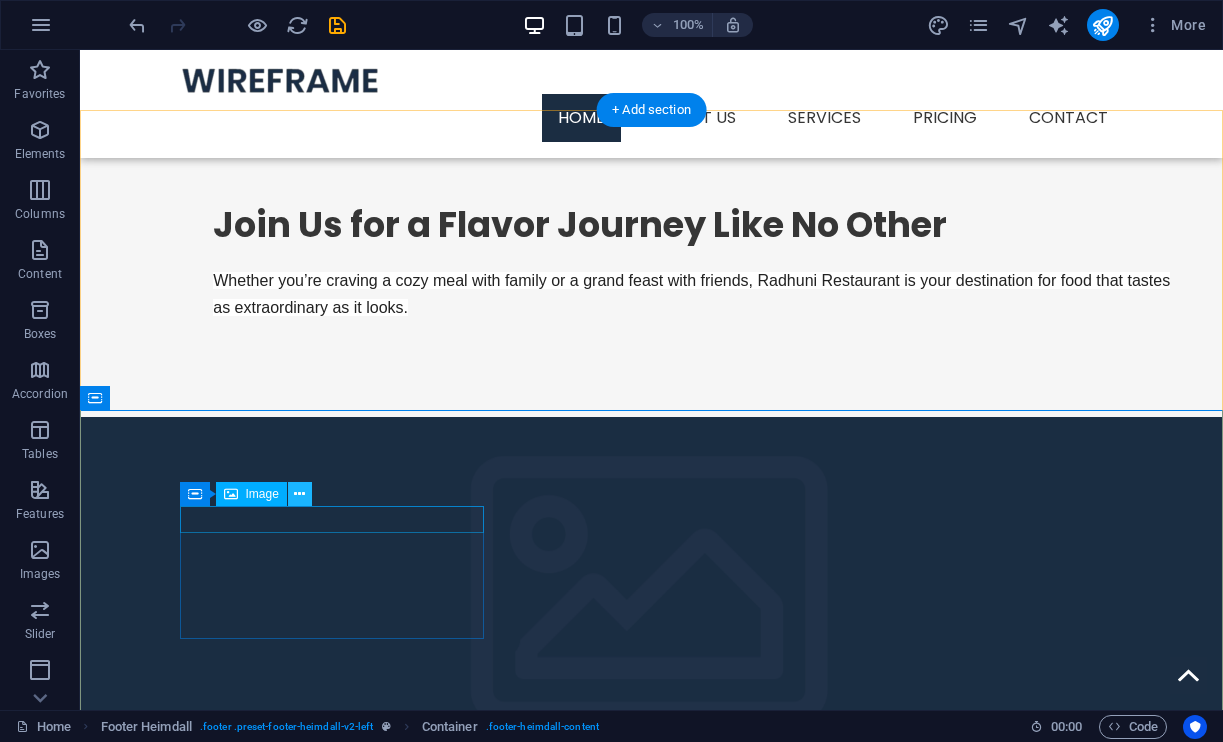 click at bounding box center (299, 494) 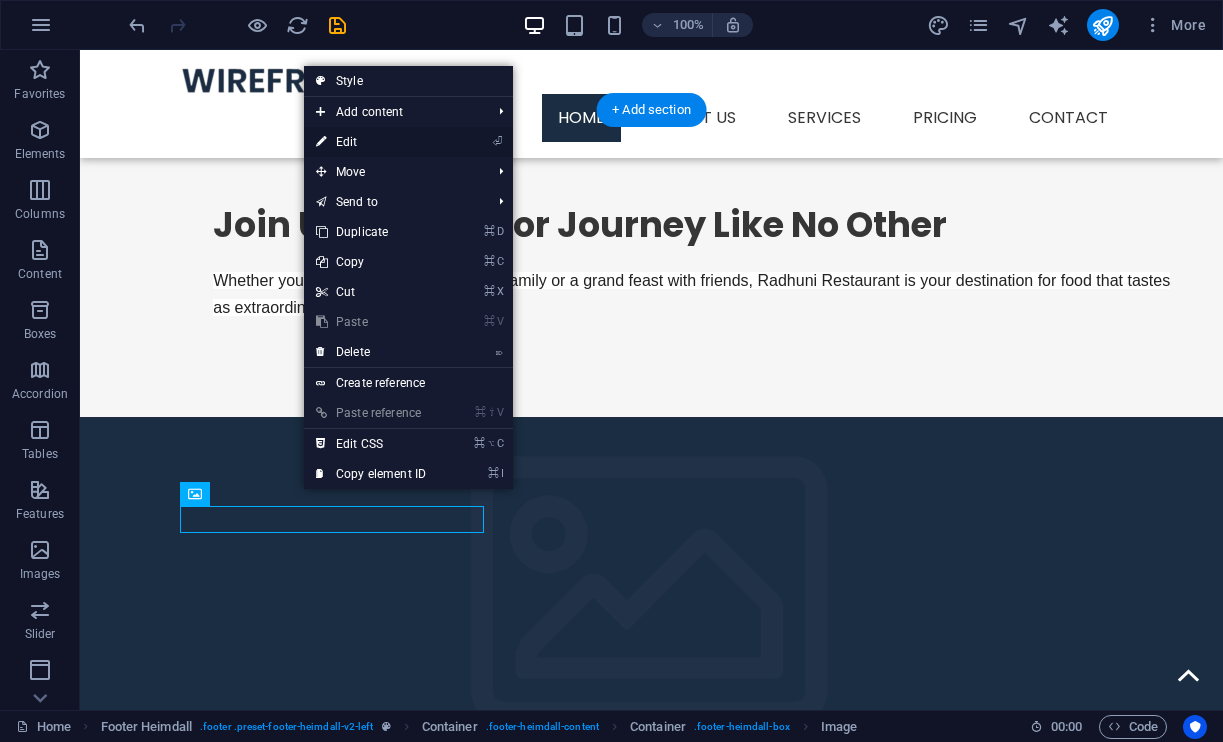click on "⏎  Edit" at bounding box center (371, 142) 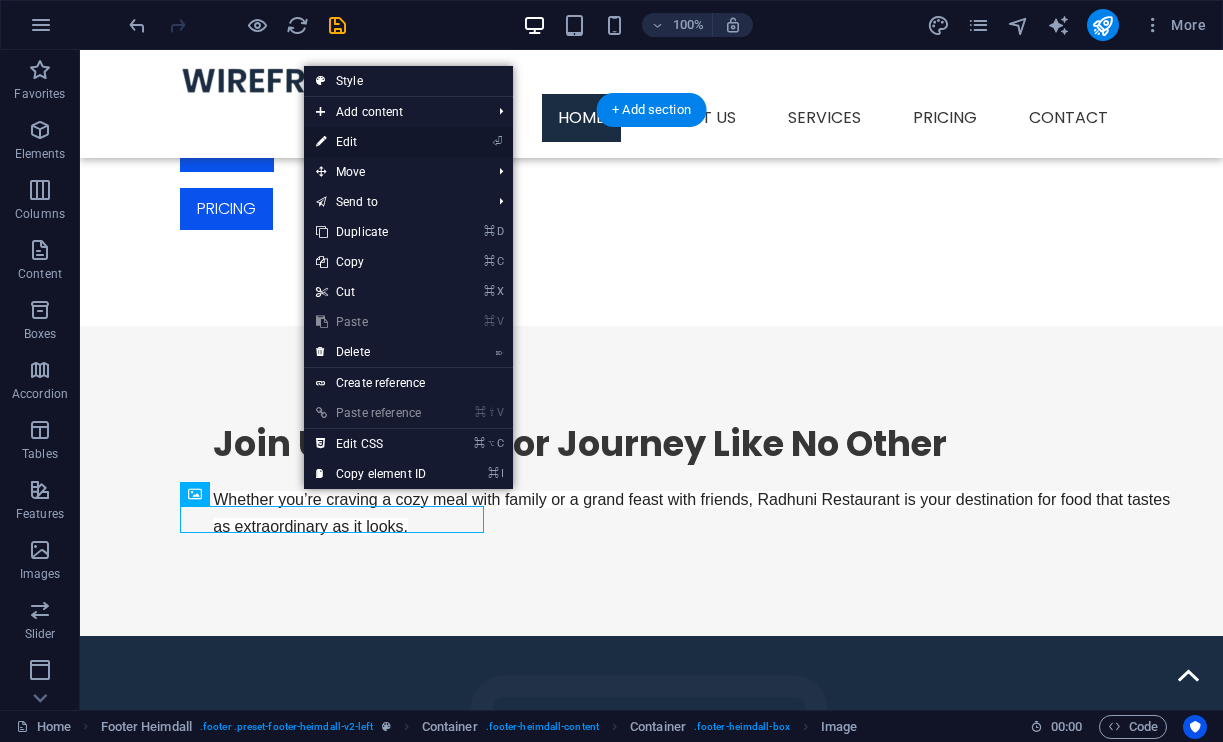 select on "px" 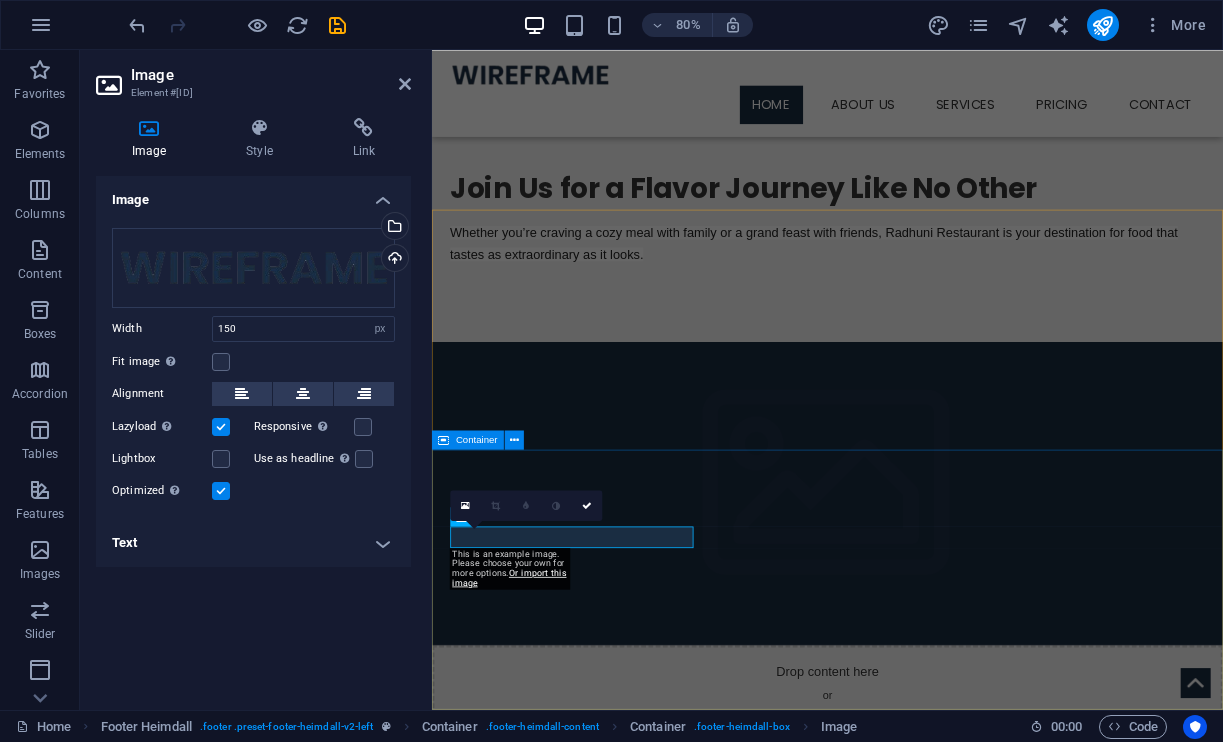 scroll, scrollTop: 1278, scrollLeft: 0, axis: vertical 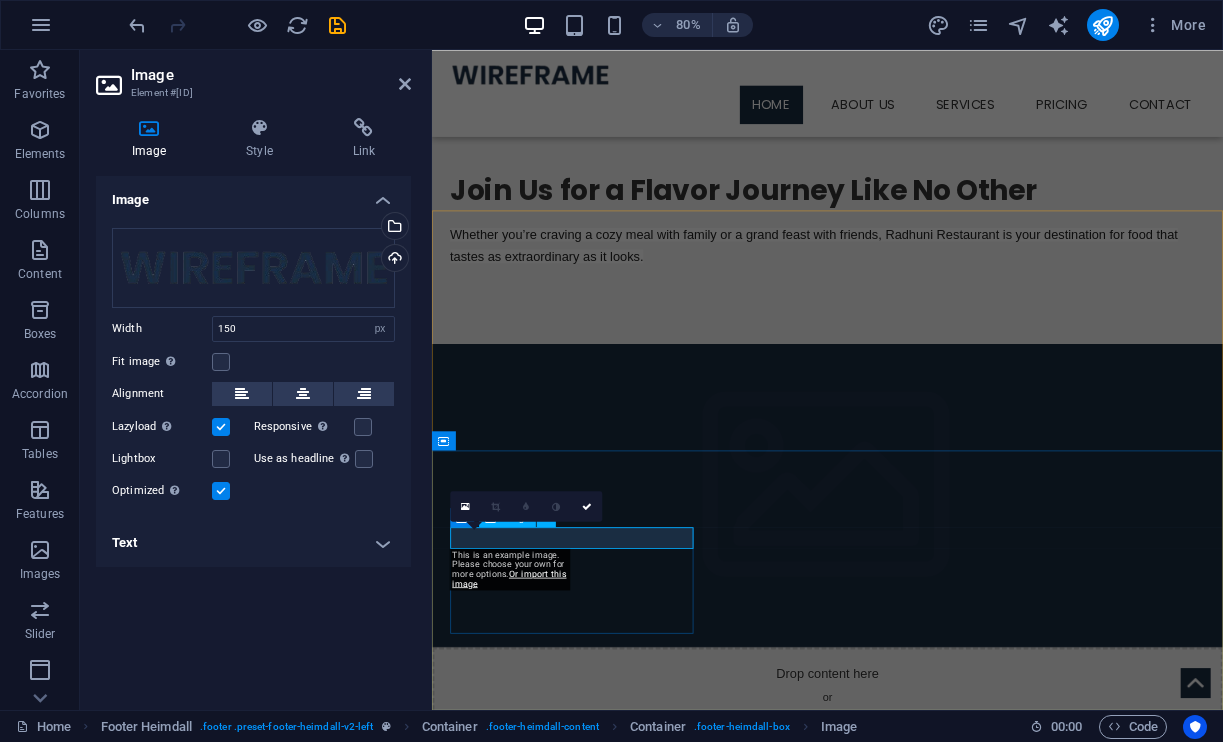 click at bounding box center [600, 1347] 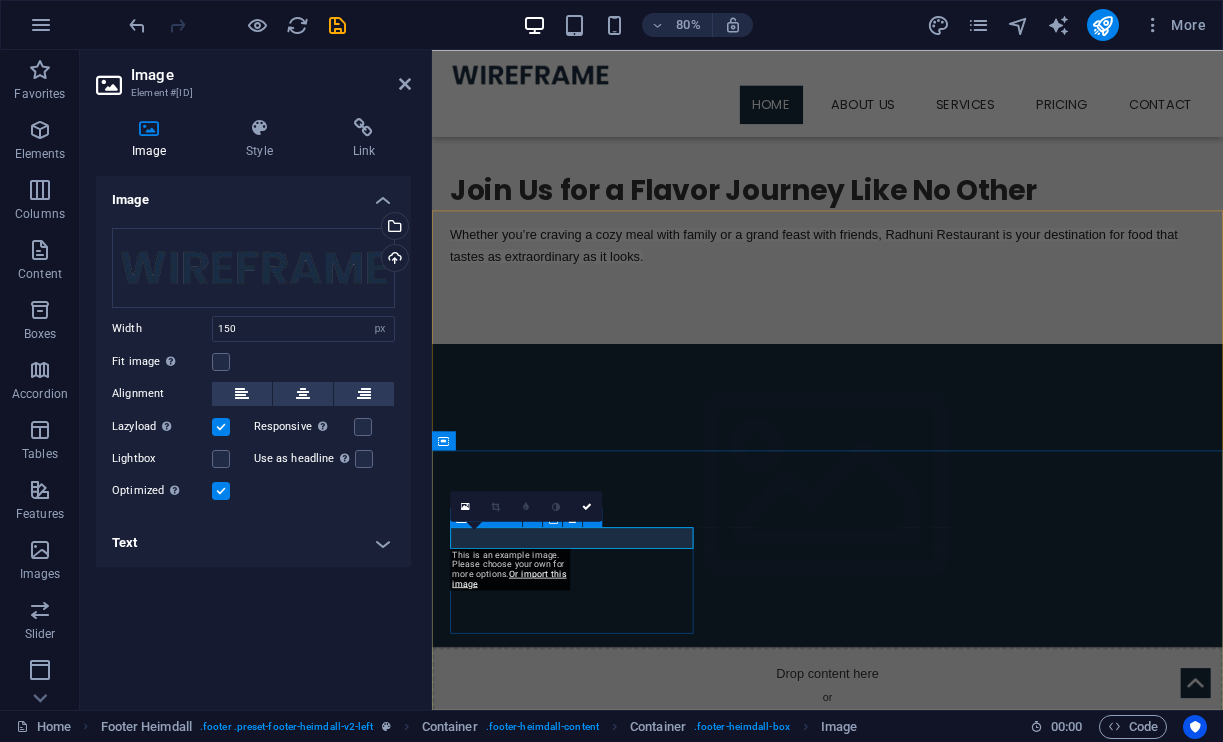 click on "This is an example image. Please choose your own for more options.  Or import this image" at bounding box center (509, 569) 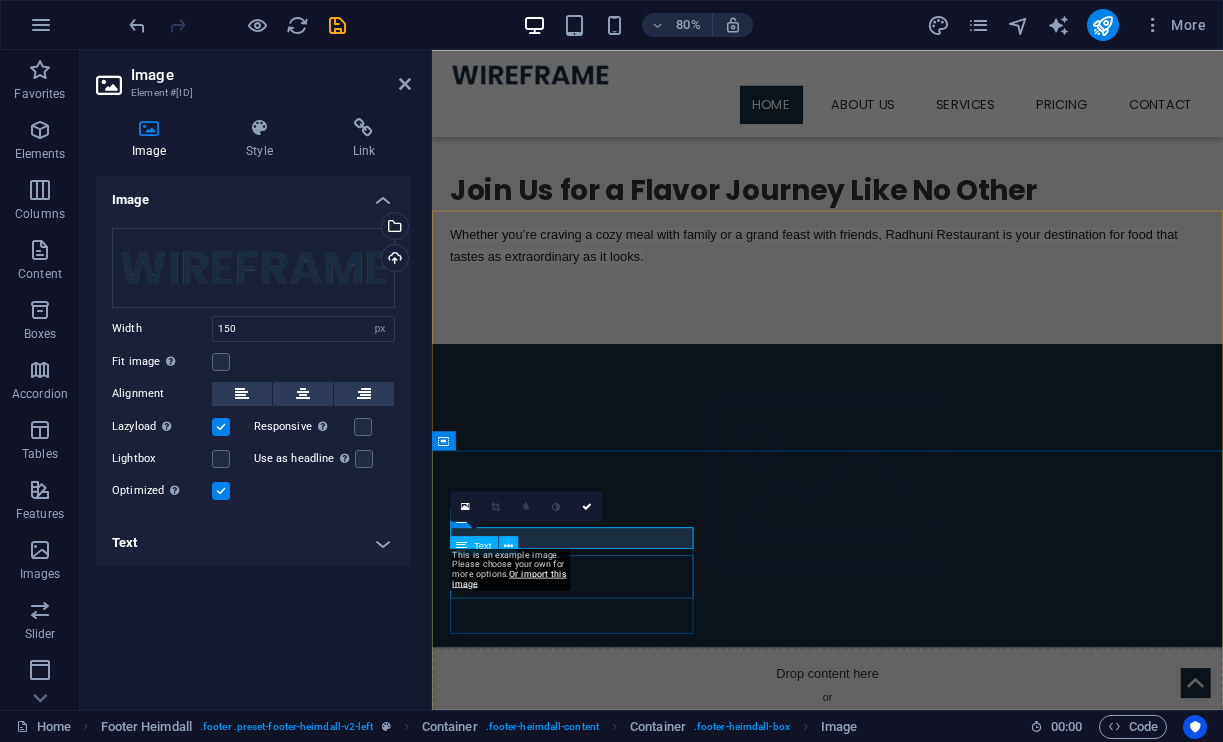 click on "Lorem ipsum dolor sit ligule amet, consectetuer eget adipiscing elit." at bounding box center (600, 1396) 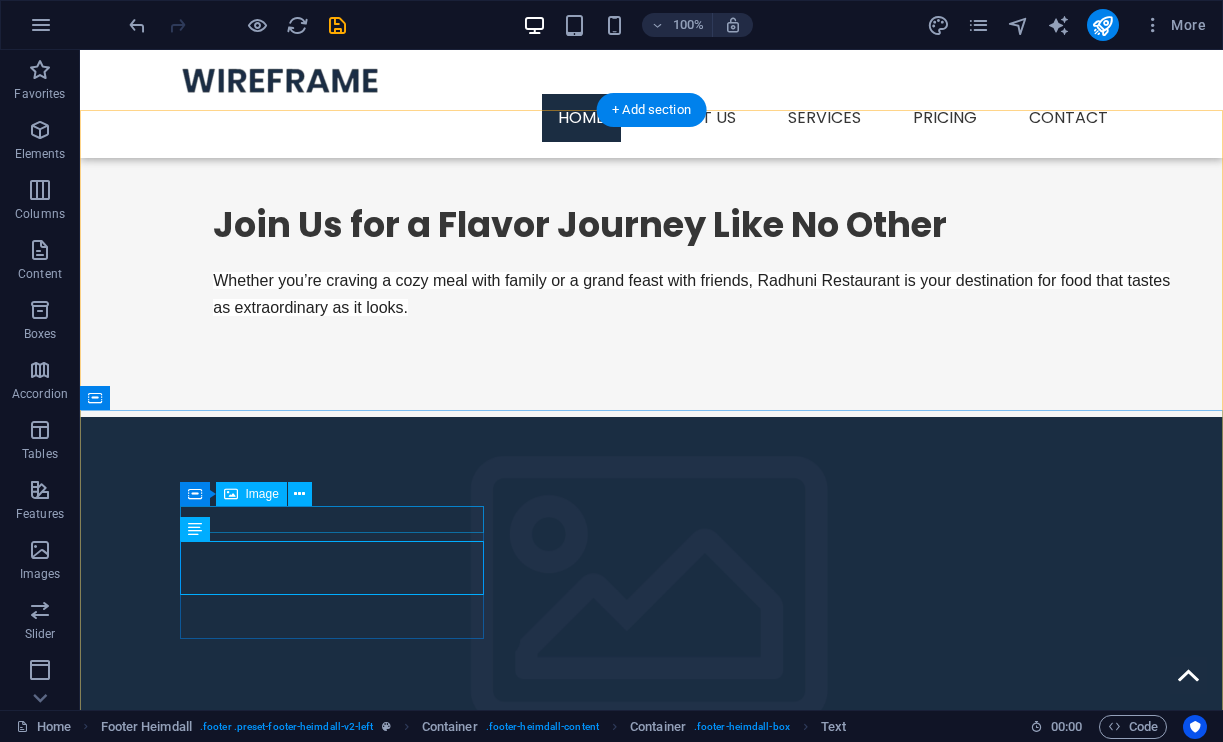 click at bounding box center (248, 1347) 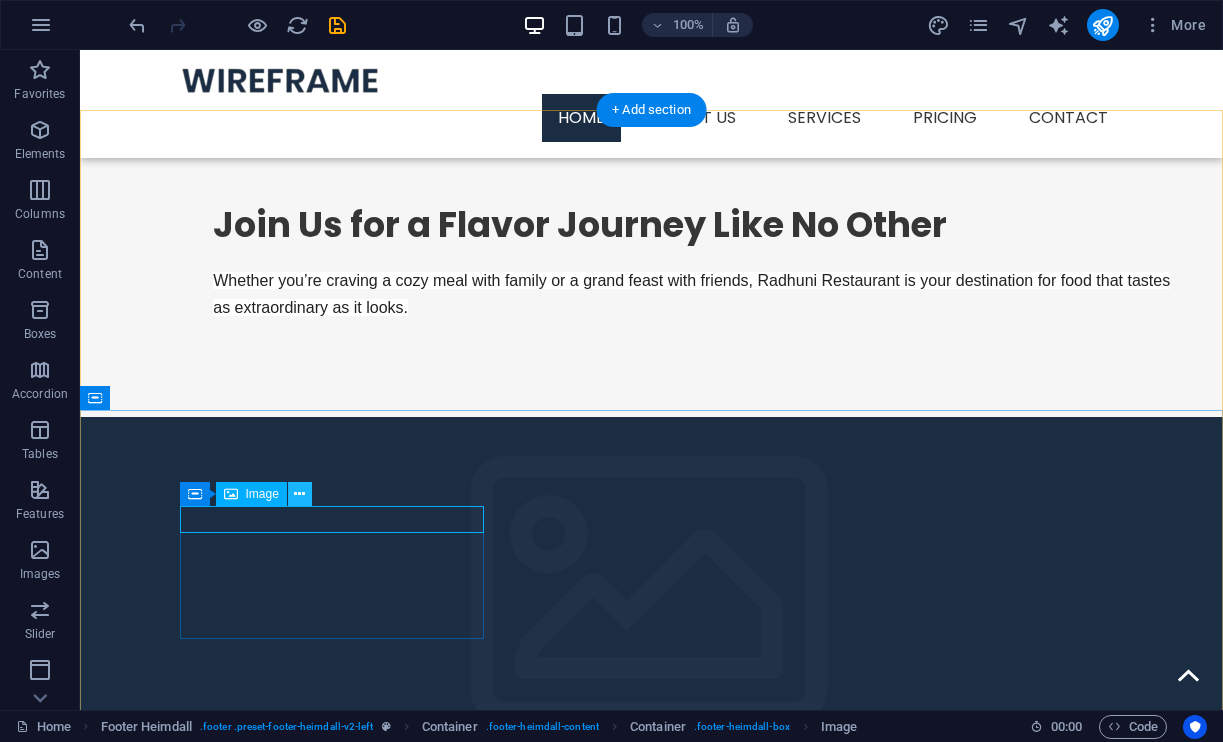 click at bounding box center [299, 494] 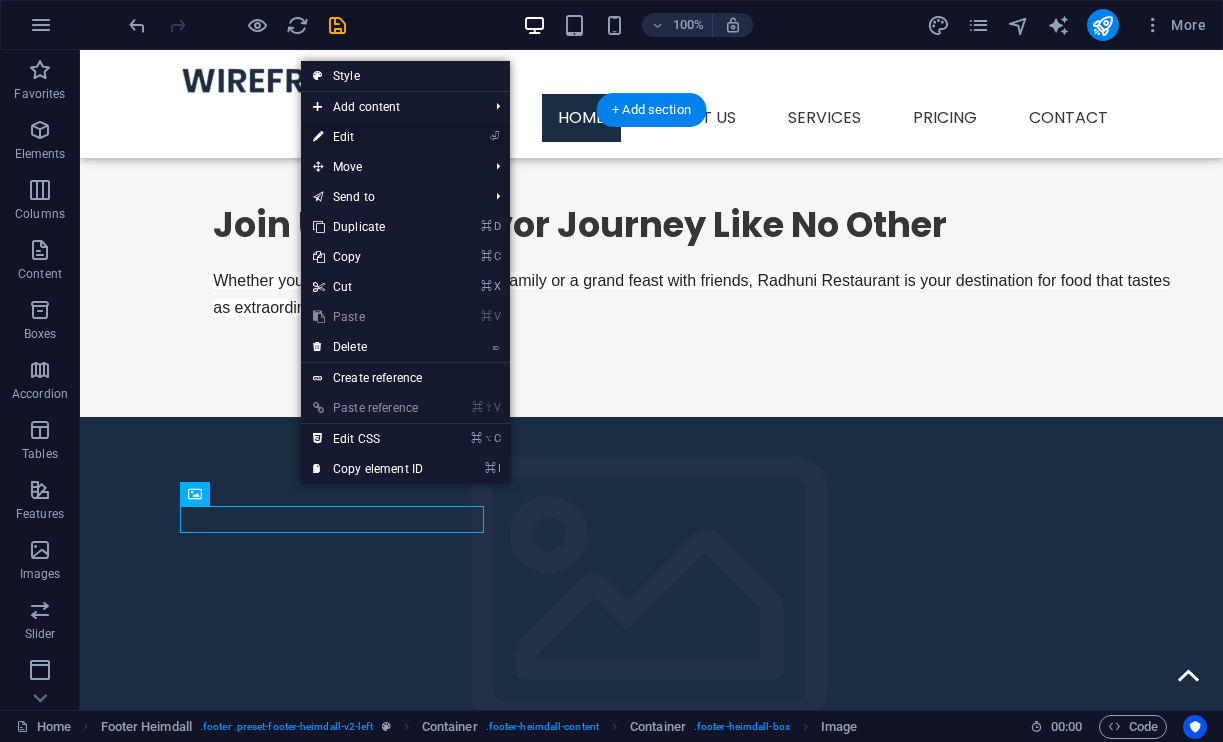 click on "⏎  Edit" at bounding box center (368, 137) 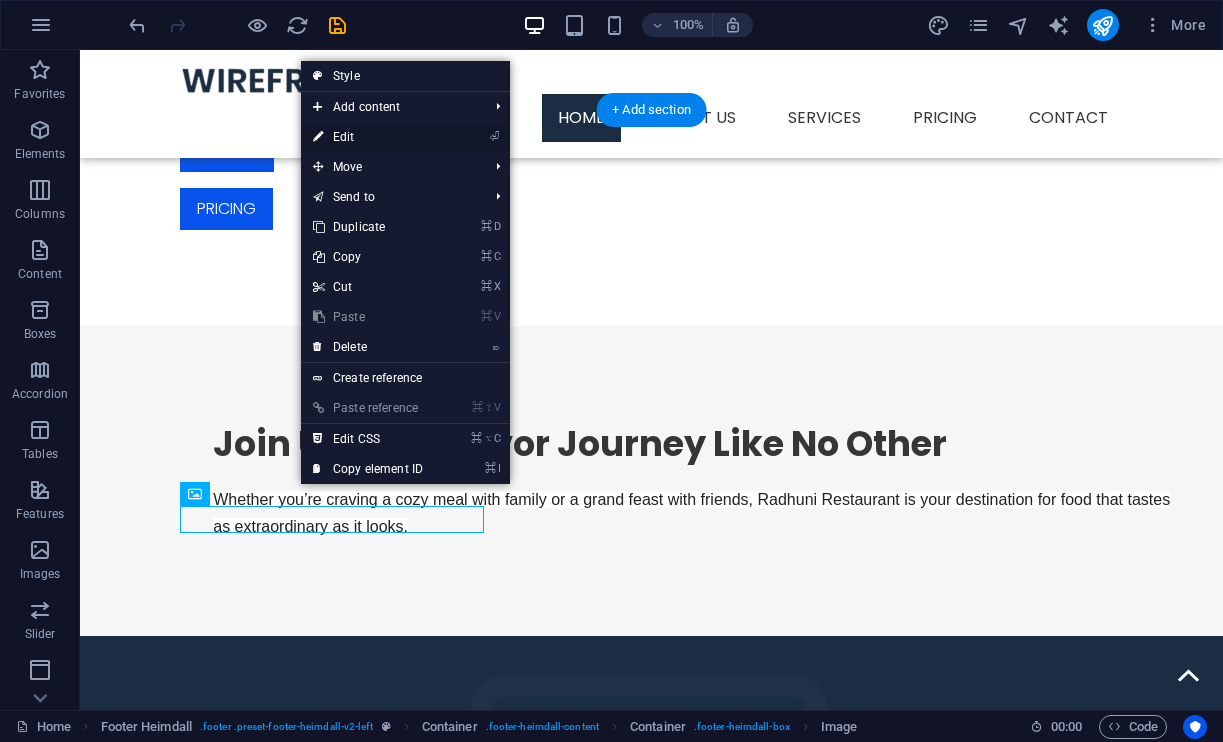 select on "px" 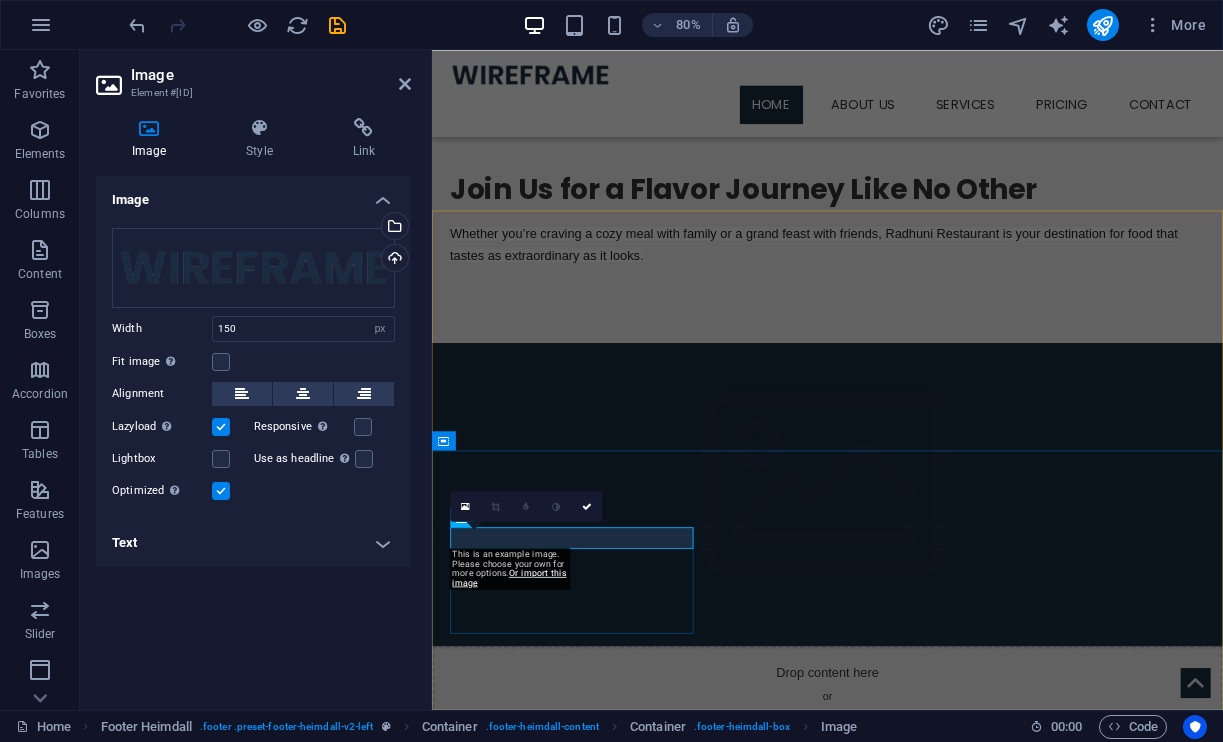 scroll, scrollTop: 1278, scrollLeft: 0, axis: vertical 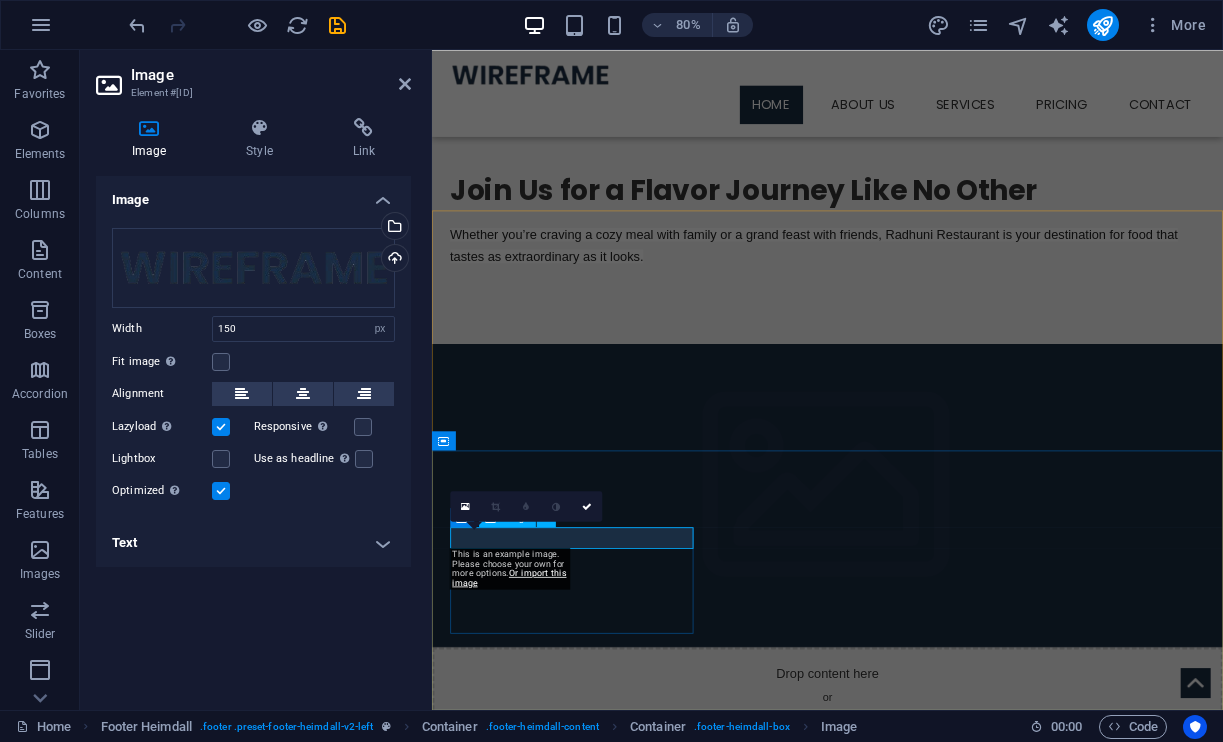 click at bounding box center [600, 1347] 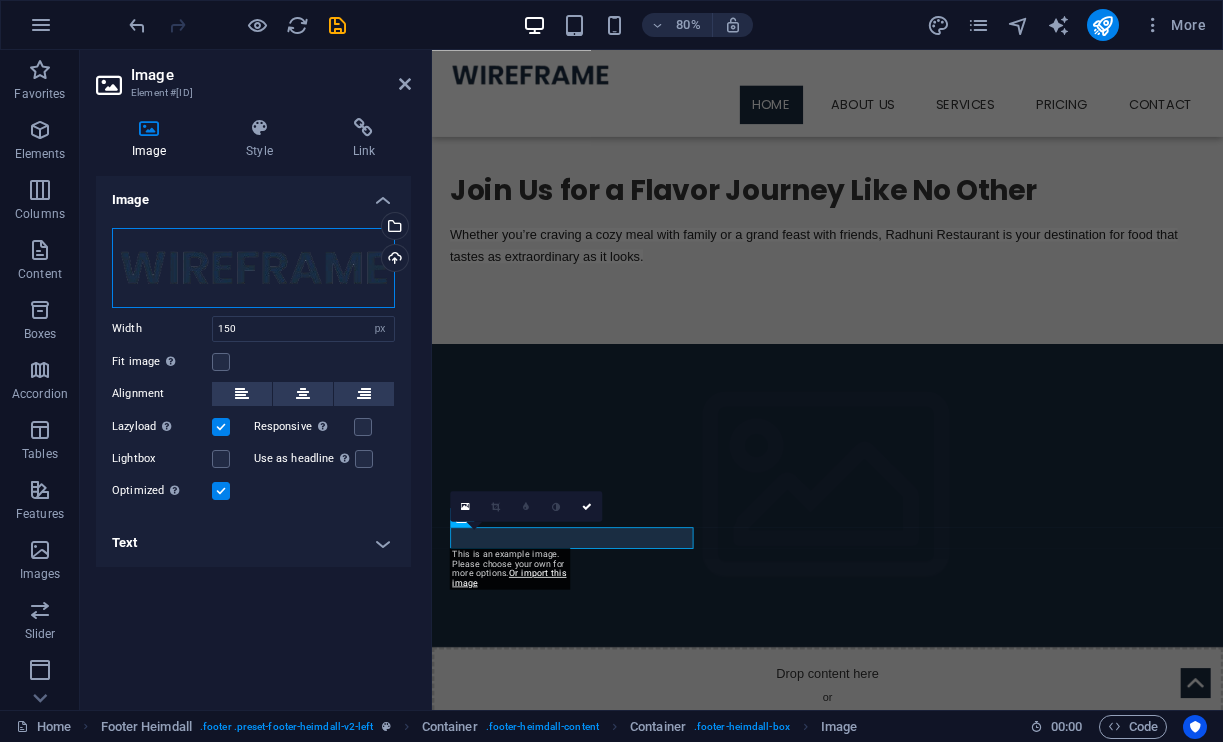 click on "Drag files here, click to choose files or select files from Files or our free stock photos & videos" at bounding box center [253, 268] 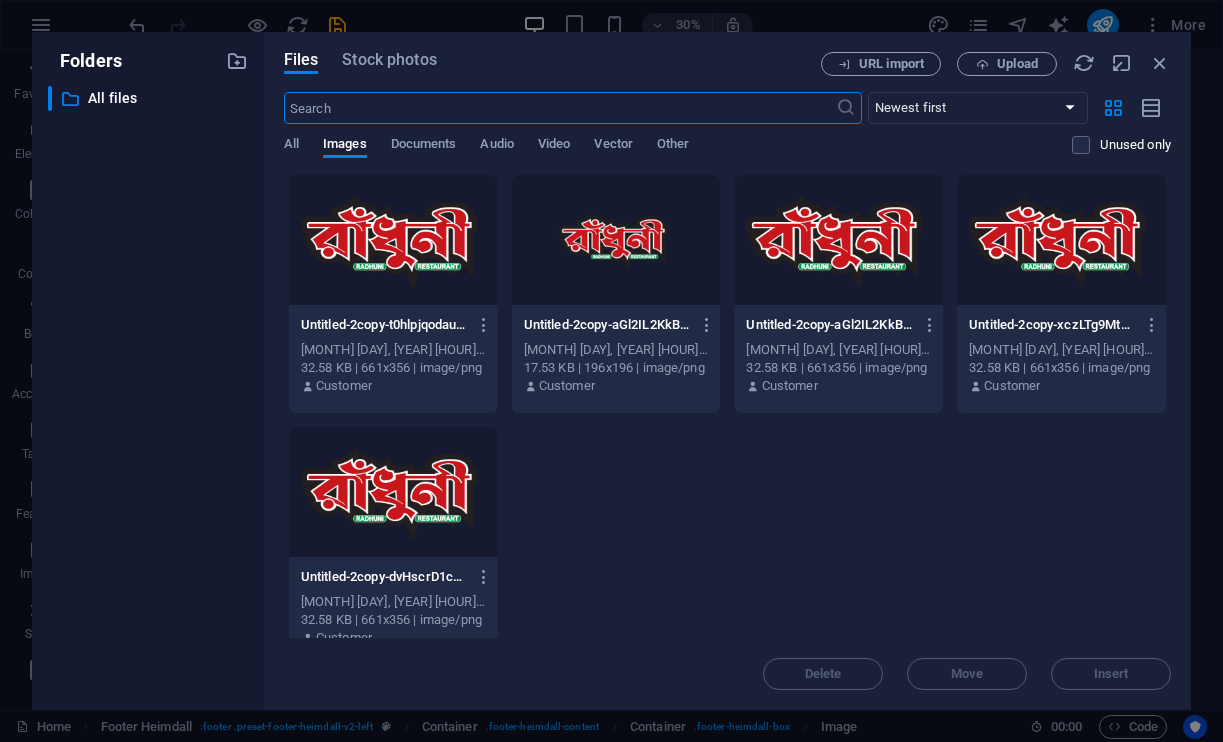 scroll, scrollTop: 1072, scrollLeft: 0, axis: vertical 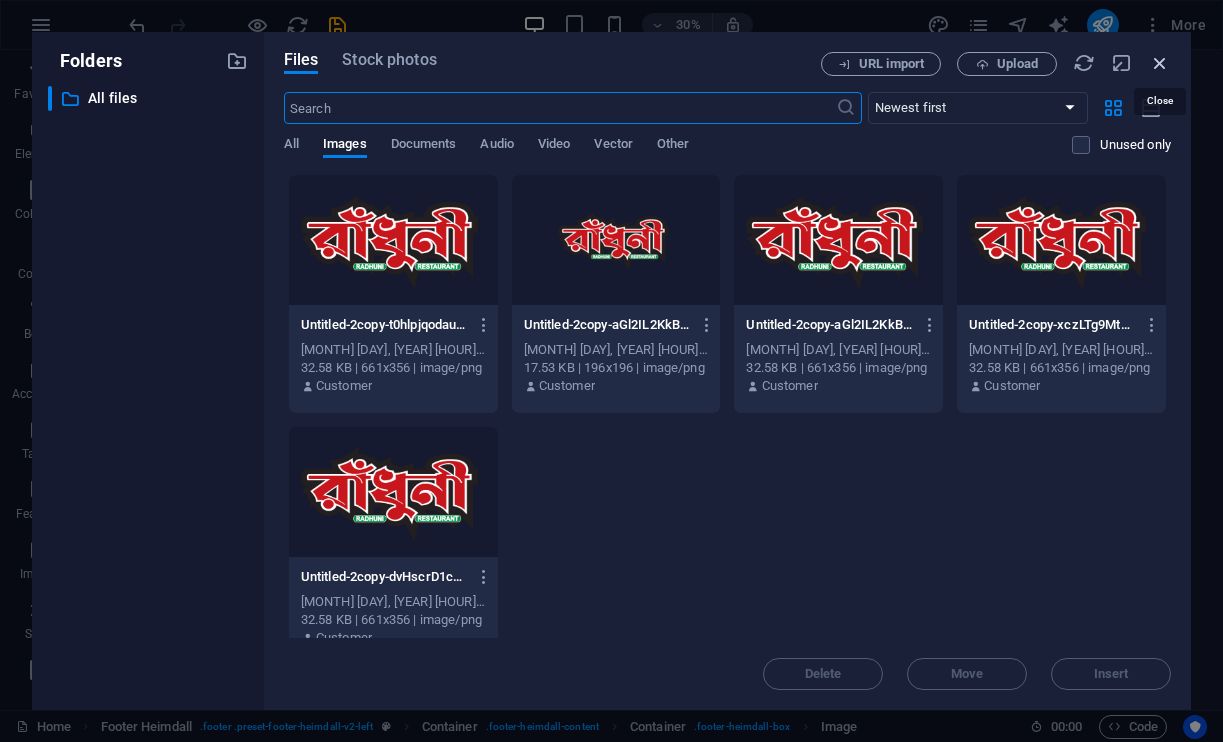 click at bounding box center (1160, 63) 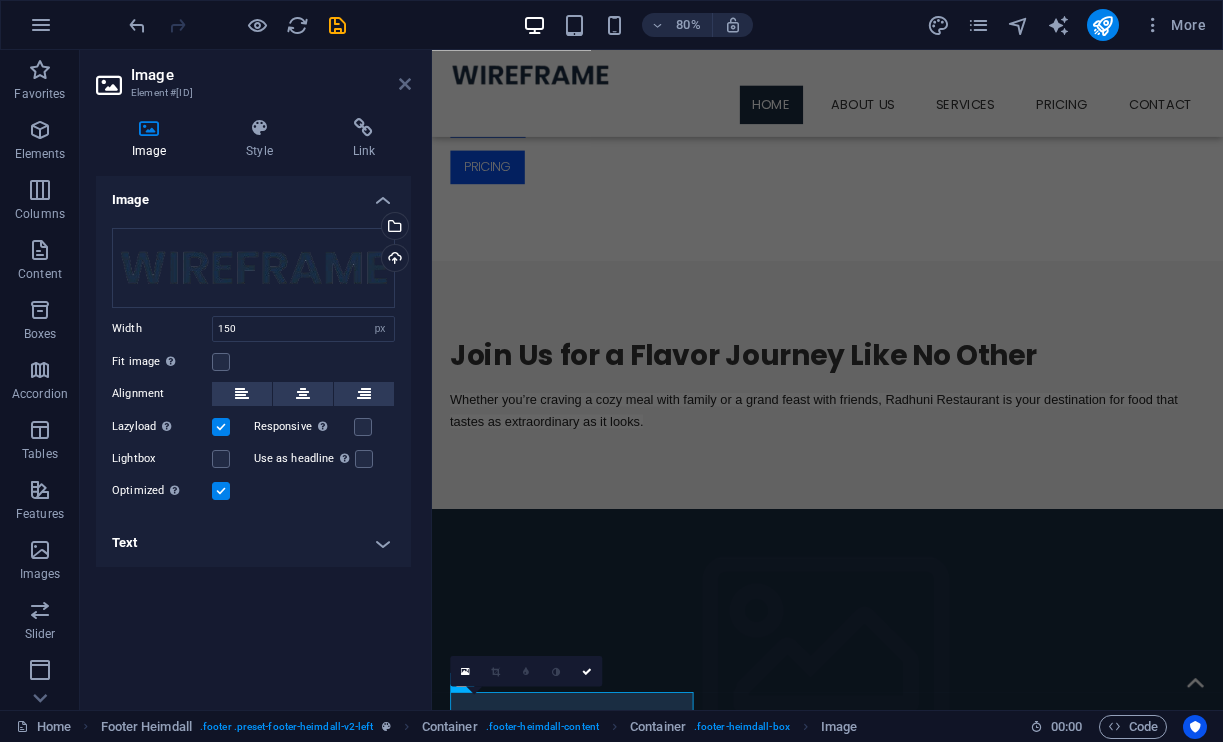 click at bounding box center (405, 84) 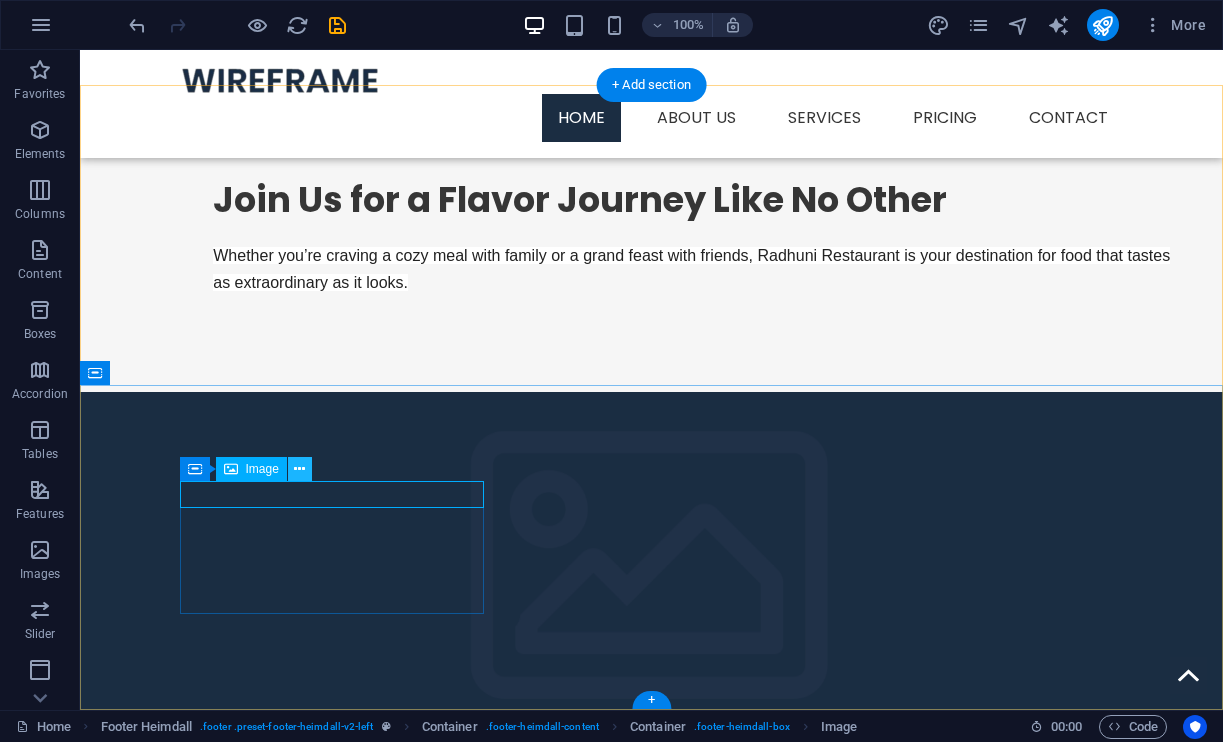 click at bounding box center (300, 469) 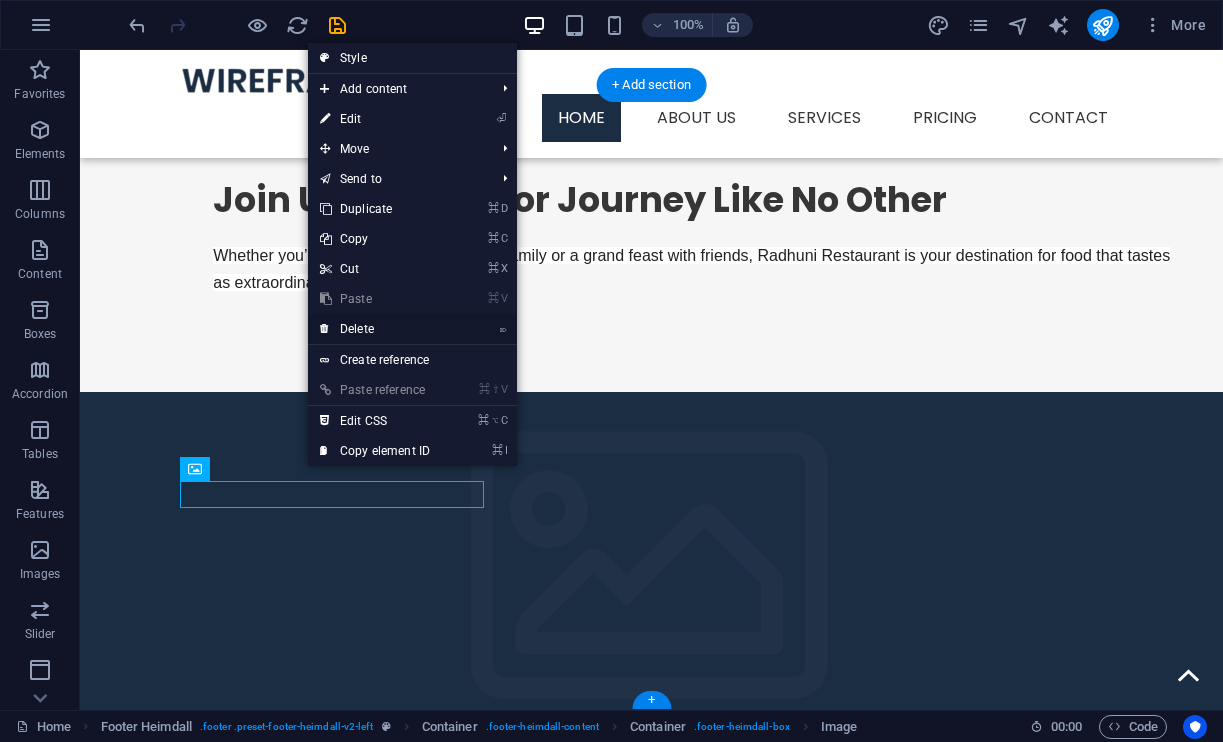 click on "⌦  Delete" at bounding box center [375, 329] 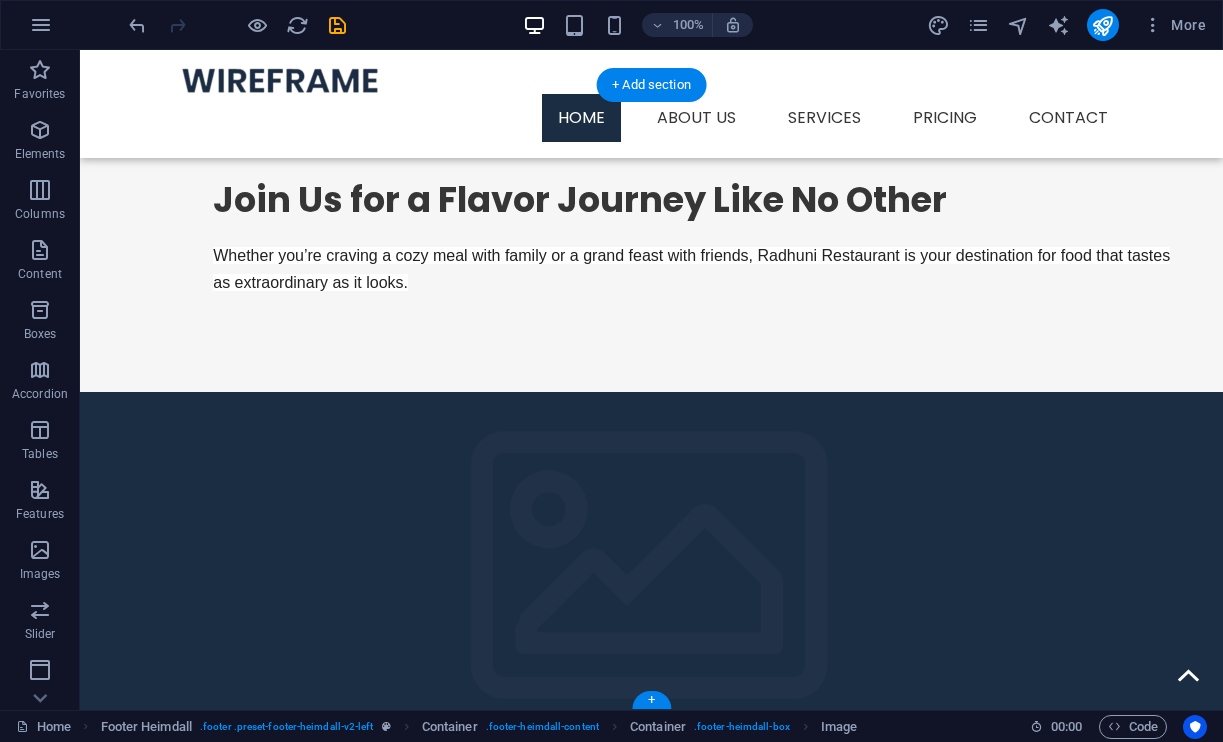 scroll, scrollTop: 1276, scrollLeft: 0, axis: vertical 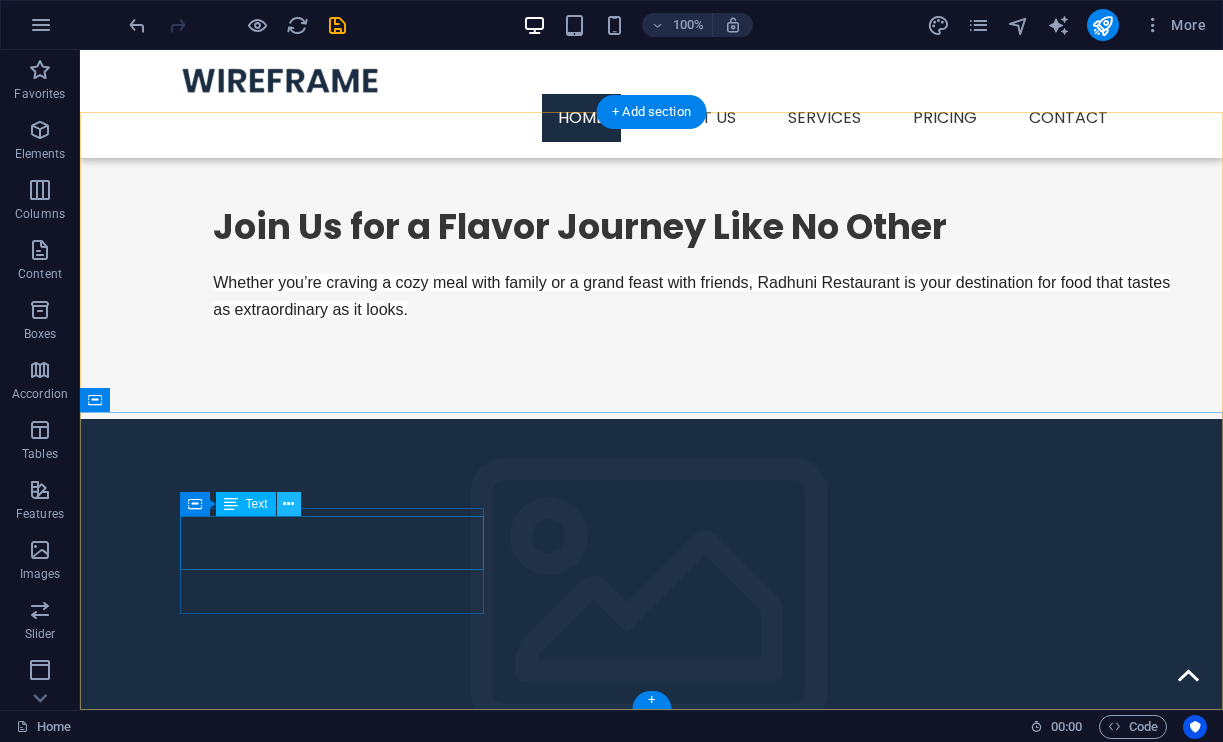click at bounding box center (288, 504) 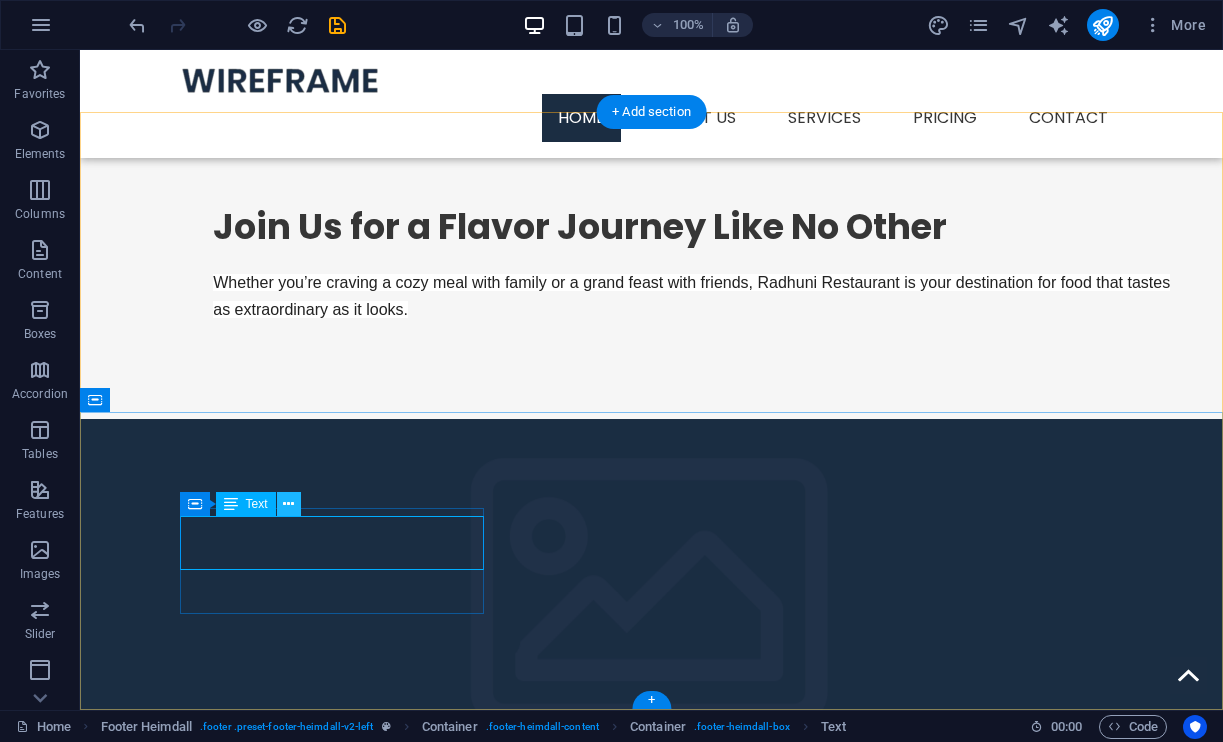 click at bounding box center [288, 504] 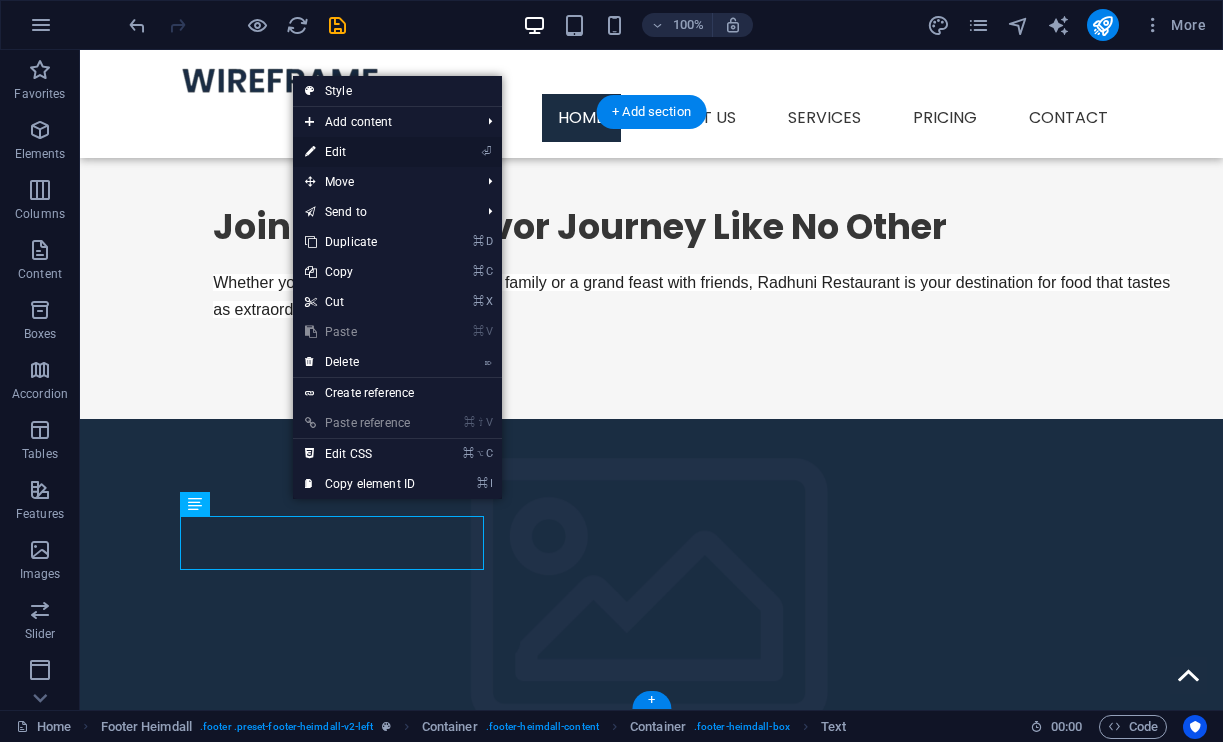 click on "⏎  Edit" at bounding box center [360, 152] 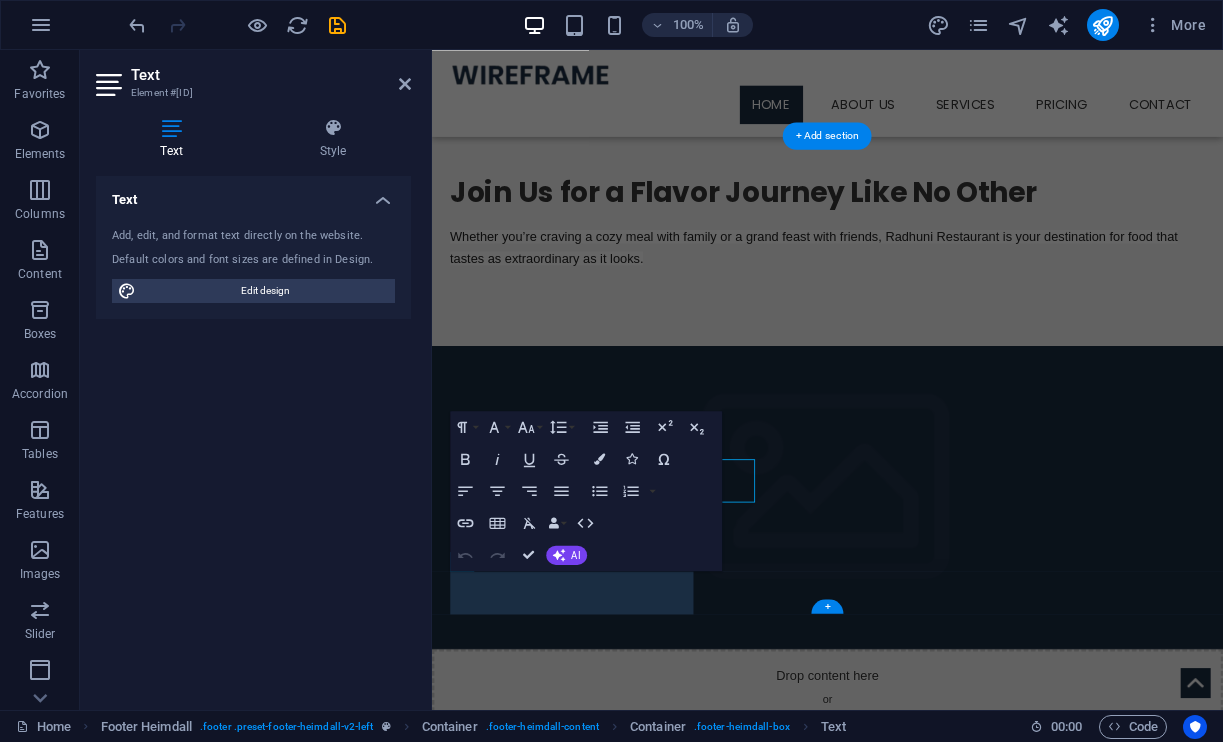 scroll, scrollTop: 1231, scrollLeft: 0, axis: vertical 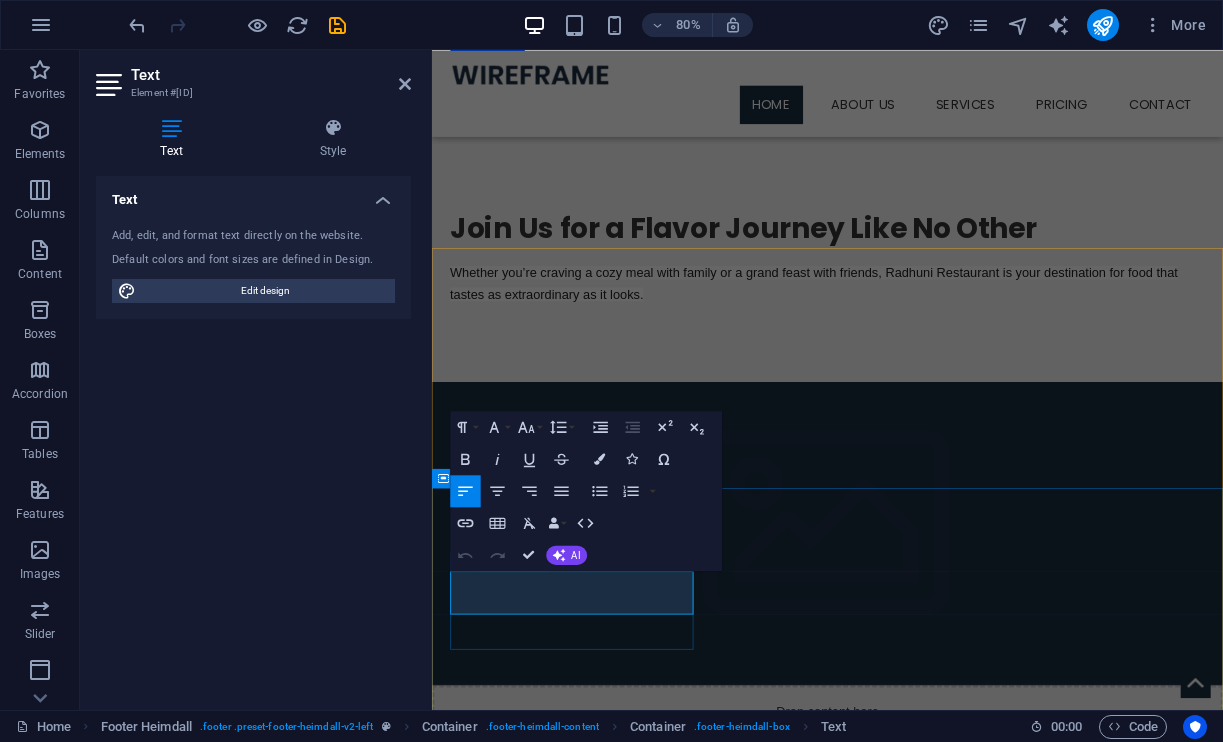 click on "Lorem ipsum dolor sit ligule amet, consectetuer eget adipiscing elit." at bounding box center (600, 1416) 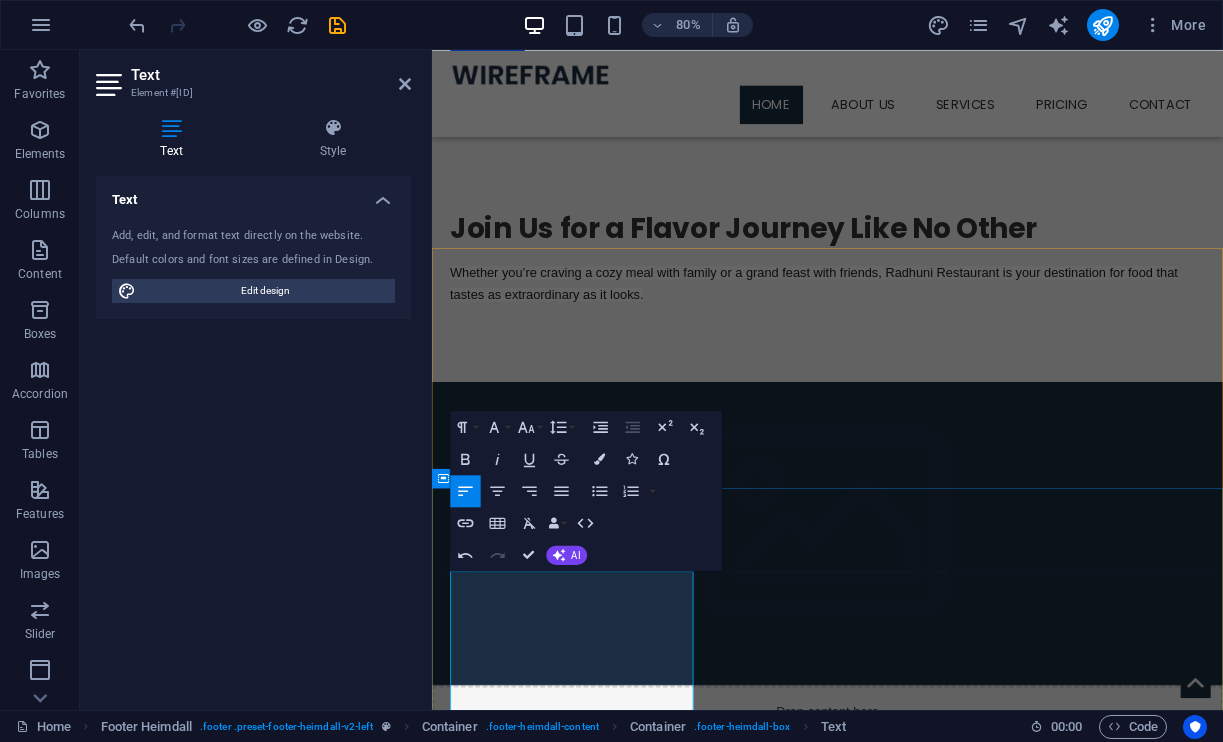 click on "You are warmly invited to dine in and enjoy the full traditional atmosphere at Radhuni Restaurant. Prefer to enjoy our dishes from the comfort of your home? Simply call us directly at our hotline number  (313) 707-0621 , or order online through  DoorDash ,  Uber Eats ,  Grubhub , and more. We’re here to bring the authentic flavors of India and Bangladesh right to your table — wherever you are! Address 12162 Conant St, Detroit, MI, United States, Michigan Contact Tel.:  +1 313-707-0621" at bounding box center (926, 1653) 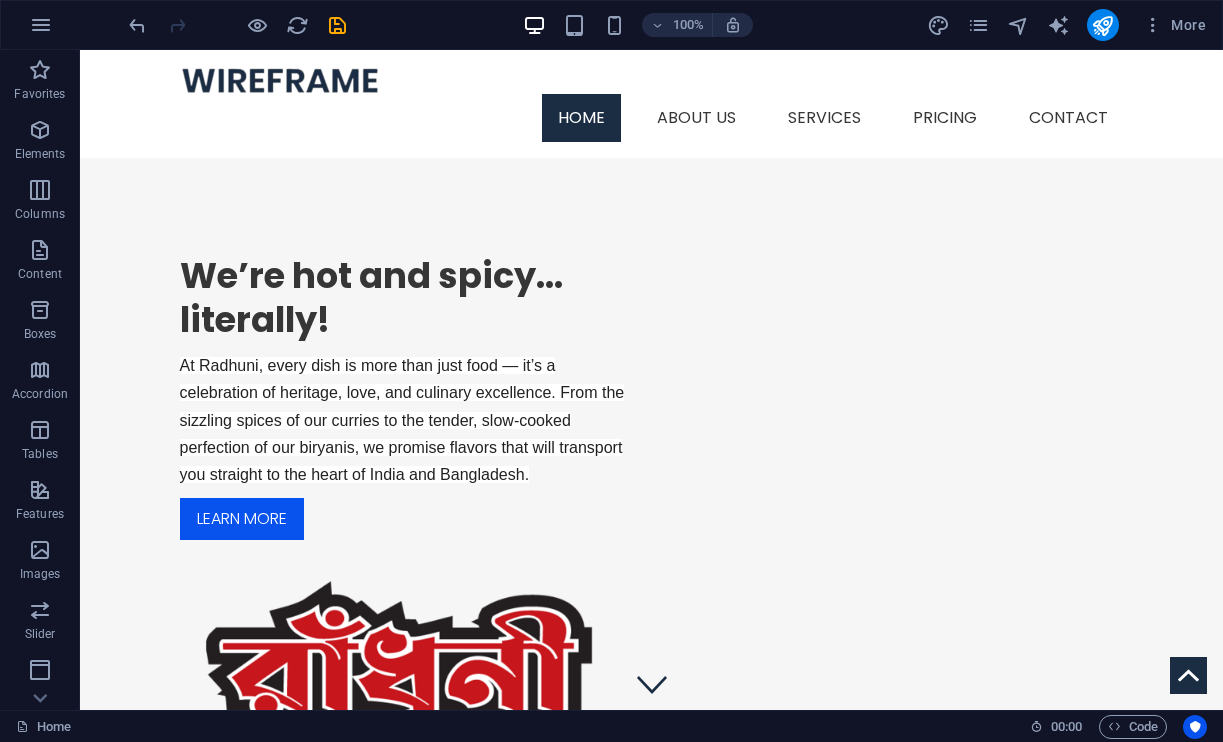 scroll, scrollTop: 0, scrollLeft: 0, axis: both 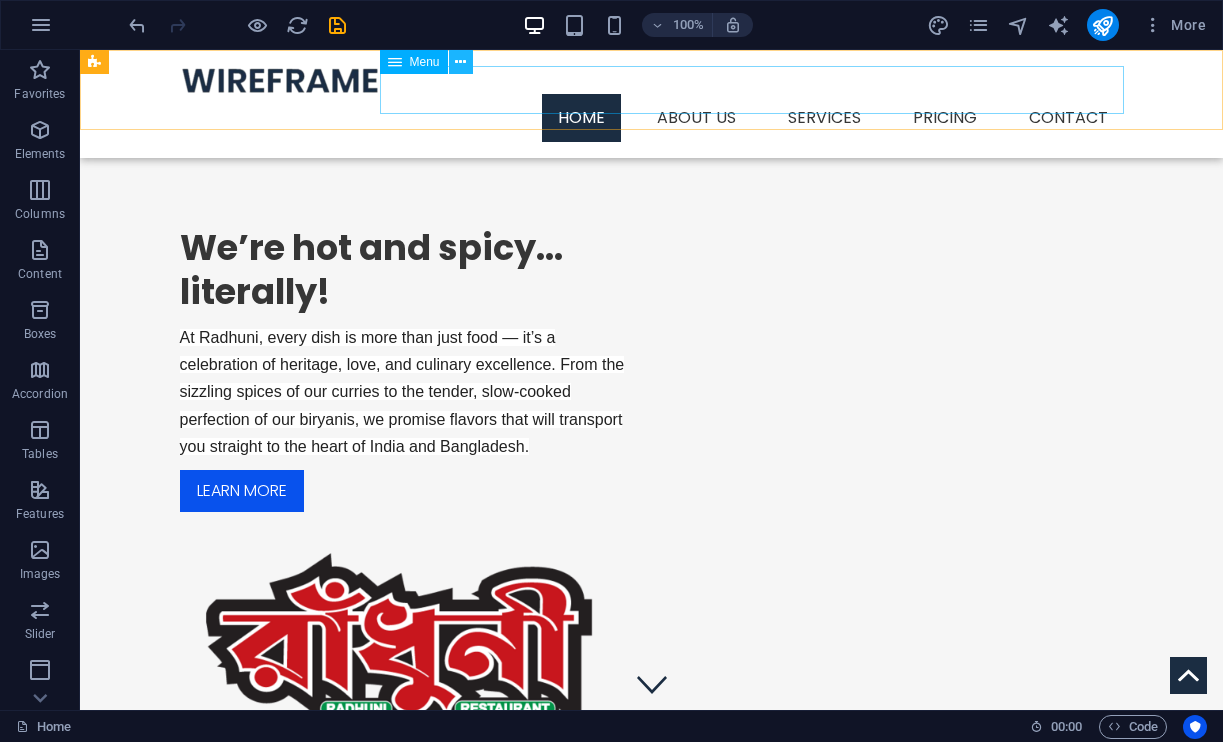 click at bounding box center (460, 62) 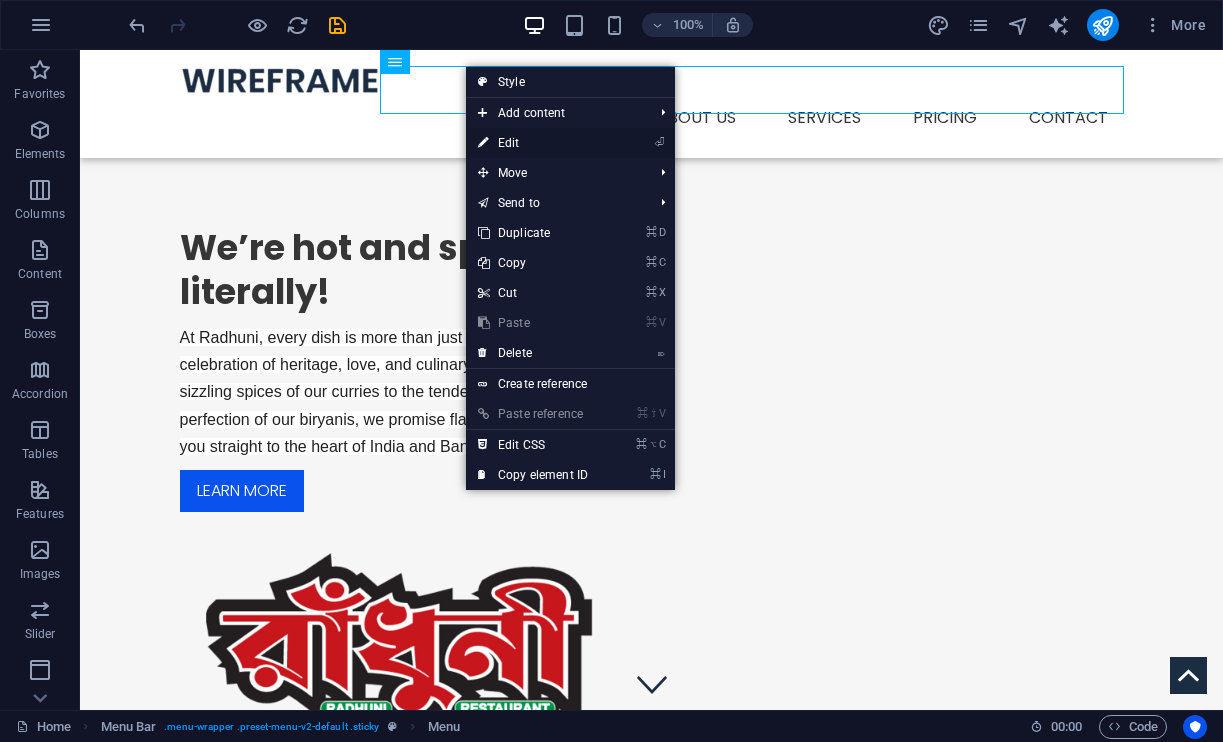 click on "⏎  Edit" at bounding box center [533, 143] 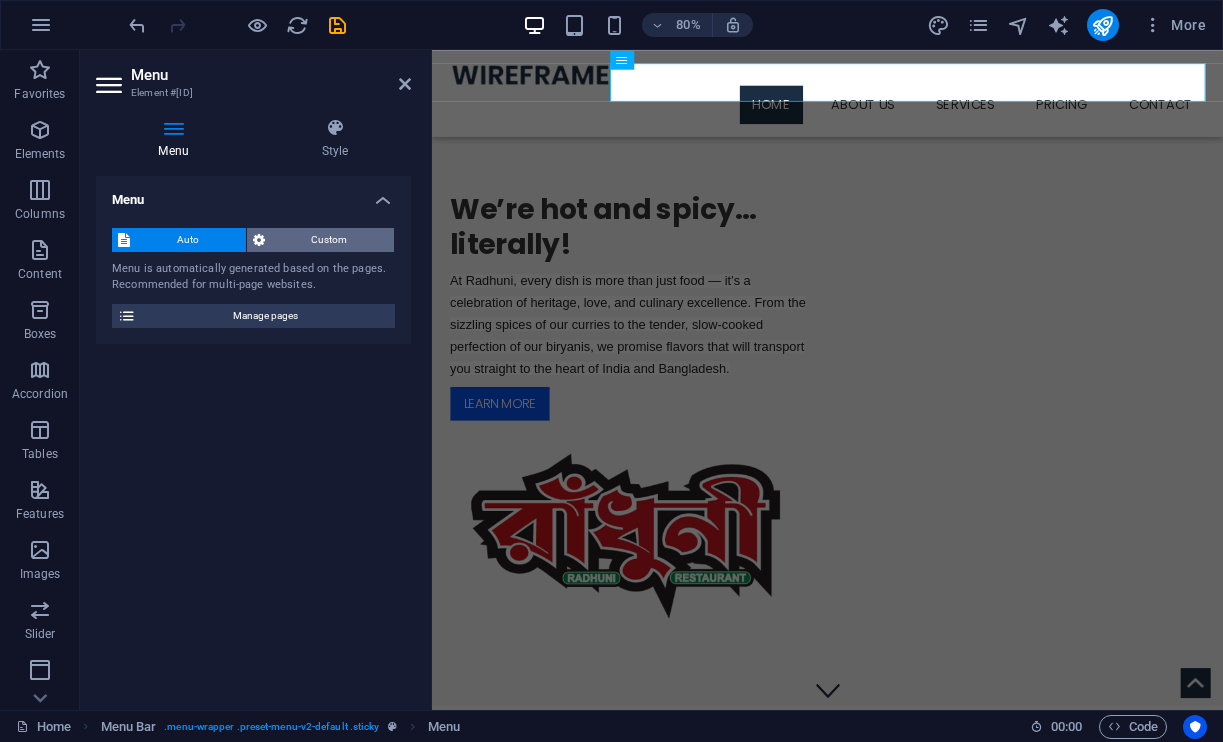 click on "Custom" at bounding box center (330, 240) 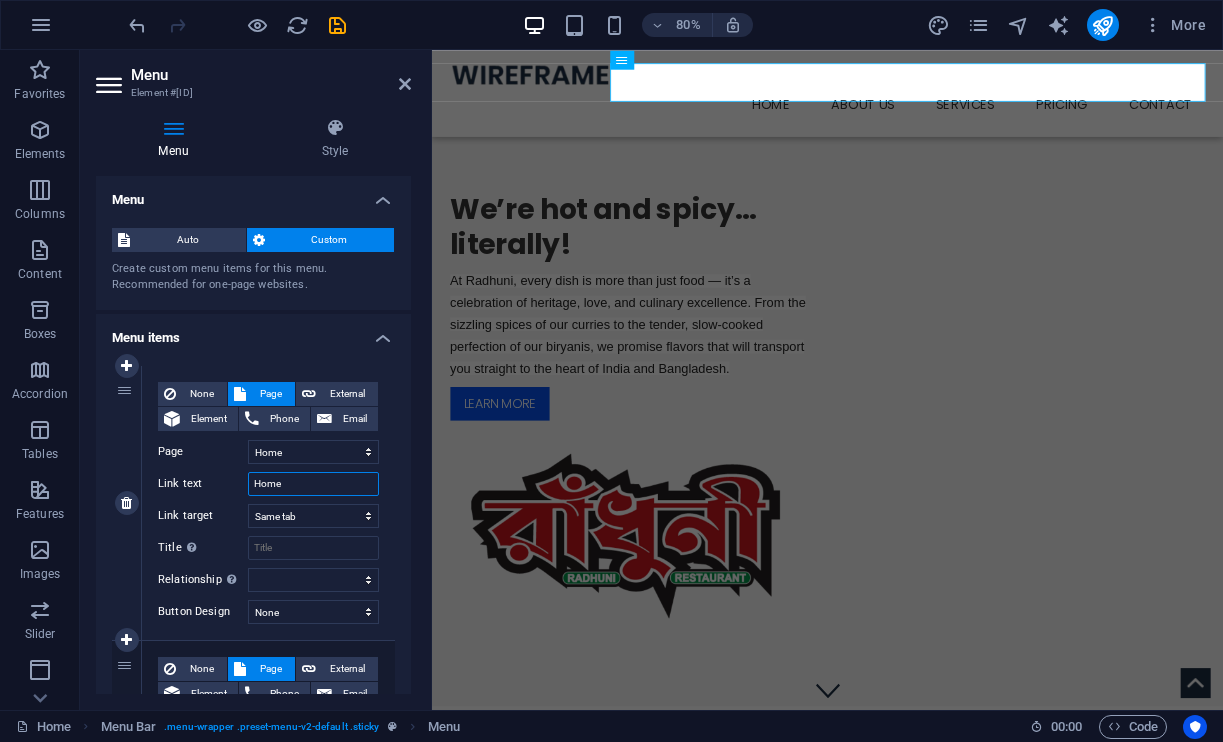click on "Home" at bounding box center (313, 484) 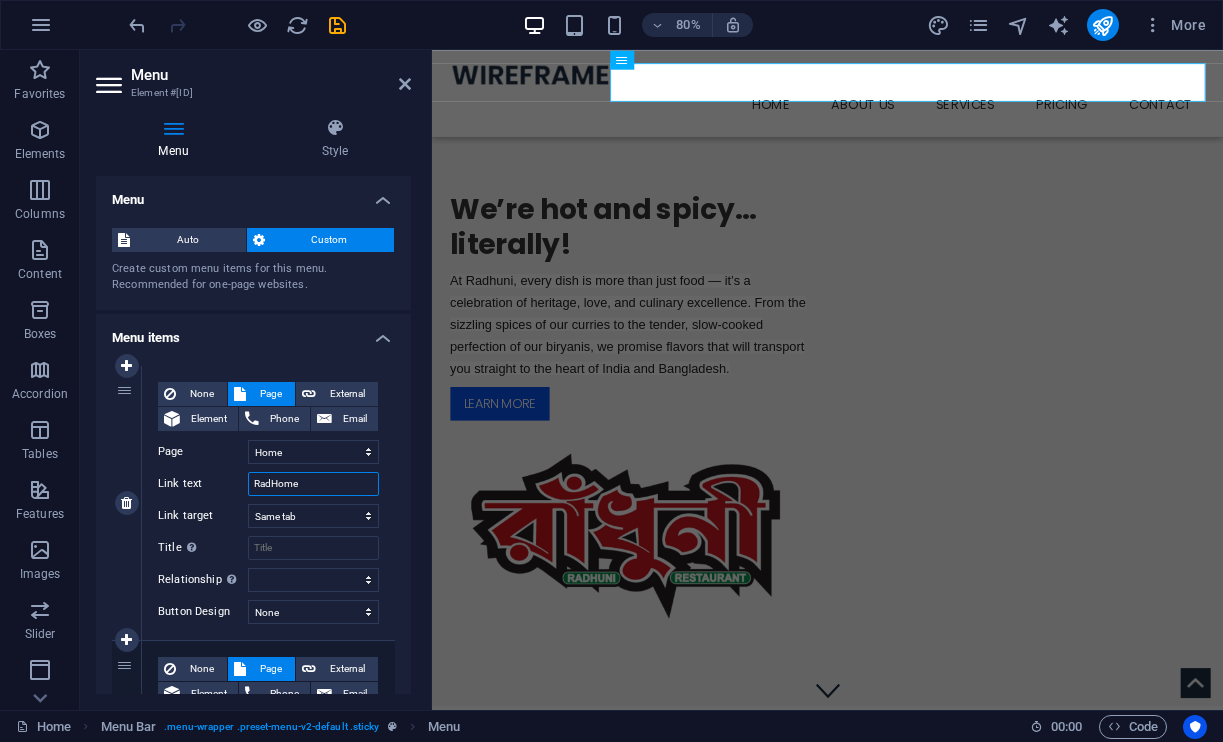 type on "RadhHome" 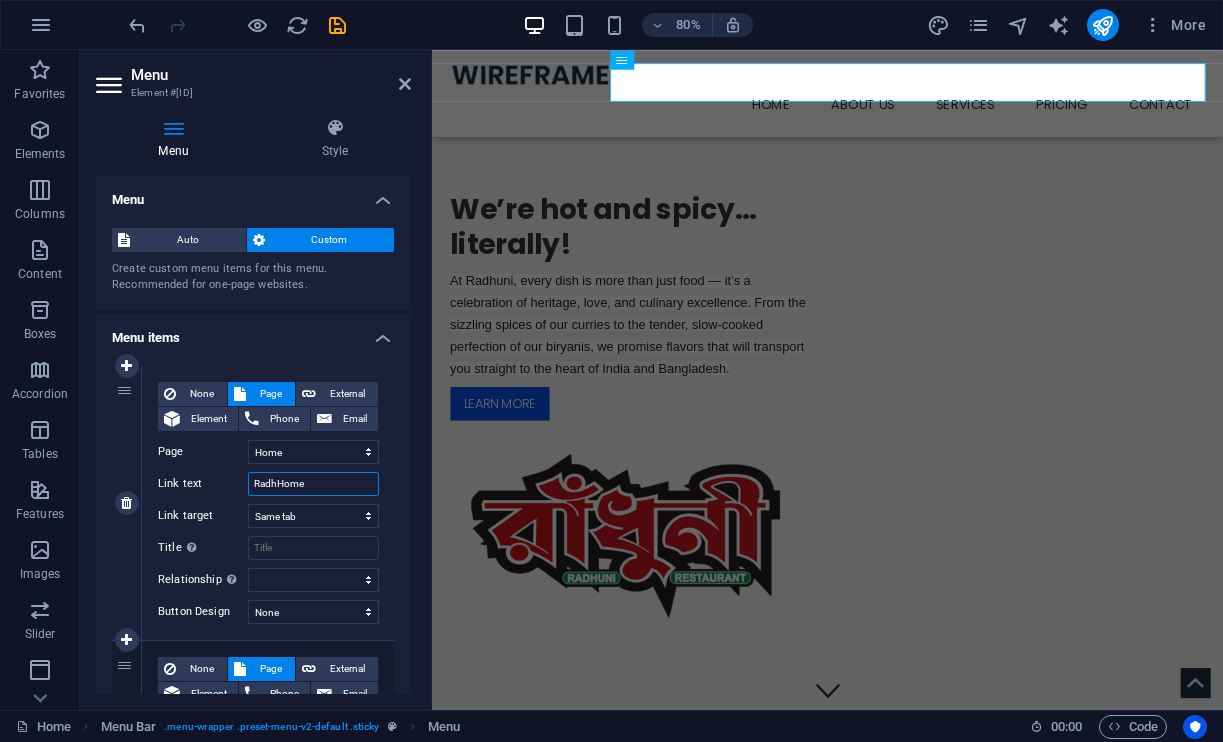 select 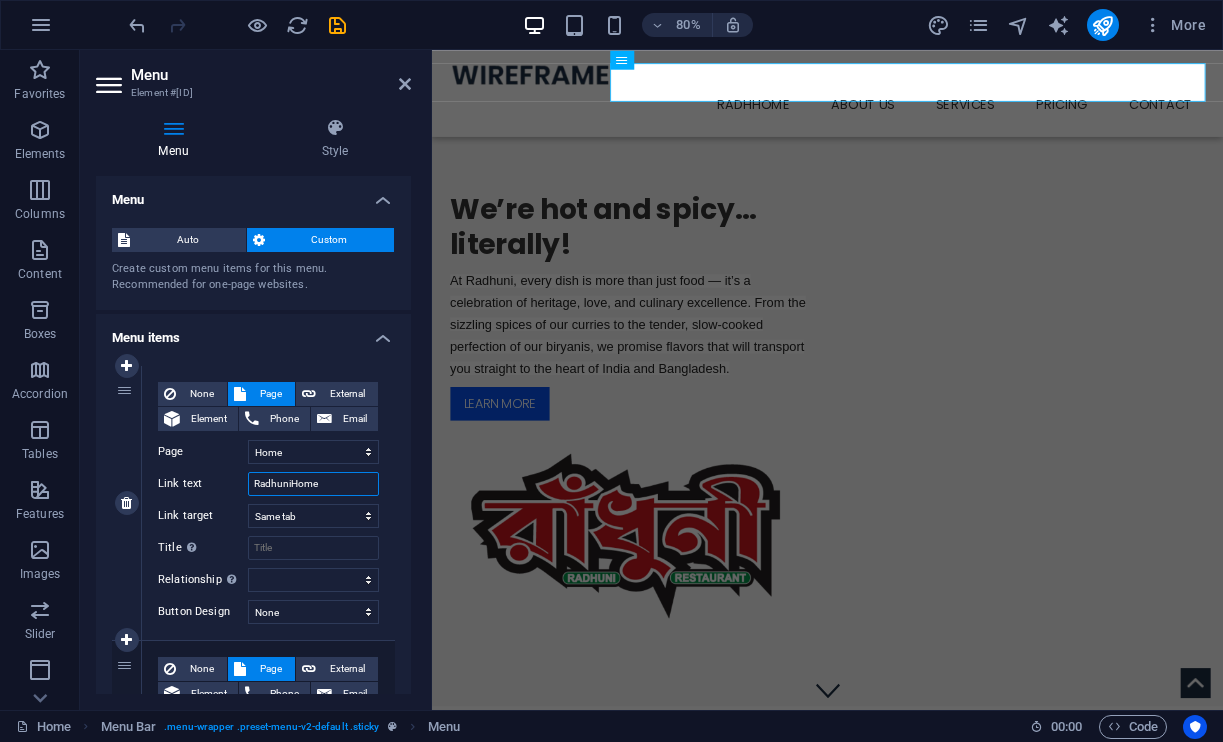 type on "Radhuni Home" 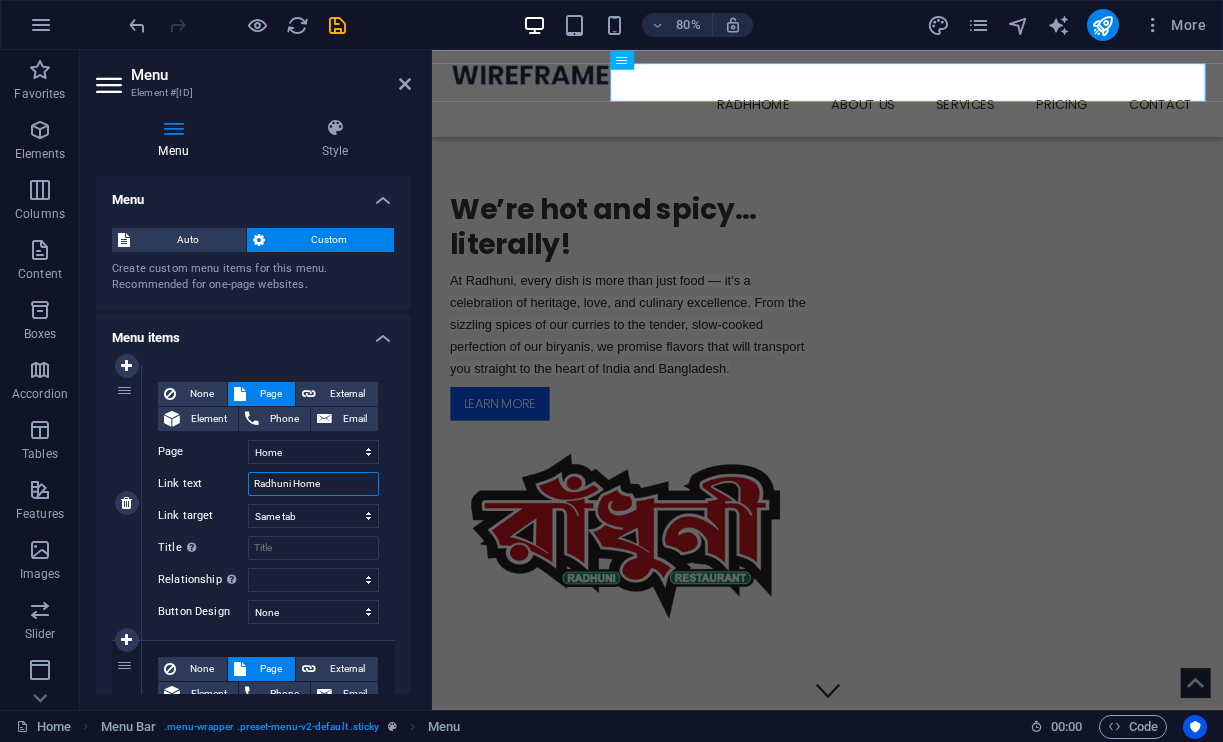 select 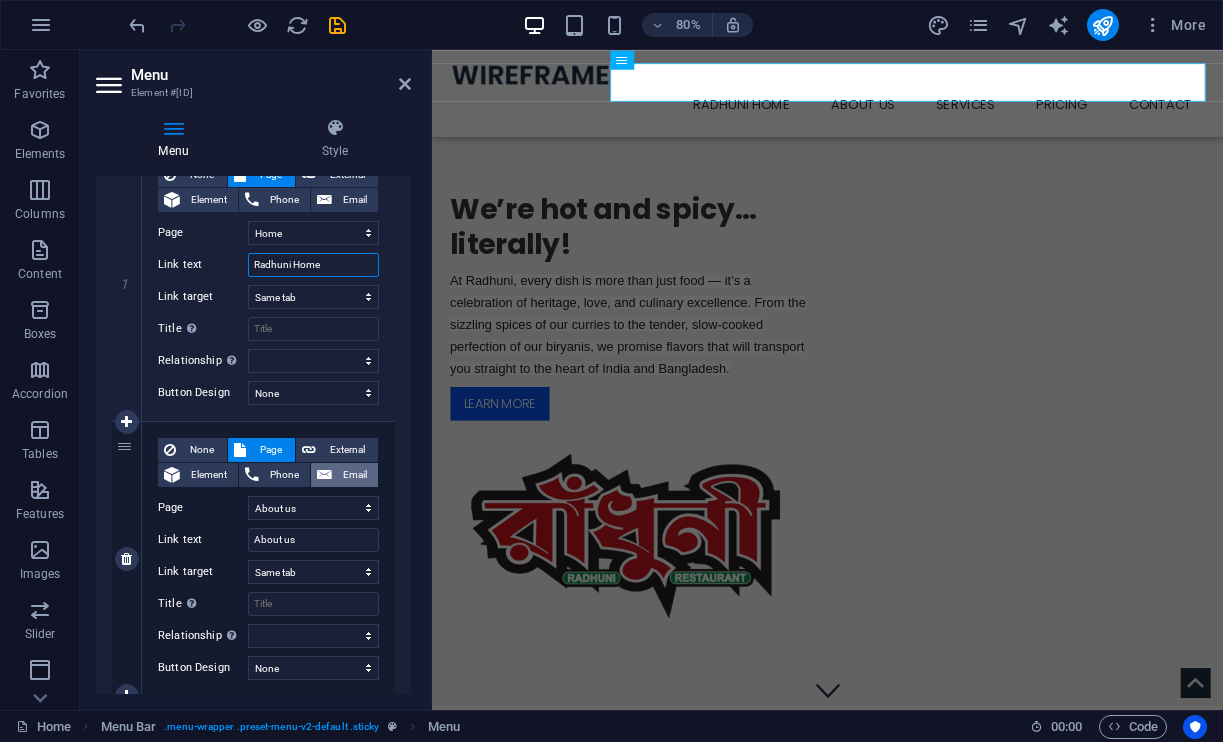 scroll, scrollTop: 229, scrollLeft: 0, axis: vertical 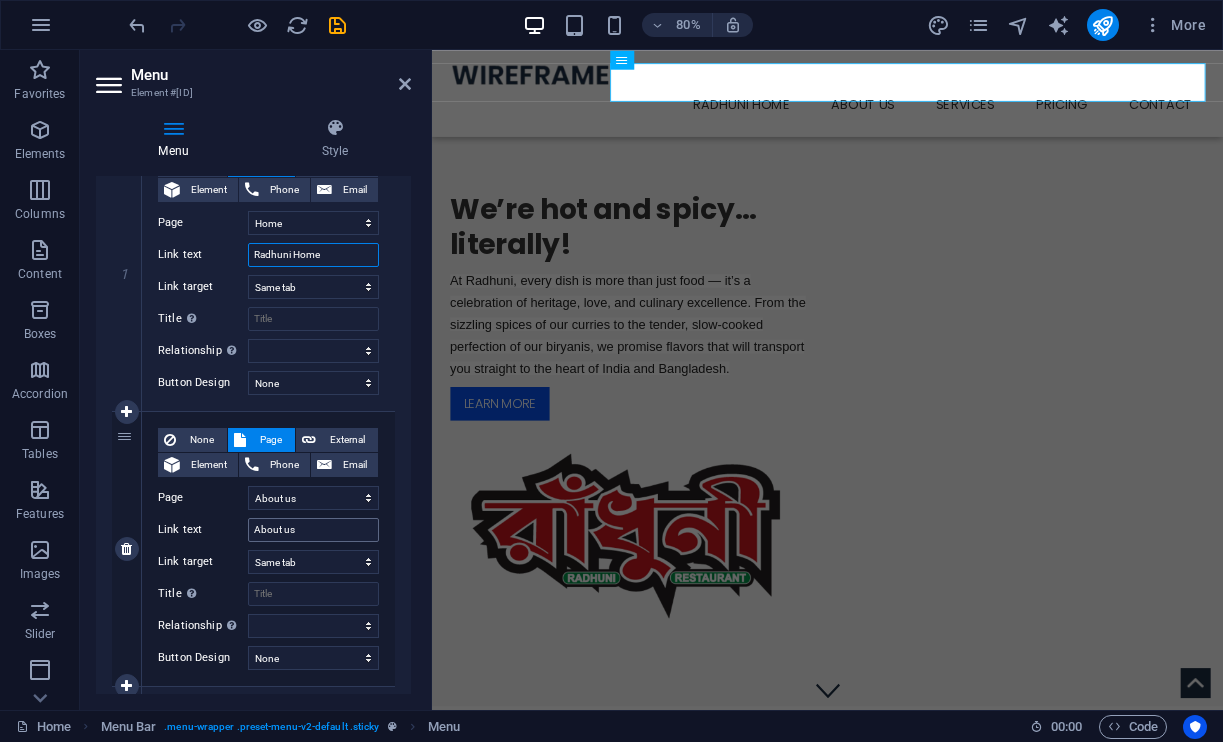 type on "Radhuni Home" 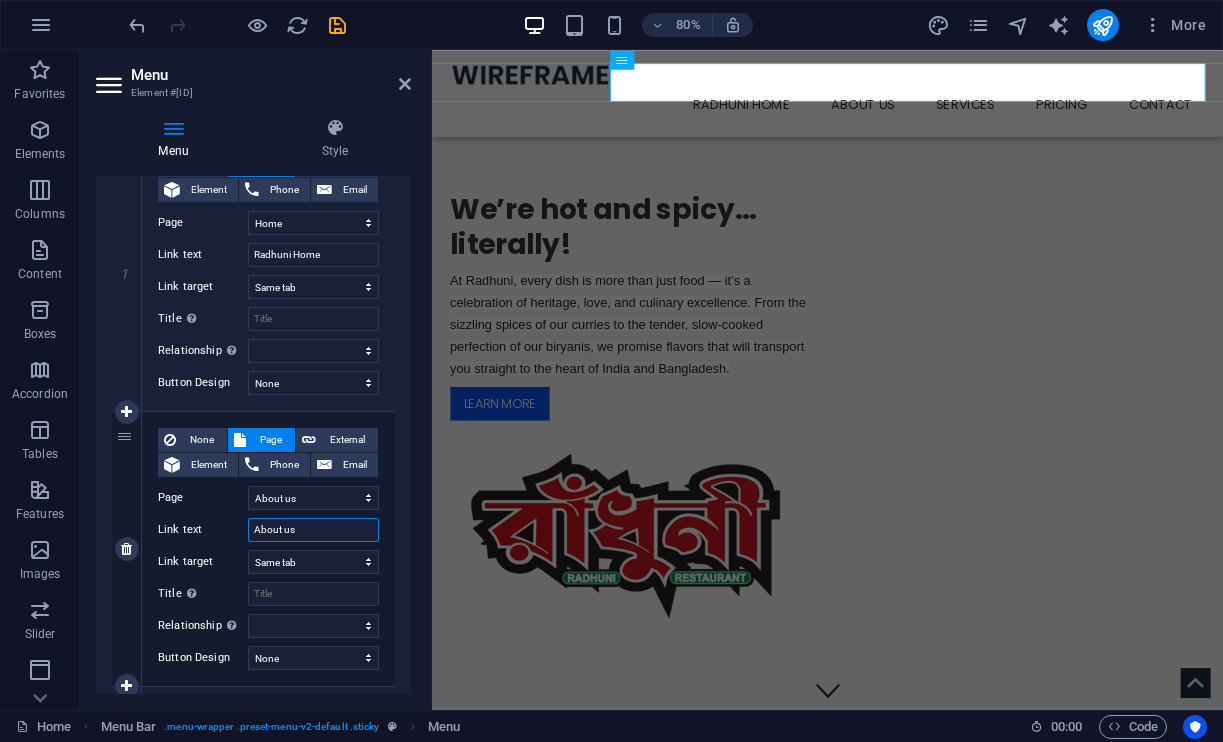 click on "About us" at bounding box center (313, 530) 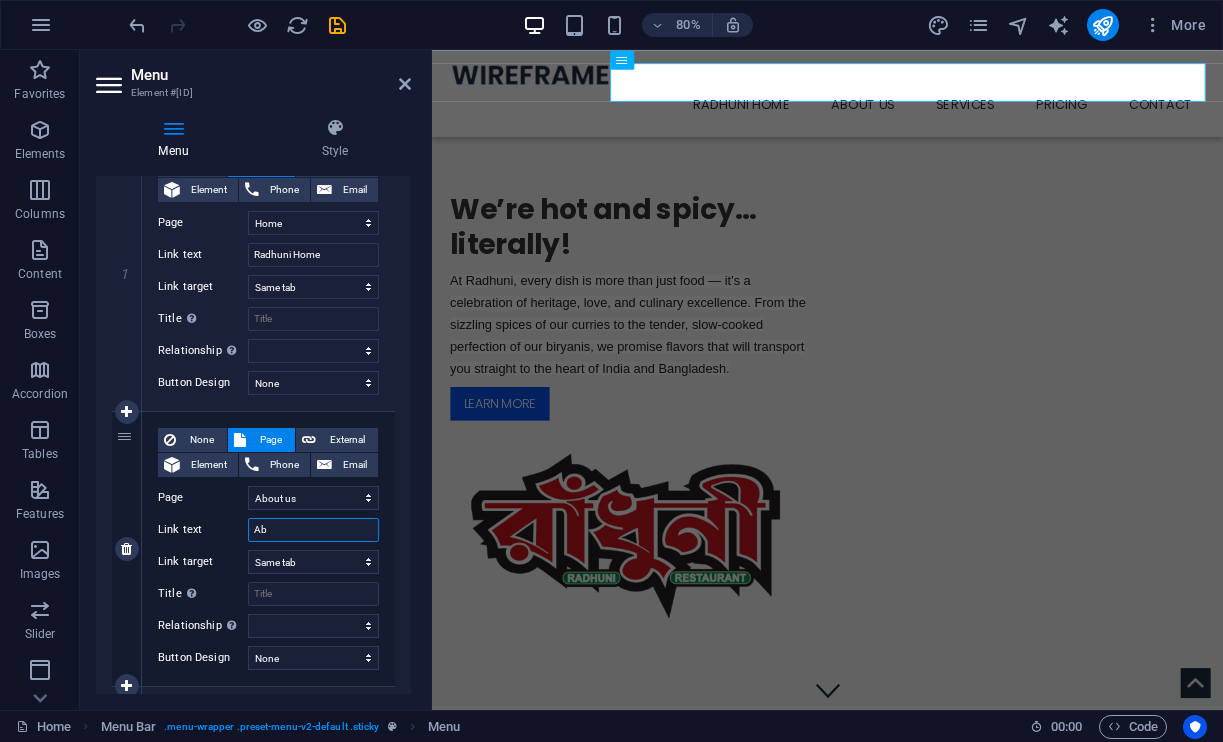 type on "A" 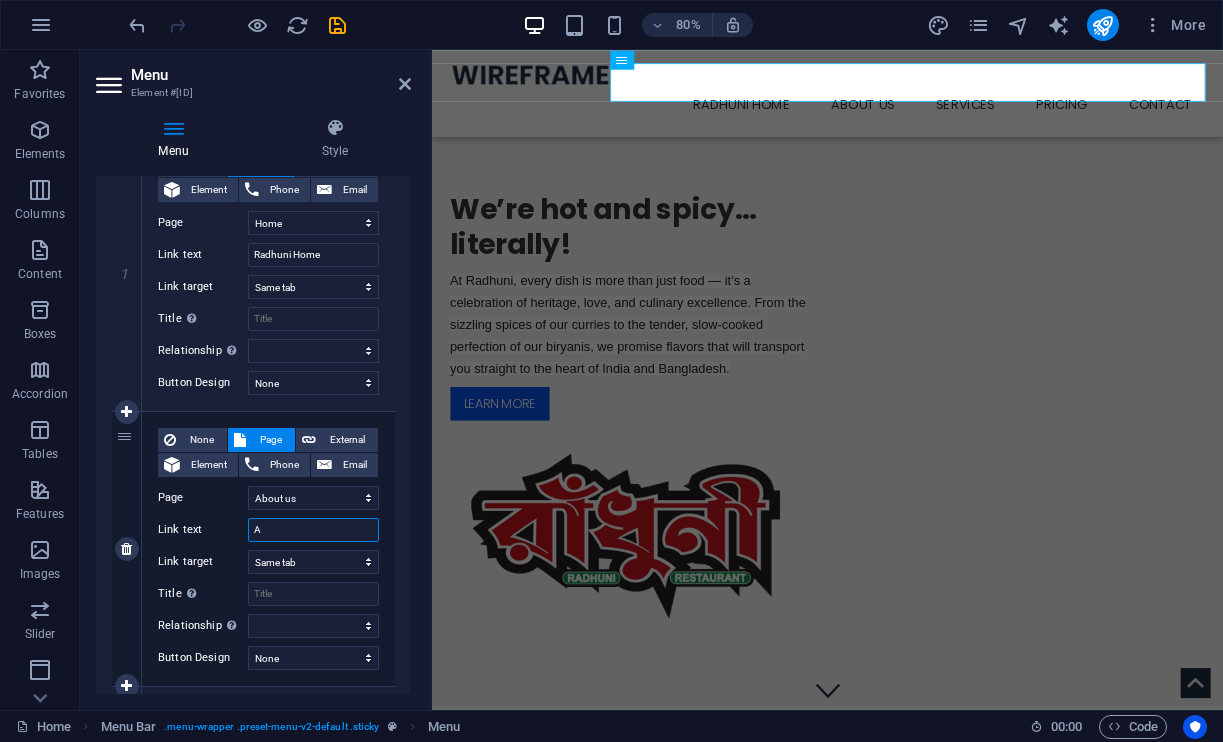type 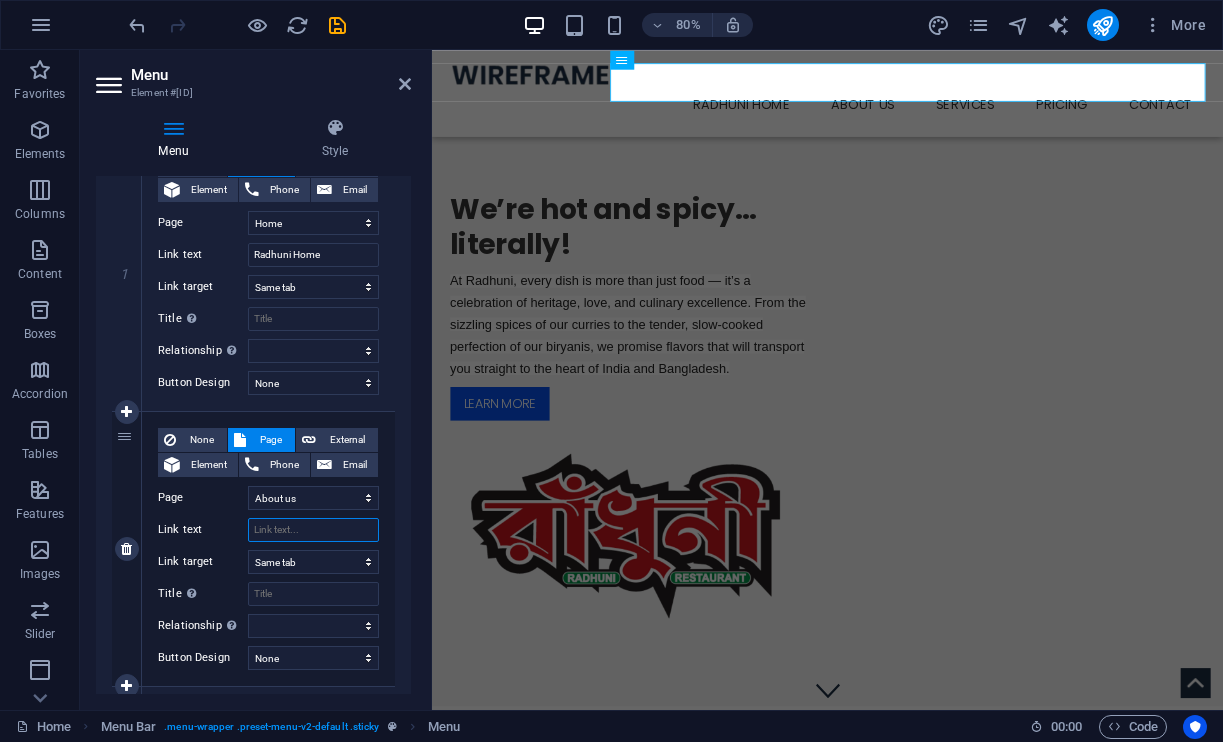 select 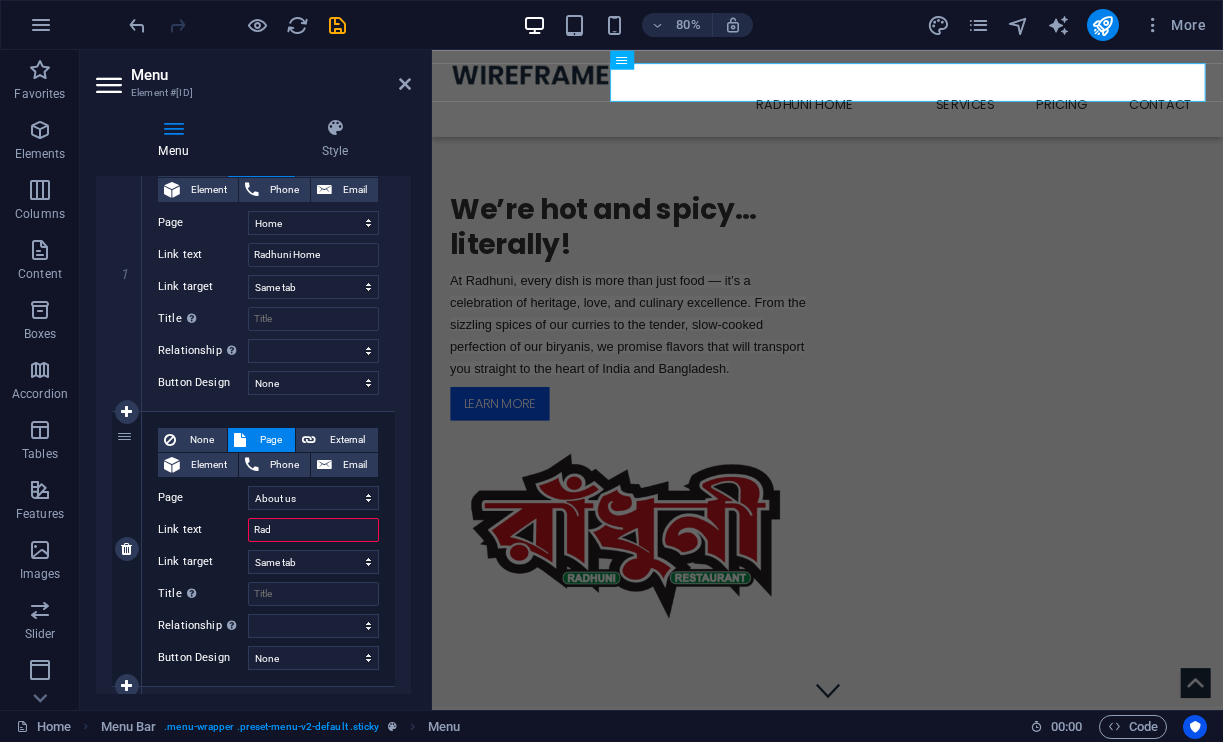 type on "Radh" 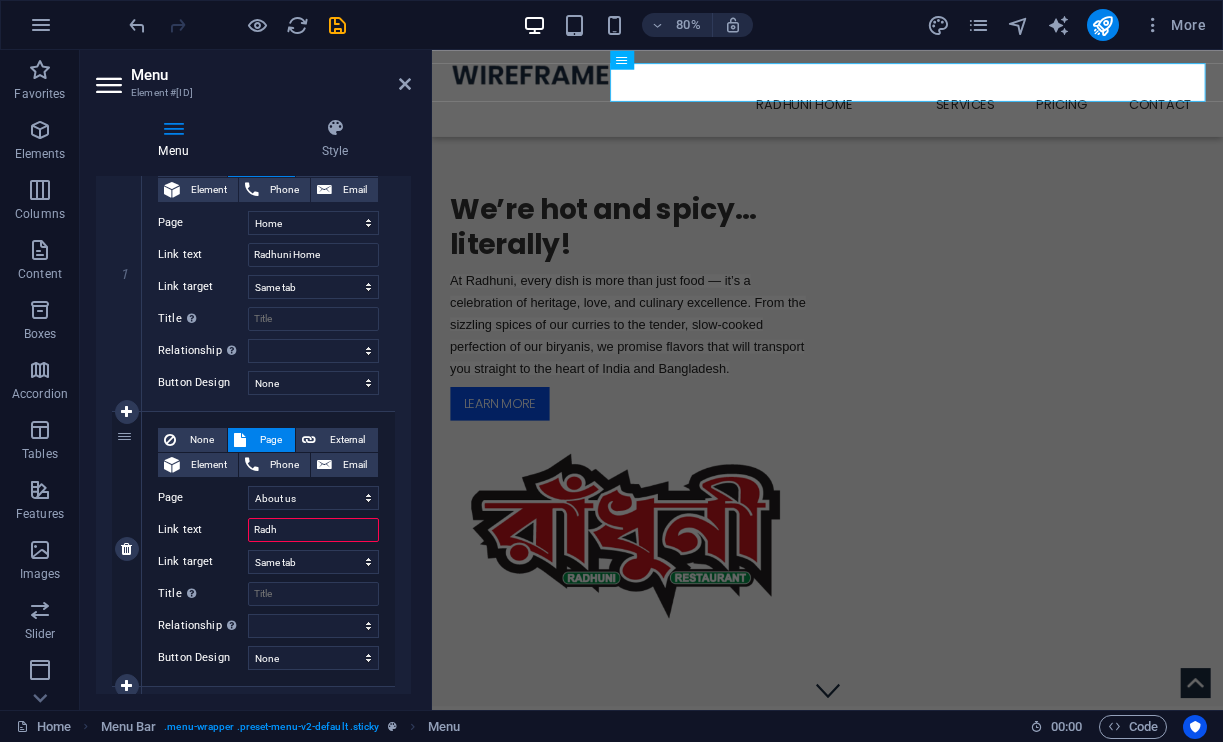 select 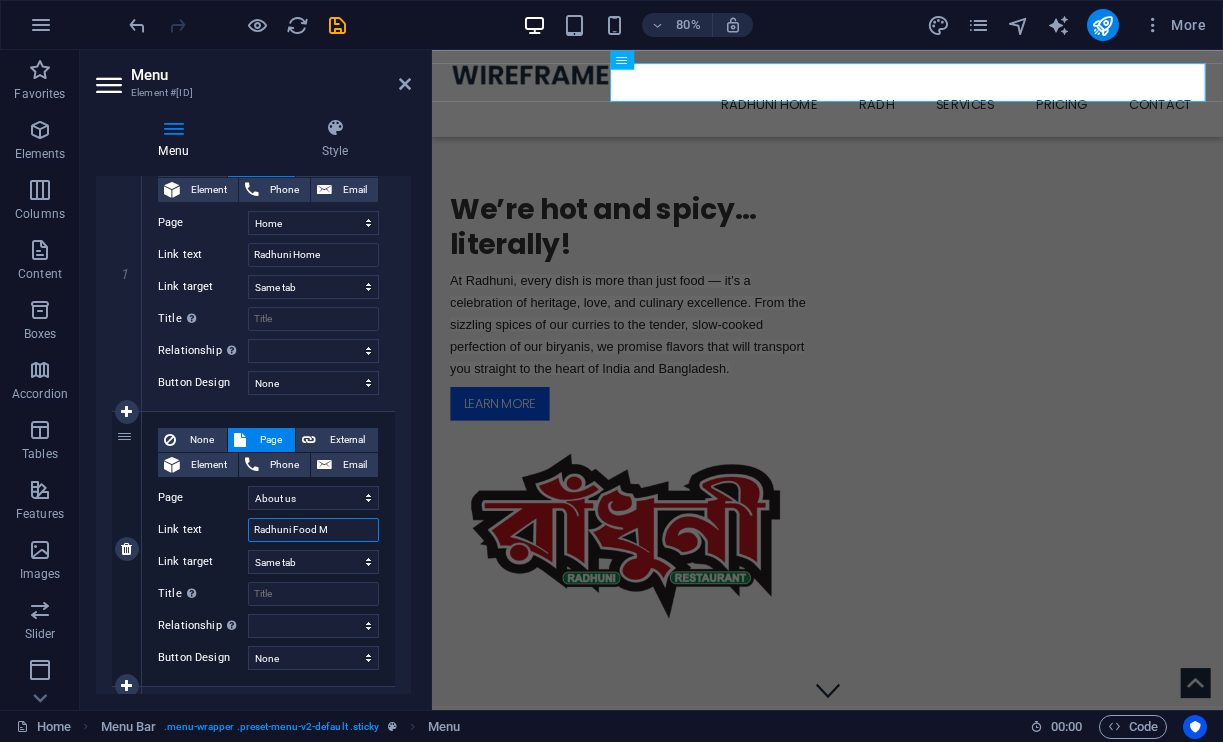 type on "Radhuni Food Me" 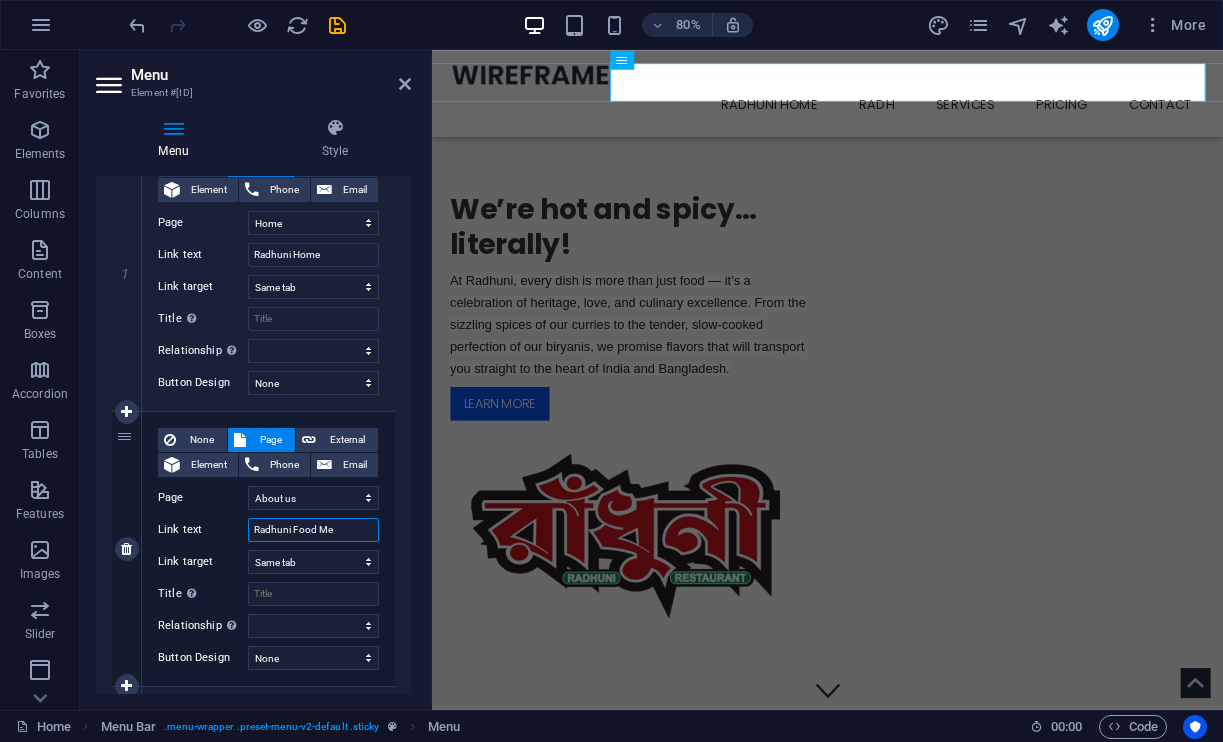 select 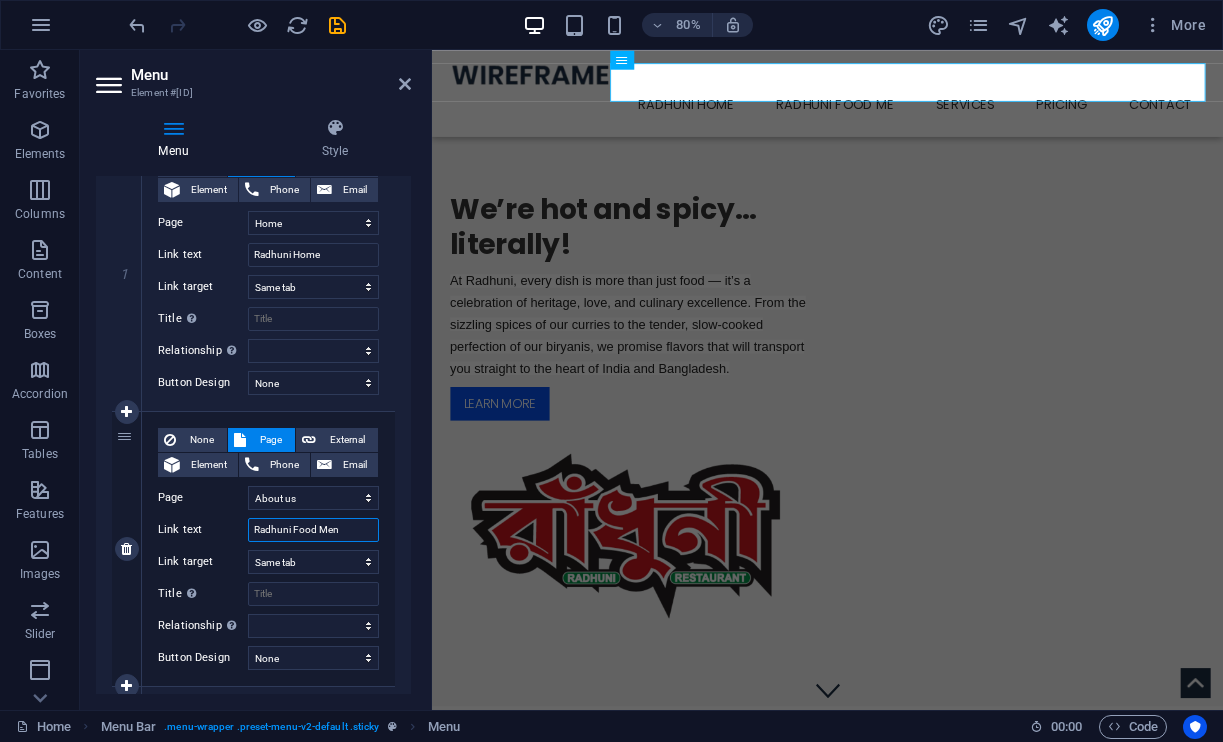 type on "Radhuni Food Menu" 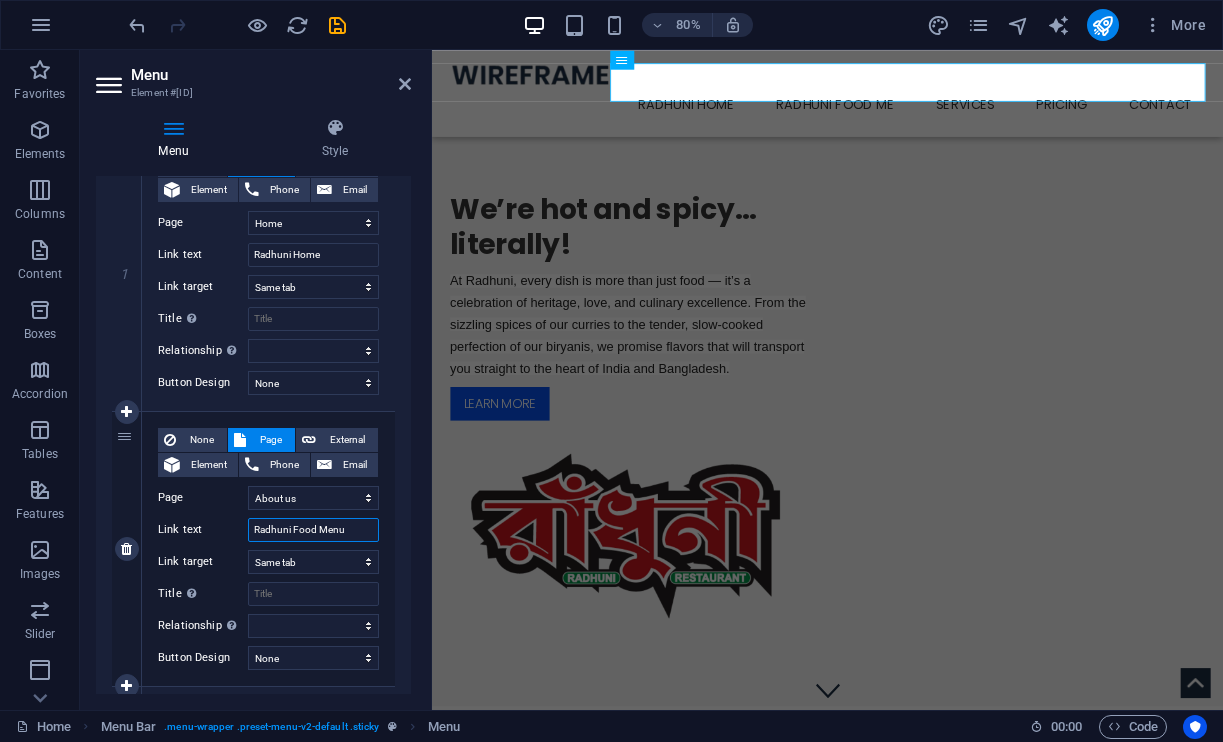 select 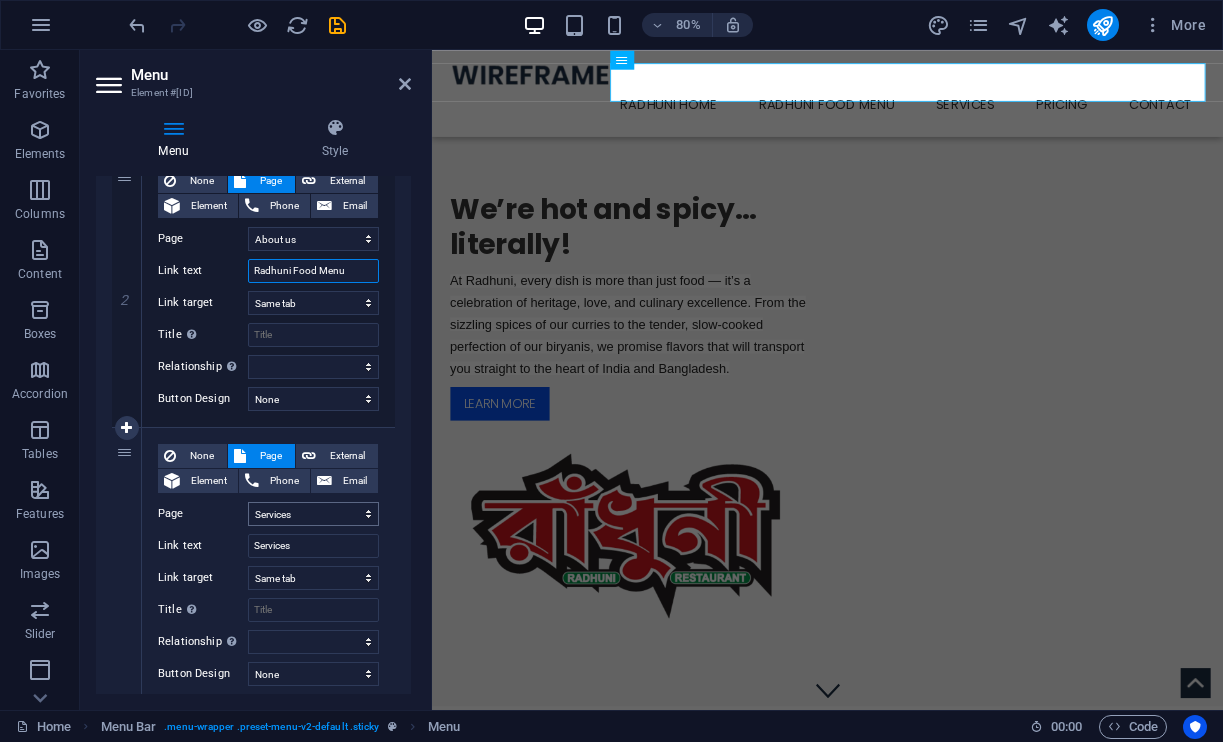 scroll, scrollTop: 490, scrollLeft: 0, axis: vertical 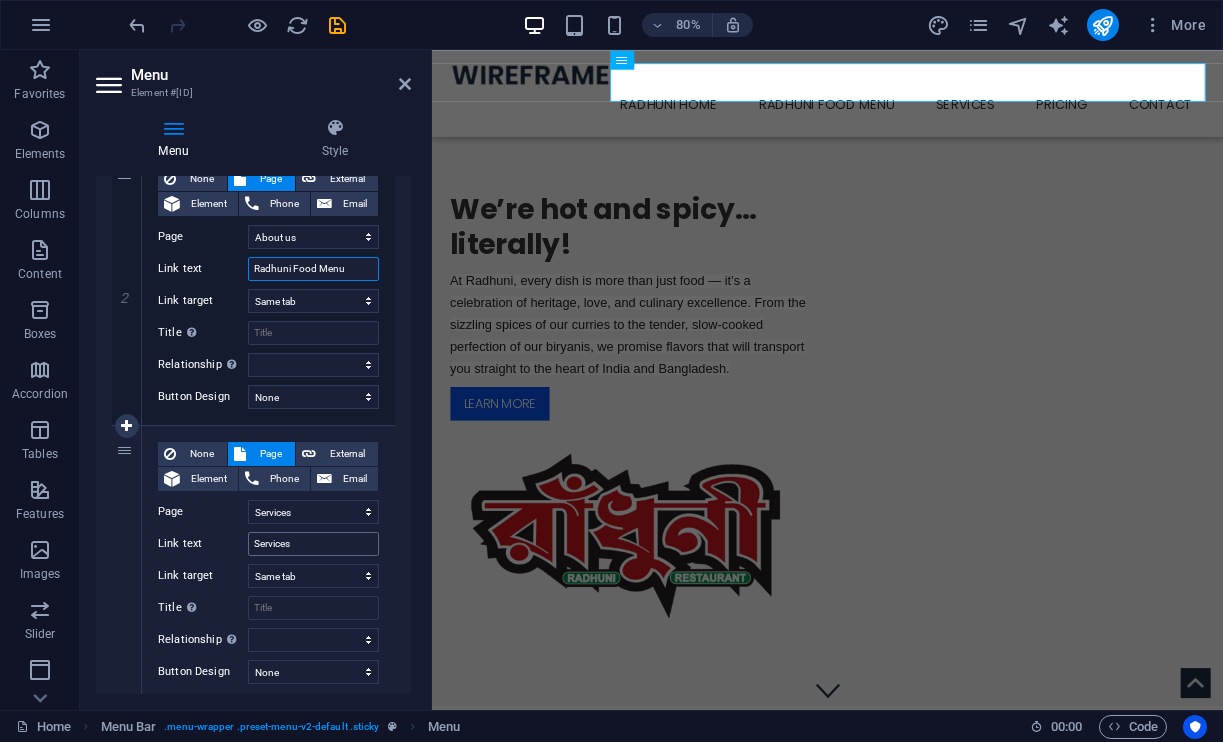 type on "Radhuni Food Menu" 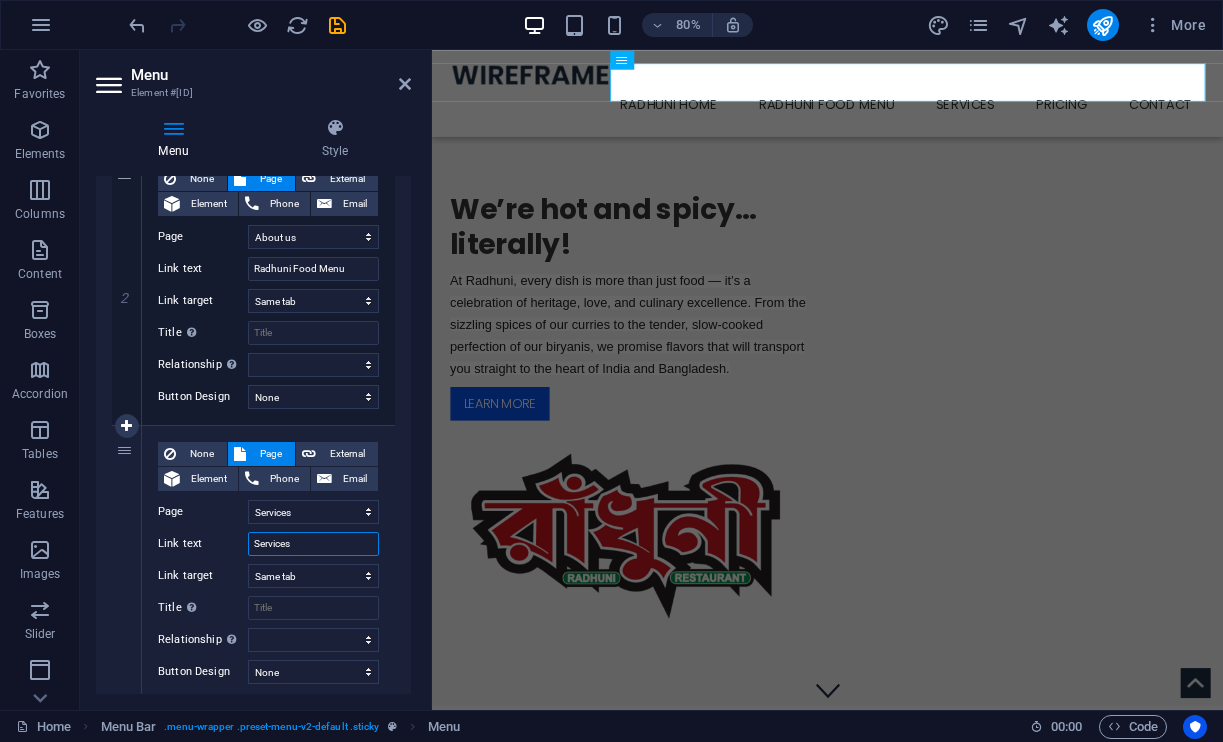 click on "Services" at bounding box center [313, 544] 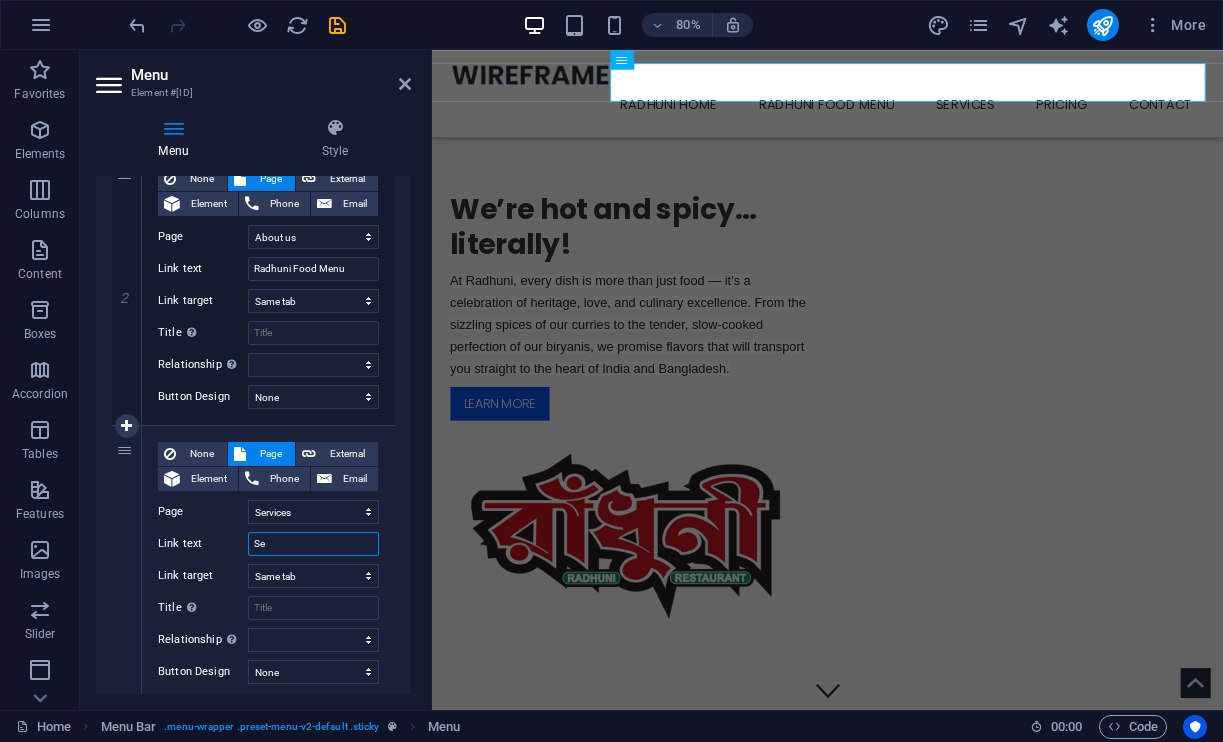 type on "S" 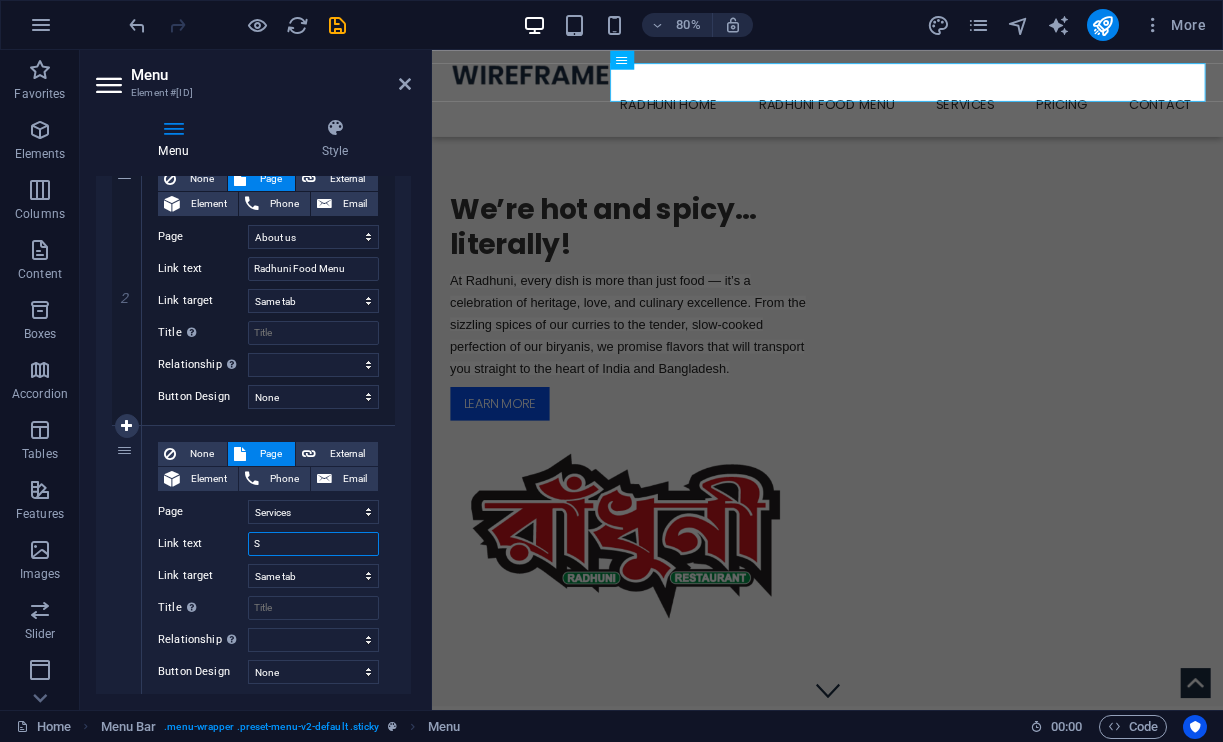 type 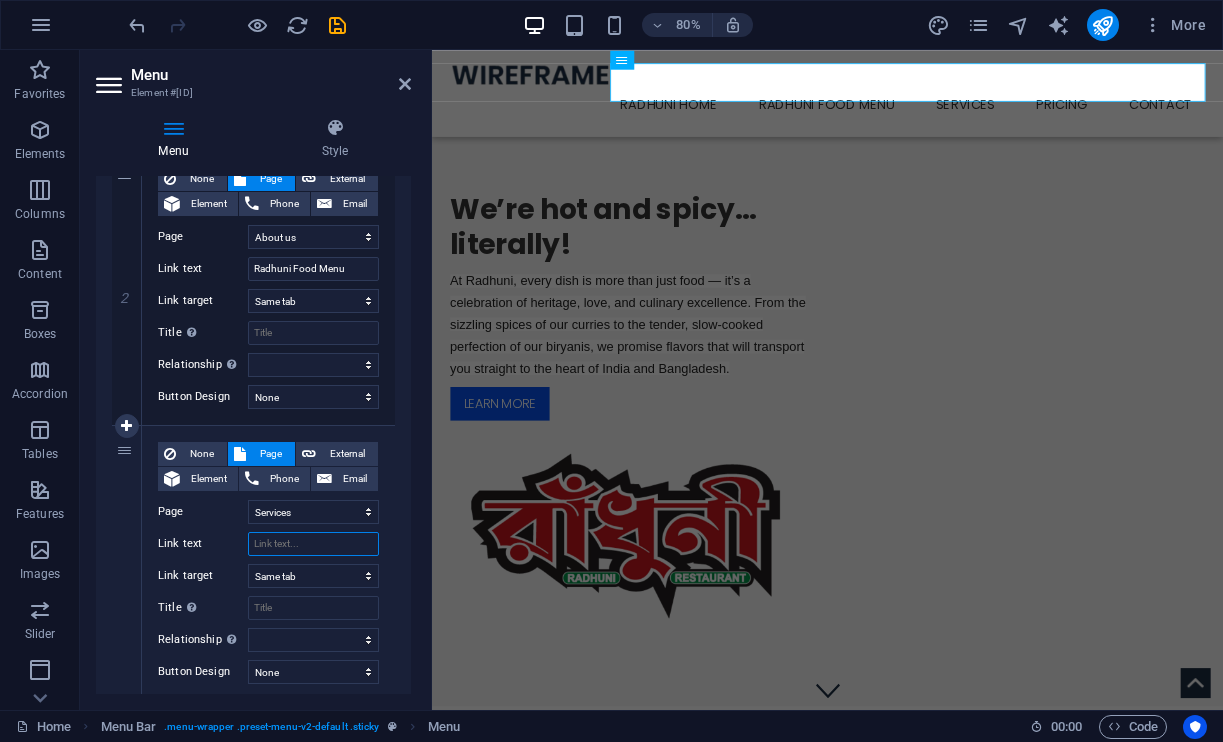 select 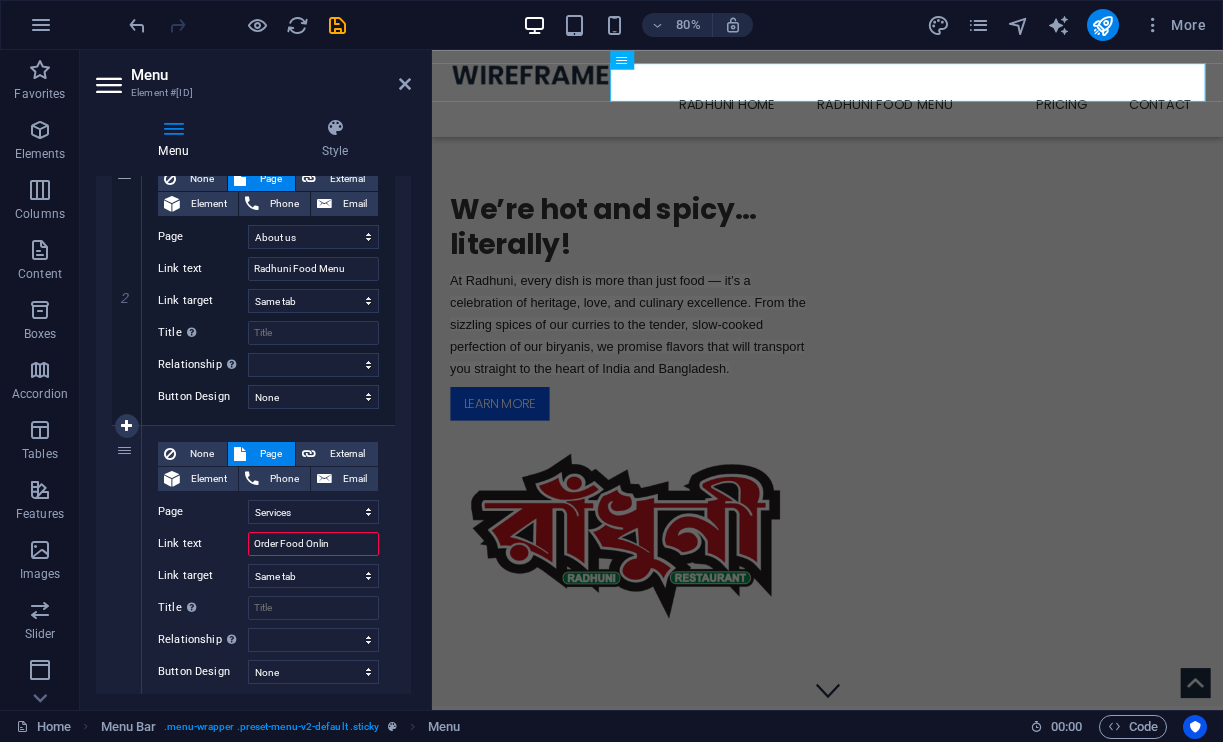type on "Order Food Online" 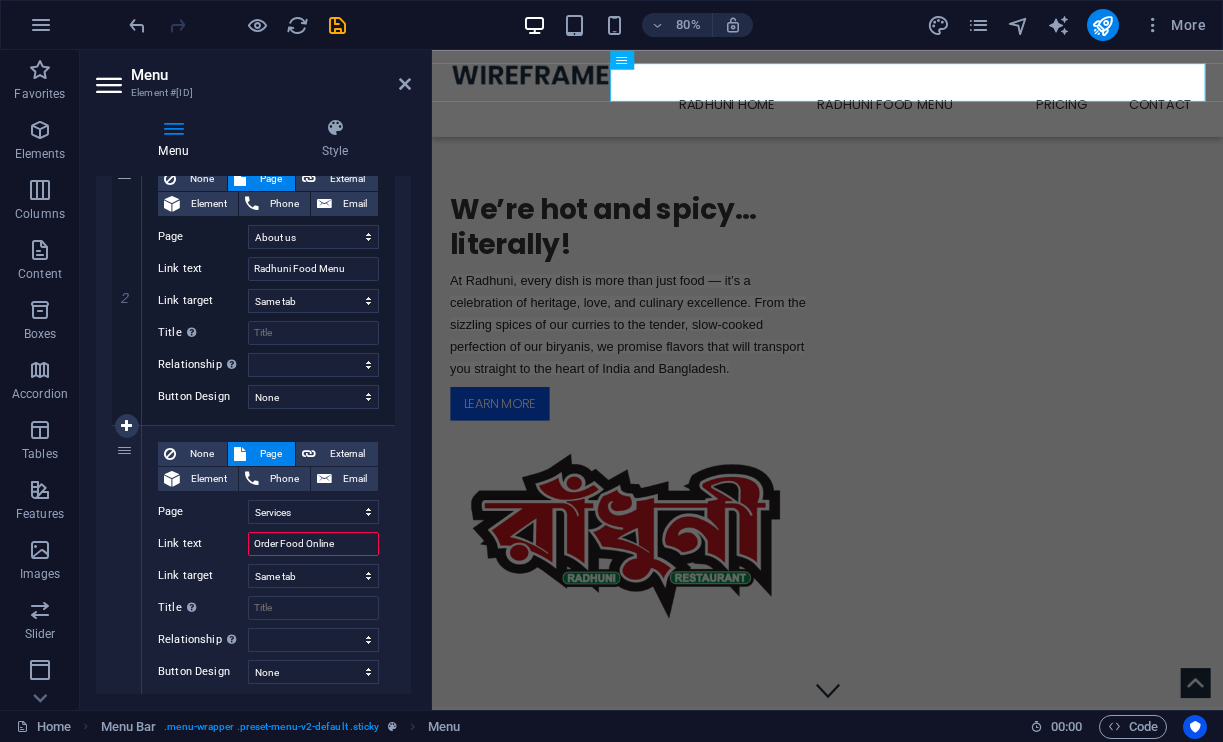 select 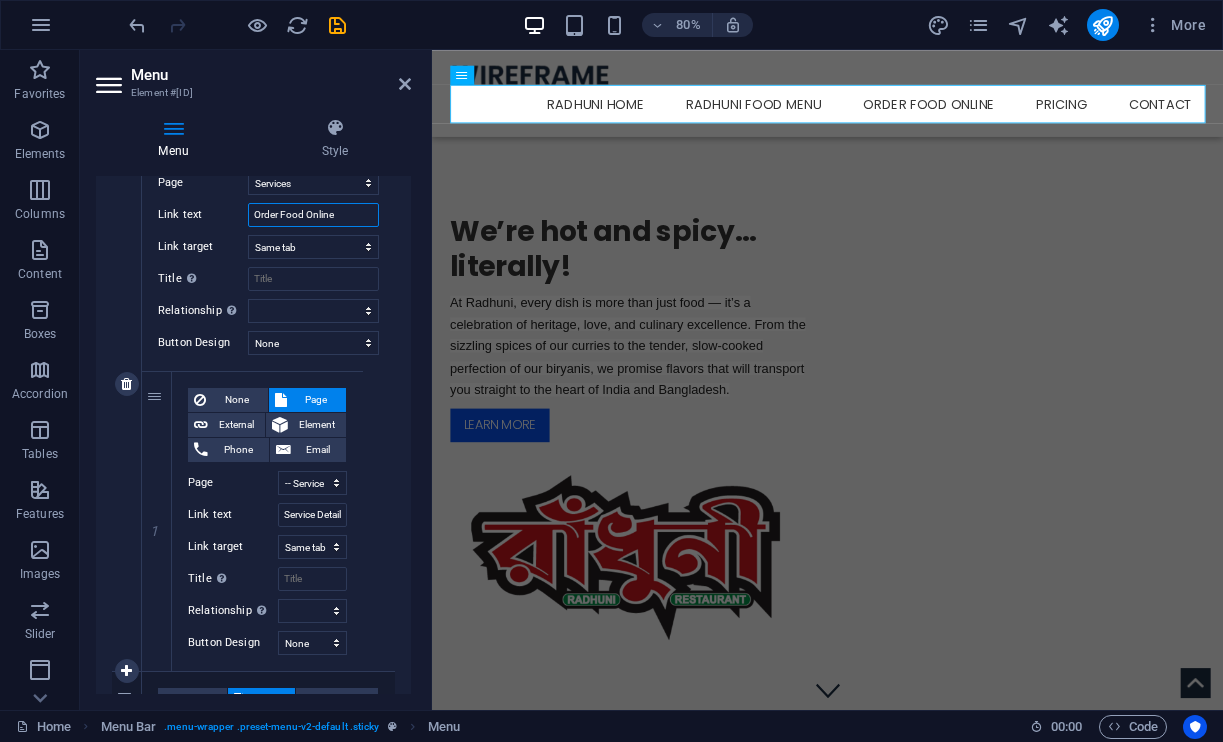 scroll, scrollTop: 820, scrollLeft: 0, axis: vertical 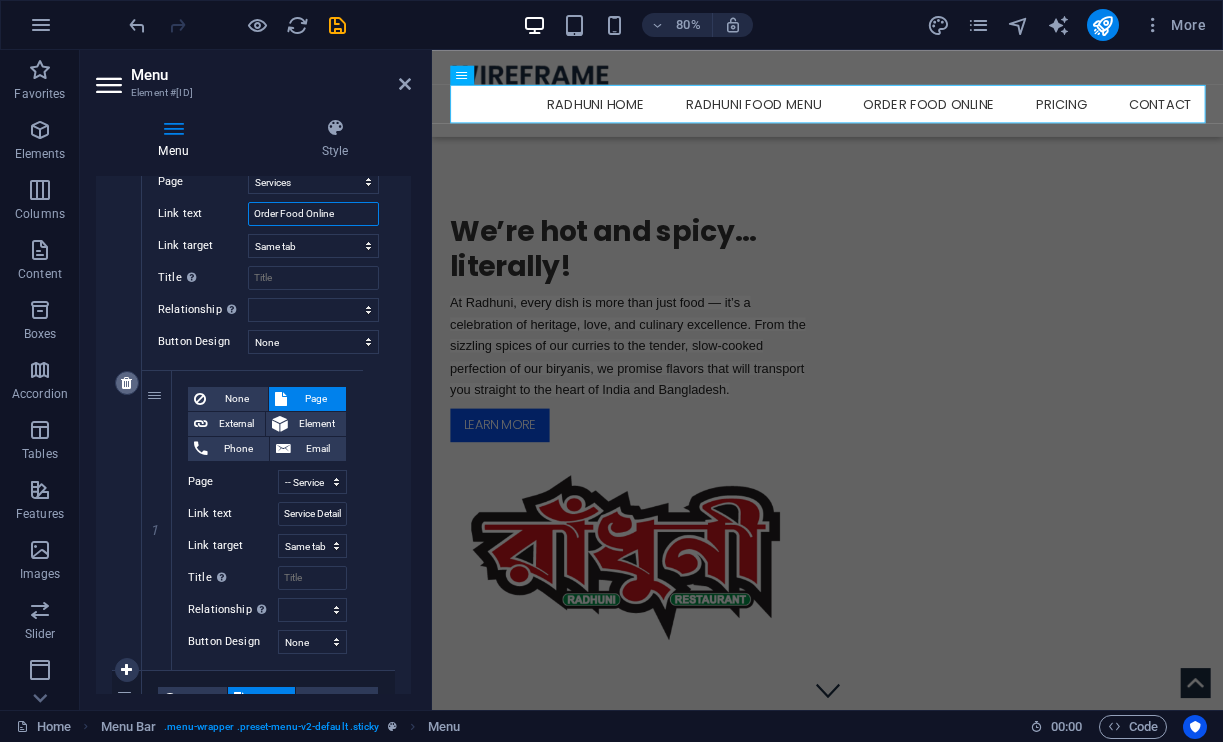 type on "Order Food Online" 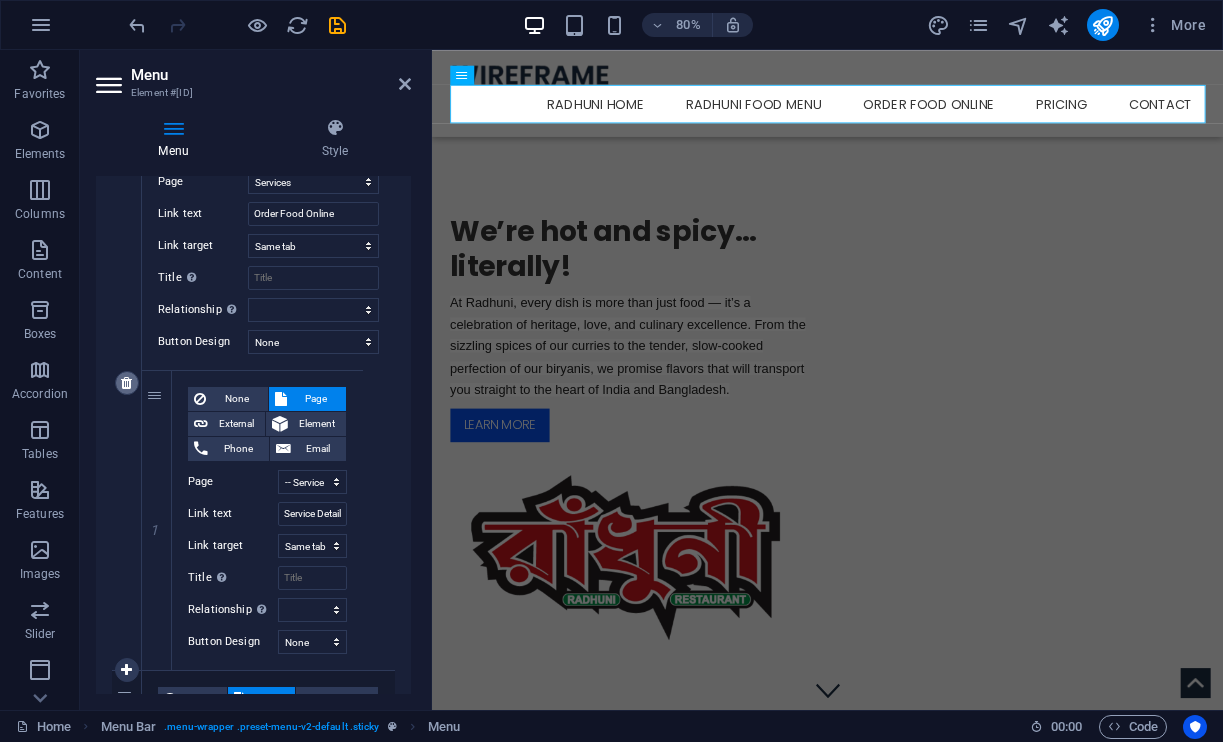click at bounding box center [126, 383] 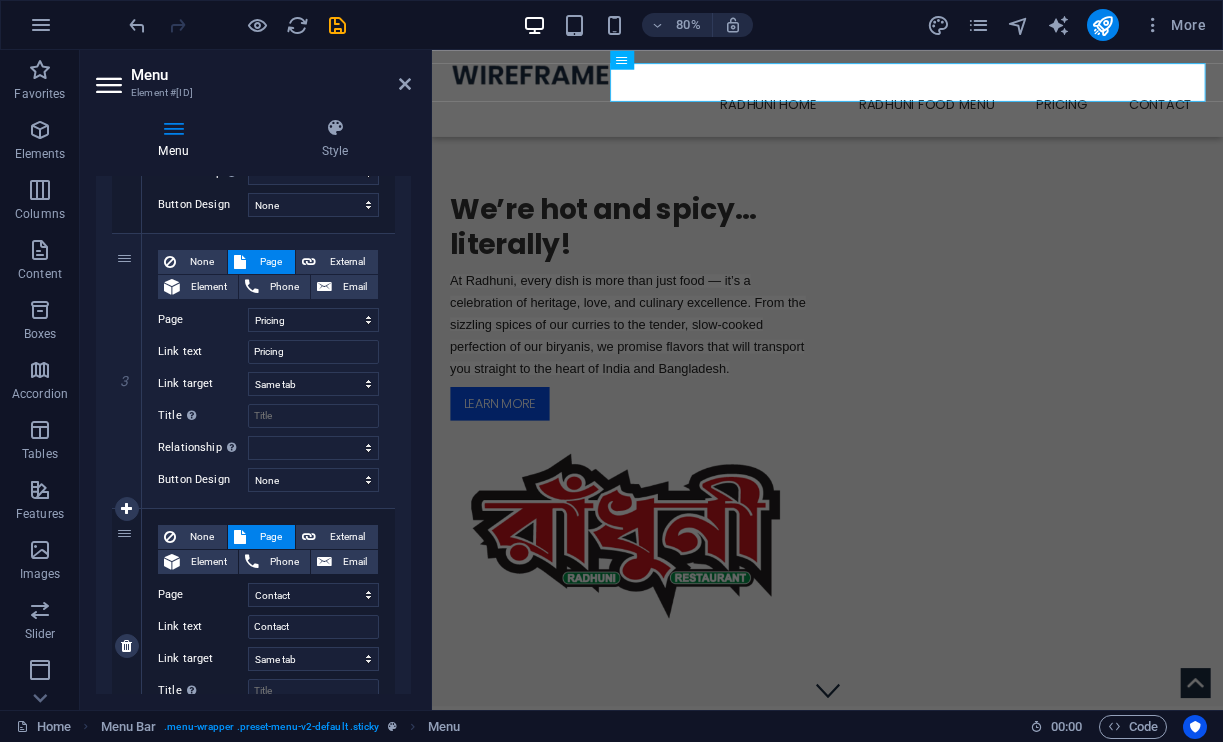 scroll, scrollTop: 678, scrollLeft: 0, axis: vertical 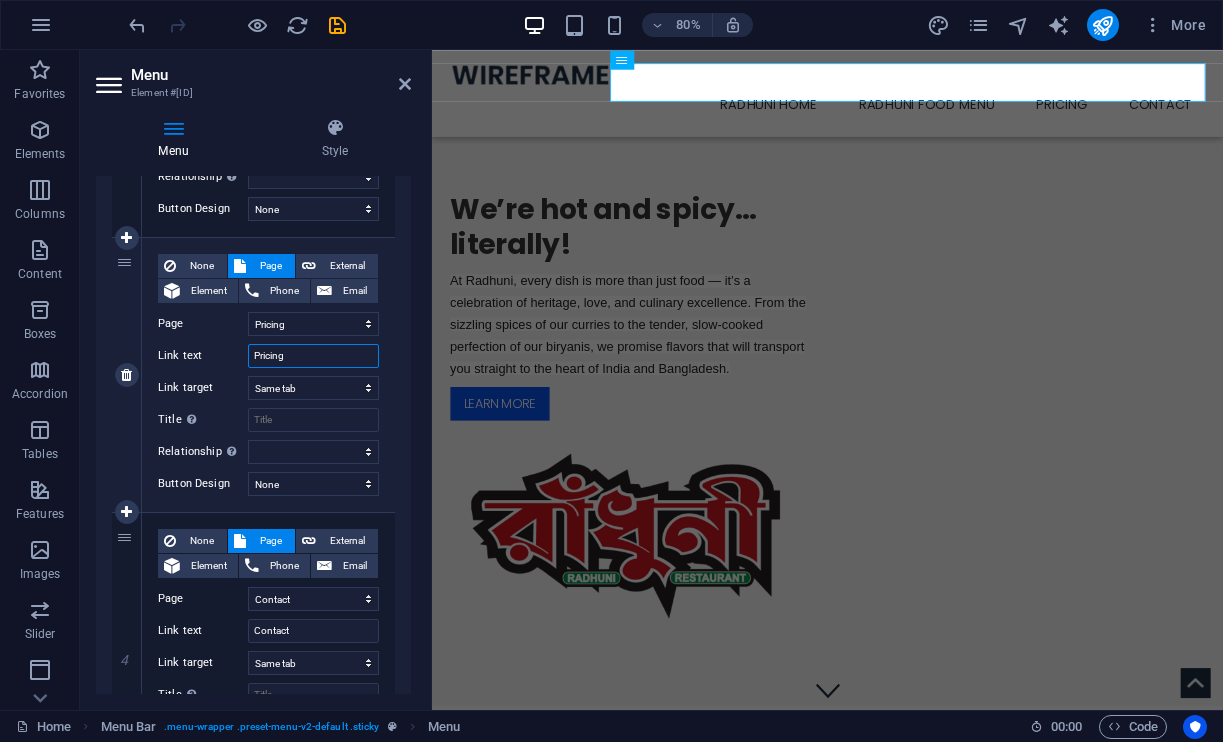 click on "Pricing" at bounding box center [313, 356] 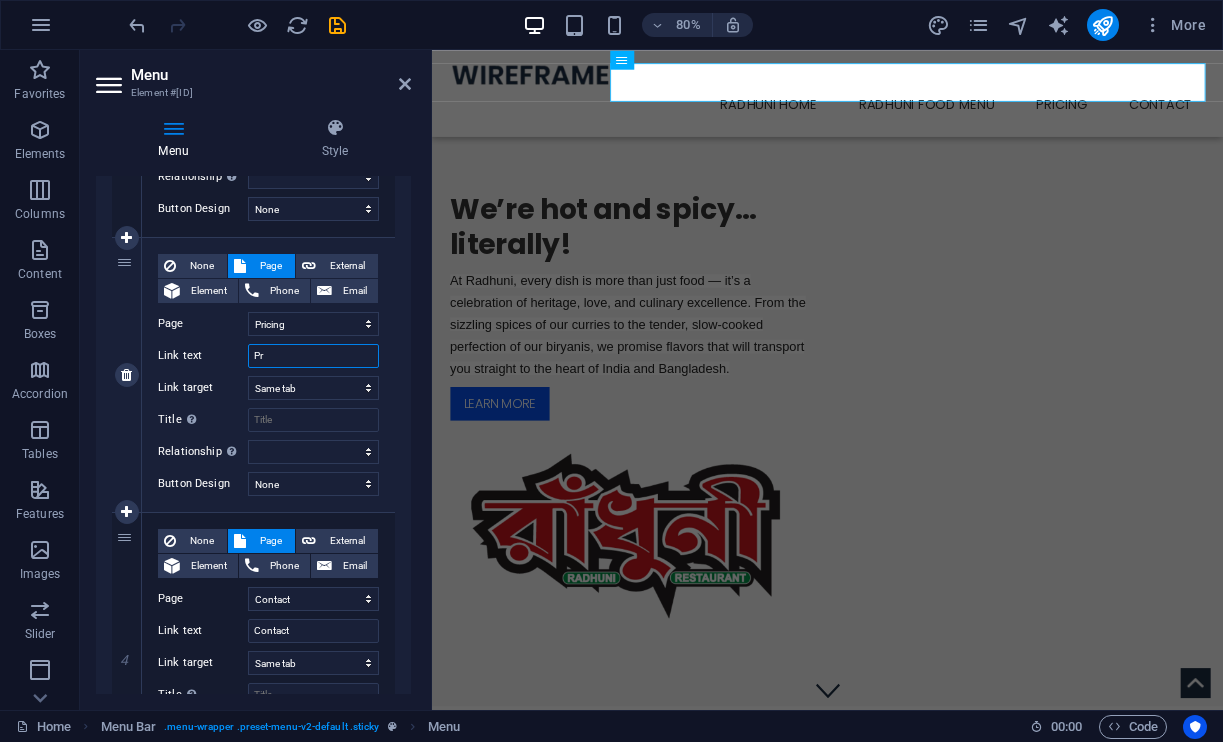 type on "P" 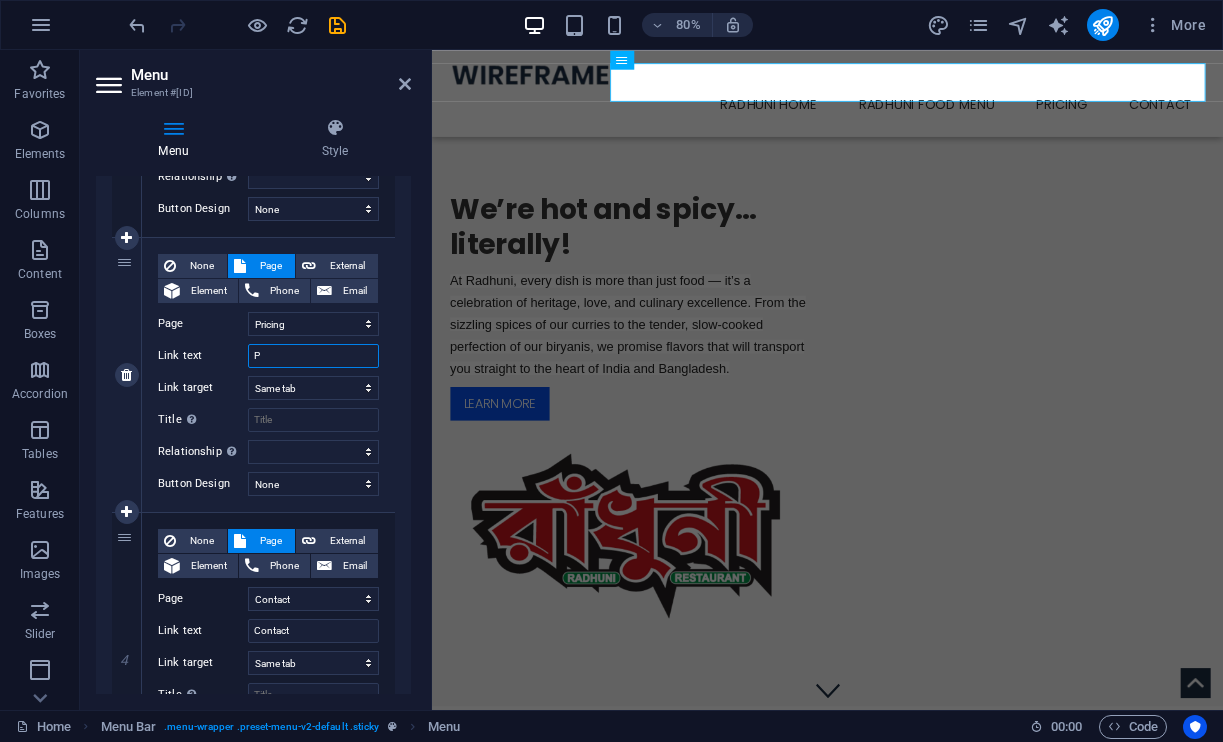 type 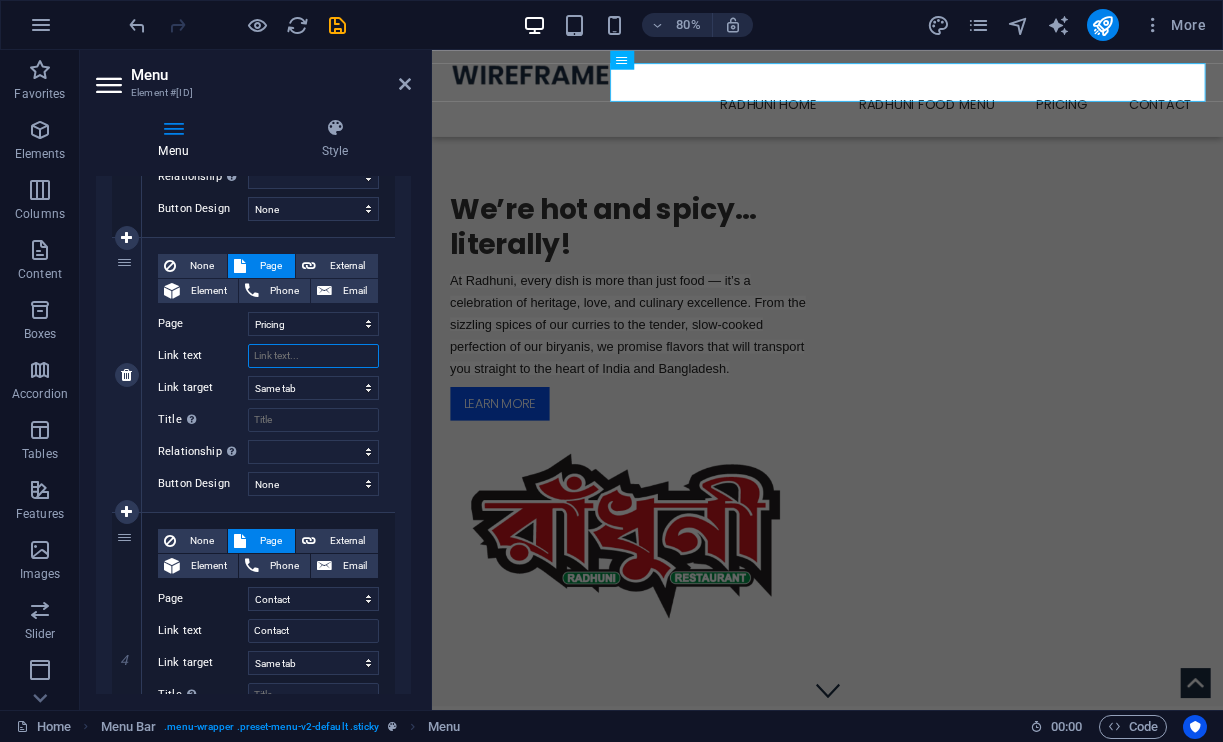 select 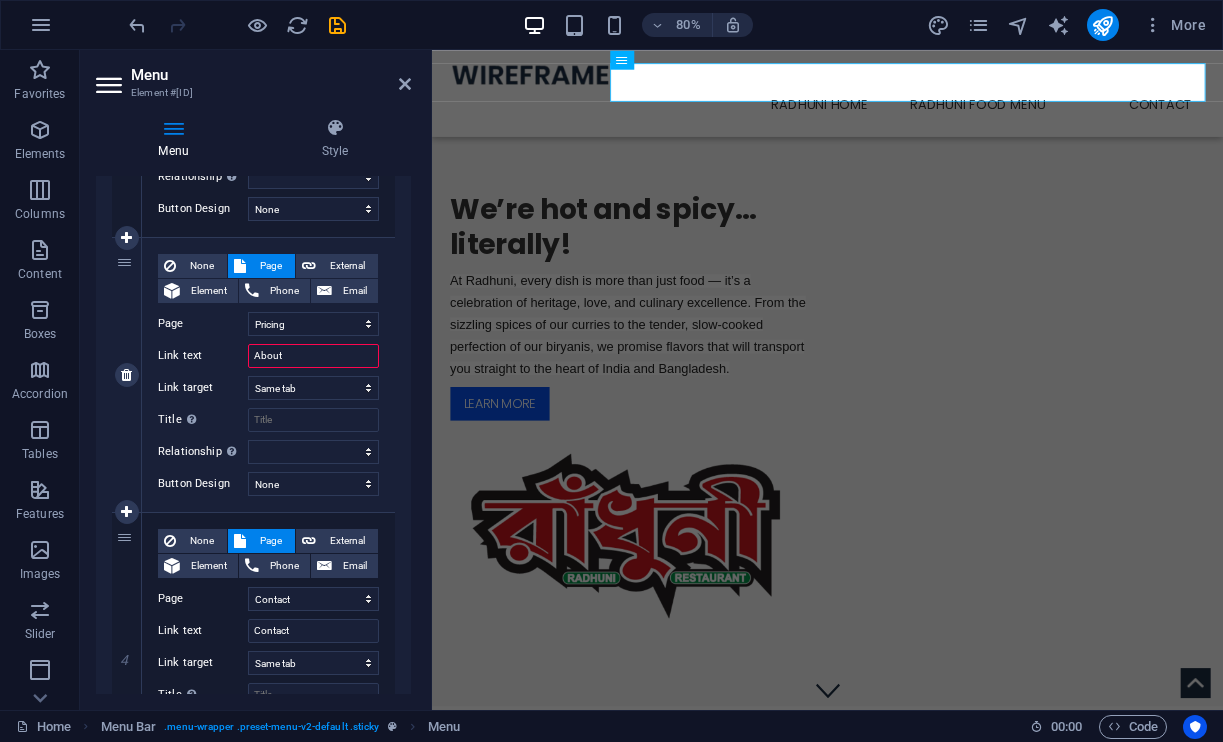 type on "About U" 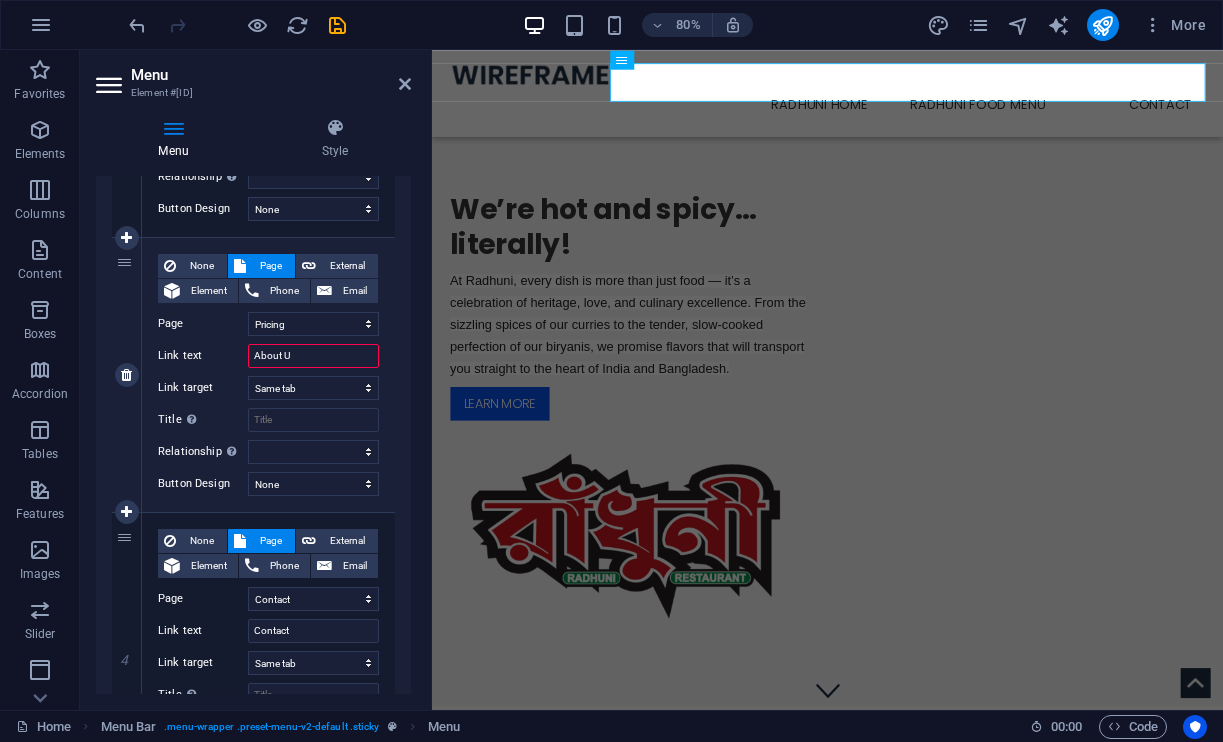 select 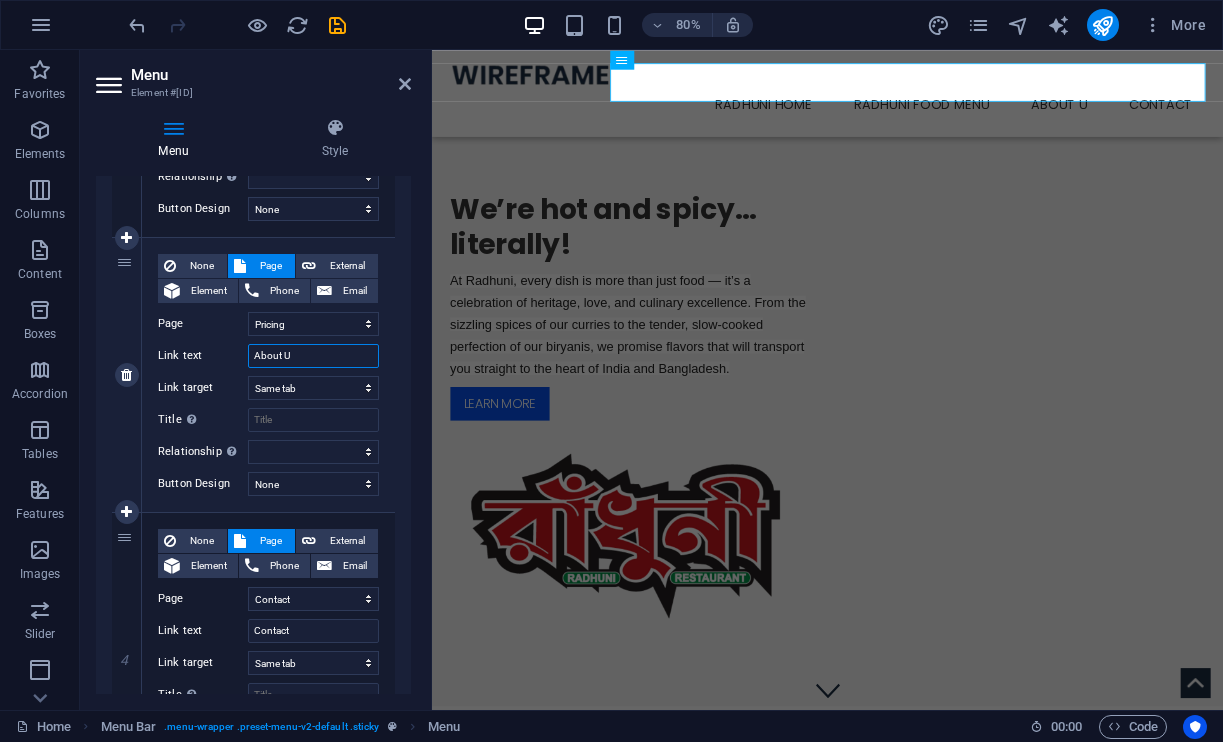 type on "About Us" 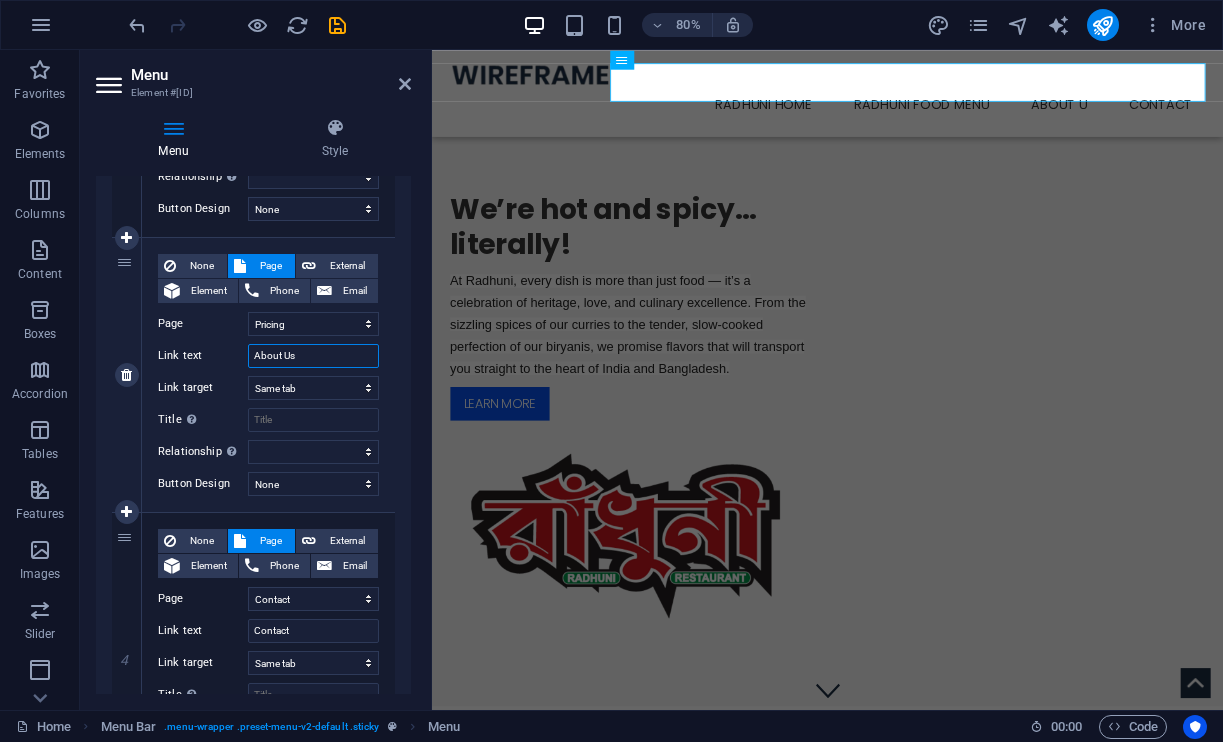 select 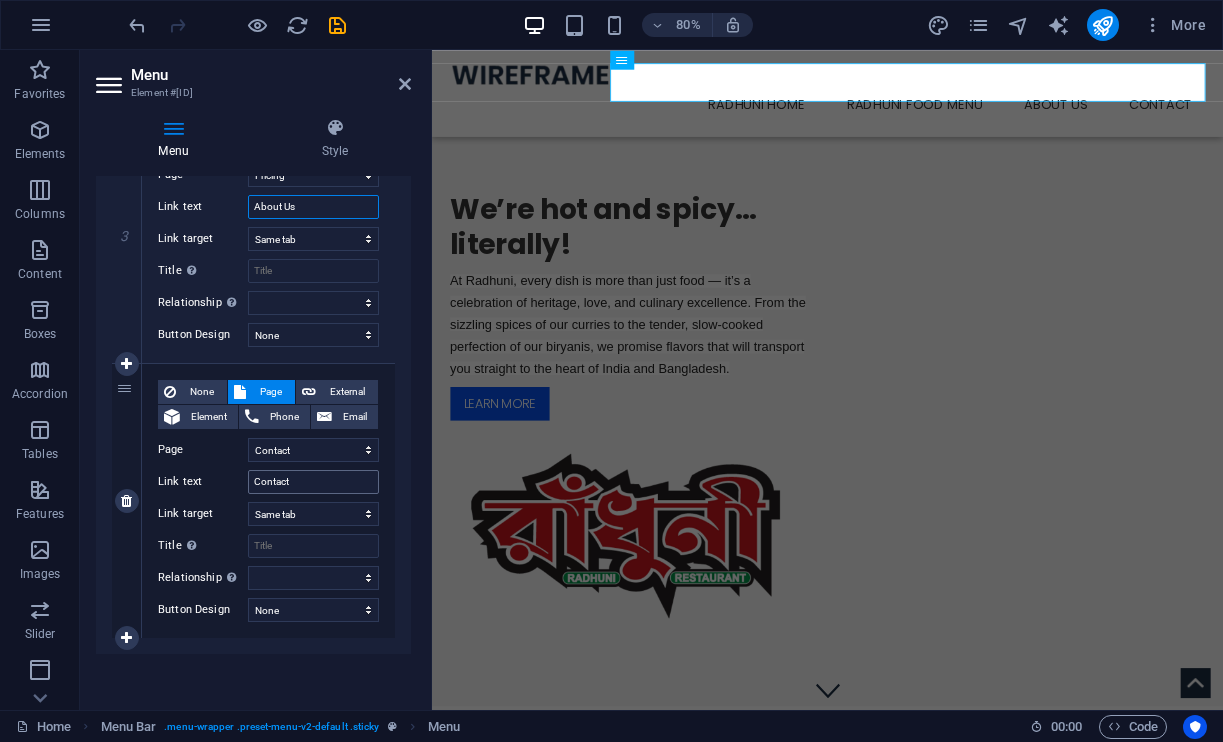 scroll, scrollTop: 827, scrollLeft: 0, axis: vertical 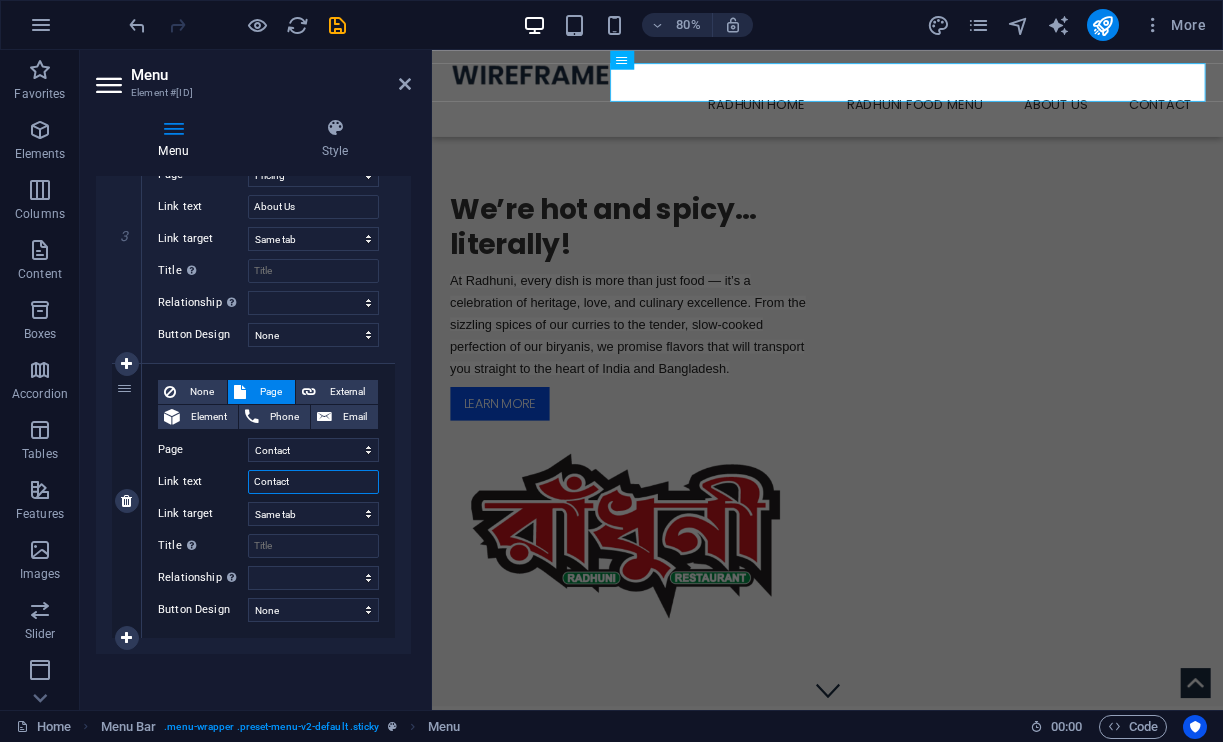 click on "Contact" at bounding box center (313, 482) 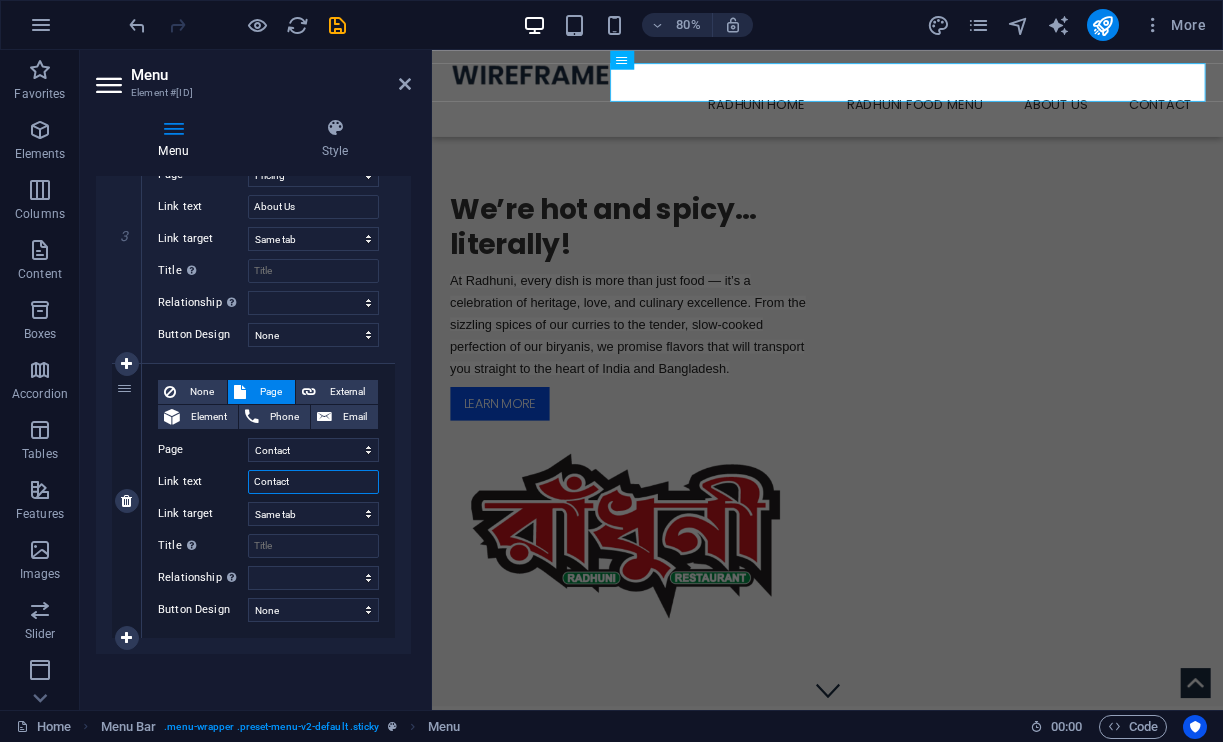 type on "Contact U" 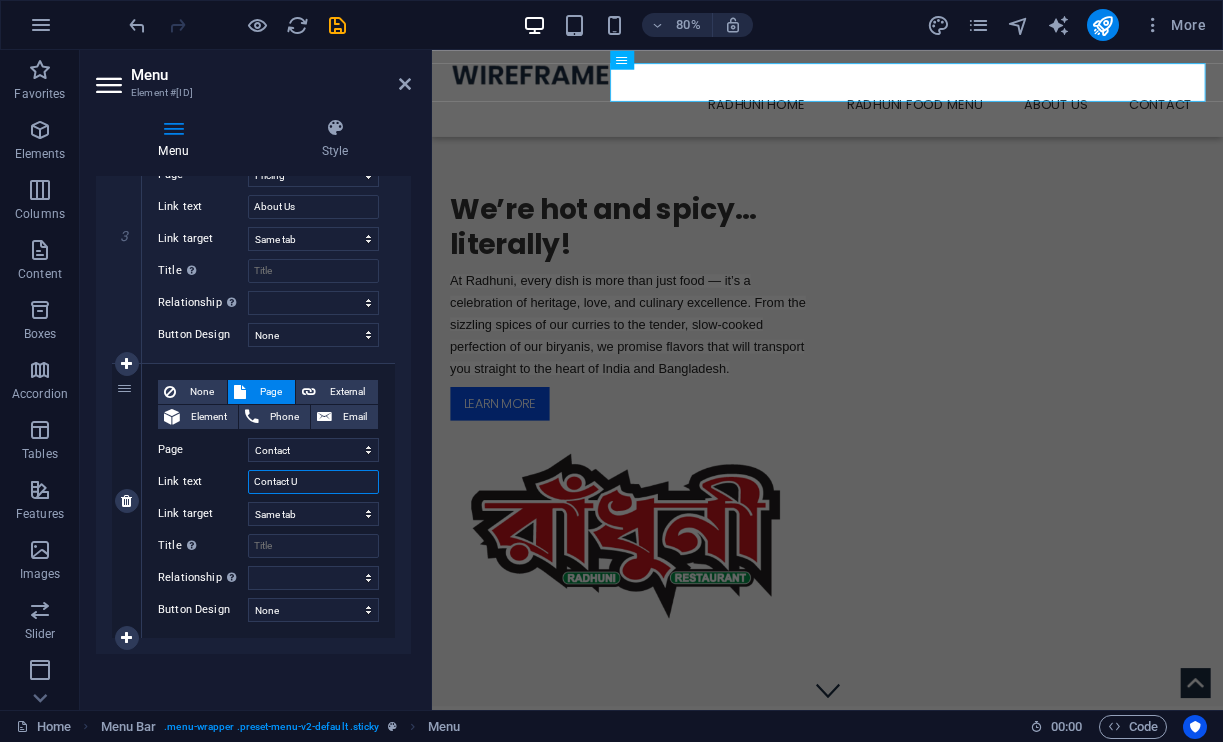 select 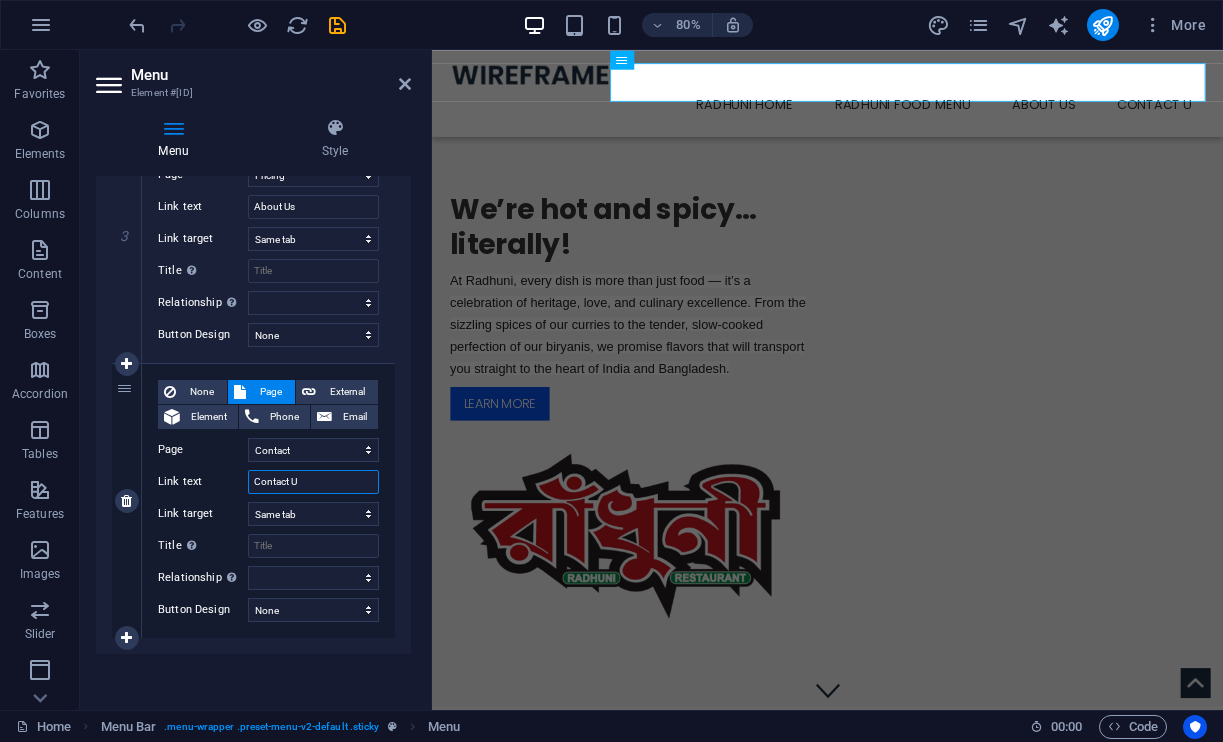 type on "Contact Us" 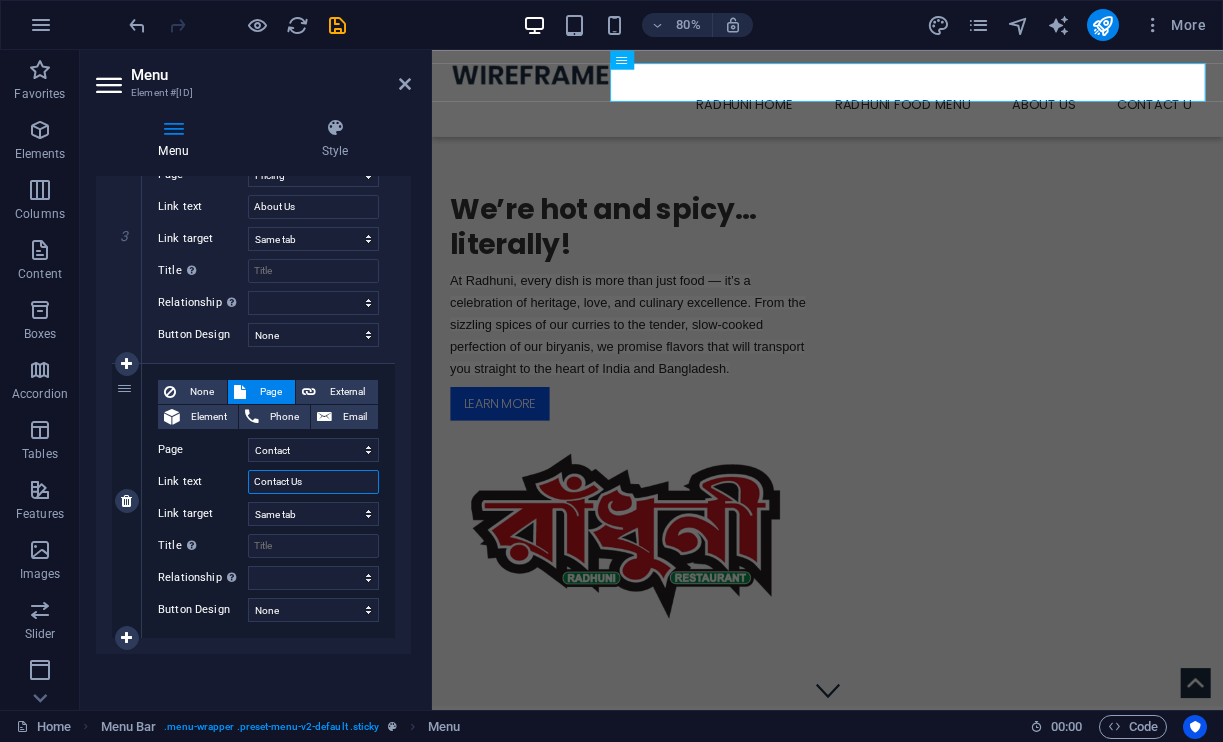 select 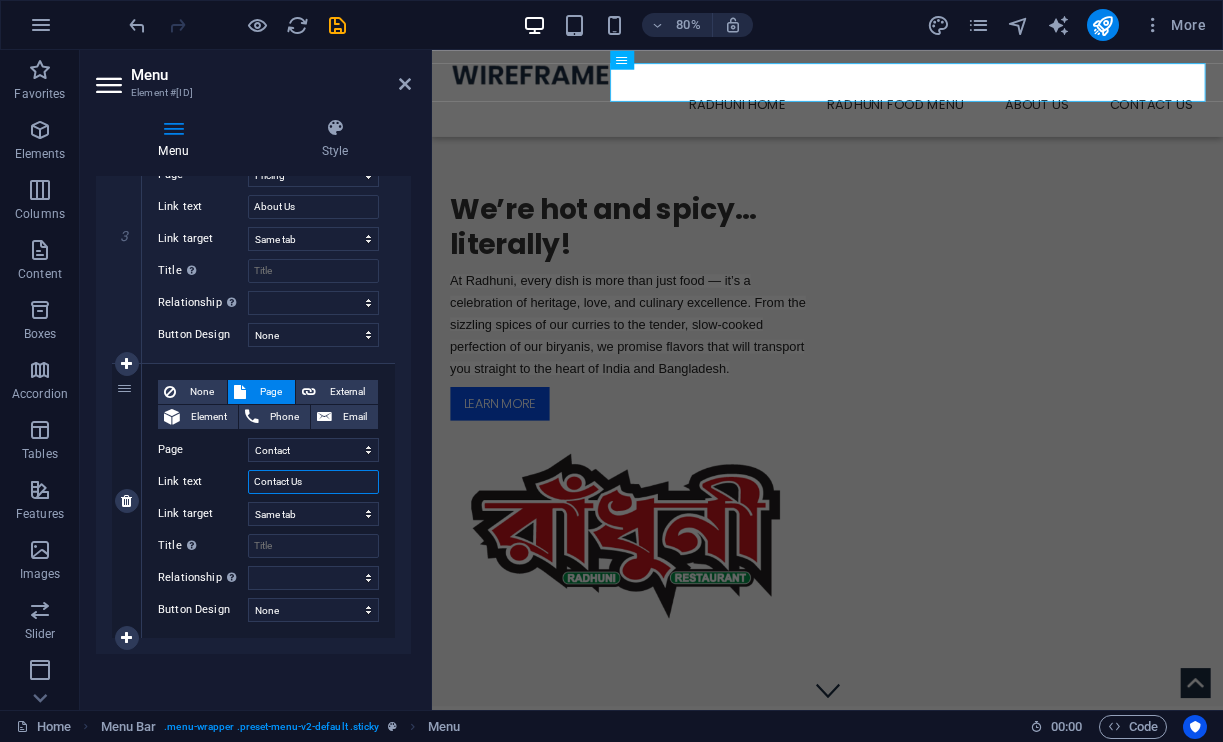 type on "Contact Us" 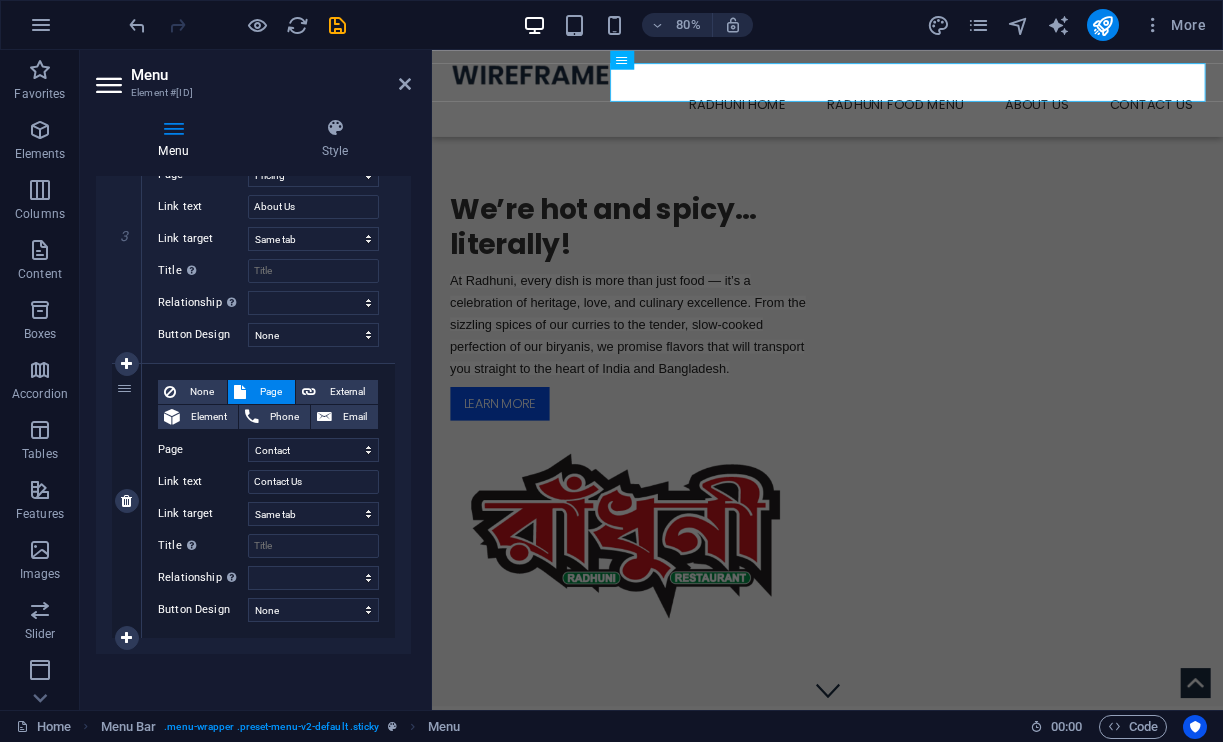 click on "None Page External Element Phone Email Page Home About us Services -- Service Detail Pricing Contact Legal Notice Privacy Element
URL /contact Phone Email Link text Contact Us Link target New tab Same tab Overlay Title Additional link description, should not be the same as the link text. The title is most often shown as a tooltip text when the mouse moves over the element. Leave empty if uncertain. Relationship Sets the  relationship of this link to the link target . For example, the value "nofollow" instructs search engines not to follow the link. Can be left empty. alternate author bookmark external help license next nofollow noreferrer noopener prev search tag" at bounding box center [268, 485] 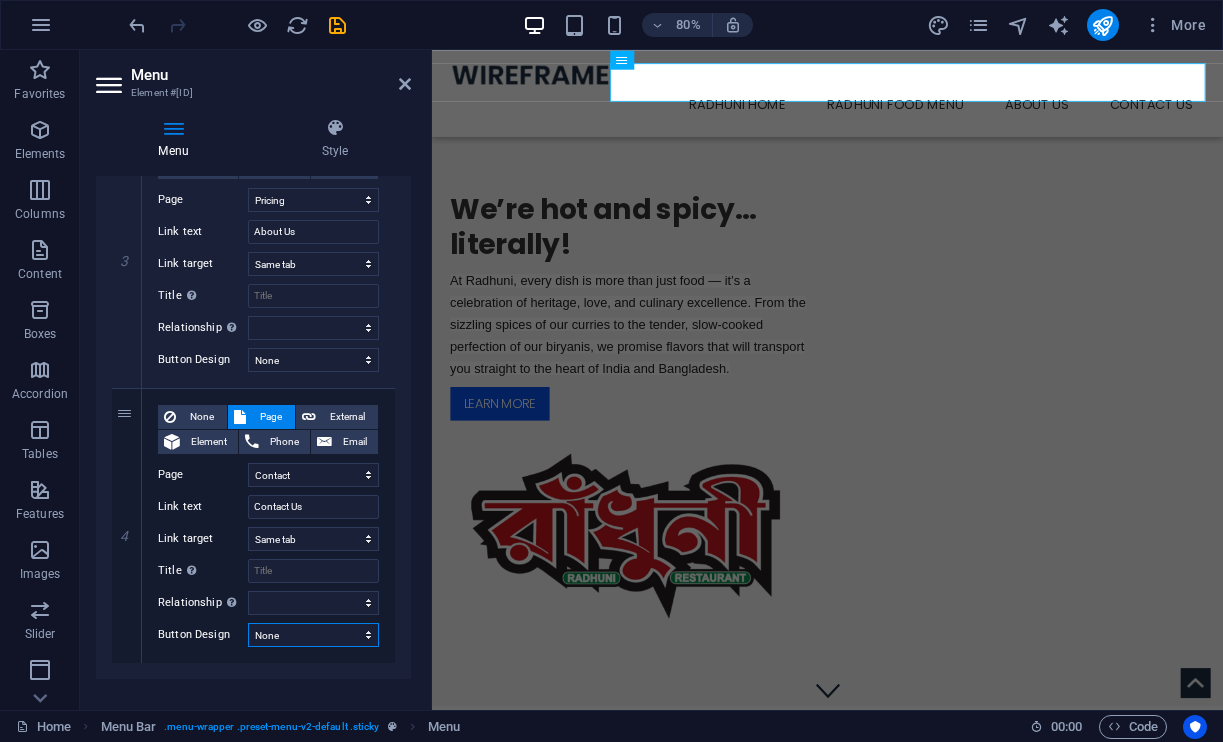 scroll, scrollTop: 797, scrollLeft: 0, axis: vertical 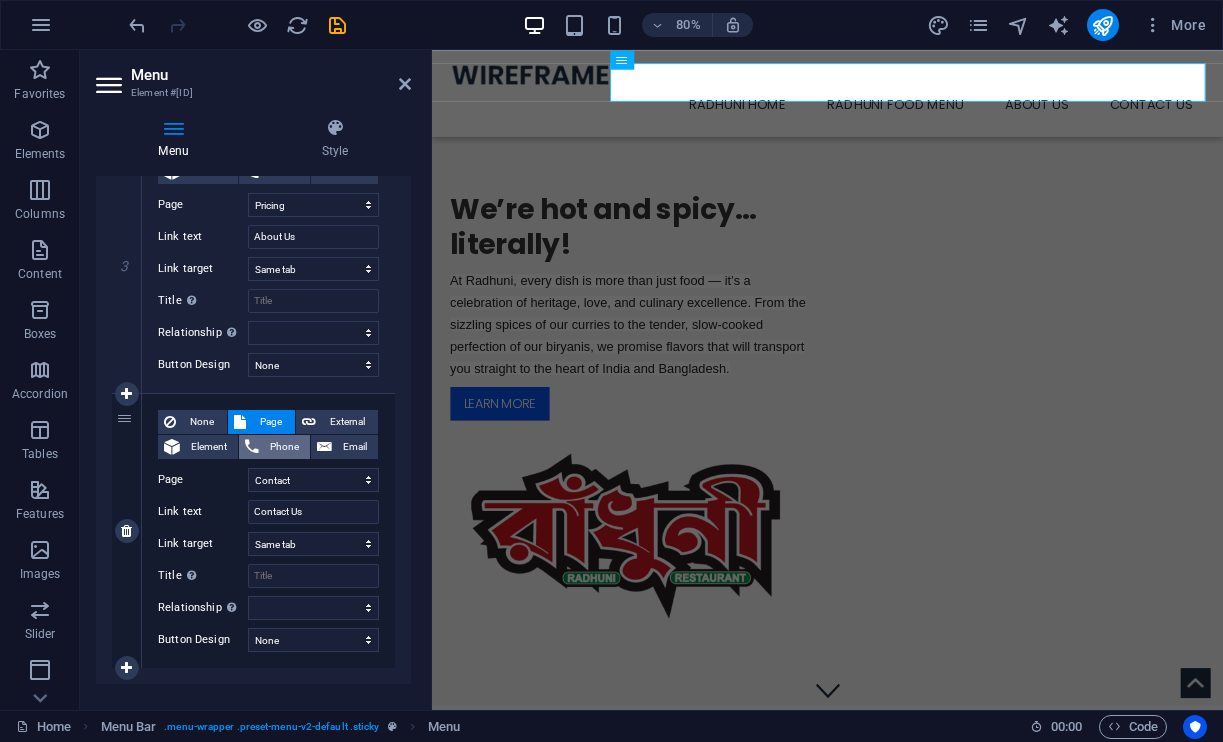 click on "Phone" at bounding box center (284, 447) 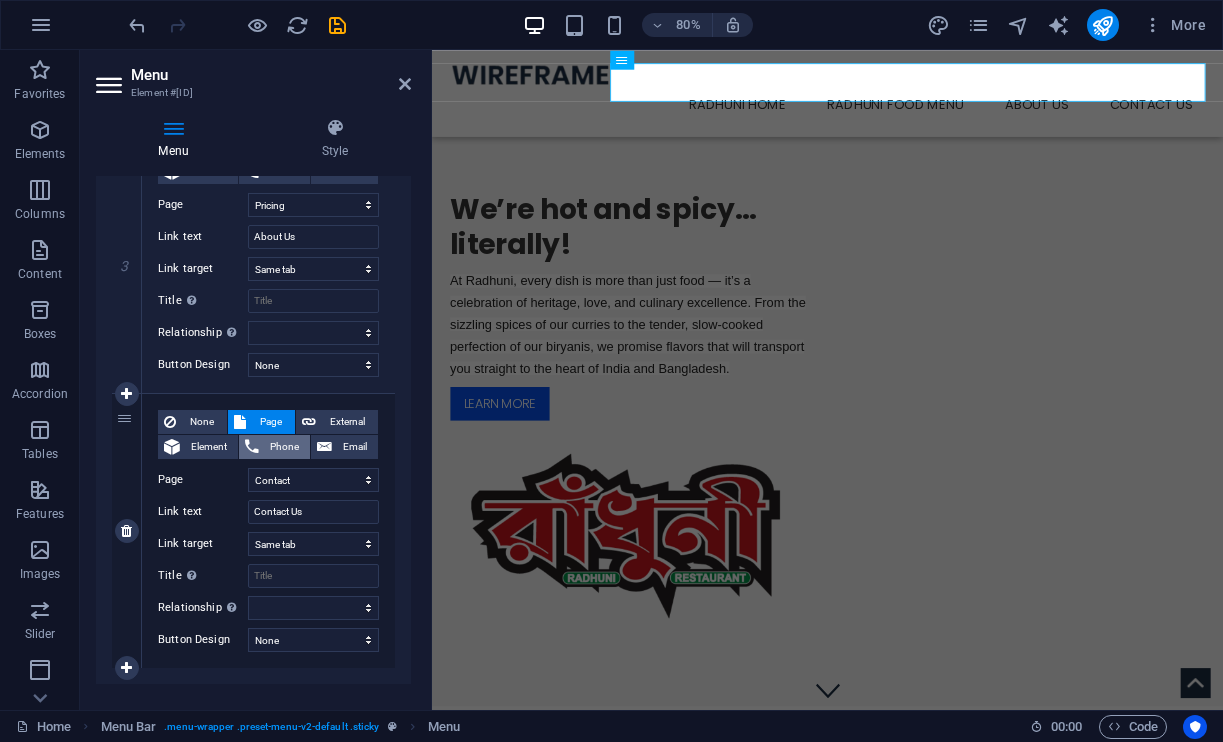 scroll, scrollTop: 778, scrollLeft: 0, axis: vertical 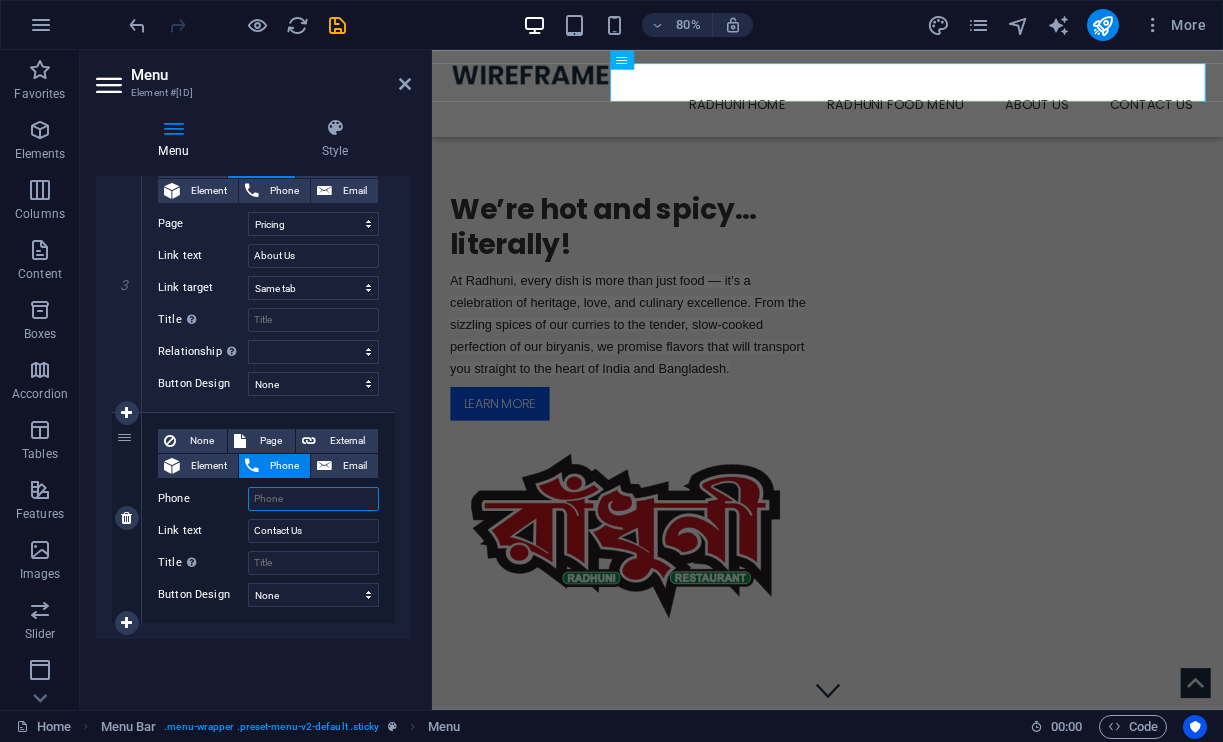 click on "Phone" at bounding box center [313, 499] 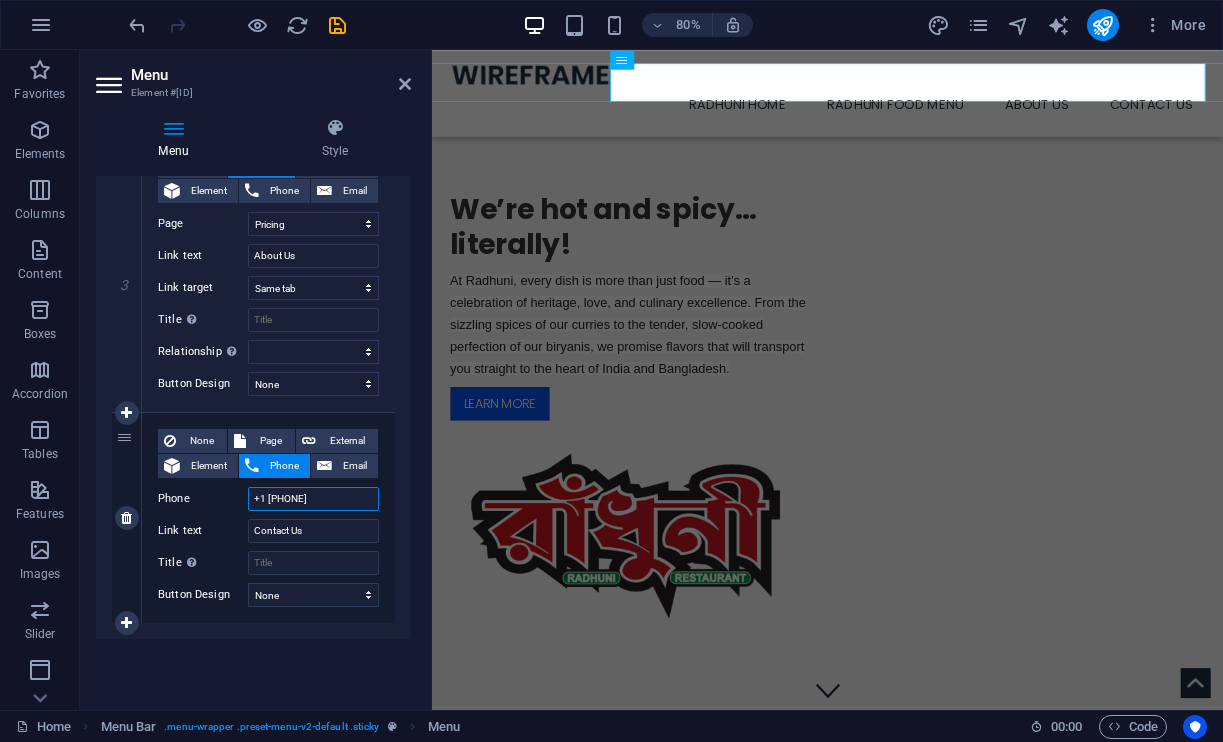 select 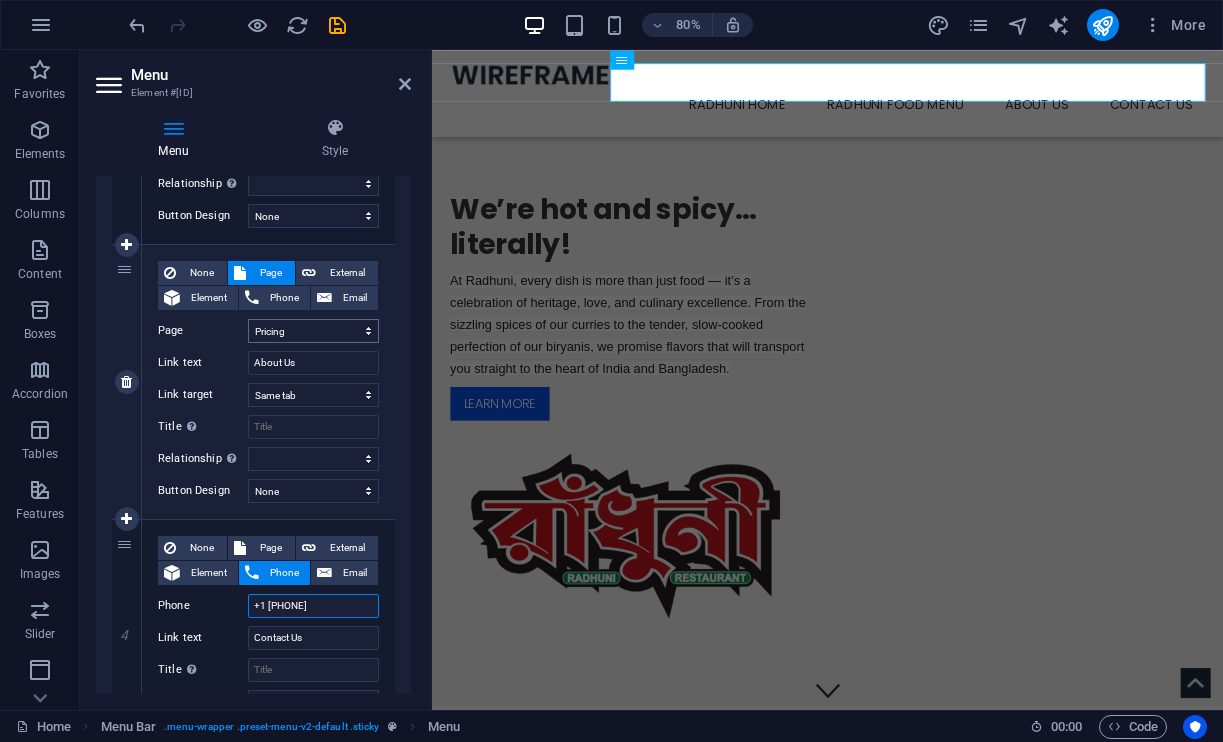 scroll, scrollTop: 666, scrollLeft: 0, axis: vertical 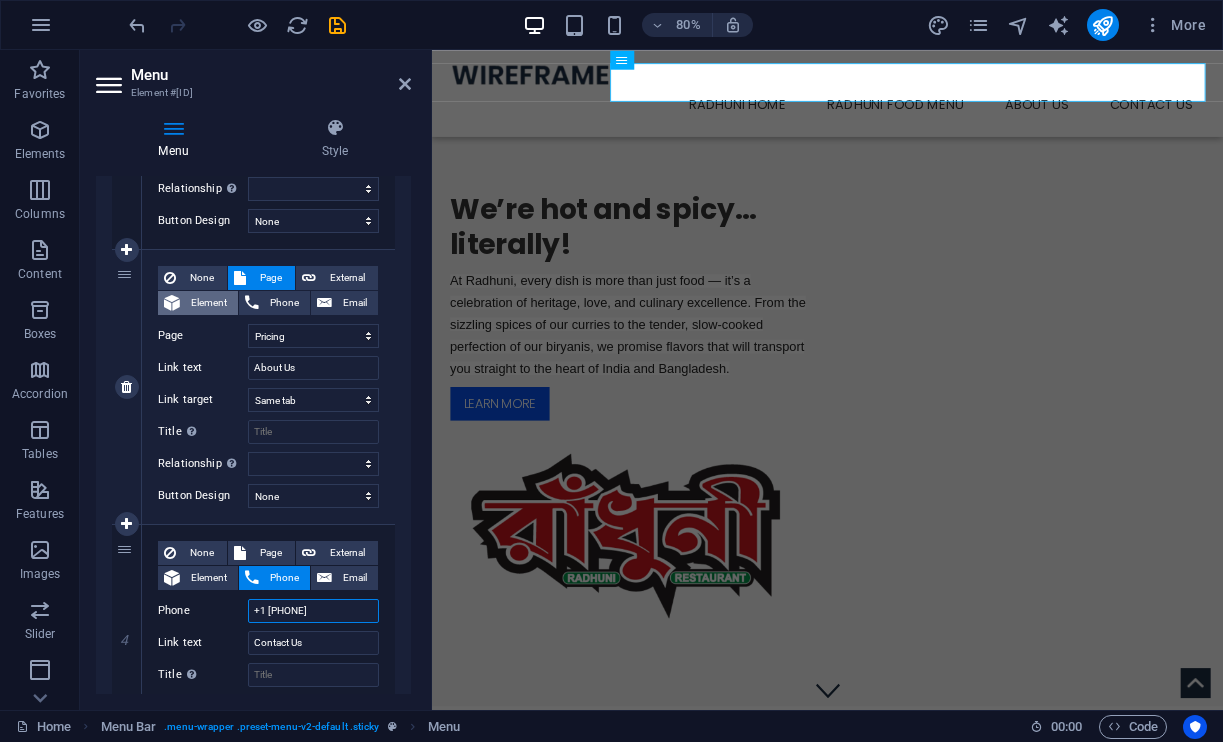 type on "[PHONE]" 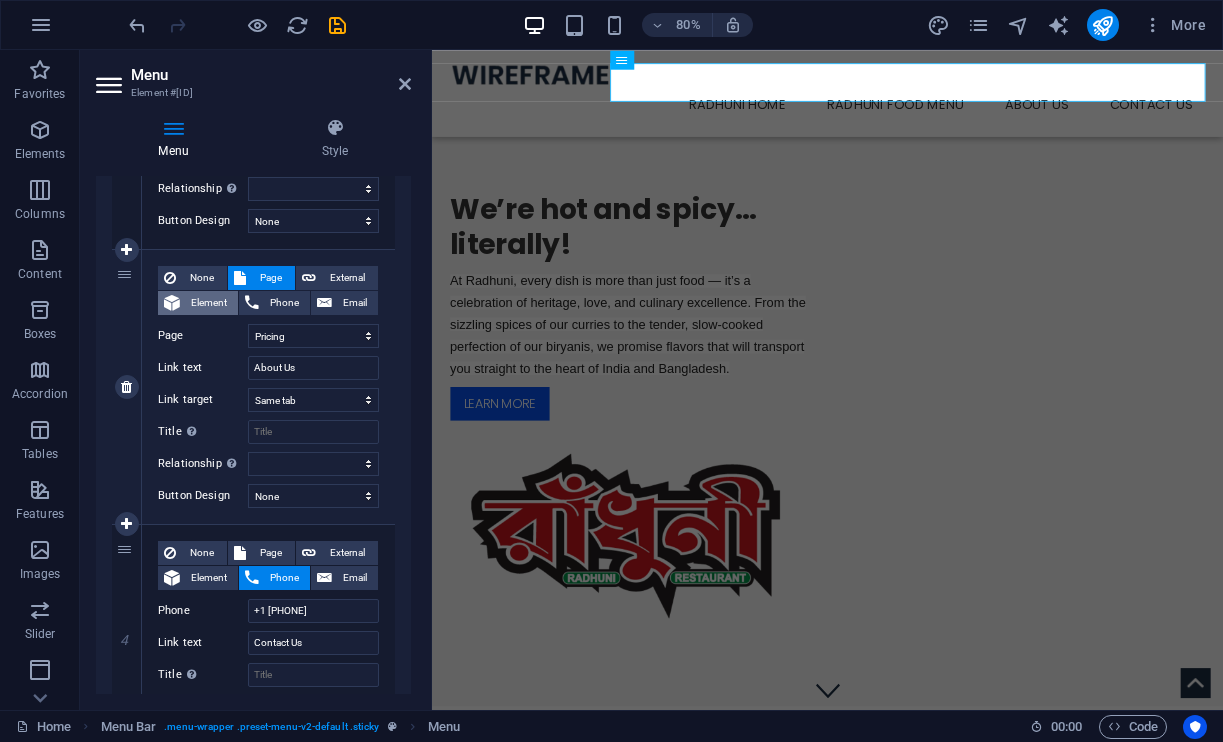 click on "Element" at bounding box center (209, 303) 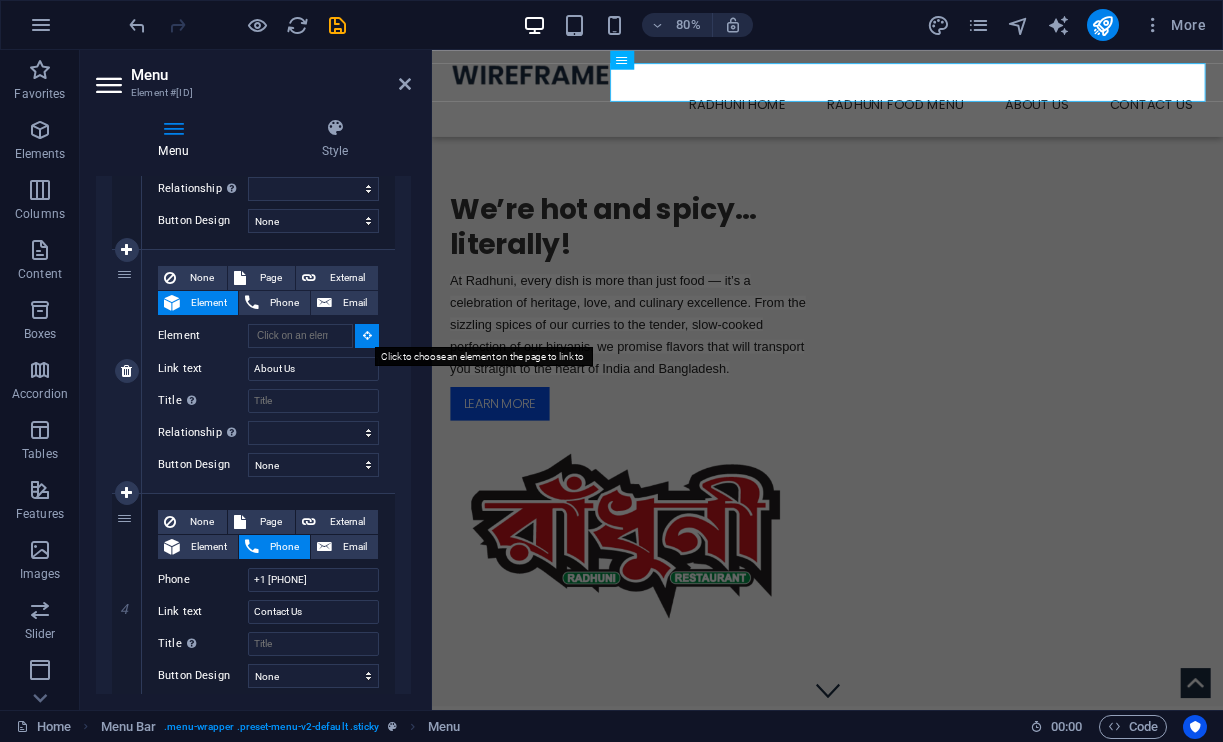 click at bounding box center [367, 335] 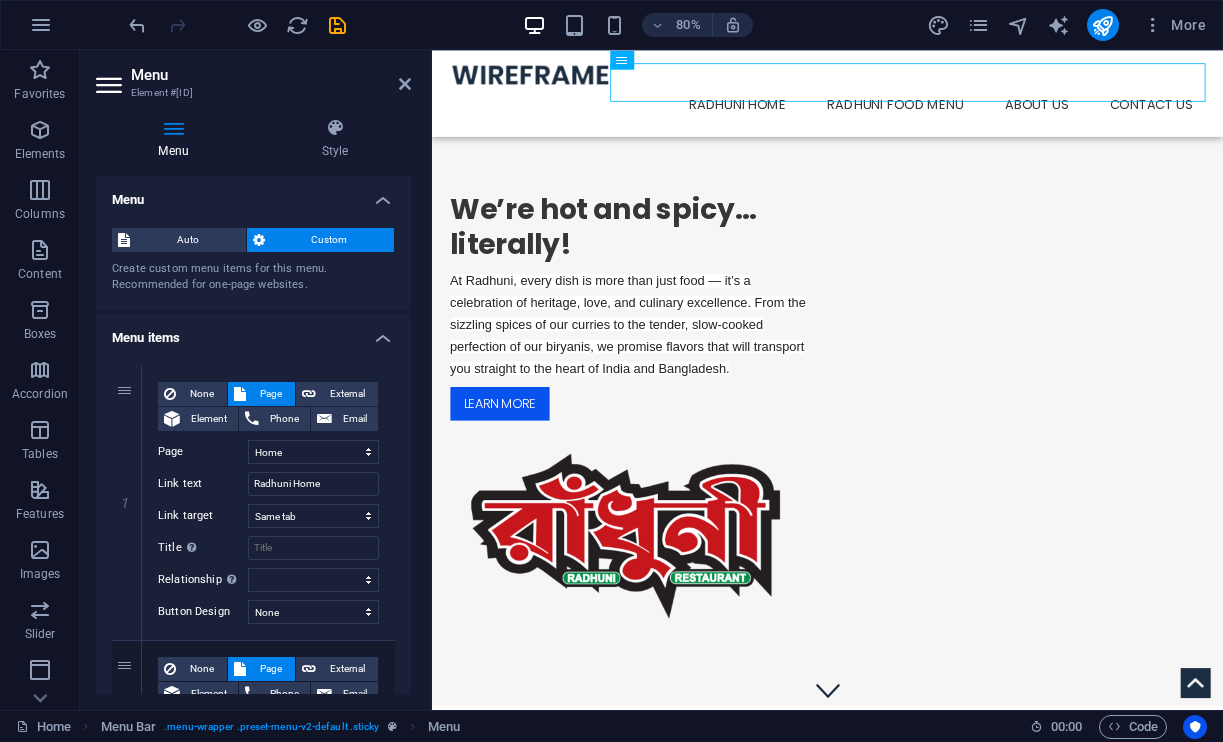 scroll, scrollTop: 0, scrollLeft: 0, axis: both 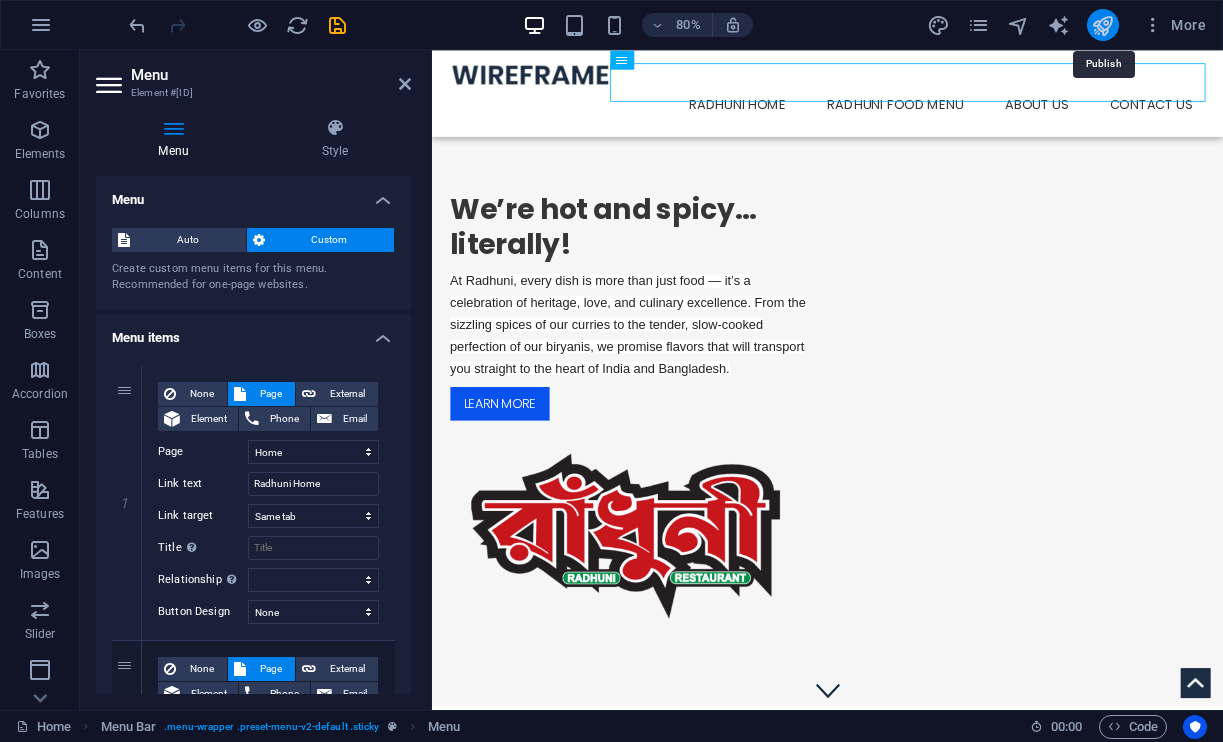 click at bounding box center [1102, 25] 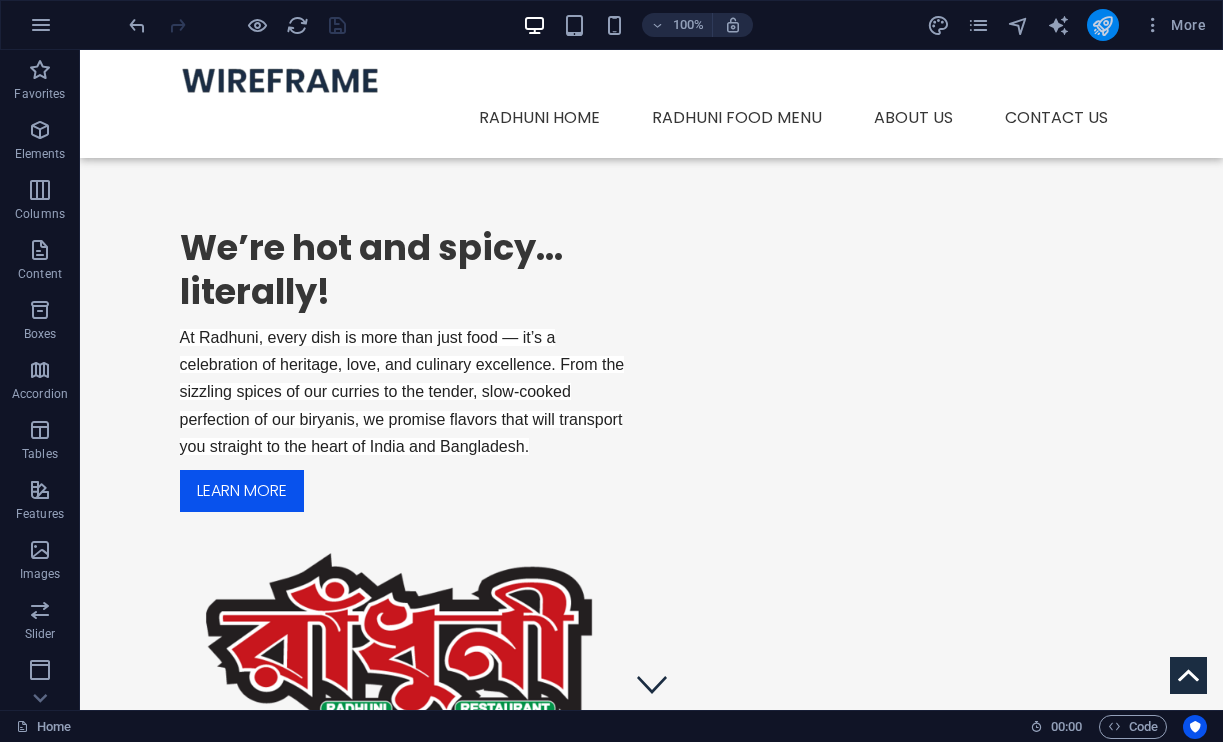 click at bounding box center (1102, 25) 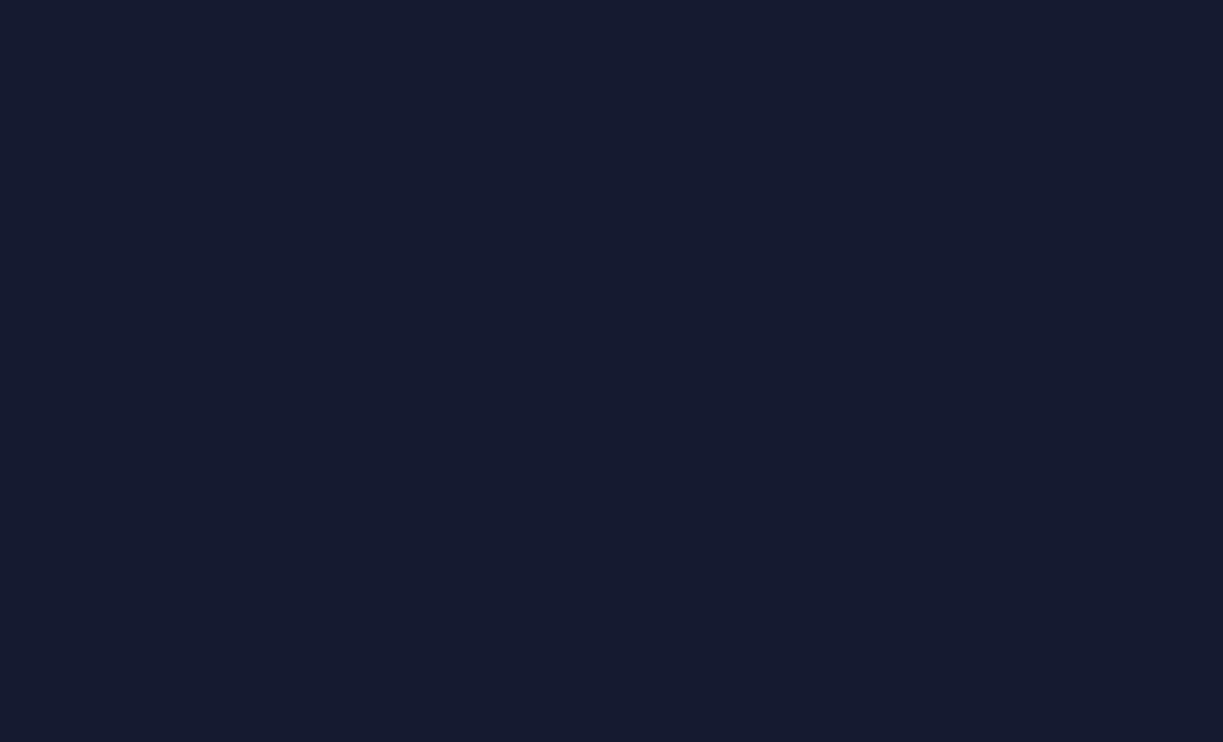 scroll, scrollTop: 0, scrollLeft: 0, axis: both 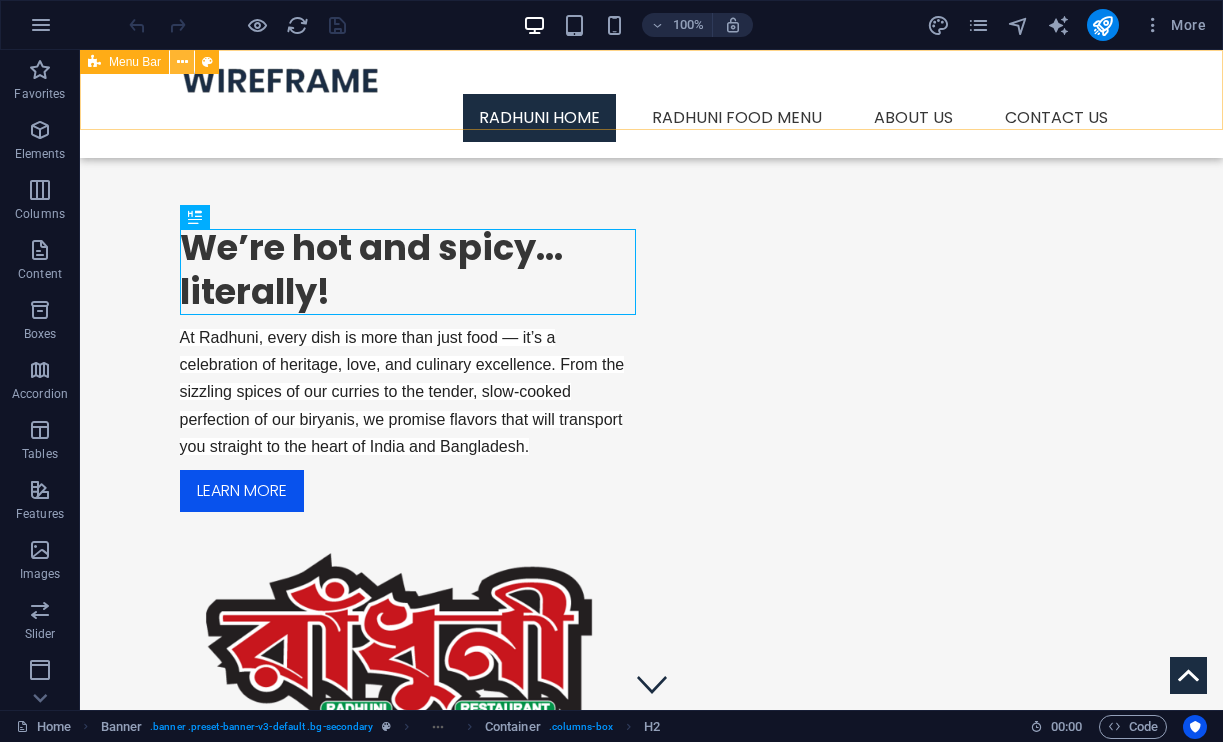 click at bounding box center [182, 62] 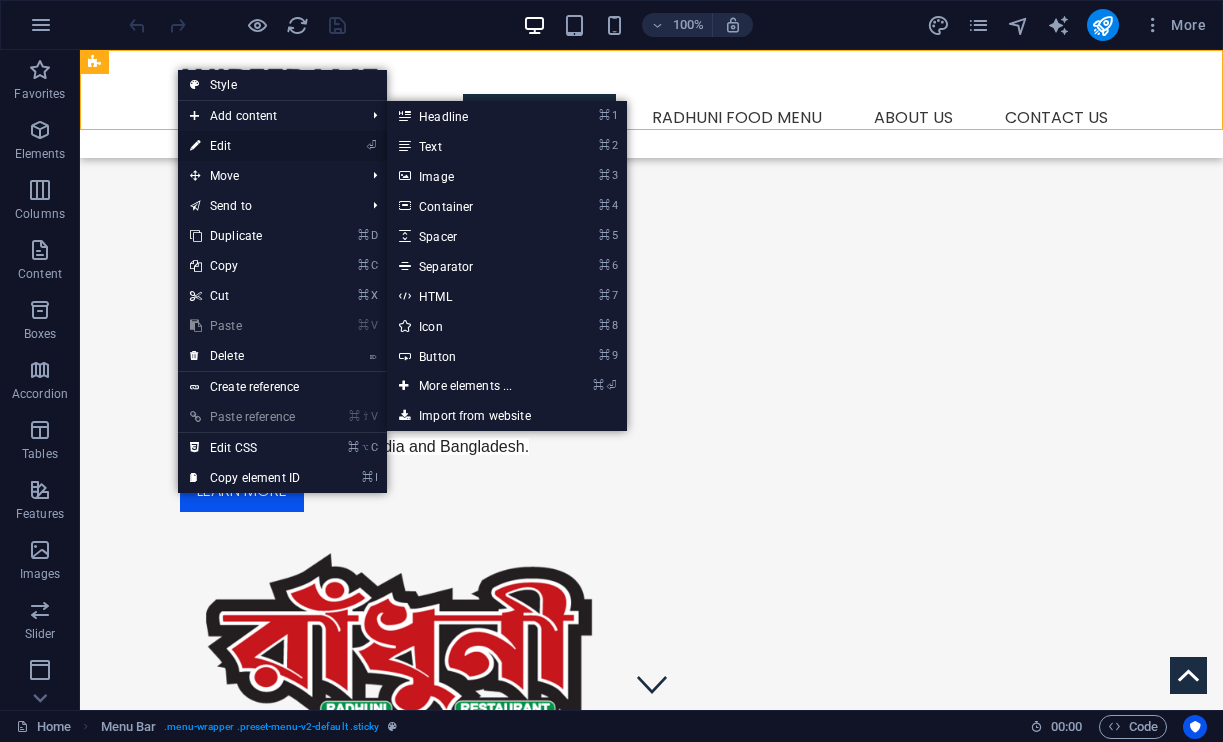click on "⏎  Edit" at bounding box center (245, 146) 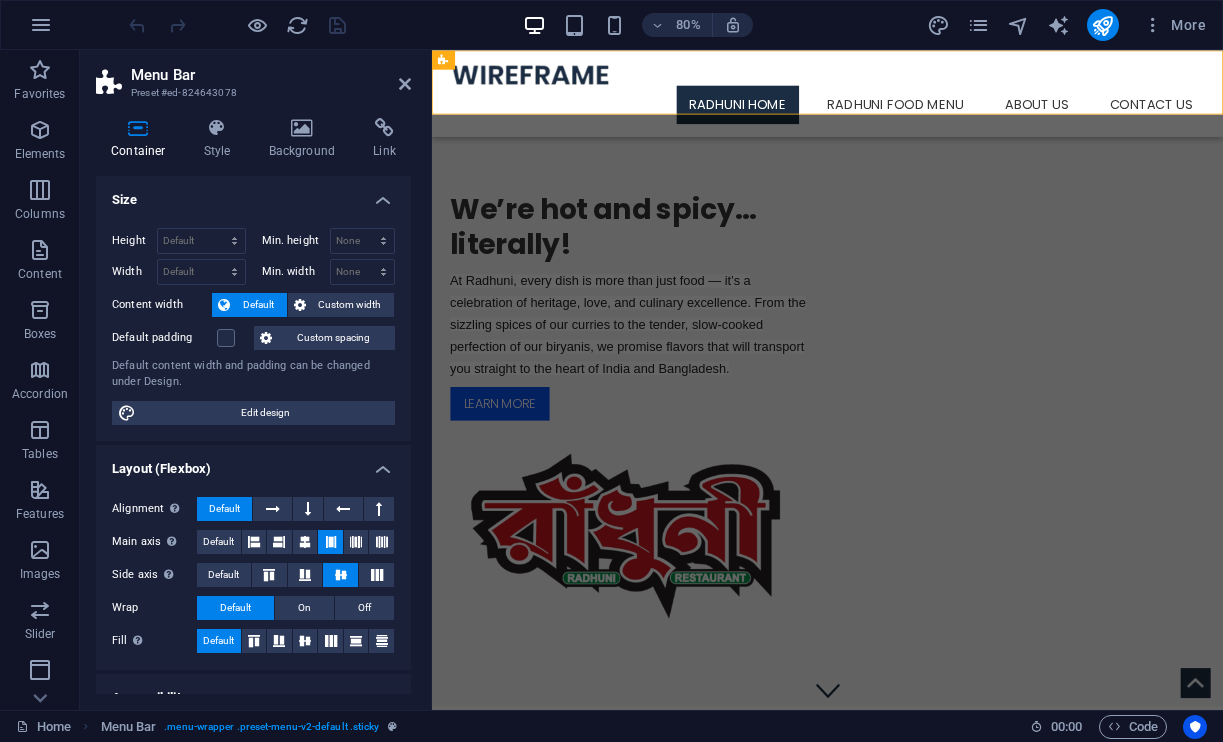 scroll, scrollTop: 0, scrollLeft: 0, axis: both 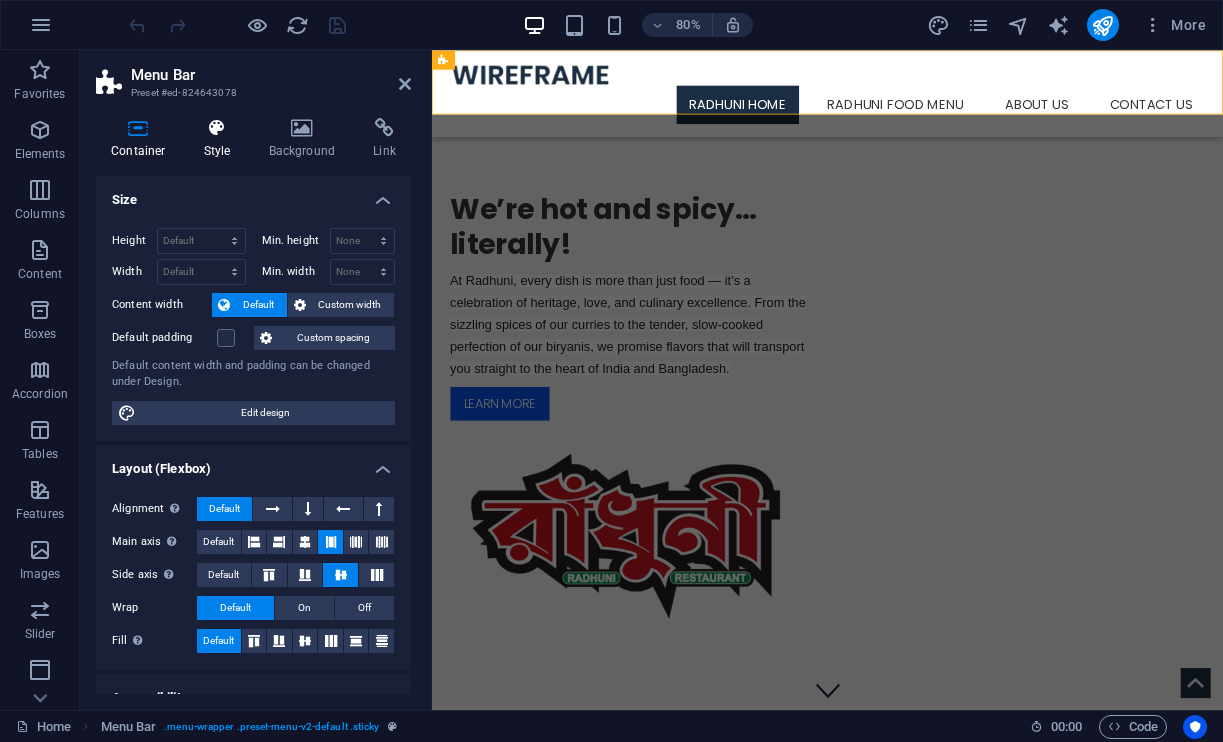 click on "Style" at bounding box center [221, 139] 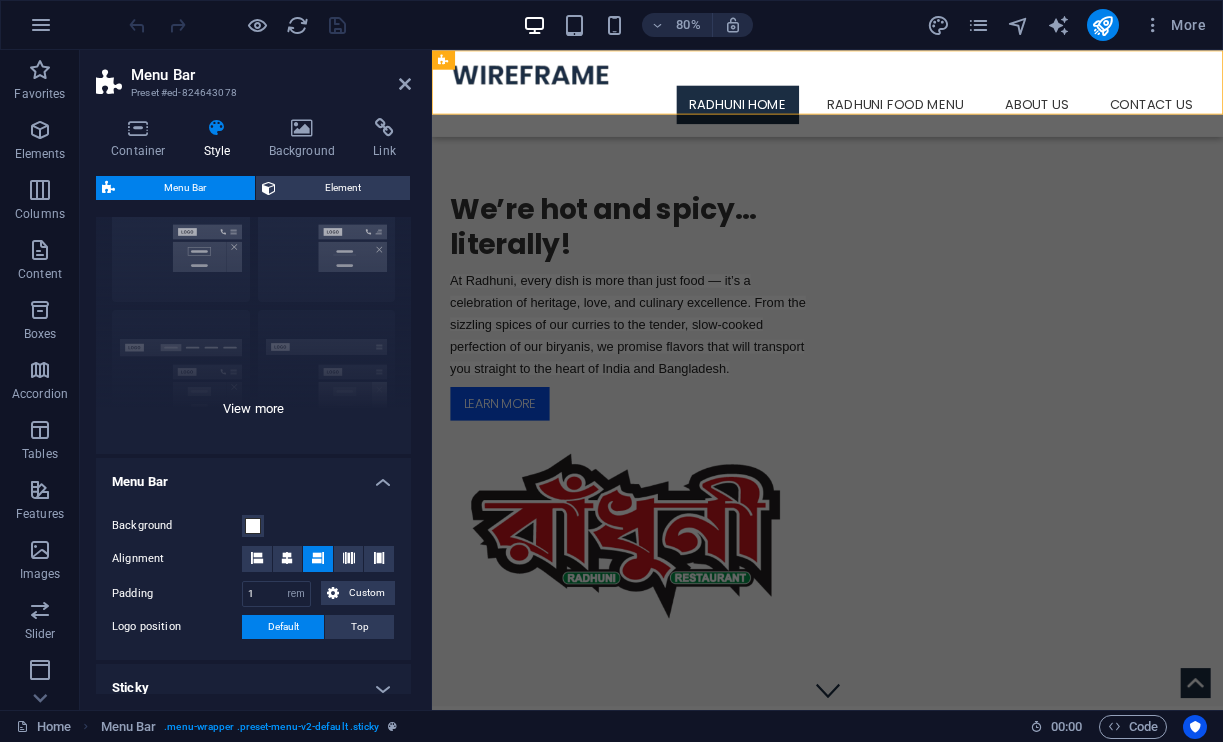 scroll, scrollTop: 101, scrollLeft: 0, axis: vertical 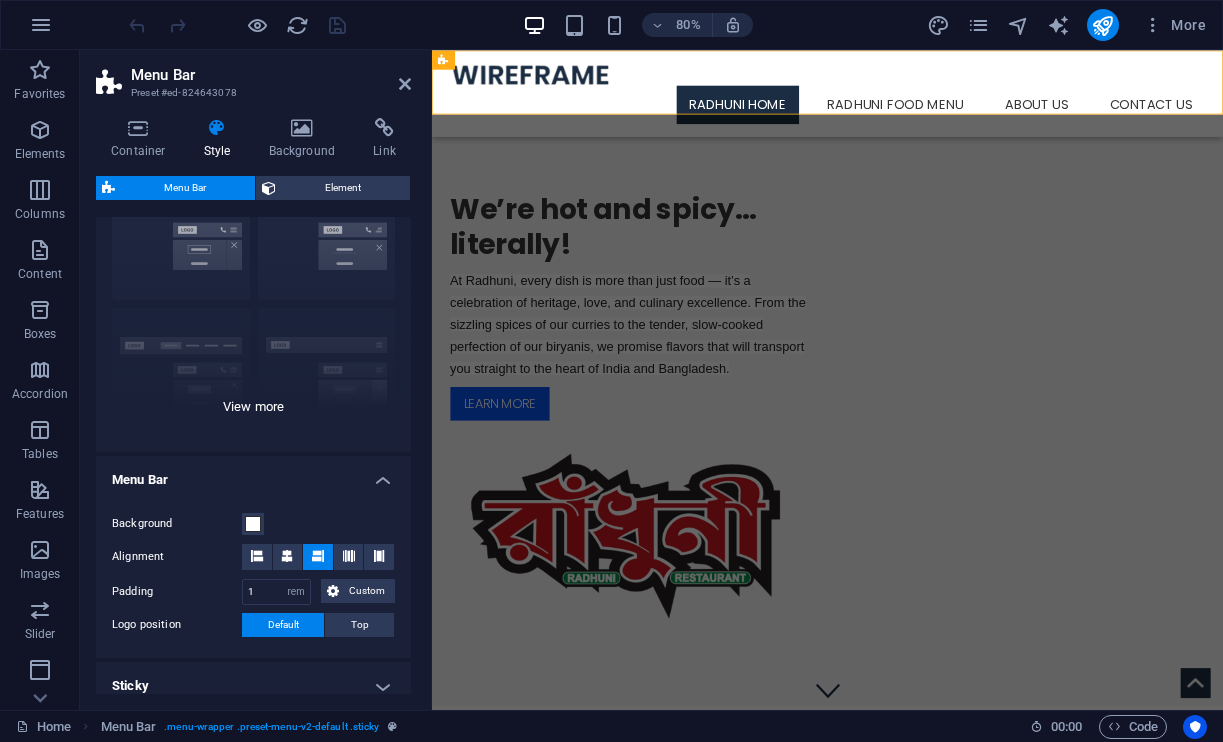 click on "Border Centered Default Fixed Loki Trigger Wide XXL" at bounding box center (253, 302) 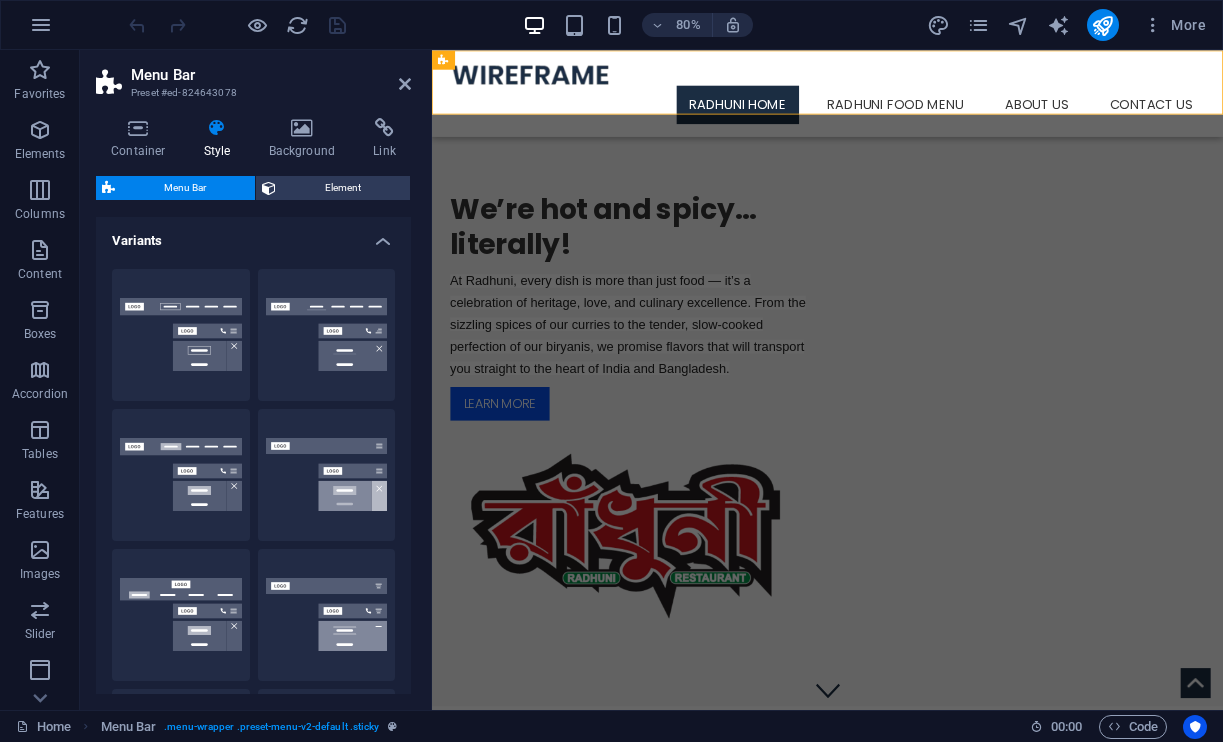 scroll, scrollTop: 0, scrollLeft: 0, axis: both 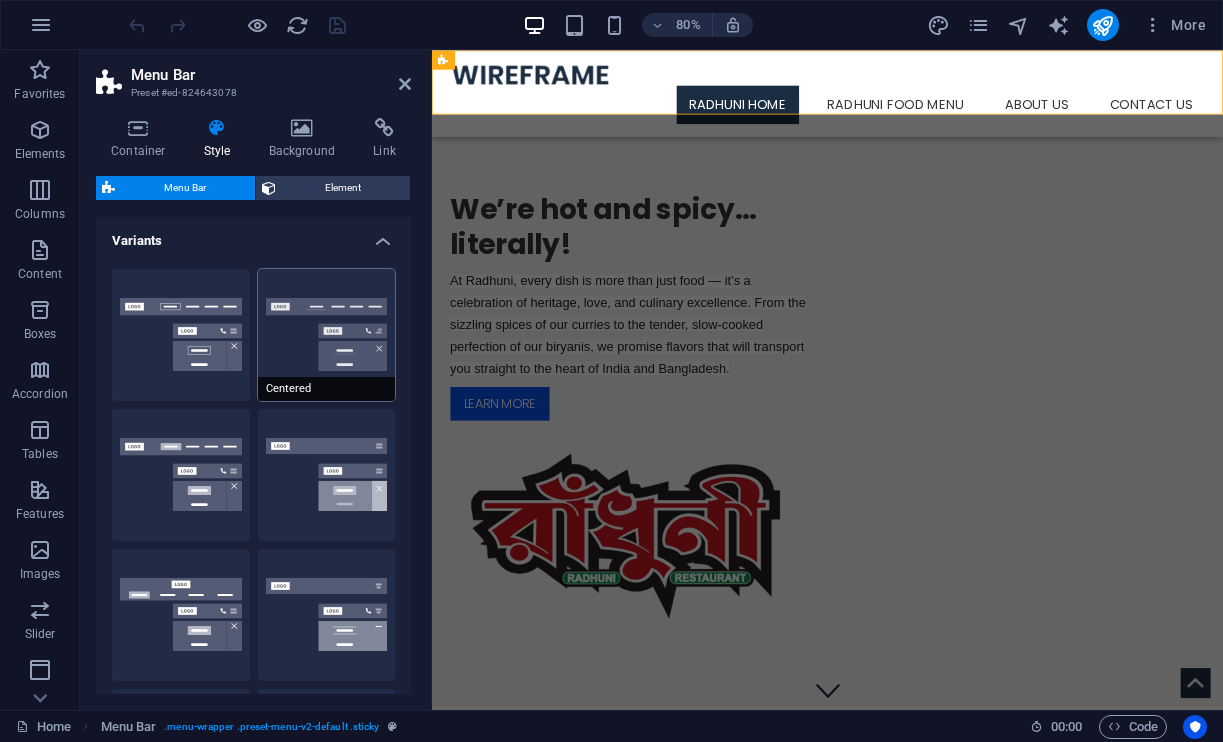 click on "Centered" at bounding box center (327, 335) 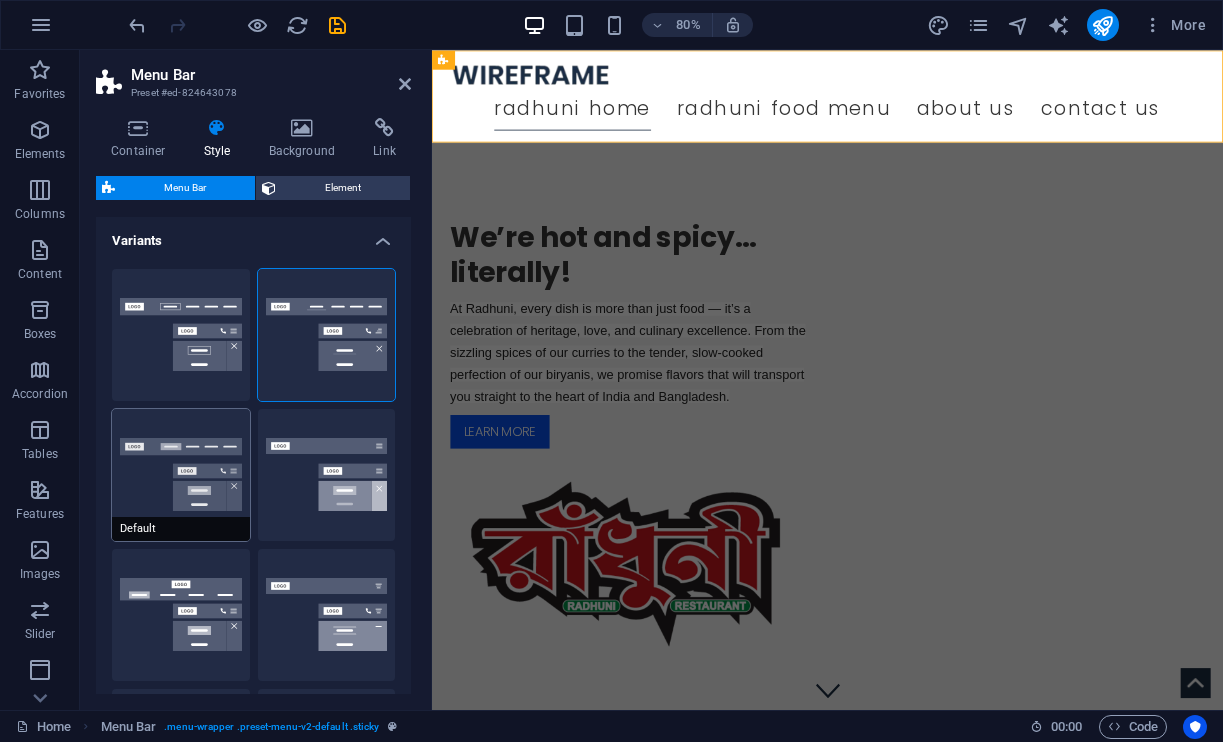 click on "Default" at bounding box center (181, 475) 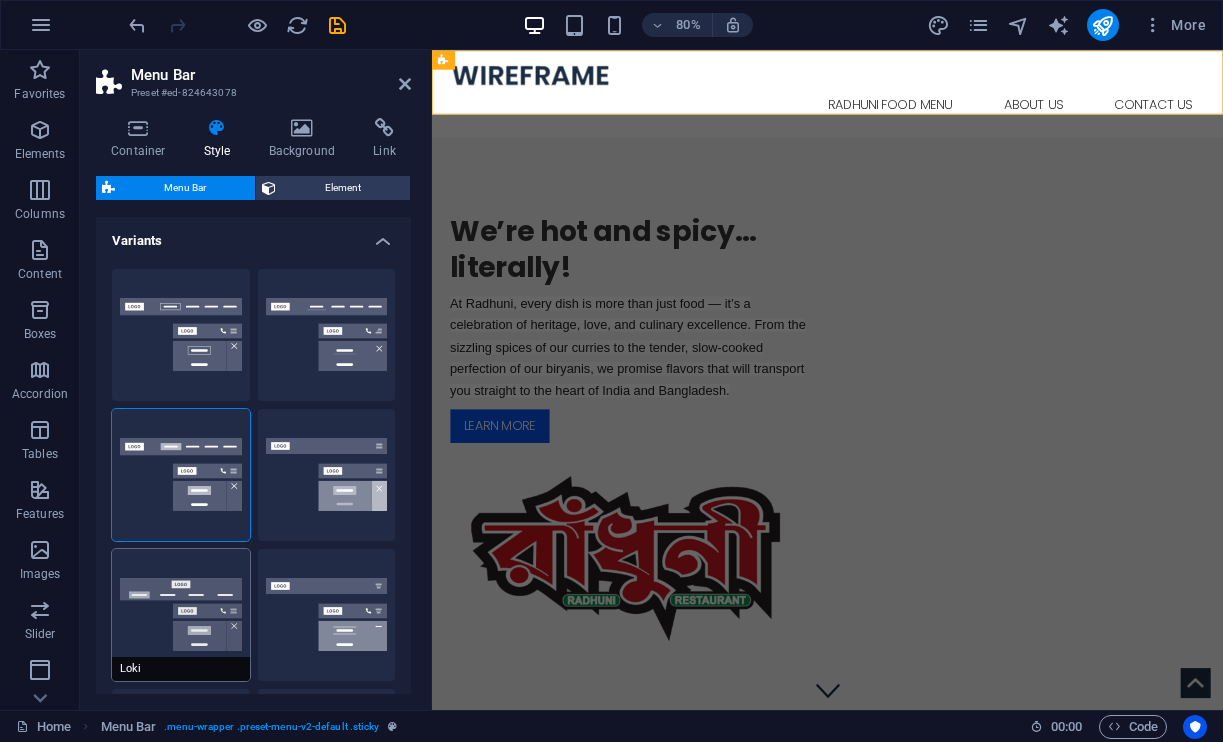 click on "Loki" at bounding box center [181, 615] 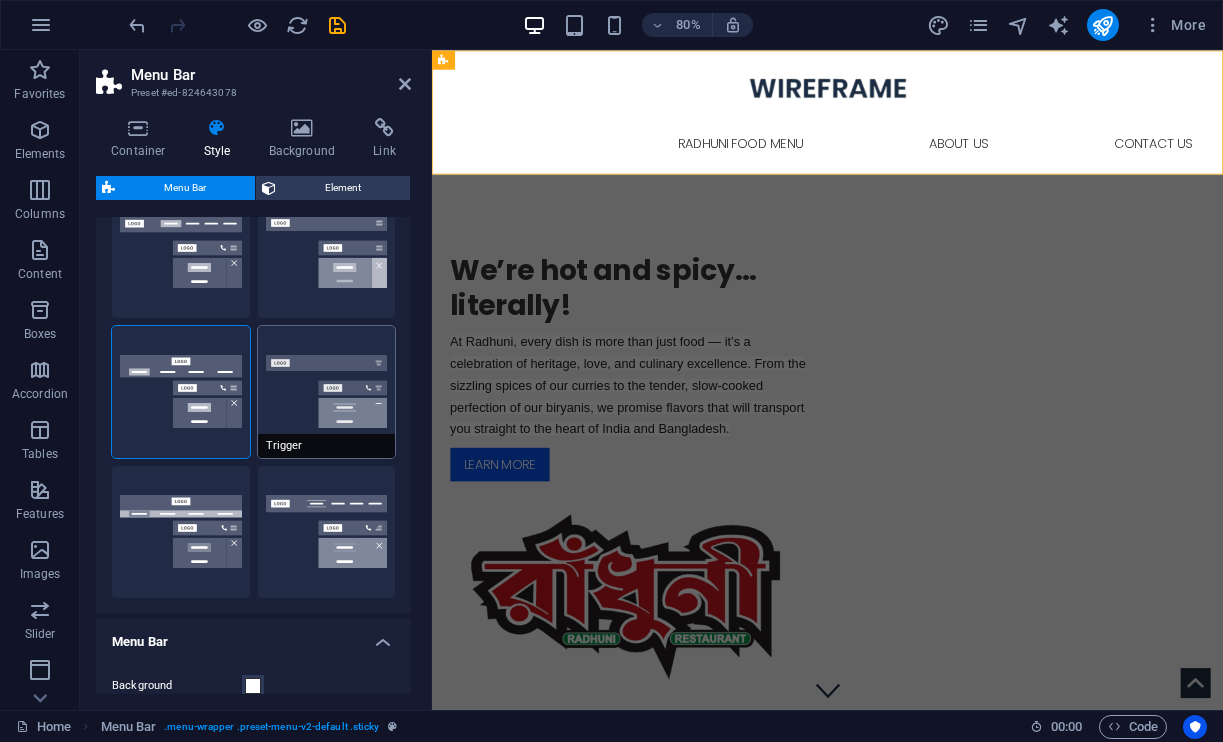 scroll, scrollTop: 250, scrollLeft: 0, axis: vertical 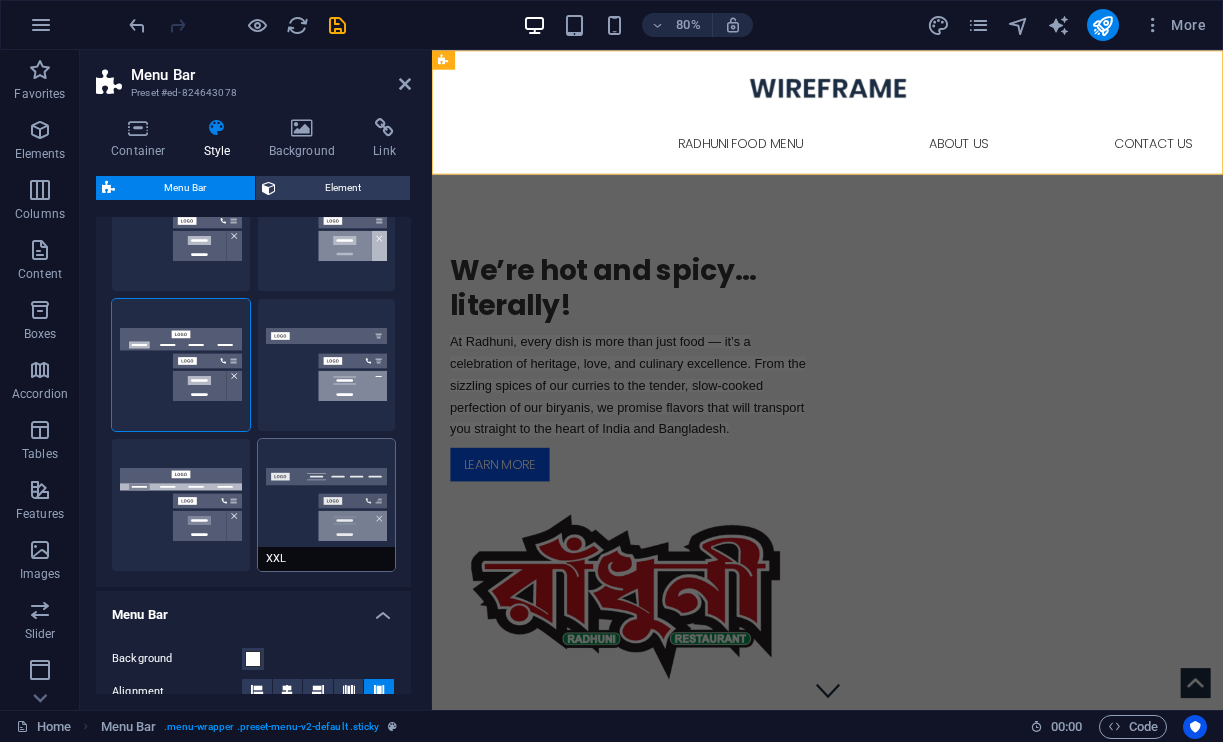 click on "XXL" at bounding box center (327, 505) 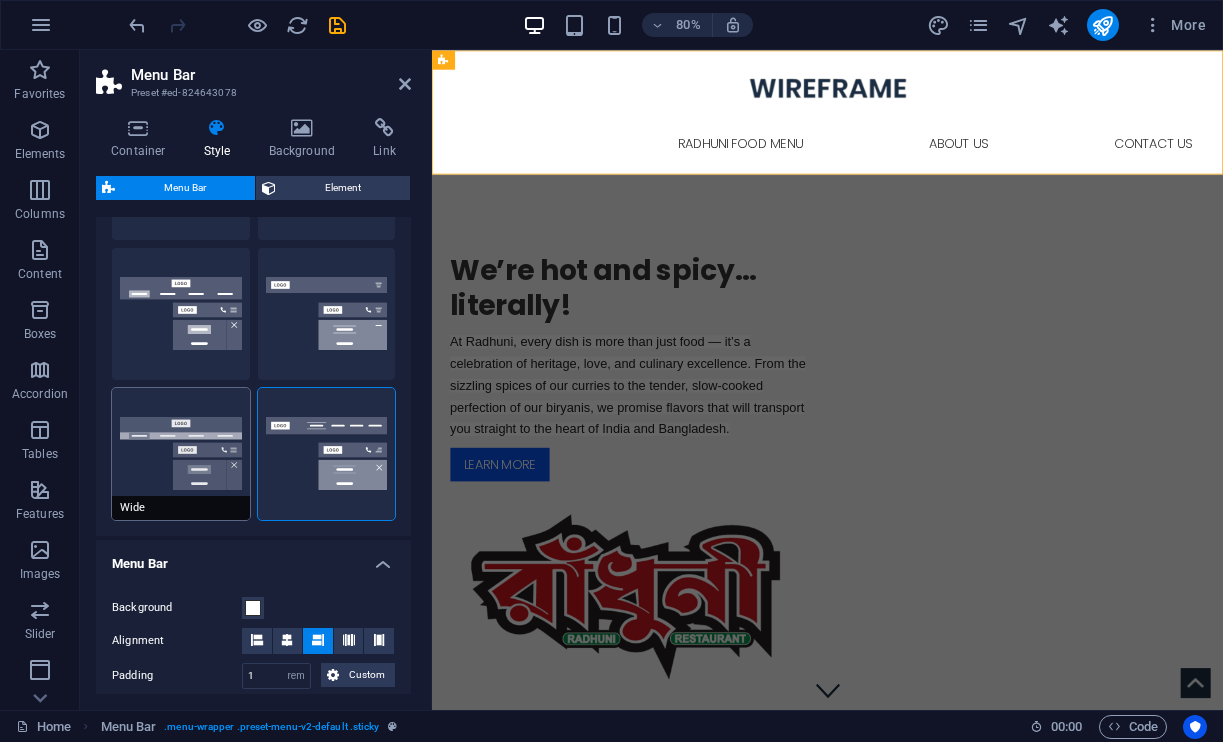 scroll, scrollTop: 320, scrollLeft: 0, axis: vertical 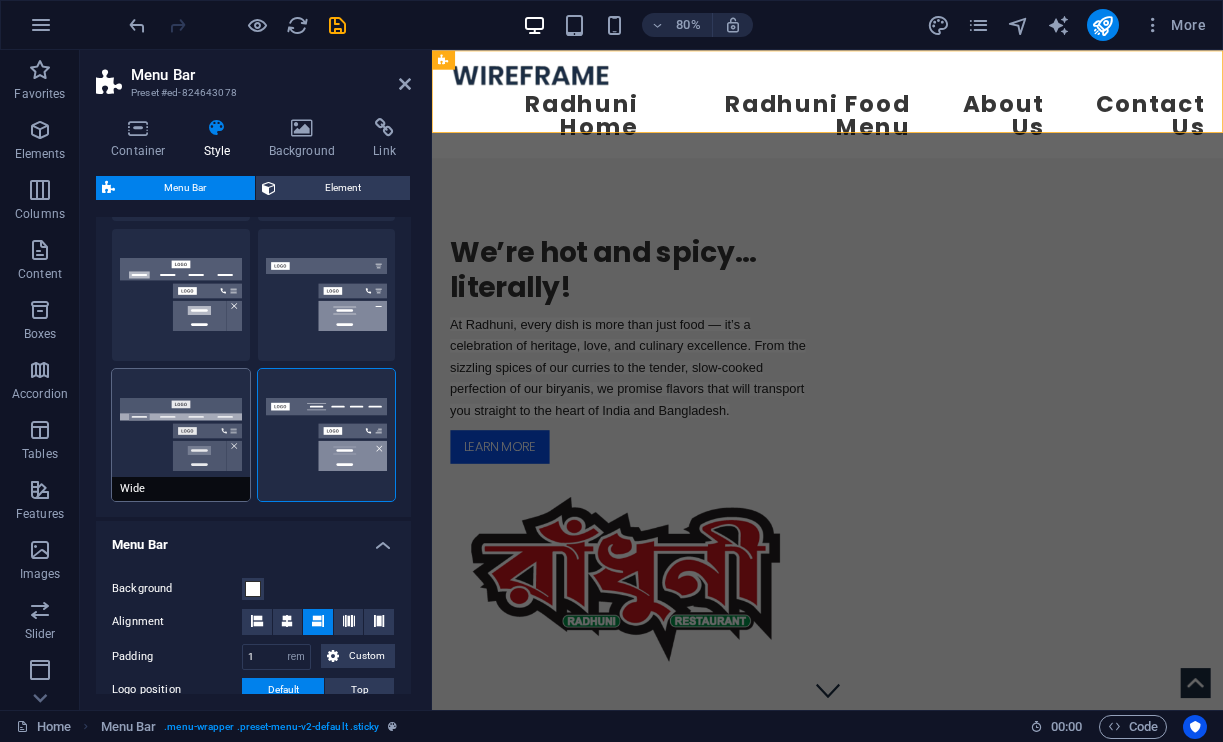 click on "Wide" at bounding box center (181, 435) 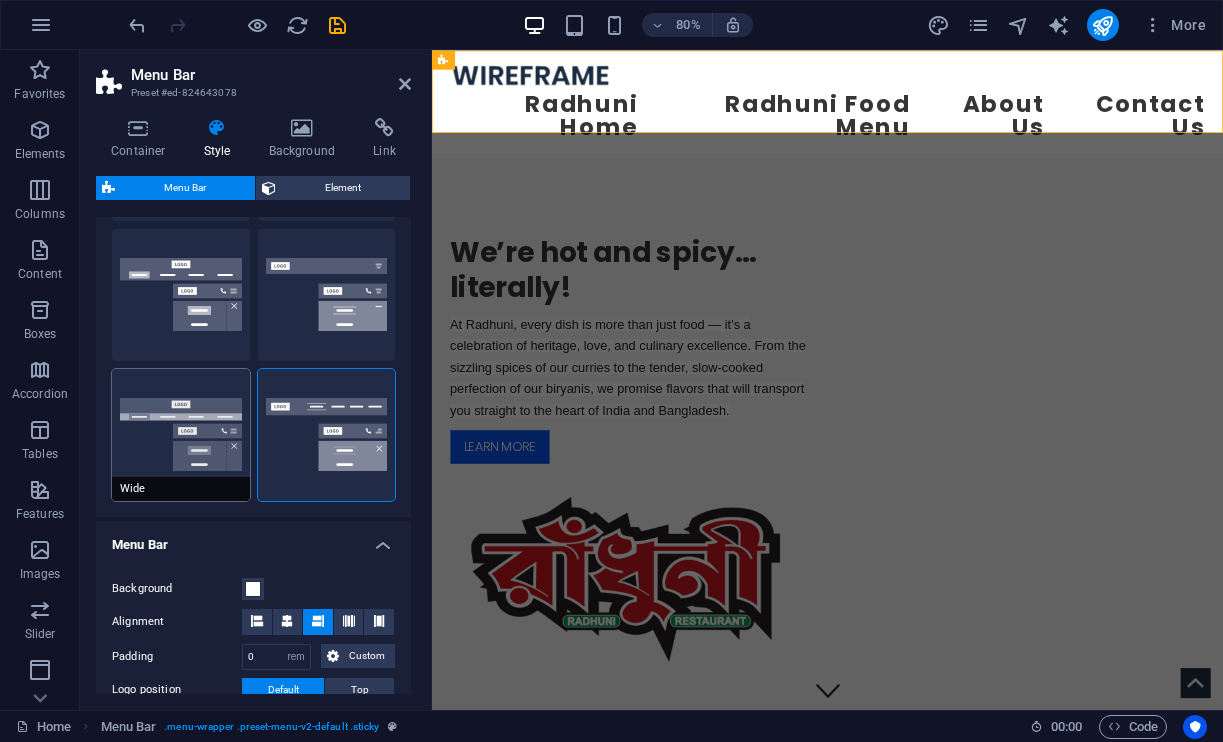 type on "2" 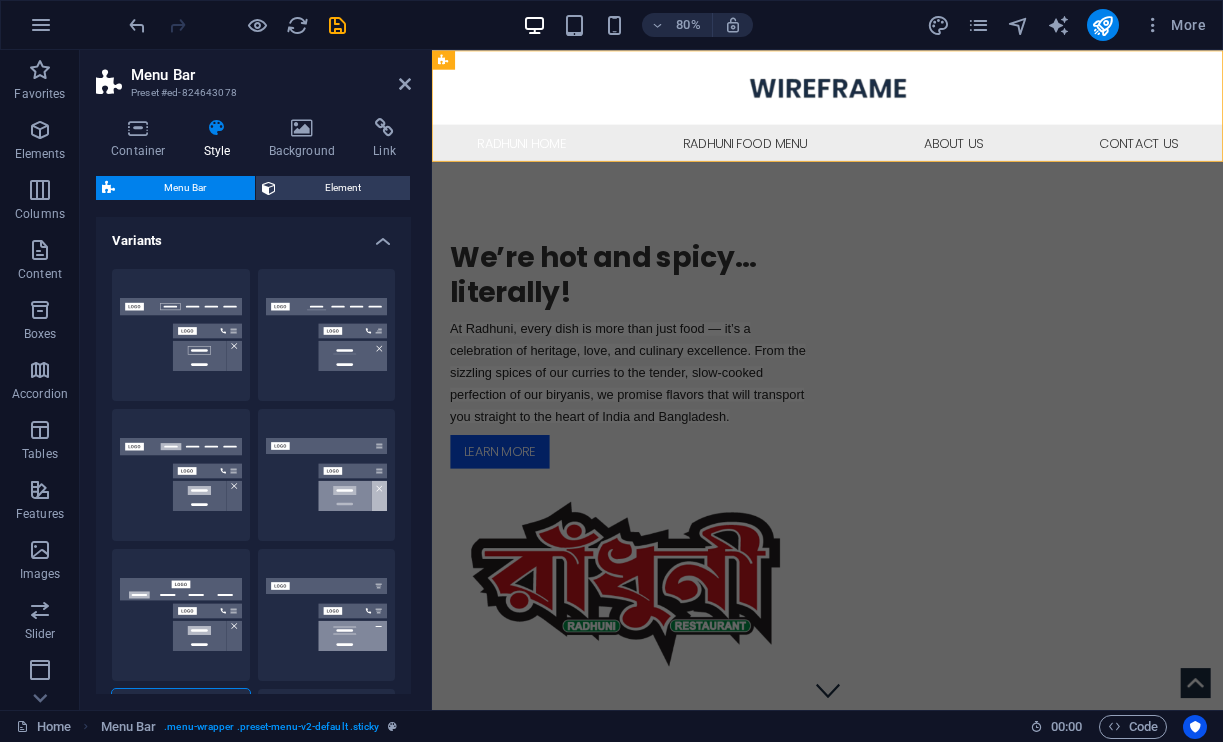 scroll, scrollTop: 0, scrollLeft: 0, axis: both 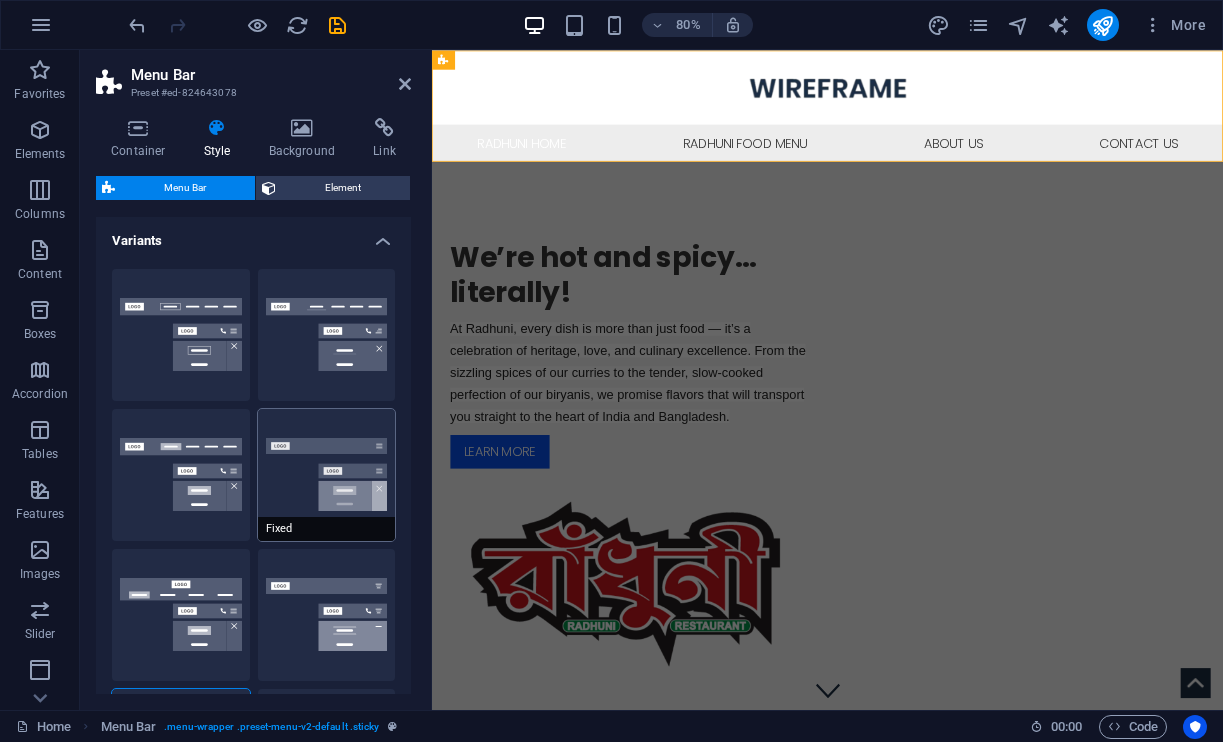 click on "Fixed" at bounding box center (327, 475) 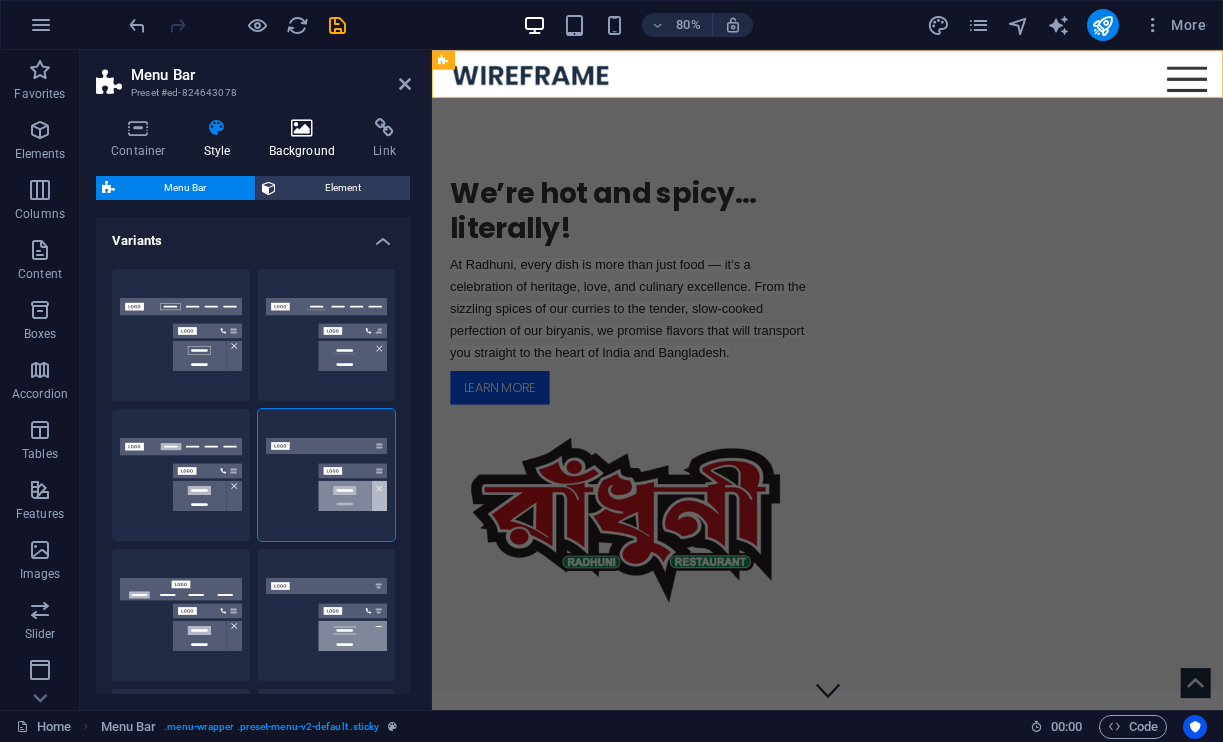 click on "Background" at bounding box center [306, 139] 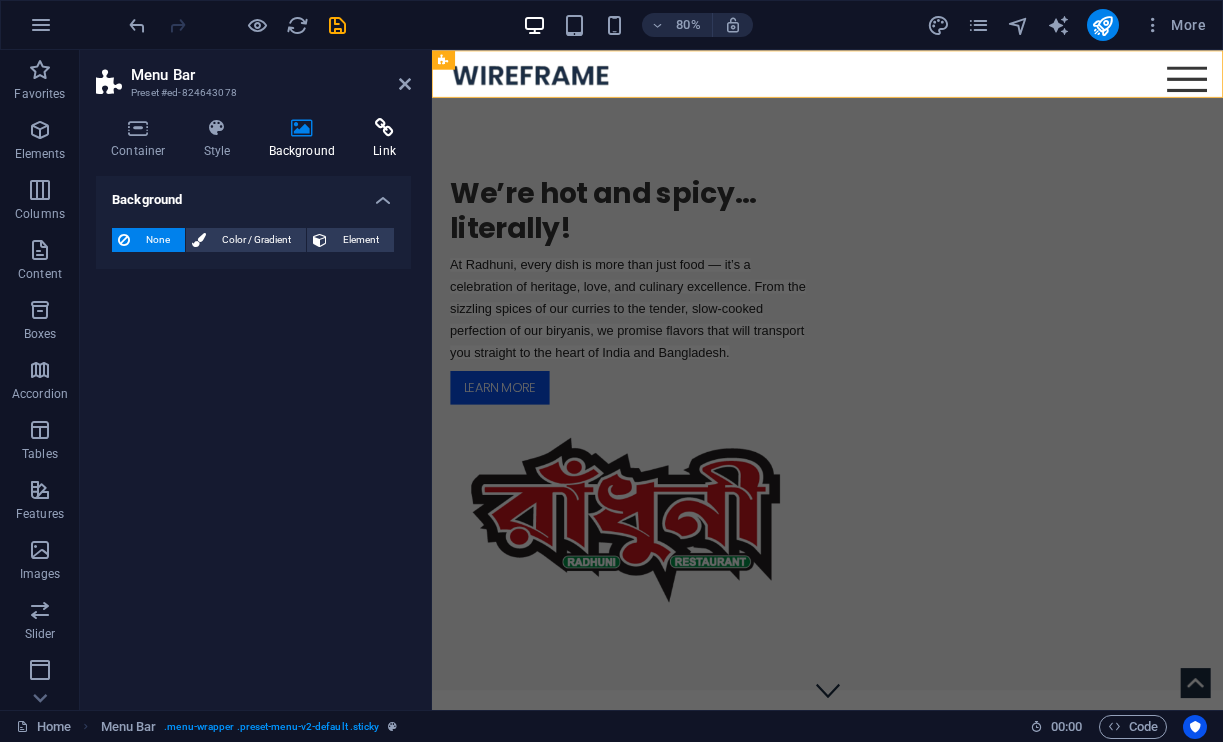 click on "Link" at bounding box center [384, 139] 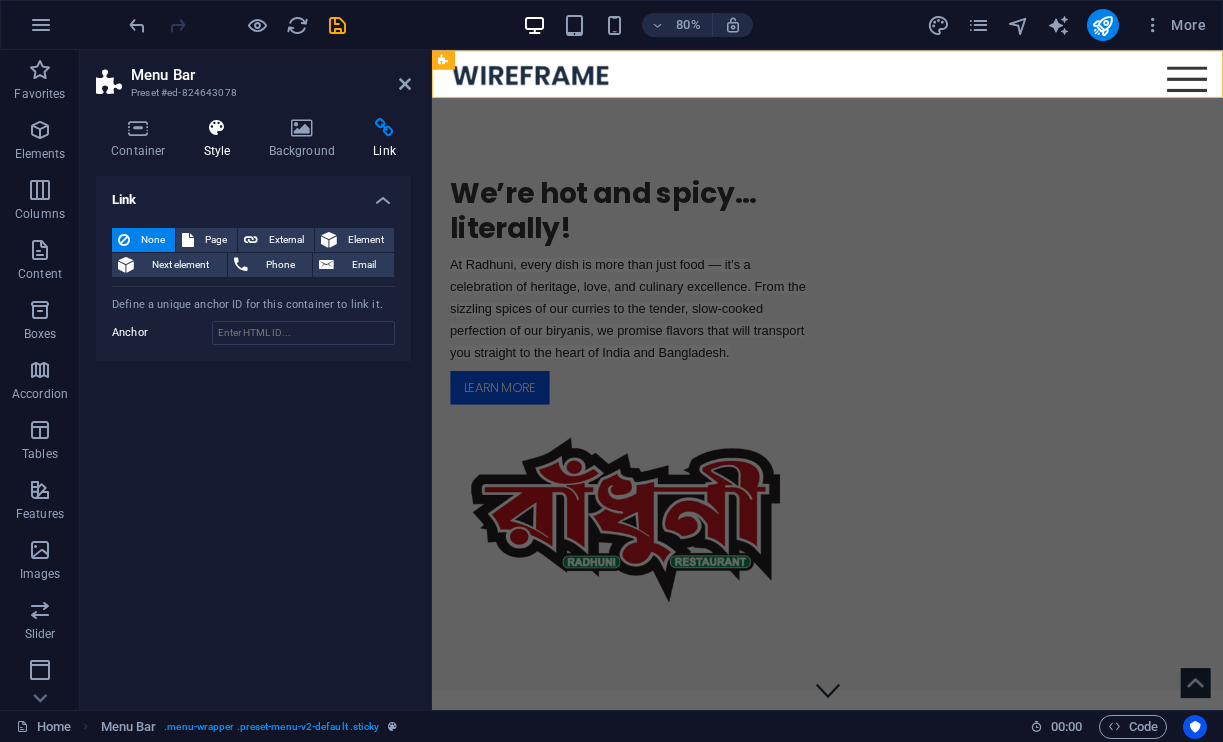 click on "Style" at bounding box center (221, 139) 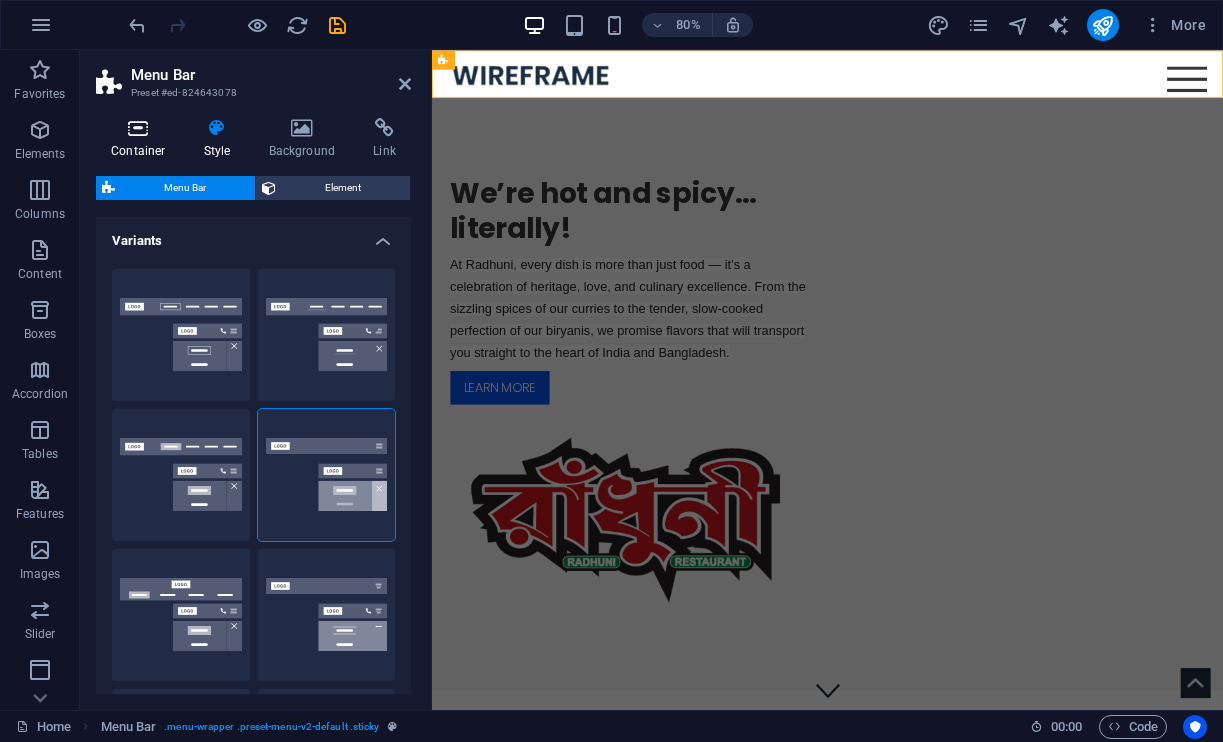 click on "Container" at bounding box center (142, 139) 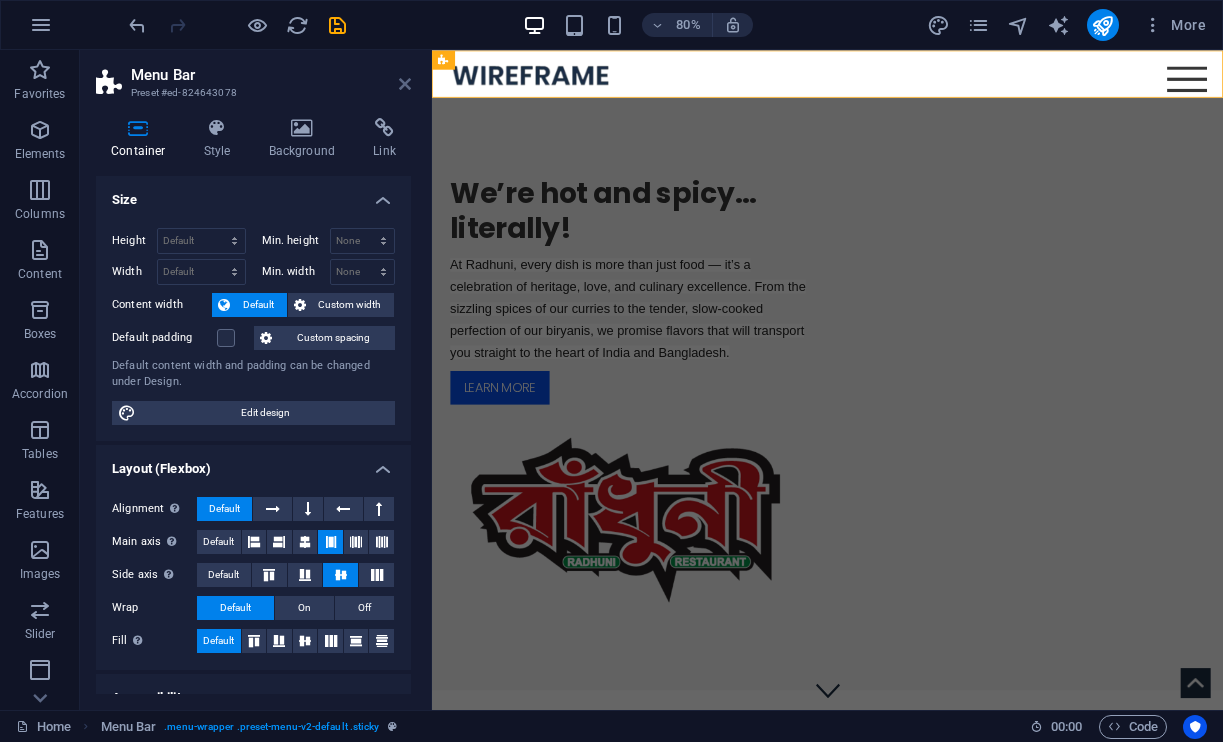 click at bounding box center [405, 84] 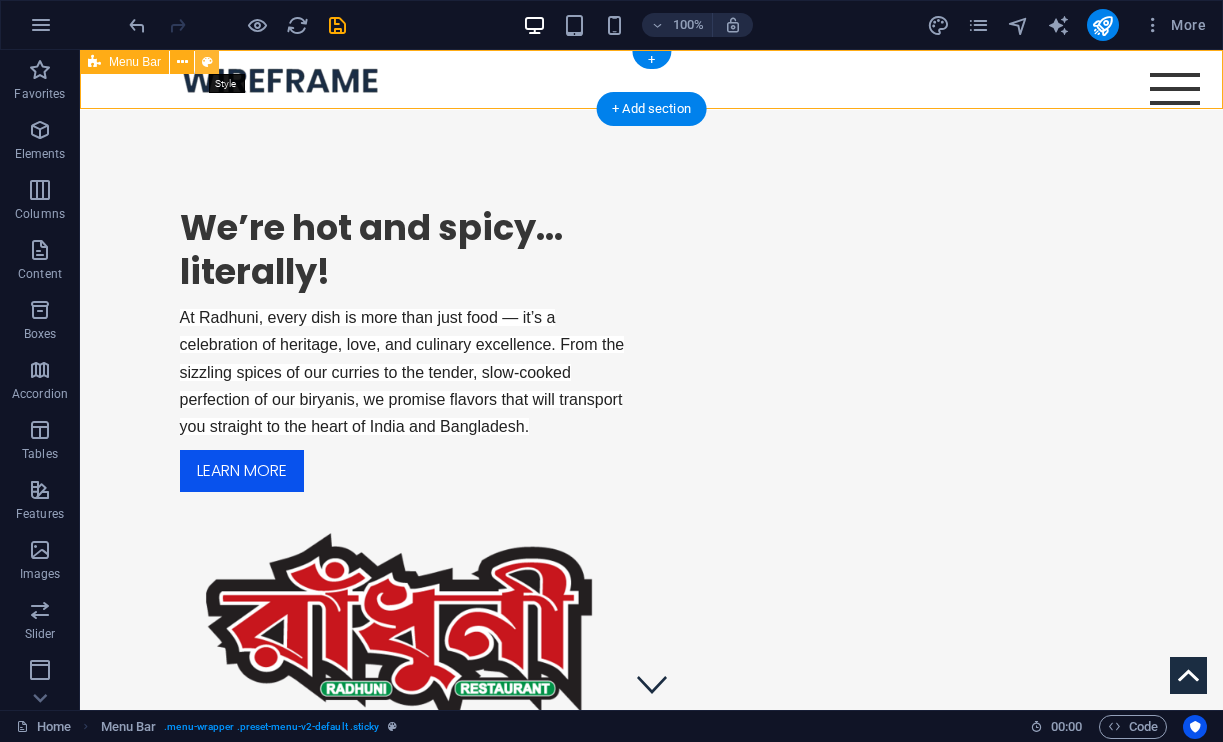 click at bounding box center [207, 62] 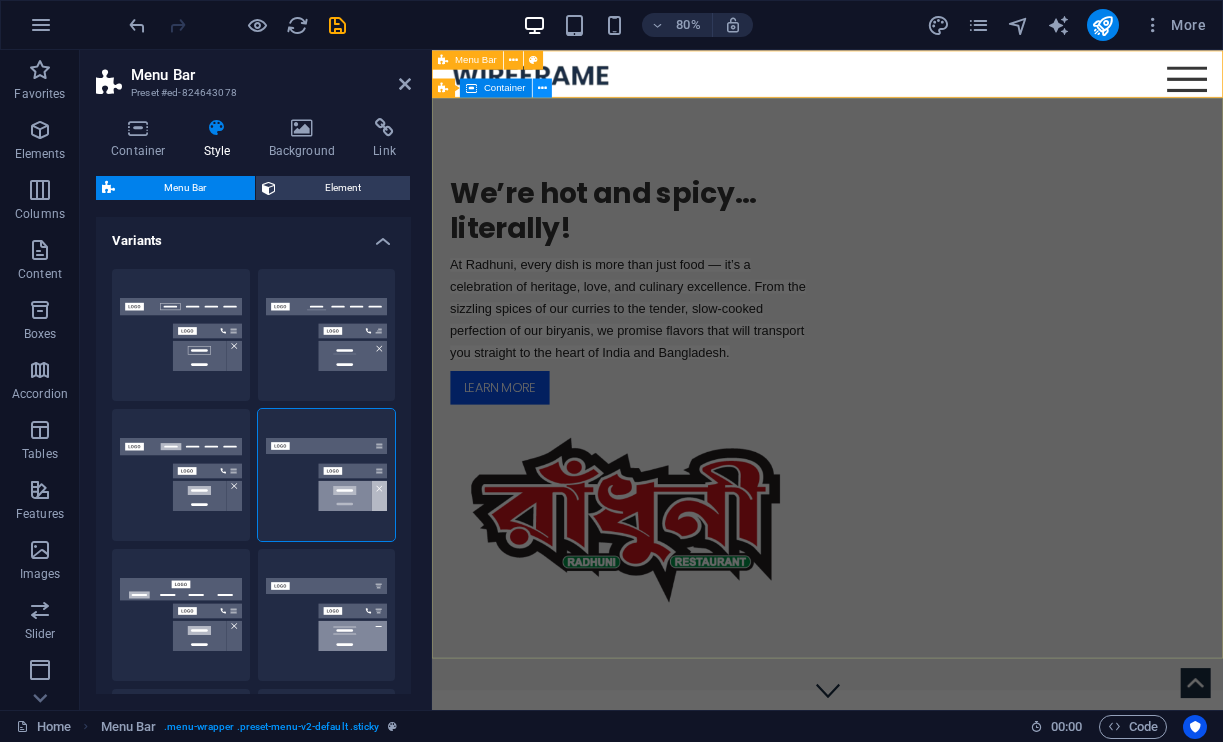 click at bounding box center (542, 87) 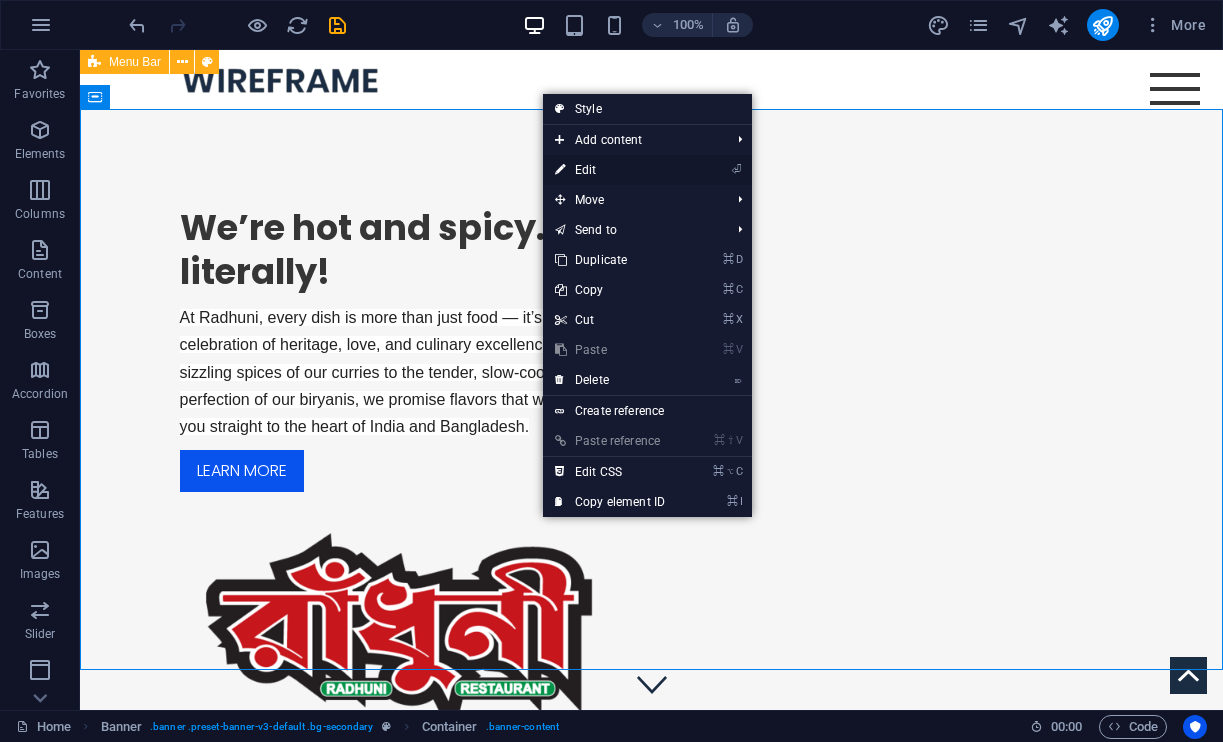 click on "⏎  Edit" at bounding box center (610, 170) 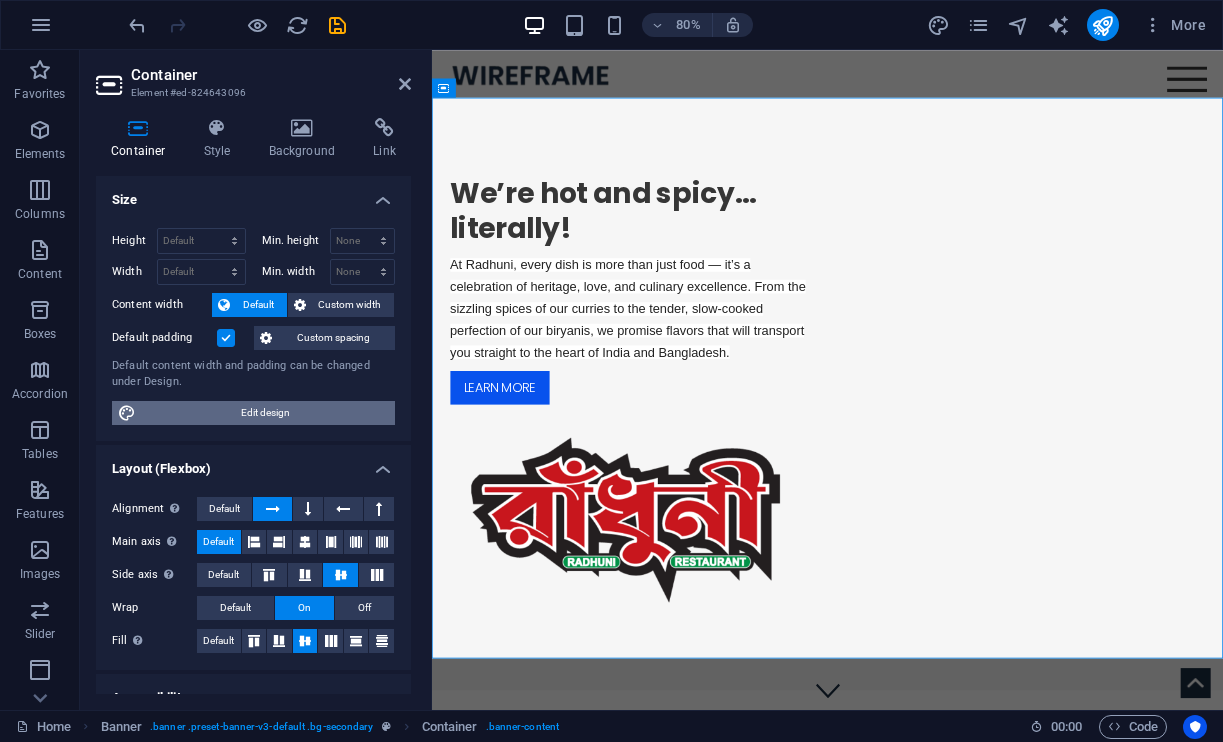 click on "Edit design" at bounding box center (265, 413) 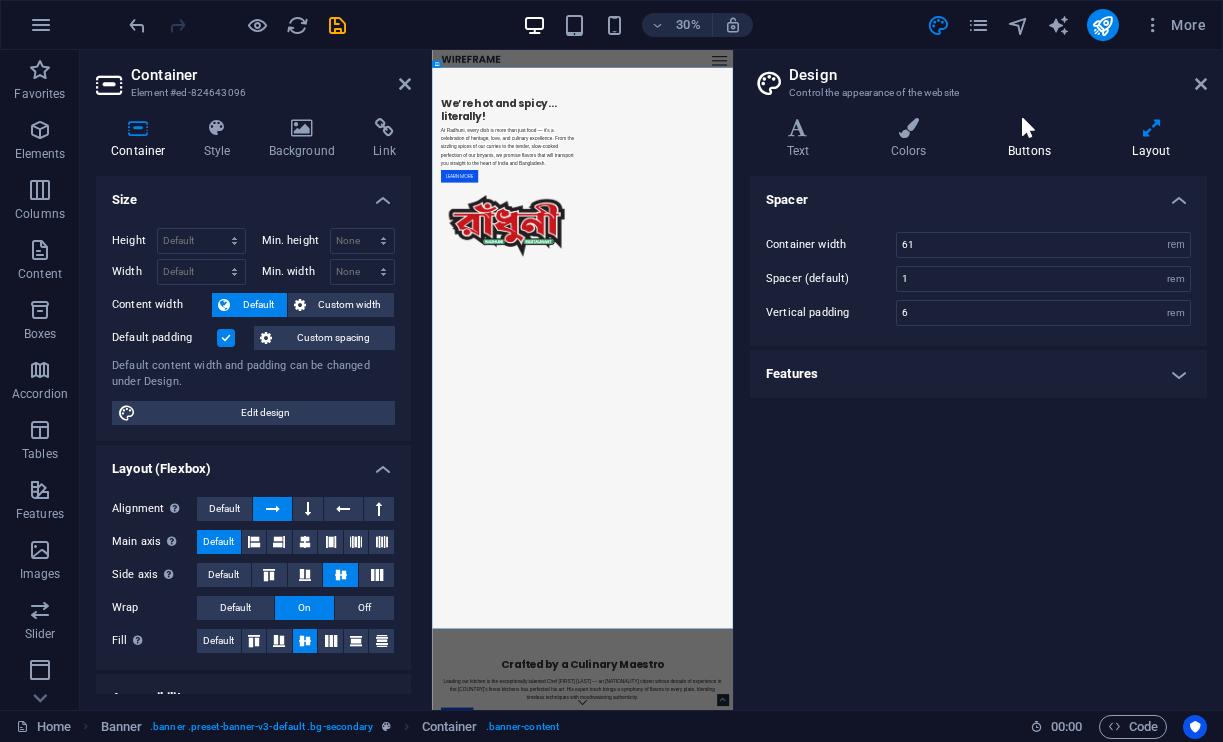 click on "Buttons" at bounding box center [1033, 139] 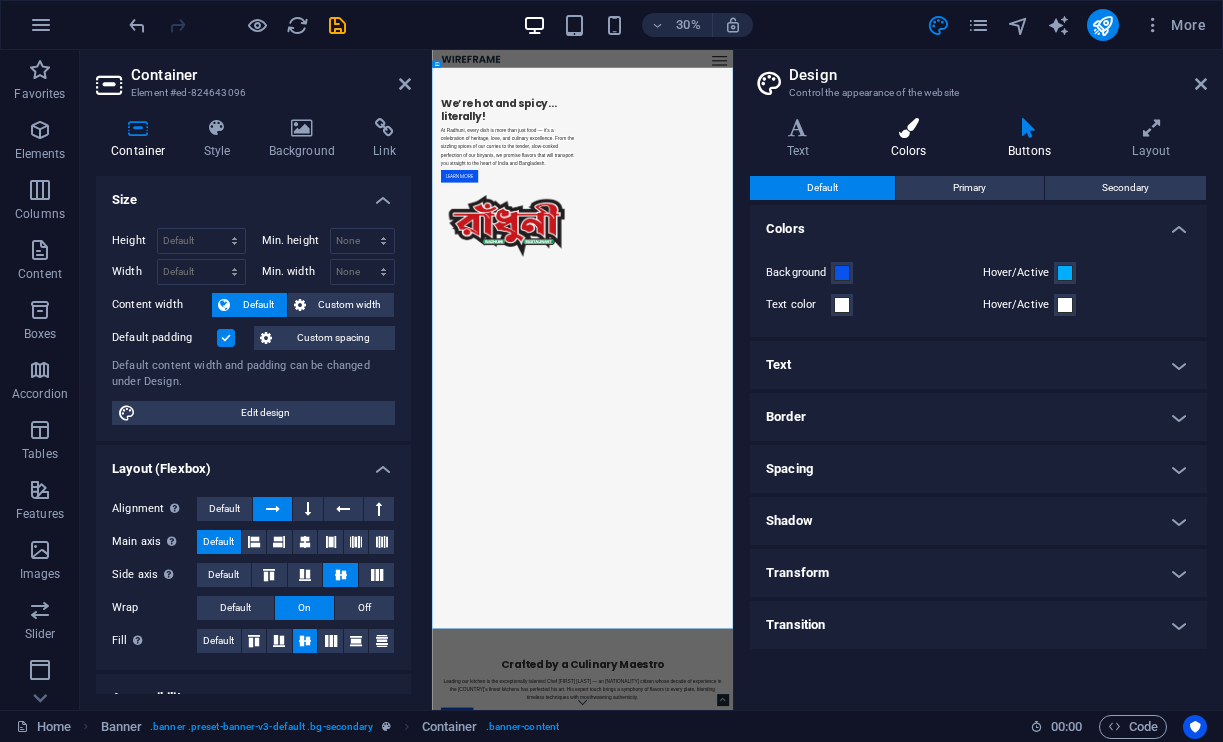 click on "Colors" at bounding box center [912, 139] 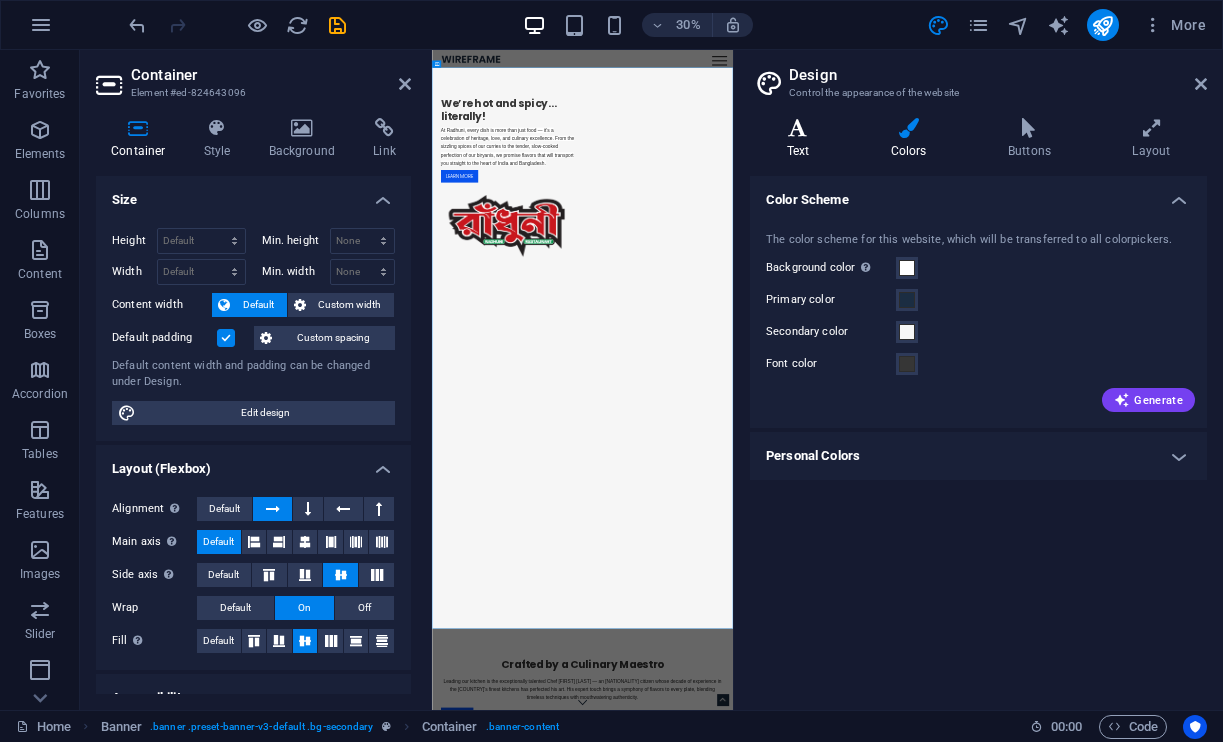 click on "Text" at bounding box center [802, 139] 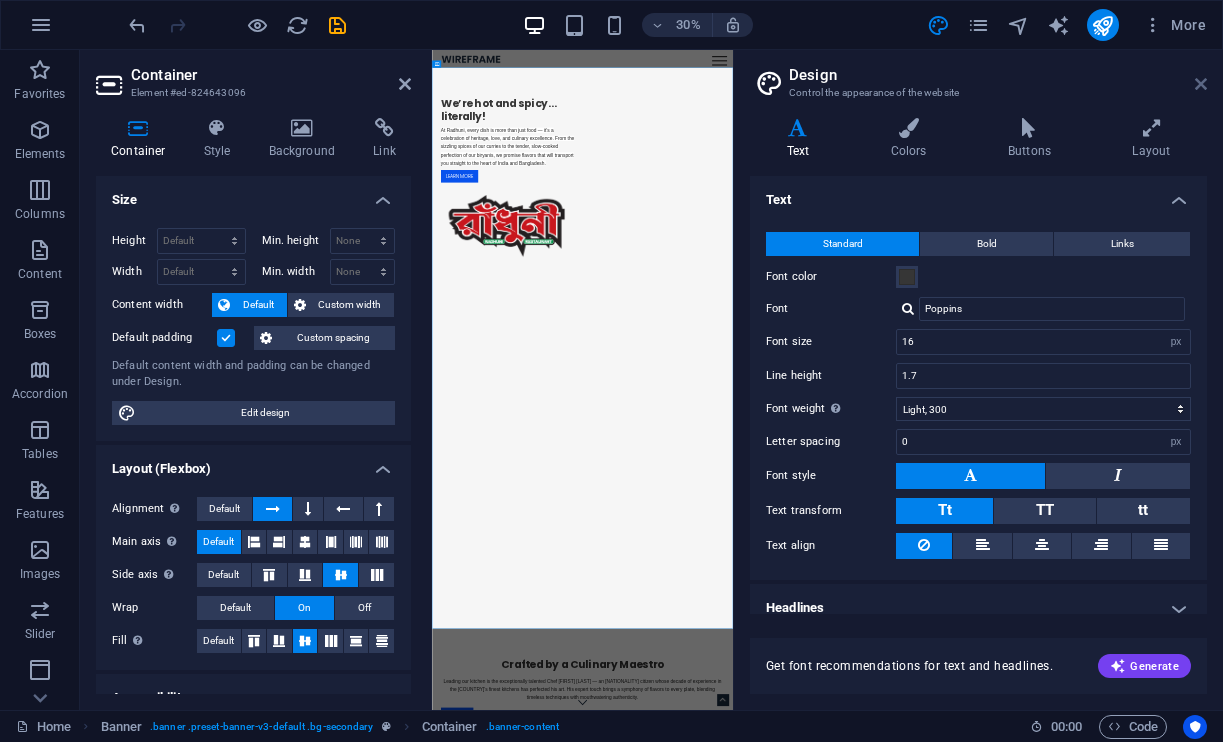 click at bounding box center (1201, 84) 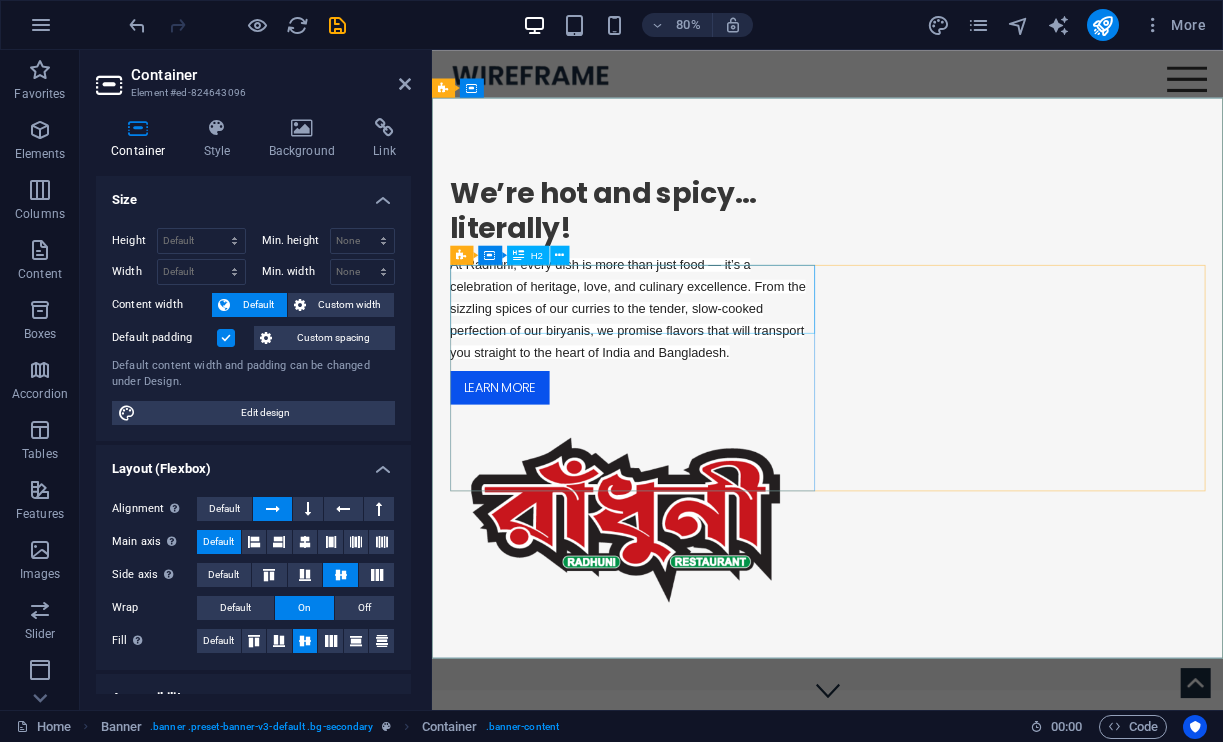 scroll, scrollTop: 0, scrollLeft: 0, axis: both 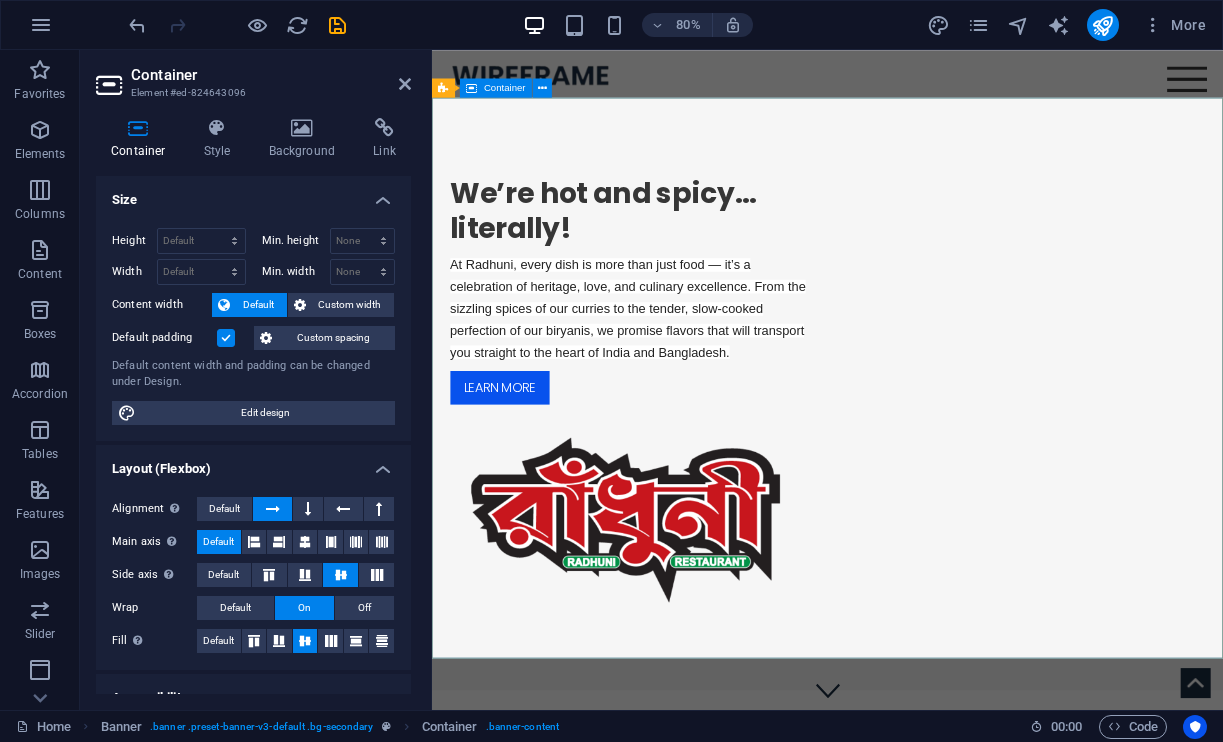 click on "We’re hot and spicy… literally! At Radhuni, every dish is more than just food — it’s a celebration of heritage, love, and culinary excellence. From the sizzling spices of our curries to the tender, slow-cooked perfection of our biryanis, we promise flavors that will transport you straight to the heart of India and Bangladesh. Learn more" at bounding box center (926, 479) 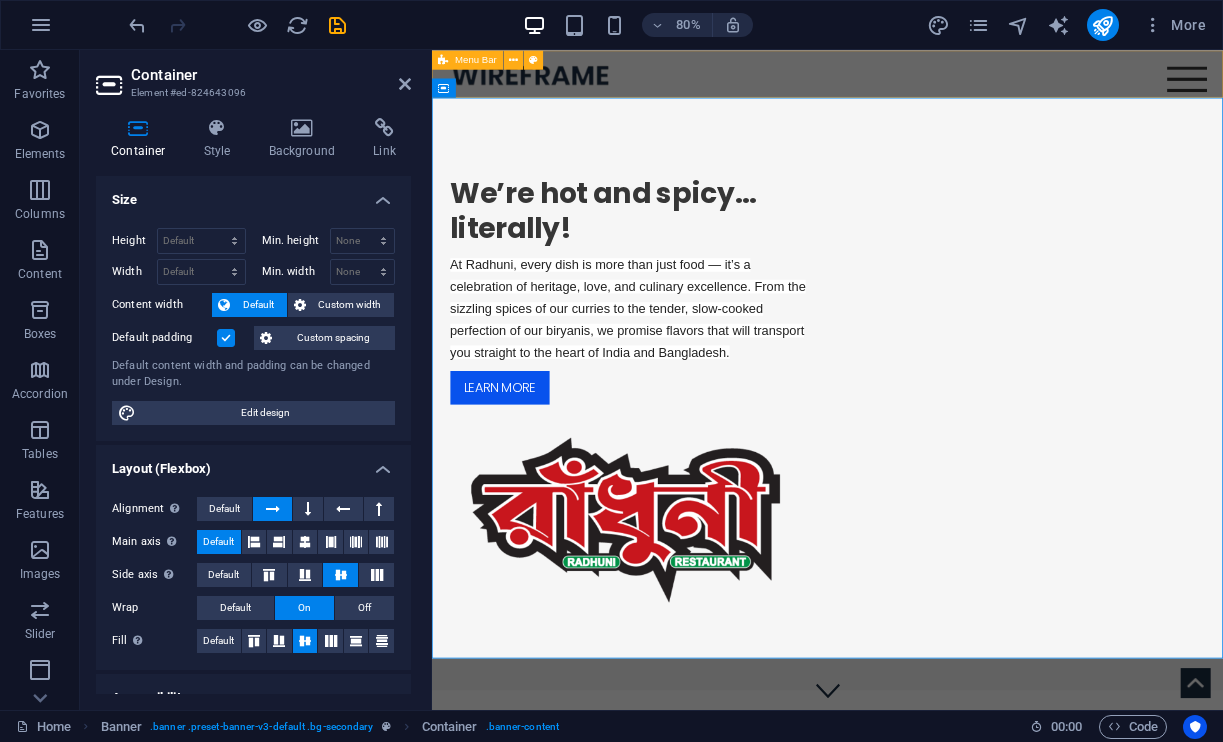 click on "Menu Radhuni Home Radhuni Food Menu About Us Contact Us" at bounding box center (926, 80) 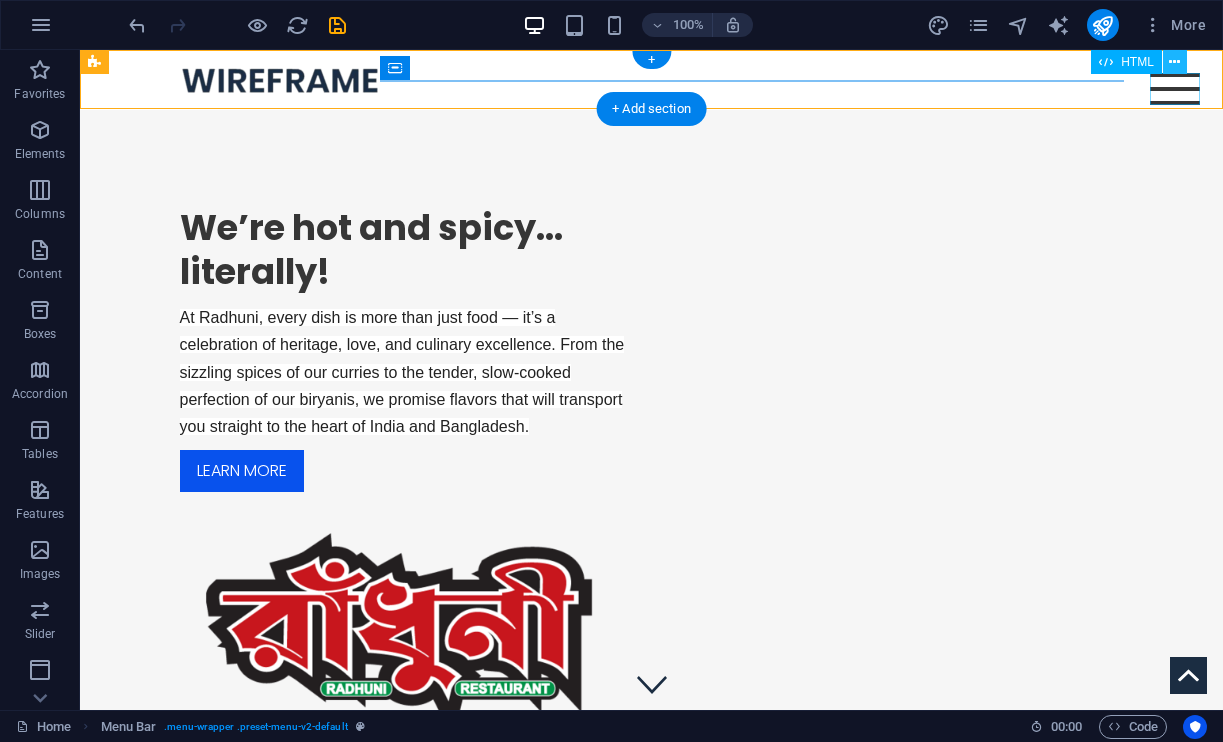 click at bounding box center (1174, 62) 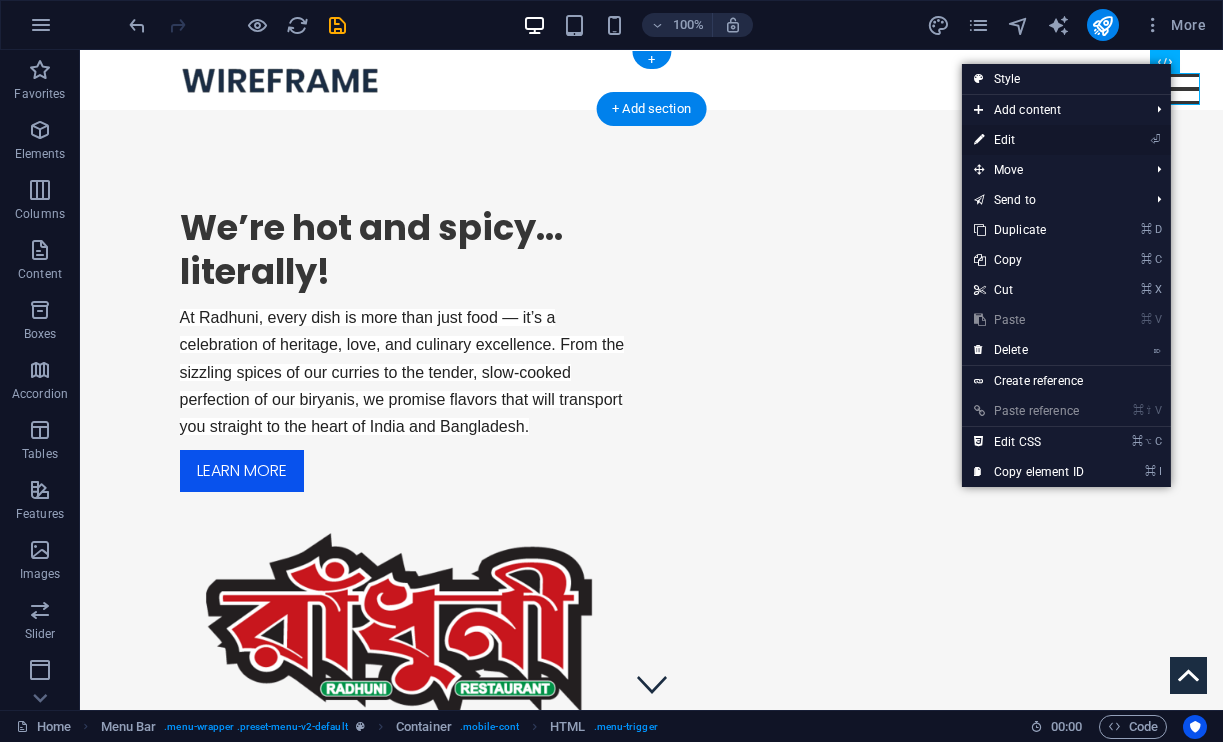click on "⏎  Edit" at bounding box center [1029, 140] 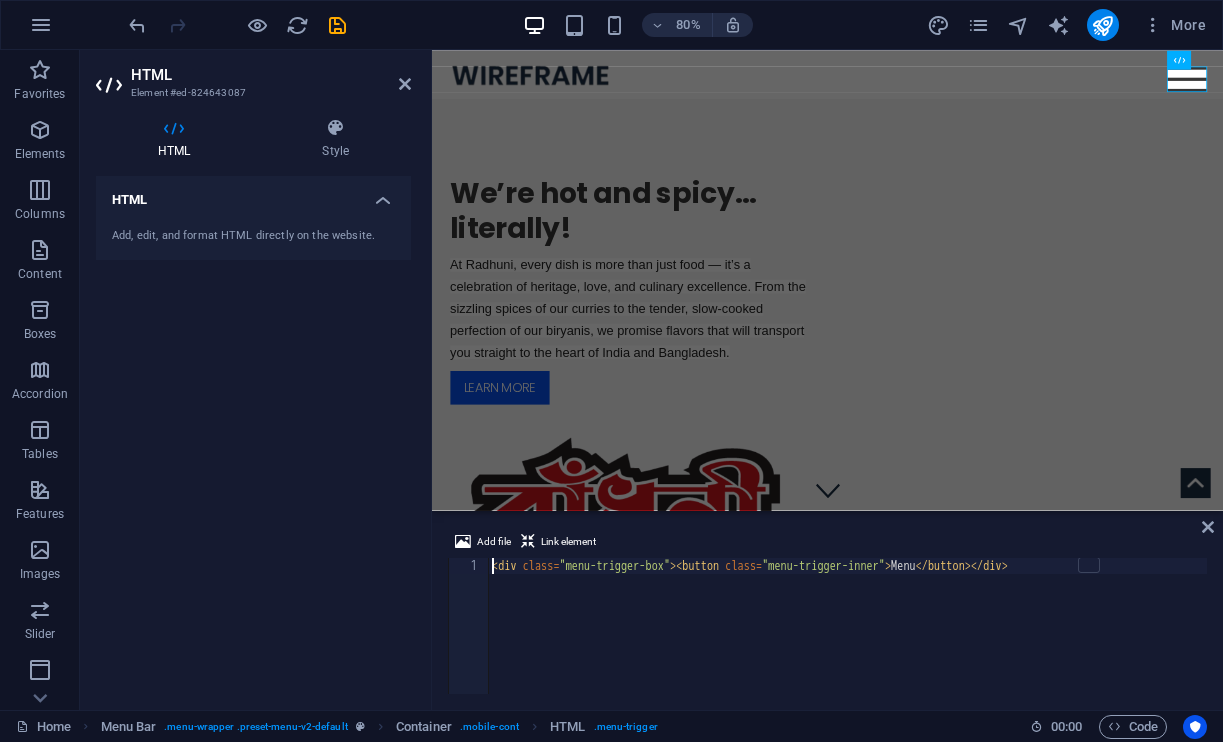 click on "HTML Add, edit, and format HTML directly on the website." at bounding box center (253, 435) 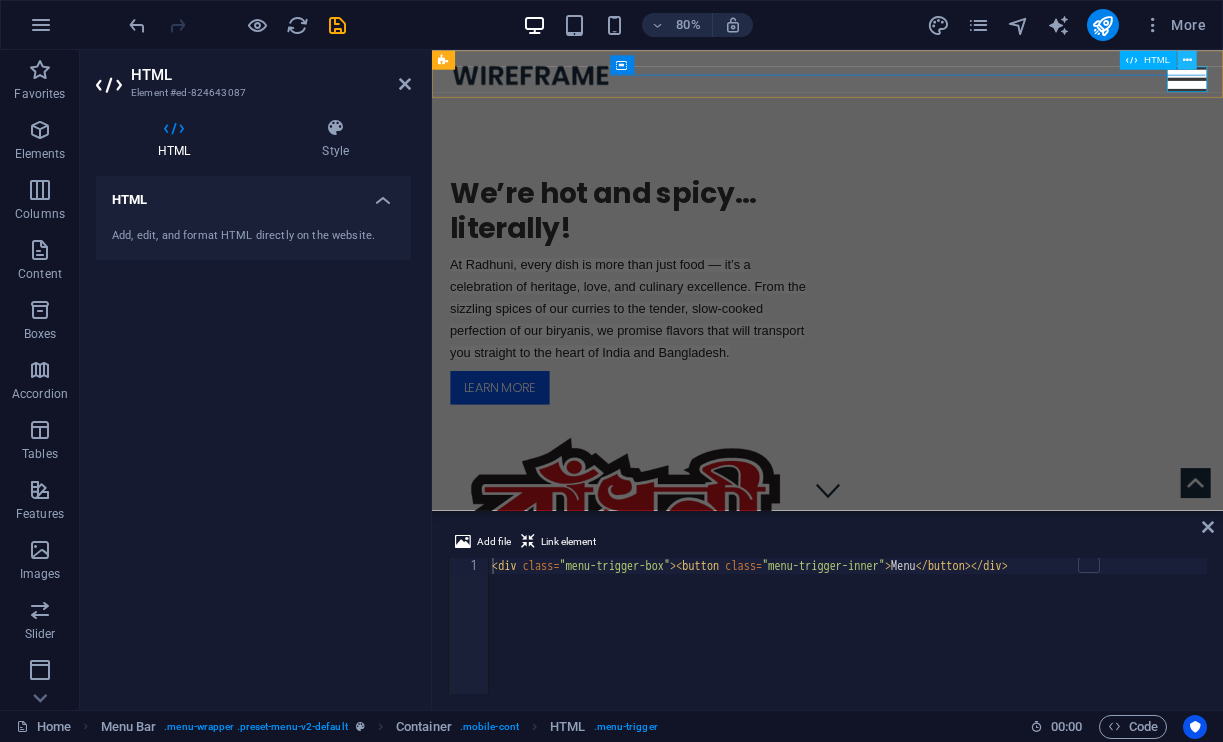 click at bounding box center [1187, 59] 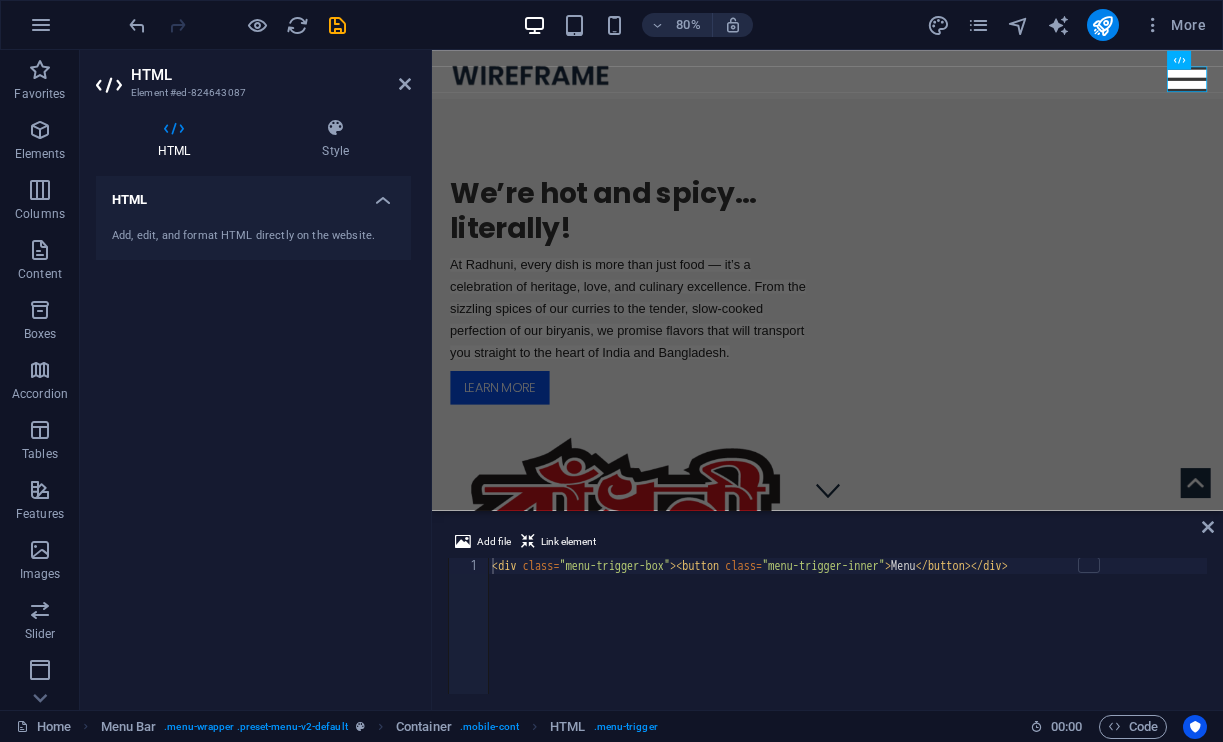 click on "HTML Add, edit, and format HTML directly on the website." at bounding box center [253, 435] 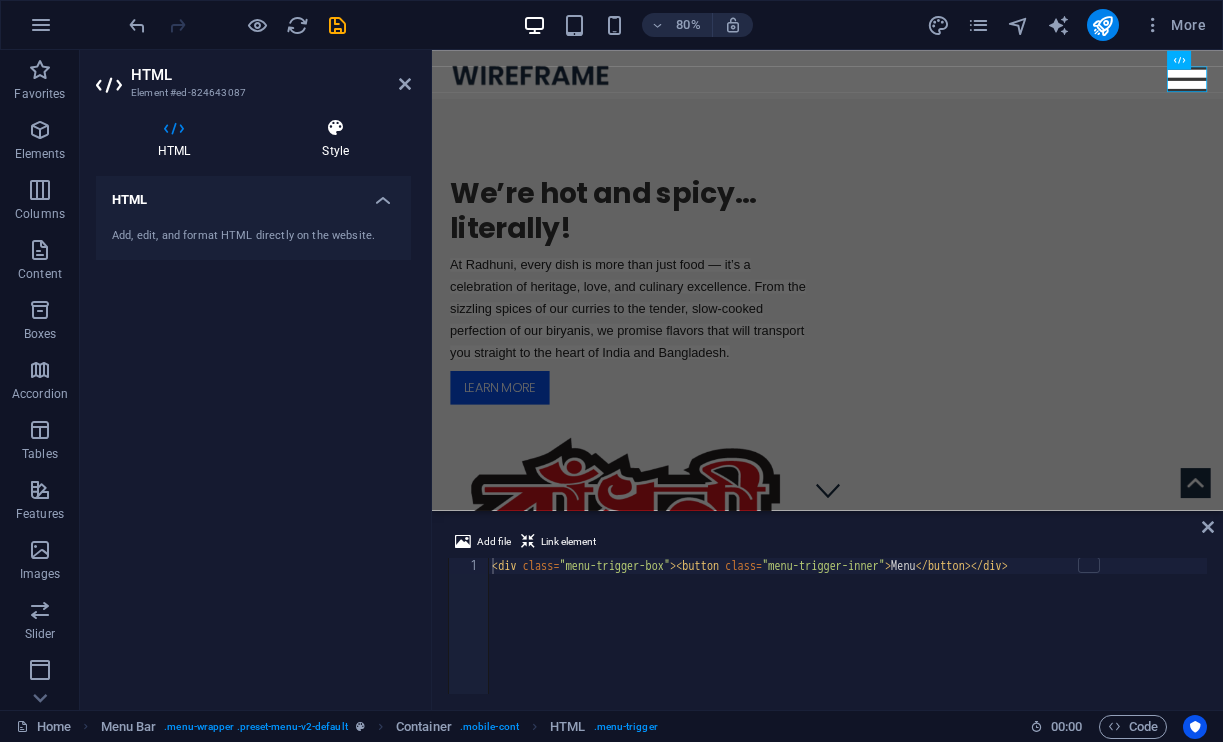 click at bounding box center (335, 128) 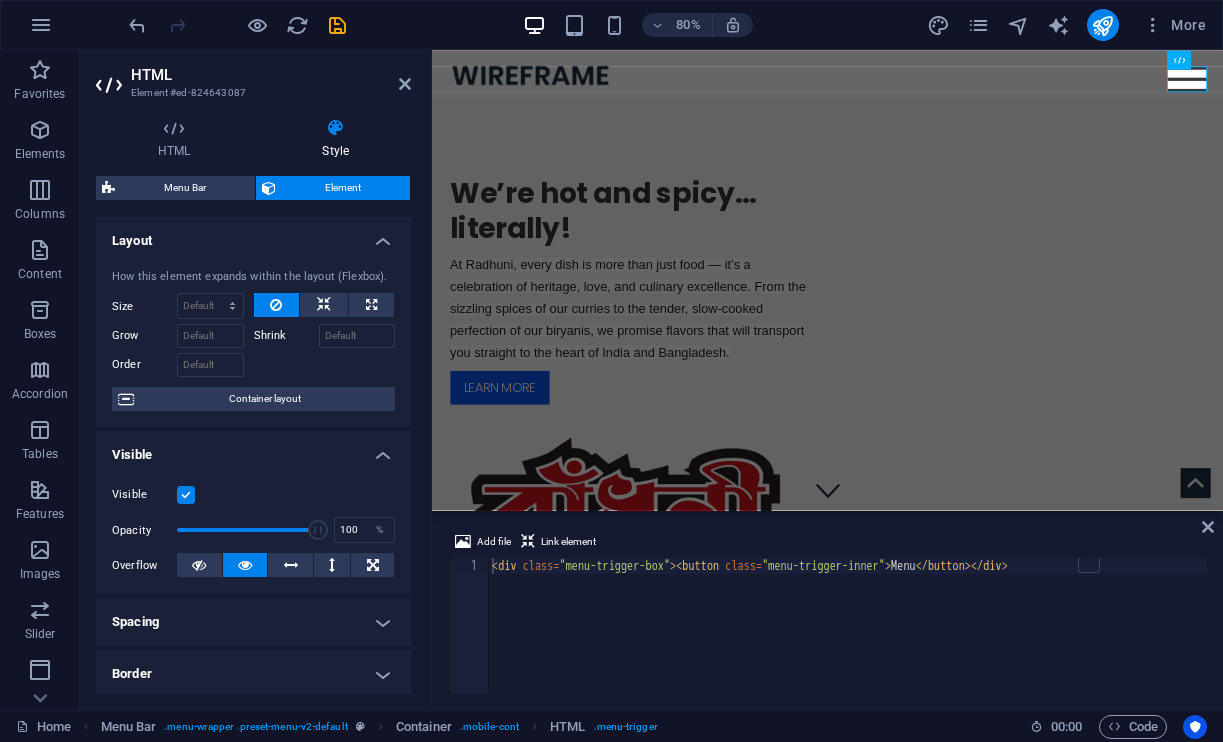 click on "HTML Element #ed-824643087" at bounding box center (253, 76) 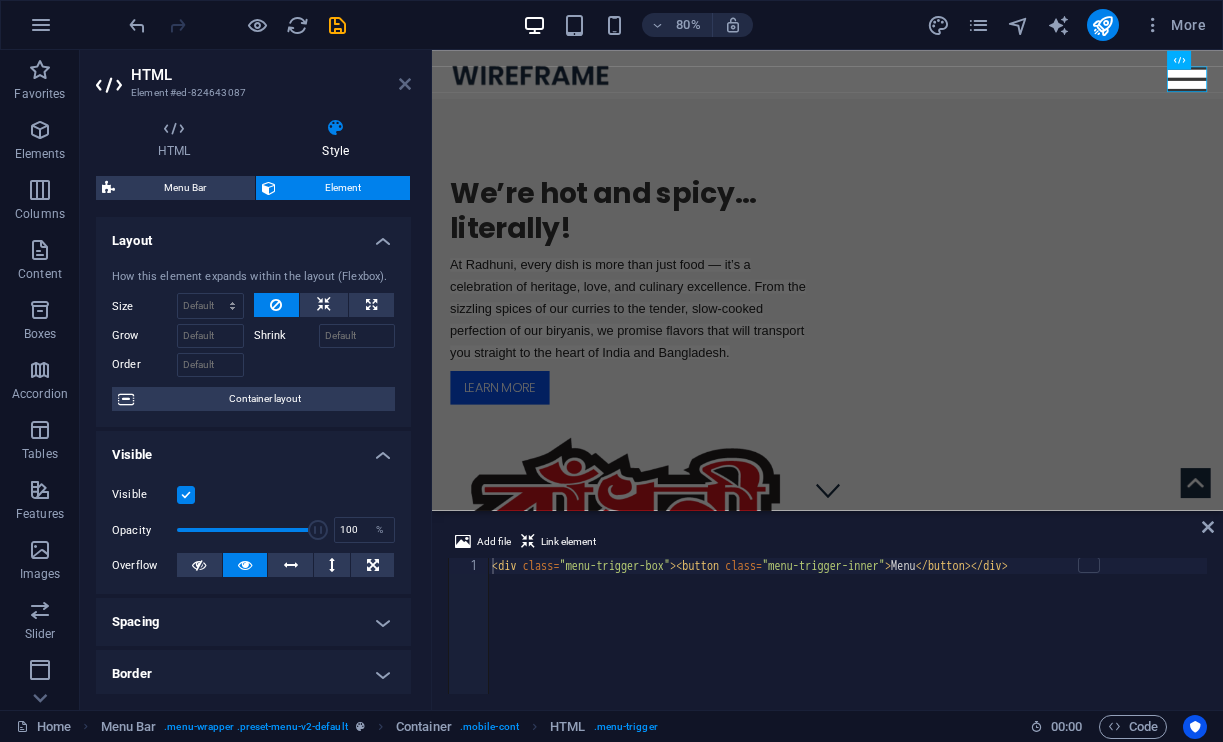 click at bounding box center (405, 84) 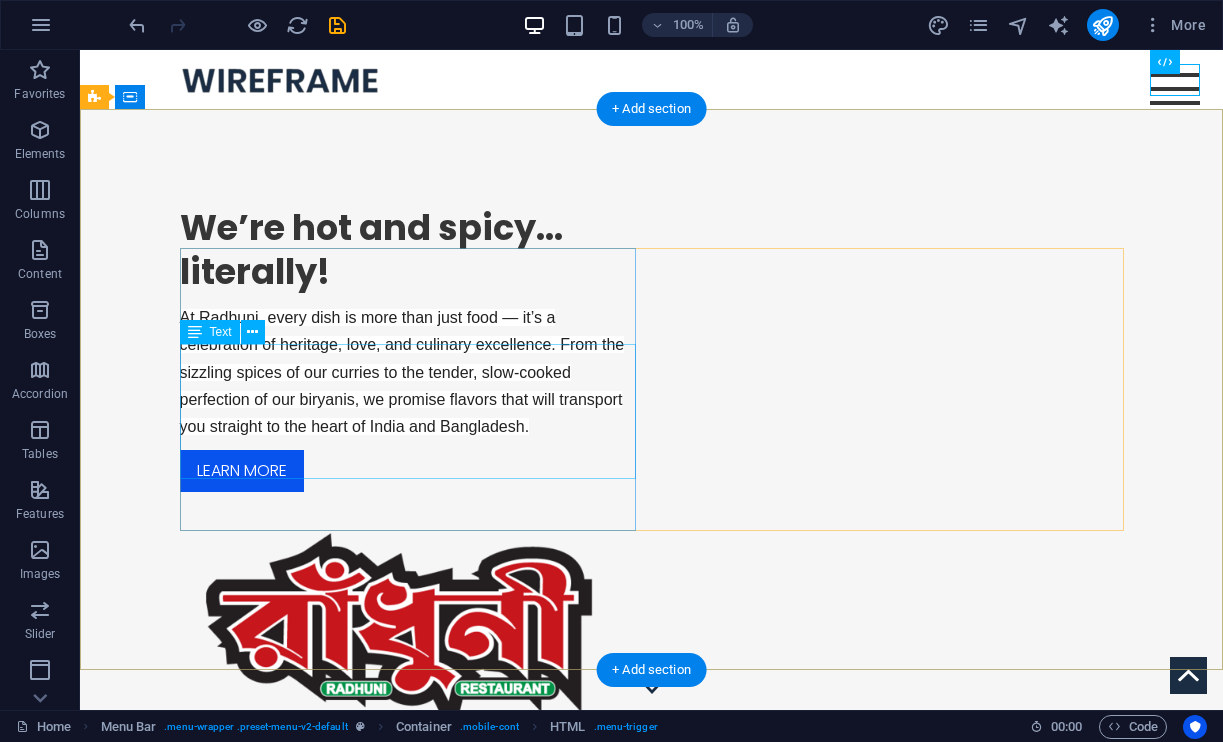 scroll, scrollTop: 0, scrollLeft: 0, axis: both 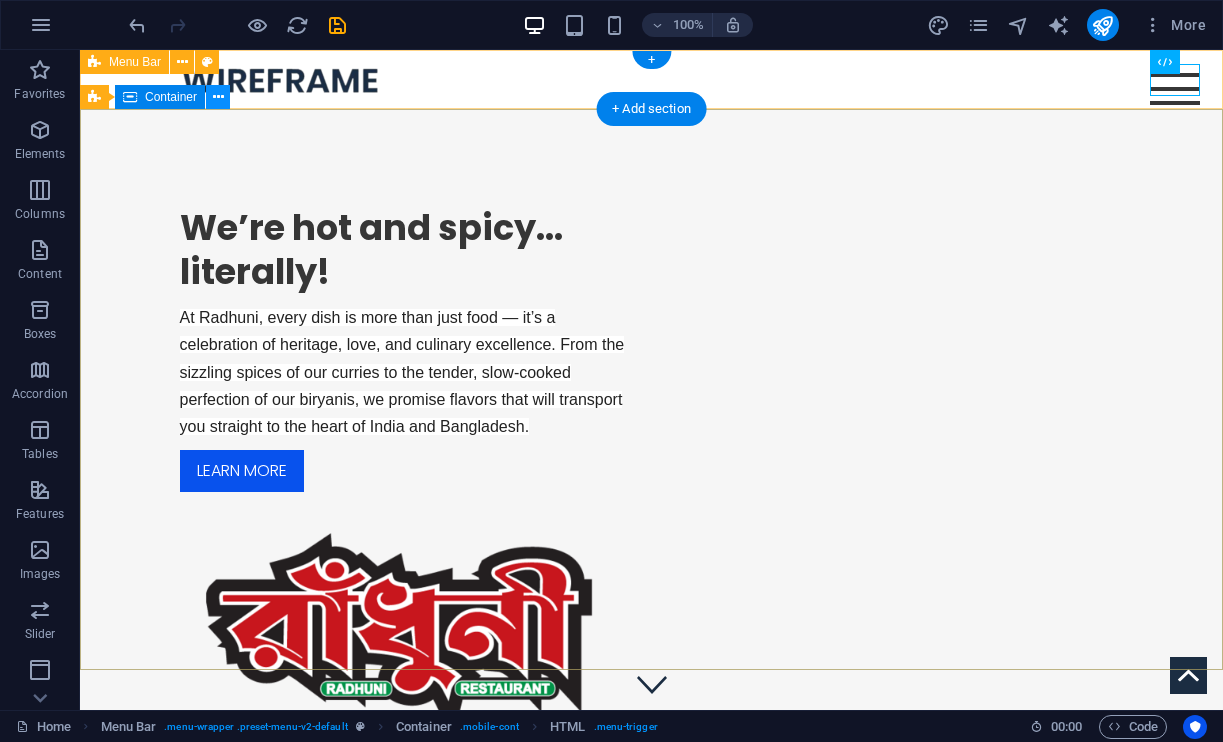 click at bounding box center (218, 97) 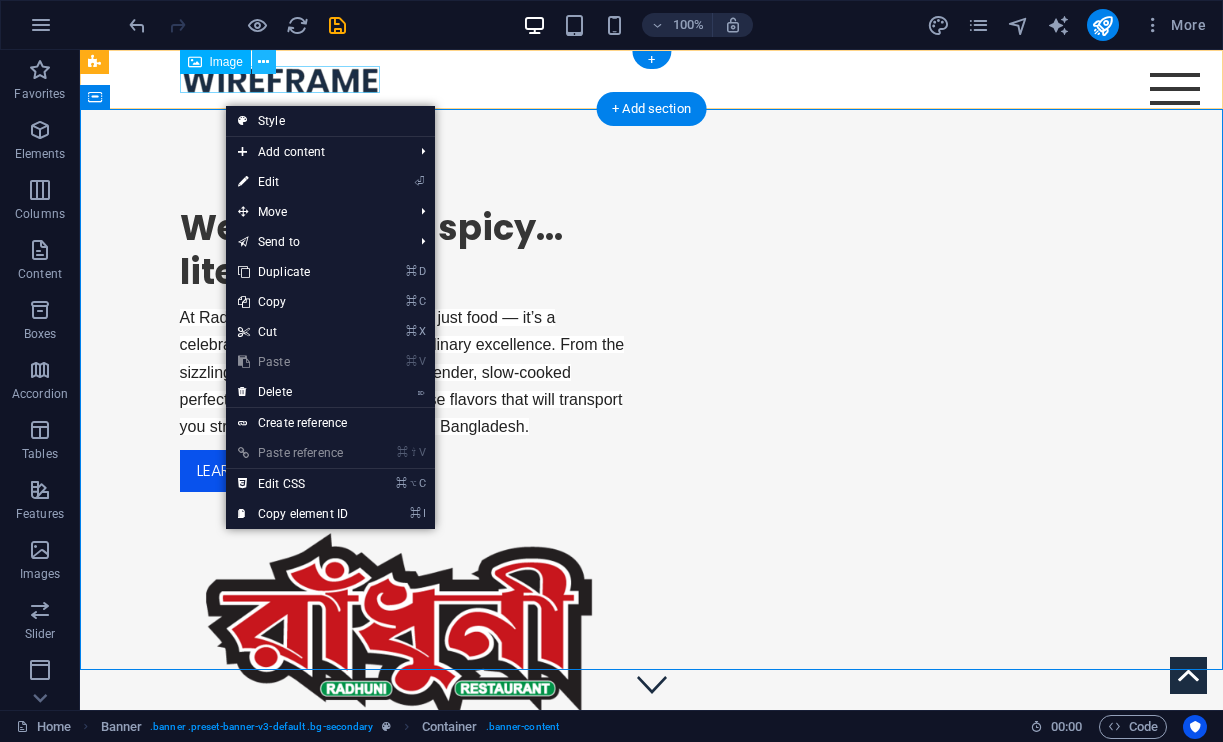 click at bounding box center [263, 62] 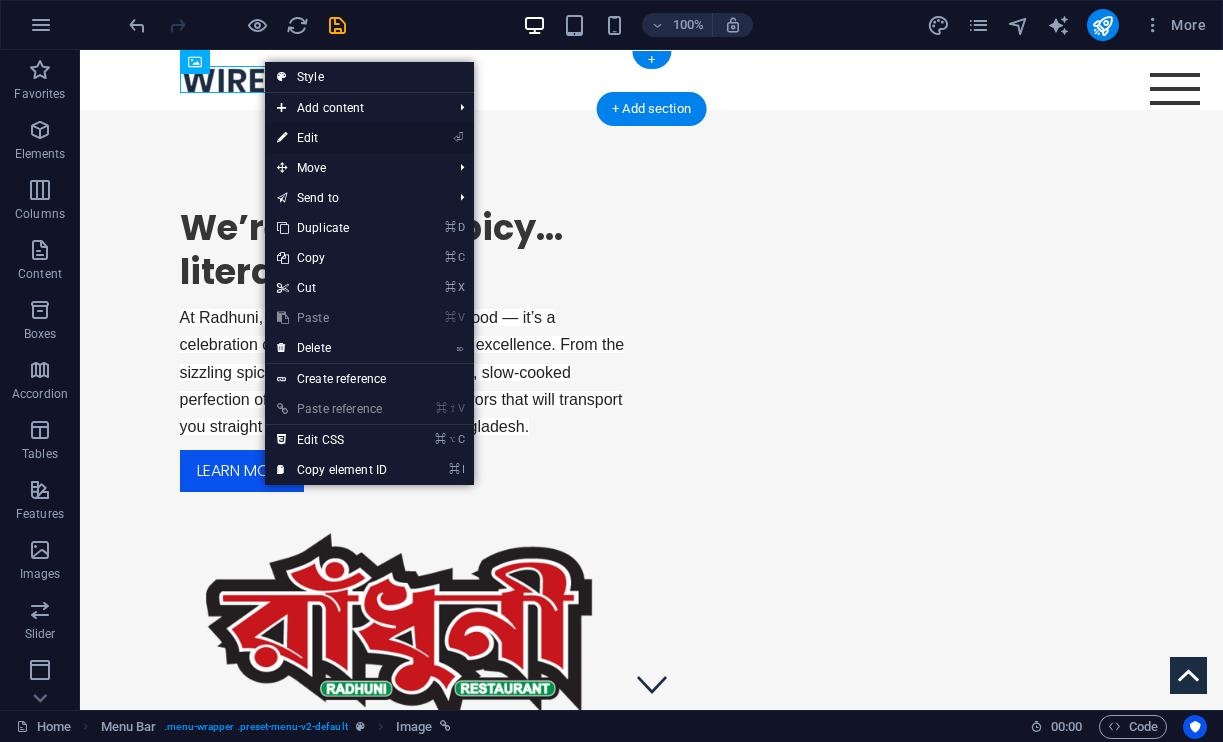 click on "⏎  Edit" at bounding box center [332, 138] 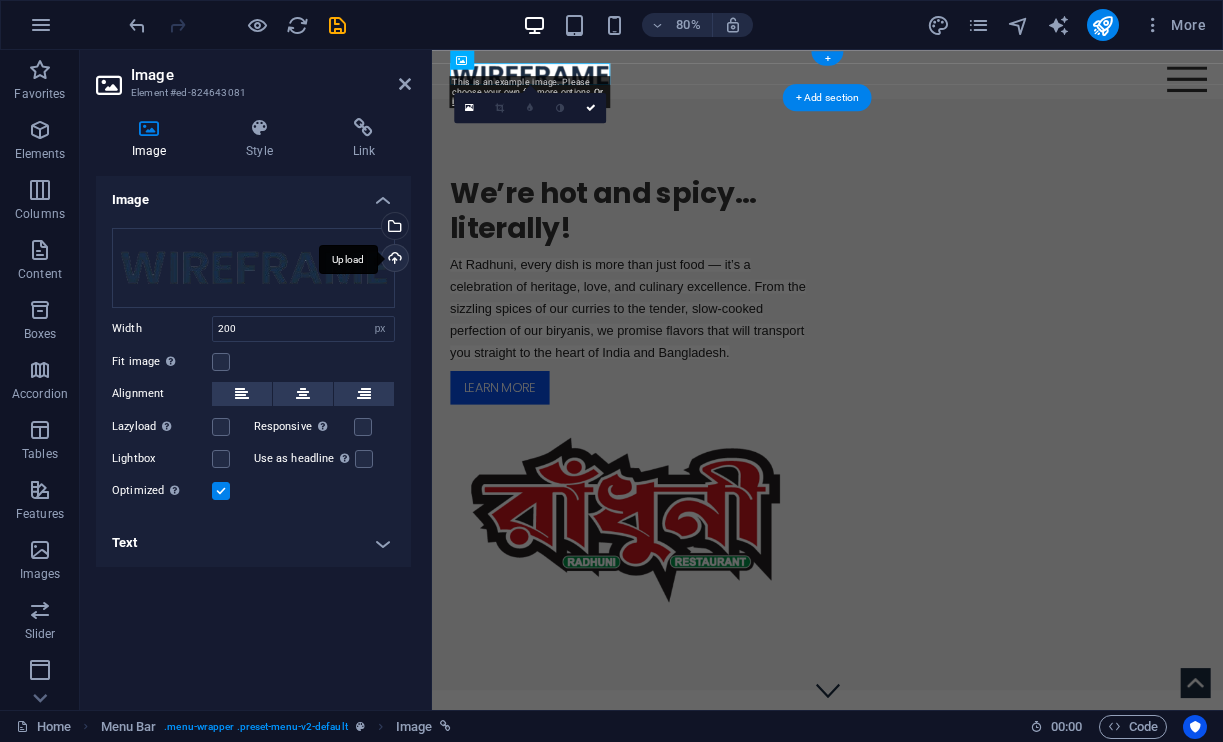 click on "Upload" at bounding box center [393, 260] 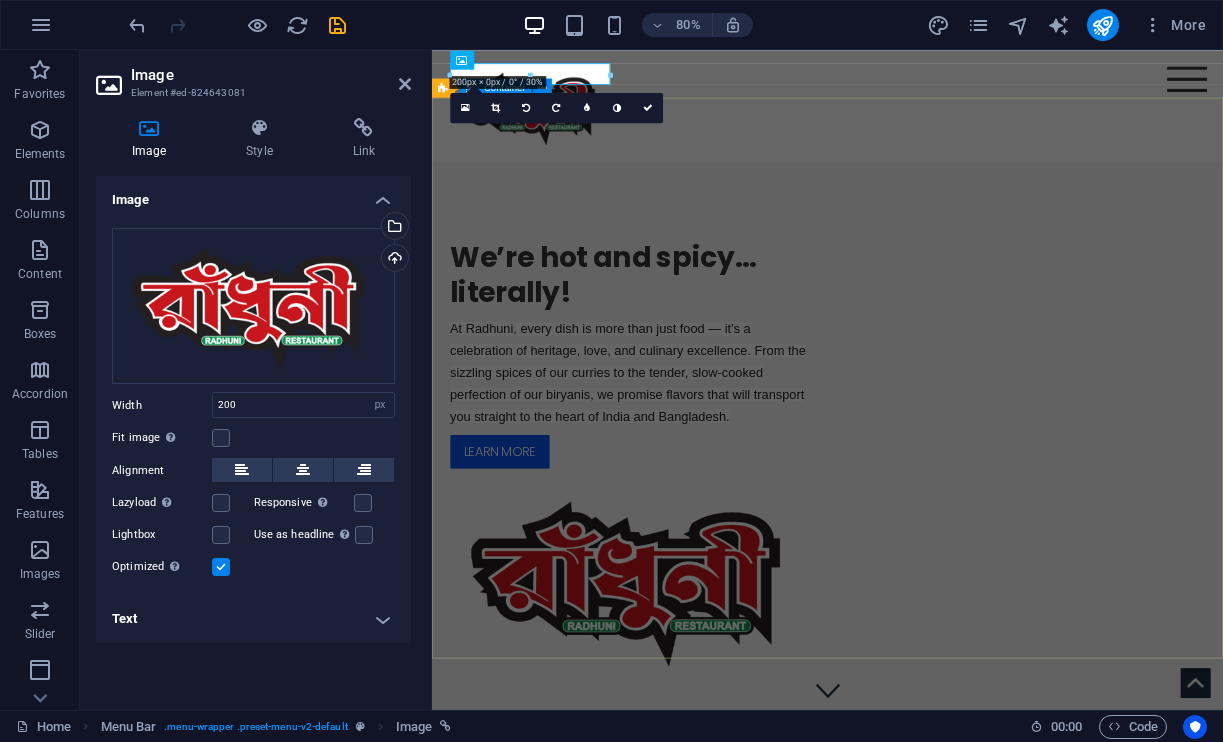 click on "We’re hot and spicy… literally! At Radhuni, every dish is more than just food — it’s a celebration of heritage, love, and culinary excellence. From the sizzling spices of our curries to the tender, slow-cooked perfection of our biryanis, we promise flavors that will transport you straight to the heart of India and Bangladesh. Learn more" at bounding box center (926, 559) 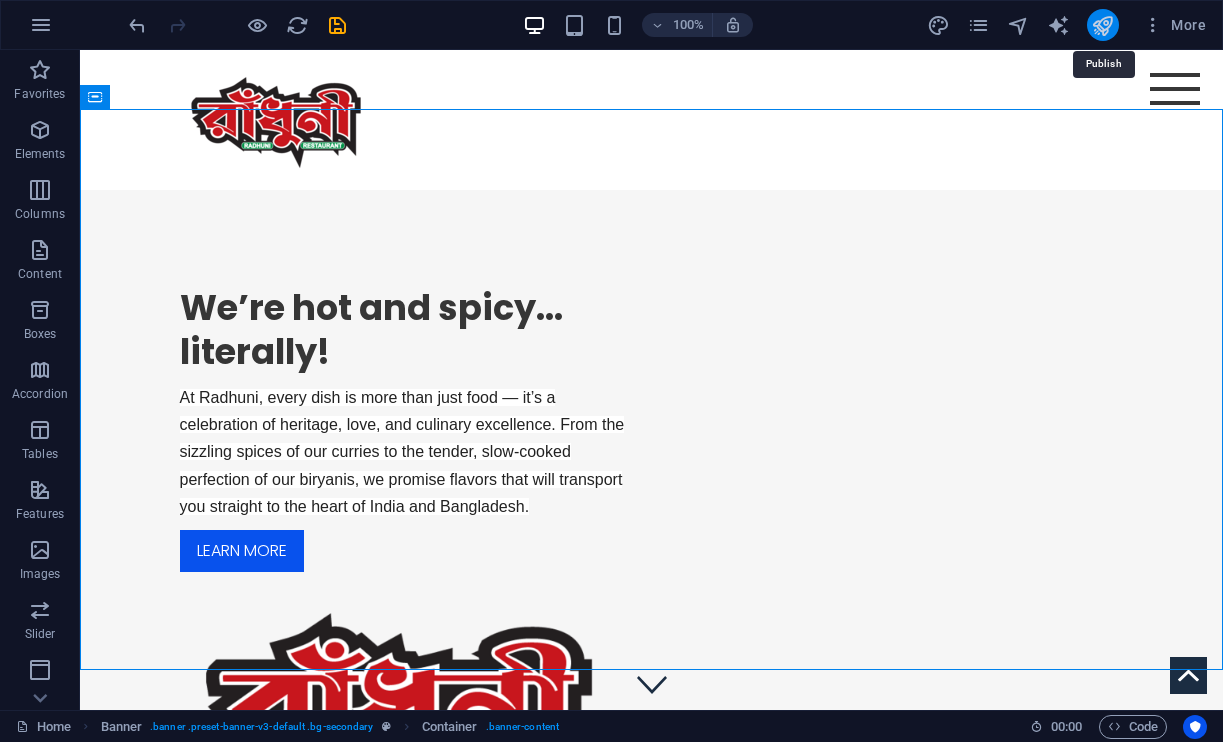 click at bounding box center [1102, 25] 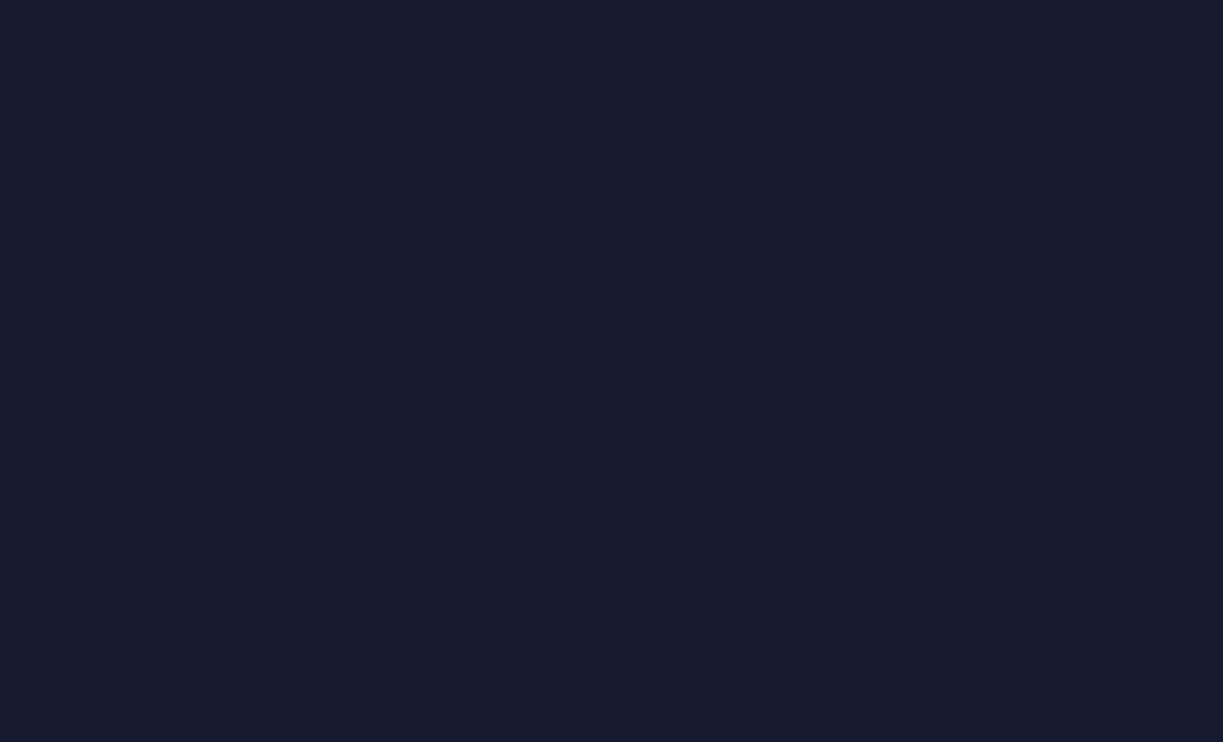 scroll, scrollTop: 0, scrollLeft: 0, axis: both 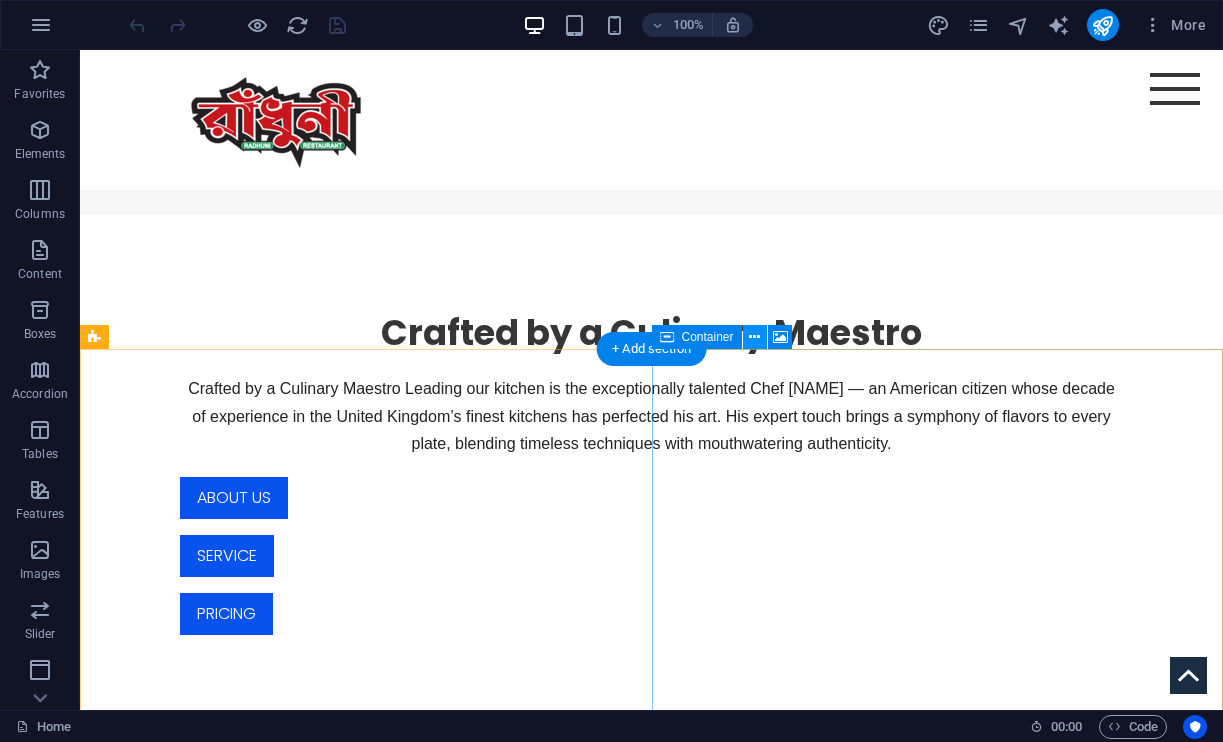 click at bounding box center [754, 337] 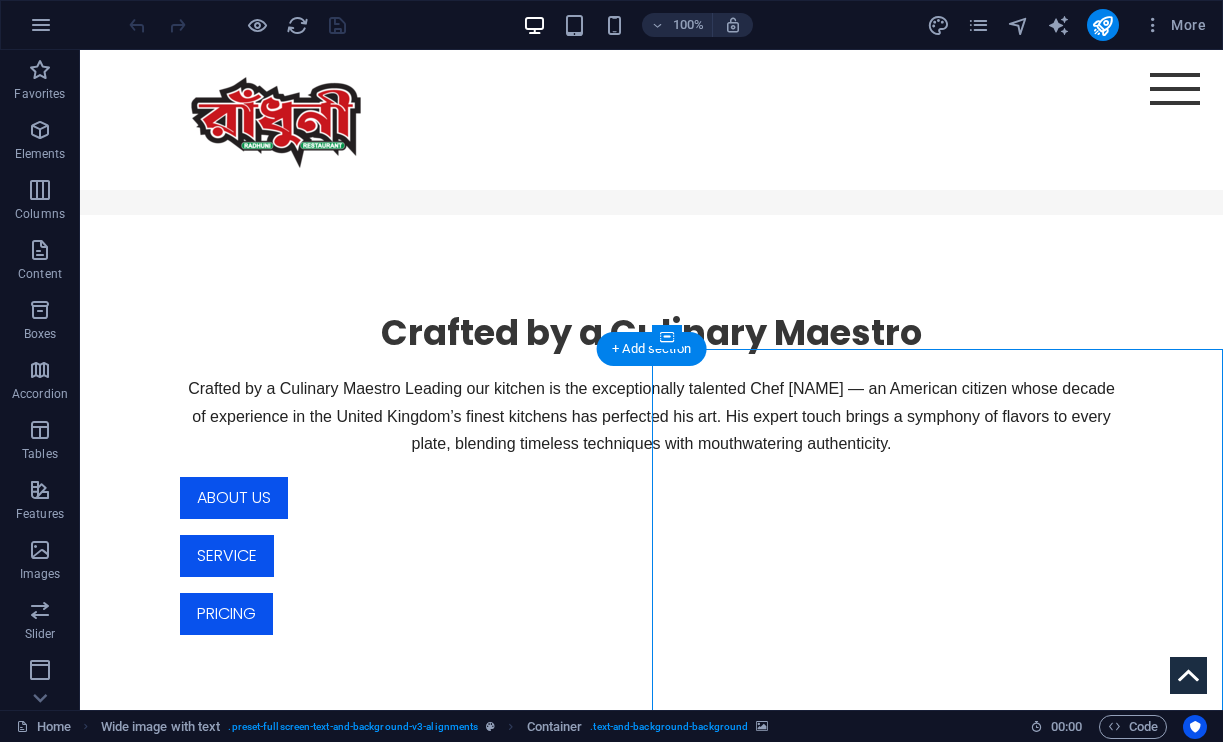 click at bounding box center [651, 1230] 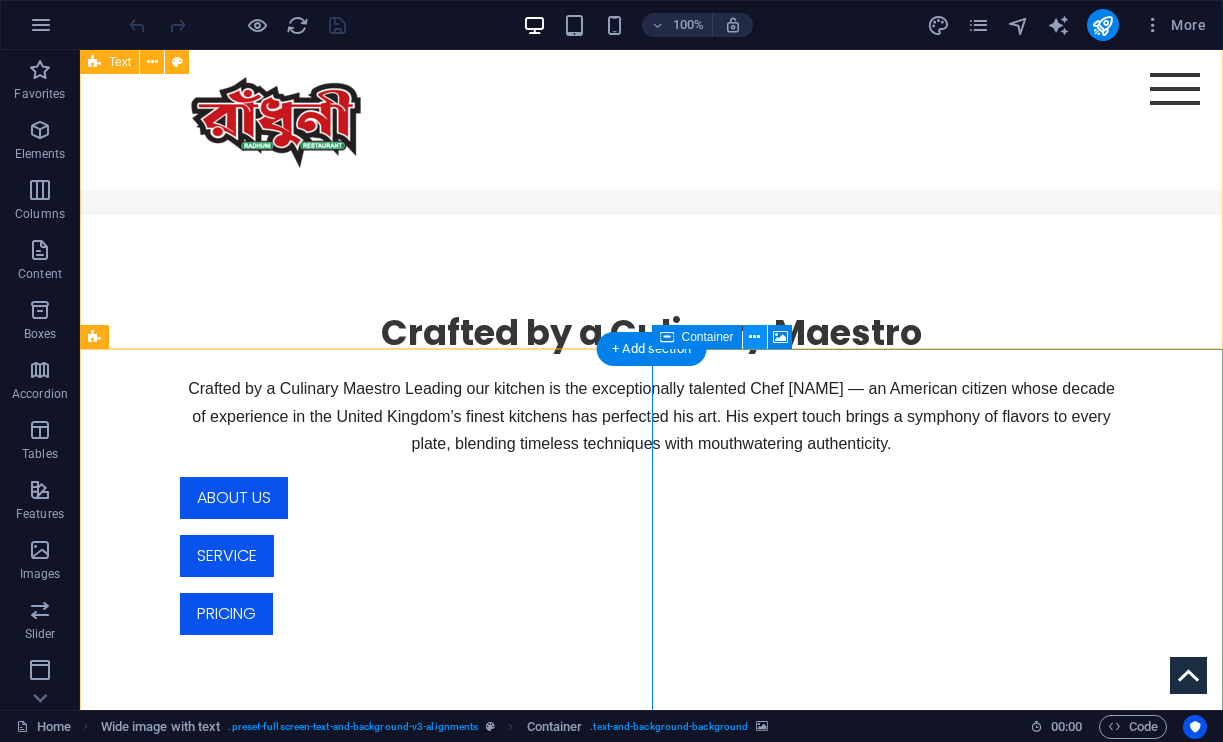 click at bounding box center (754, 337) 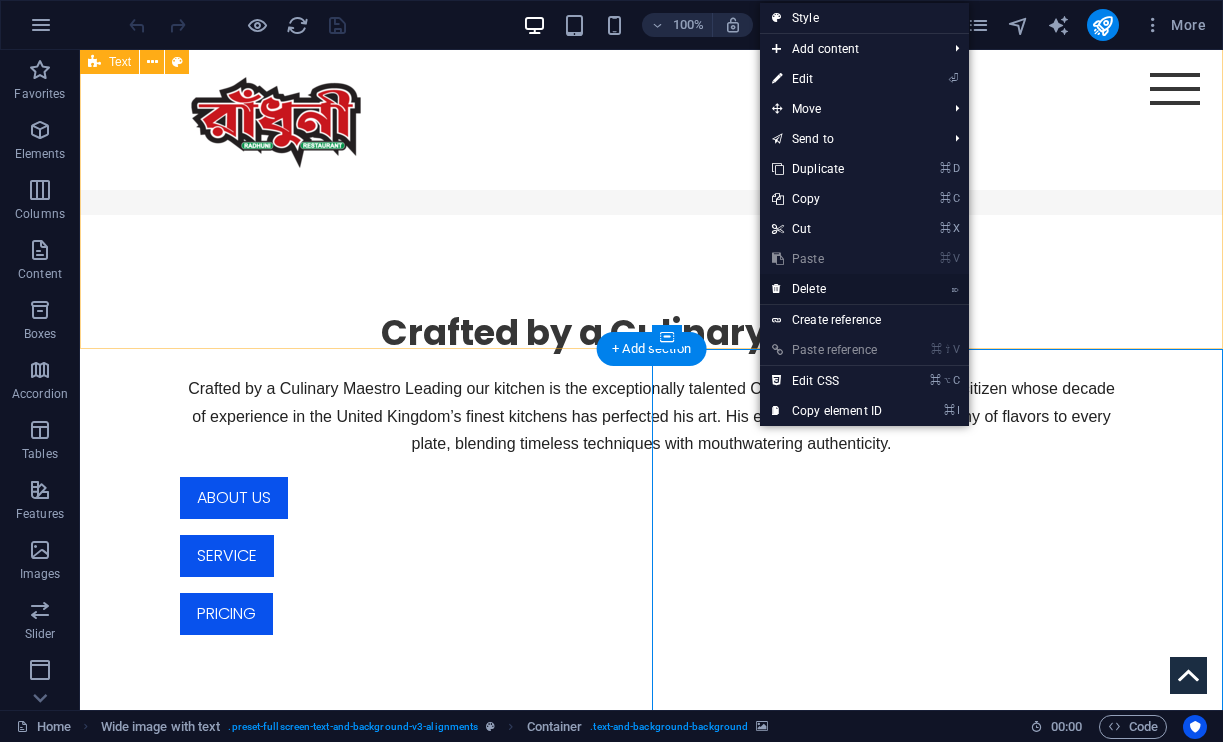 click on "⌦  Delete" at bounding box center (827, 289) 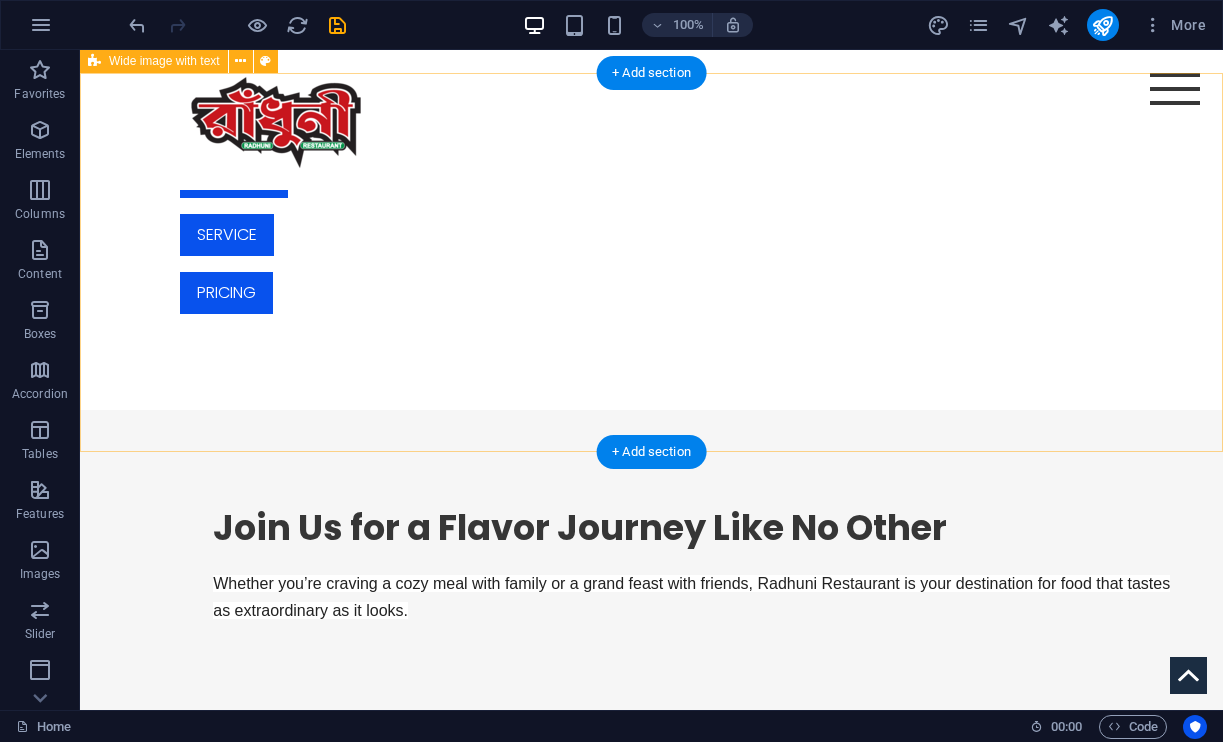 scroll, scrollTop: 1040, scrollLeft: 0, axis: vertical 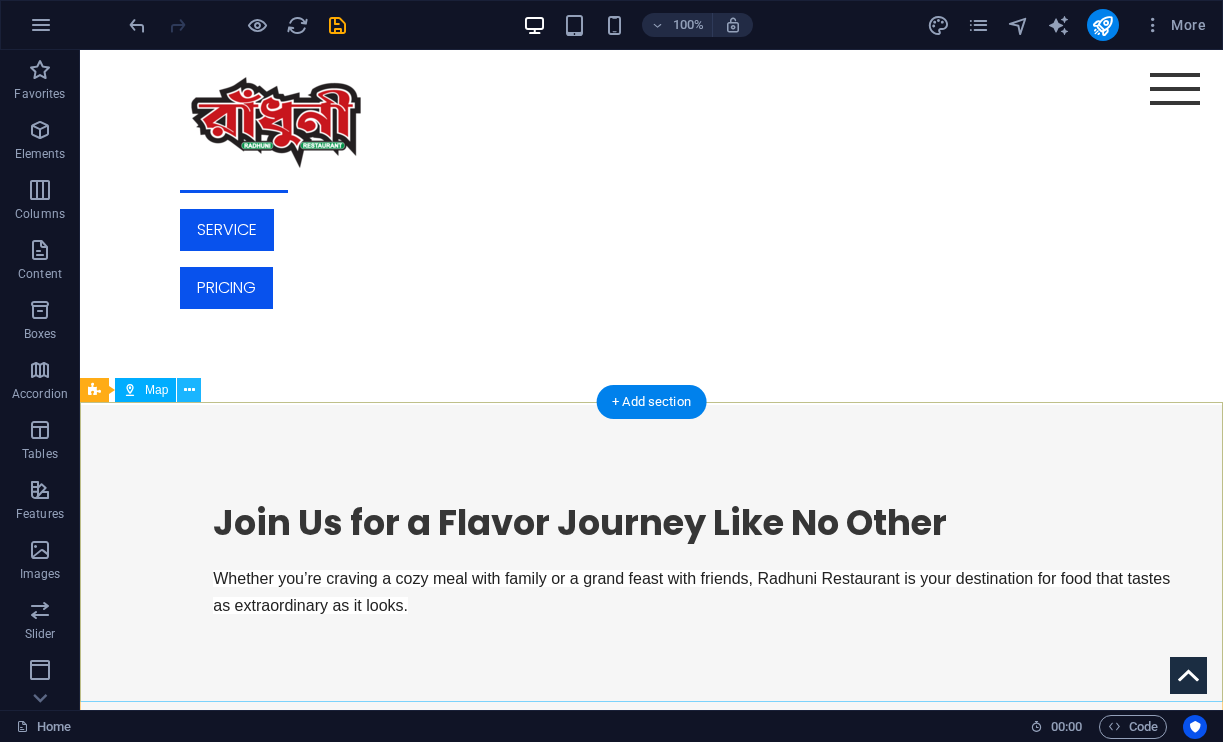 click at bounding box center (189, 390) 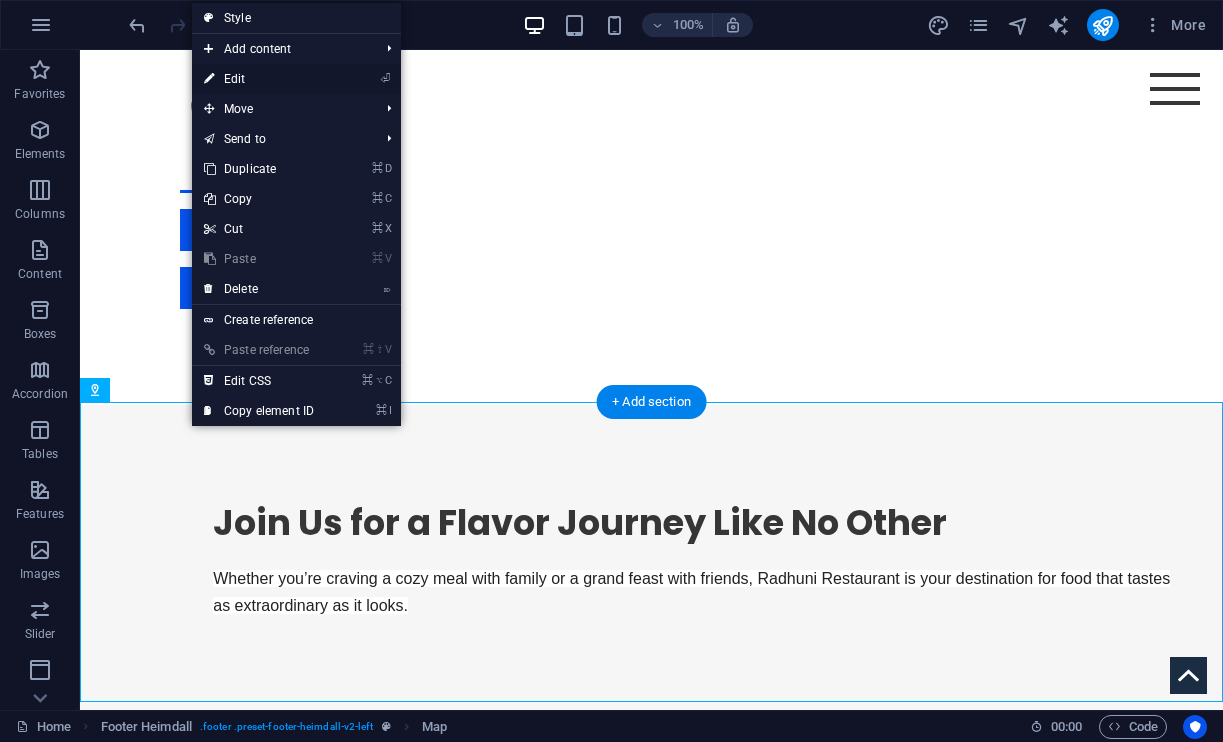 click on "⏎  Edit" at bounding box center (259, 79) 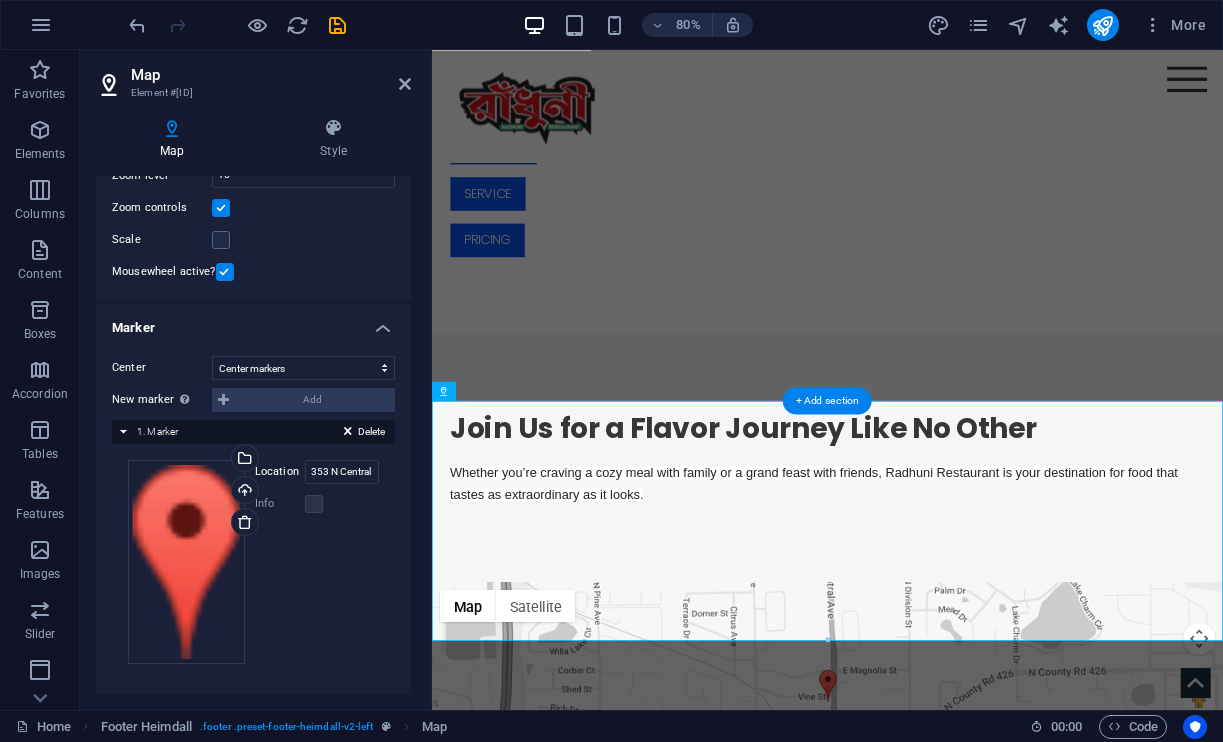 scroll, scrollTop: 228, scrollLeft: 0, axis: vertical 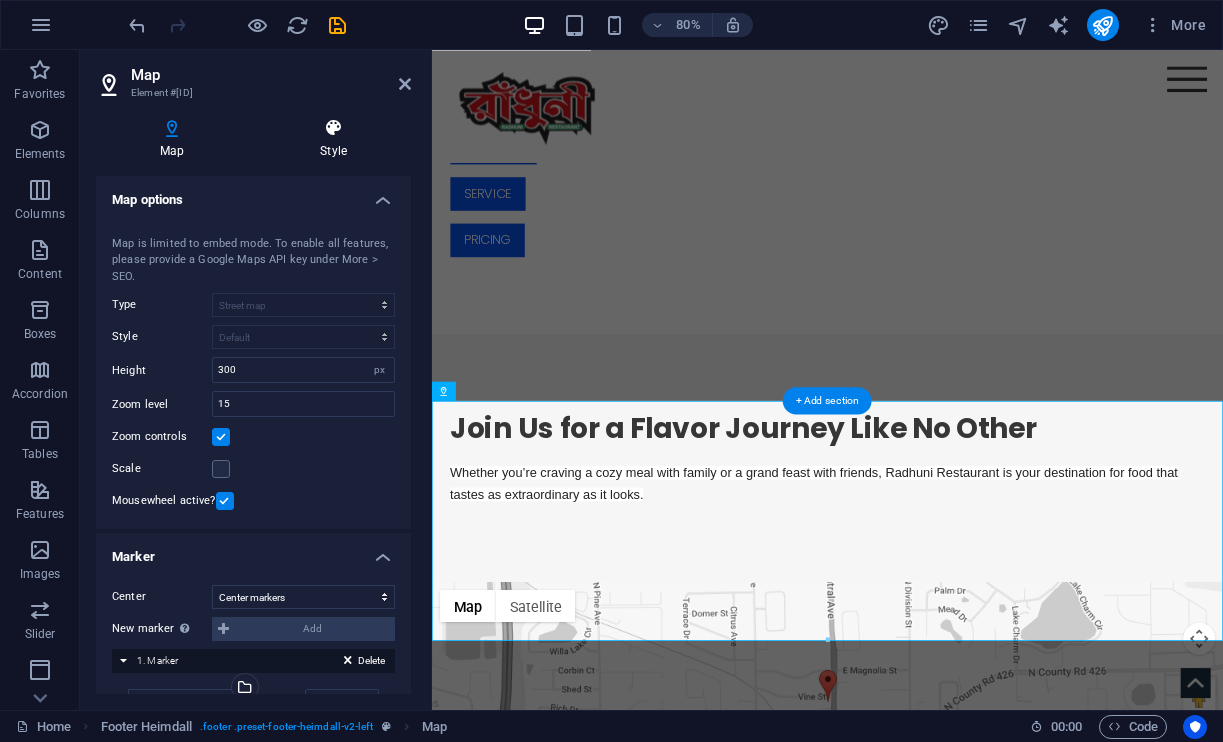 click on "Style" at bounding box center [333, 139] 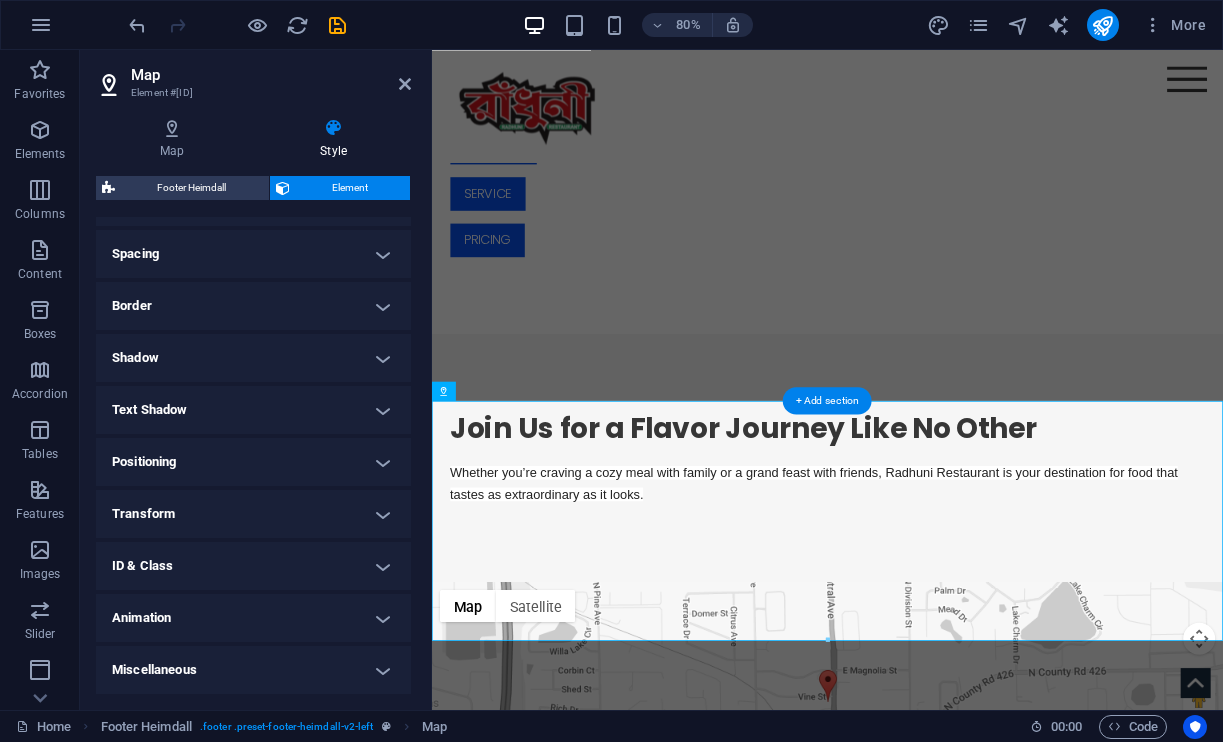 scroll, scrollTop: 367, scrollLeft: 0, axis: vertical 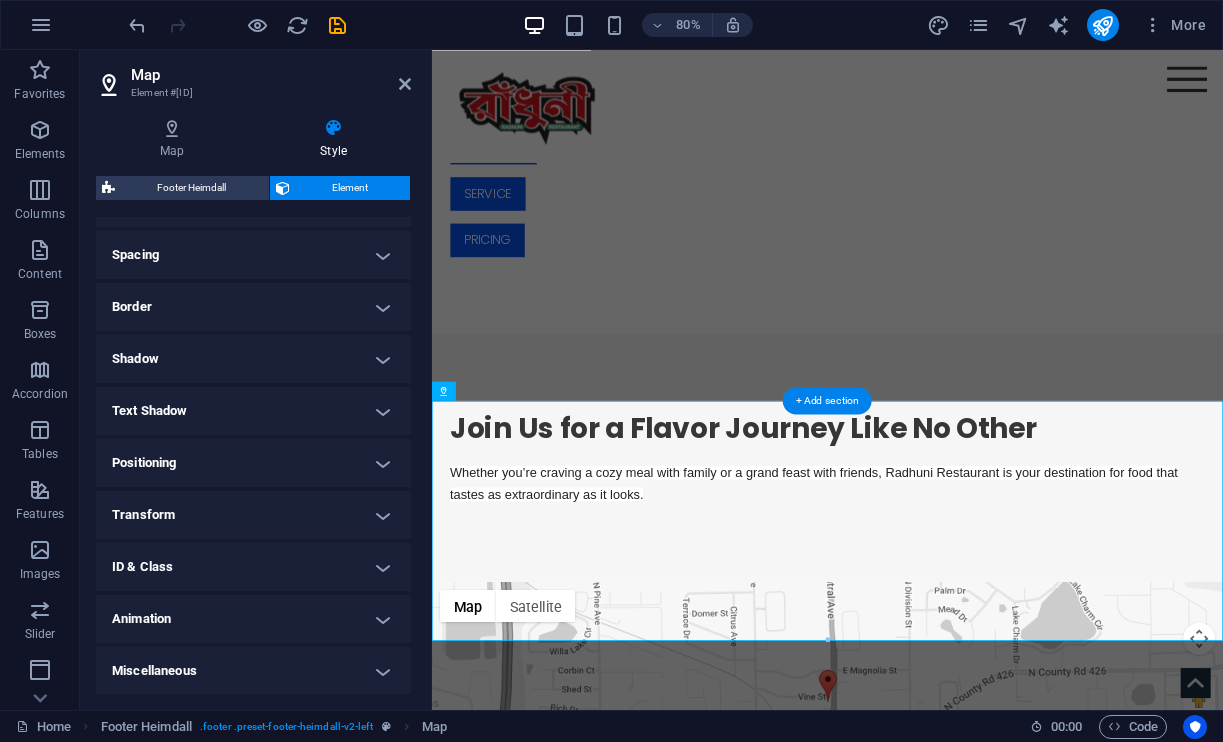 click on "ID & Class" at bounding box center (253, 567) 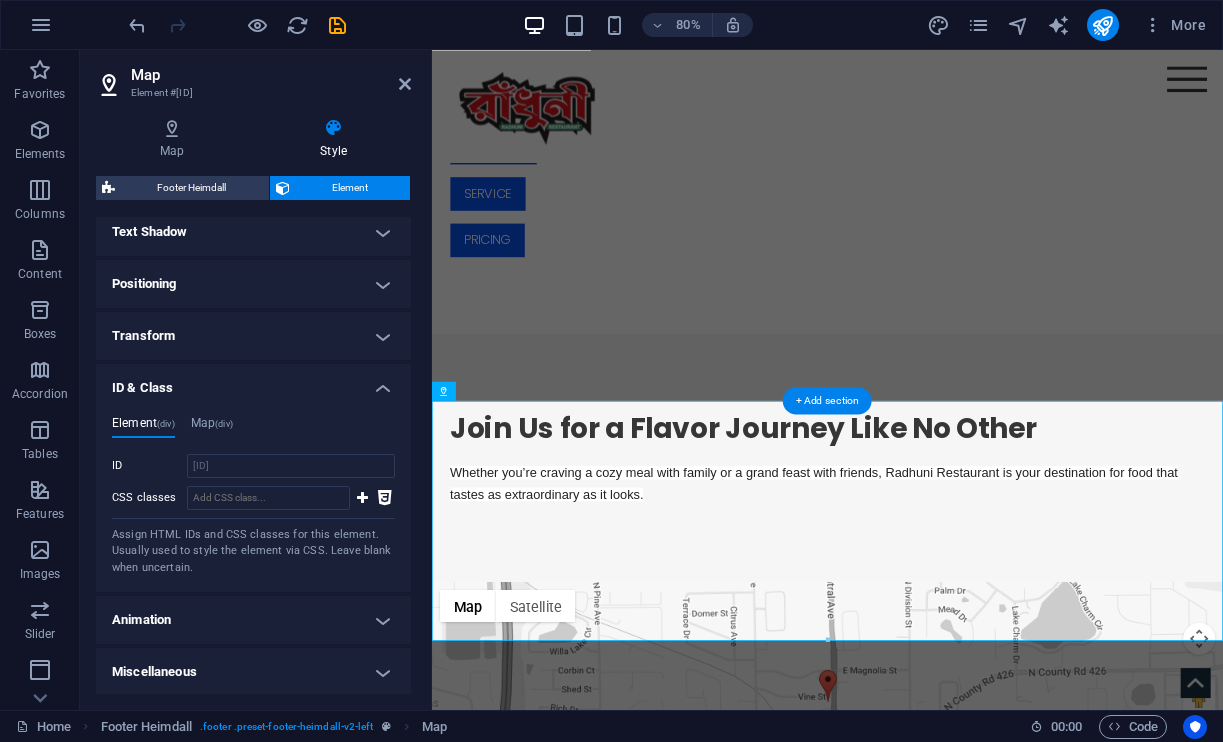 scroll, scrollTop: 545, scrollLeft: 0, axis: vertical 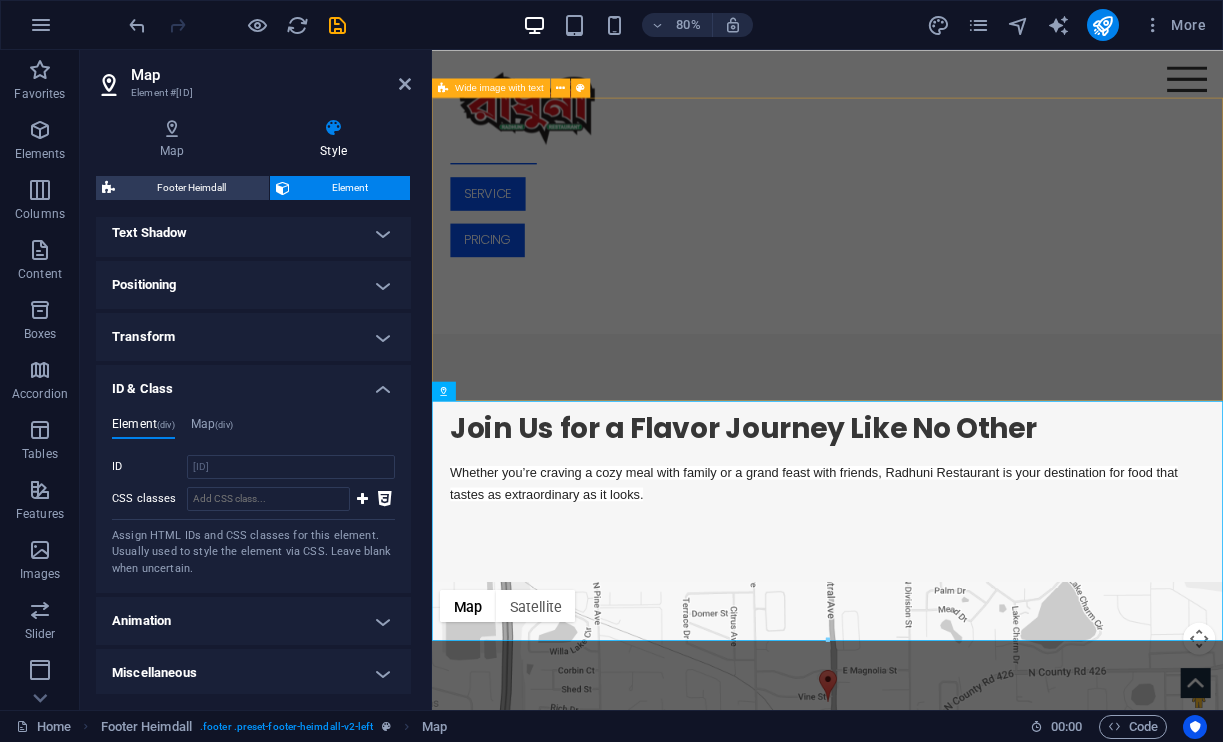 click on "Join Us for a Flavor Journey Like No Other Whether you’re craving a cozy meal with family or a grand feast with friends, Radhuni Restaurant is your destination for food that tastes as extraordinary as it looks." at bounding box center (926, 560) 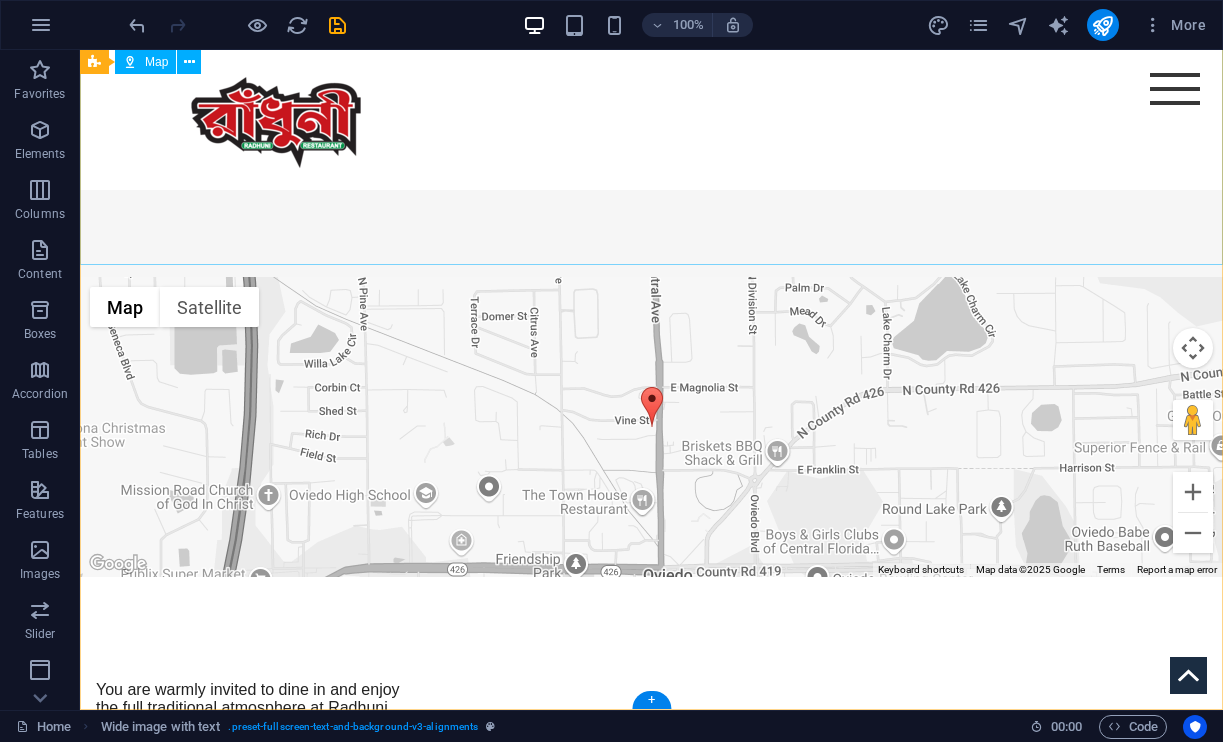 scroll, scrollTop: 1477, scrollLeft: 0, axis: vertical 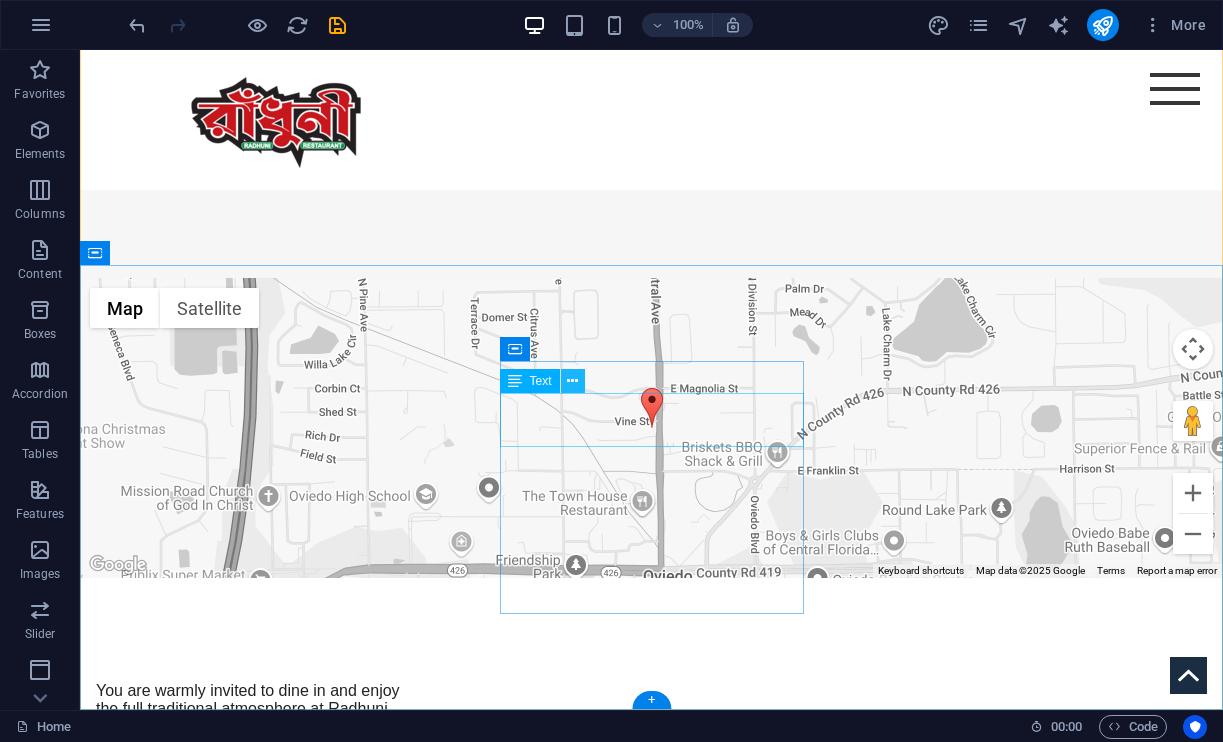 click at bounding box center (572, 381) 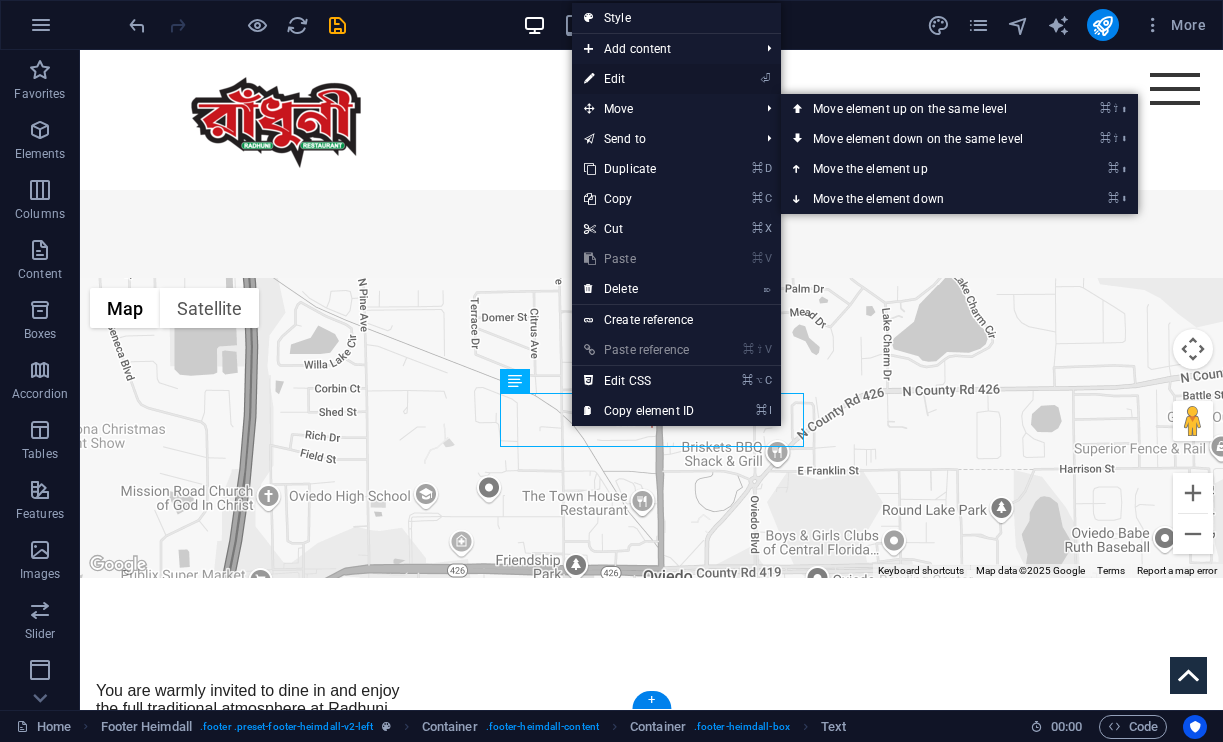 click on "⏎  Edit" at bounding box center [639, 79] 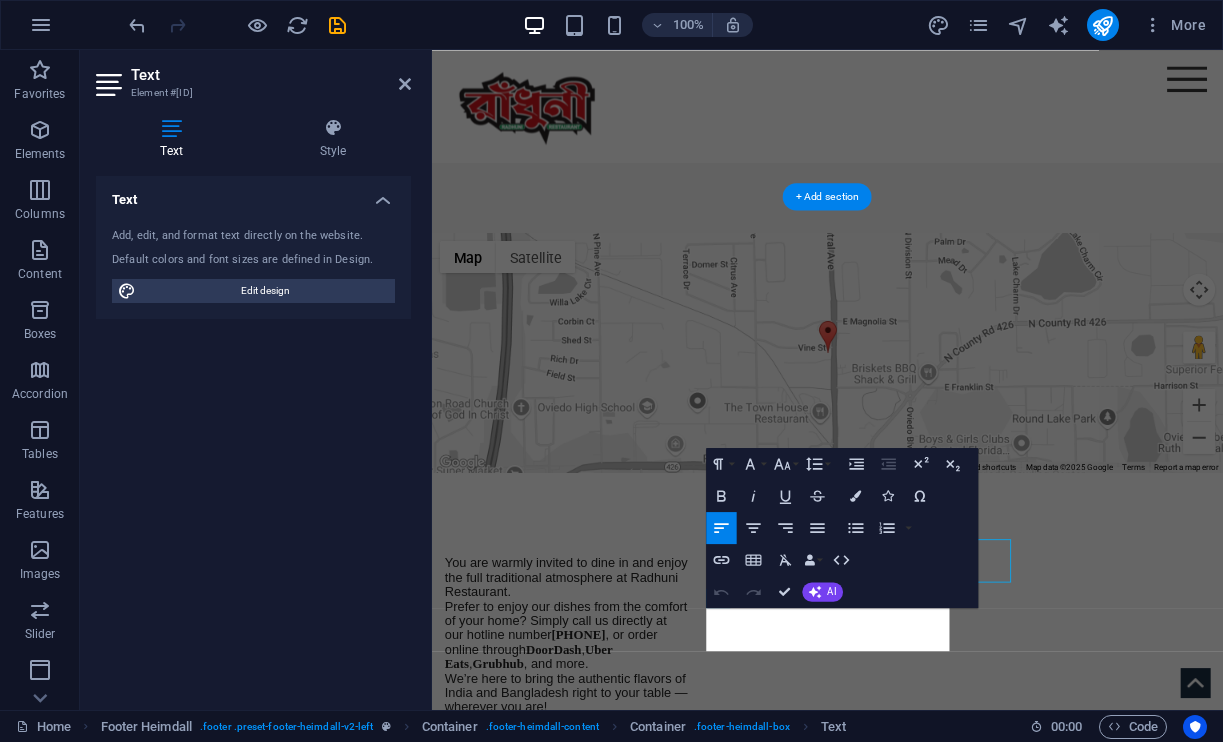scroll, scrollTop: 1209, scrollLeft: 0, axis: vertical 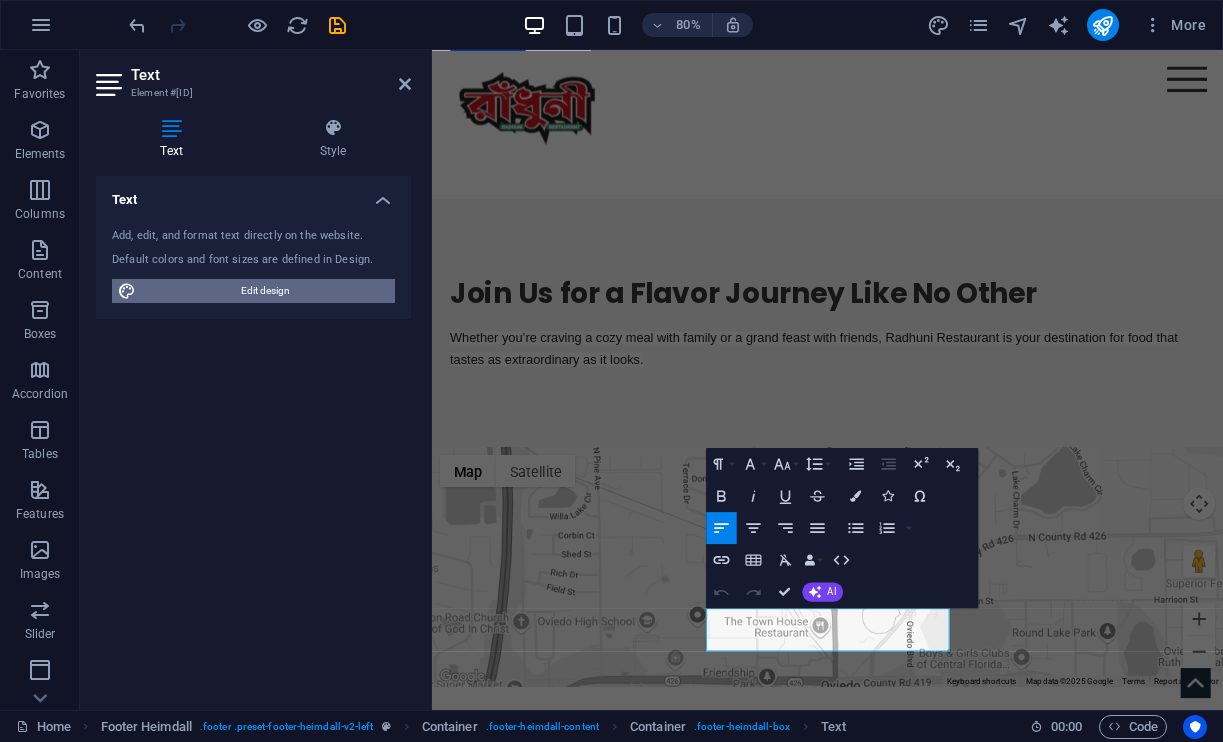 click on "Edit design" at bounding box center [265, 291] 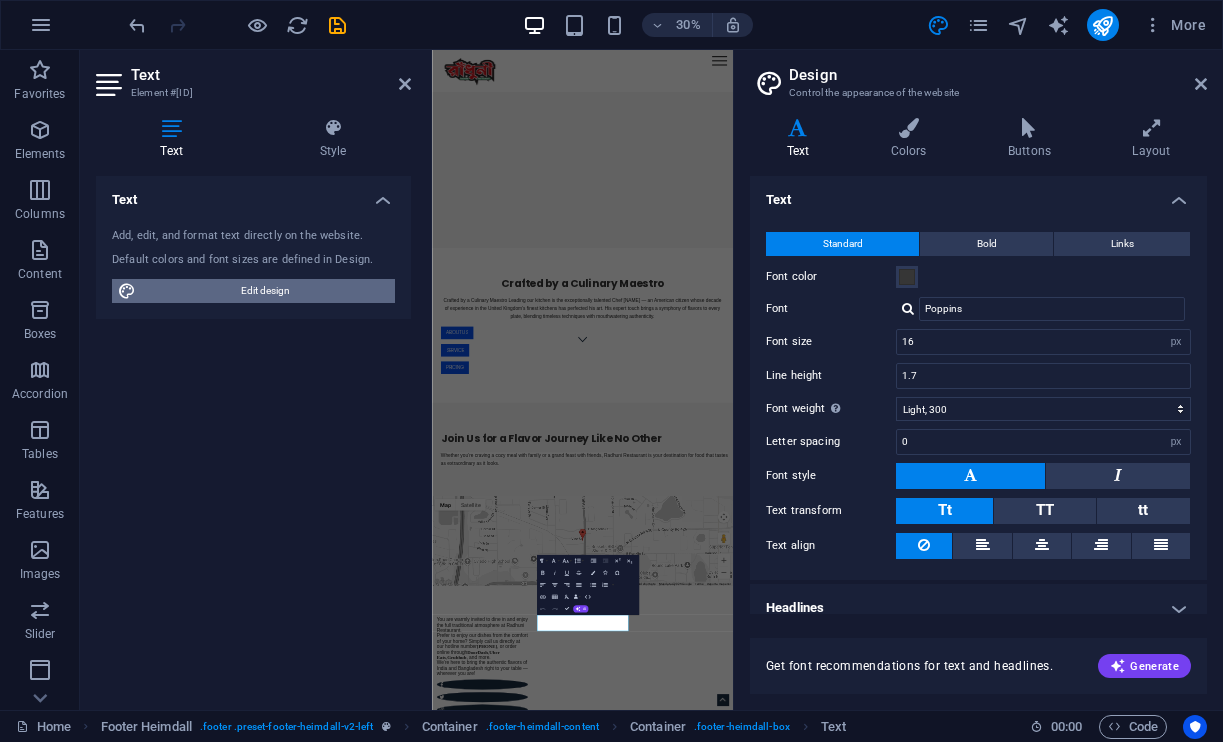 scroll, scrollTop: 1192, scrollLeft: 0, axis: vertical 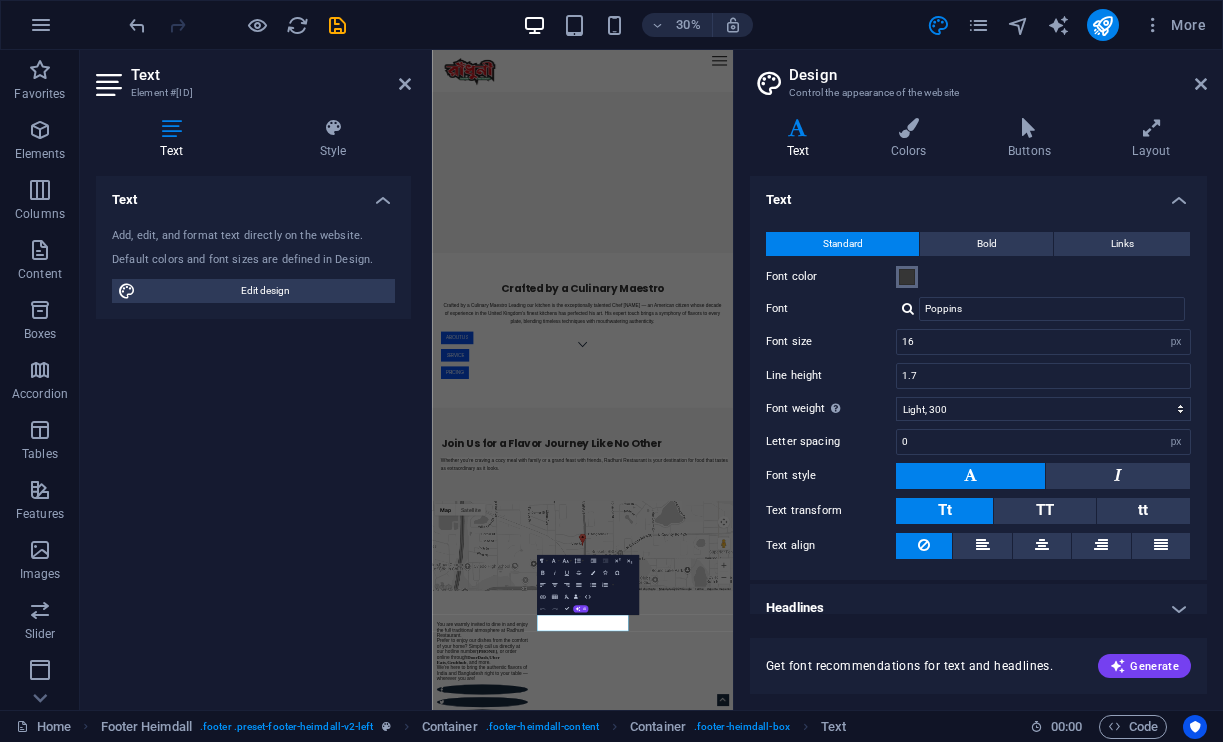 click at bounding box center [907, 277] 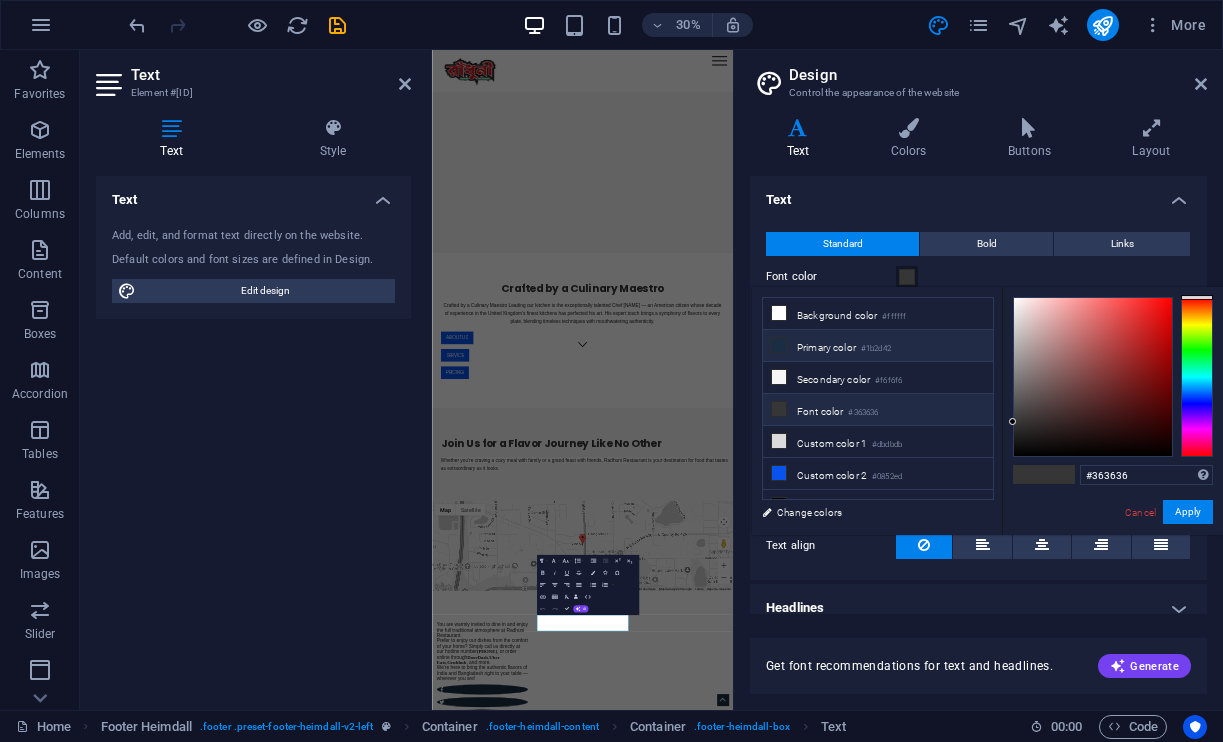 click on "Primary color
#1b2d42" at bounding box center [878, 346] 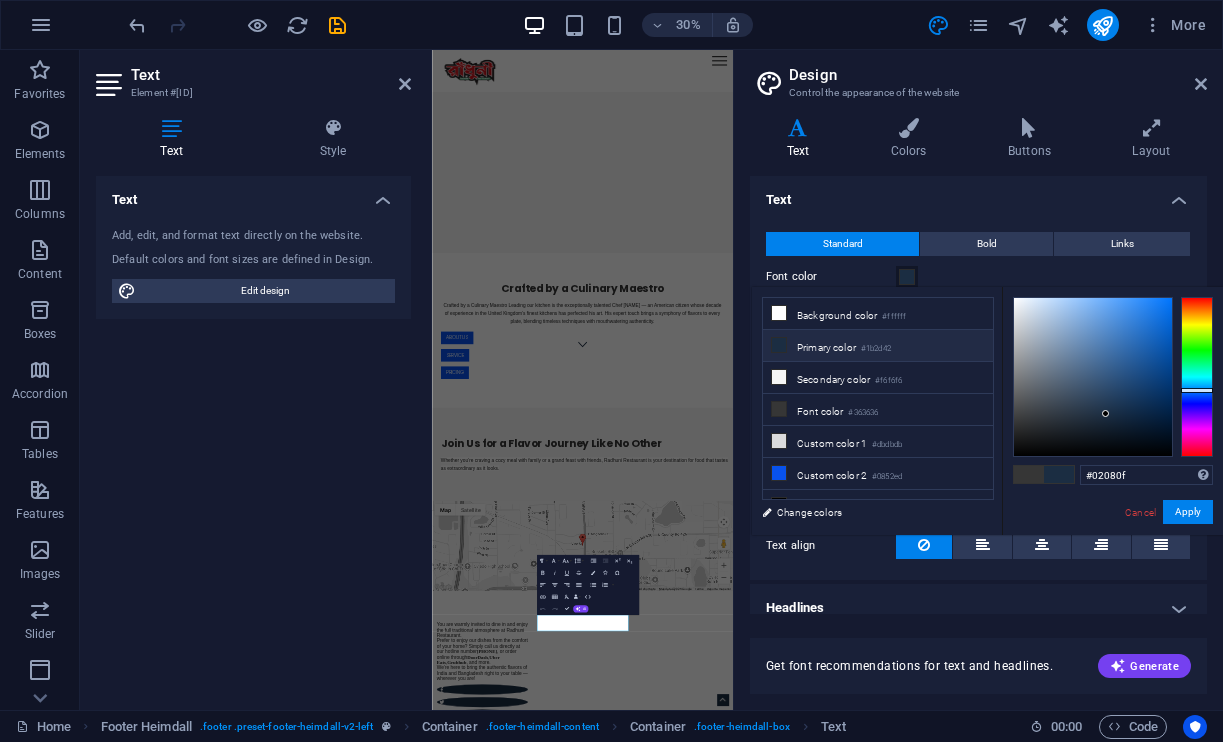 click at bounding box center (1093, 377) 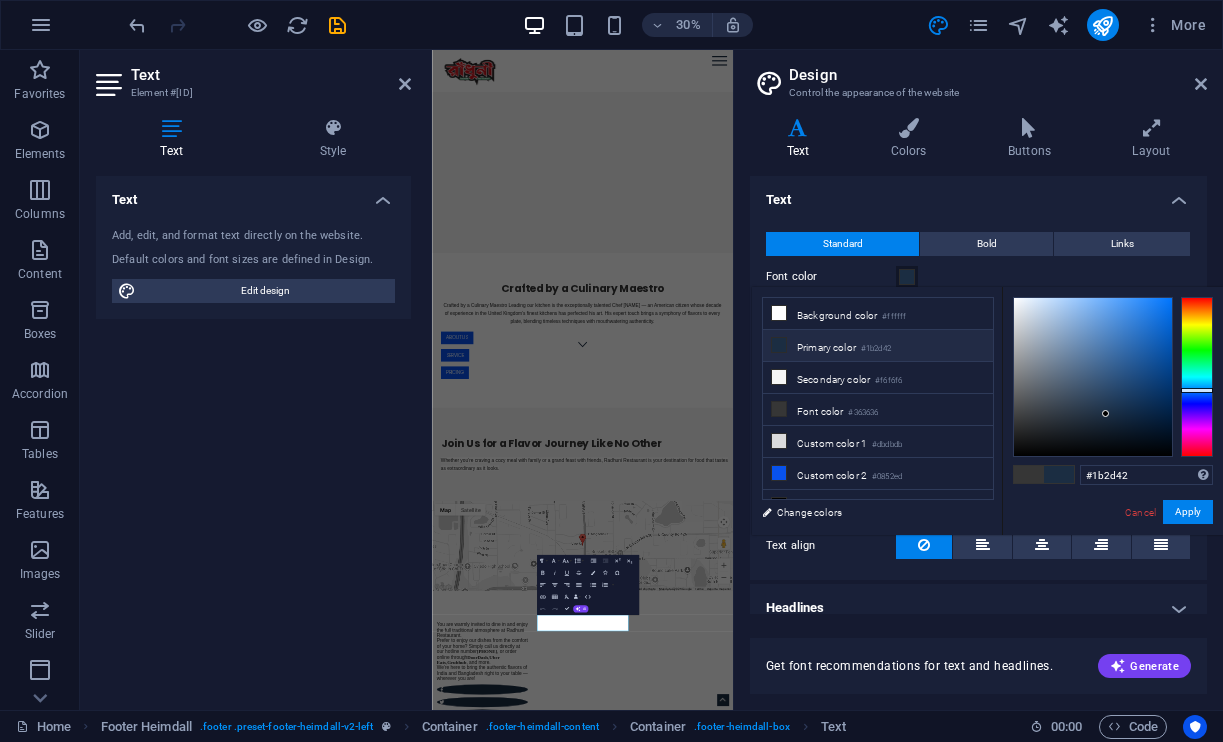 type on "#02080f" 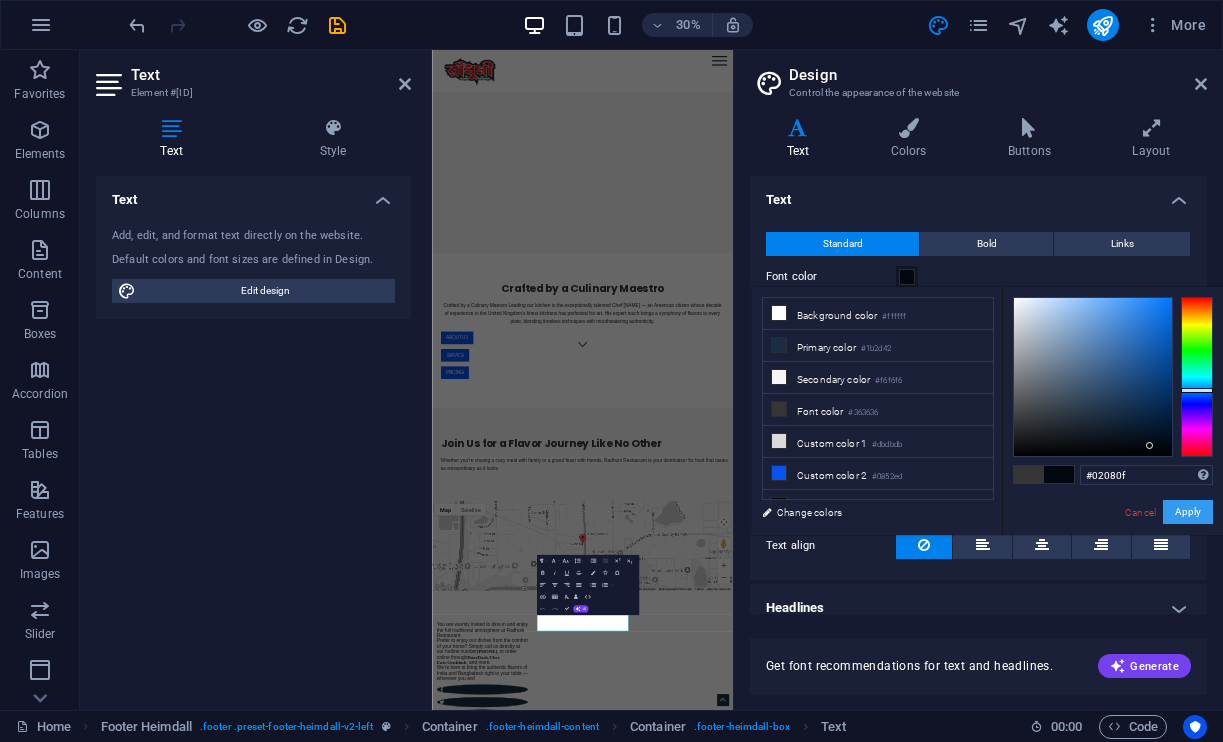 click on "Apply" at bounding box center [1188, 512] 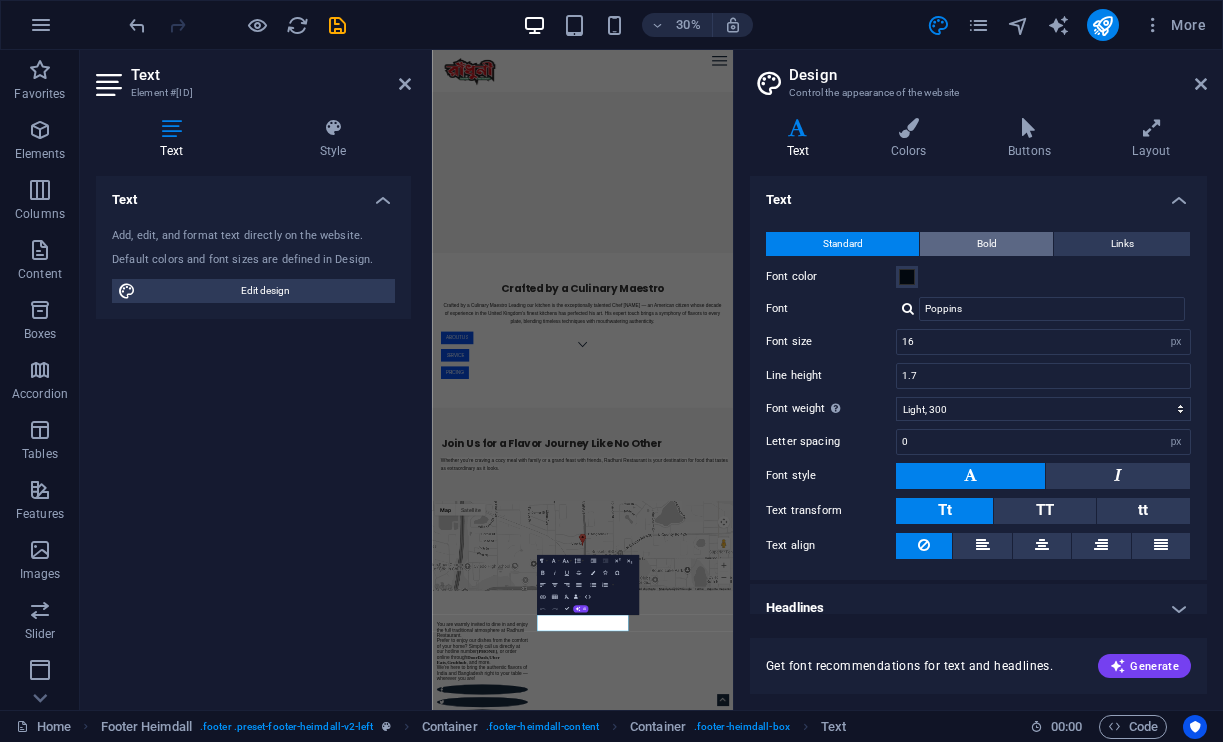 click on "Bold" at bounding box center (987, 244) 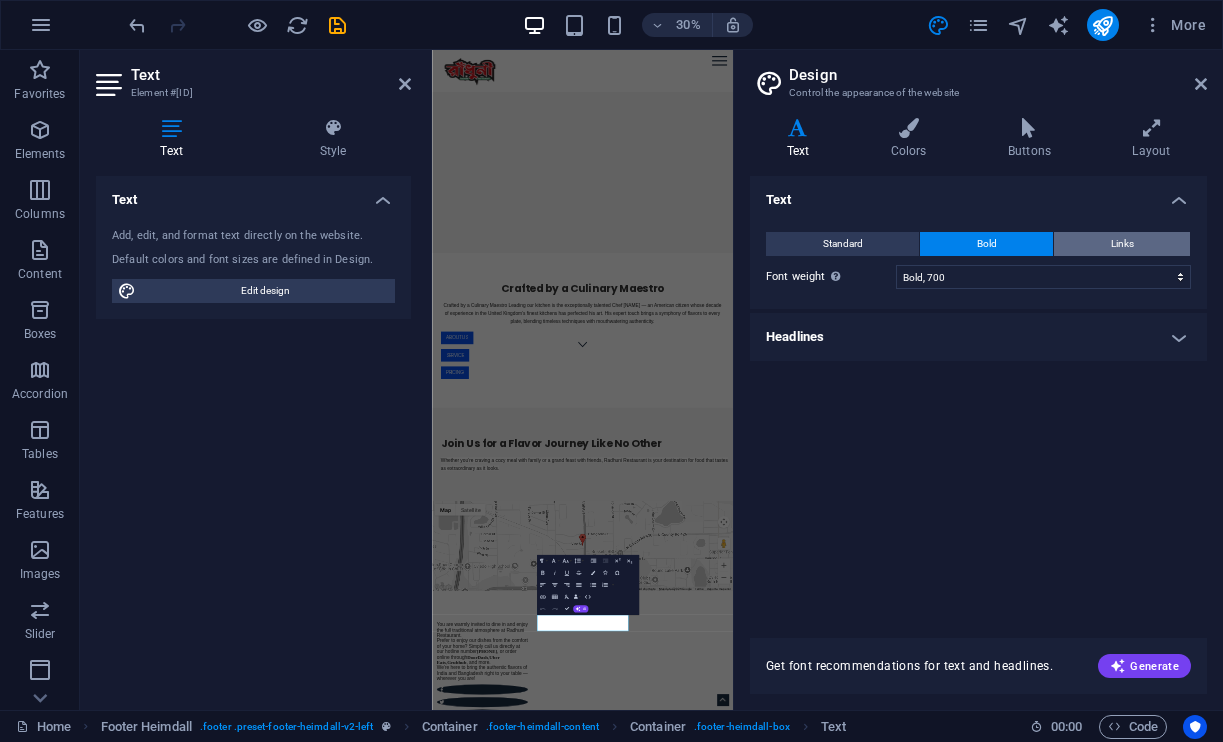 click on "Links" at bounding box center (1122, 244) 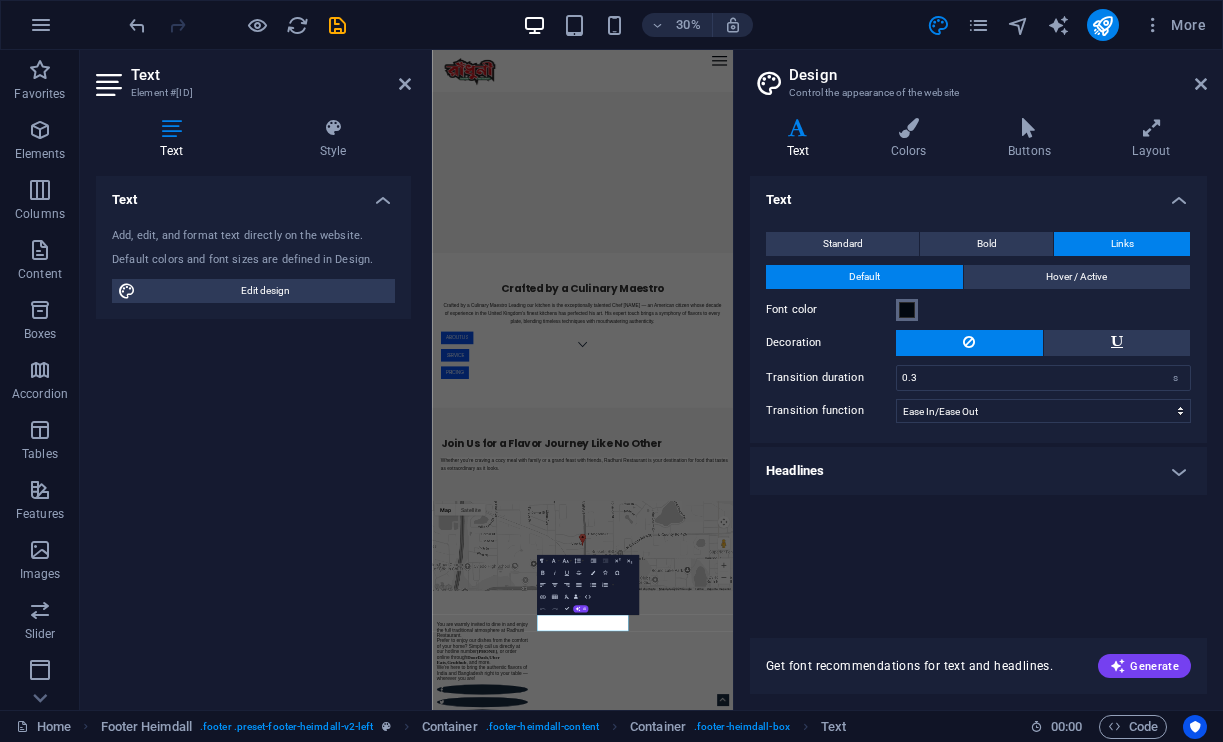 click at bounding box center (907, 310) 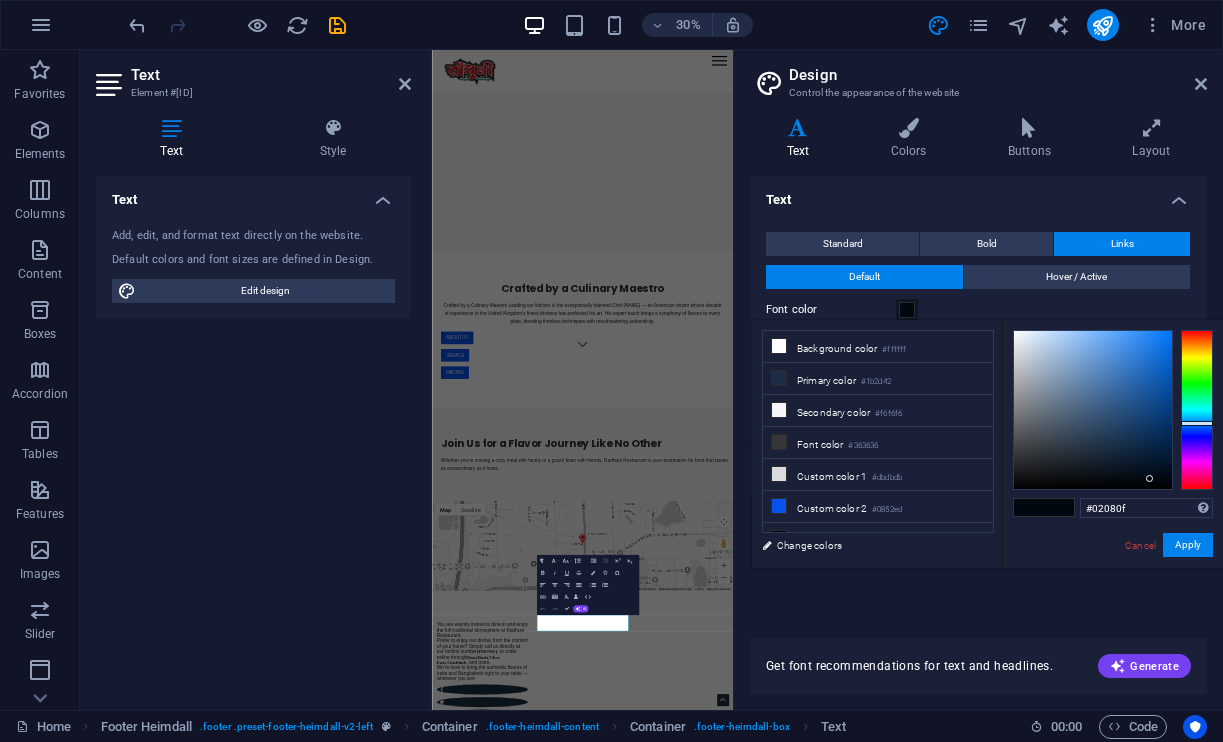 type on "#f2f5f9" 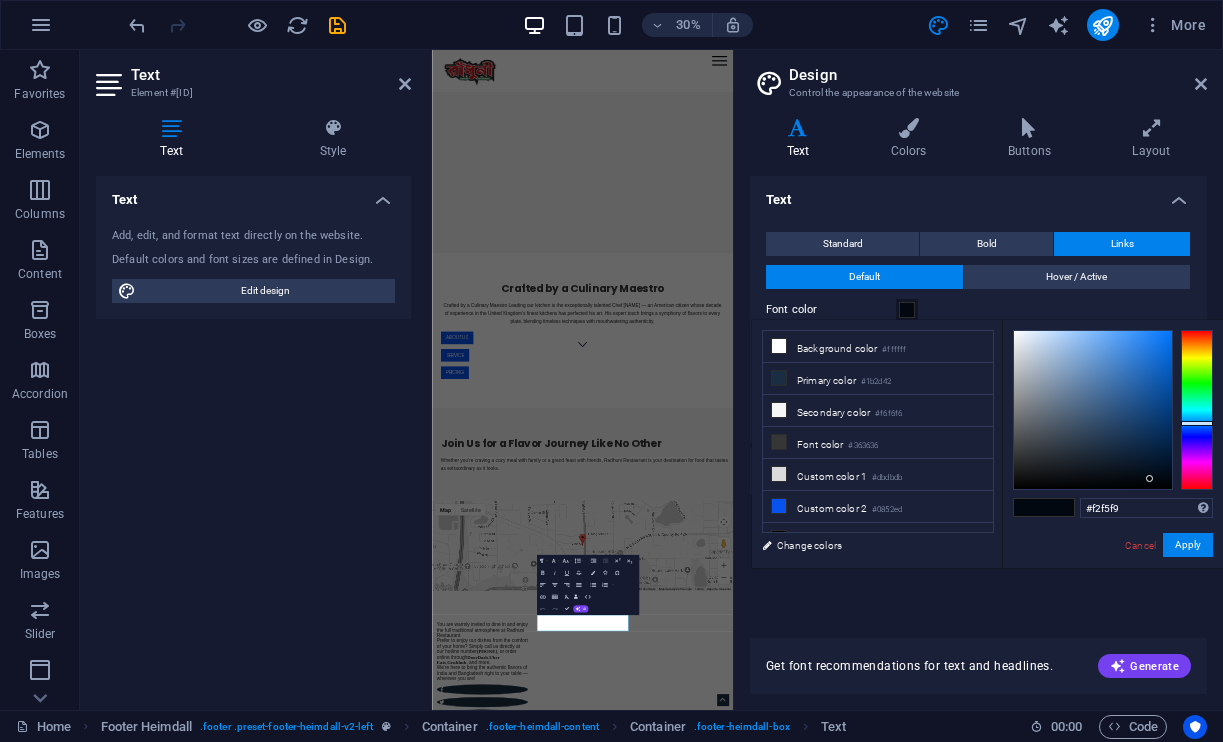 click at bounding box center (1093, 410) 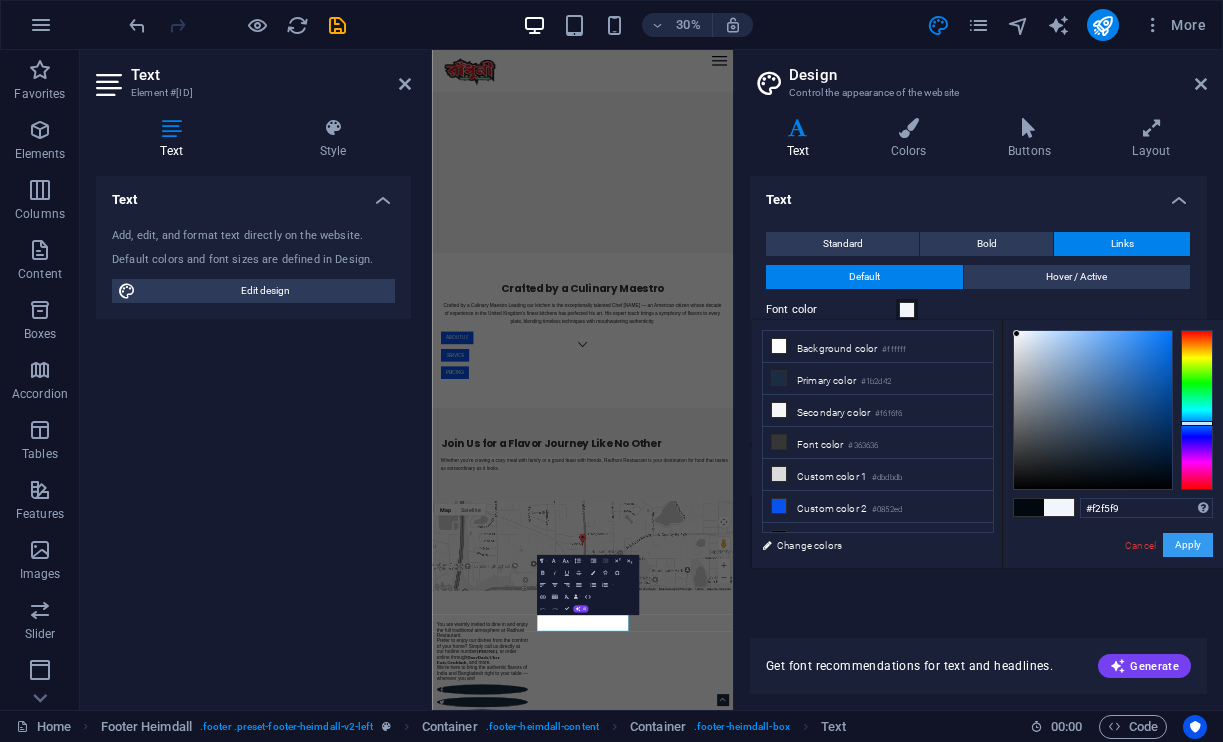 click on "Apply" at bounding box center (1188, 545) 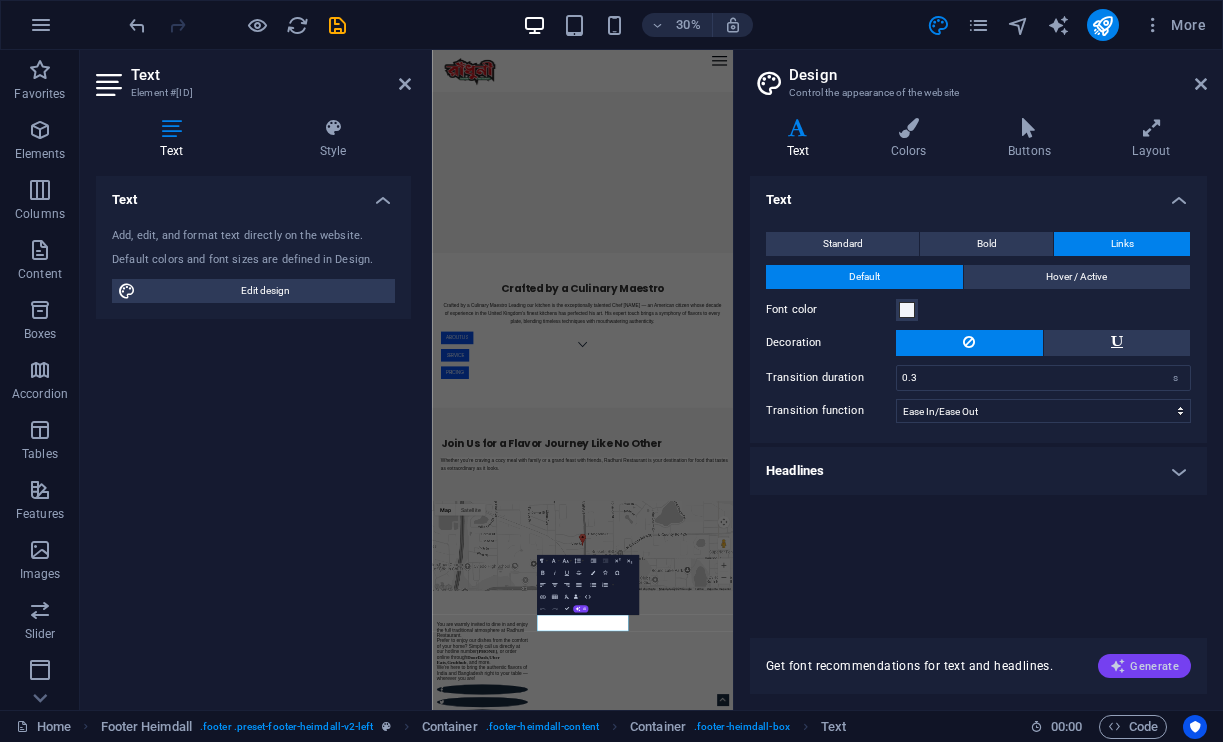 click on "Generate" at bounding box center (1144, 666) 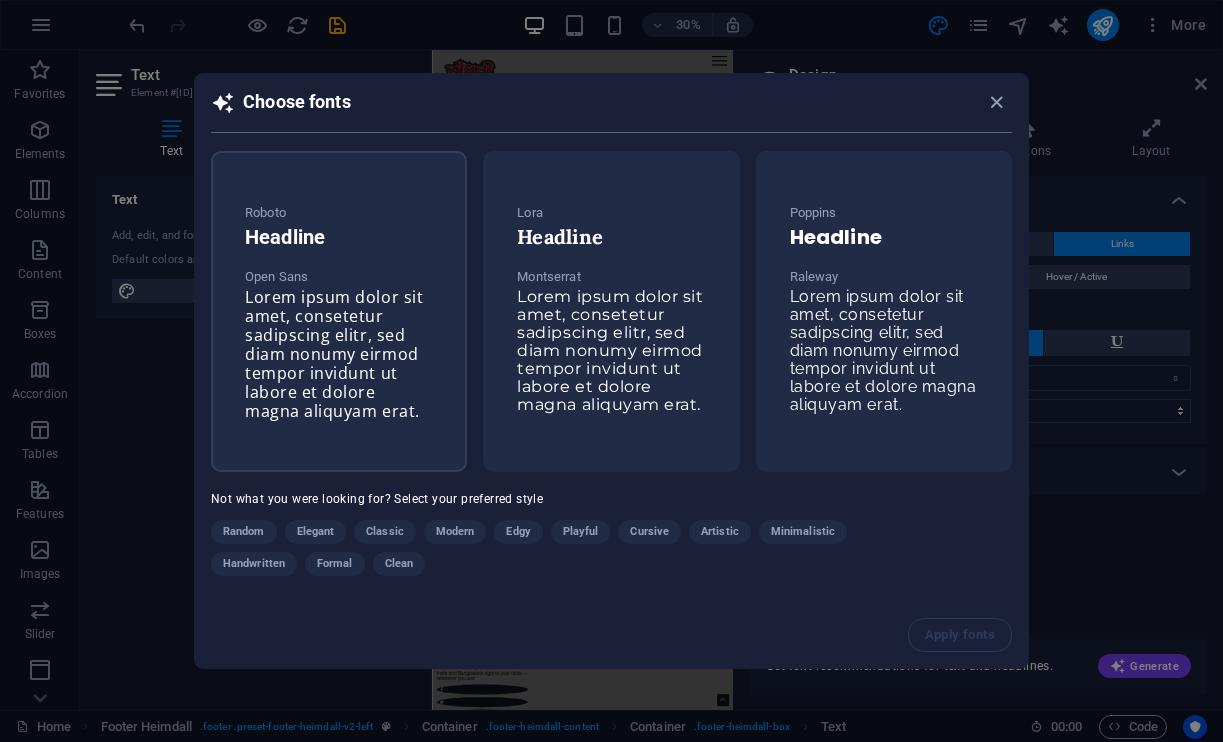 click on "Headline" at bounding box center [339, 237] 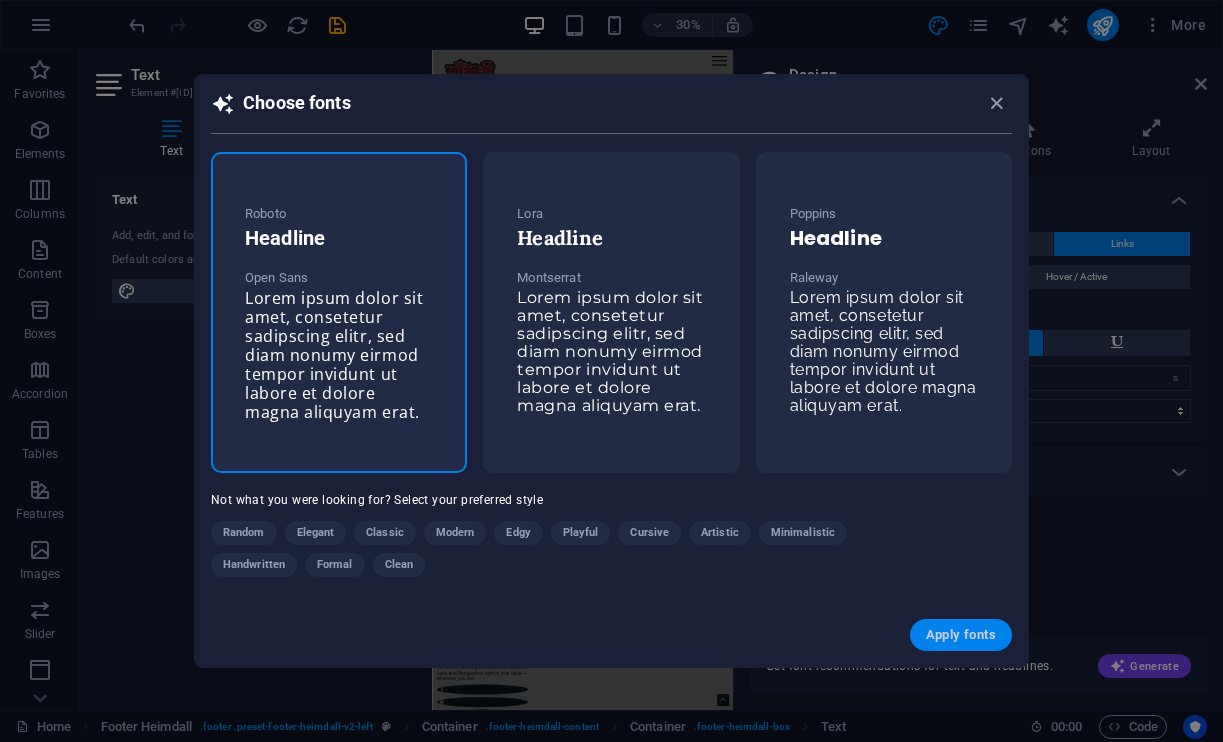 click on "Apply fonts" at bounding box center [961, 635] 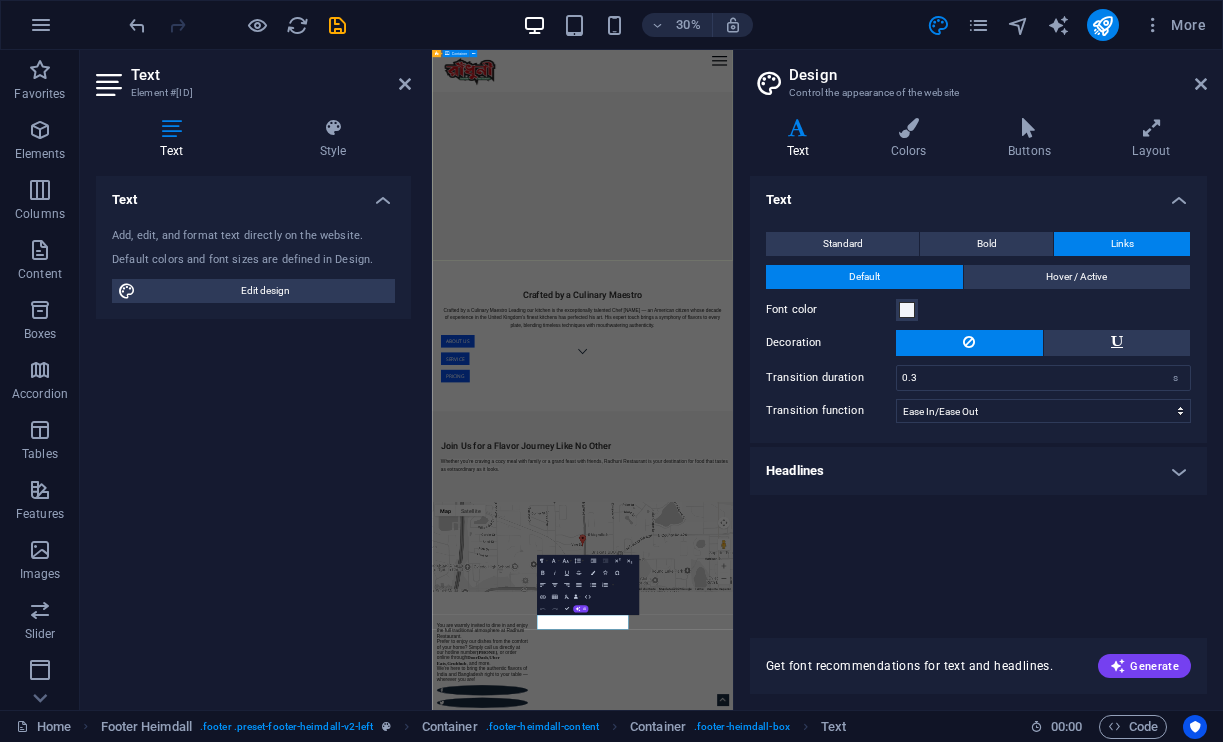 scroll, scrollTop: 1168, scrollLeft: 0, axis: vertical 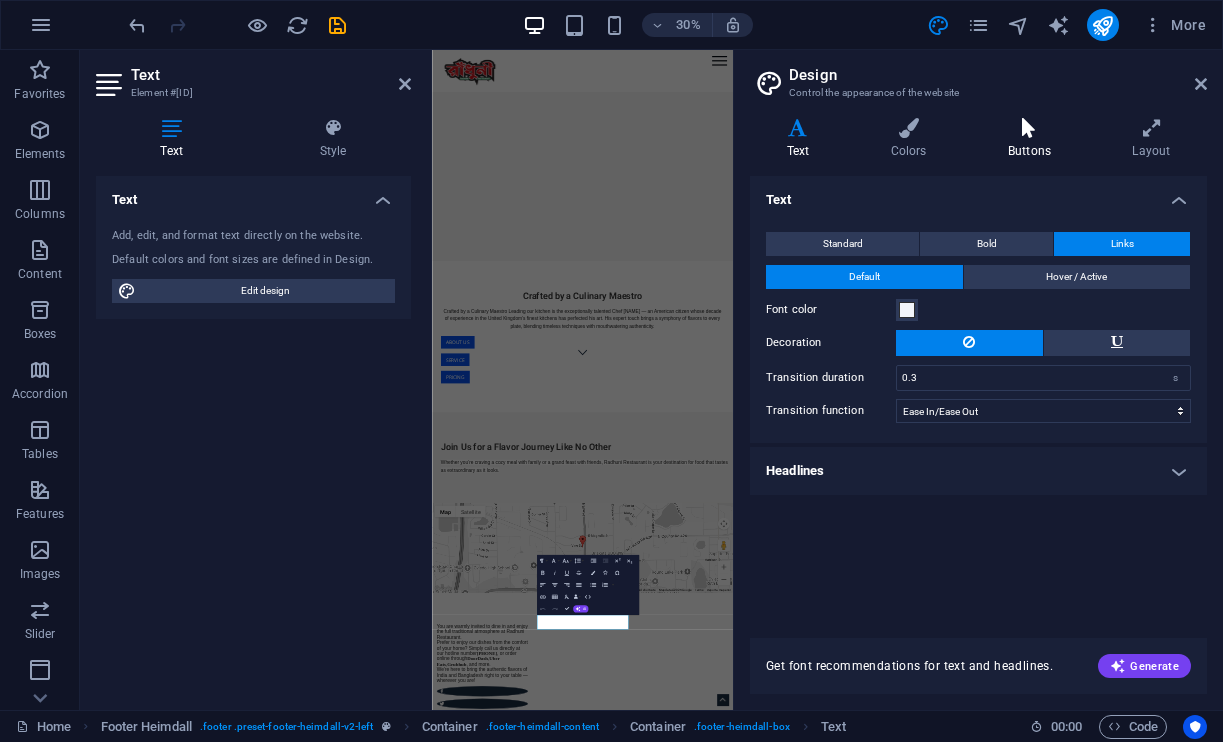 click on "Buttons" at bounding box center (1033, 139) 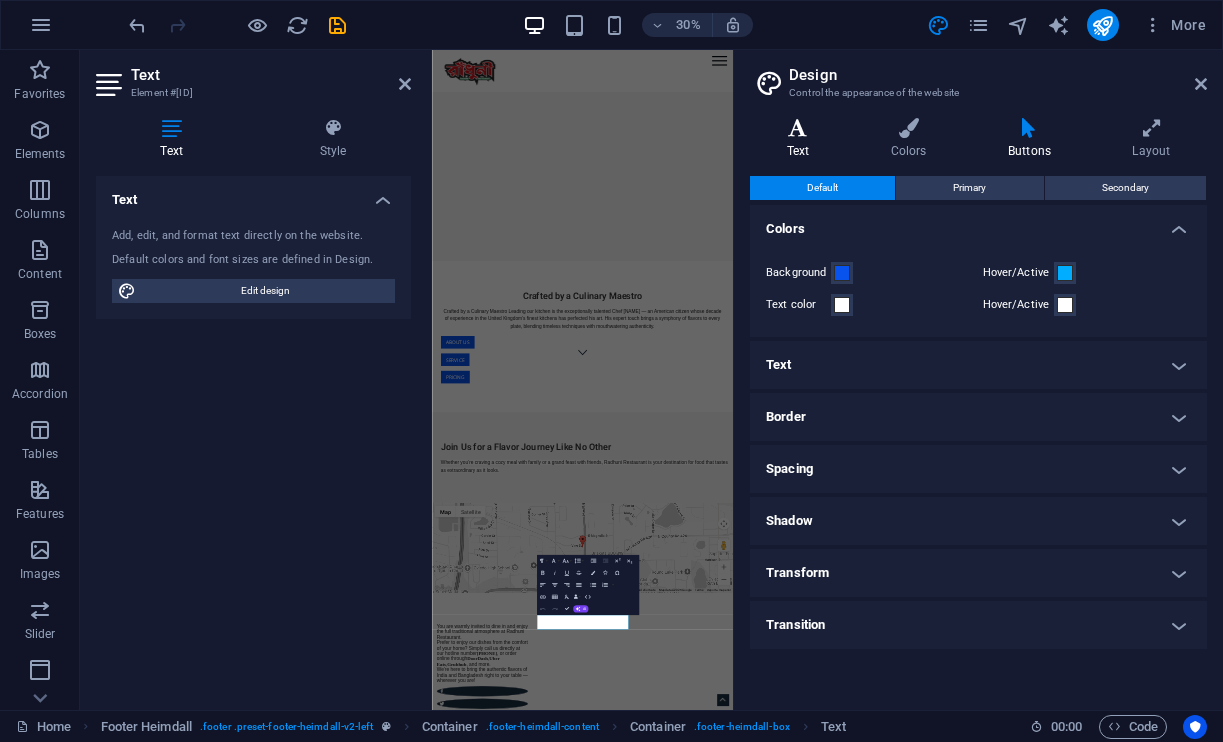 click on "Text" at bounding box center (802, 139) 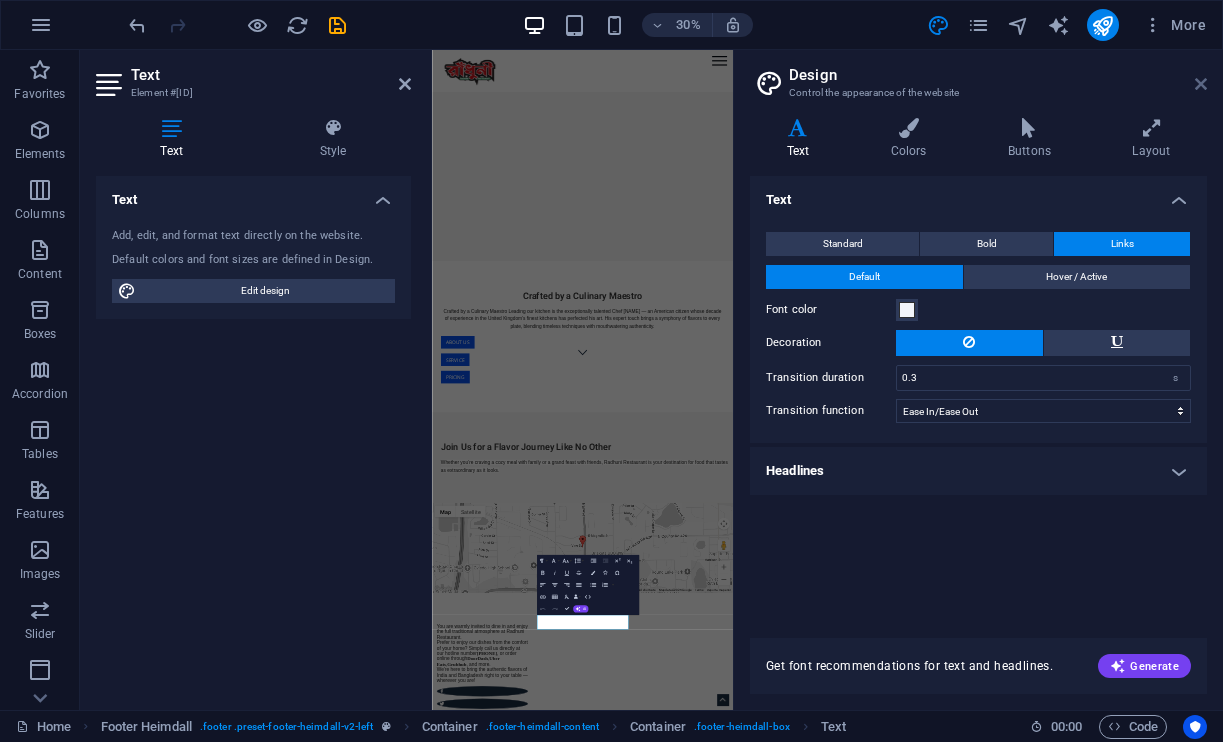 click at bounding box center (1201, 84) 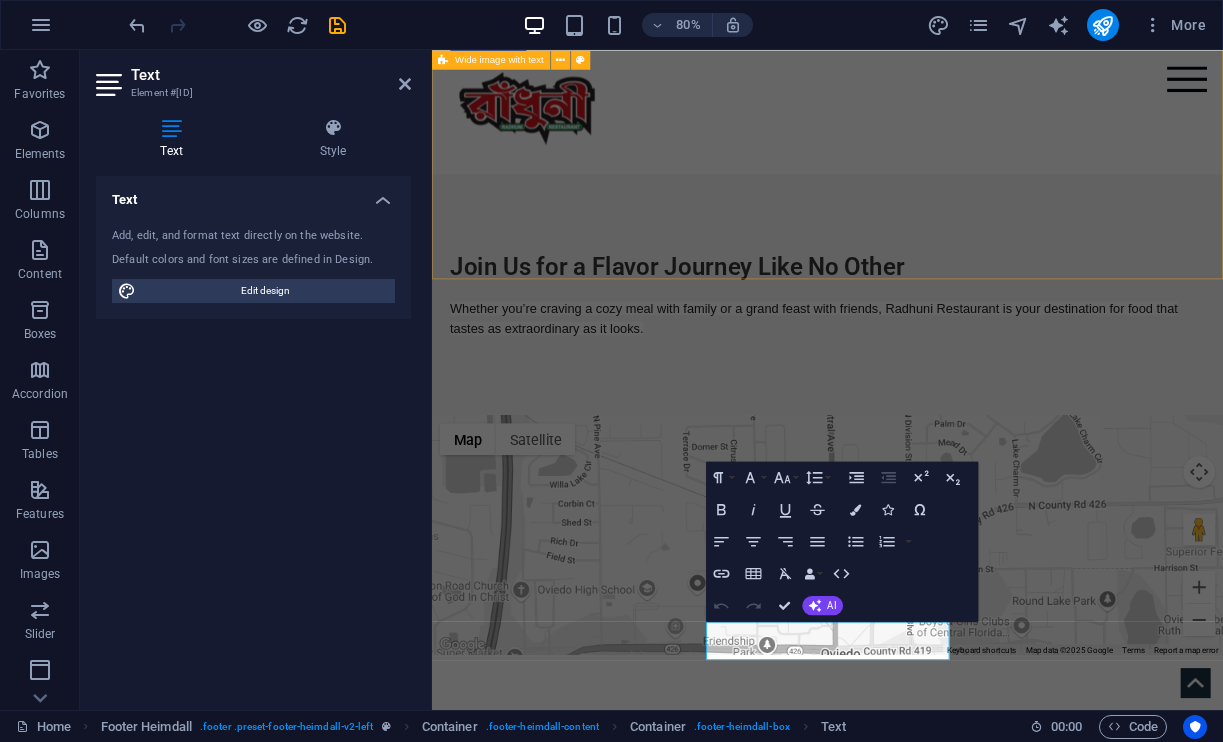 click on "Join Us for a Flavor Journey Like No Other Whether you’re craving a cozy meal with family or a grand feast with friends, Radhuni Restaurant is your destination for food that tastes as extraordinary as it looks." at bounding box center (926, 355) 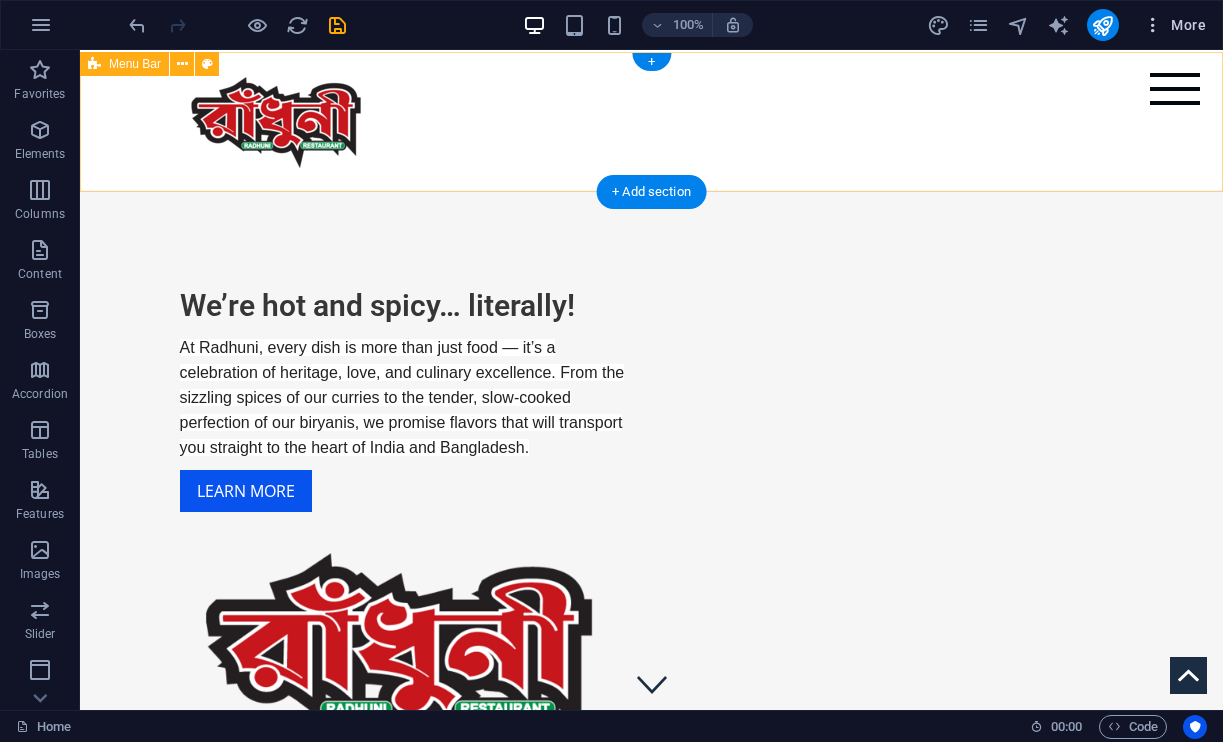 scroll, scrollTop: 0, scrollLeft: 0, axis: both 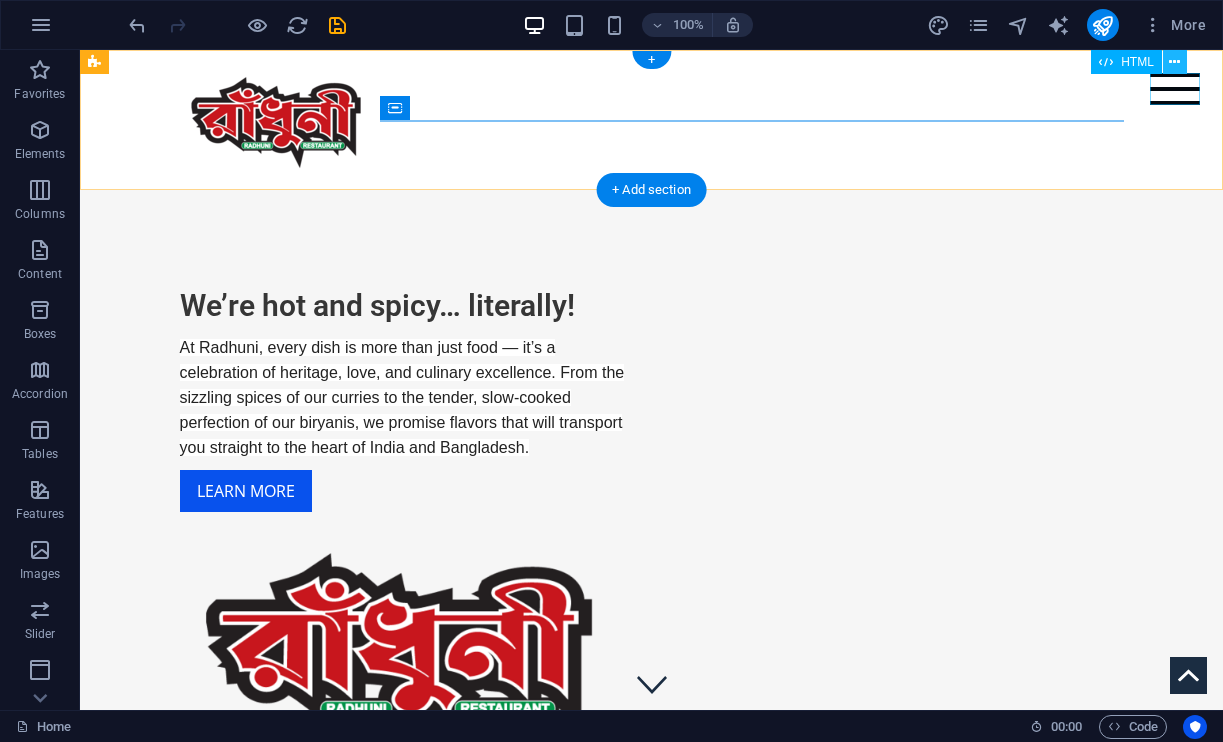 click at bounding box center (1174, 62) 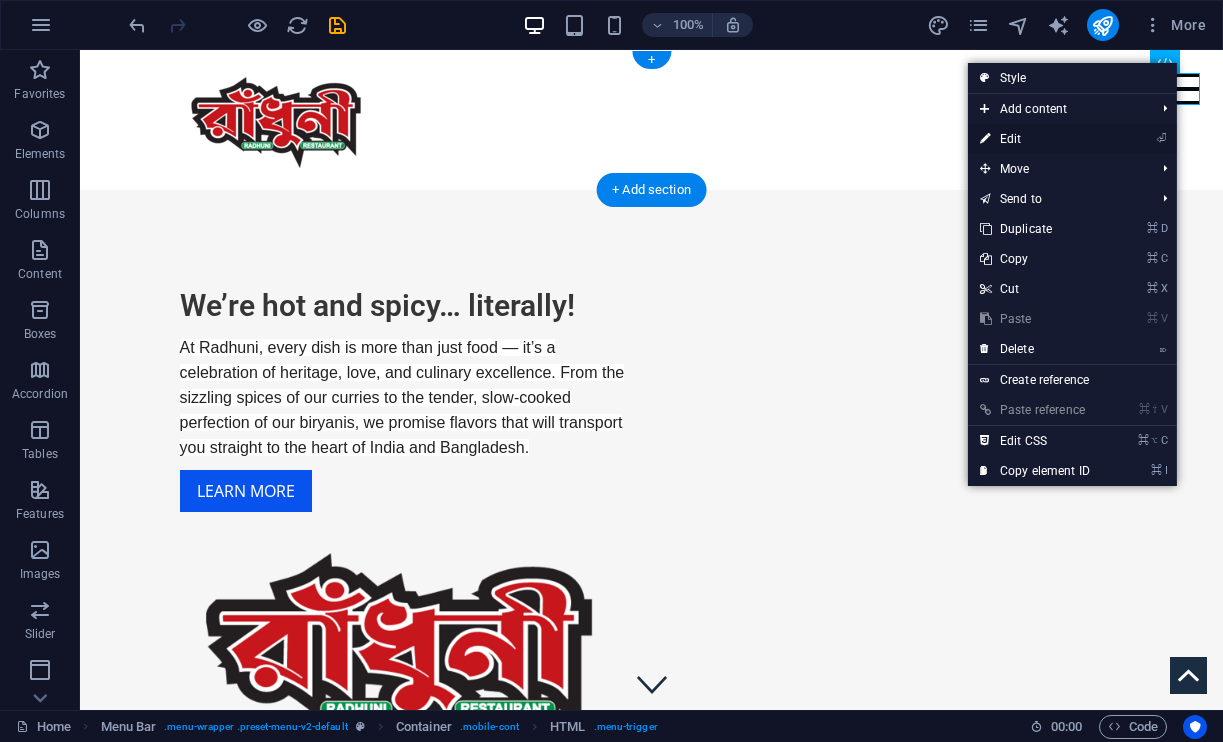 click on "⏎  Edit" at bounding box center [1035, 139] 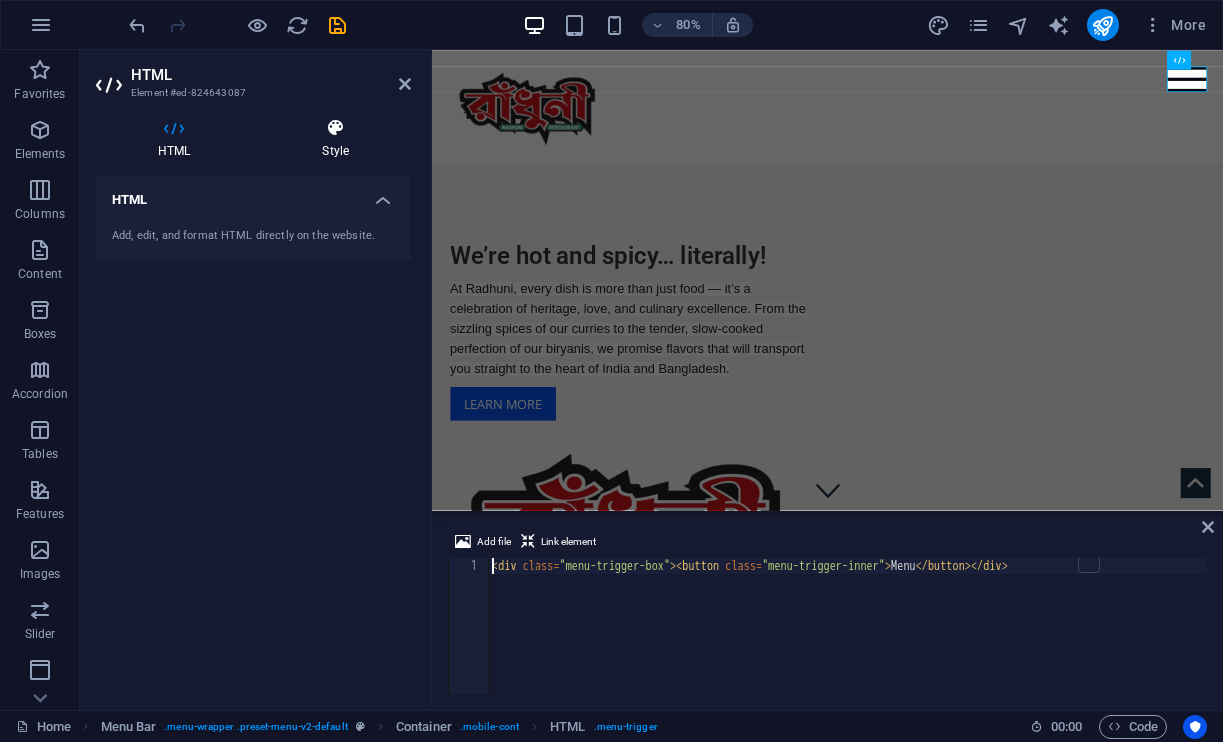 click at bounding box center [335, 128] 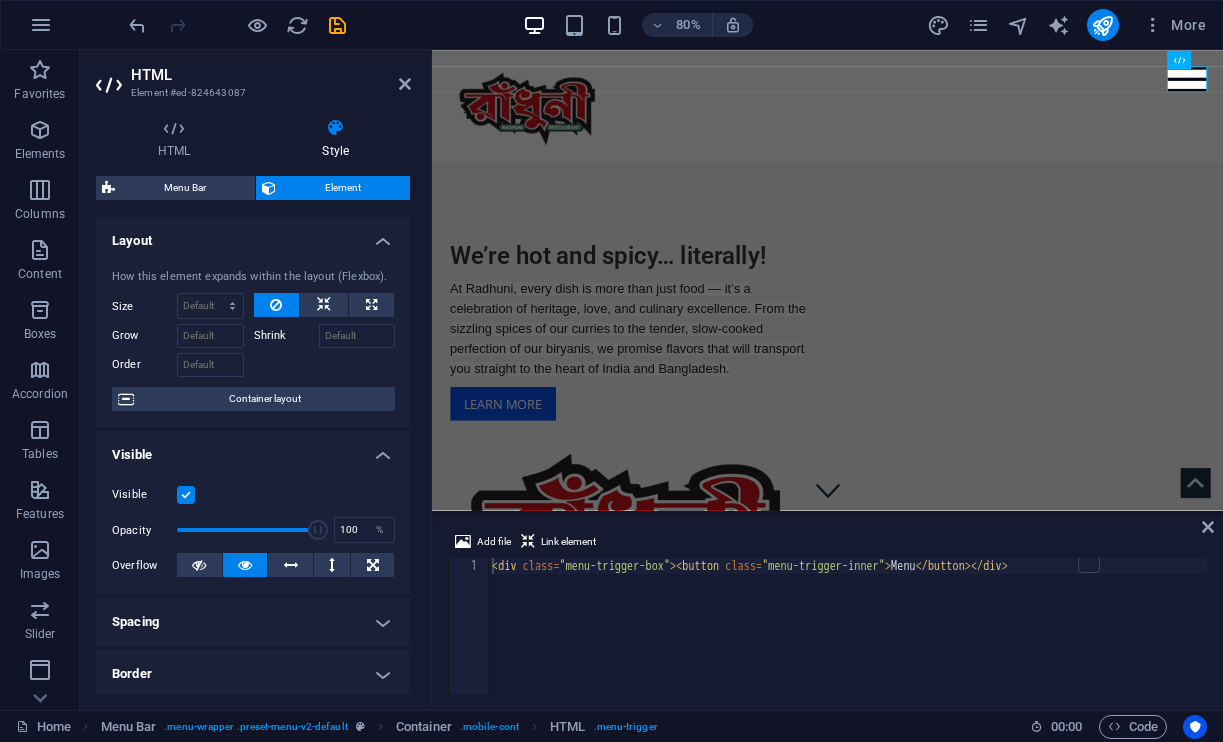 scroll, scrollTop: 0, scrollLeft: 0, axis: both 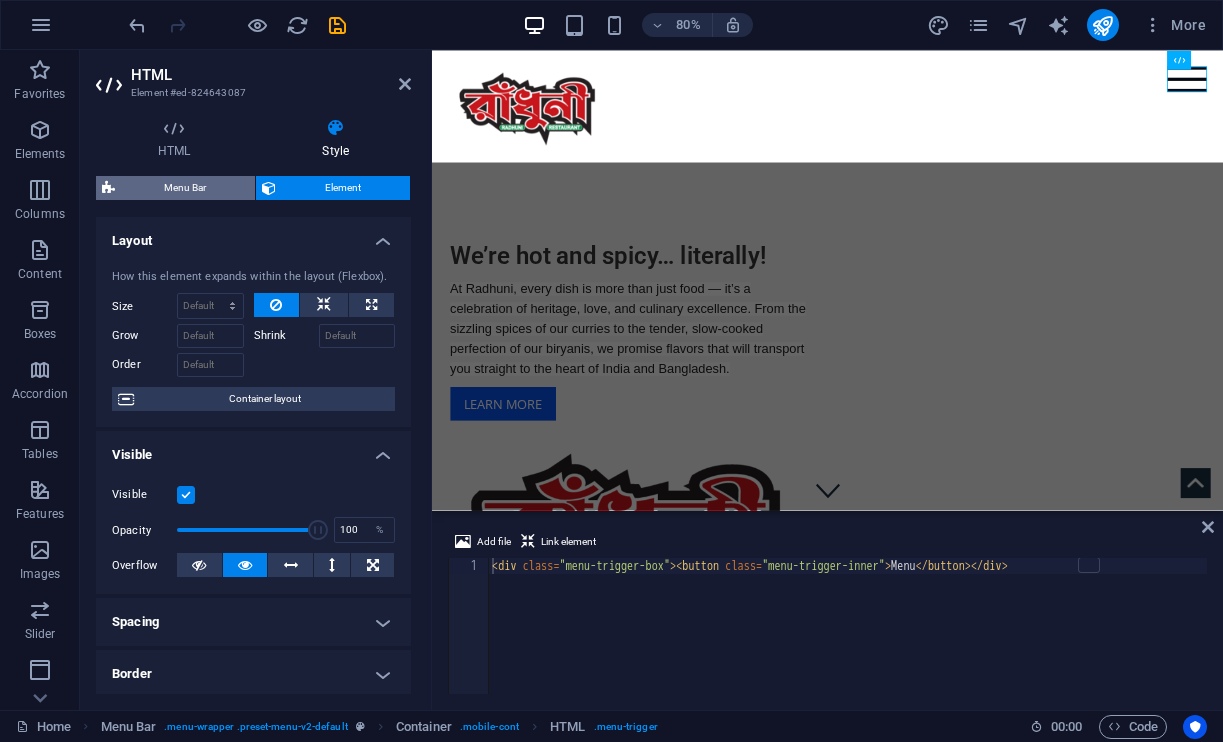 click on "Menu Bar" at bounding box center (185, 188) 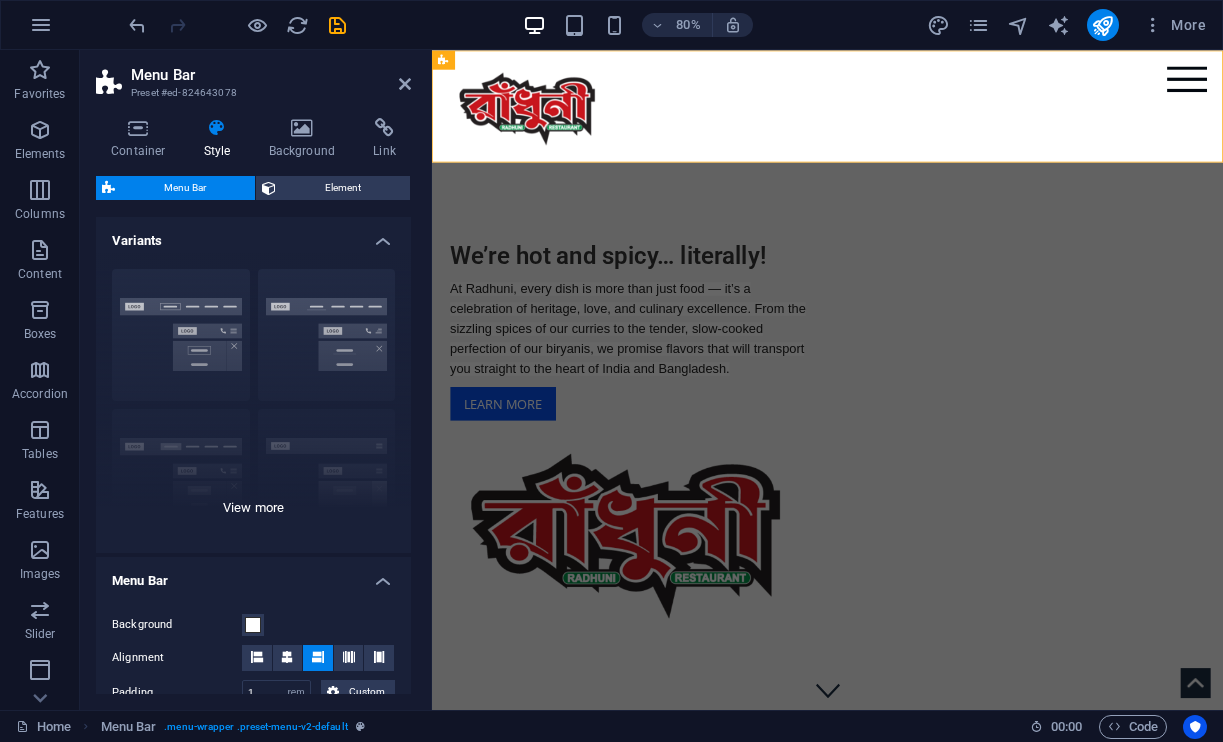 click on "Border Centered Default Fixed Loki Trigger Wide XXL" at bounding box center [253, 403] 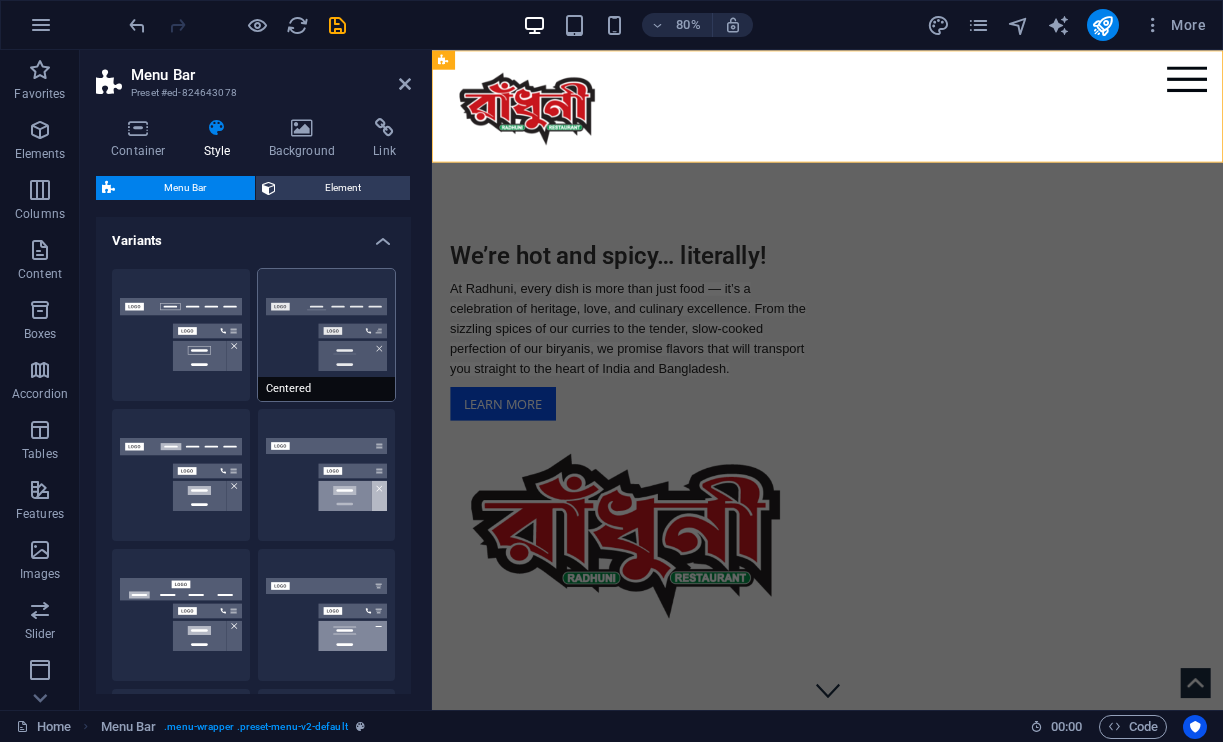 click on "Centered" at bounding box center (327, 389) 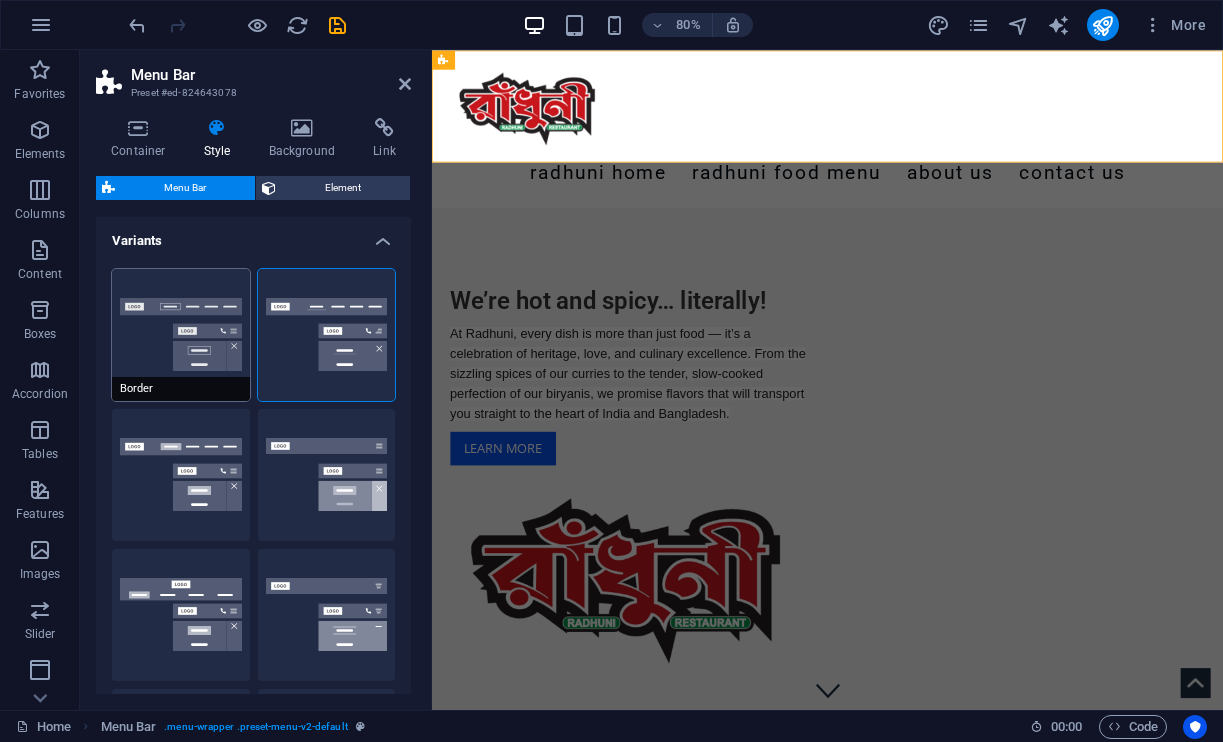 click on "Border" at bounding box center (181, 335) 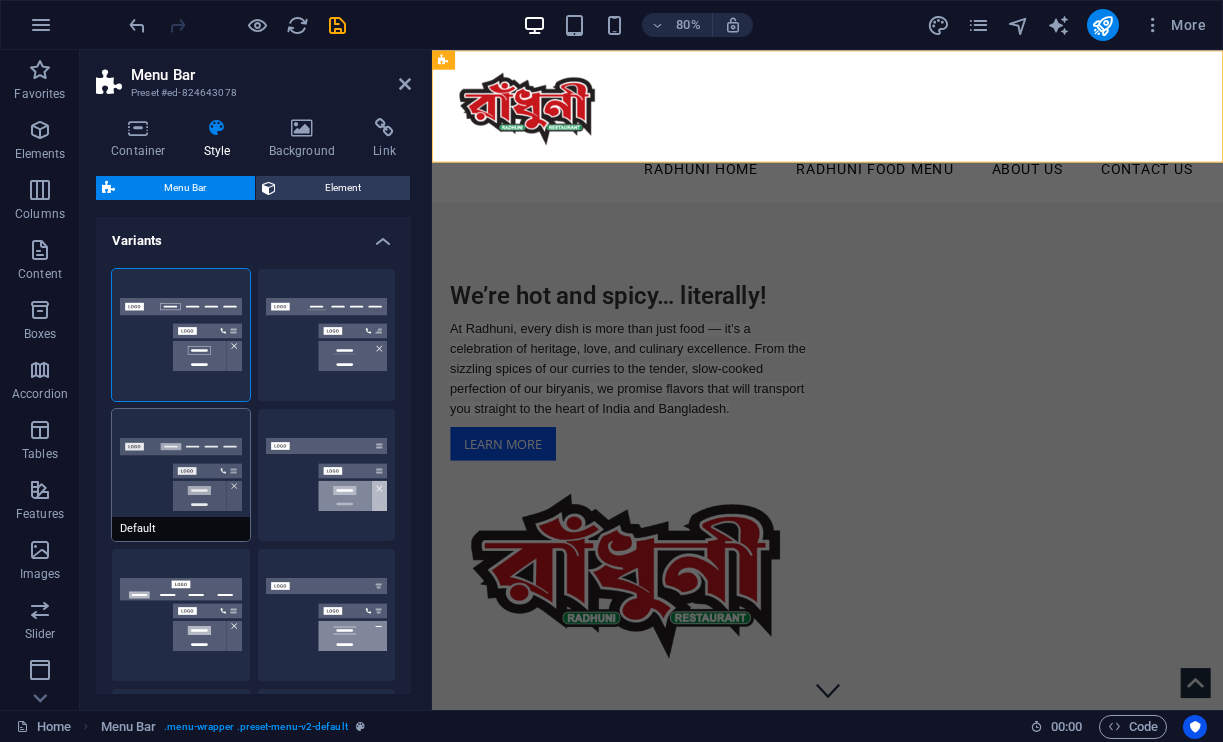 click on "Default" at bounding box center [181, 475] 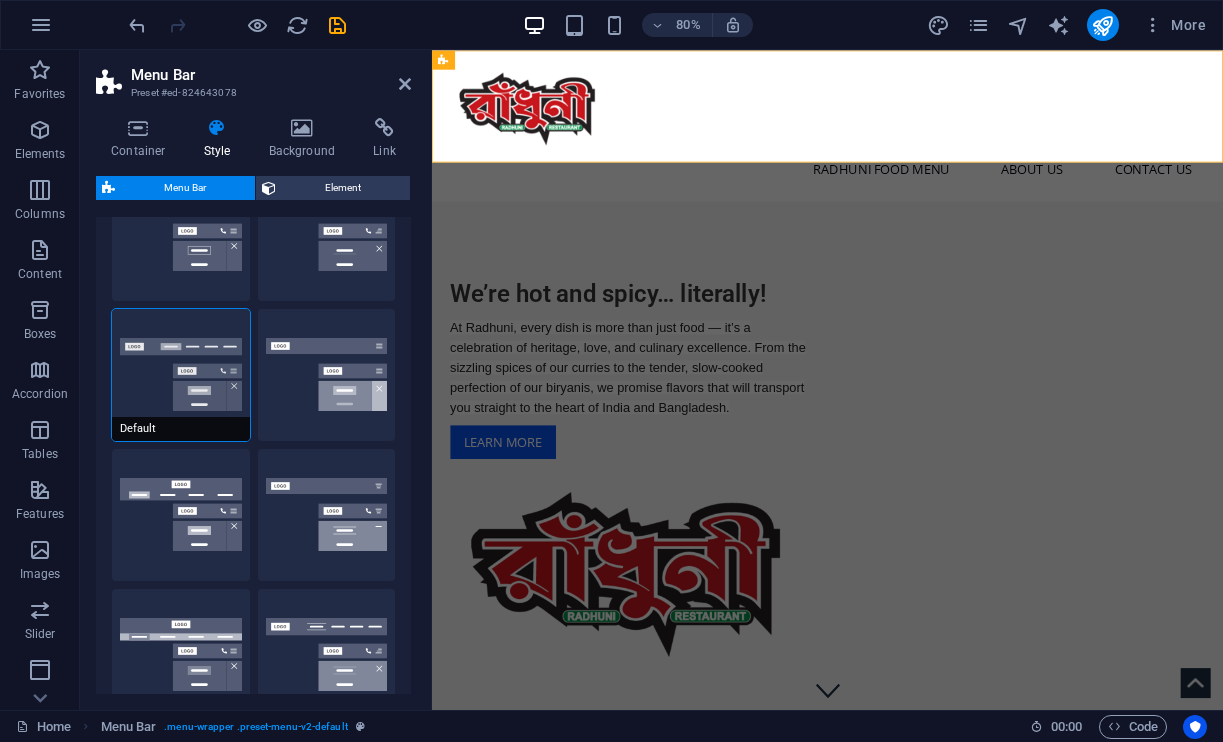 scroll, scrollTop: 101, scrollLeft: 0, axis: vertical 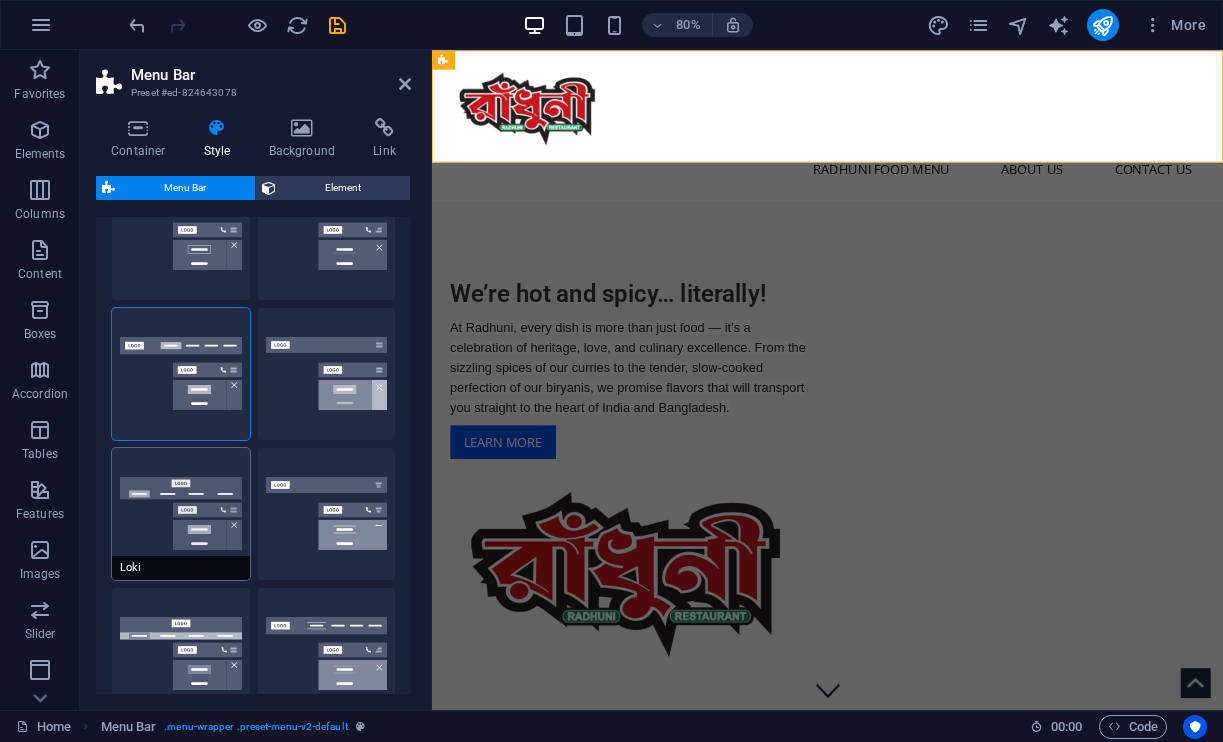 click on "Loki" at bounding box center (181, 514) 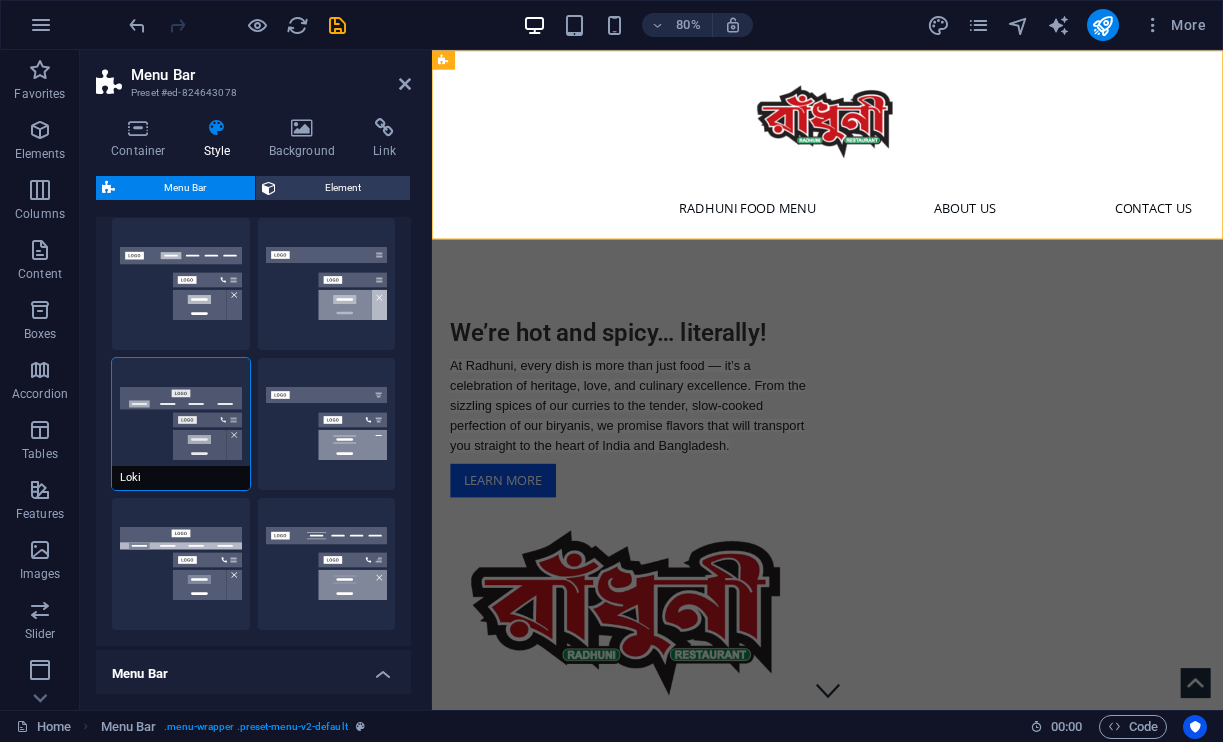 scroll, scrollTop: 197, scrollLeft: 0, axis: vertical 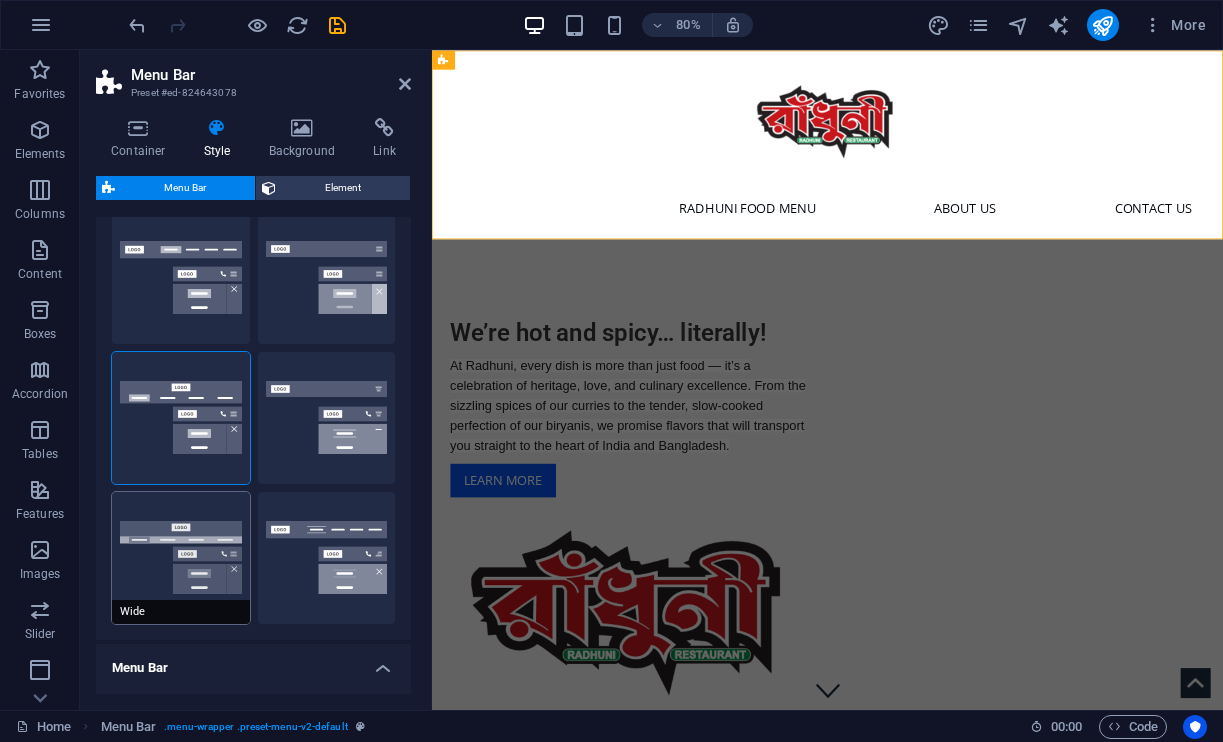 click on "Wide" at bounding box center [181, 558] 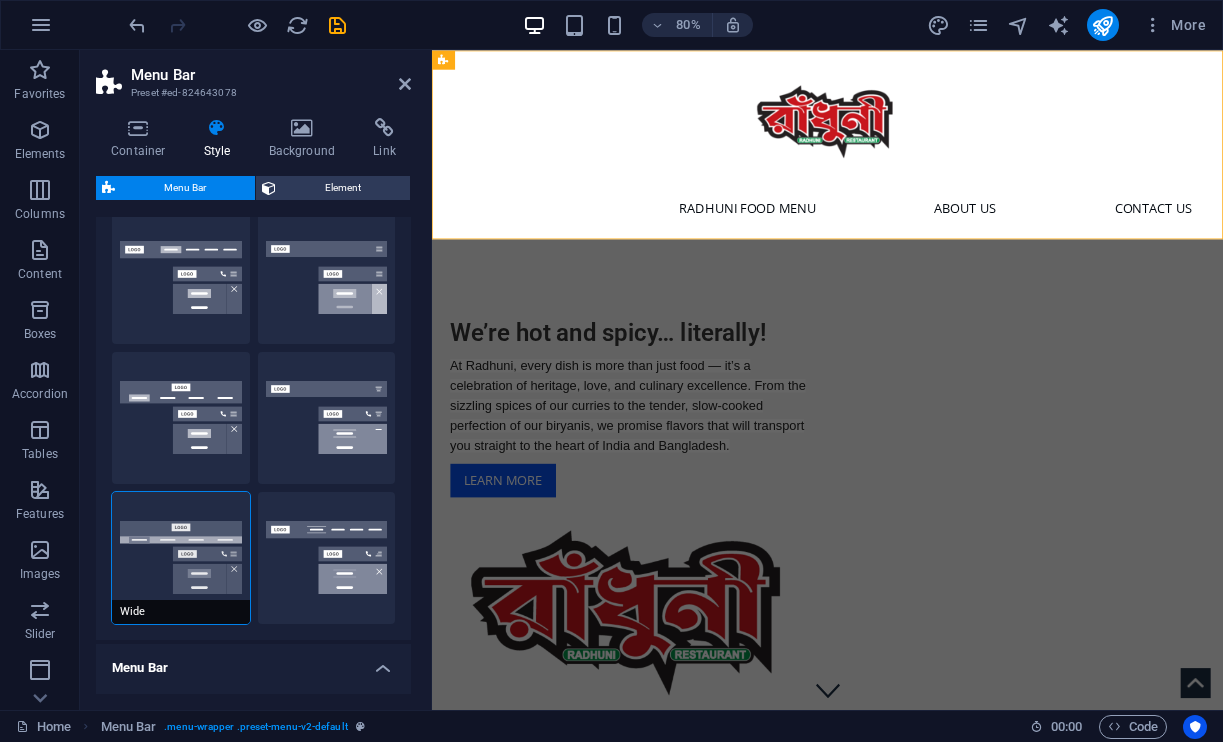 type on "0" 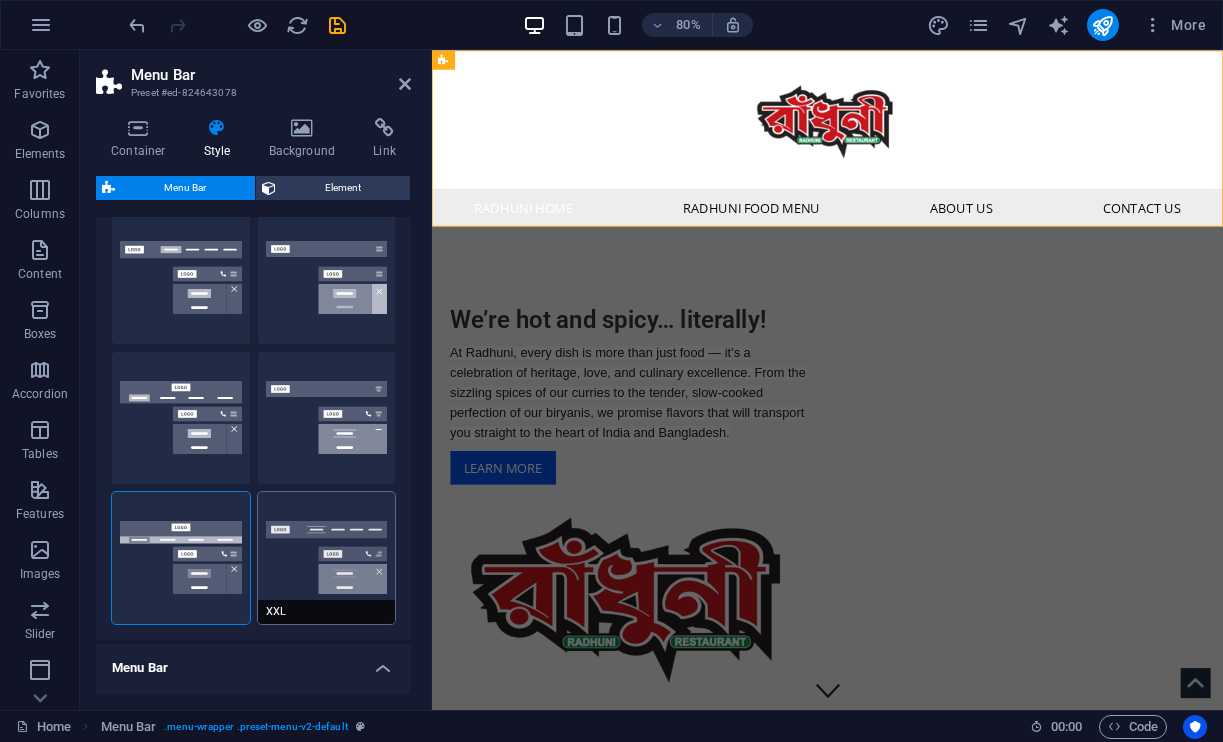 click on "XXL" at bounding box center (327, 558) 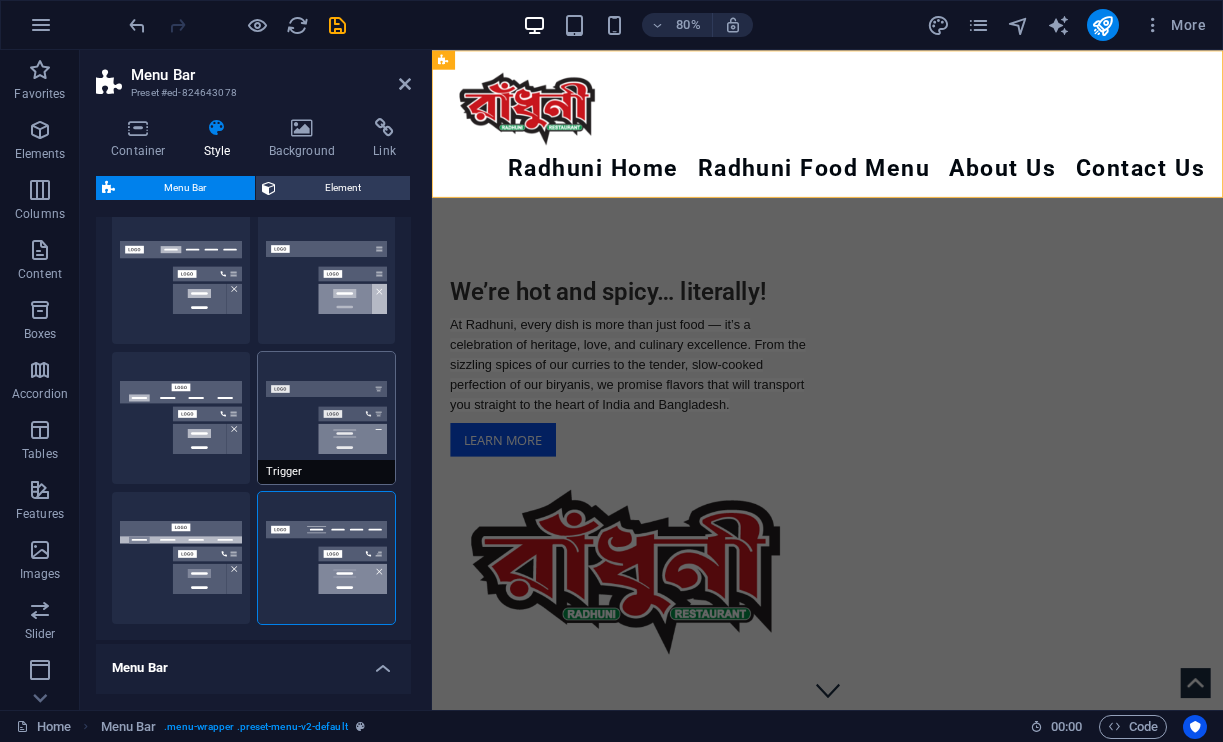 click on "Trigger" at bounding box center (327, 472) 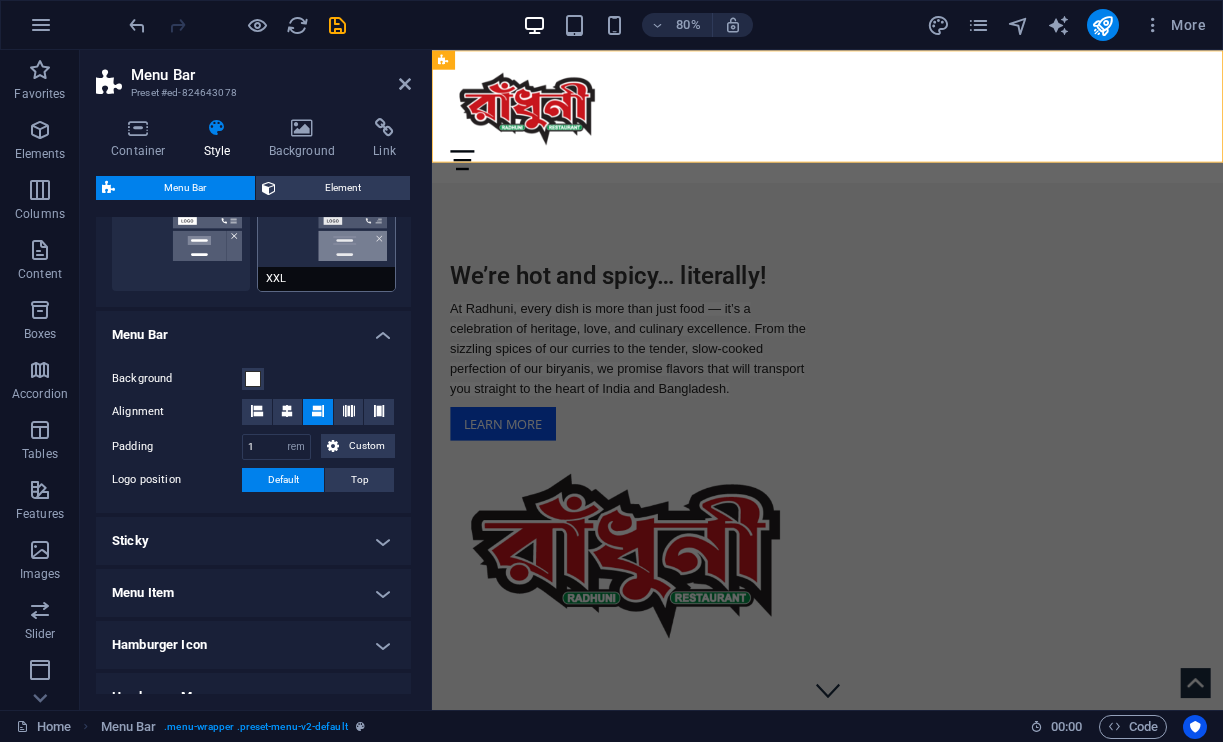 scroll, scrollTop: 533, scrollLeft: 0, axis: vertical 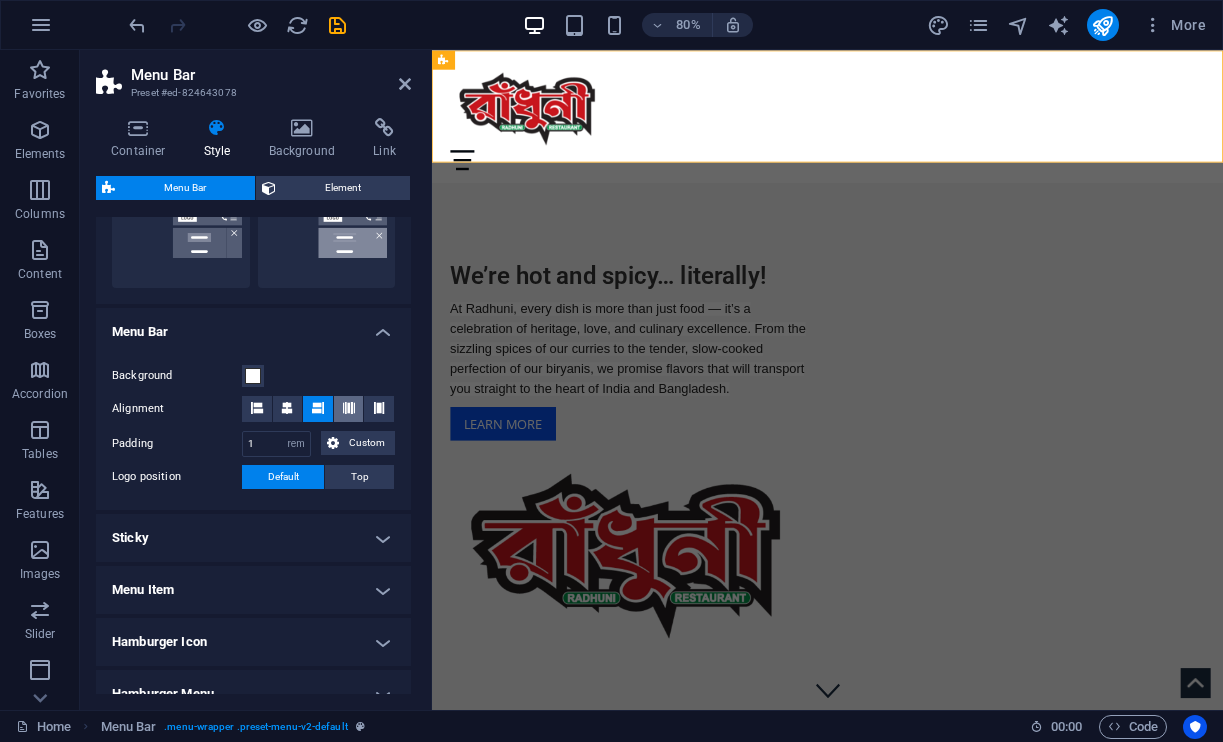click at bounding box center (349, 408) 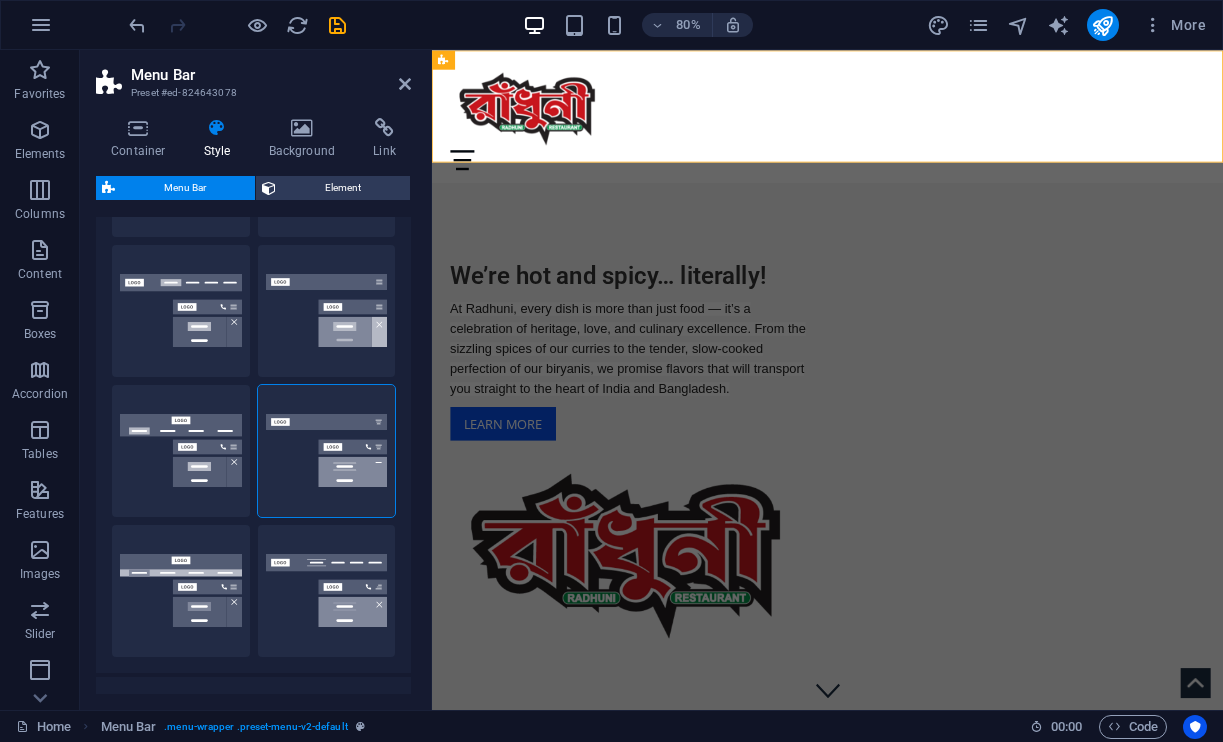scroll, scrollTop: 146, scrollLeft: 0, axis: vertical 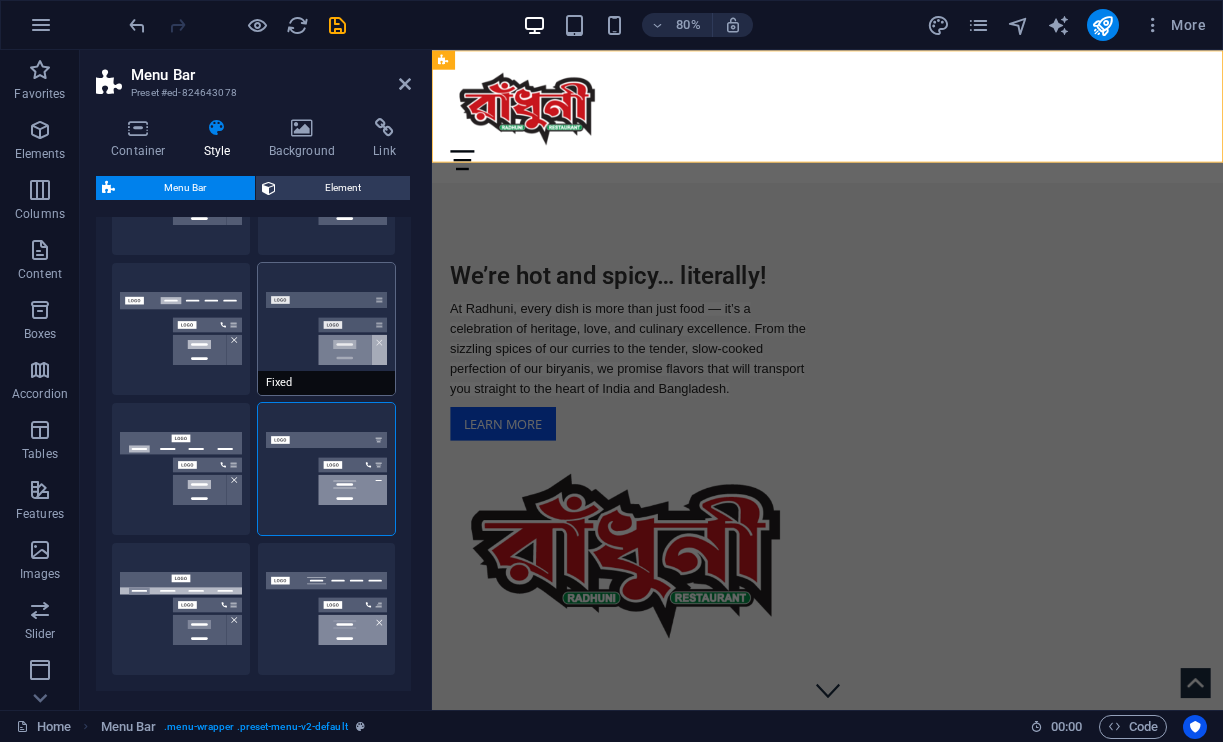 click on "Fixed" at bounding box center [327, 329] 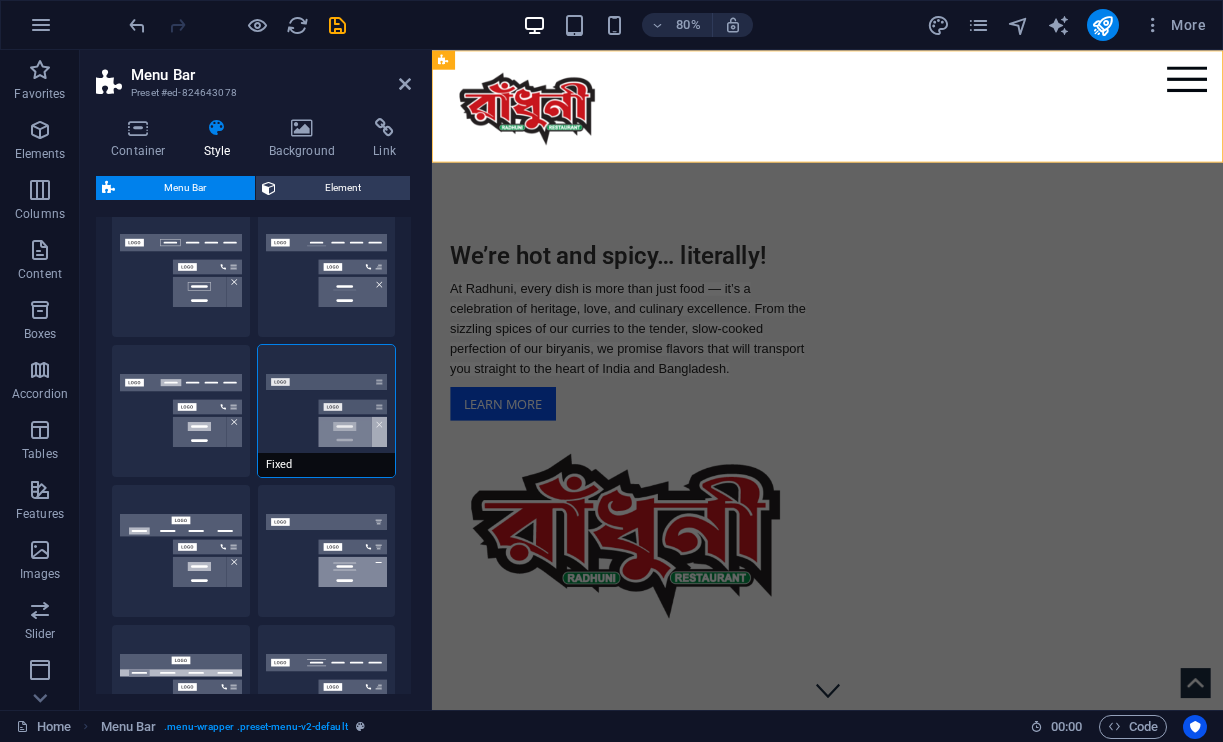 scroll, scrollTop: 41, scrollLeft: 0, axis: vertical 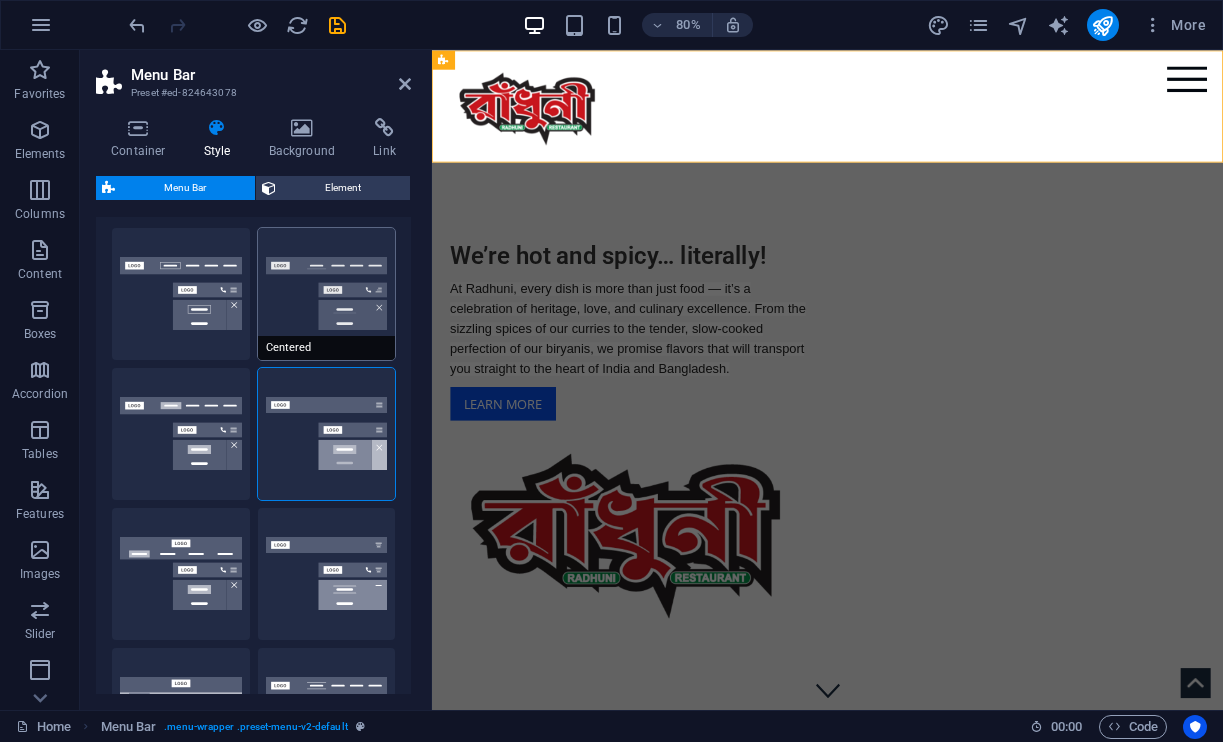 click on "Centered" at bounding box center (327, 294) 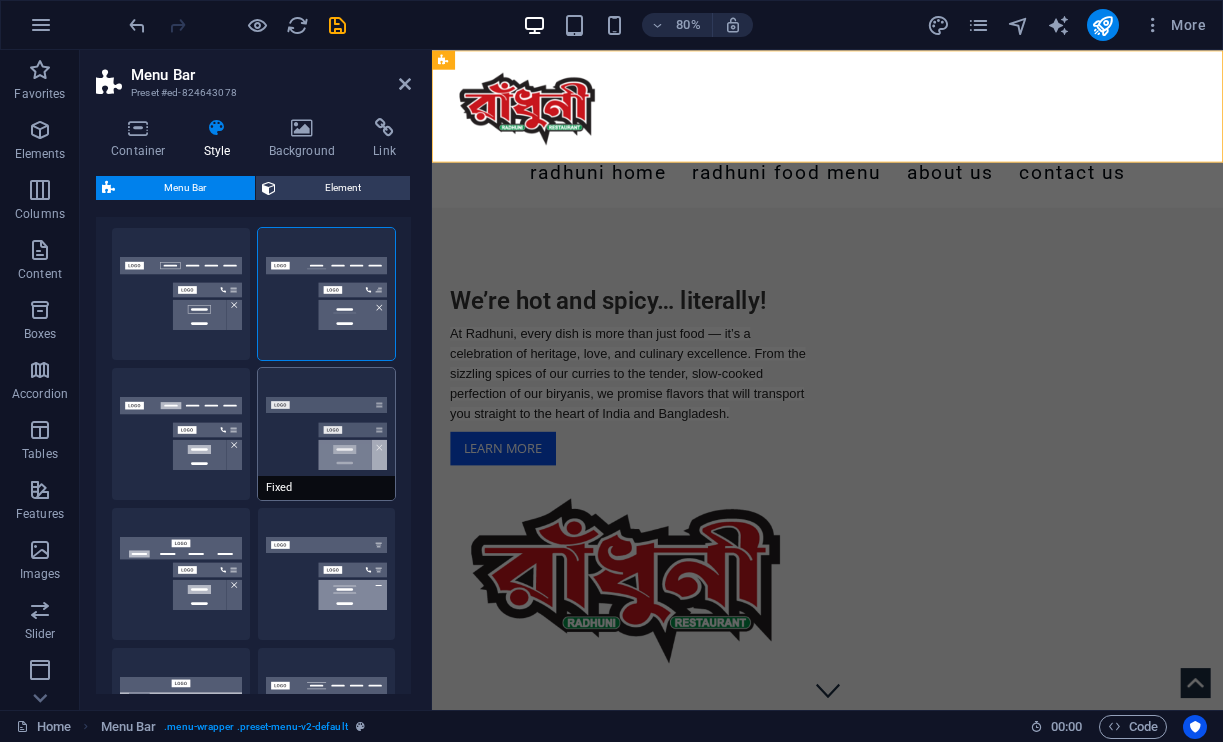 click on "Fixed" at bounding box center [327, 434] 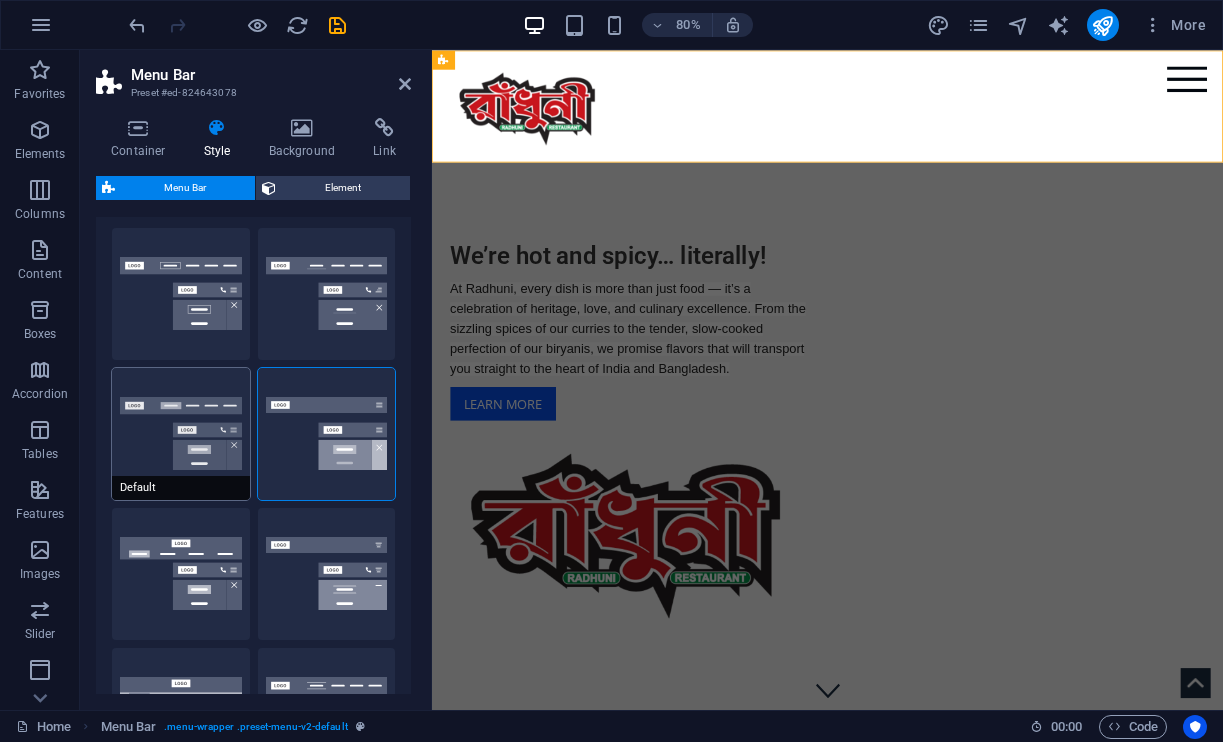 click on "Default" at bounding box center (181, 434) 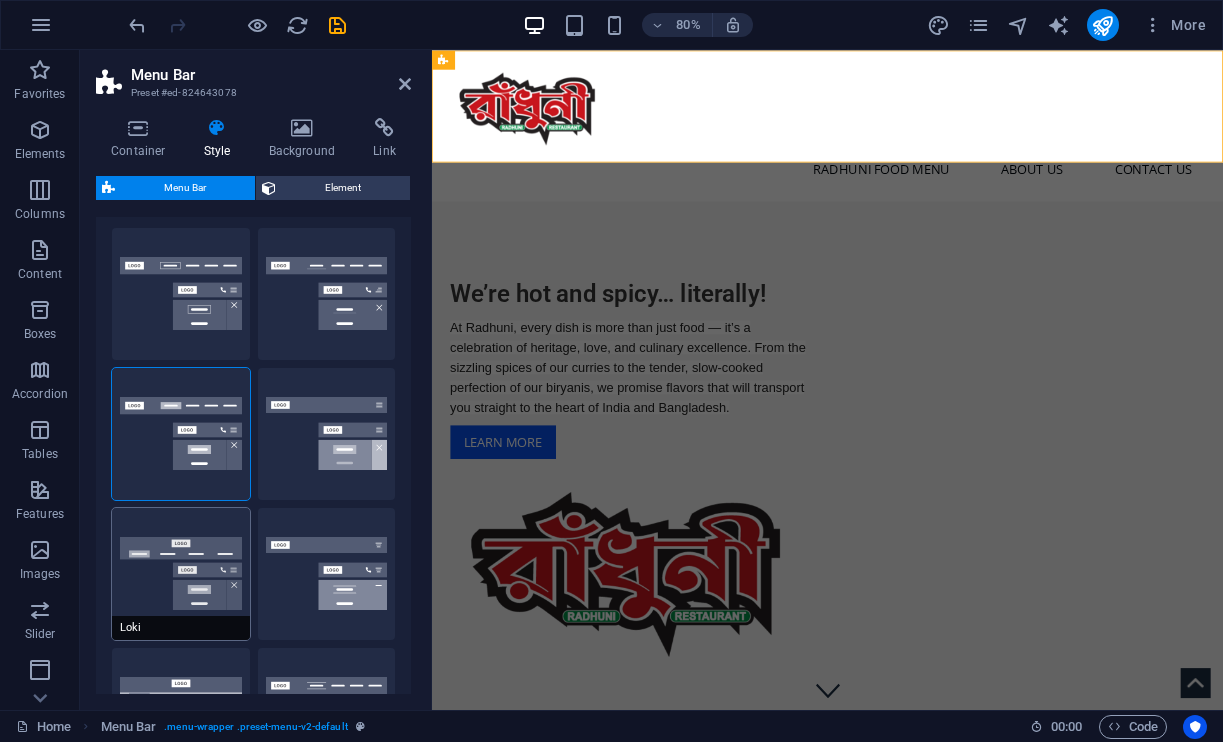 click on "Loki" at bounding box center (181, 574) 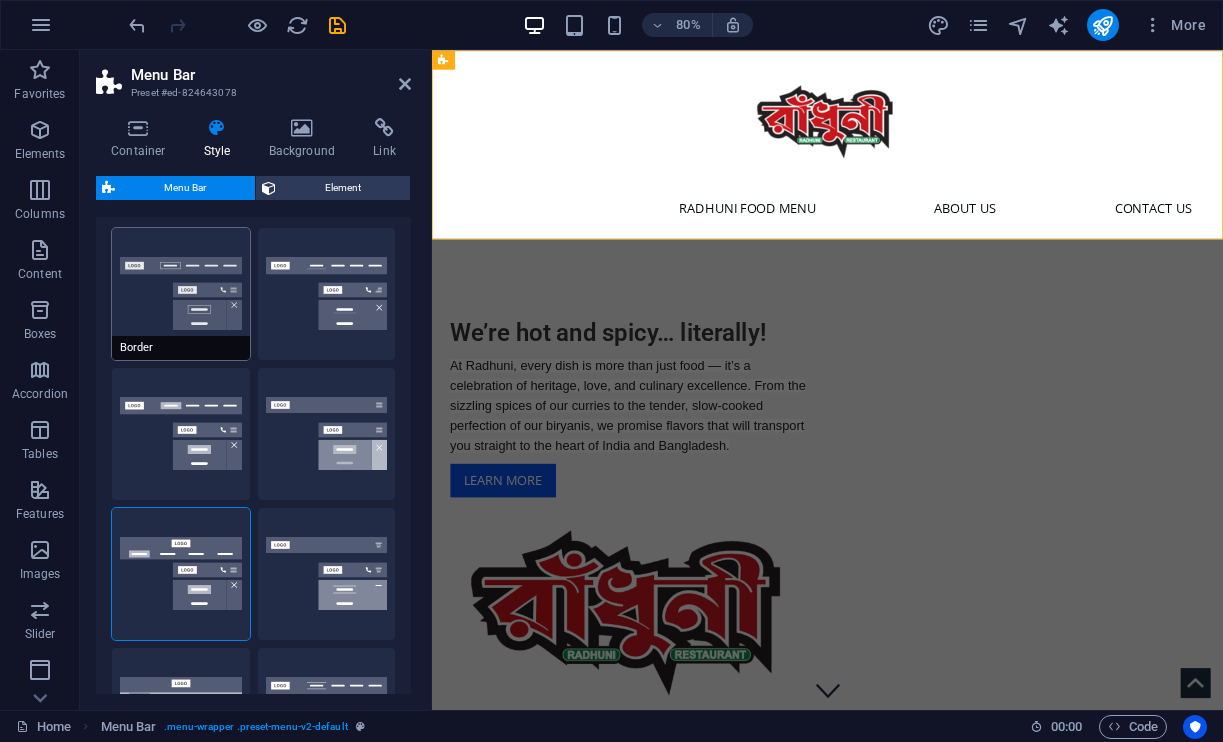 click on "Border" at bounding box center (181, 348) 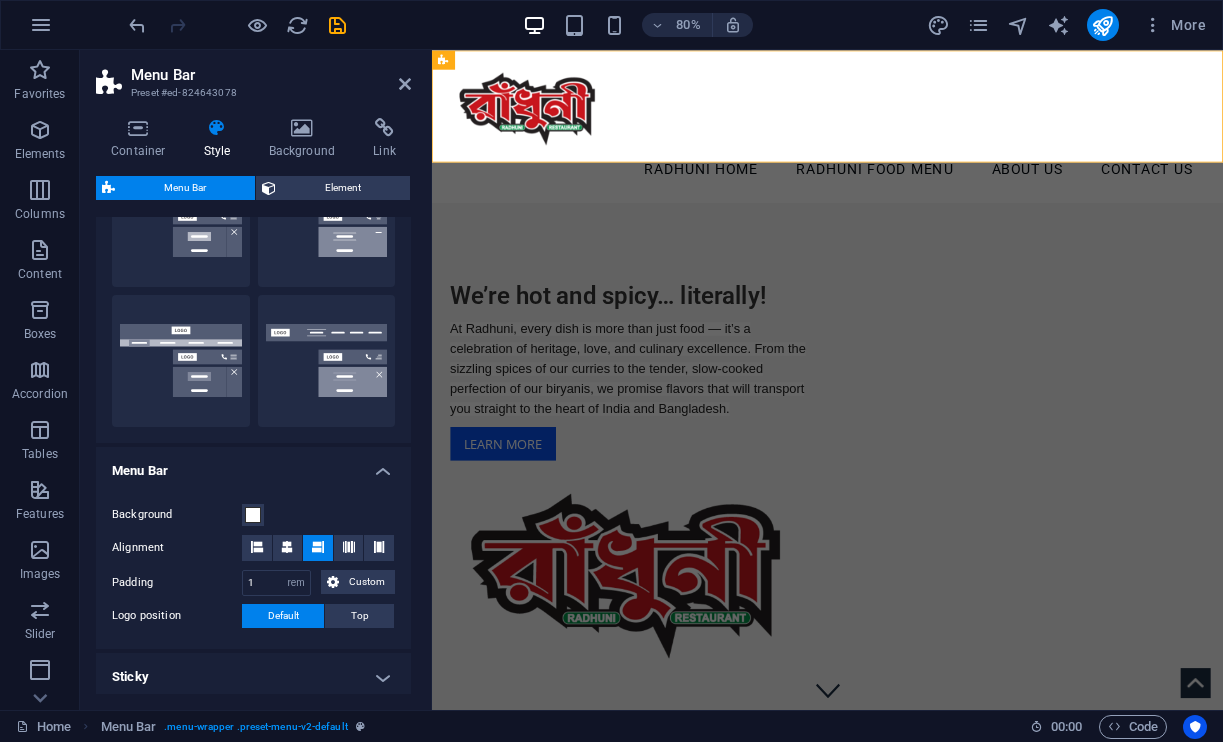 scroll, scrollTop: 399, scrollLeft: 0, axis: vertical 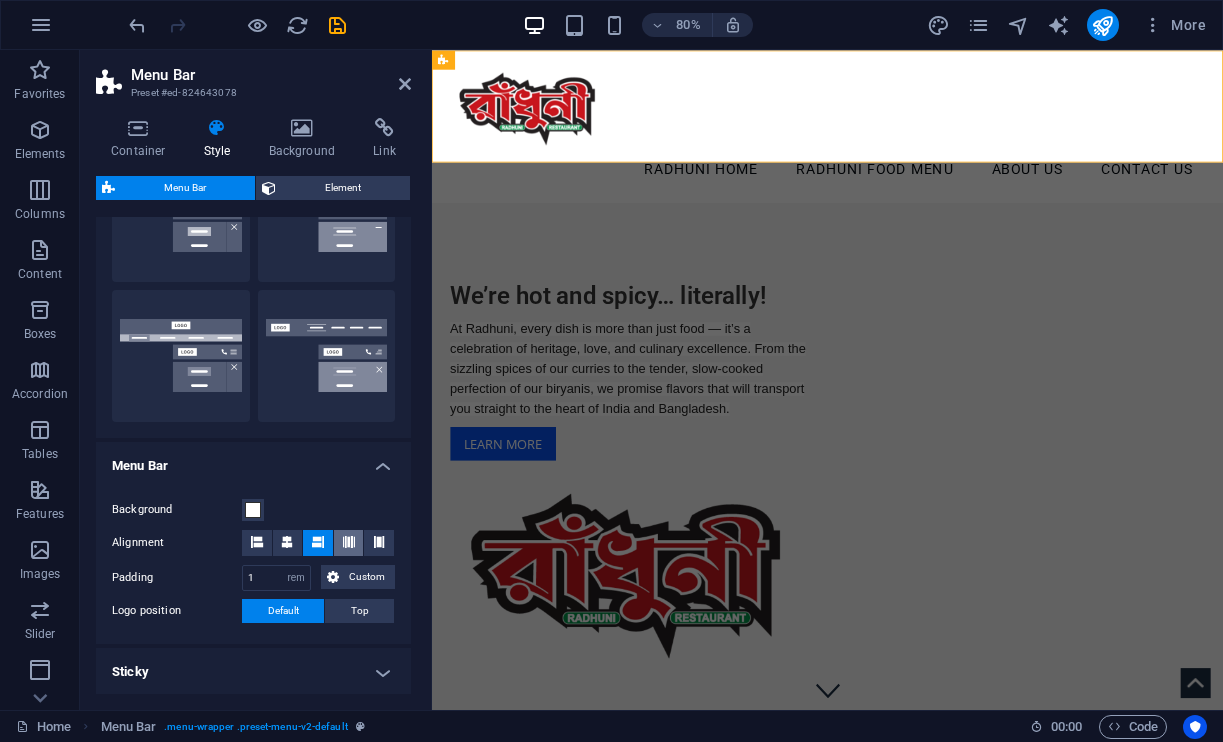 click at bounding box center (349, 543) 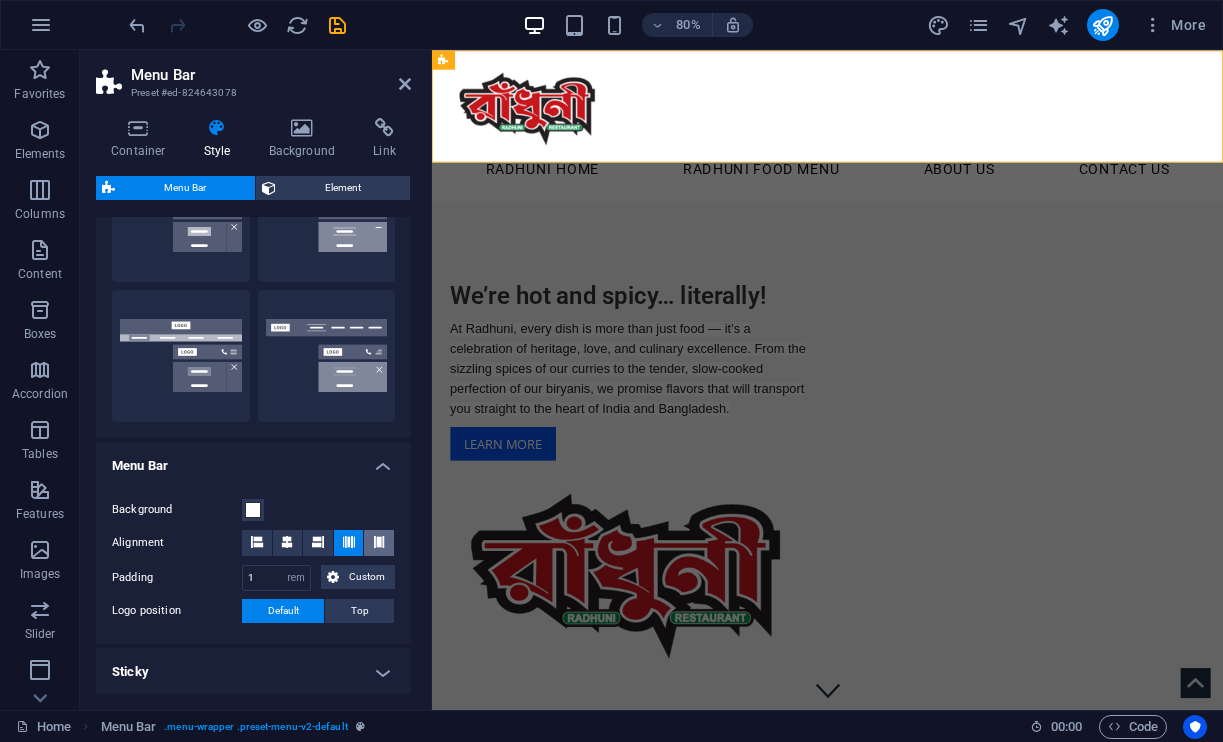 click at bounding box center [379, 542] 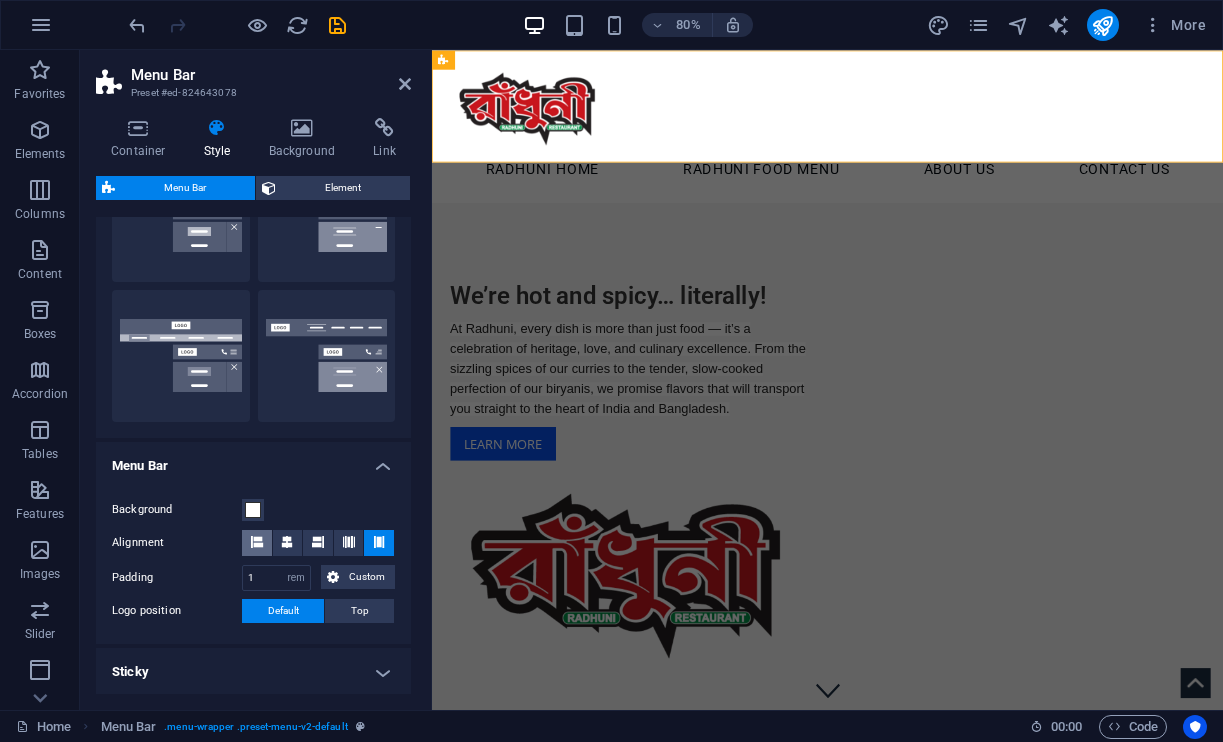 click at bounding box center [257, 542] 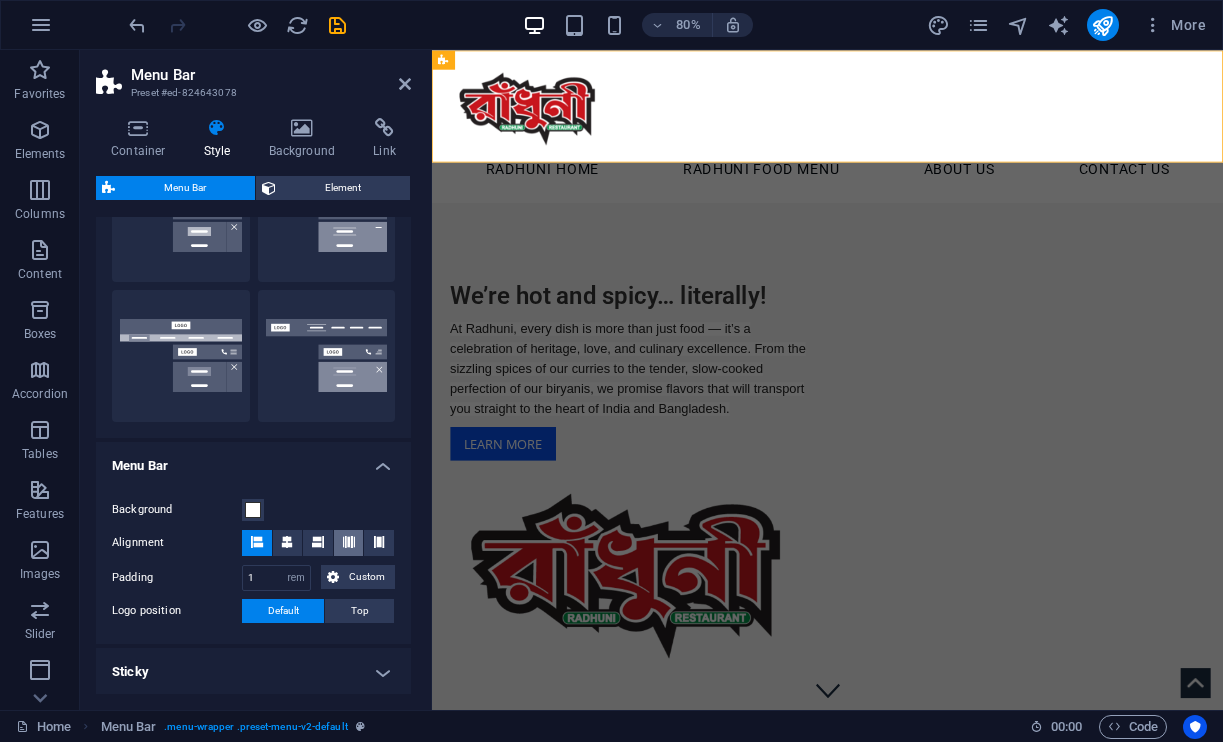 click at bounding box center [349, 543] 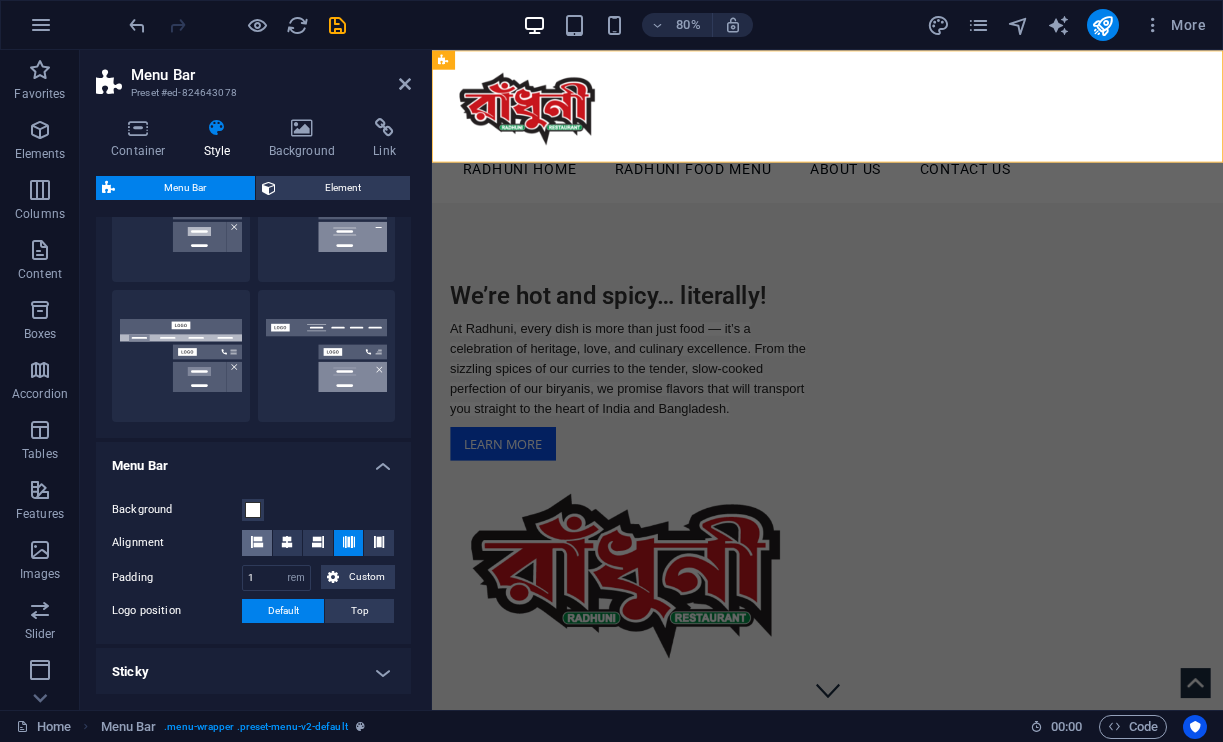 click at bounding box center [257, 543] 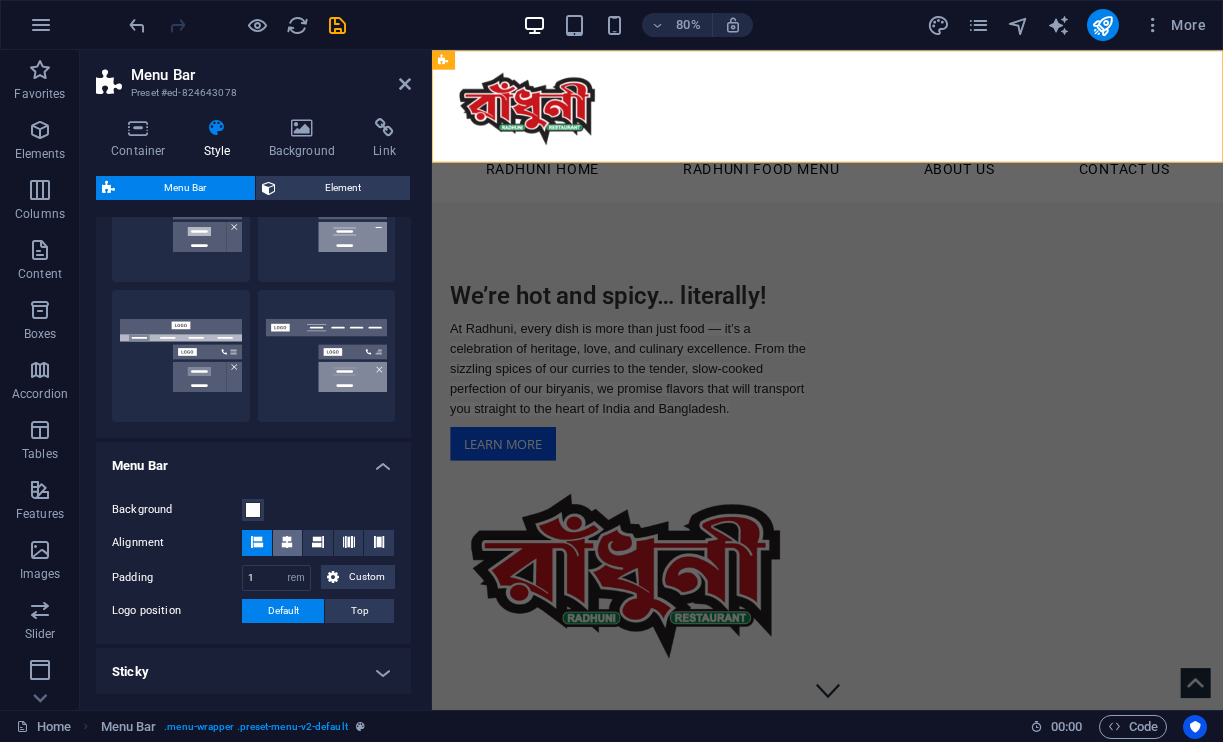click at bounding box center (287, 542) 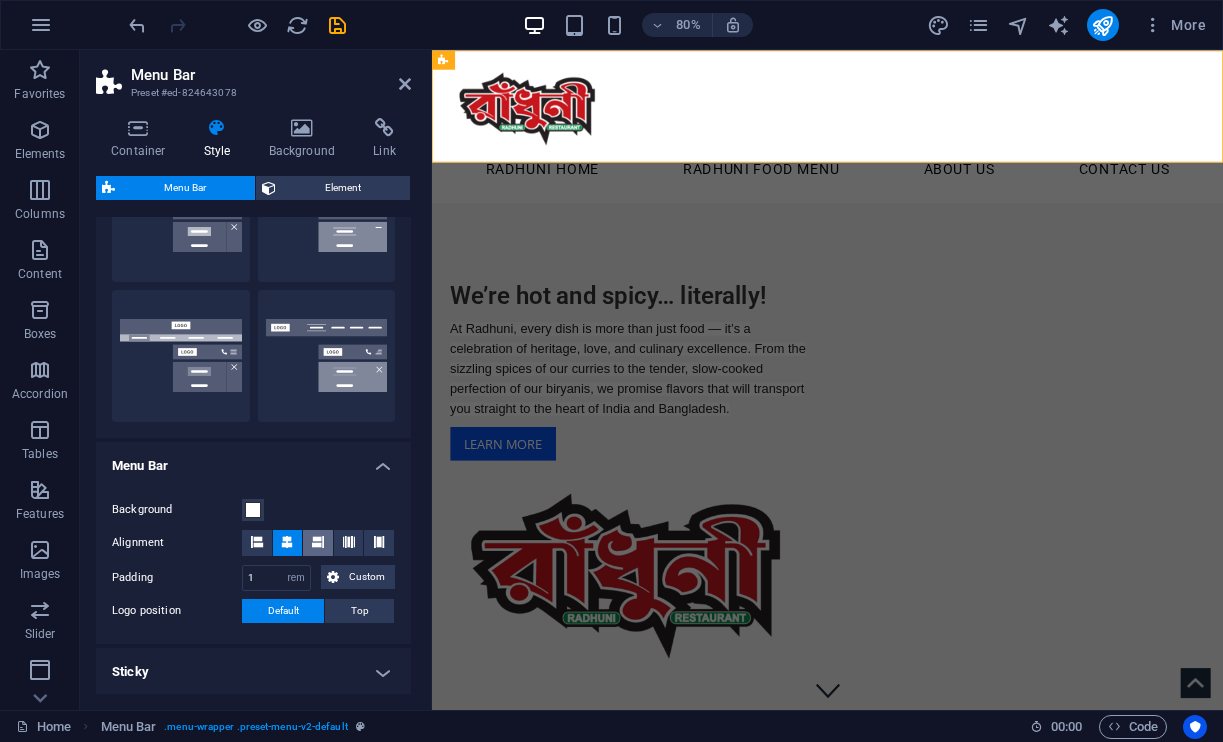 click at bounding box center (318, 542) 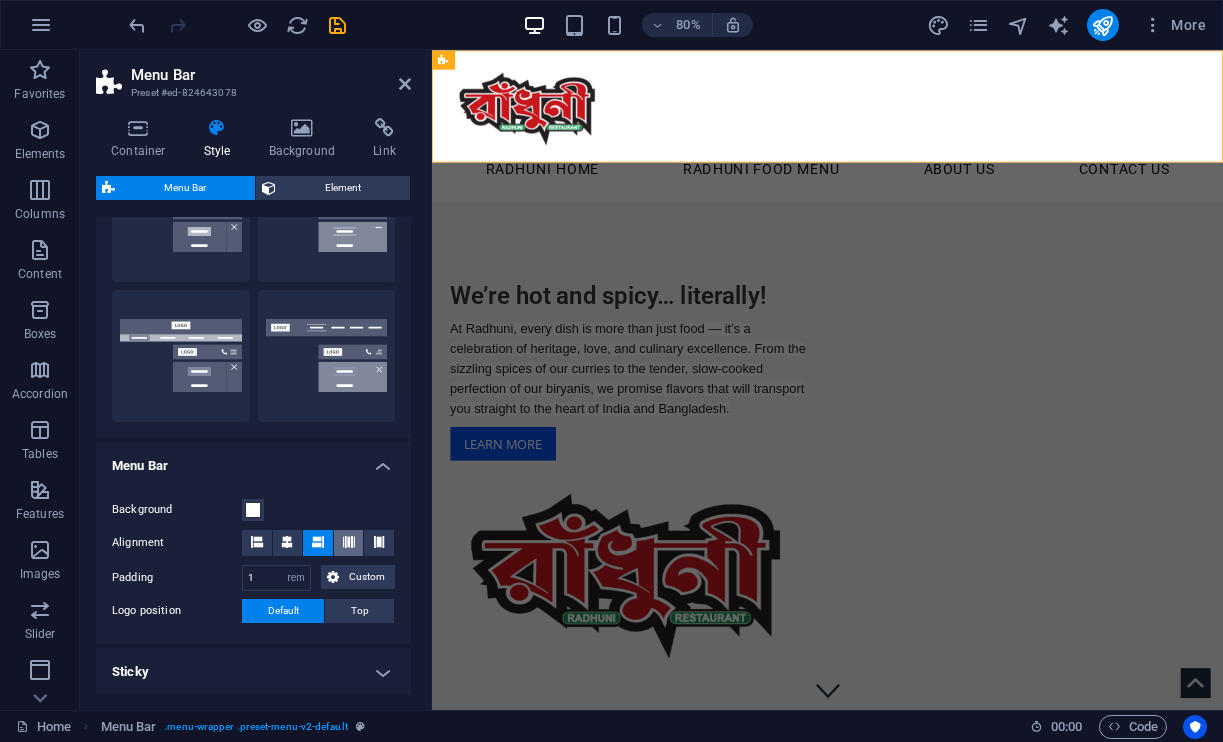click at bounding box center [349, 543] 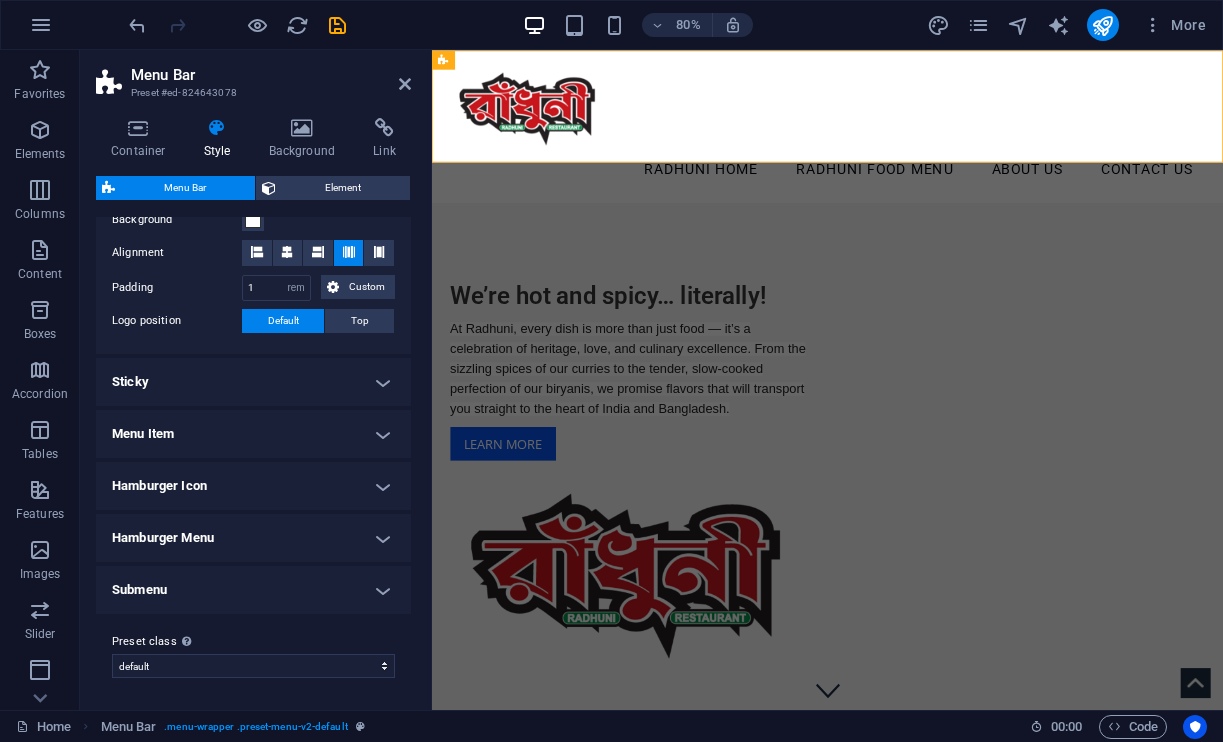 scroll, scrollTop: 688, scrollLeft: 0, axis: vertical 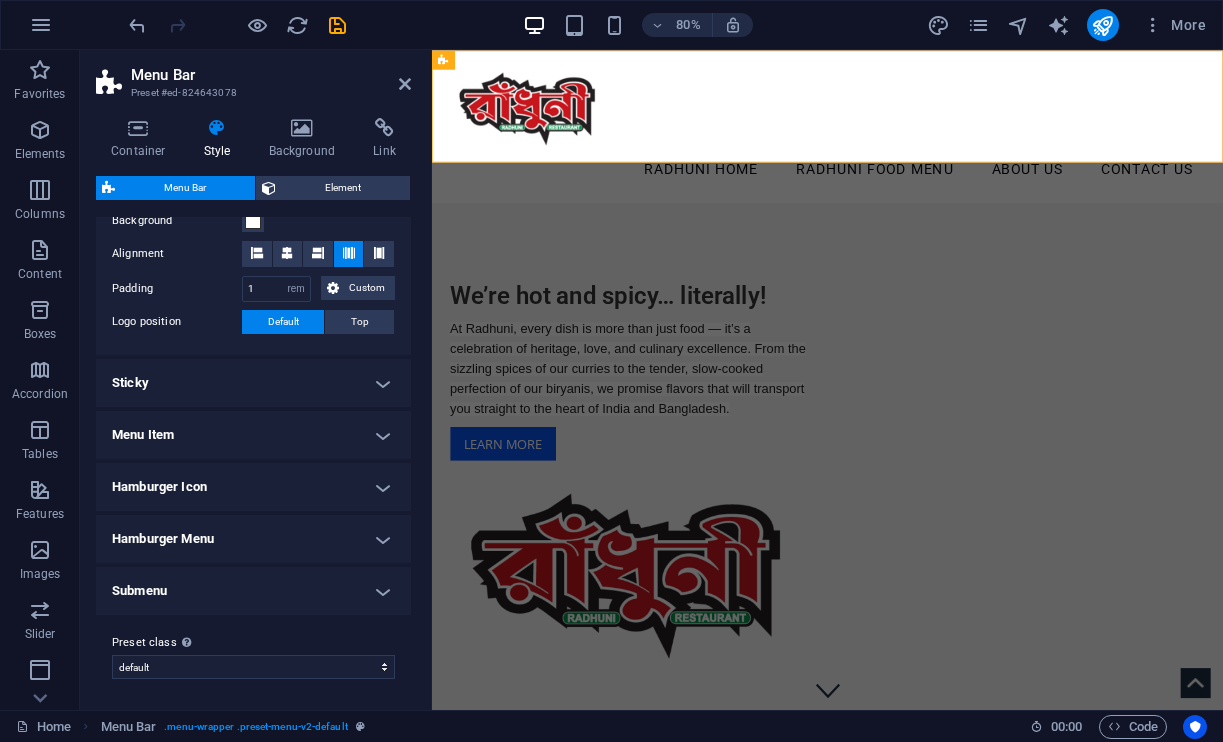 click on "Menu Item" at bounding box center [253, 435] 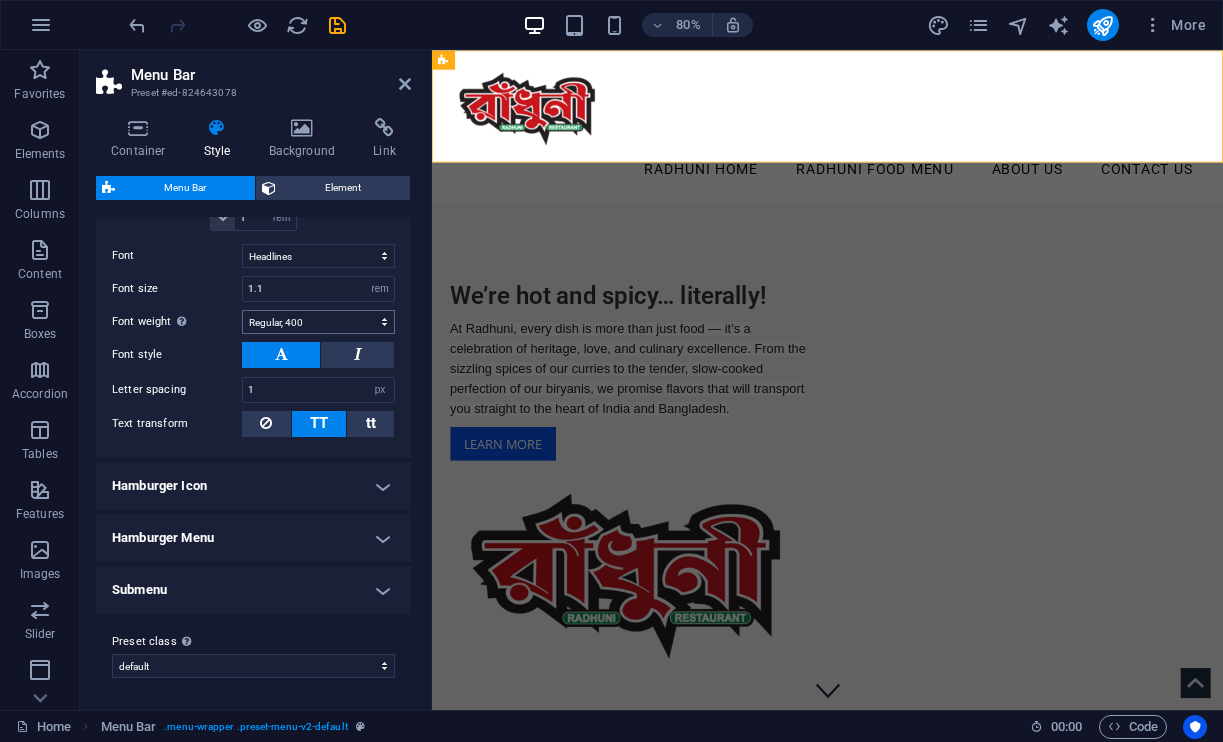 scroll, scrollTop: 1280, scrollLeft: 0, axis: vertical 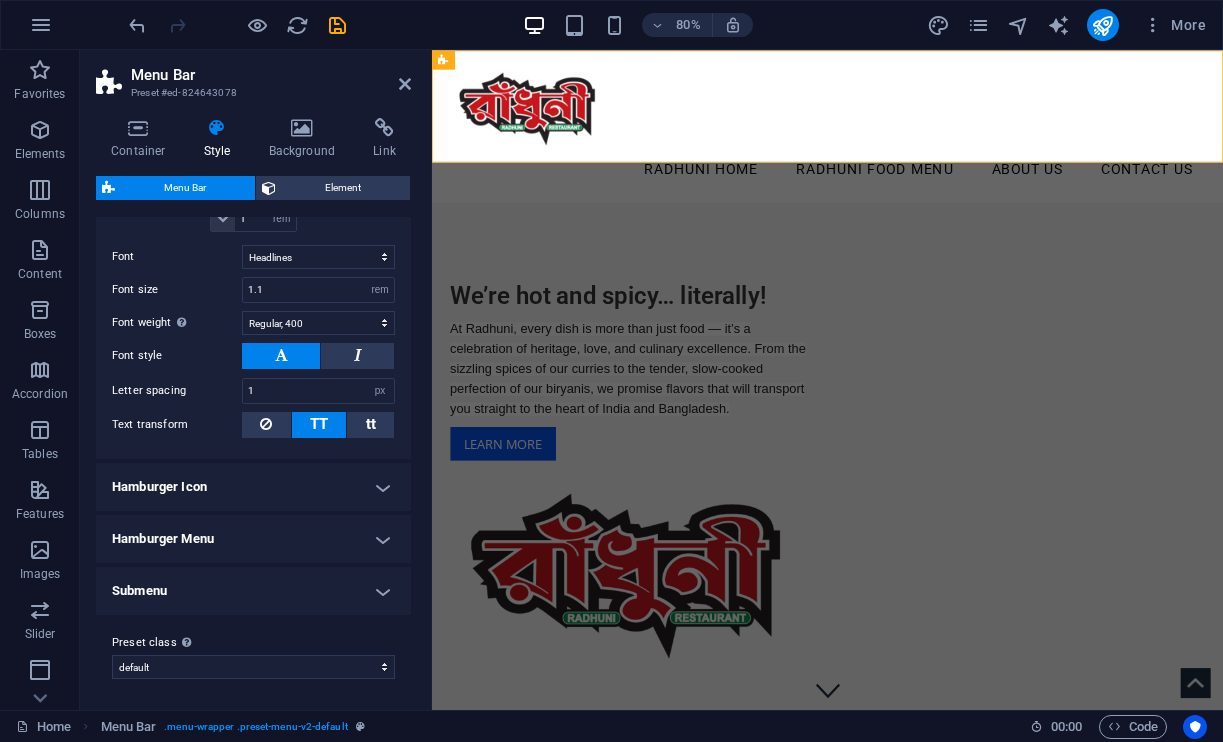 click on "Hamburger Menu" at bounding box center [253, 539] 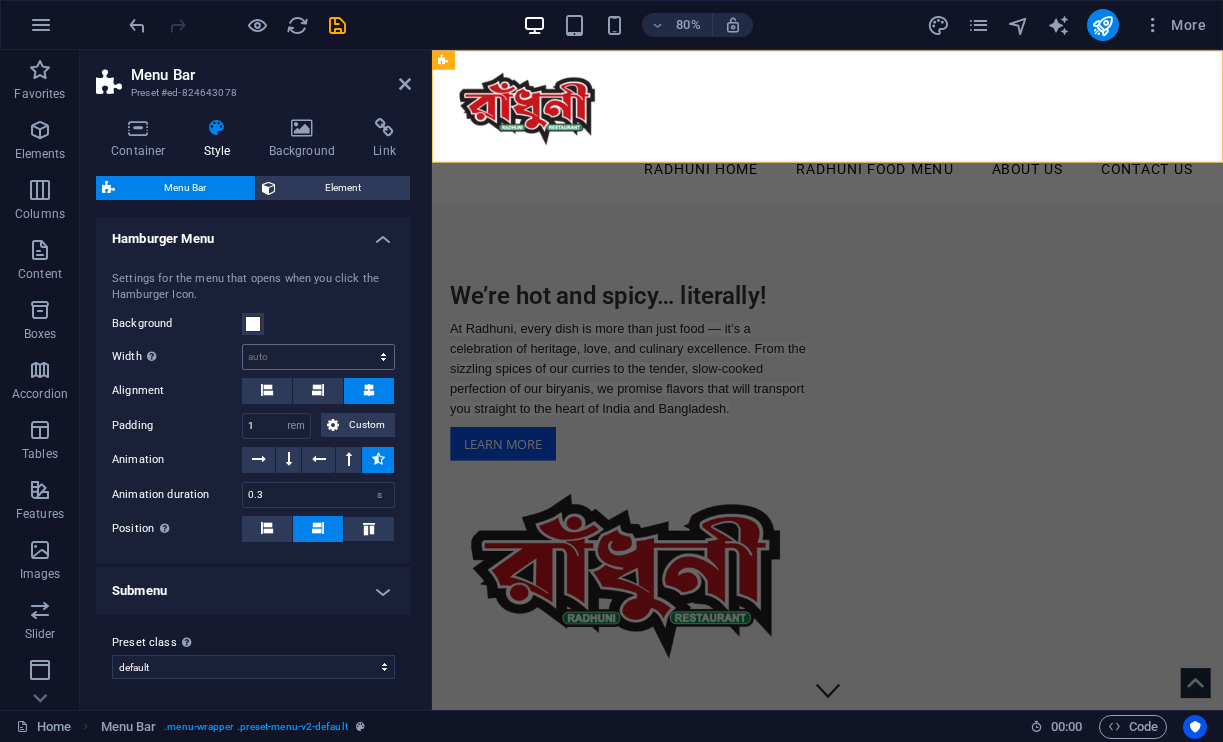 scroll, scrollTop: 1579, scrollLeft: 0, axis: vertical 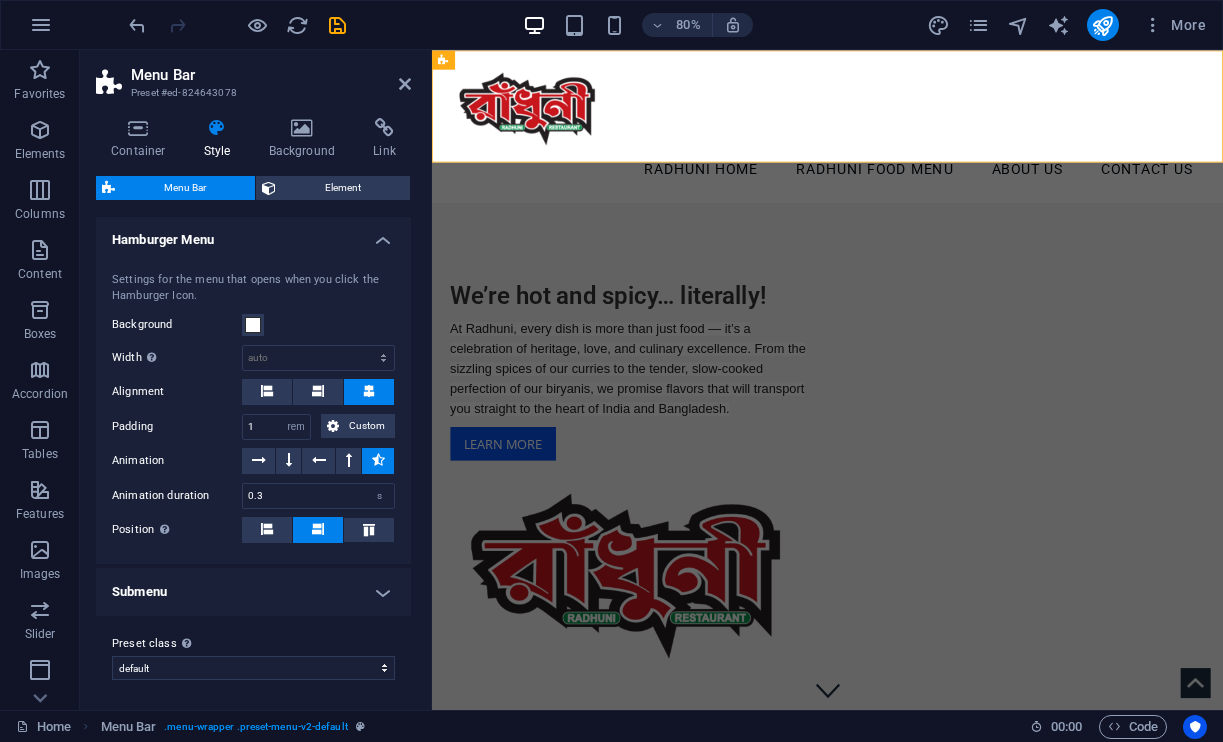 click on "Submenu" at bounding box center (253, 592) 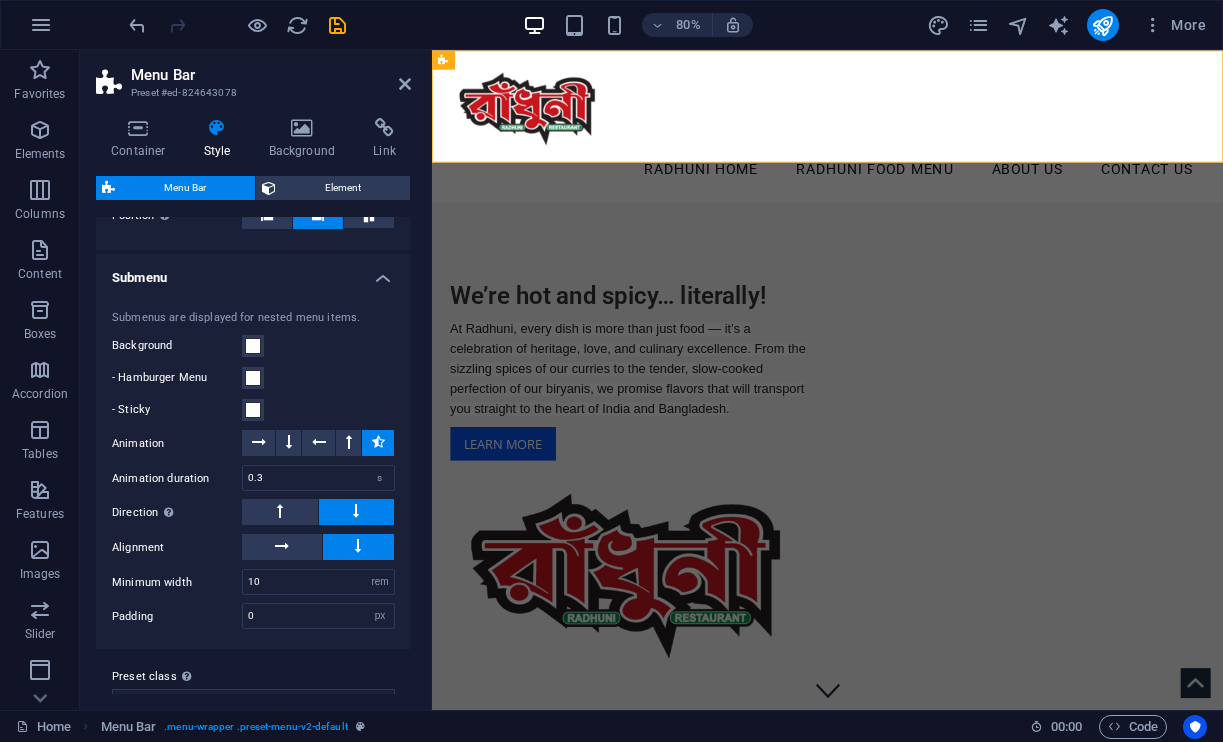 scroll, scrollTop: 1896, scrollLeft: 0, axis: vertical 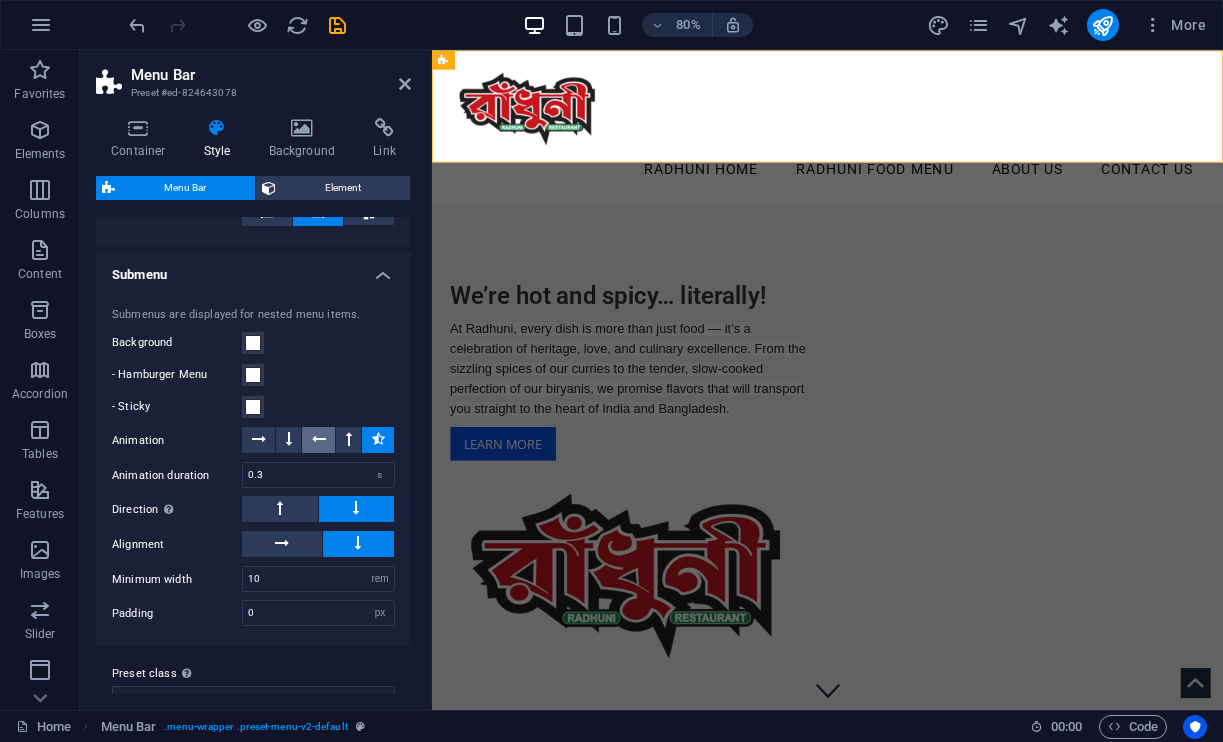 click at bounding box center (318, 440) 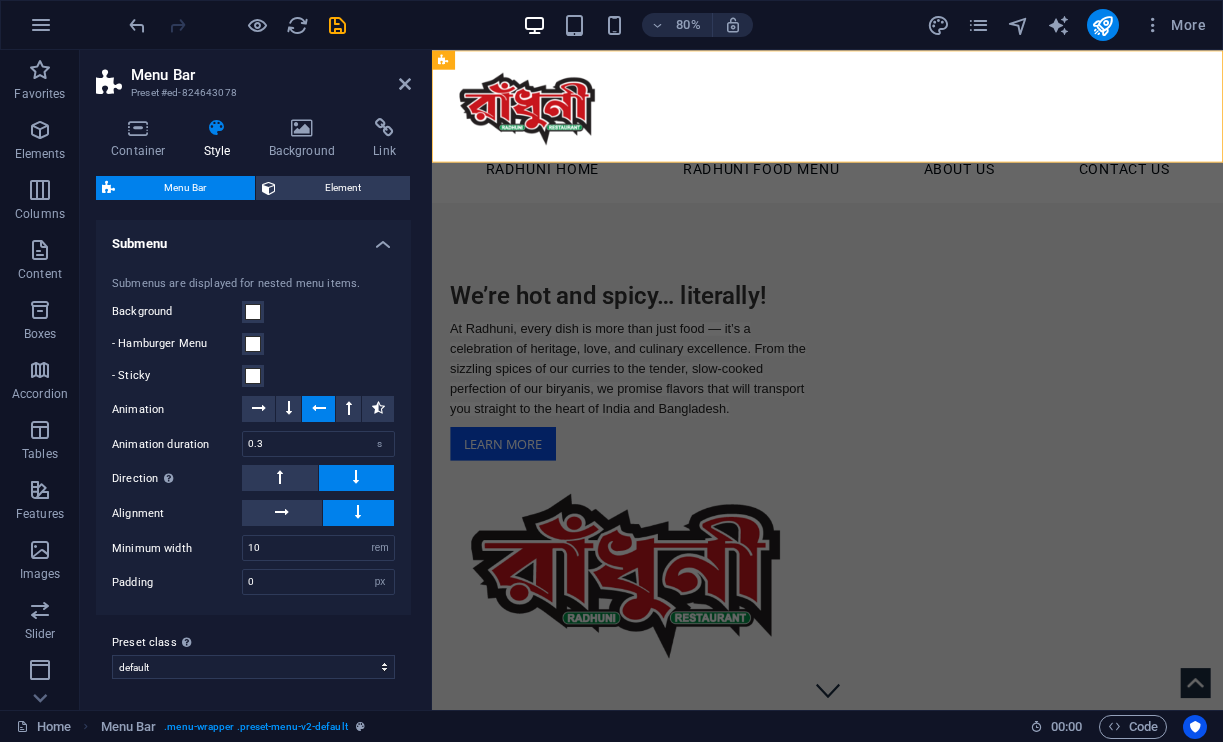 scroll, scrollTop: 1926, scrollLeft: 0, axis: vertical 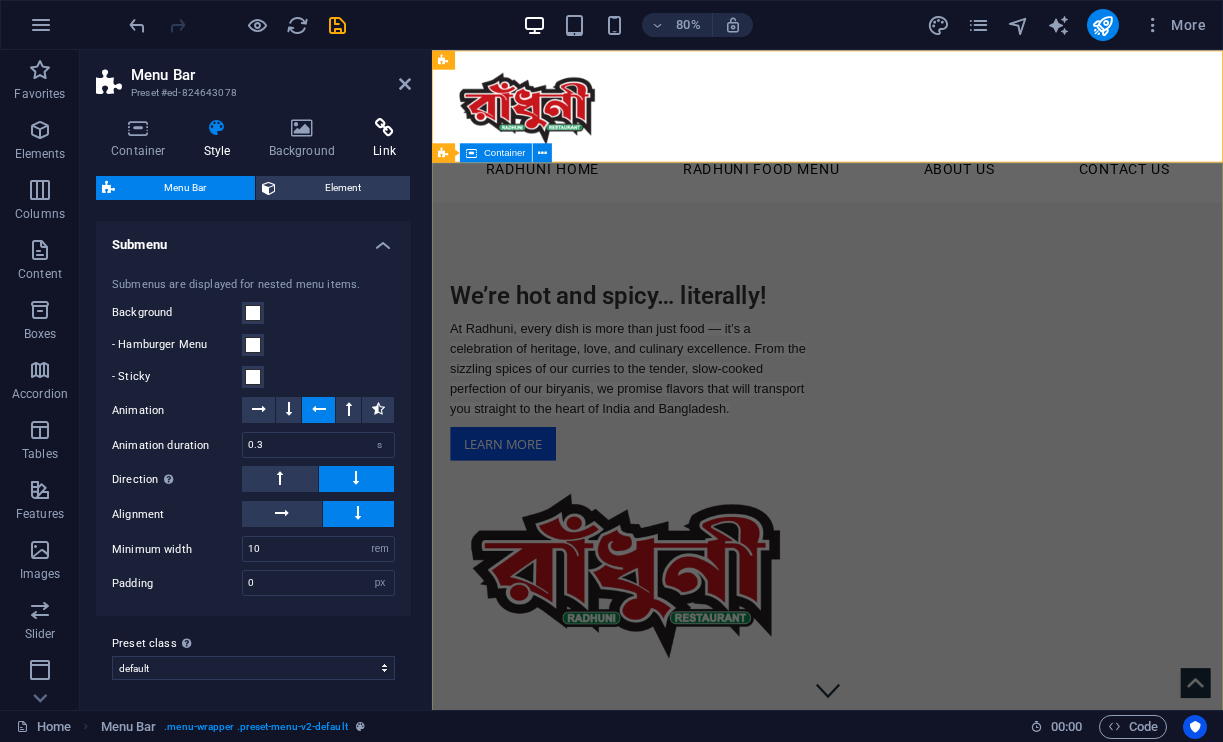click on "Link" at bounding box center [384, 139] 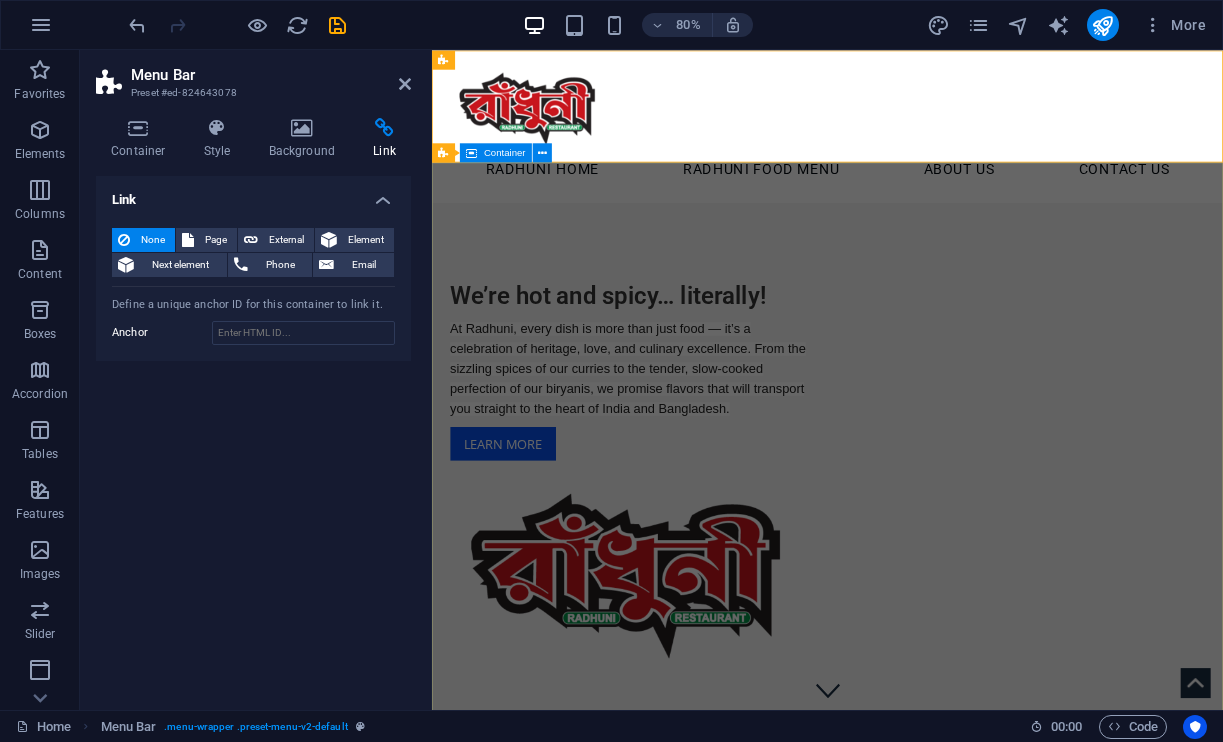 click on "We’re hot and spicy… literally! At Radhuni, every dish is more than just food — it’s a celebration of heritage, love, and culinary excellence. From the sizzling spices of our curries to the tender, slow-cooked perfection of our biryanis, we promise flavors that will transport you straight to the heart of India and Bangladesh. Learn more" at bounding box center [926, 579] 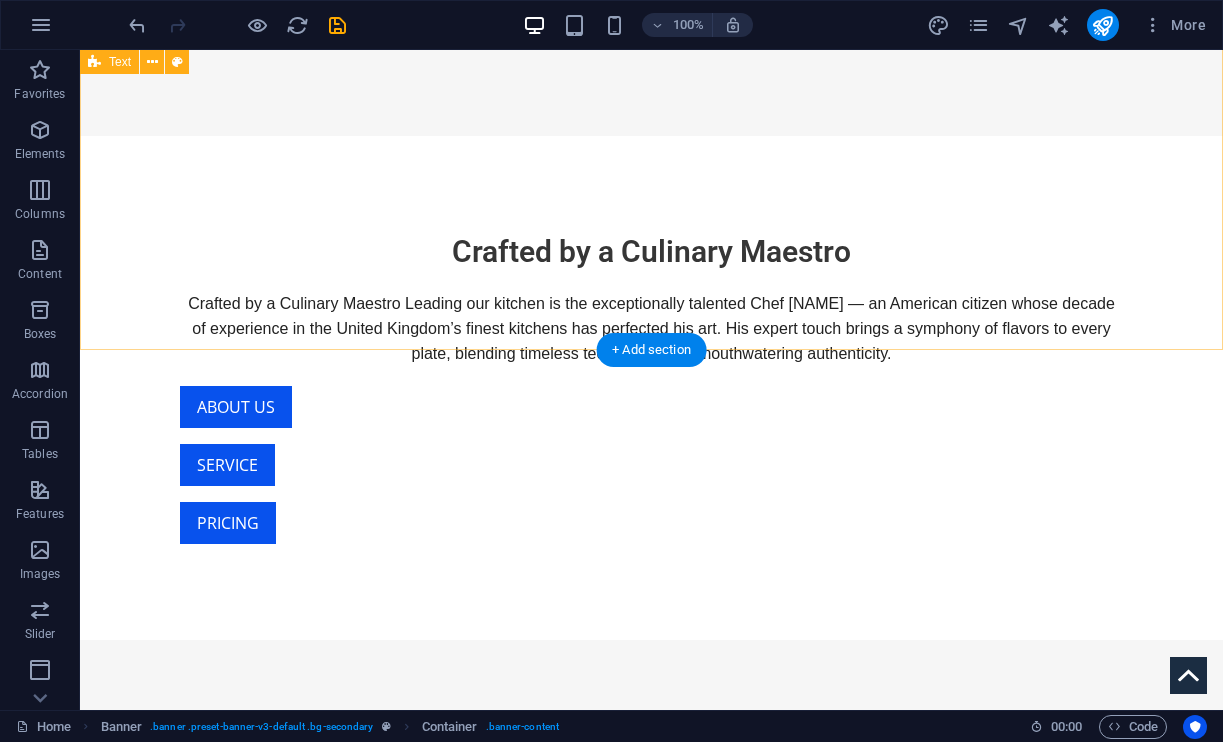 scroll, scrollTop: 791, scrollLeft: 0, axis: vertical 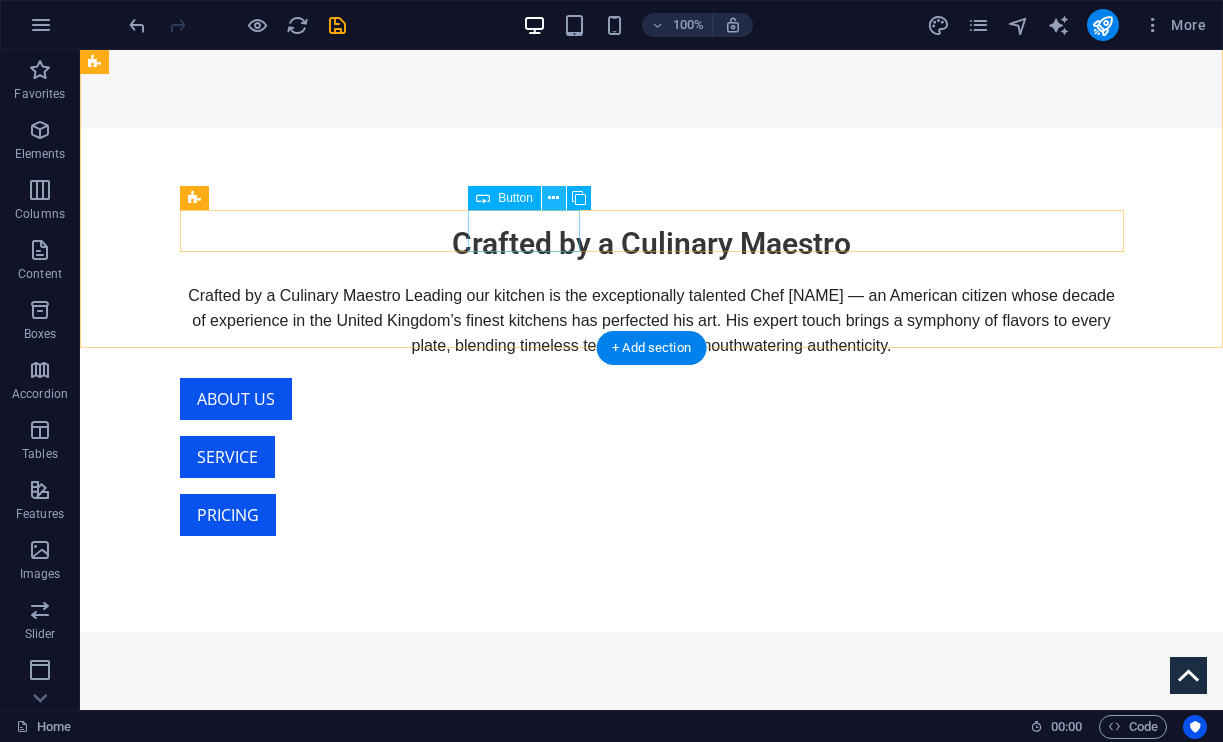 click at bounding box center [553, 198] 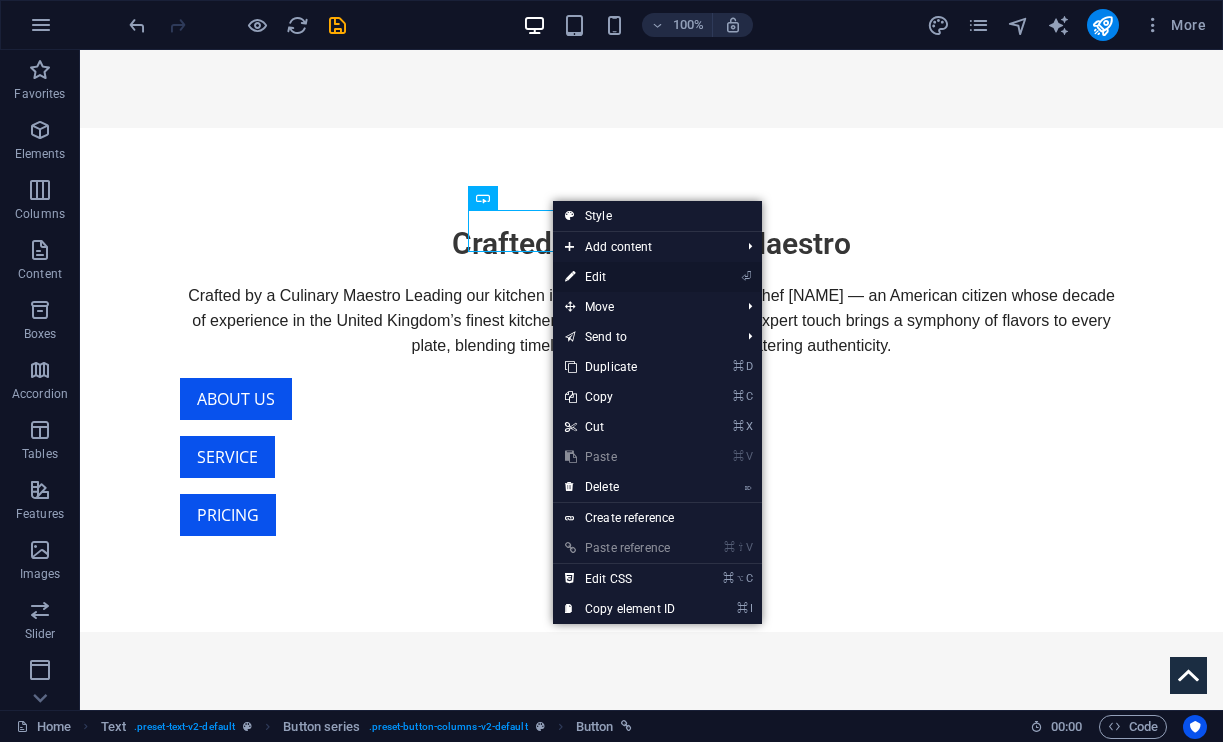 click on "⏎  Edit" at bounding box center (620, 277) 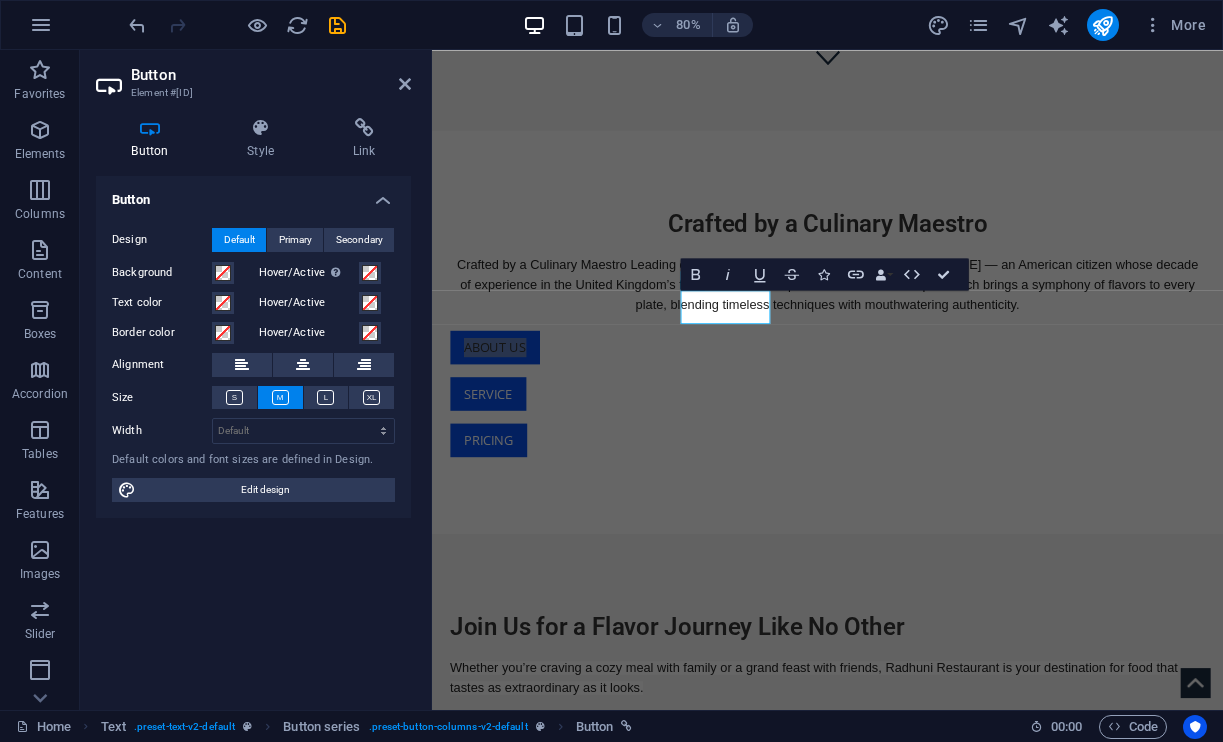 click at bounding box center [150, 128] 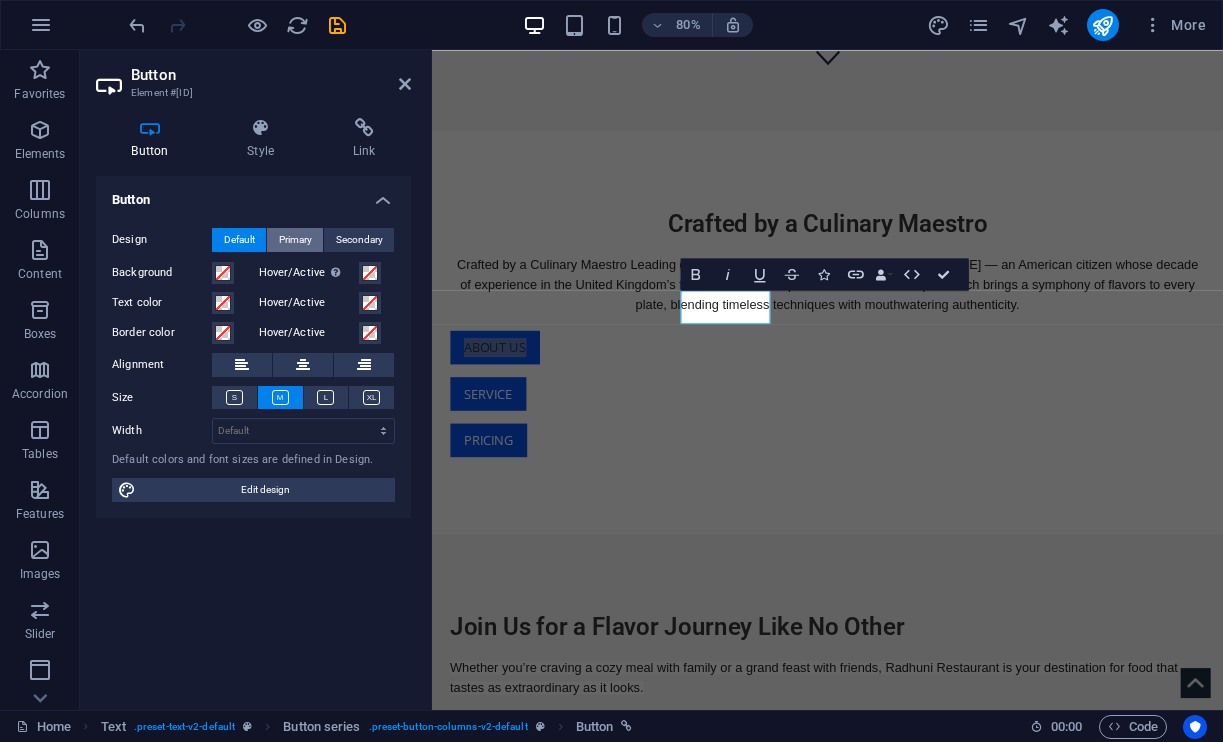 click on "Primary" at bounding box center [295, 240] 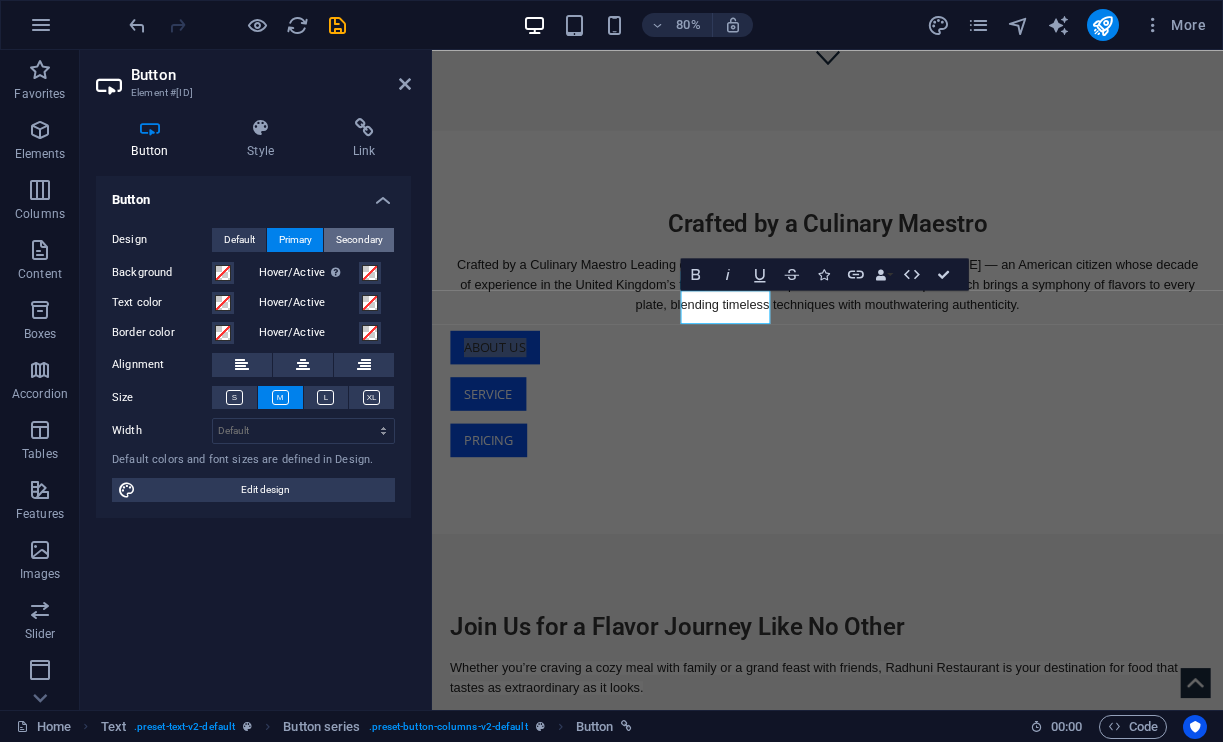 click on "Secondary" at bounding box center [359, 240] 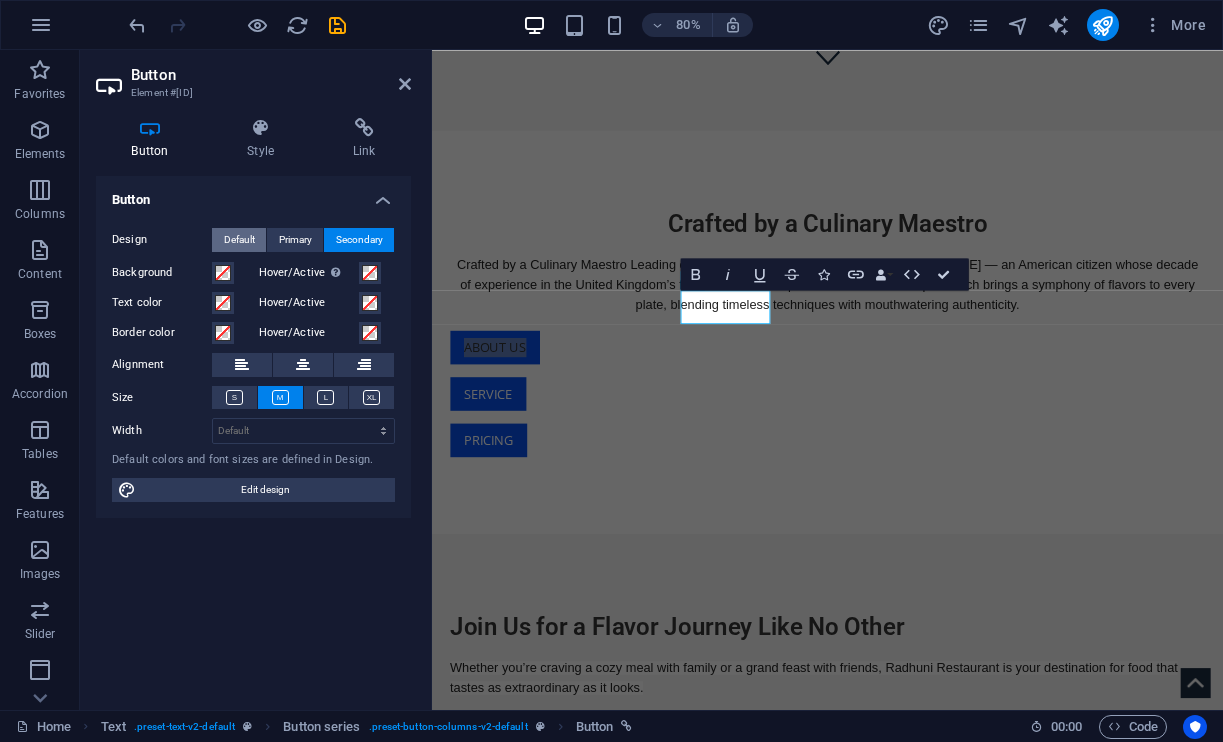 click on "Default" at bounding box center [239, 240] 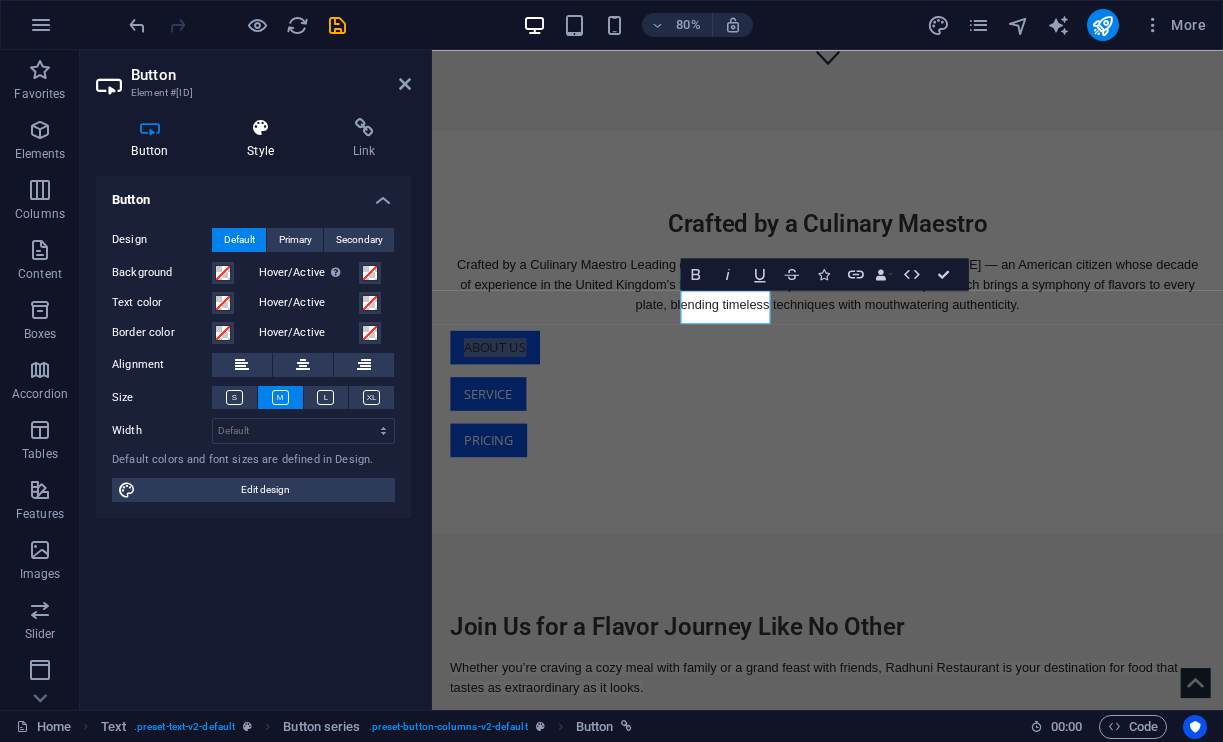 click at bounding box center (261, 128) 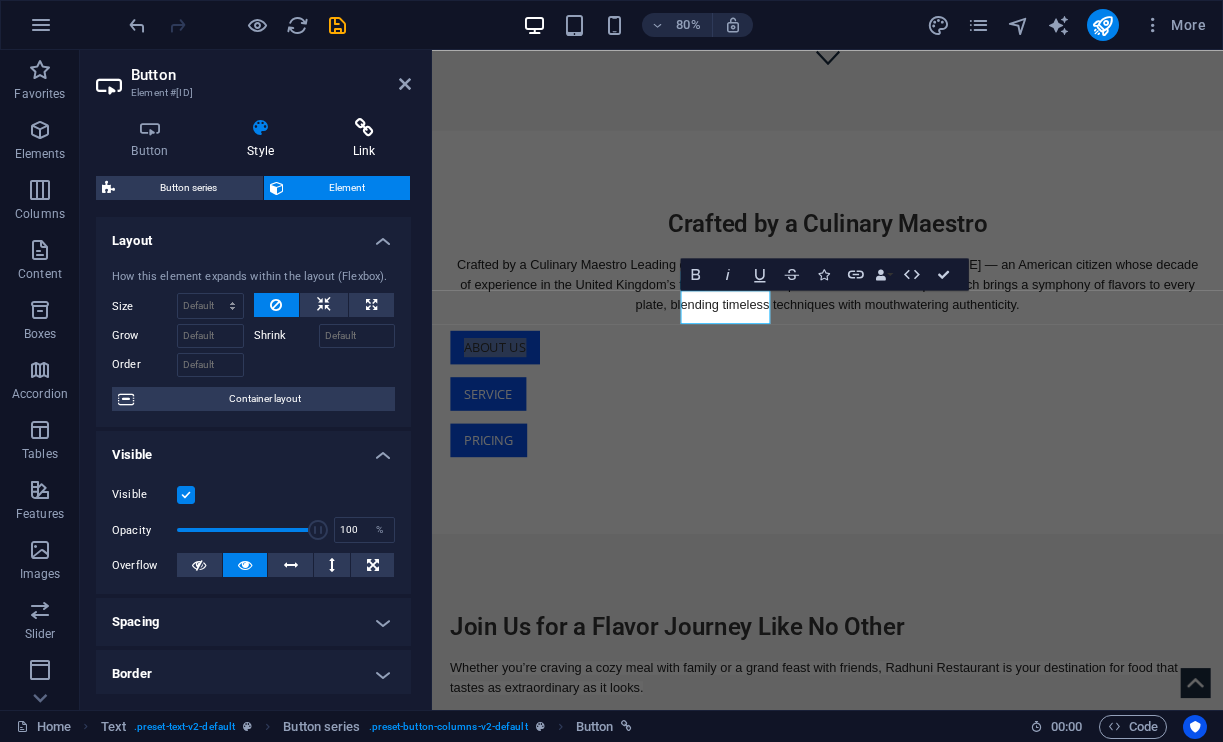 click on "Link" at bounding box center [364, 139] 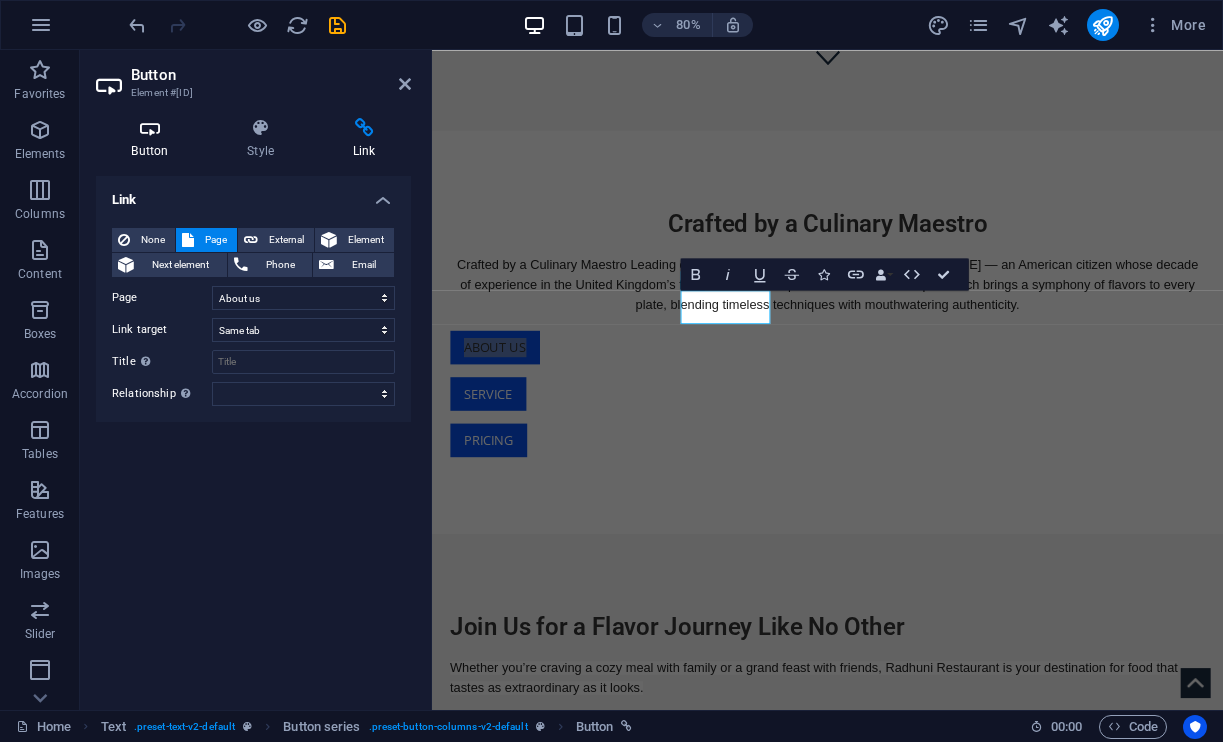 click on "Button" at bounding box center [154, 139] 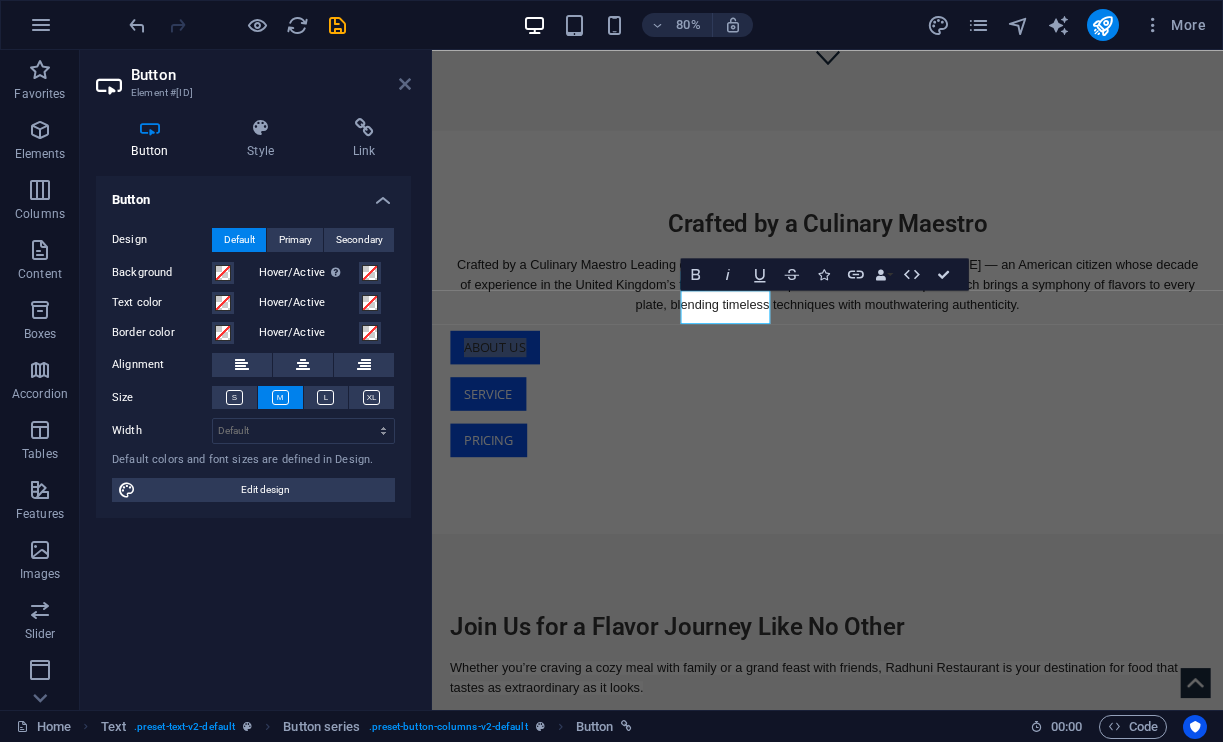 click at bounding box center [405, 84] 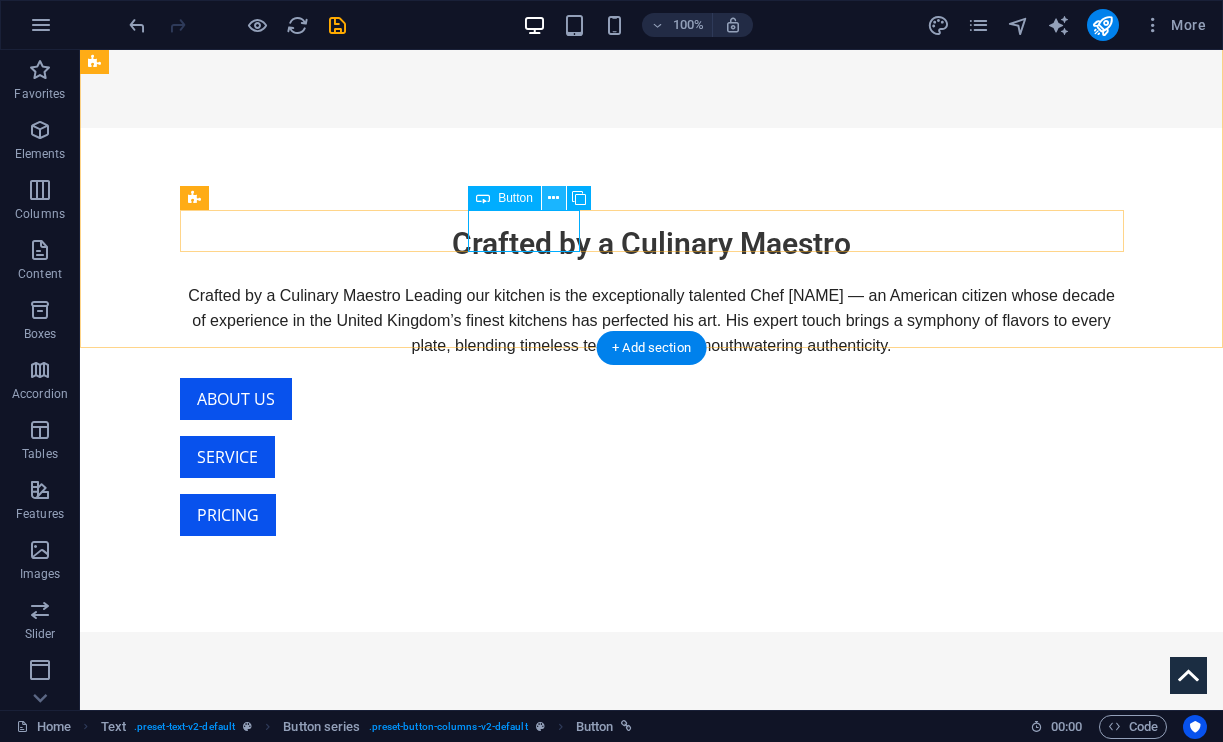 click at bounding box center [553, 198] 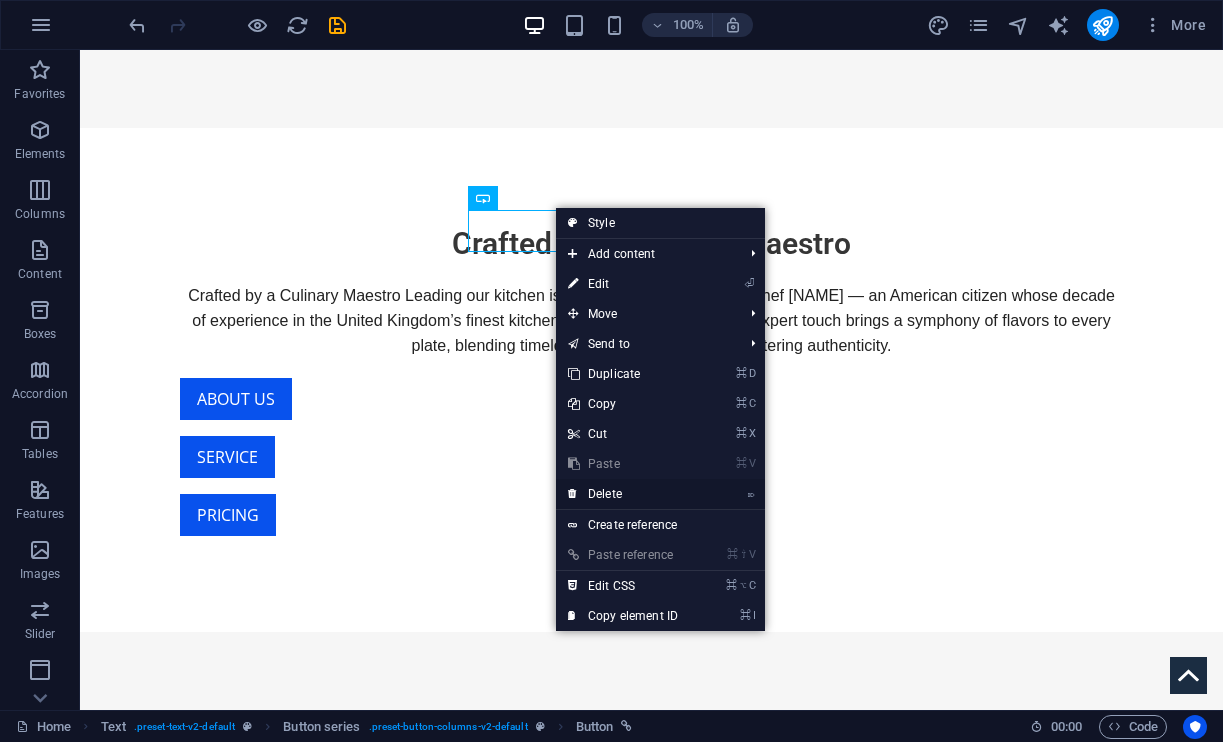 click on "⌦  Delete" at bounding box center [623, 494] 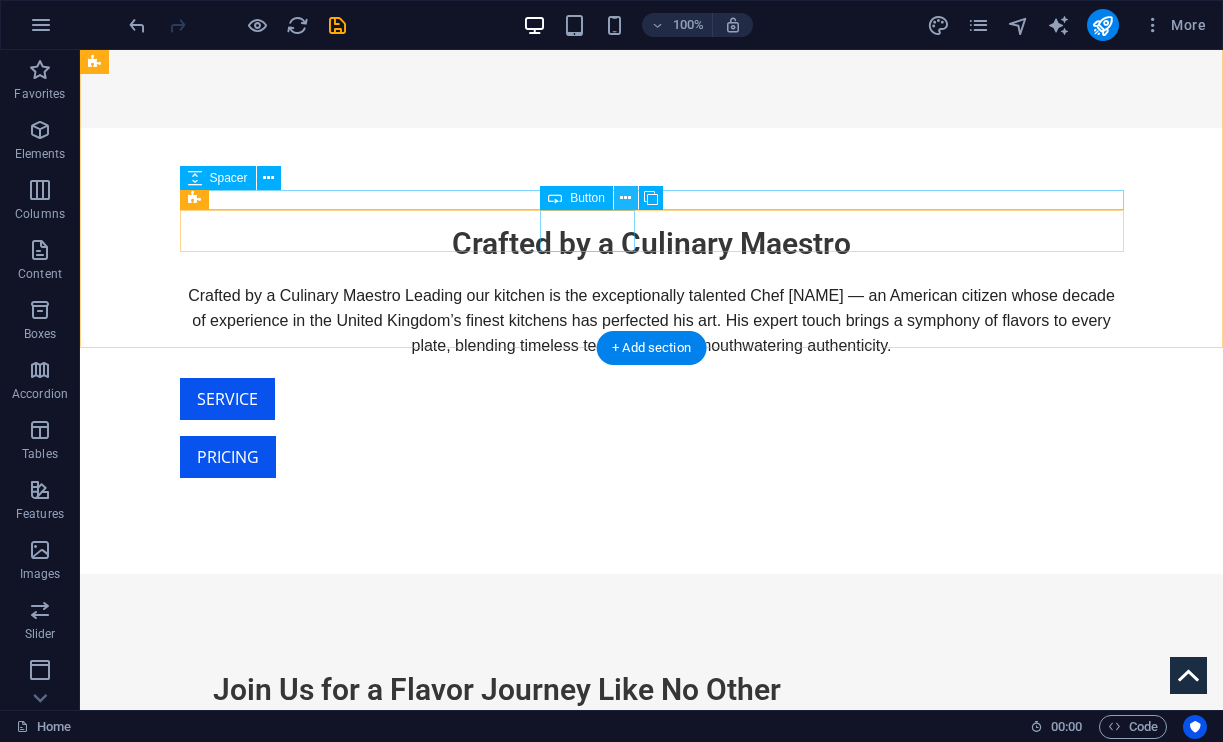 click at bounding box center (625, 198) 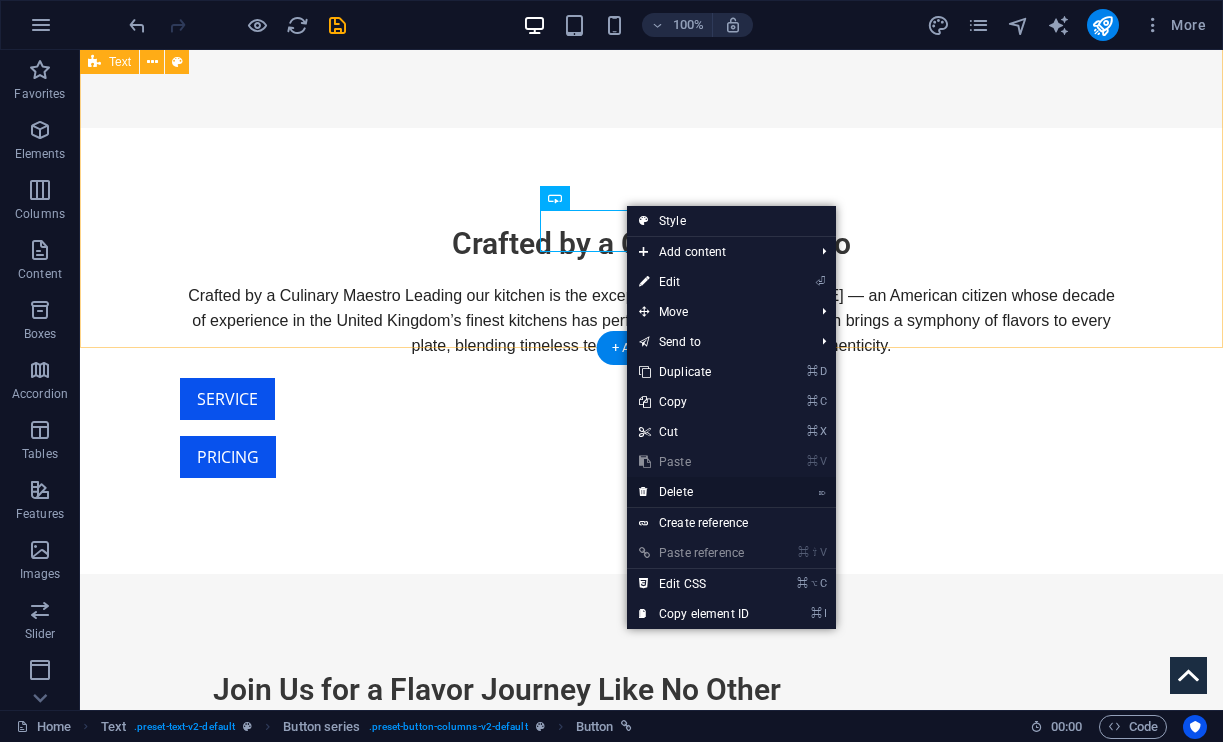 click on "⌦  Delete" at bounding box center (694, 492) 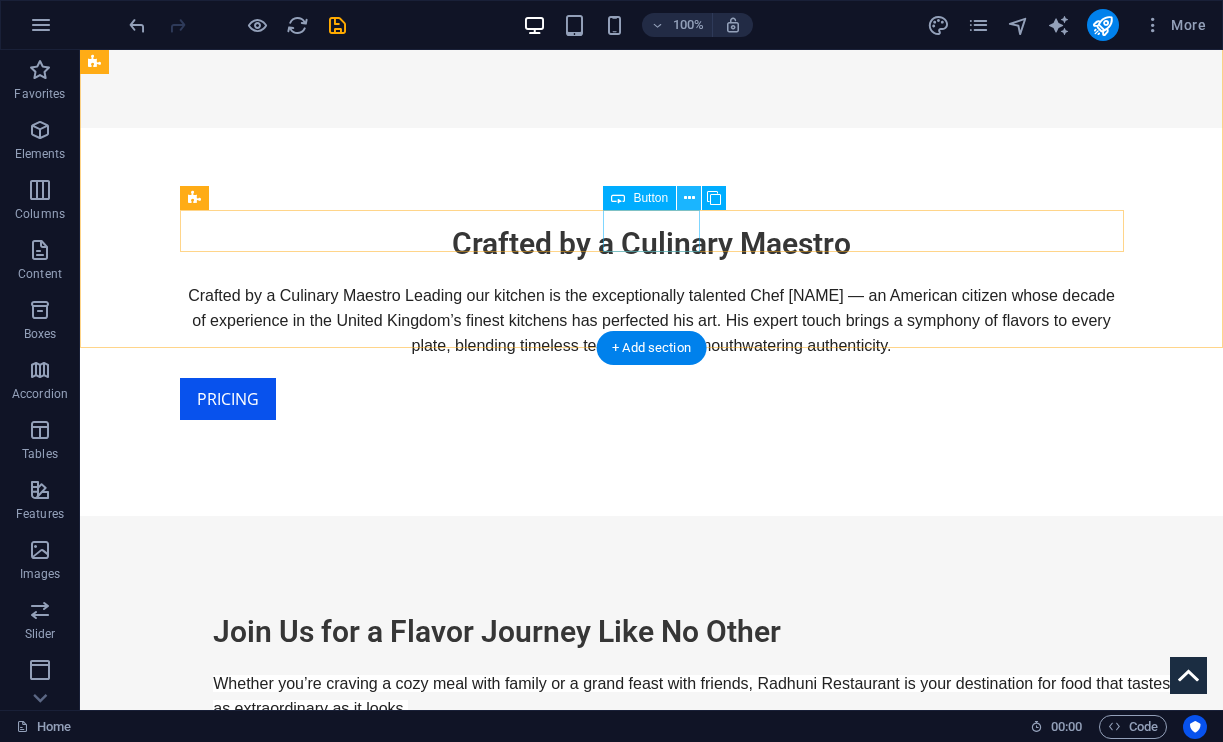 click at bounding box center [689, 198] 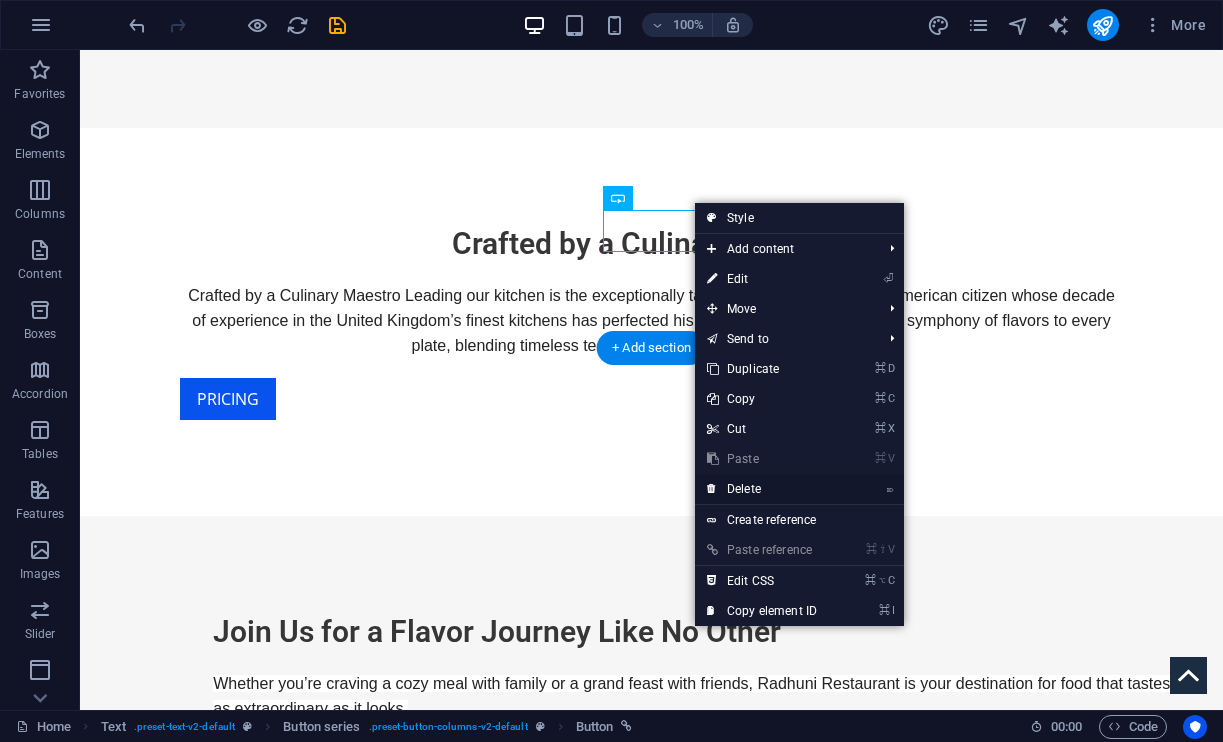 click on "⌦  Delete" at bounding box center [762, 489] 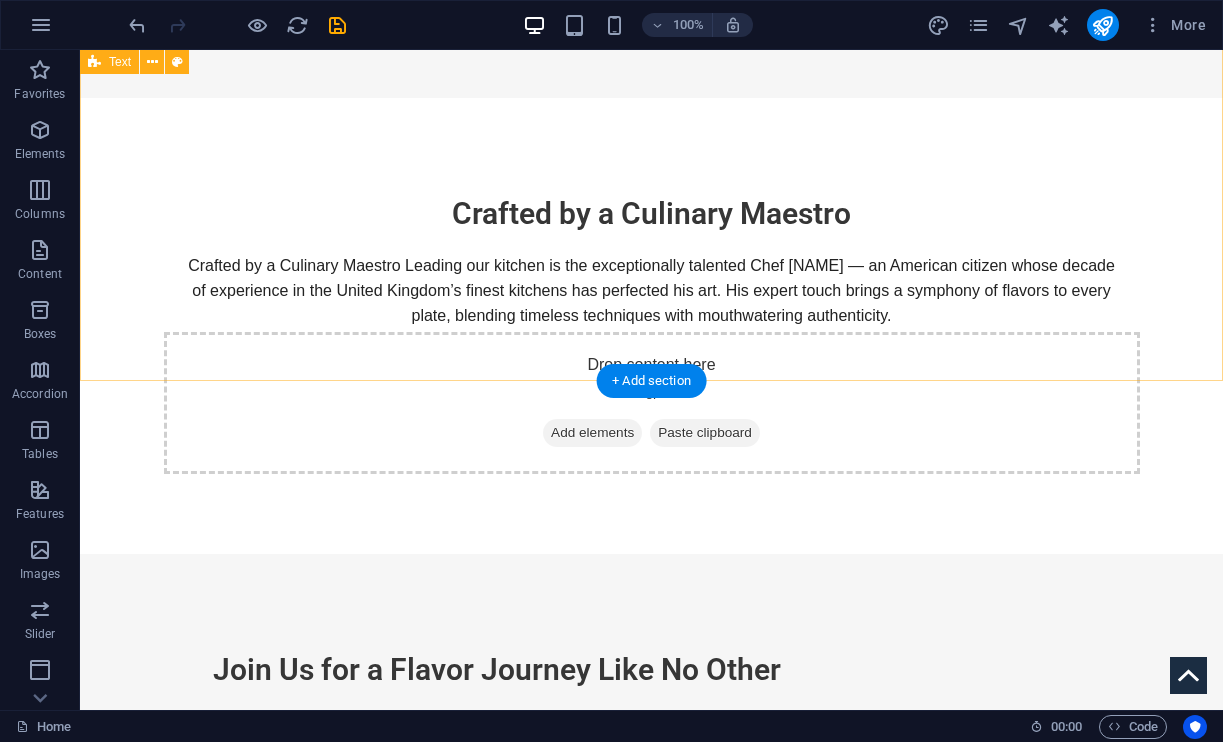 scroll, scrollTop: 830, scrollLeft: 0, axis: vertical 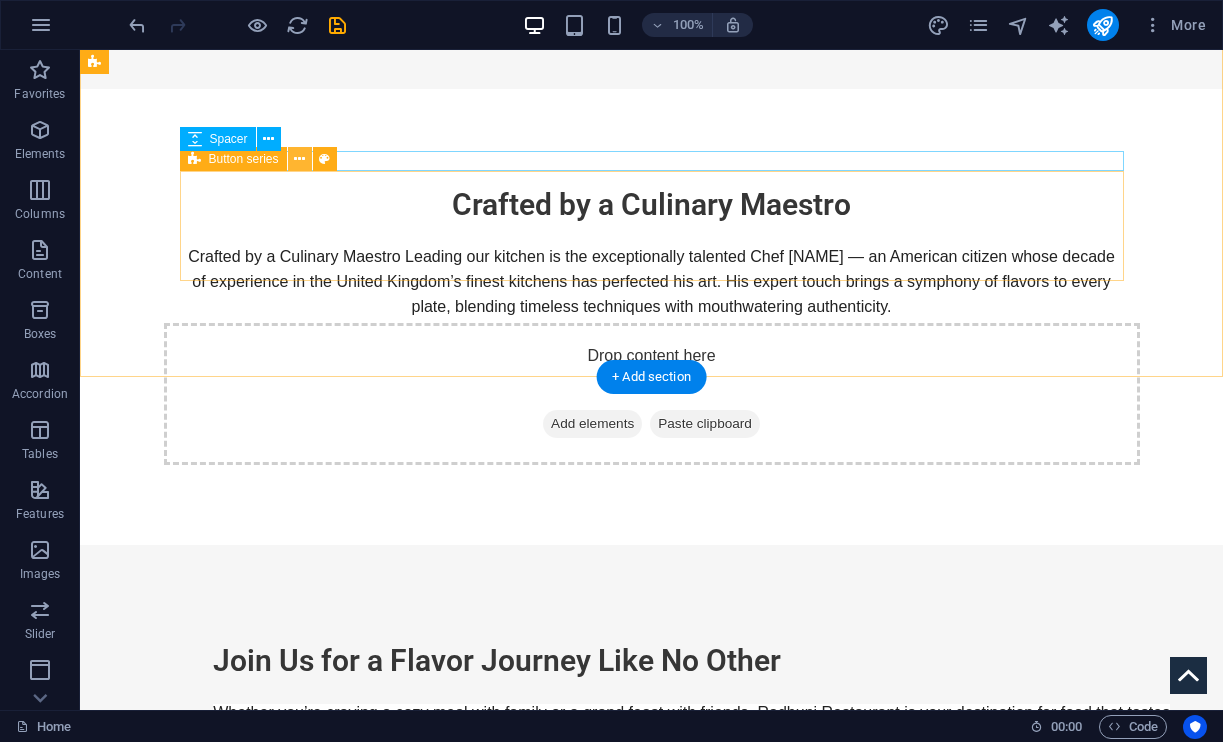click at bounding box center [299, 159] 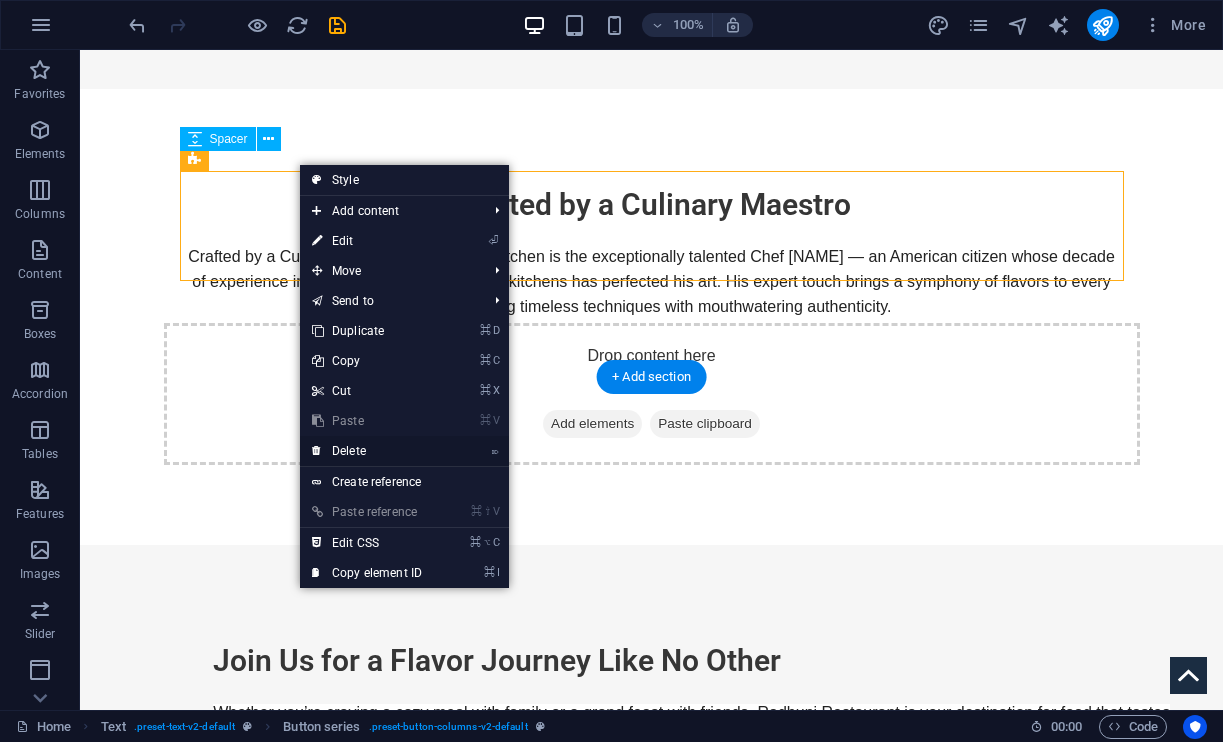 click on "⌦  Delete" at bounding box center (367, 451) 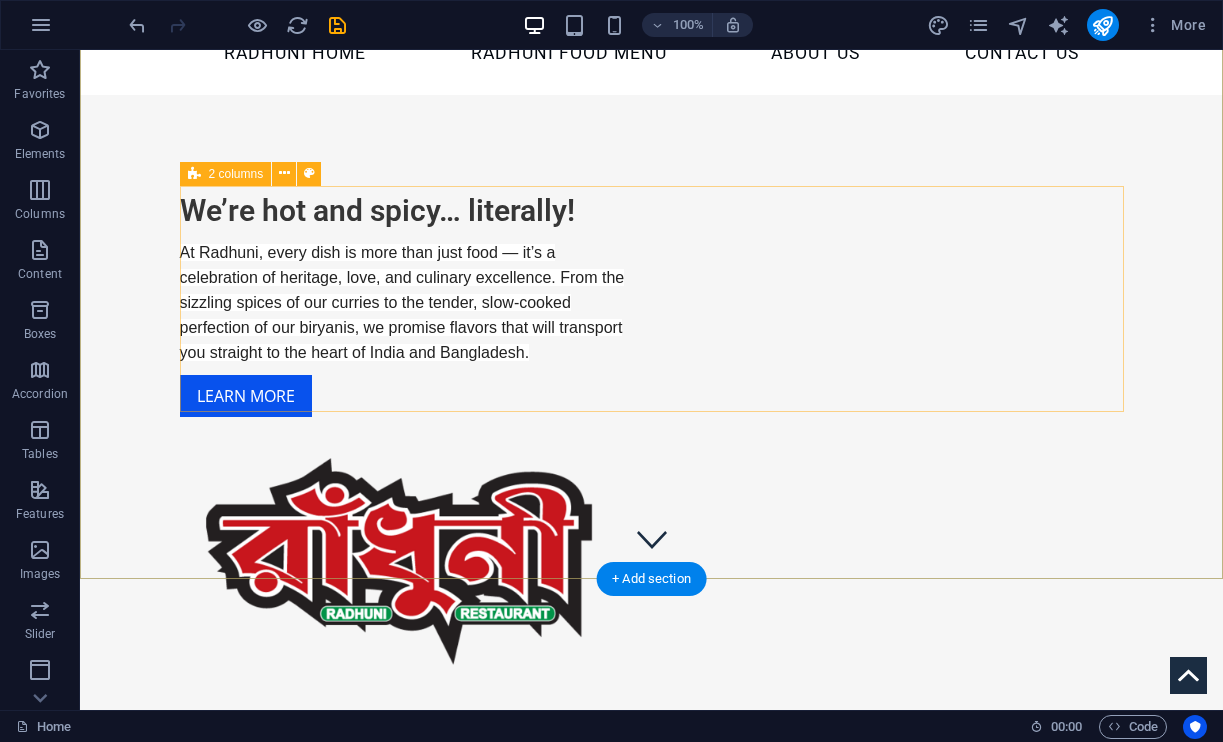 scroll, scrollTop: 176, scrollLeft: 0, axis: vertical 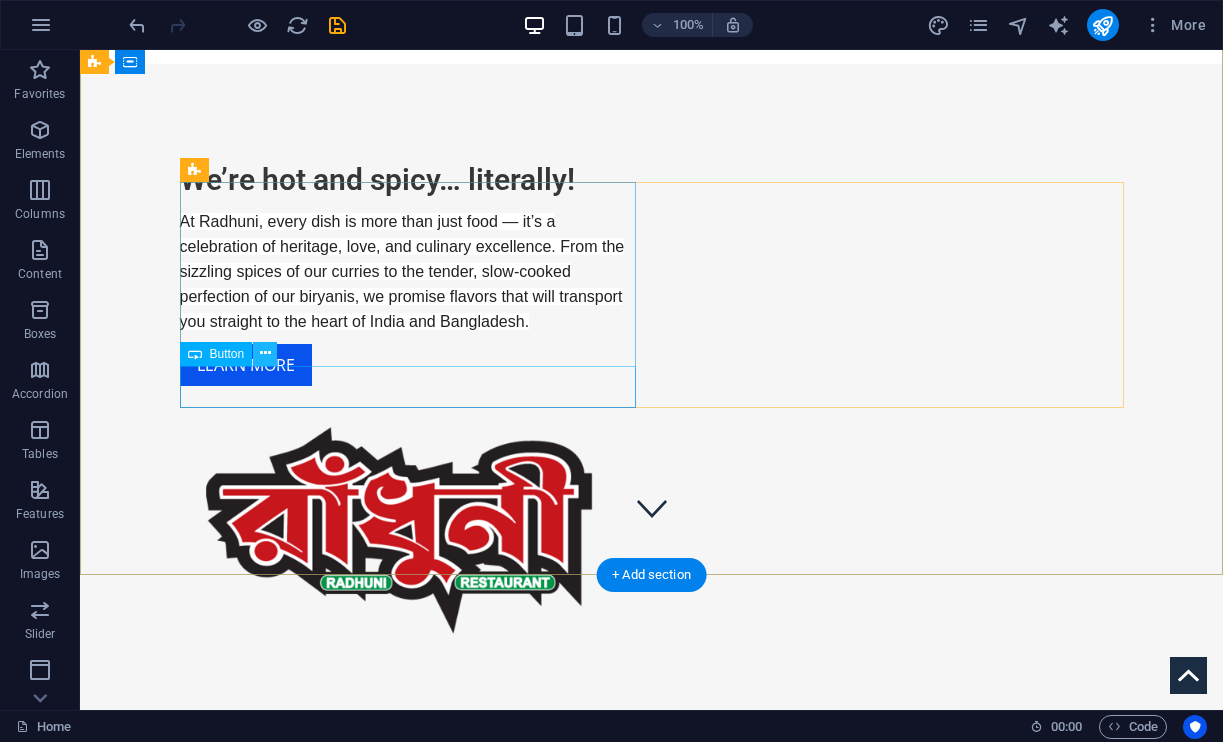 click at bounding box center [265, 353] 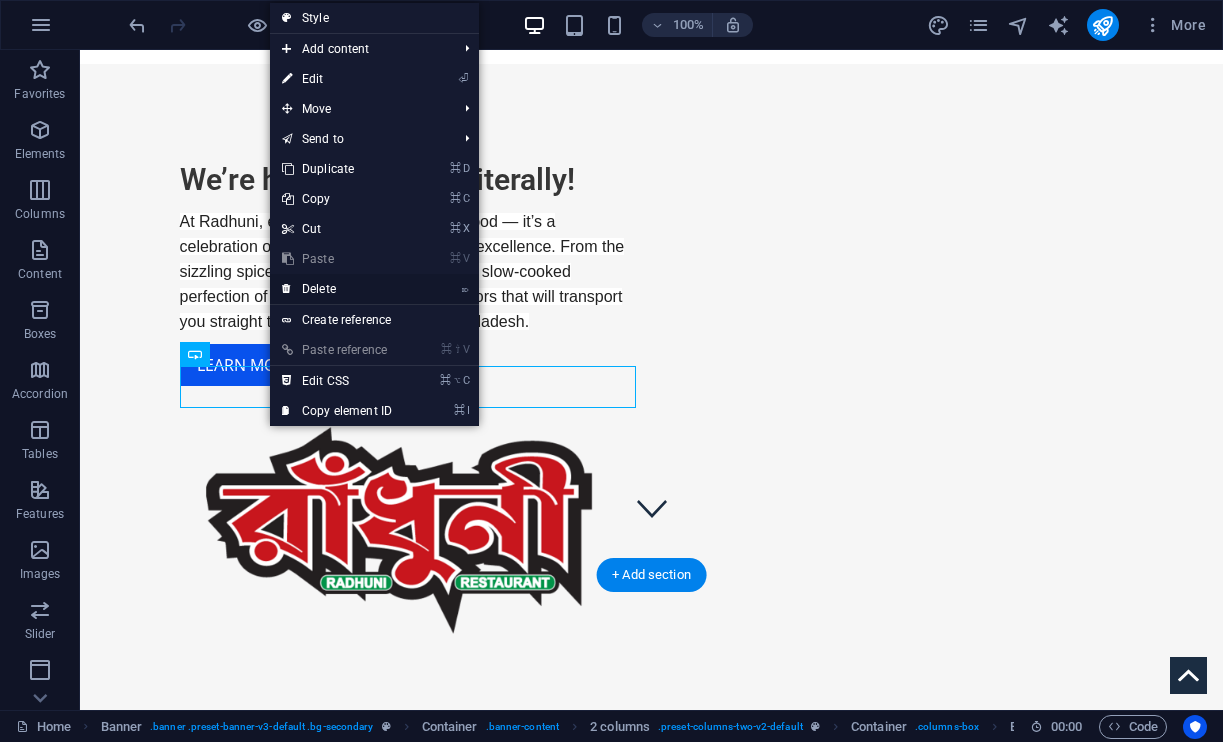 click on "⌦  Delete" at bounding box center [337, 289] 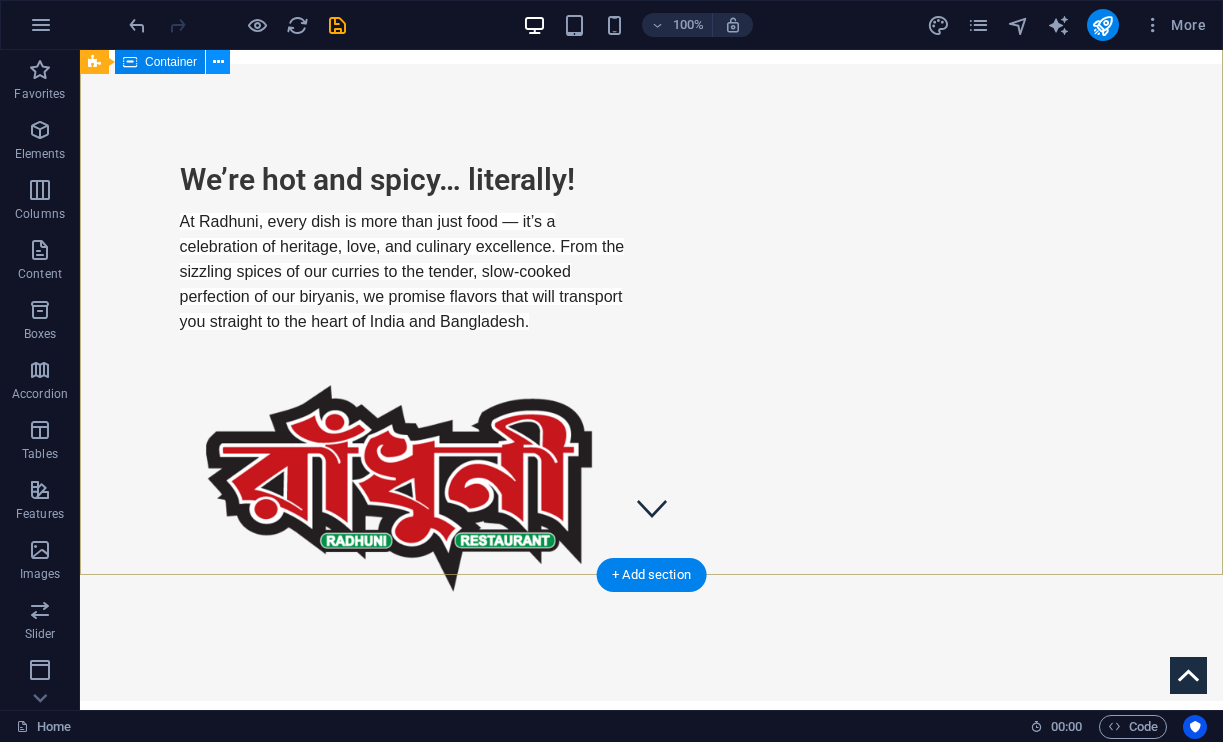 click at bounding box center [218, 62] 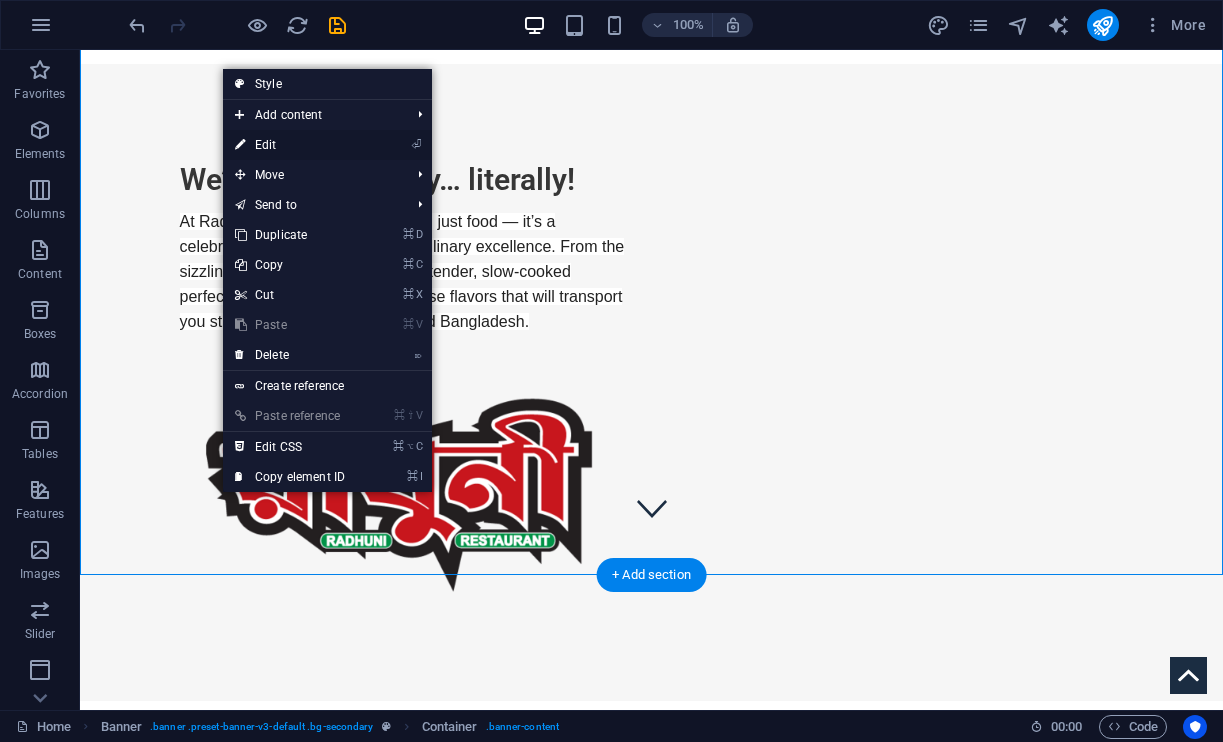 click on "⏎  Edit" at bounding box center (290, 145) 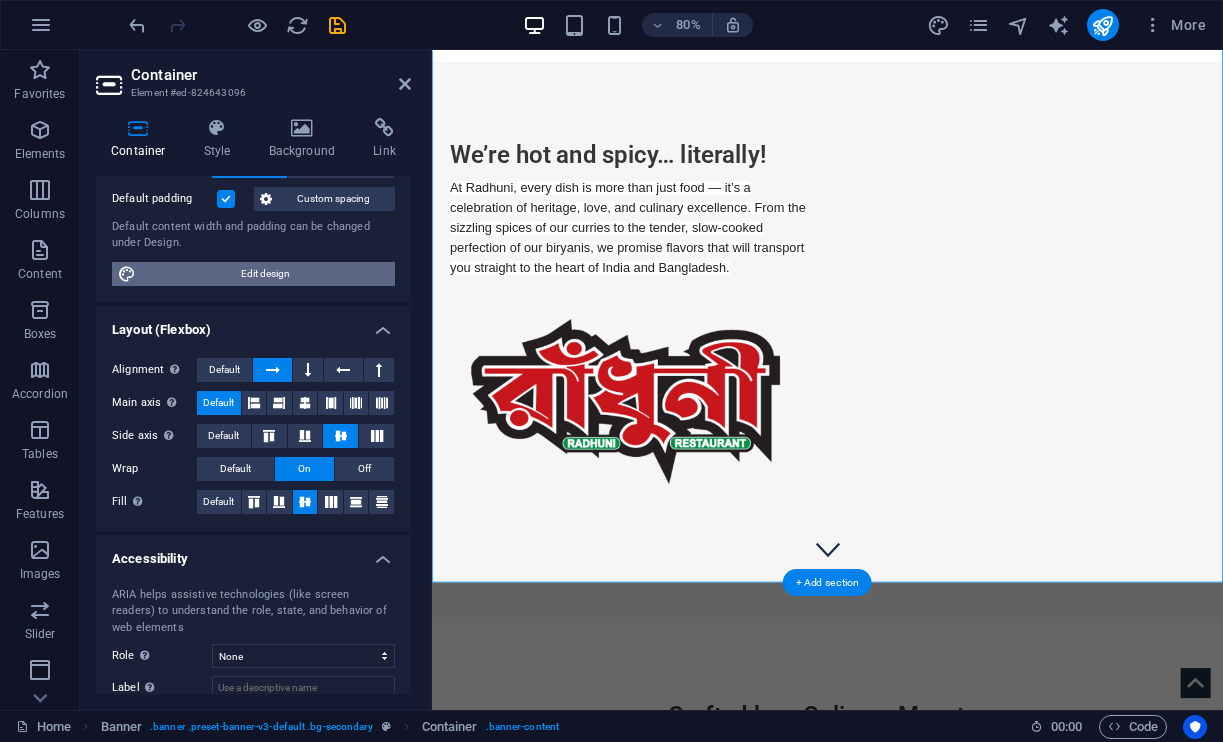 scroll, scrollTop: 144, scrollLeft: 0, axis: vertical 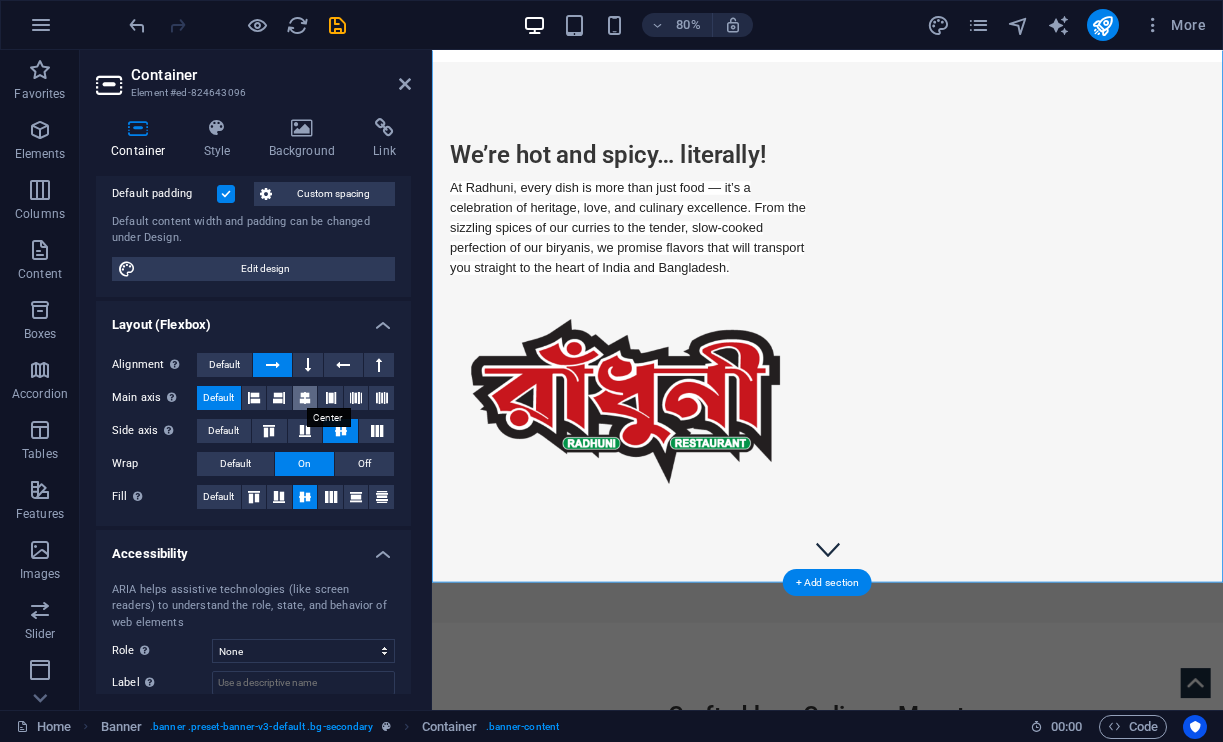 click at bounding box center (305, 398) 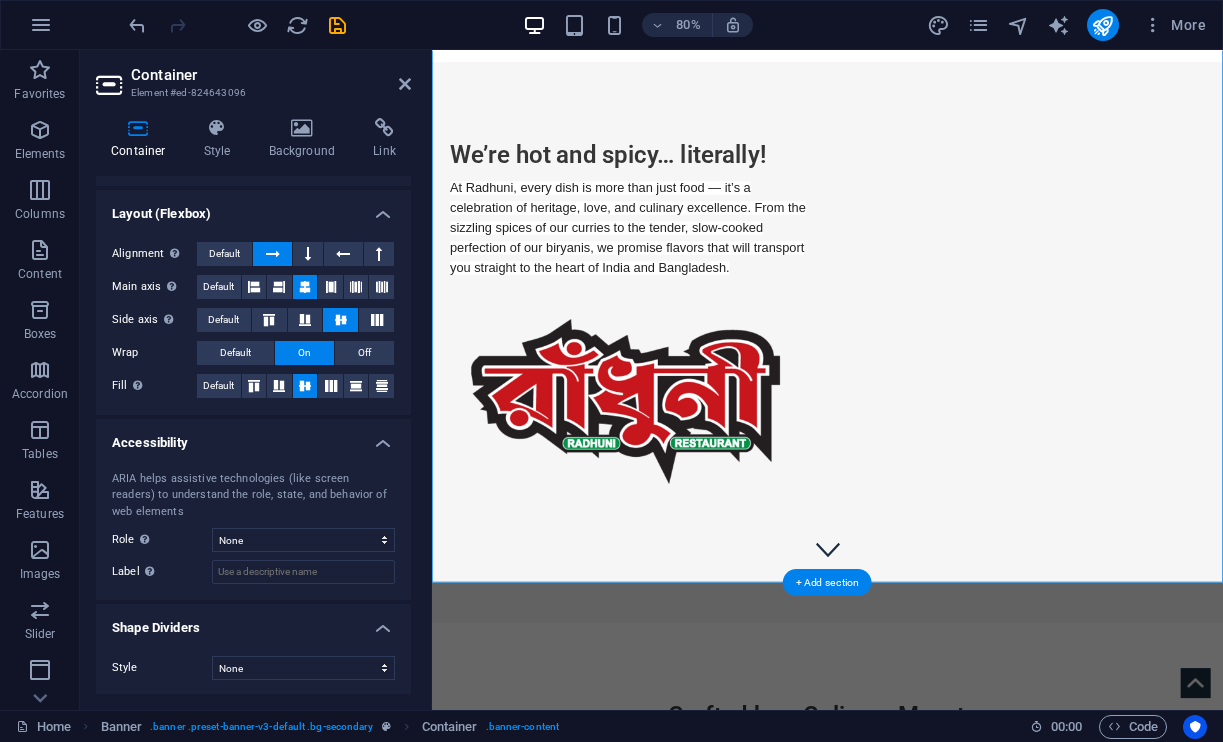 scroll, scrollTop: 254, scrollLeft: 0, axis: vertical 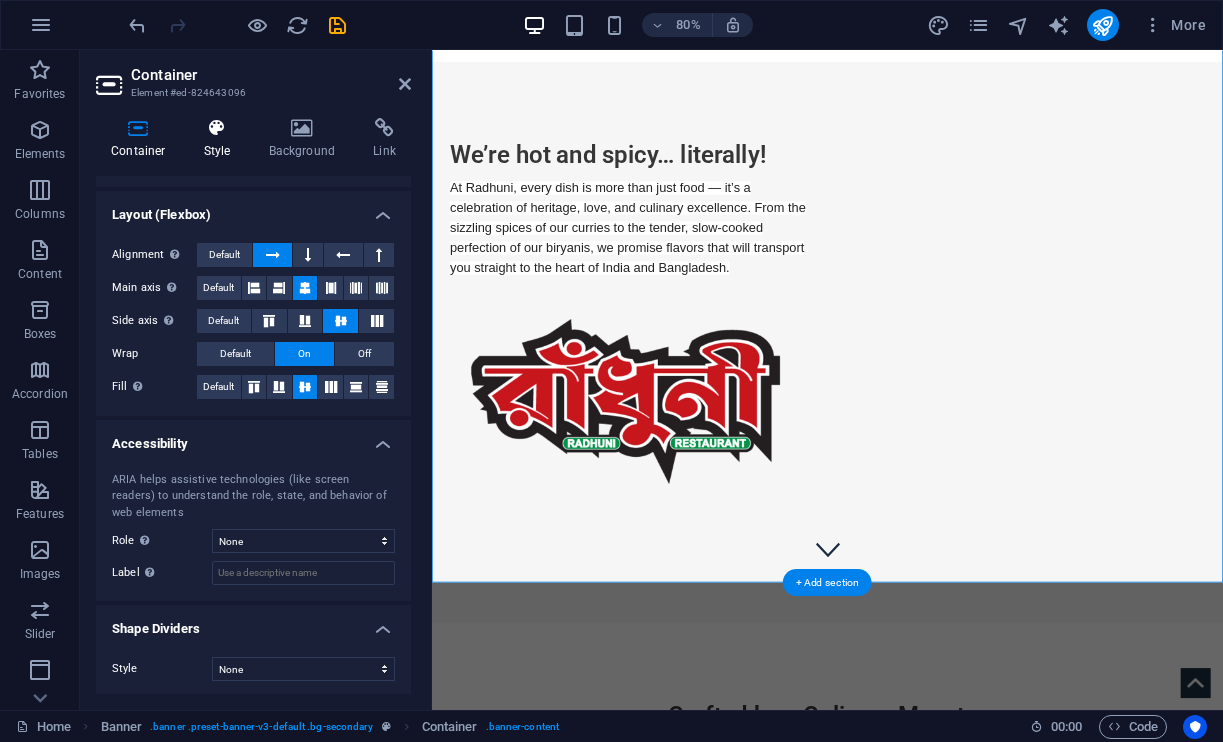 click on "Style" at bounding box center [221, 139] 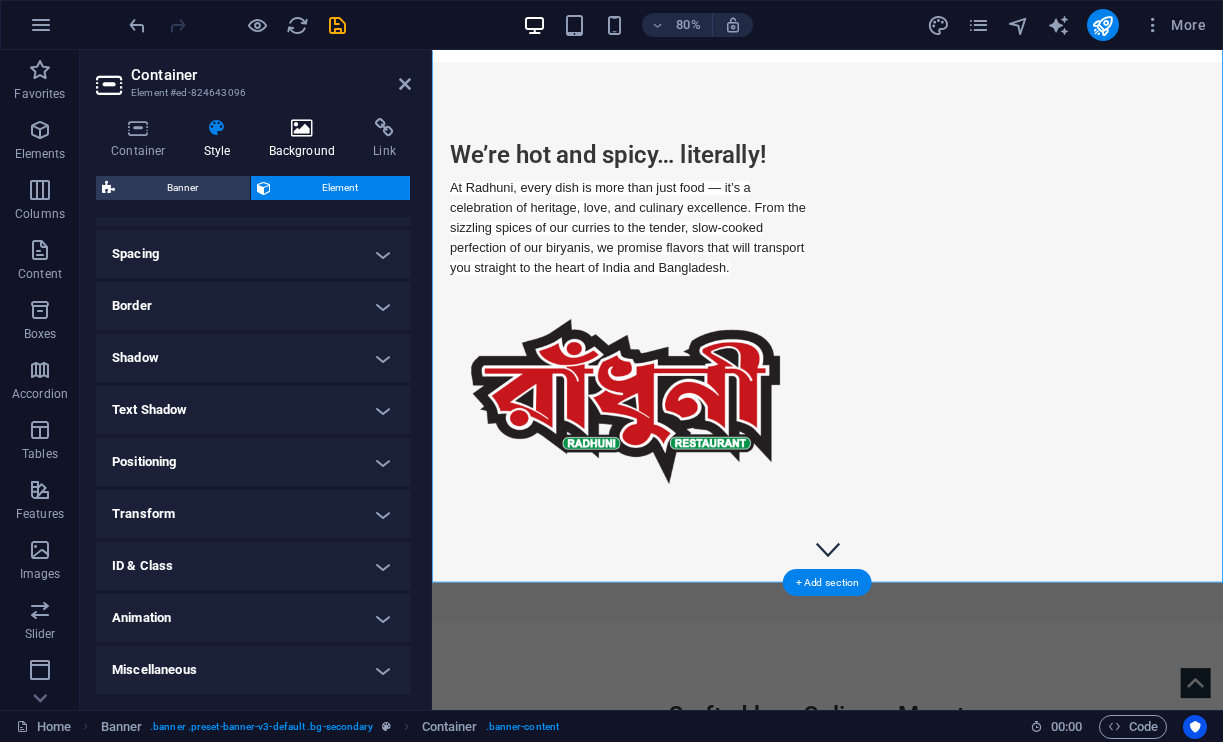 scroll, scrollTop: 367, scrollLeft: 0, axis: vertical 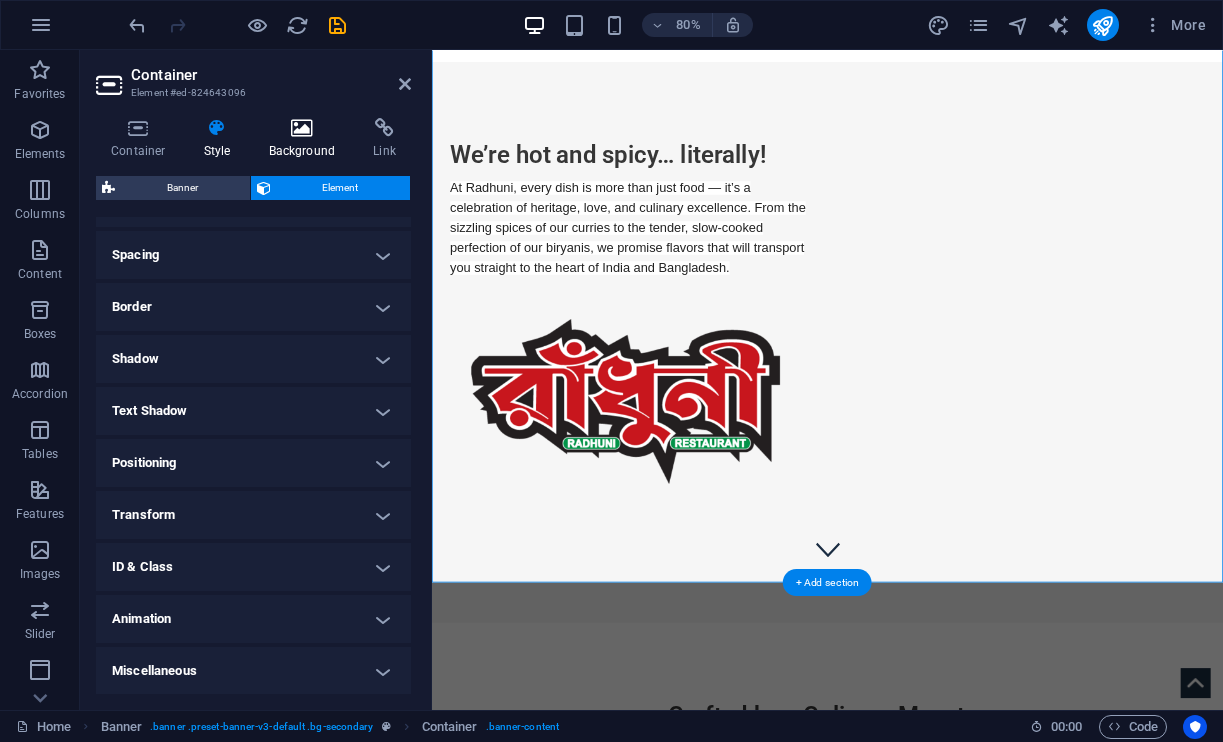 click on "Background" at bounding box center (306, 139) 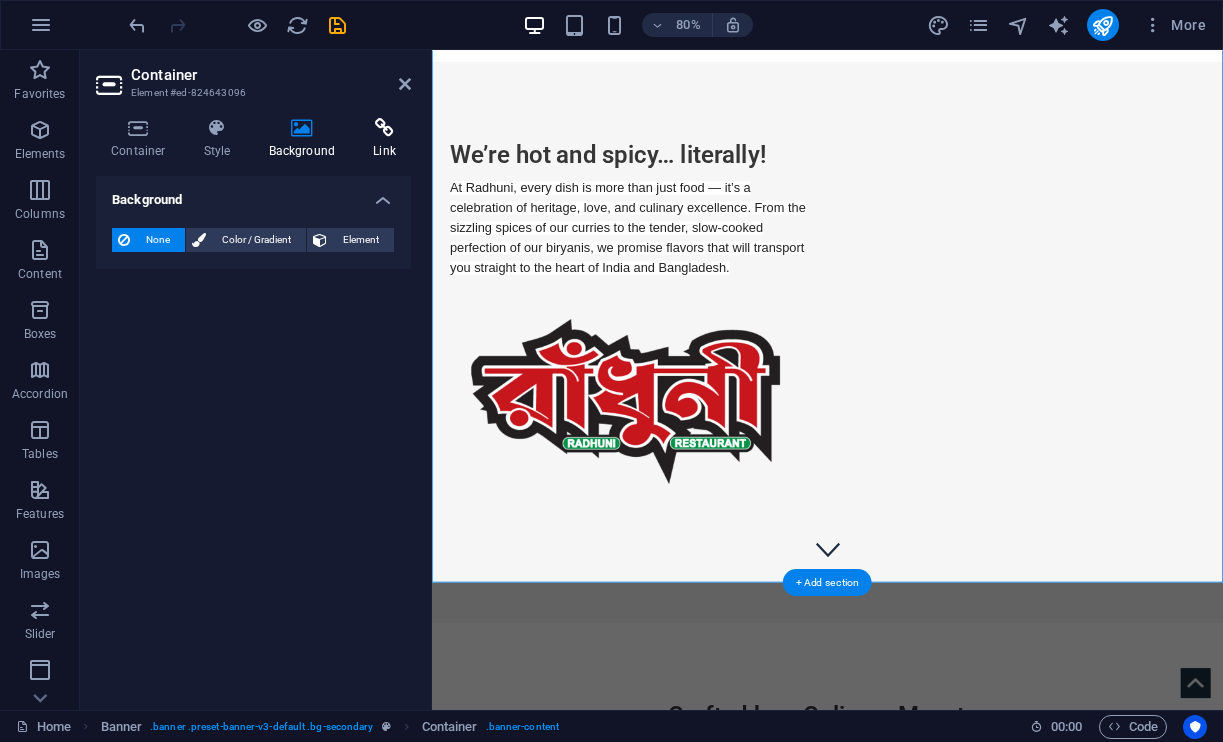 click at bounding box center (384, 128) 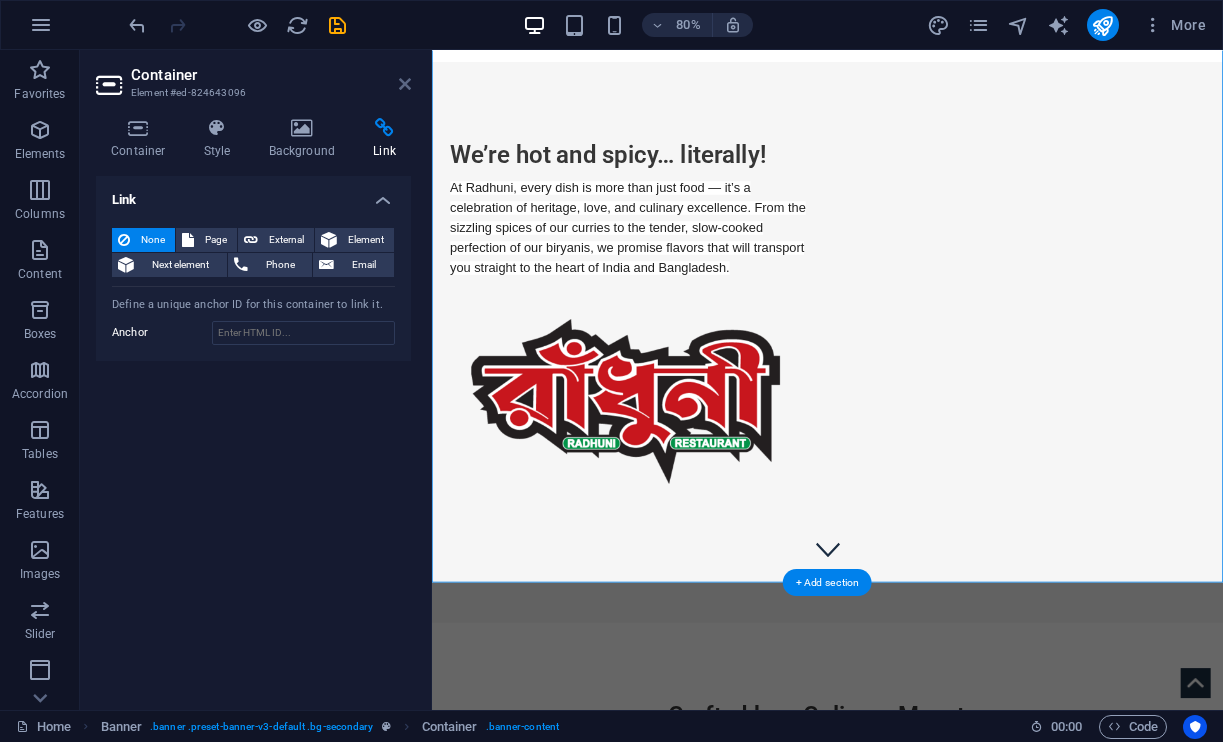 click at bounding box center (405, 84) 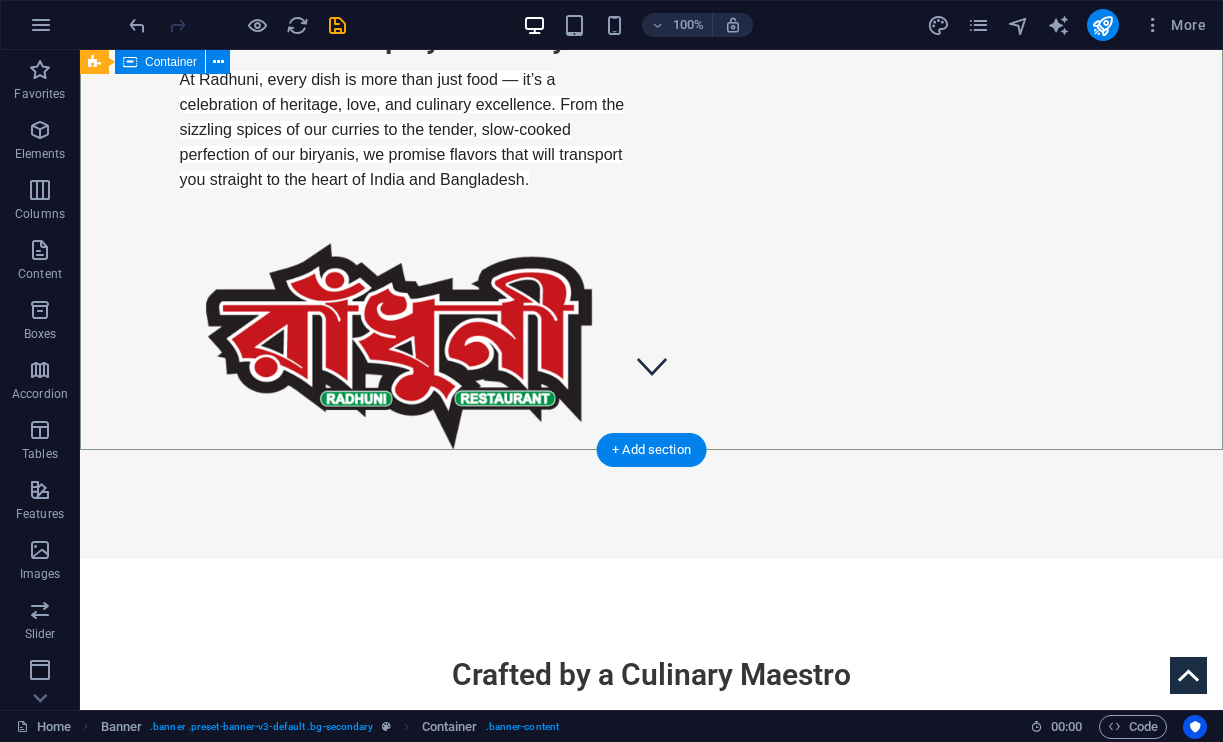 scroll, scrollTop: 334, scrollLeft: 0, axis: vertical 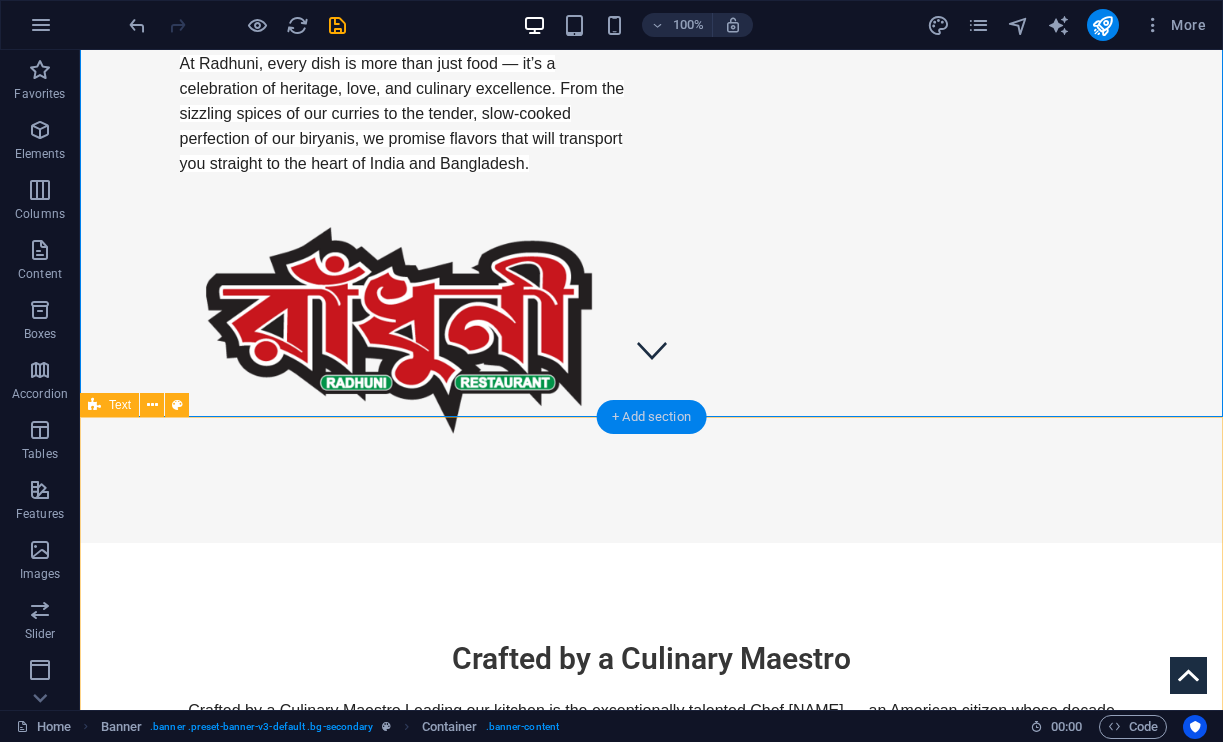 click on "+ Add section" at bounding box center [651, 417] 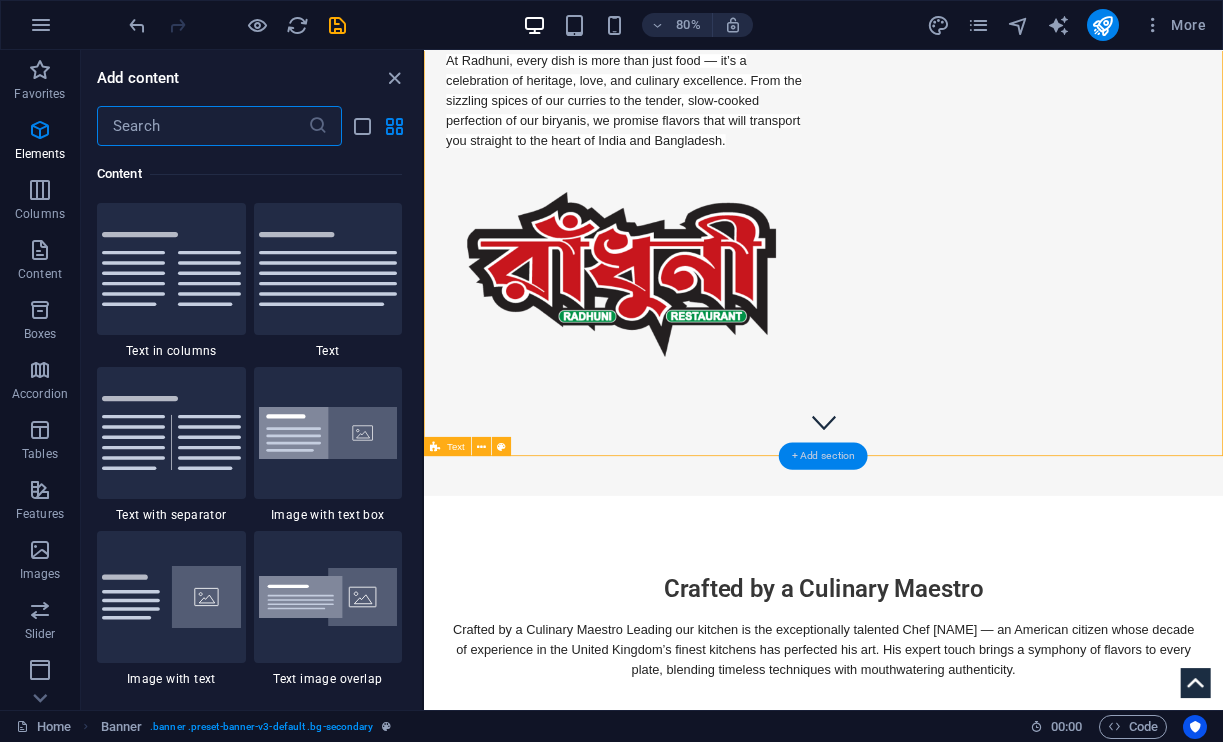 scroll, scrollTop: 3499, scrollLeft: 0, axis: vertical 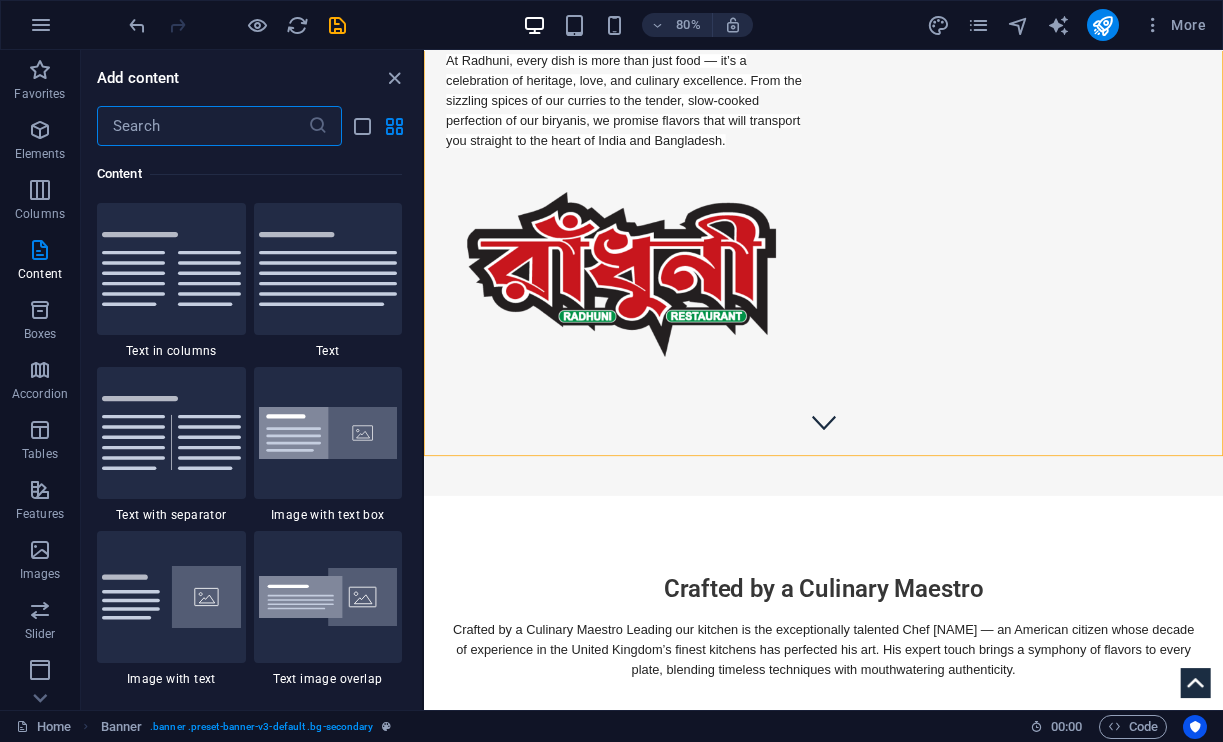 click at bounding box center (202, 126) 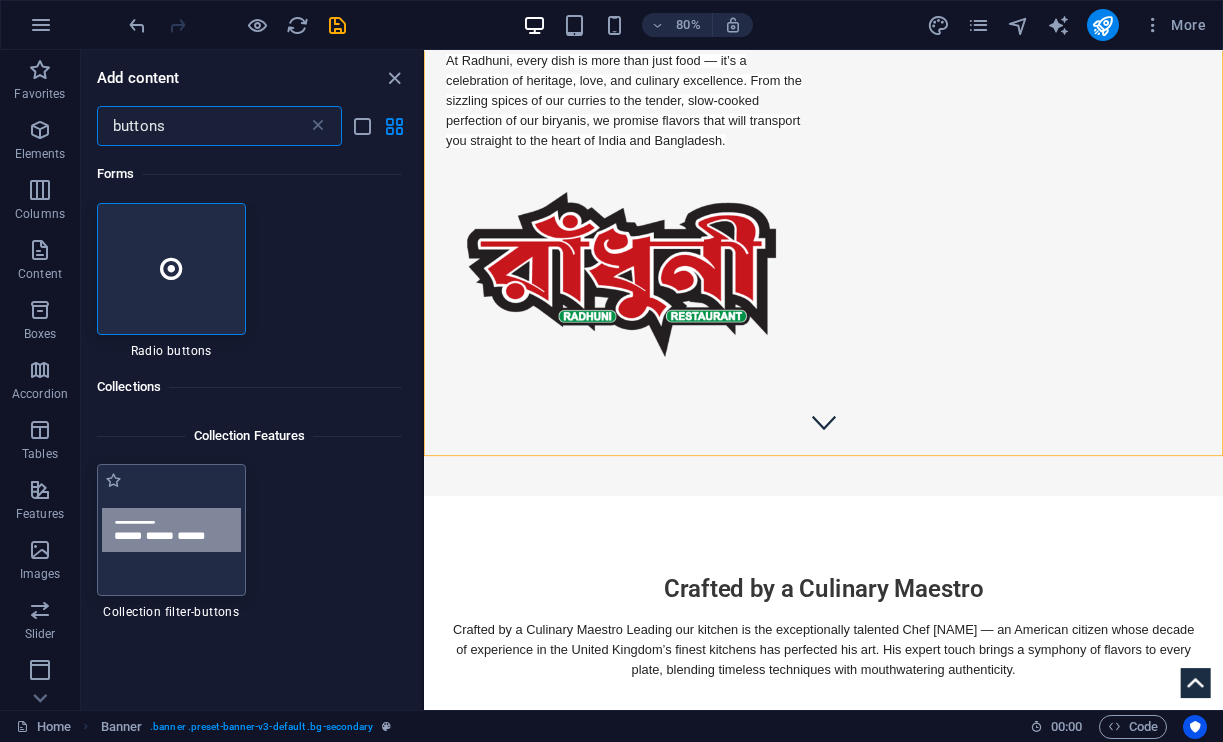 scroll, scrollTop: 0, scrollLeft: 0, axis: both 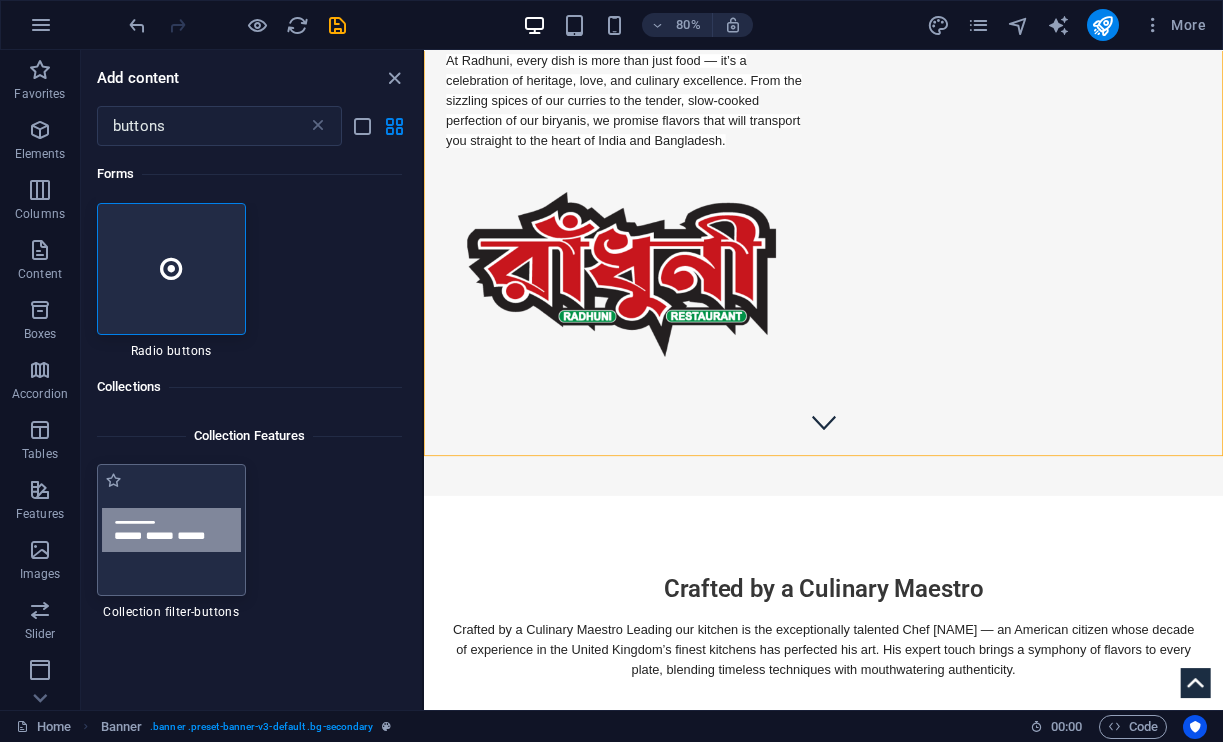 click at bounding box center [171, 530] 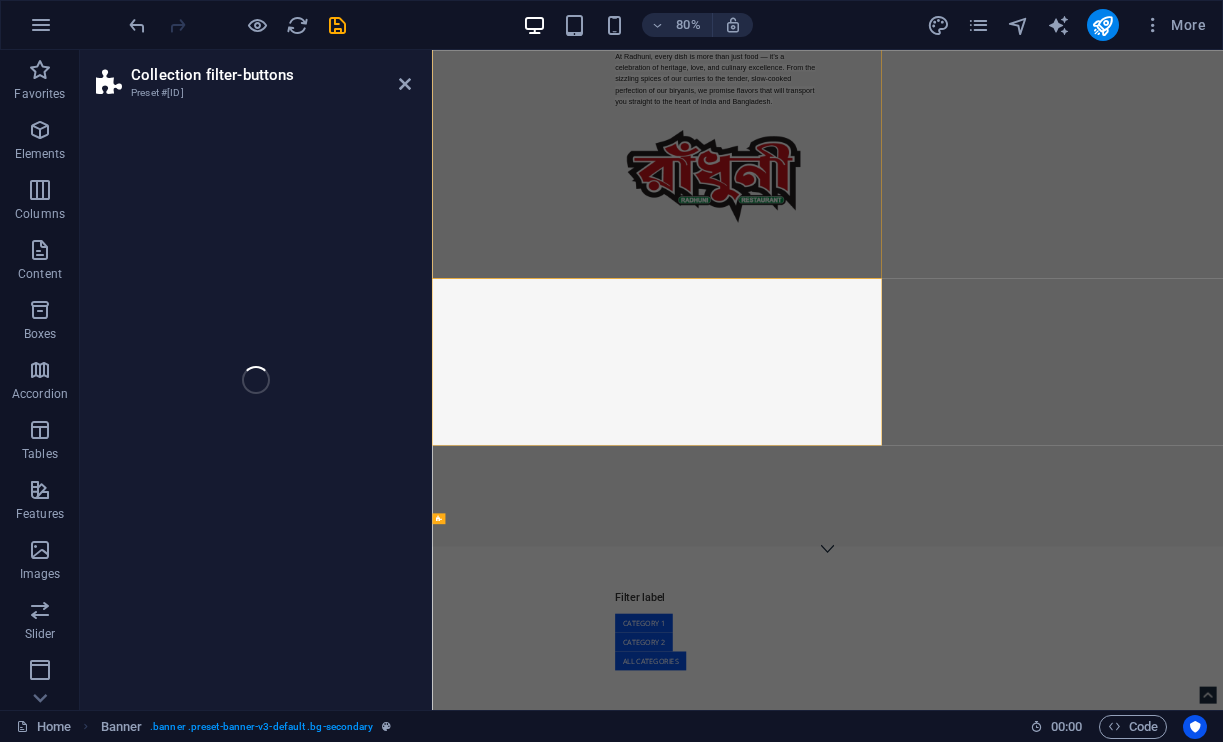 select on "rem" 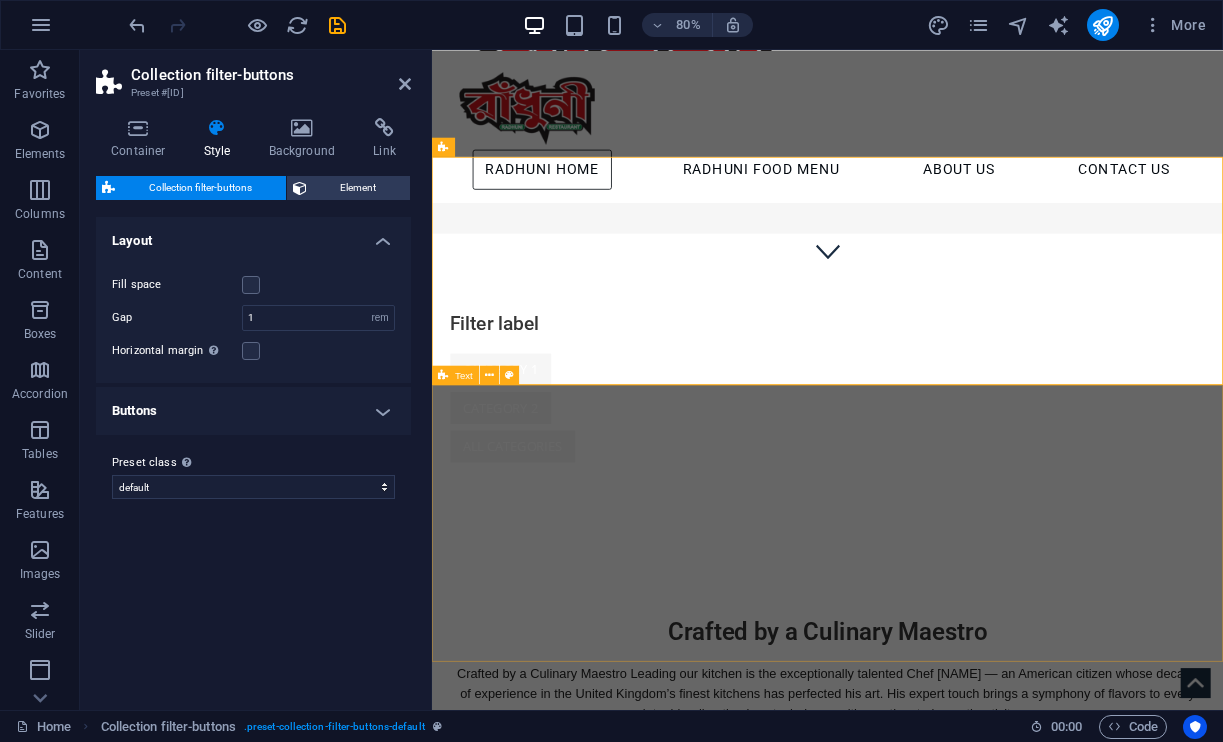 scroll, scrollTop: 534, scrollLeft: 0, axis: vertical 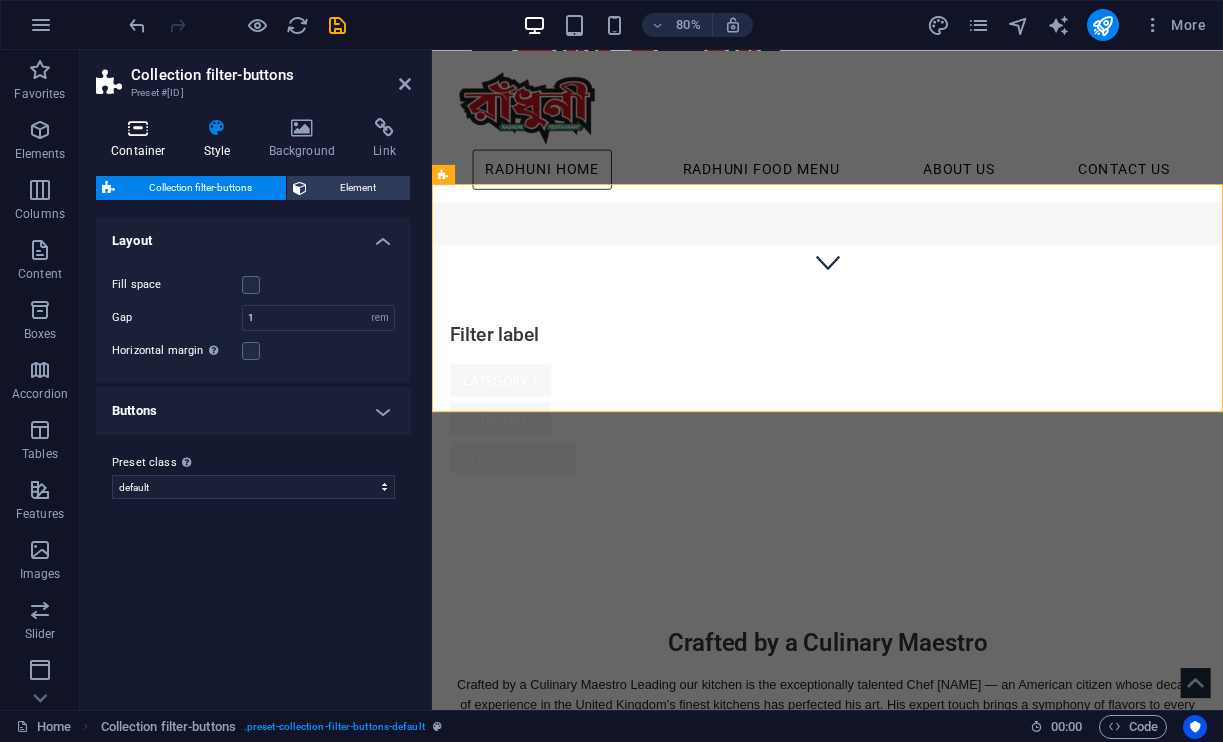 click at bounding box center [138, 128] 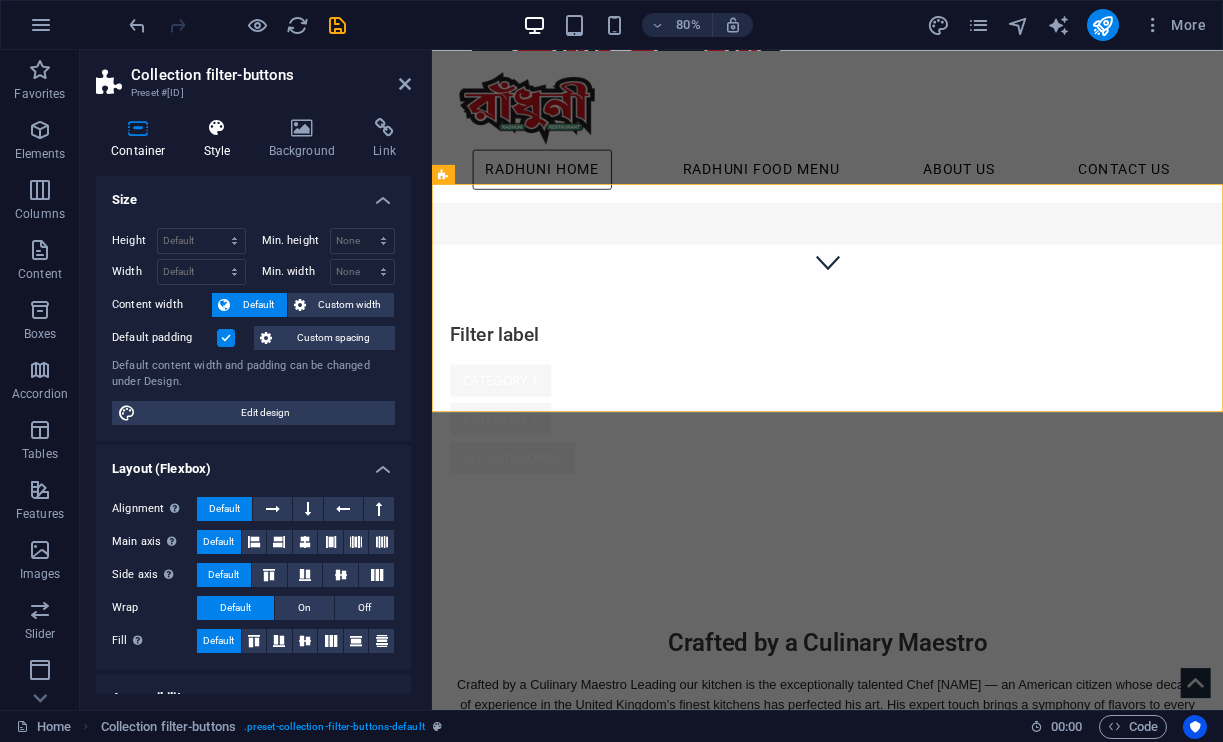 click on "Style" at bounding box center (221, 139) 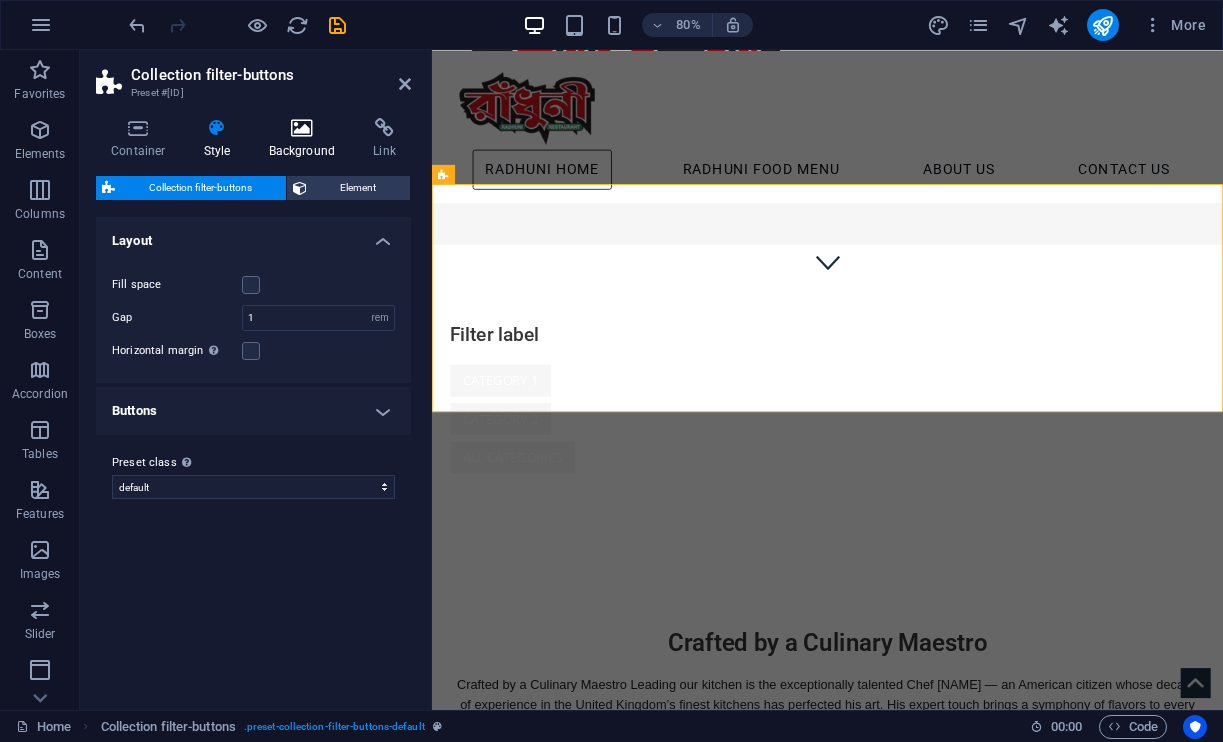 click at bounding box center (302, 128) 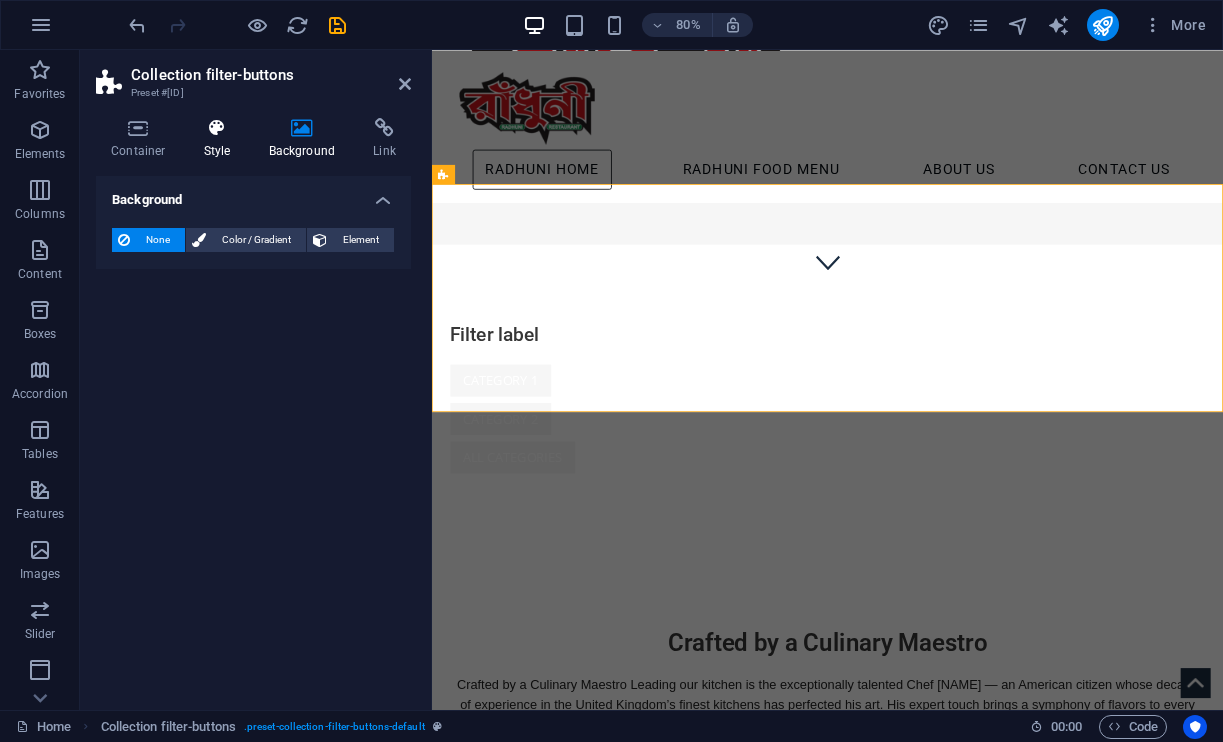 click on "Style" at bounding box center (221, 139) 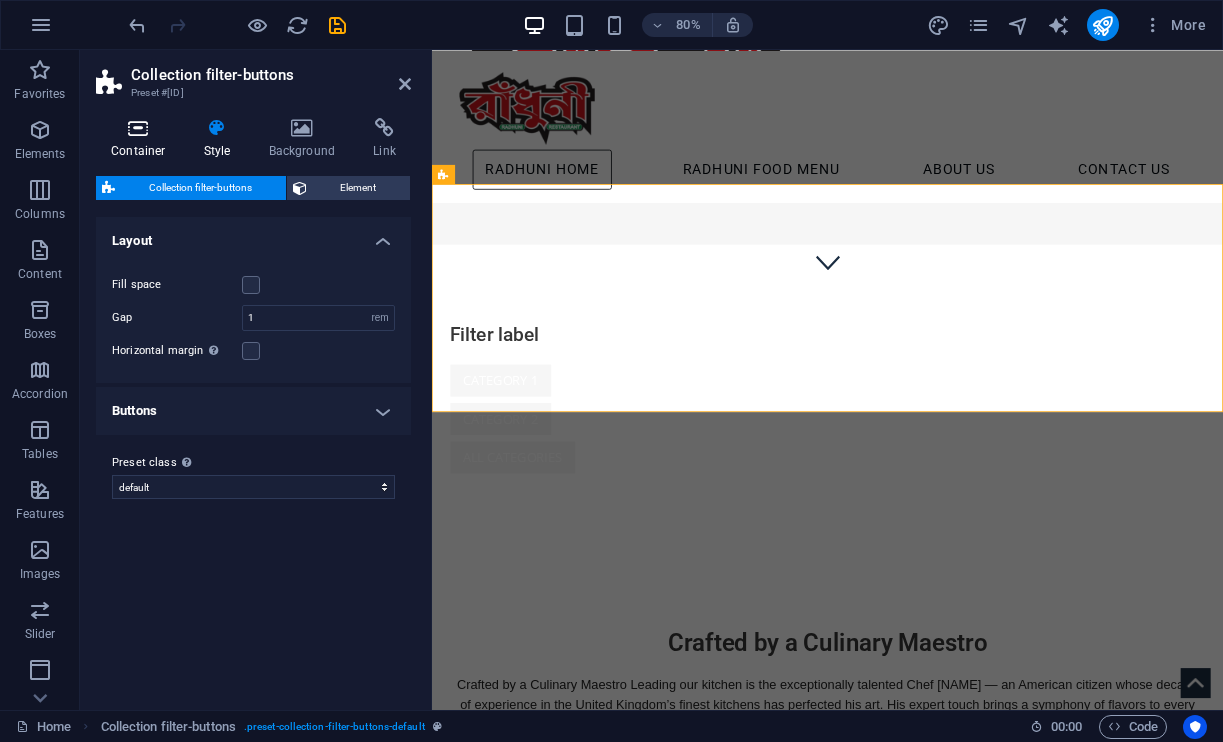 click on "Container" at bounding box center (142, 139) 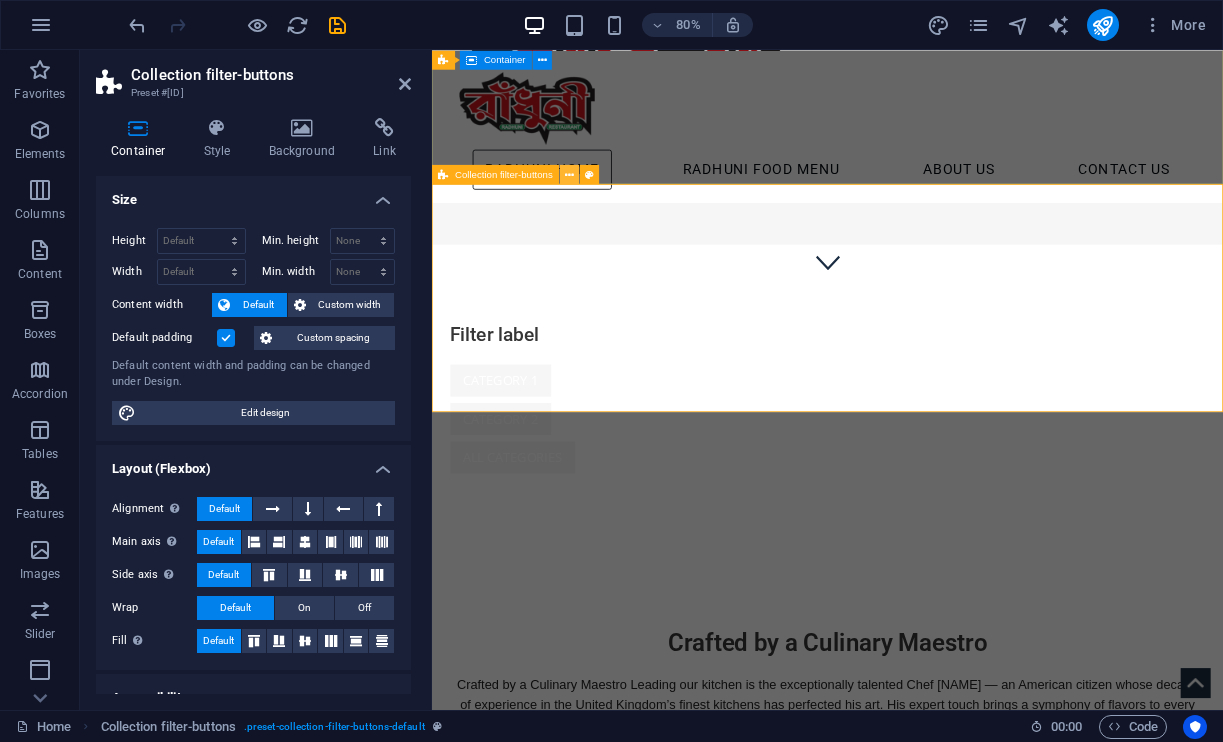 click at bounding box center (569, 174) 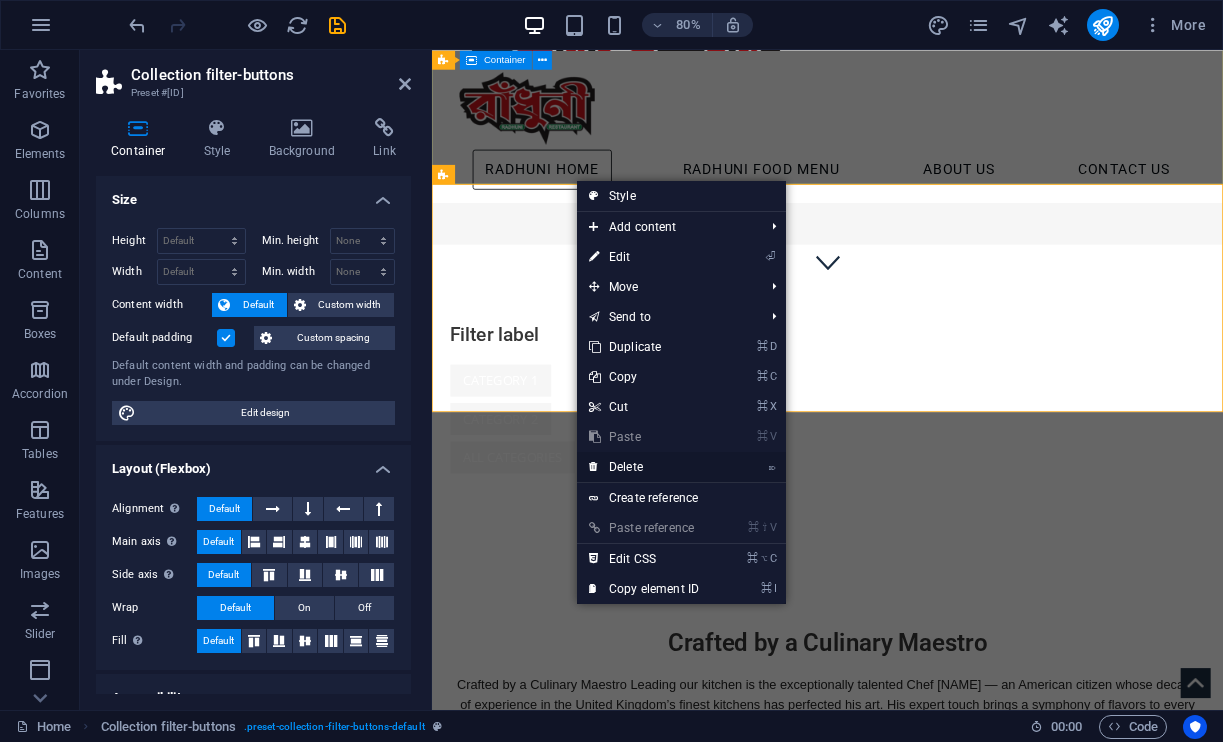 click on "⌦  Delete" at bounding box center (644, 467) 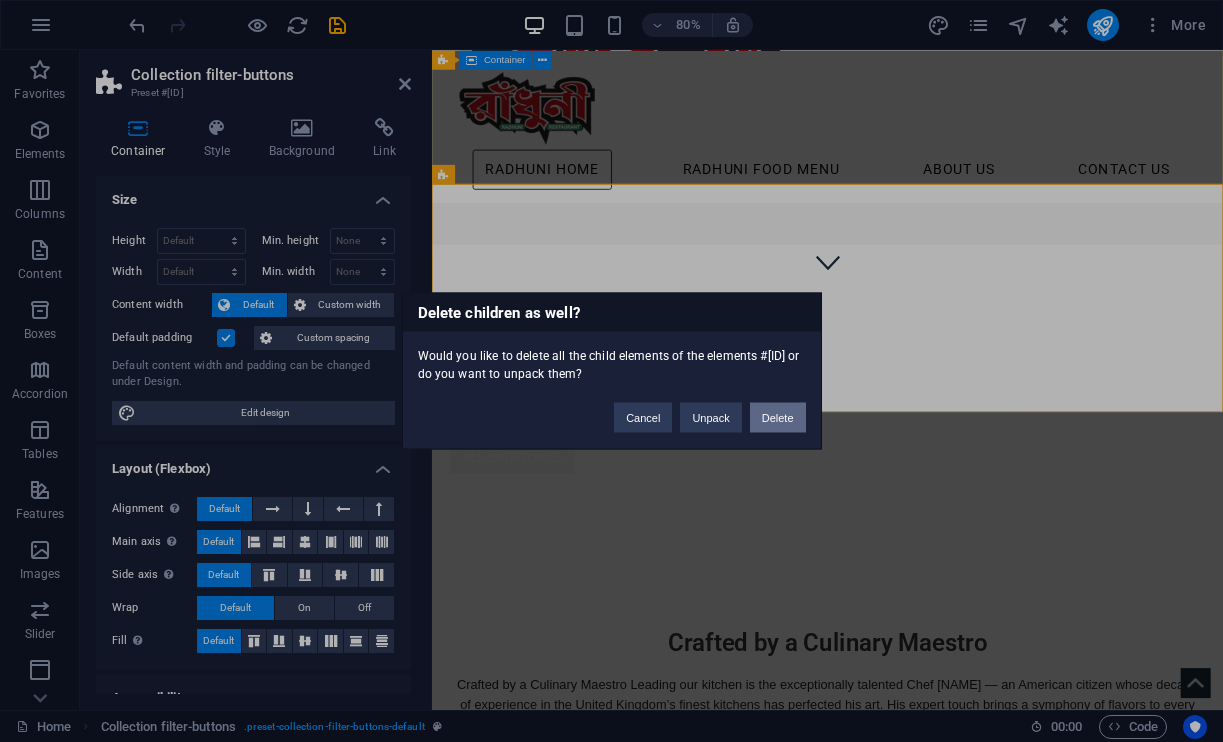 click on "Delete" at bounding box center [778, 418] 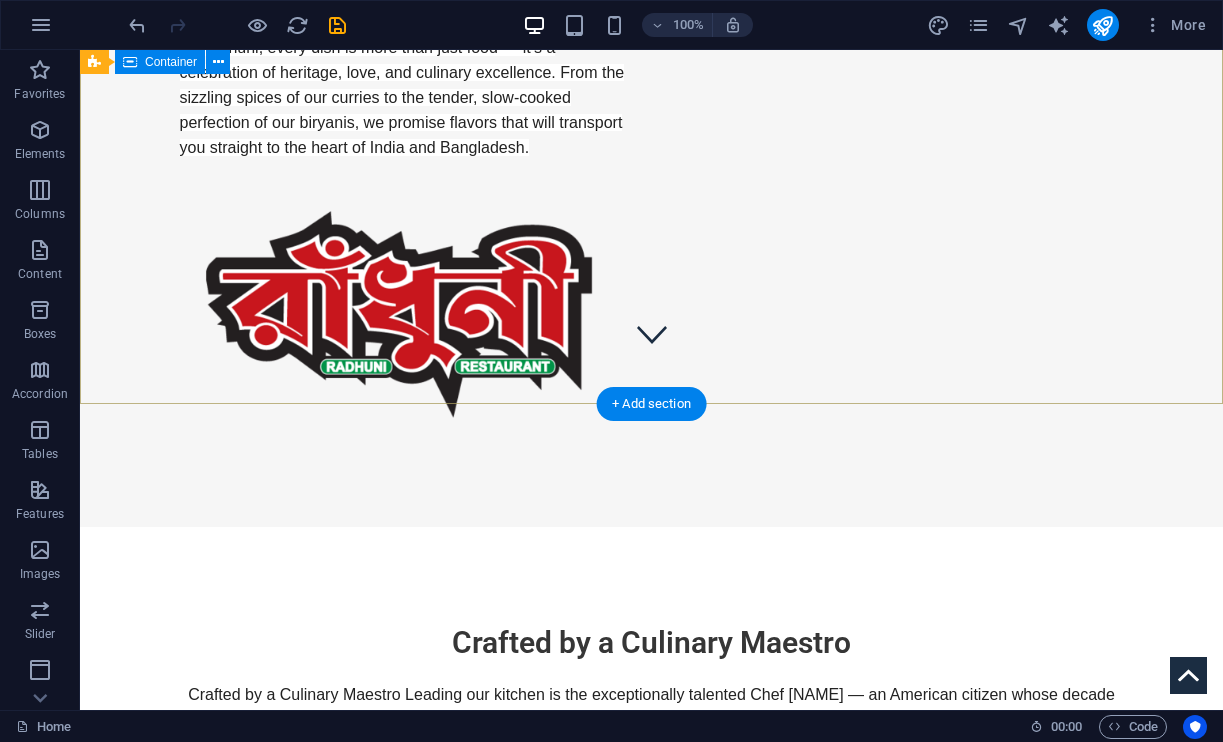 scroll, scrollTop: 356, scrollLeft: 0, axis: vertical 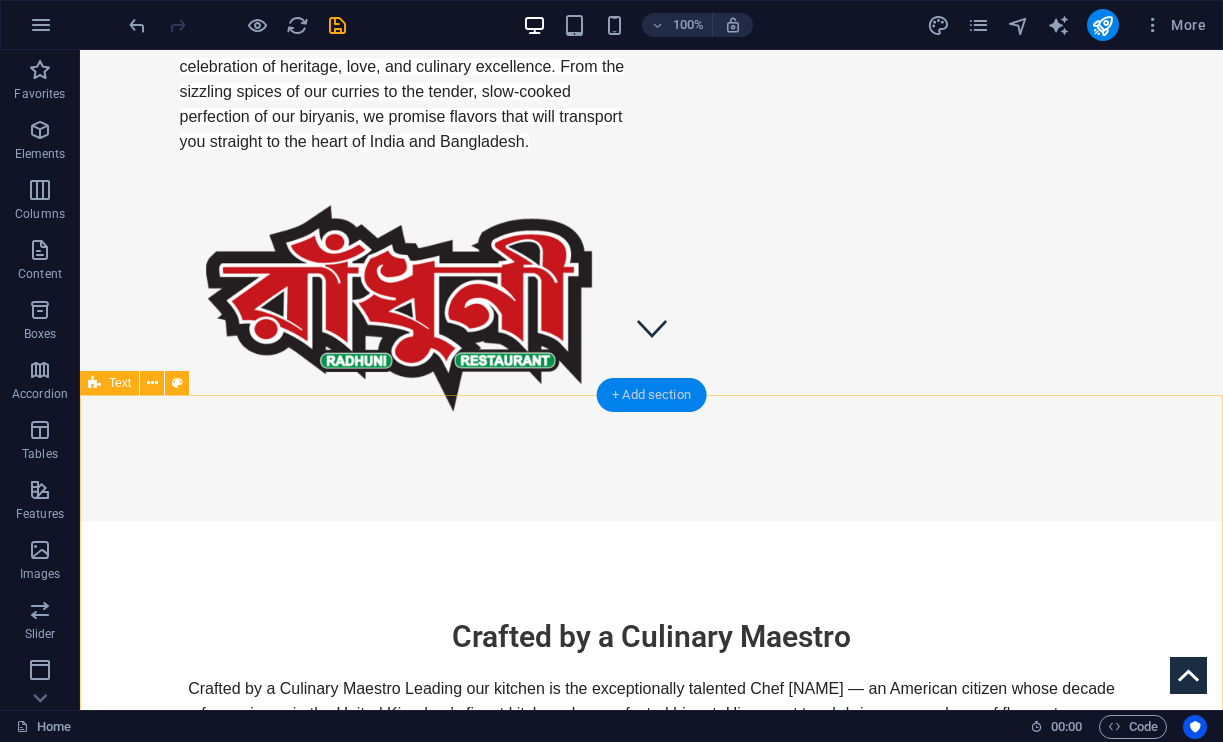 click on "+ Add section" at bounding box center (651, 395) 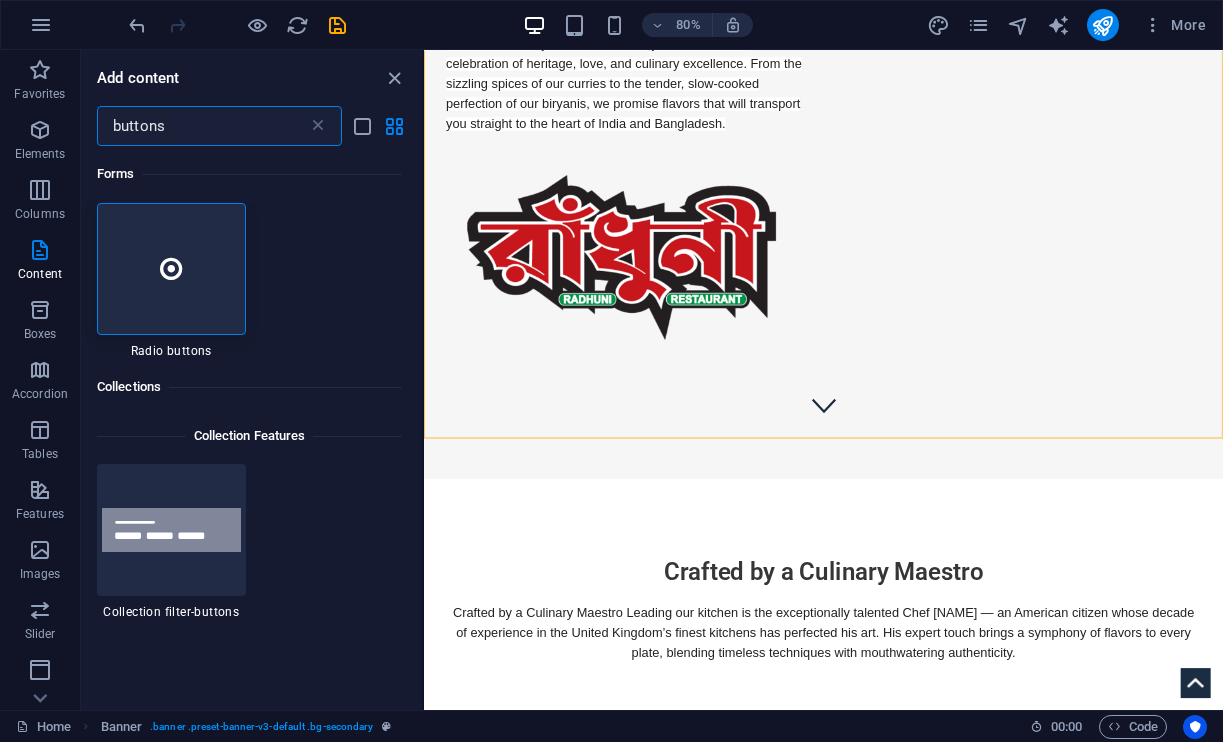 click on "buttons" at bounding box center (202, 126) 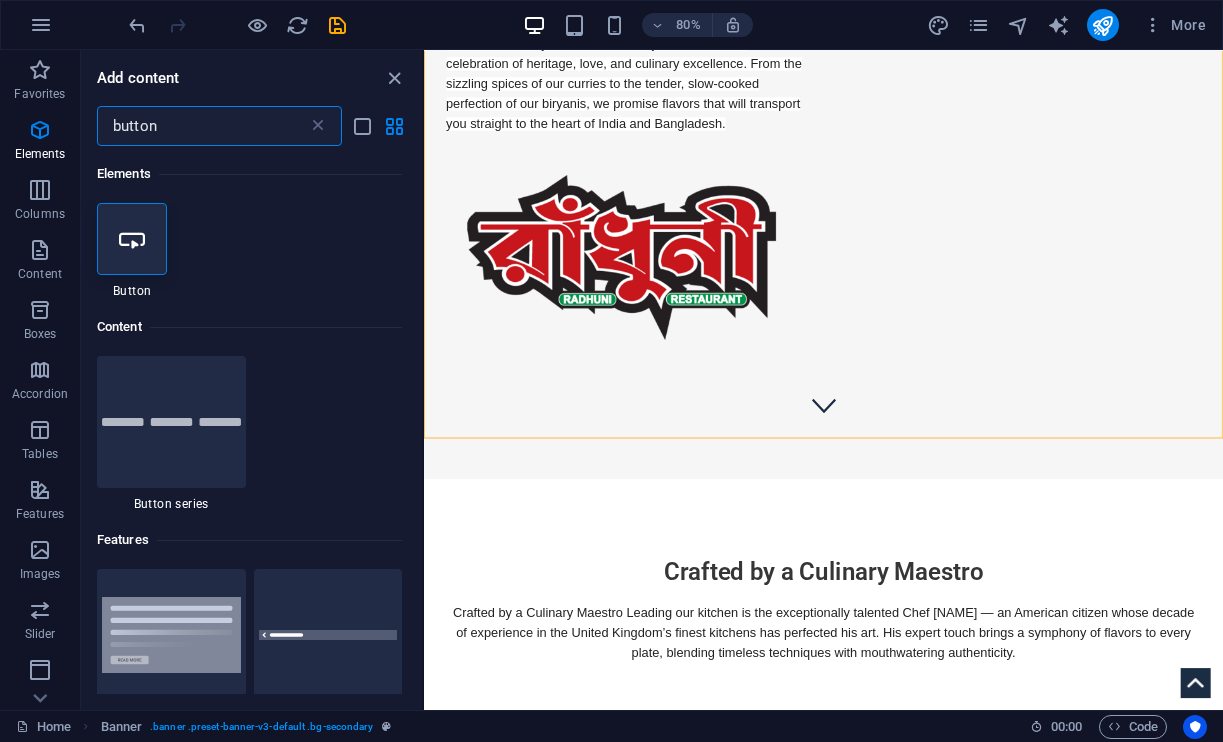 scroll, scrollTop: 0, scrollLeft: 0, axis: both 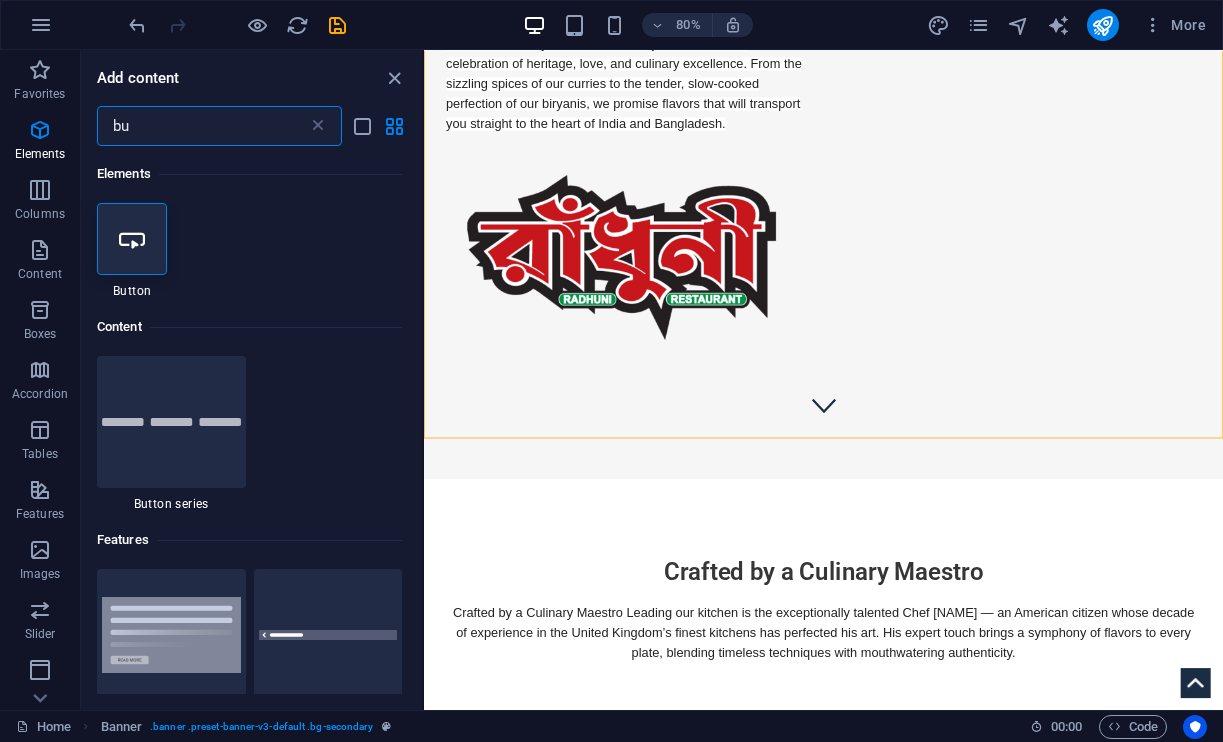 type on "b" 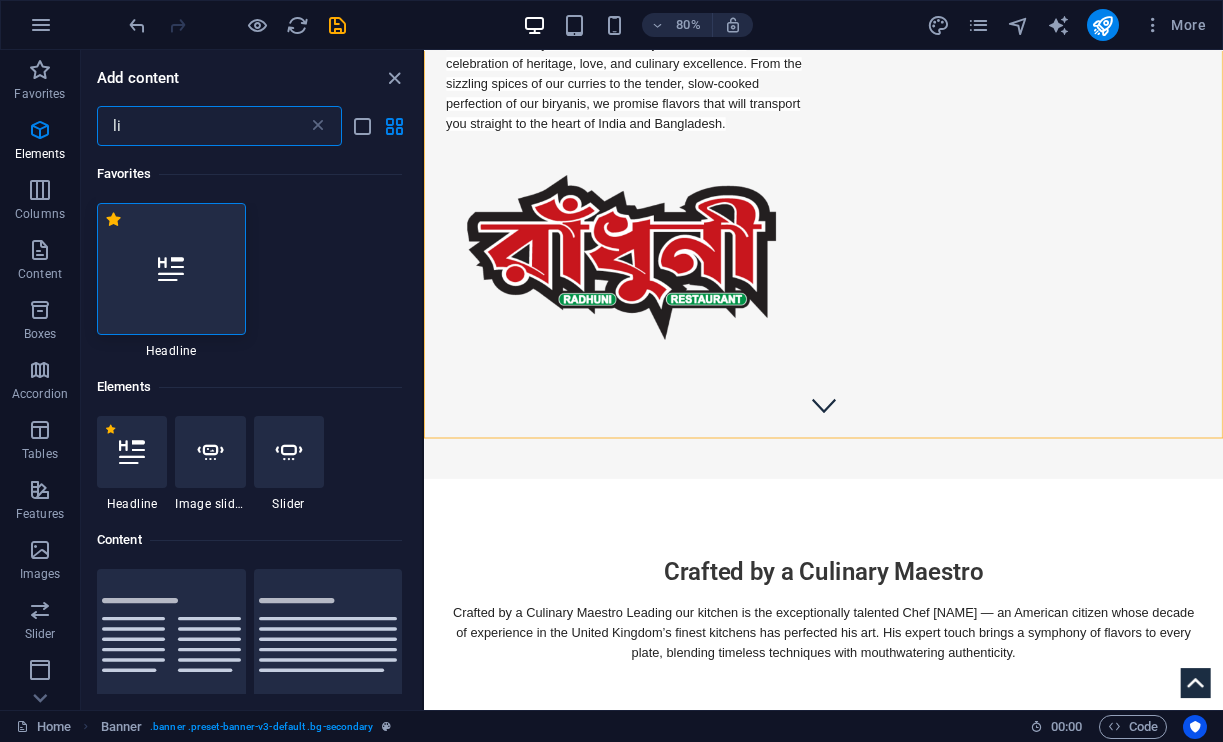 type on "l" 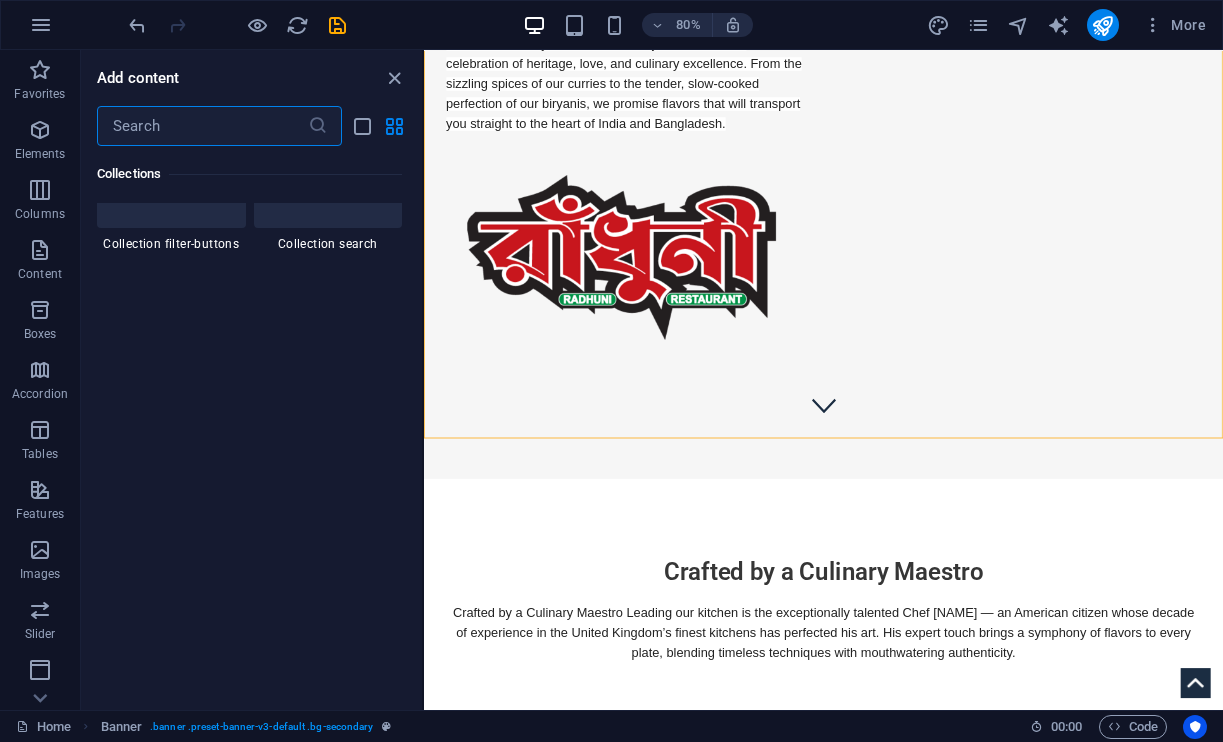 scroll, scrollTop: 19224, scrollLeft: 0, axis: vertical 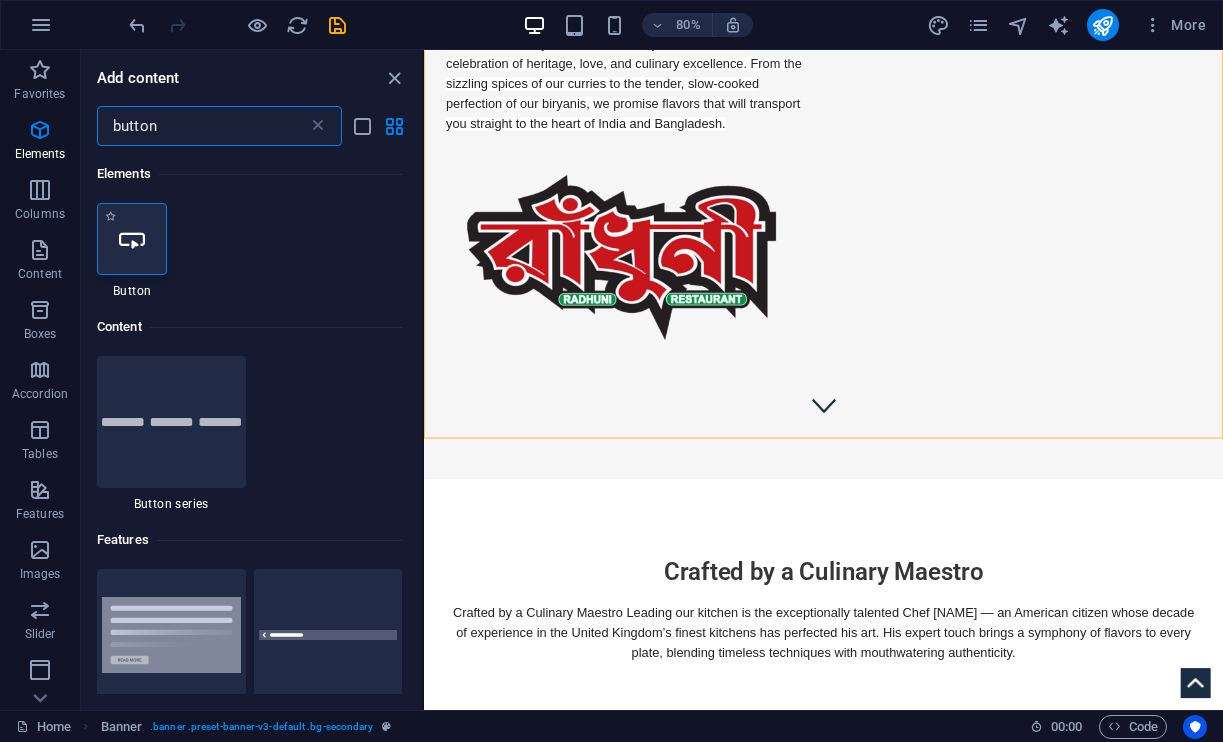 type on "button" 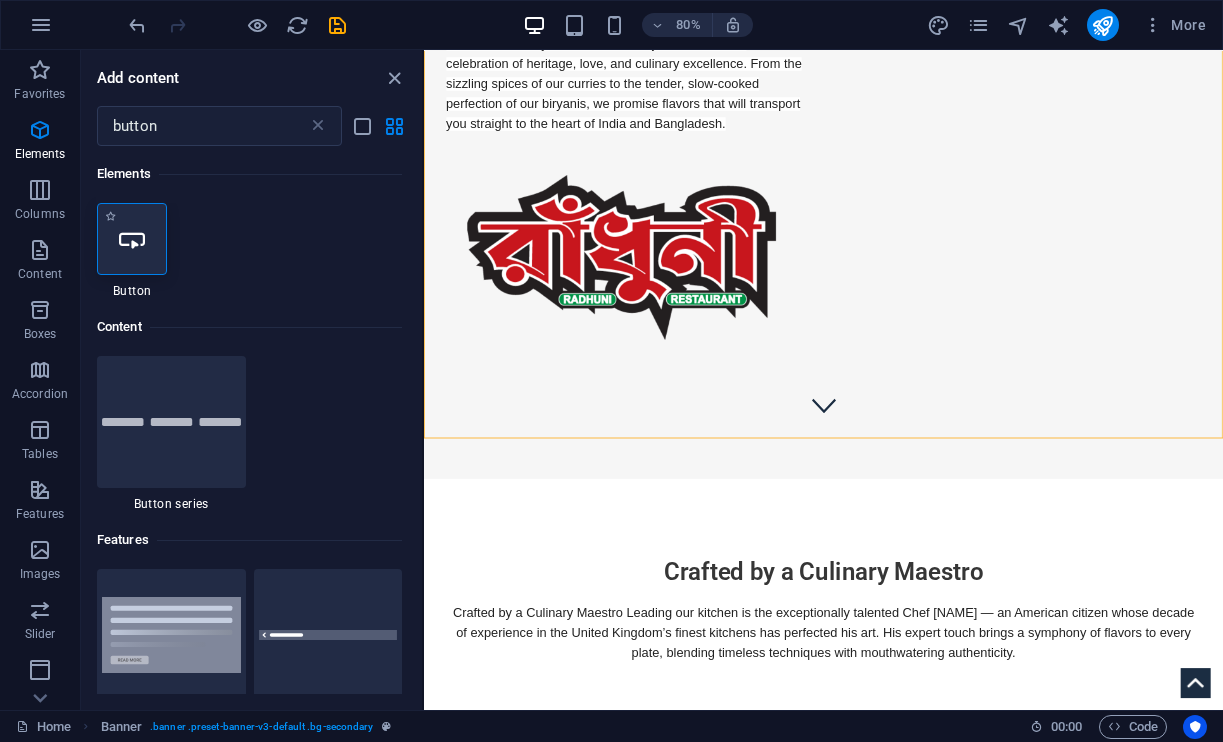 click at bounding box center [132, 239] 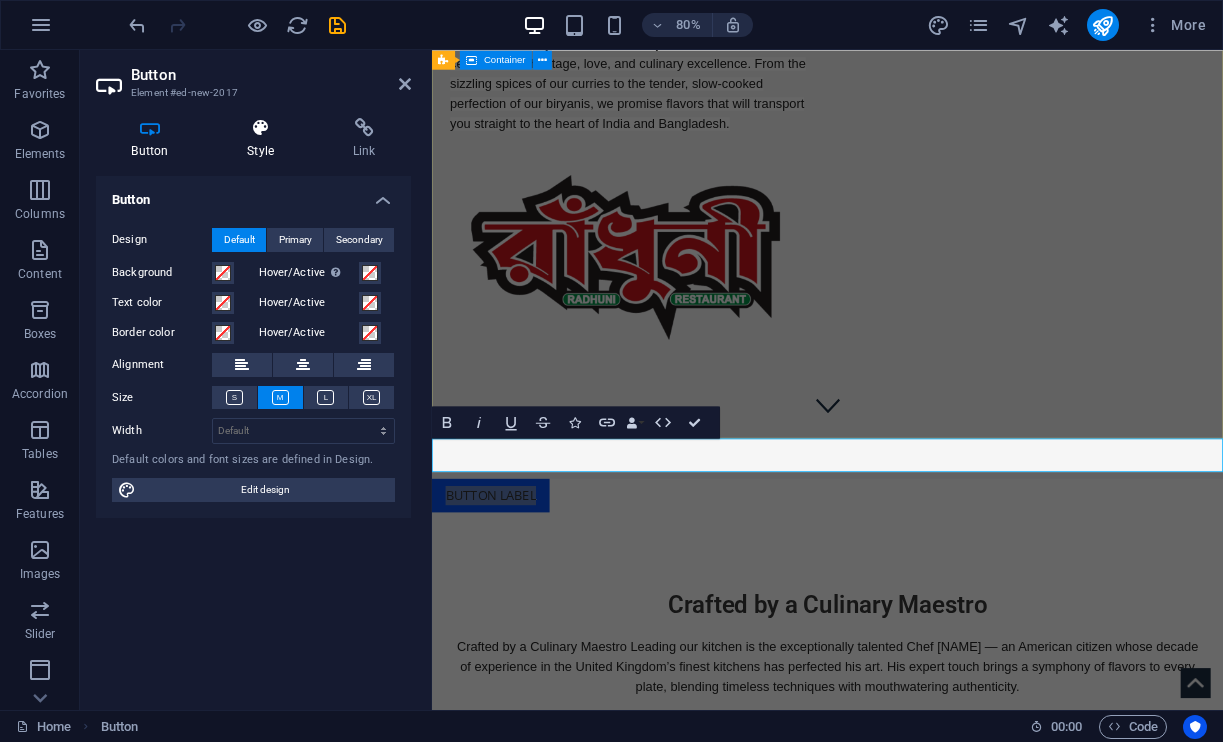 click on "Style" at bounding box center [265, 139] 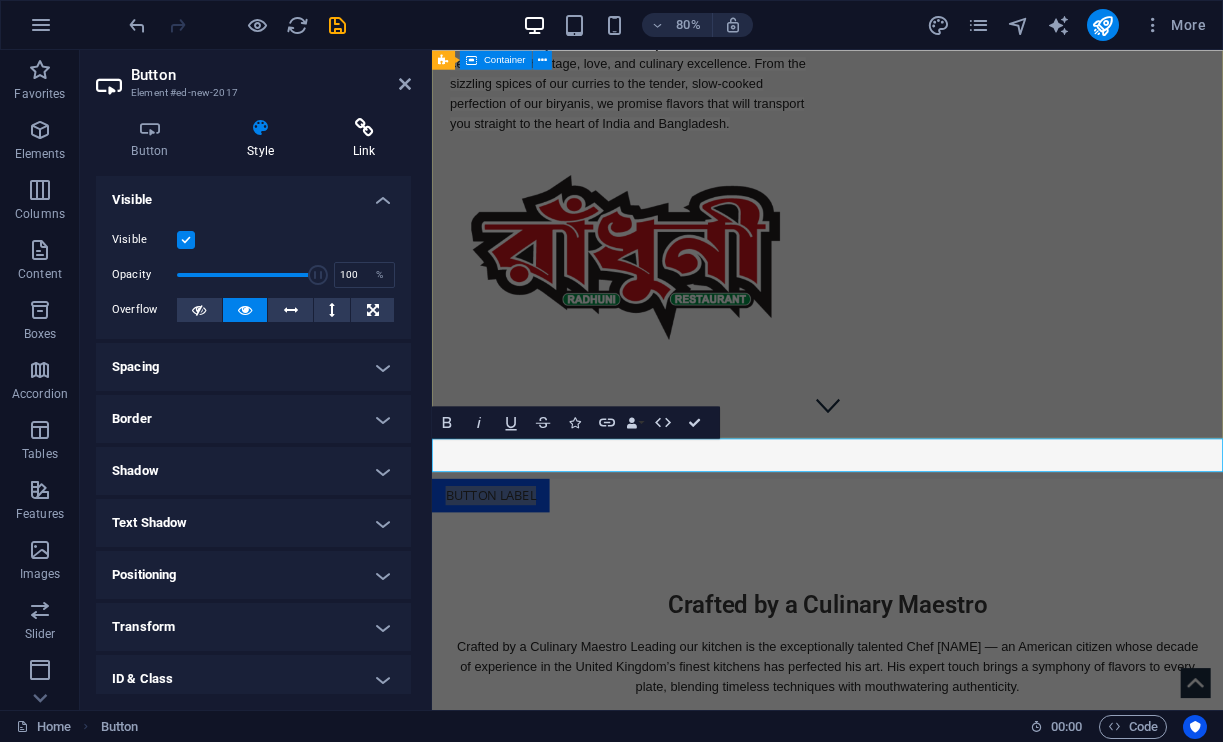click at bounding box center (364, 128) 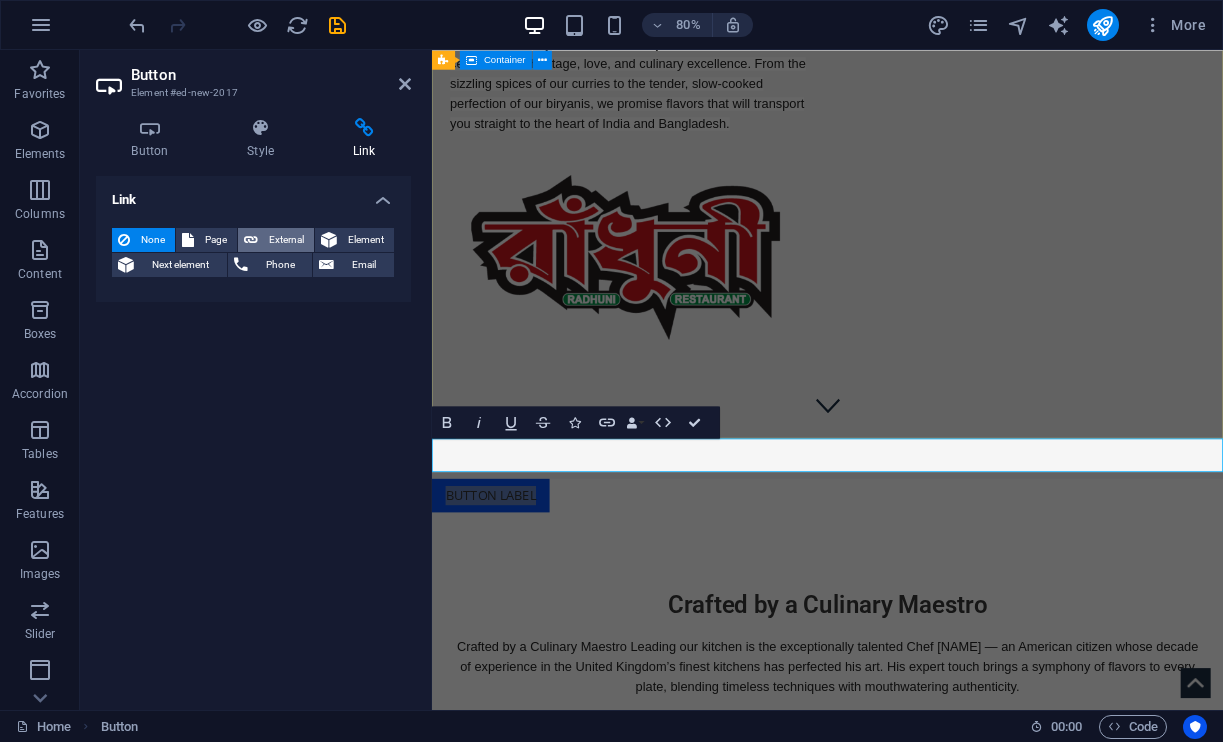 click on "External" at bounding box center (276, 240) 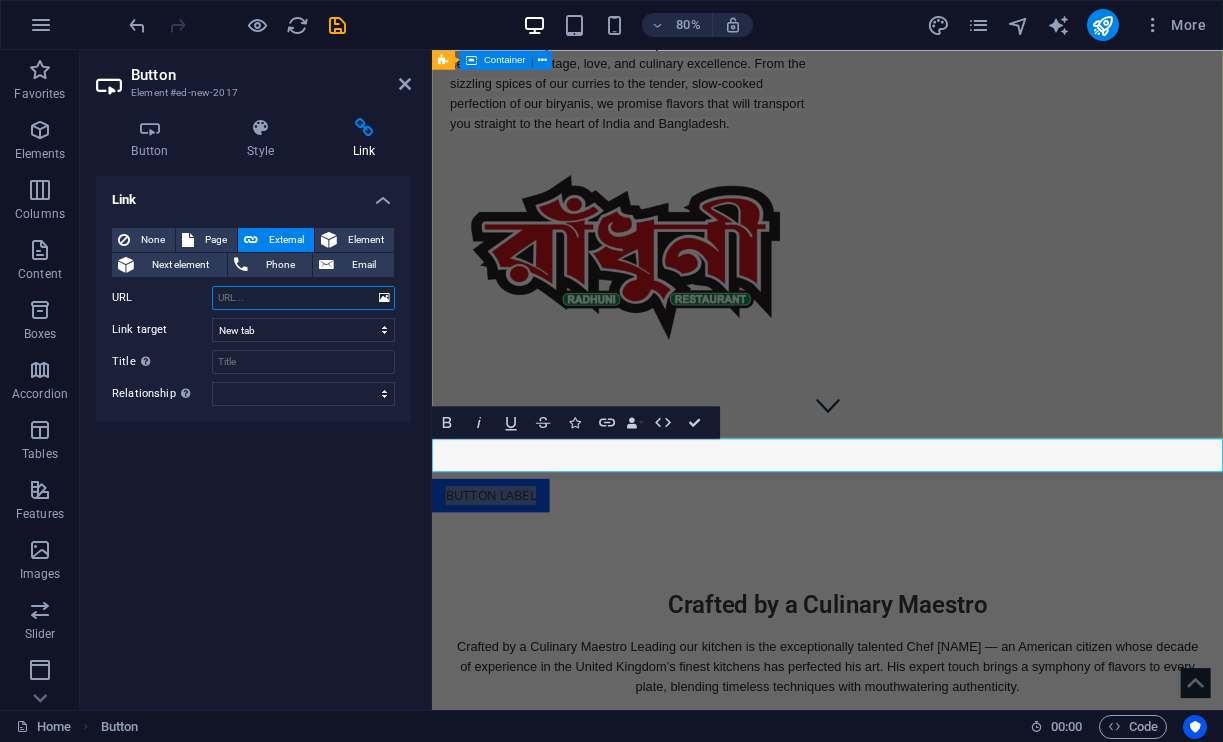 click on "URL" at bounding box center [303, 298] 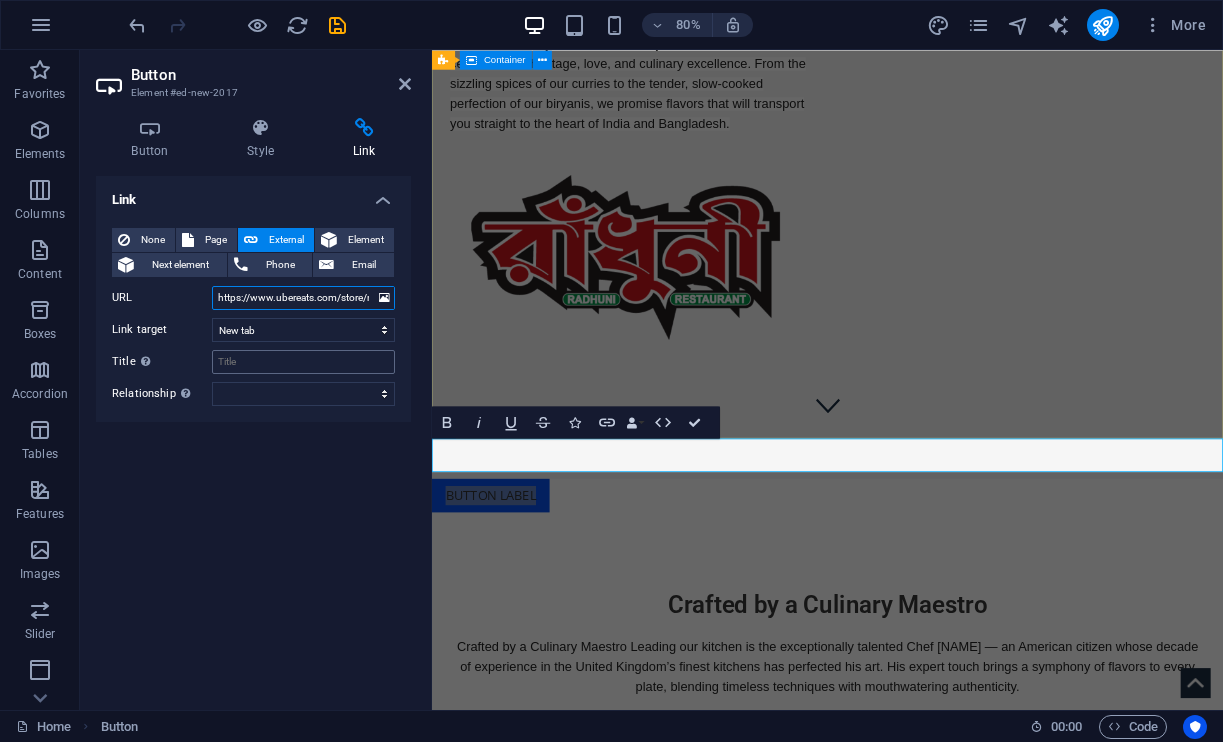 type on "https://www.ubereats.com/store/radhuni-restaurant/fniEEnYgU3iH6ZwFEd6OVw?srsltid=AfmBOorZ0mR9sdm_Z_NiCeEc3fYblYtz7jkMBkpzQ7Dx2dyMfYVSE6Di" 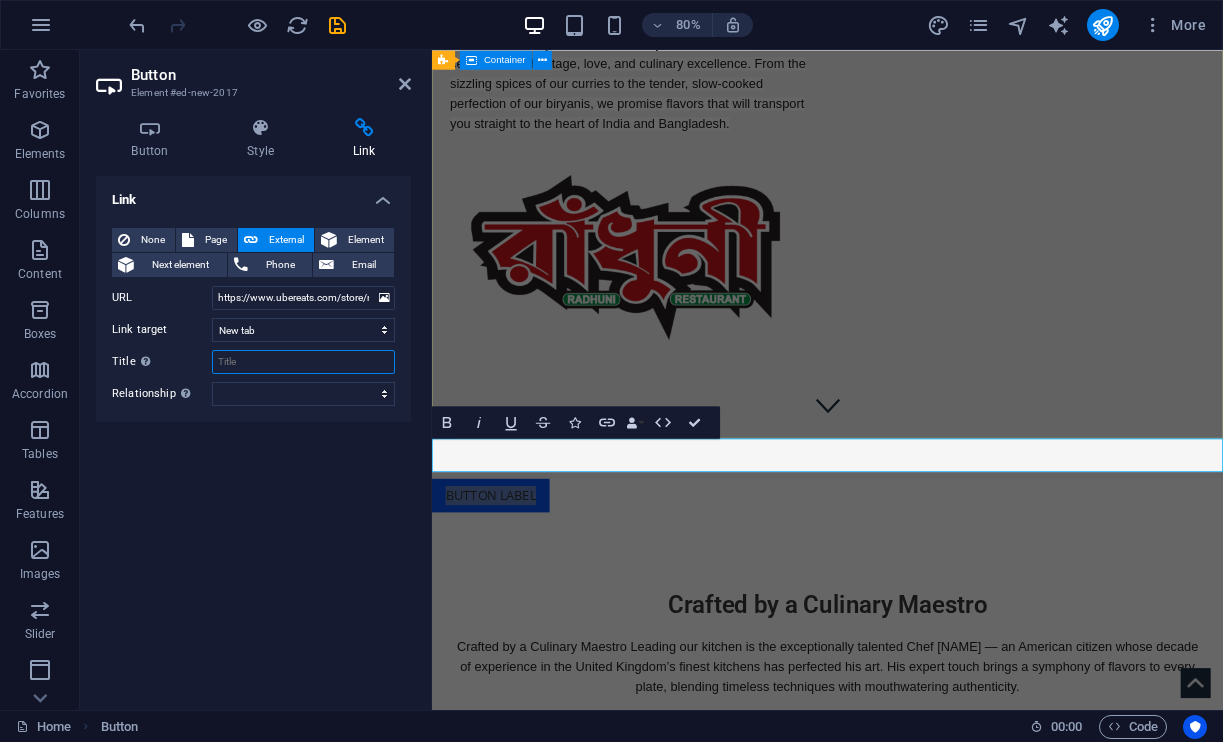 click on "Title Additional link description, should not be the same as the link text. The title is most often shown as a tooltip text when the mouse moves over the element. Leave empty if uncertain." at bounding box center (303, 362) 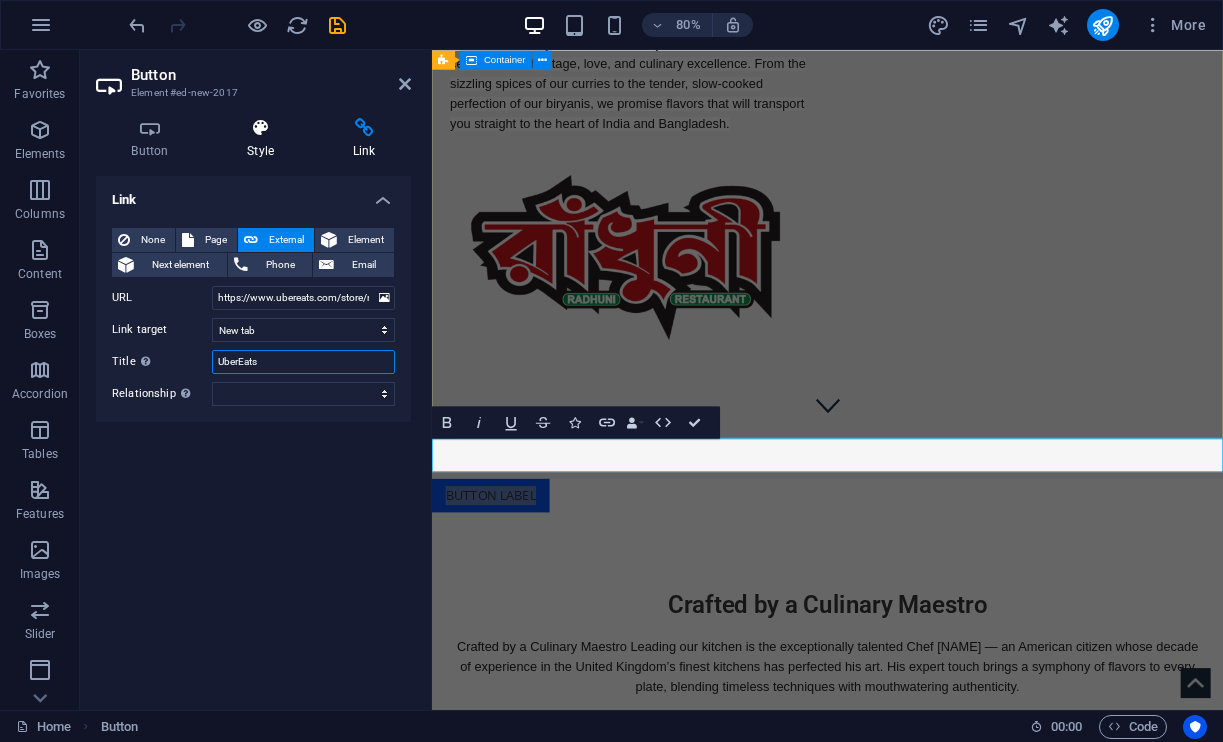 type on "UberEats" 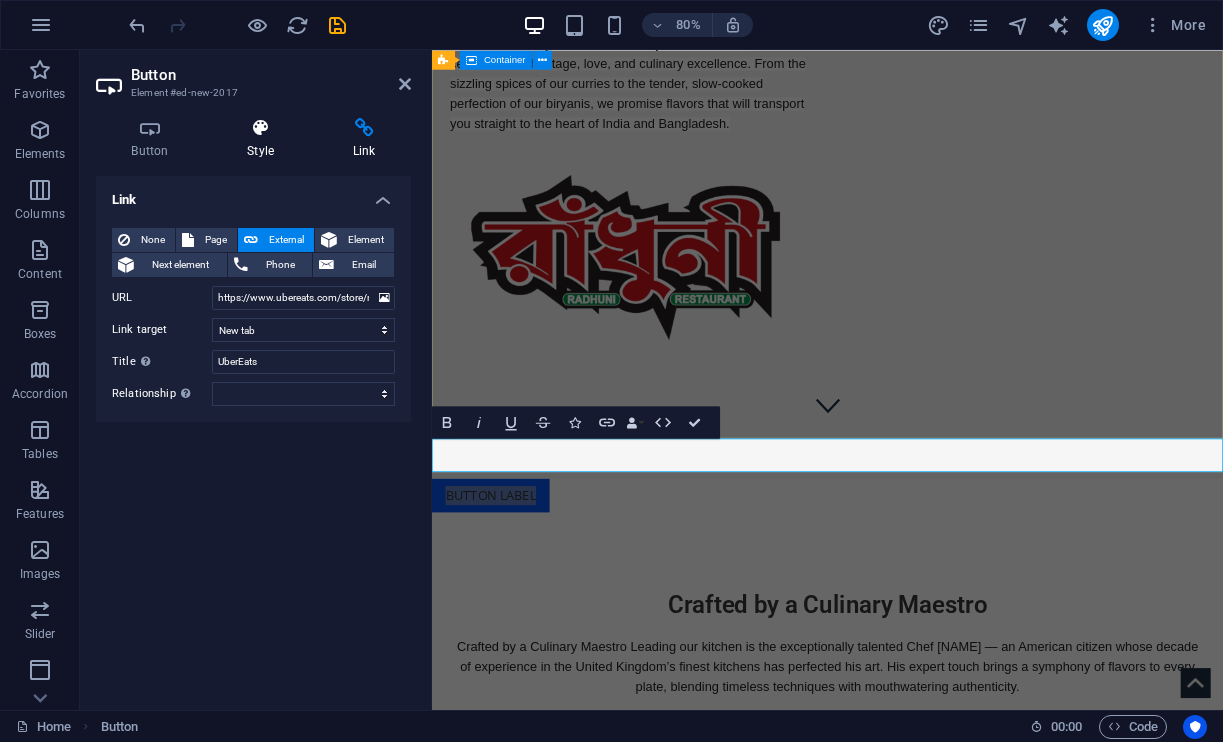click at bounding box center [261, 128] 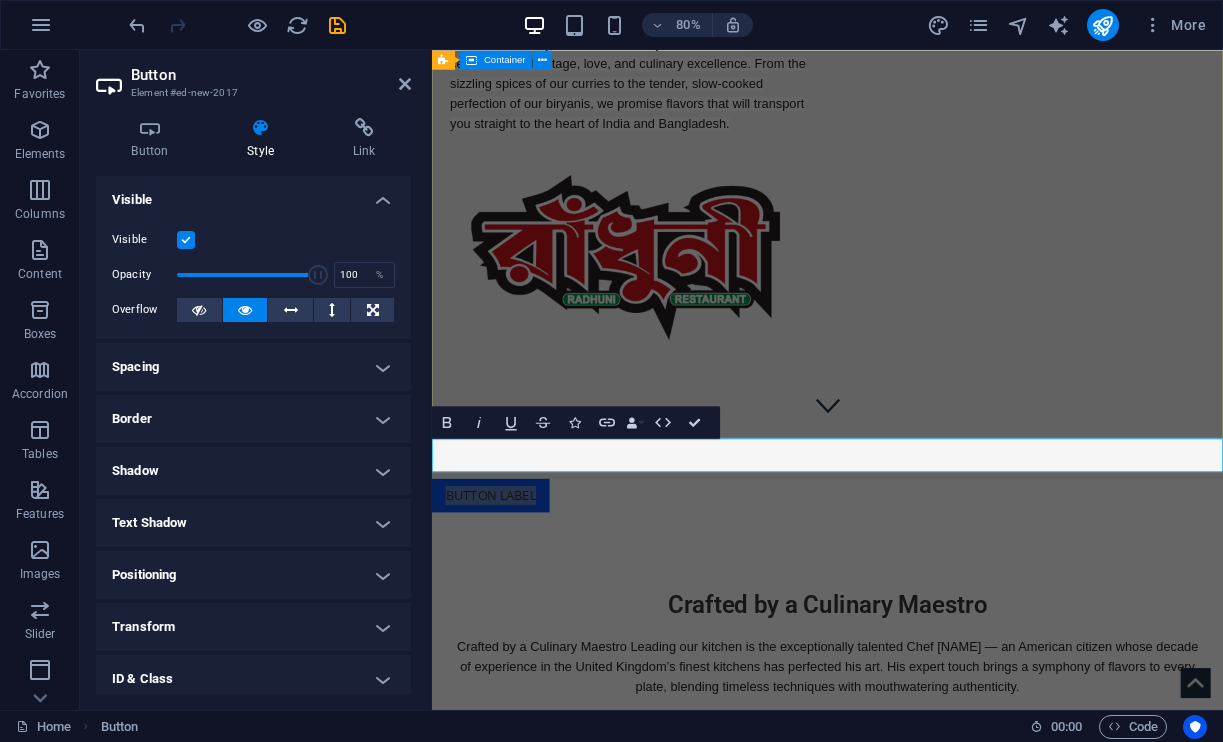 scroll, scrollTop: 0, scrollLeft: 0, axis: both 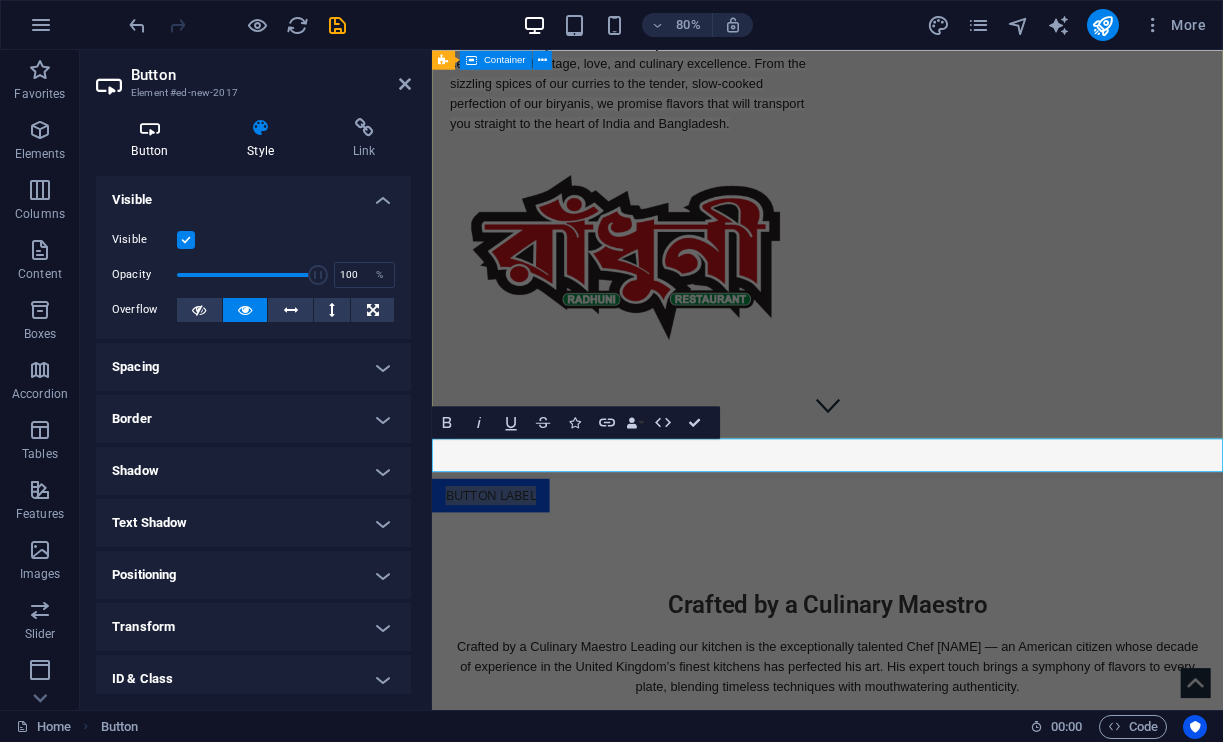 click on "Button" at bounding box center [154, 139] 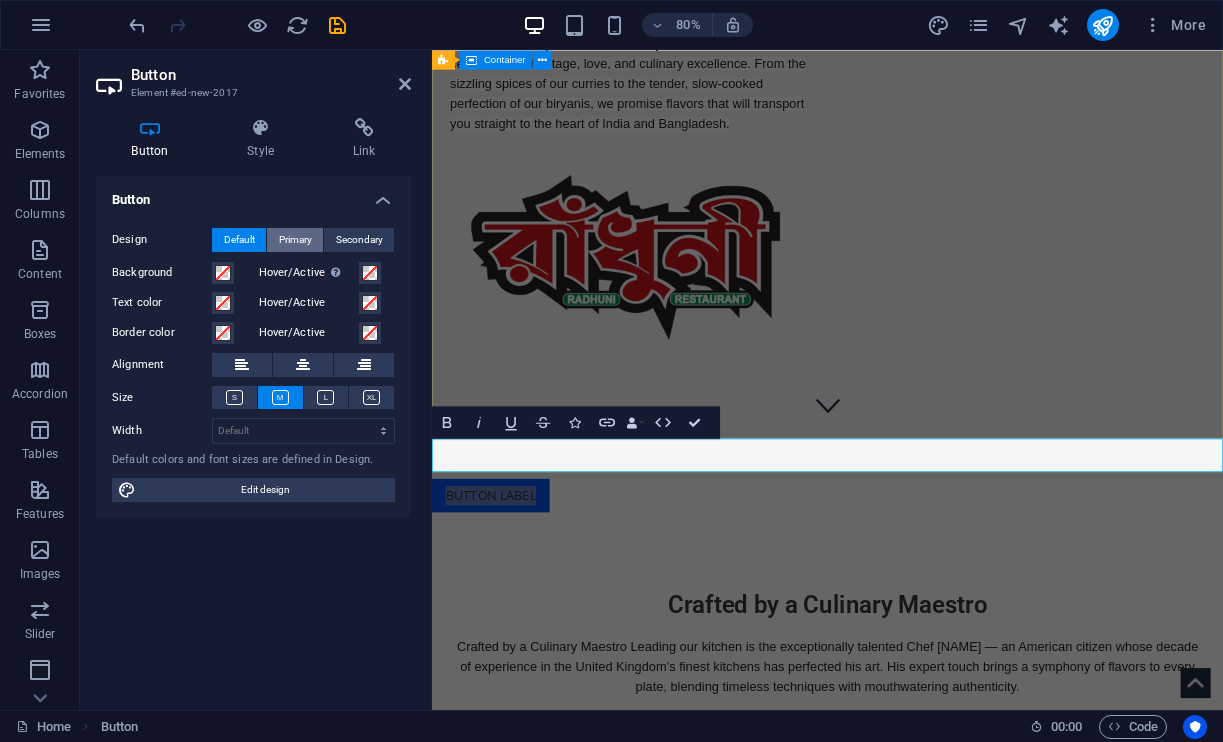 click on "Primary" at bounding box center [295, 240] 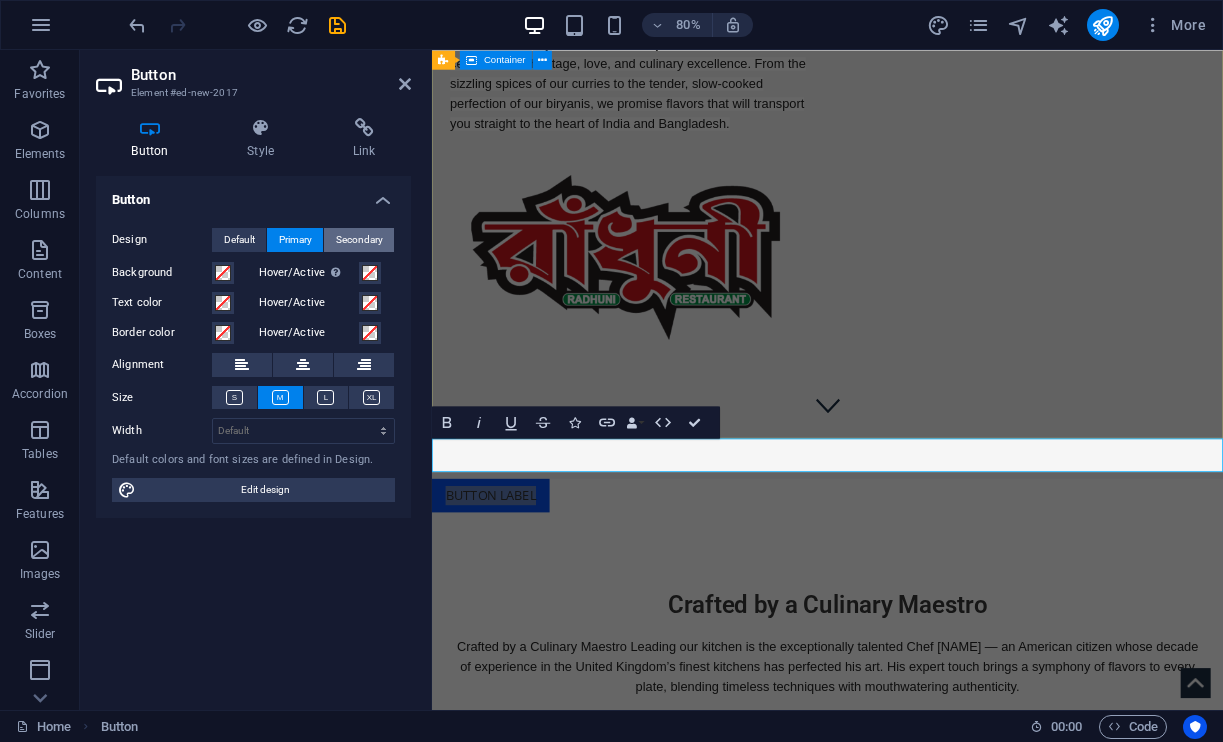 click on "Secondary" at bounding box center (359, 240) 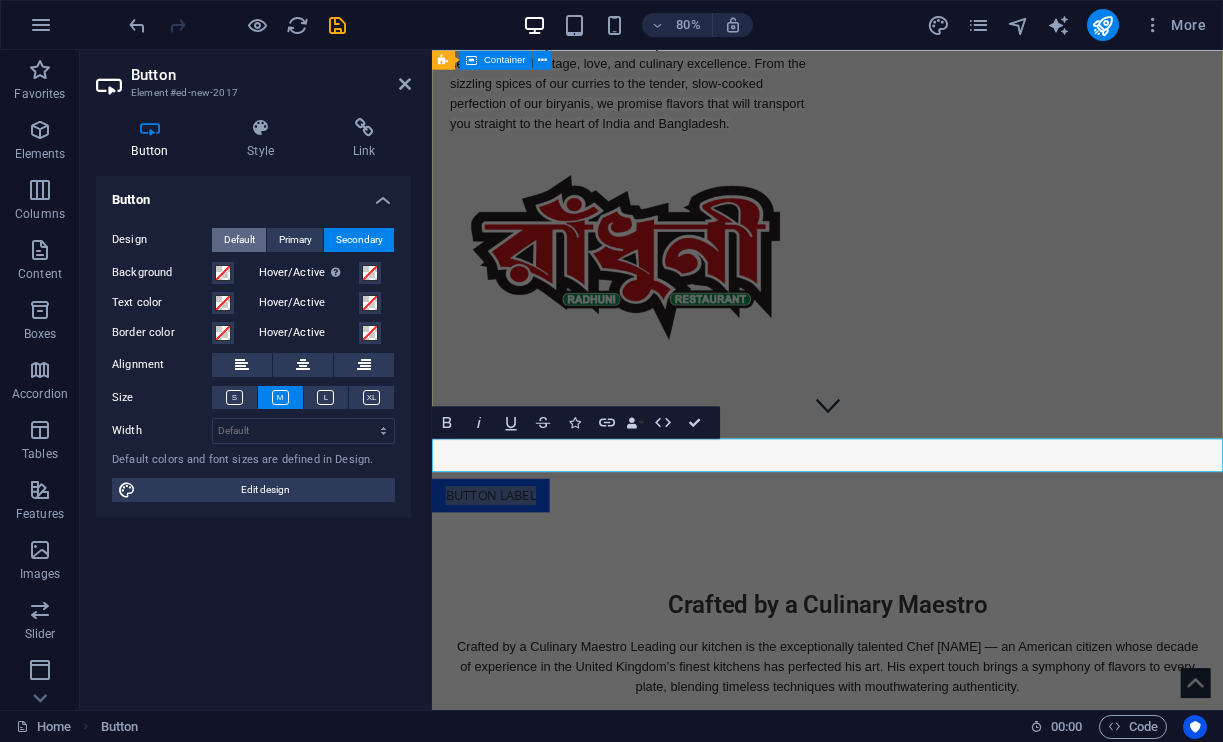 click on "Default" at bounding box center [239, 240] 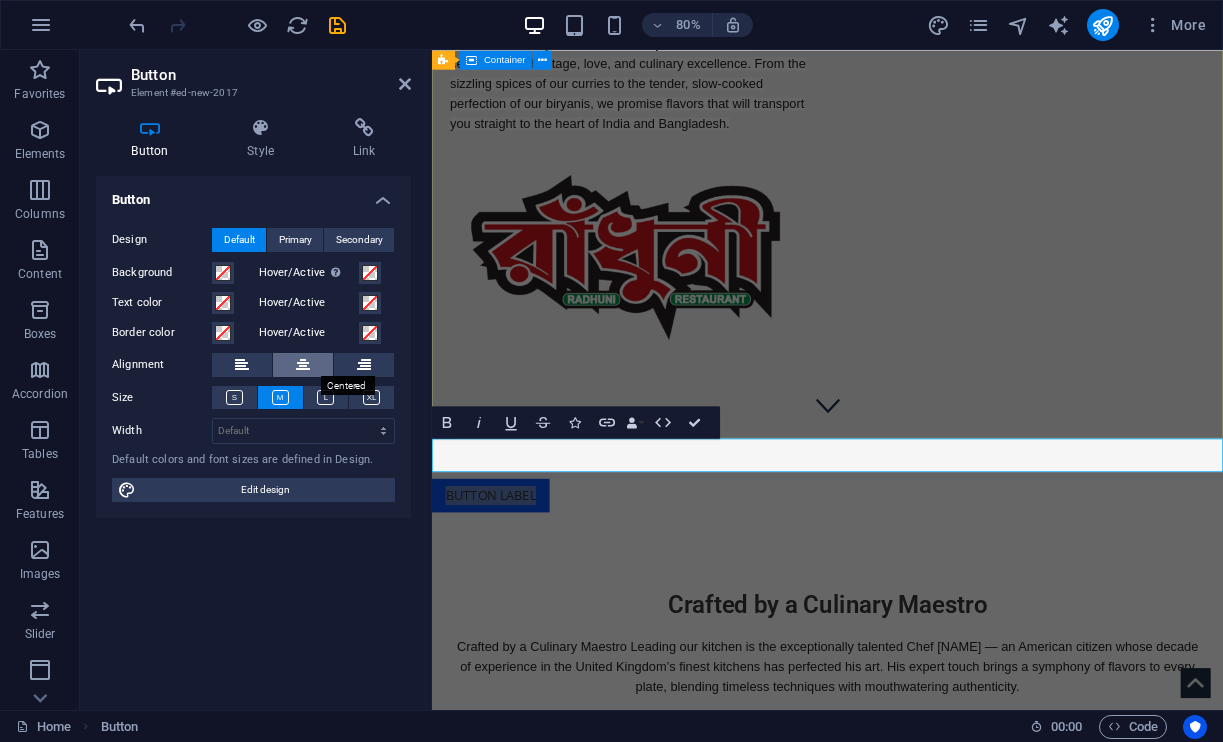 click at bounding box center (303, 365) 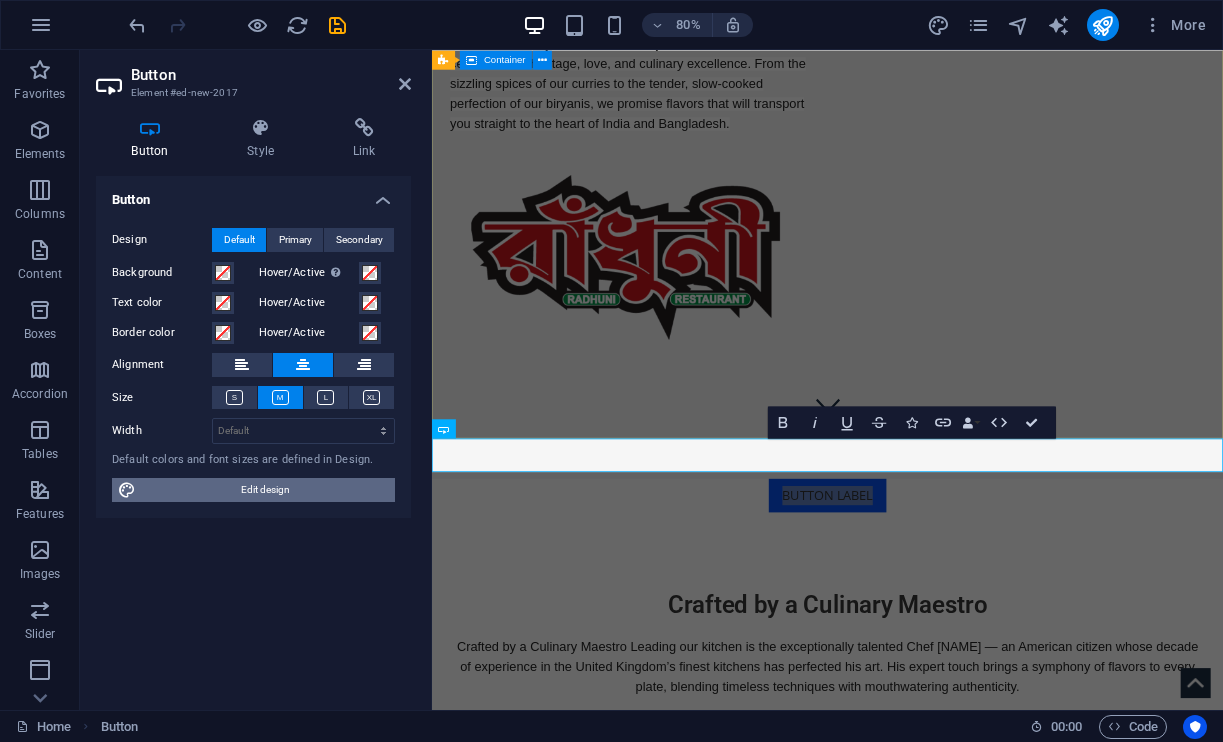 click on "Edit design" at bounding box center (265, 490) 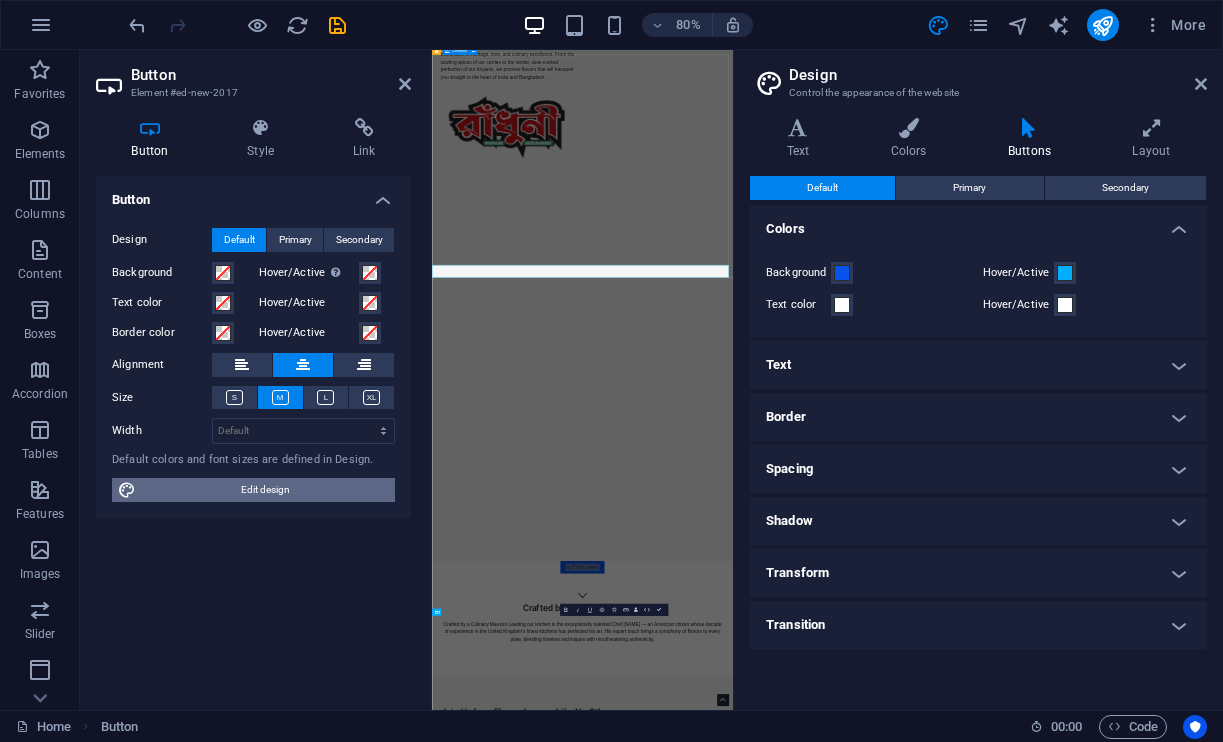 scroll, scrollTop: 124, scrollLeft: 0, axis: vertical 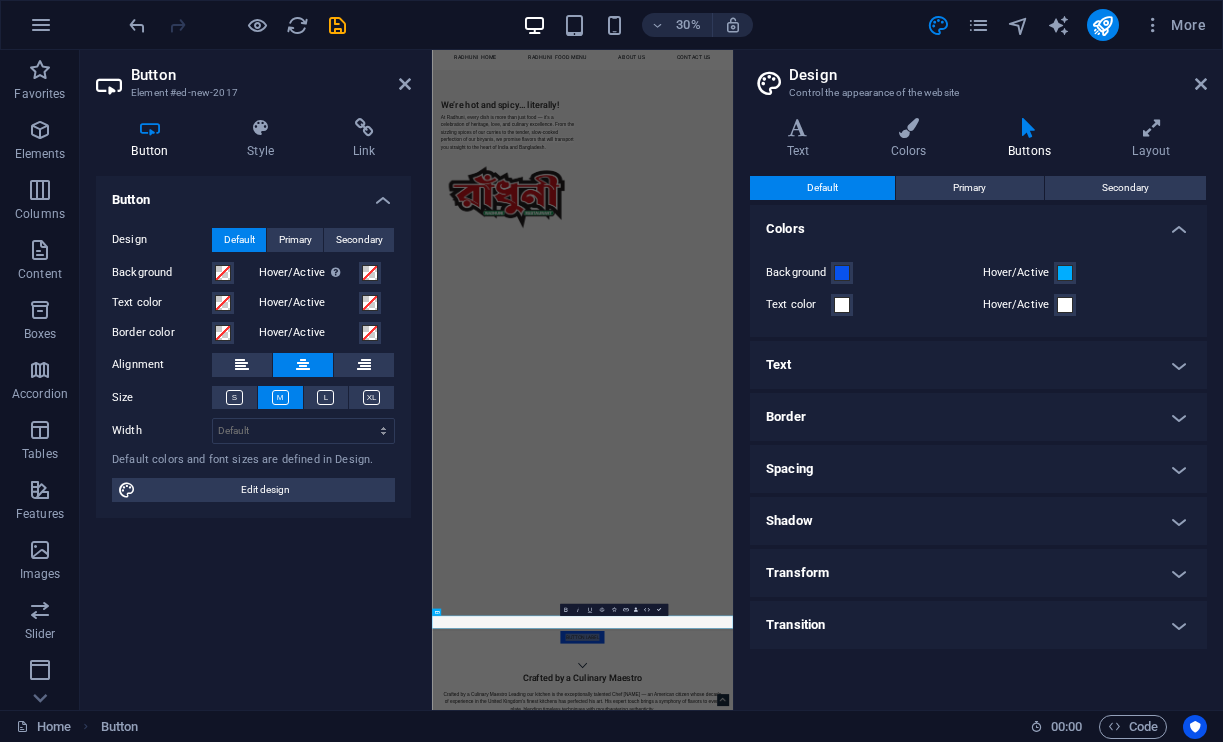 click on "Text" at bounding box center [978, 365] 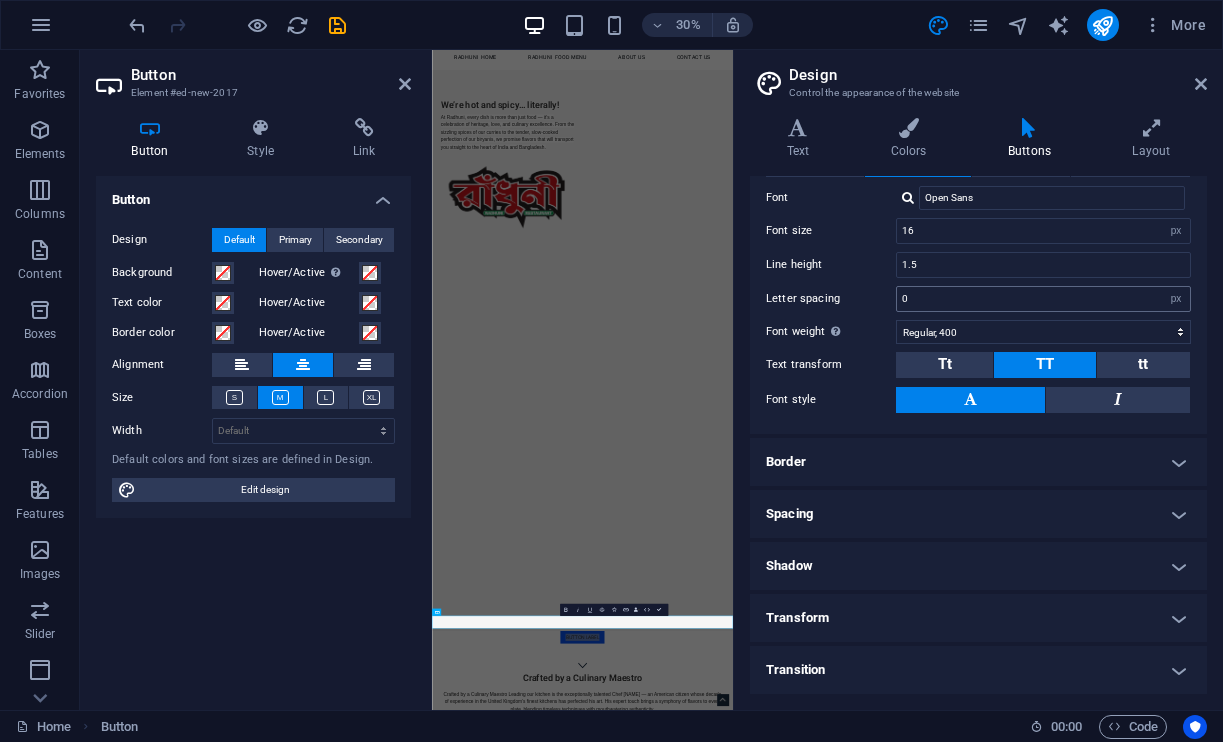 scroll, scrollTop: 243, scrollLeft: 0, axis: vertical 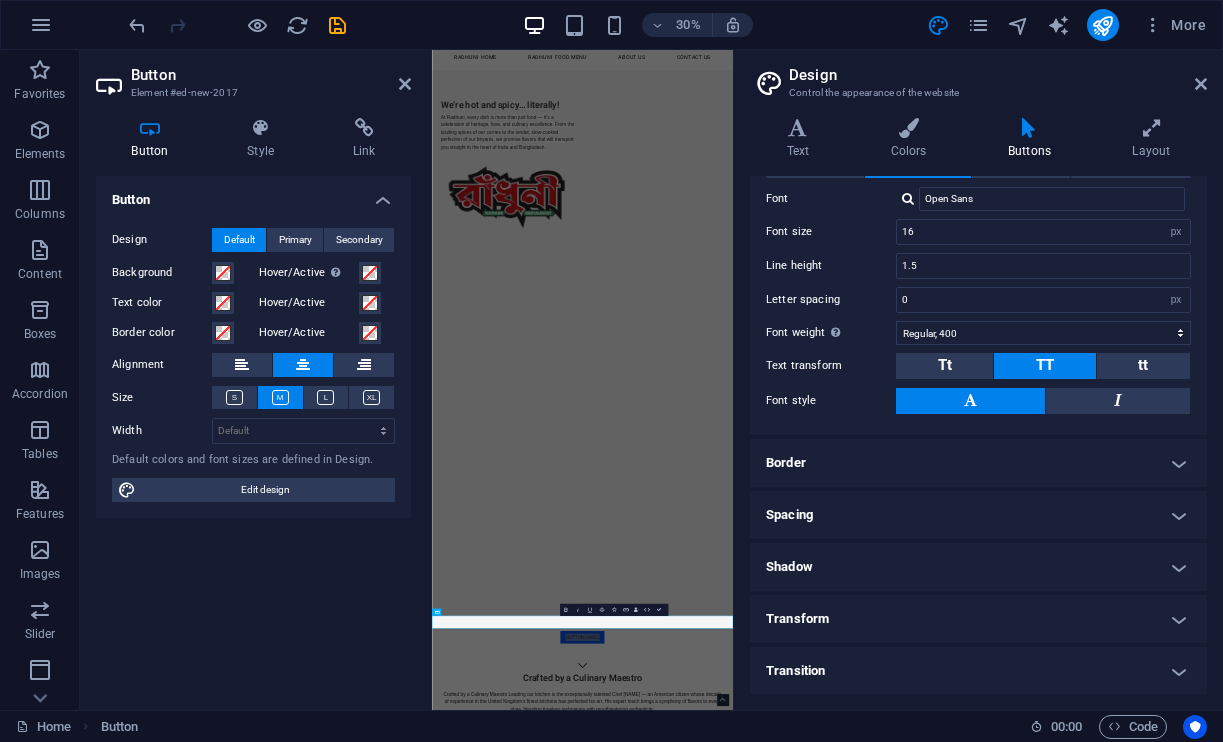 click at bounding box center (1029, 128) 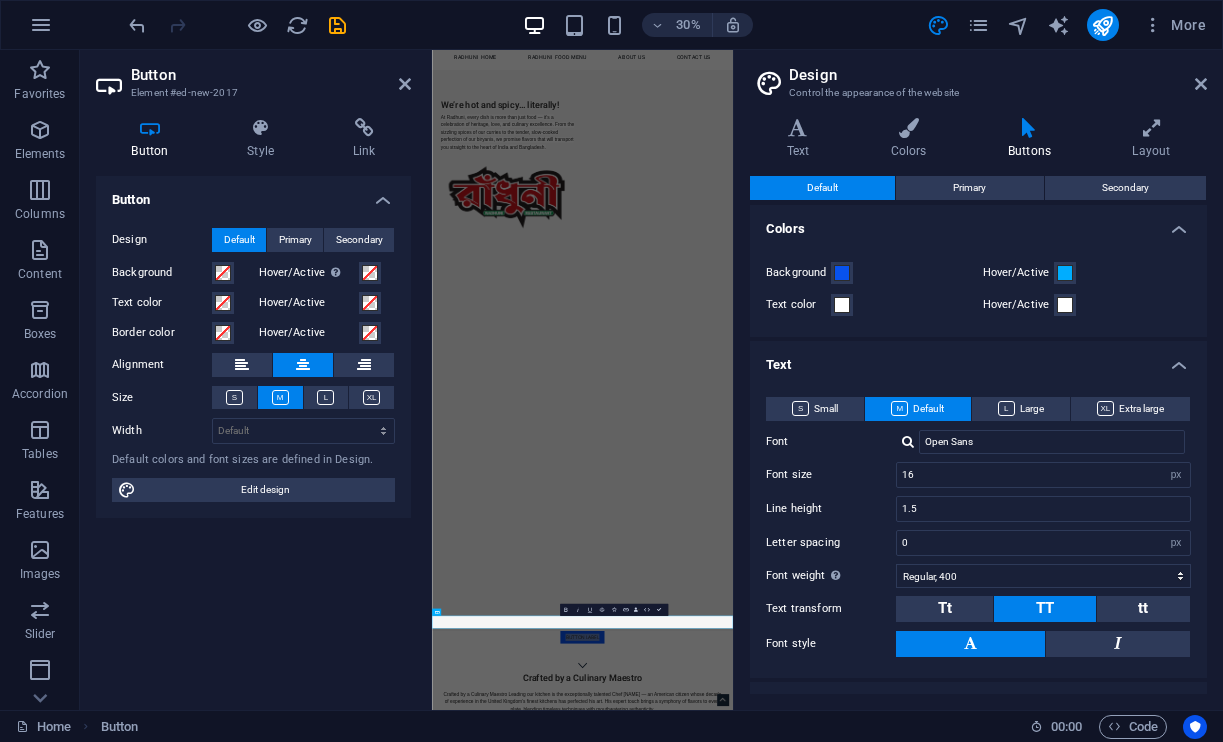 scroll, scrollTop: 0, scrollLeft: 0, axis: both 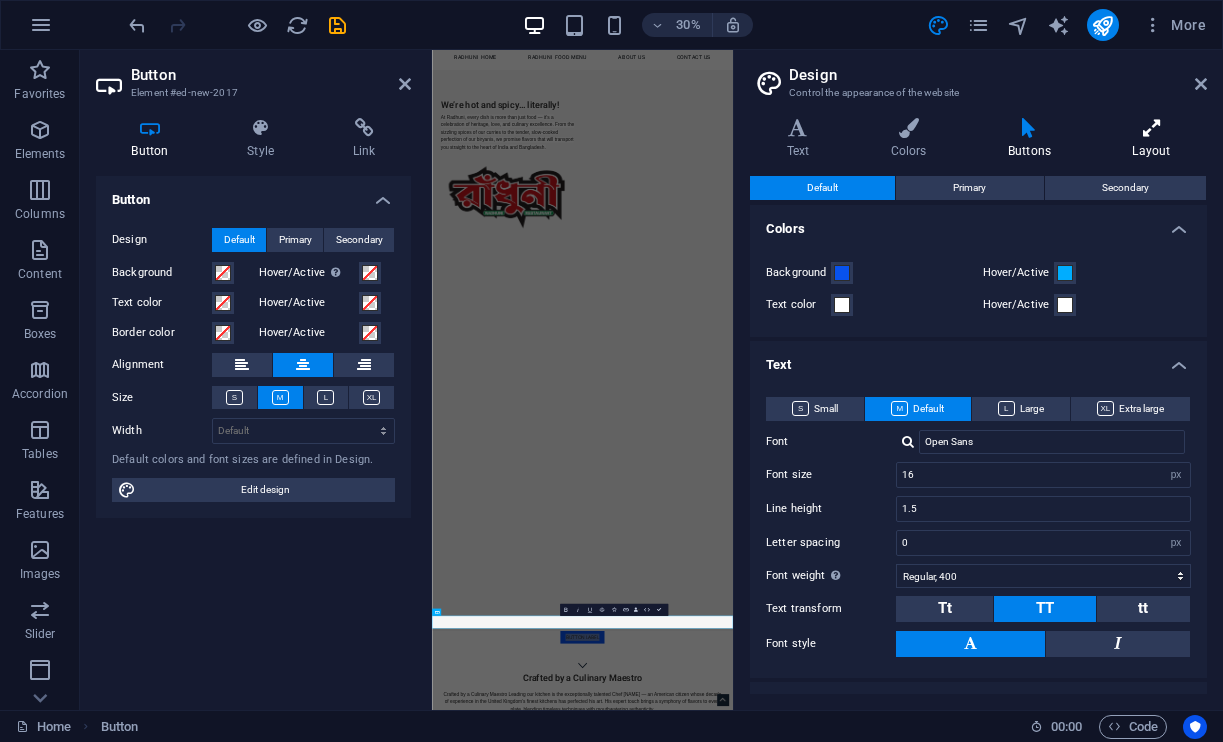click on "Layout" at bounding box center (1151, 139) 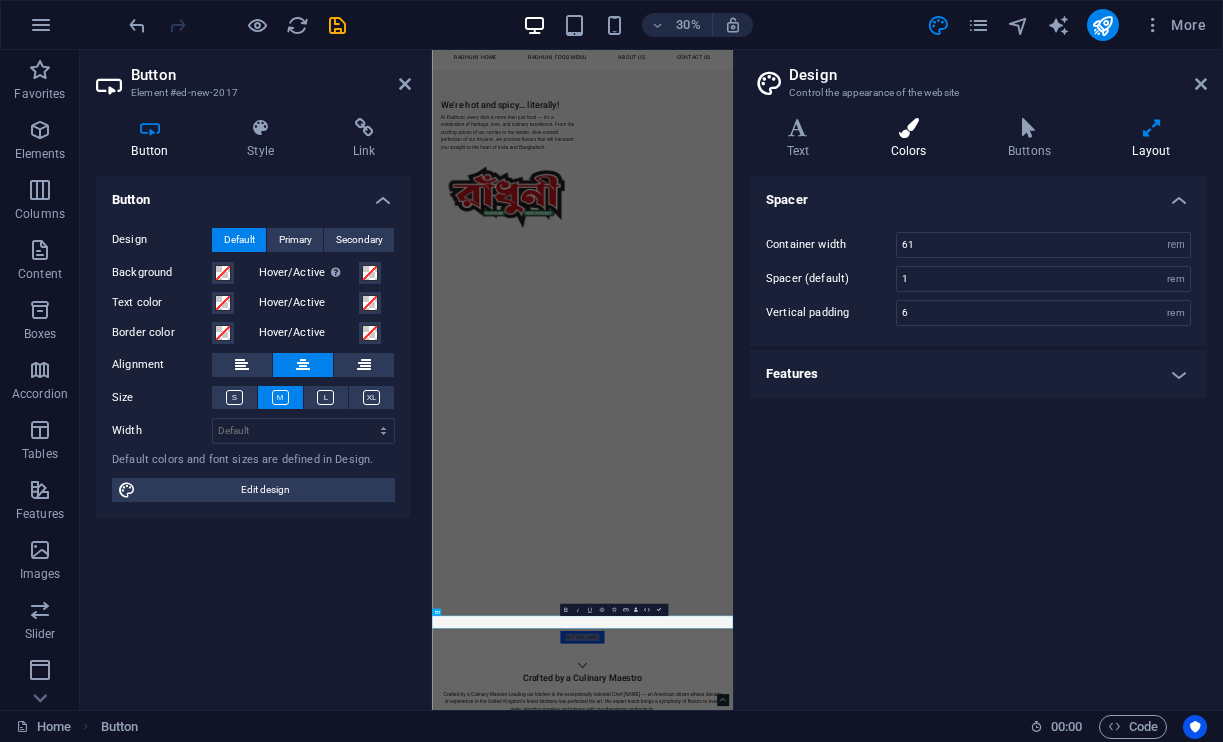 click on "Colors" at bounding box center (912, 139) 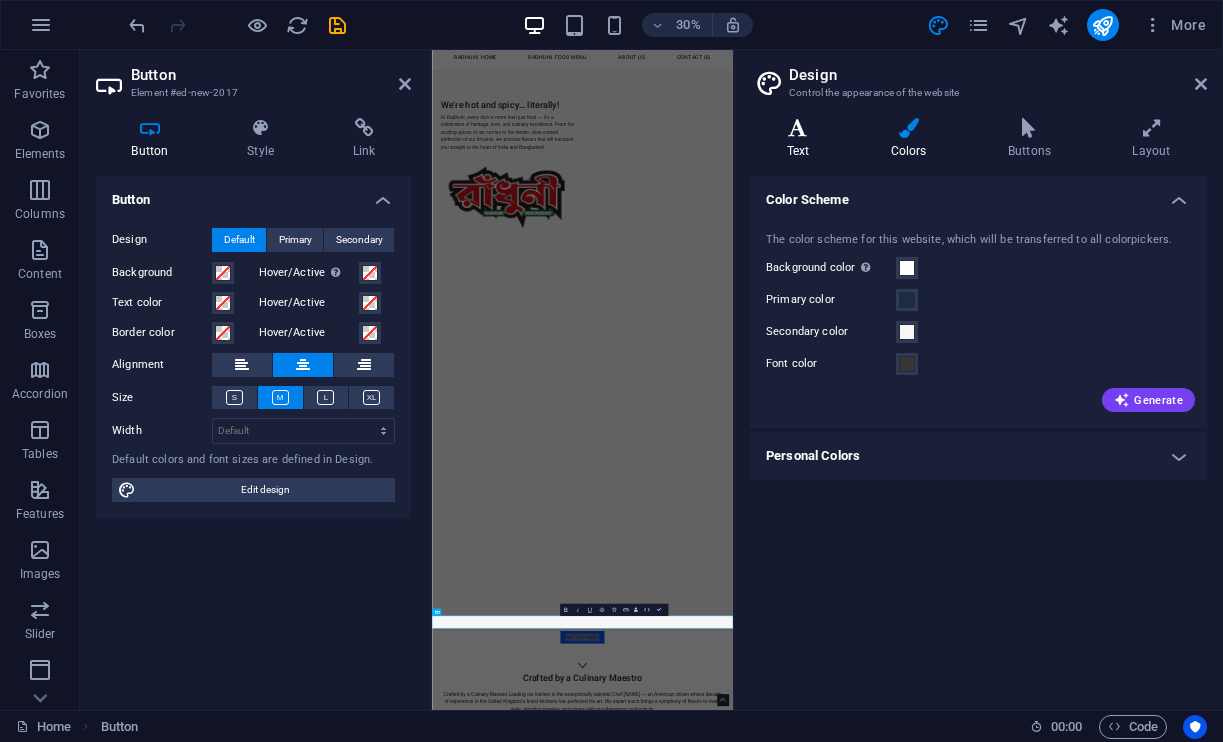 click on "Text" at bounding box center (802, 139) 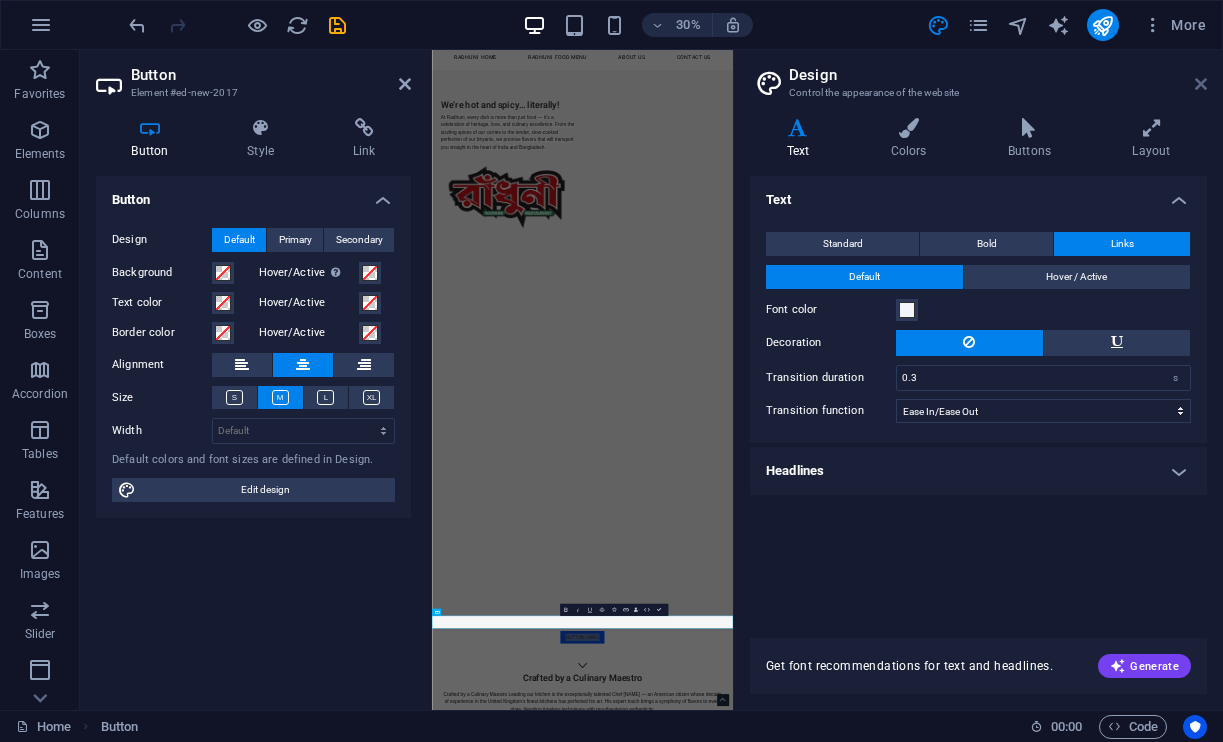 click at bounding box center [1201, 84] 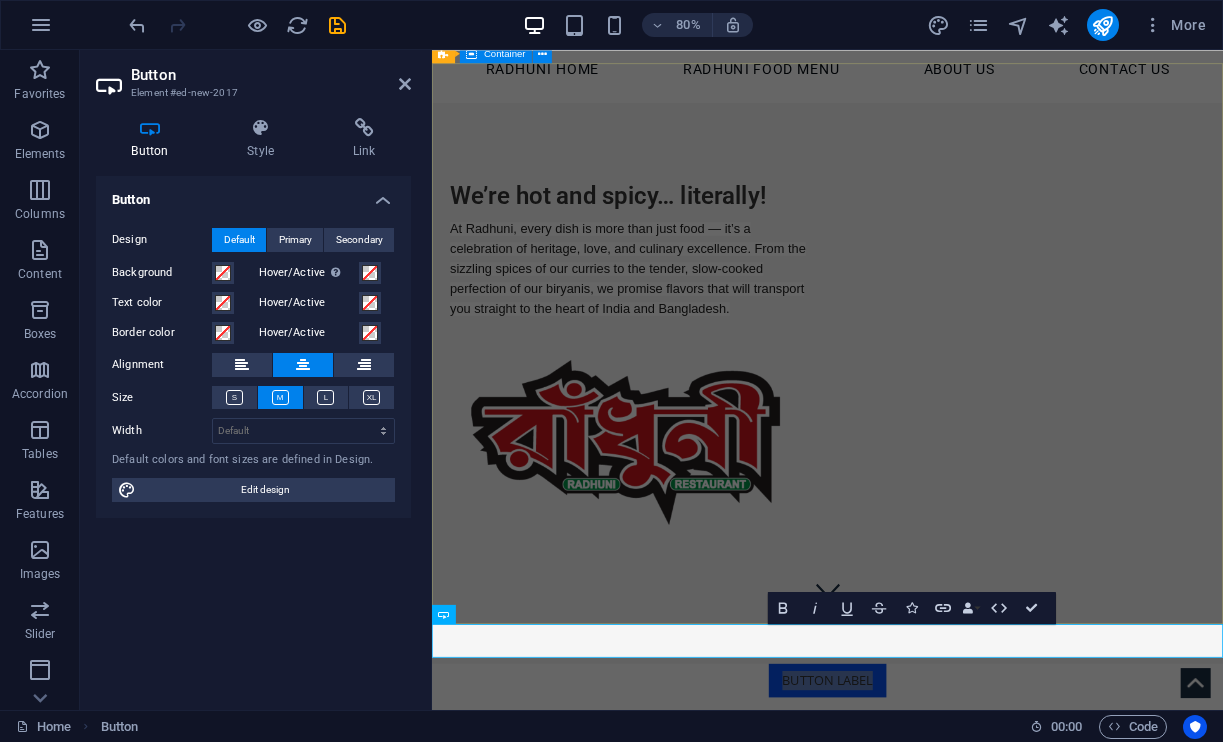 click on "We’re hot and spicy… literally! At Radhuni, every dish is more than just food — it’s a celebration of heritage, love, and culinary excellence. From the sizzling spices of our curries to the tender, slow-cooked perfection of our biryanis, we promise flavors that will transport you straight to the heart of India and Bangladesh." at bounding box center [926, 434] 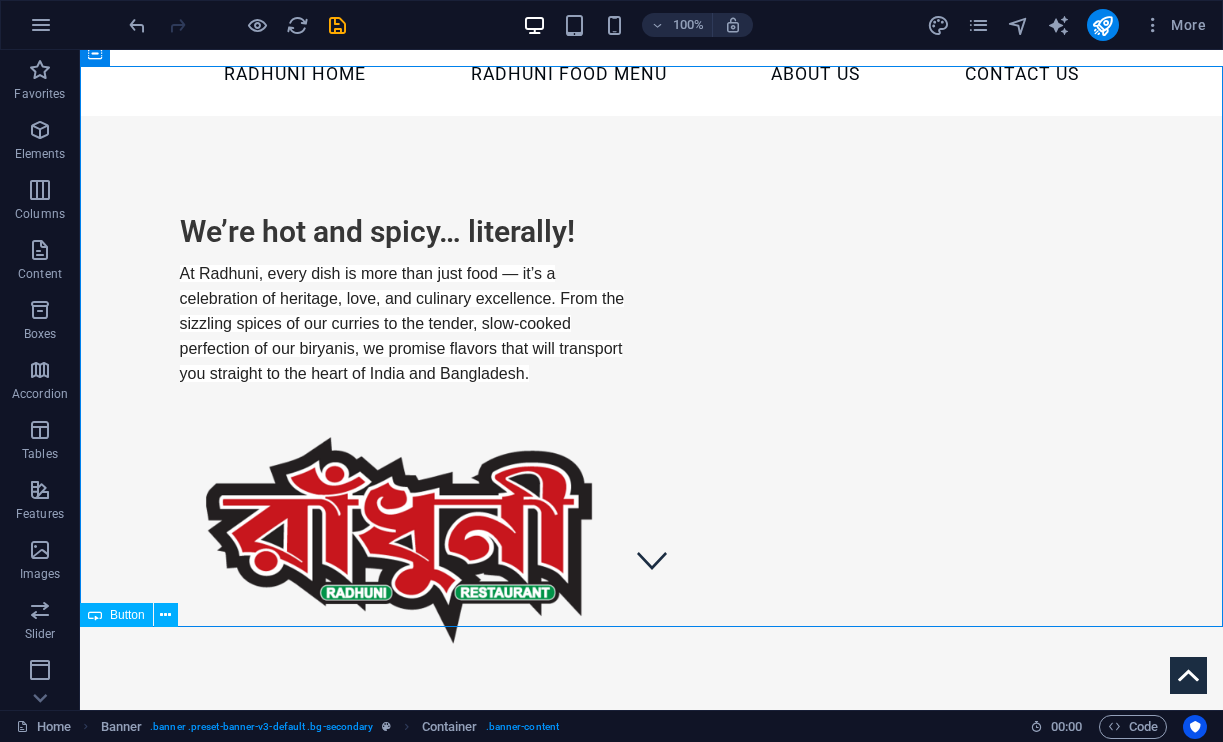 click on "Button label" at bounding box center [651, 774] 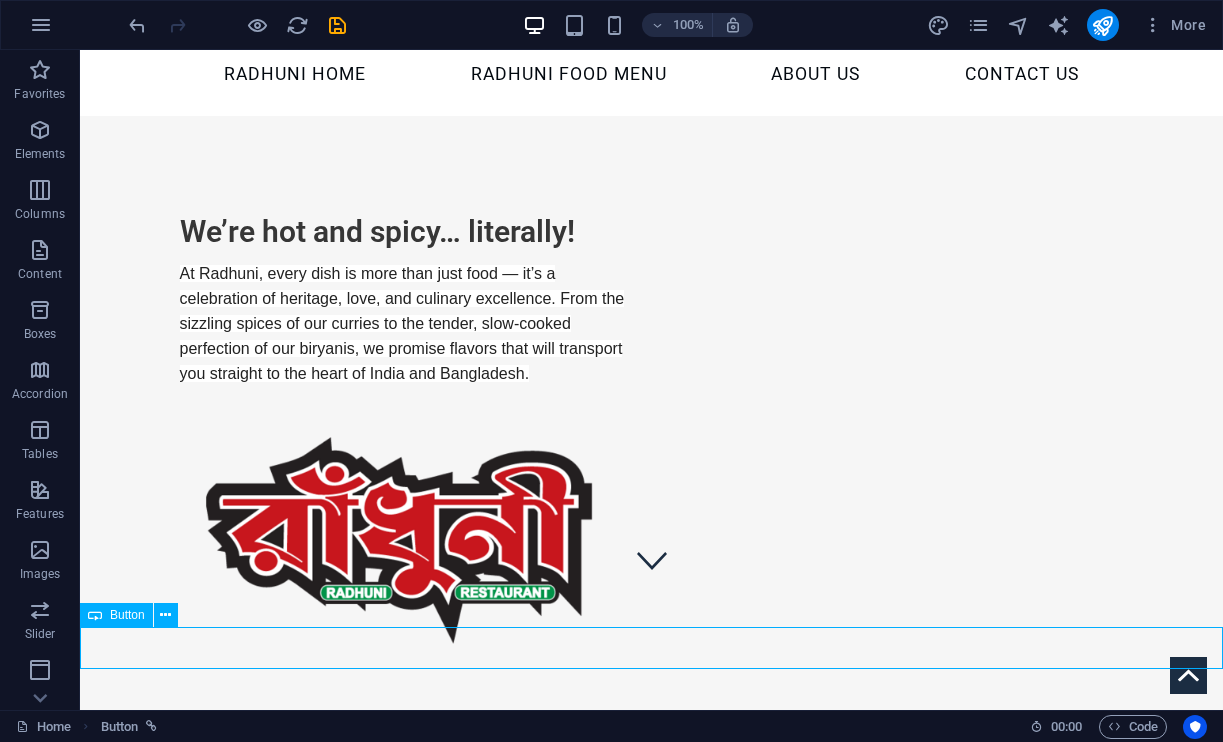 click on "Button label" at bounding box center (651, 774) 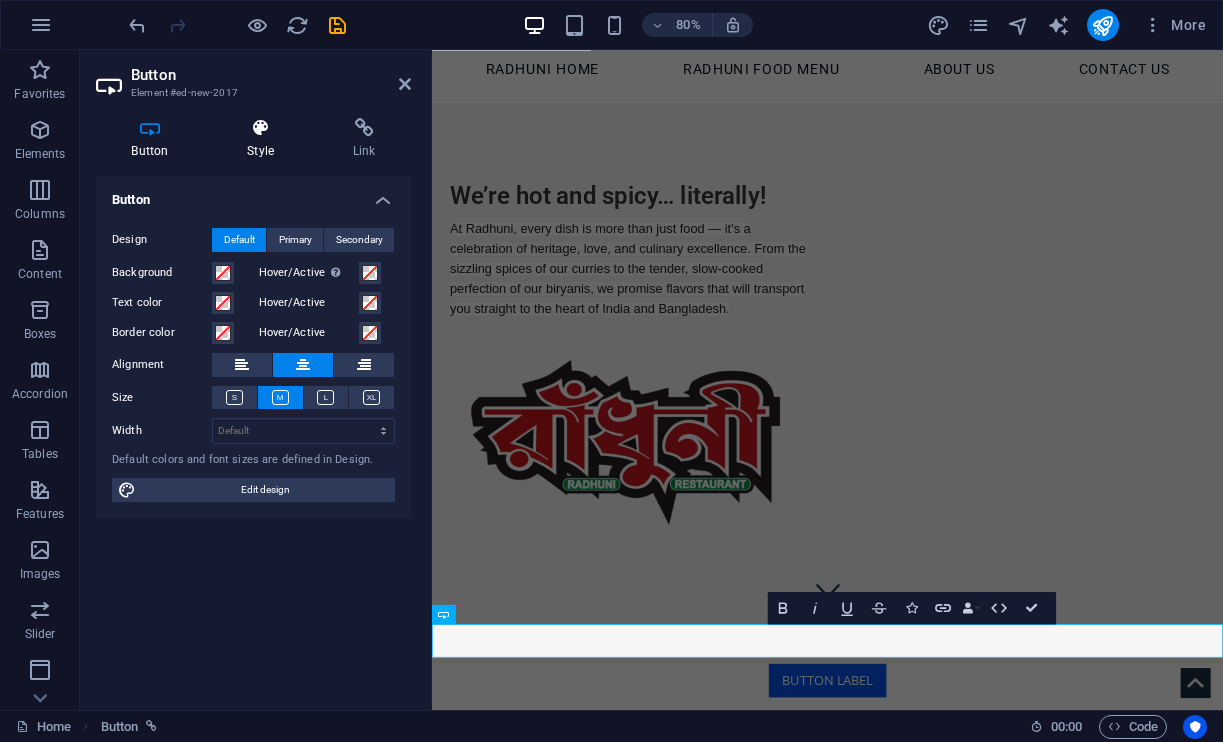 click at bounding box center (261, 128) 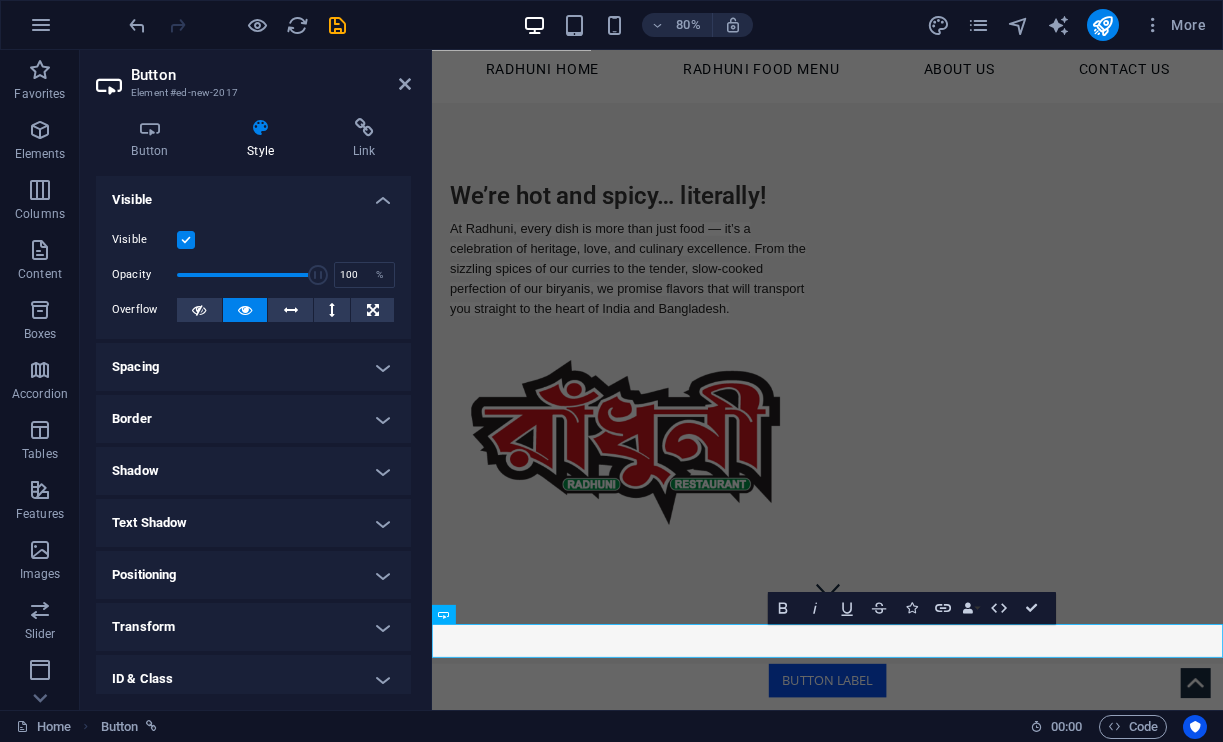 click on "Border" at bounding box center (253, 419) 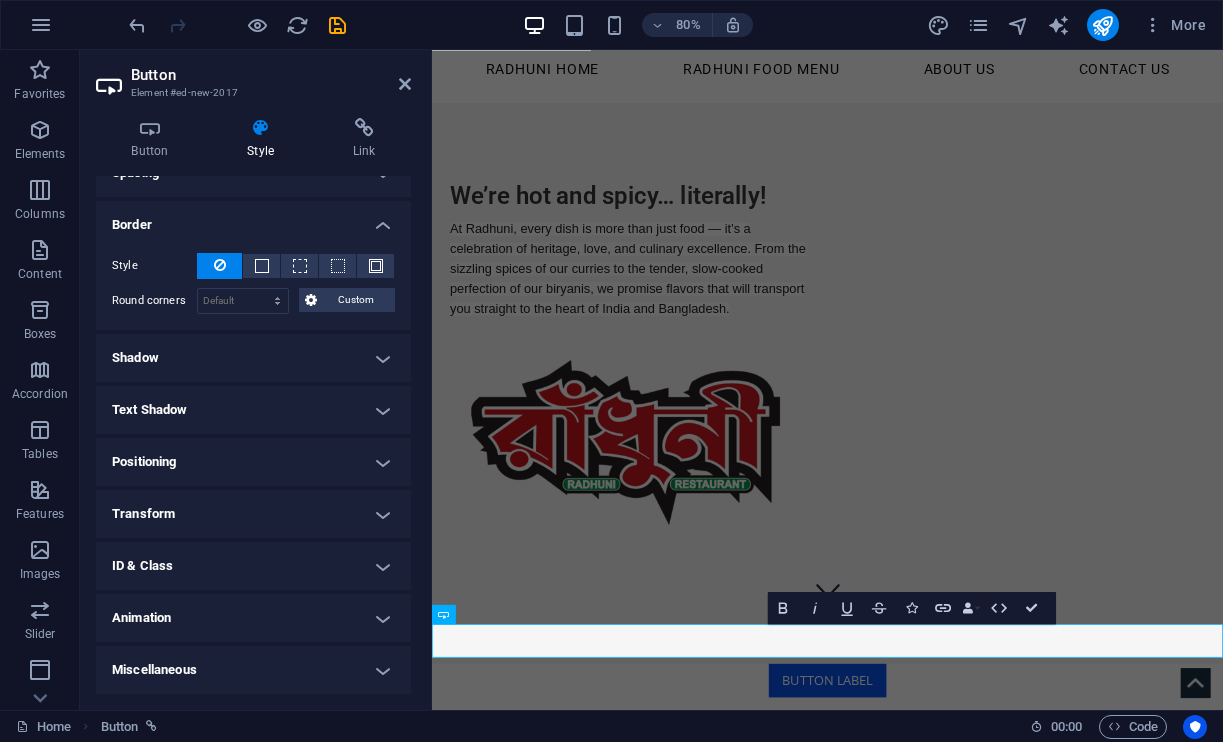 scroll, scrollTop: 193, scrollLeft: 0, axis: vertical 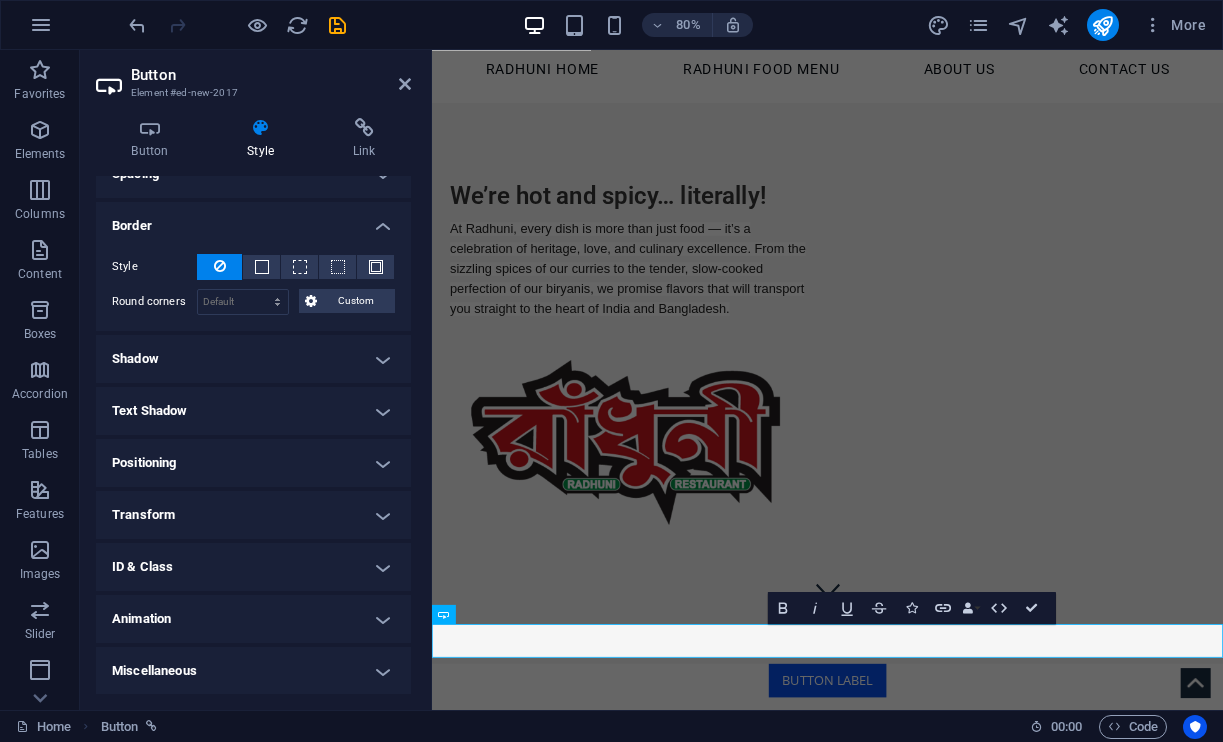click on "Positioning" at bounding box center [253, 463] 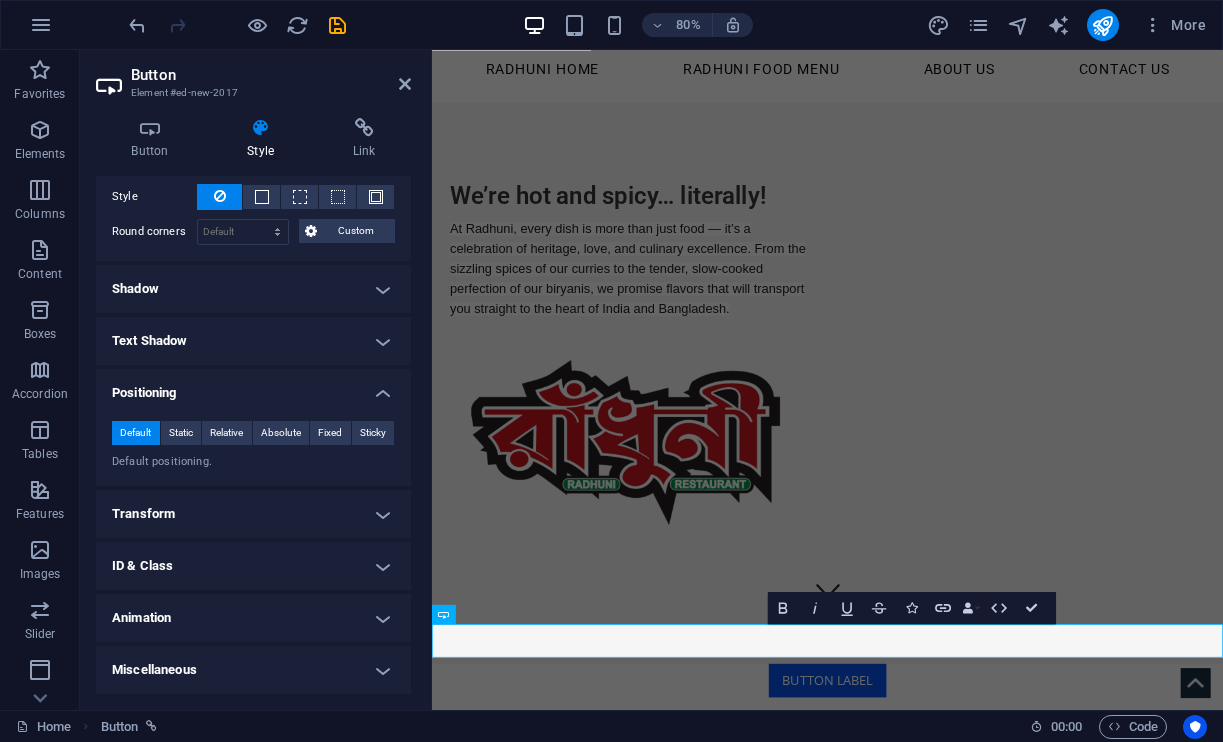 scroll, scrollTop: 262, scrollLeft: 0, axis: vertical 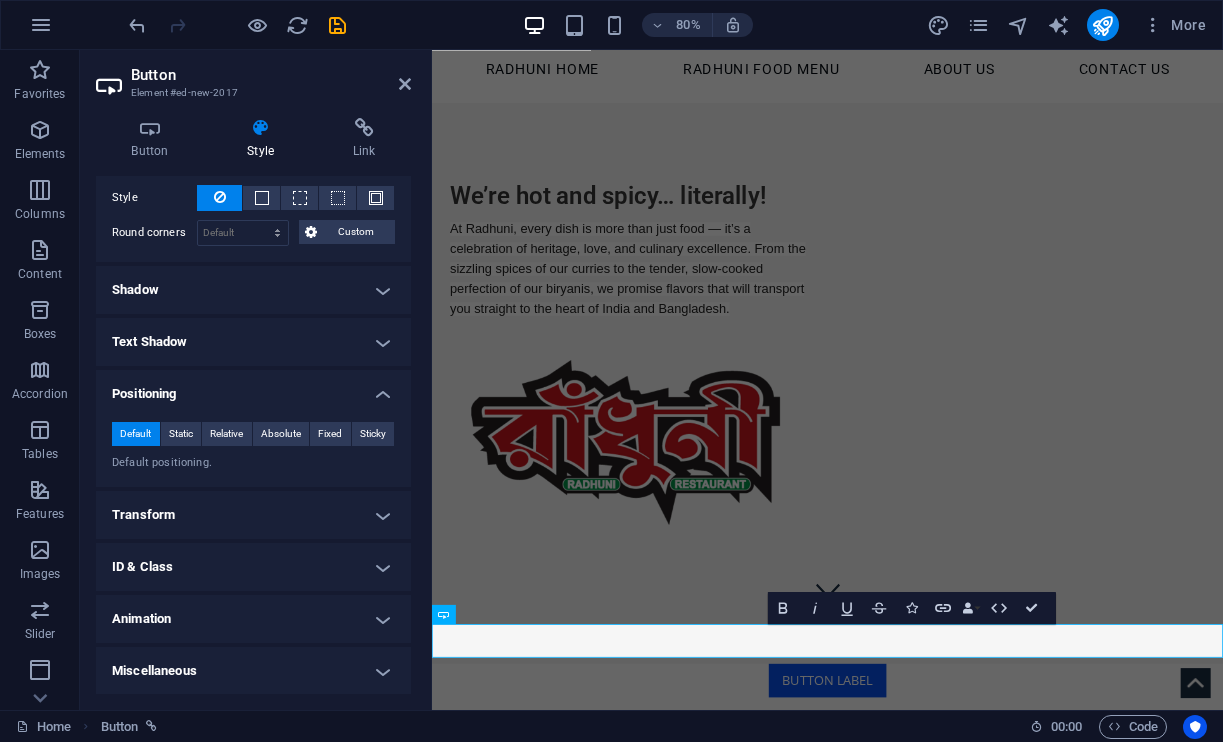 click on "Transform" at bounding box center (253, 515) 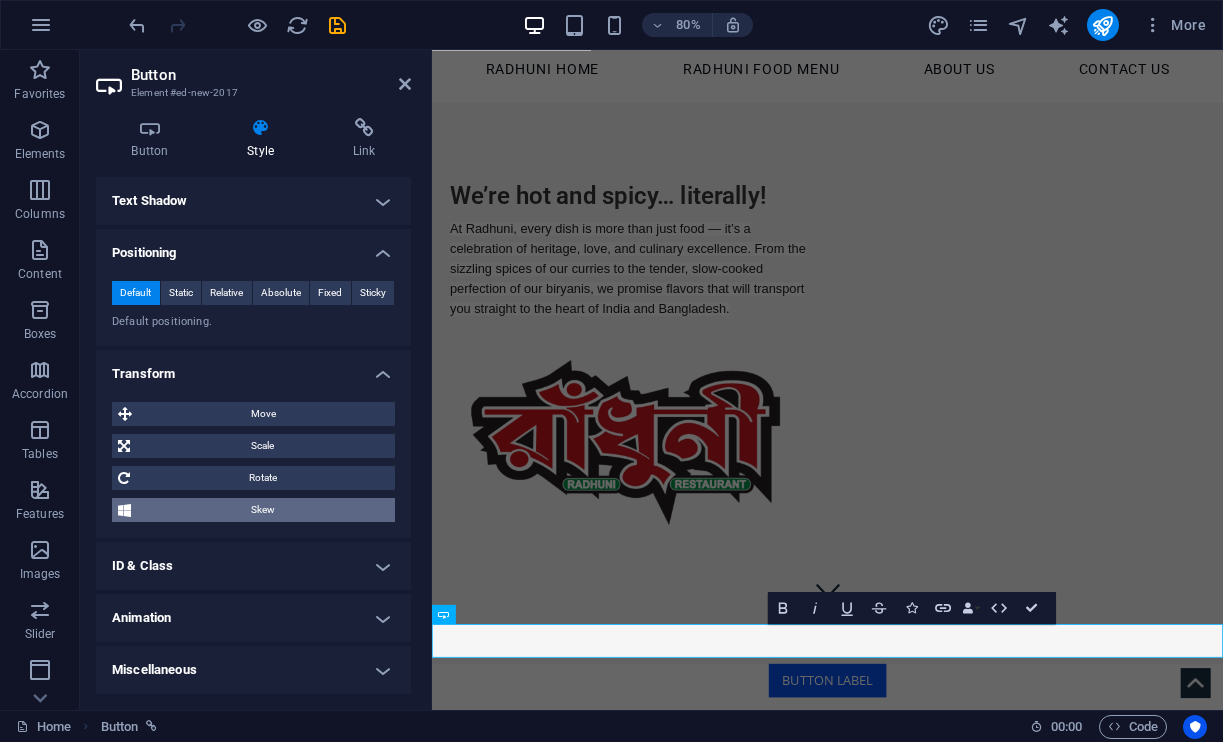 scroll, scrollTop: 402, scrollLeft: 0, axis: vertical 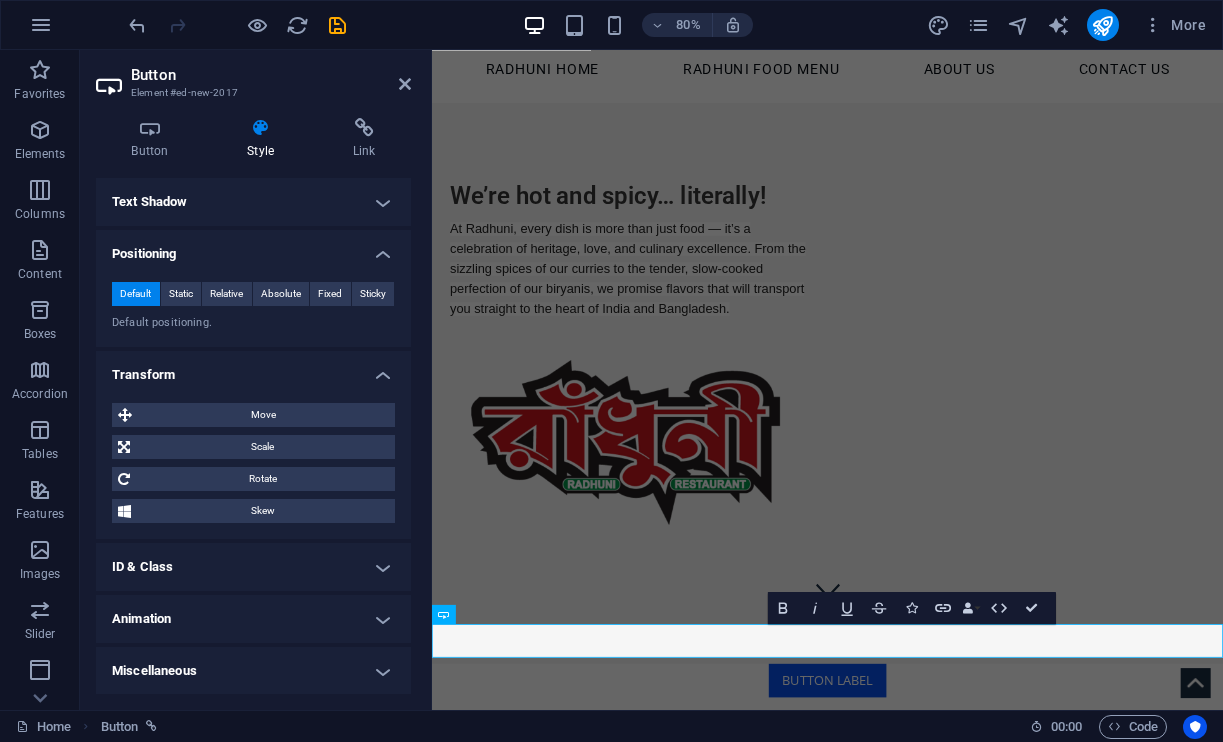 click on "Miscellaneous" at bounding box center (253, 671) 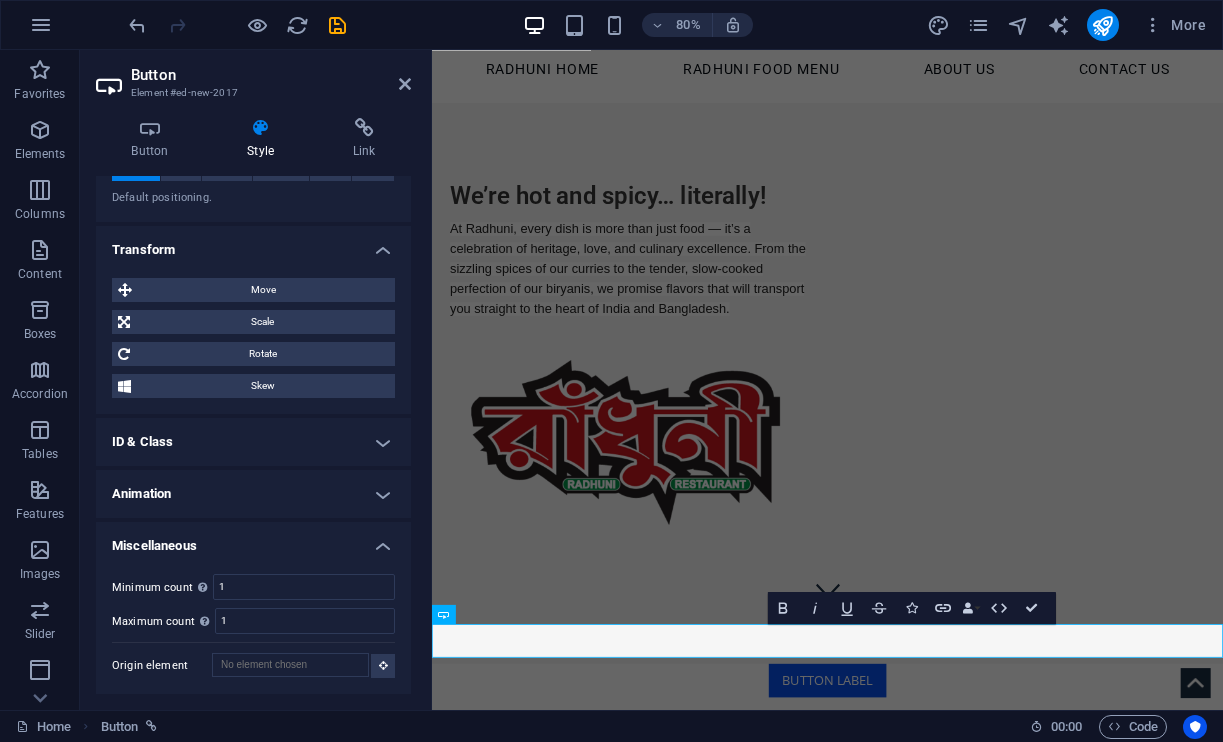 scroll, scrollTop: 526, scrollLeft: 0, axis: vertical 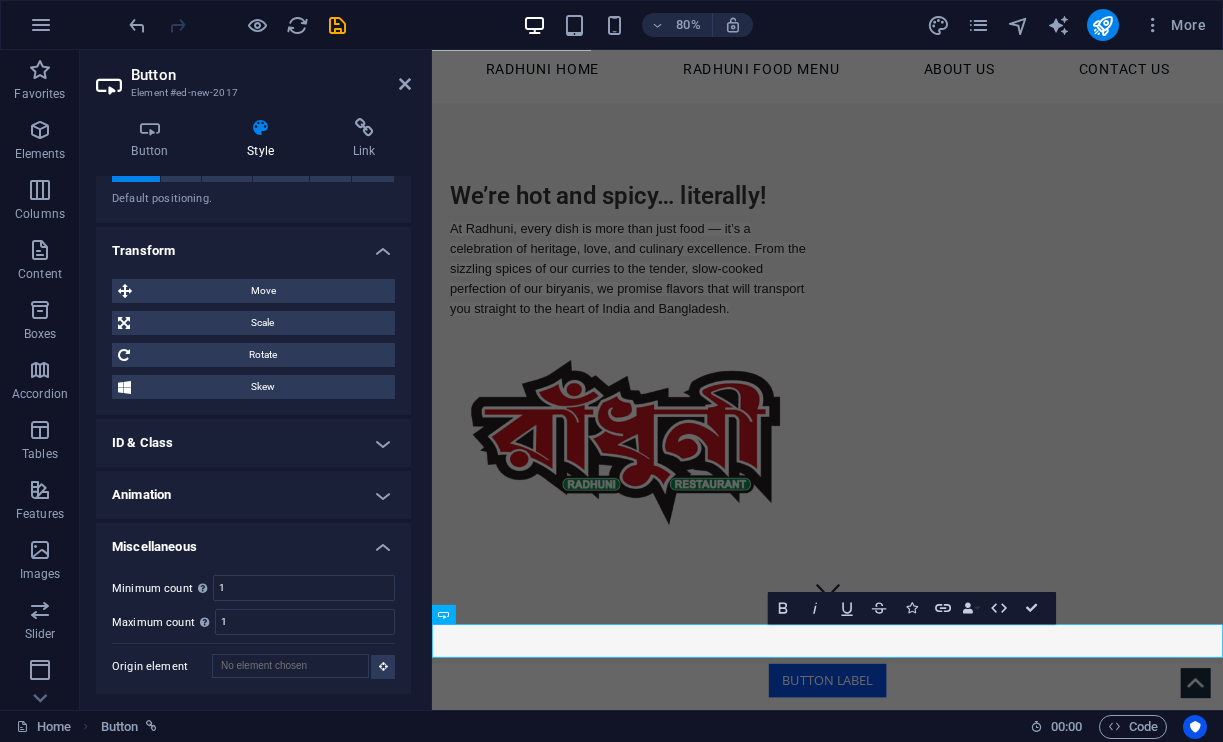 click on "Animation" at bounding box center (253, 495) 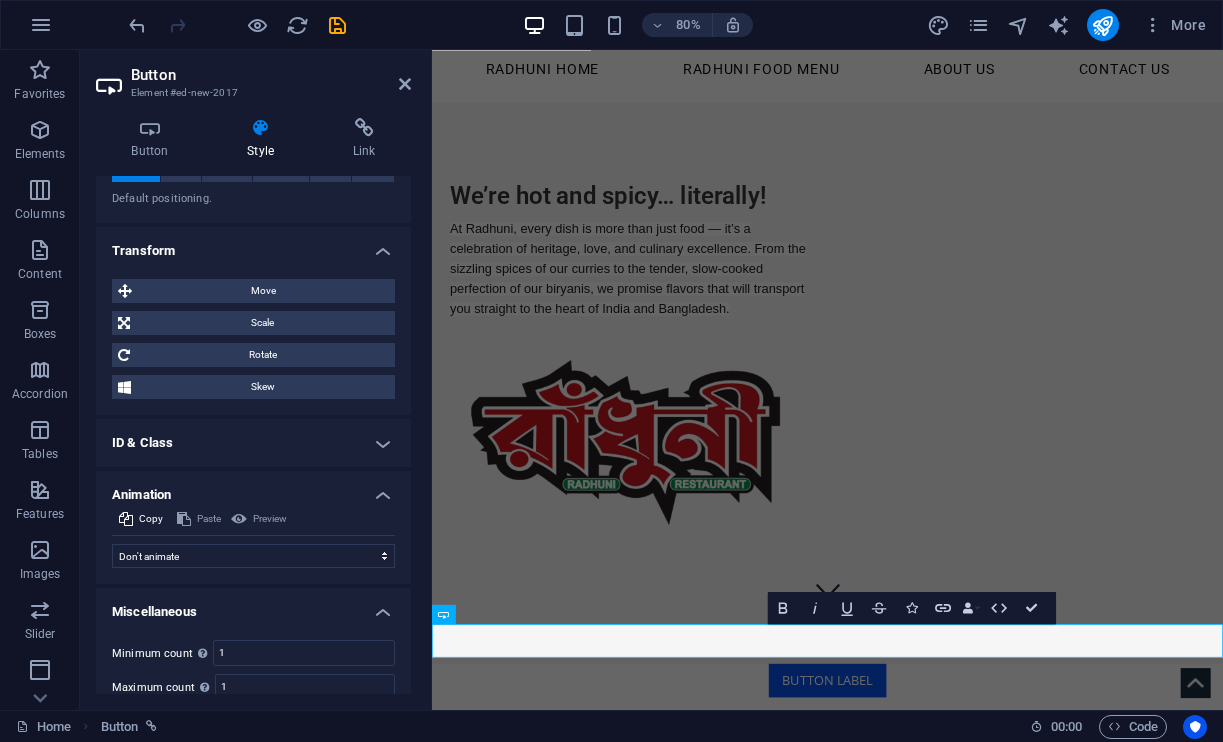 click on "ID & Class" at bounding box center [253, 443] 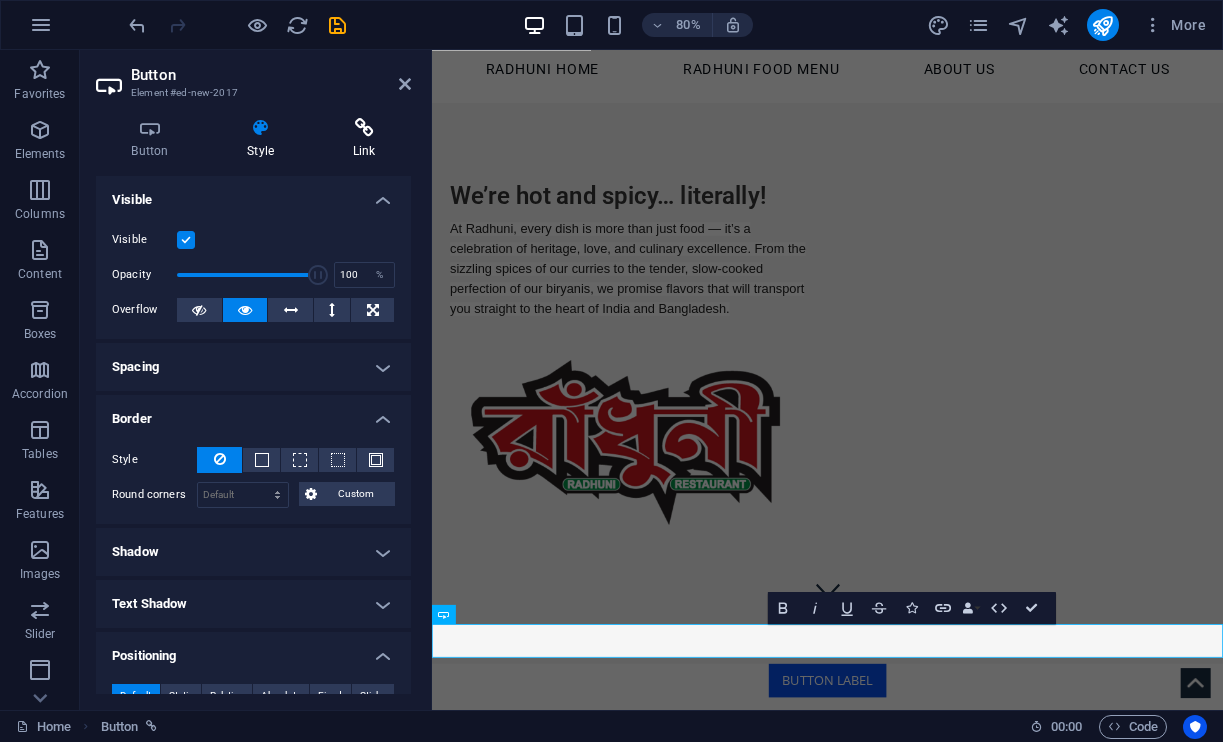 scroll, scrollTop: 0, scrollLeft: 0, axis: both 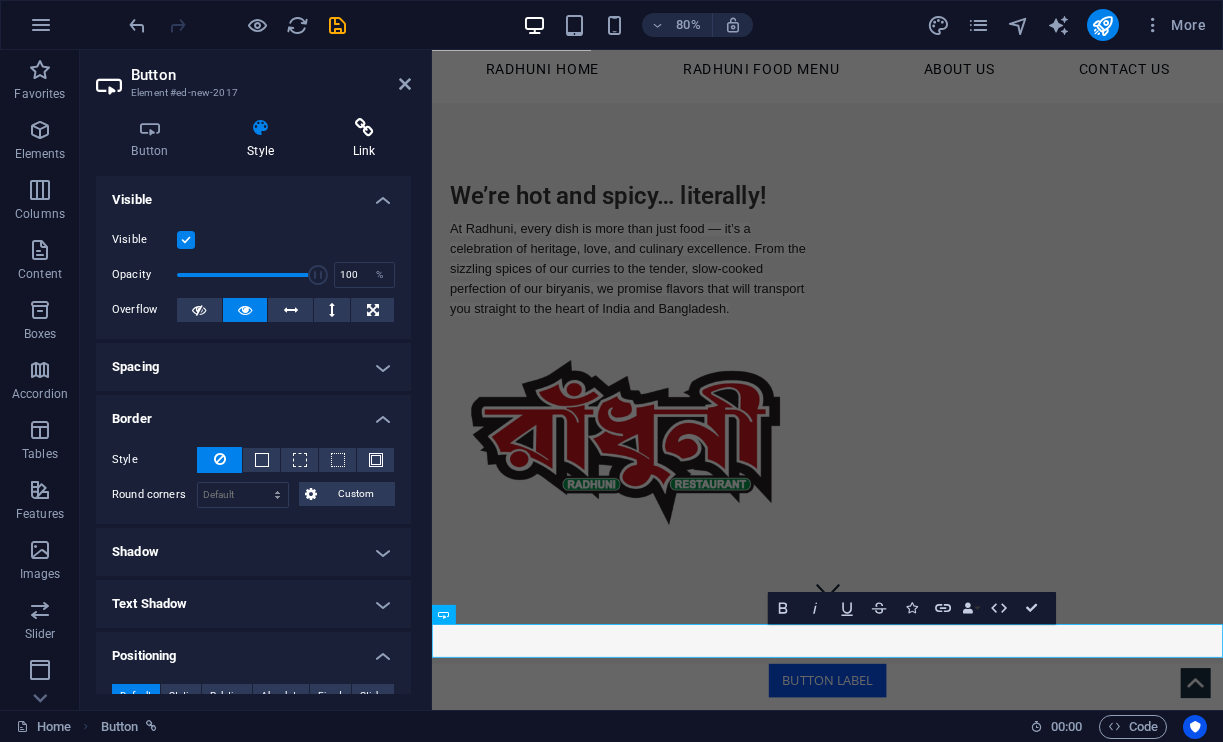 click at bounding box center [364, 128] 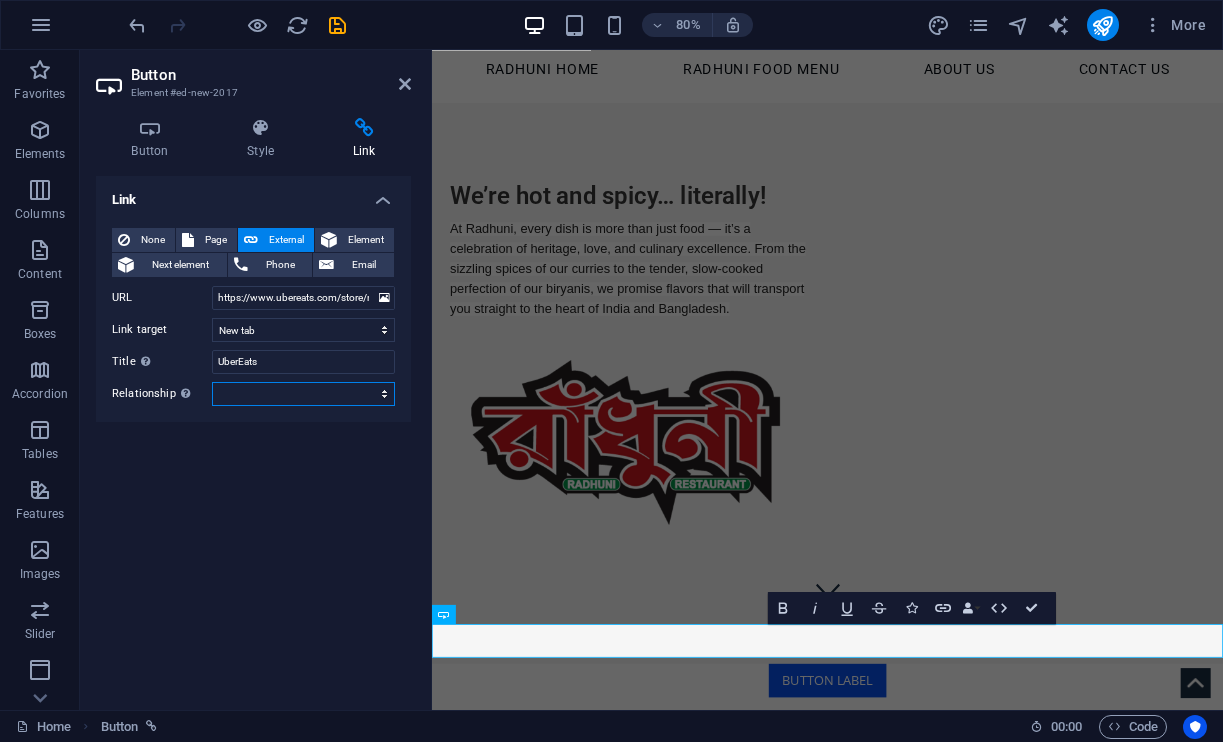 select on "external" 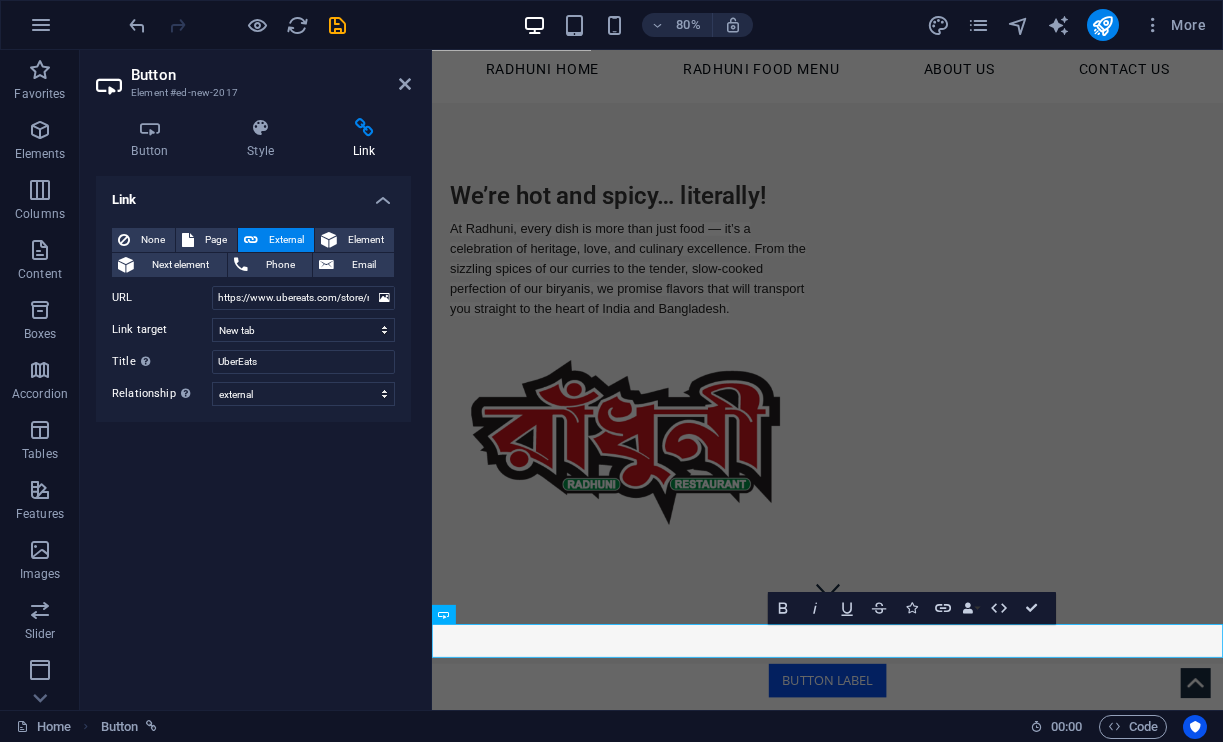 click on "Button Style Link Button Design Default Primary Secondary Background Hover/Active Switch to preview mode to test the active/hover state Text color Hover/Active Border color Hover/Active Alignment Size Width Default px rem % em vh vw Default colors and font sizes are defined in Design. Edit design Preset Element Layout How this element expands within the layout (Flexbox). Size Default auto px % 1/1 1/2 1/3 1/4 1/5 1/6 1/7 1/8 1/9 1/10 Grow Shrink Order Container layout Visible Visible Opacity 100 % Overflow Spacing Margin Default auto px % rem vw vh Custom Custom auto px % rem vw vh auto px % rem vw vh auto px % rem vw vh auto px % rem vw vh Padding Default px rem % vh vw Custom Custom px rem % vh vw px rem % vh vw px rem % vh vw px rem % vh vw Border Style              - Width 1 auto px rem % vh vw Custom Custom 1 auto px rem % vh vw 1 auto px rem % vh vw 1 auto px rem % vh vw 1 auto px rem % vh vw  - Color Round corners Default px rem % vh vw Custom Custom px rem % vh vw px rem % vh vw px rem % vh" at bounding box center [253, 406] 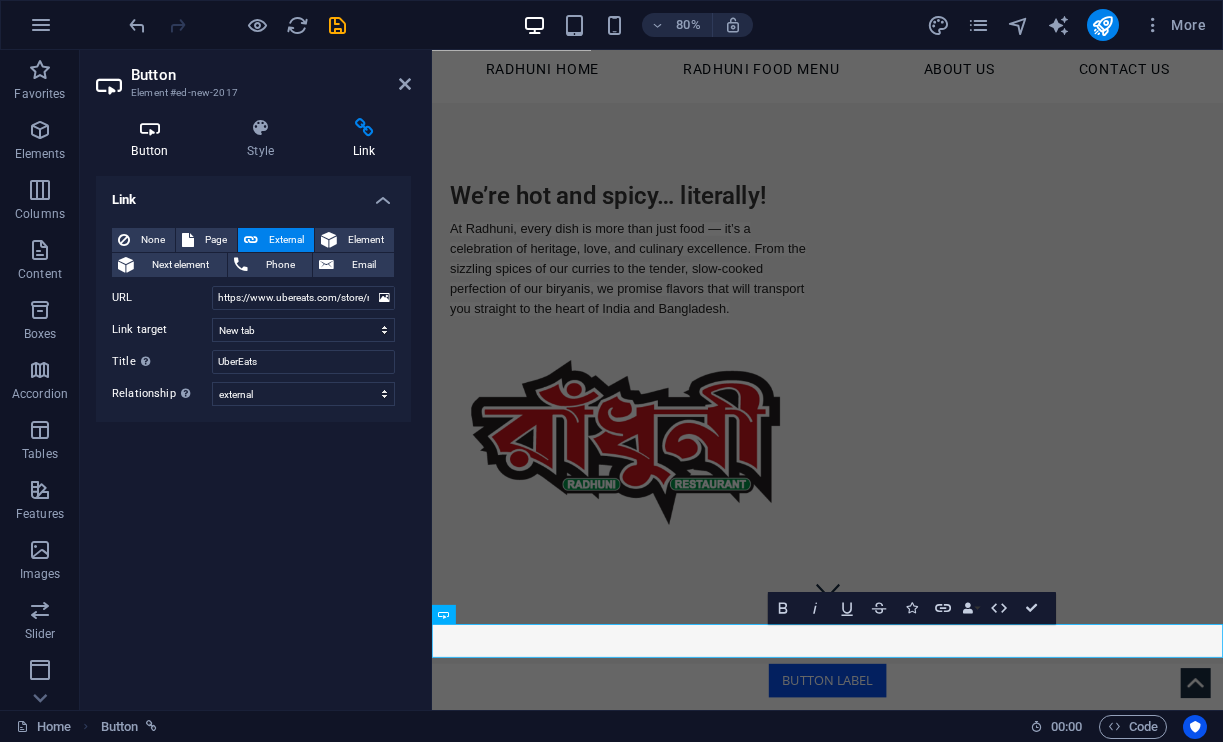 click at bounding box center [150, 128] 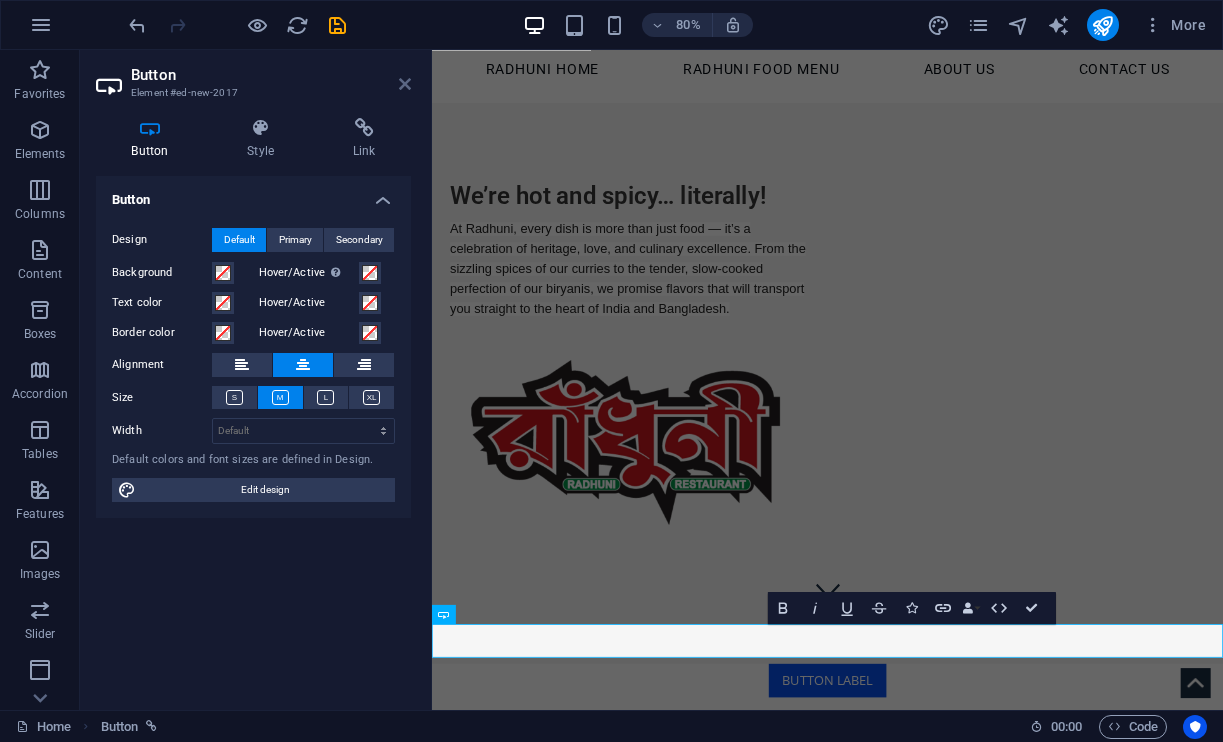 click at bounding box center [405, 84] 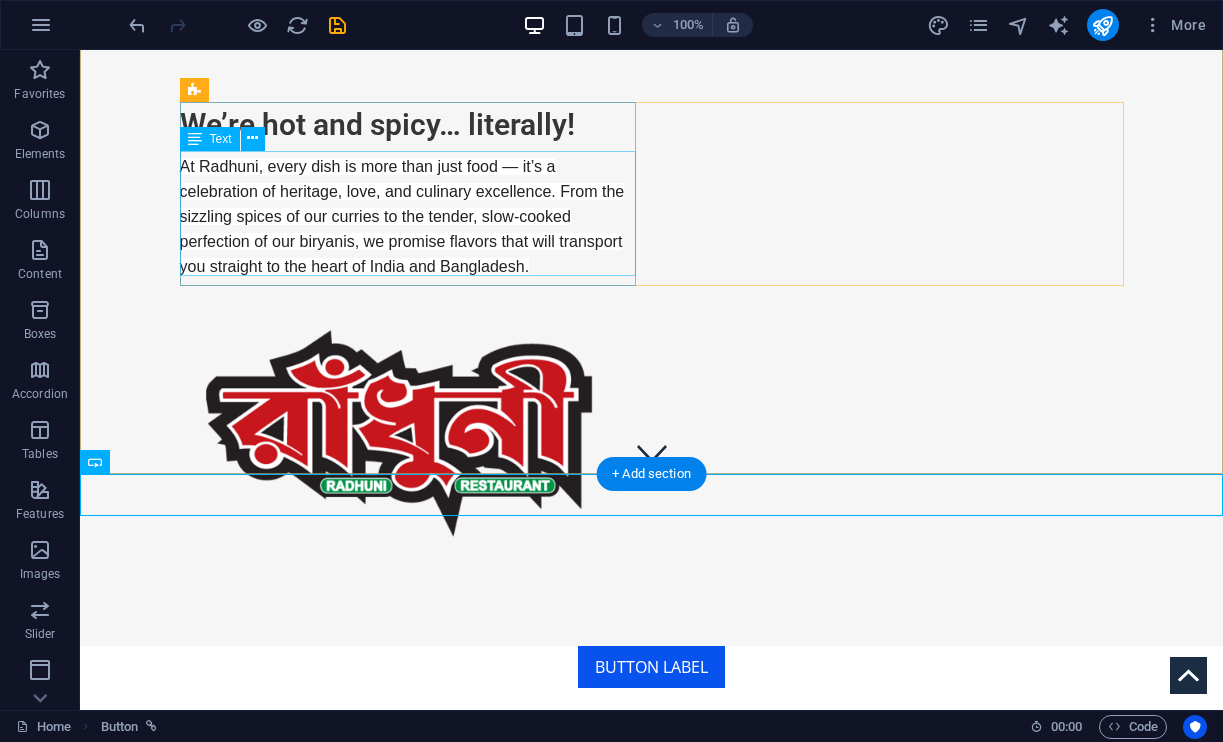 scroll, scrollTop: 303, scrollLeft: 0, axis: vertical 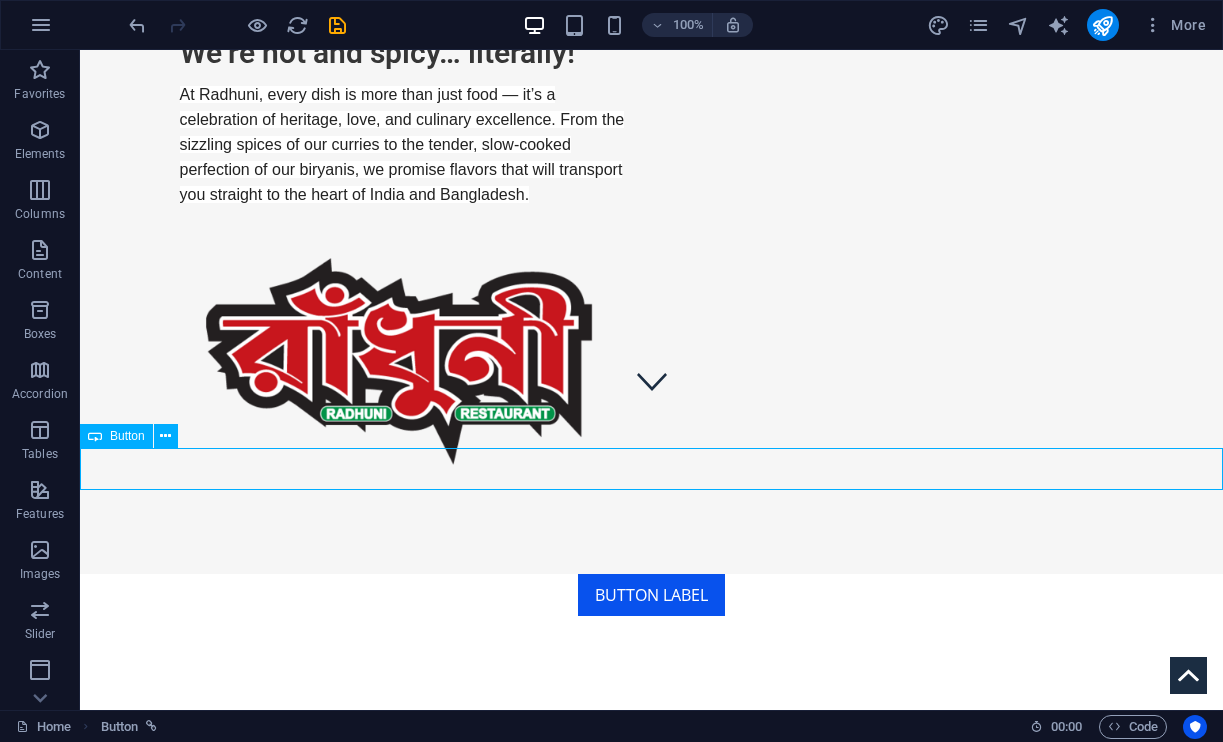 click on "Button label" at bounding box center [651, 595] 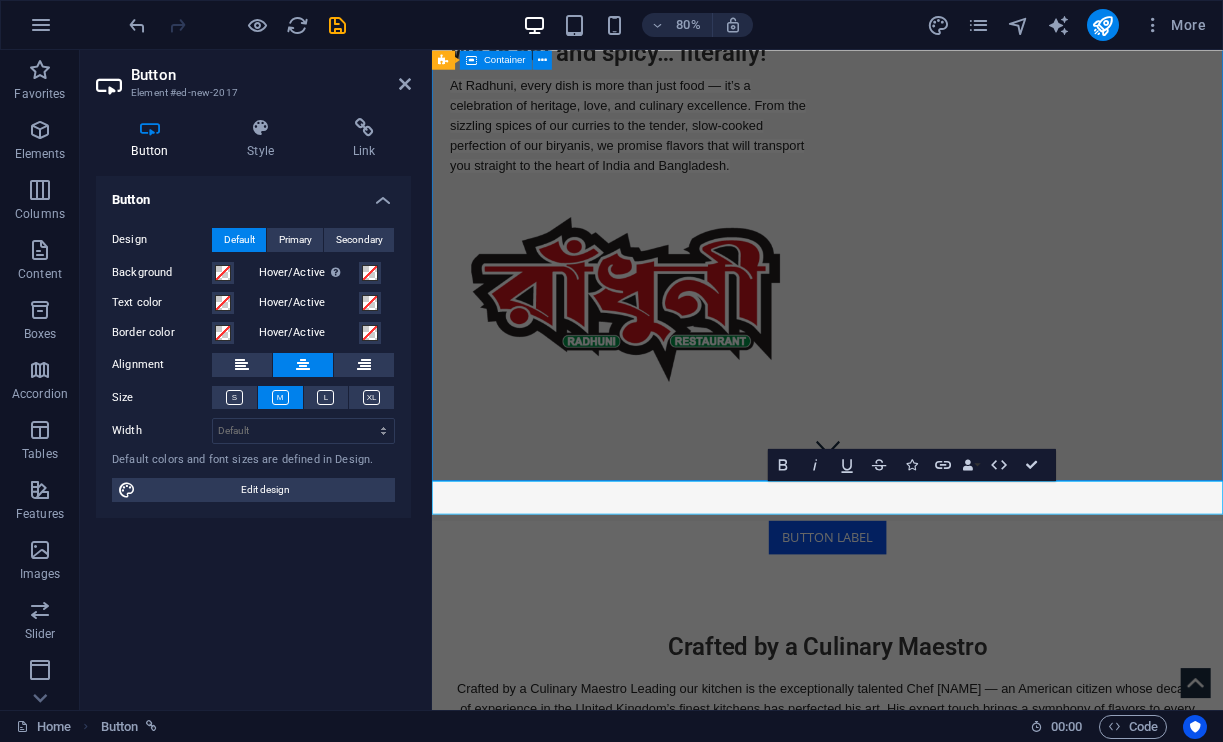 click on "We’re hot and spicy… literally! At Radhuni, every dish is more than just food — it’s a celebration of heritage, love, and culinary excellence. From the sizzling spices of our curries to the tender, slow-cooked perfection of our biryanis, we promise flavors that will transport you straight to the heart of India and Bangladesh." at bounding box center (926, 255) 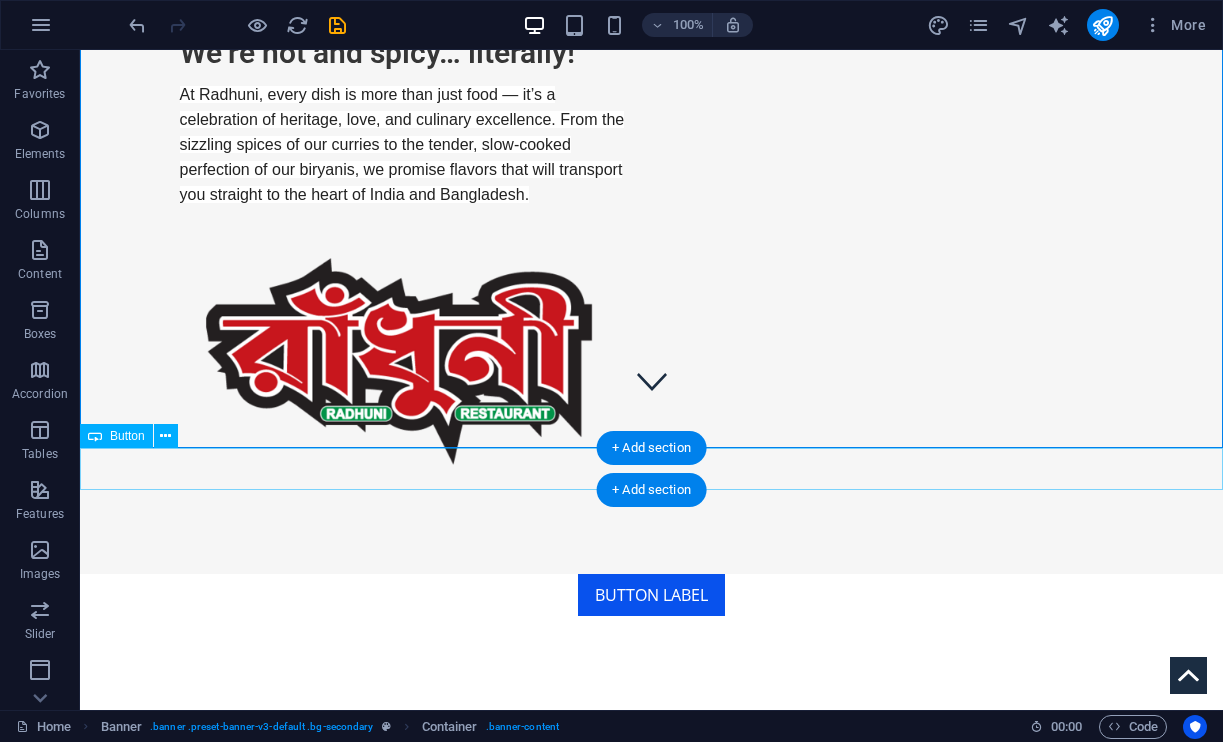 click on "+ Add section" at bounding box center (651, 490) 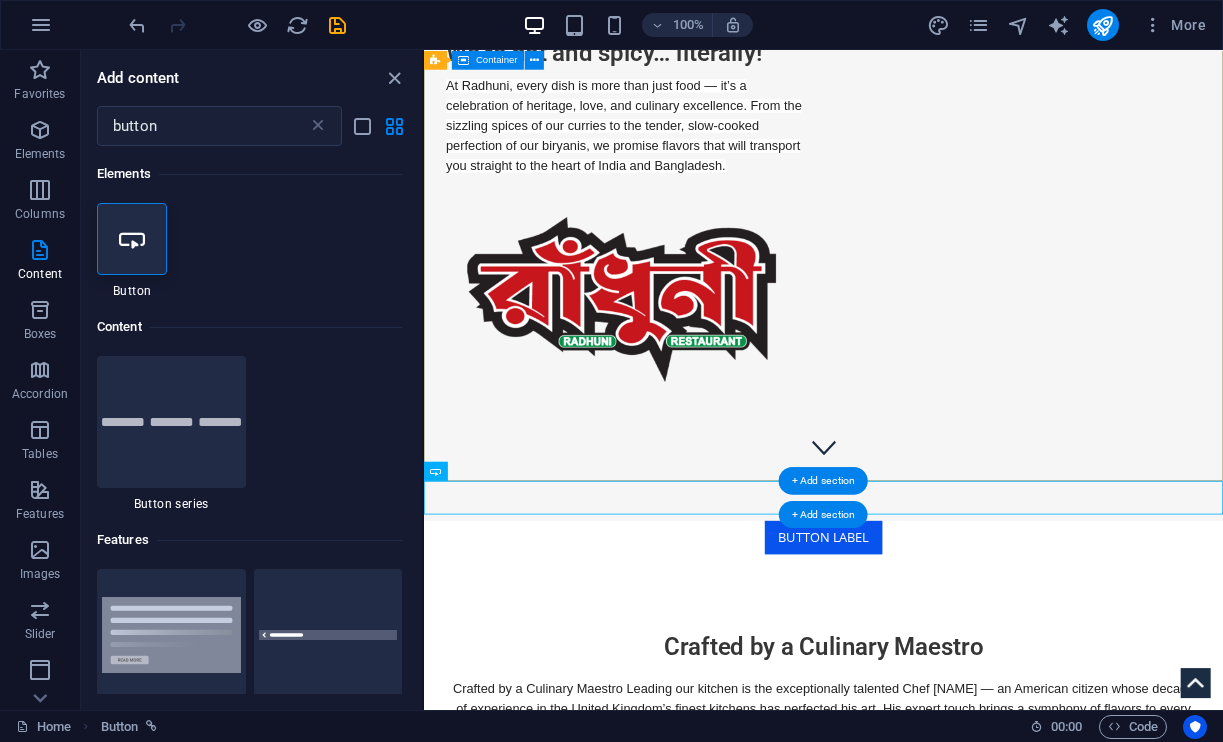 click on "We’re hot and spicy… literally! At Radhuni, every dish is more than just food — it’s a celebration of heritage, love, and culinary excellence. From the sizzling spices of our curries to the tender, slow-cooked perfection of our biryanis, we promise flavors that will transport you straight to the heart of India and Bangladesh." at bounding box center (923, 255) 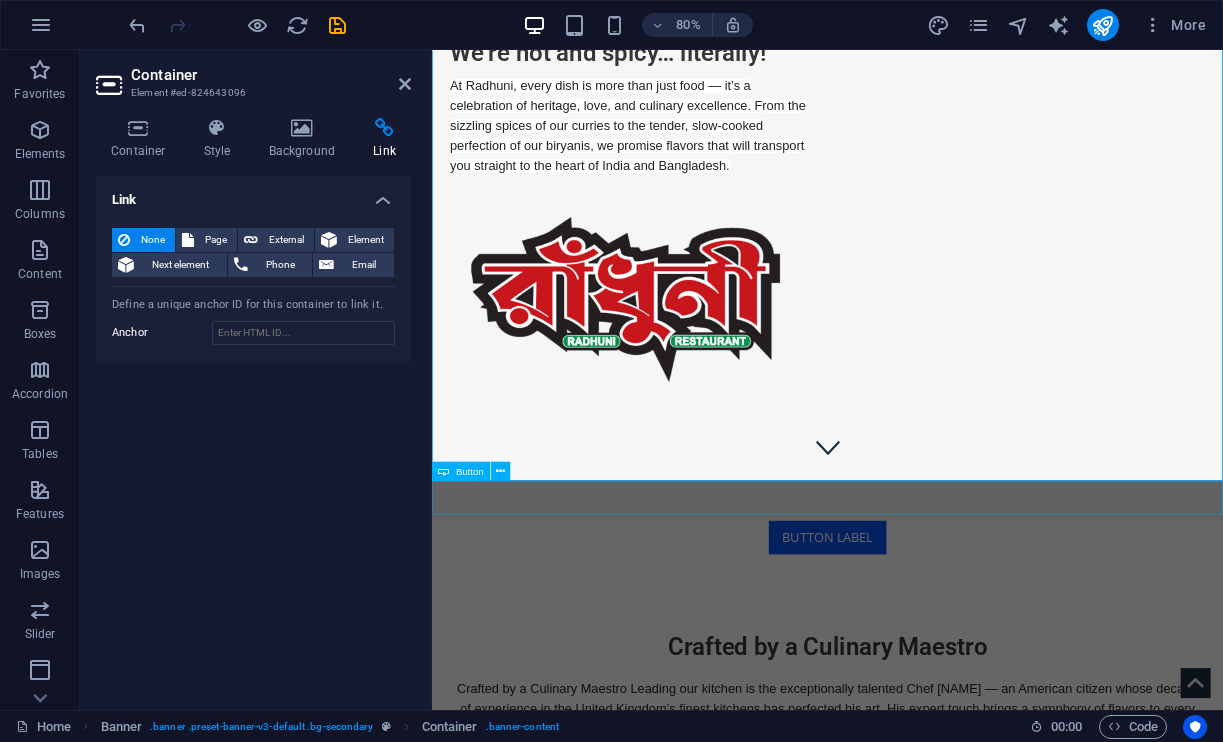 click on "Button label" at bounding box center (926, 659) 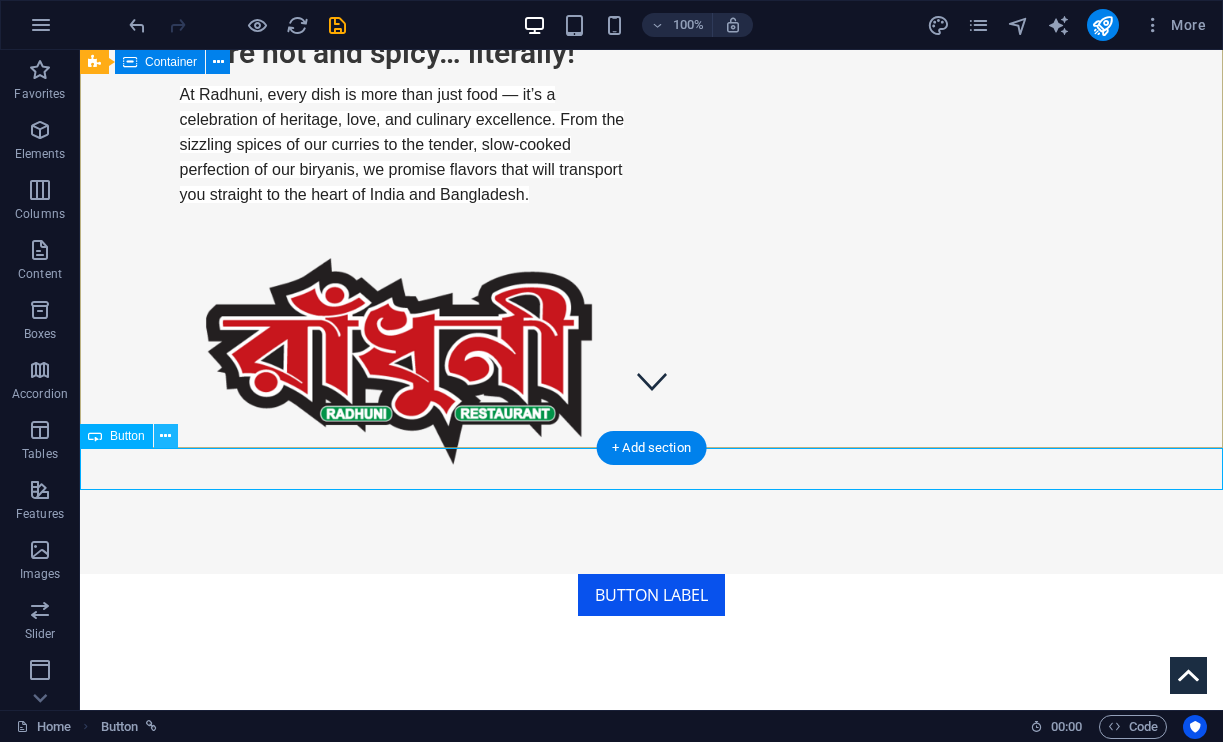 click at bounding box center [165, 436] 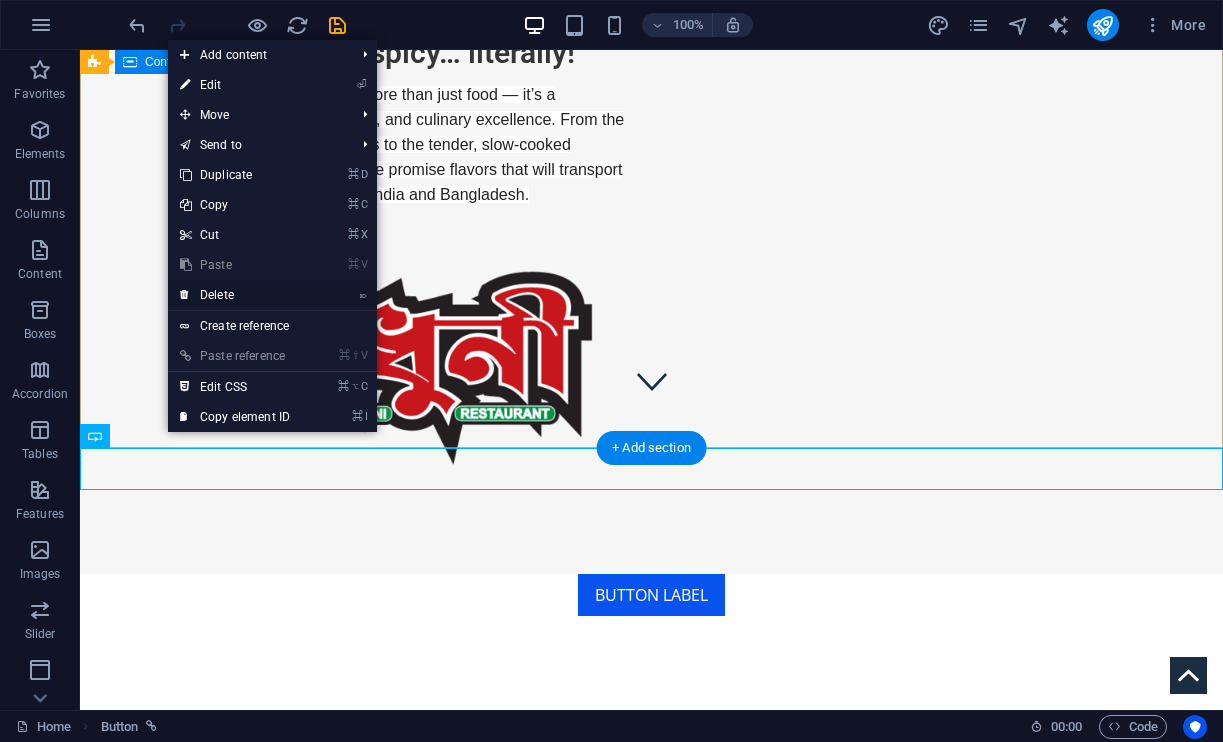 click on "⌦  Delete" at bounding box center (235, 295) 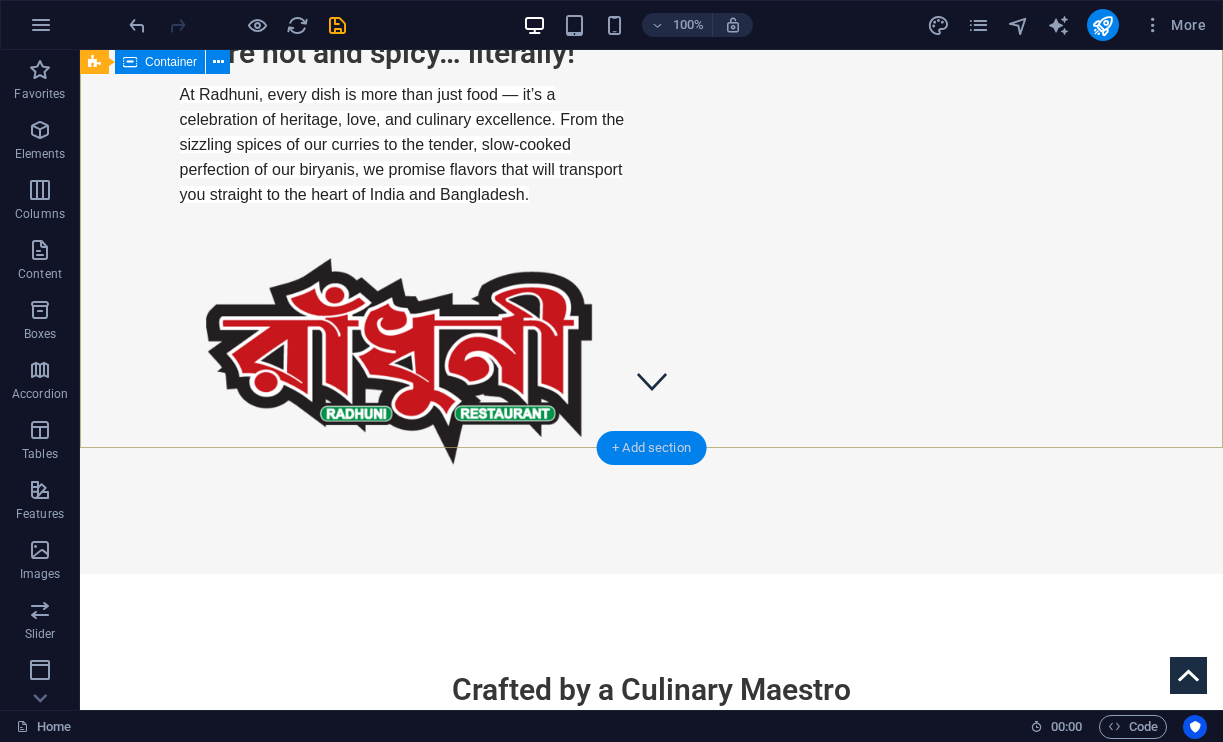 click on "+ Add section" at bounding box center (651, 448) 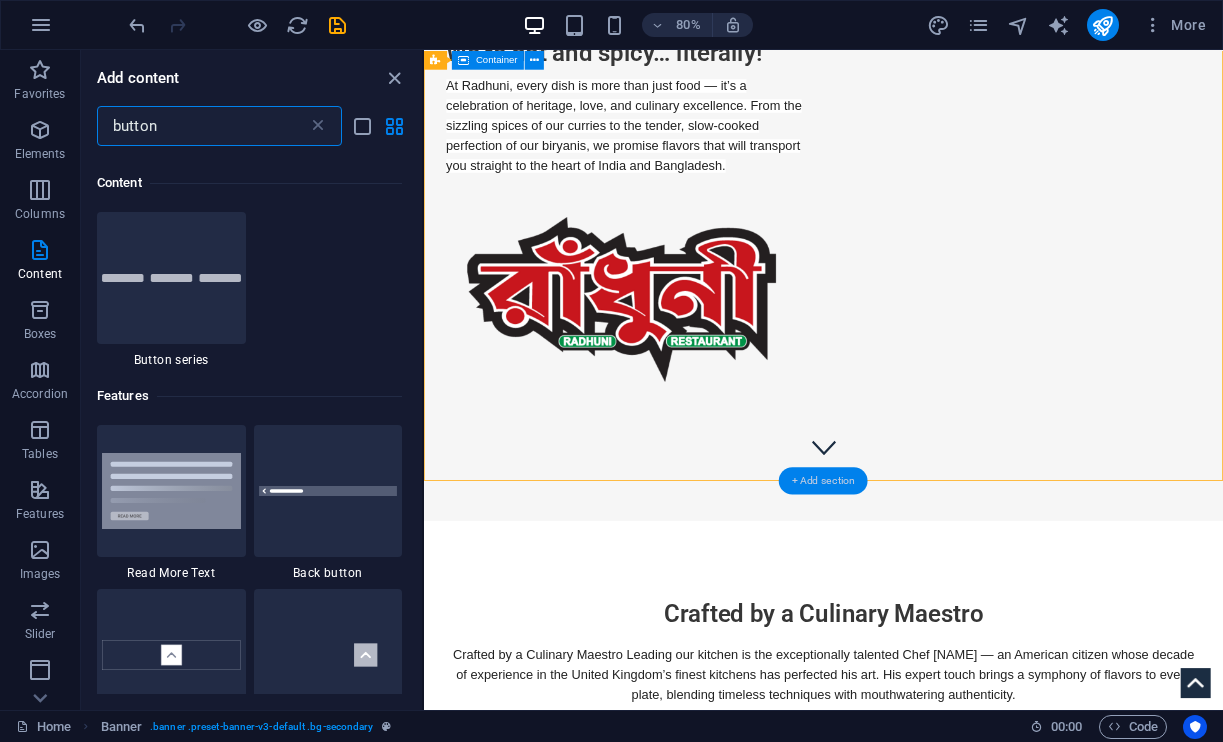 scroll, scrollTop: 153, scrollLeft: 0, axis: vertical 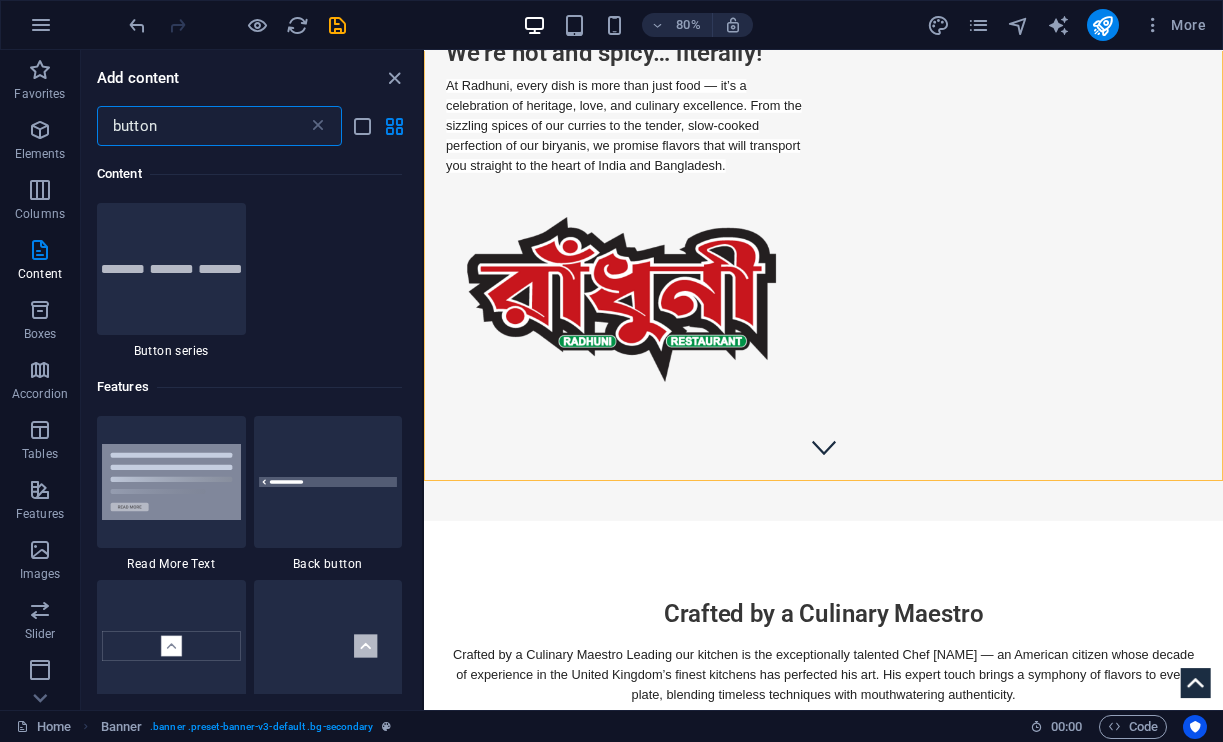 click on "button" at bounding box center [202, 126] 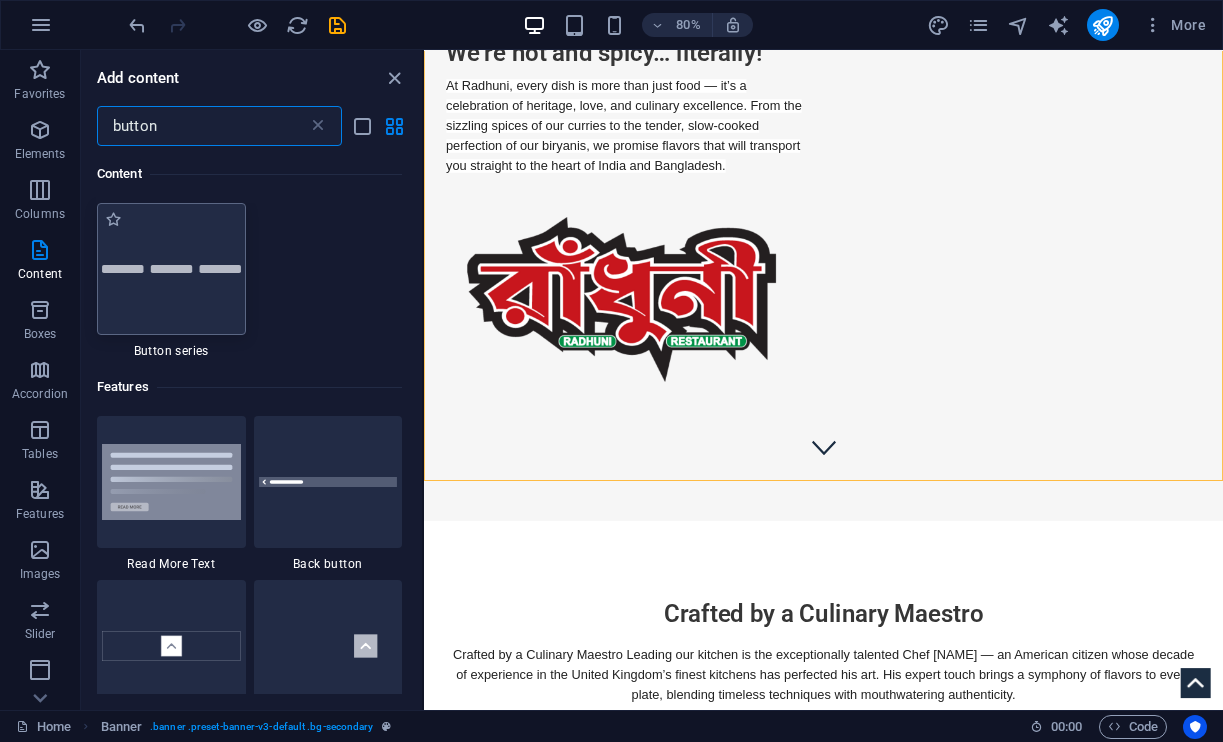 click at bounding box center (171, 269) 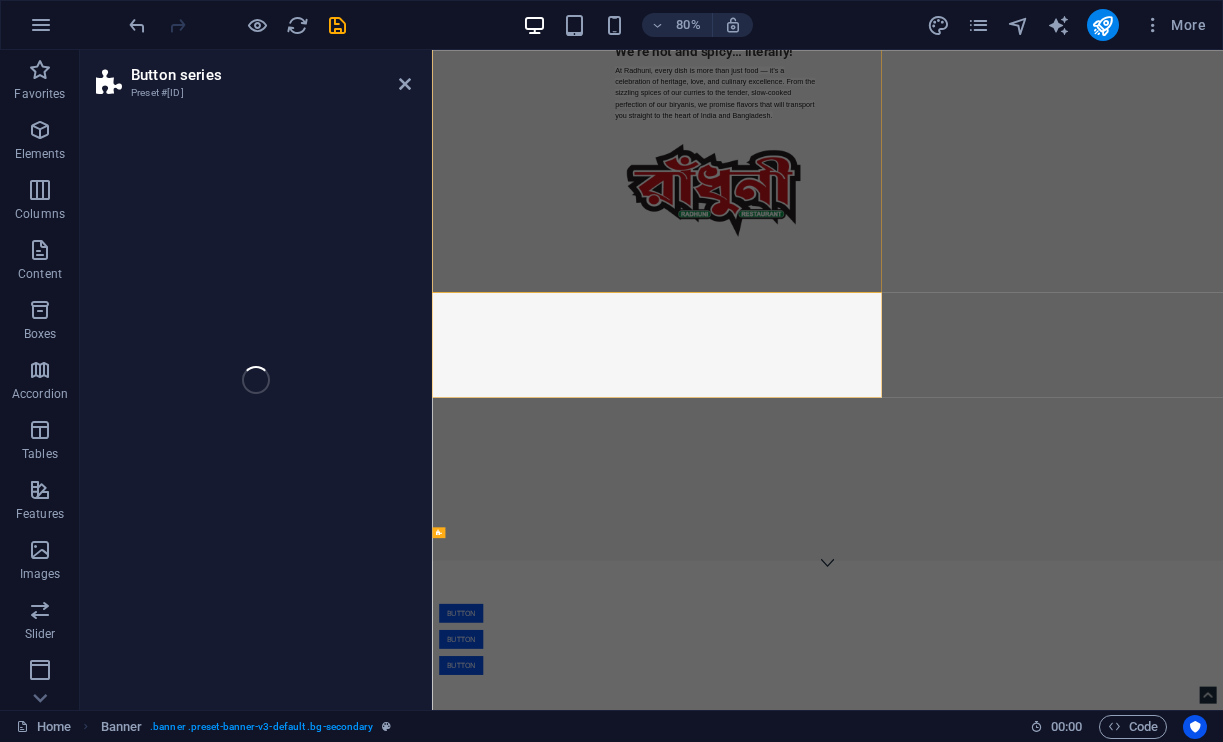 select on "rem" 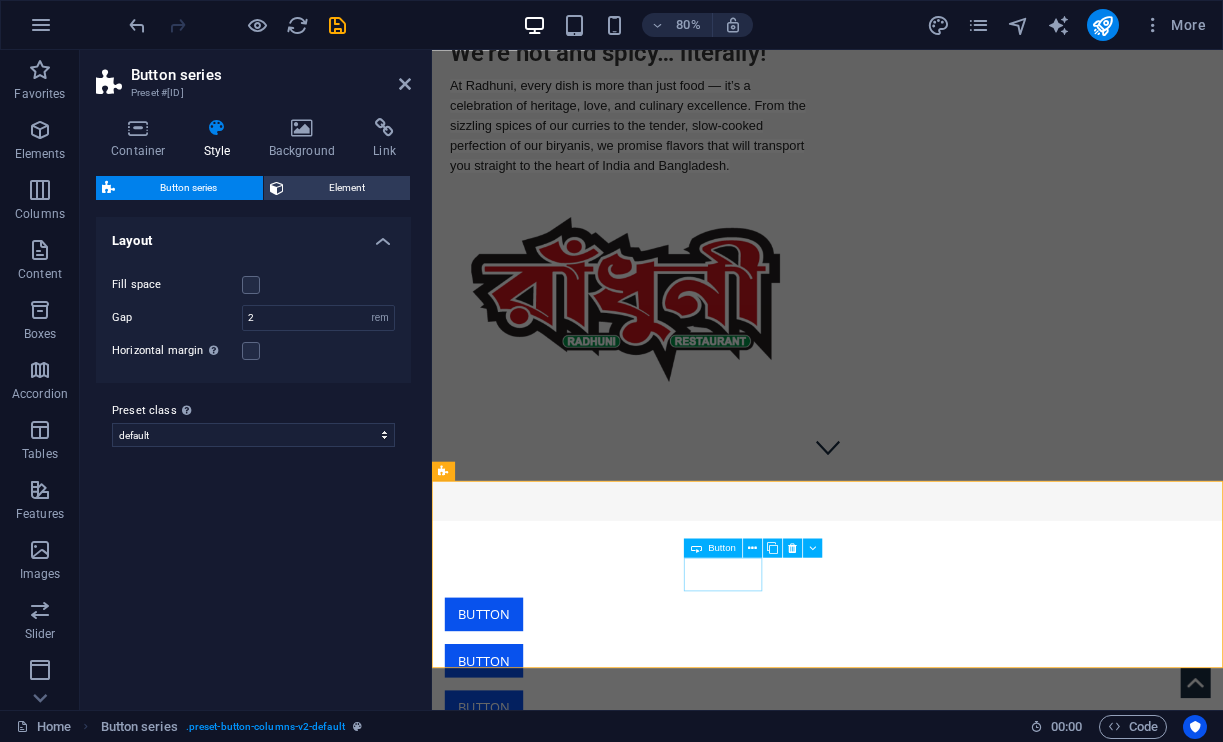 click on "Button" at bounding box center [920, 755] 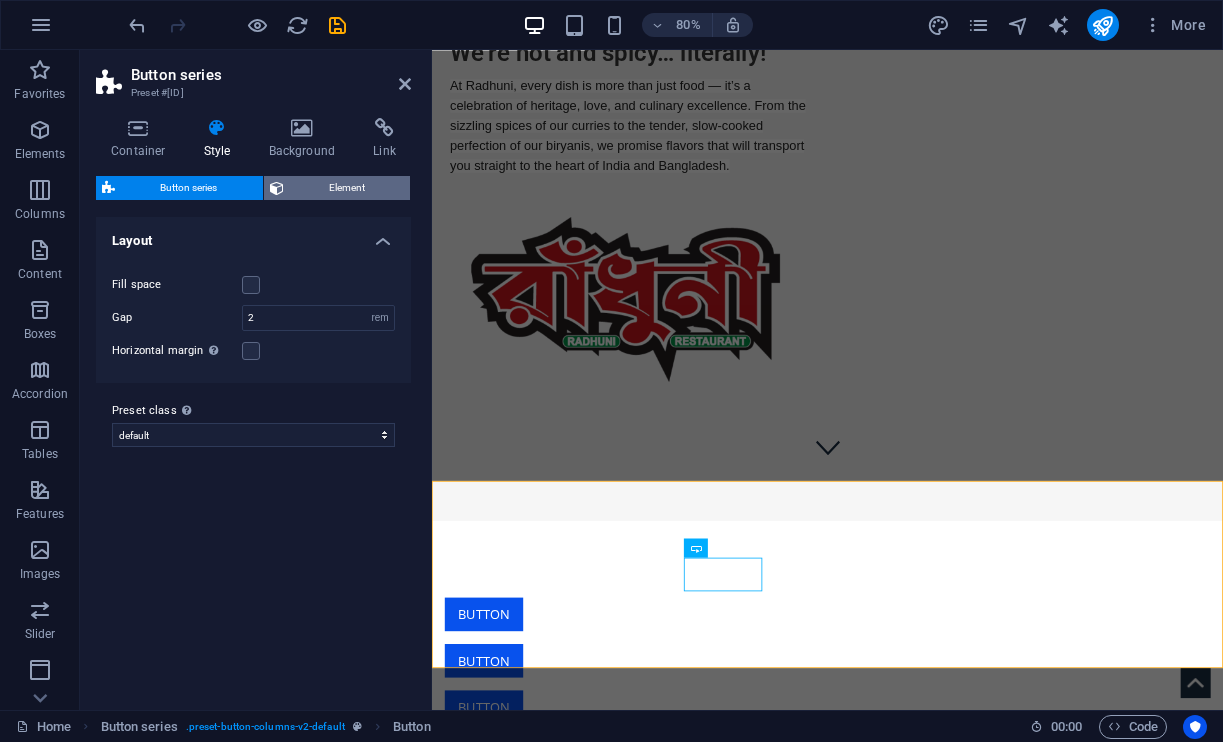 click on "Element" at bounding box center (347, 188) 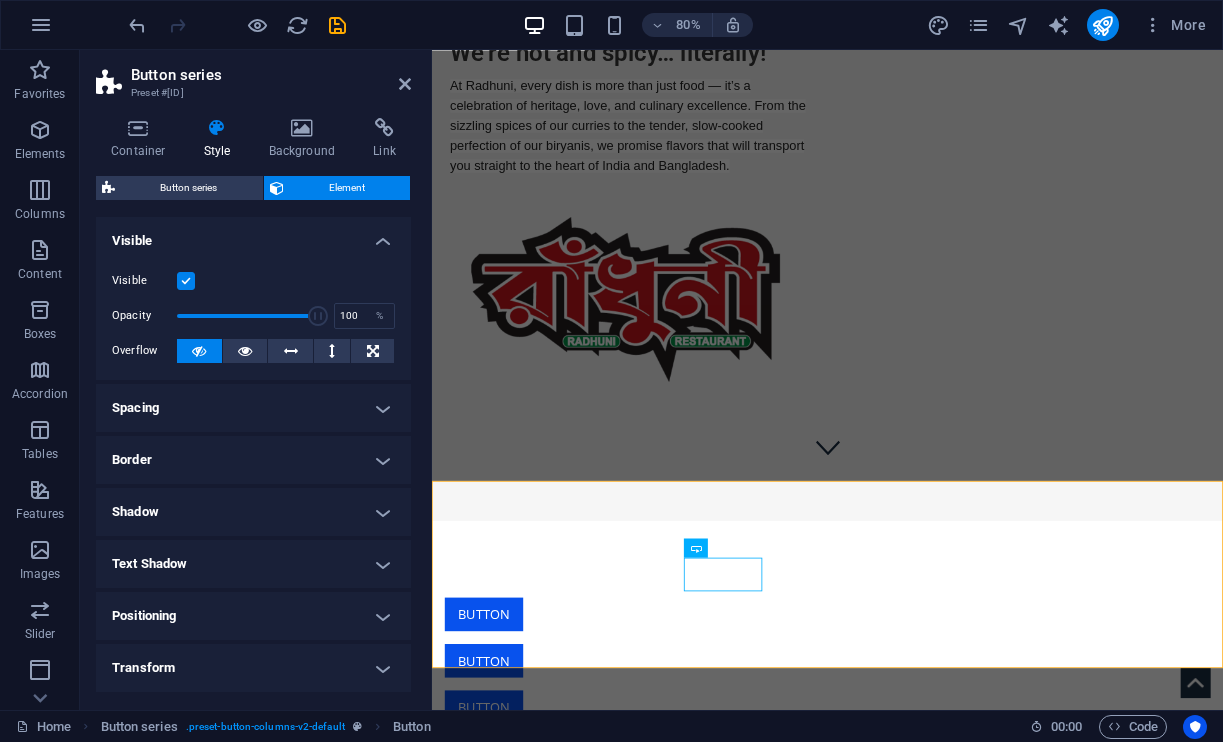 scroll, scrollTop: 0, scrollLeft: 0, axis: both 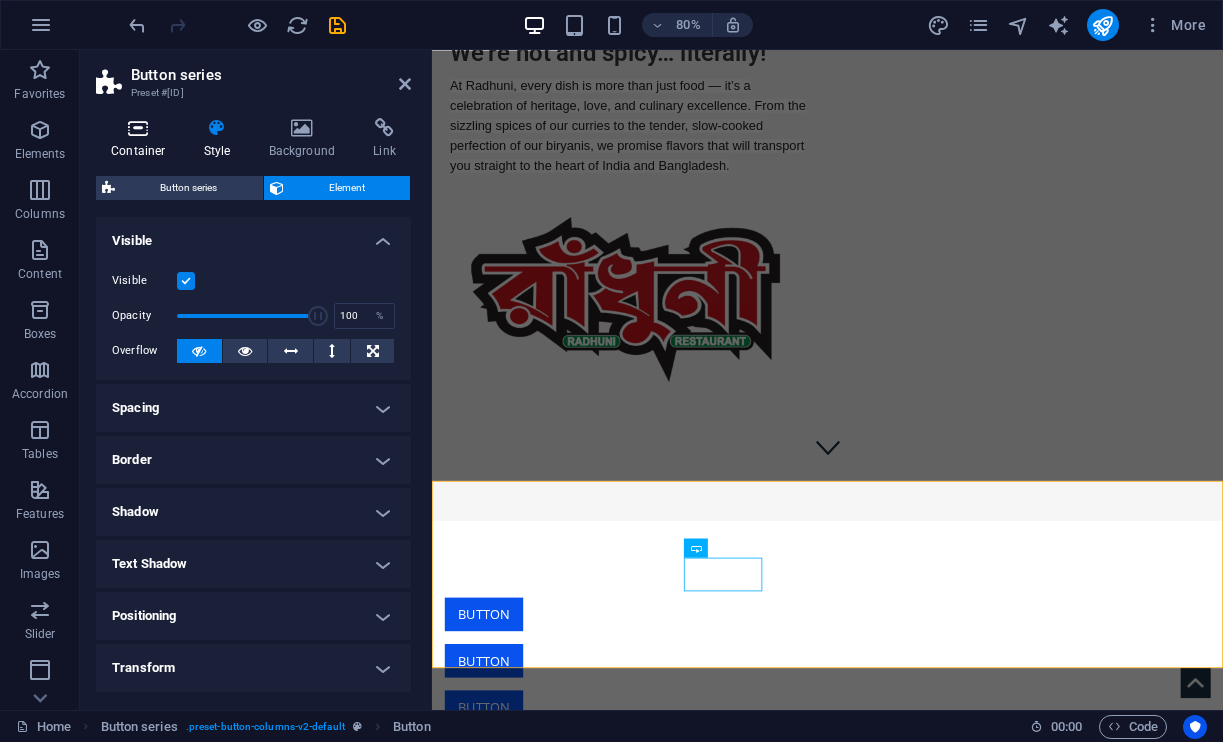 click at bounding box center [138, 128] 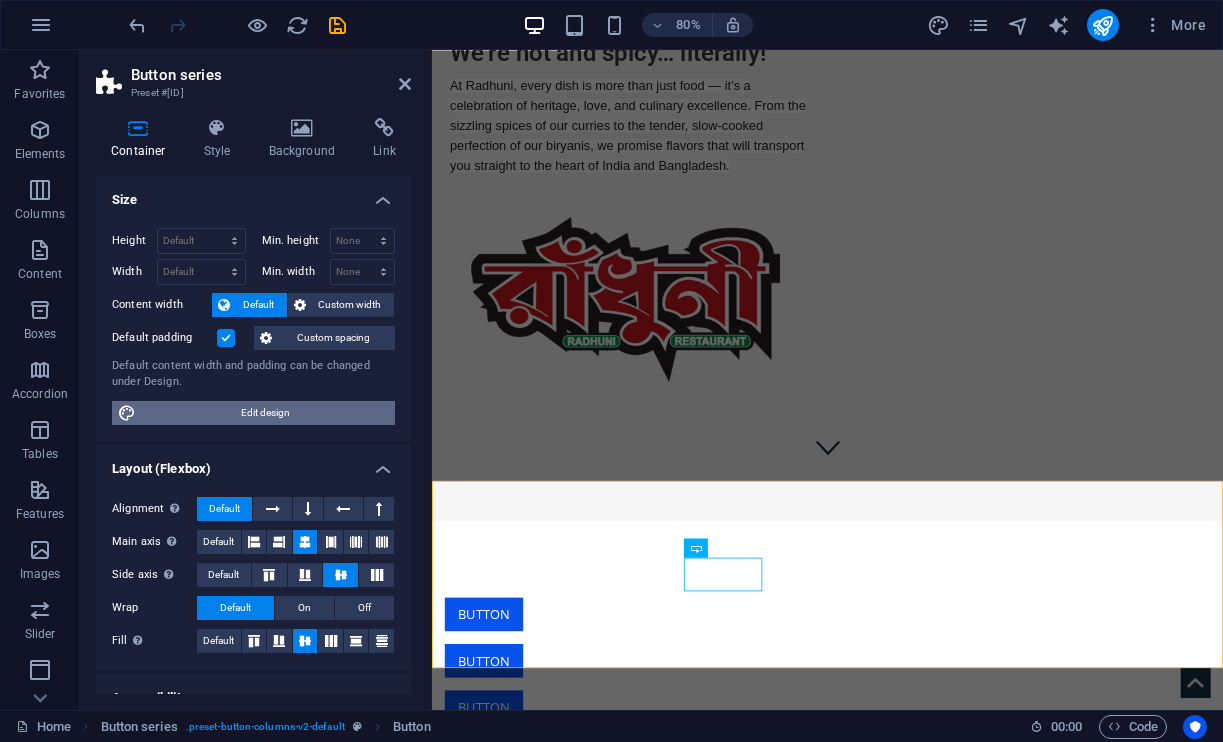 click on "Edit design" at bounding box center [265, 413] 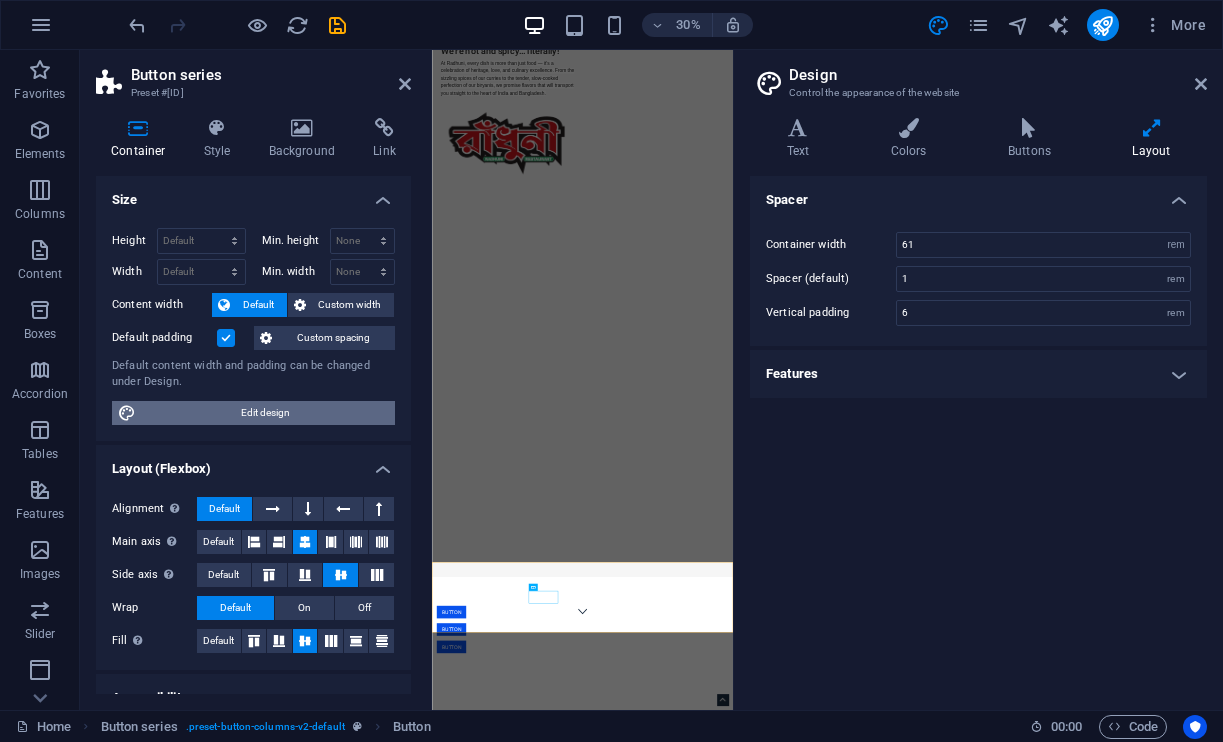 click on "Edit design" at bounding box center (265, 413) 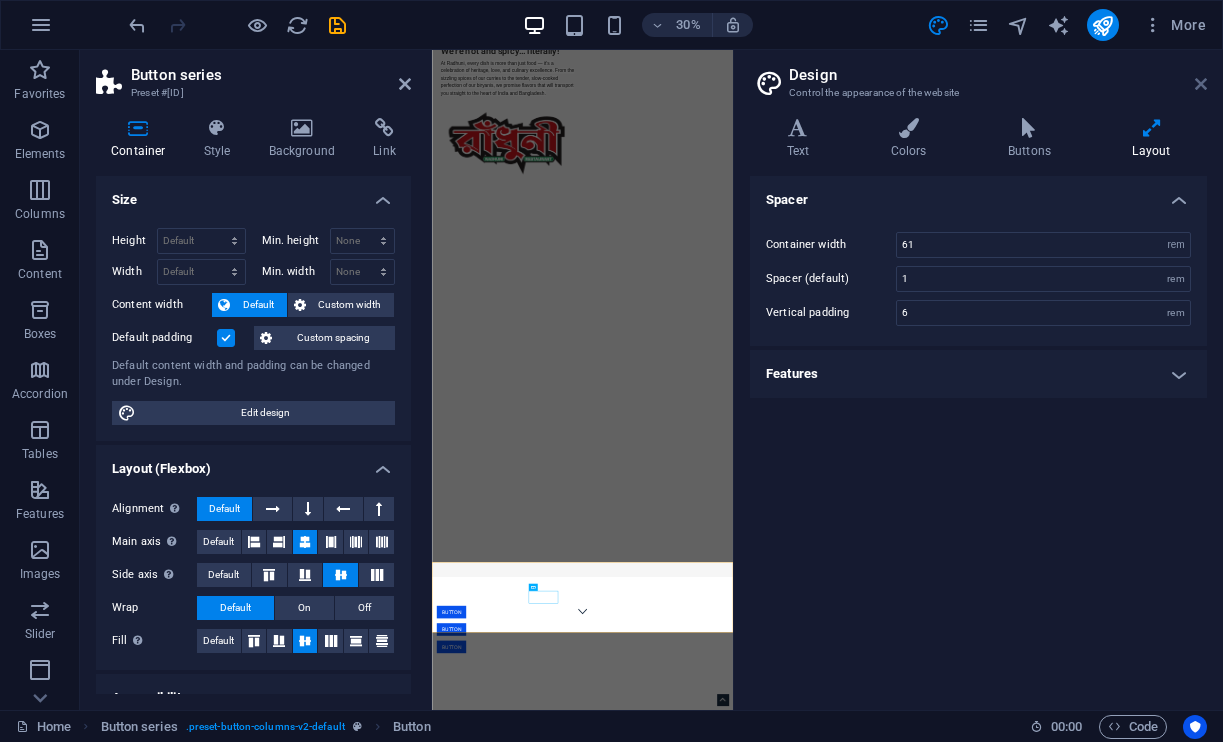 click at bounding box center (1201, 84) 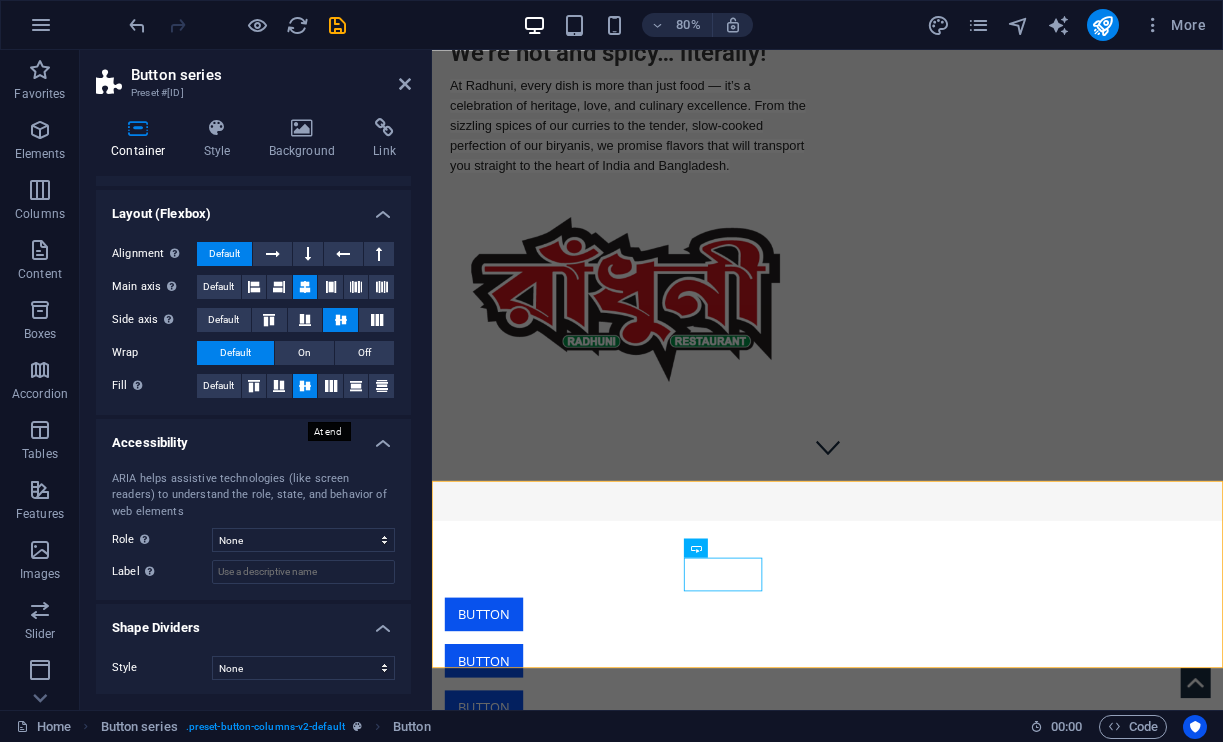 scroll, scrollTop: 254, scrollLeft: 0, axis: vertical 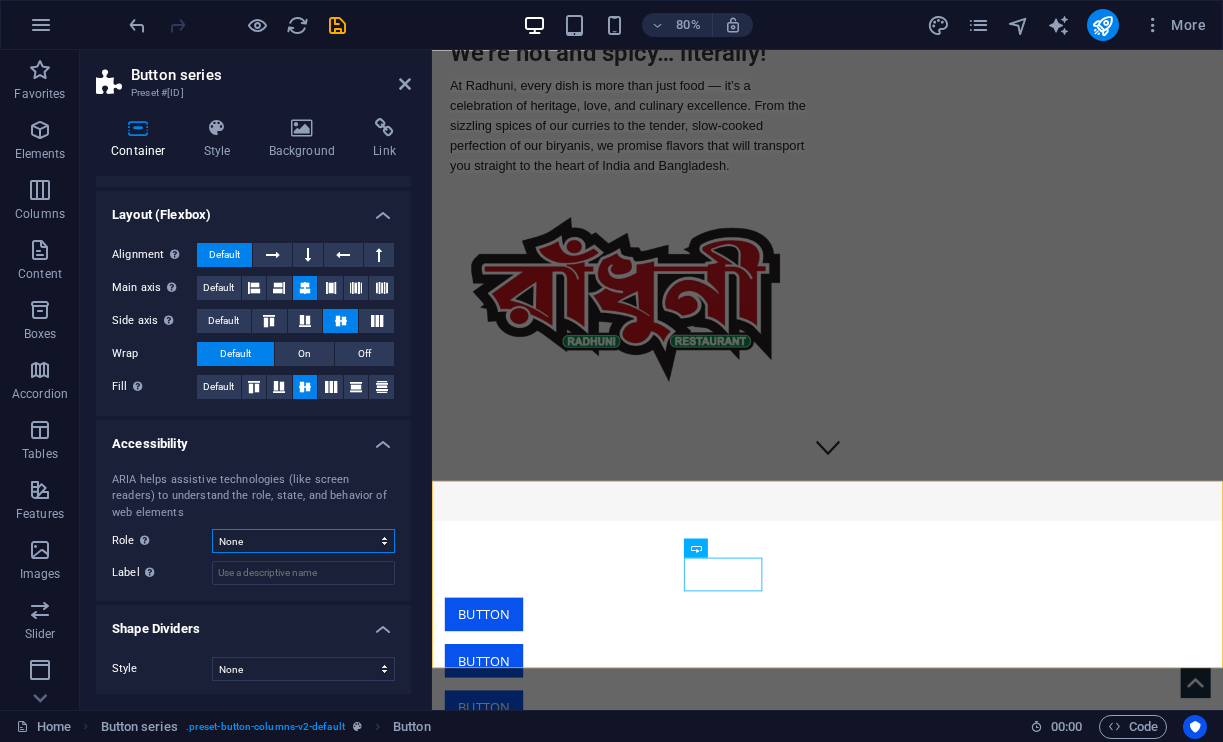 select on "banner" 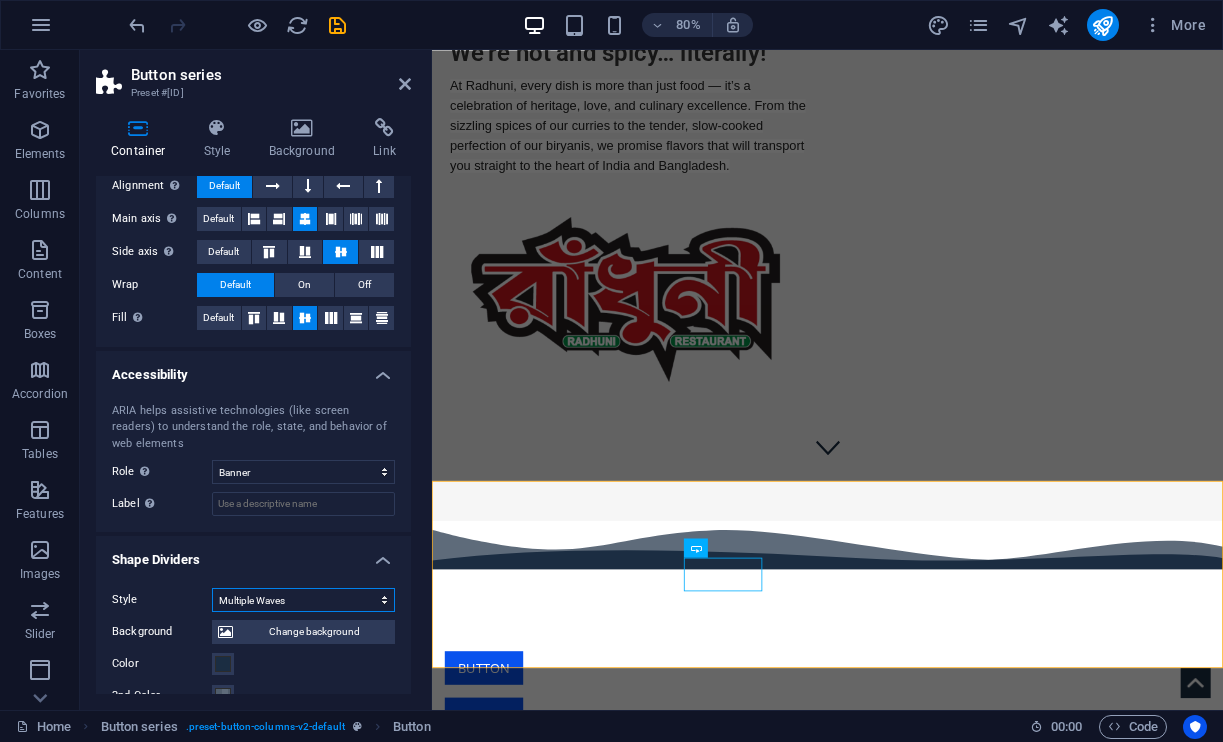 scroll, scrollTop: 347, scrollLeft: 0, axis: vertical 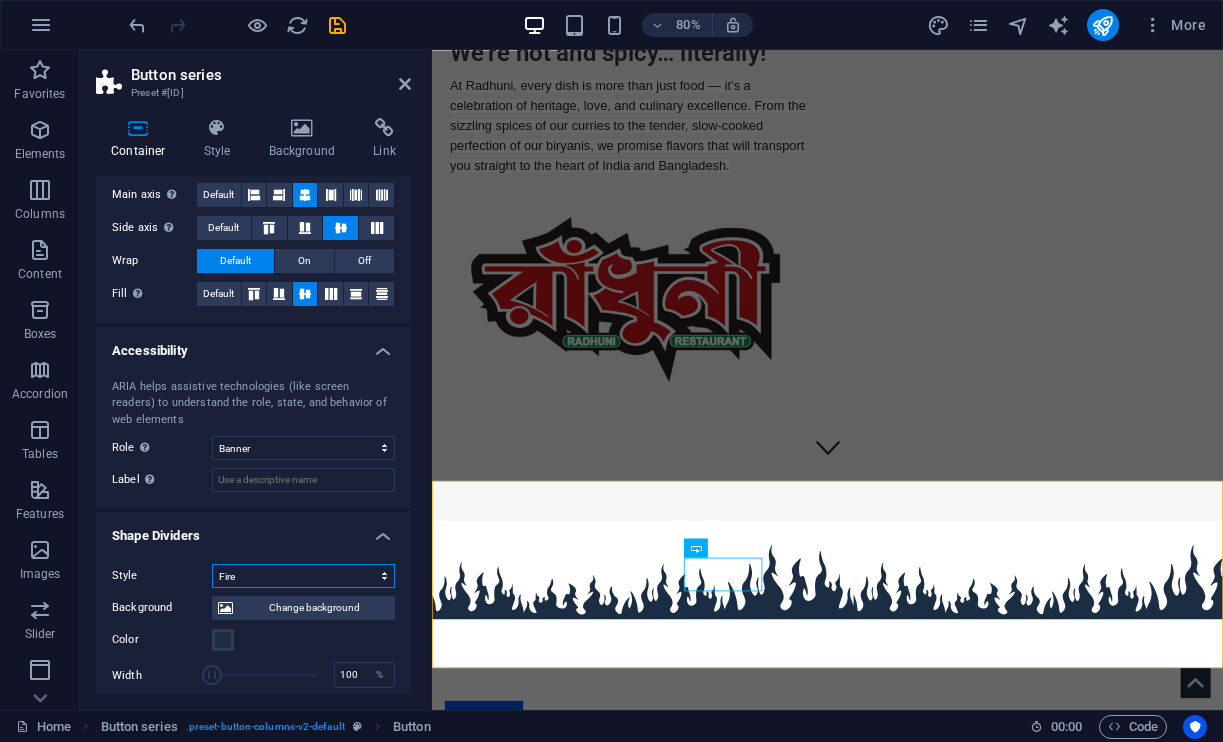 select on "none" 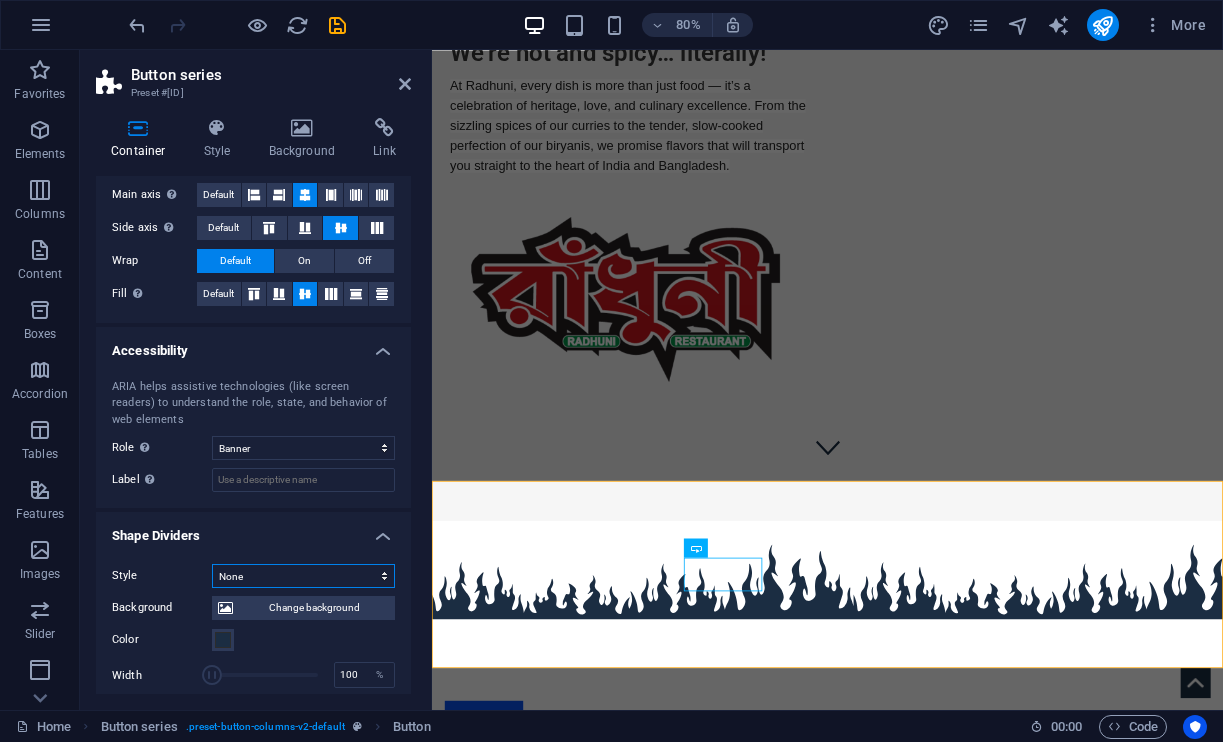 scroll, scrollTop: 254, scrollLeft: 0, axis: vertical 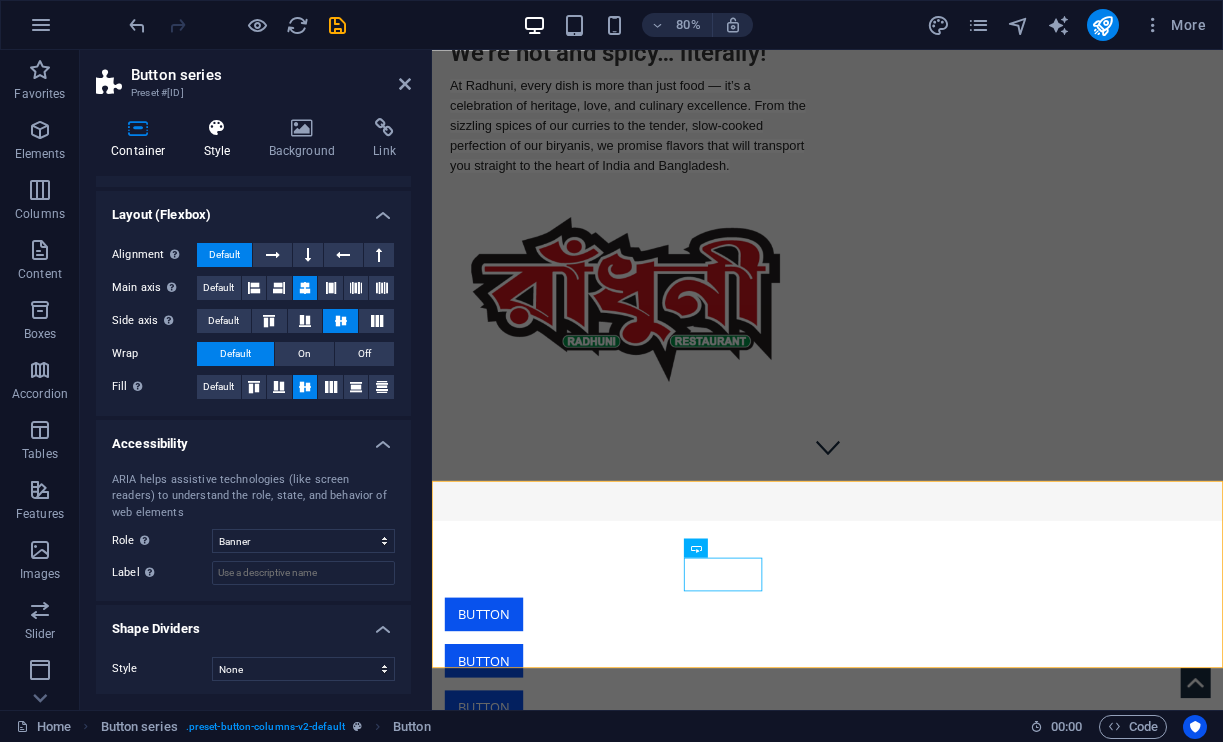 click on "Style" at bounding box center (221, 139) 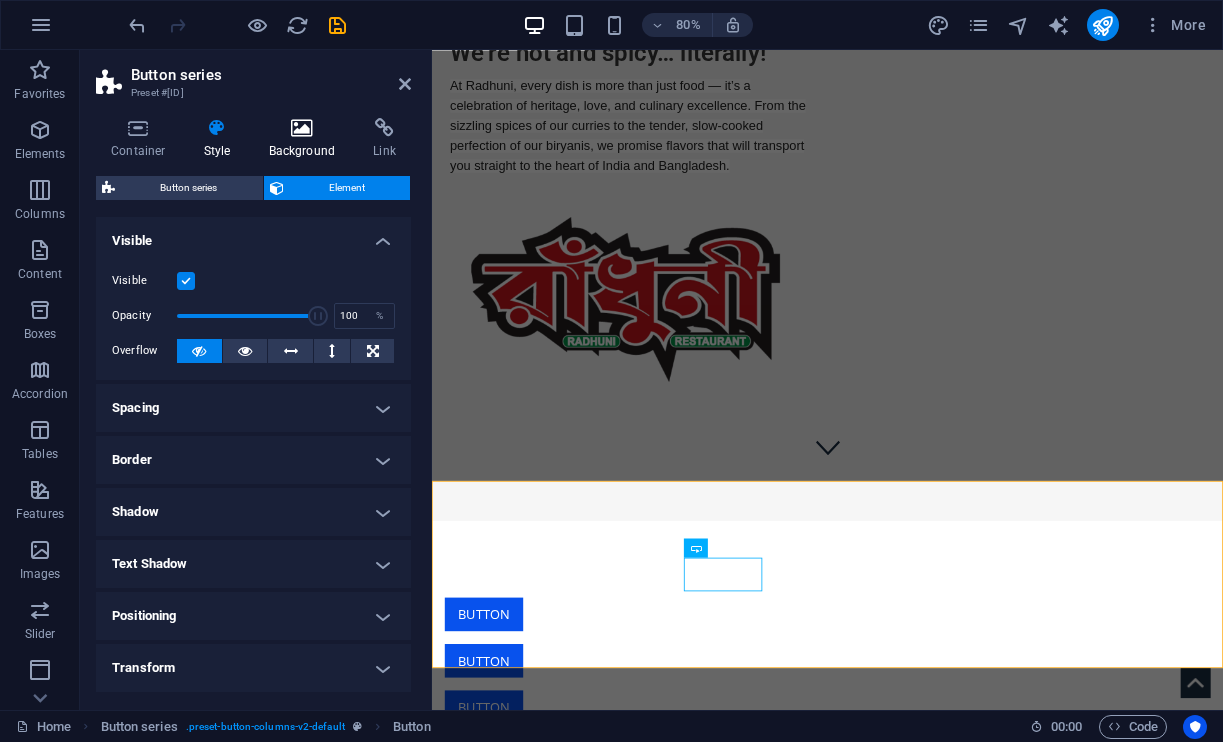 click on "Background" at bounding box center [306, 139] 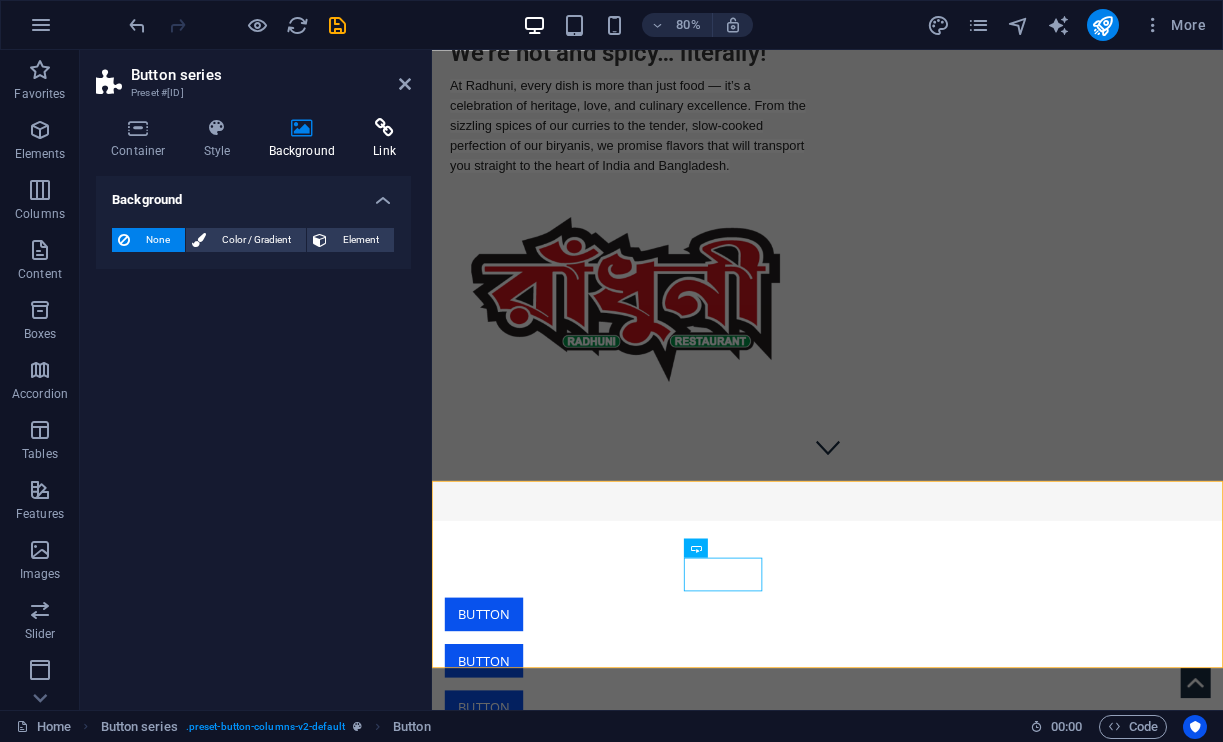 click on "Link" at bounding box center (384, 139) 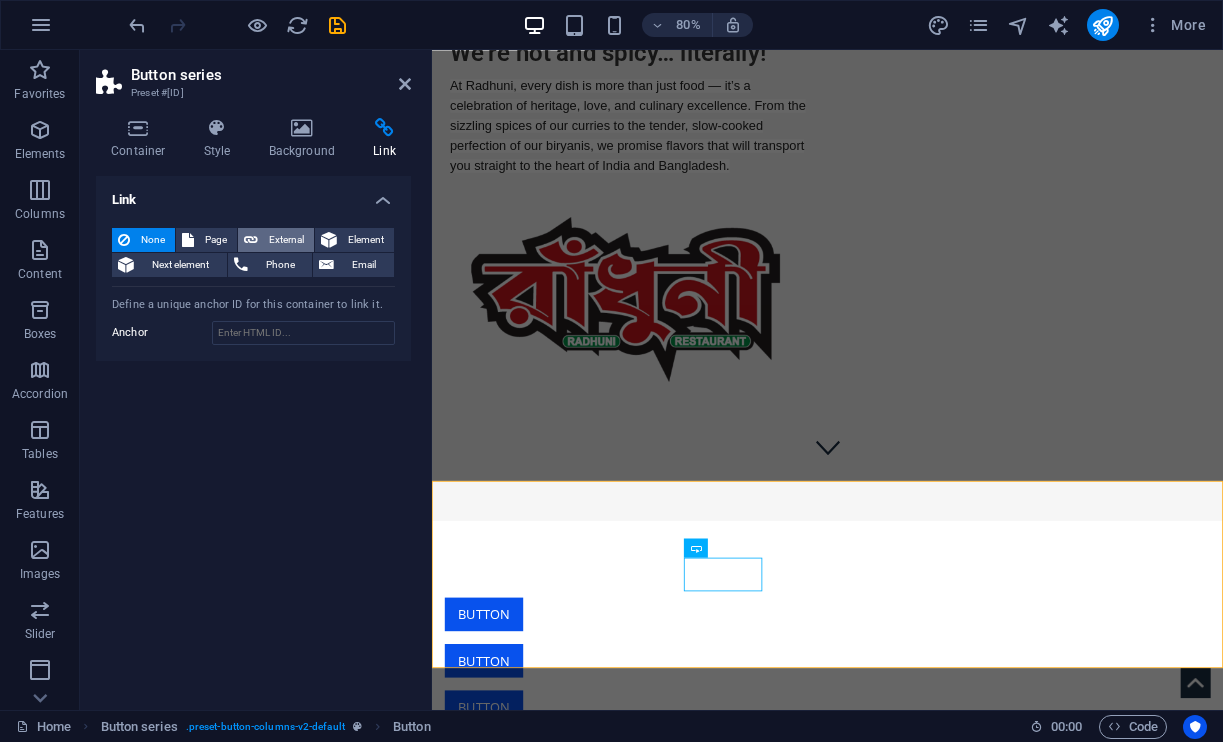click on "External" at bounding box center (286, 240) 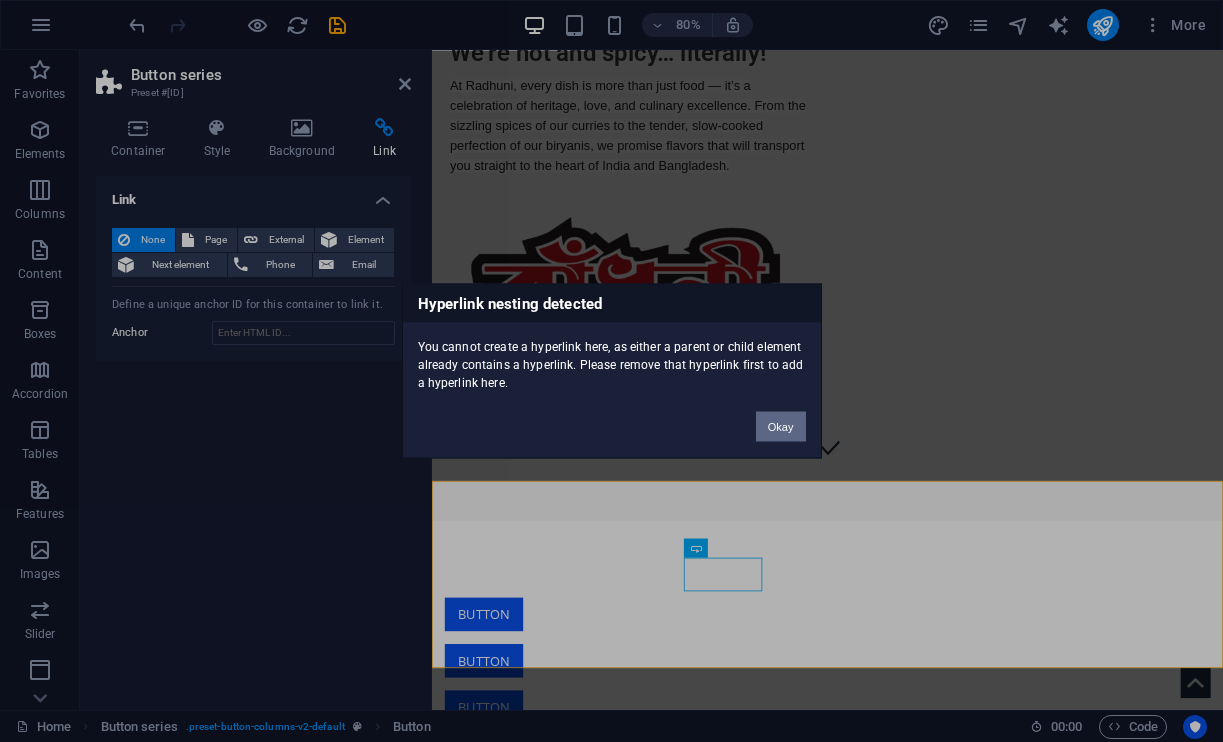 click on "Okay" at bounding box center [781, 427] 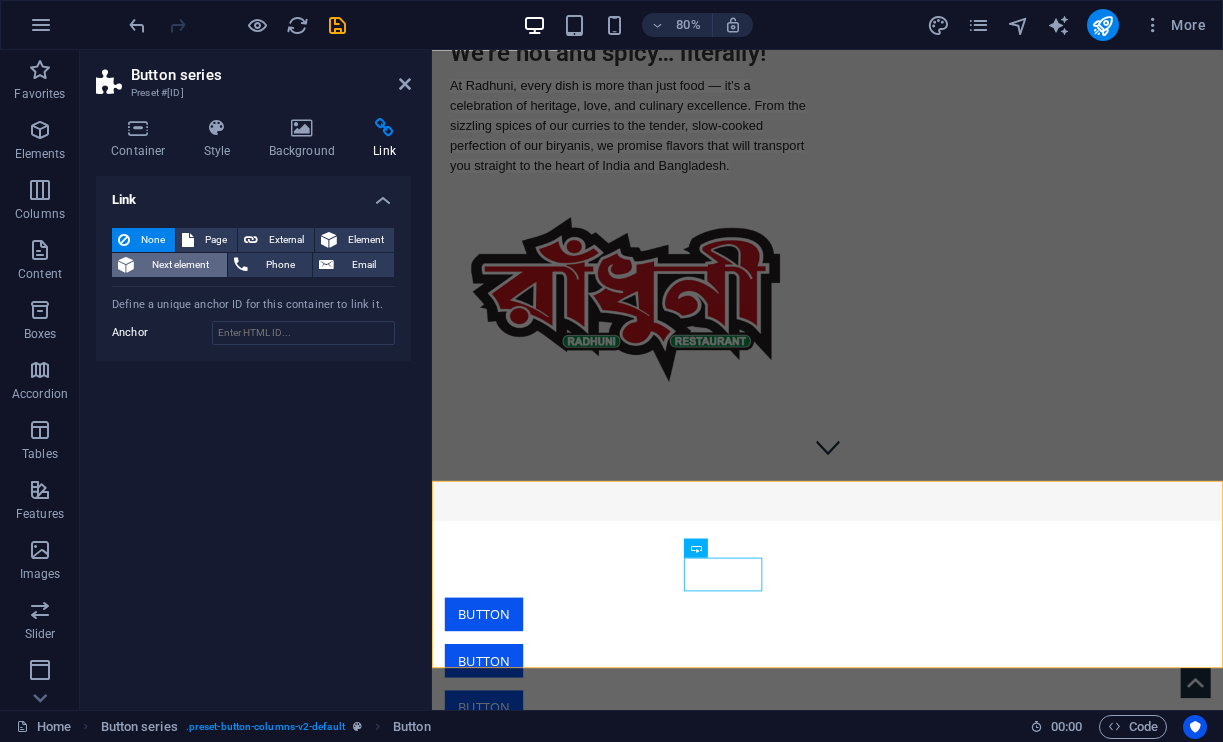 click on "Next element" at bounding box center (180, 265) 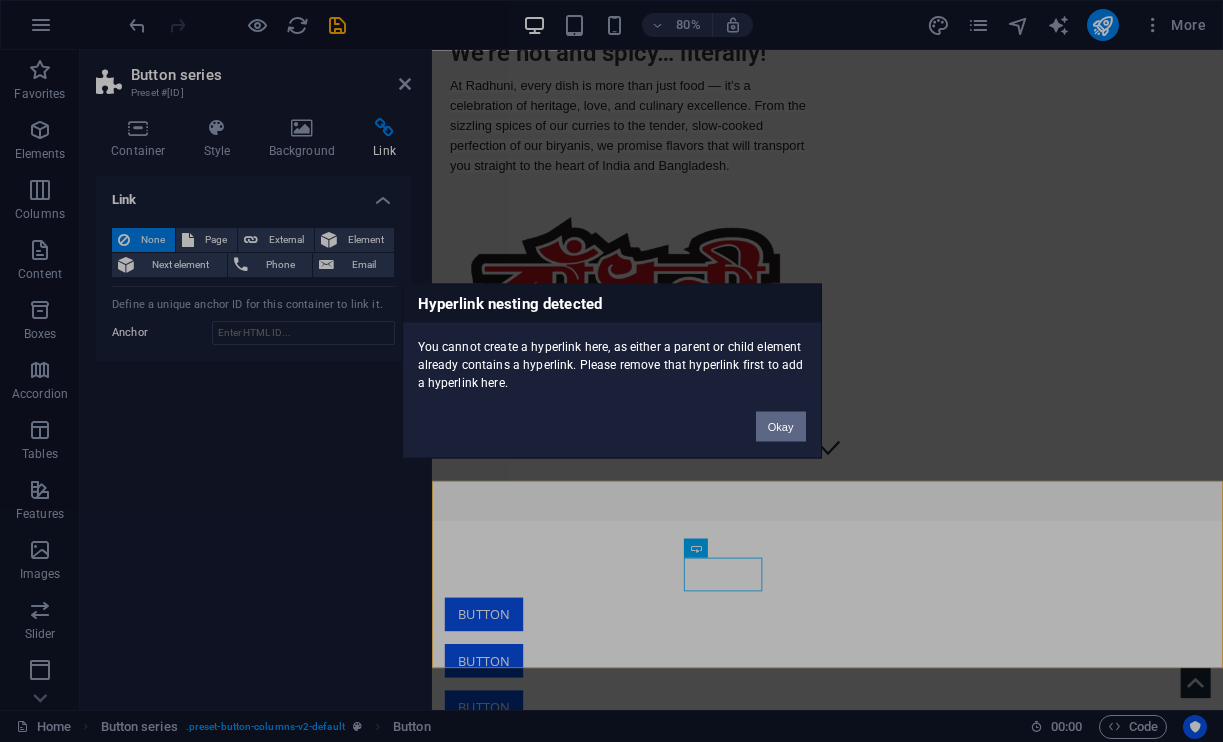 click on "Okay" at bounding box center [781, 427] 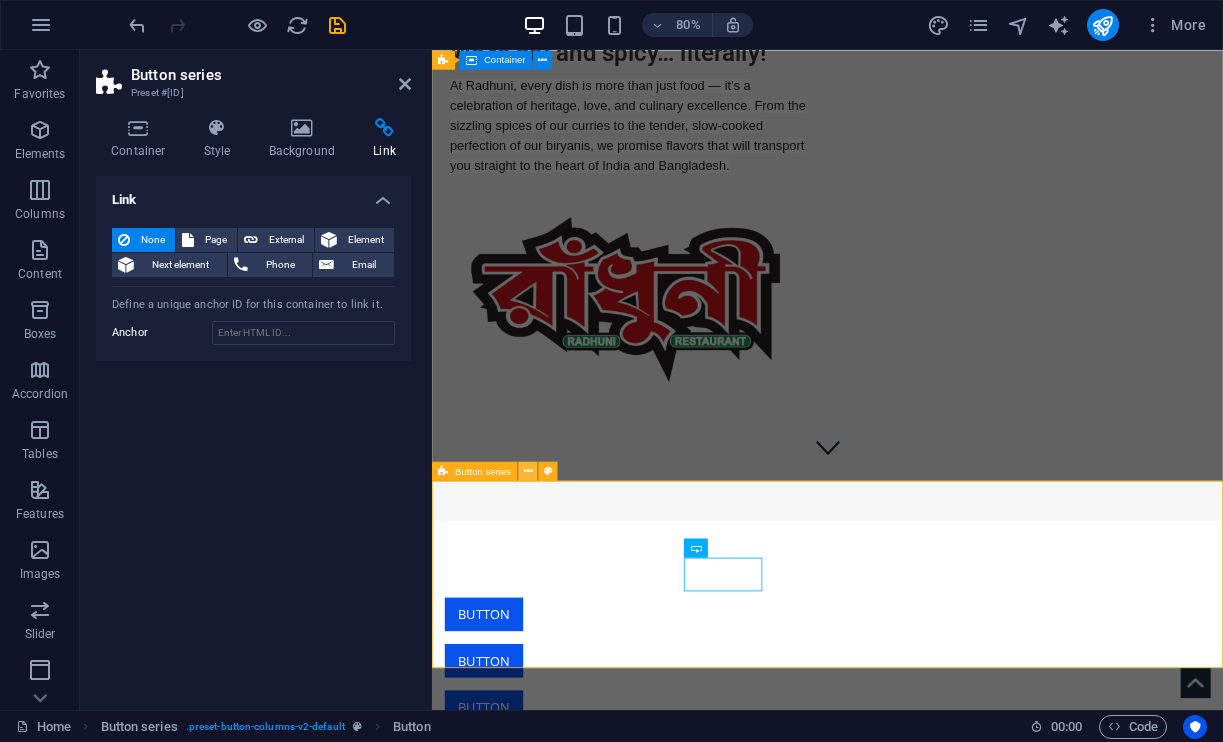 click at bounding box center (527, 470) 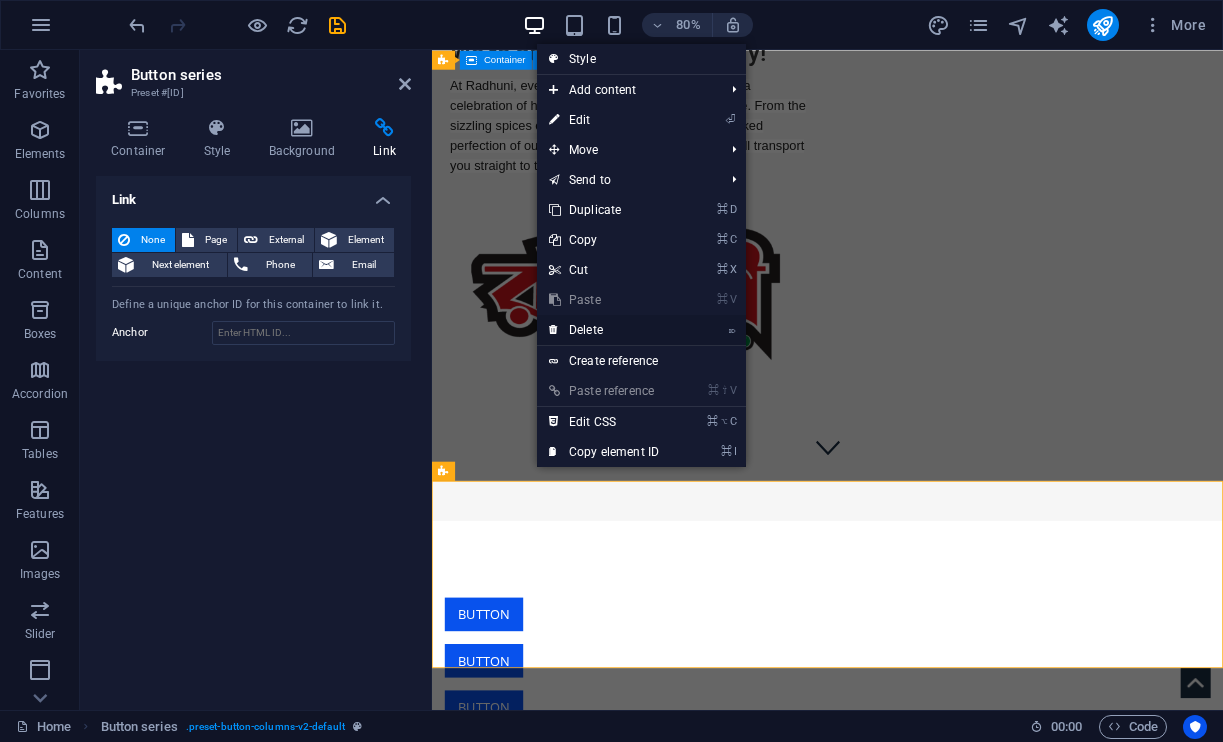 click on "⌦  Delete" at bounding box center [604, 330] 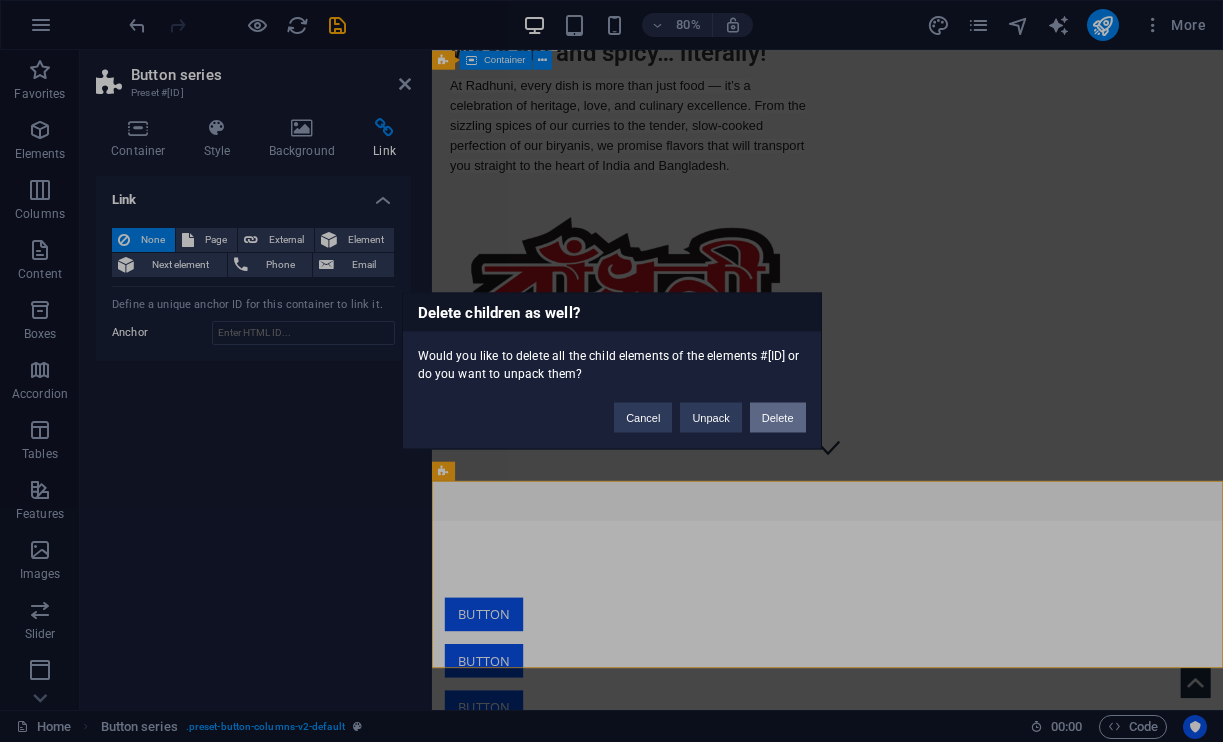 click on "Delete" at bounding box center (778, 418) 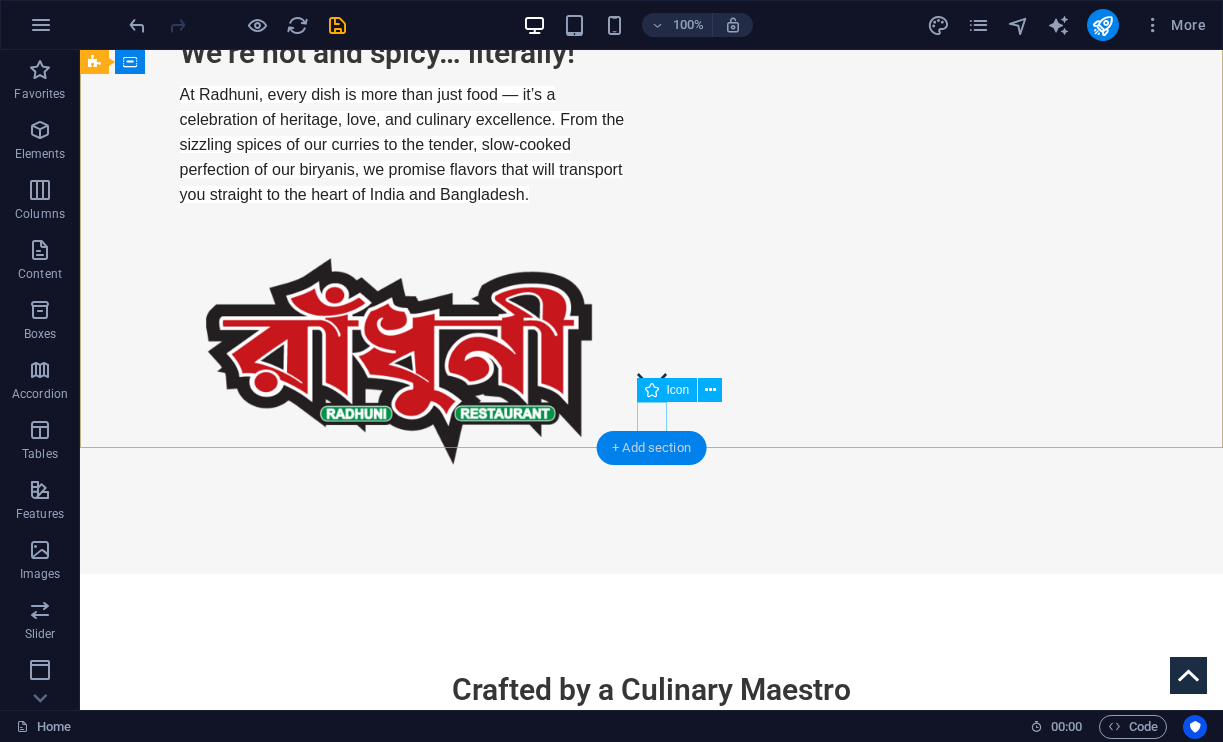 click on "+ Add section" at bounding box center [651, 448] 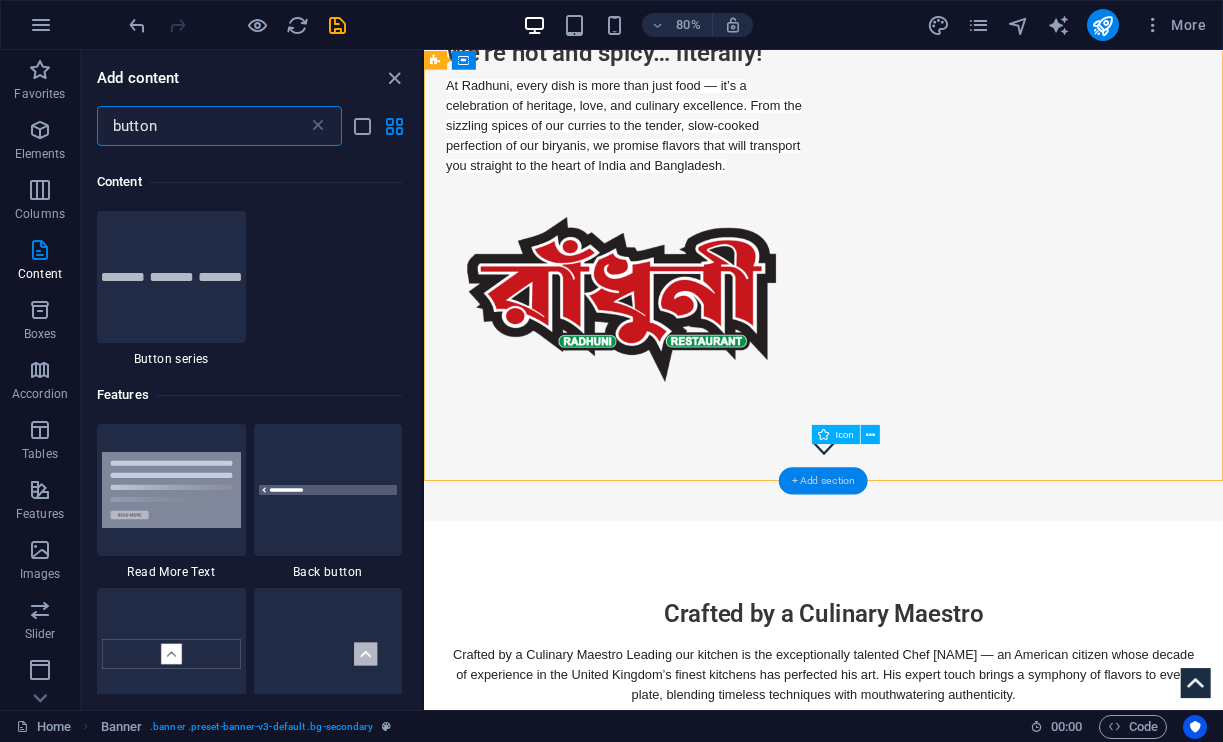 scroll, scrollTop: 153, scrollLeft: 0, axis: vertical 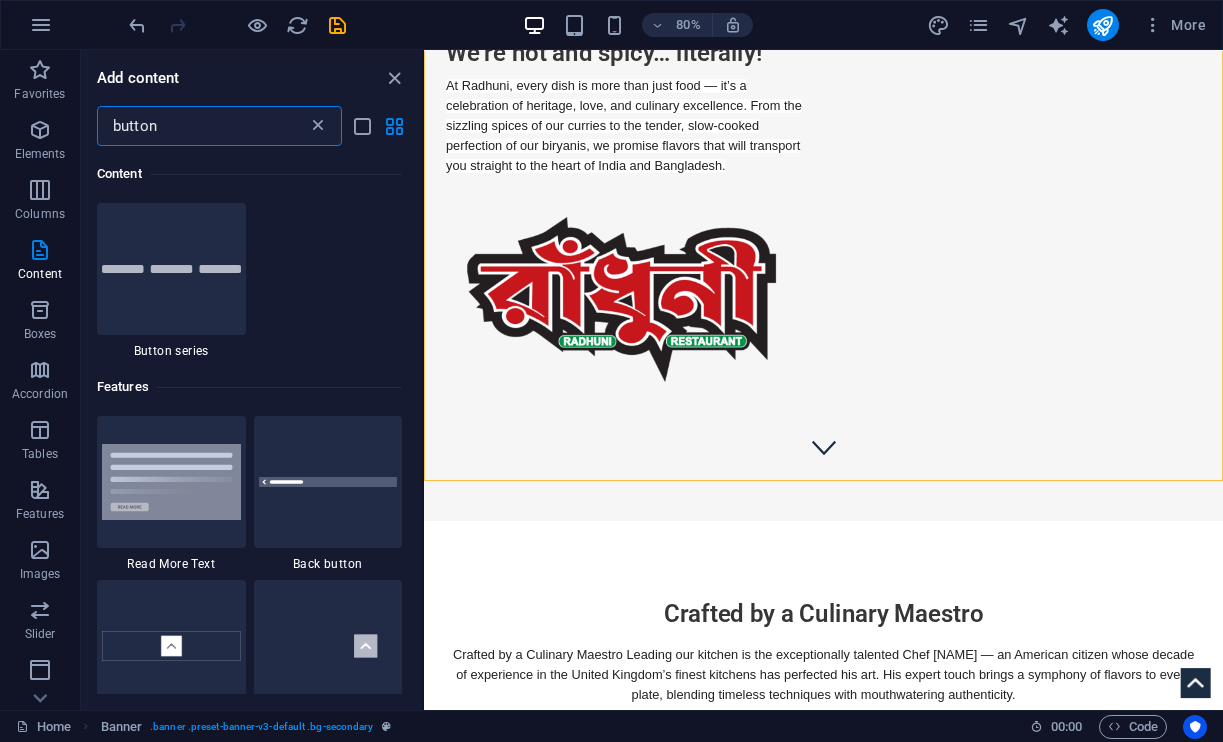click at bounding box center [318, 126] 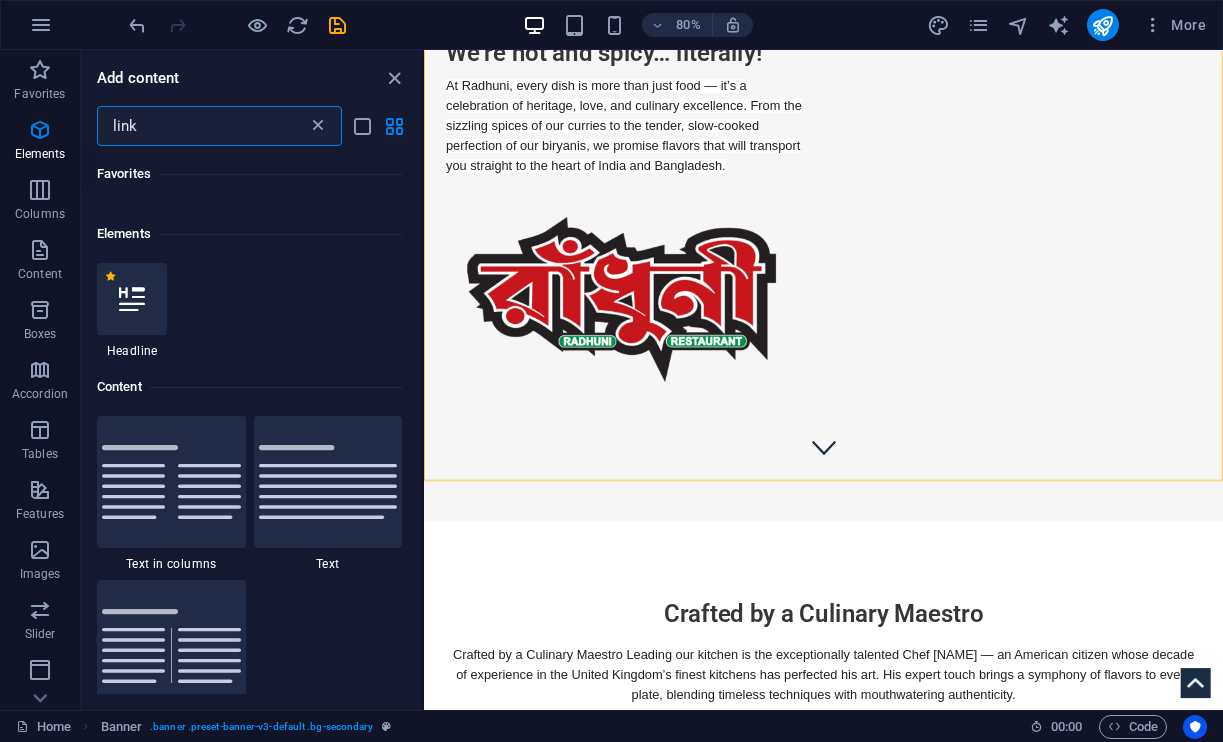 scroll, scrollTop: 0, scrollLeft: 0, axis: both 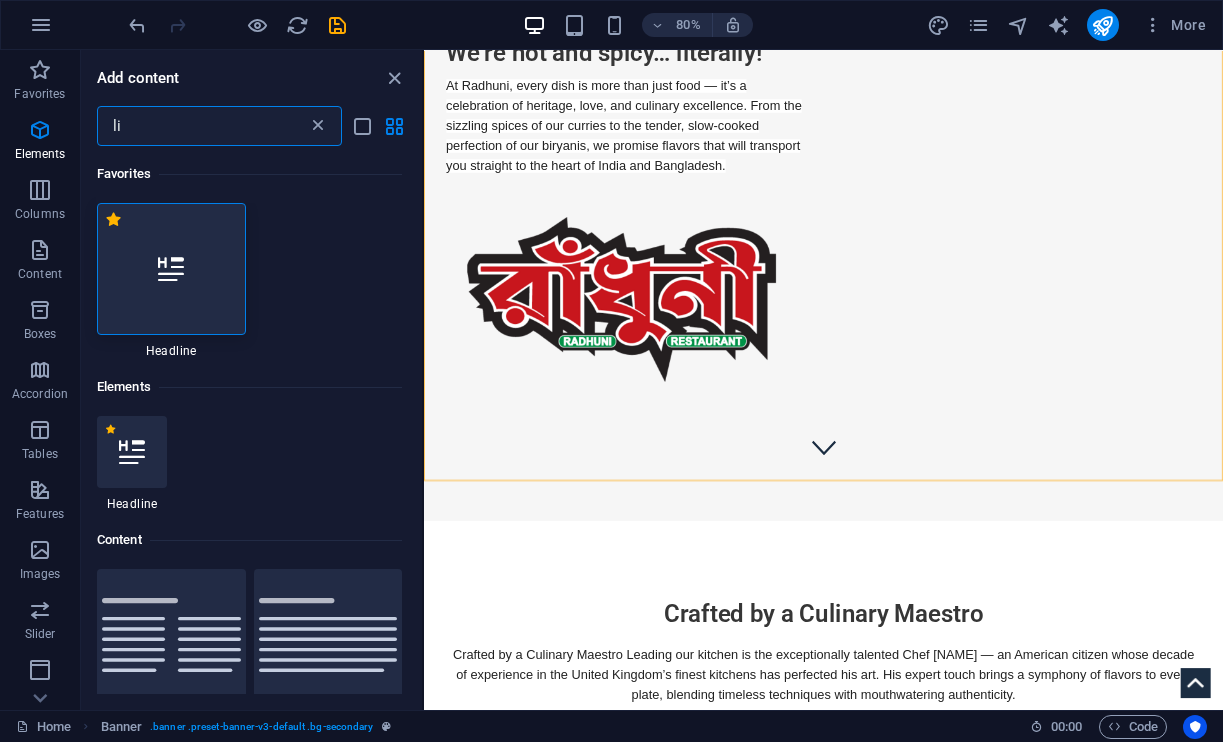 type on "l" 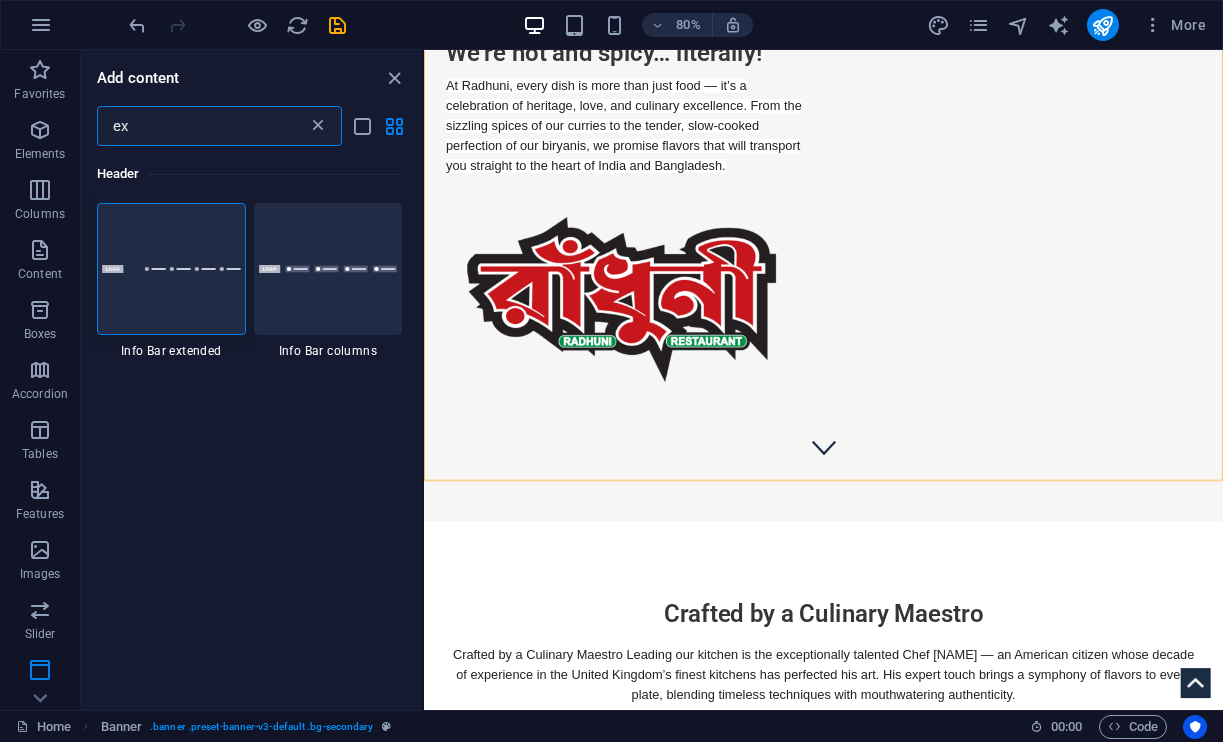 type on "e" 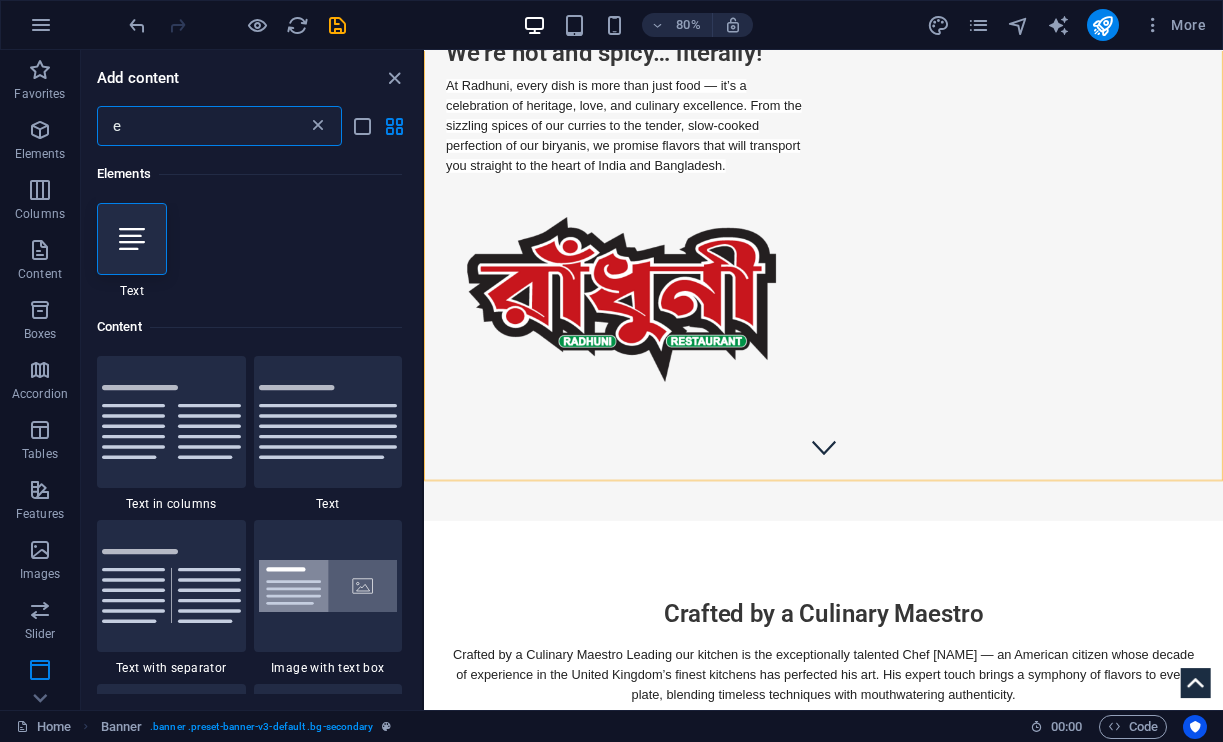 type 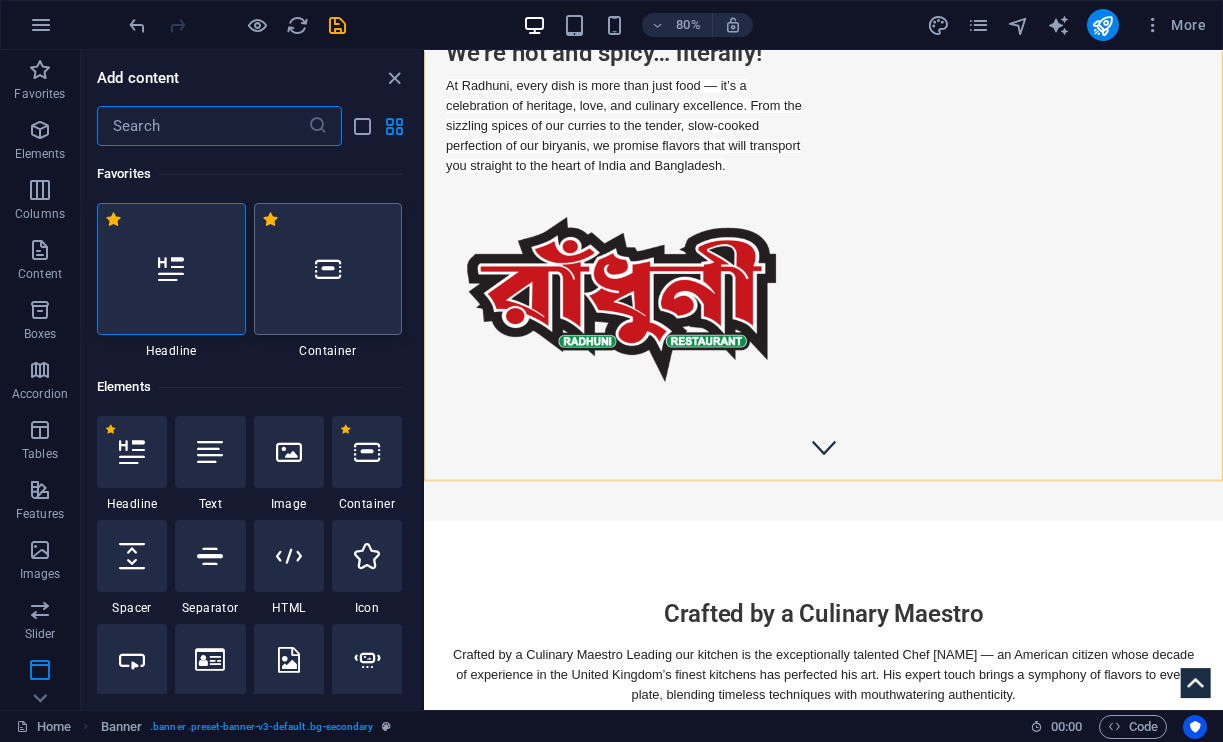 click at bounding box center [328, 269] 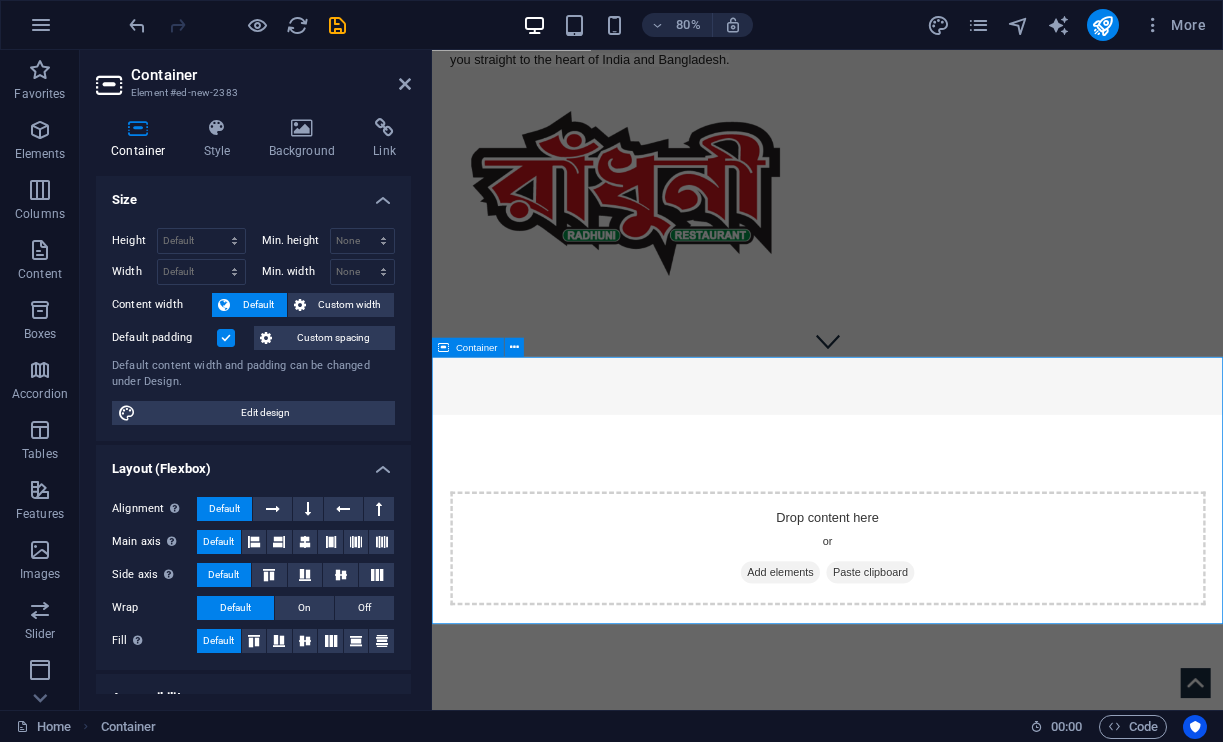 scroll, scrollTop: 465, scrollLeft: 0, axis: vertical 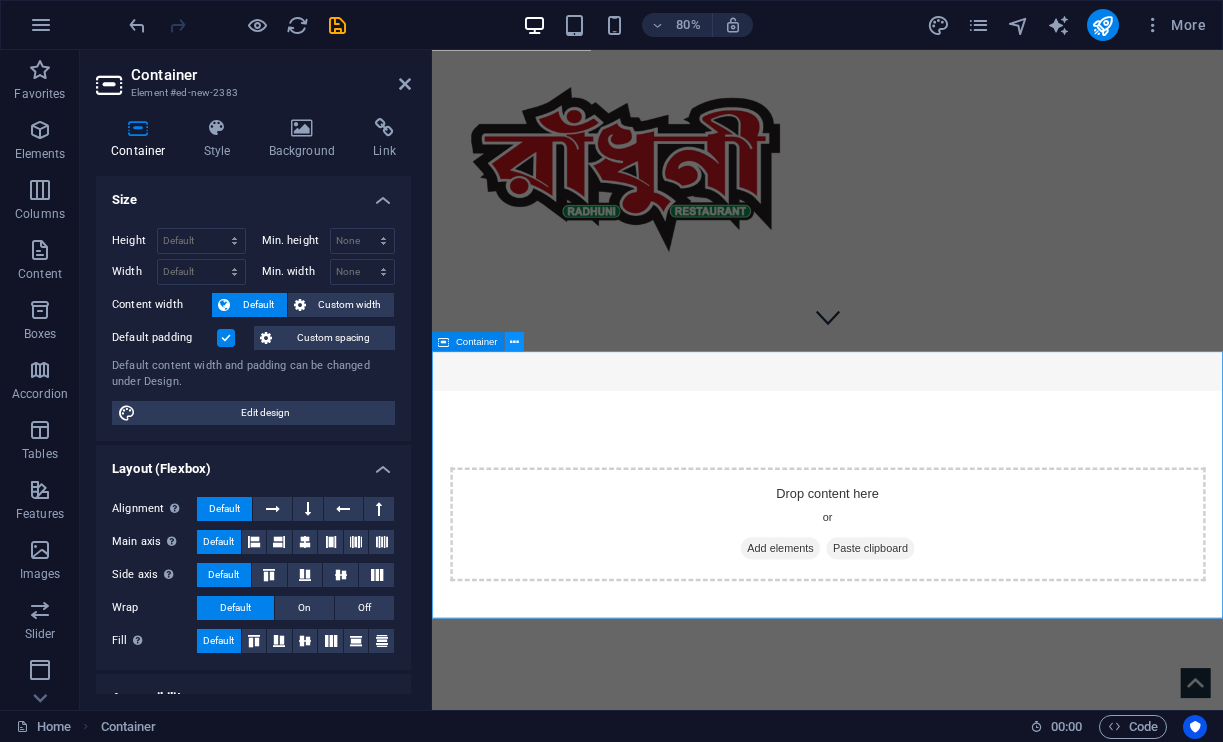 click at bounding box center [514, 341] 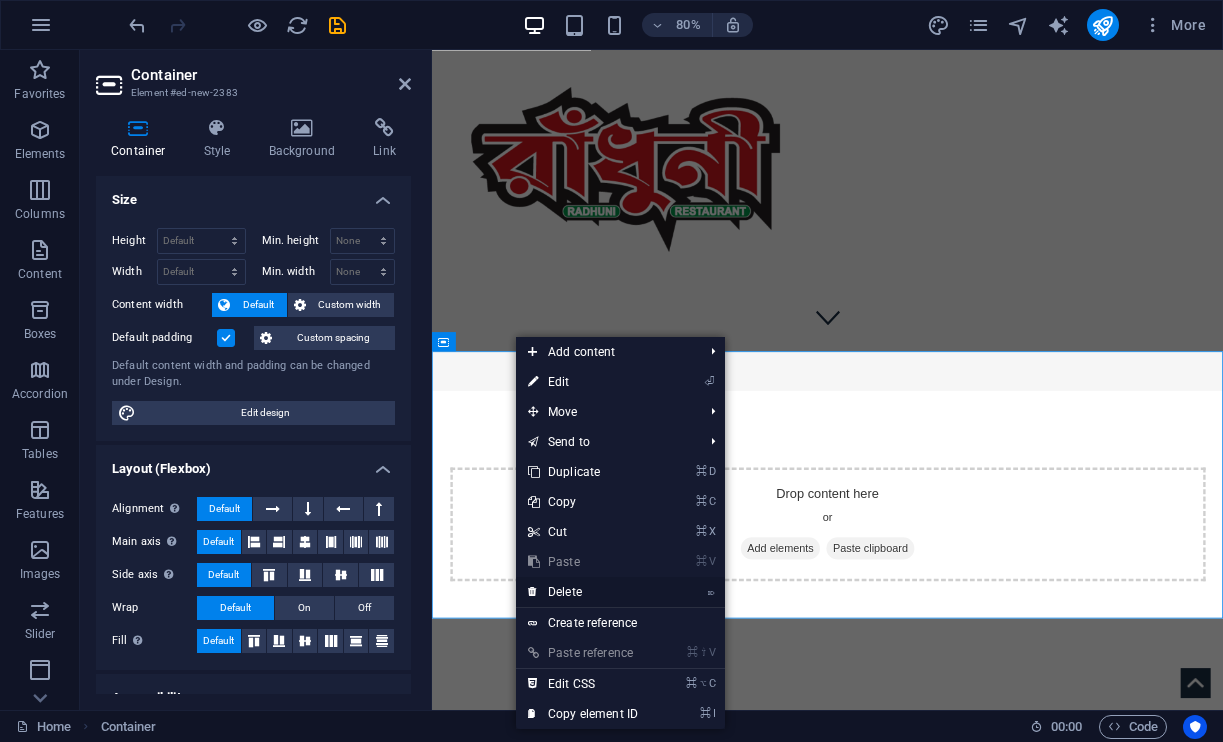 click on "⌦  Delete" at bounding box center [583, 592] 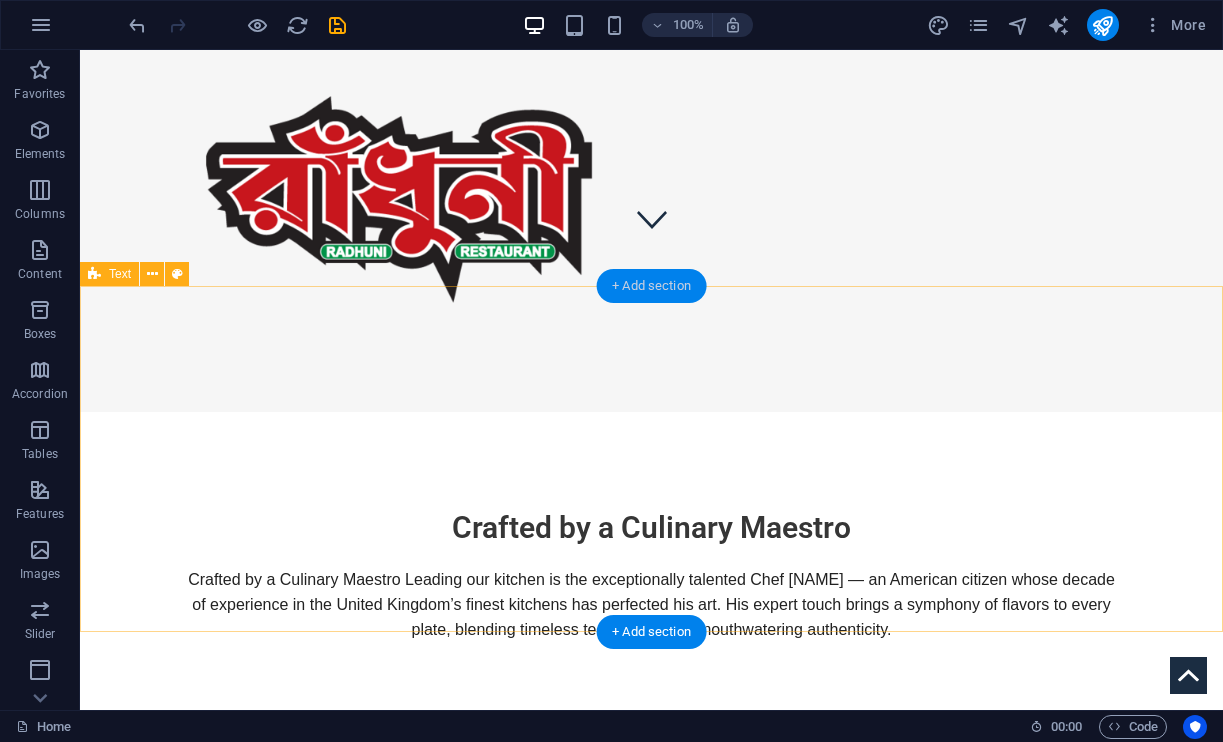 click on "+ Add section" at bounding box center (651, 286) 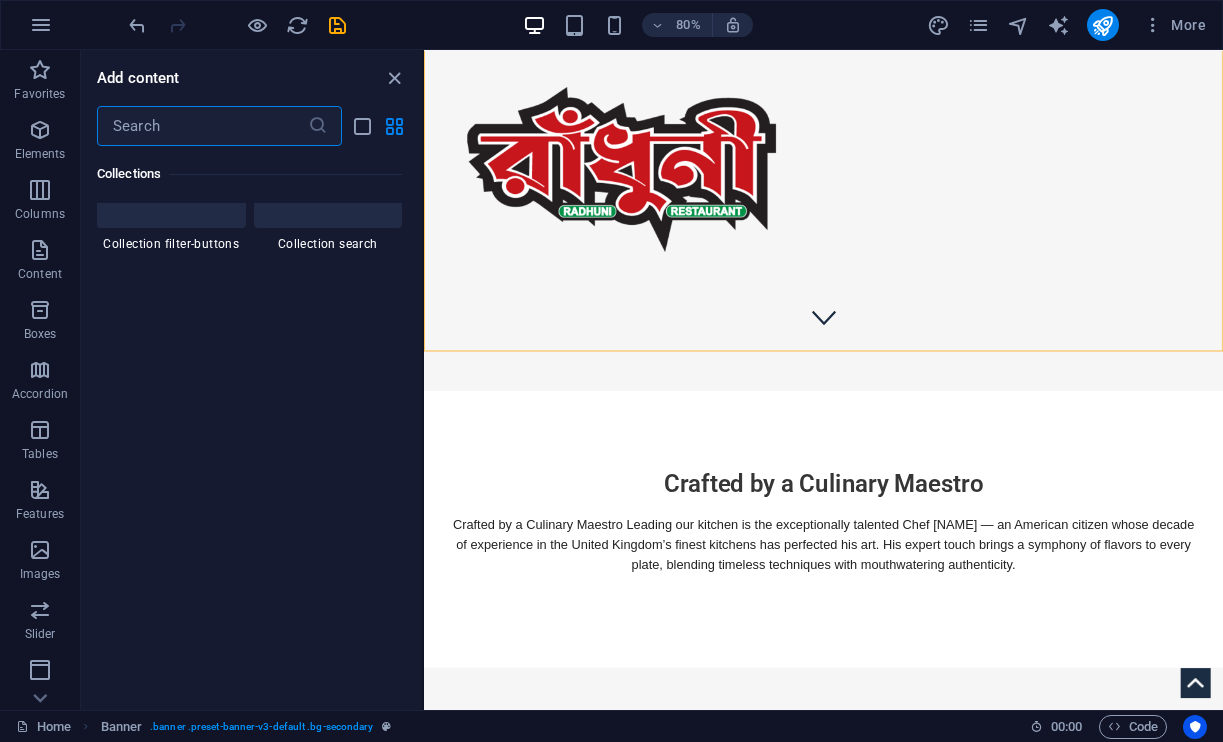 scroll, scrollTop: 19264, scrollLeft: 0, axis: vertical 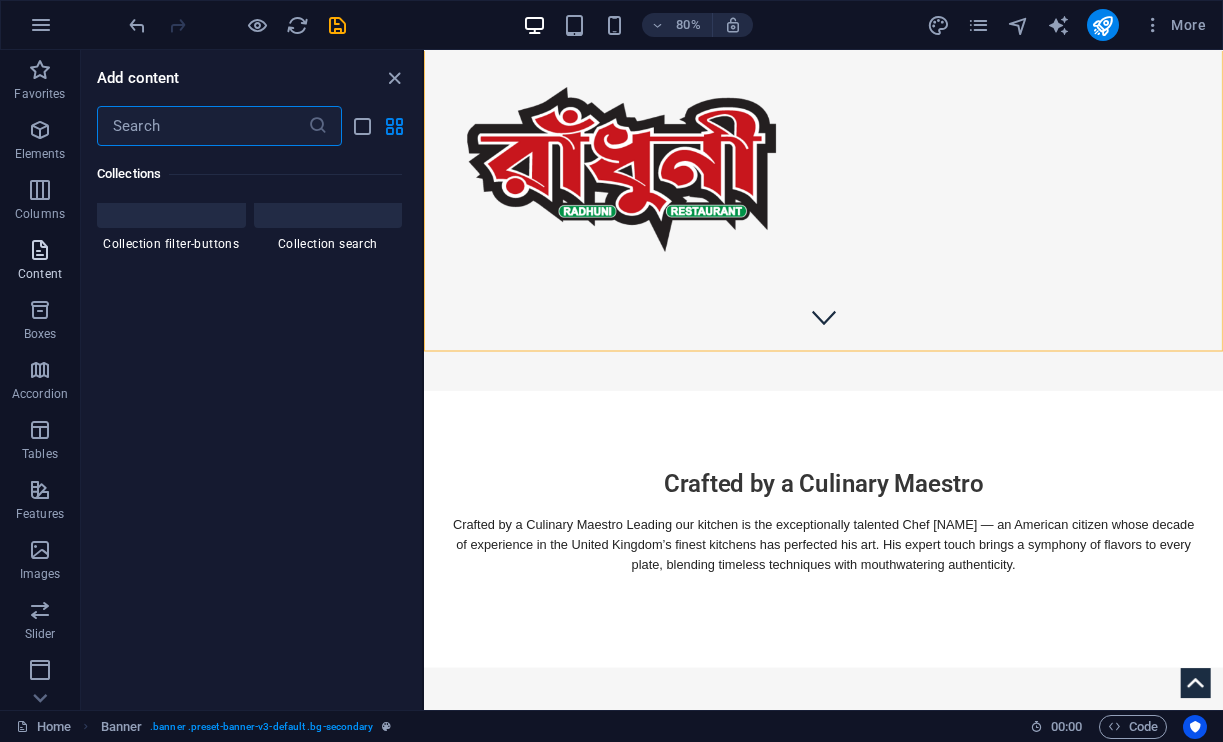 click on "Content" at bounding box center [40, 274] 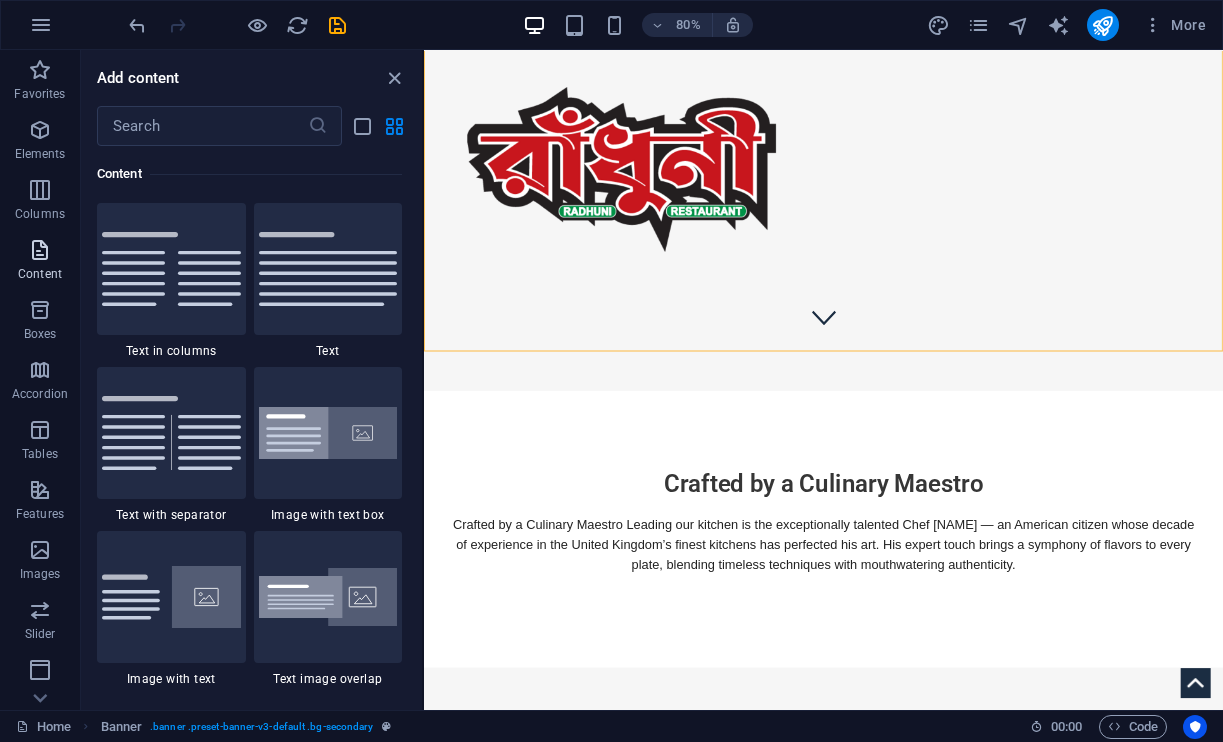 scroll, scrollTop: 3499, scrollLeft: 0, axis: vertical 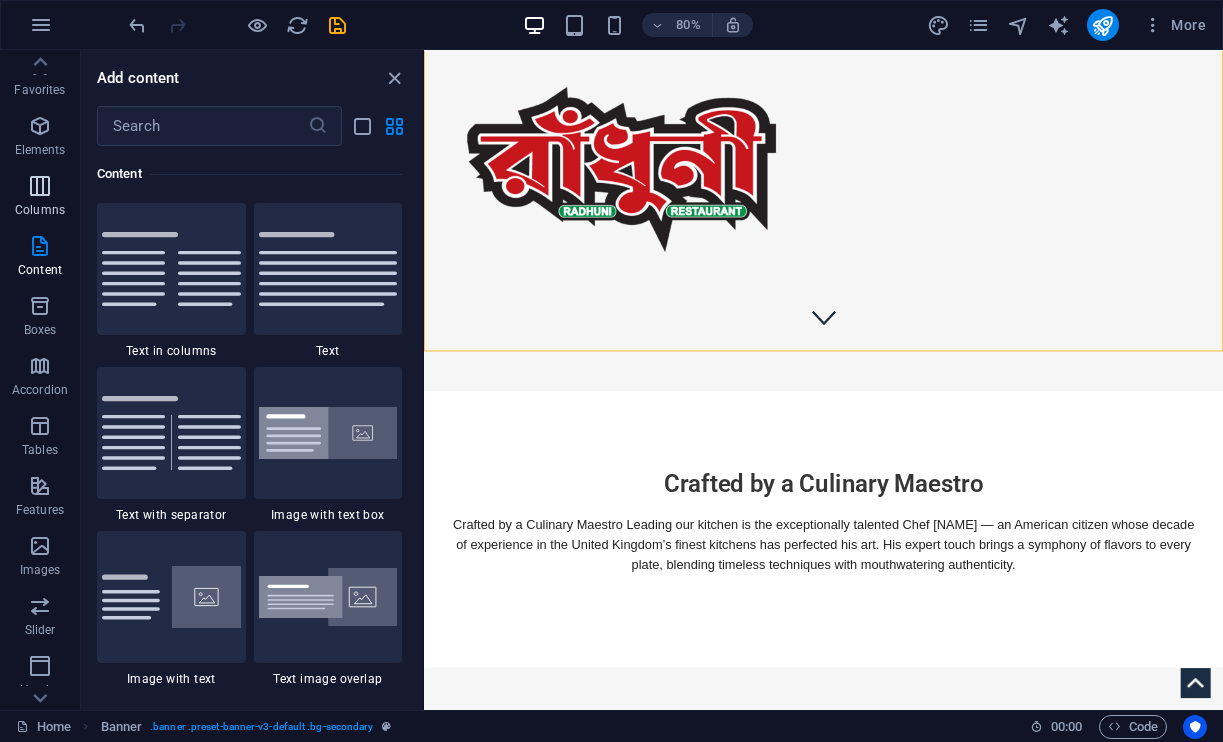 click at bounding box center (40, 186) 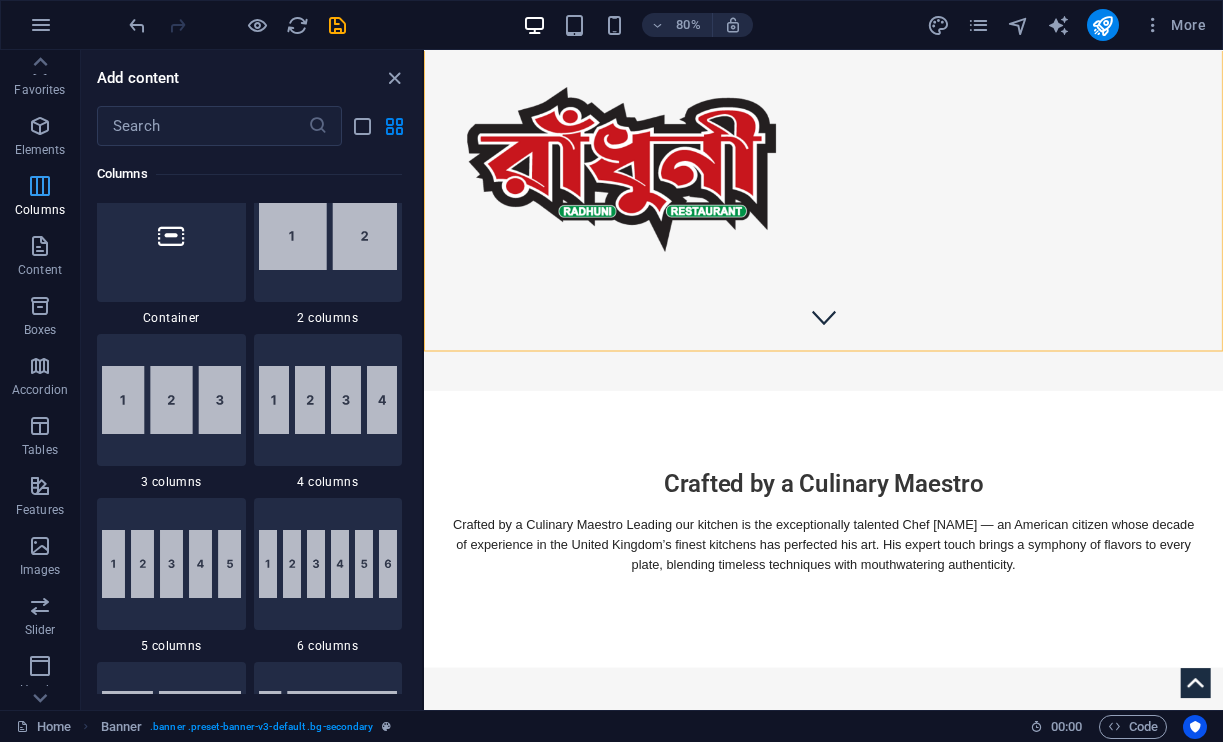 scroll, scrollTop: 990, scrollLeft: 0, axis: vertical 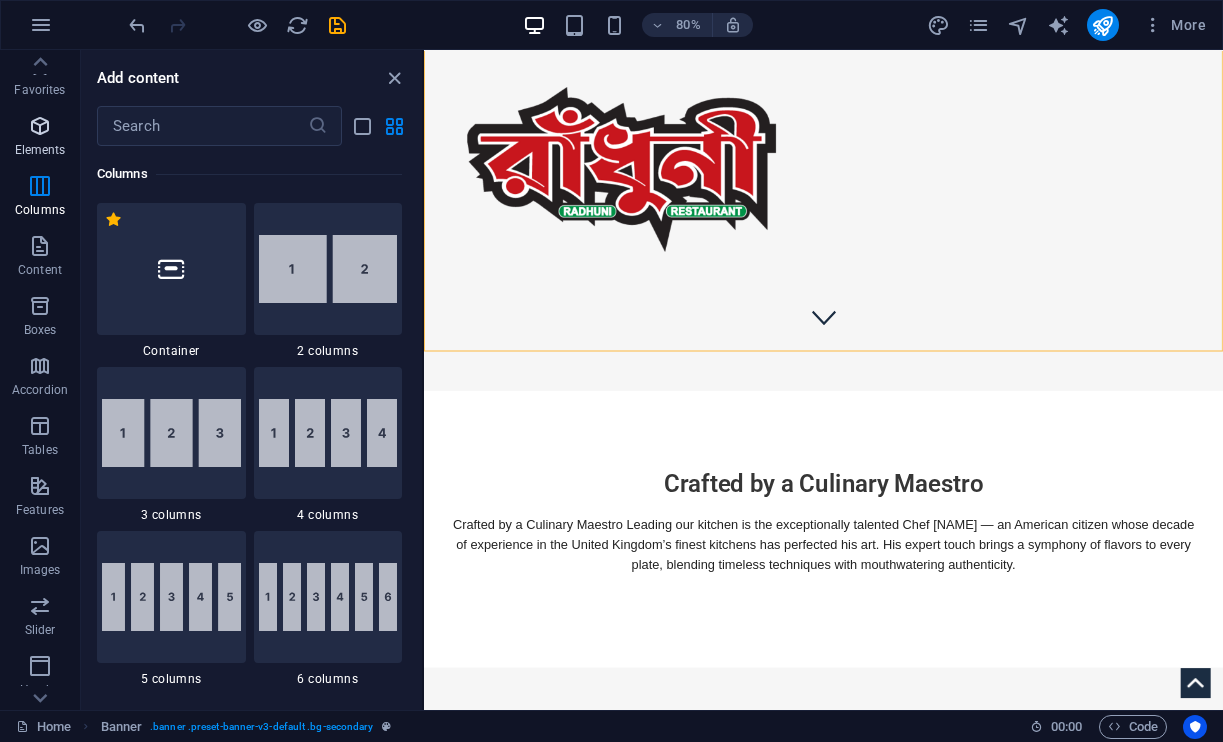 click at bounding box center (40, 126) 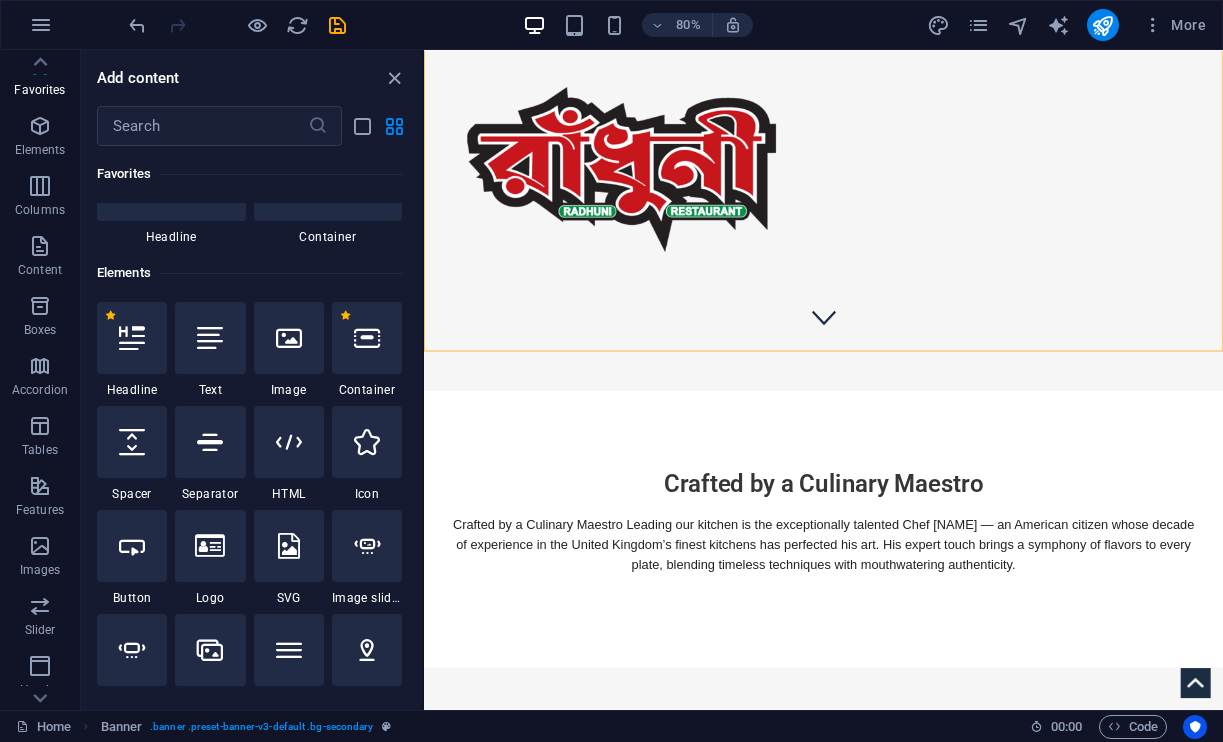 scroll, scrollTop: 117, scrollLeft: 0, axis: vertical 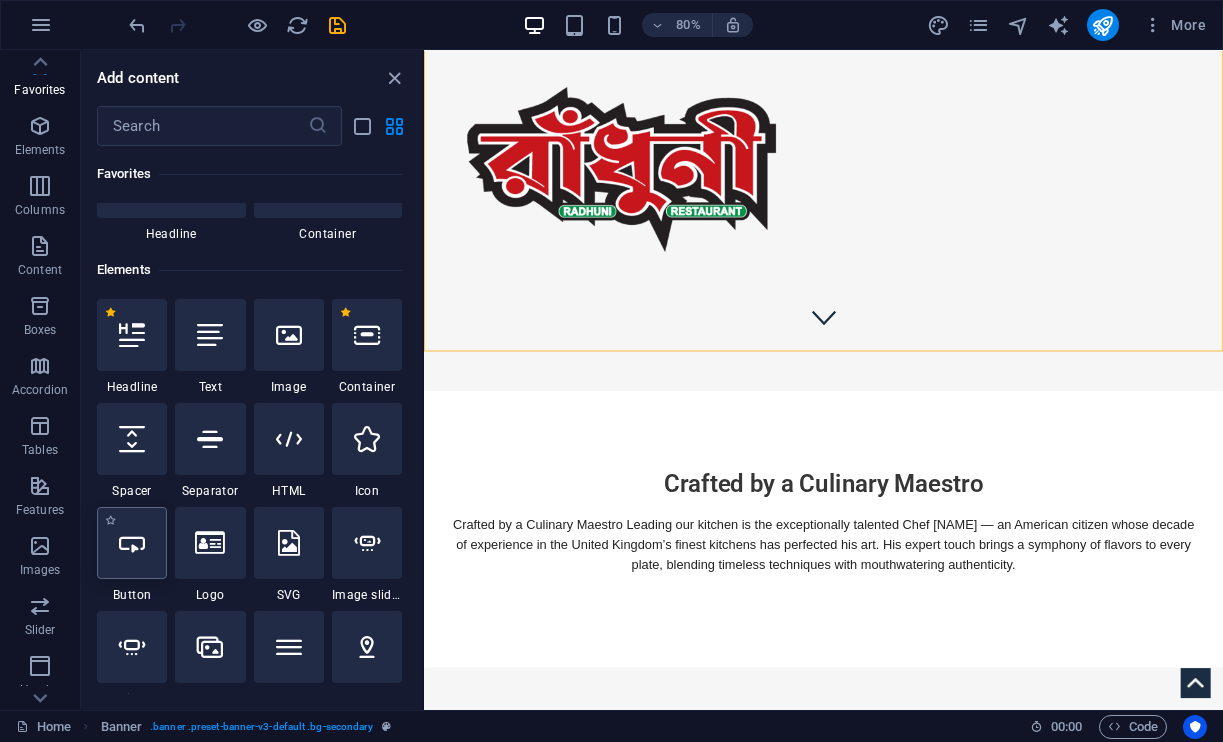 click at bounding box center [132, 543] 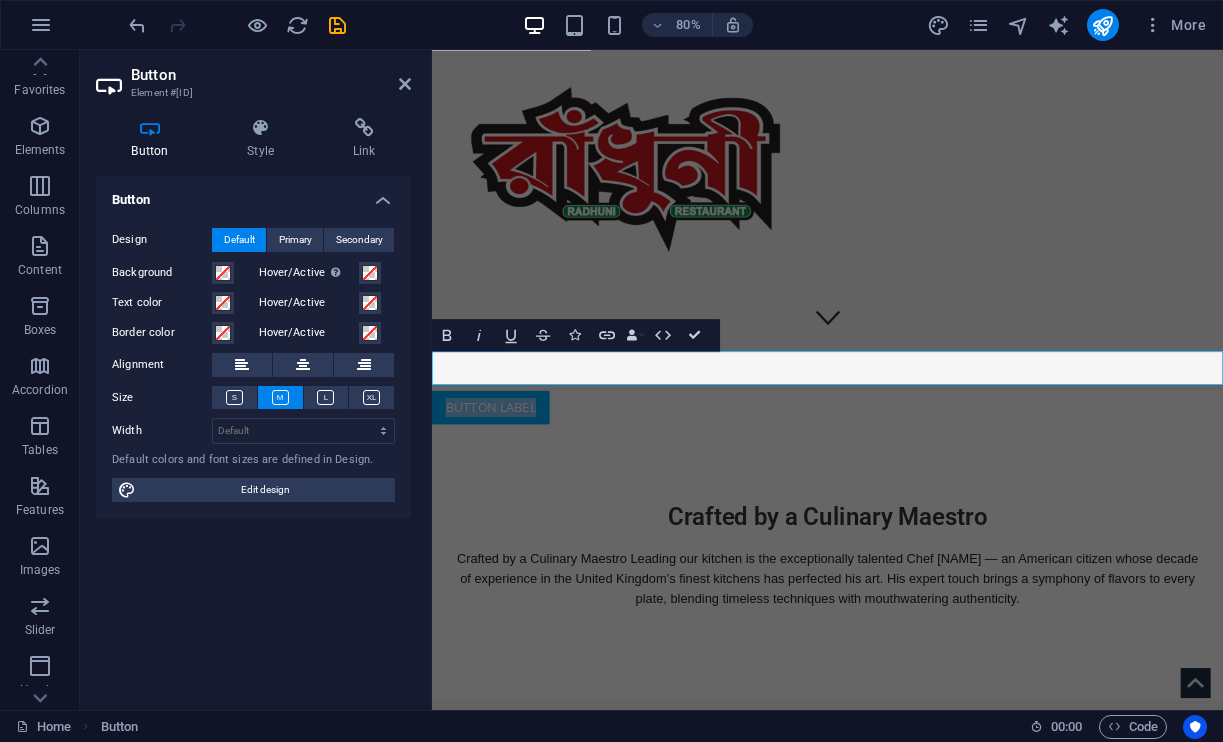 click on "Button label" at bounding box center [505, 497] 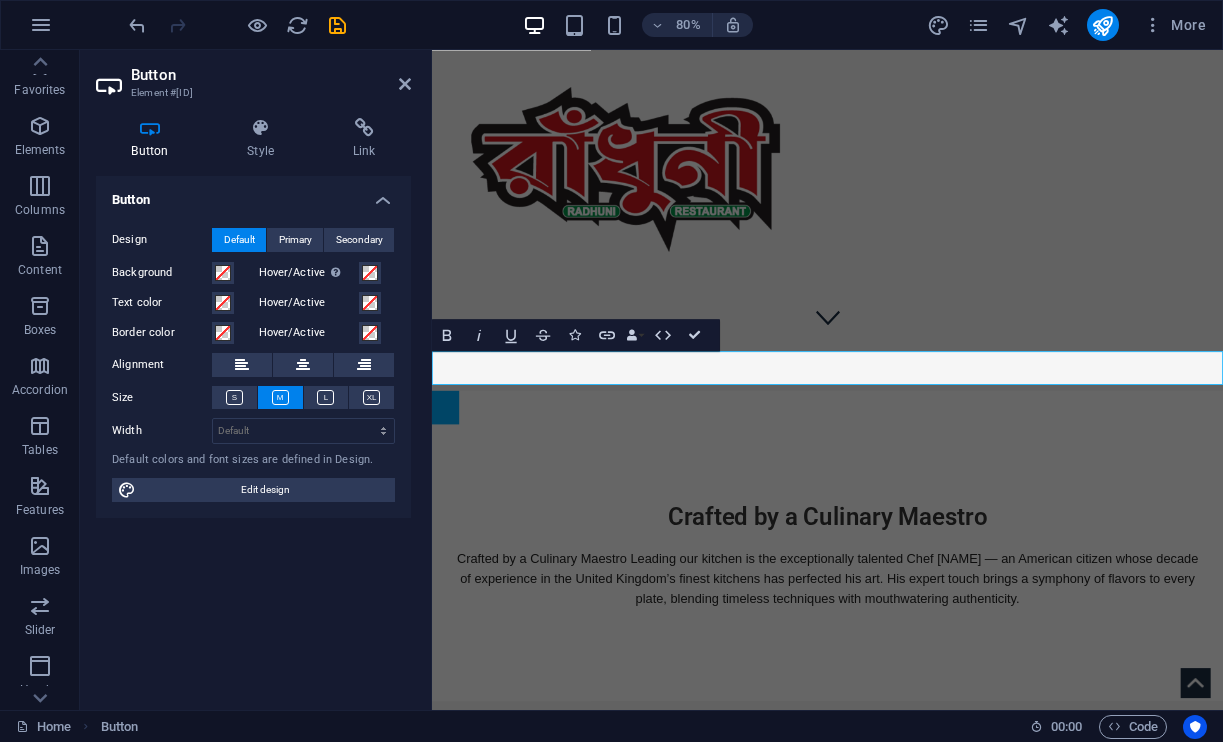 type 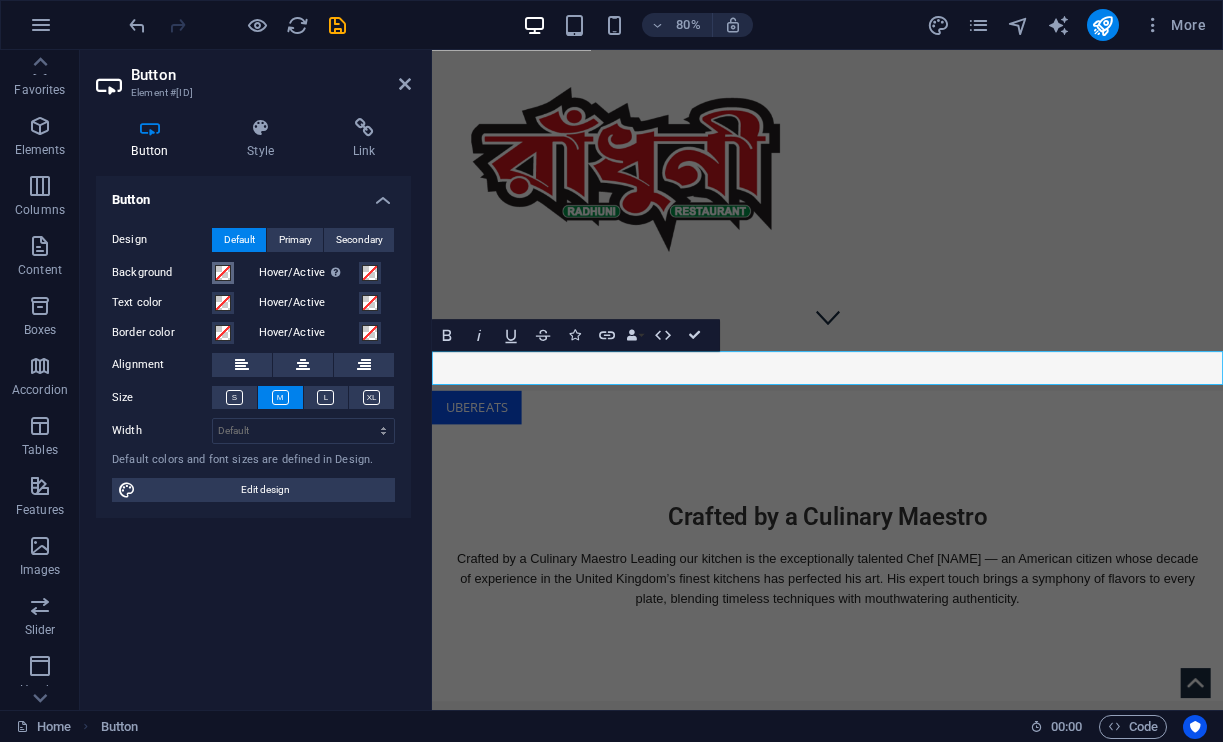 click at bounding box center [223, 273] 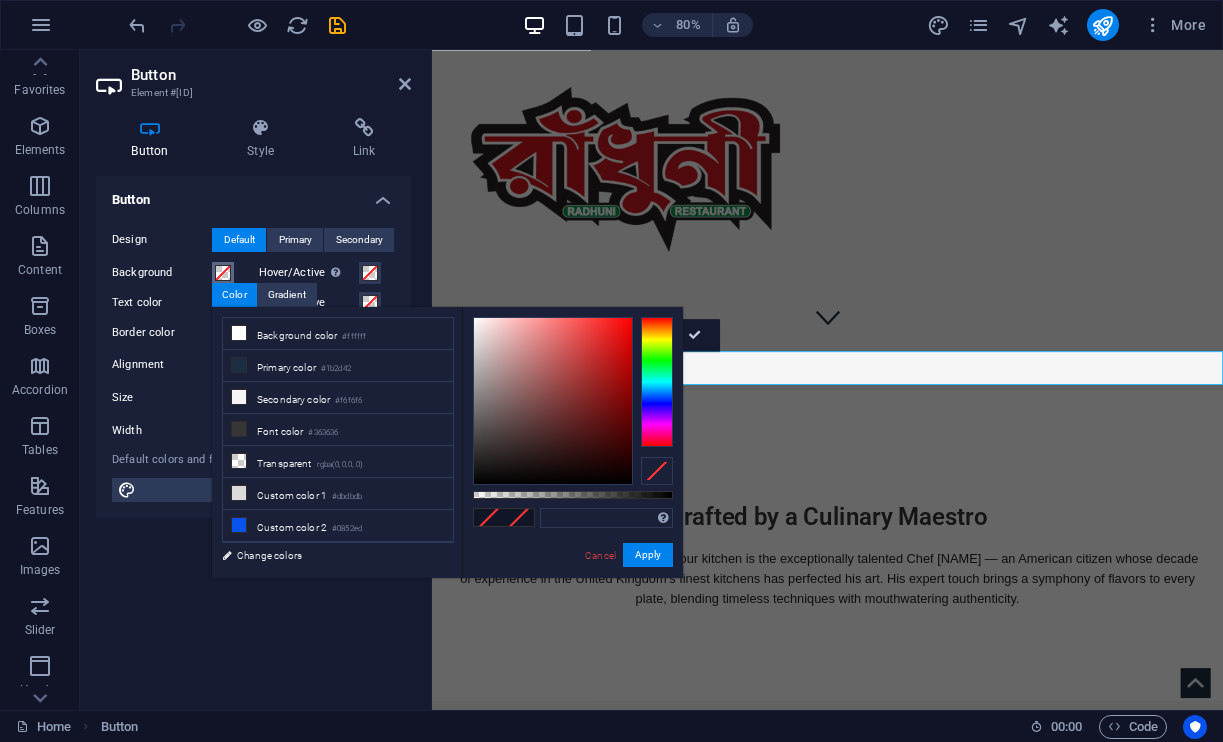 click at bounding box center [223, 273] 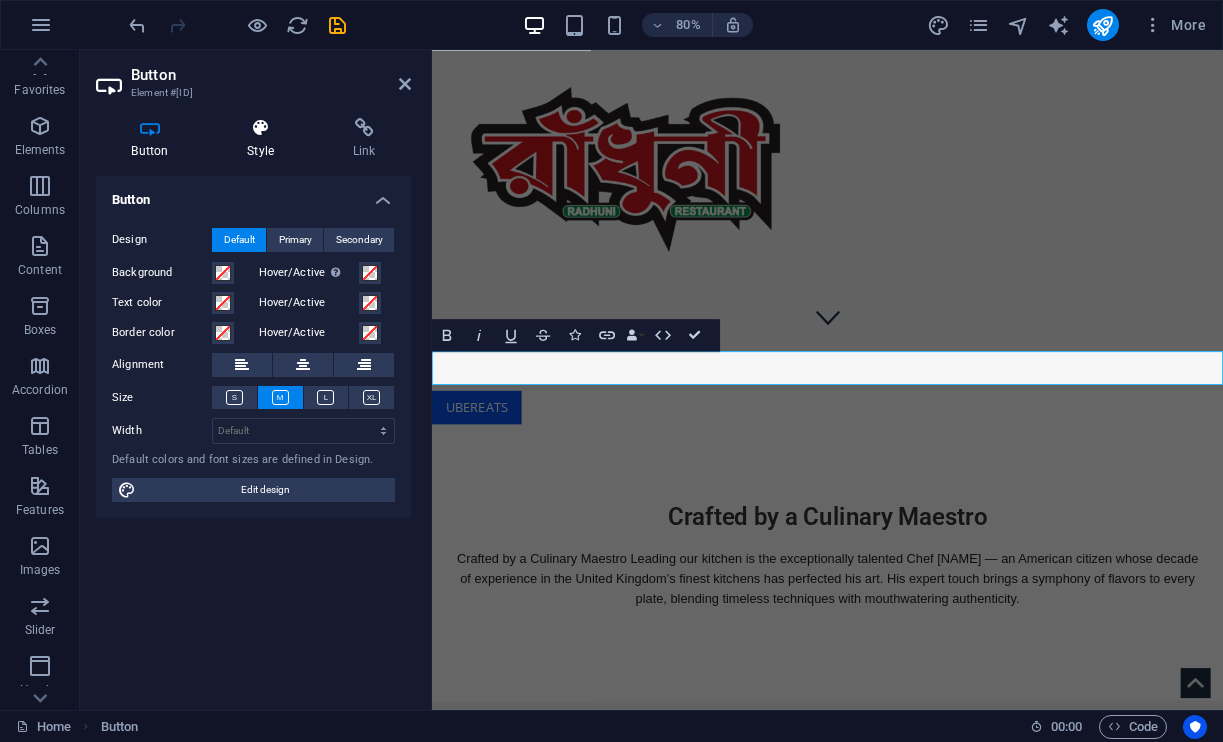 click on "Style" at bounding box center (265, 139) 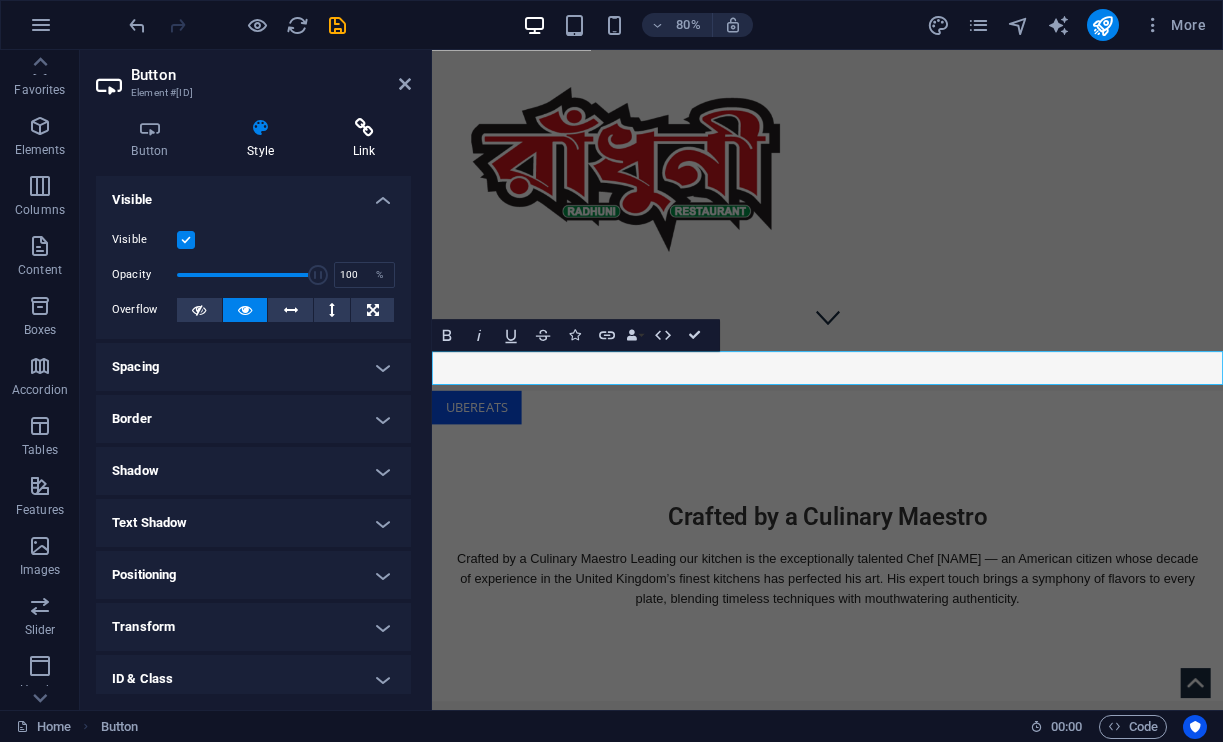 click at bounding box center (364, 128) 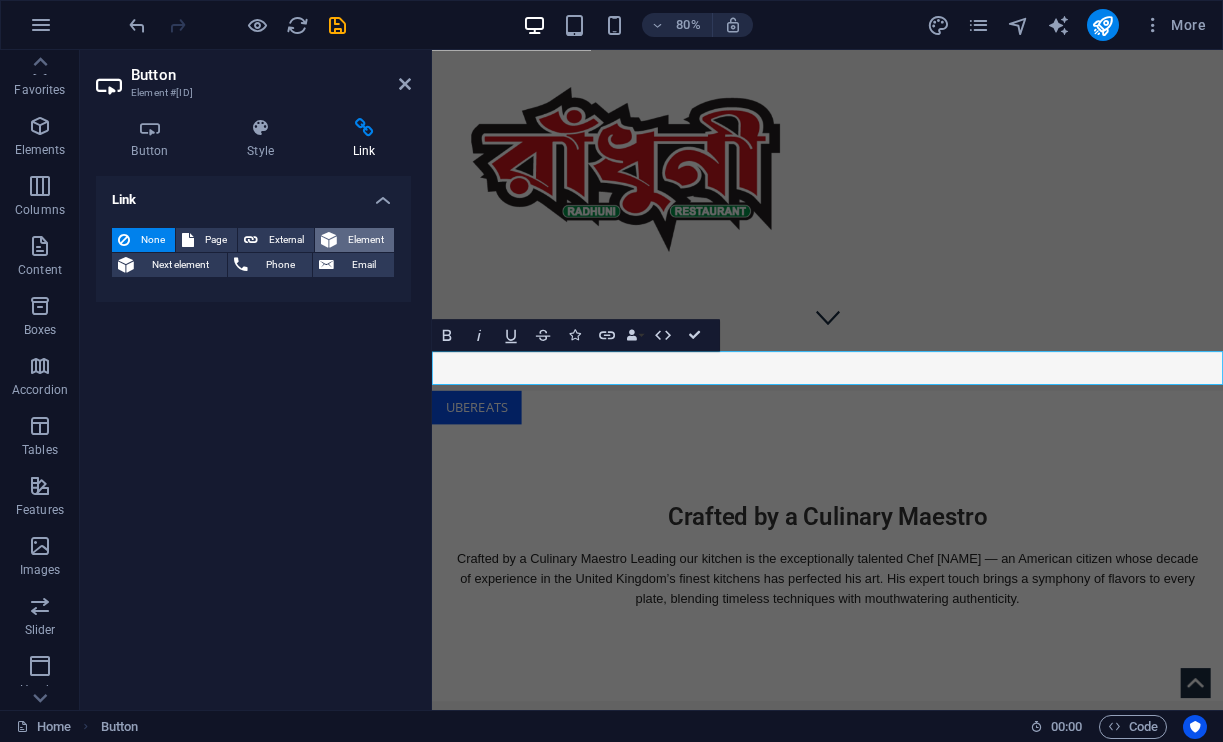 click on "Element" at bounding box center [365, 240] 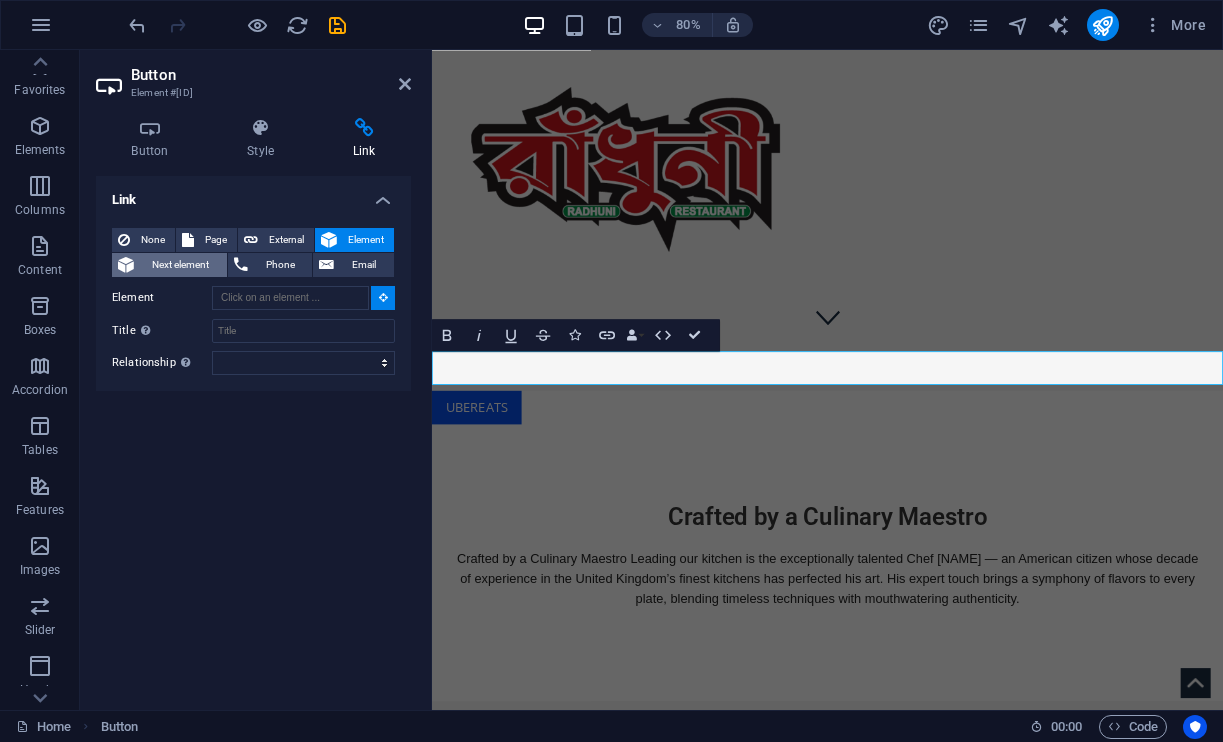 click on "Next element" at bounding box center [180, 265] 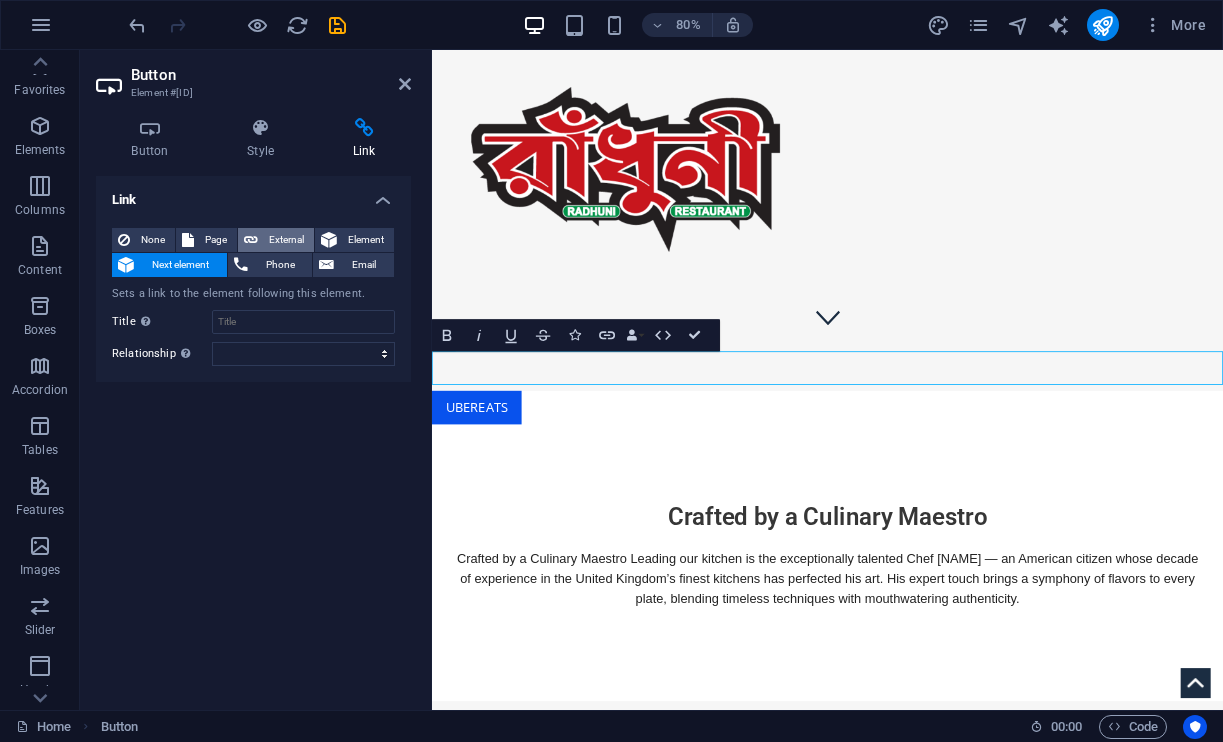 click on "External" at bounding box center (276, 240) 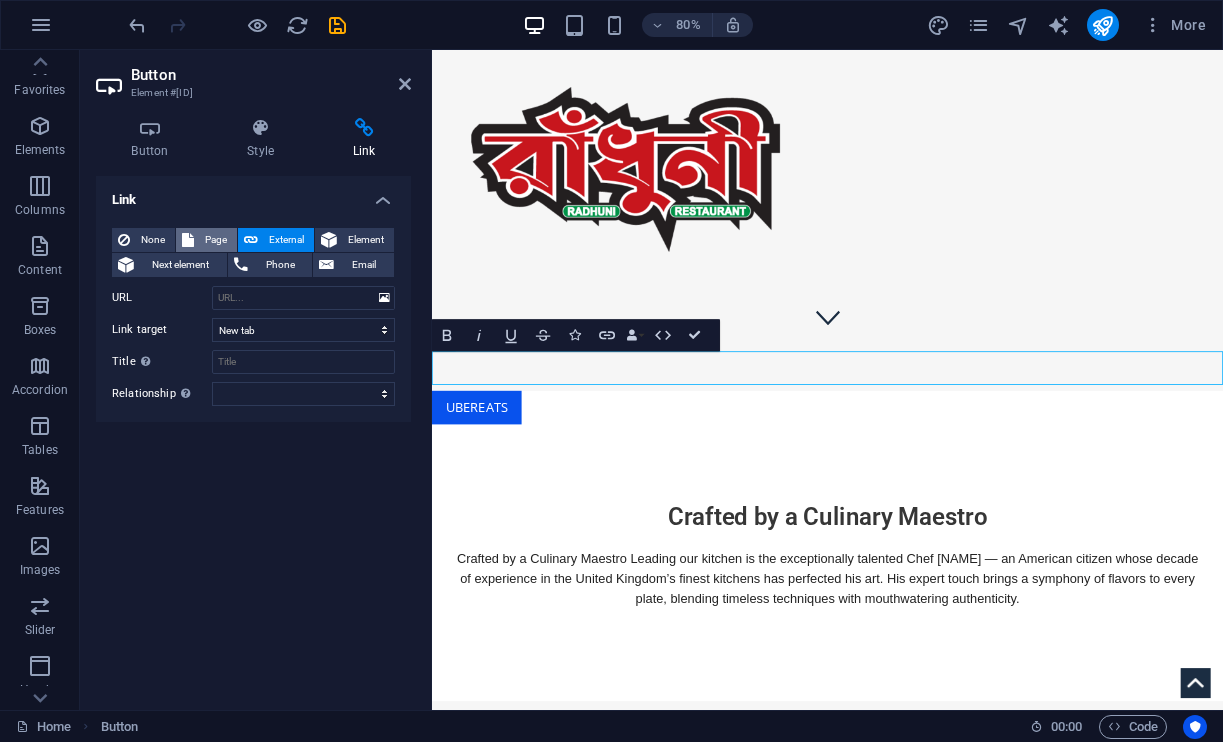 click on "Page" at bounding box center [215, 240] 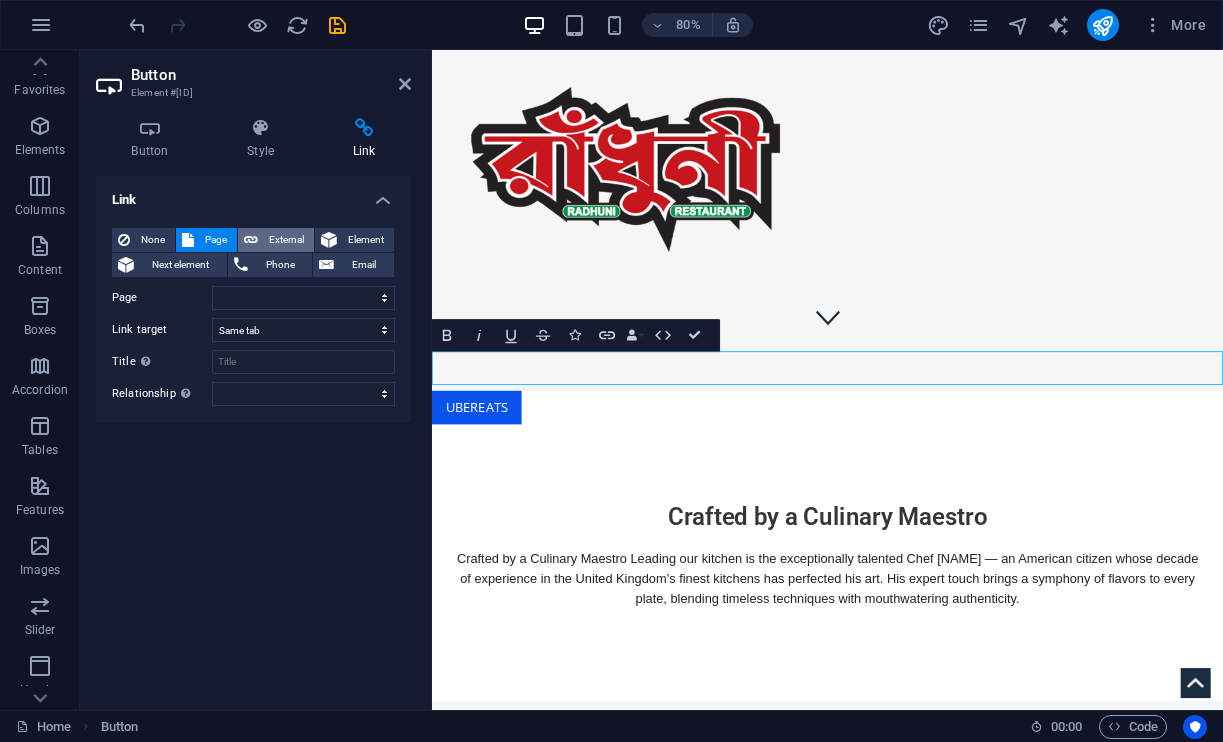 click on "External" at bounding box center [286, 240] 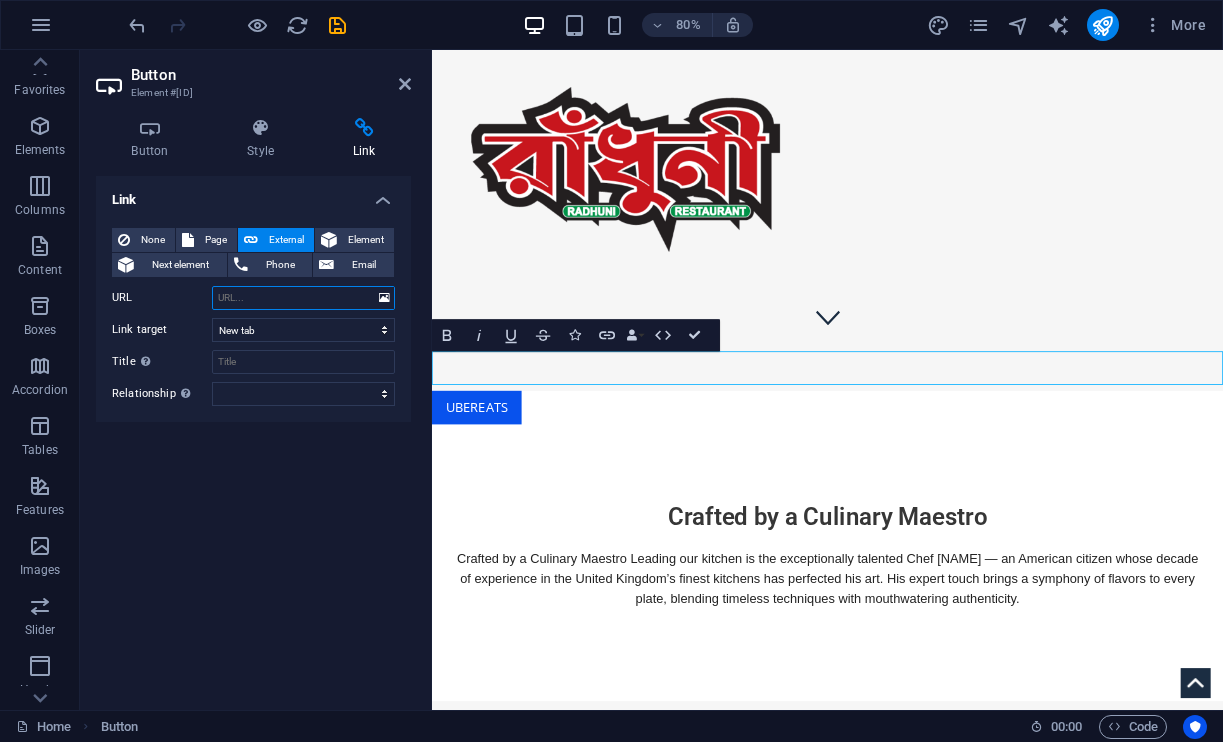 paste on "https://www.ubereats.com/store/radhuni-restaurant/fniEEnYgU3iH6ZwFEd6OVw?srsltid=AfmBOorZ0mR9sdm_Z_NiCeEc3fYblYtz7jkMBkpzQ7Dx2dyMfYVSE6Di" 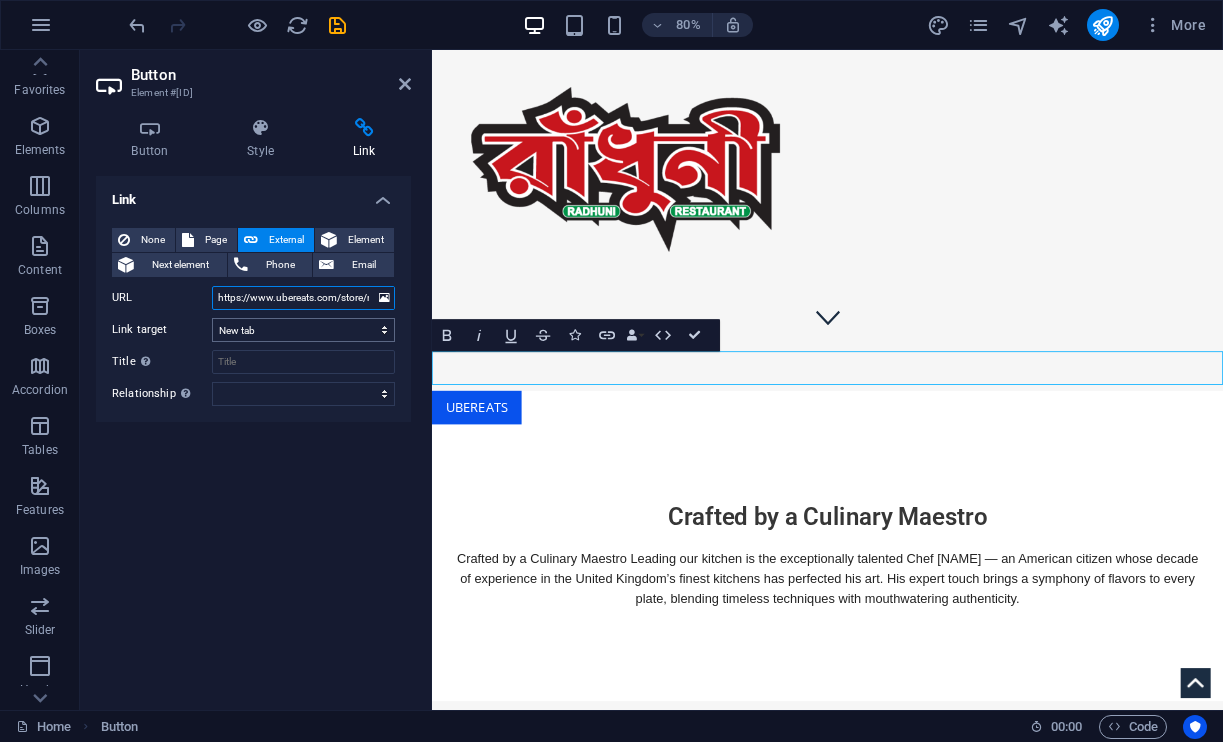 type on "https://www.ubereats.com/store/radhuni-restaurant/fniEEnYgU3iH6ZwFEd6OVw?srsltid=AfmBOorZ0mR9sdm_Z_NiCeEc3fYblYtz7jkMBkpzQ7Dx2dyMfYVSE6Di" 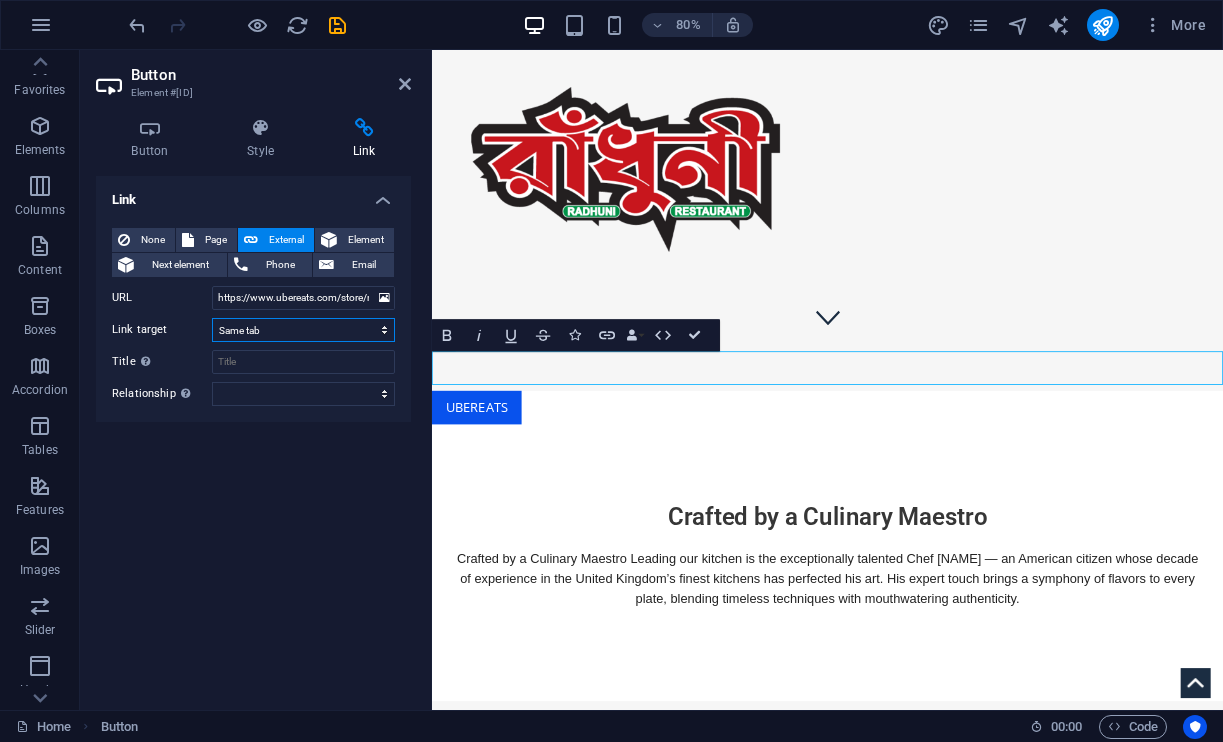 select on "overlay" 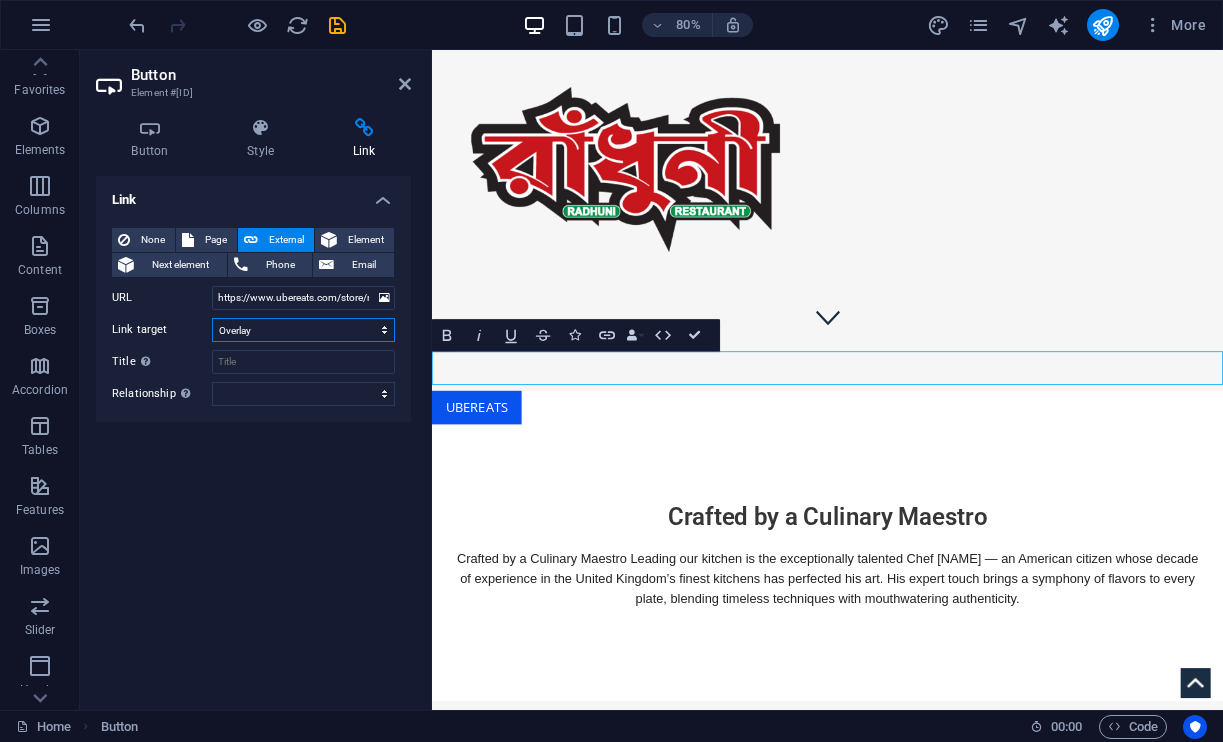 select 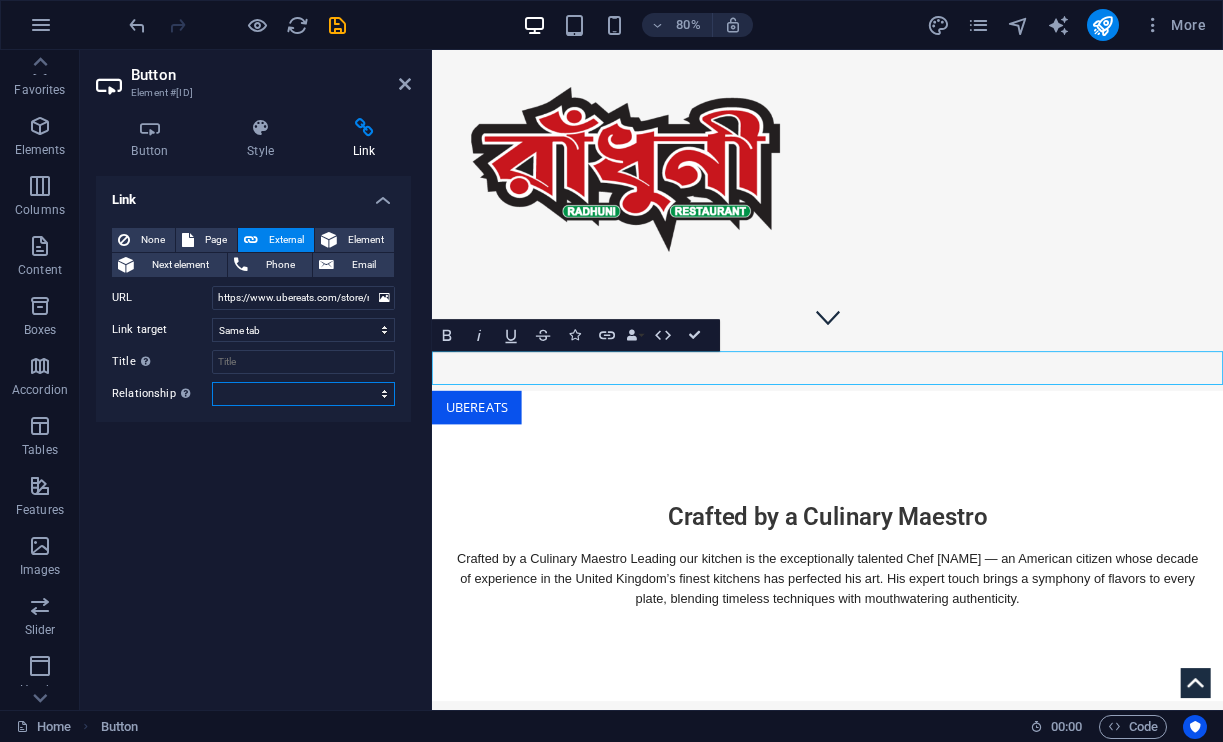 select on "external" 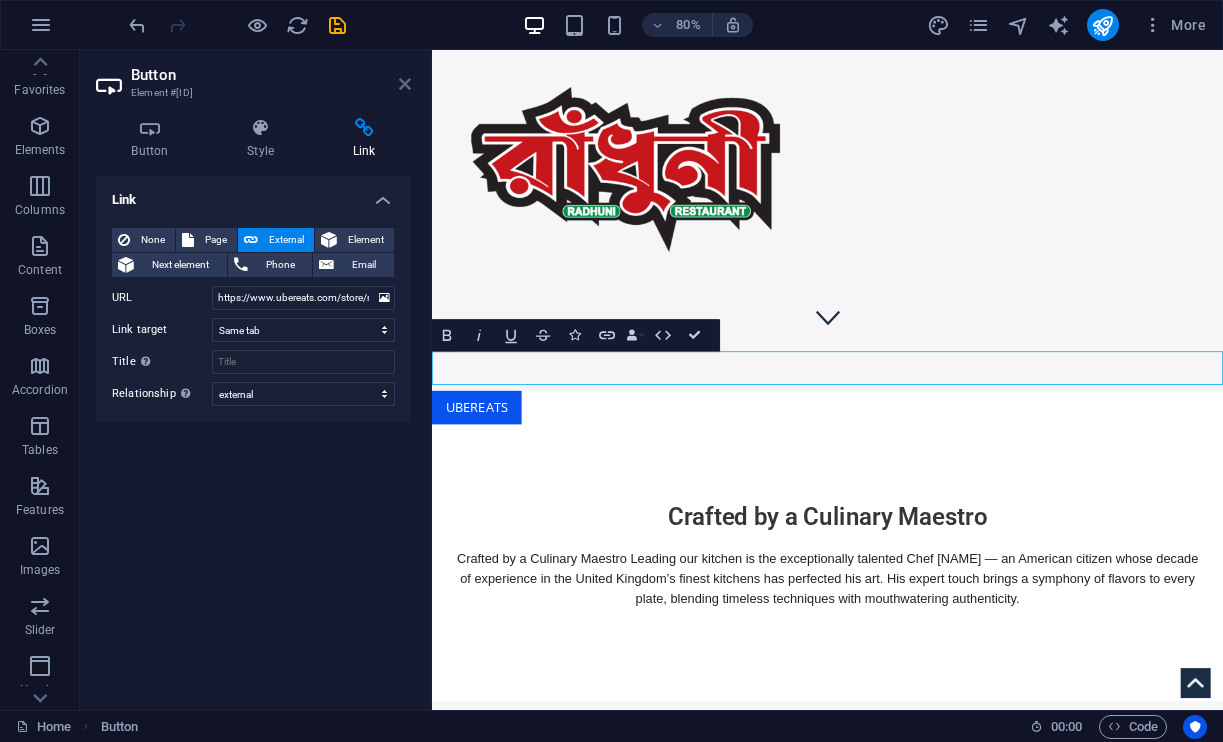 click at bounding box center [405, 84] 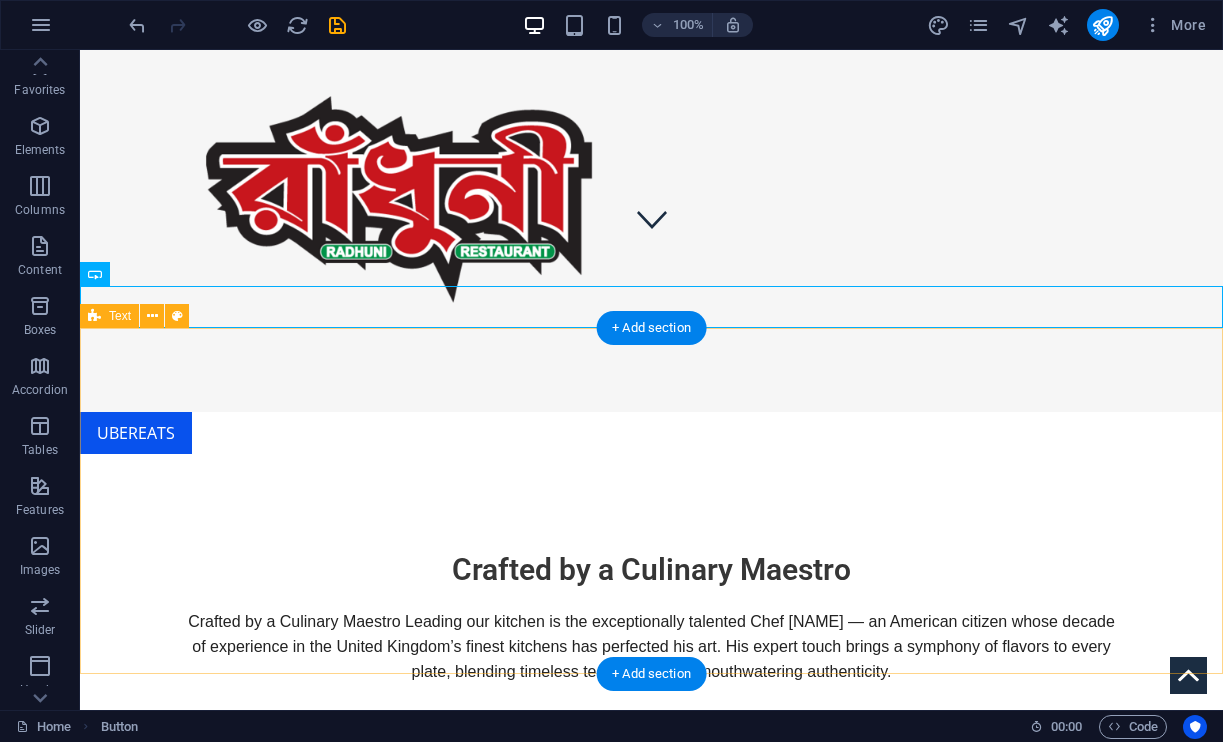 click on "Crafted by a Culinary Maestro Leading our kitchen is the exceptionally talented Chef [FIRST] [LAST] — an [NATIONALITY] citizen whose decade of experience in the [COUNTRY]’s finest kitchens has perfected his art. His expert touch brings a symphony of flavors to every plate, blending timeless techniques with mouthwatering authenticity." at bounding box center (651, 627) 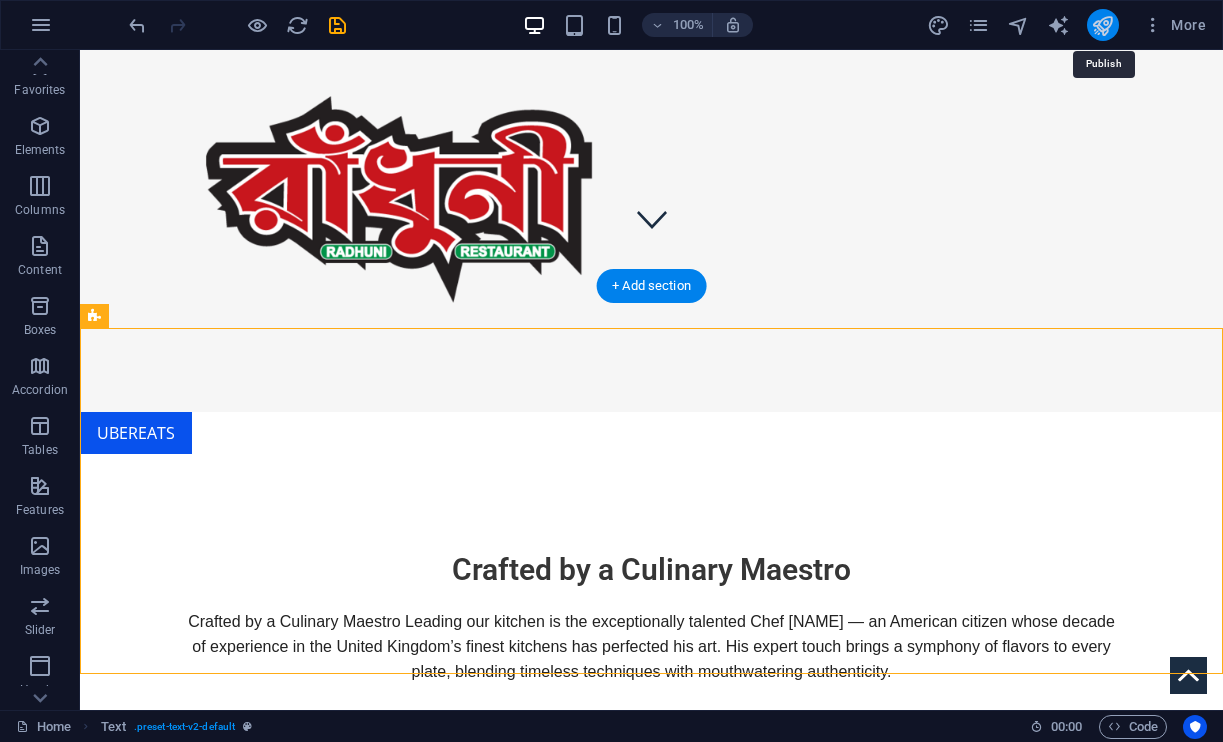 click at bounding box center [1102, 25] 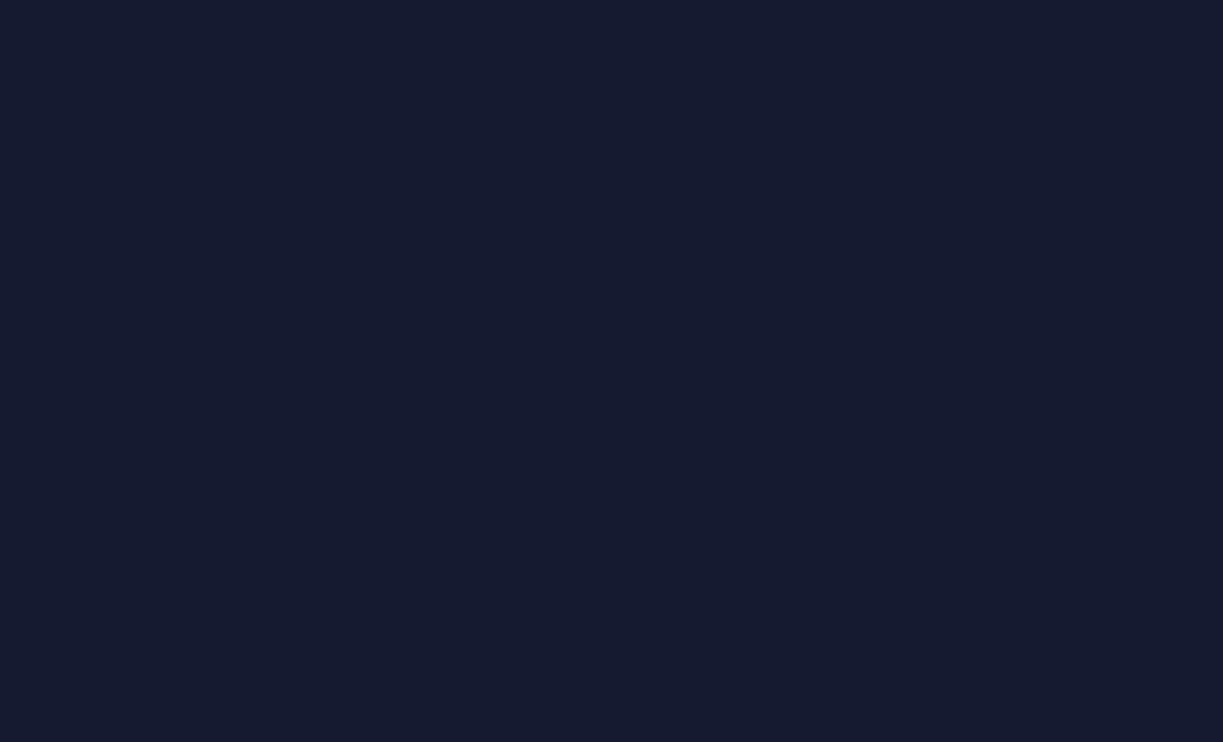 scroll, scrollTop: 0, scrollLeft: 0, axis: both 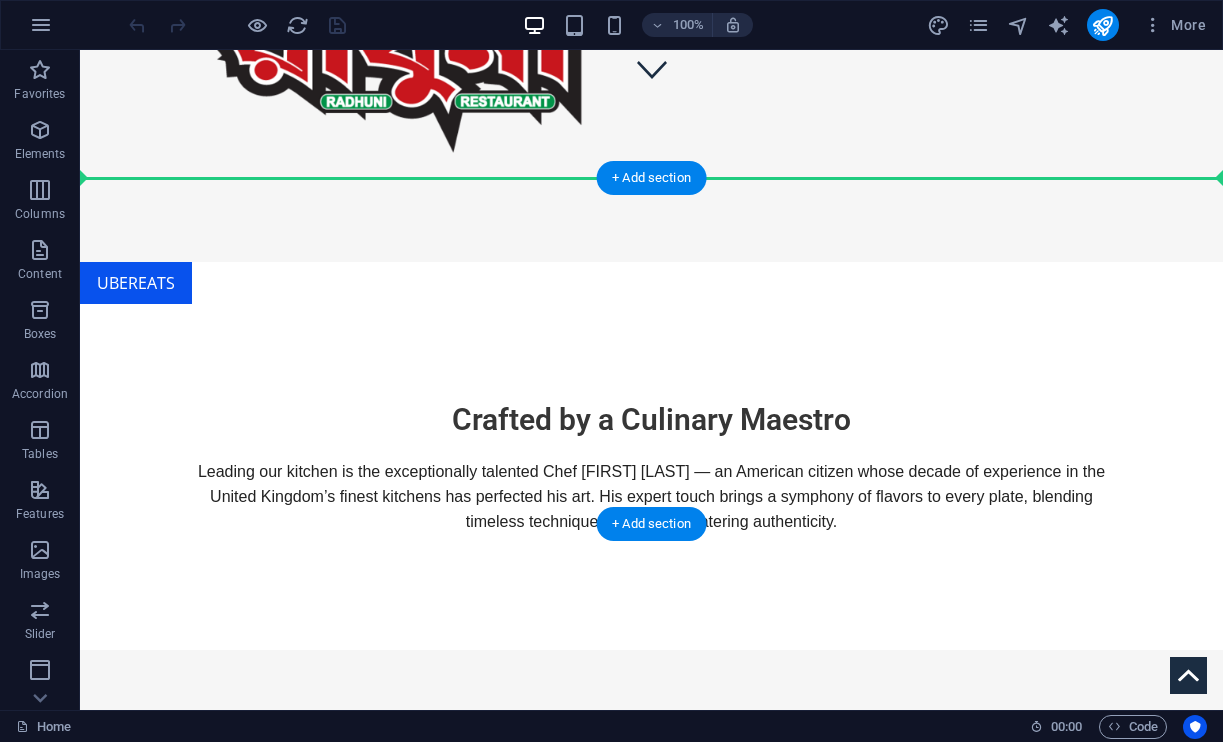 drag, startPoint x: 170, startPoint y: 196, endPoint x: 428, endPoint y: 180, distance: 258.49564 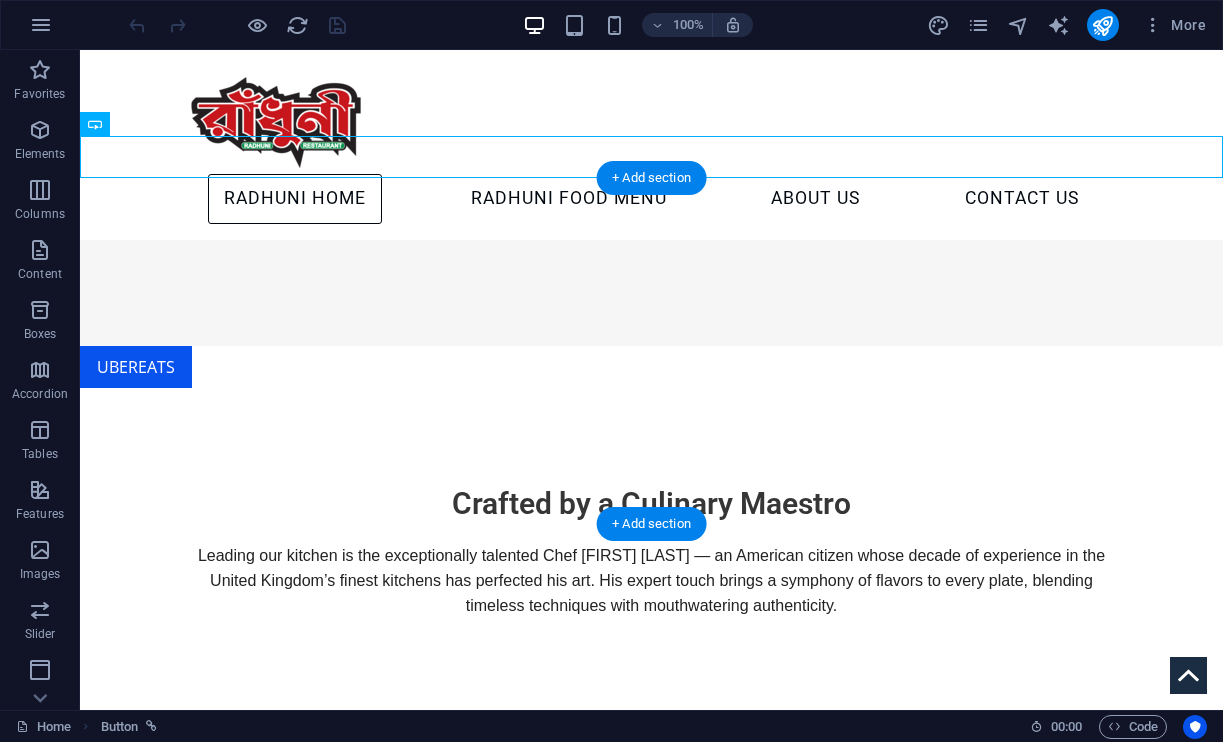 scroll, scrollTop: 456, scrollLeft: 0, axis: vertical 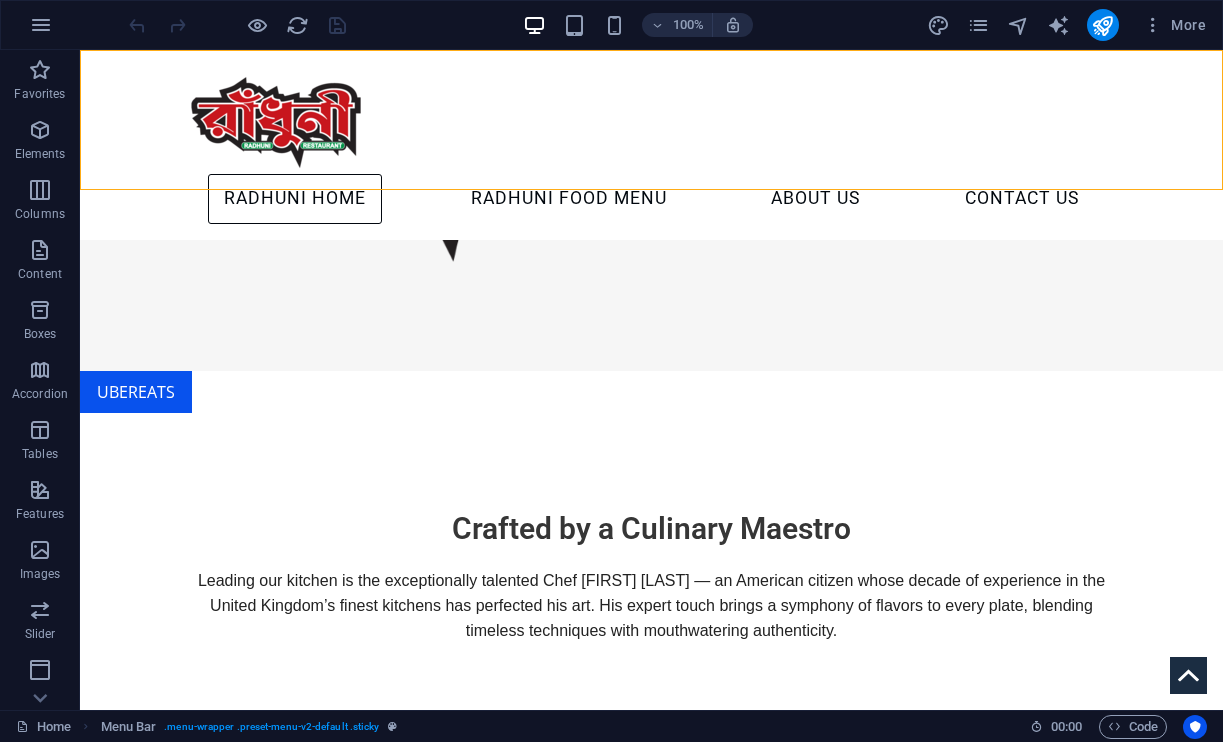 drag, startPoint x: 162, startPoint y: 188, endPoint x: 186, endPoint y: 158, distance: 38.418747 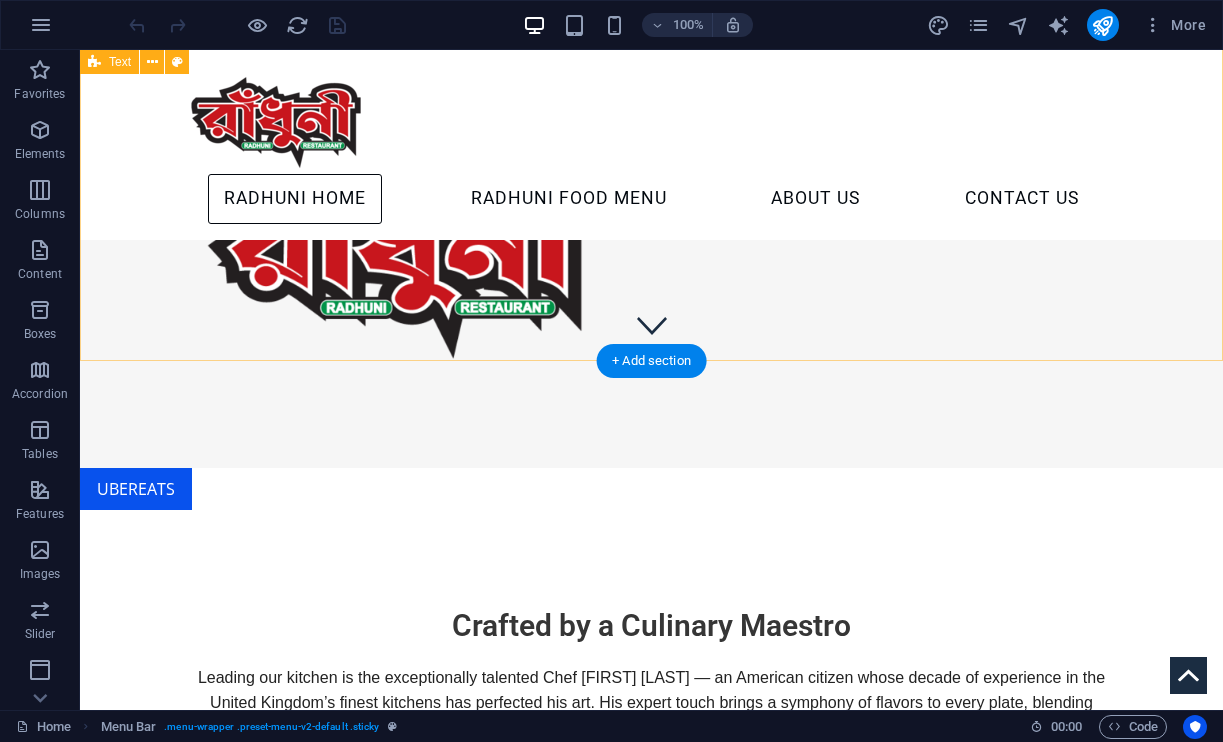 scroll, scrollTop: 200, scrollLeft: 0, axis: vertical 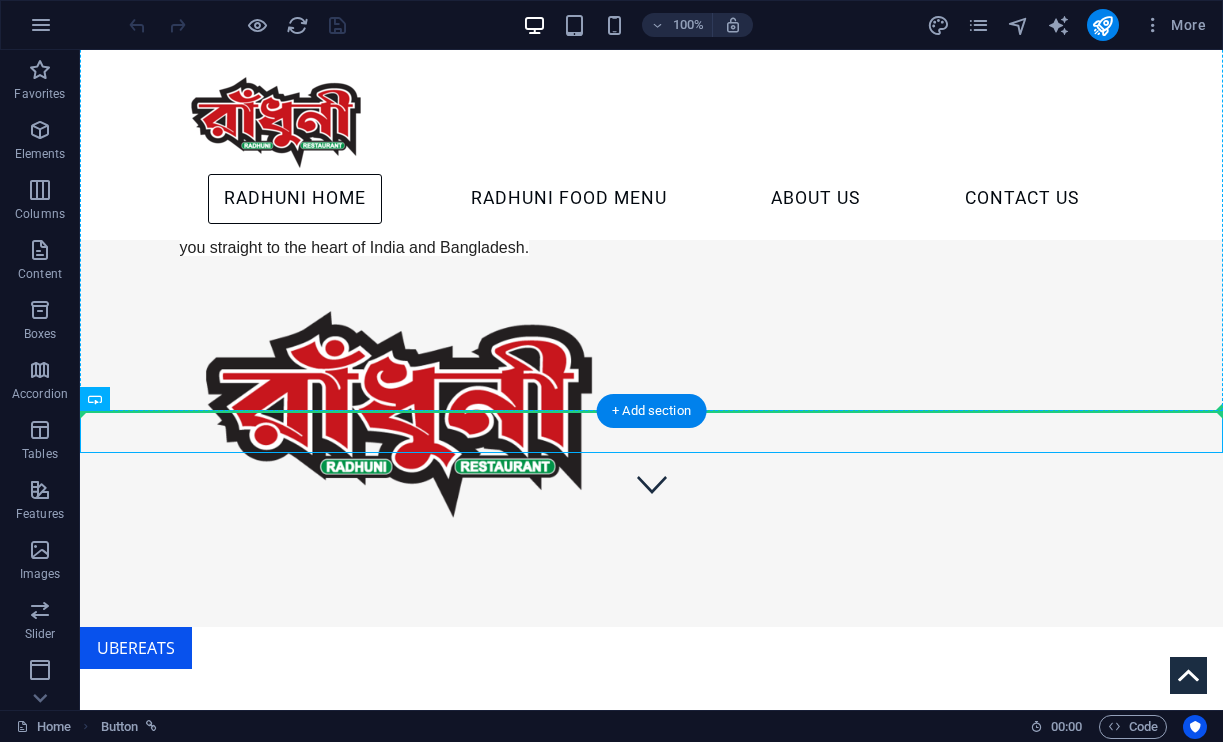 drag, startPoint x: 159, startPoint y: 431, endPoint x: 192, endPoint y: 384, distance: 57.428215 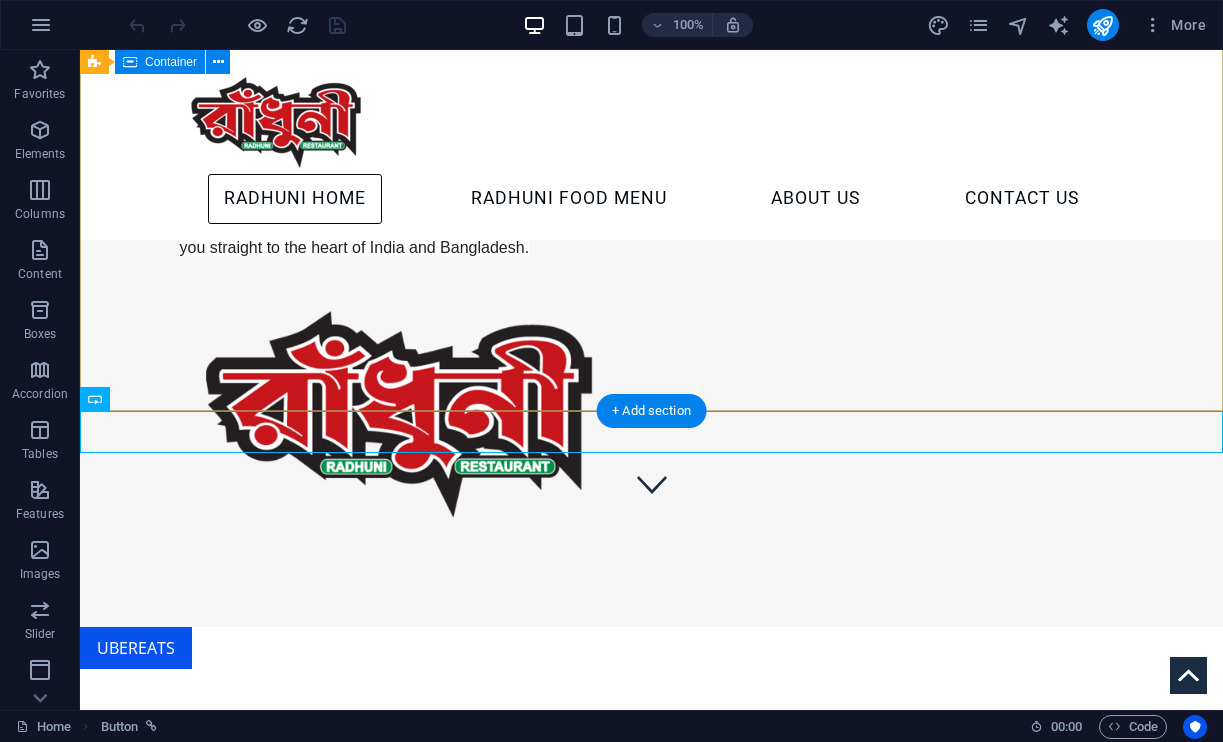 click on "We’re hot and spicy… literally! At Radhuni, every dish is more than just food — it’s a celebration of heritage, love, and culinary excellence. From the sizzling spices of our curries to the tender, slow-cooked perfection of our biryanis, we promise flavors that will transport you straight to the heart of India and Bangladesh." at bounding box center (651, 308) 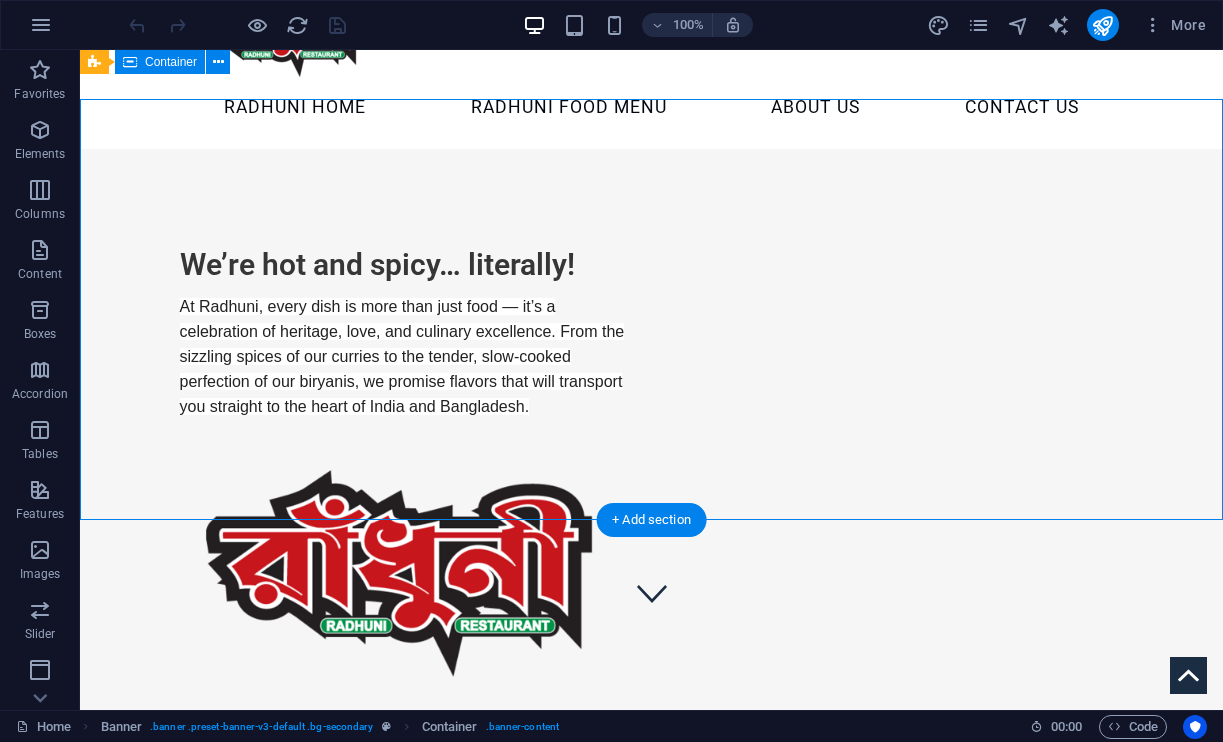 scroll, scrollTop: 66, scrollLeft: 0, axis: vertical 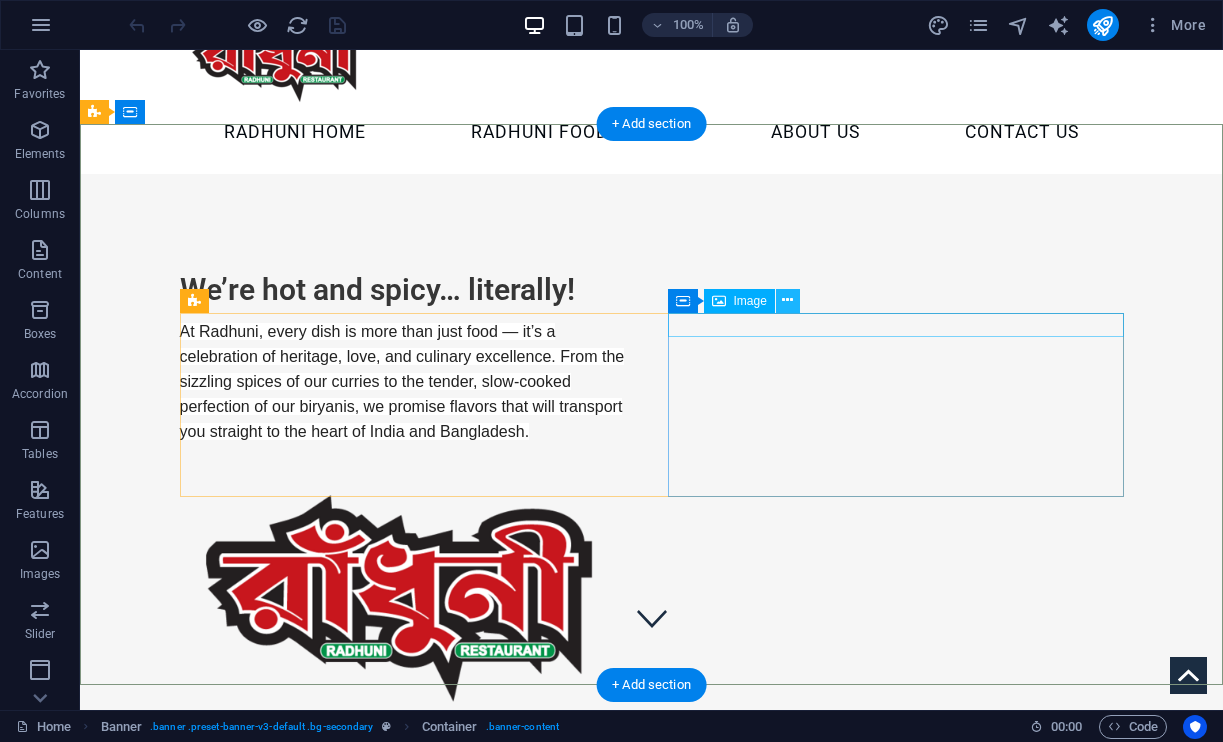 click at bounding box center (787, 300) 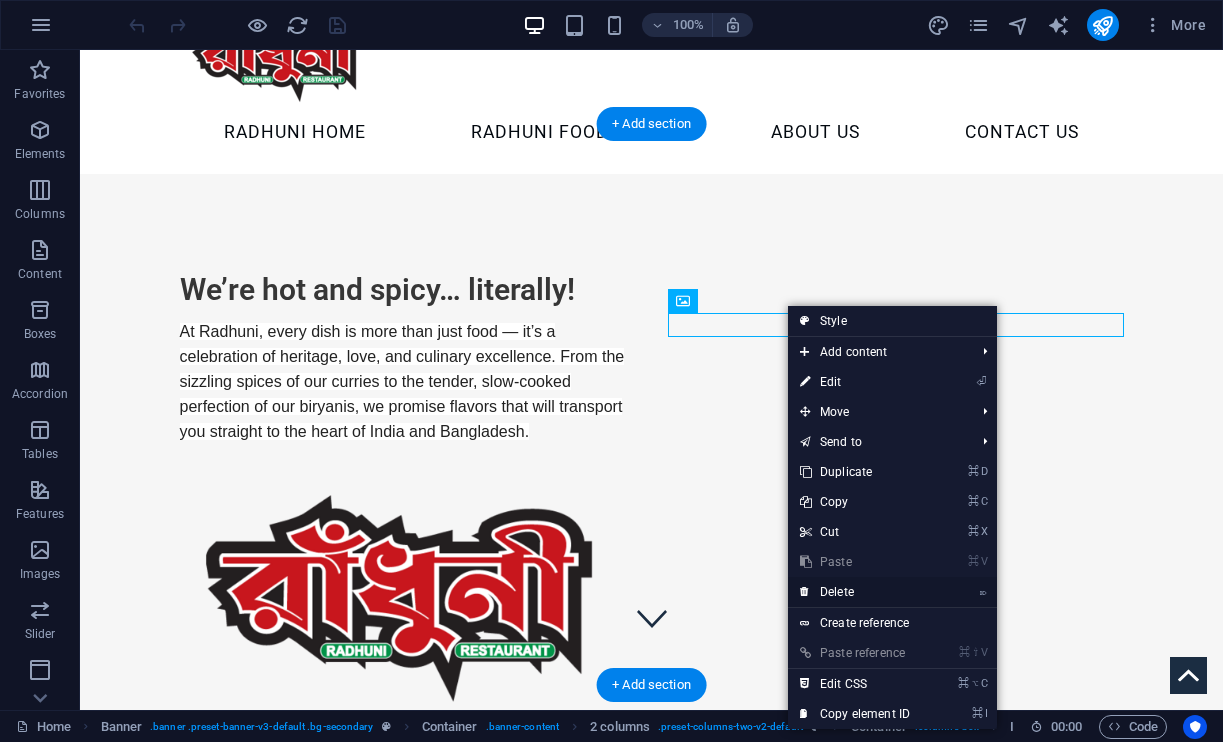 click on "⌦  Delete" at bounding box center (855, 592) 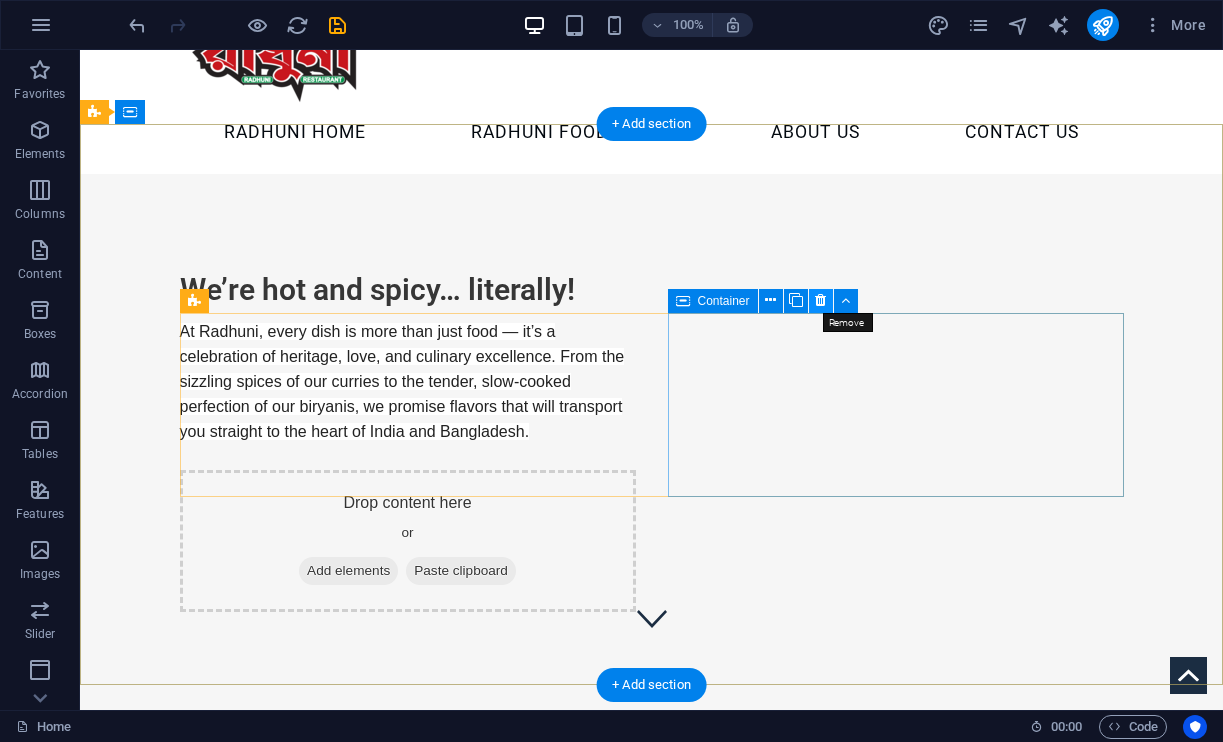 click at bounding box center (820, 300) 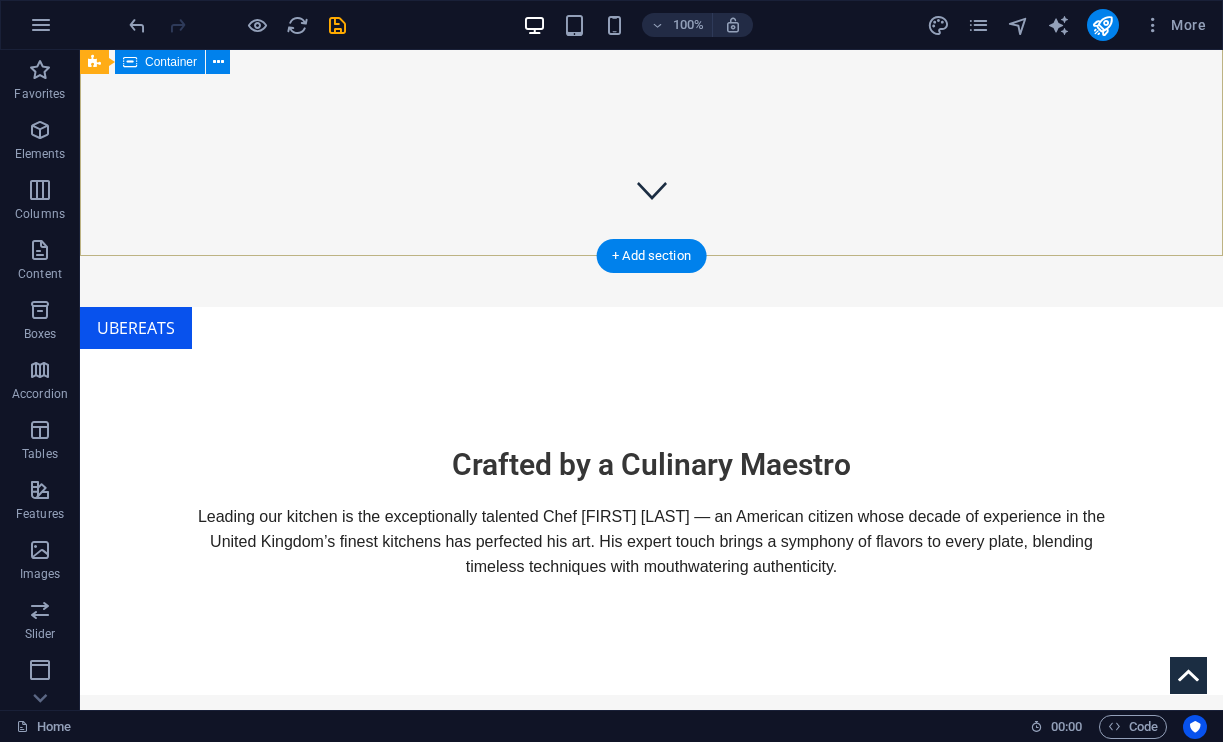 scroll, scrollTop: 495, scrollLeft: 0, axis: vertical 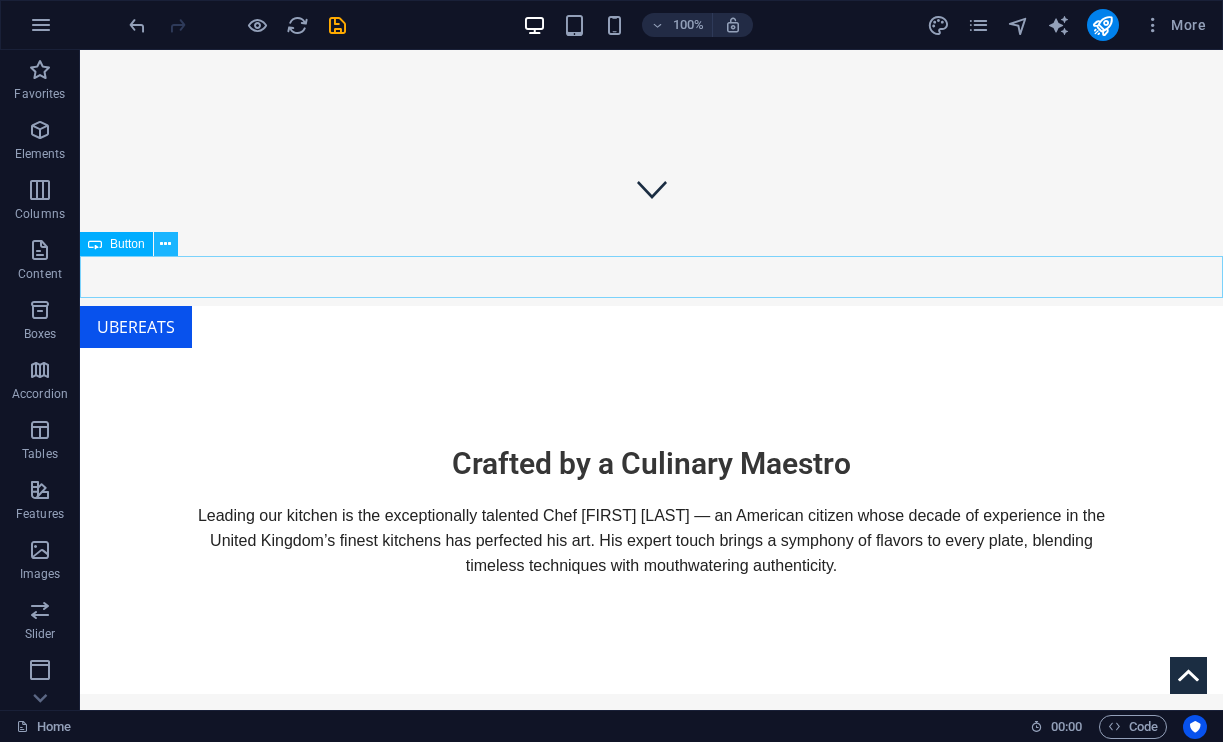 click at bounding box center [166, 244] 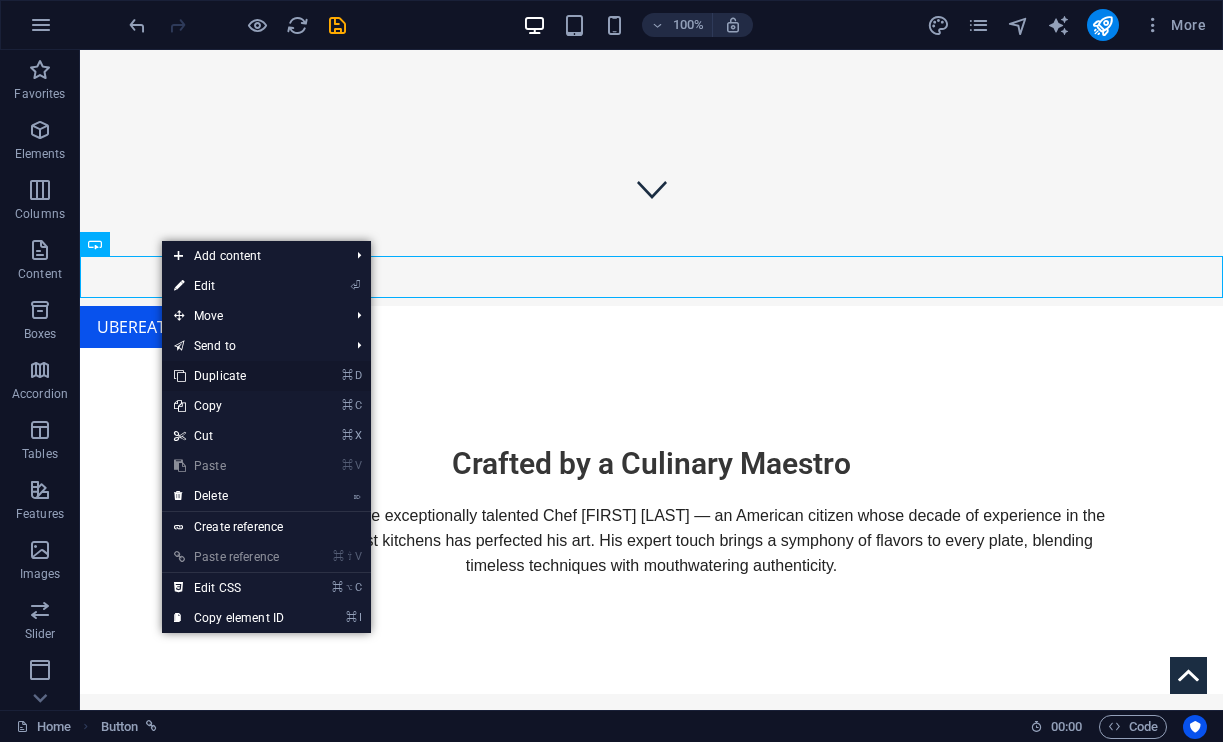 click on "⌘ D  Duplicate" at bounding box center [229, 376] 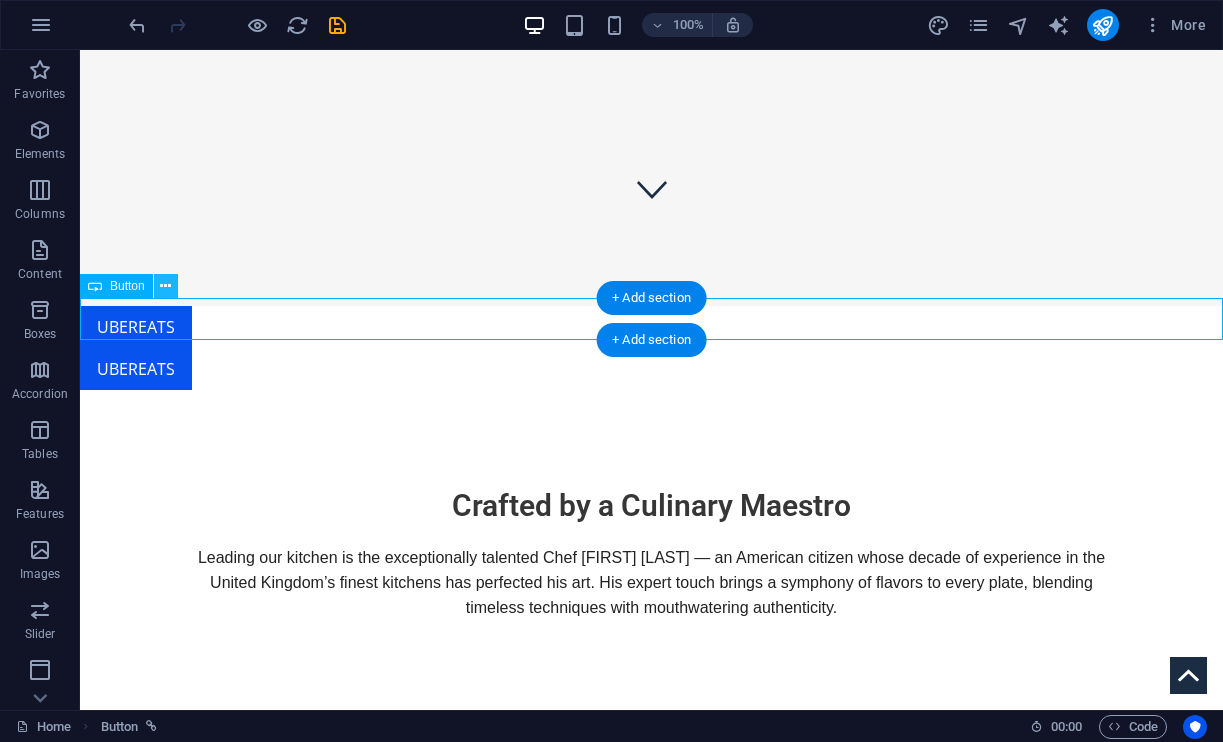 click at bounding box center [165, 286] 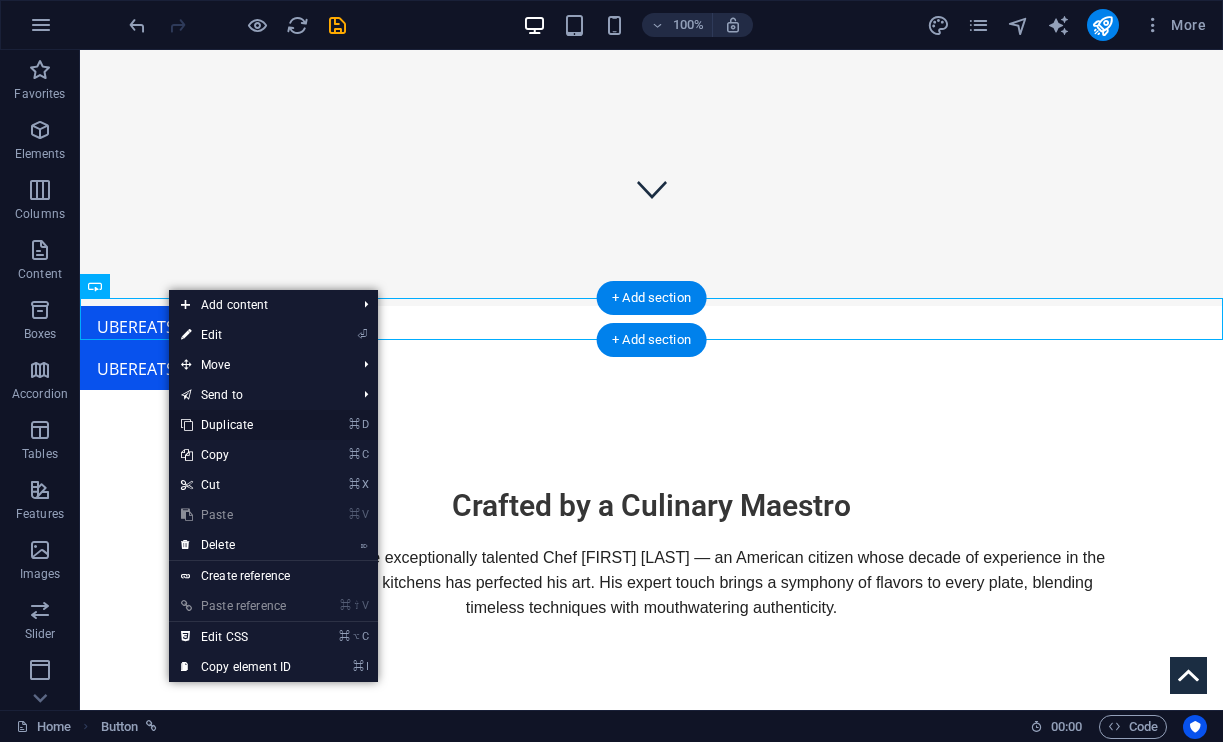 click on "⌘ D  Duplicate" at bounding box center (236, 425) 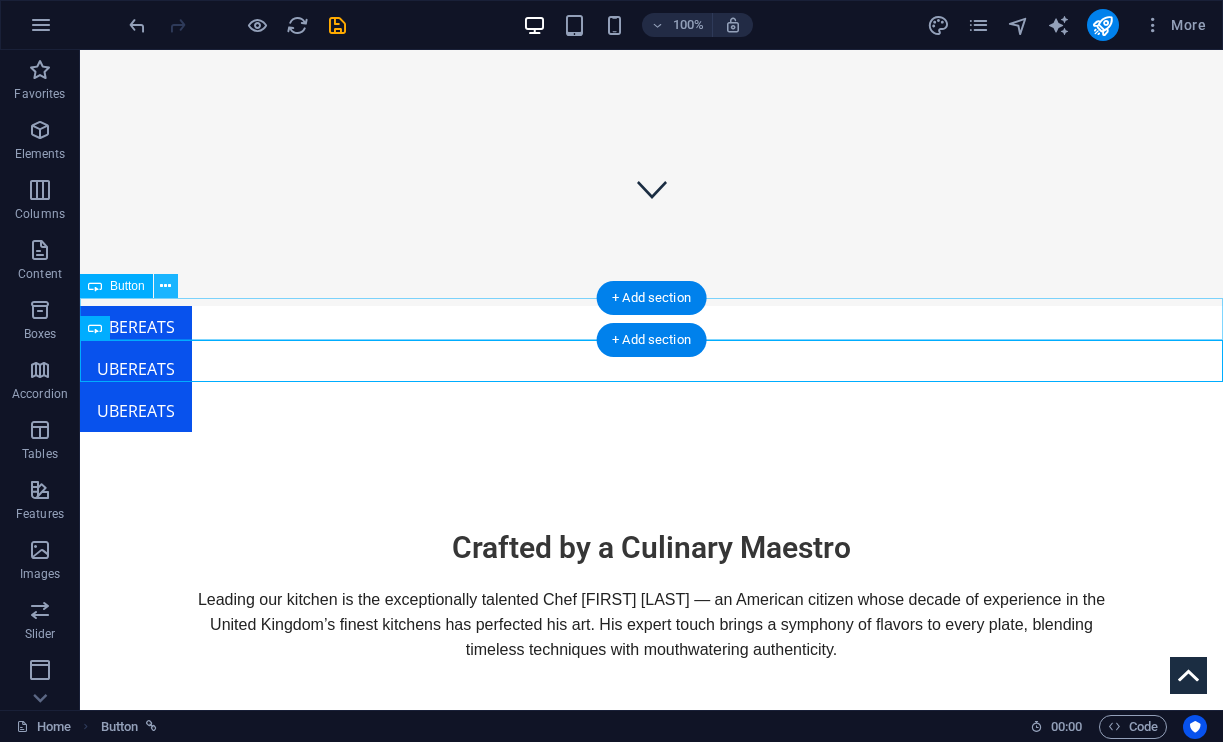 click at bounding box center (165, 286) 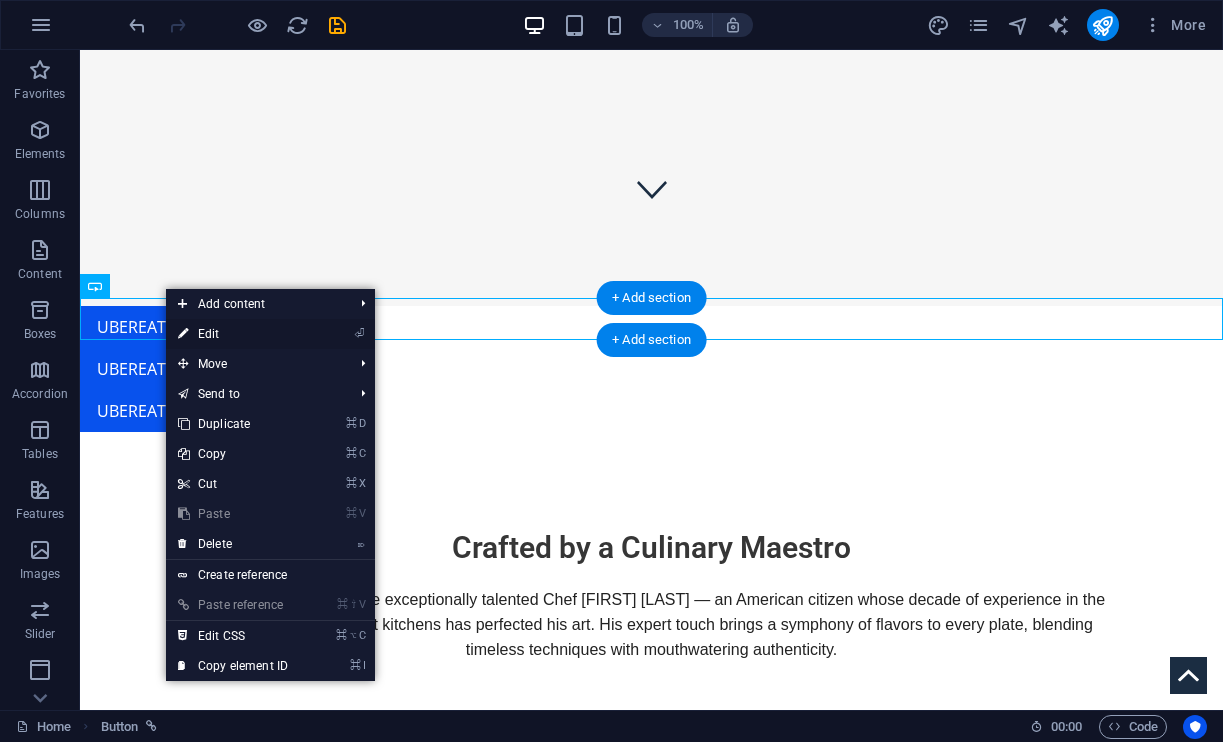 click on "⏎  Edit" at bounding box center [233, 334] 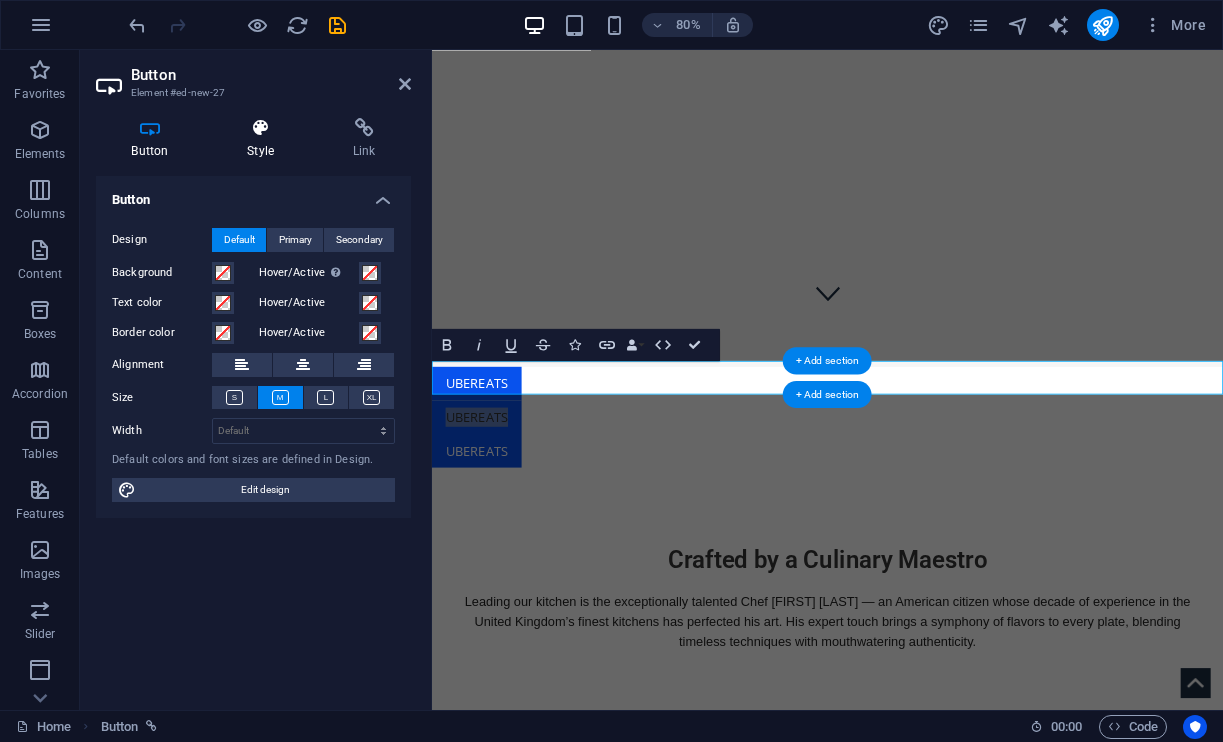 click on "Style" at bounding box center [265, 139] 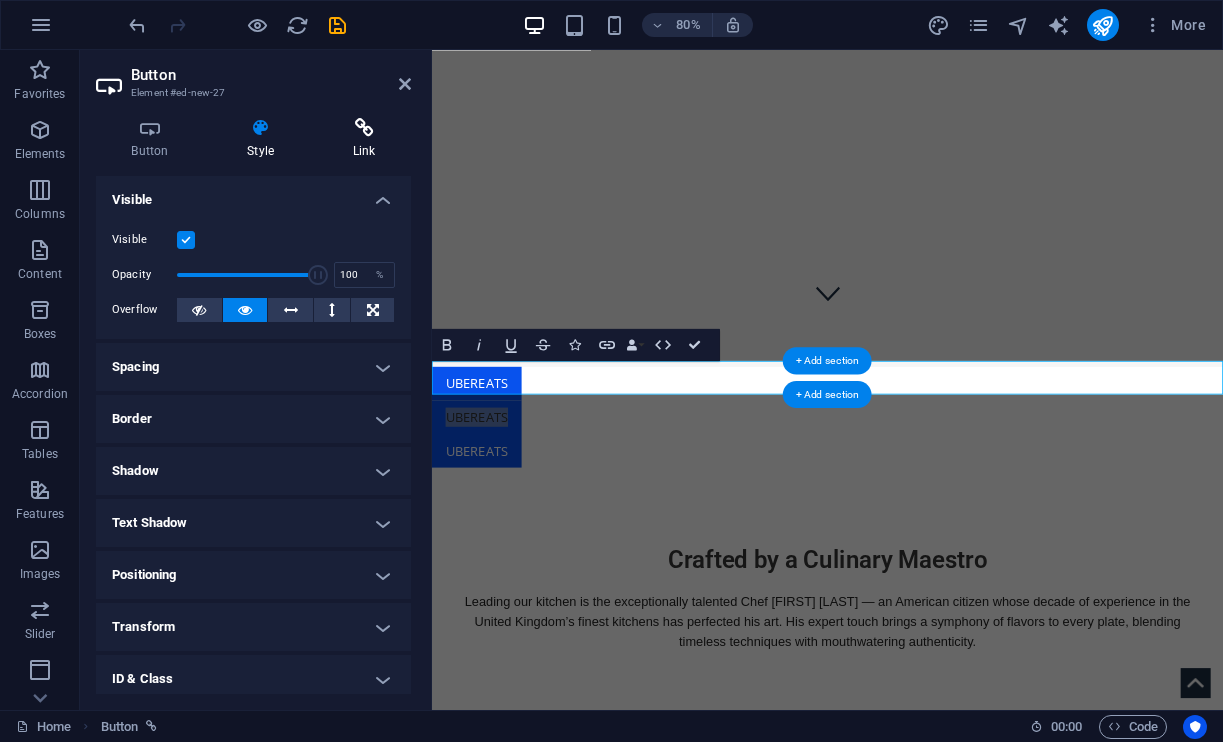 click on "Link" at bounding box center (364, 139) 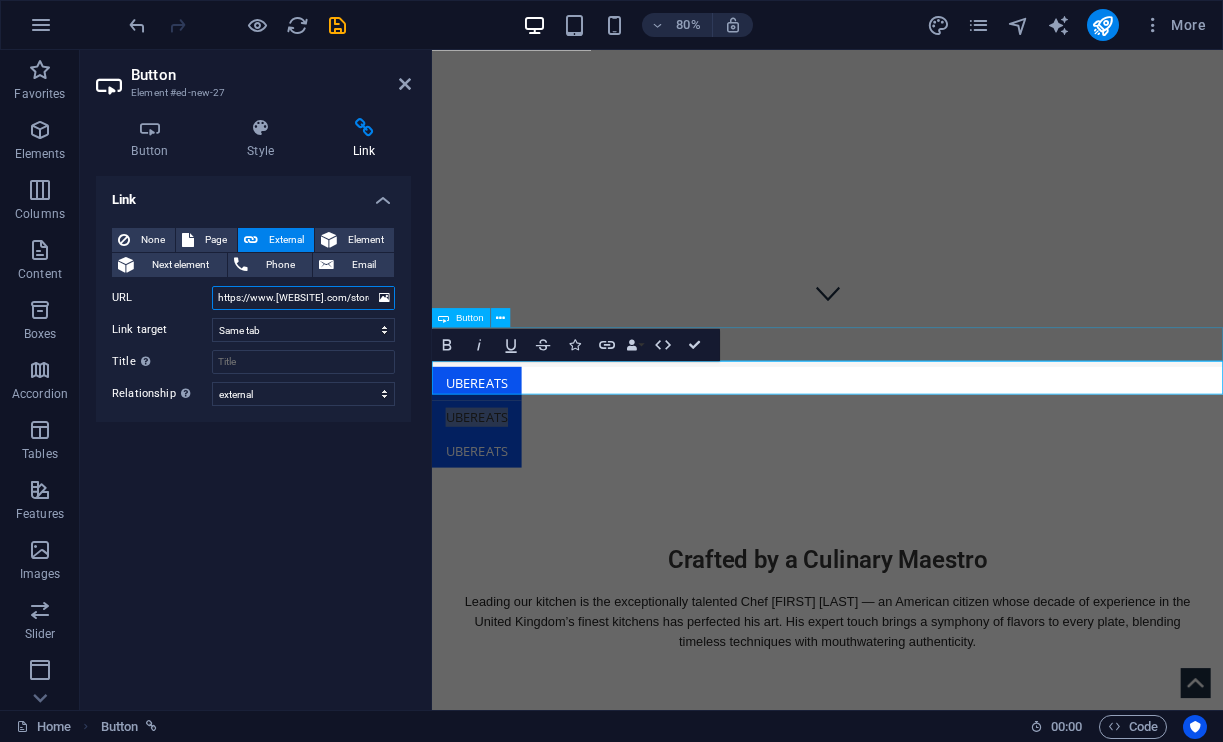 click on "https://www.[WEBSITE].com/store/[BRAND]/[ALPHANUM]?[ALPHANUM]" at bounding box center [303, 298] 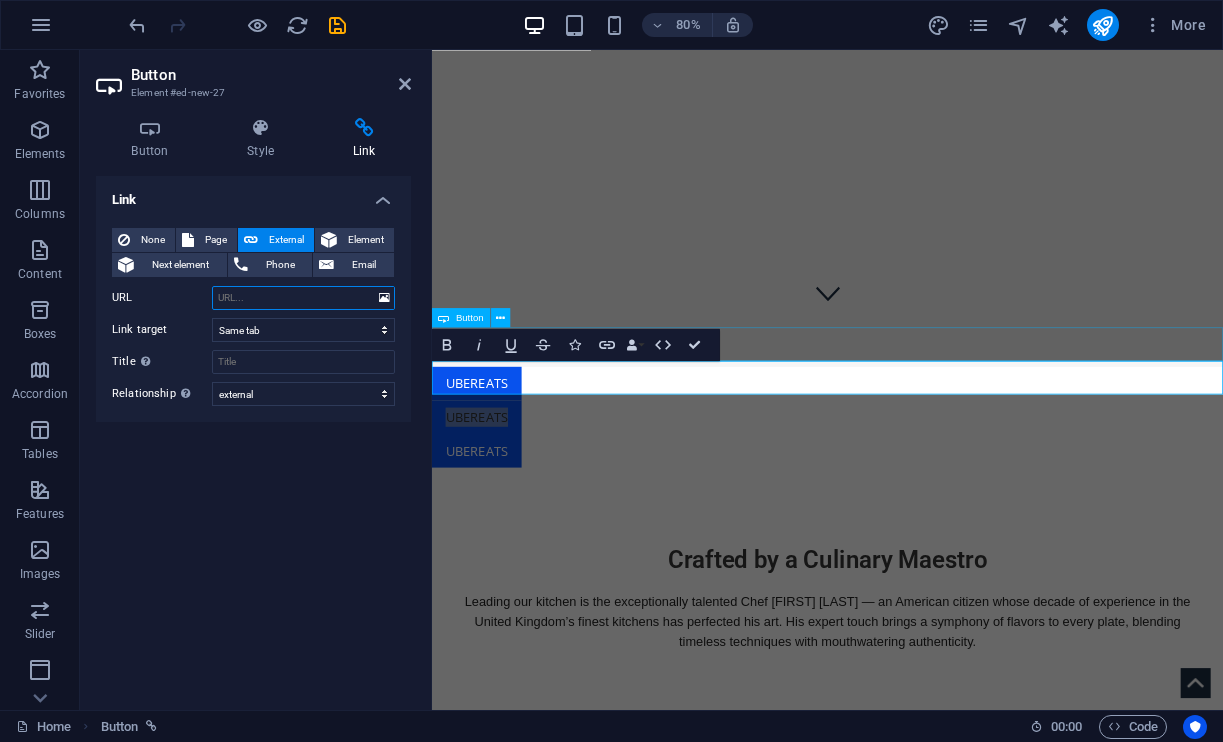 paste on "https://www.[WEBSITE].com/restaurant/[BRAND]-[NUM]-[CITY]/[NUM]" 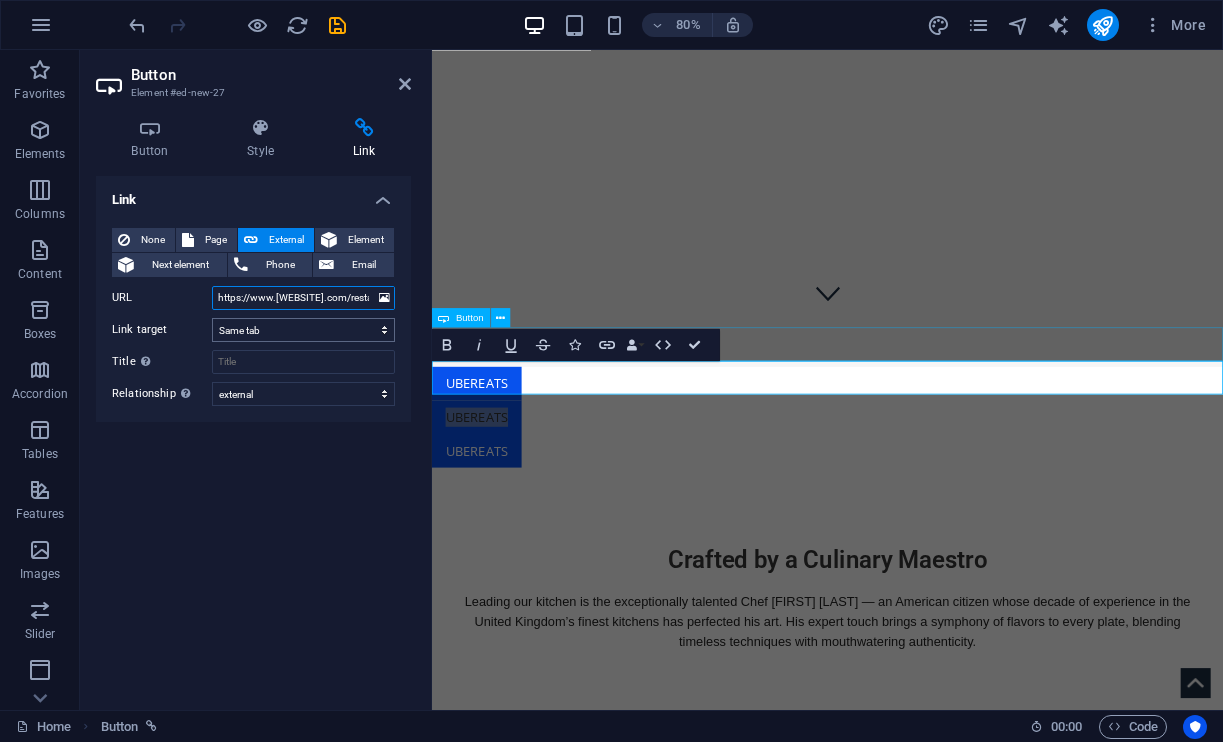 type on "https://www.[WEBSITE].com/restaurant/[BRAND]-[NUM]-[CITY]/[NUM]" 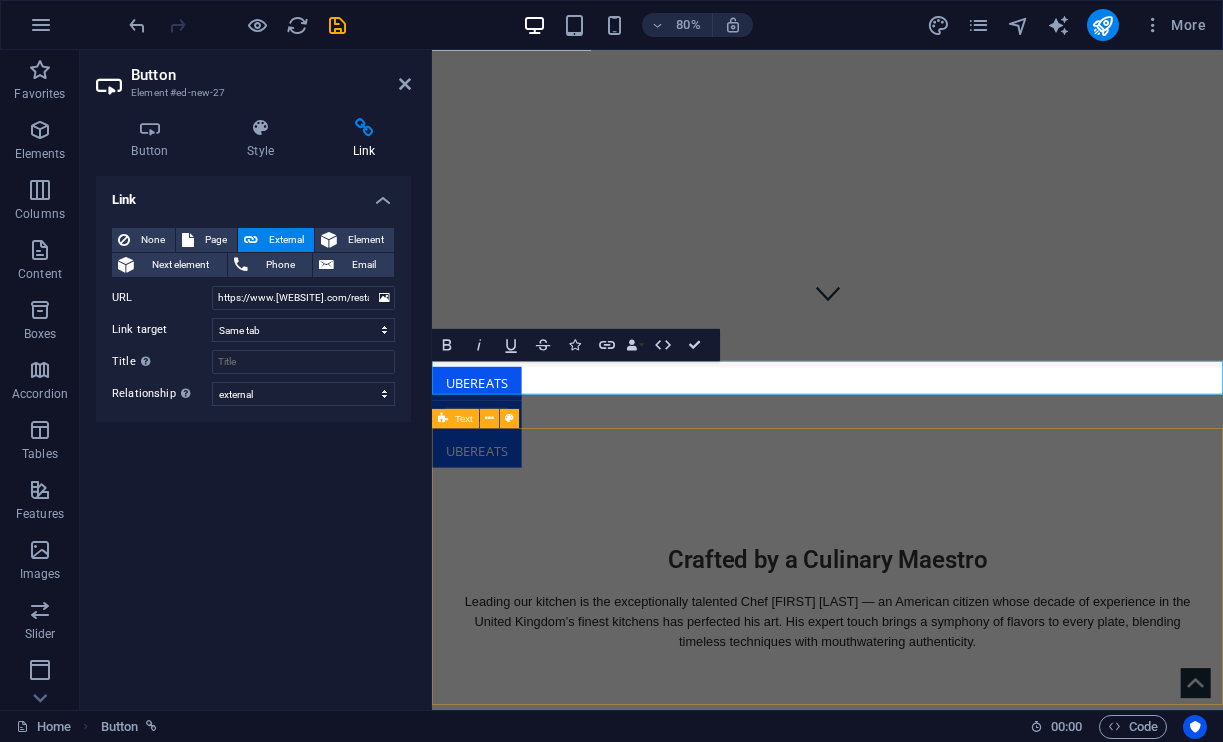 click on "Crafted by a Culinary Maestro Leading our kitchen is the exceptionally talented Chef [FIRST] [LAST] — an American citizen whose decade of experience in the United Kingdom’s finest kitchens has perfected his art. His expert touch brings a symphony of flavors to every plate, blending timeless techniques with mouthwatering authenticity." at bounding box center (926, 745) 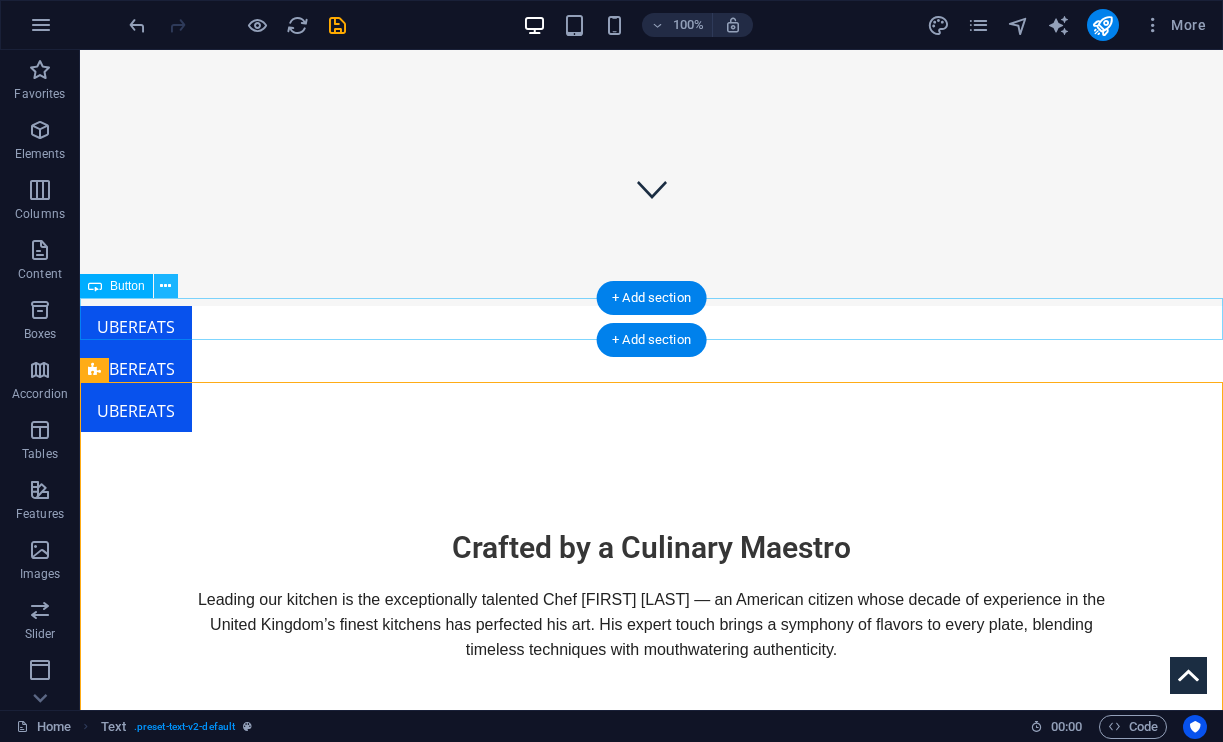 click at bounding box center (165, 286) 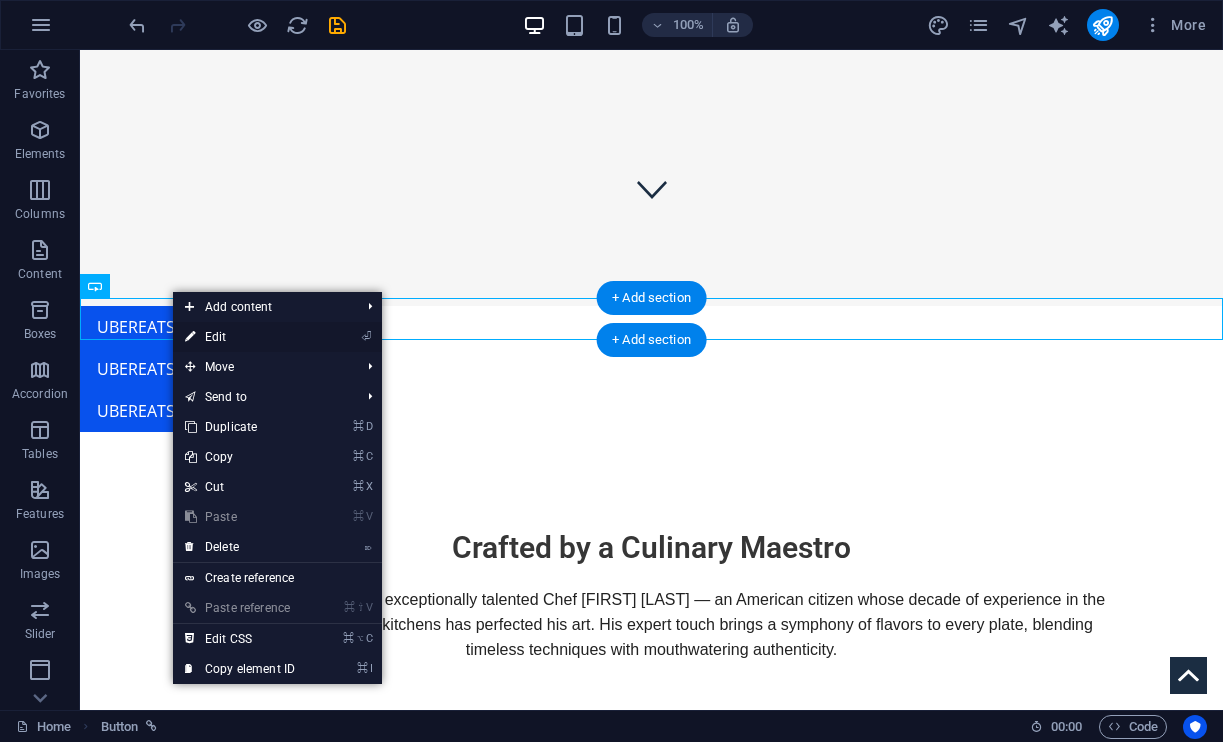 click on "⏎  Edit" at bounding box center (240, 337) 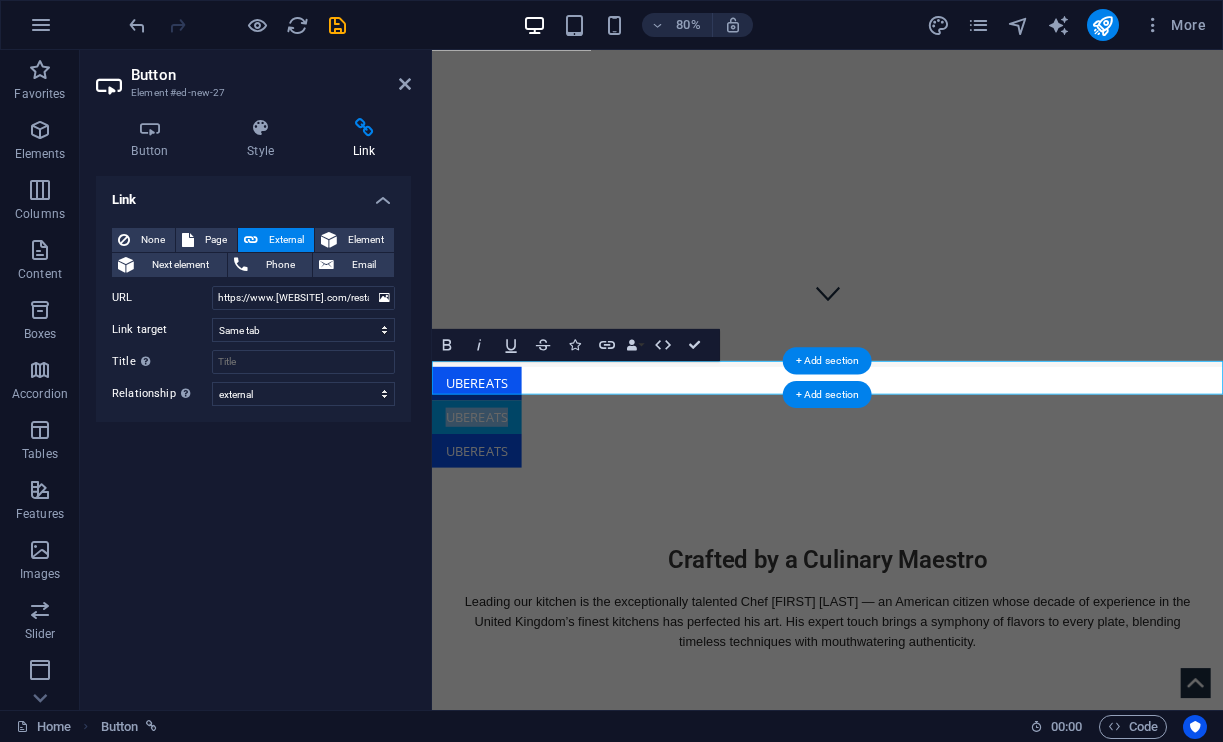 click on "UberEats" at bounding box center [488, 509] 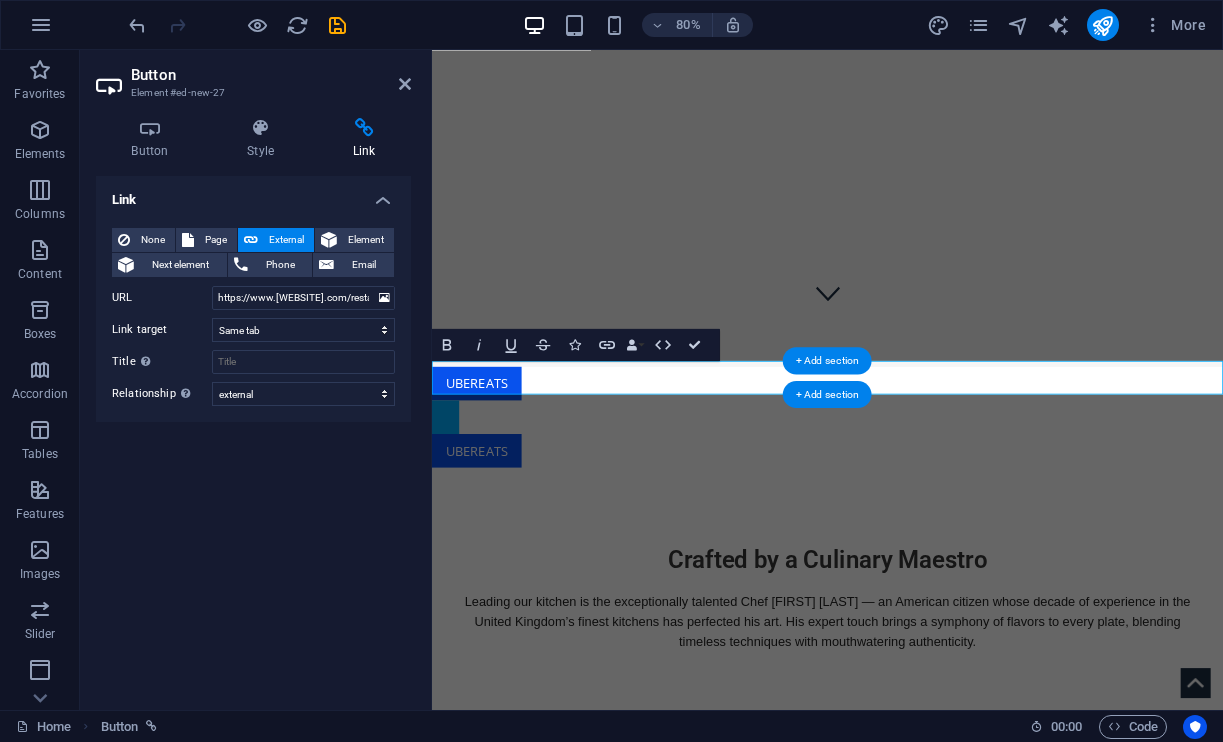 type 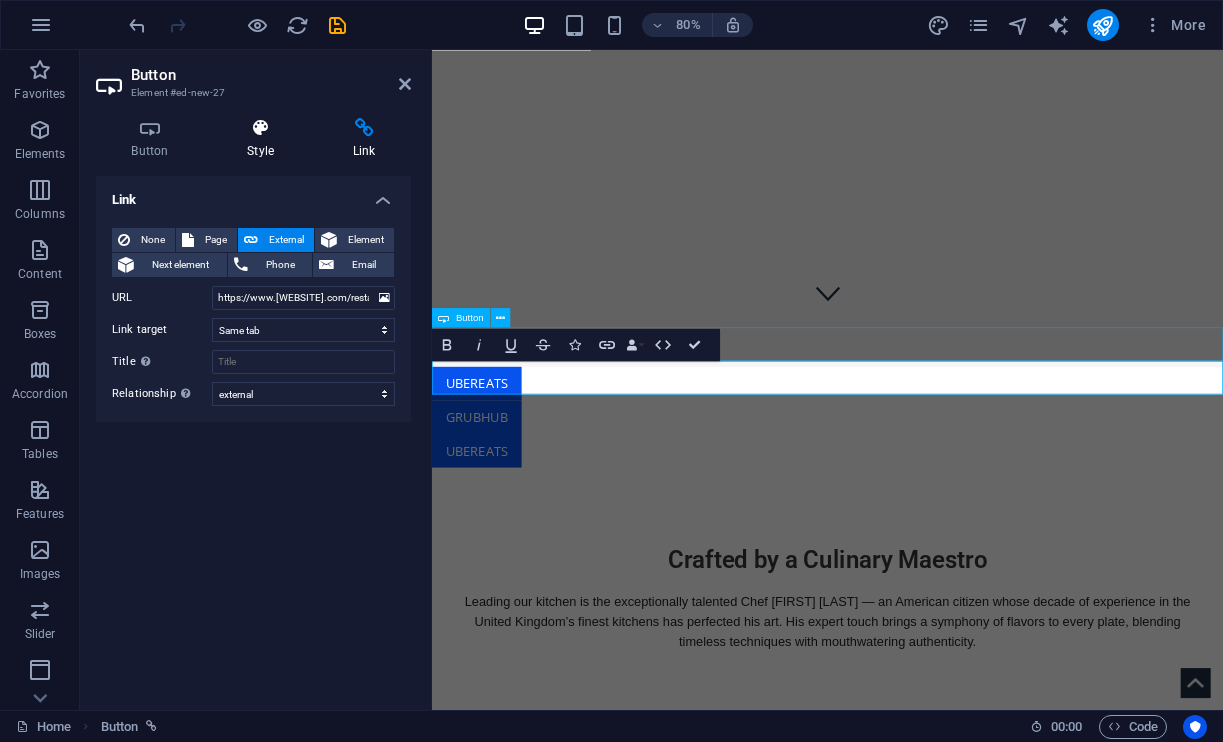 click on "Style" at bounding box center (265, 139) 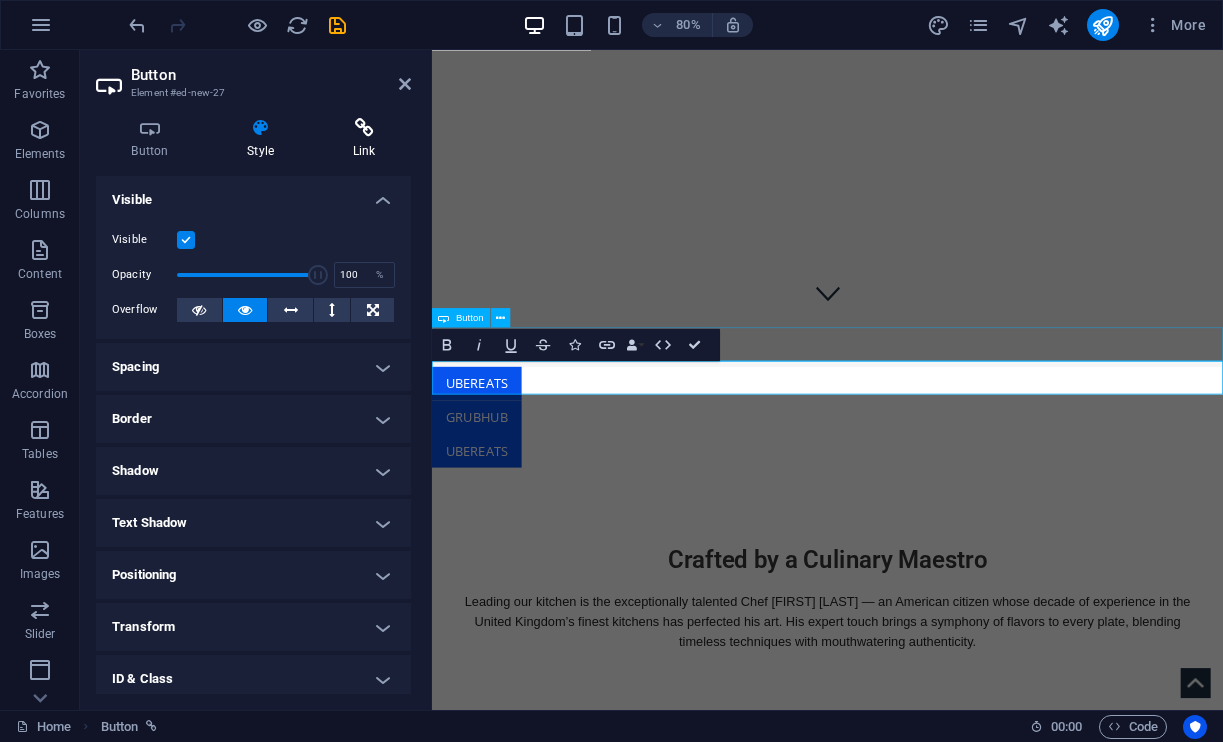 scroll, scrollTop: 0, scrollLeft: 0, axis: both 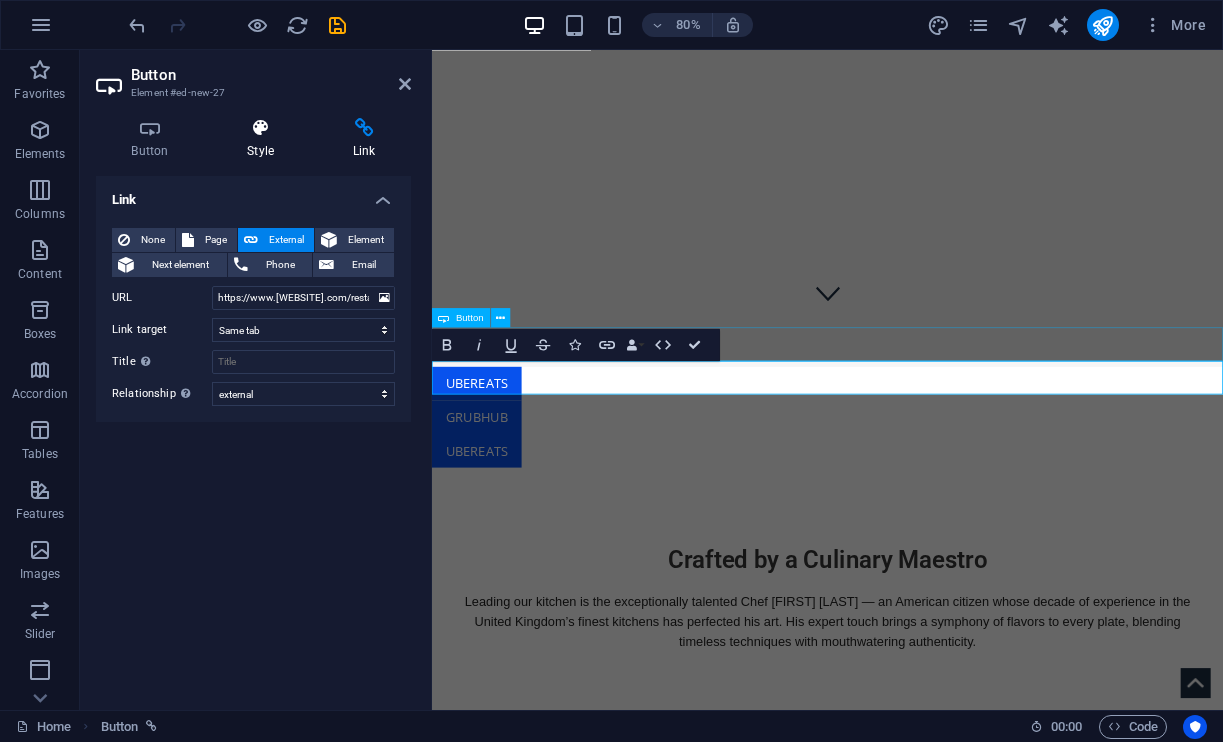 click on "Style" at bounding box center (265, 139) 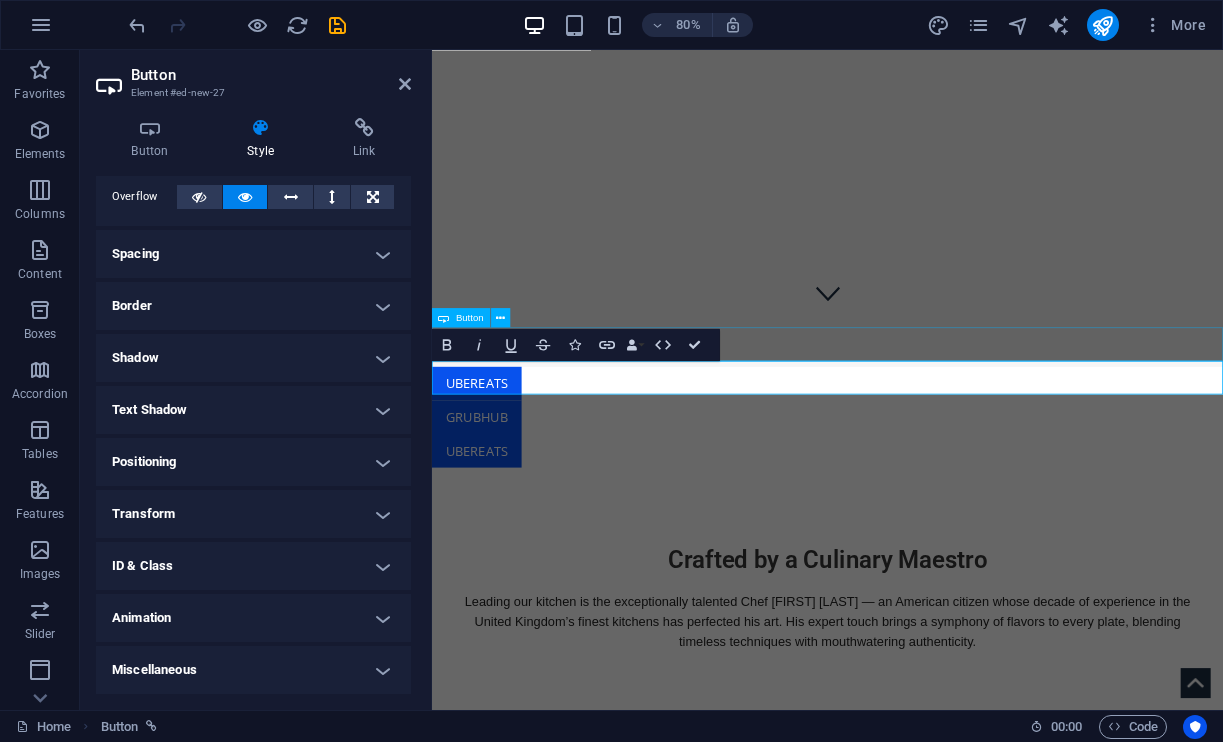 scroll, scrollTop: 112, scrollLeft: 0, axis: vertical 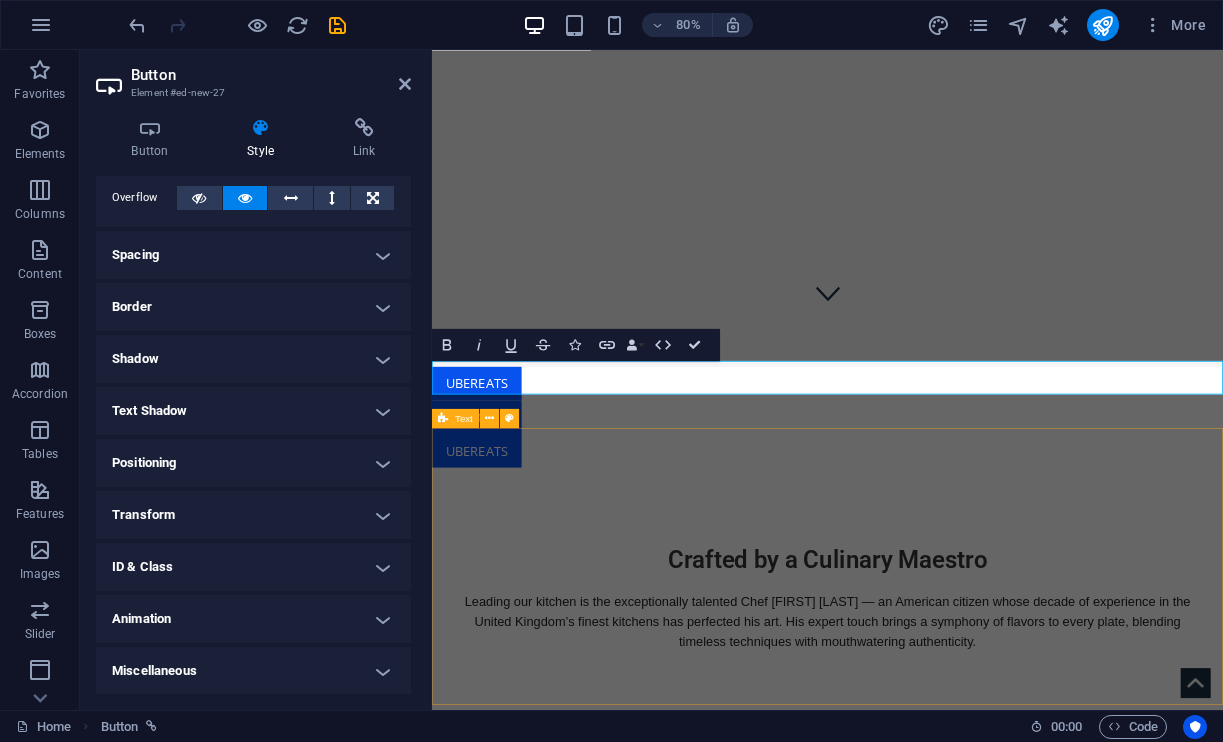 click on "Crafted by a Culinary Maestro Leading our kitchen is the exceptionally talented Chef Shahjahan Bokth — an American citizen whose decade of experience in the United Kingdom’s finest kitchens has perfected his art. His expert touch brings a symphony of flavors to every plate, blending timeless techniques with mouthwatering authenticity." at bounding box center [926, 745] 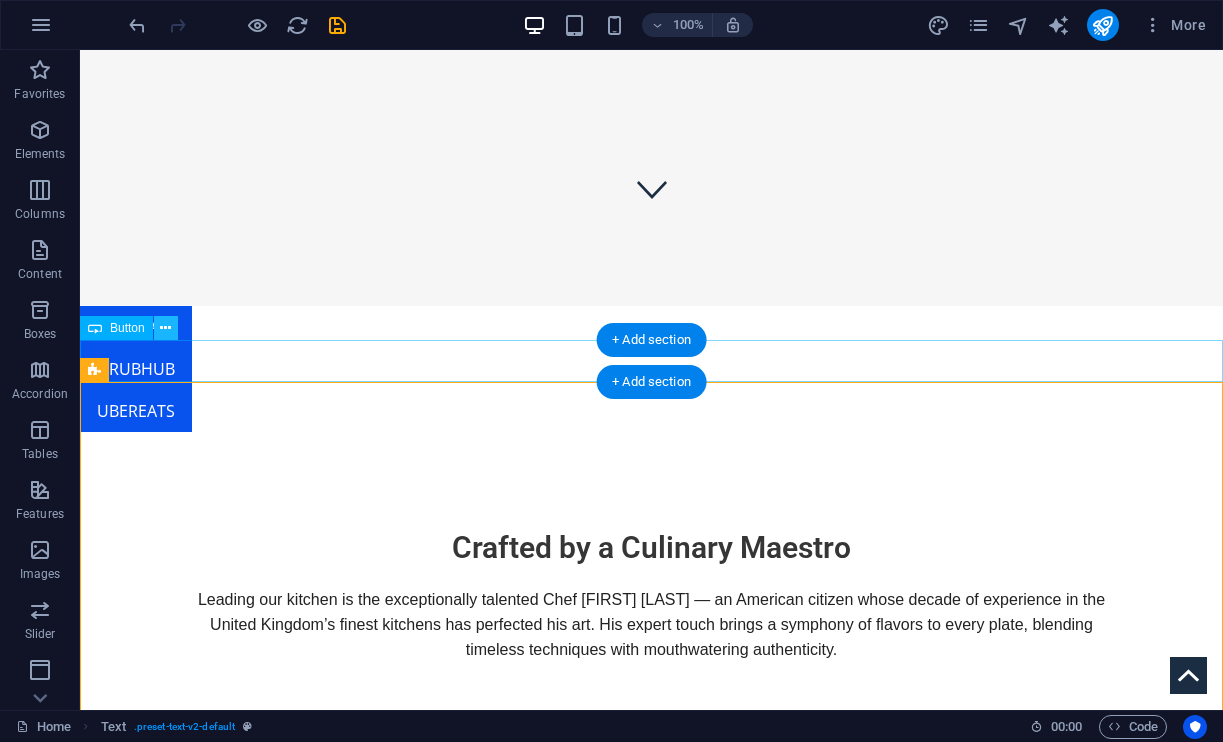 click at bounding box center (165, 328) 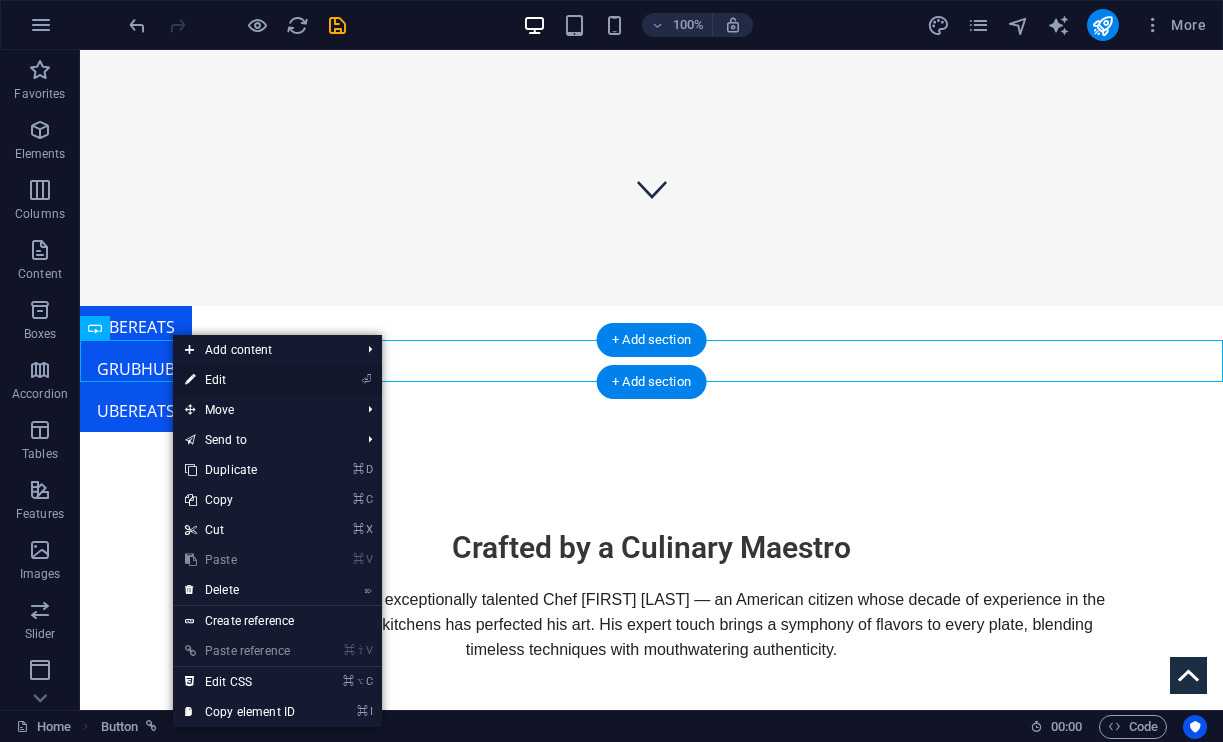 click on "⏎  Edit" at bounding box center [240, 380] 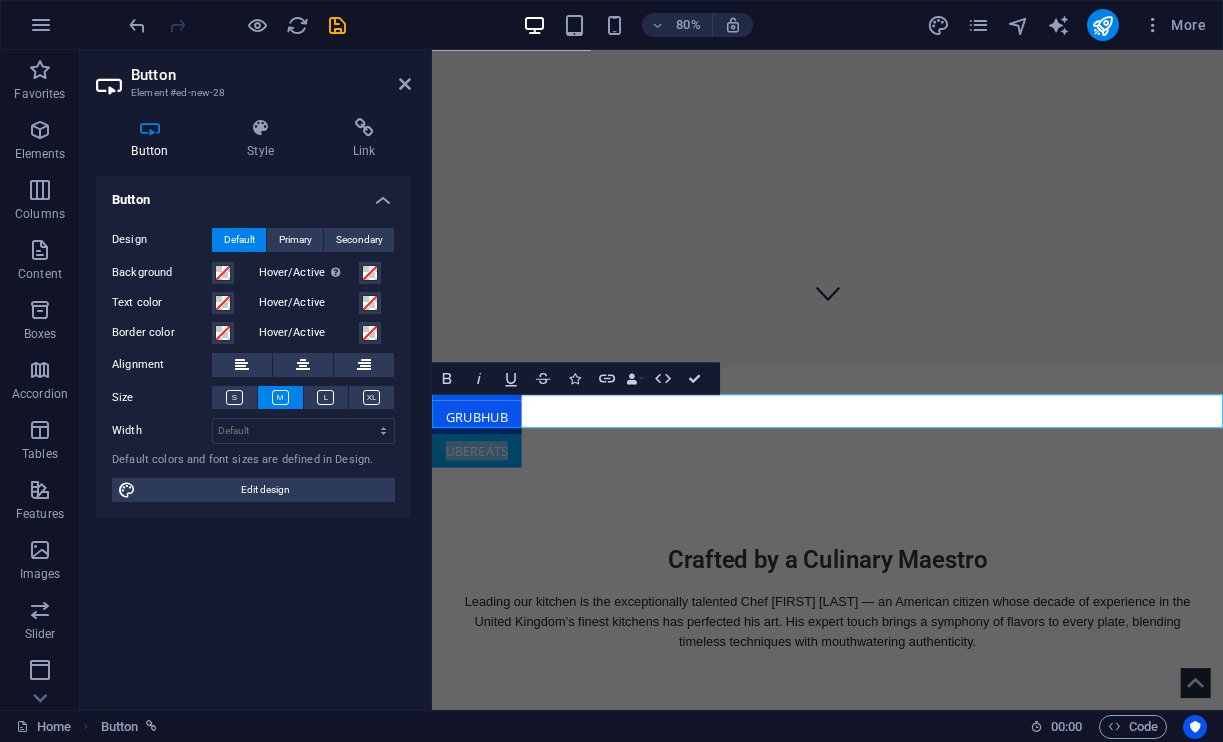click on "UberEats" at bounding box center [488, 551] 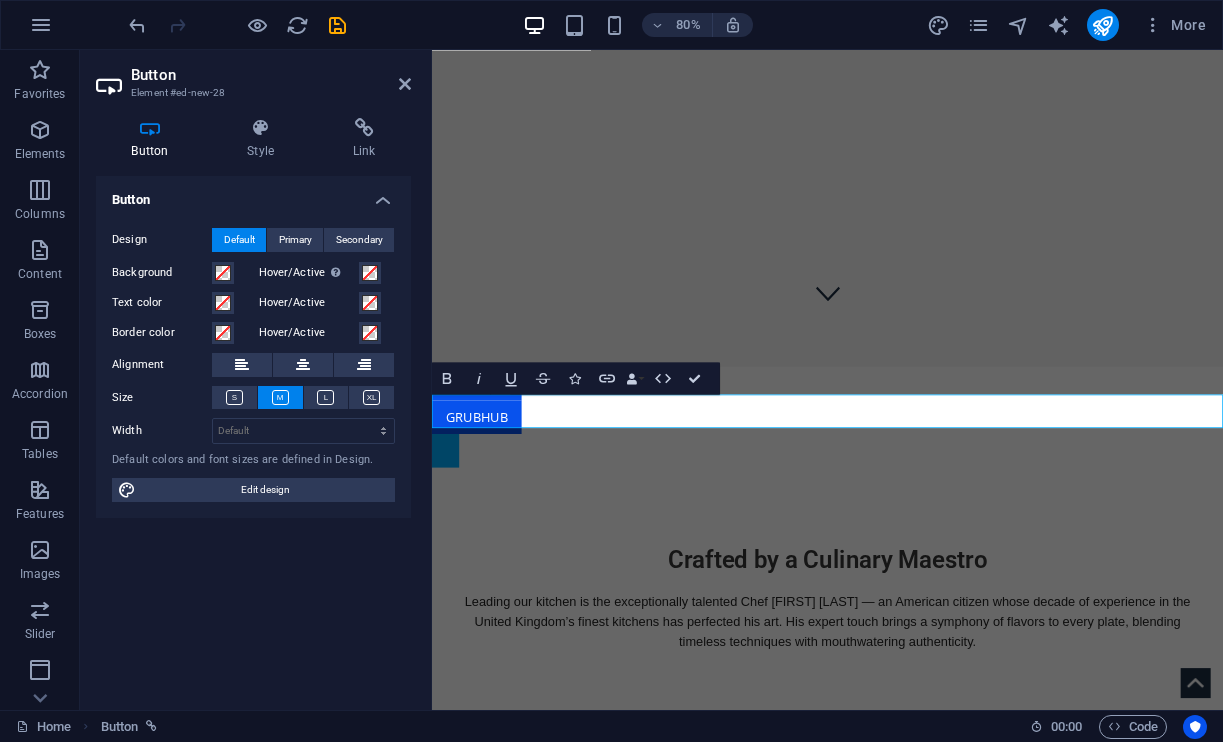 type 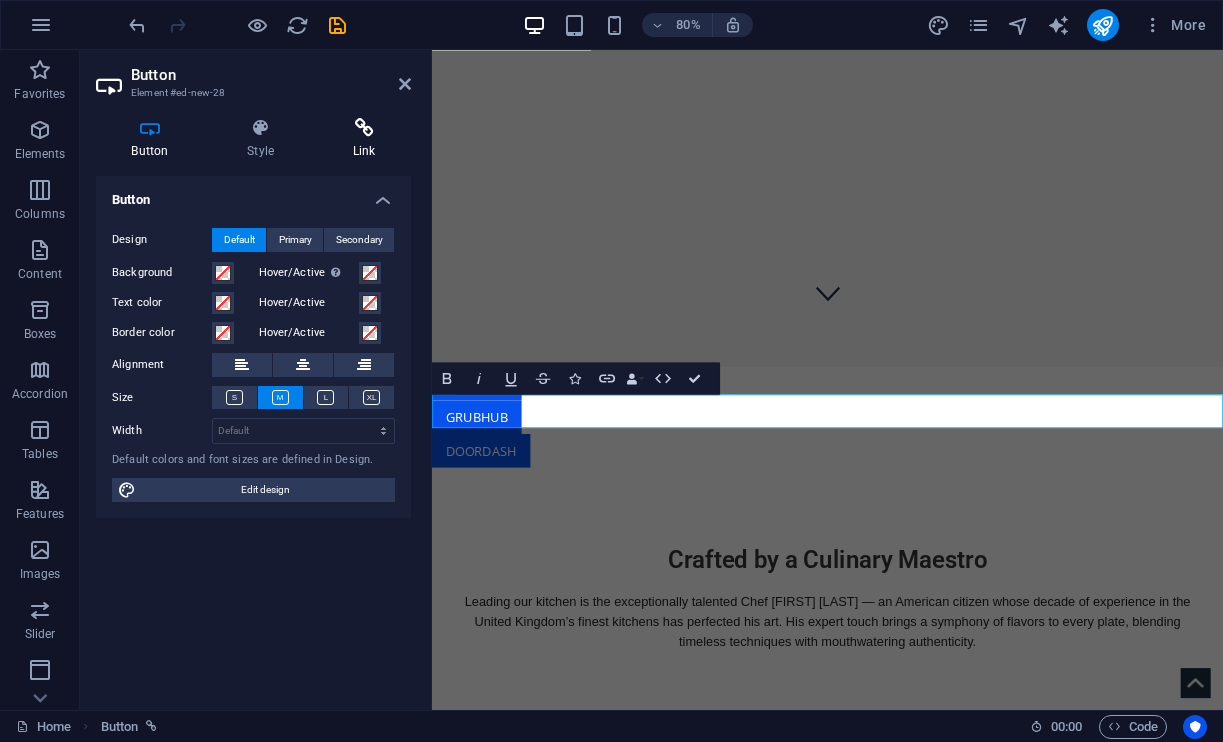 click on "Link" at bounding box center [364, 139] 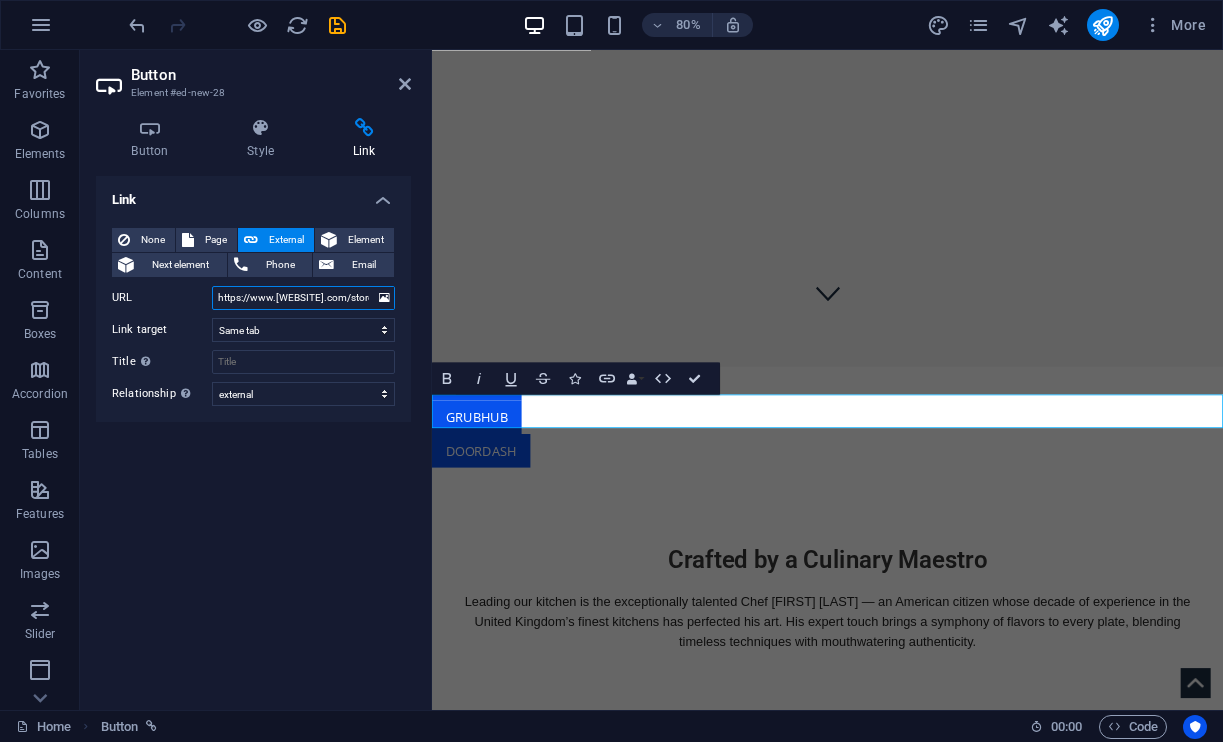 click on "https://www.ubereats.com/store/radhuni-restaurant/fniEEnYgU3iH6ZwFEd6OVw?srsltid=AfmBOorZ0mR9sdm_Z_NiCeEc3fYblYtz7jkMBkpzQ7Dx2dyMfYVSE6Di" at bounding box center (303, 298) 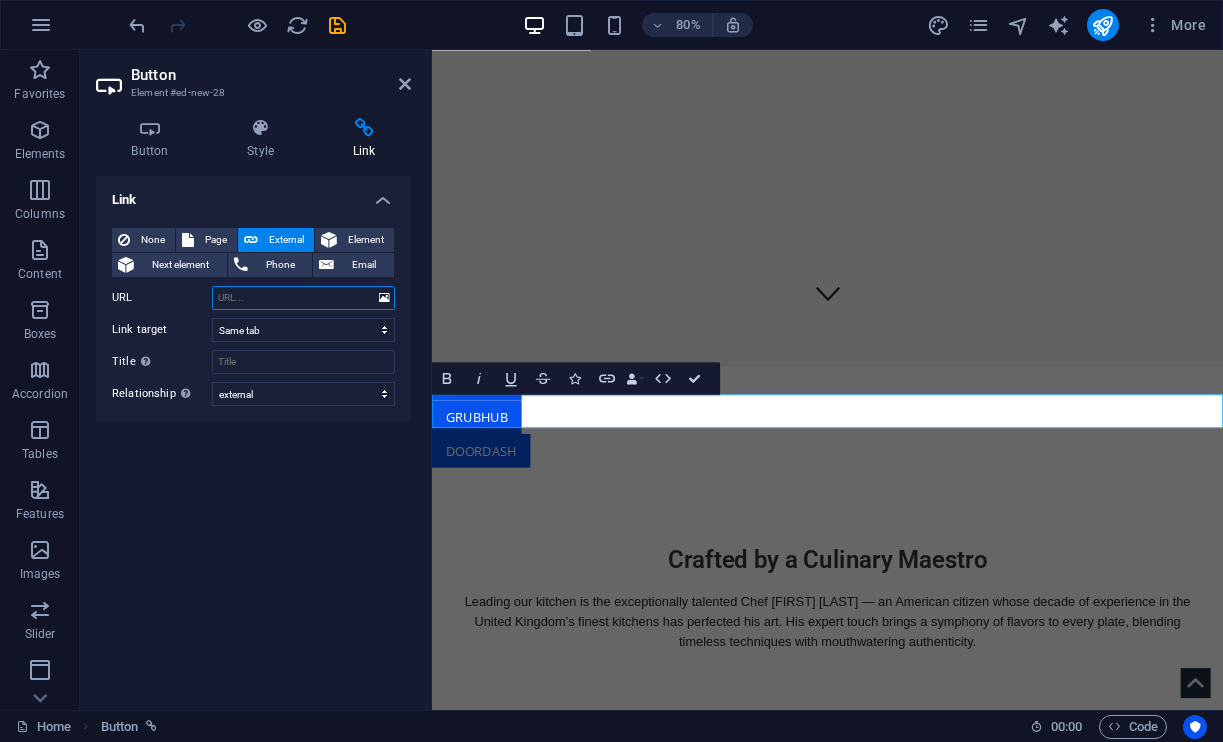 paste on "https://www.doordash.com/store/radhuni-restaurant-detroit-29487560/?srsltid=AfmBOoohpkNlnfakGDnqU9GVqEspAftajJyU6l9jDy-O2431-fErFBKX" 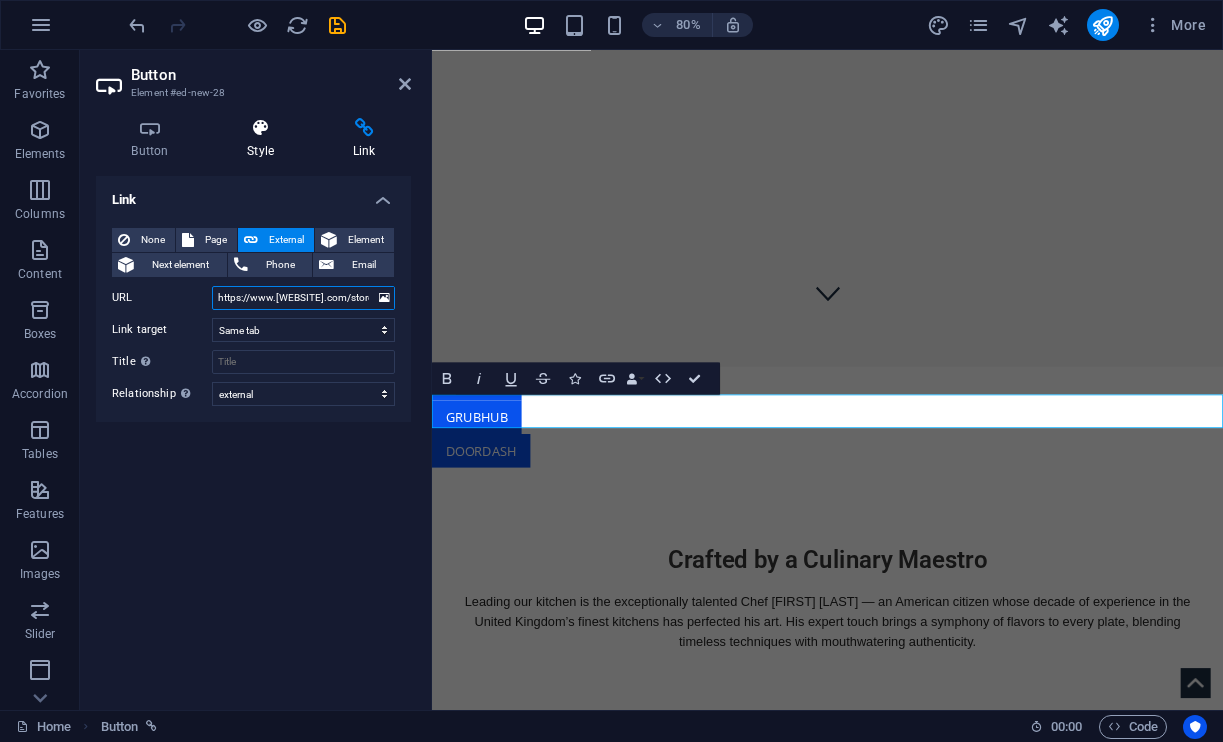 type on "https://www.doordash.com/store/radhuni-restaurant-detroit-29487560/?srsltid=AfmBOoohpkNlnfakGDnqU9GVqEspAftajJyU6l9jDy-O2431-fErFBKX" 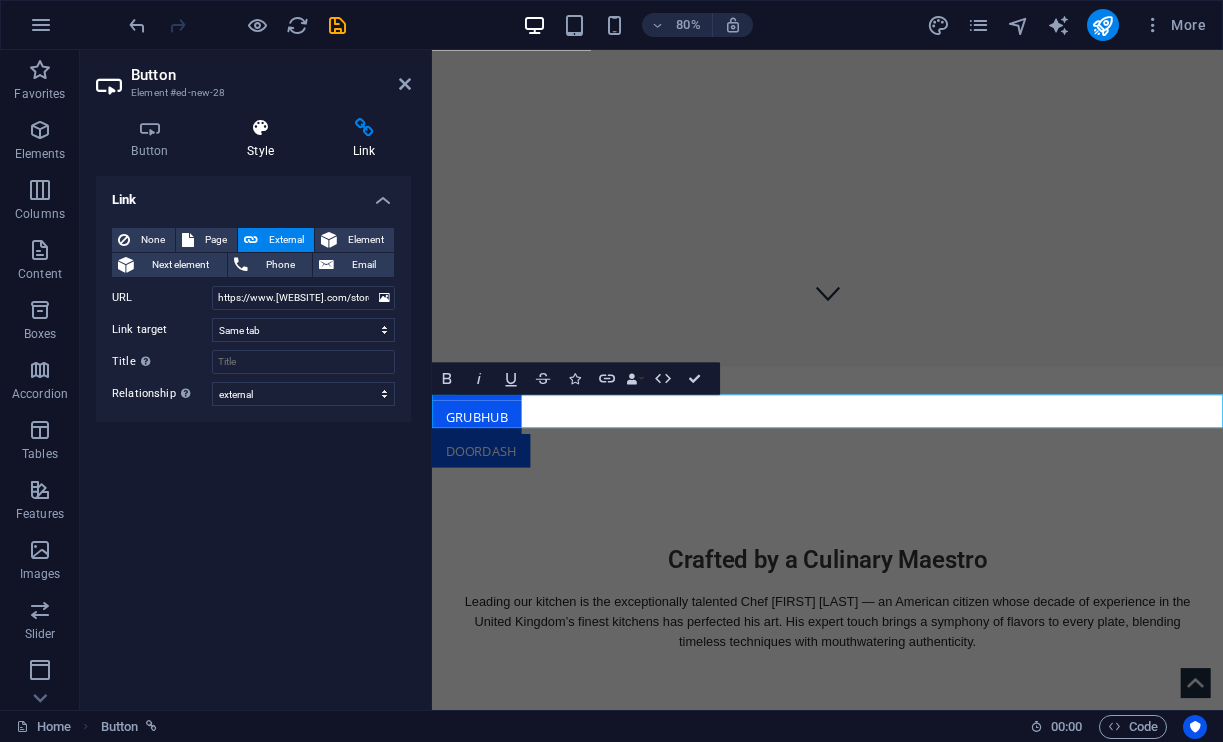 click on "Style" at bounding box center (265, 139) 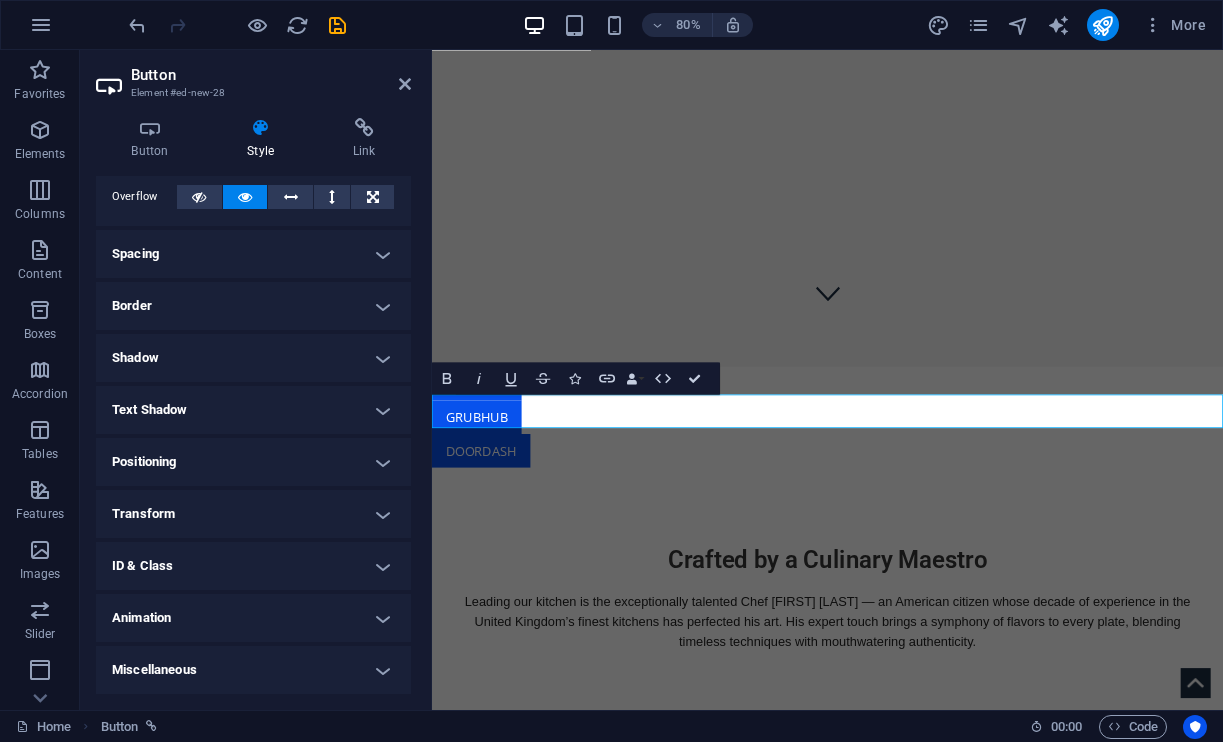 scroll, scrollTop: 112, scrollLeft: 0, axis: vertical 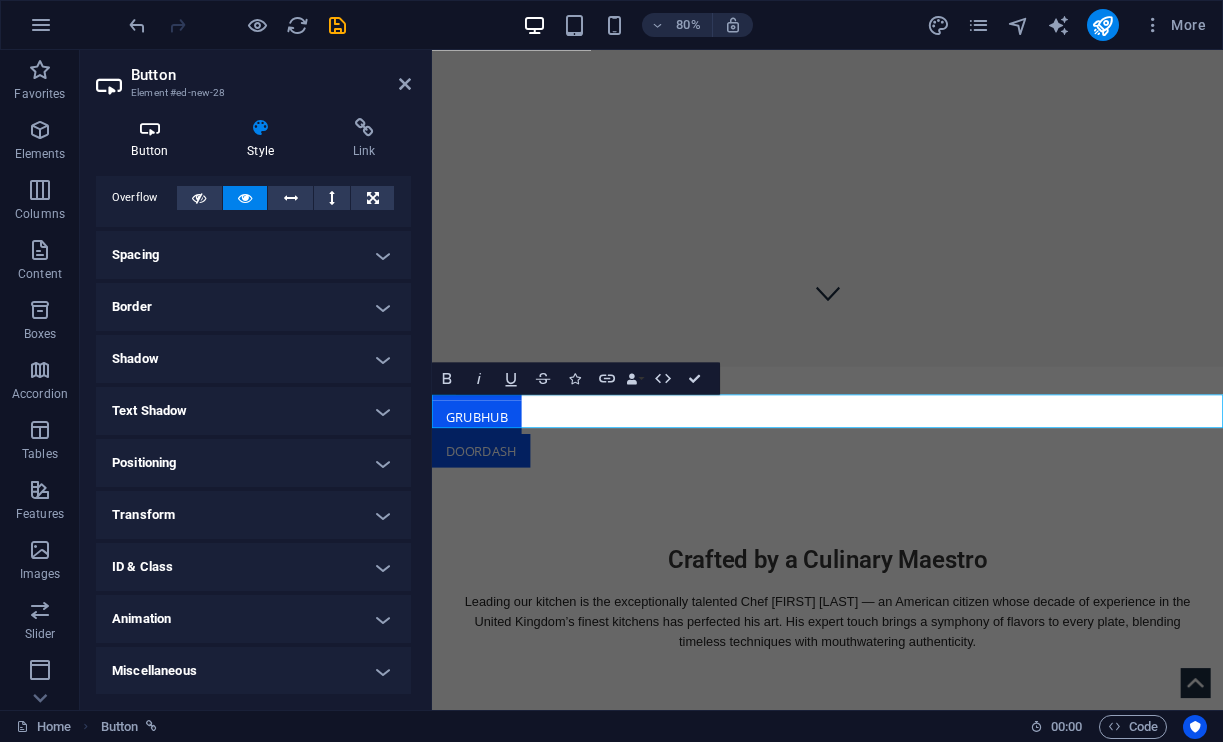 click on "Button" at bounding box center [154, 139] 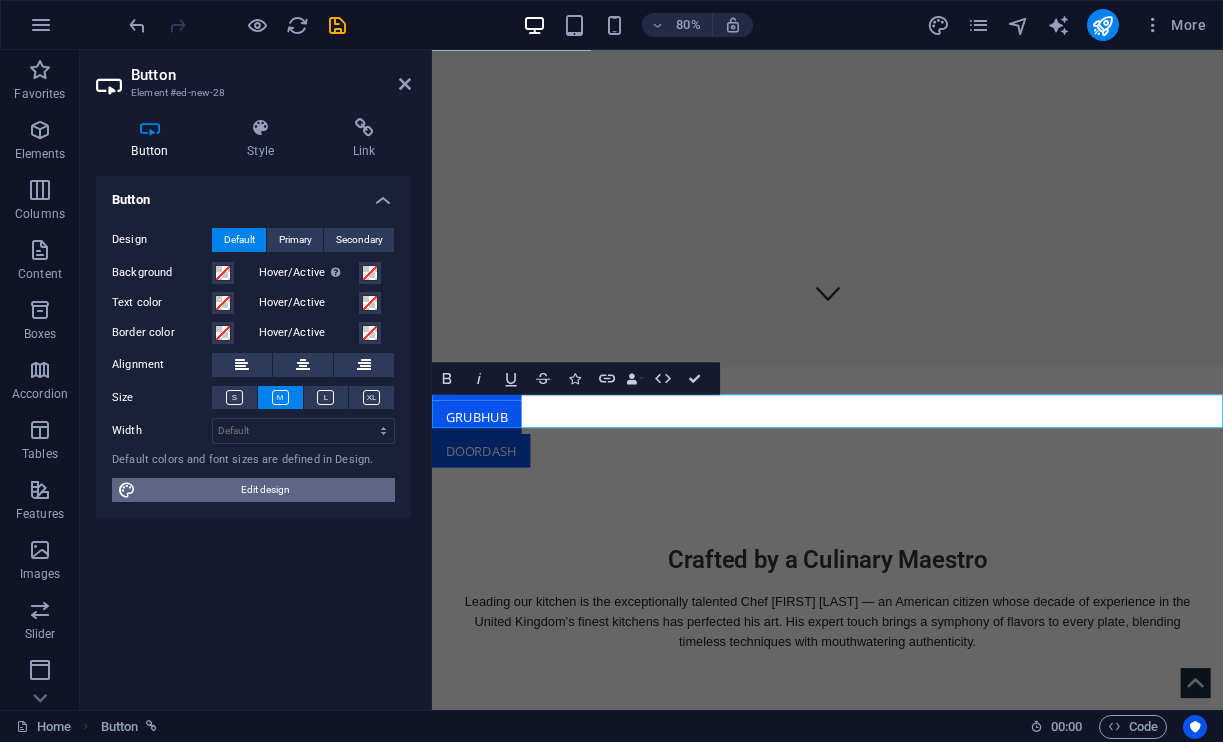 click on "Edit design" at bounding box center (265, 490) 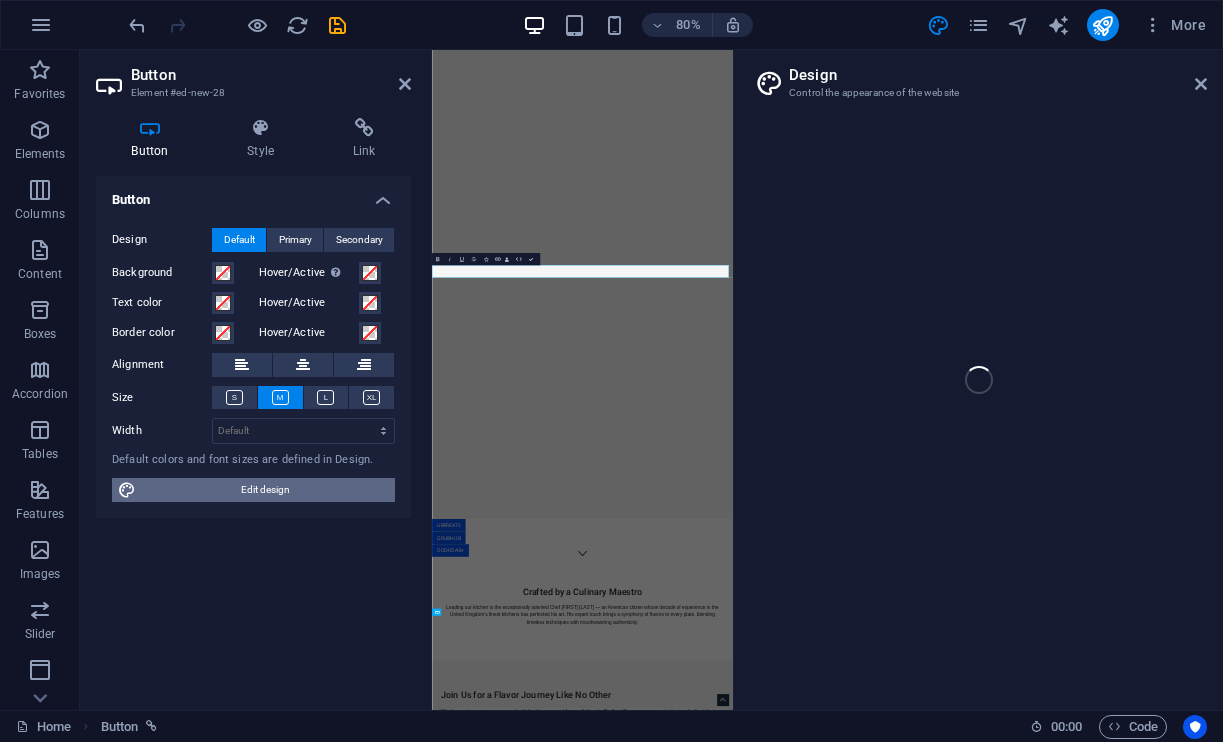 select on "ease-in-out" 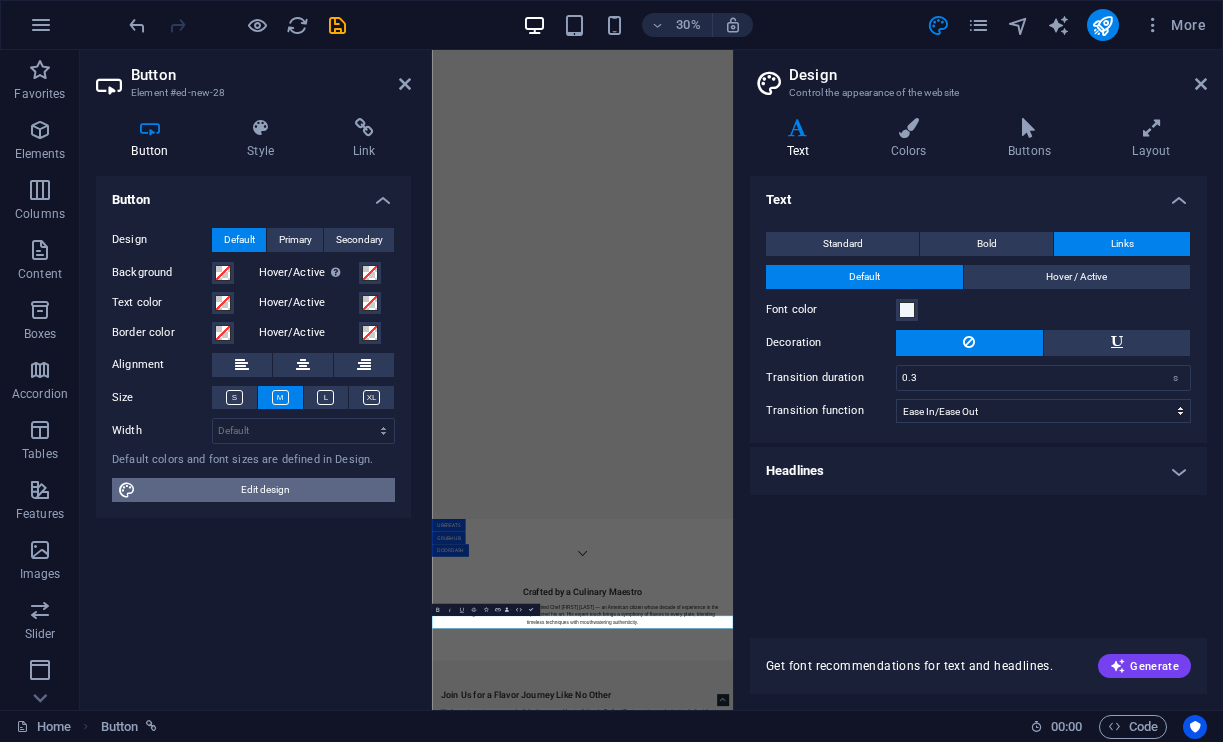scroll, scrollTop: 208, scrollLeft: 0, axis: vertical 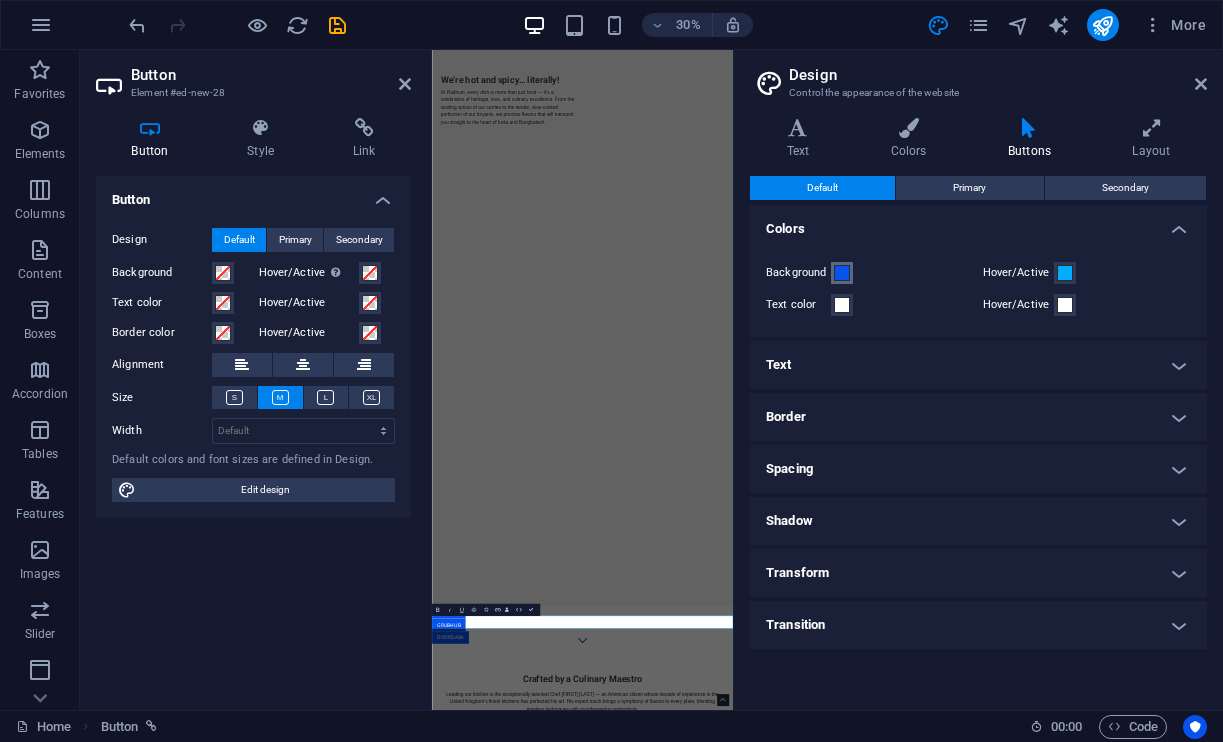 click at bounding box center [842, 273] 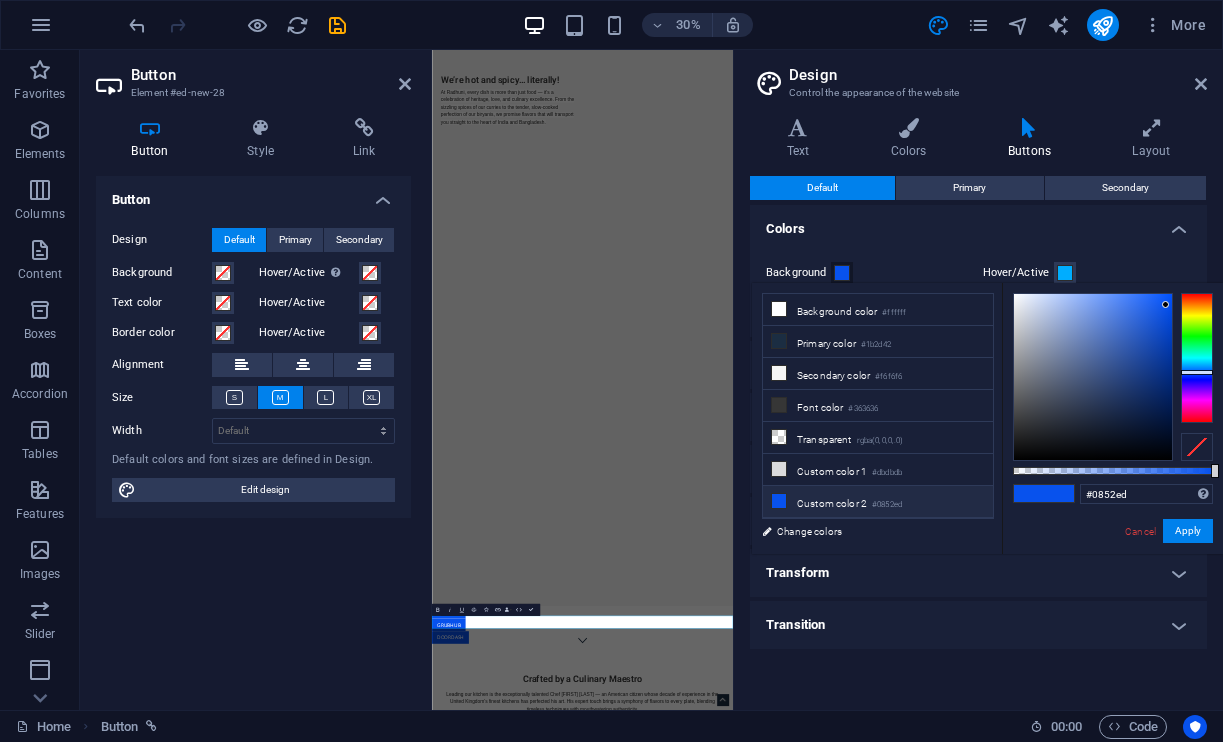 type on "#ed7308" 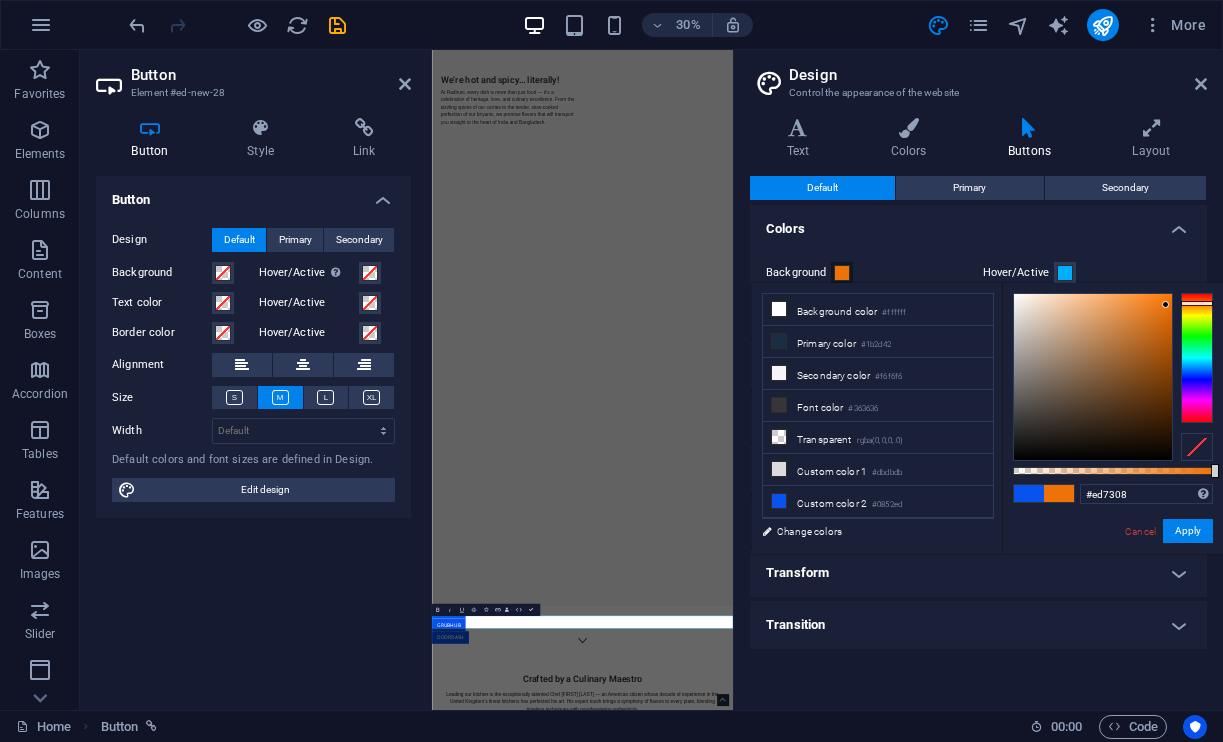 click at bounding box center [1197, 358] 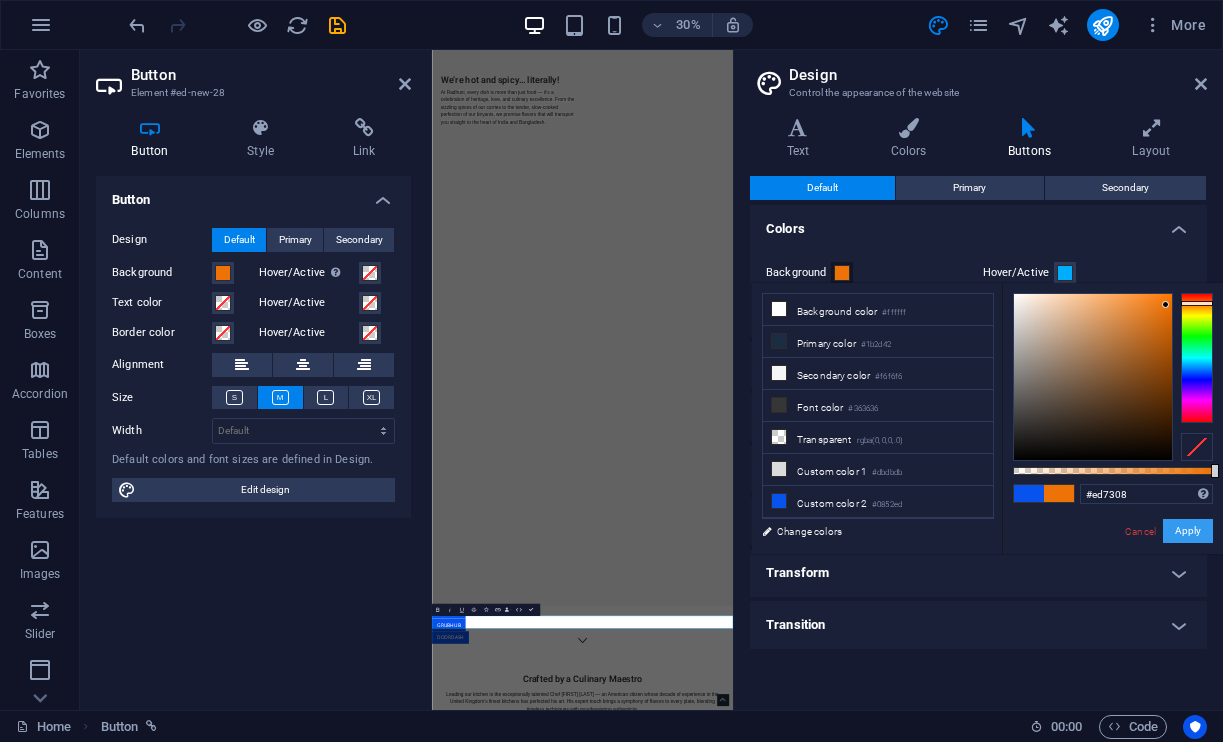 click on "Apply" at bounding box center (1188, 531) 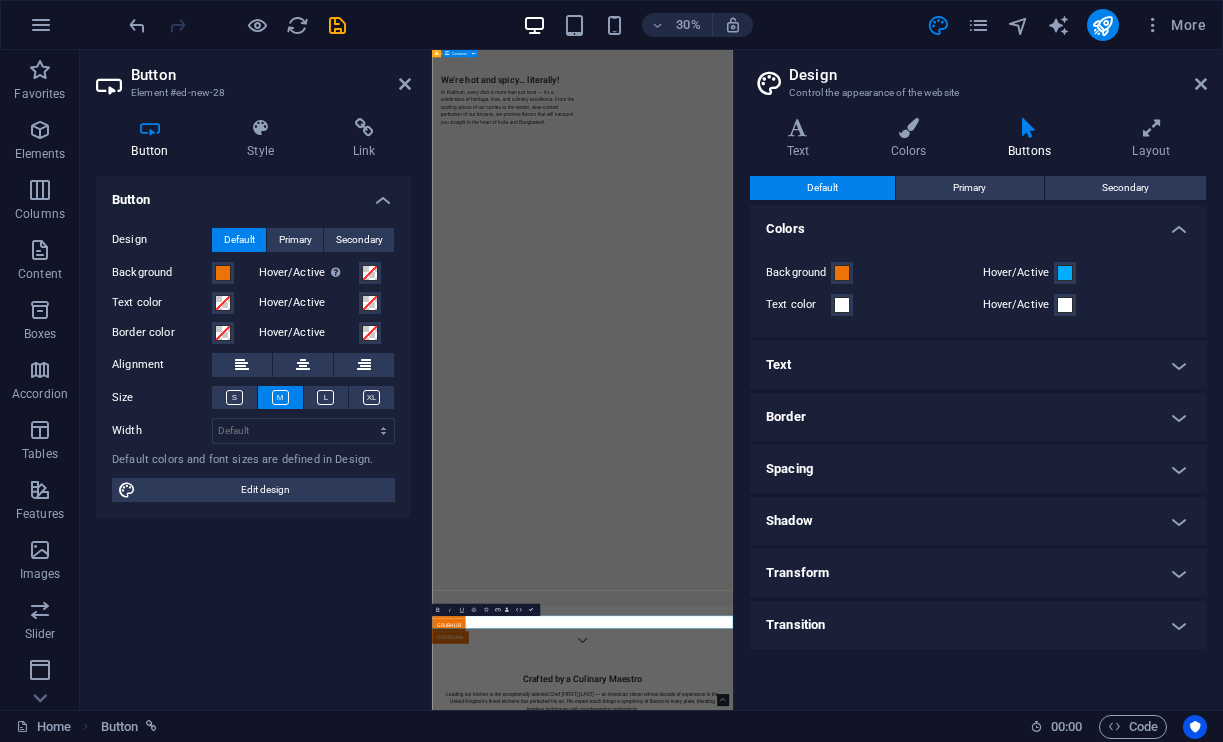 click on "We’re hot and spicy… literally! At Radhuni, every dish is more than just food — it’s a celebration of heritage, love, and culinary excellence. From the sizzling spices of our curries to the tender, slow-cooked perfection of our biryanis, we promise flavors that will transport you straight to the heart of India and Bangladesh." at bounding box center (933, 220) 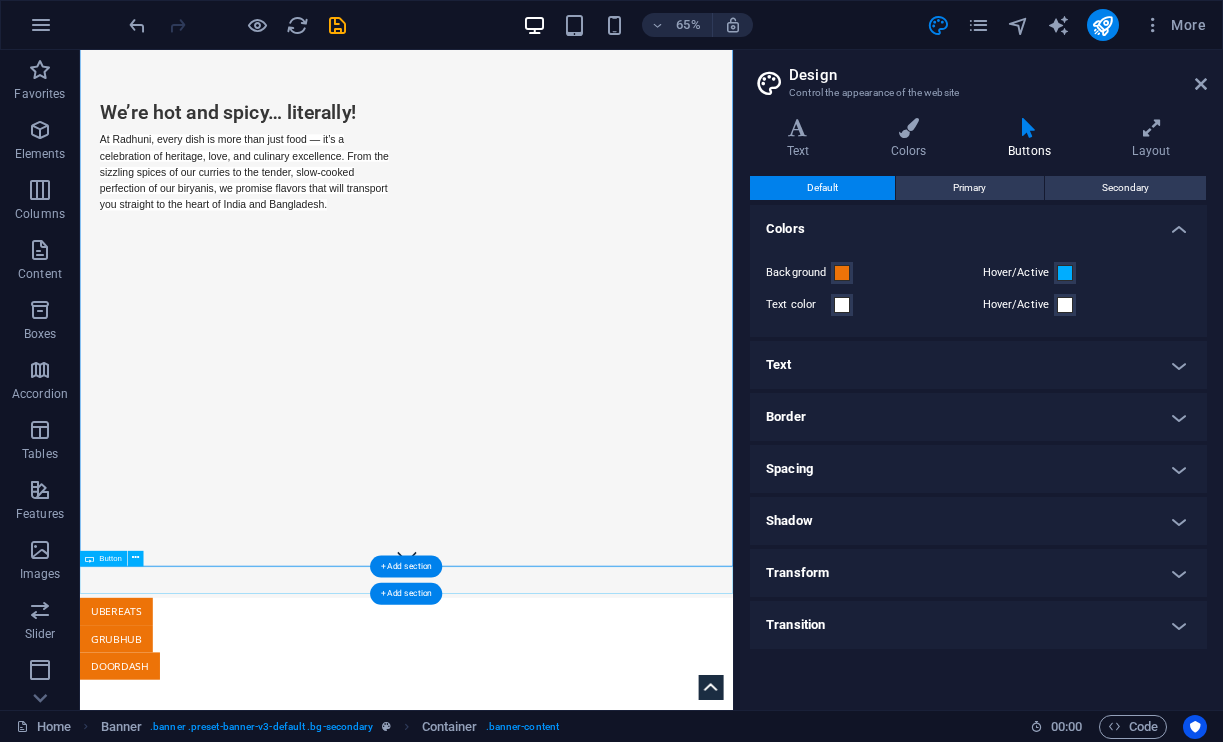 click on "UberEats" at bounding box center [582, 915] 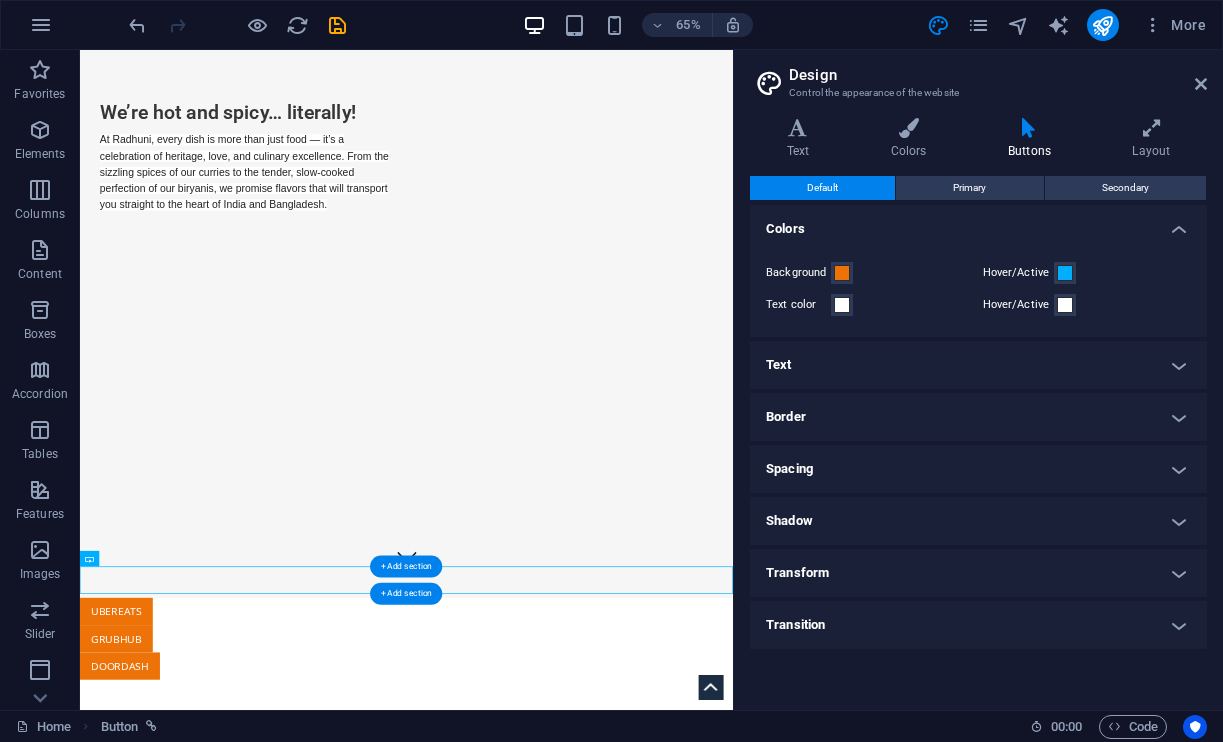 drag, startPoint x: 140, startPoint y: 873, endPoint x: 428, endPoint y: 858, distance: 288.39035 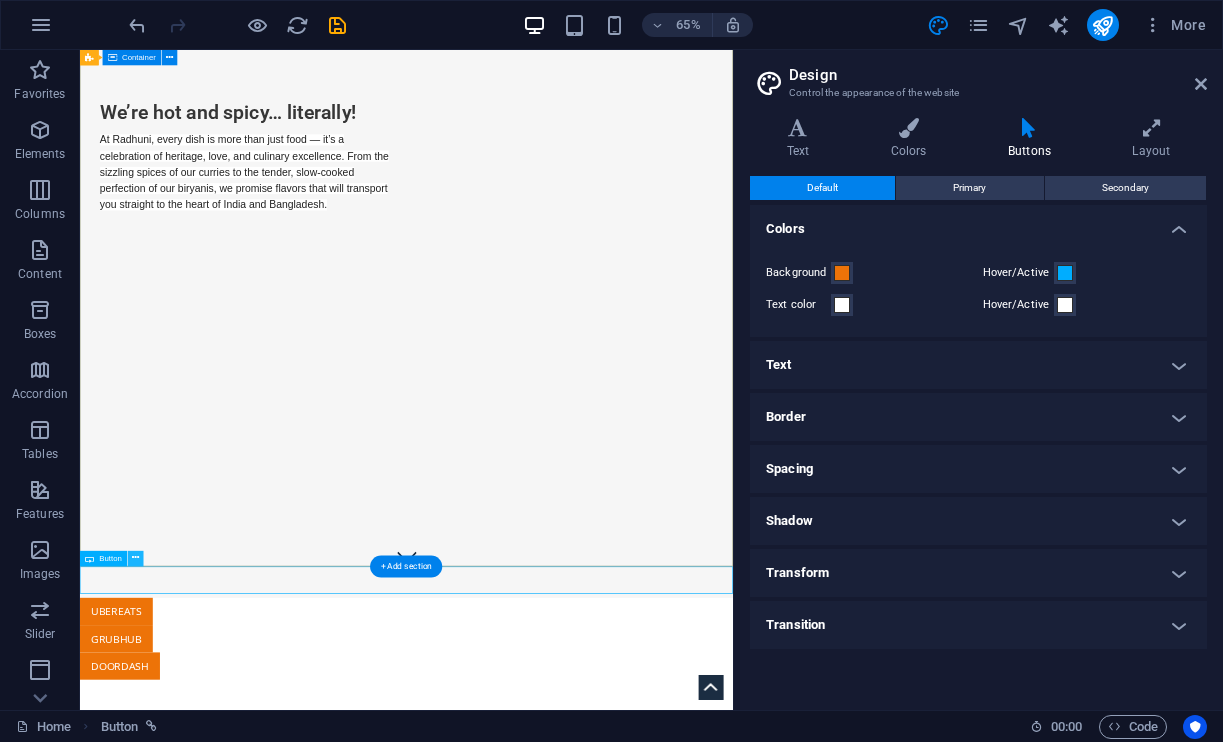 click at bounding box center [136, 559] 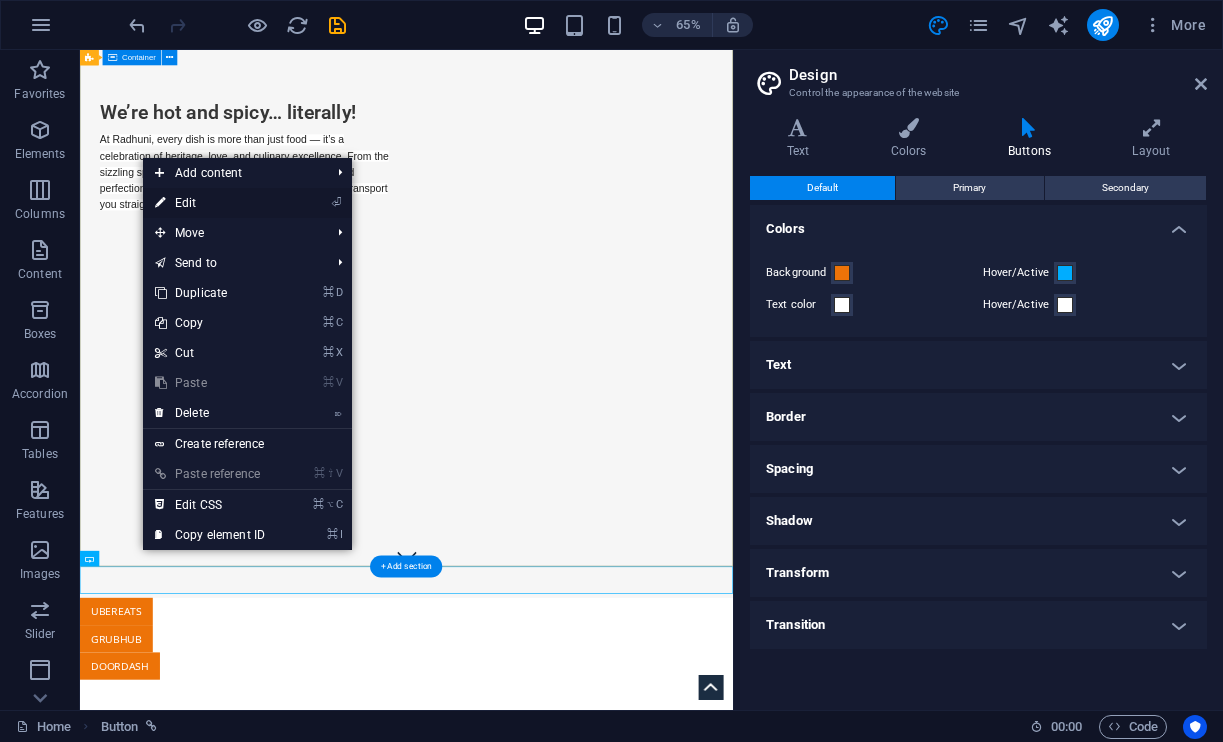 click on "⏎  Edit" at bounding box center [210, 203] 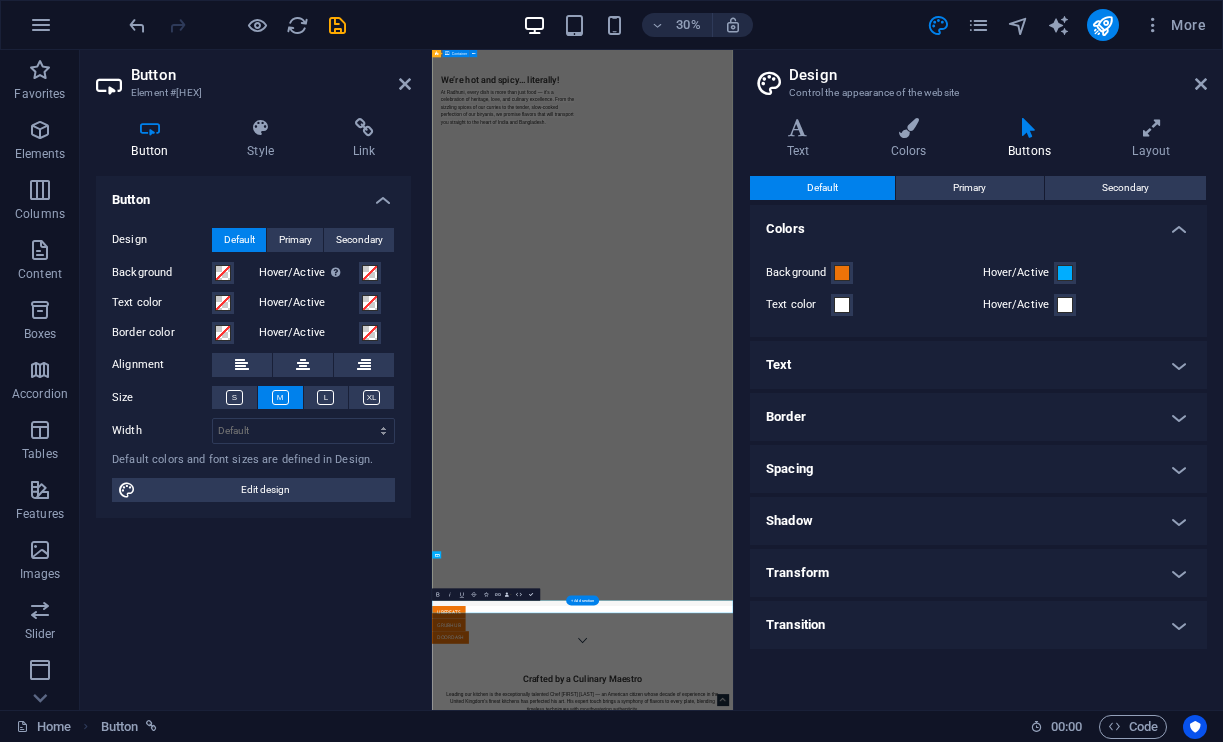 scroll, scrollTop: 175, scrollLeft: 0, axis: vertical 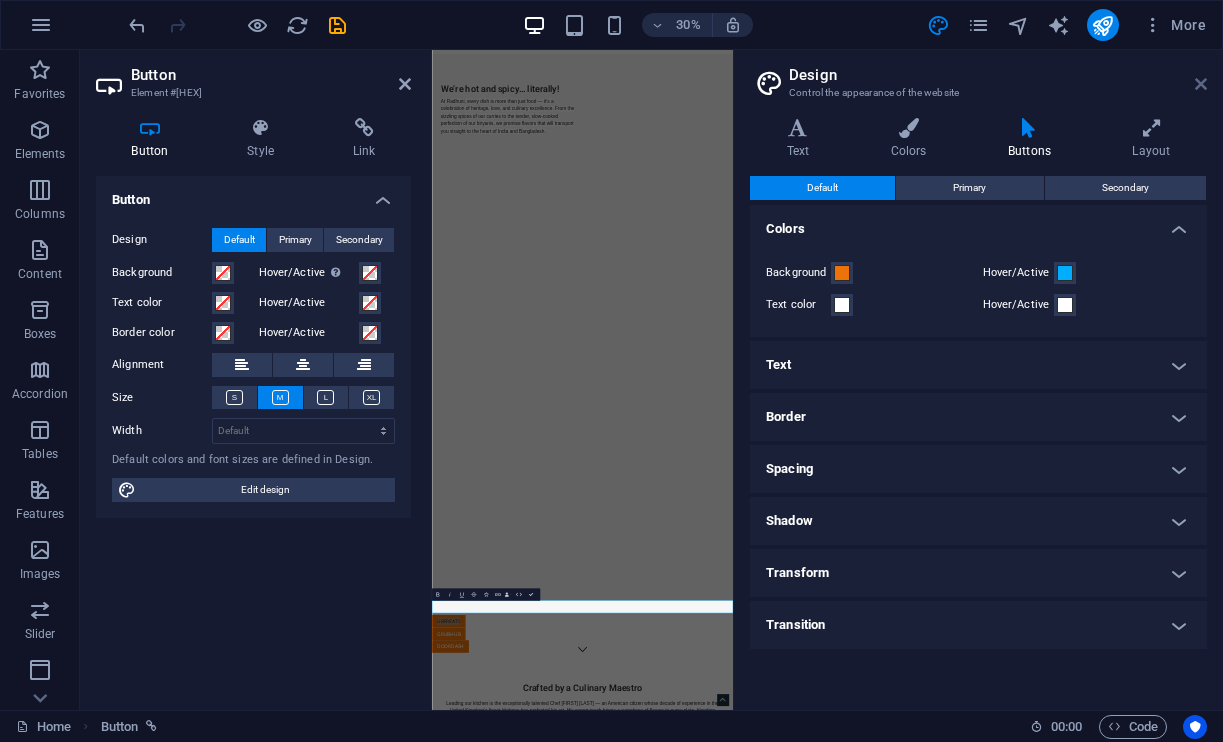 click at bounding box center [1201, 84] 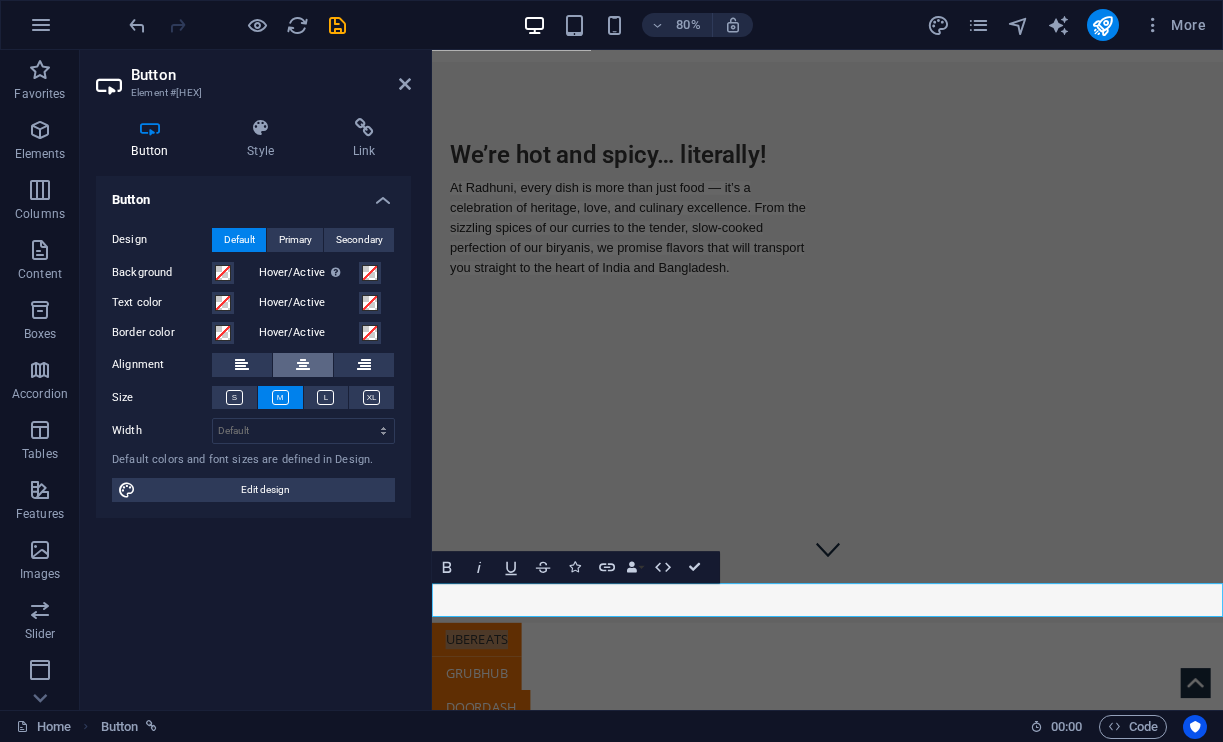 click at bounding box center [303, 365] 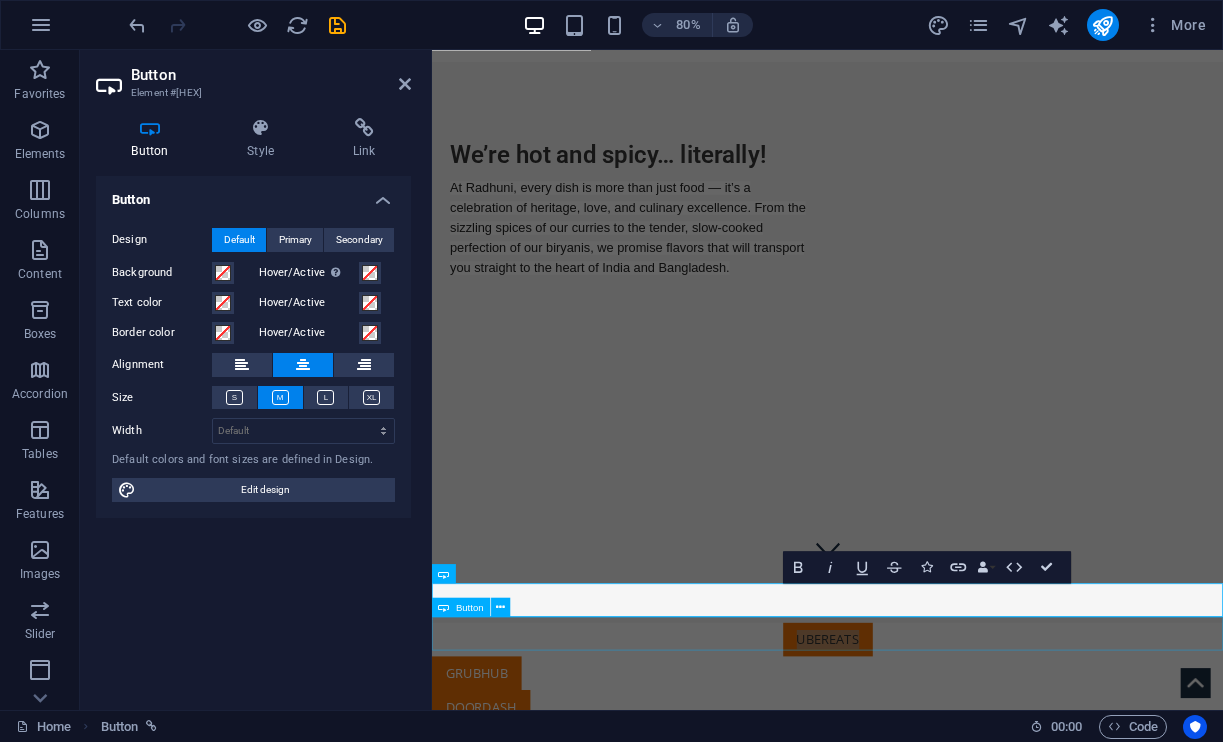 click on "GrubHub" at bounding box center [926, 829] 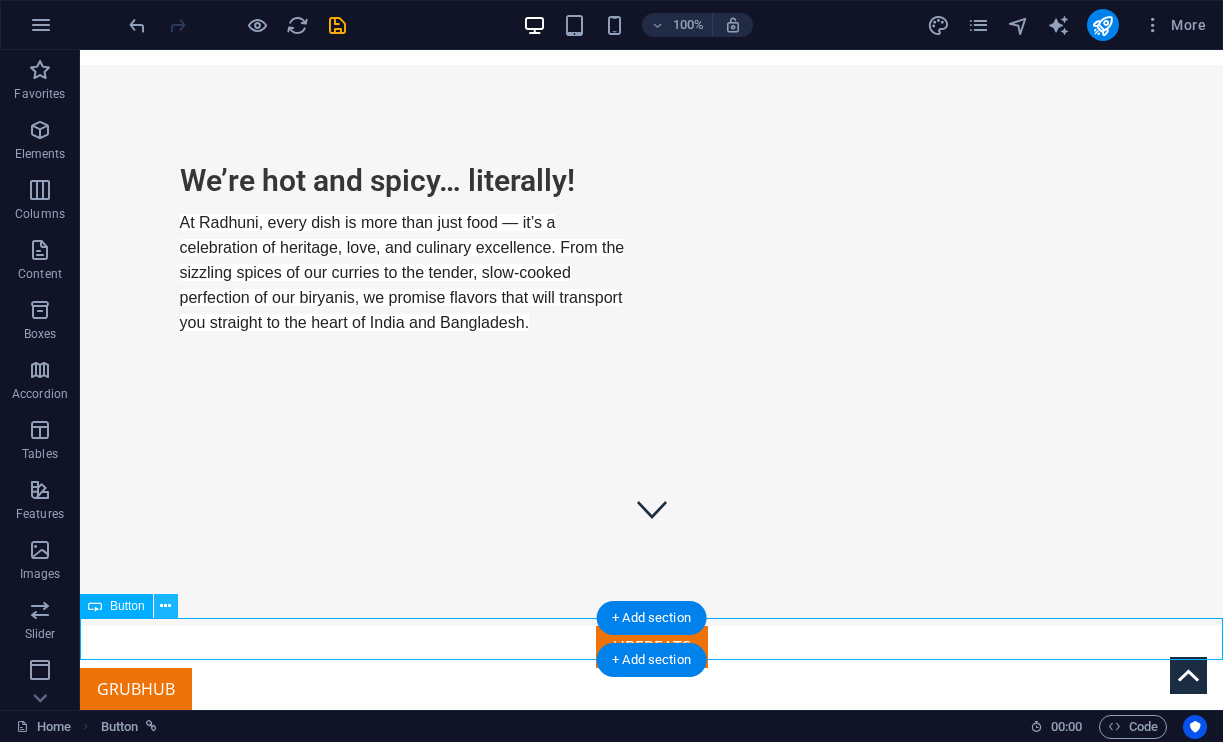 click at bounding box center (165, 606) 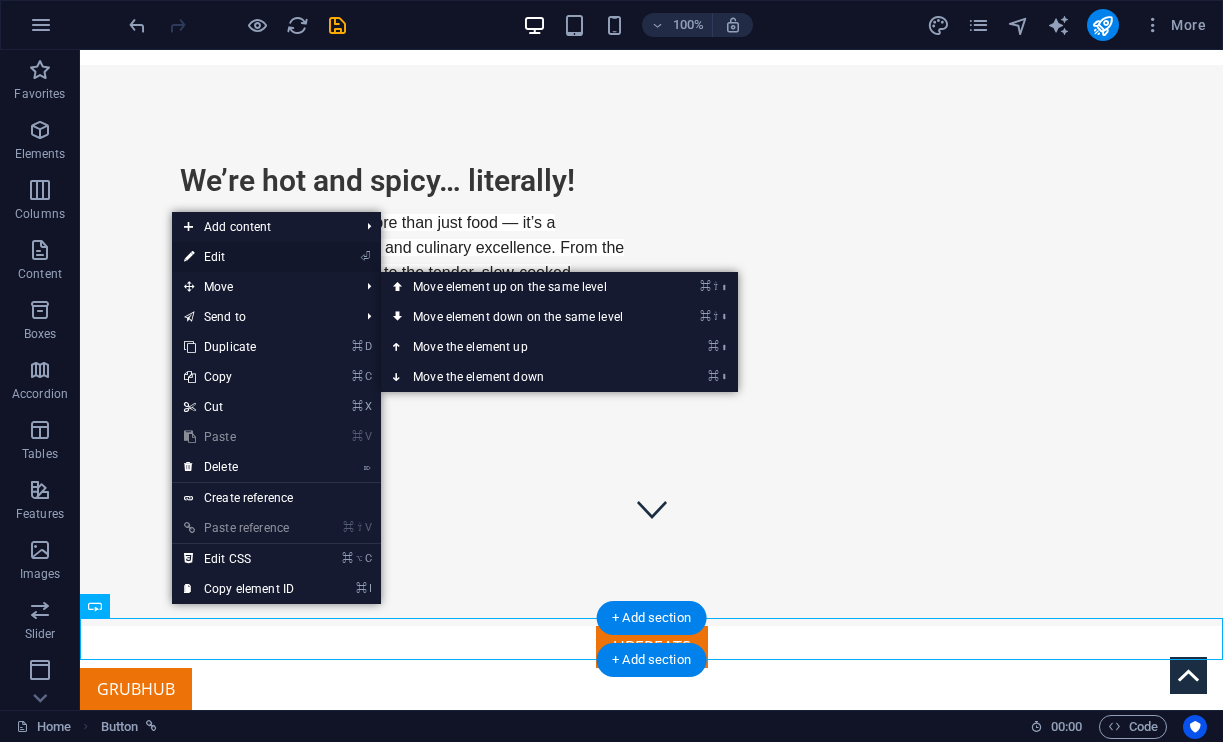 click on "⏎  Edit" at bounding box center [239, 257] 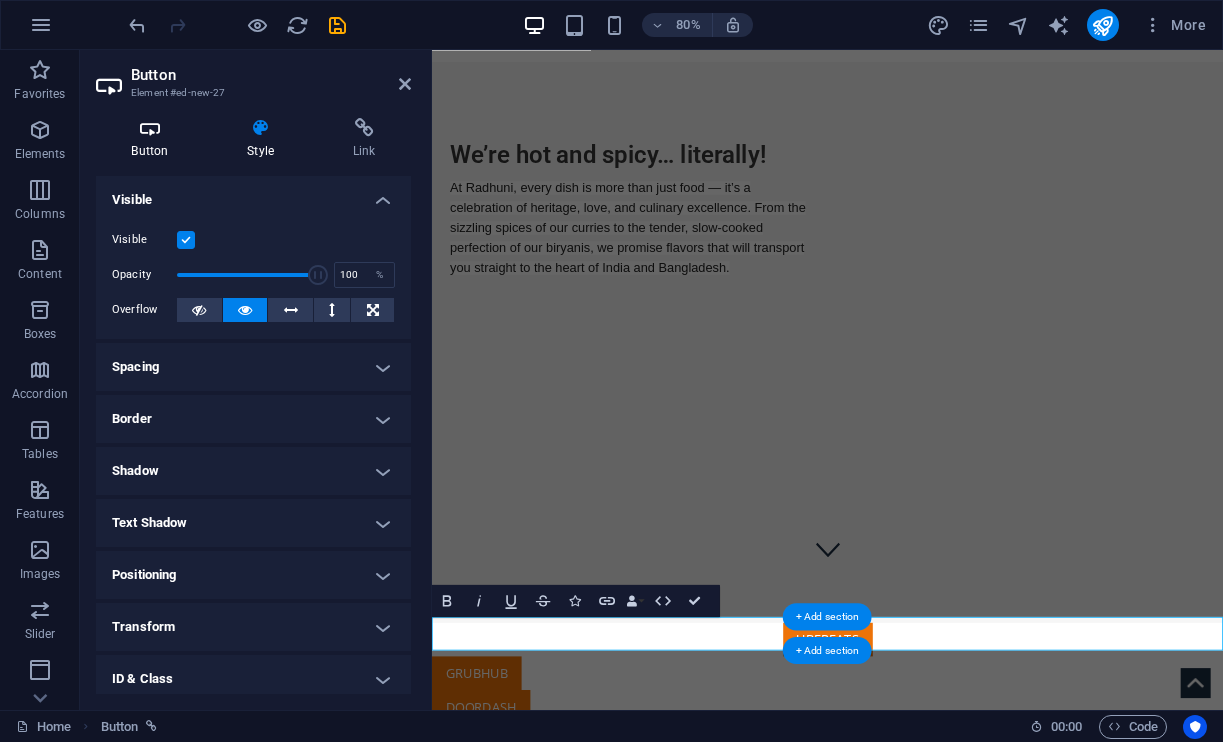 click at bounding box center [150, 128] 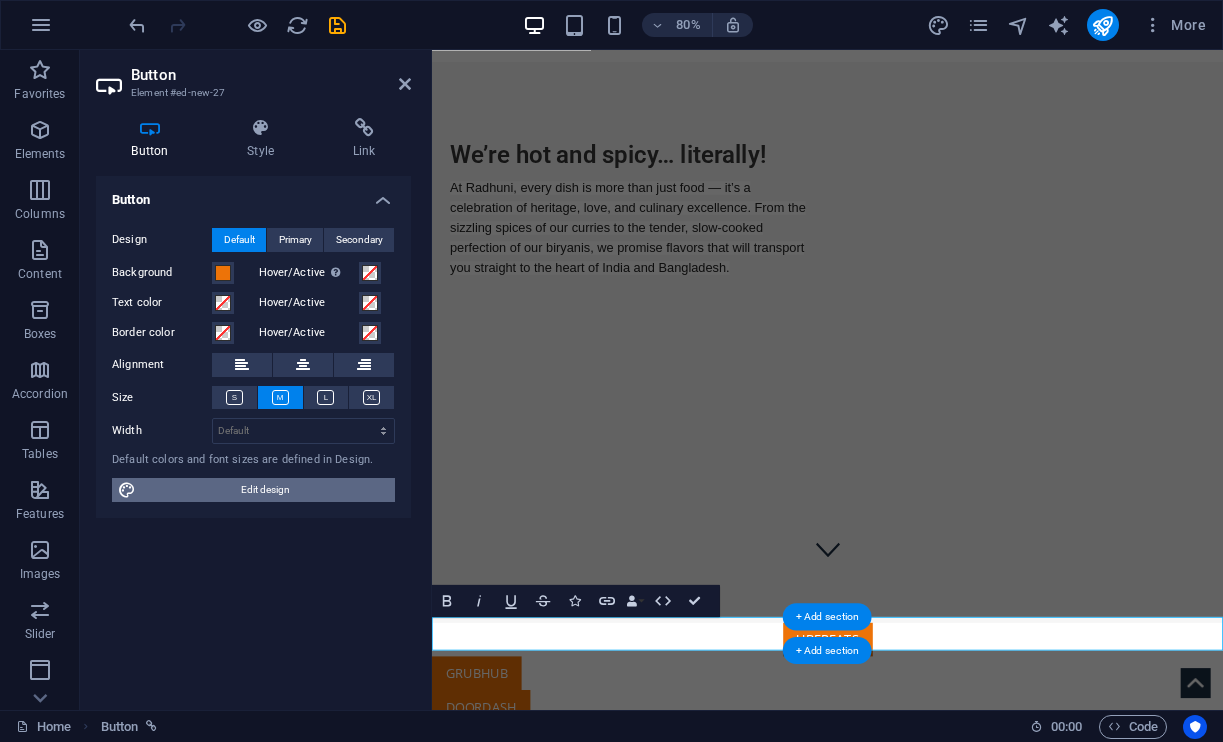 click on "Edit design" at bounding box center (265, 490) 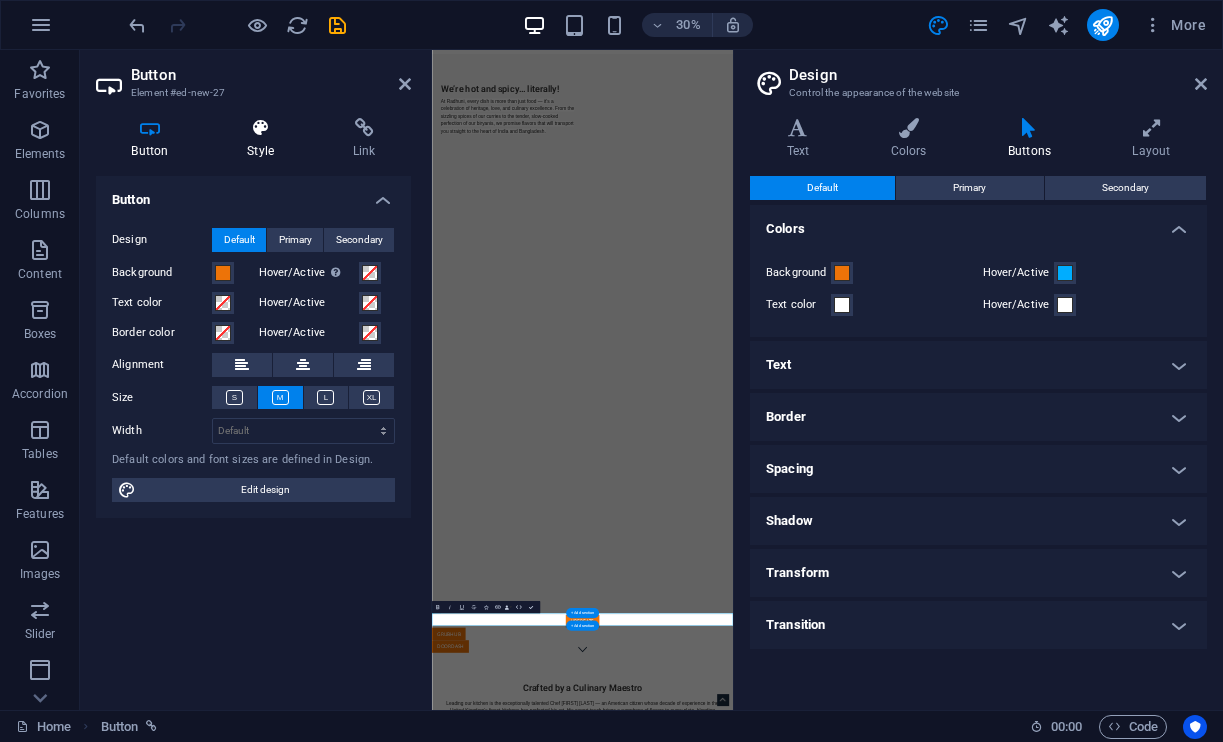click at bounding box center (261, 128) 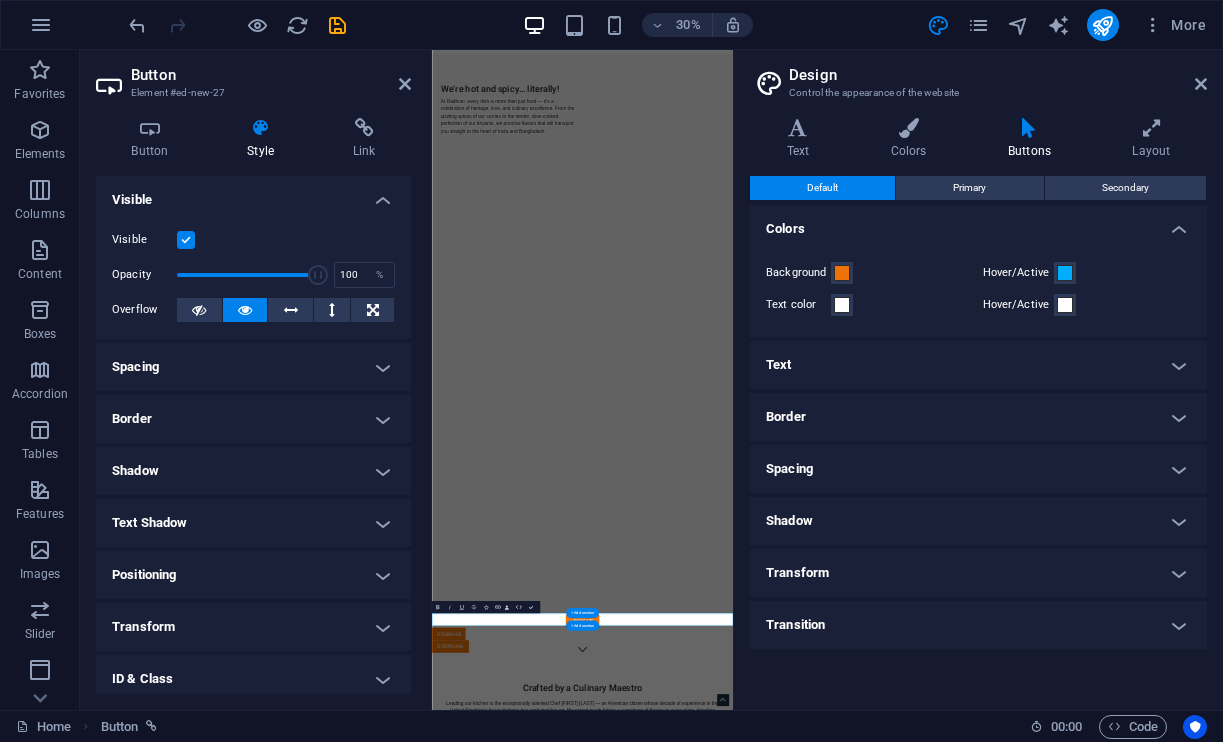 scroll, scrollTop: 0, scrollLeft: 0, axis: both 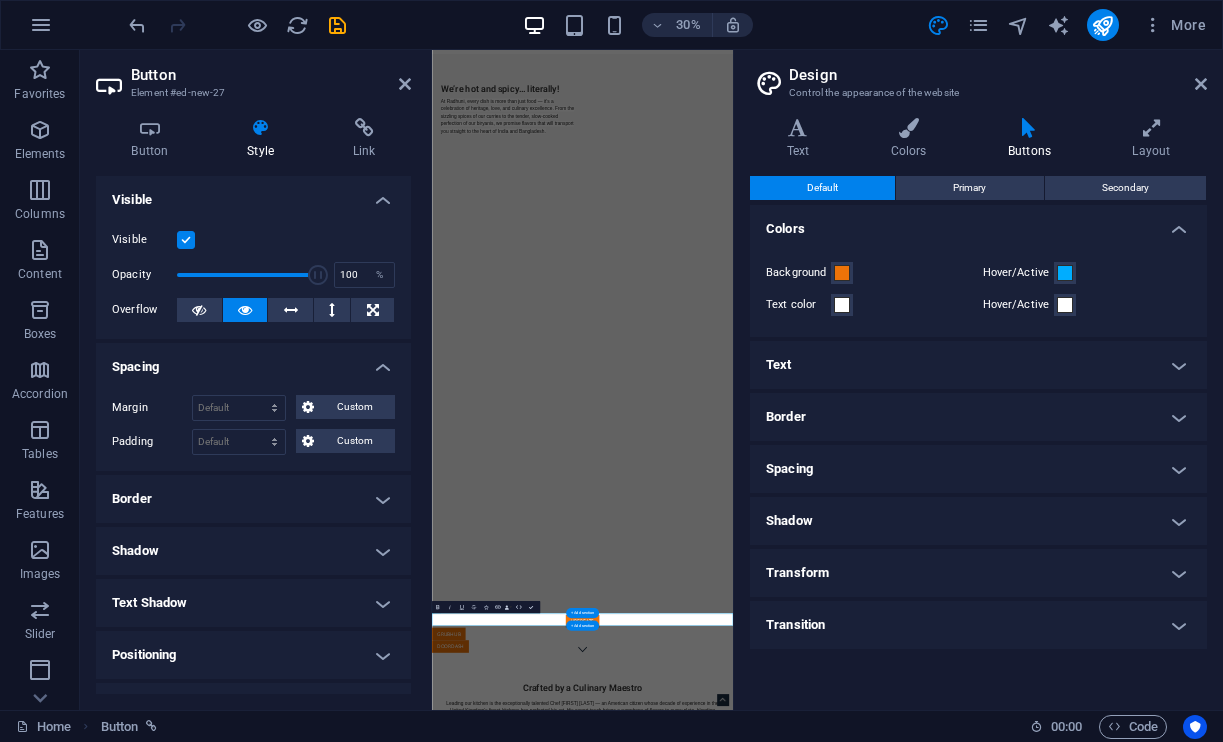 click on "Spacing" at bounding box center [253, 361] 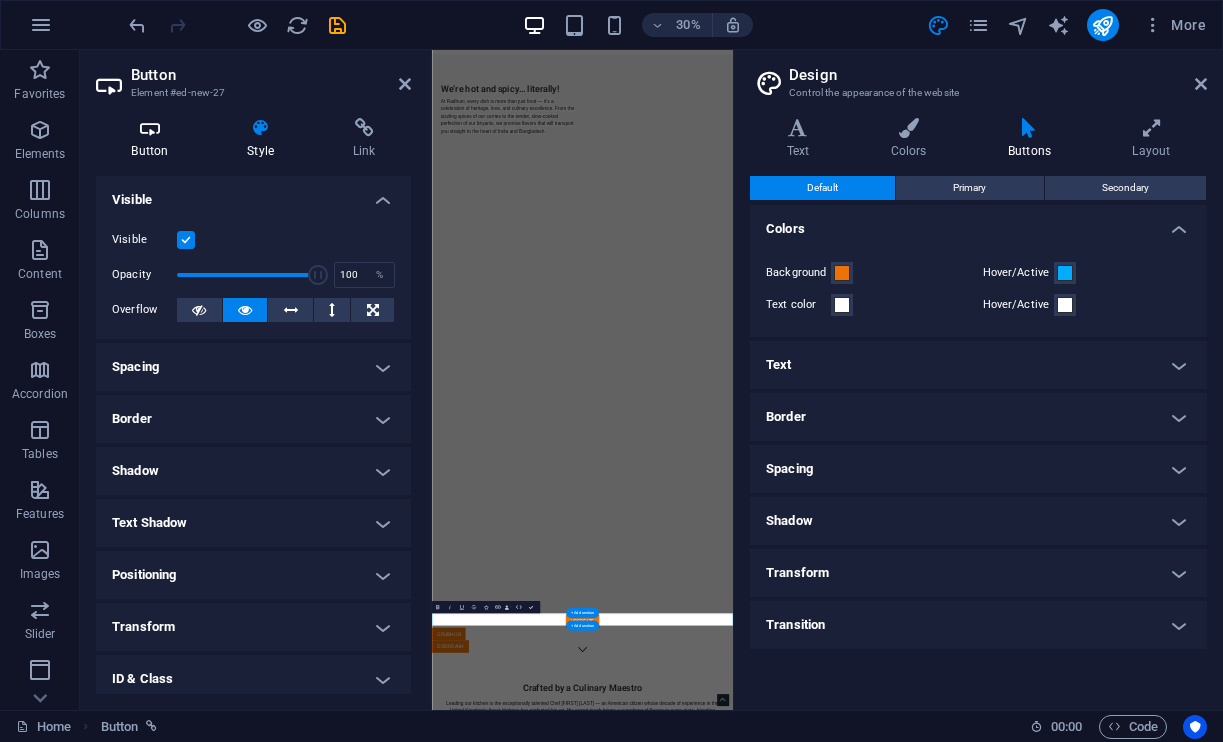 click on "Button" at bounding box center [154, 139] 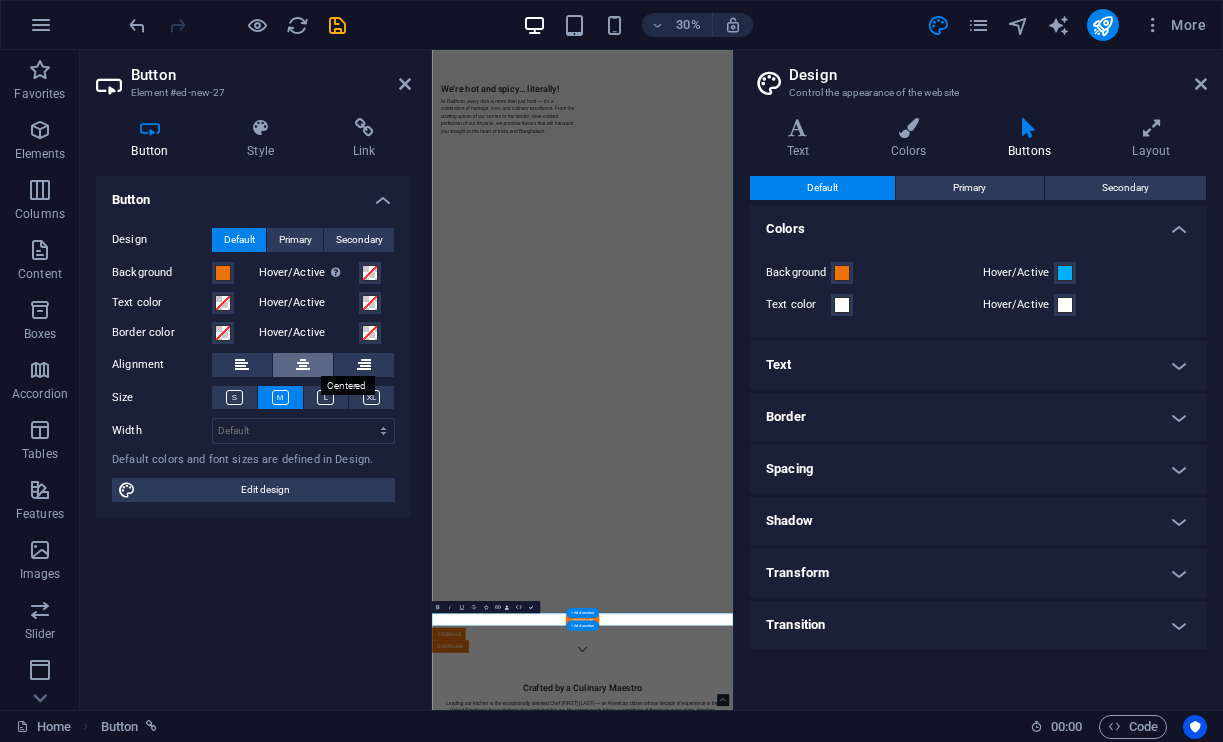 click at bounding box center (303, 365) 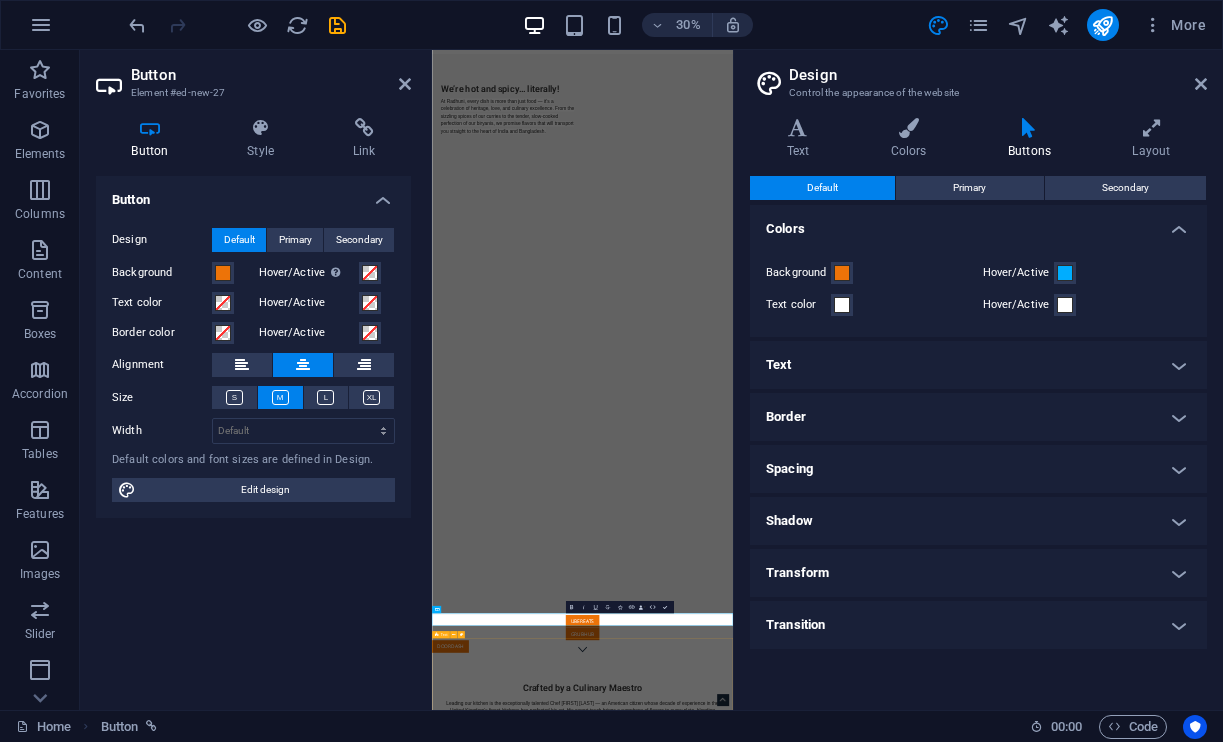 click on "Crafted by a Culinary Maestro Leading our kitchen is the exceptionally talented Chef Shahjahan Bokth — an American citizen whose decade of experience in the United Kingdom’s finest kitchens has perfected his art. His expert touch brings a symphony of flavors to every plate, blending timeless techniques with mouthwatering authenticity." at bounding box center (933, 2234) 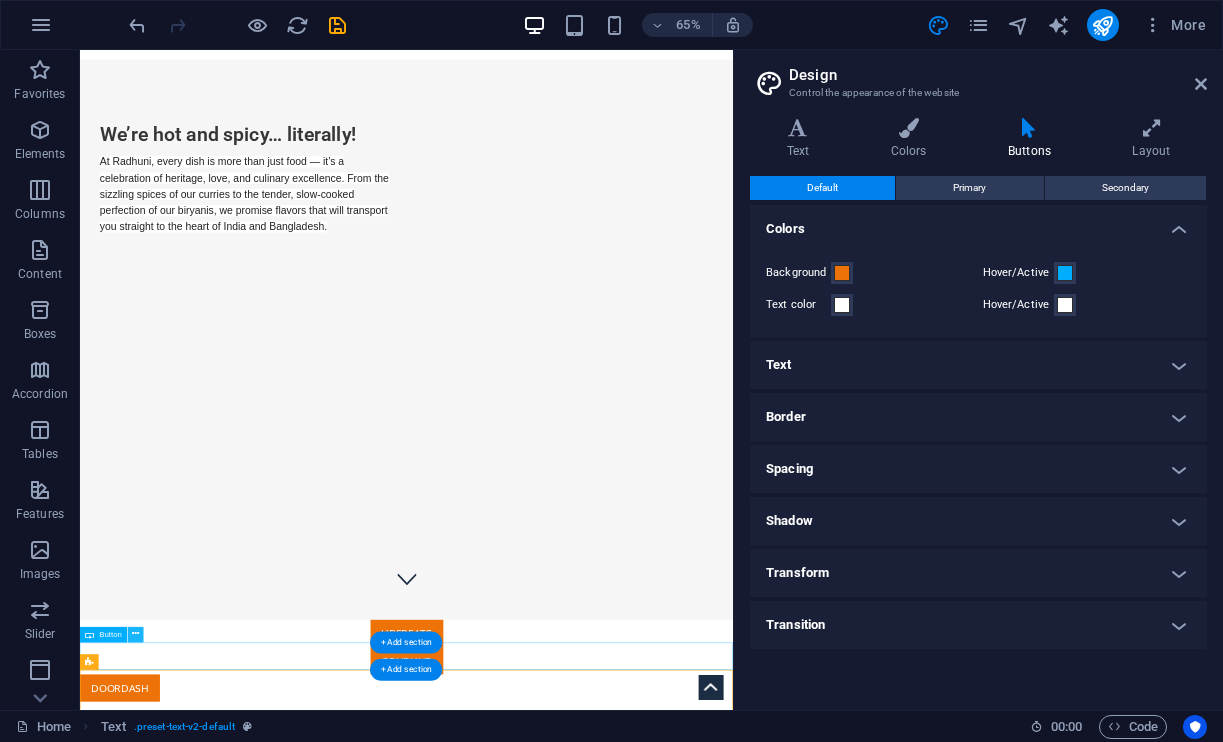 click at bounding box center (135, 635) 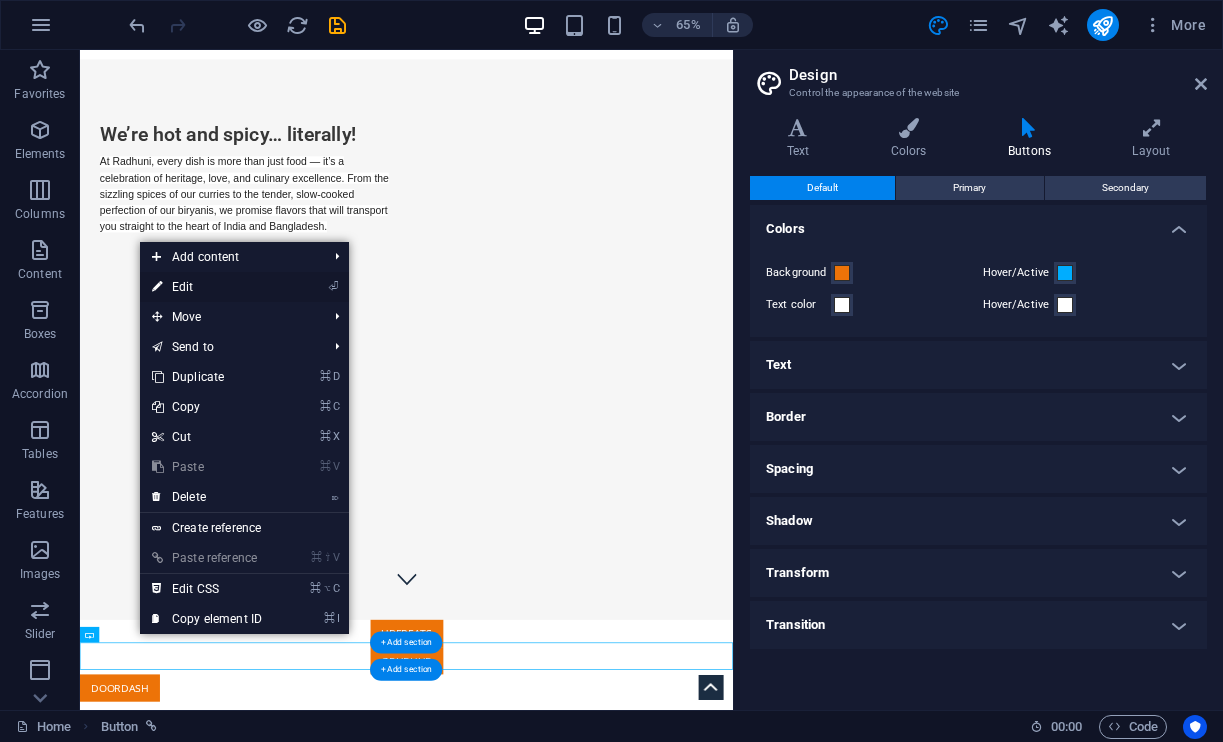 click on "⏎  Edit" at bounding box center (207, 287) 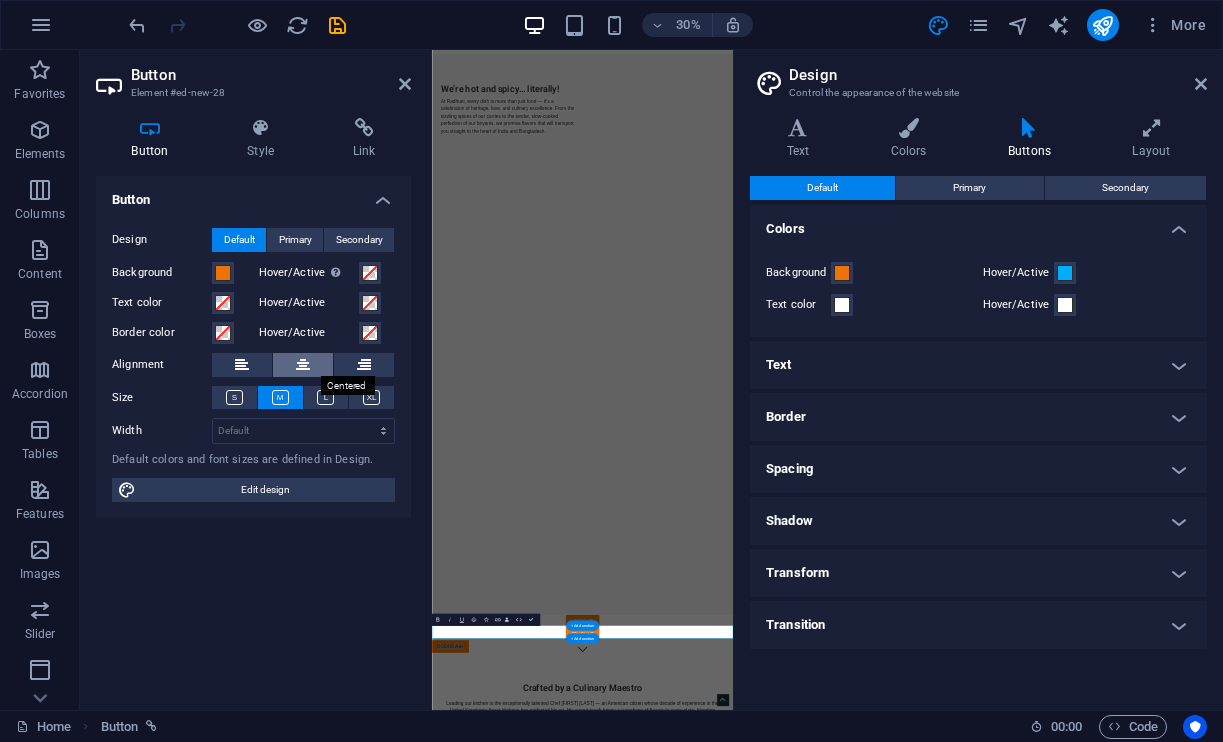 click at bounding box center [303, 365] 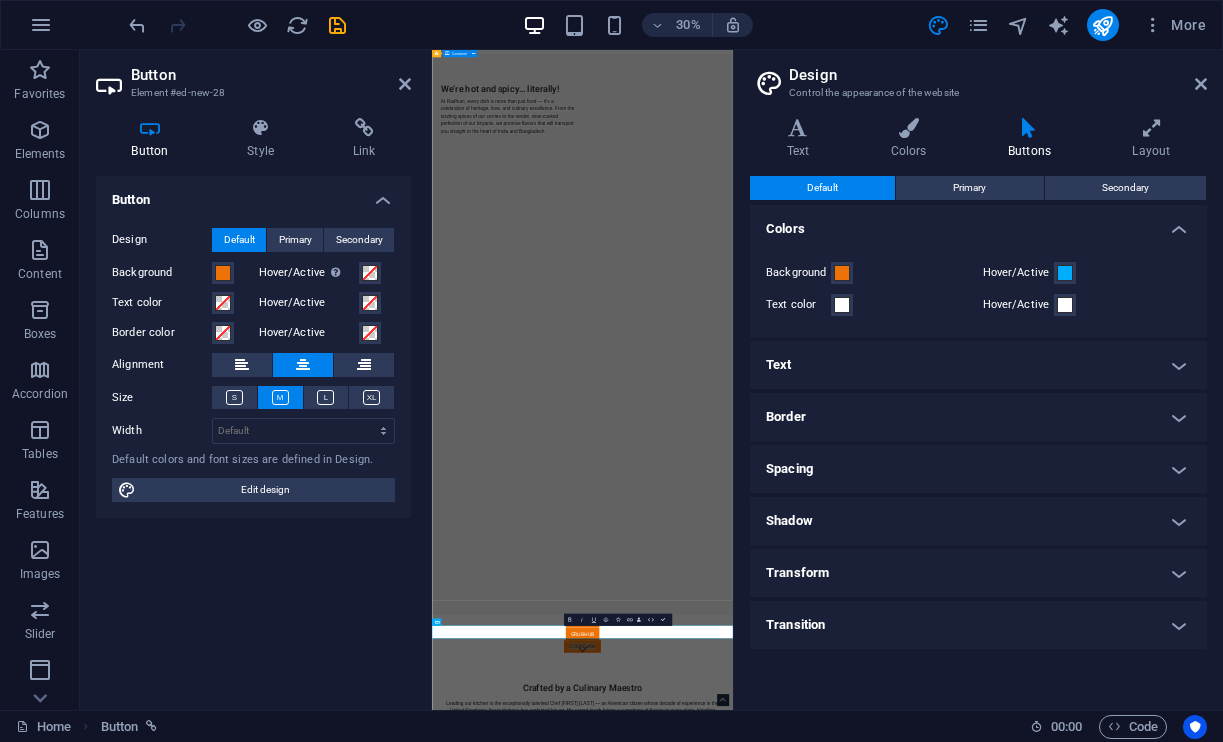 click on "We’re hot and spicy… literally! At Radhuni, every dish is more than just food — it’s a celebration of heritage, love, and culinary excellence. From the sizzling spices of our curries to the tender, slow-cooked perfection of our biryanis, we promise flavors that will transport you straight to the heart of India and Bangladesh." at bounding box center (933, 253) 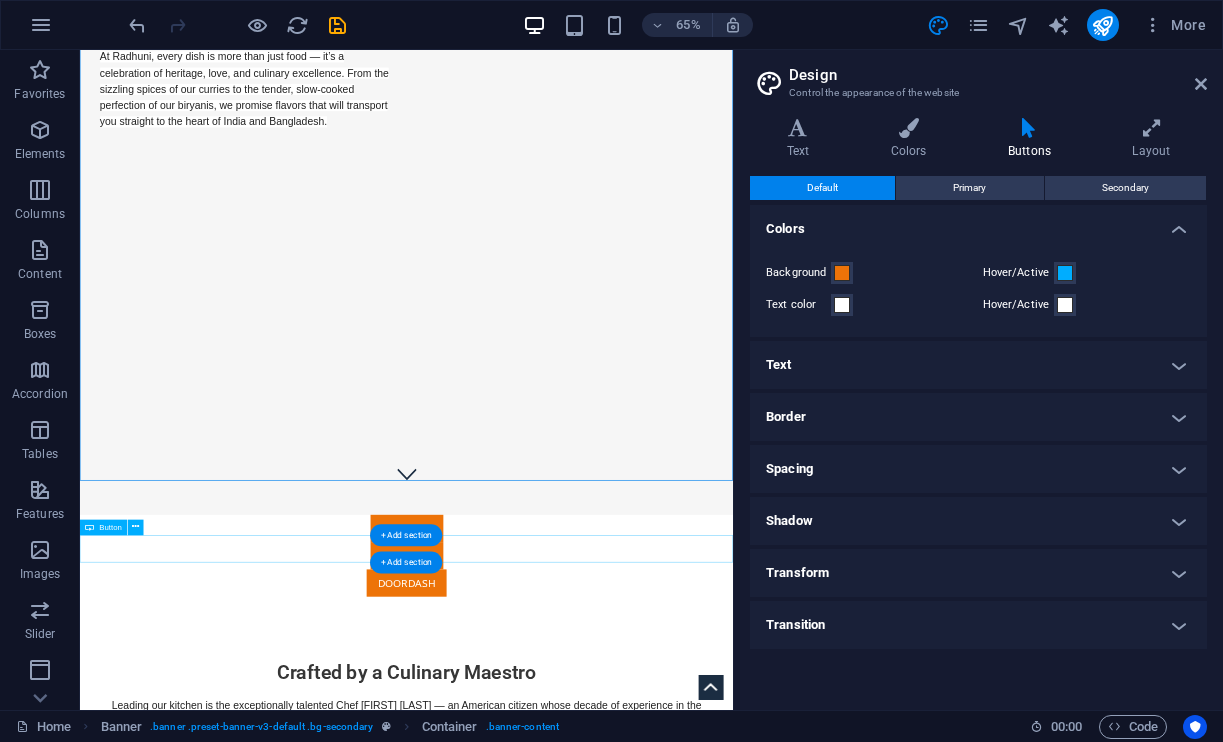 scroll, scrollTop: 340, scrollLeft: 0, axis: vertical 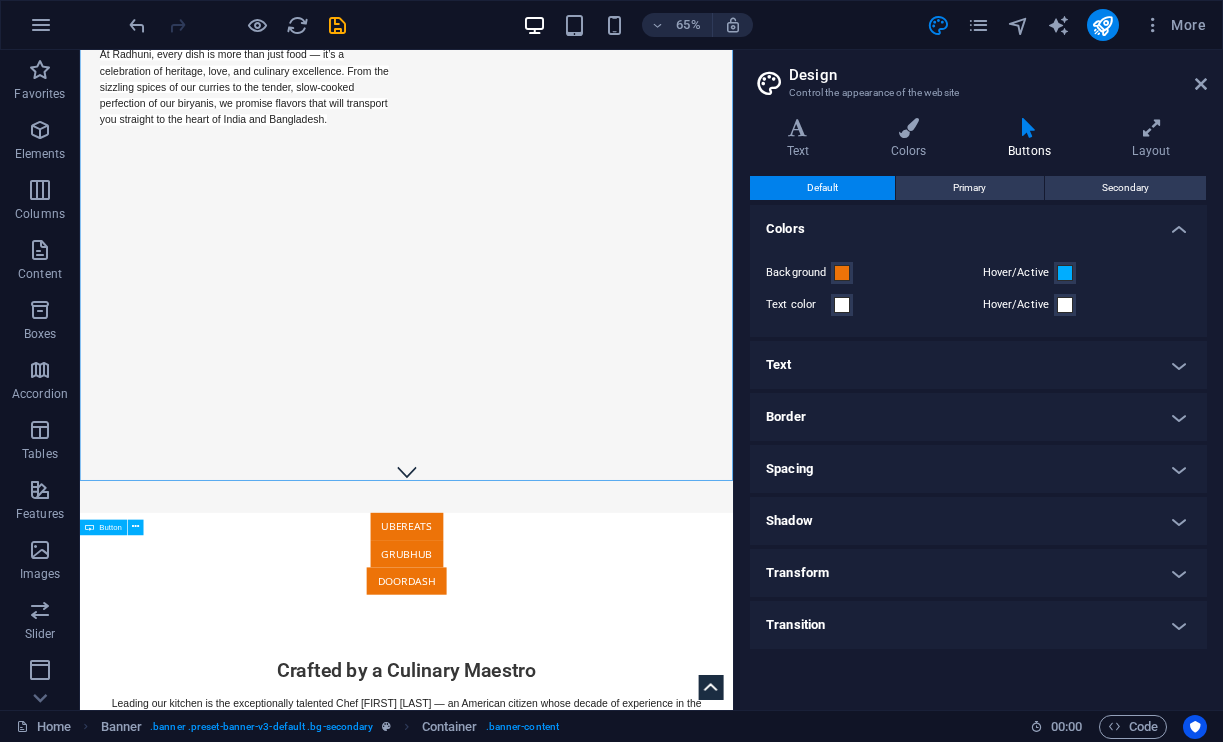 click on "DoorDash" at bounding box center (582, 867) 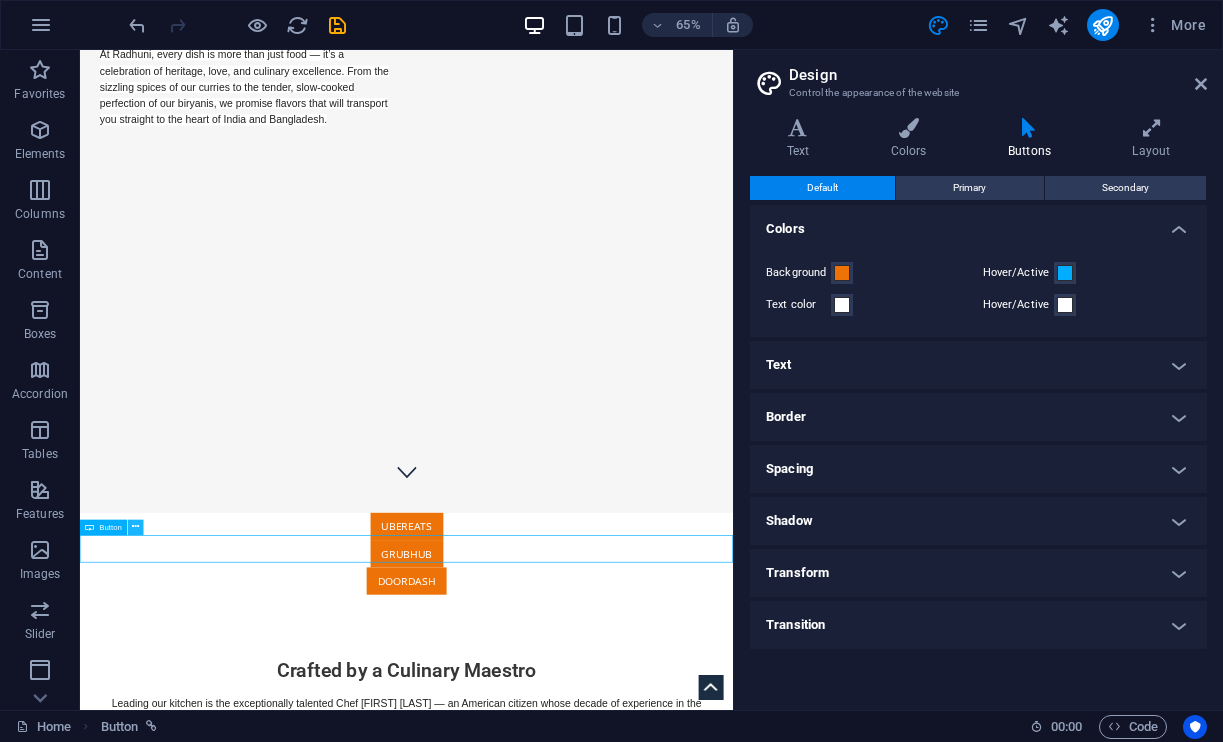 click at bounding box center (135, 528) 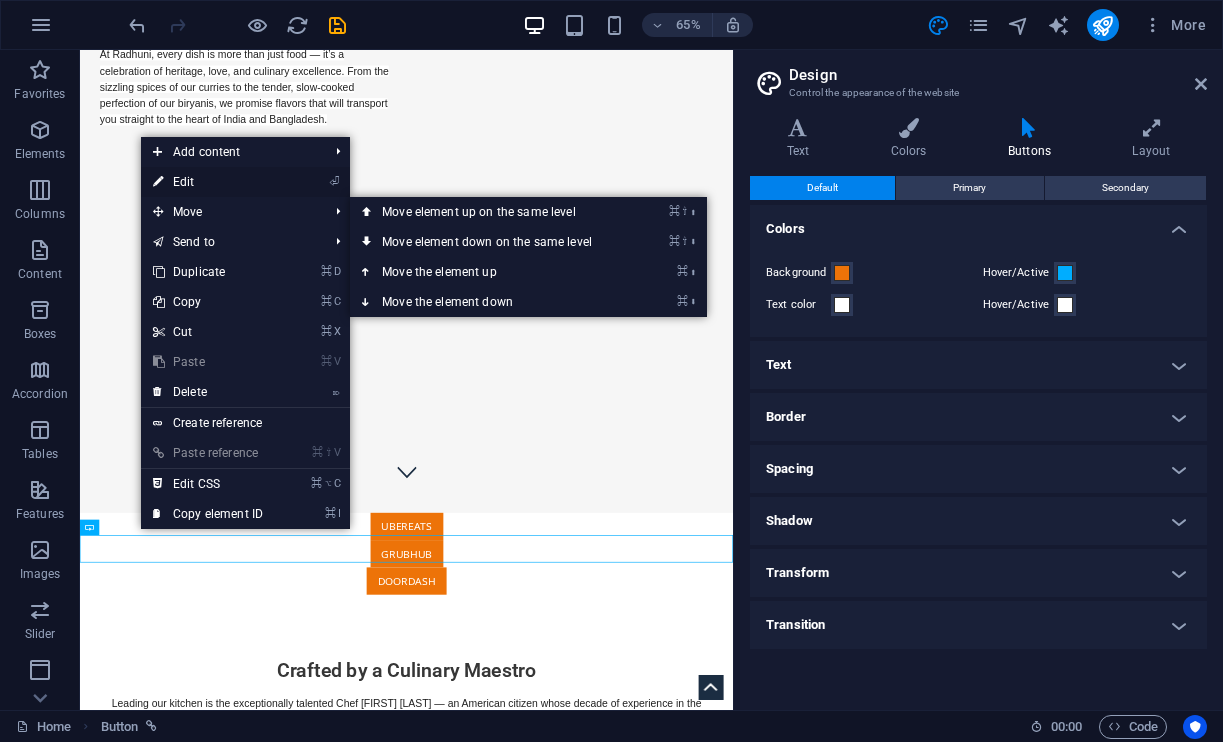 click on "⏎  Edit" at bounding box center [208, 182] 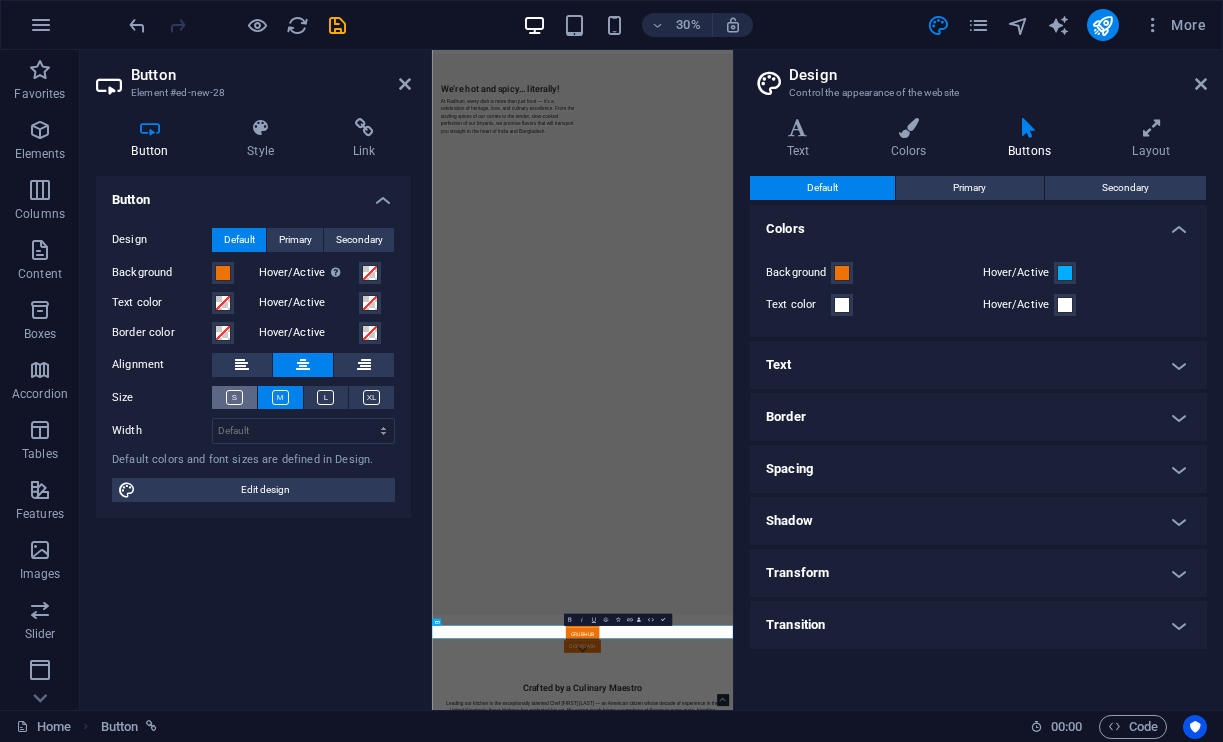 click at bounding box center (234, 397) 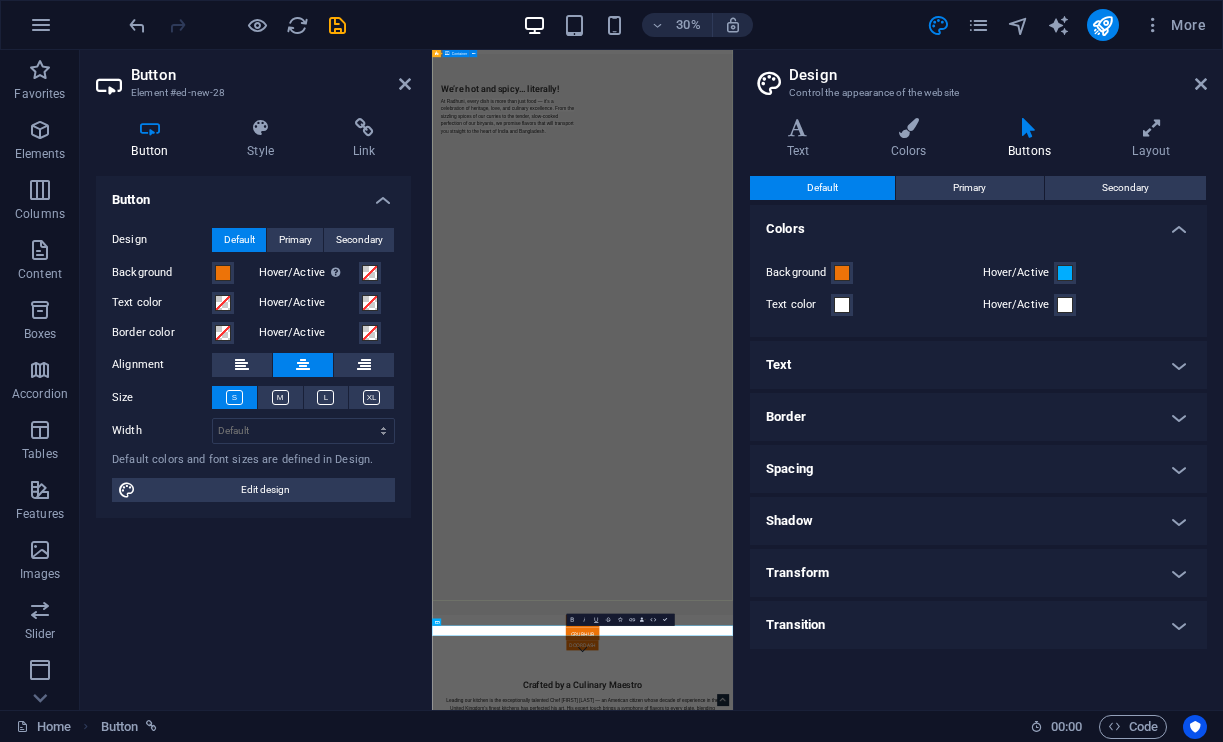 click on "We’re hot and spicy… literally! At Radhuni, every dish is more than just food — it’s a celebration of heritage, love, and culinary excellence. From the sizzling spices of our curries to the tender, slow-cooked perfection of our biryanis, we promise flavors that will transport you straight to the heart of India and Bangladesh." at bounding box center (933, 253) 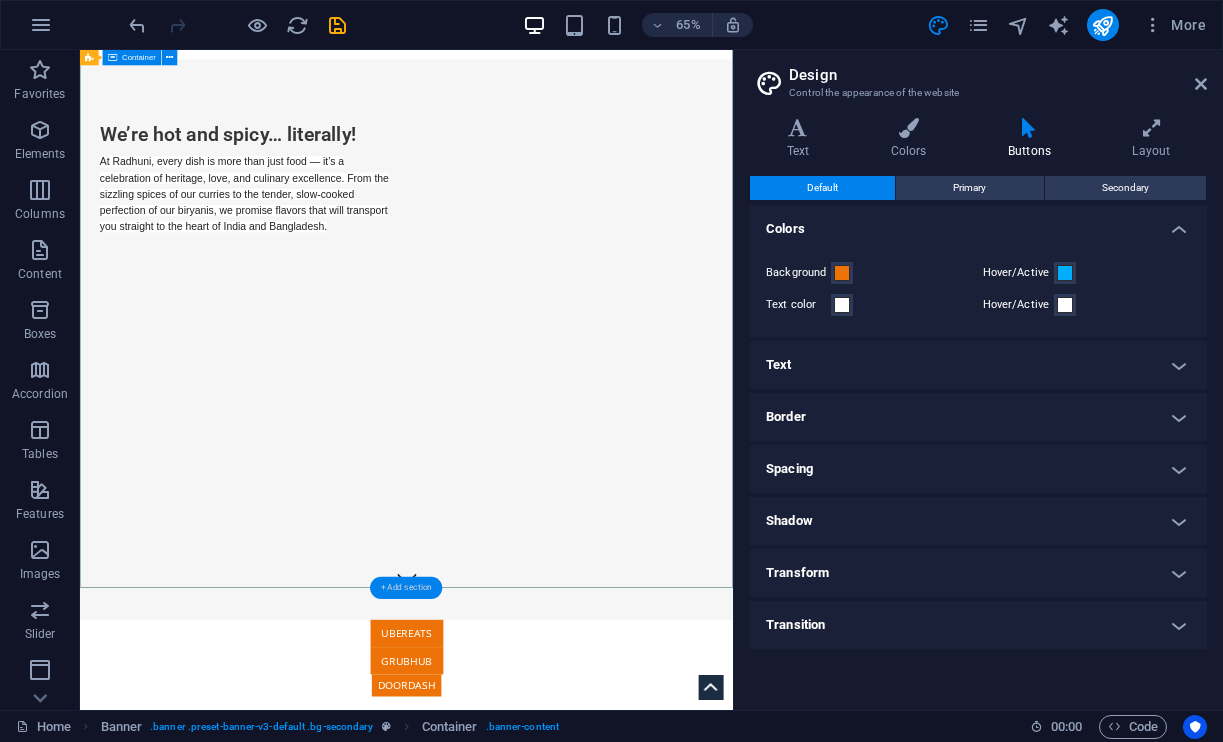 click on "+ Add section" at bounding box center (406, 588) 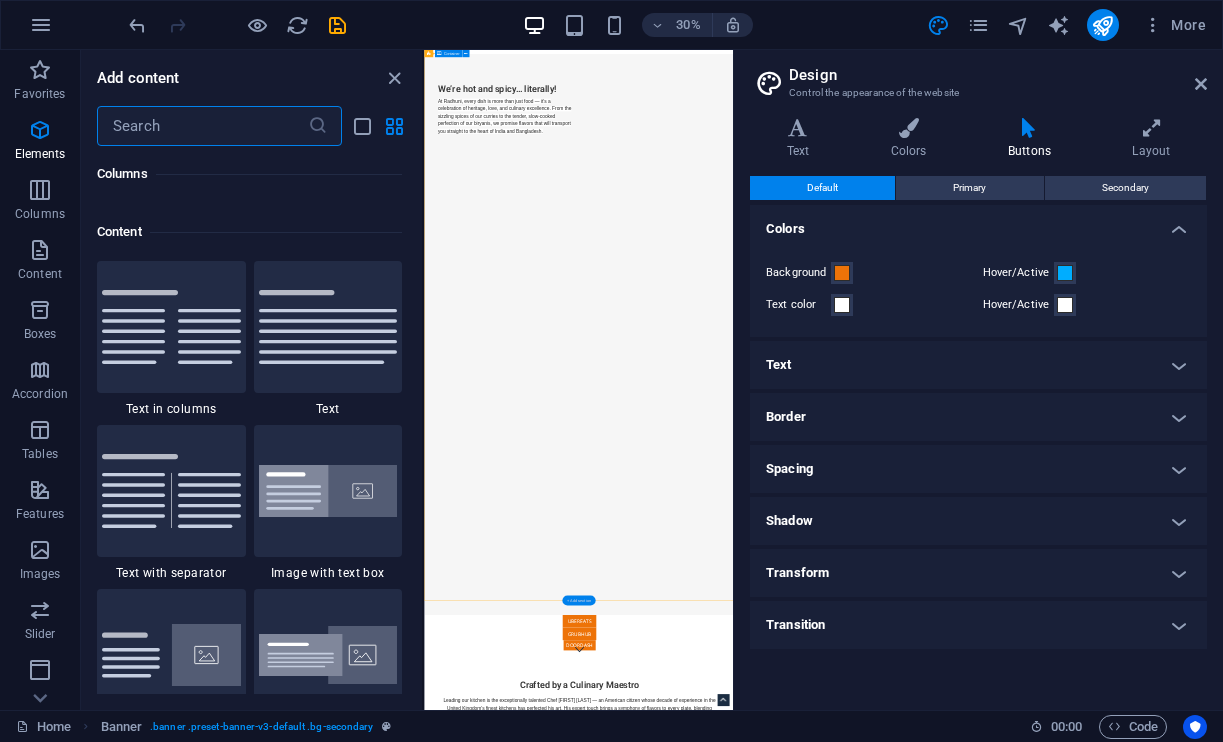 scroll, scrollTop: 3499, scrollLeft: 0, axis: vertical 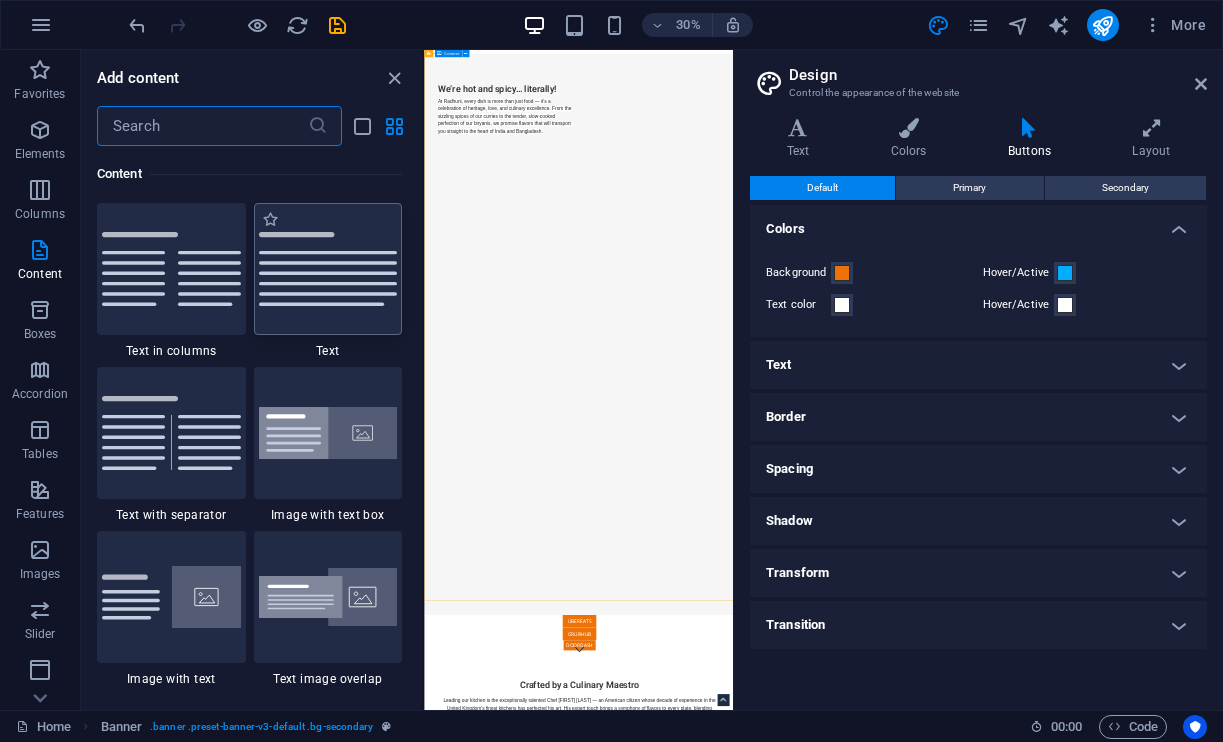 click at bounding box center [328, 269] 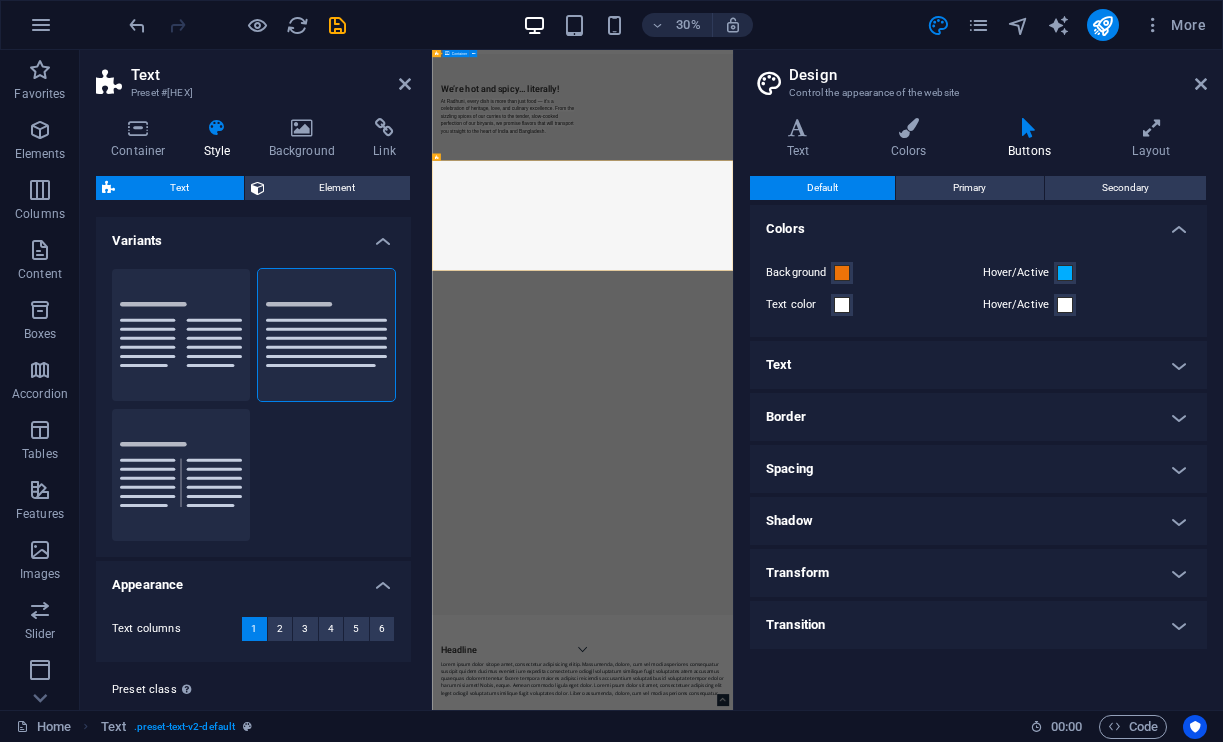 scroll, scrollTop: 1093, scrollLeft: 0, axis: vertical 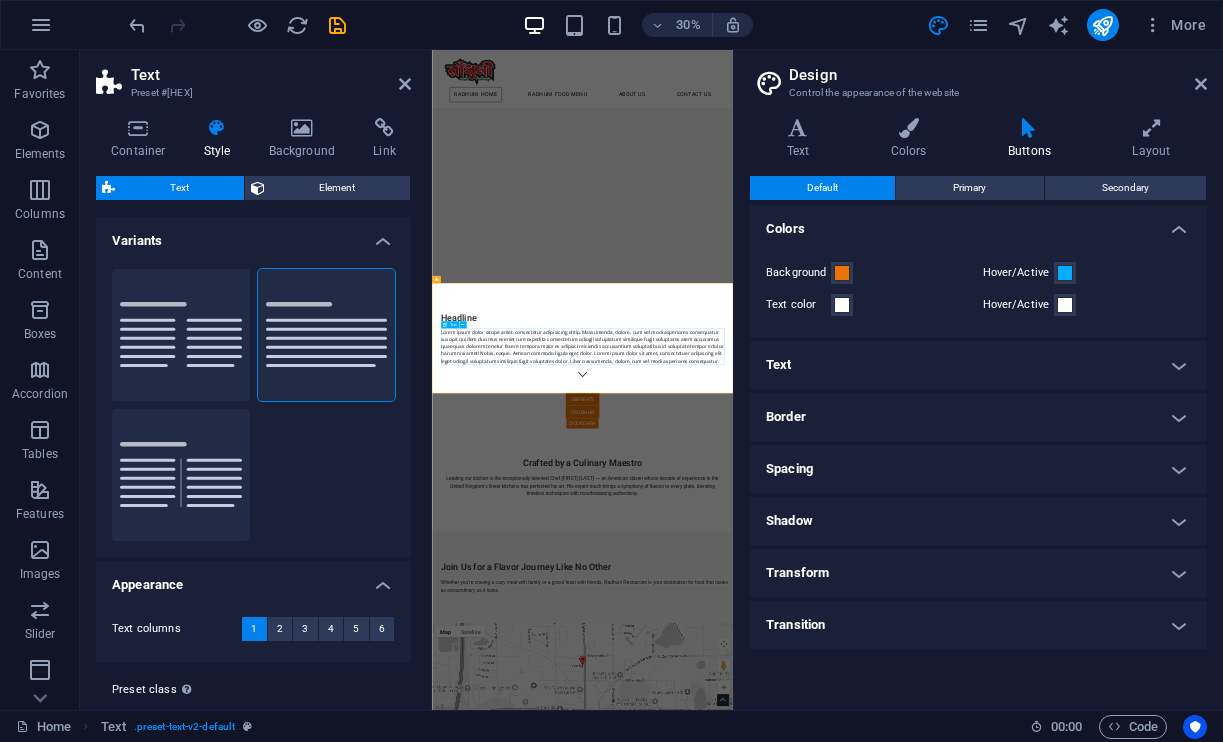 click on "Lorem ipsum dolor sitope amet, consectetur adipisicing elitip. Massumenda, dolore, cum vel modi asperiores consequatur suscipit quidem ducimus eveniet iure expedita consecteture odiogil voluptatum similique fugit voluptates atem accusamus quae quas dolorem tenetur facere tempora maiores adipisci reiciendis accusantium voluptatibus id voluptate tempore dolor harum nisi amet! Nobis, eaque. Aenean commodo ligula eget dolor. Lorem ipsum dolor sit amet, consectetuer adipiscing elit leget odiogil voluptatum similique fugit voluptates dolor. Libero assumenda, dolore, cum vel modi asperiores consequatur." at bounding box center (934, 1038) 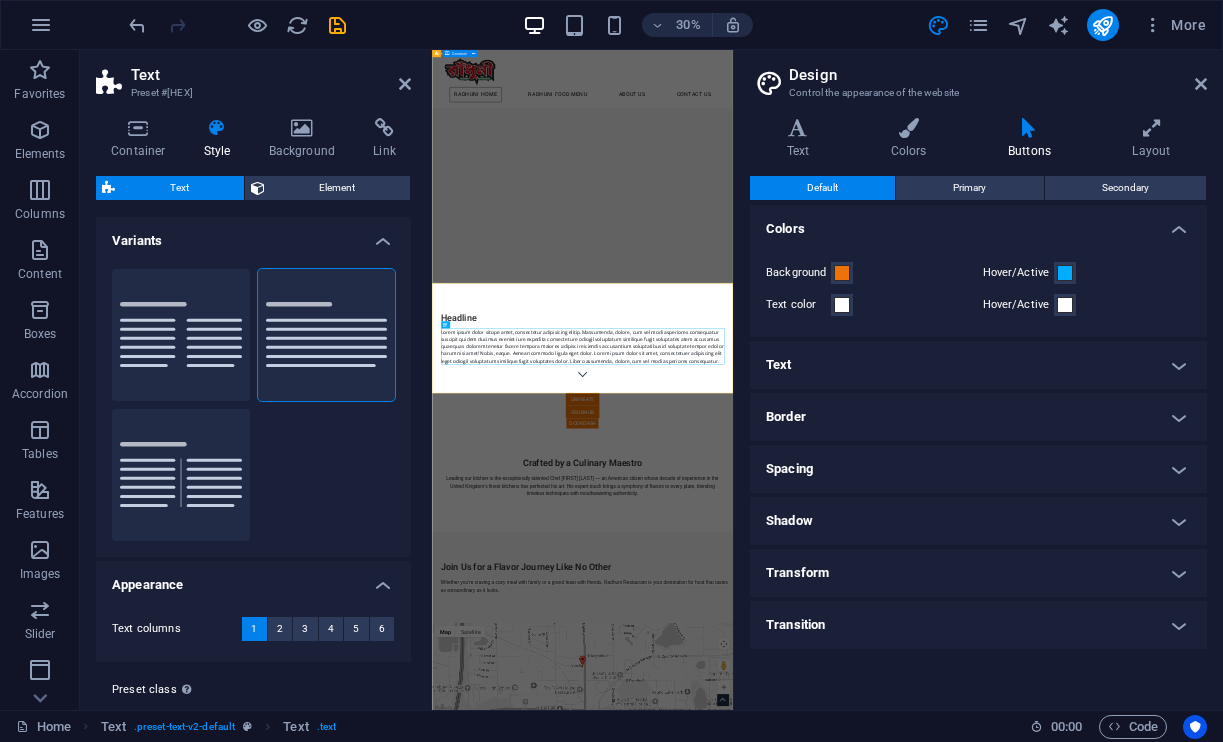 click on "We’re hot and spicy… literally! At Radhuni, every dish is more than just food — it’s a celebration of heritage, love, and culinary excellence. From the sizzling spices of our curries to the tender, slow-cooked perfection of our biryanis, we promise flavors that will transport you straight to the heart of India and Bangladesh." at bounding box center [933, -715] 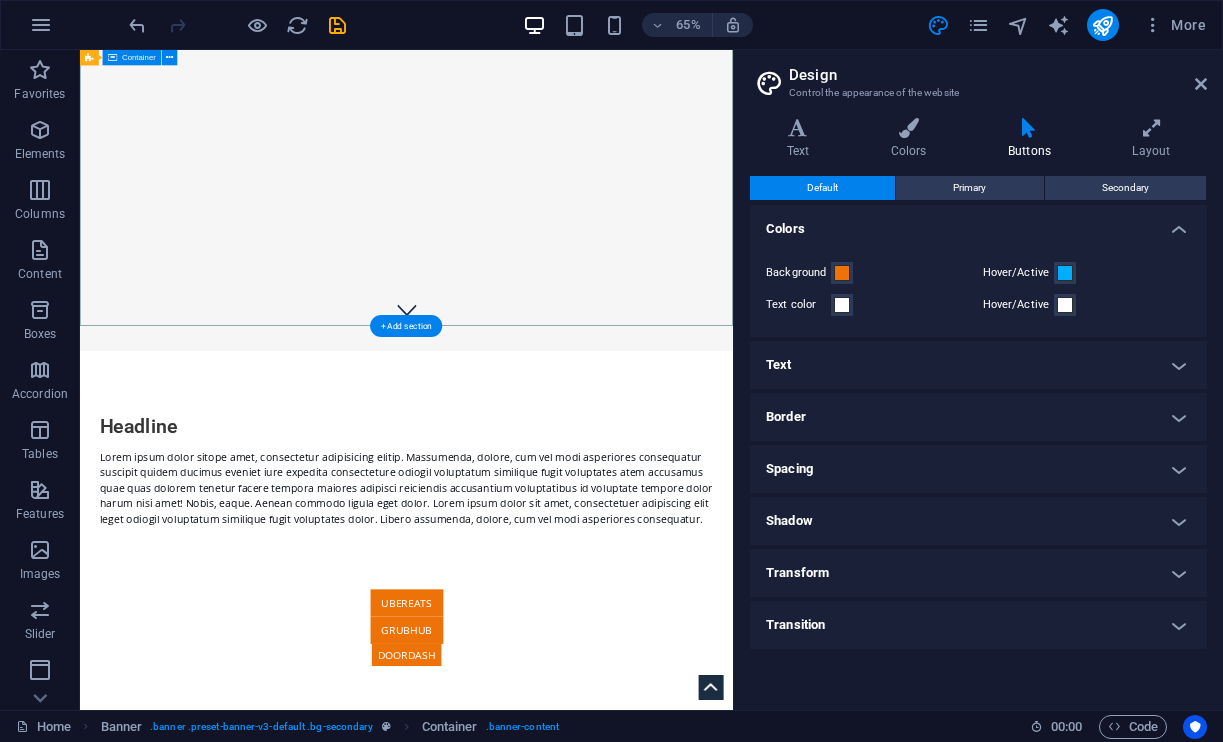 scroll, scrollTop: 592, scrollLeft: 0, axis: vertical 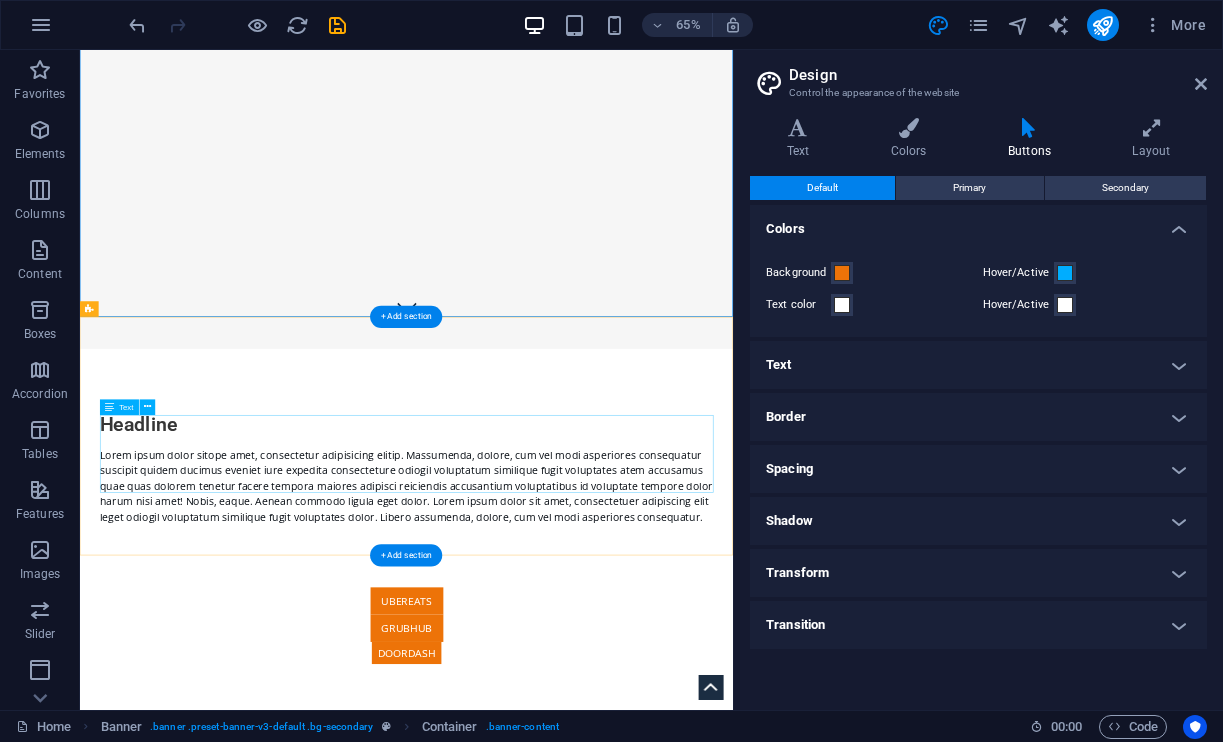 click on "Lorem ipsum dolor sitope amet, consectetur adipisicing elitip. Massumenda, dolore, cum vel modi asperiores consequatur suscipit quidem ducimus eveniet iure expedita consecteture odiogil voluptatum similique fugit voluptates atem accusamus quae quas dolorem tenetur facere tempora maiores adipisci reiciendis accusantium voluptatibus id voluptate tempore dolor harum nisi amet! Nobis, eaque. Aenean commodo ligula eget dolor. Lorem ipsum dolor sit amet, consectetuer adipiscing elit leget odiogil voluptatum similique fugit voluptates dolor. Libero assumenda, dolore, cum vel modi asperiores consequatur." at bounding box center (583, 721) 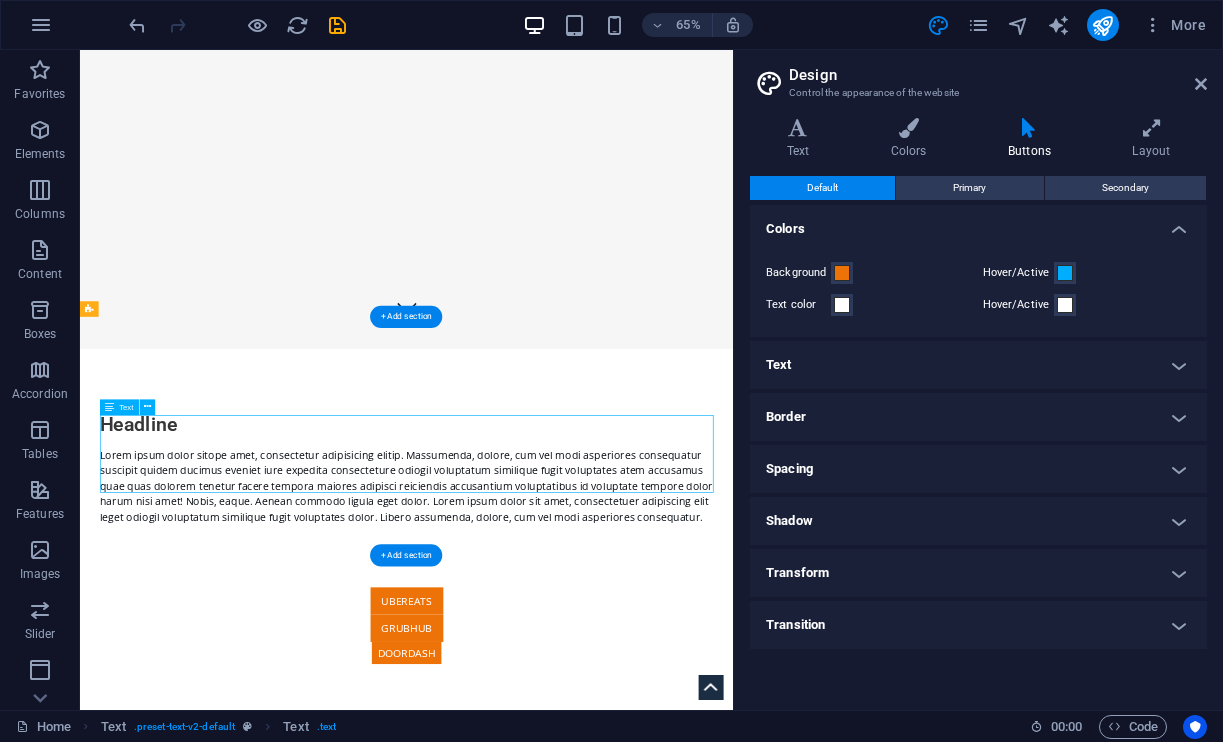 click on "Lorem ipsum dolor sitope amet, consectetur adipisicing elitip. Massumenda, dolore, cum vel modi asperiores consequatur suscipit quidem ducimus eveniet iure expedita consecteture odiogil voluptatum similique fugit voluptates atem accusamus quae quas dolorem tenetur facere tempora maiores adipisci reiciendis accusantium voluptatibus id voluptate tempore dolor harum nisi amet! Nobis, eaque. Aenean commodo ligula eget dolor. Lorem ipsum dolor sit amet, consectetuer adipiscing elit leget odiogil voluptatum similique fugit voluptates dolor. Libero assumenda, dolore, cum vel modi asperiores consequatur." at bounding box center [583, 721] 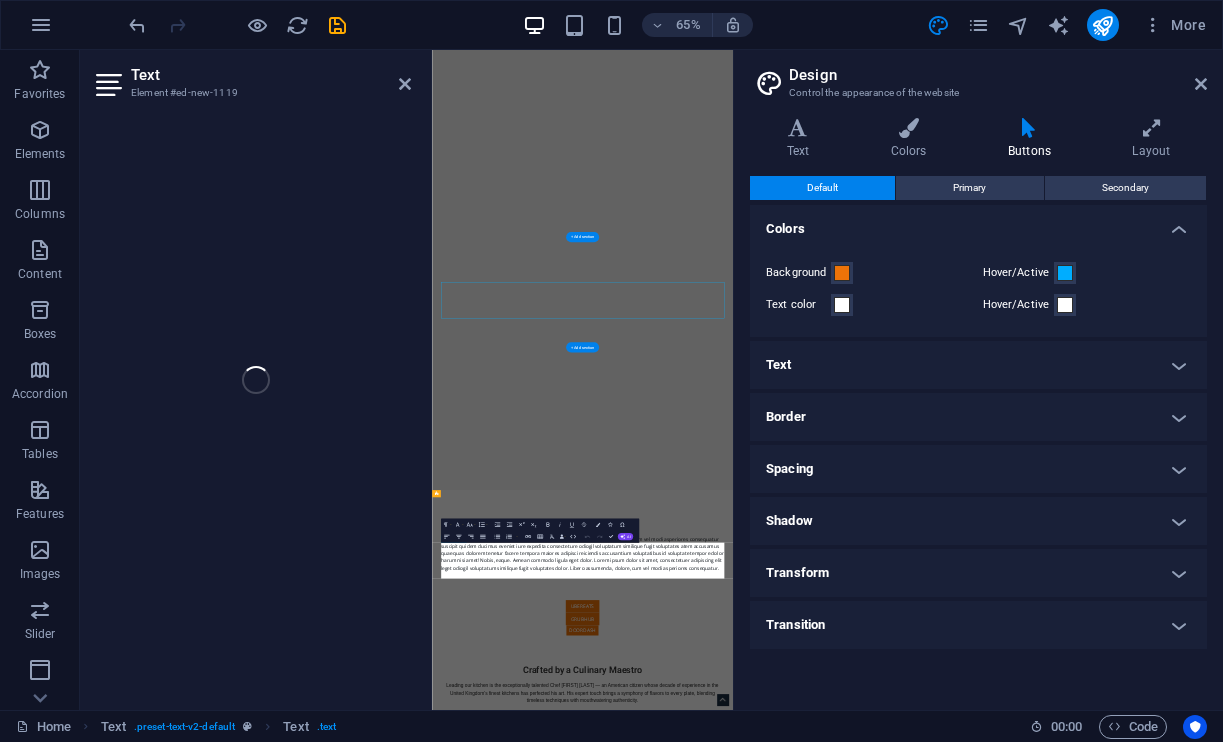scroll, scrollTop: 379, scrollLeft: 0, axis: vertical 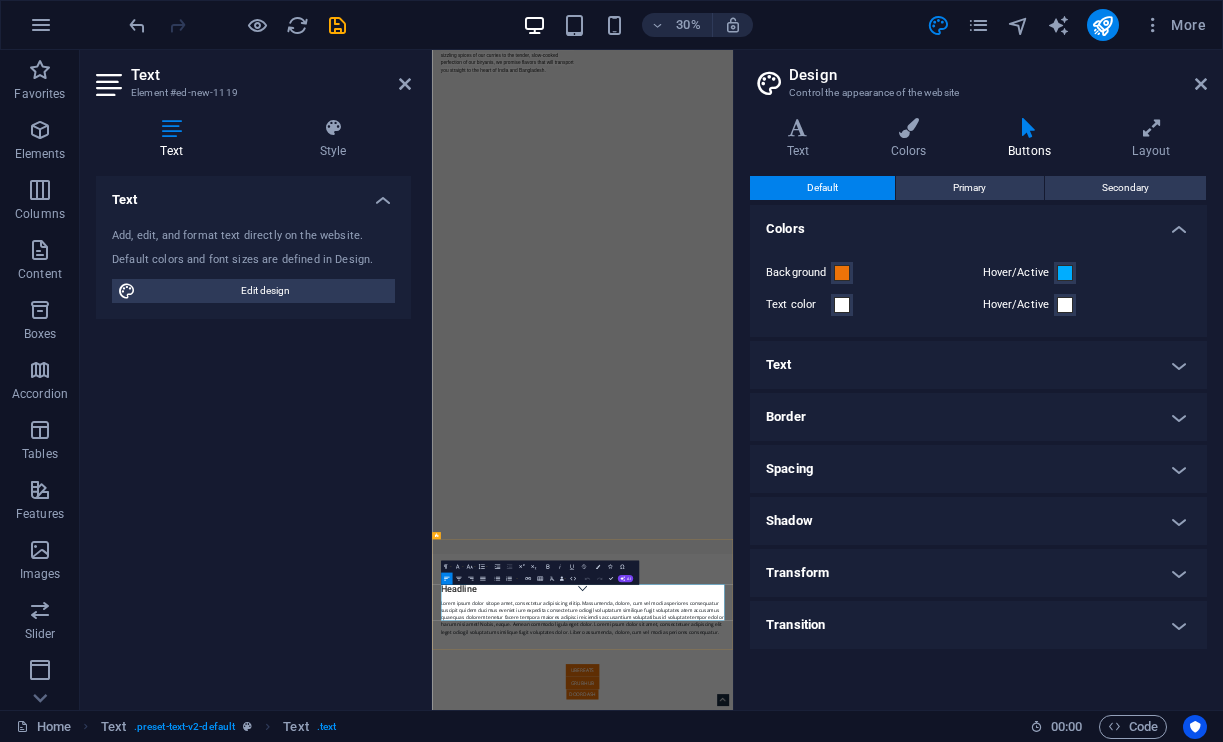 click on "Lorem ipsum dolor sitope amet, consectetur adipisicing elitip. Massumenda, dolore, cum vel modi asperiores consequatur suscipit quidem ducimus eveniet iure expedita consecteture odiogil voluptatum similique fugit voluptates atem accusamus quae quas dolorem tenetur facere tempora maiores adipisci reiciendis accusantium voluptatibus id voluptate tempore dolor harum nisi amet! Nobis, eaque. Aenean commodo ligula eget dolor. Lorem ipsum dolor sit amet, consectetuer adipiscing elit leget odiogil voluptatum similique fugit voluptates dolor. Libero assumenda, dolore, cum vel modi asperiores consequatur." at bounding box center [934, 1942] 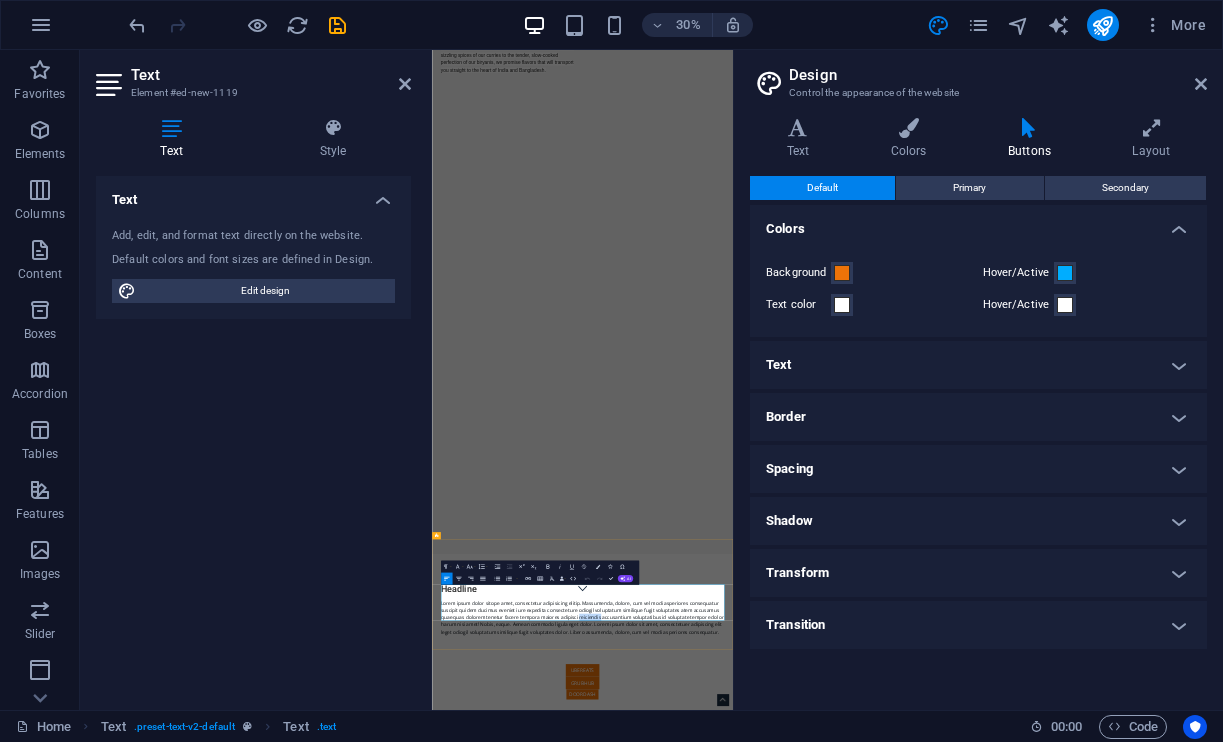 click on "Lorem ipsum dolor sitope amet, consectetur adipisicing elitip. Massumenda, dolore, cum vel modi asperiores consequatur suscipit quidem ducimus eveniet iure expedita consecteture odiogil voluptatum similique fugit voluptates atem accusamus quae quas dolorem tenetur facere tempora maiores adipisci reiciendis accusantium voluptatibus id voluptate tempore dolor harum nisi amet! Nobis, eaque. Aenean commodo ligula eget dolor. Lorem ipsum dolor sit amet, consectetuer adipiscing elit leget odiogil voluptatum similique fugit voluptates dolor. Libero assumenda, dolore, cum vel modi asperiores consequatur." at bounding box center (934, 1942) 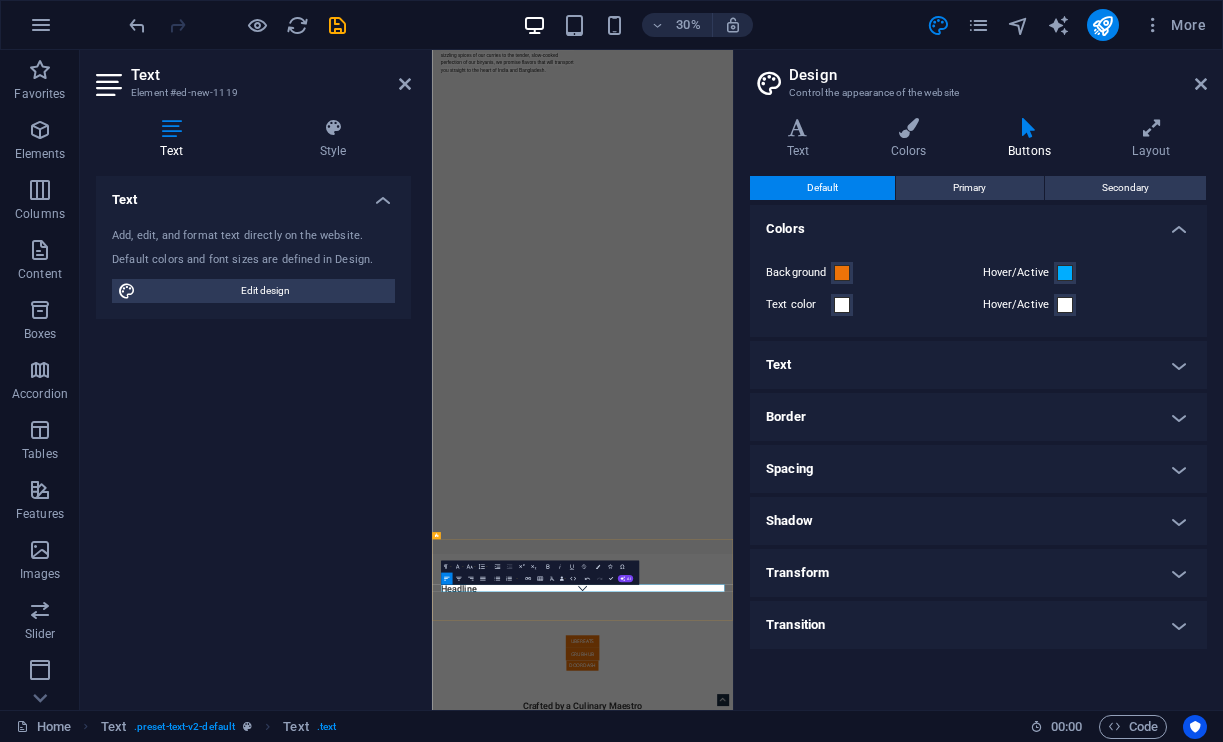 click at bounding box center [934, 1894] 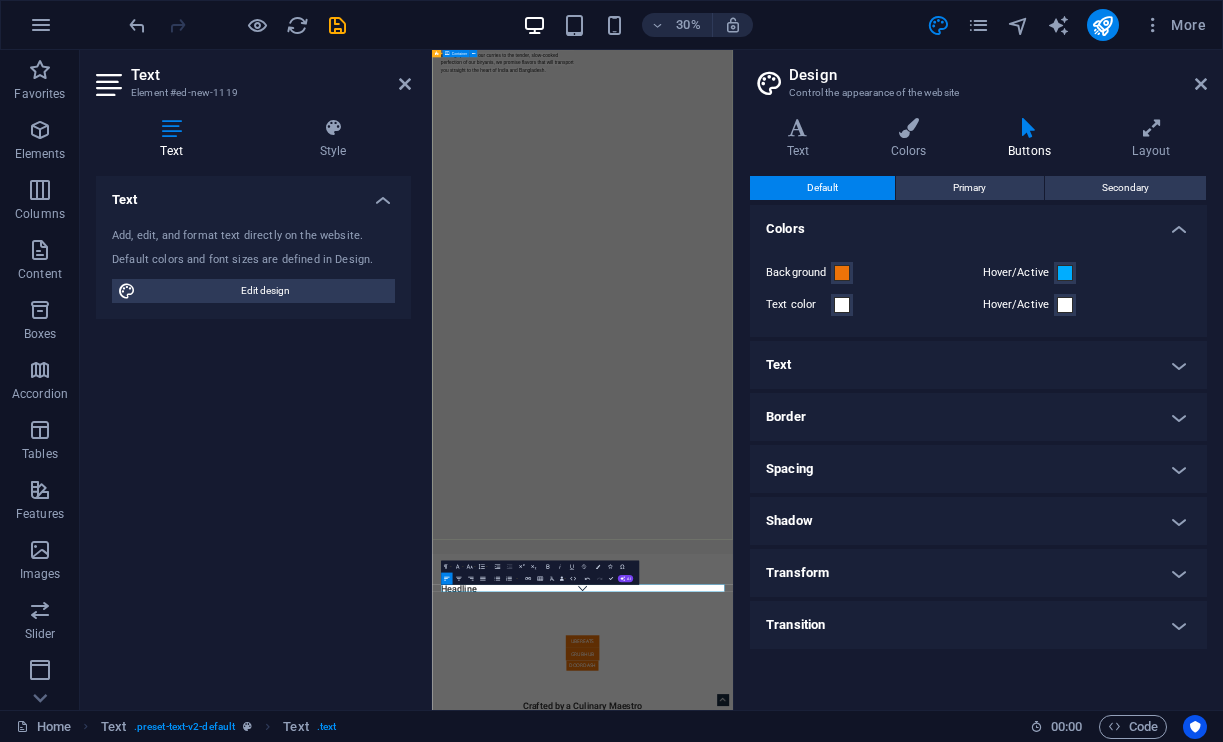 click on "We’re hot and spicy… literally! At Radhuni, every dish is more than just food — it’s a celebration of heritage, love, and culinary excellence. From the sizzling spices of our curries to the tender, slow-cooked perfection of our biryanis, we promise flavors that will transport you straight to the heart of India and Bangladesh." at bounding box center [933, 49] 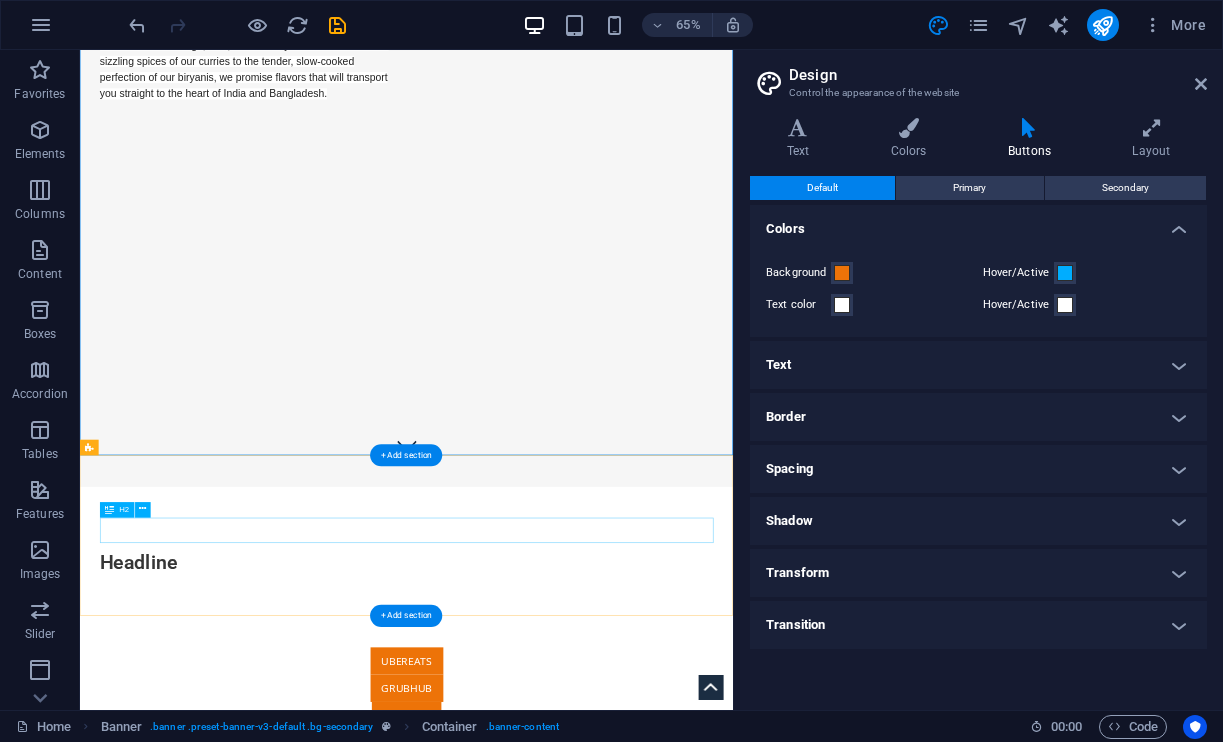 click on "Headline" at bounding box center [583, 838] 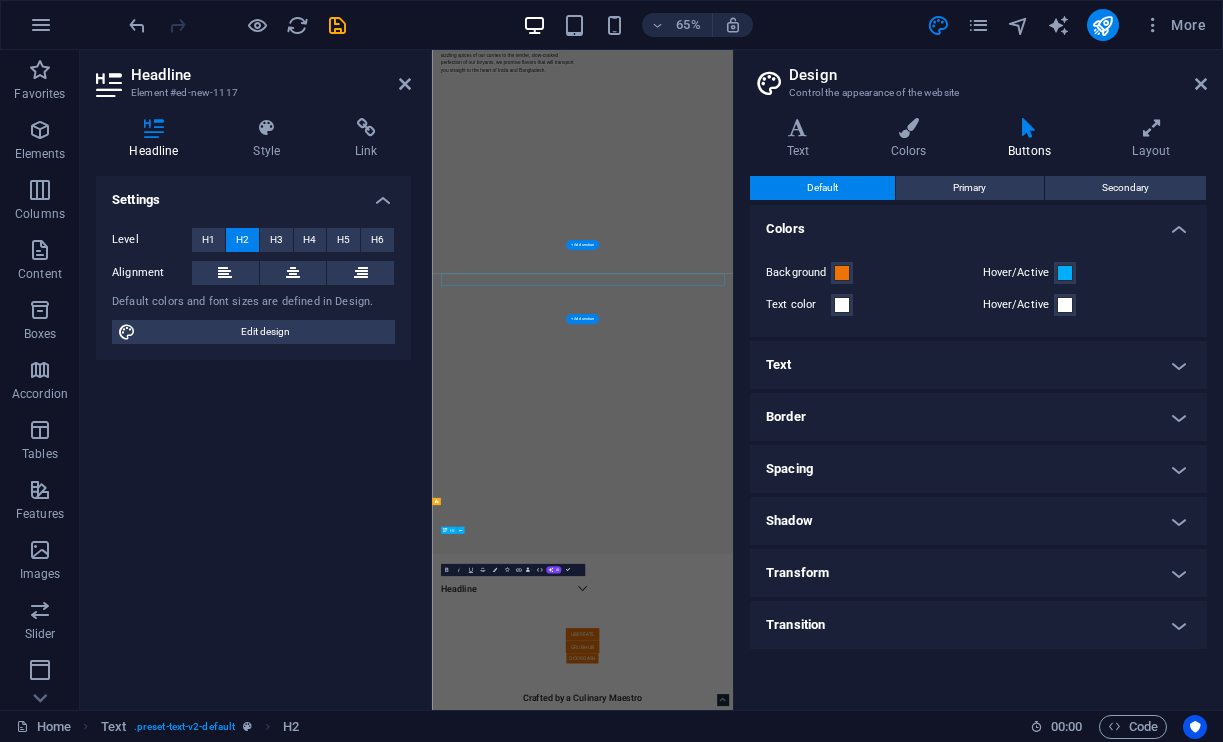 scroll, scrollTop: 353, scrollLeft: 0, axis: vertical 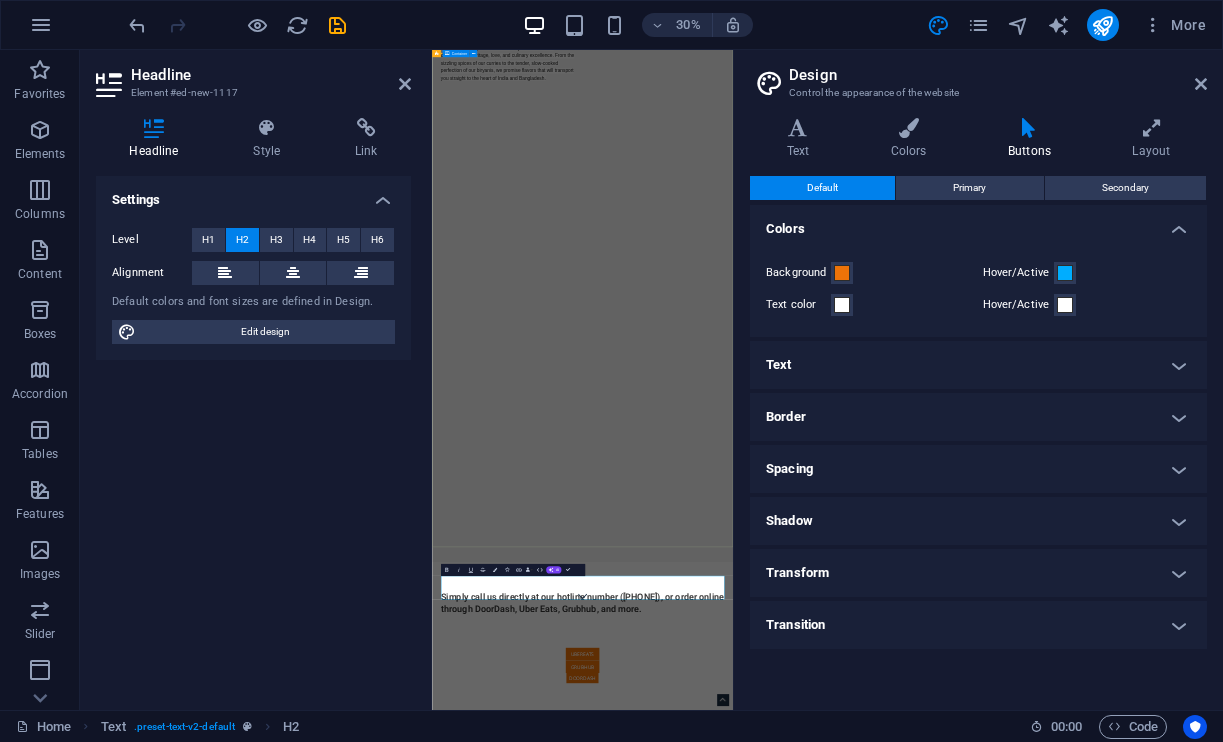 click on "We’re hot and spicy… literally! At Radhuni, every dish is more than just food — it’s a celebration of heritage, love, and culinary excellence. From the sizzling spices of our curries to the tender, slow-cooked perfection of our biryanis, we promise flavors that will transport you straight to the heart of India and Bangladesh." at bounding box center [933, 75] 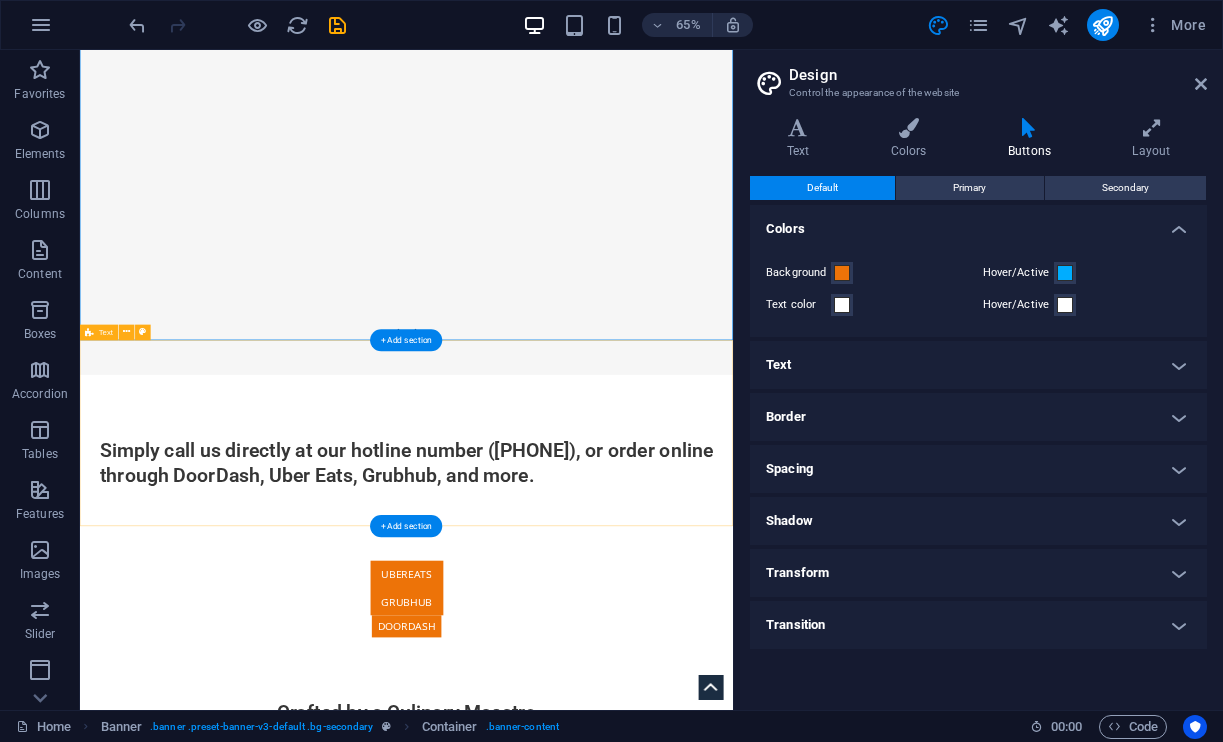 scroll, scrollTop: 556, scrollLeft: 0, axis: vertical 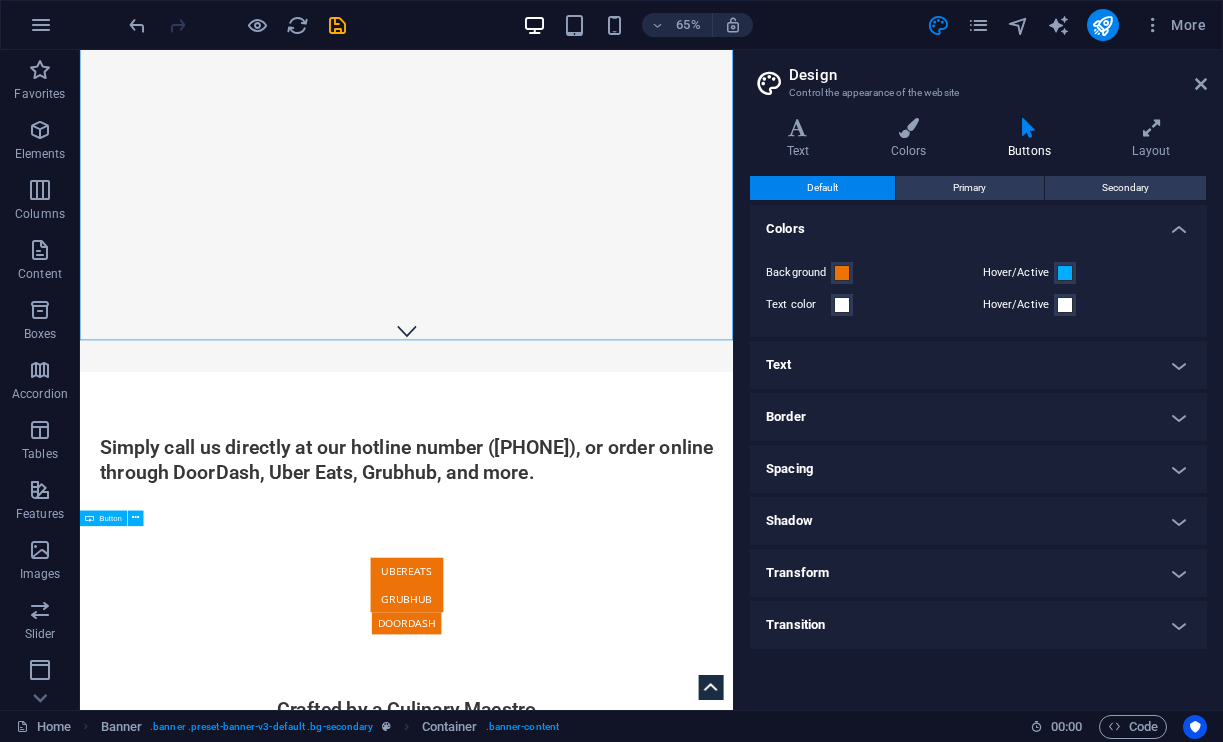 click on "UberEats" at bounding box center (582, 853) 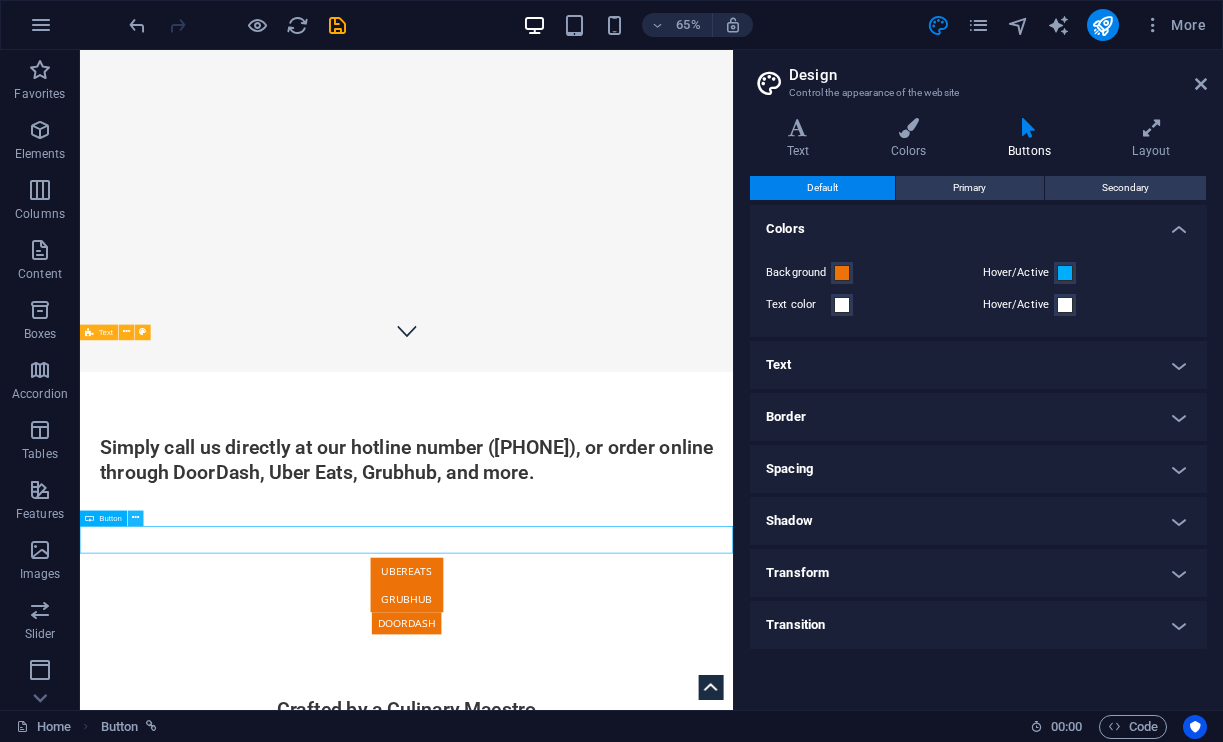 click at bounding box center (135, 519) 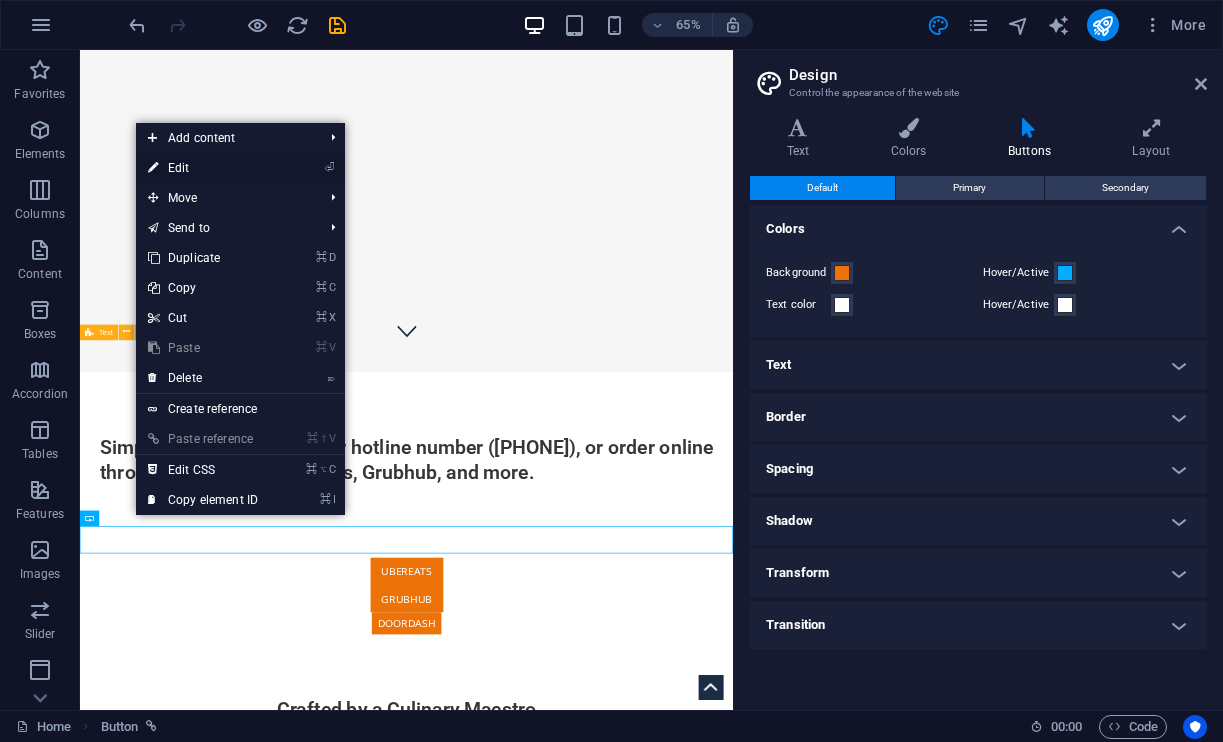 click on "⏎  Edit" at bounding box center [203, 168] 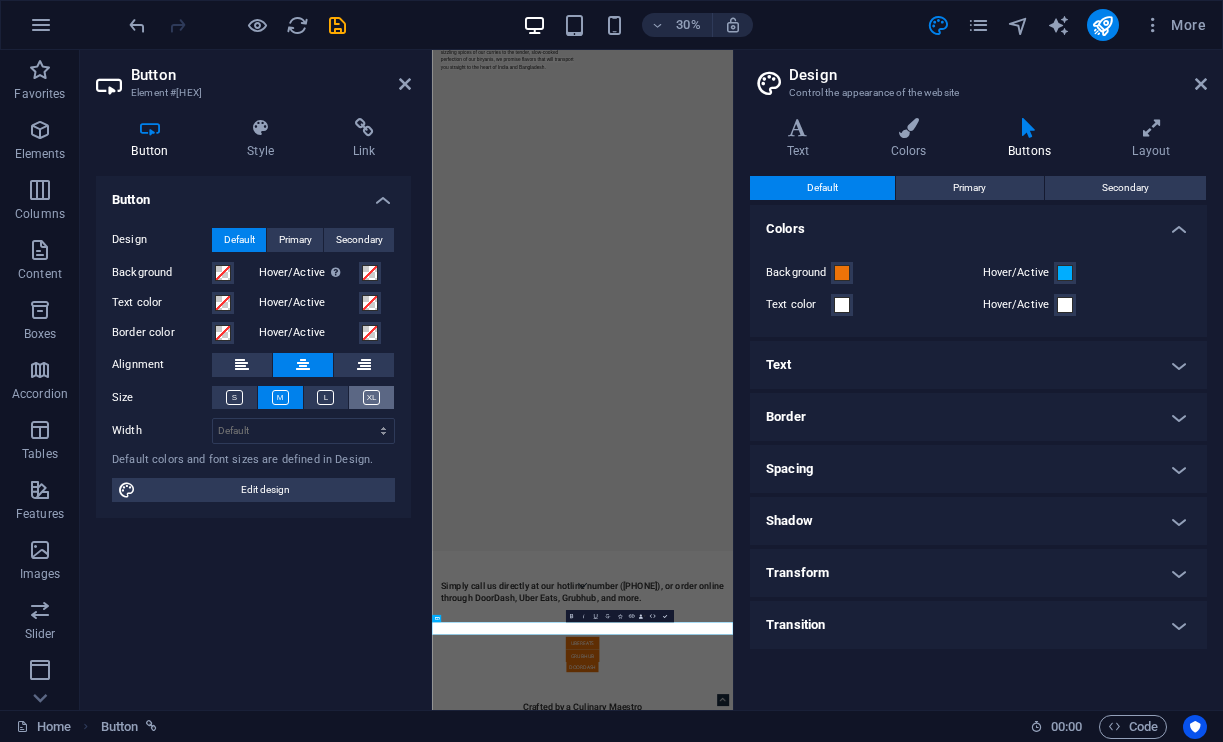 click at bounding box center (371, 397) 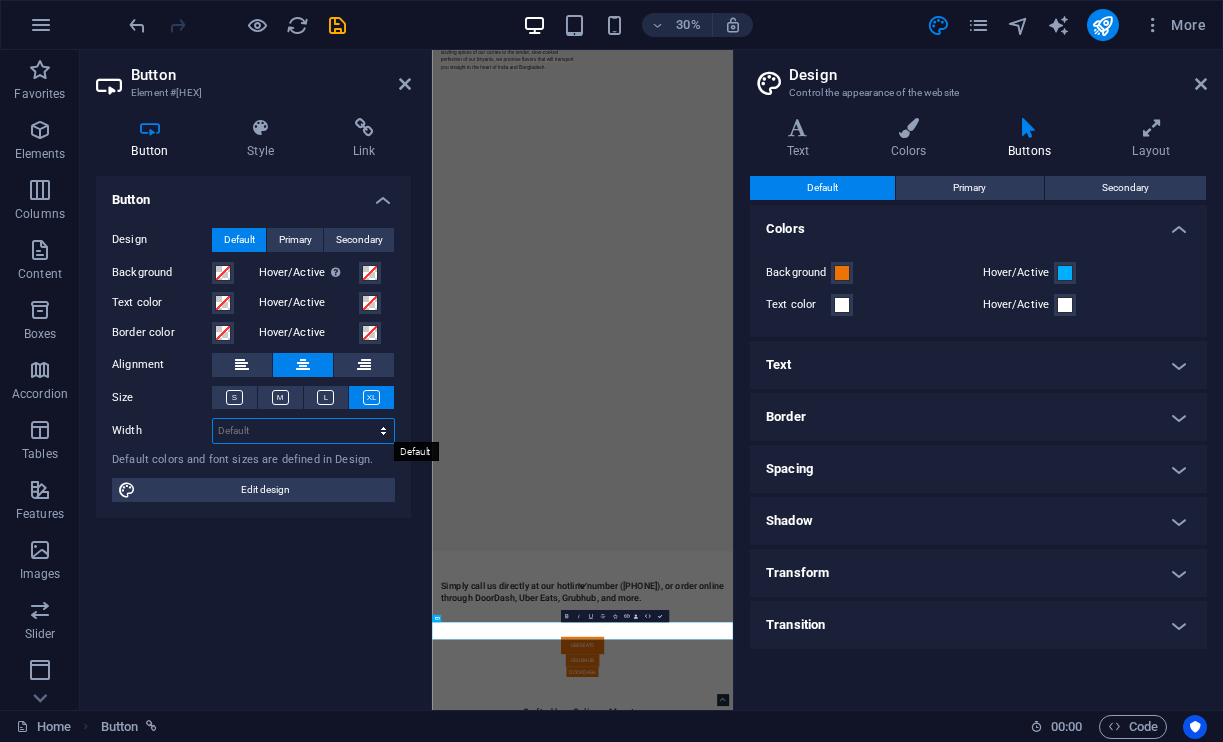 select on "rem" 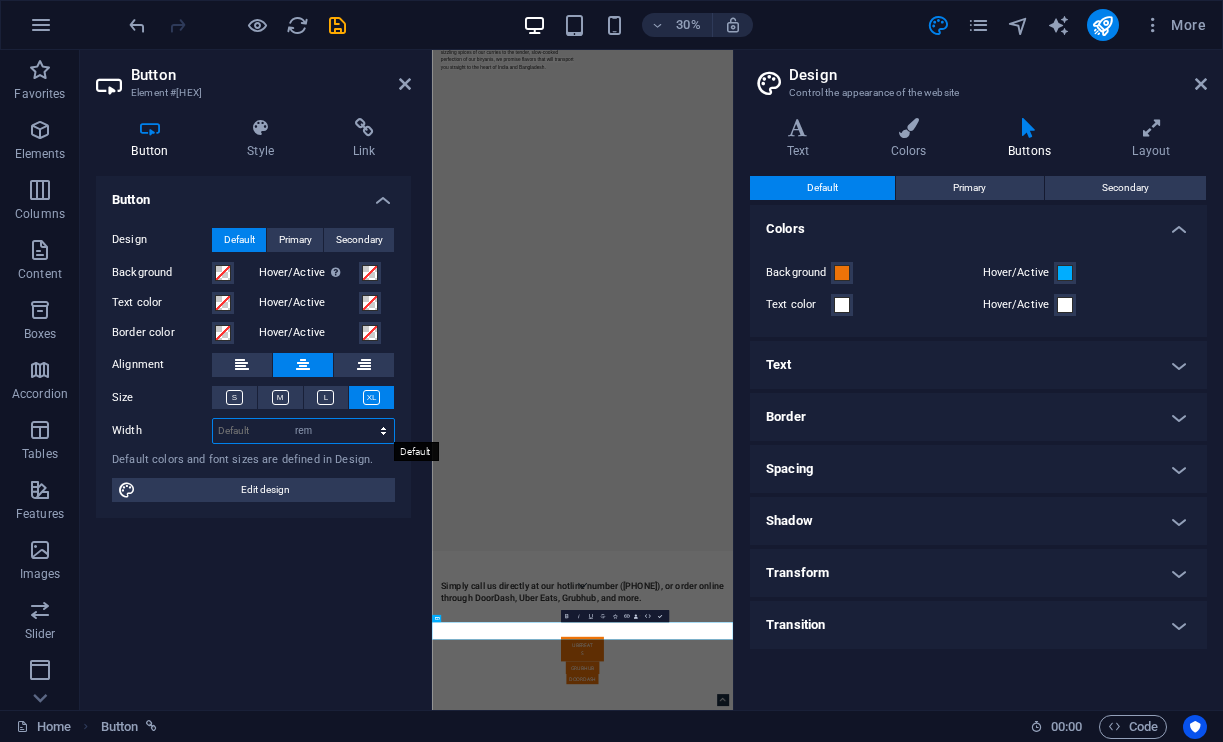type on "8.96" 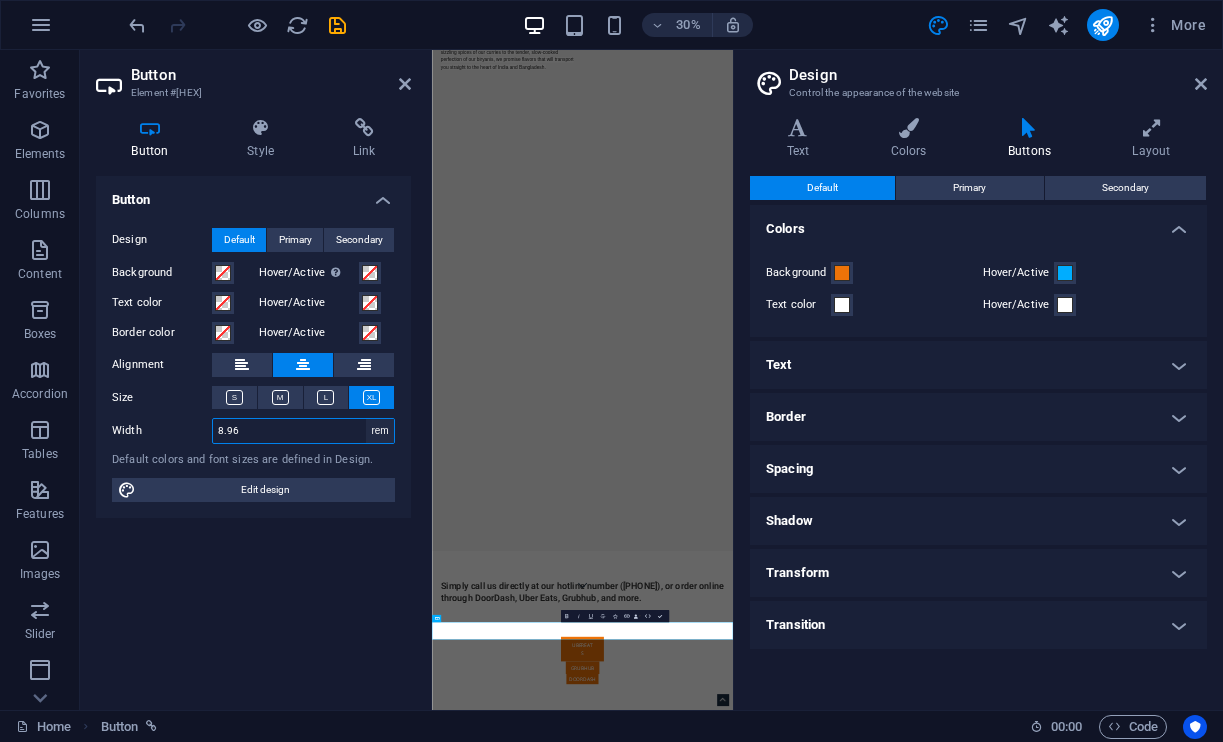 select on "vh" 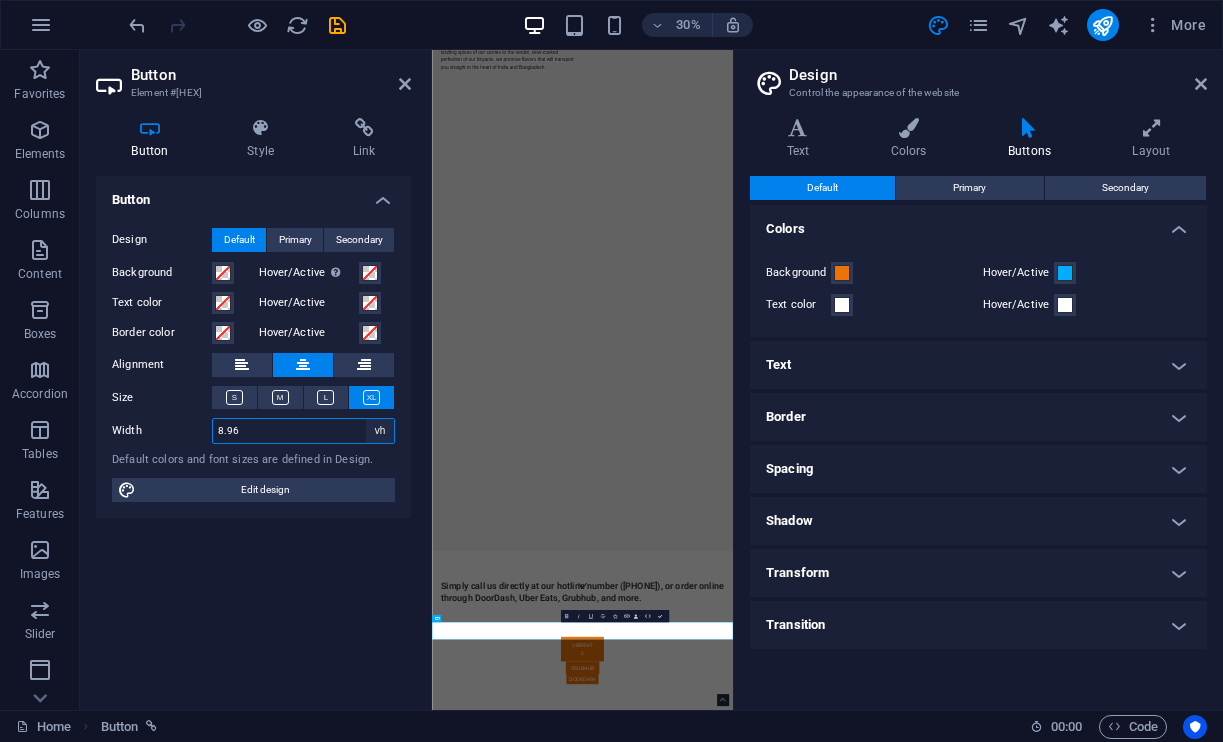 type on "6.5" 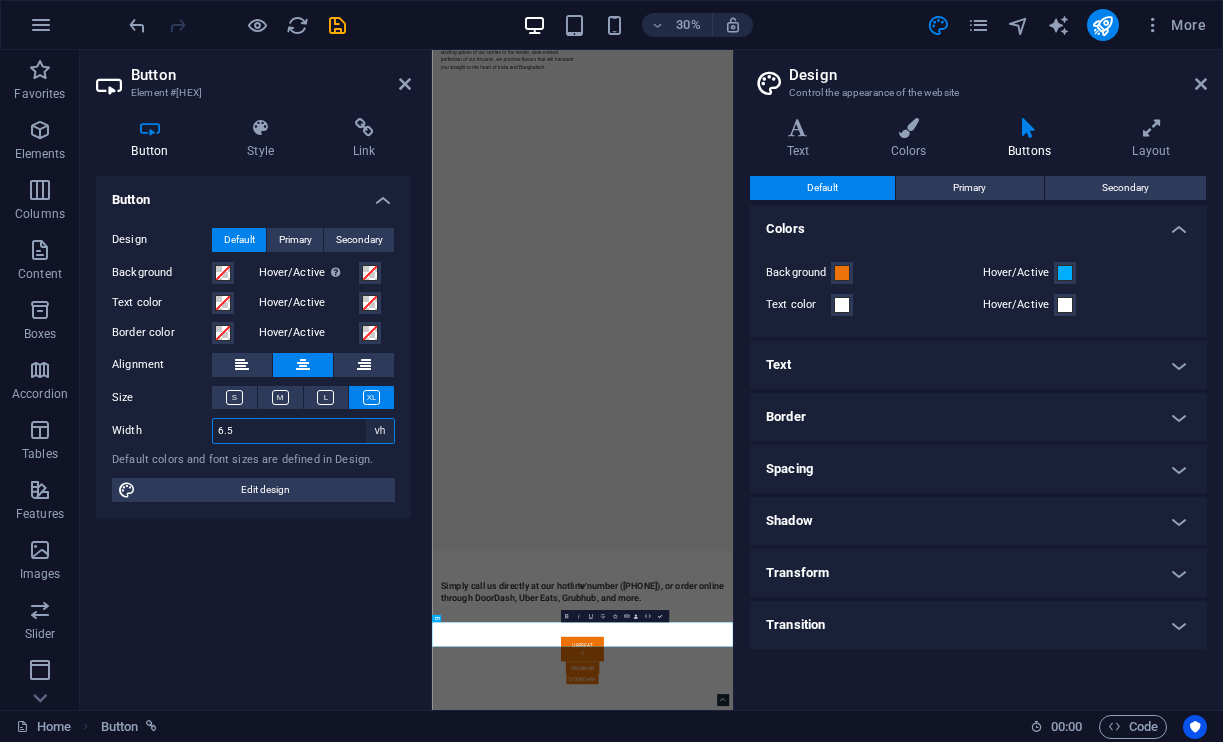 select on "vw" 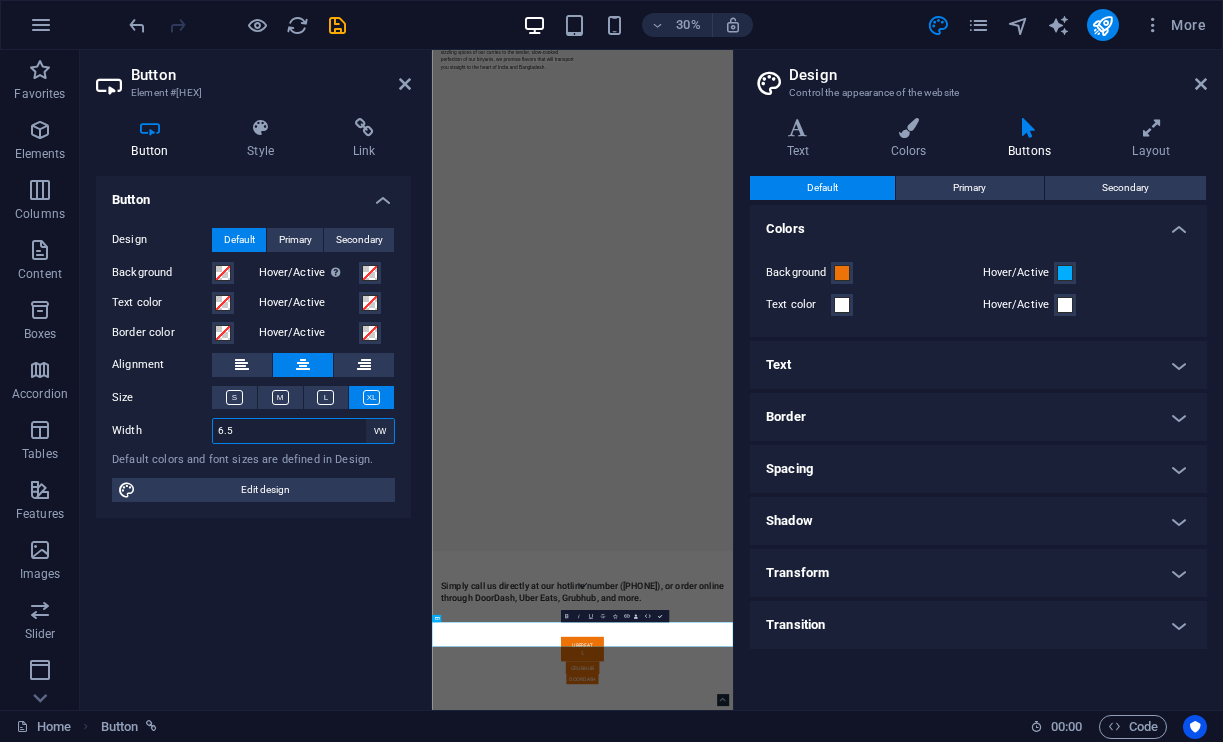 type on "14.3" 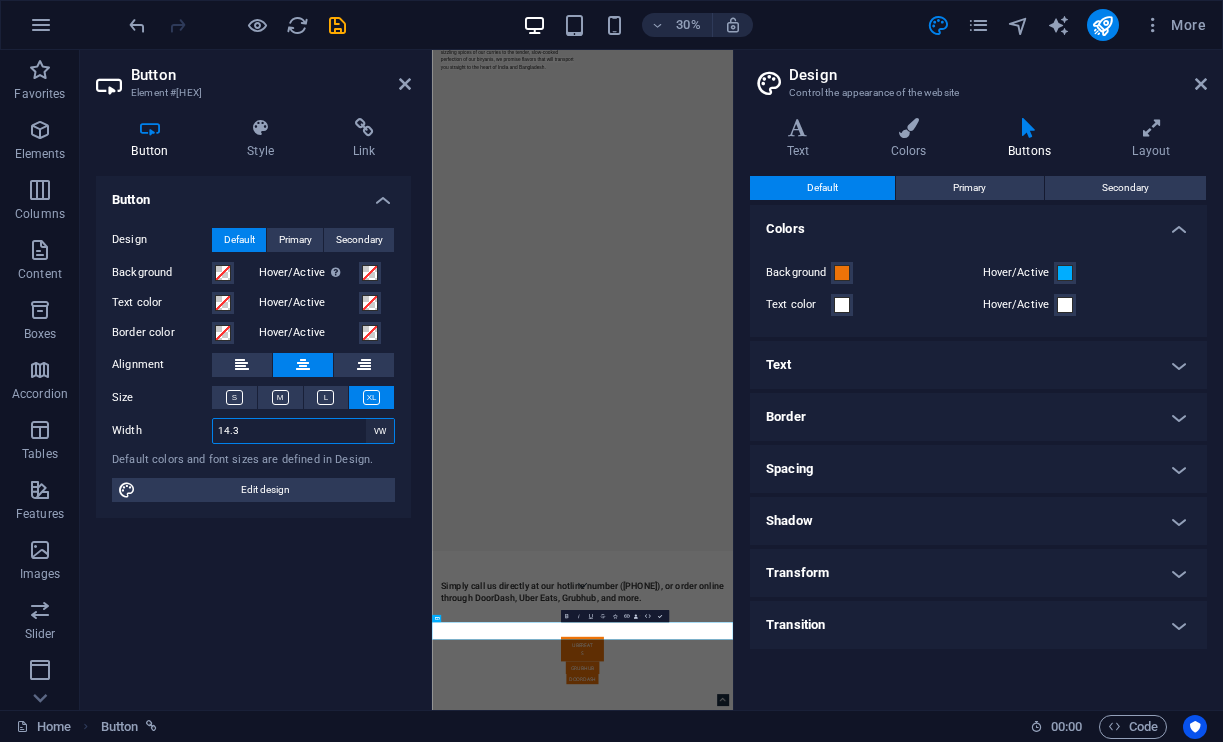 select on "px" 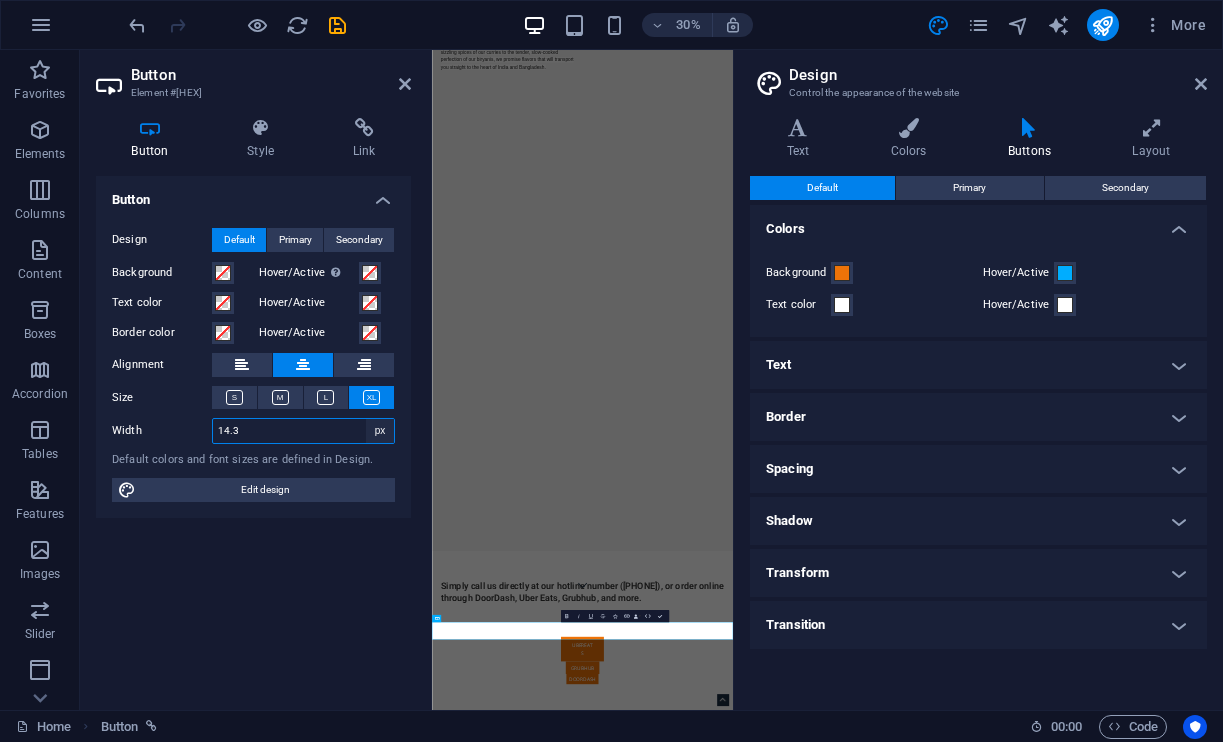 type on "143" 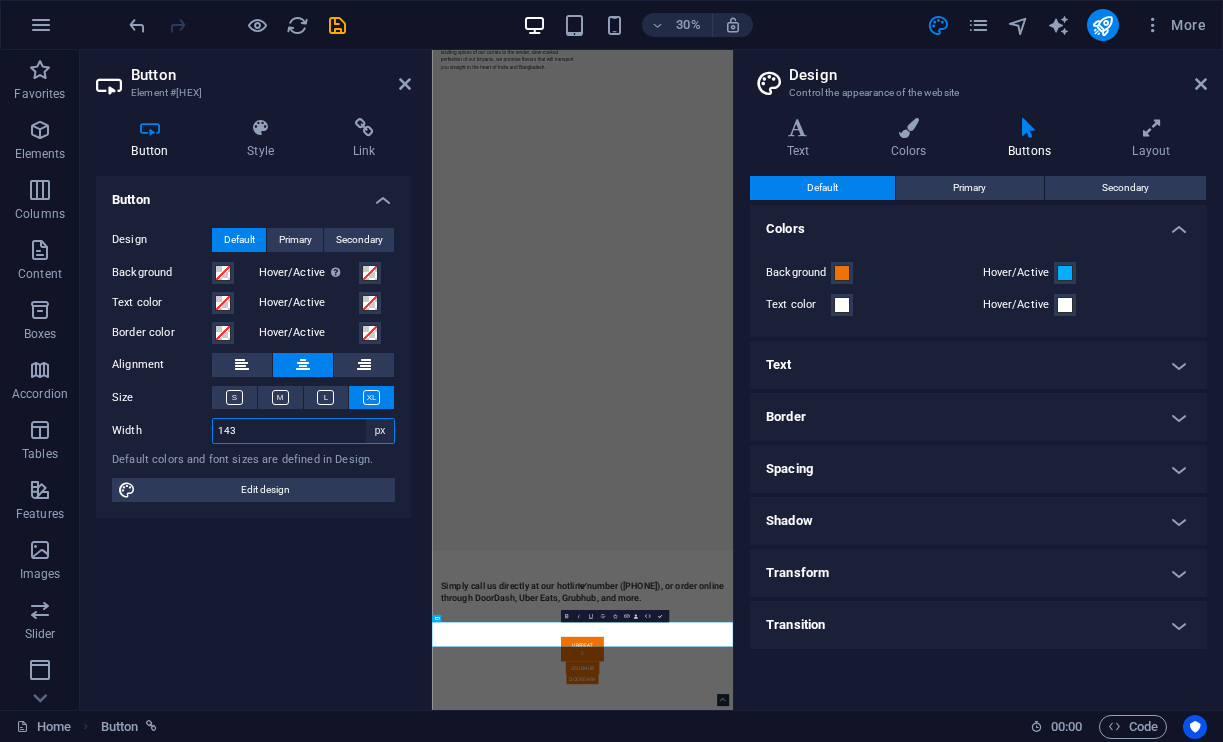 select on "default" 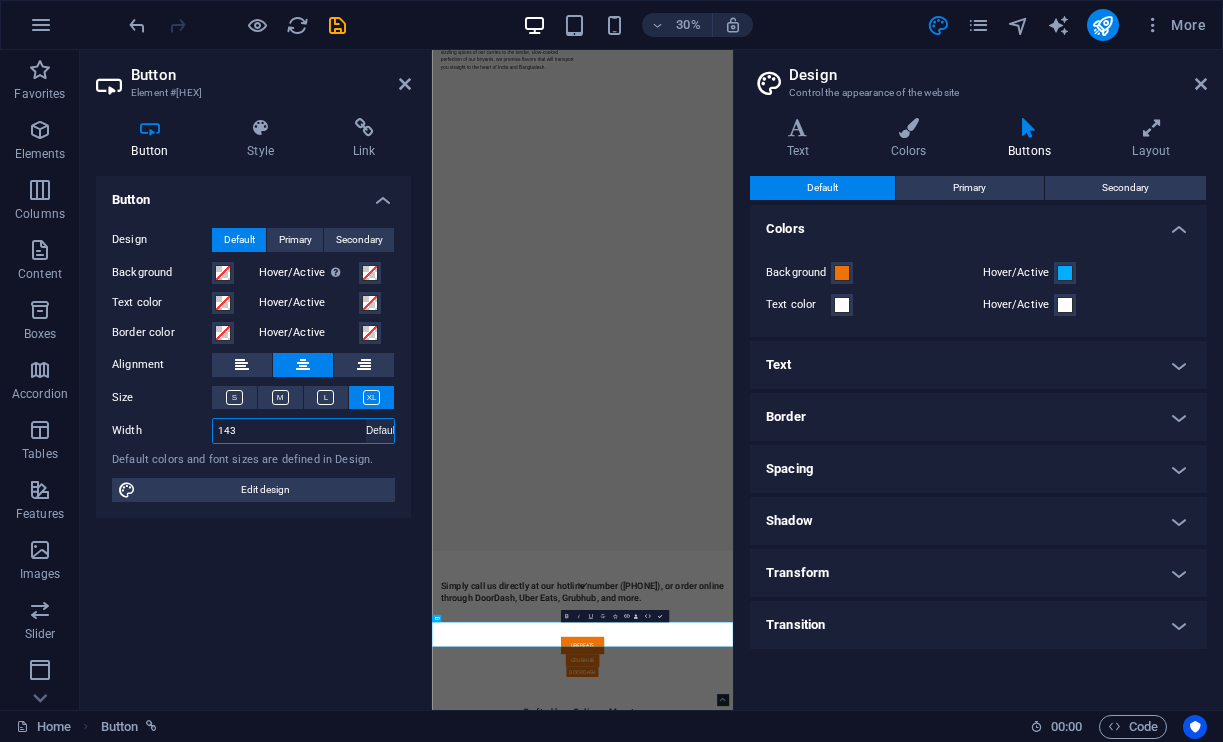 type 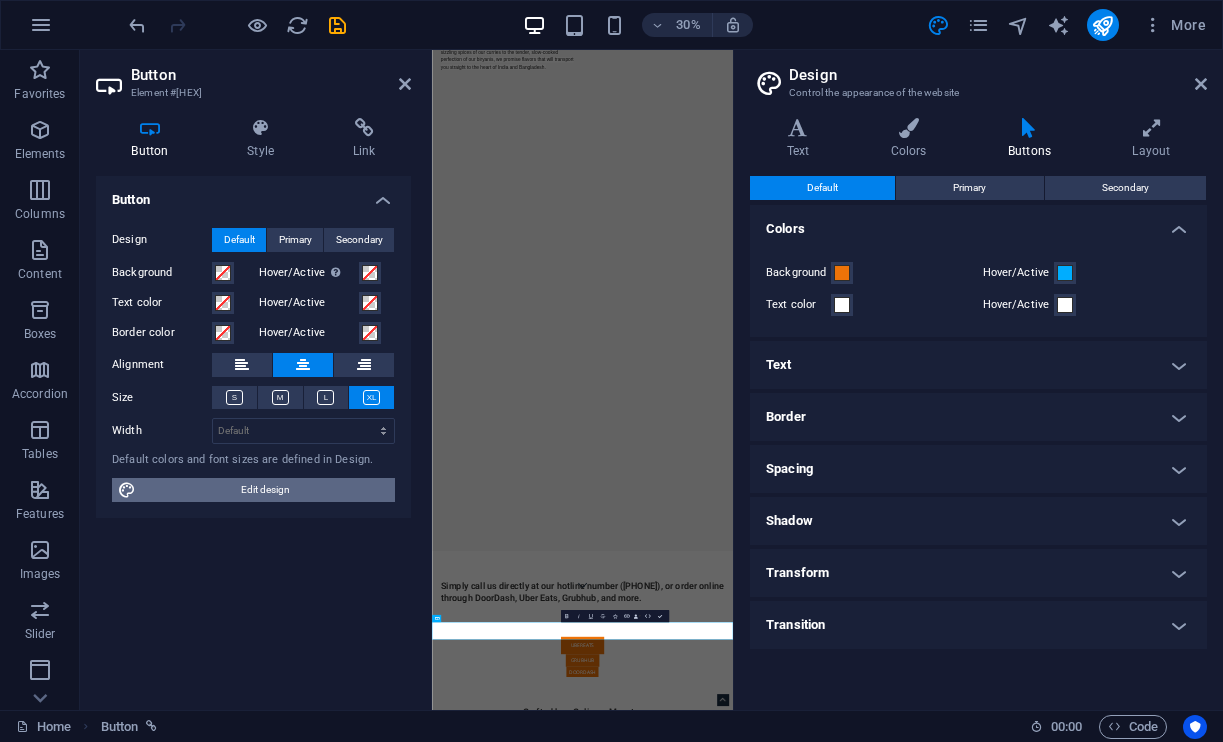 click on "Edit design" at bounding box center (265, 490) 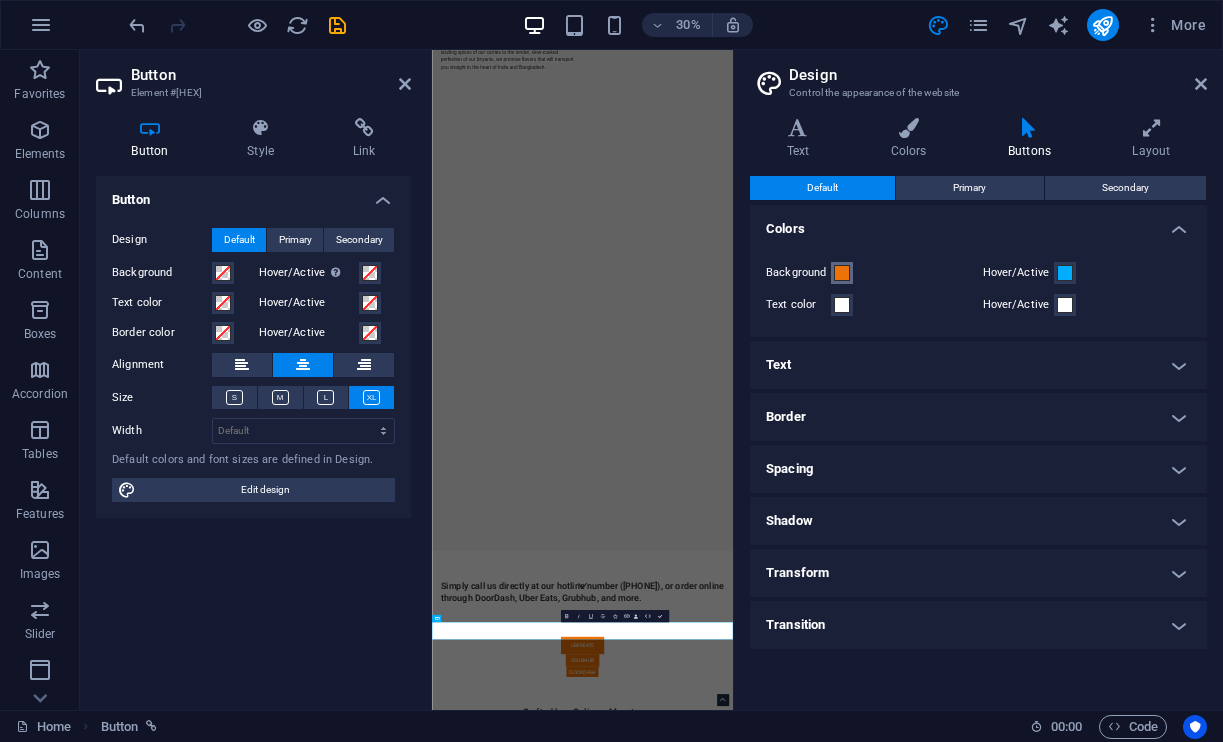click at bounding box center (842, 273) 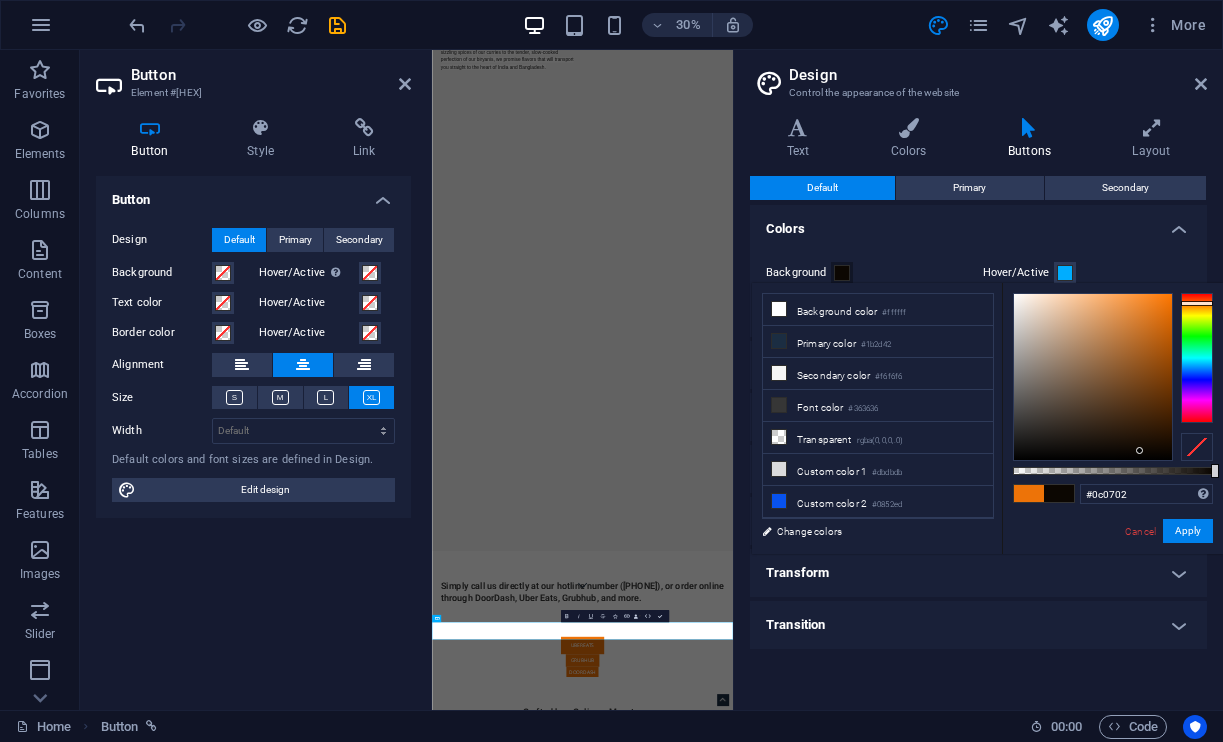 click at bounding box center (1093, 377) 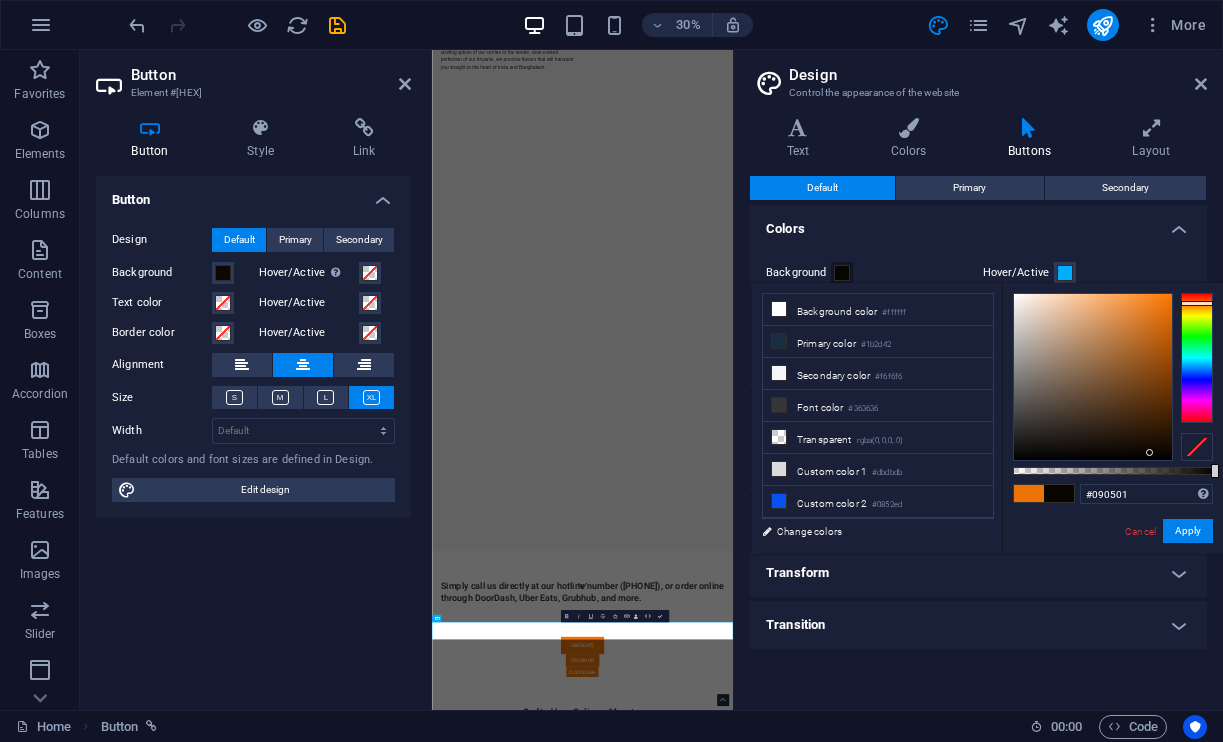 click at bounding box center [1093, 377] 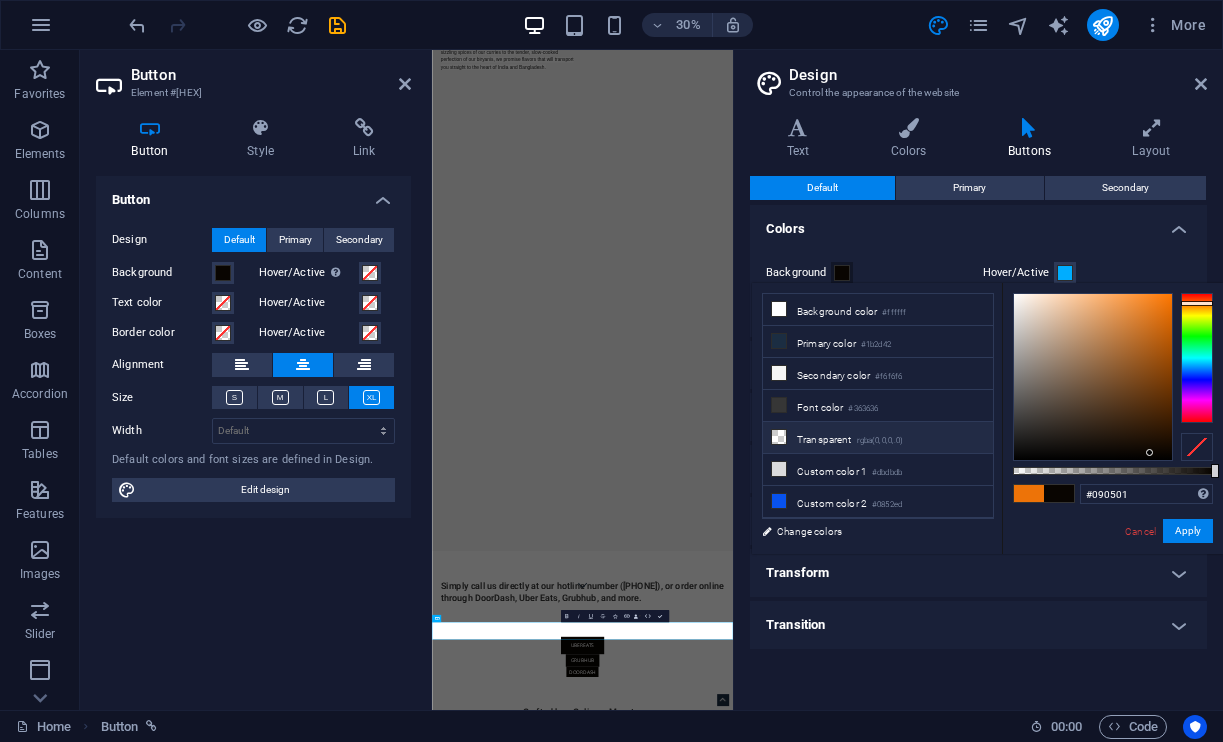 click on "Transparent
rgba(0,0,0,.0)" at bounding box center (878, 438) 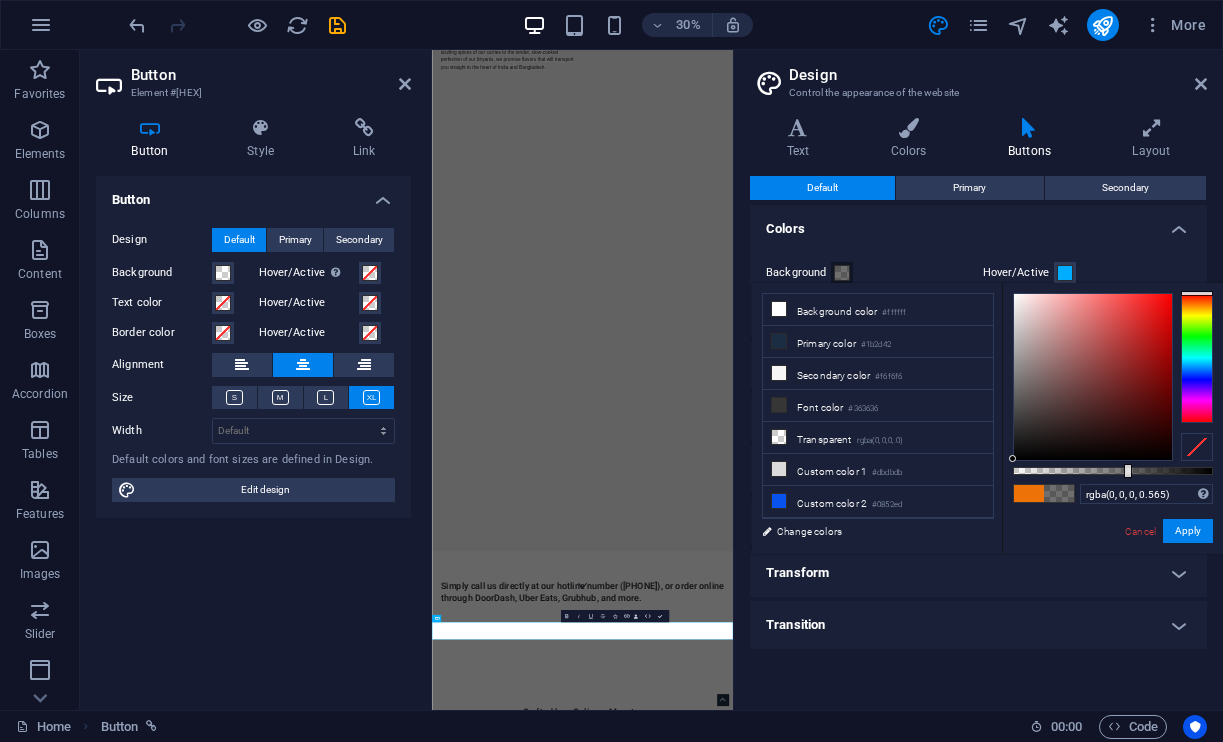 drag, startPoint x: 1013, startPoint y: 476, endPoint x: 1126, endPoint y: 480, distance: 113.07078 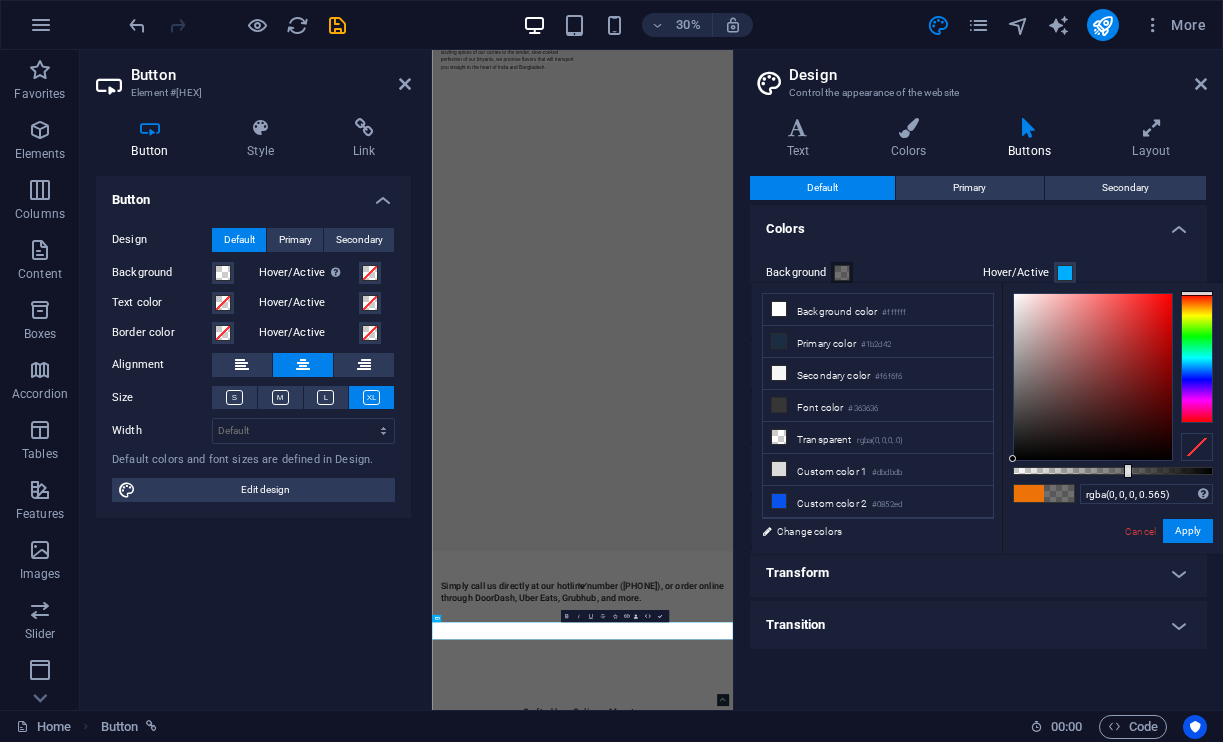 click on "rgba(0, 0, 0, 0.565) Supported formats #0852ed rgb(8, 82, 237) rgba(8, 82, 237, 90%) hsv(221,97,93) hsl(221, 93%, 48%) Cancel Apply" at bounding box center [1112, 563] 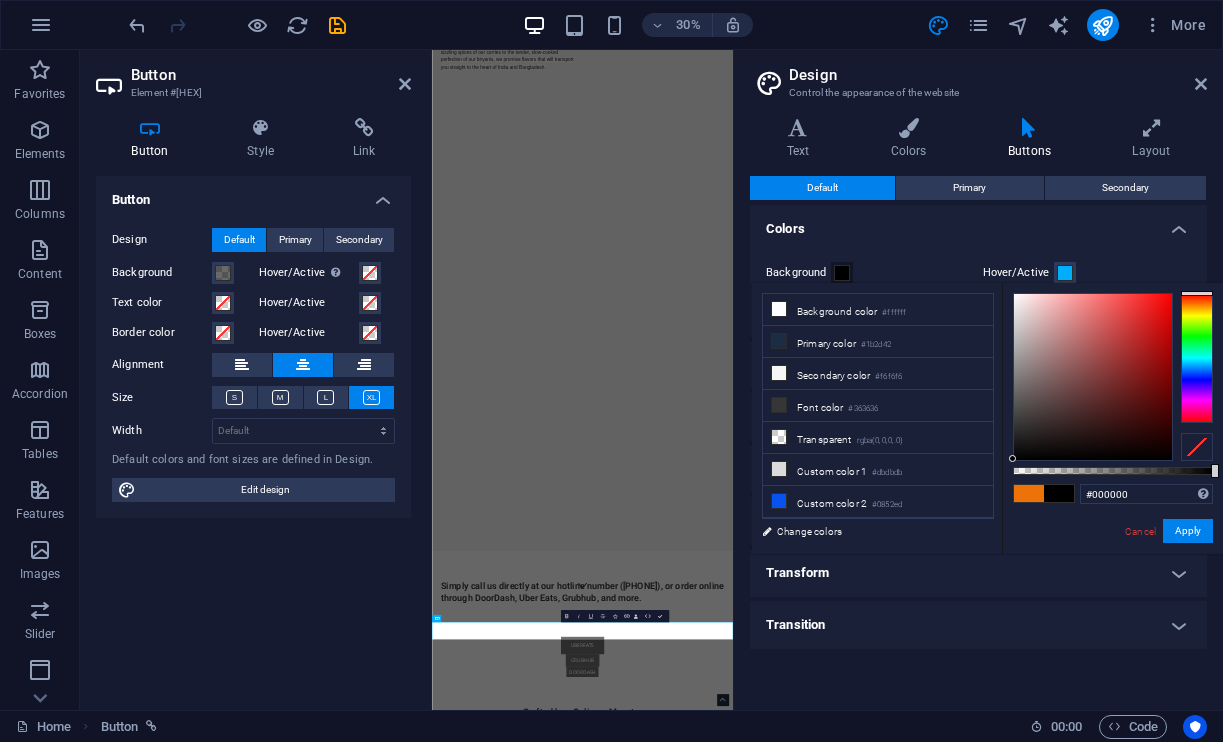drag, startPoint x: 1131, startPoint y: 471, endPoint x: 1214, endPoint y: 474, distance: 83.0542 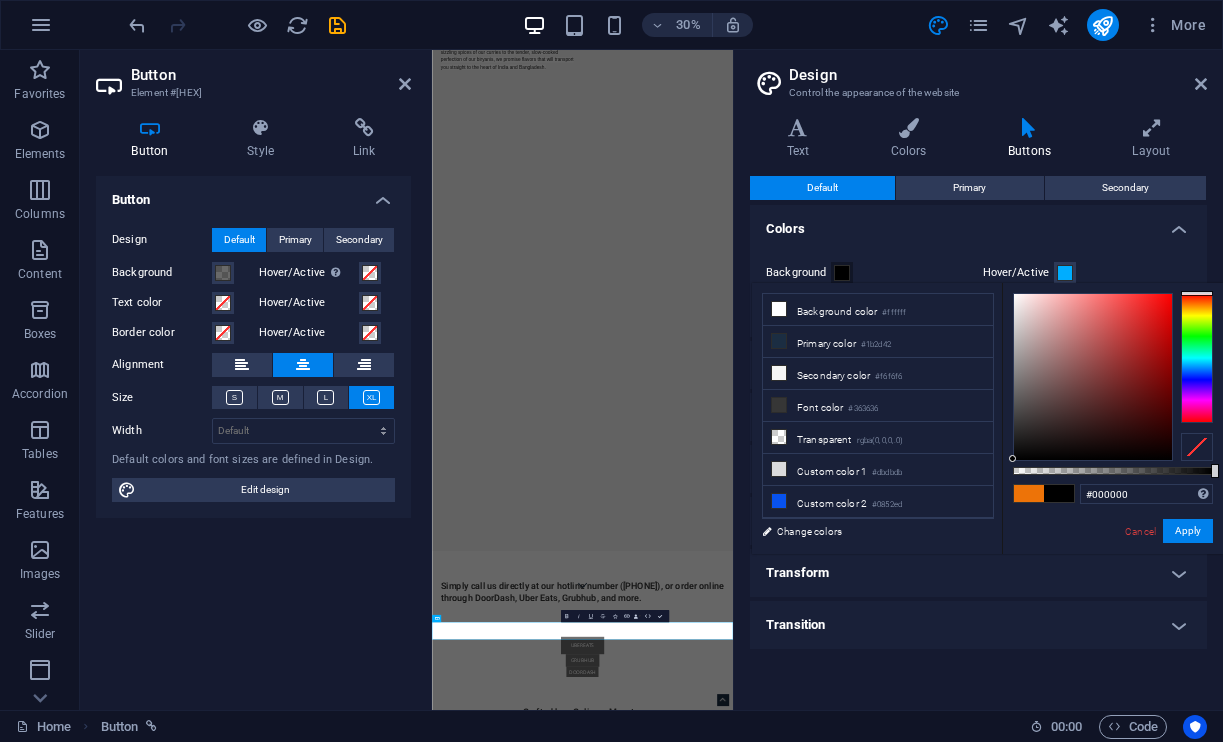 click at bounding box center [1215, 471] 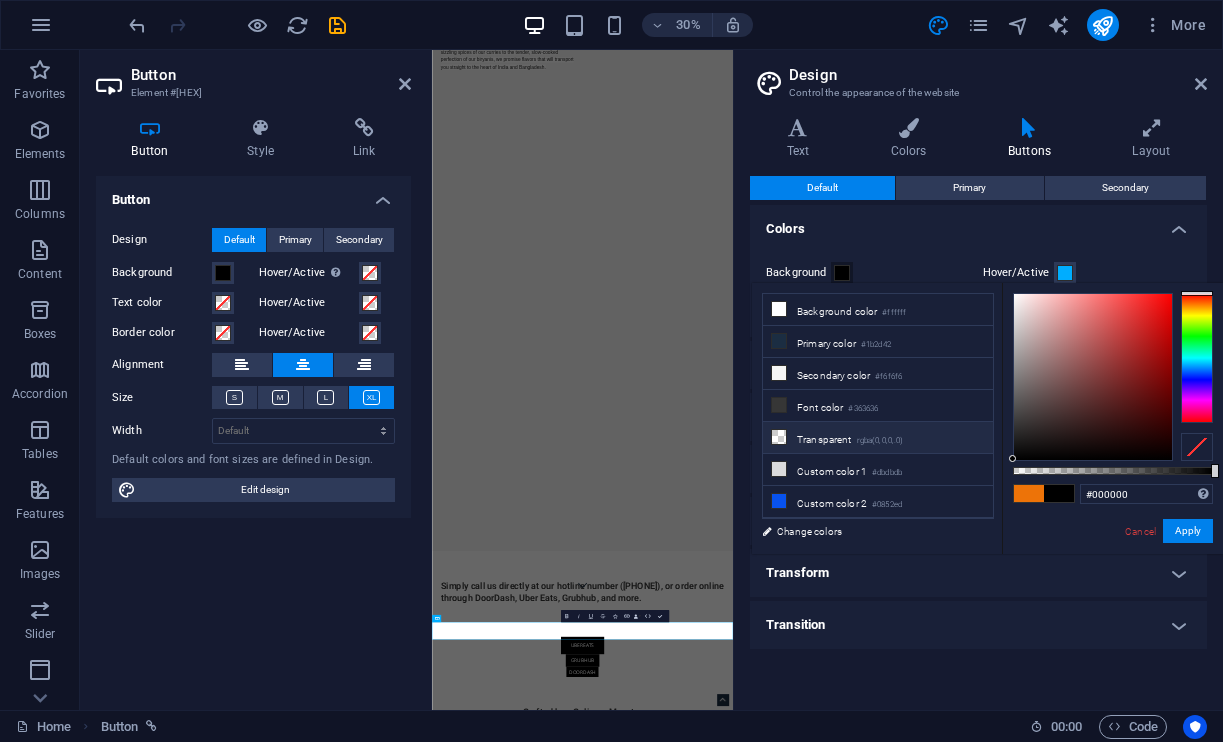 click at bounding box center (779, 437) 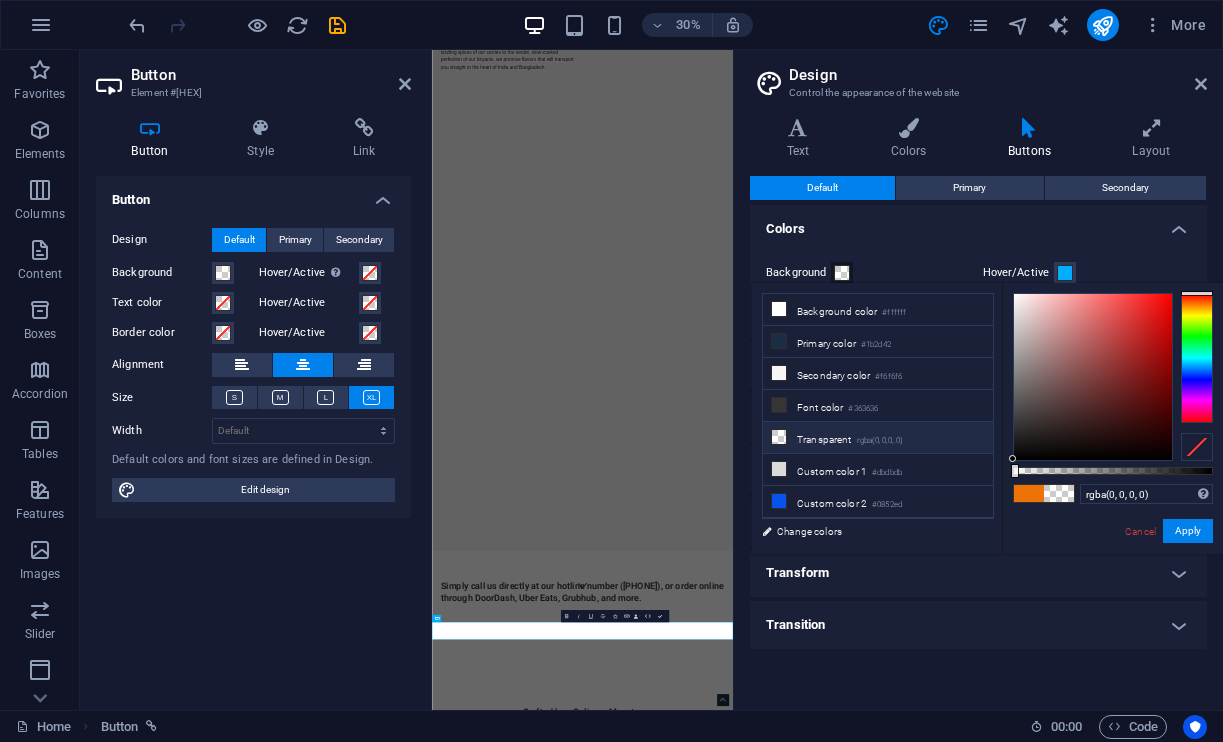 click at bounding box center (779, 437) 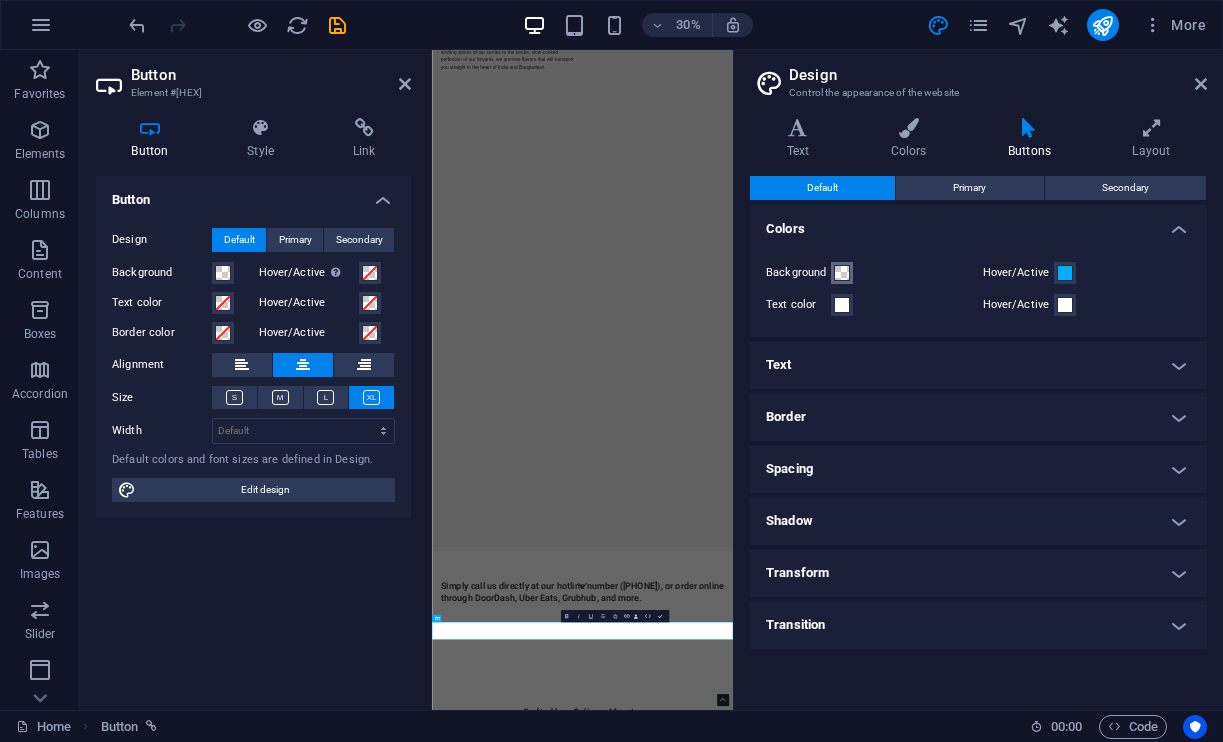 click at bounding box center [842, 273] 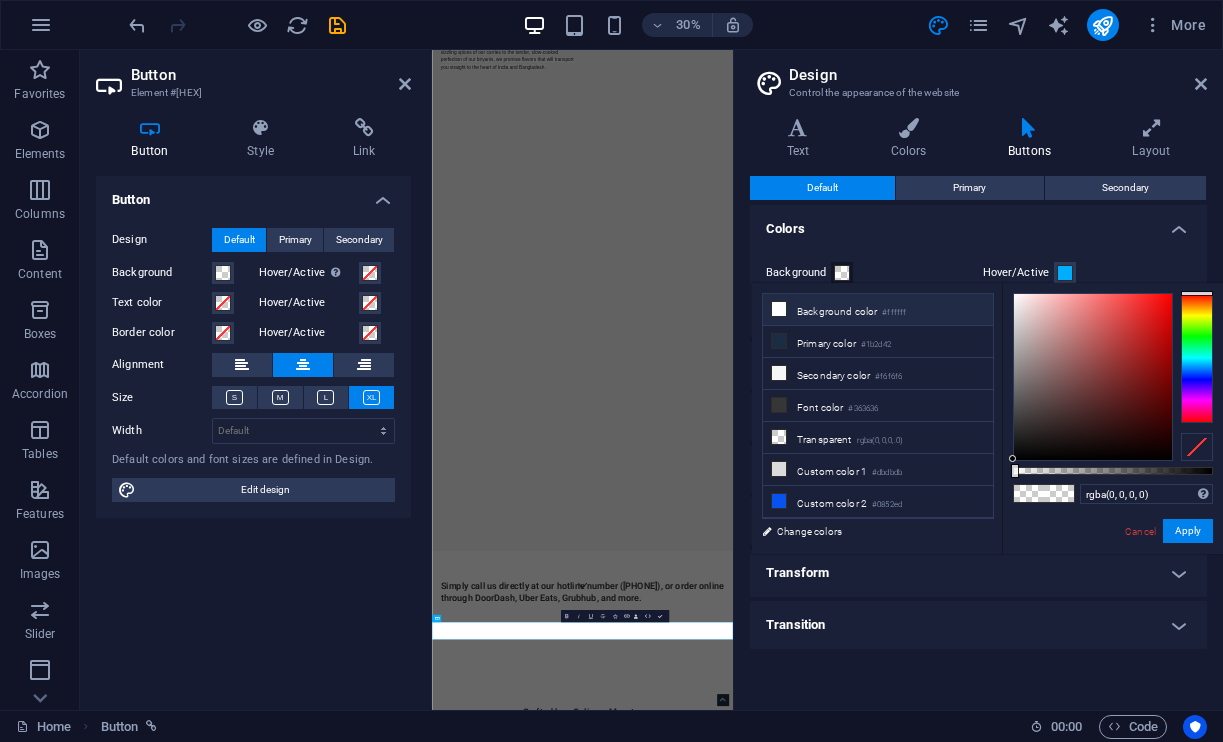 click at bounding box center (779, 309) 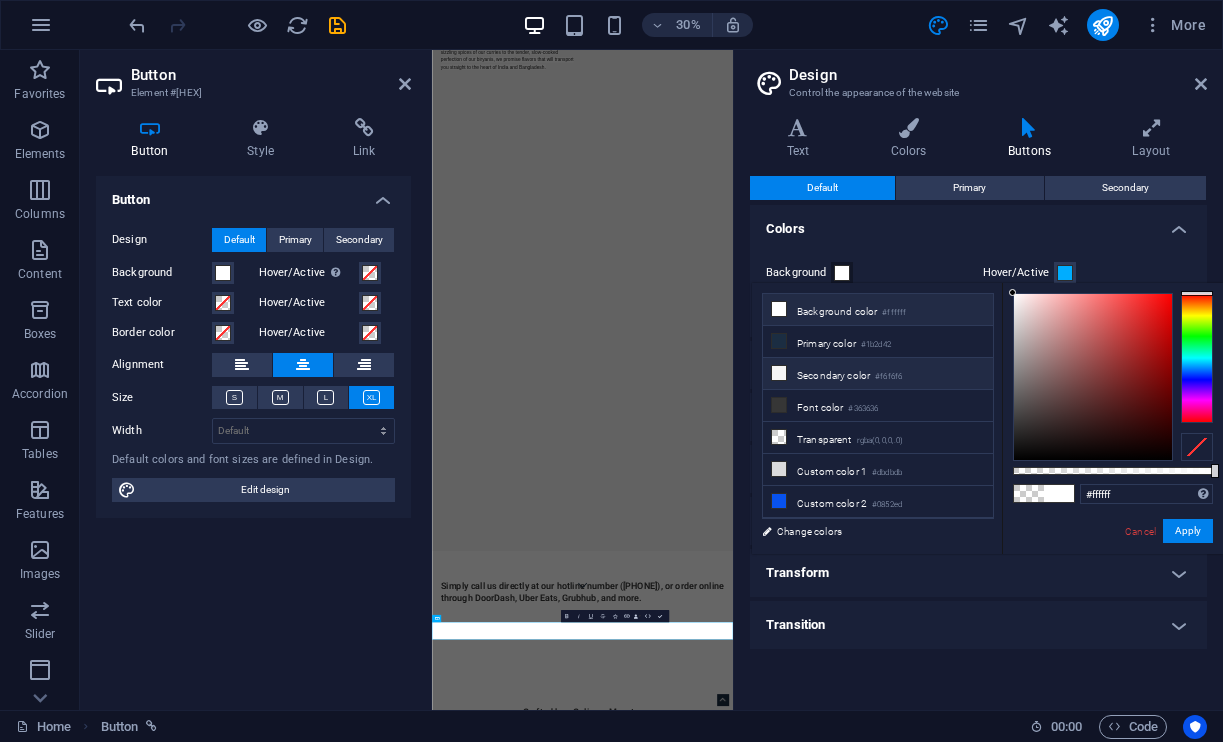 click at bounding box center [779, 373] 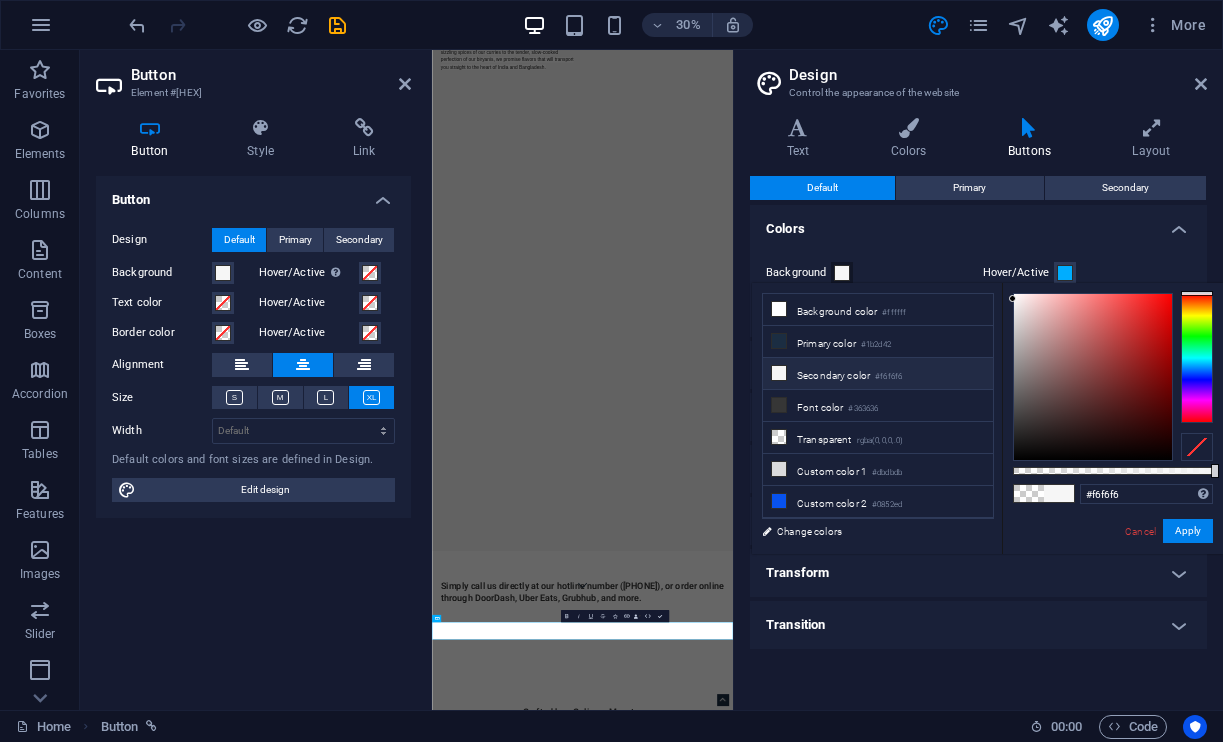 type on "#0b0202" 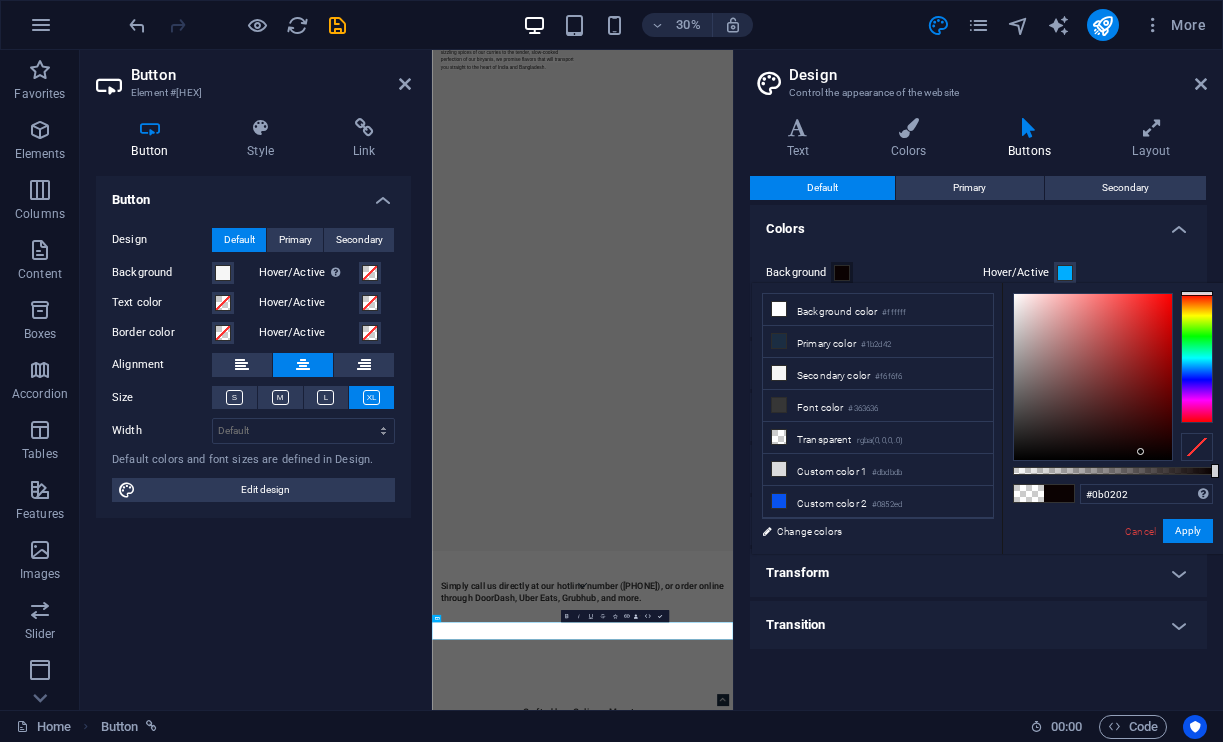 click at bounding box center (1093, 377) 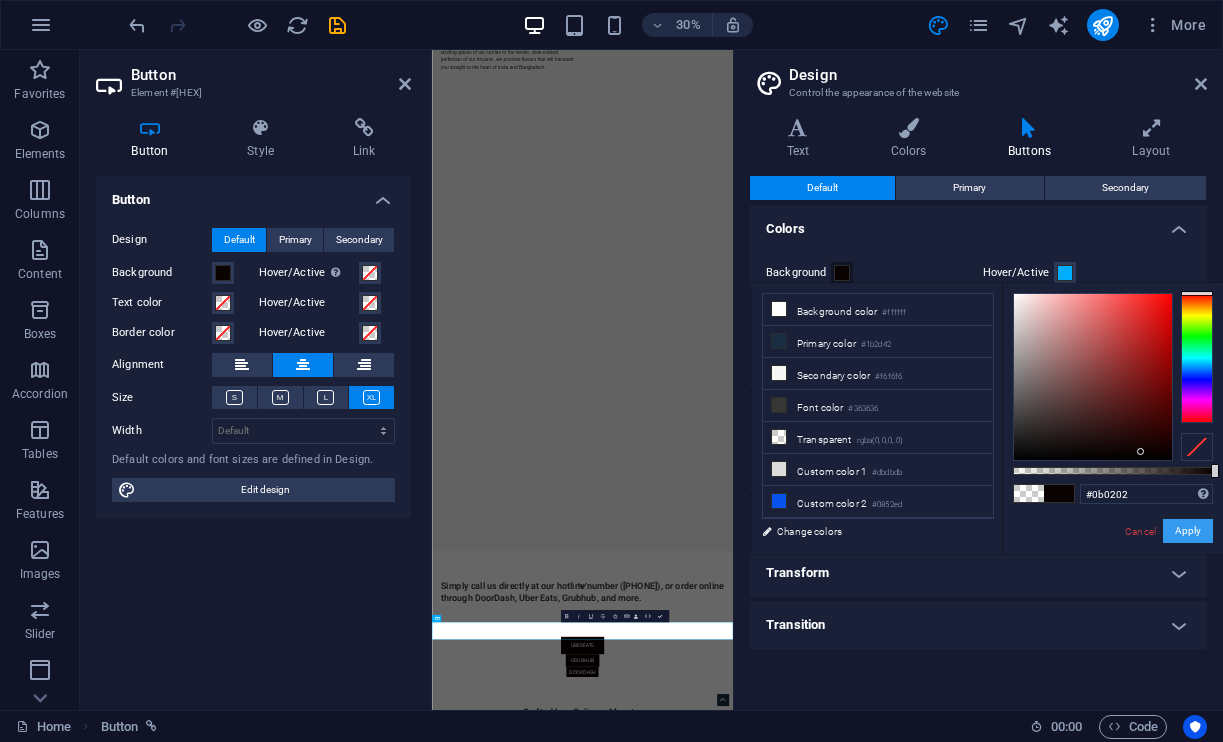 click on "Apply" at bounding box center (1188, 531) 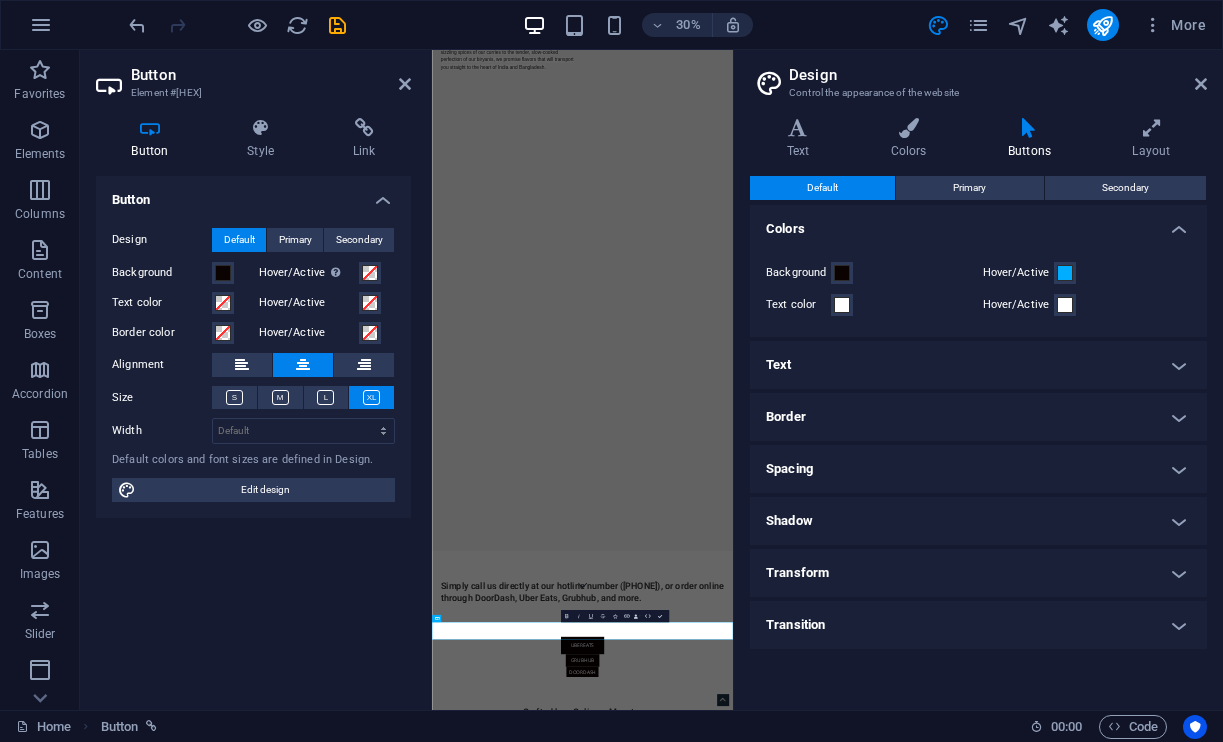 click on "Transition" at bounding box center (978, 625) 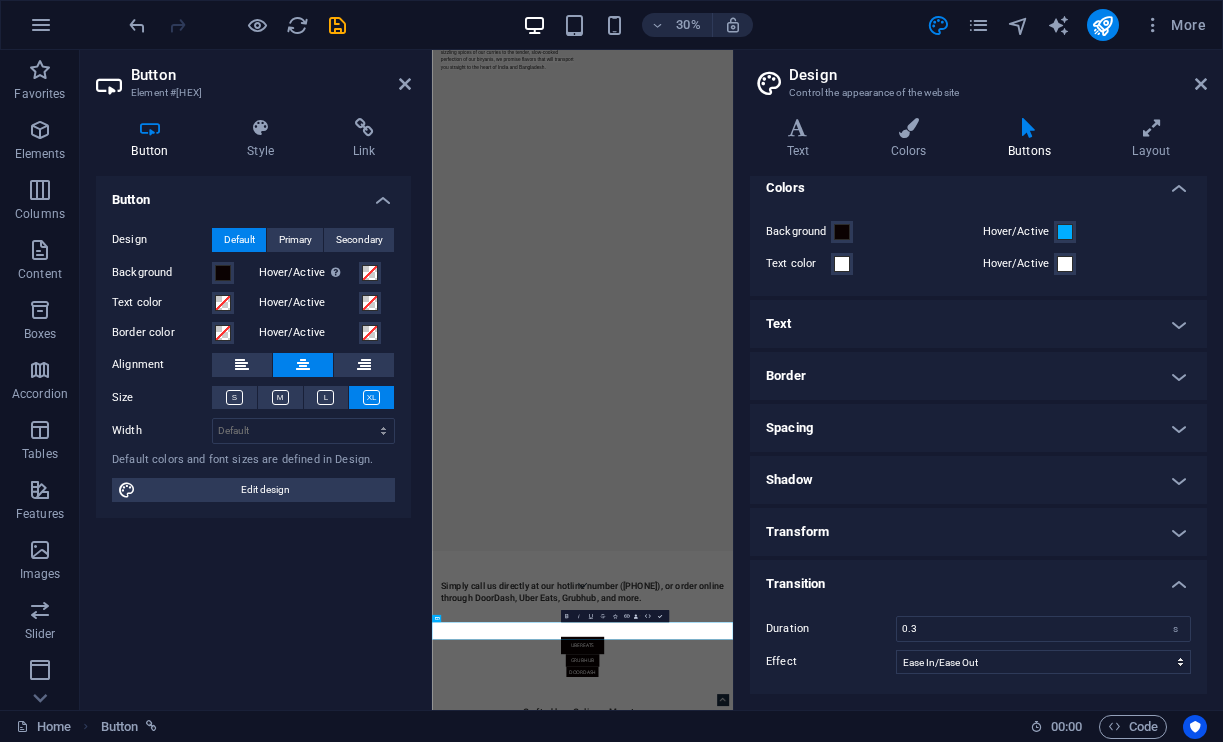 scroll, scrollTop: 40, scrollLeft: 0, axis: vertical 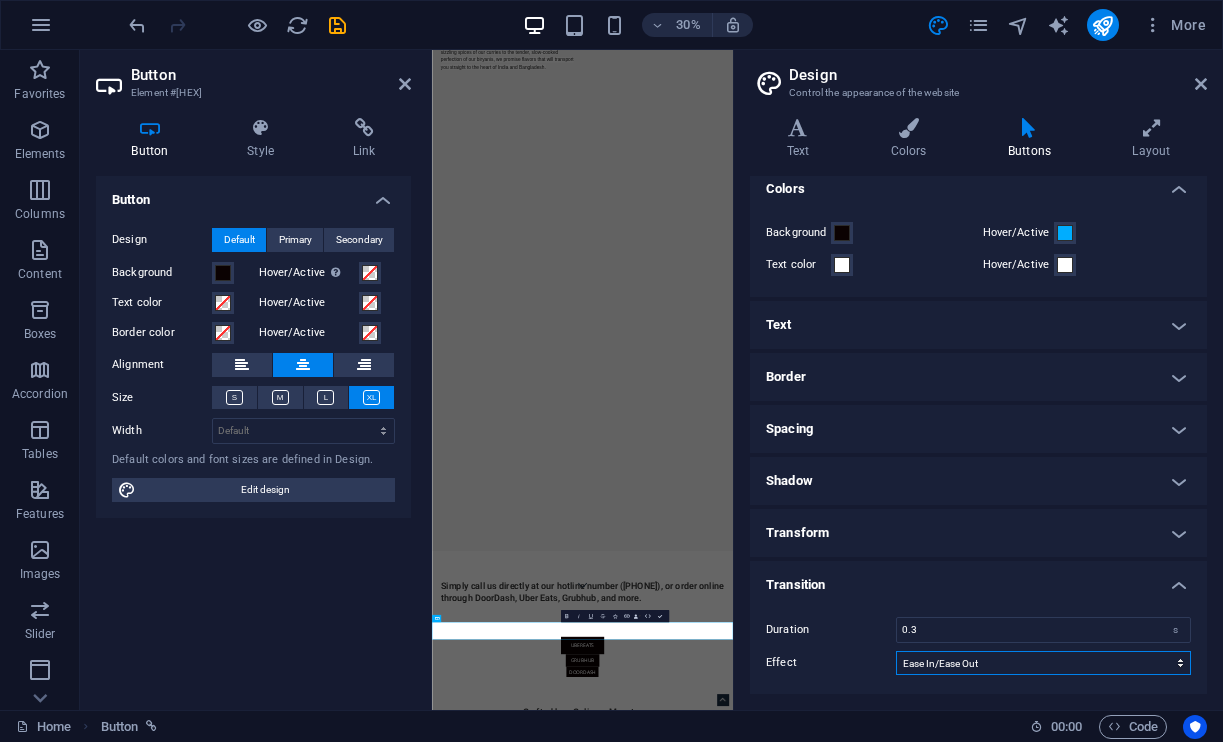 select on "linear" 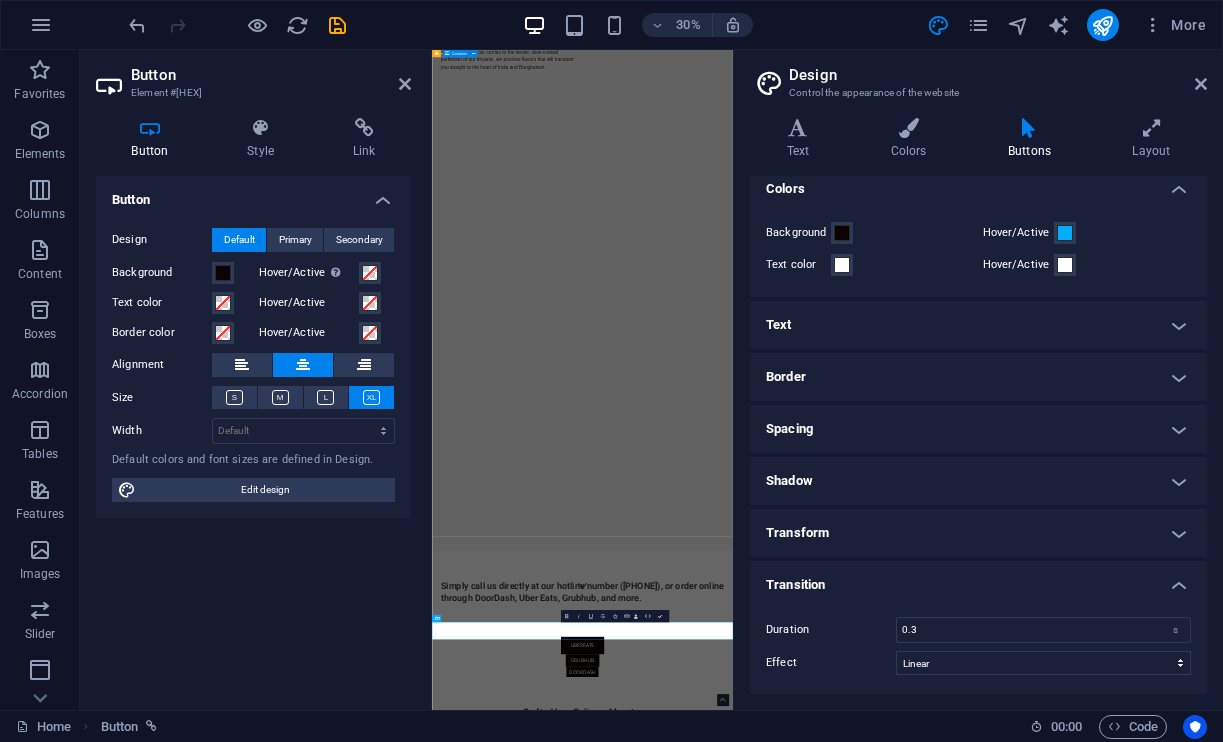 click on "We’re hot and spicy… literally! At Radhuni, every dish is more than just food — it’s a celebration of heritage, love, and culinary excellence. From the sizzling spices of our curries to the tender, slow-cooked perfection of our biryanis, we promise flavors that will transport you straight to the heart of India and Bangladesh." at bounding box center (933, 39) 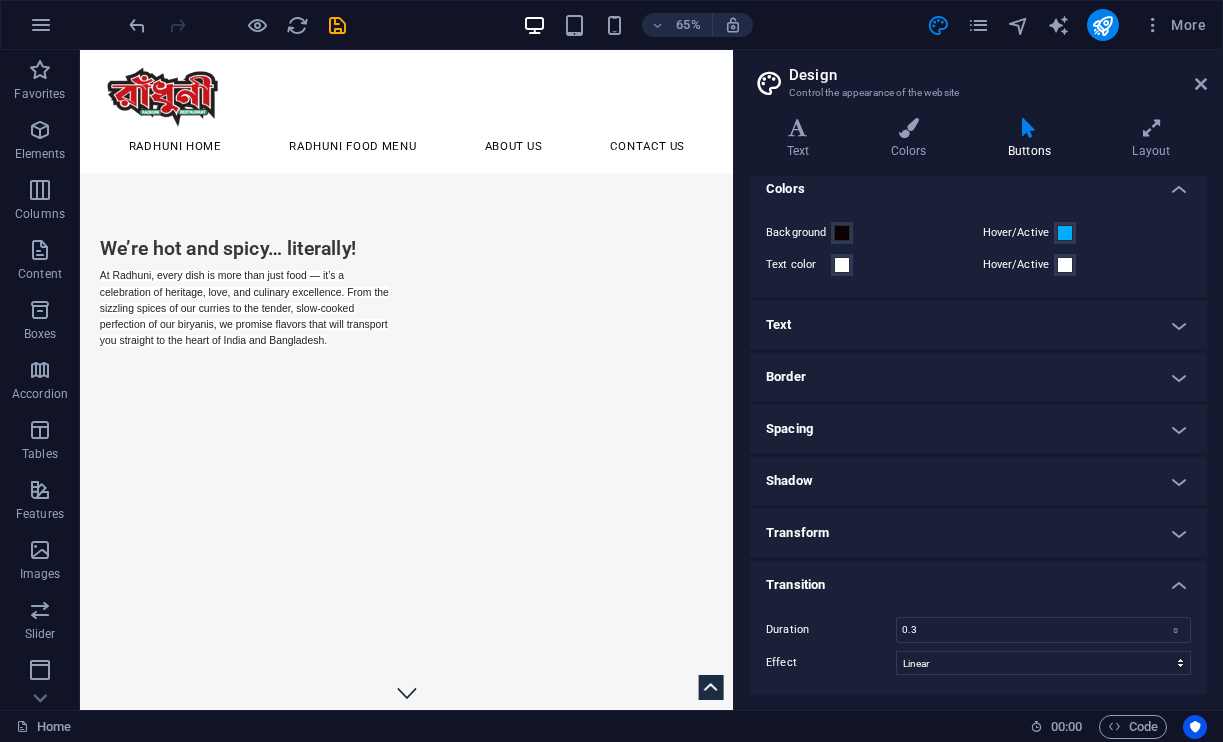 scroll, scrollTop: 0, scrollLeft: 0, axis: both 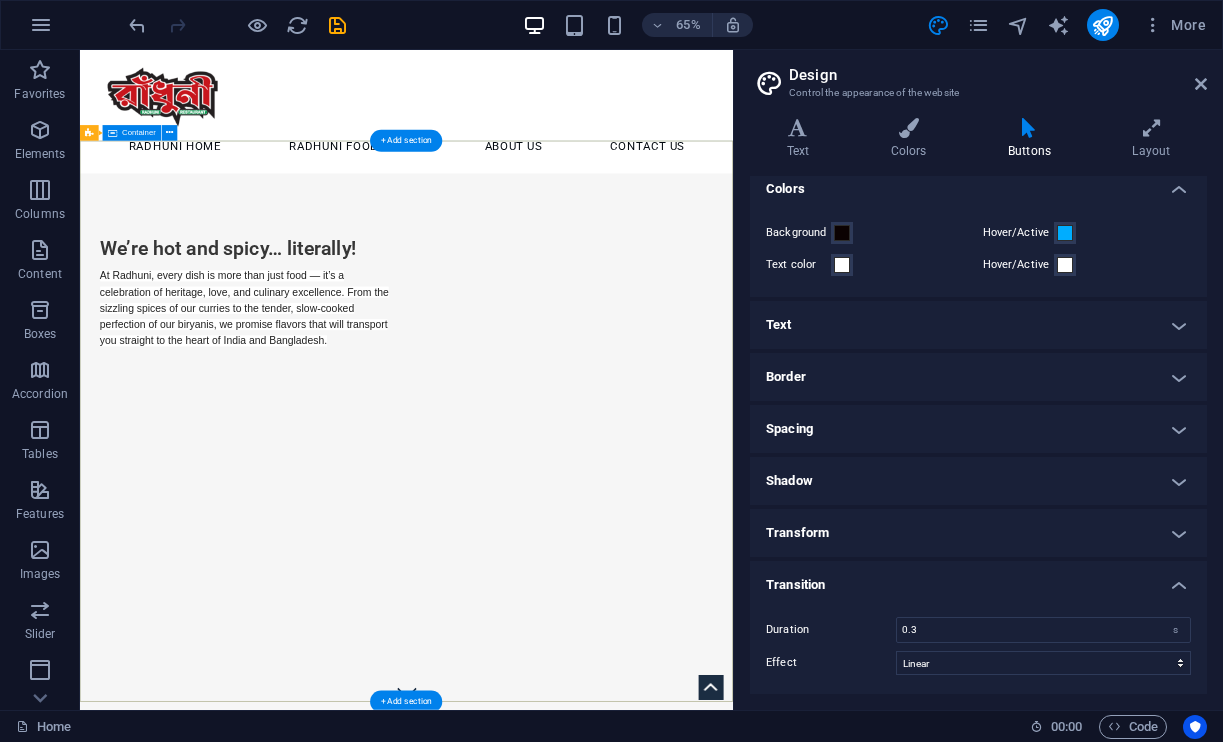 click on "We’re hot and spicy… literally! At Radhuni, every dish is more than just food — it’s a celebration of heritage, love, and culinary excellence. From the sizzling spices of our curries to the tender, slow-cooked perfection of our biryanis, we promise flavors that will transport you straight to the heart of India and Bangladesh." at bounding box center [582, 428] 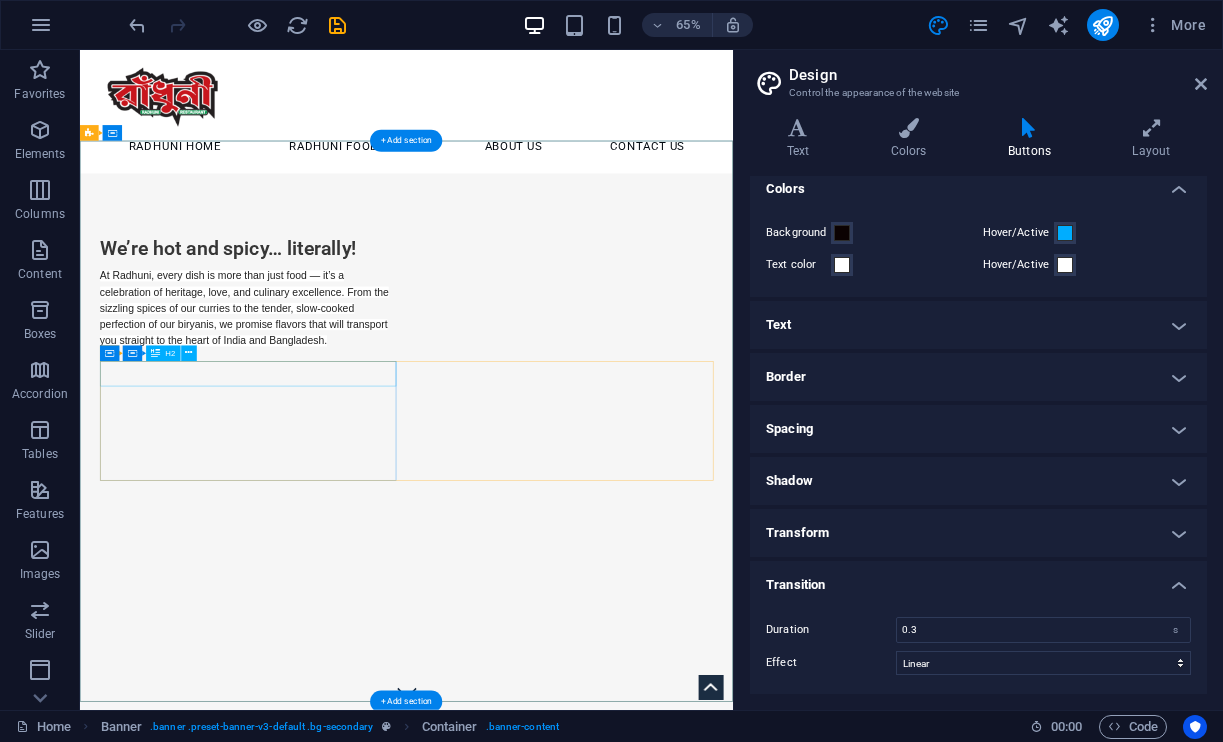 click on "We’re hot and spicy… literally!" at bounding box center [339, 355] 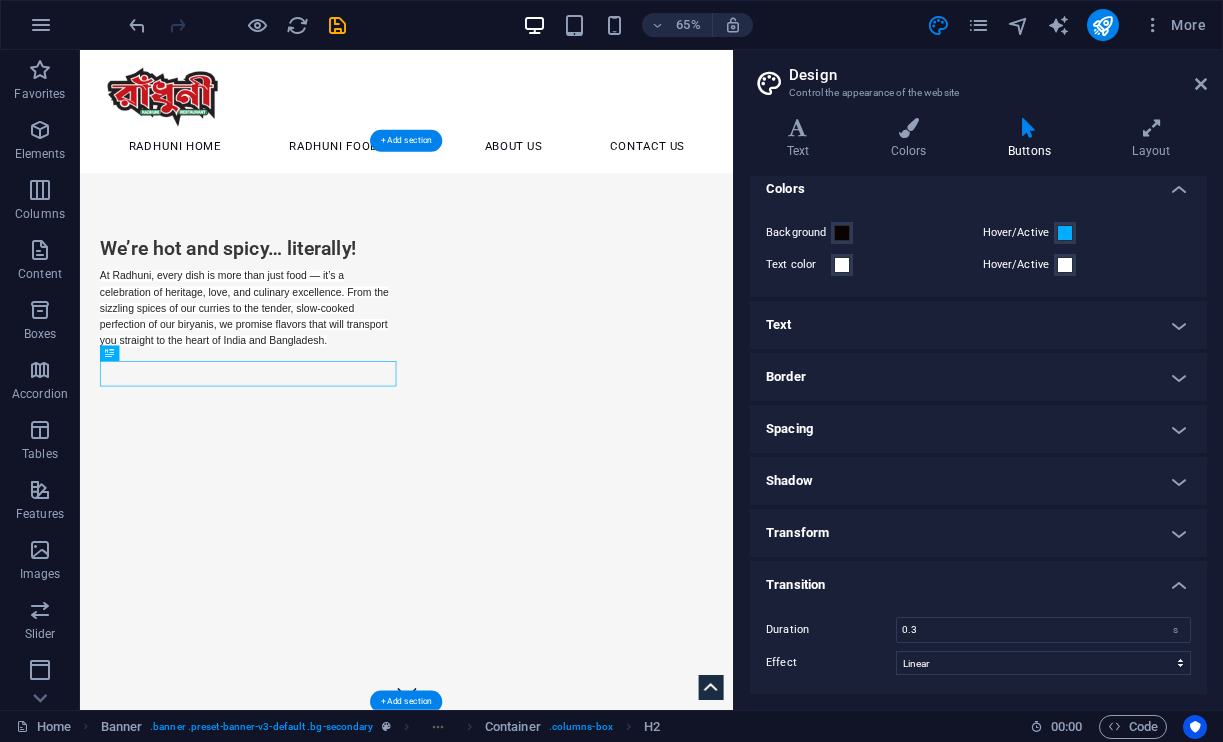 click on "We’re hot and spicy… literally! At Radhuni, every dish is more than just food — it’s a celebration of heritage, love, and culinary excellence. From the sizzling spices of our curries to the tender, slow-cooked perfection of our biryanis, we promise flavors that will transport you straight to the heart of India and Bangladesh." at bounding box center [582, 428] 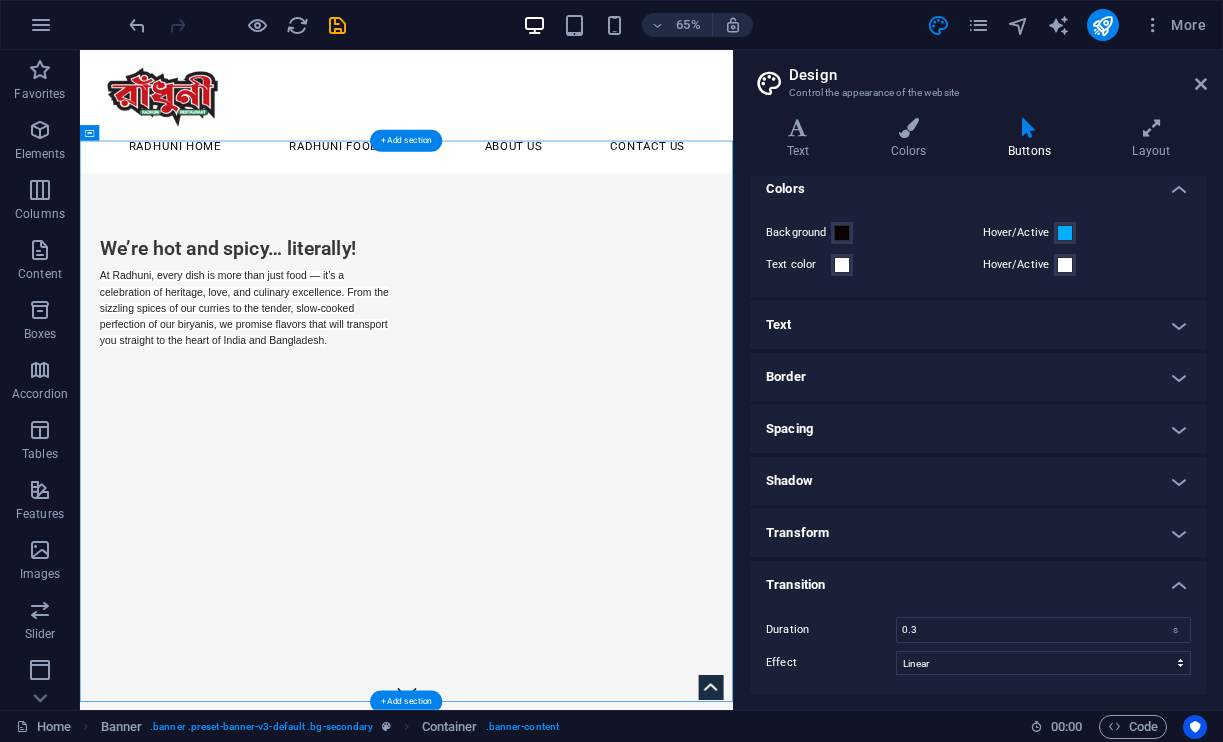 click on "We’re hot and spicy… literally! At Radhuni, every dish is more than just food — it’s a celebration of heritage, love, and culinary excellence. From the sizzling spices of our curries to the tender, slow-cooked perfection of our biryanis, we promise flavors that will transport you straight to the heart of India and Bangladesh." at bounding box center (582, 428) 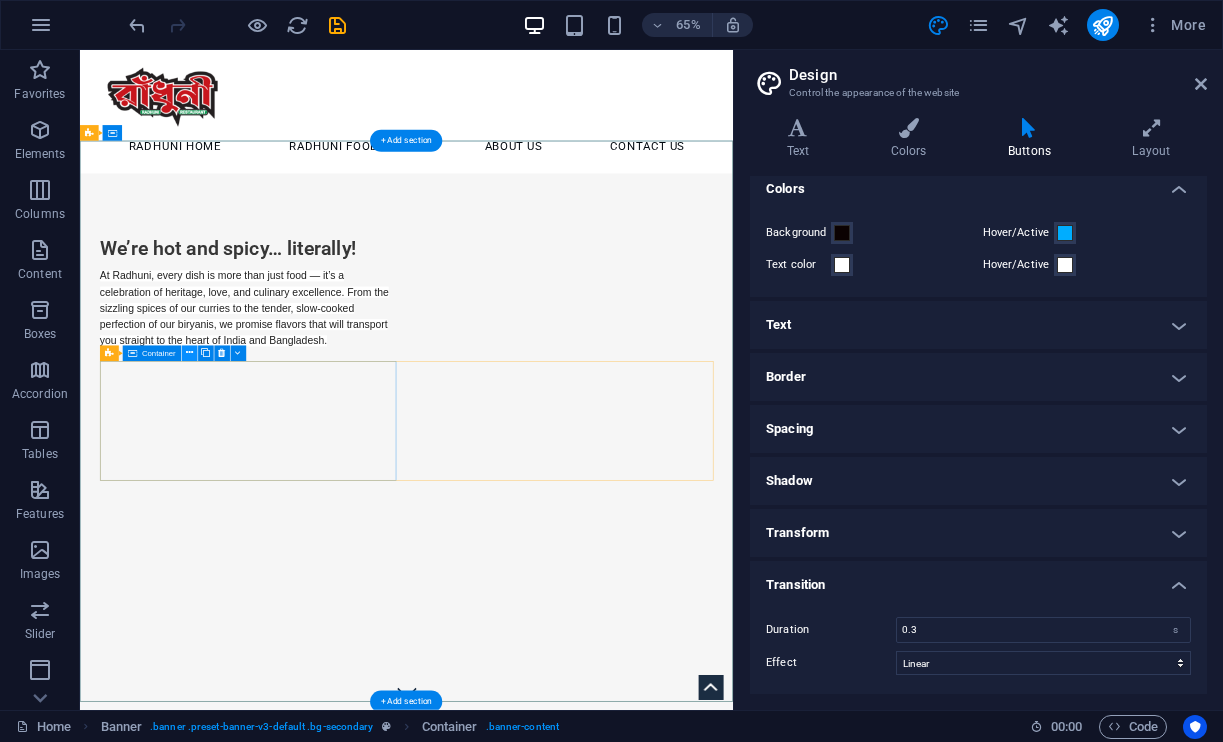 click at bounding box center (189, 354) 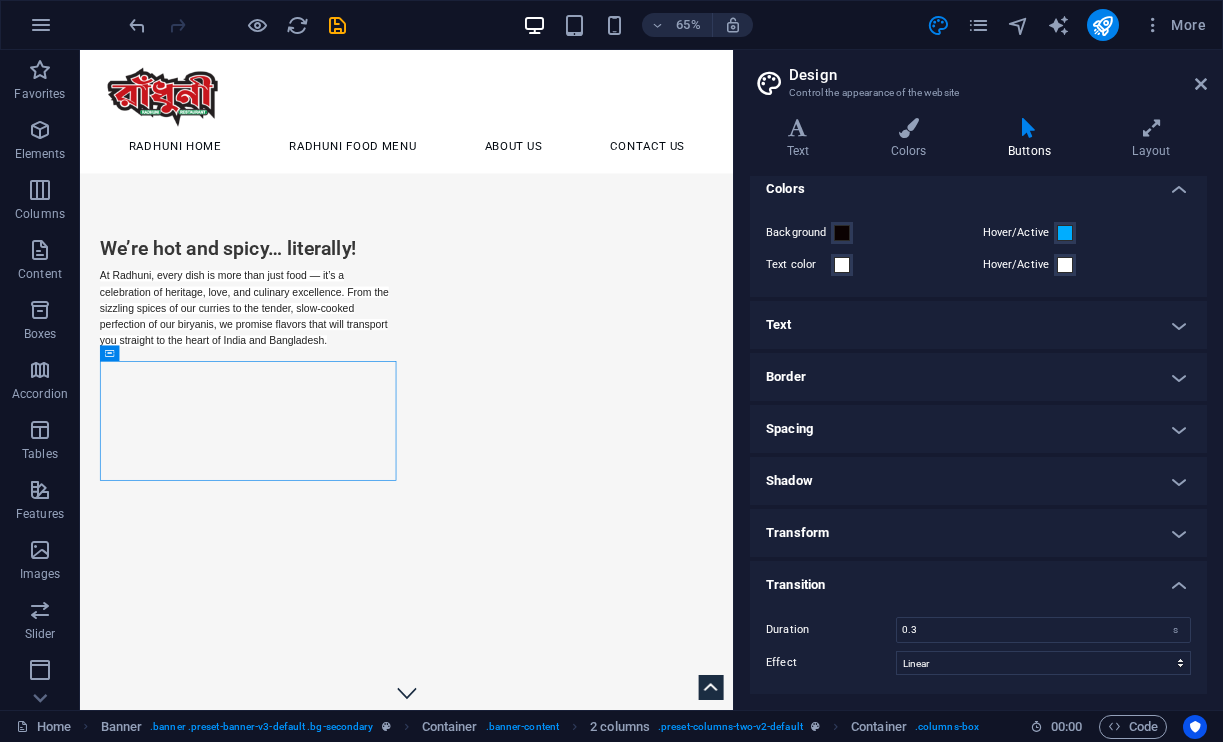 scroll, scrollTop: 0, scrollLeft: 0, axis: both 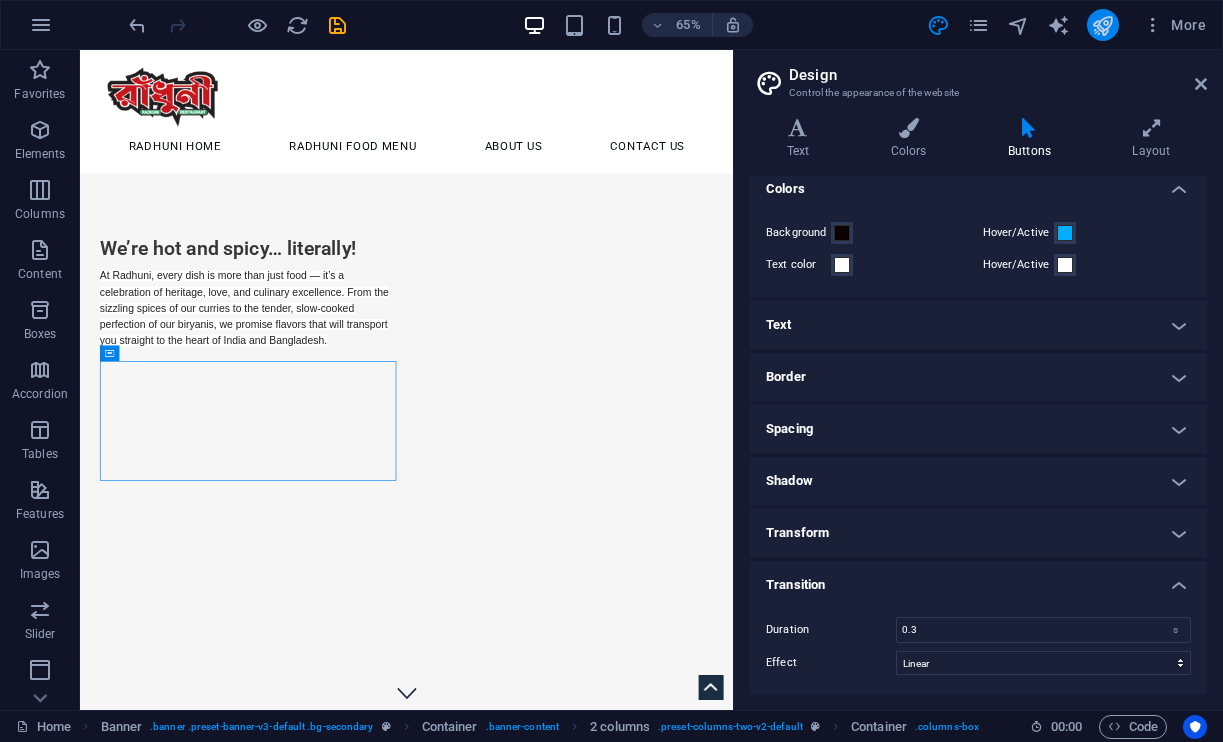 click at bounding box center (1102, 25) 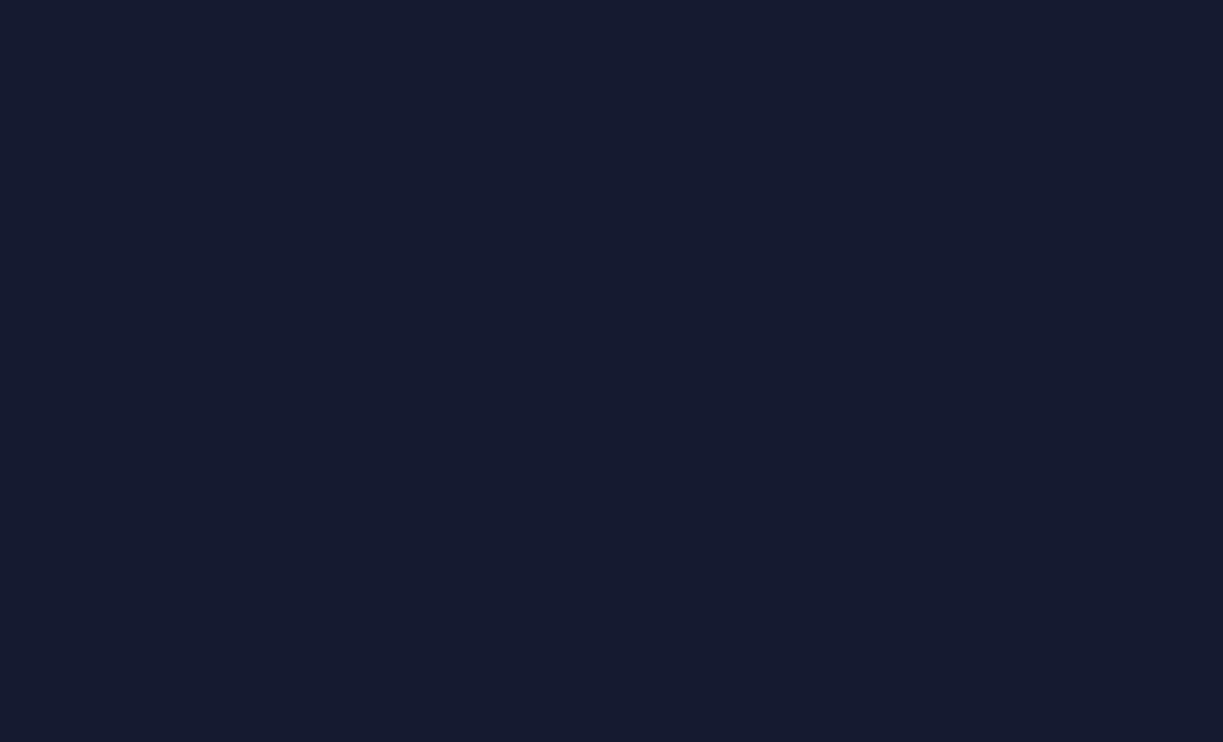scroll, scrollTop: 0, scrollLeft: 0, axis: both 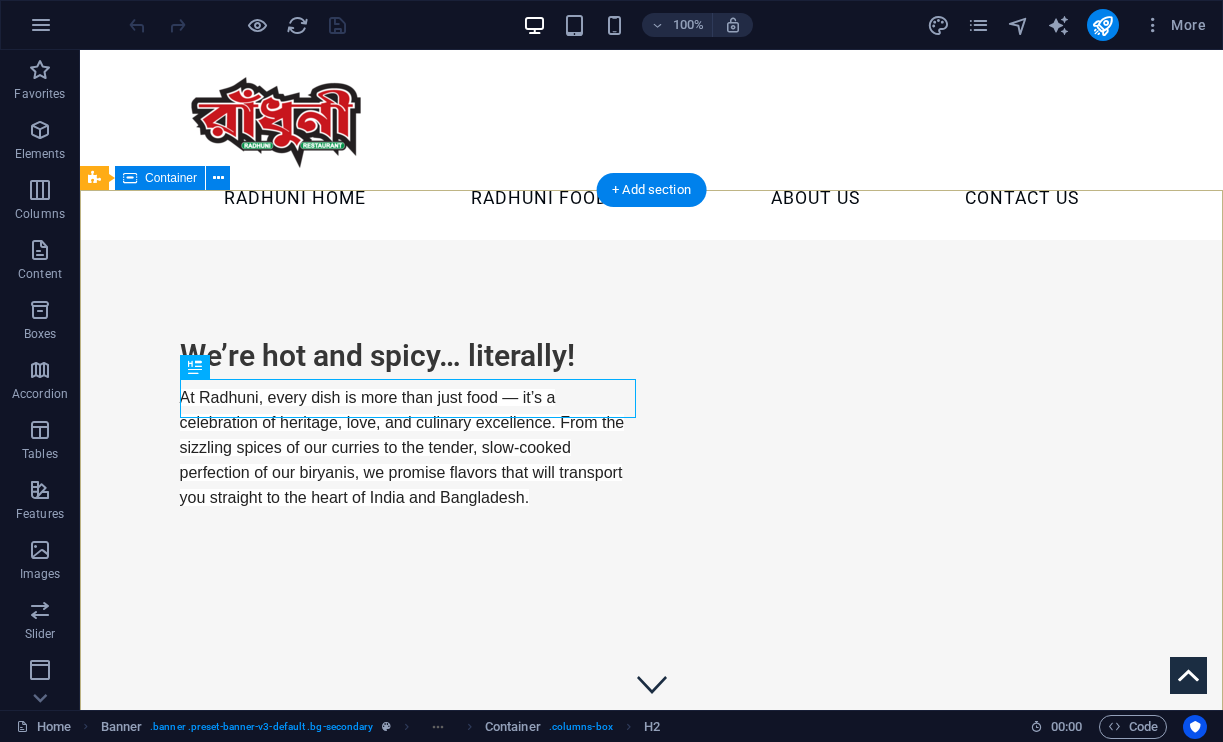 click on "We’re hot and spicy… literally! At Radhuni, every dish is more than just food — it’s a celebration of heritage, love, and culinary excellence. From the sizzling spices of our curries to the tender, slow-cooked perfection of our biryanis, we promise flavors that will transport you straight to the heart of India and Bangladesh." at bounding box center [651, 428] 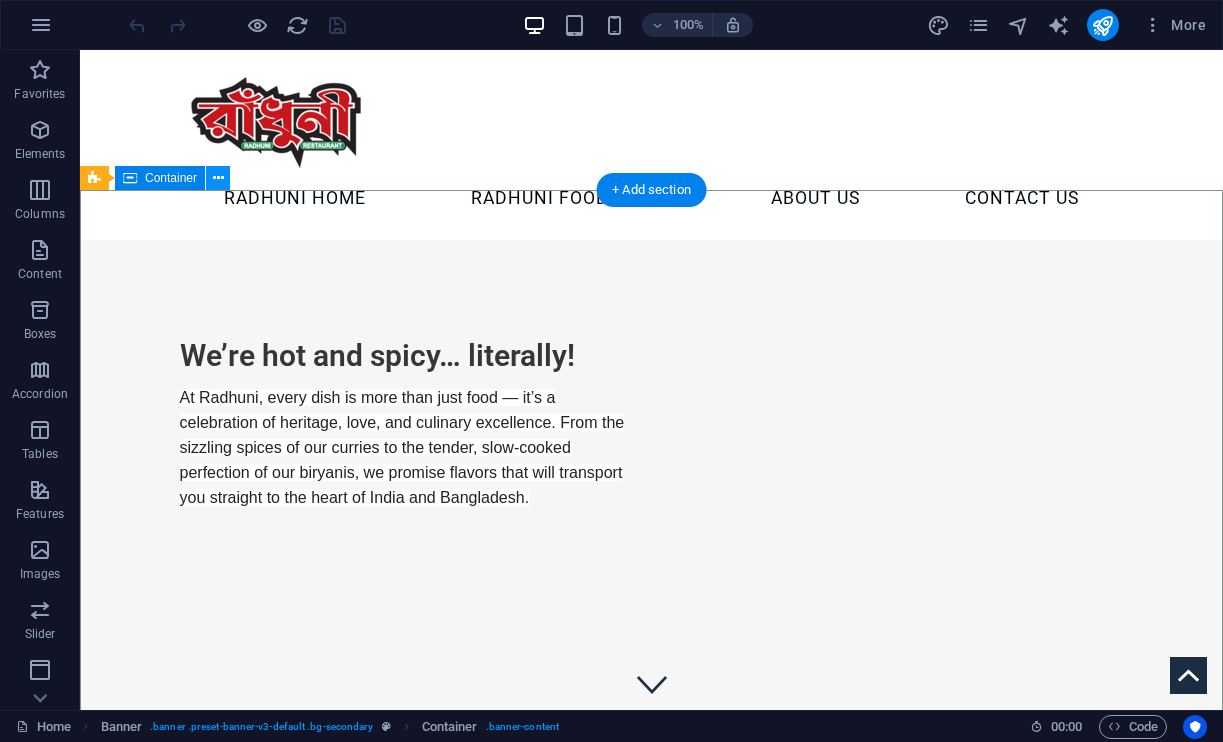 click at bounding box center (218, 178) 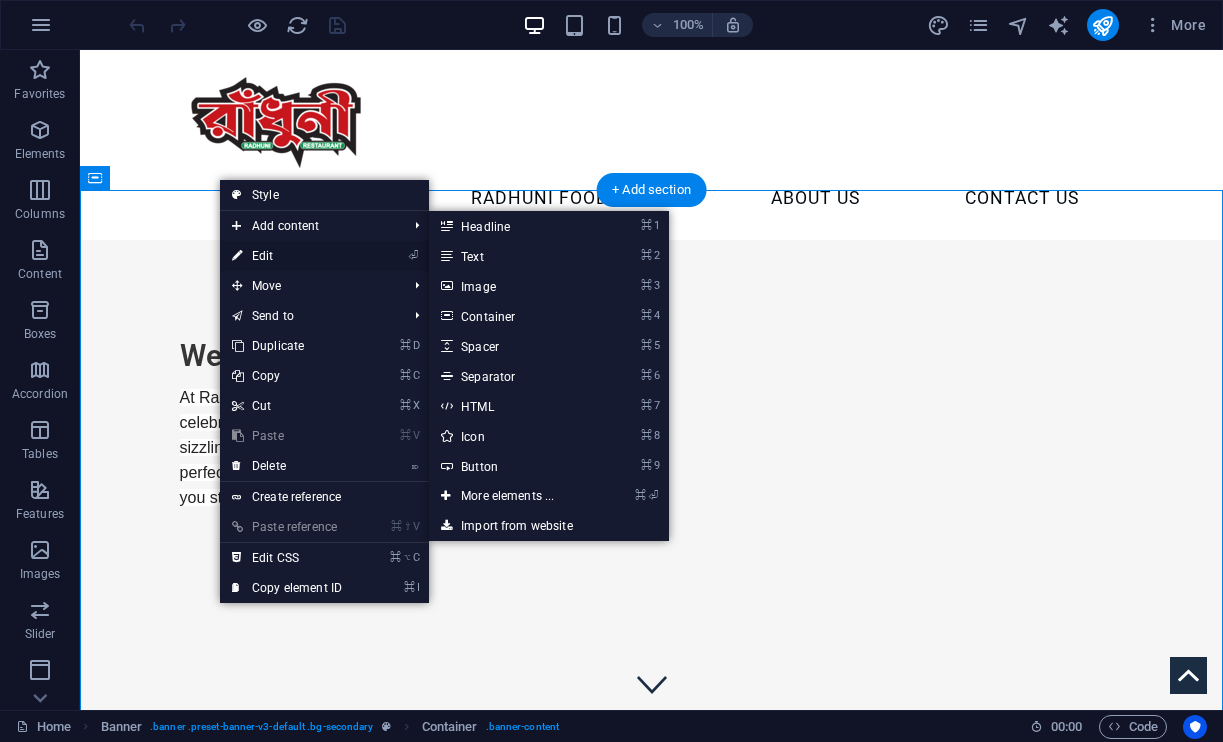 click on "⏎  Edit" at bounding box center (287, 256) 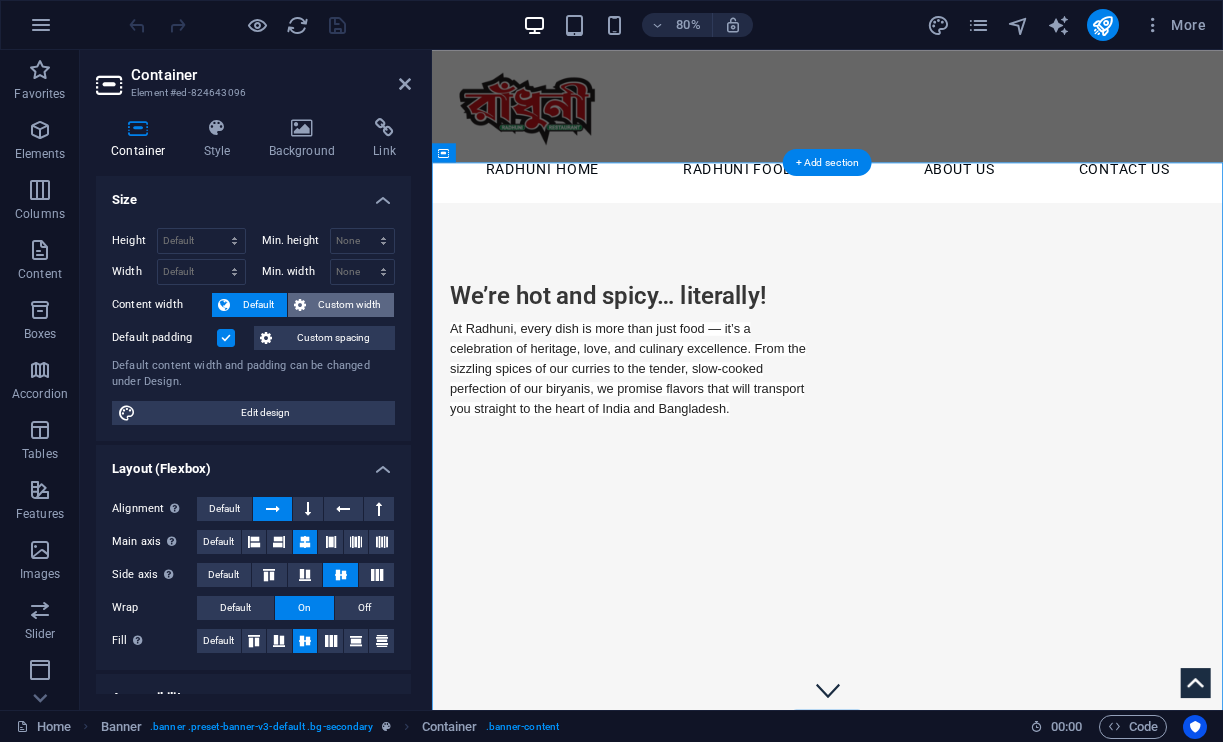 click on "Custom width" at bounding box center (350, 305) 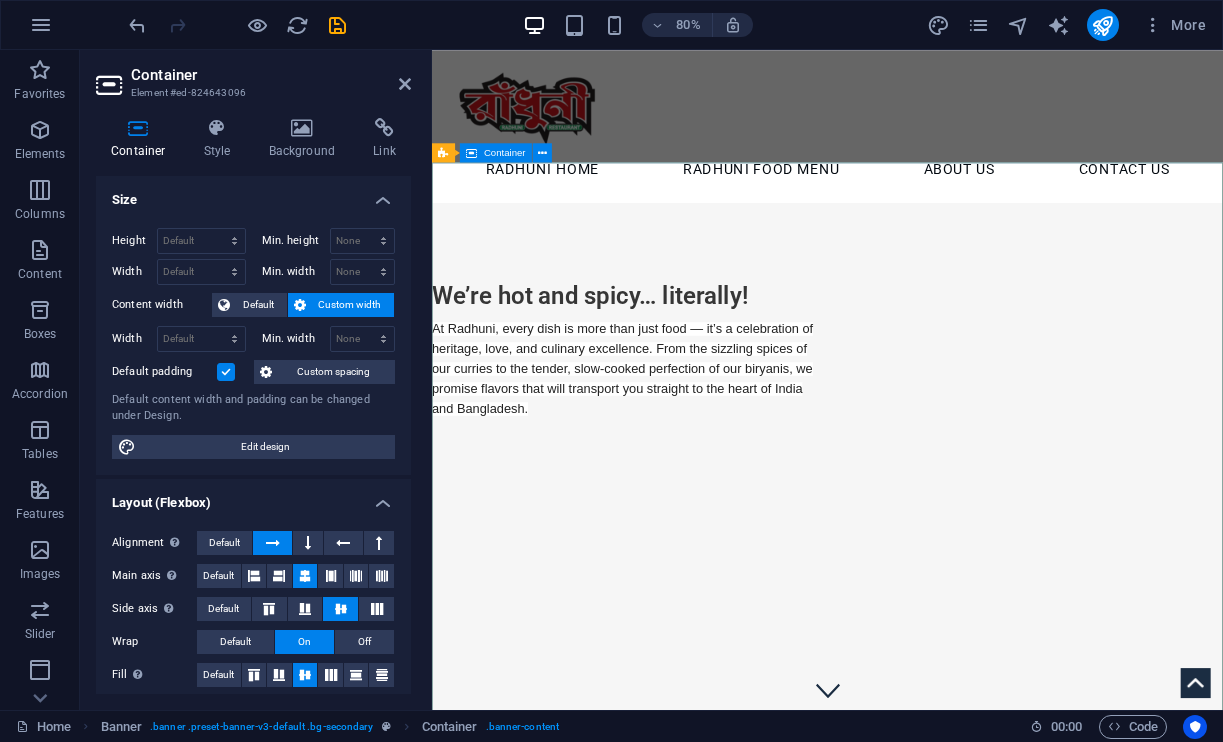 click on "We’re hot and spicy… literally! At Radhuni, every dish is more than just food — it’s a celebration of heritage, love, and culinary excellence. From the sizzling spices of our curries to the tender, slow-cooked perfection of our biryanis, we promise flavors that will transport you straight to the heart of India and Bangladesh." at bounding box center [926, 428] 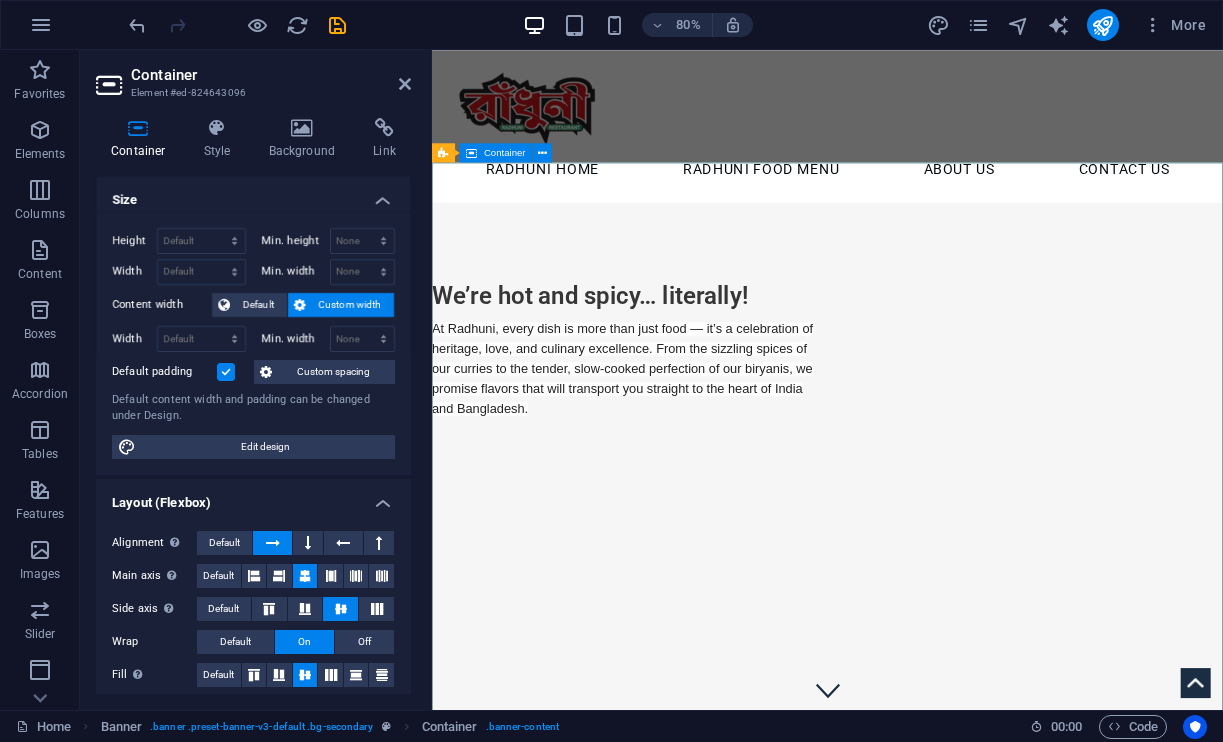click on "We’re hot and spicy… literally! At Radhuni, every dish is more than just food — it’s a celebration of heritage, love, and culinary excellence. From the sizzling spices of our curries to the tender, slow-cooked perfection of our biryanis, we promise flavors that will transport you straight to the heart of India and Bangladesh." at bounding box center (926, 428) 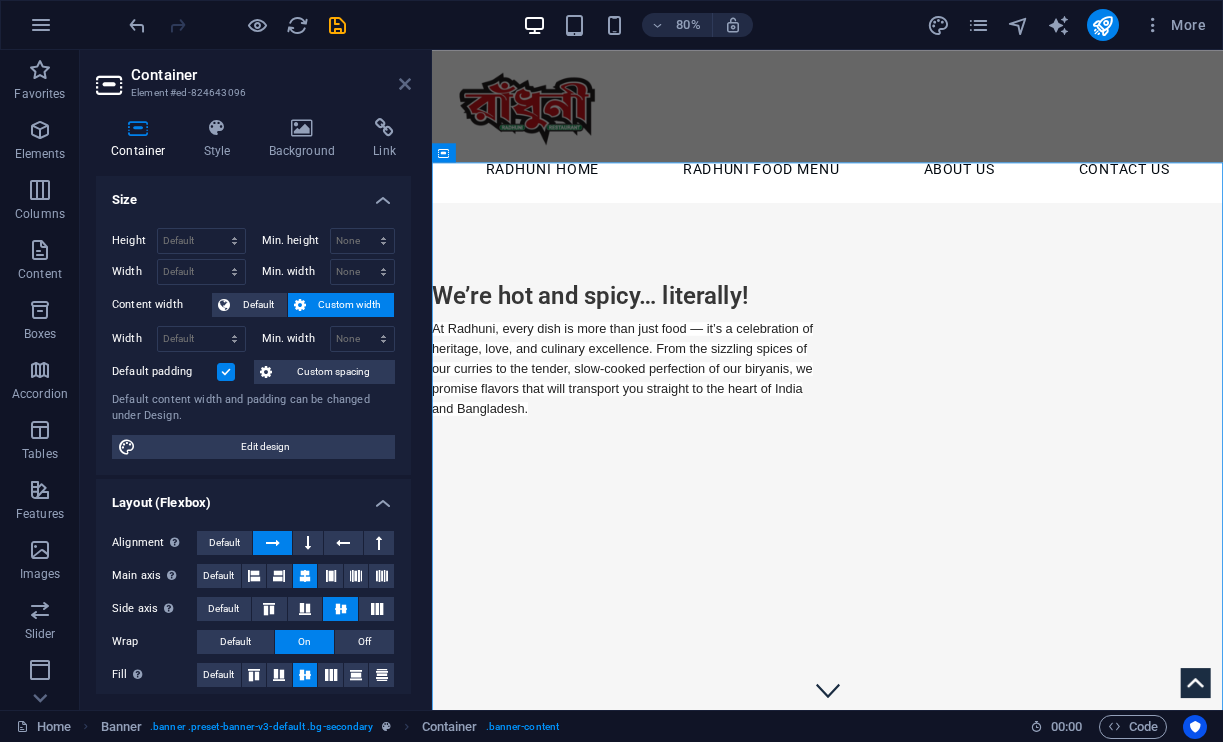 click at bounding box center [405, 84] 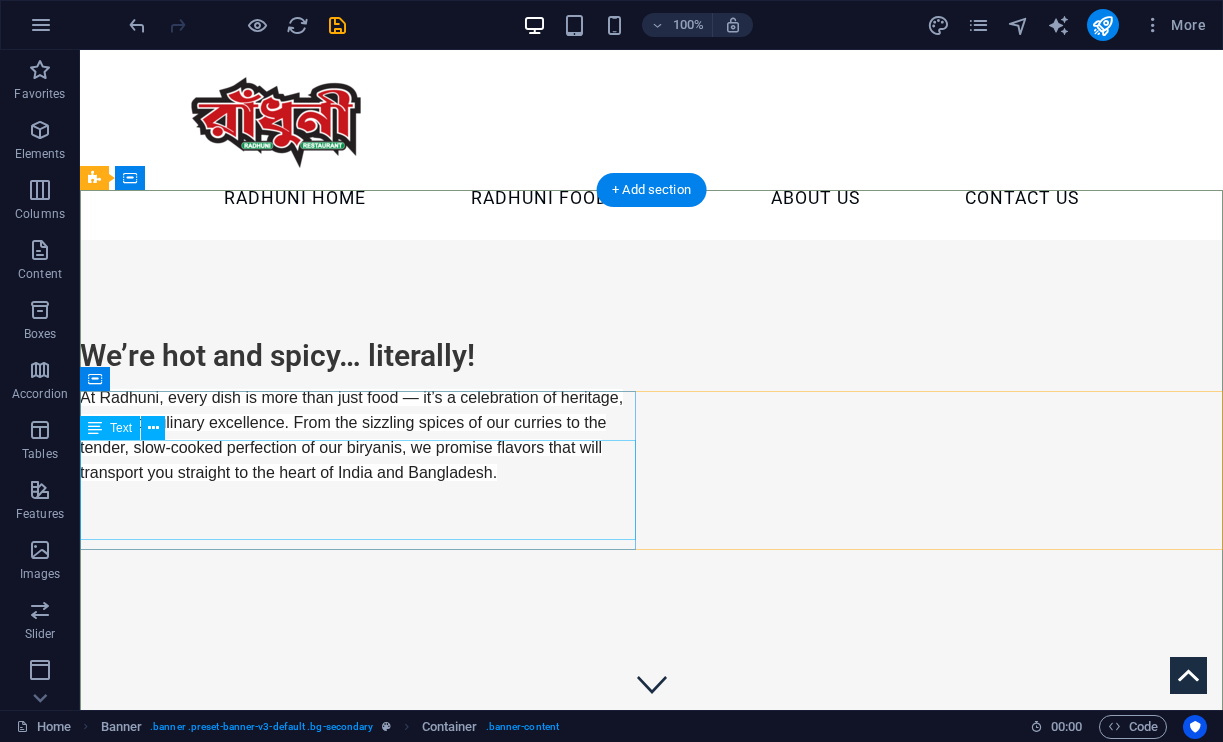 click on "At Radhuni, every dish is more than just food — it’s a celebration of heritage, love, and culinary excellence. From the sizzling spices of our curries to the tender, slow-cooked perfection of our biryanis, we promise flavors that will transport you straight to the heart of India and Bangladesh." at bounding box center [358, 435] 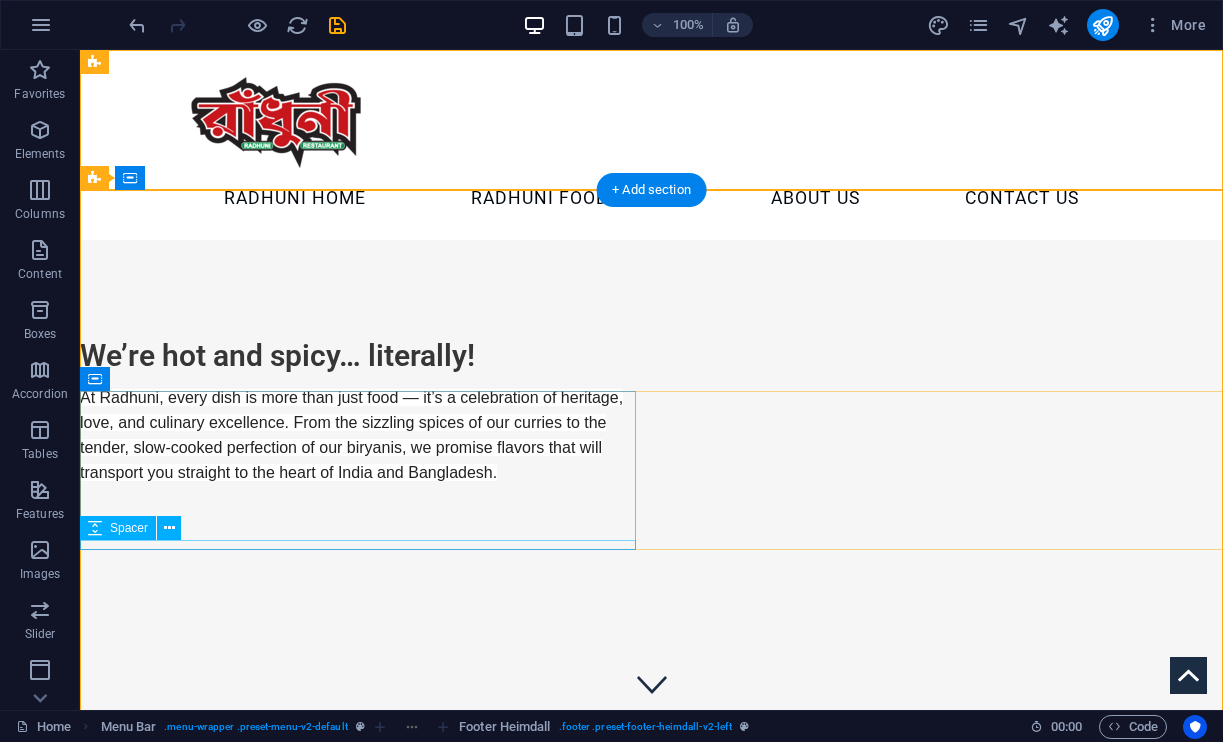 click at bounding box center (358, 490) 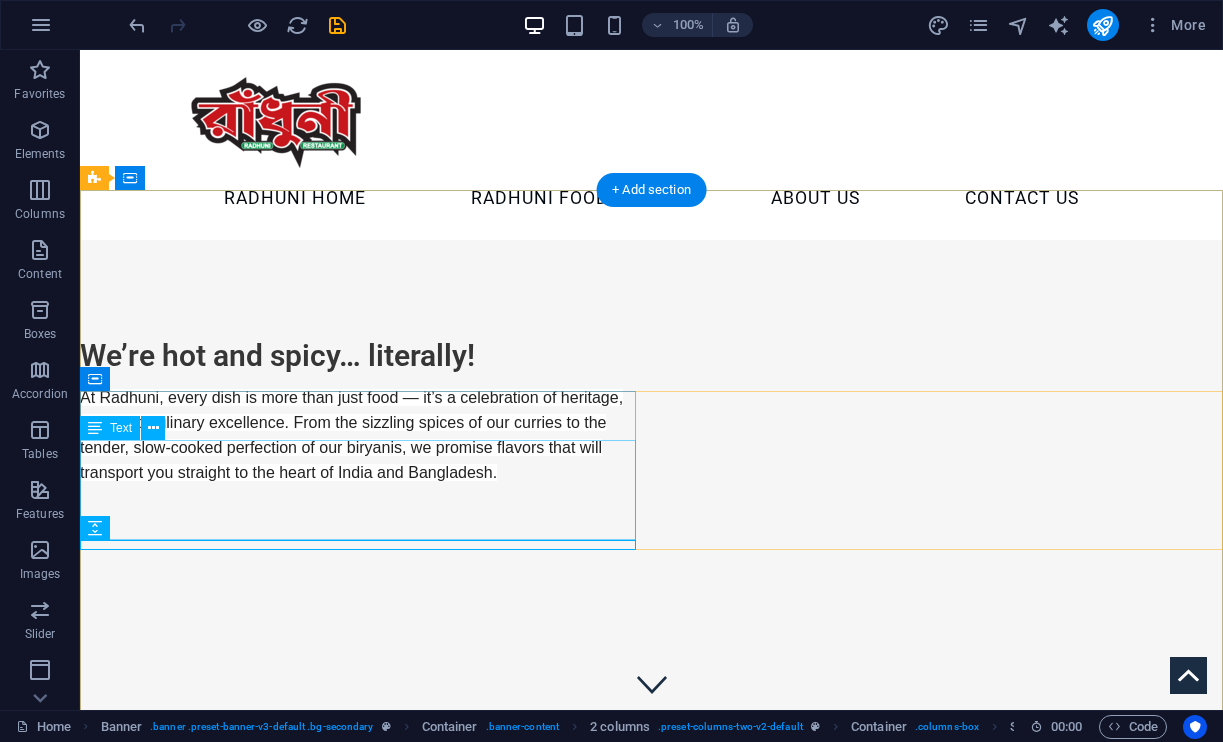 click on "At Radhuni, every dish is more than just food — it’s a celebration of heritage, love, and culinary excellence. From the sizzling spices of our curries to the tender, slow-cooked perfection of our biryanis, we promise flavors that will transport you straight to the heart of India and Bangladesh." at bounding box center [358, 435] 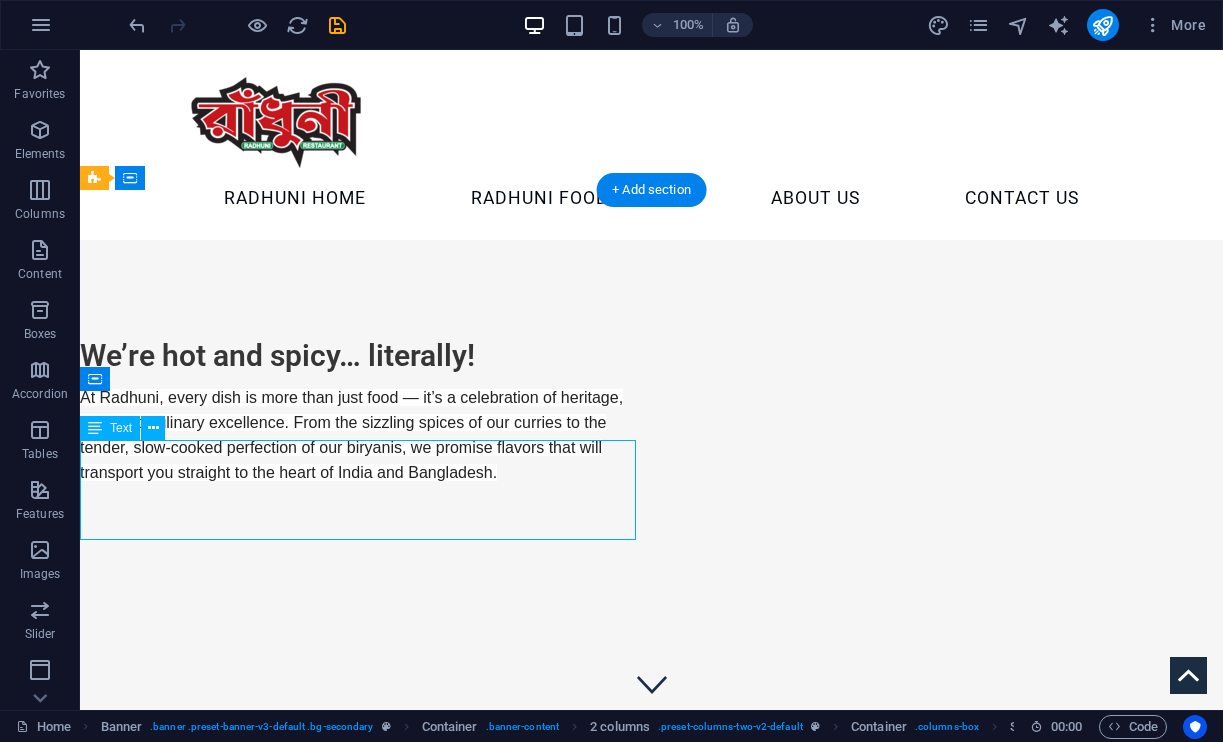 click on "At Radhuni, every dish is more than just food — it’s a celebration of heritage, love, and culinary excellence. From the sizzling spices of our curries to the tender, slow-cooked perfection of our biryanis, we promise flavors that will transport you straight to the heart of India and Bangladesh." at bounding box center (358, 435) 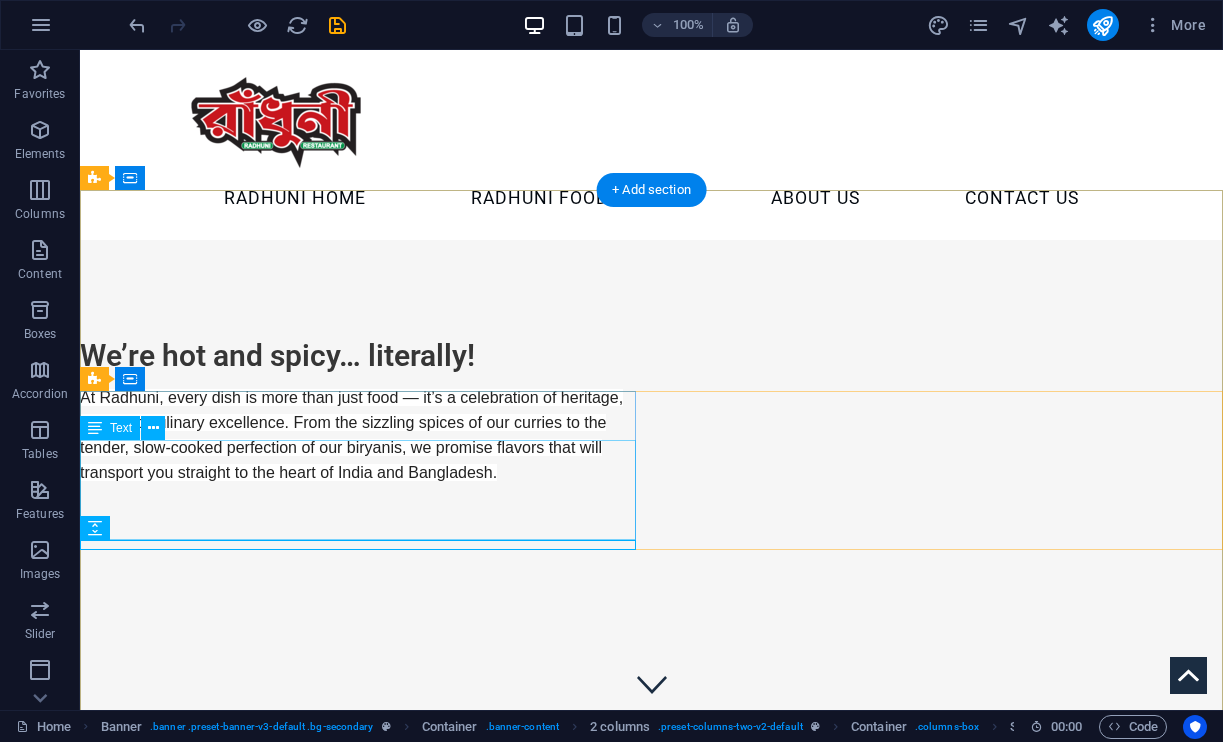 click on "At Radhuni, every dish is more than just food — it’s a celebration of heritage, love, and culinary excellence. From the sizzling spices of our curries to the tender, slow-cooked perfection of our biryanis, we promise flavors that will transport you straight to the heart of India and Bangladesh." at bounding box center [358, 435] 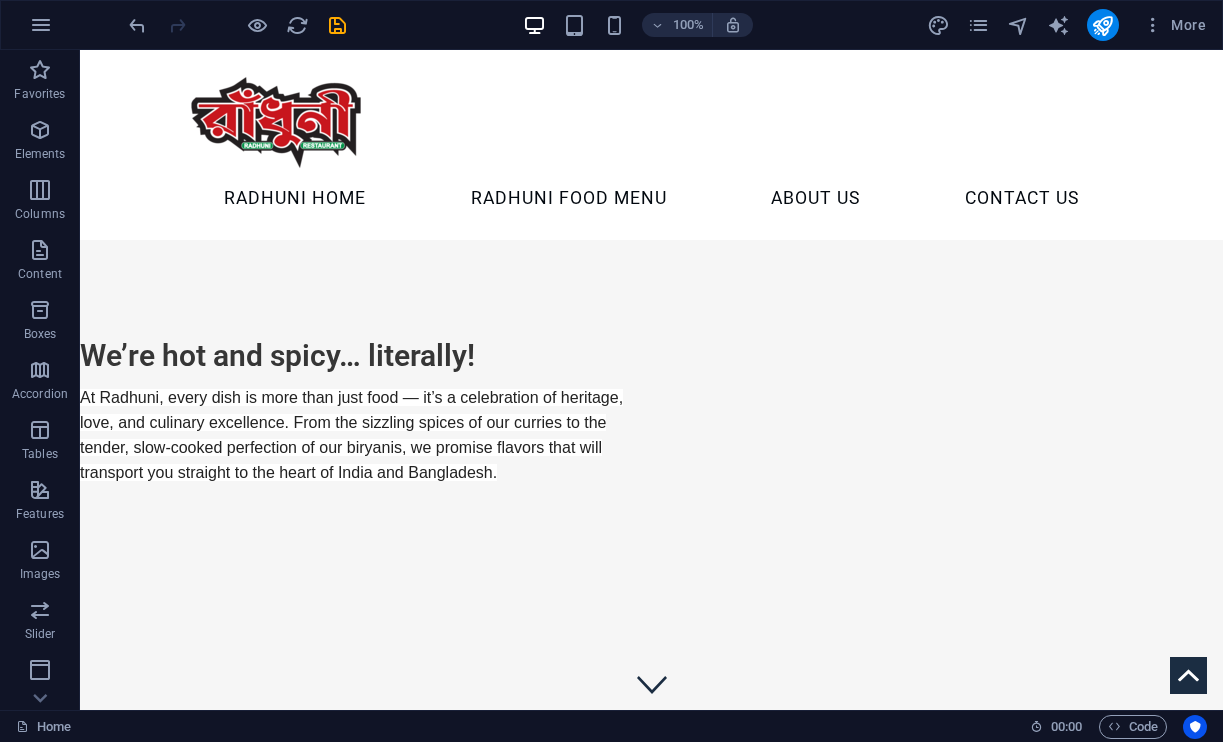 scroll, scrollTop: 0, scrollLeft: 0, axis: both 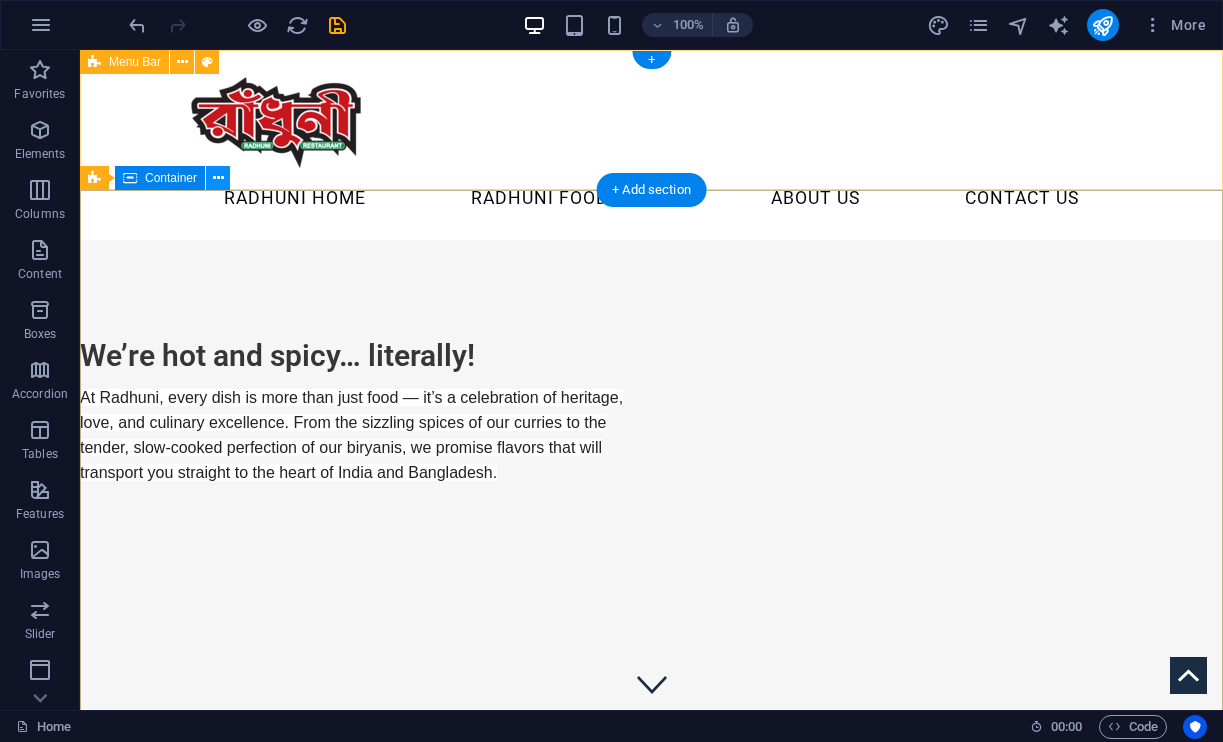 click at bounding box center [218, 178] 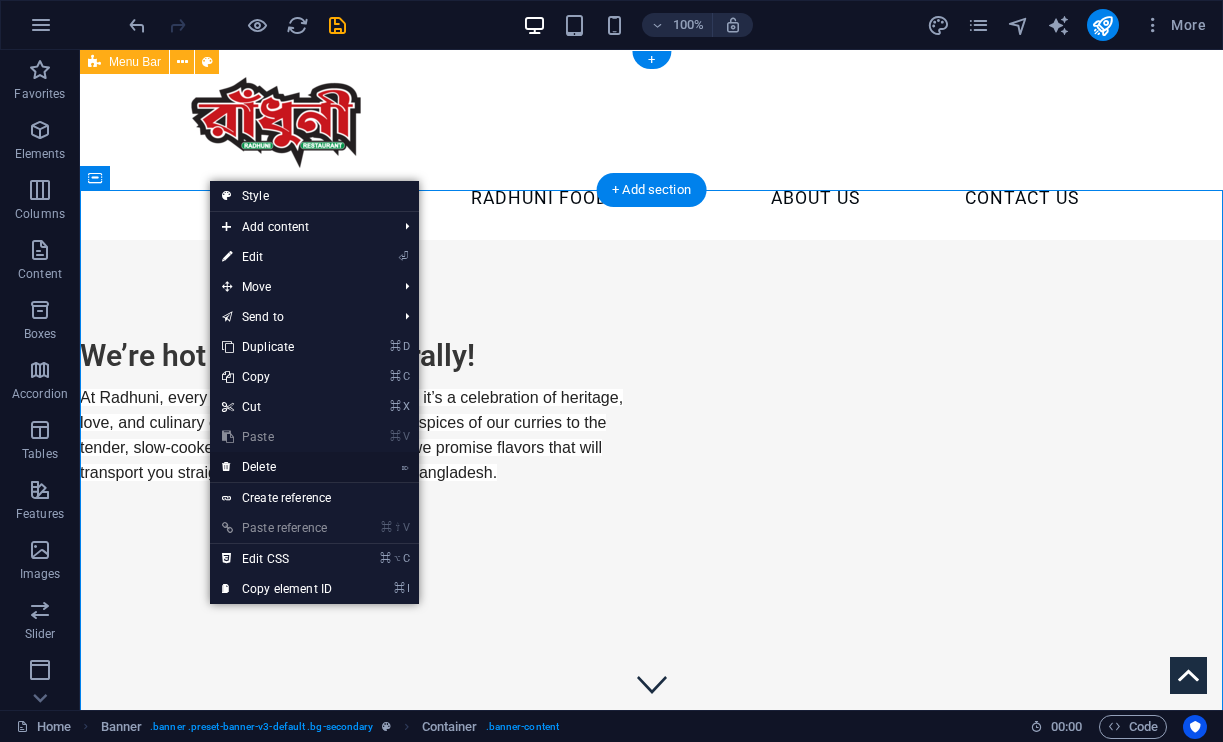 click on "⌦  Delete" at bounding box center (277, 467) 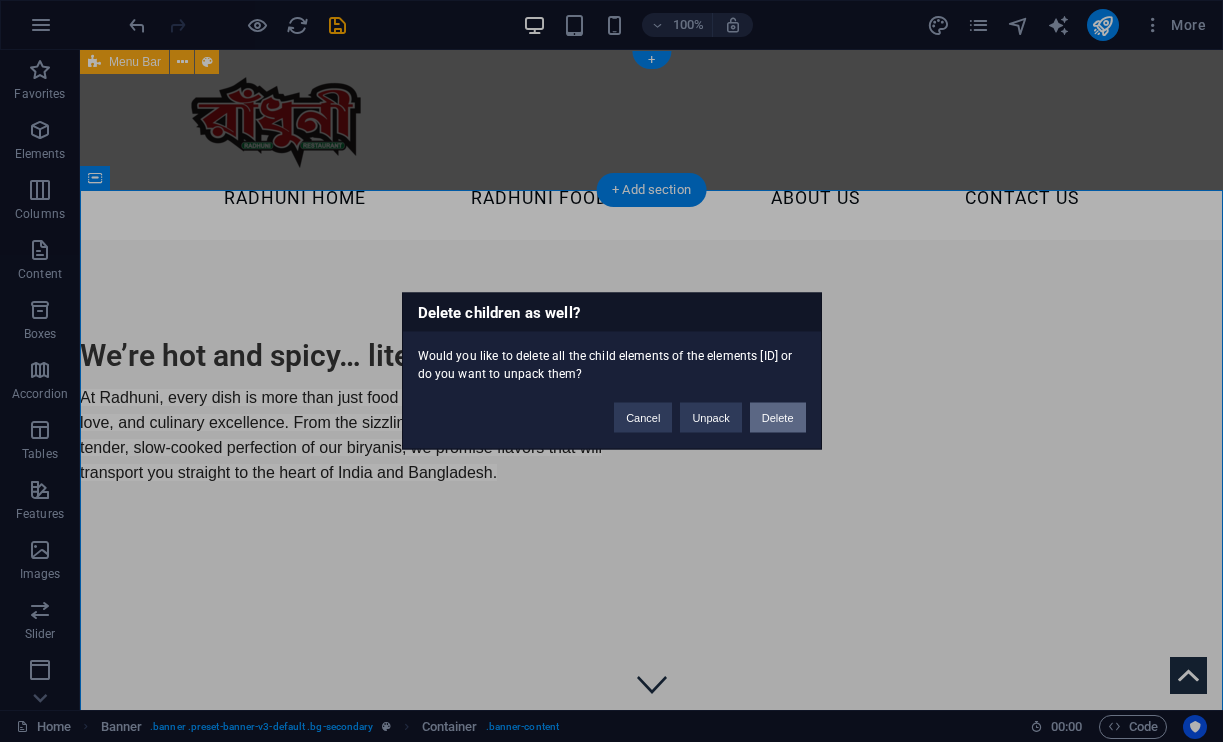click on "Delete" at bounding box center (778, 418) 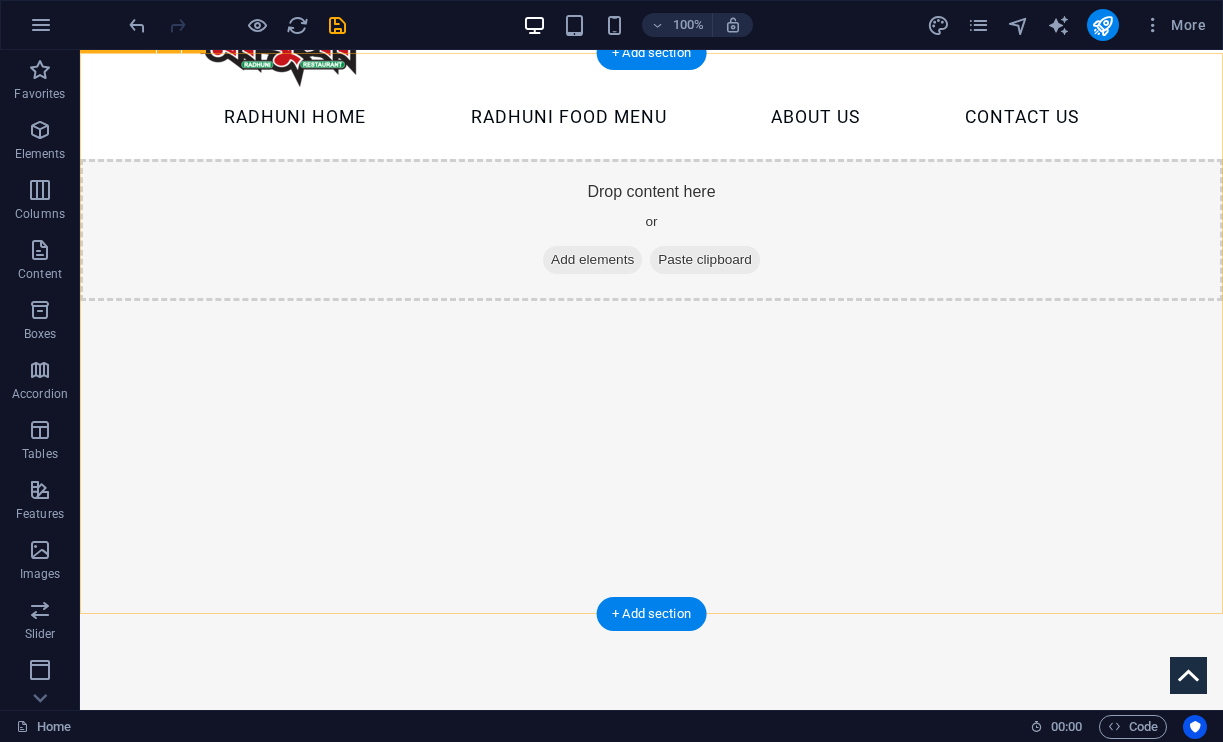 scroll, scrollTop: 0, scrollLeft: 0, axis: both 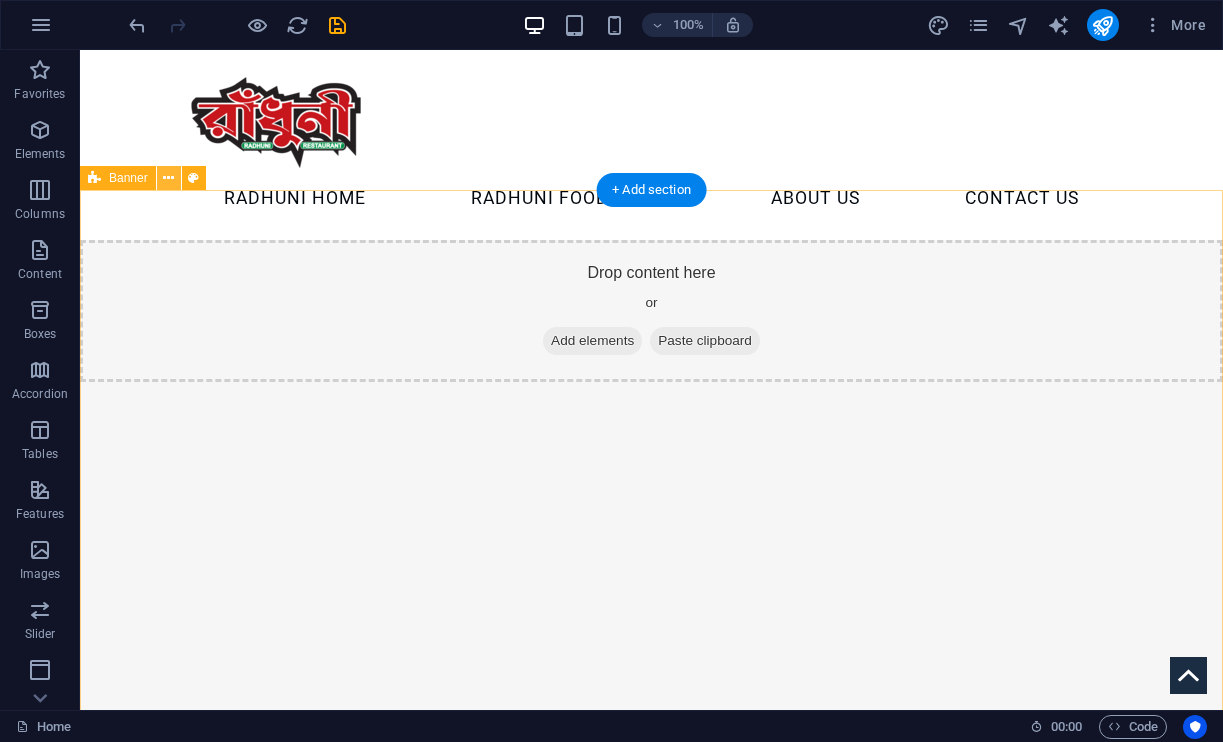 click at bounding box center [168, 178] 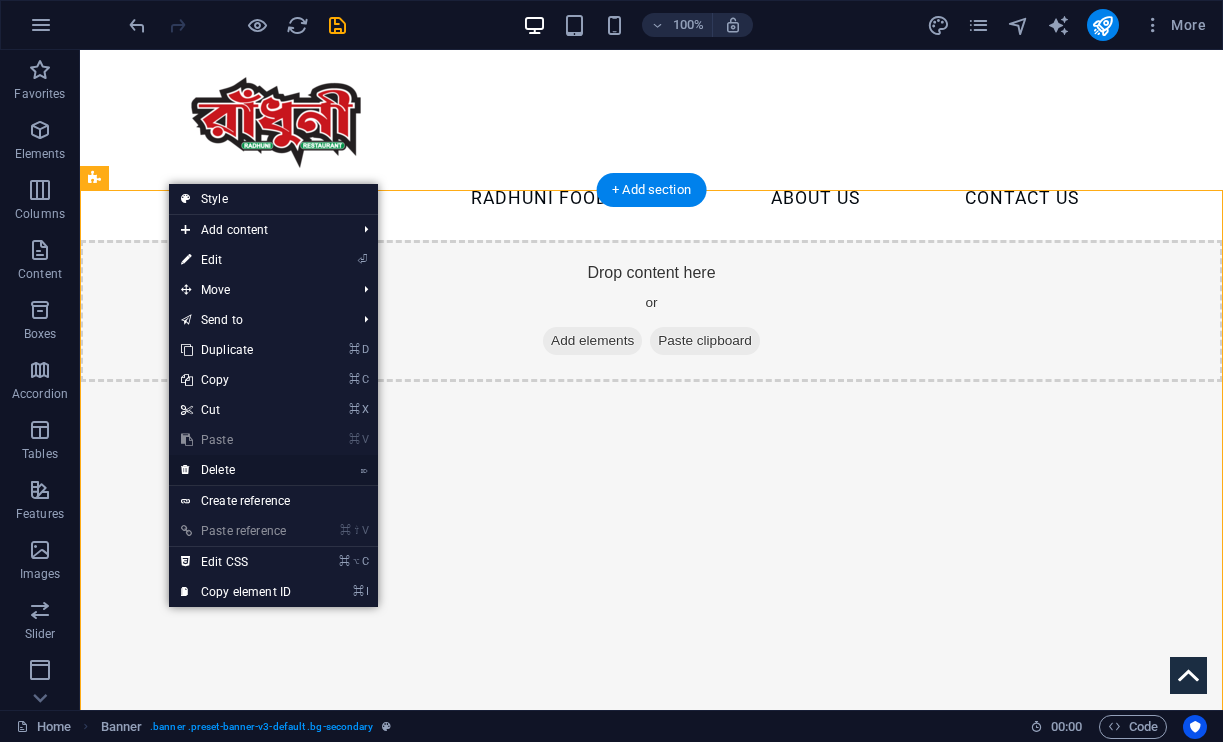 click on "⌦  Delete" at bounding box center [236, 470] 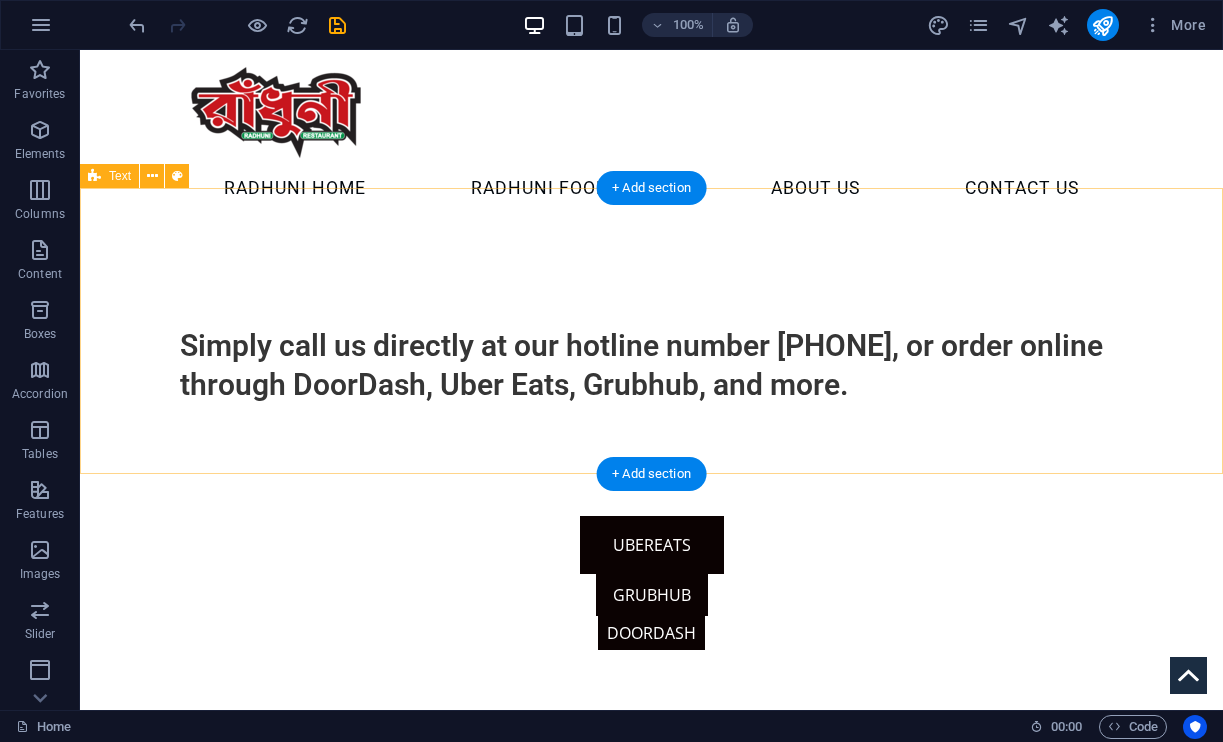 scroll, scrollTop: 1, scrollLeft: 0, axis: vertical 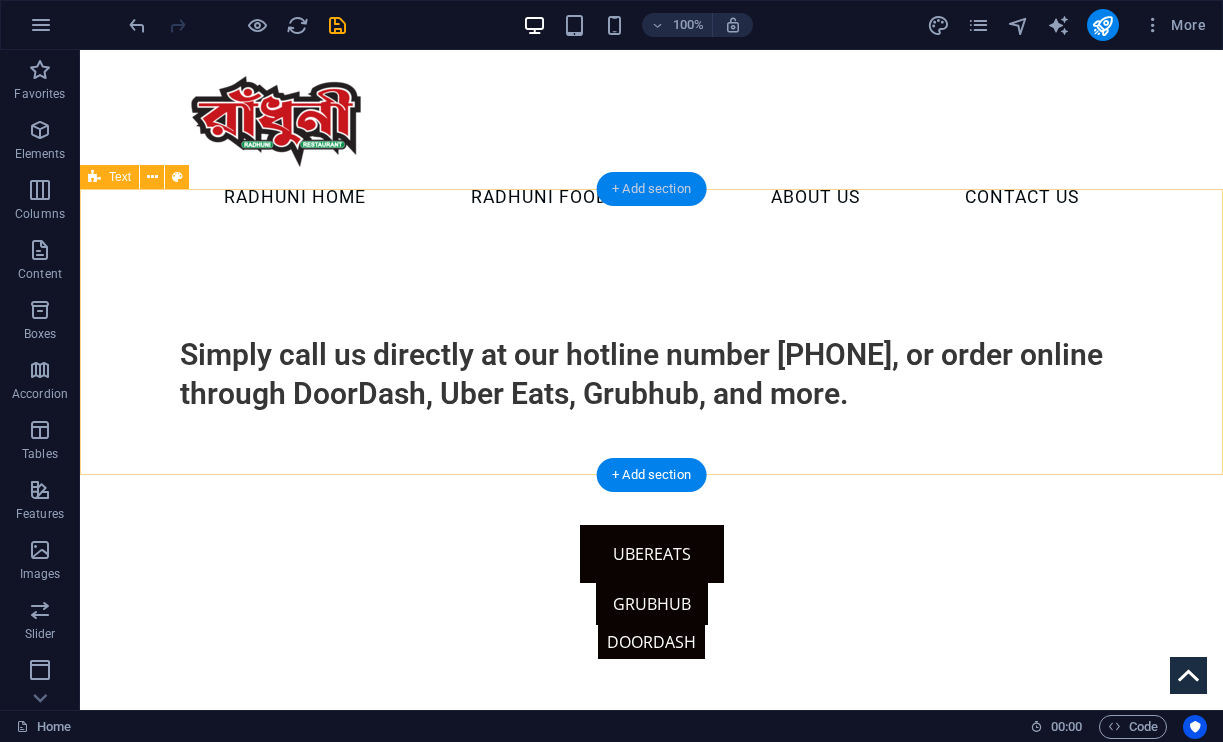 click on "+ Add section" at bounding box center (651, 189) 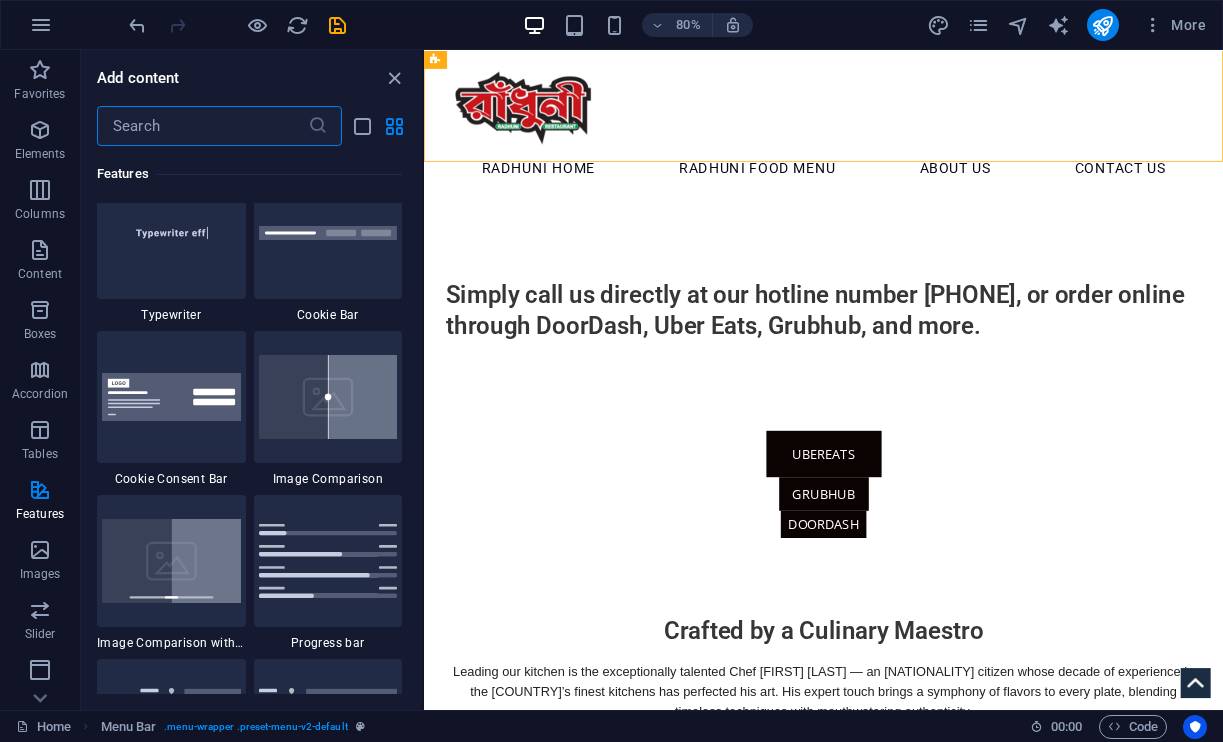 scroll, scrollTop: 7997, scrollLeft: 0, axis: vertical 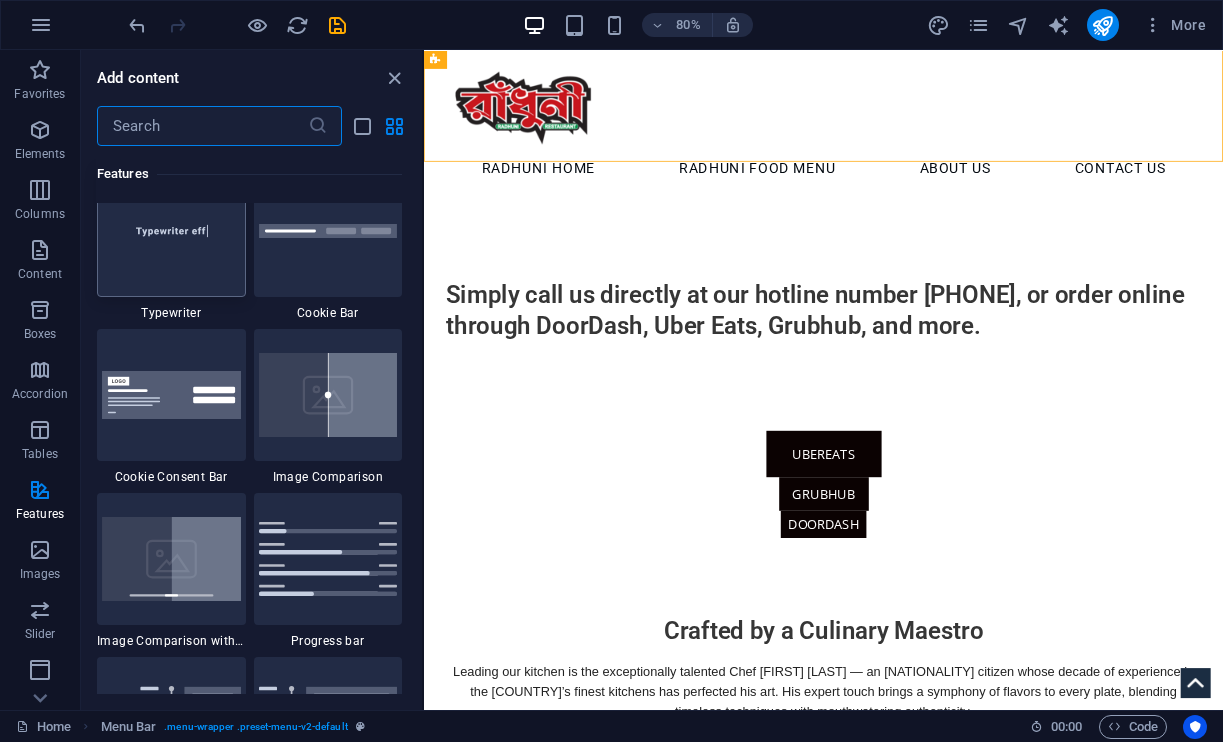 click at bounding box center [171, 231] 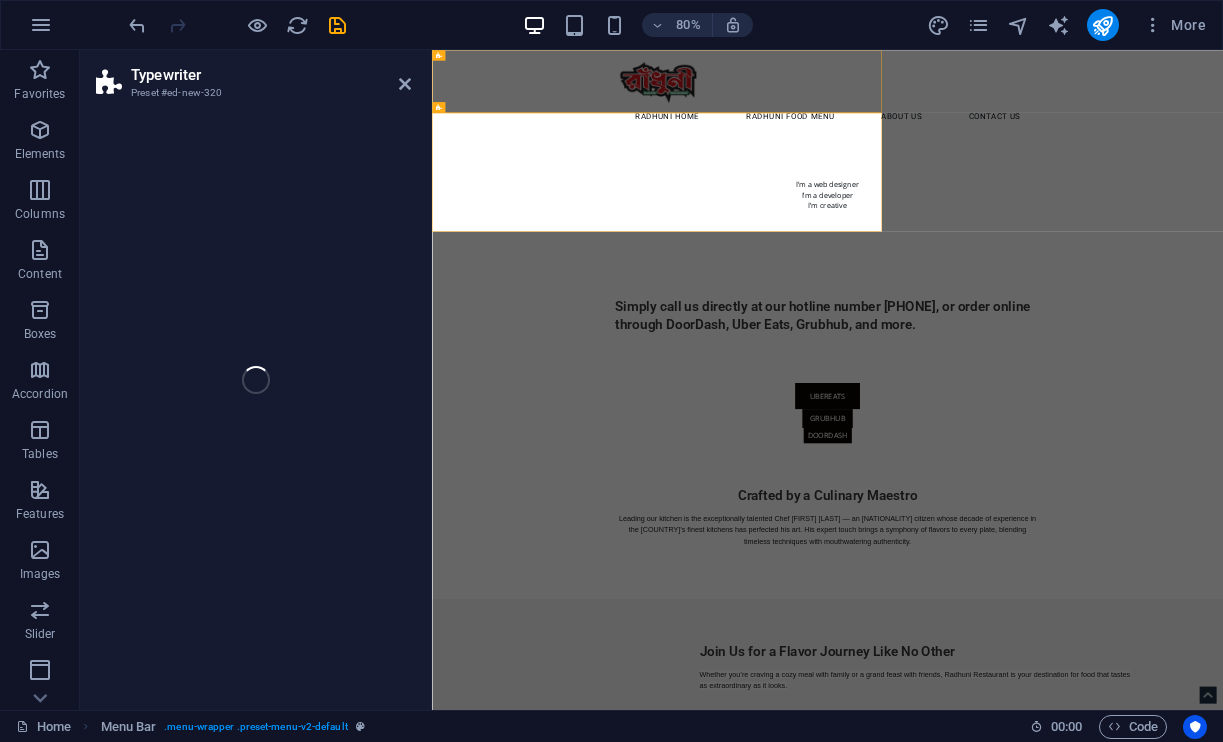 select on "ms" 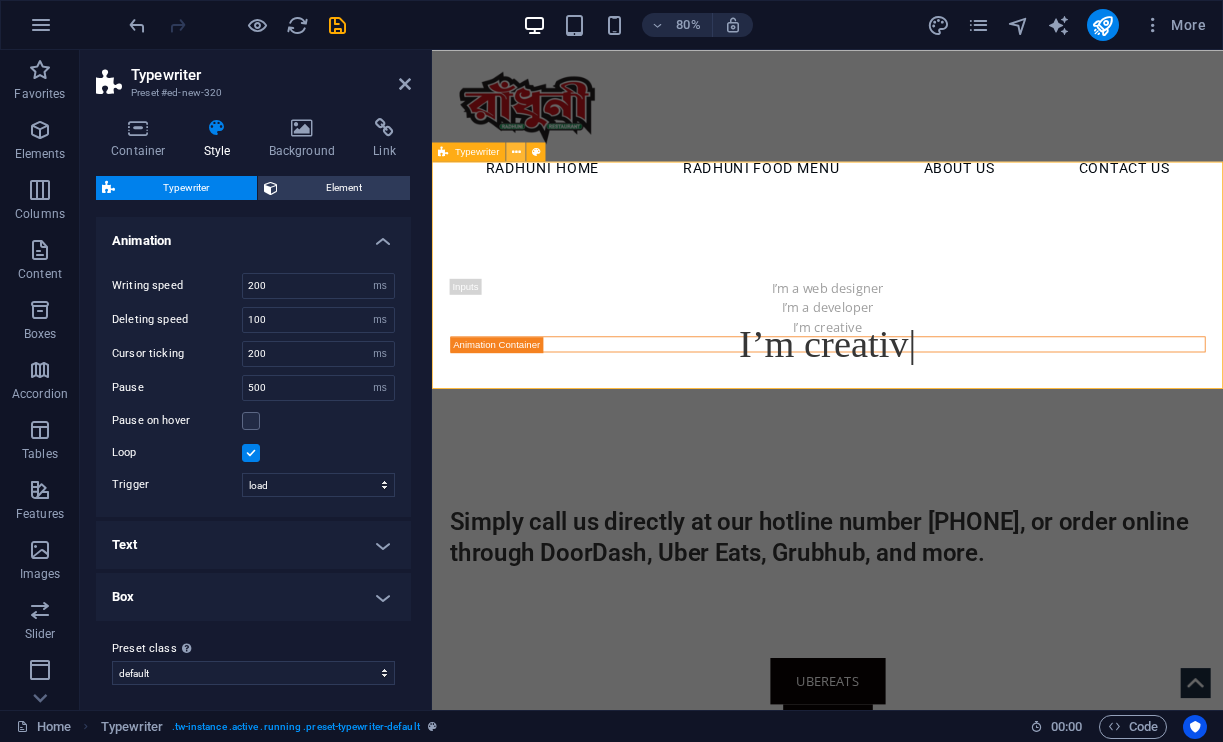click at bounding box center (516, 151) 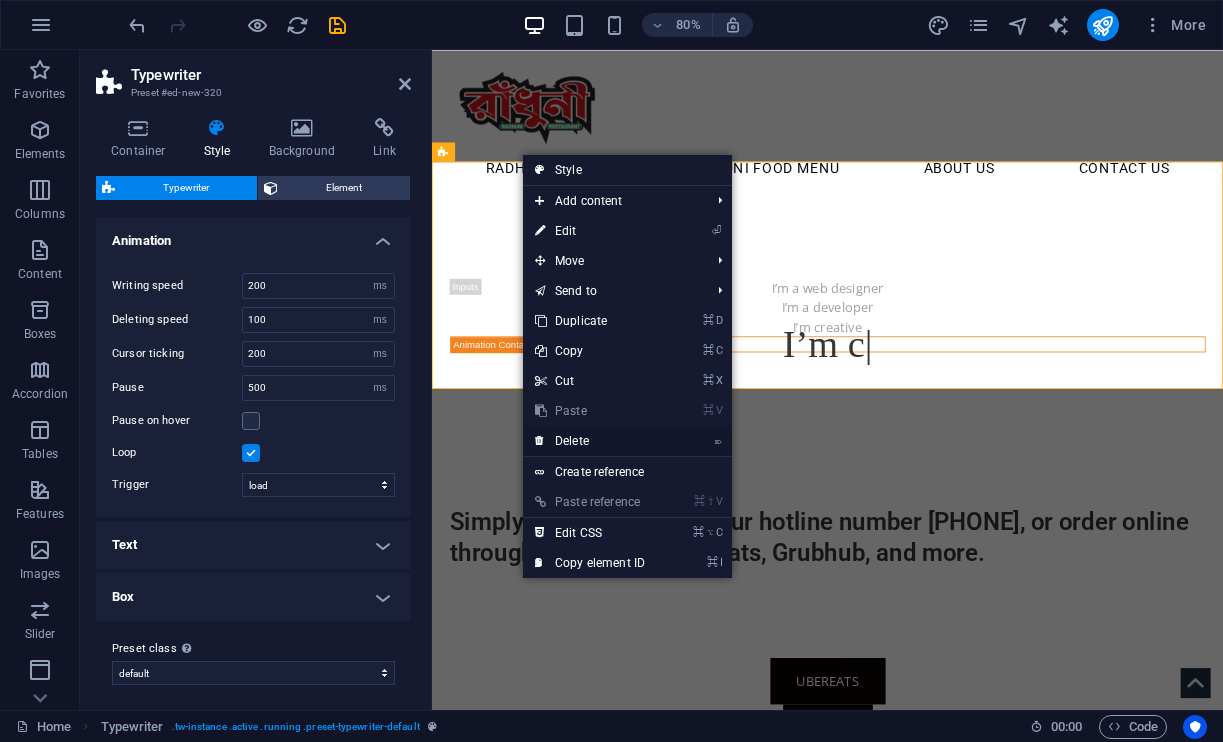 click on "⌦  Delete" at bounding box center (590, 441) 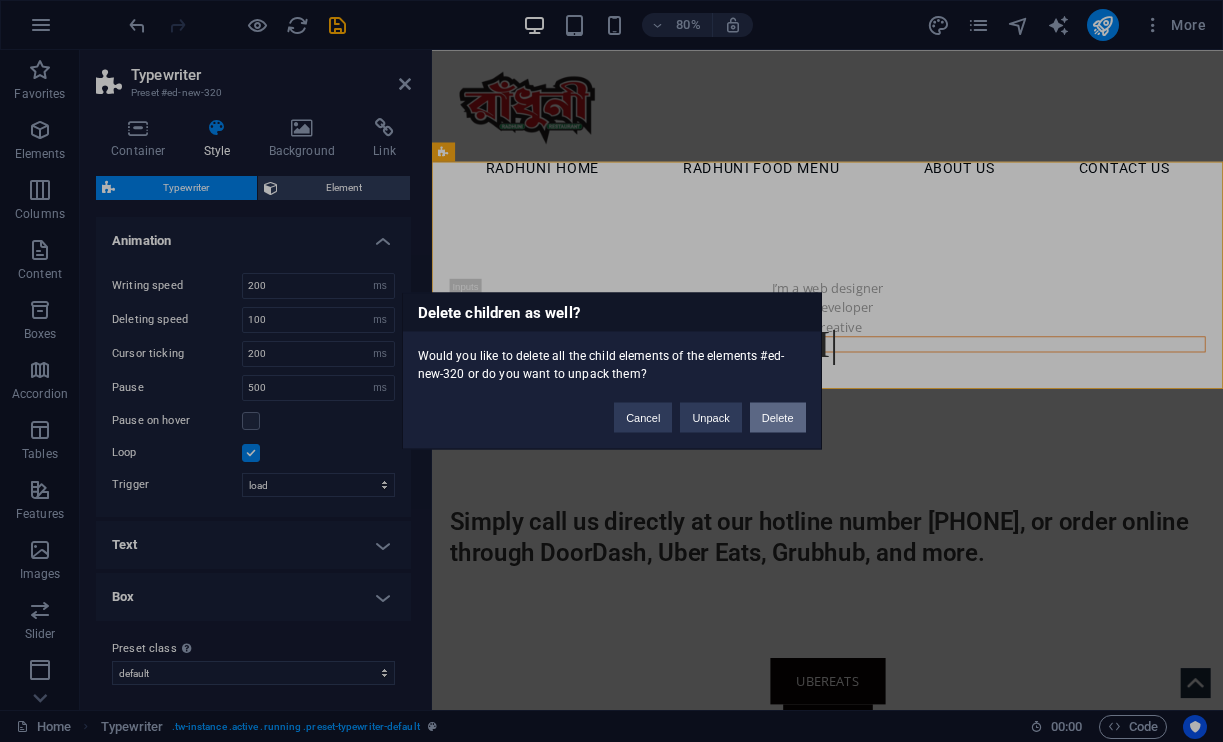 click on "Delete" at bounding box center [778, 418] 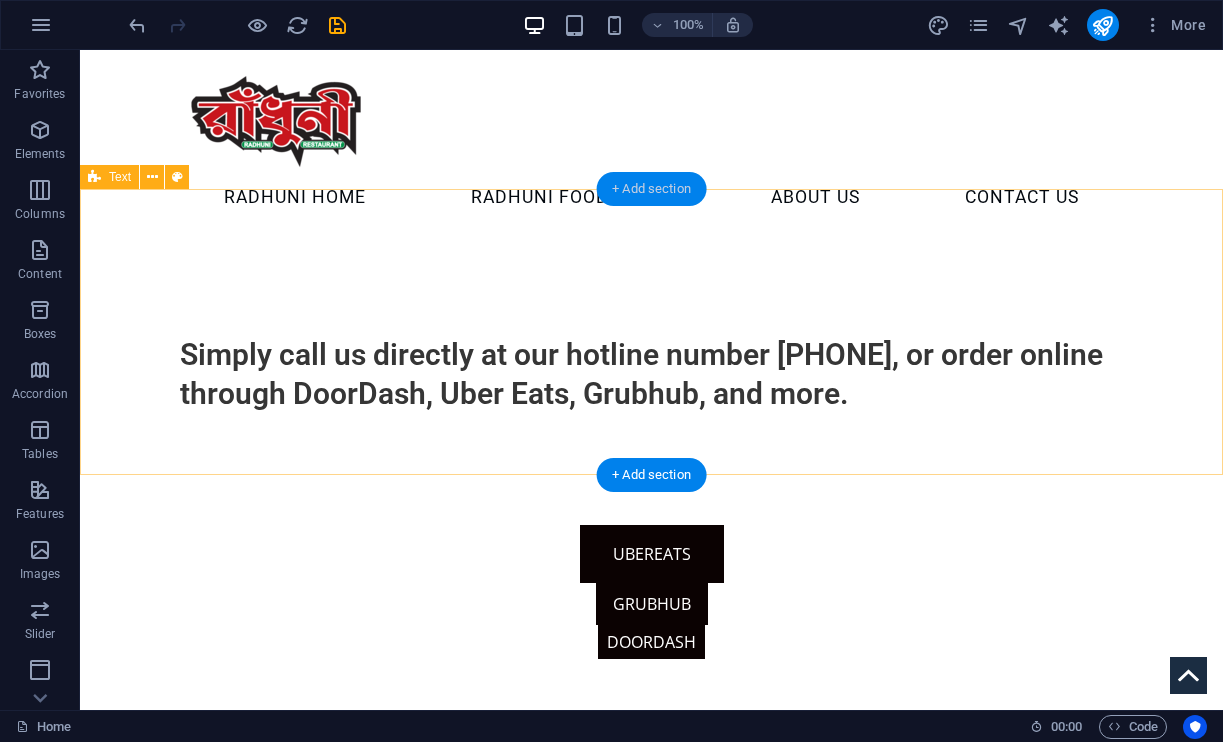 click on "+ Add section" at bounding box center (651, 189) 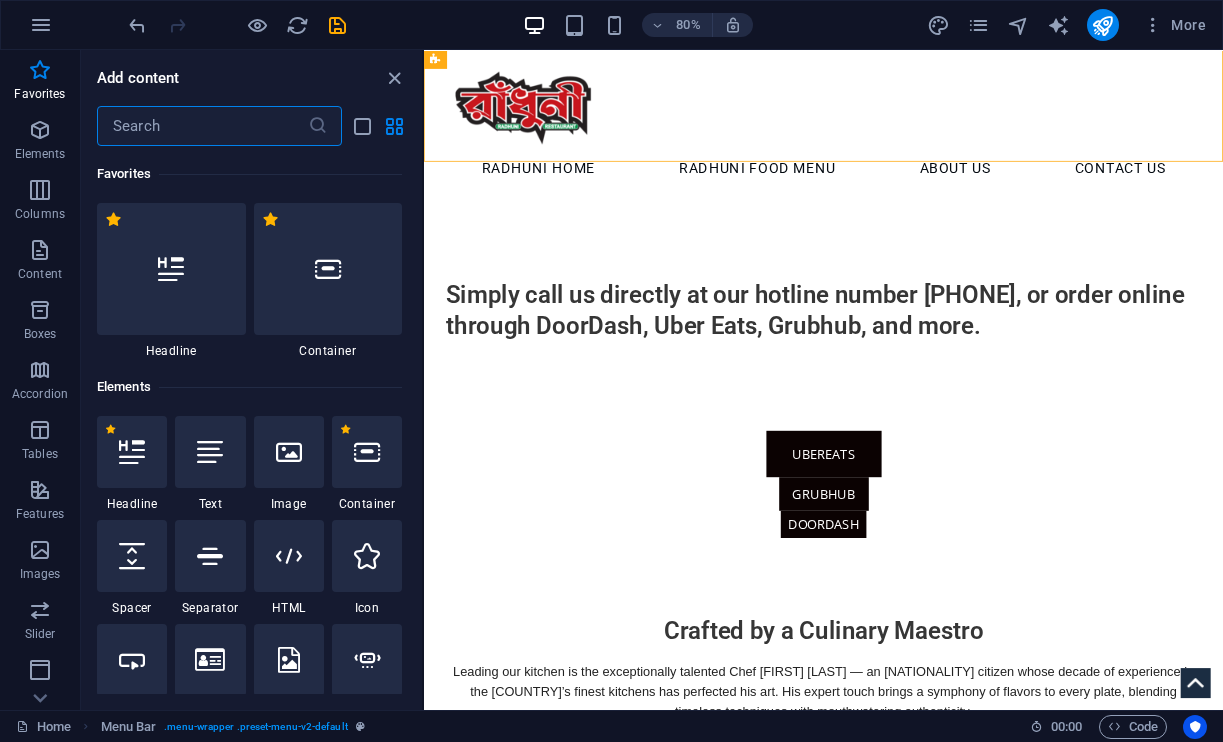 scroll, scrollTop: 0, scrollLeft: 0, axis: both 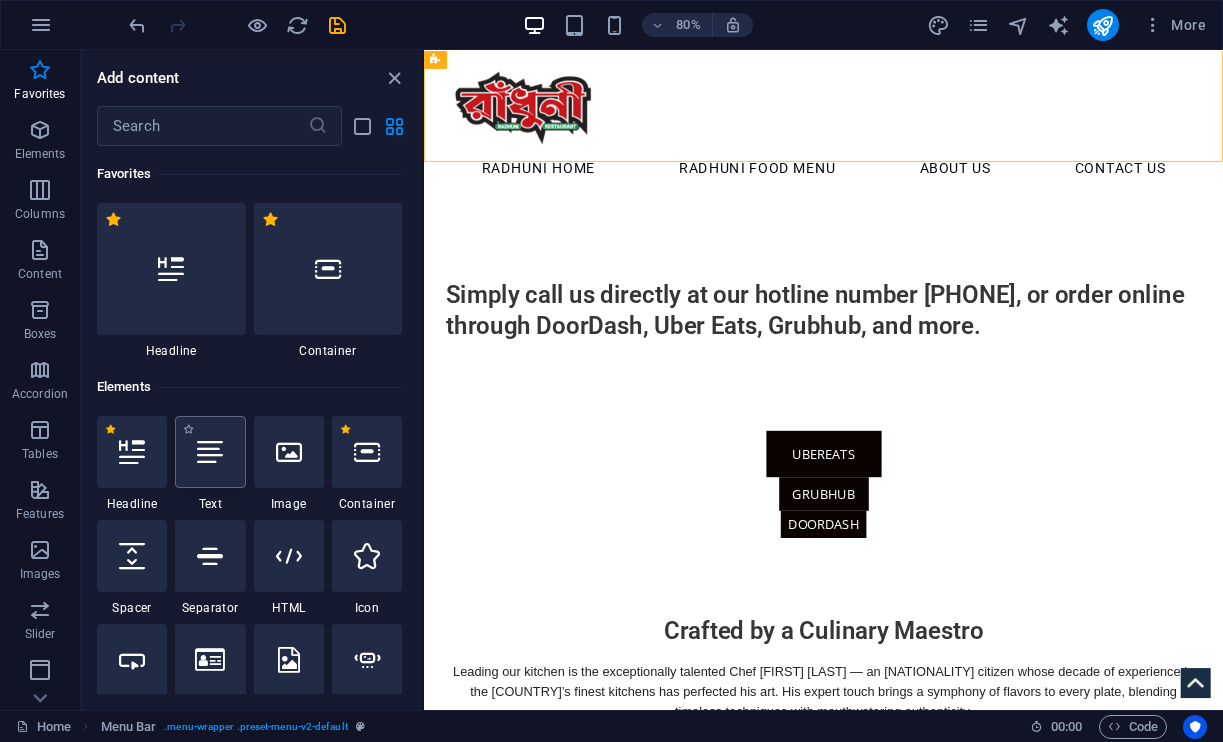 click at bounding box center (210, 452) 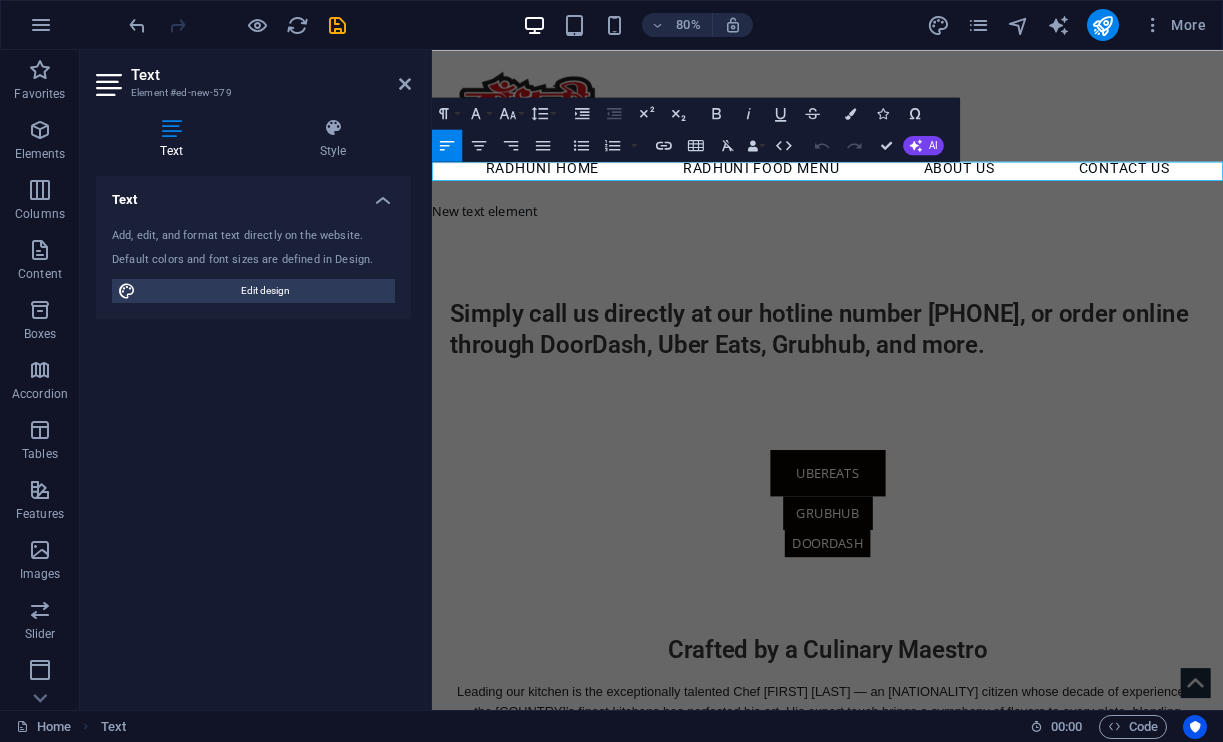 click on "New text element" at bounding box center [926, 251] 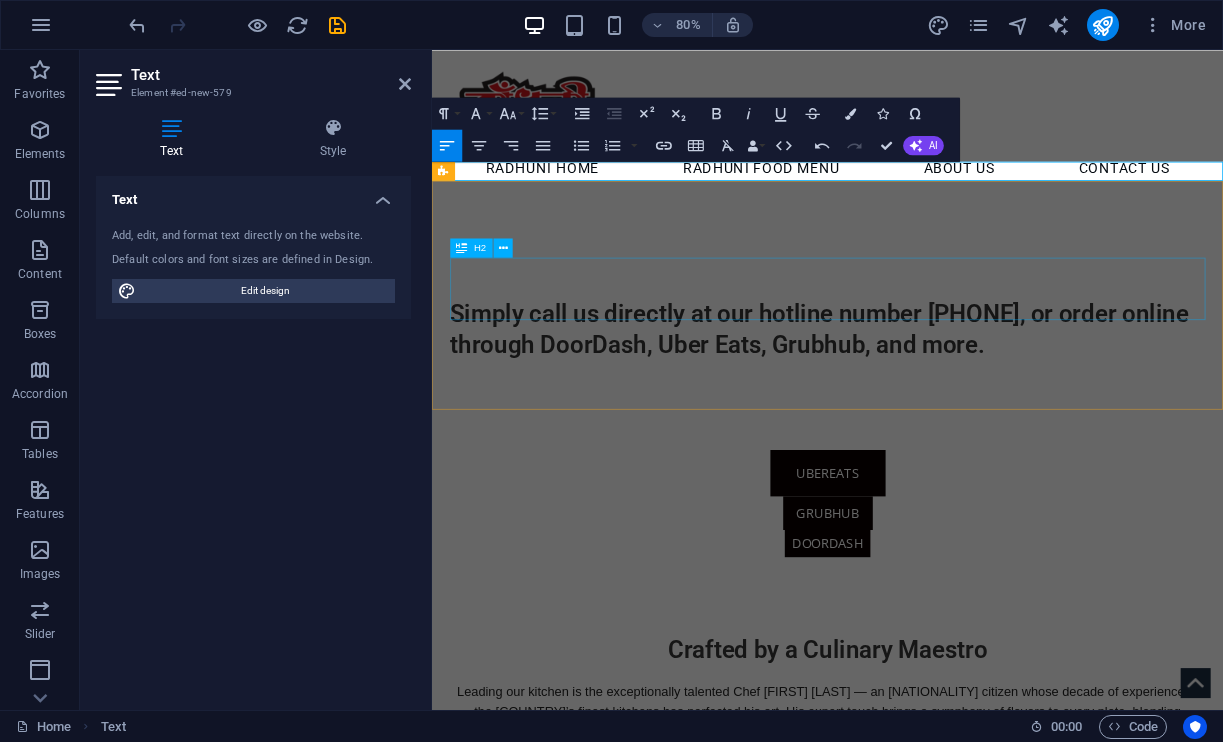 click on "Simply call us directly at our hotline number [PHONE], or order online through DoorDash, Uber Eats, Grubhub, and more." at bounding box center (927, 398) 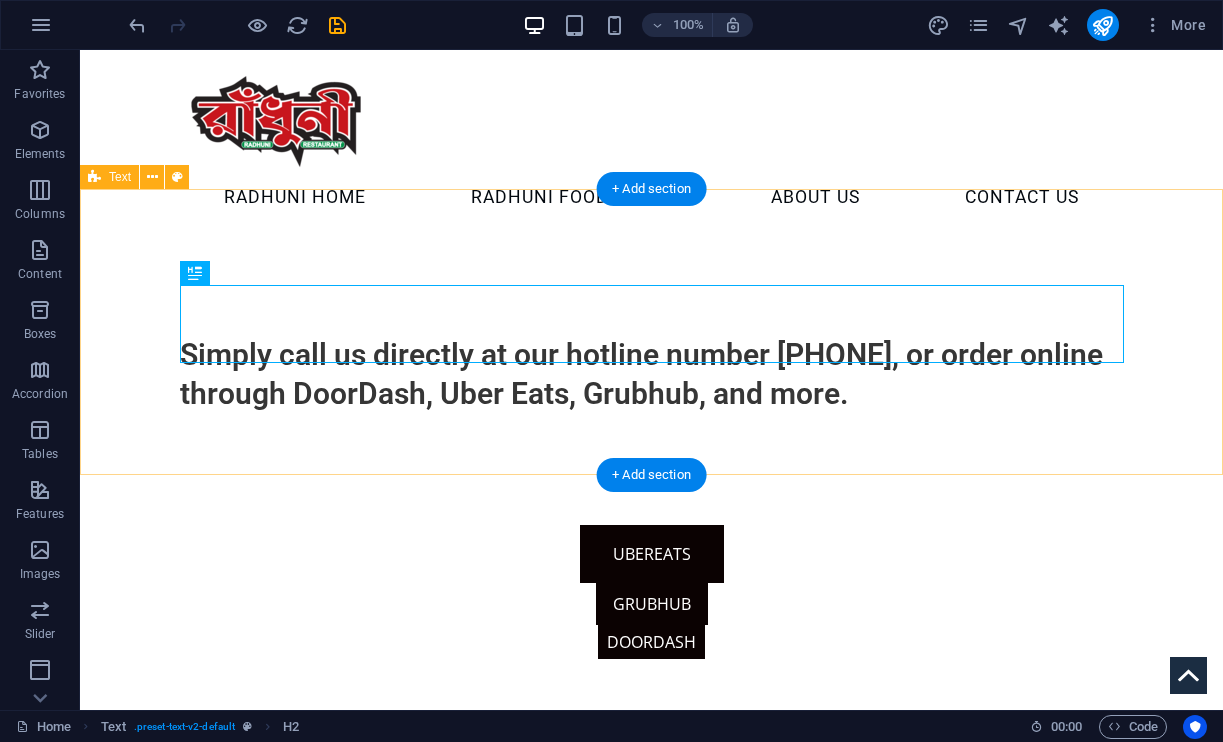 click on "+ Add section" at bounding box center [651, 475] 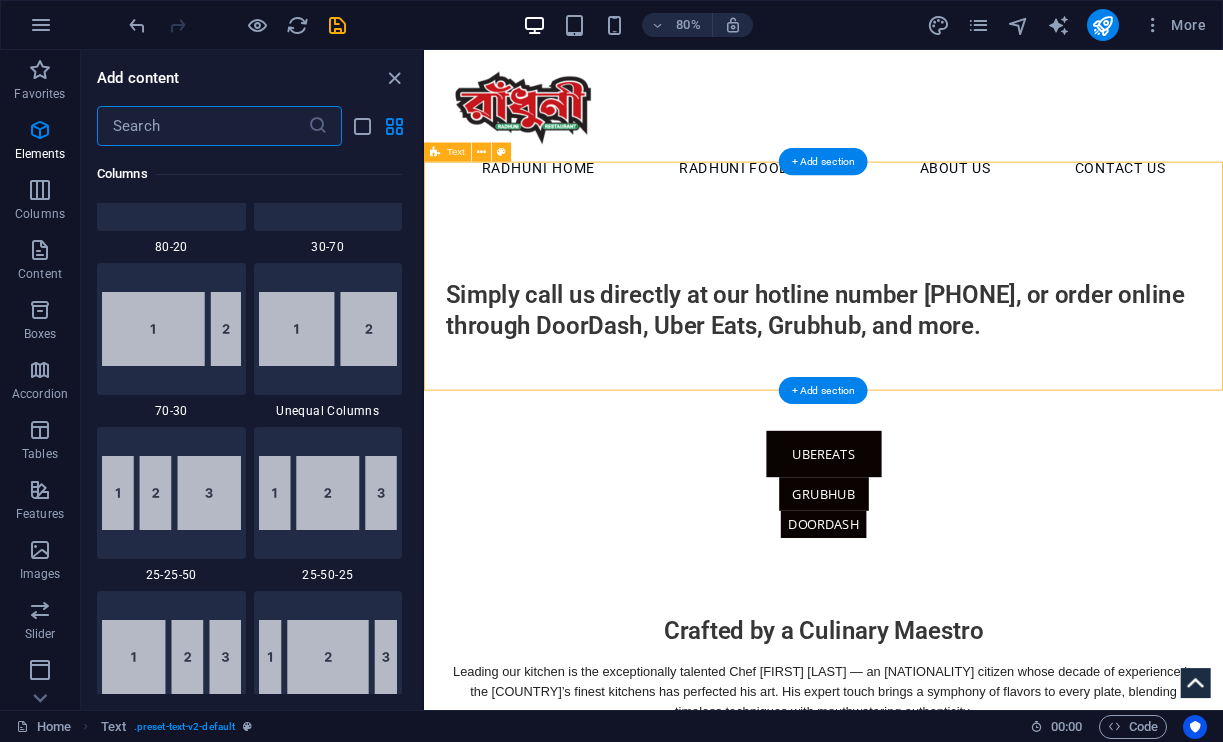 scroll, scrollTop: 3499, scrollLeft: 0, axis: vertical 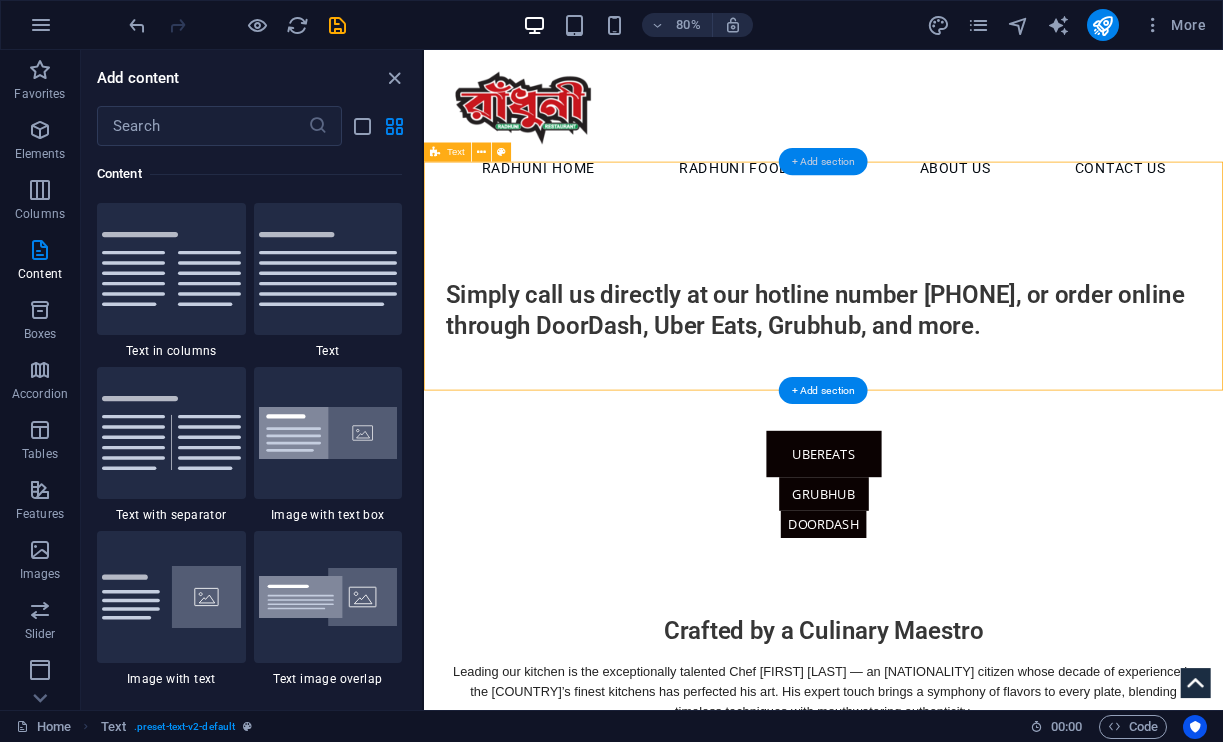 click on "+ Add section" at bounding box center (823, 161) 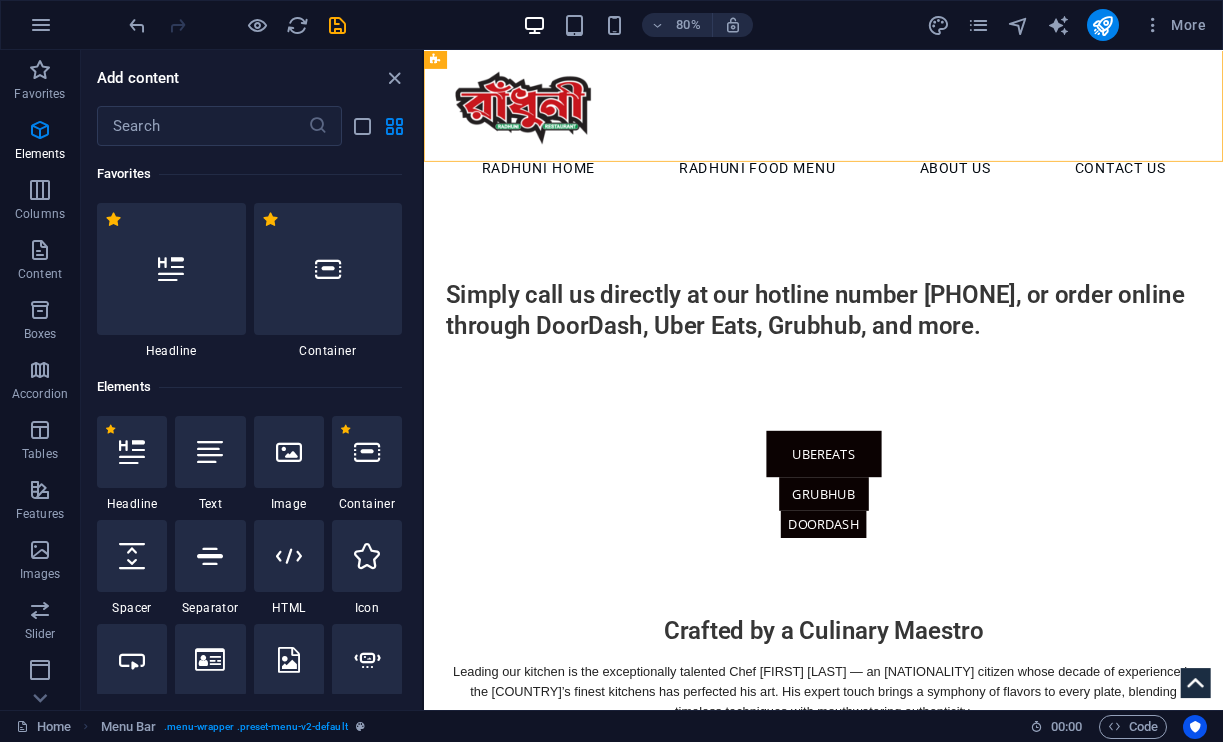 scroll, scrollTop: 0, scrollLeft: 0, axis: both 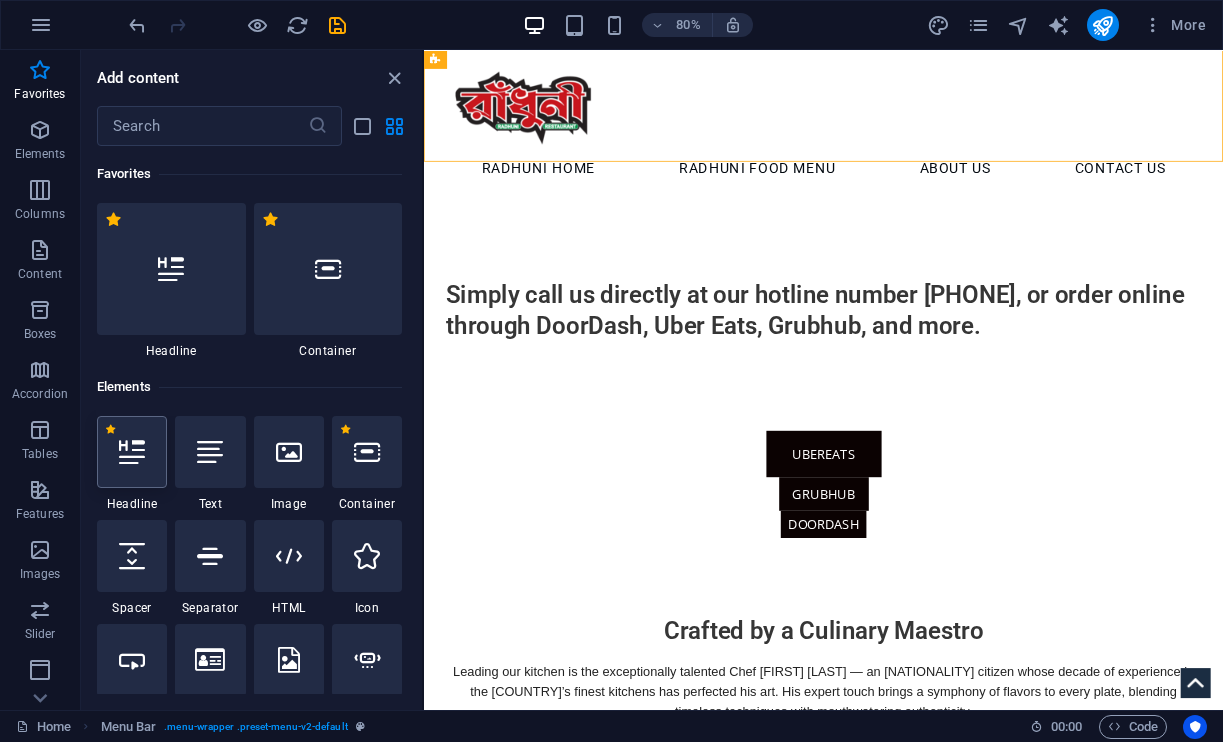 click at bounding box center [132, 452] 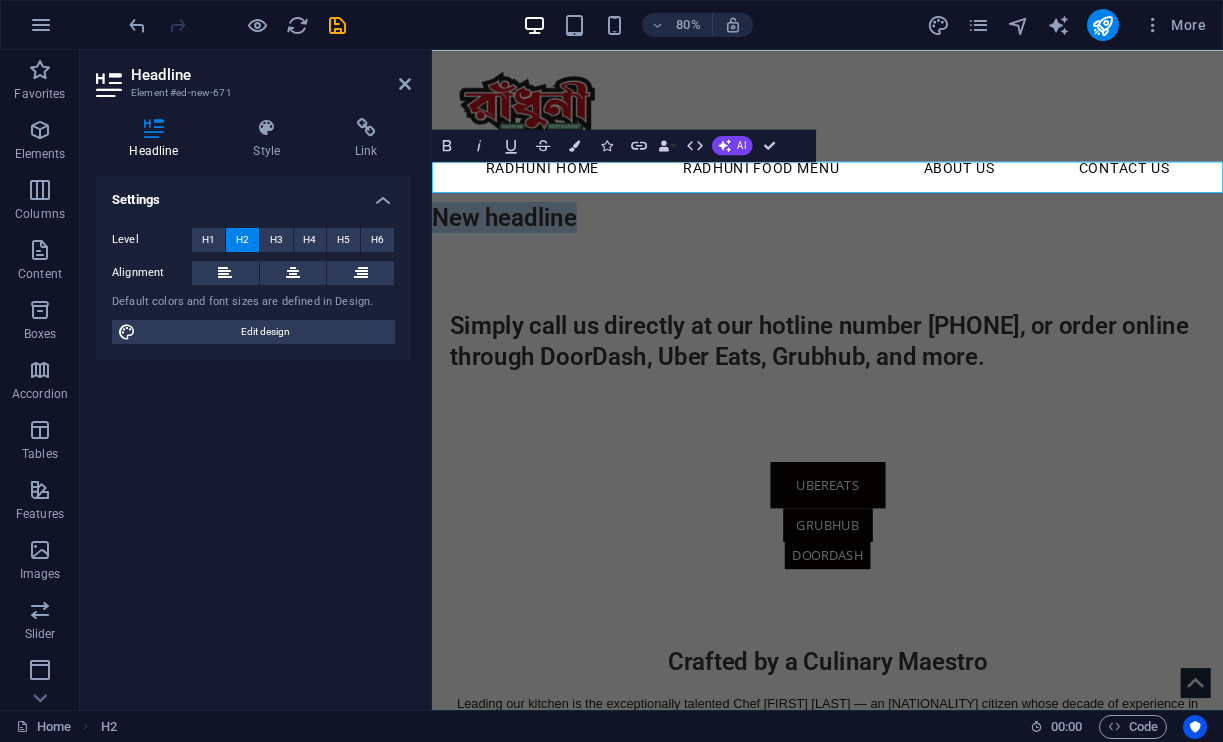 click on "New headline" at bounding box center (926, 258) 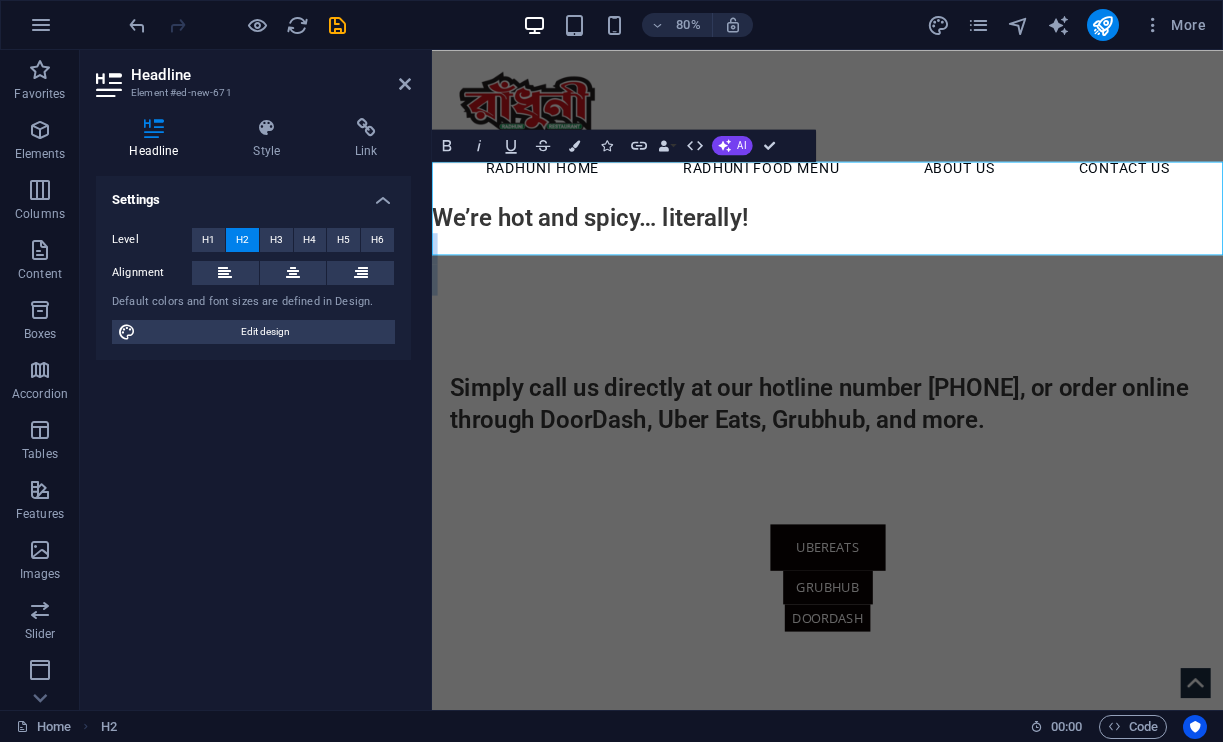 click on "We’re hot and spicy… literally!" at bounding box center (926, 297) 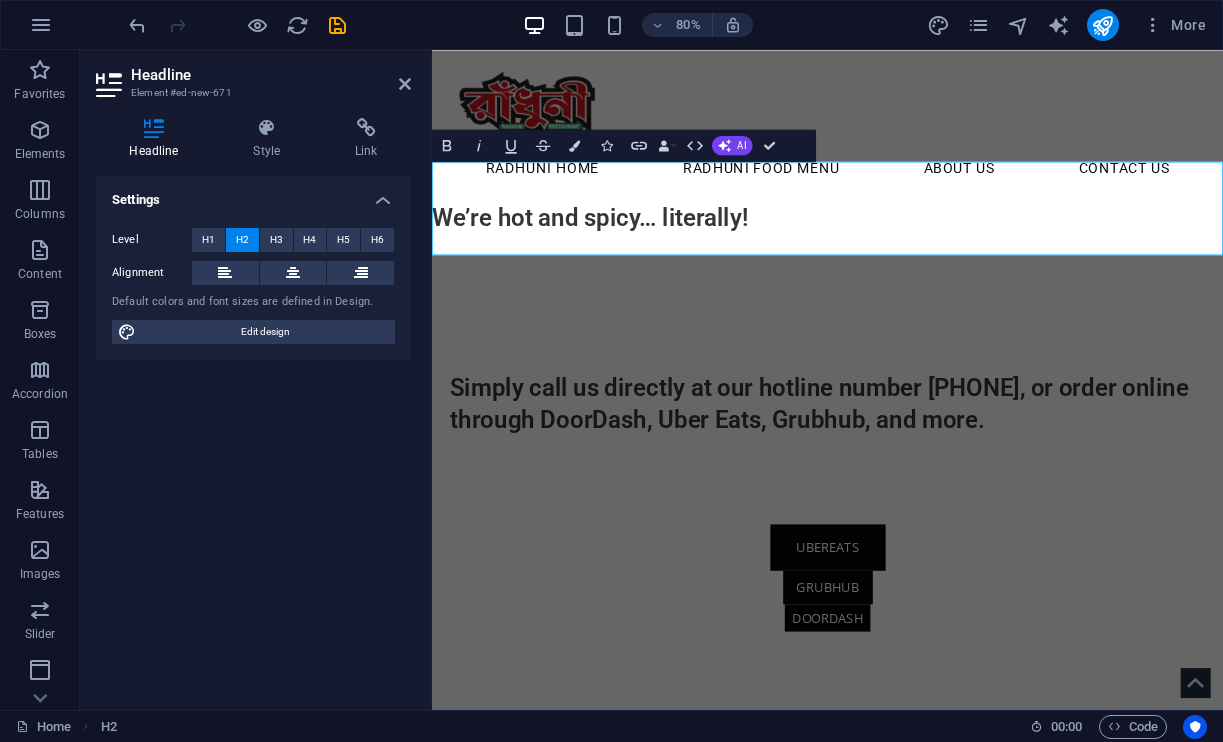 click on "We’re hot and spicy… literally!" at bounding box center [926, 297] 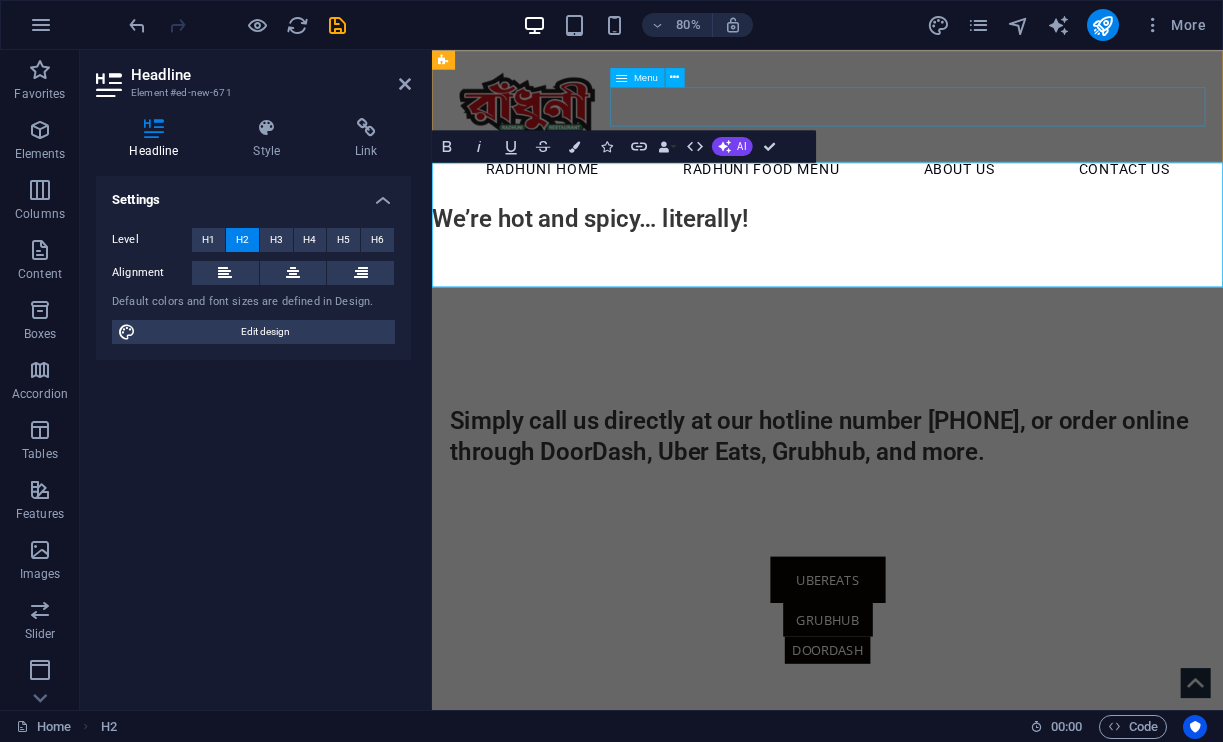 scroll, scrollTop: 0, scrollLeft: 0, axis: both 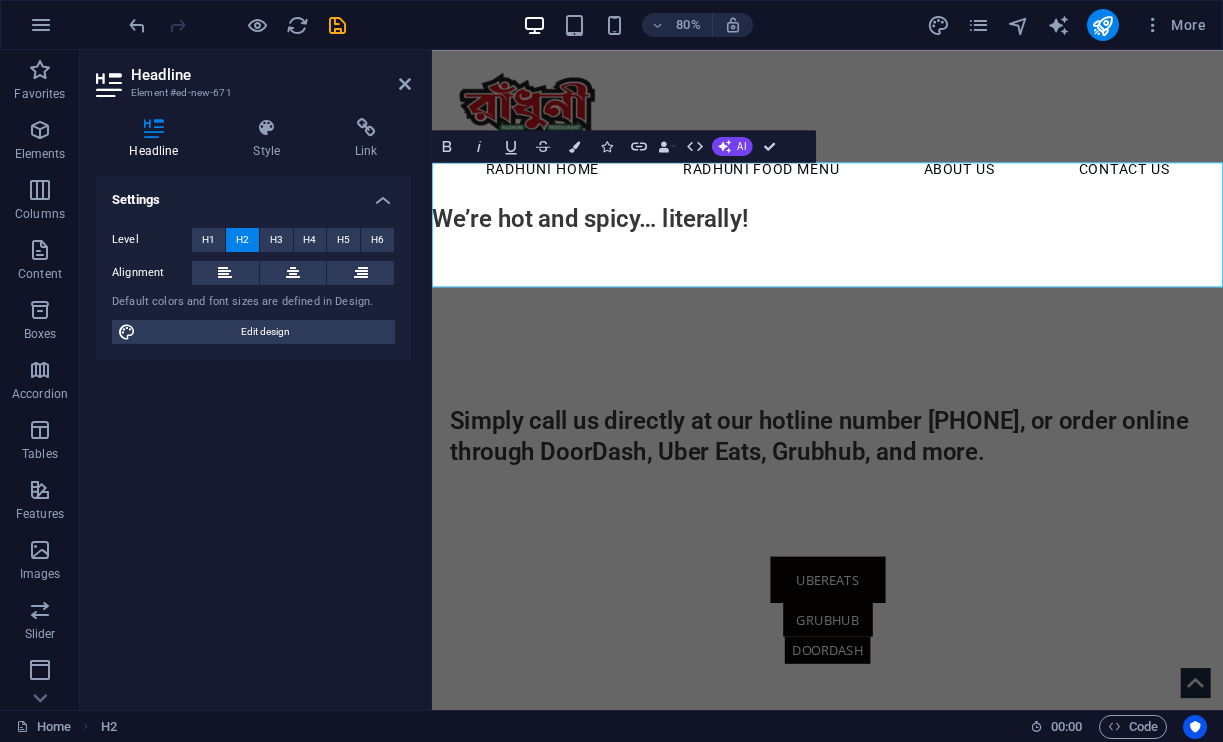 click on "We’re hot and spicy… literally! ‌" at bounding box center [926, 318] 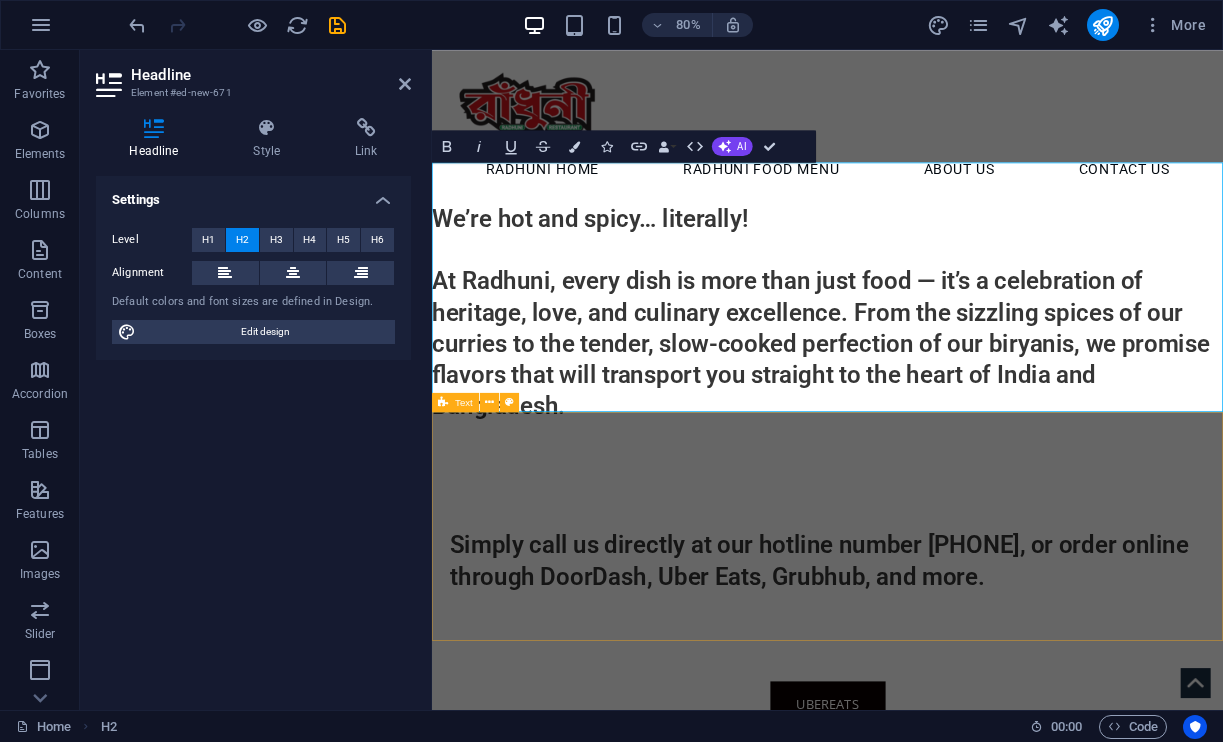 click on "Simply call us directly at our hotline number [PHONE], or order online through DoorDash, Uber Eats, Grubhub, and more." at bounding box center (926, 695) 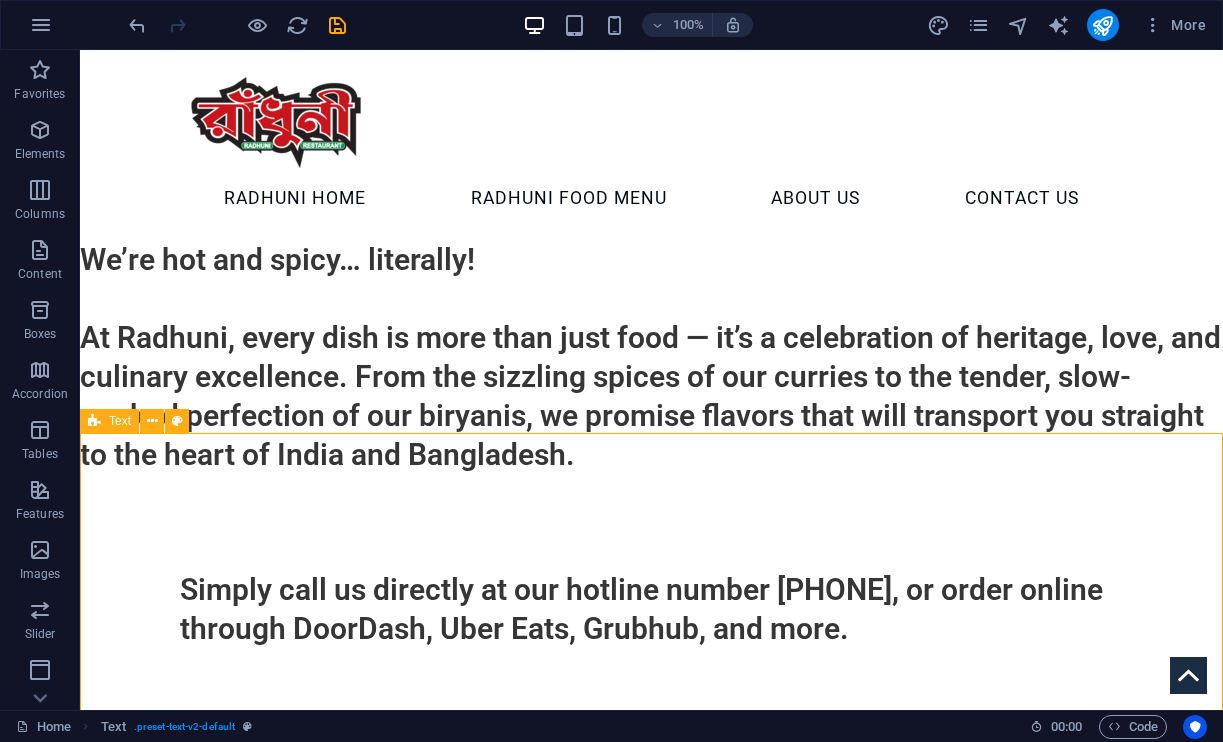 scroll, scrollTop: 0, scrollLeft: 0, axis: both 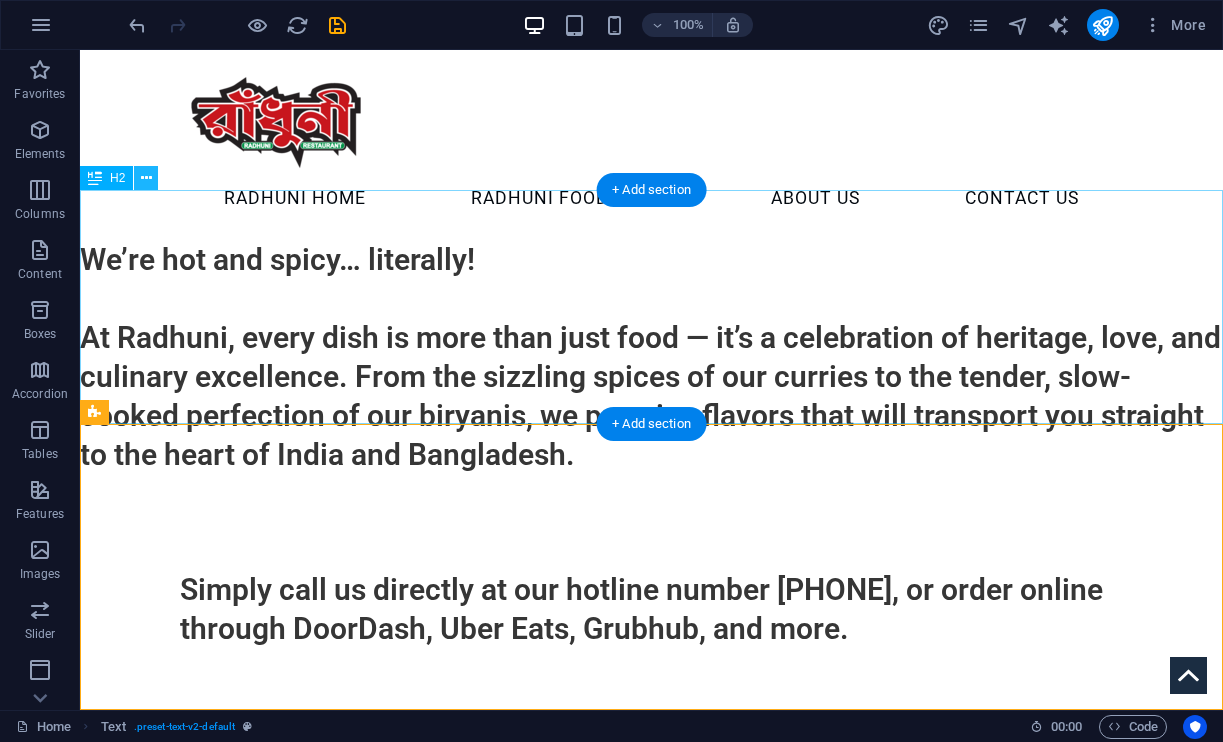 click at bounding box center (146, 178) 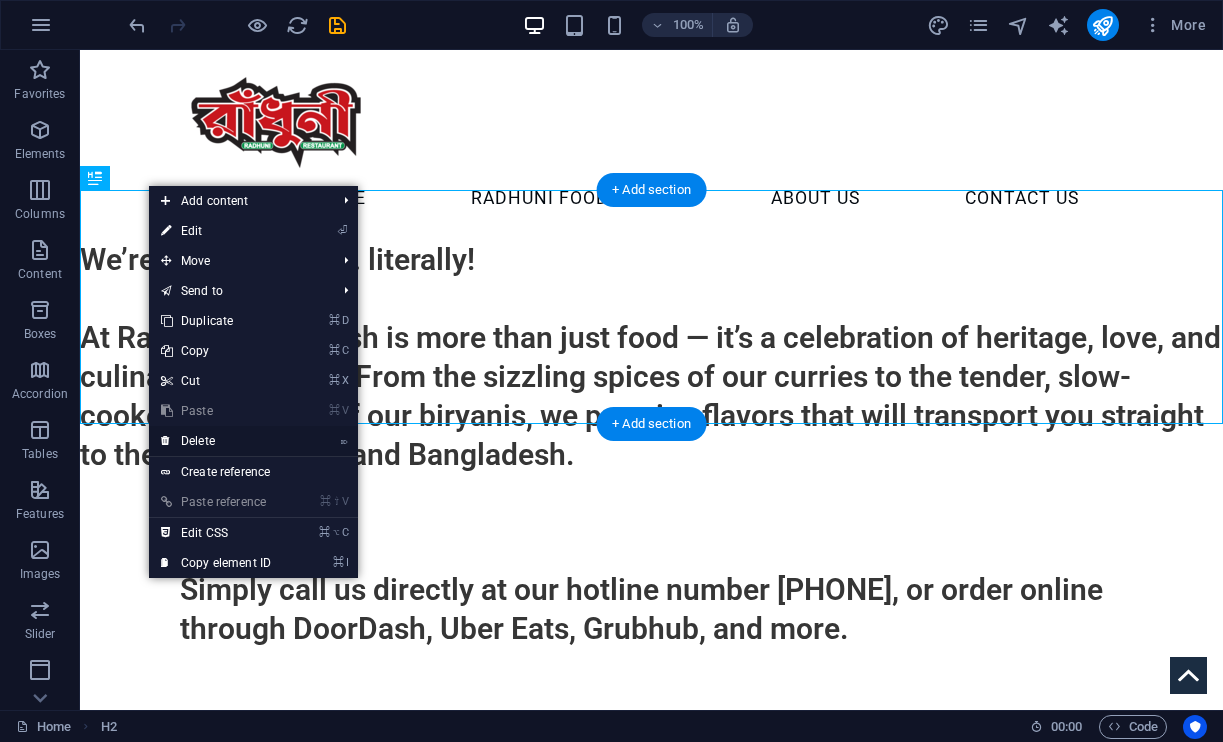 click on "⌦  Delete" at bounding box center [216, 441] 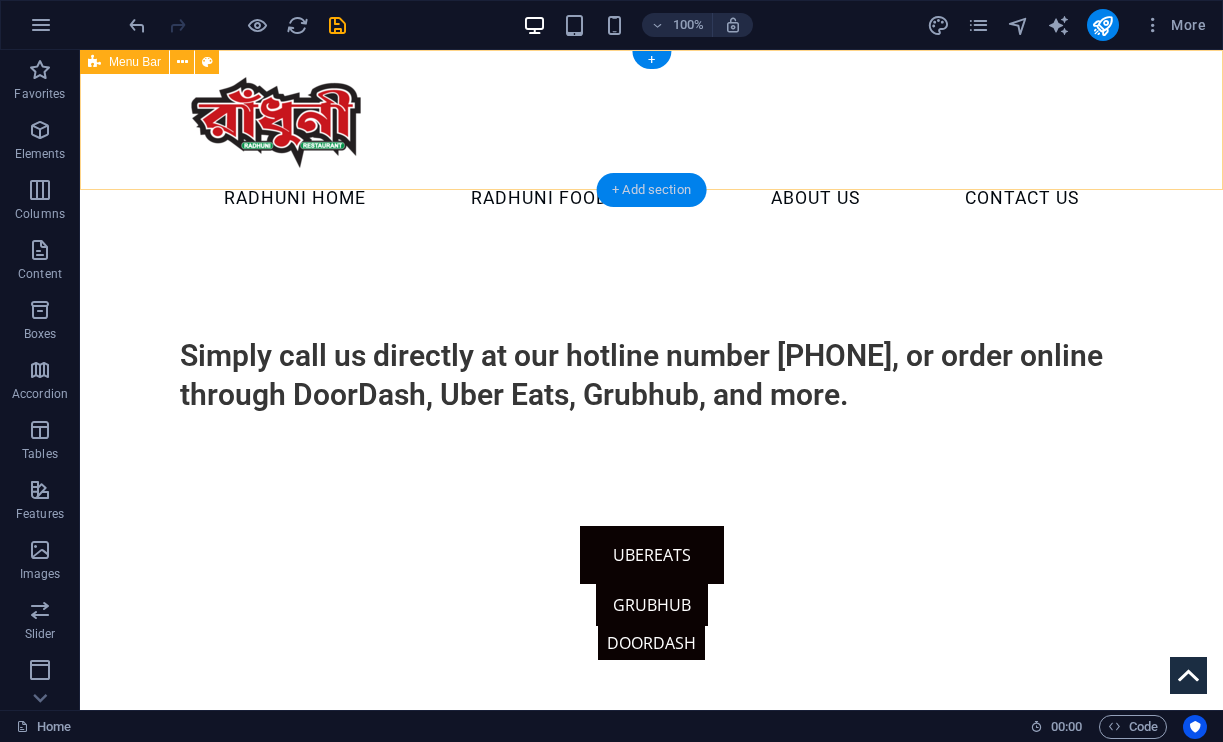 click on "+ Add section" at bounding box center [651, 190] 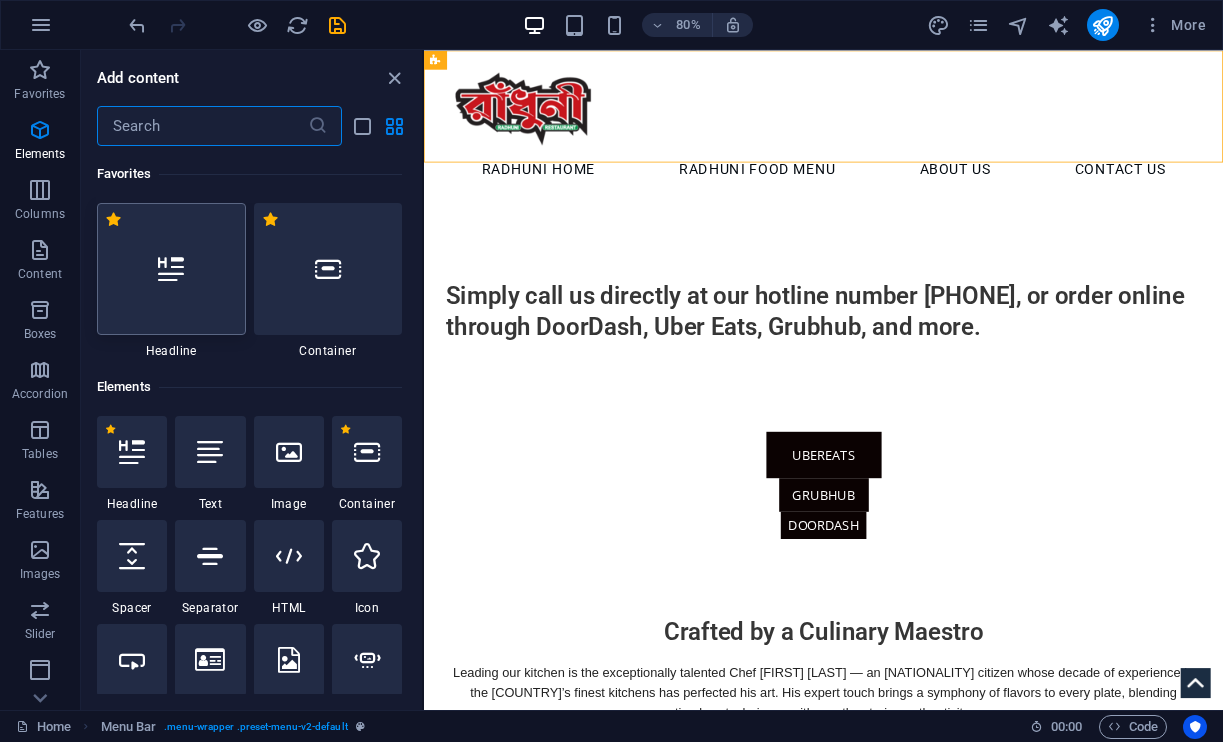 scroll, scrollTop: 0, scrollLeft: 0, axis: both 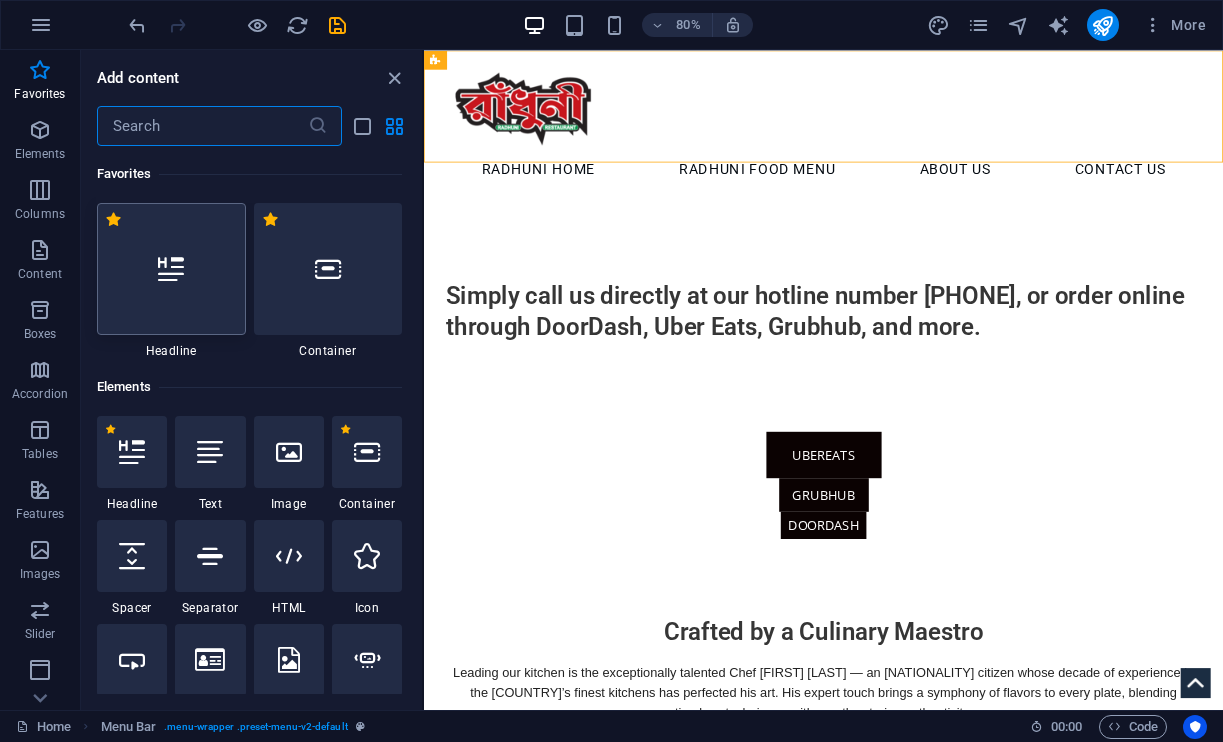 click at bounding box center [171, 269] 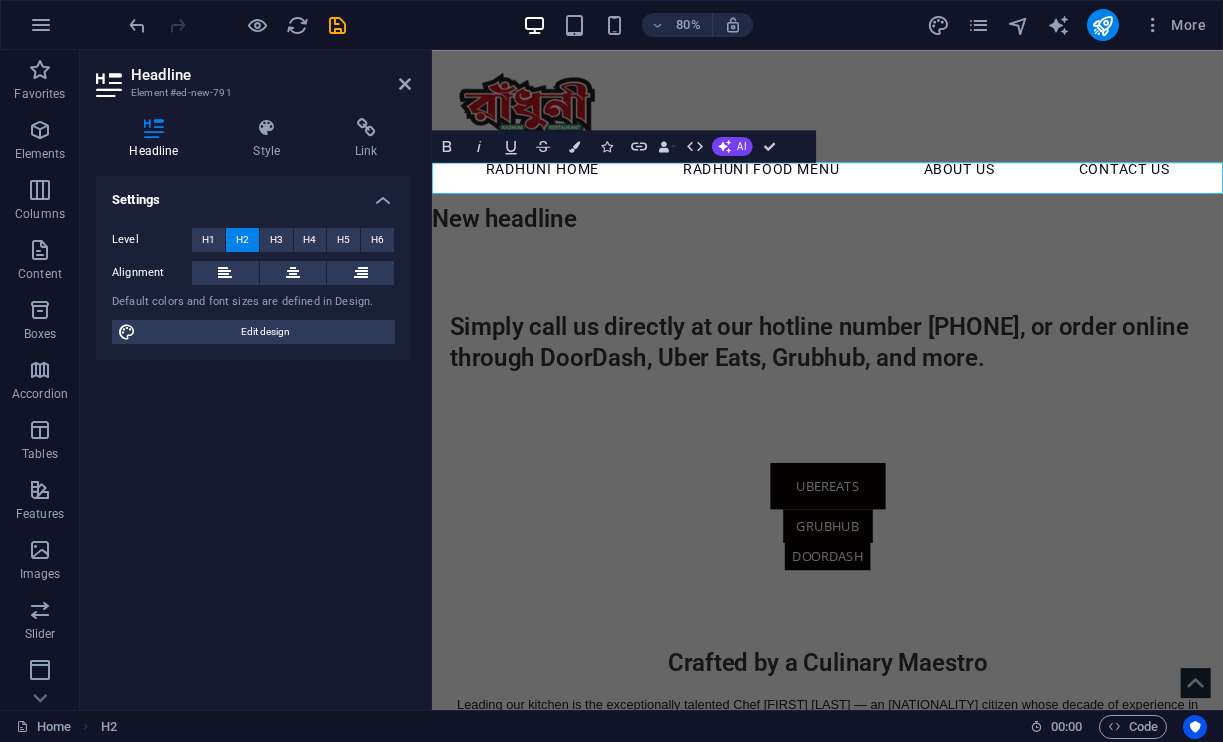 click on "New headline" at bounding box center (926, 259) 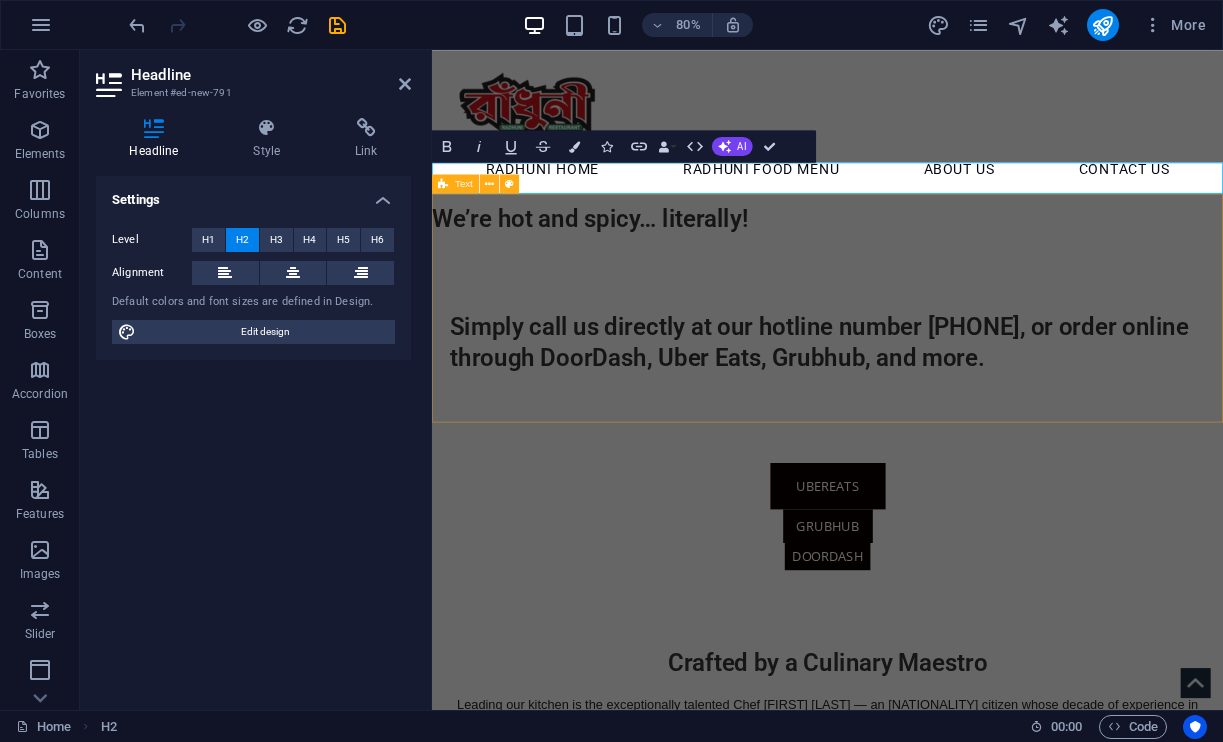 click on "Simply call us directly at our hotline number [PHONE], or order online through DoorDash, Uber Eats, Grubhub, and more." at bounding box center [926, 422] 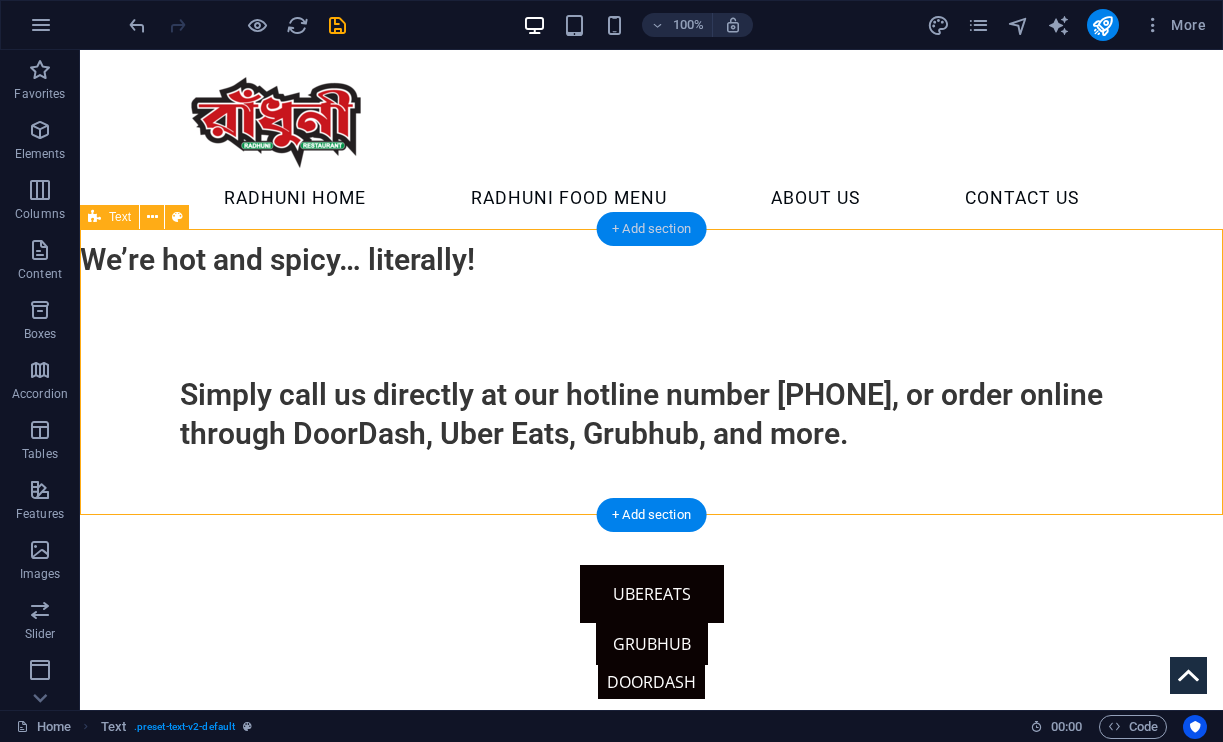 click on "+ Add section" at bounding box center (651, 229) 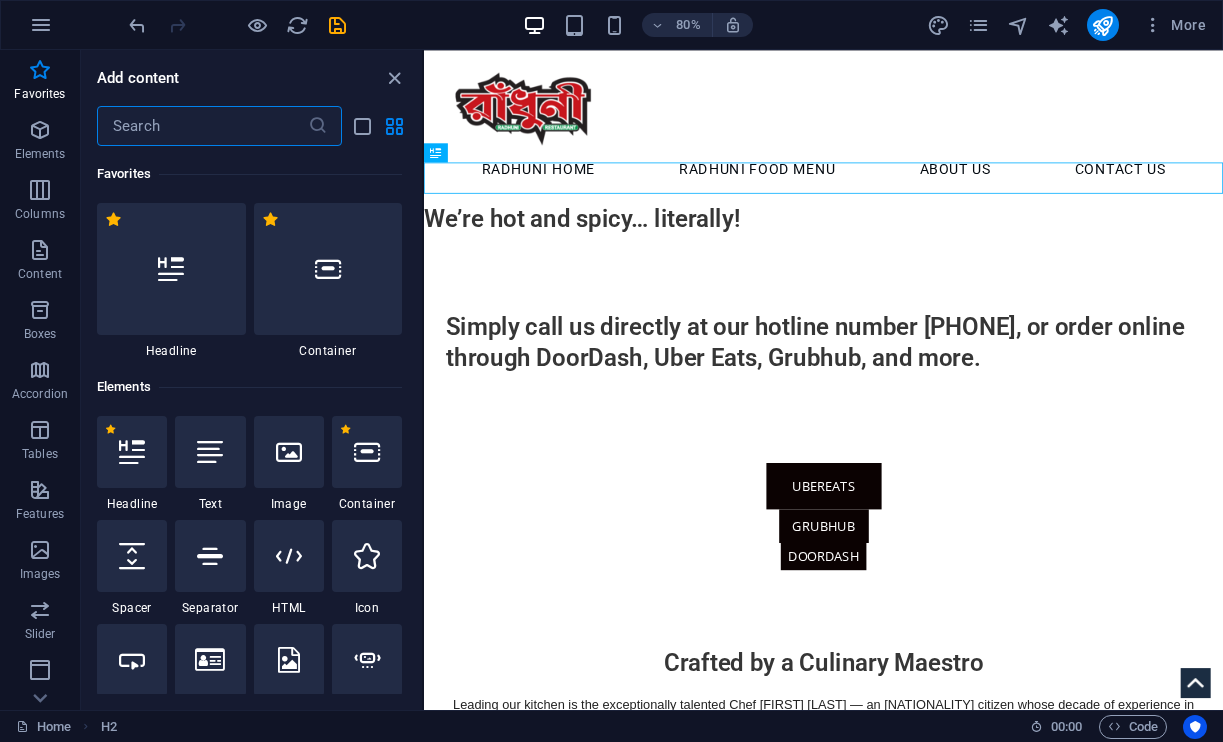 scroll, scrollTop: 0, scrollLeft: 0, axis: both 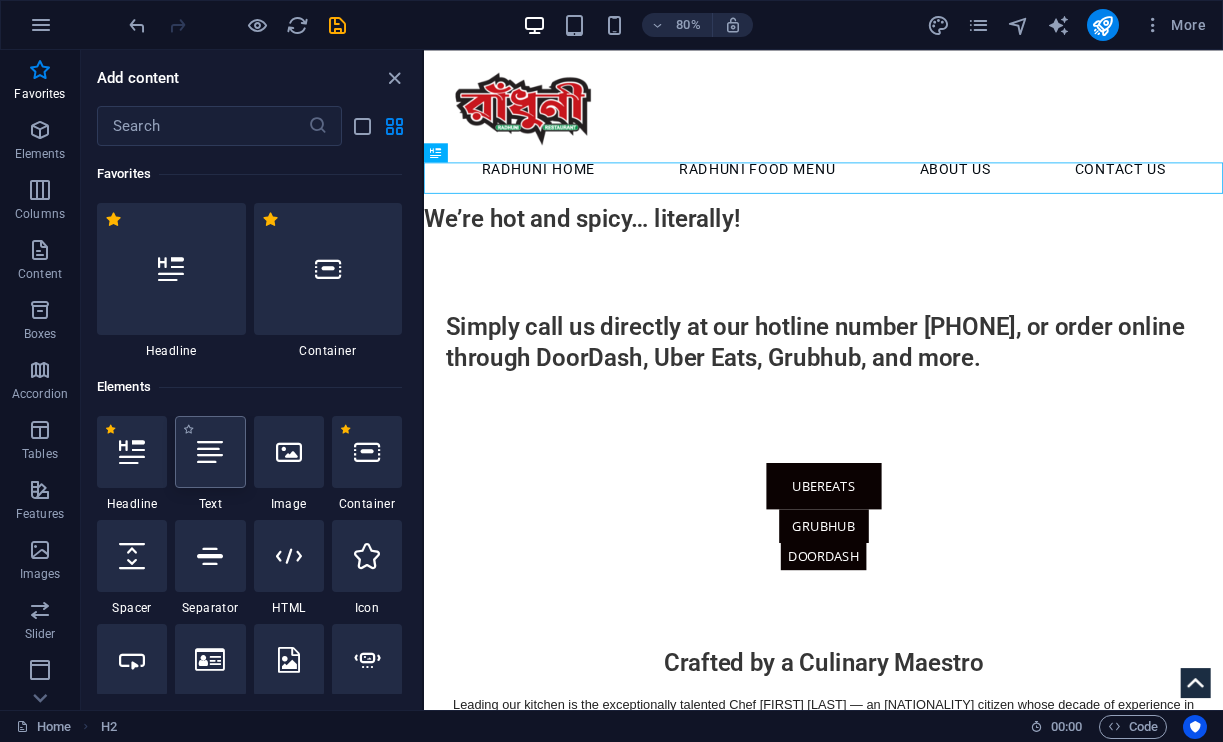 click at bounding box center (210, 452) 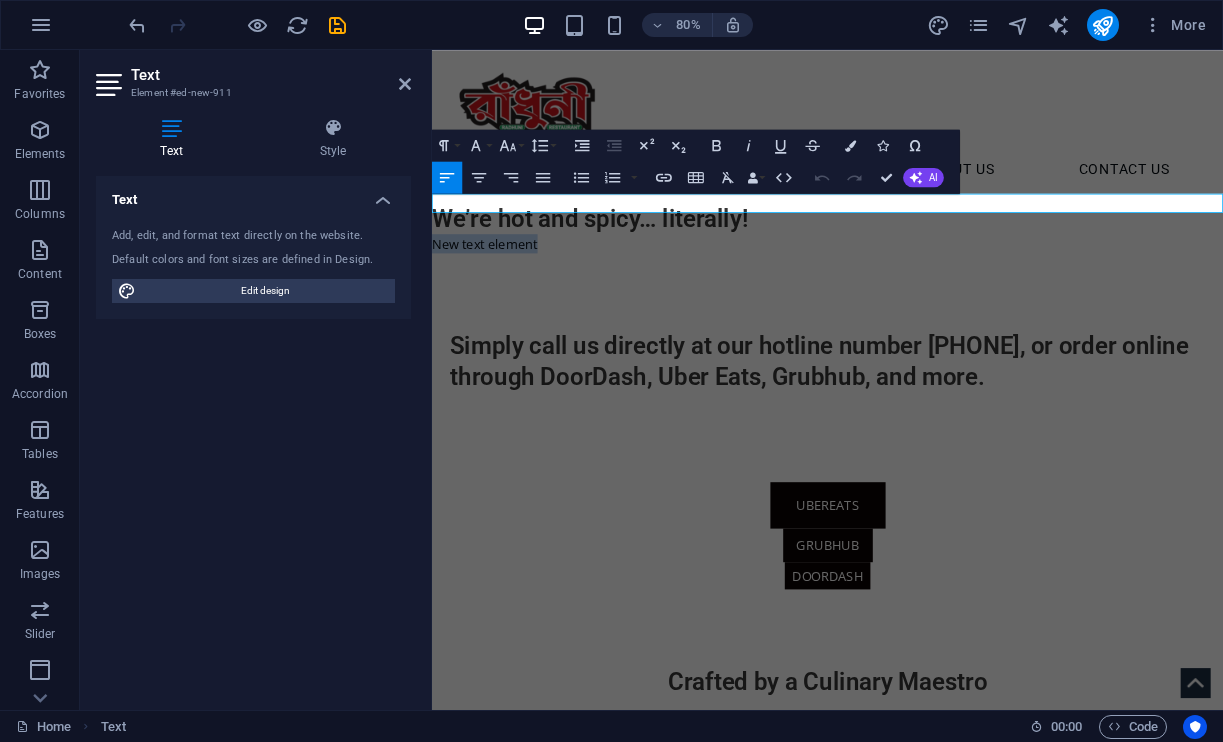 click on "New text element" at bounding box center (926, 291) 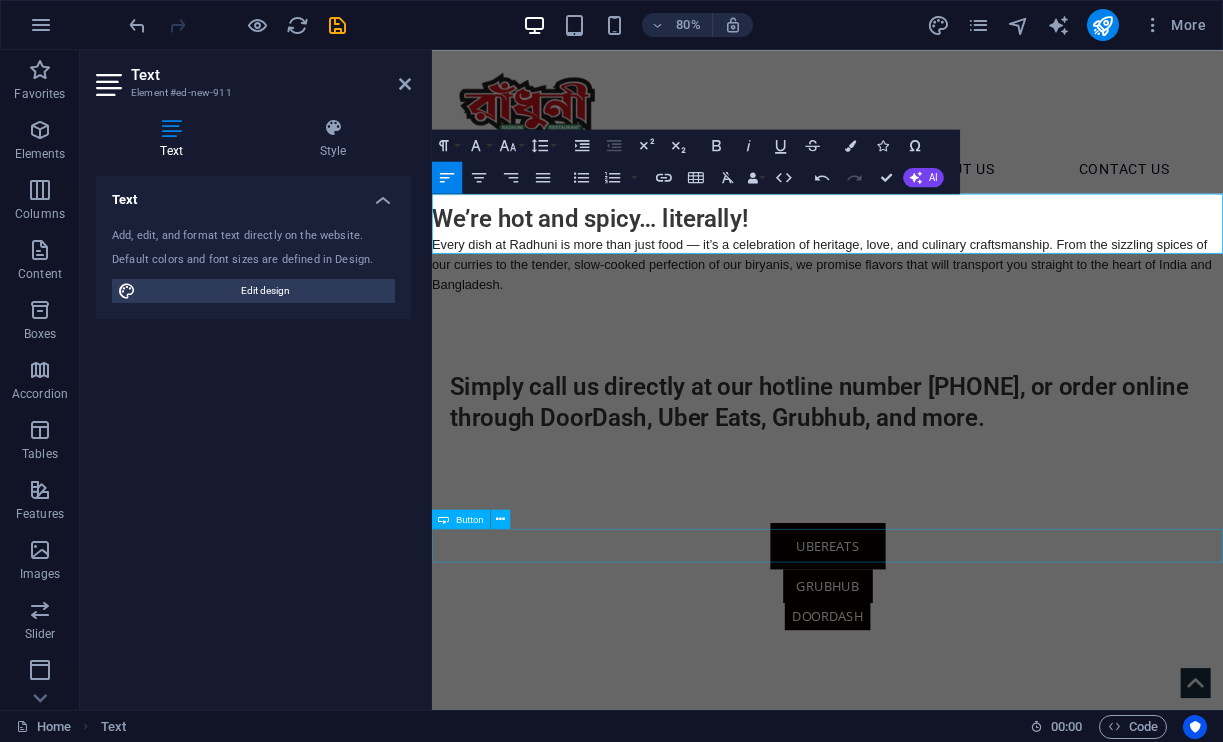 click on "GrubHub" at bounding box center [926, 719] 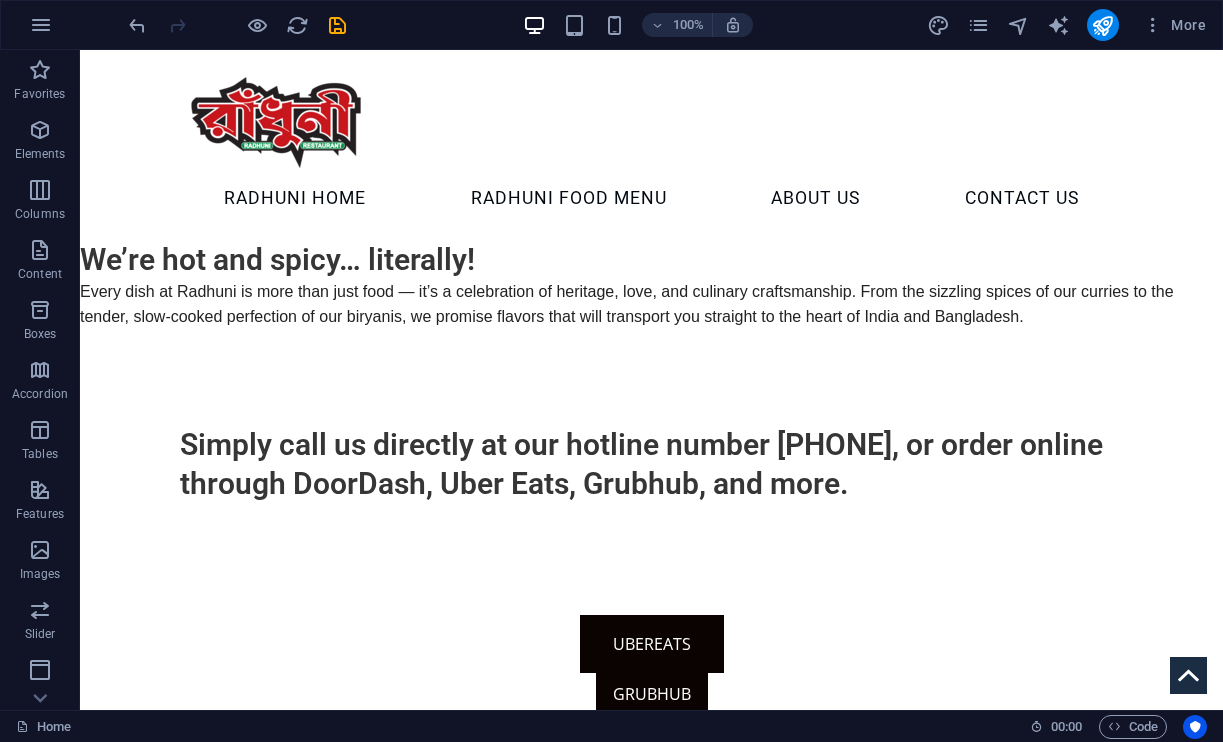 scroll, scrollTop: 0, scrollLeft: 0, axis: both 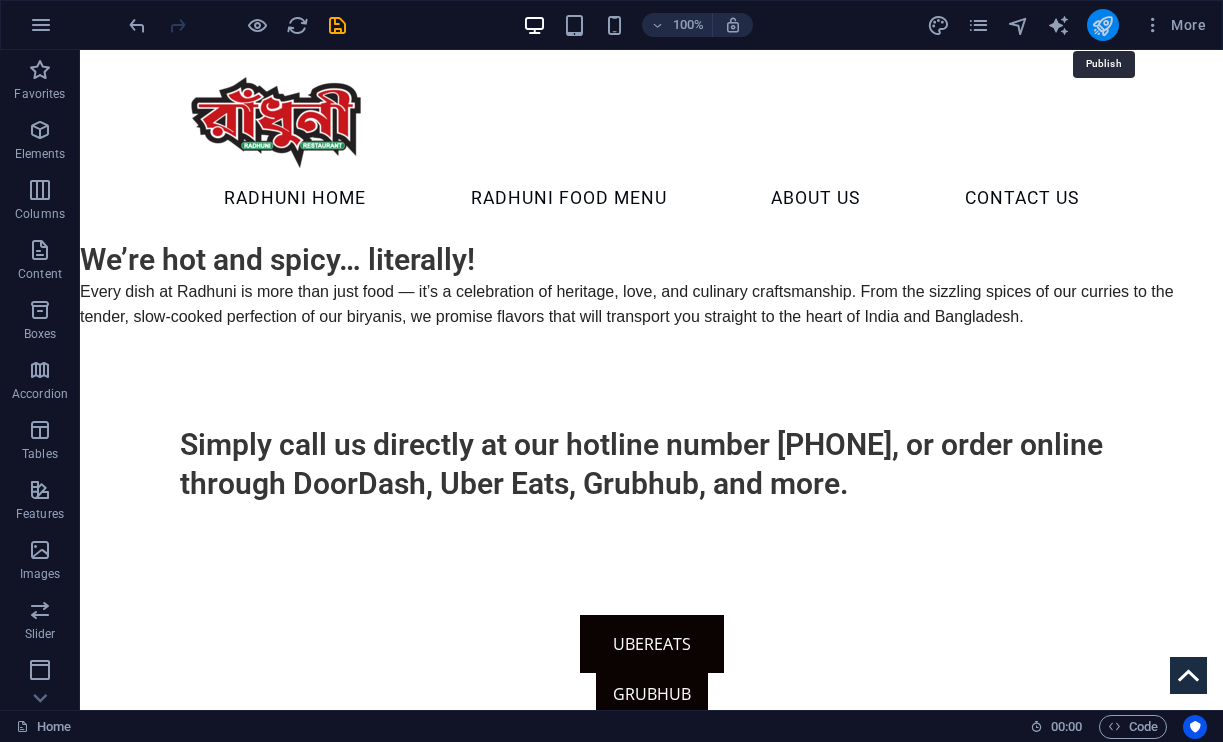 click at bounding box center [1102, 25] 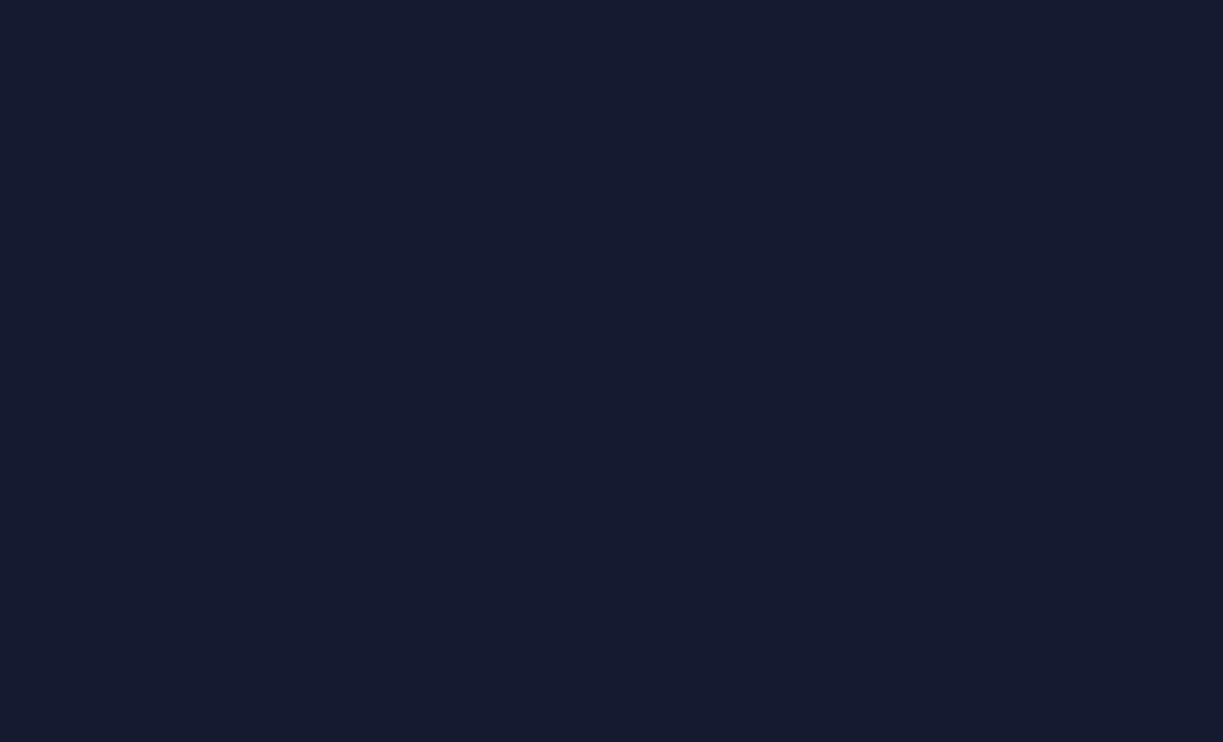 scroll, scrollTop: 0, scrollLeft: 0, axis: both 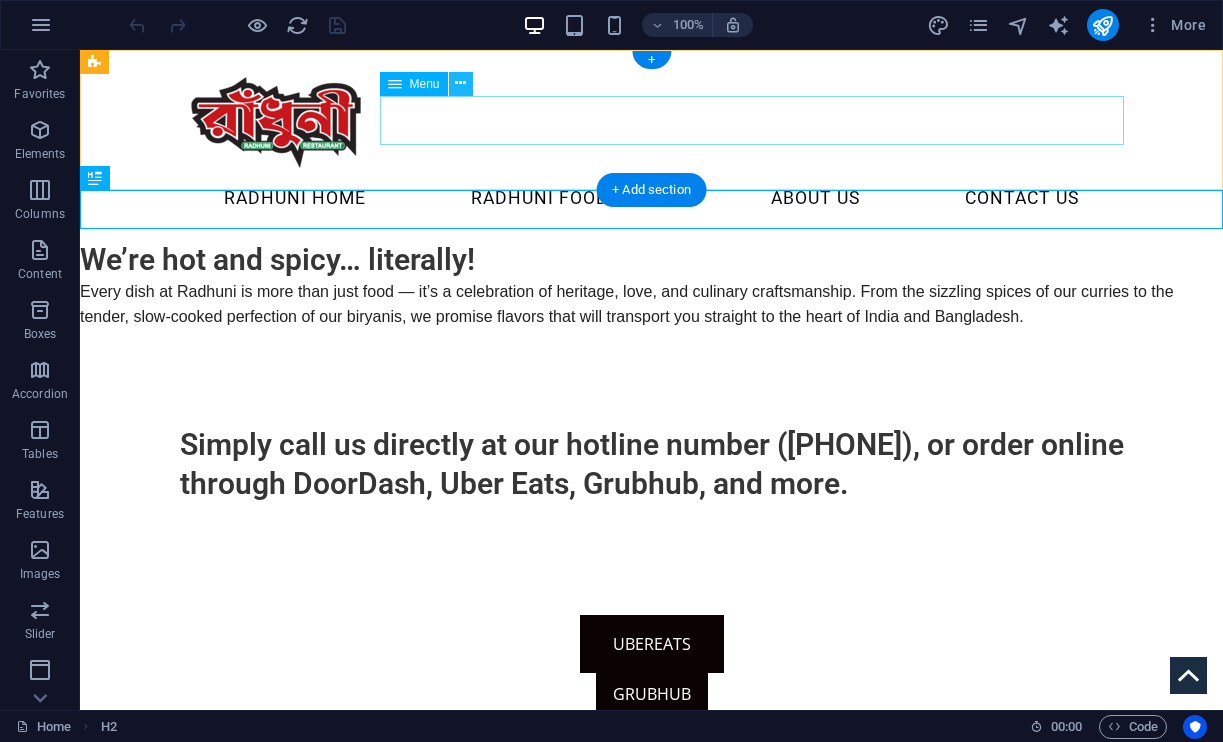 click at bounding box center (460, 83) 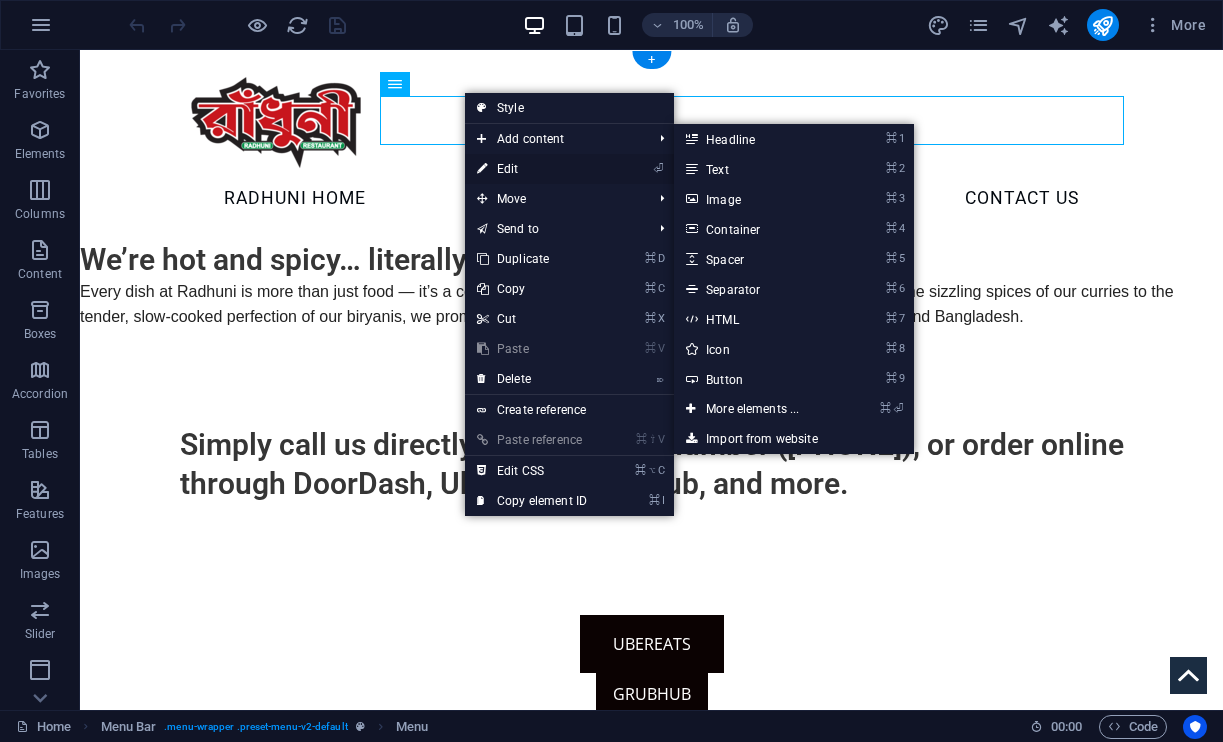 click on "⏎  Edit" at bounding box center [532, 169] 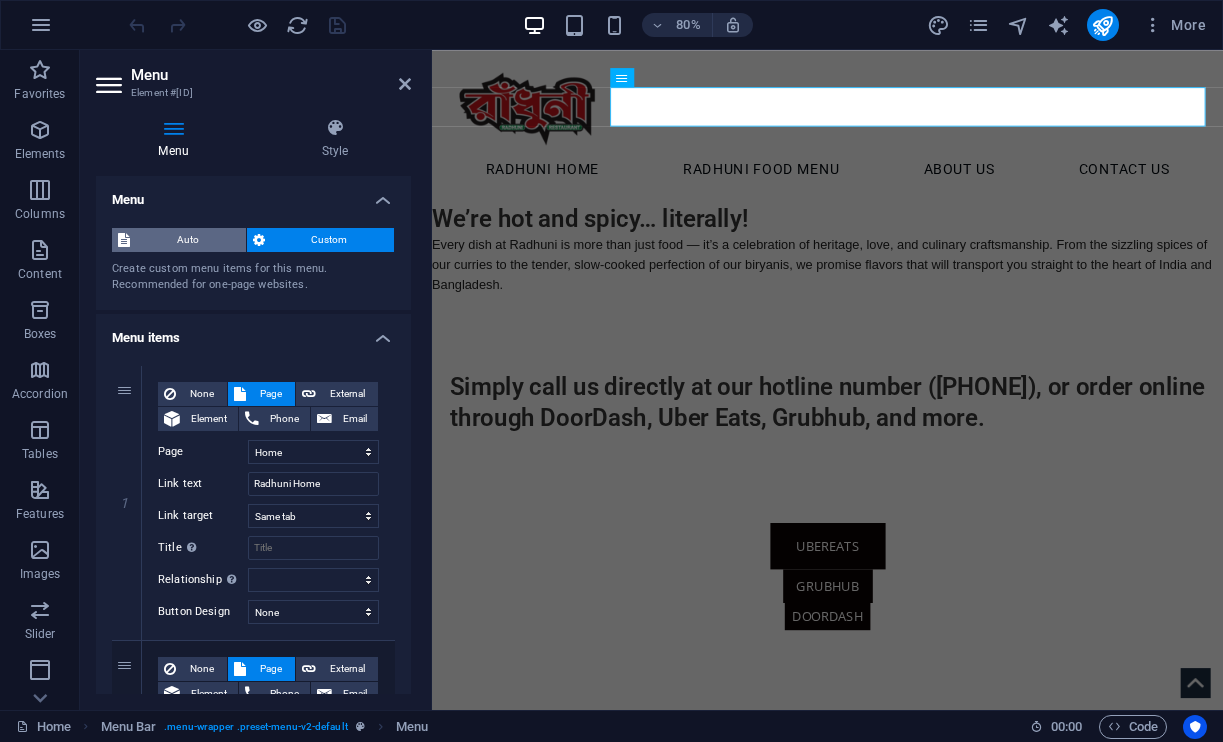 click on "Auto" at bounding box center (188, 240) 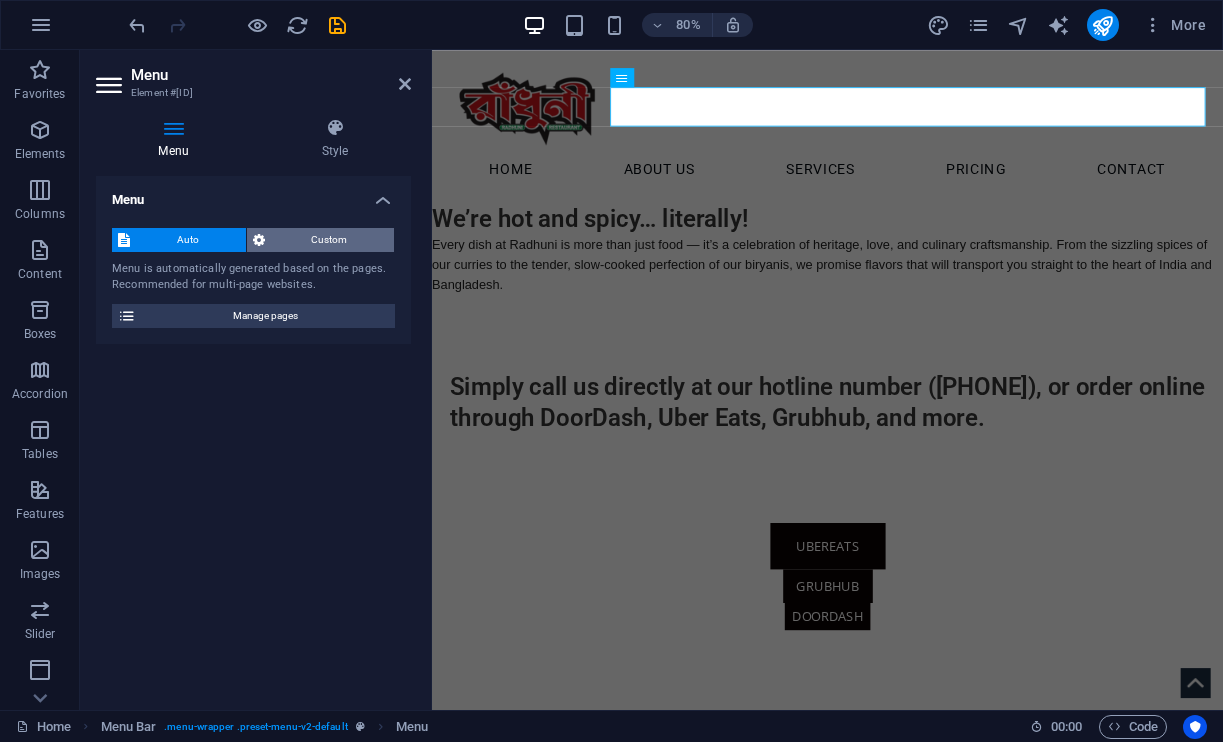 click on "Custom" at bounding box center [330, 240] 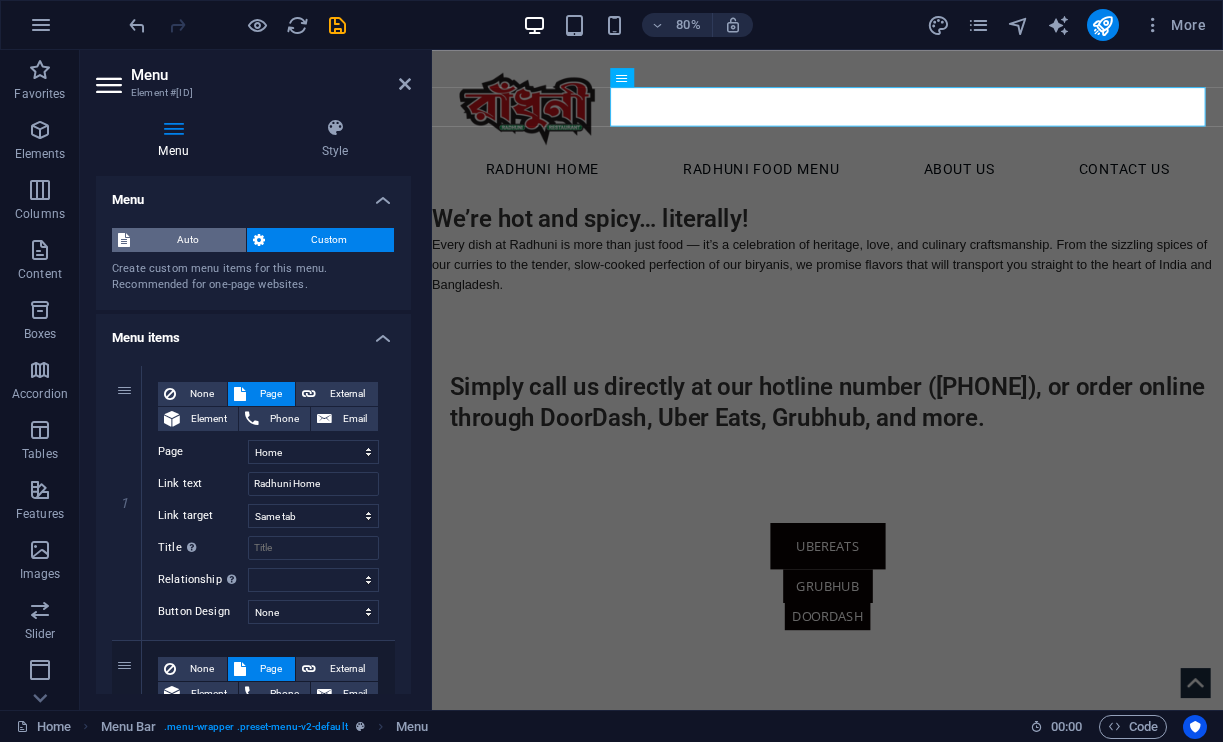 click on "Auto" at bounding box center (188, 240) 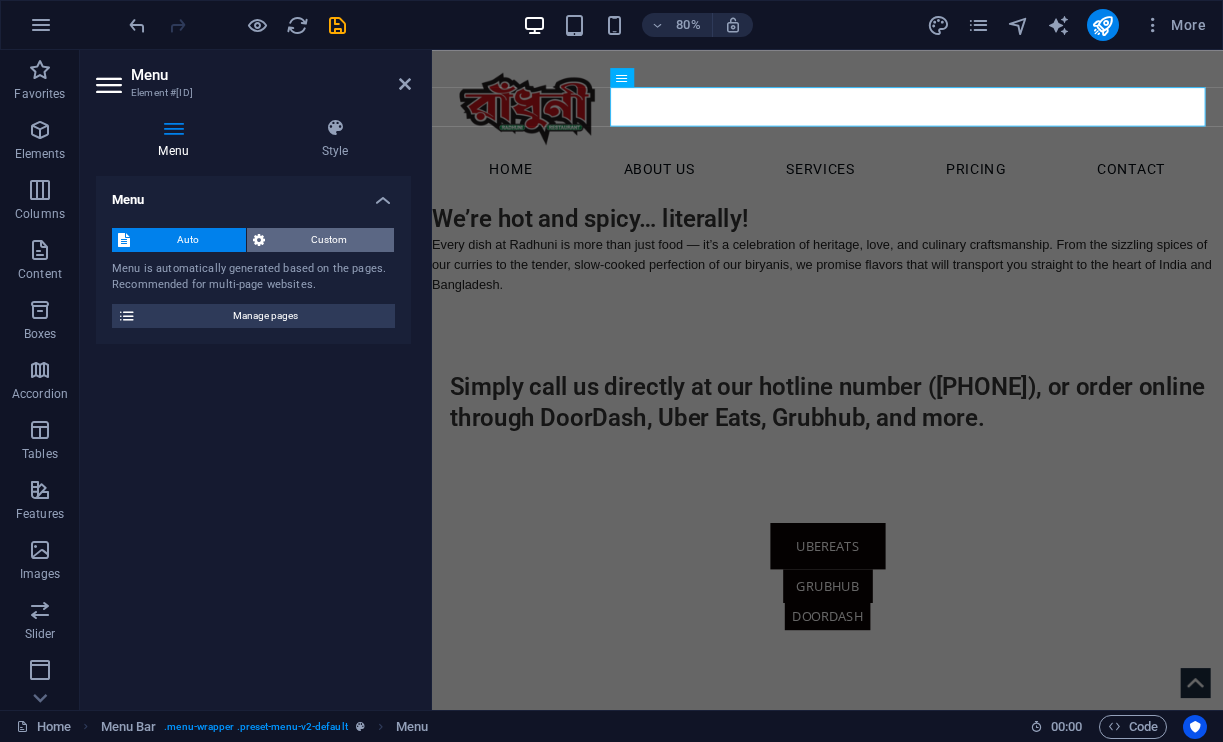 click on "Custom" at bounding box center (330, 240) 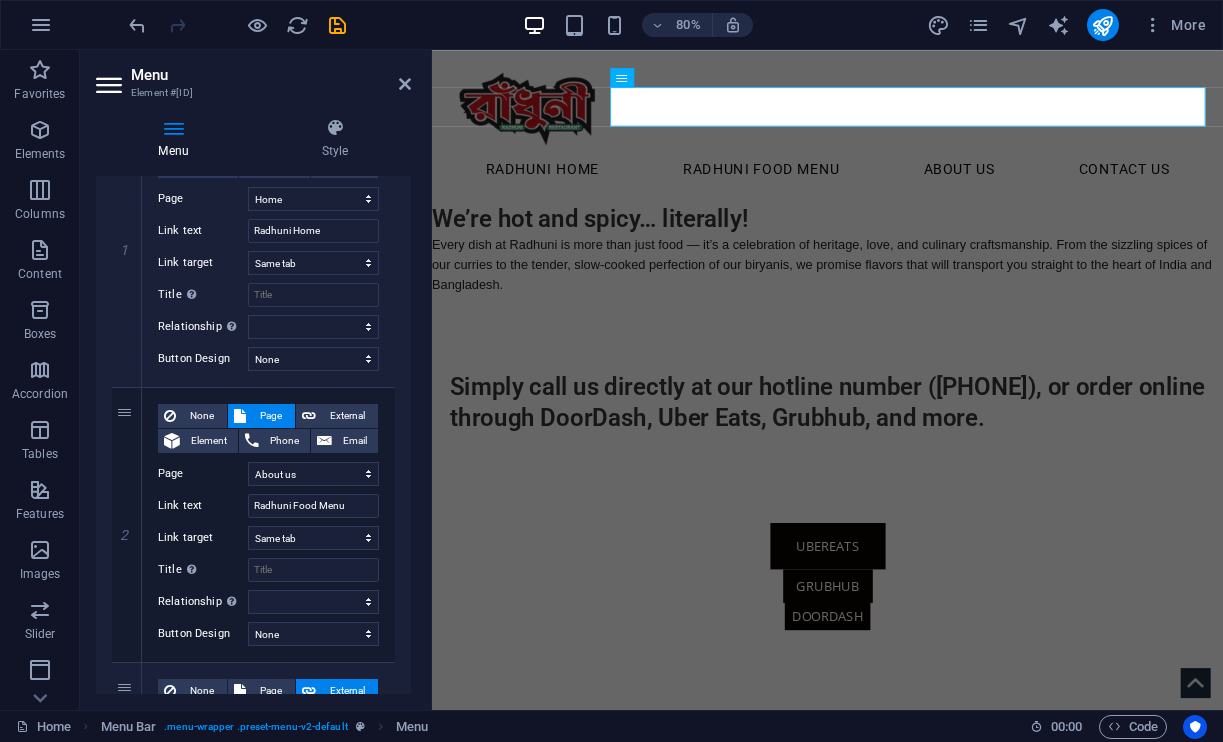 scroll, scrollTop: 254, scrollLeft: 0, axis: vertical 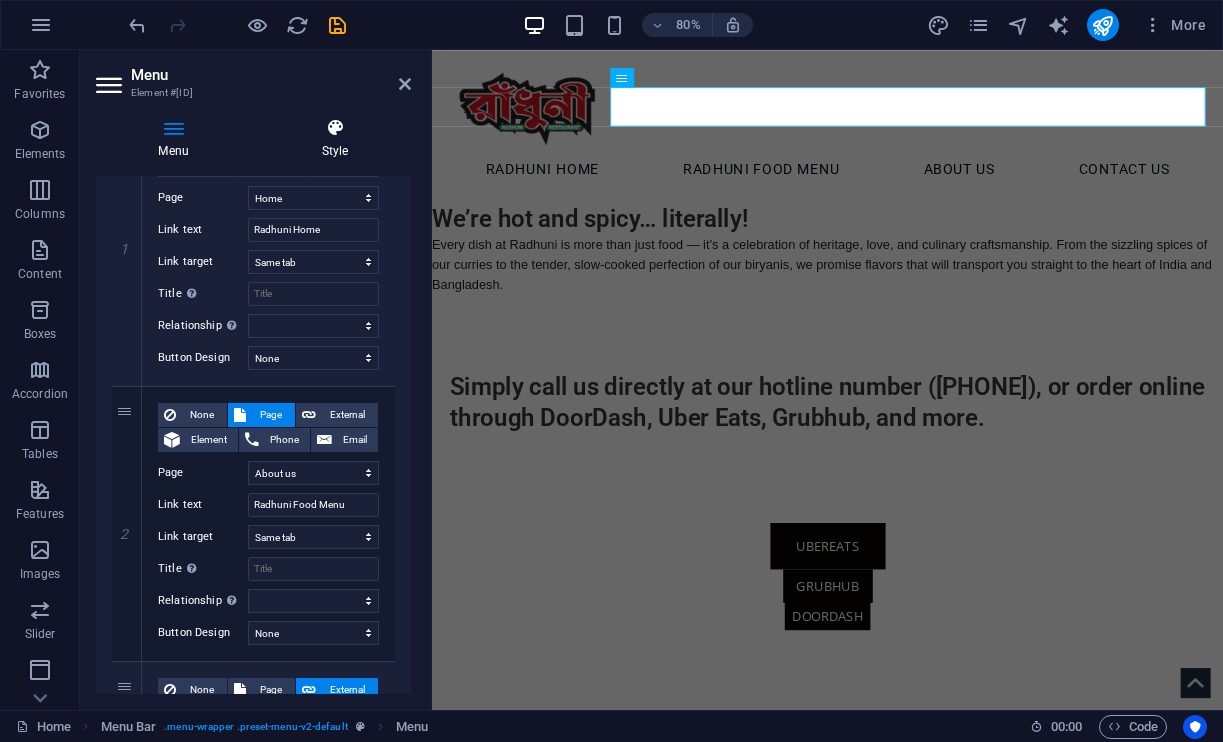 click at bounding box center [335, 128] 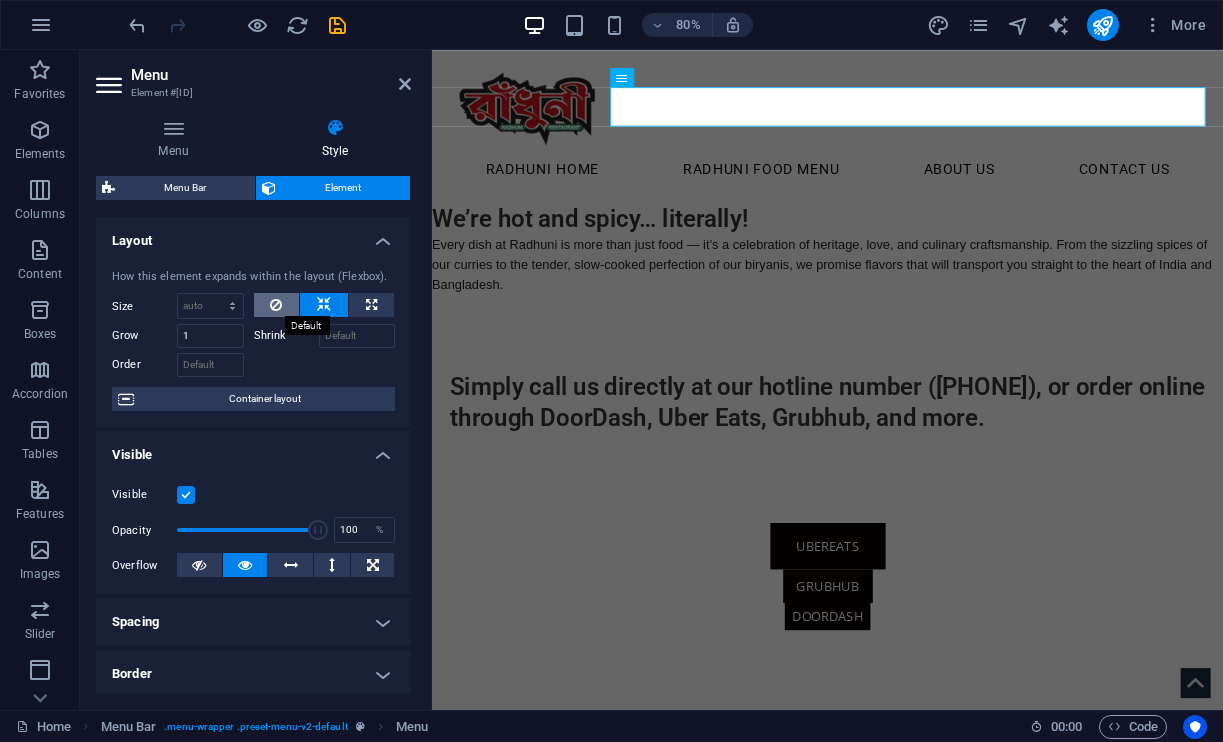 click at bounding box center (277, 305) 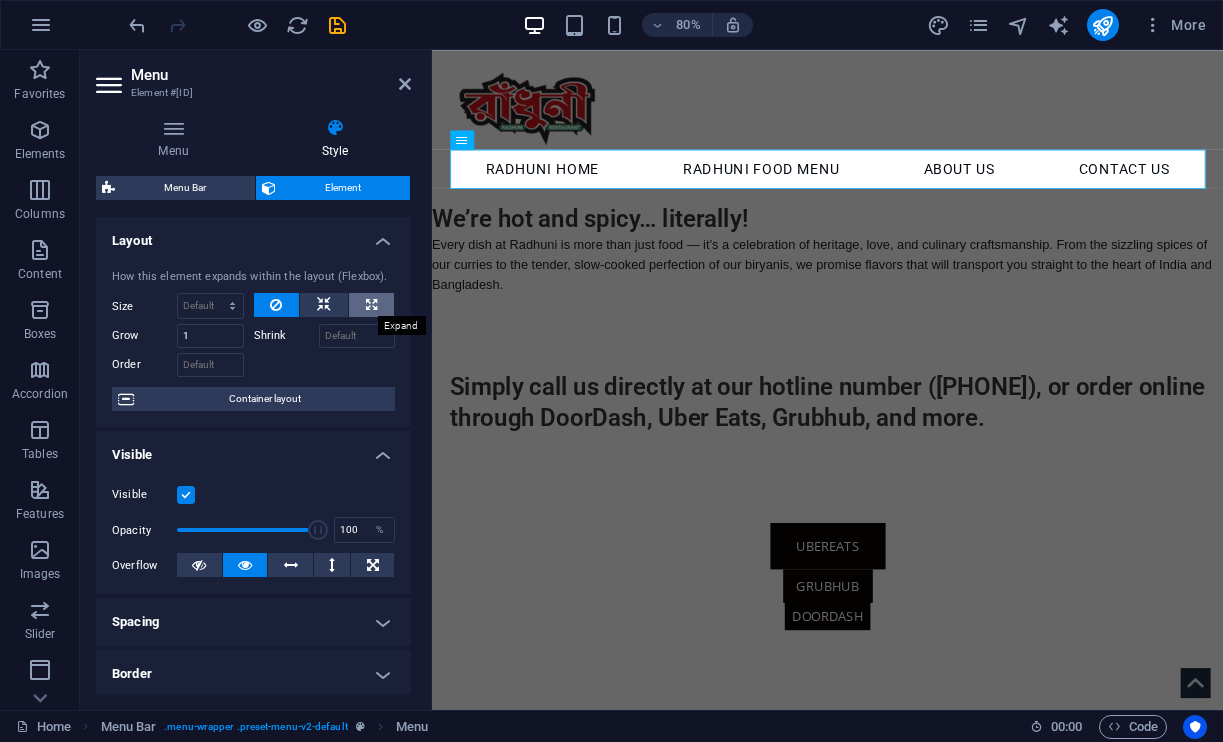 click at bounding box center [371, 305] 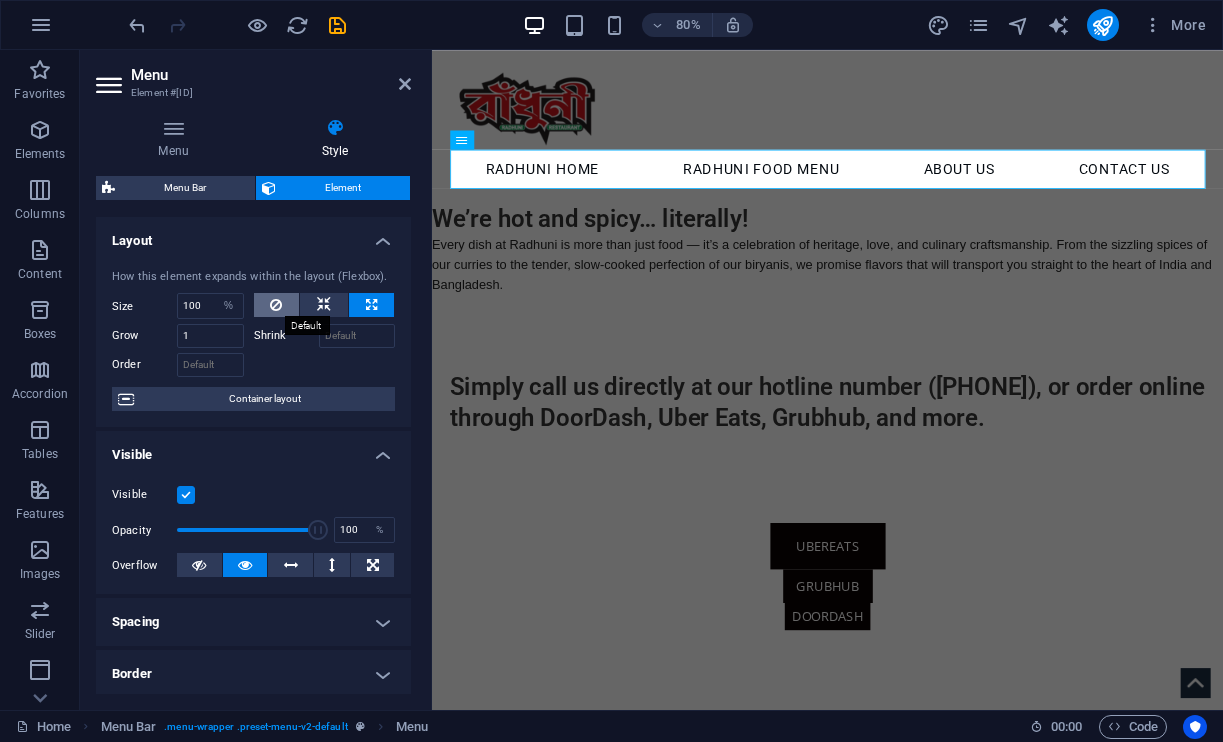 click at bounding box center [276, 305] 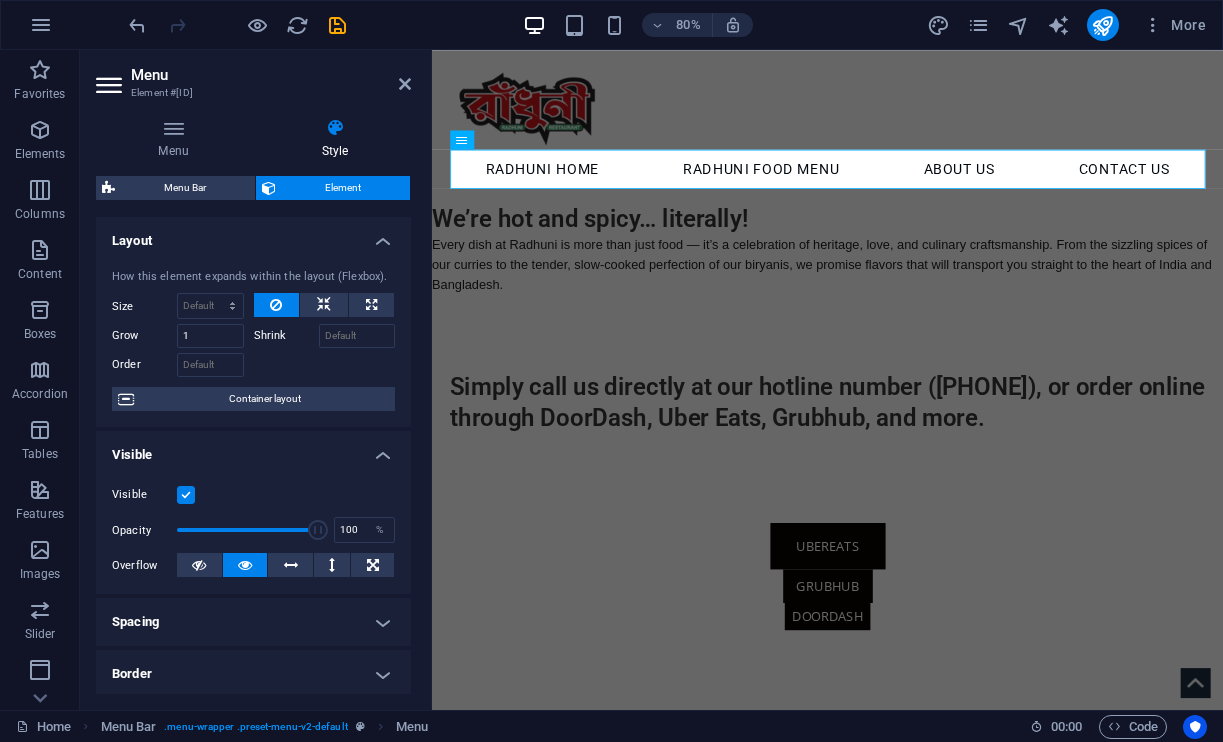 click at bounding box center [325, 362] 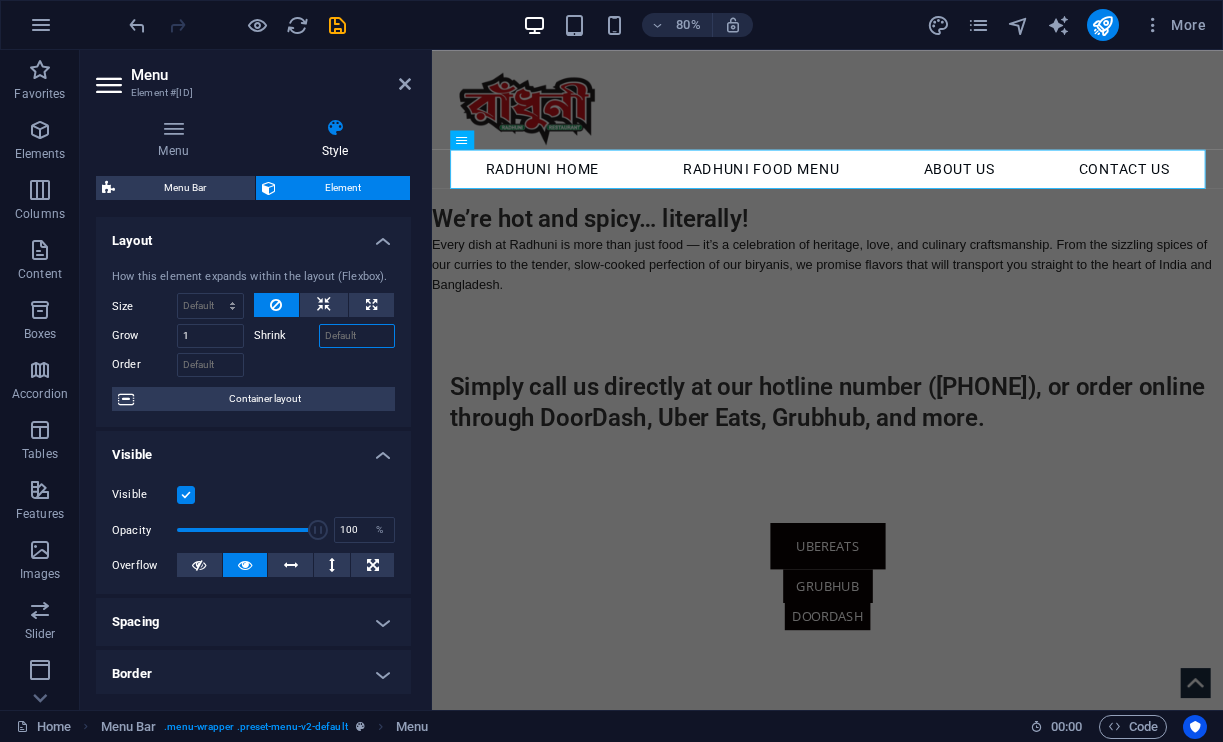 click on "Shrink" at bounding box center (357, 336) 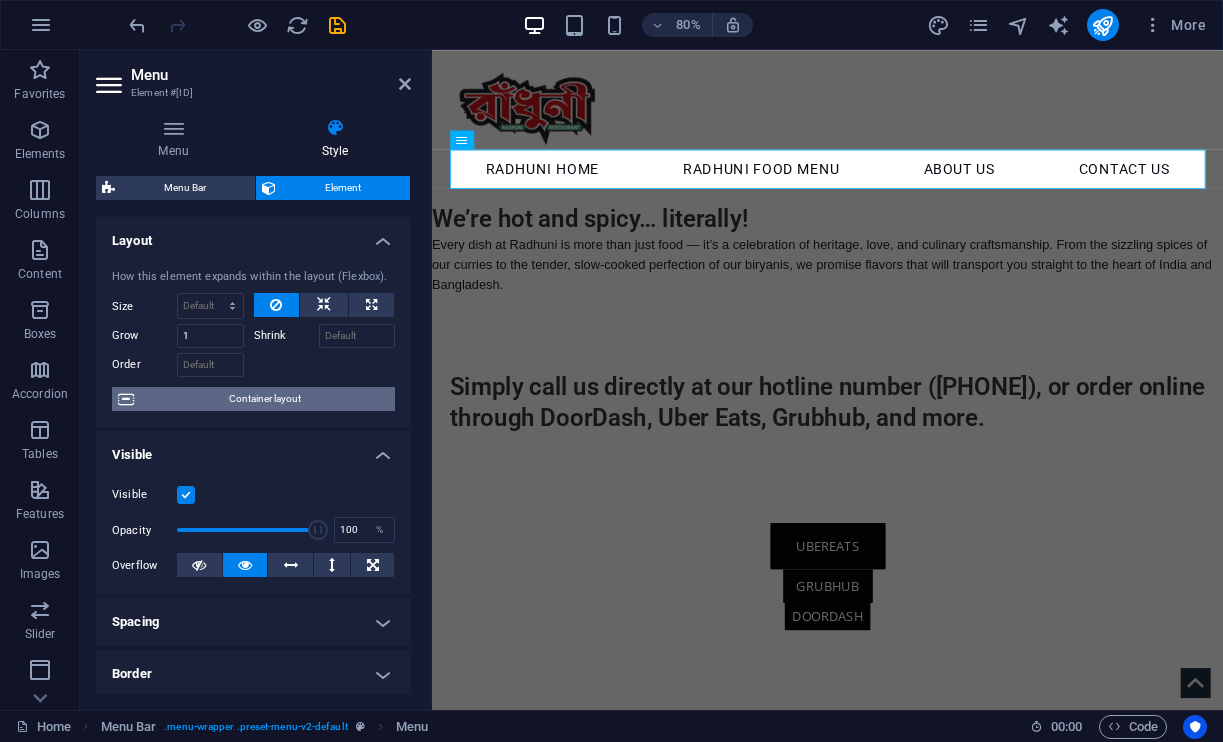 click on "Container layout" at bounding box center (264, 399) 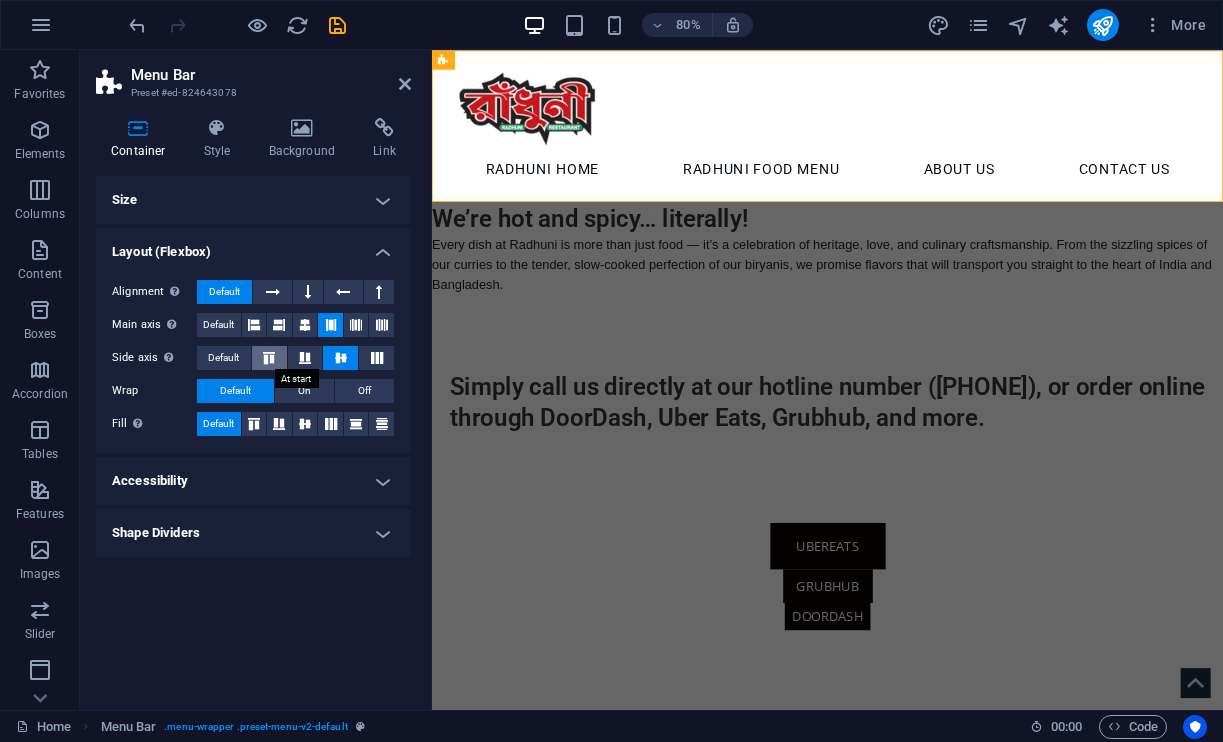 click at bounding box center [269, 358] 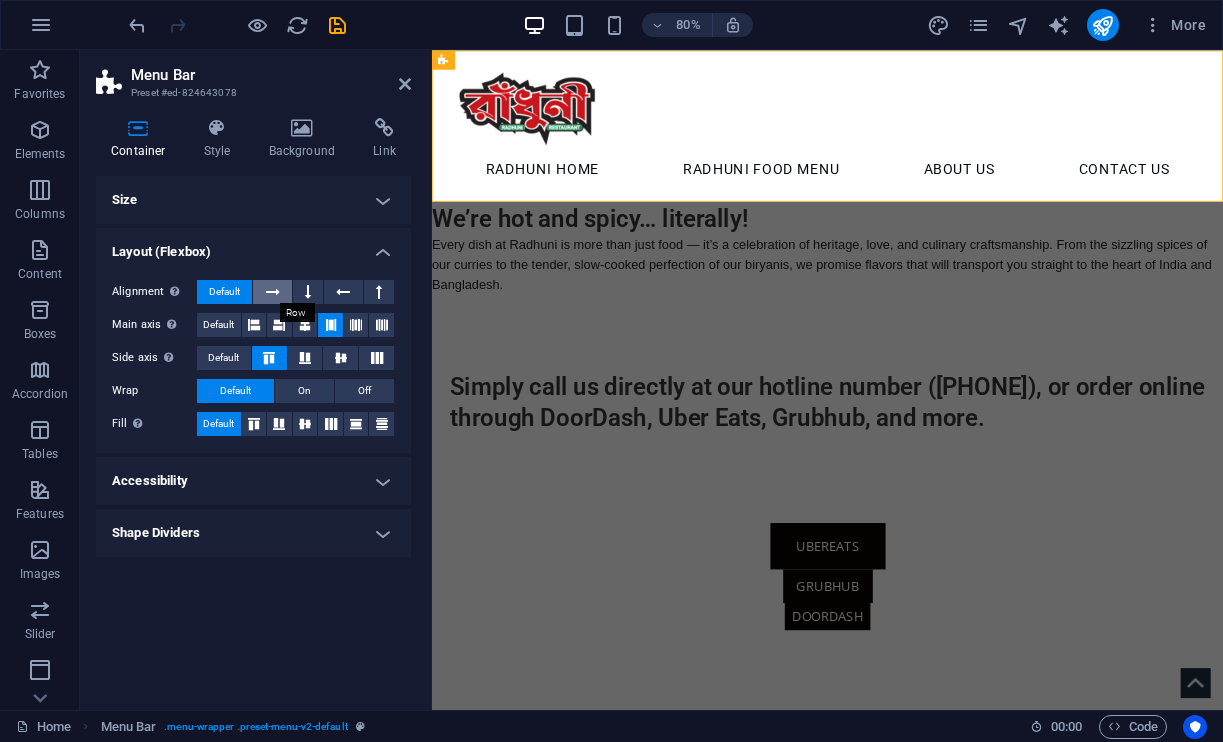 click at bounding box center (272, 292) 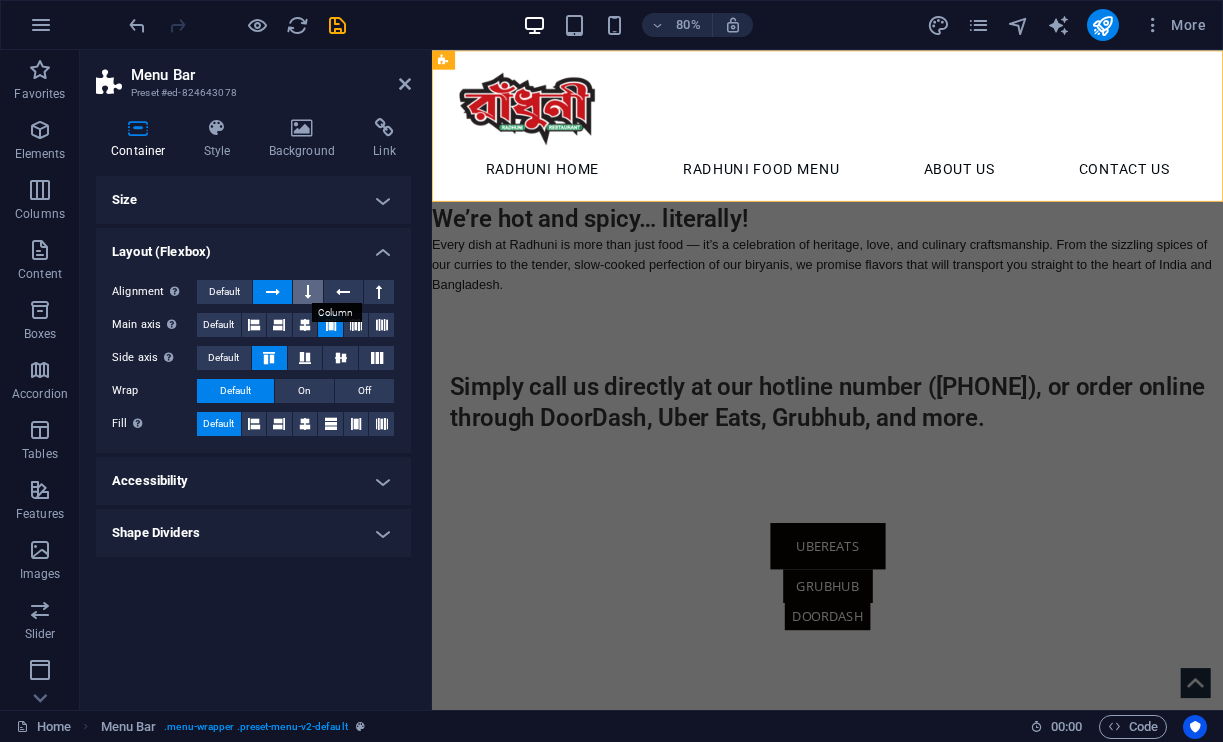 click at bounding box center (308, 292) 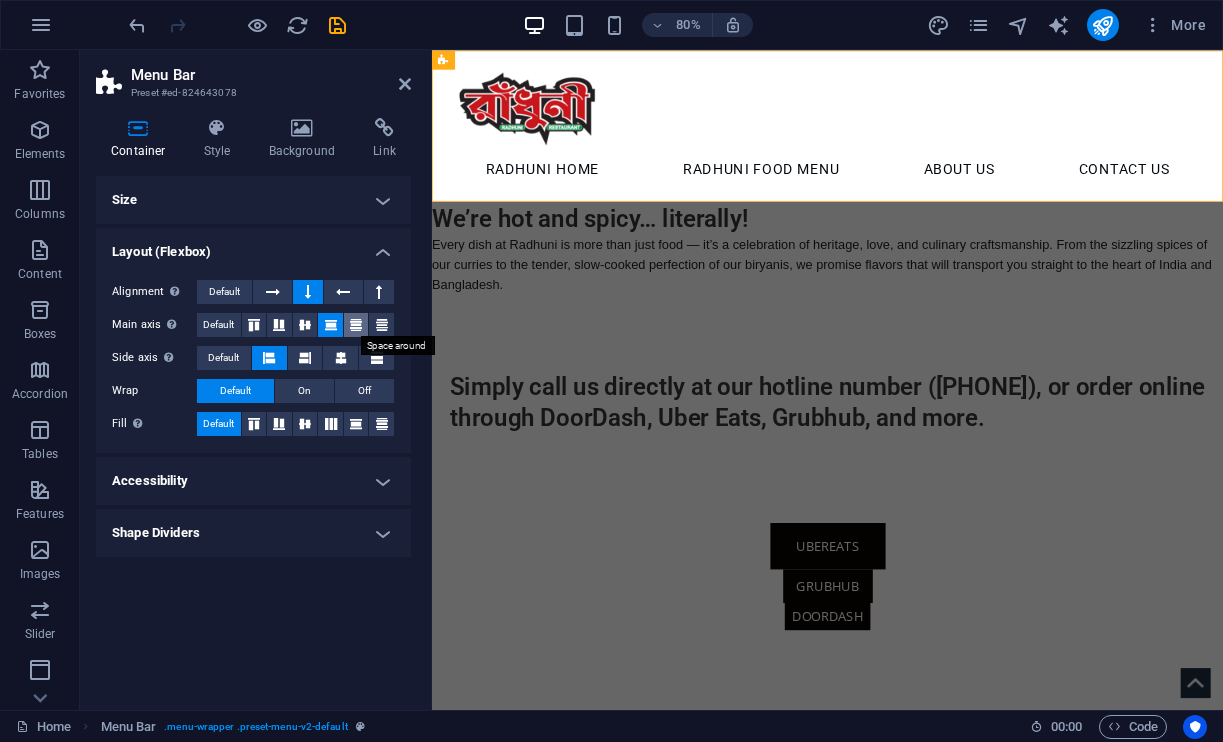 click at bounding box center [356, 325] 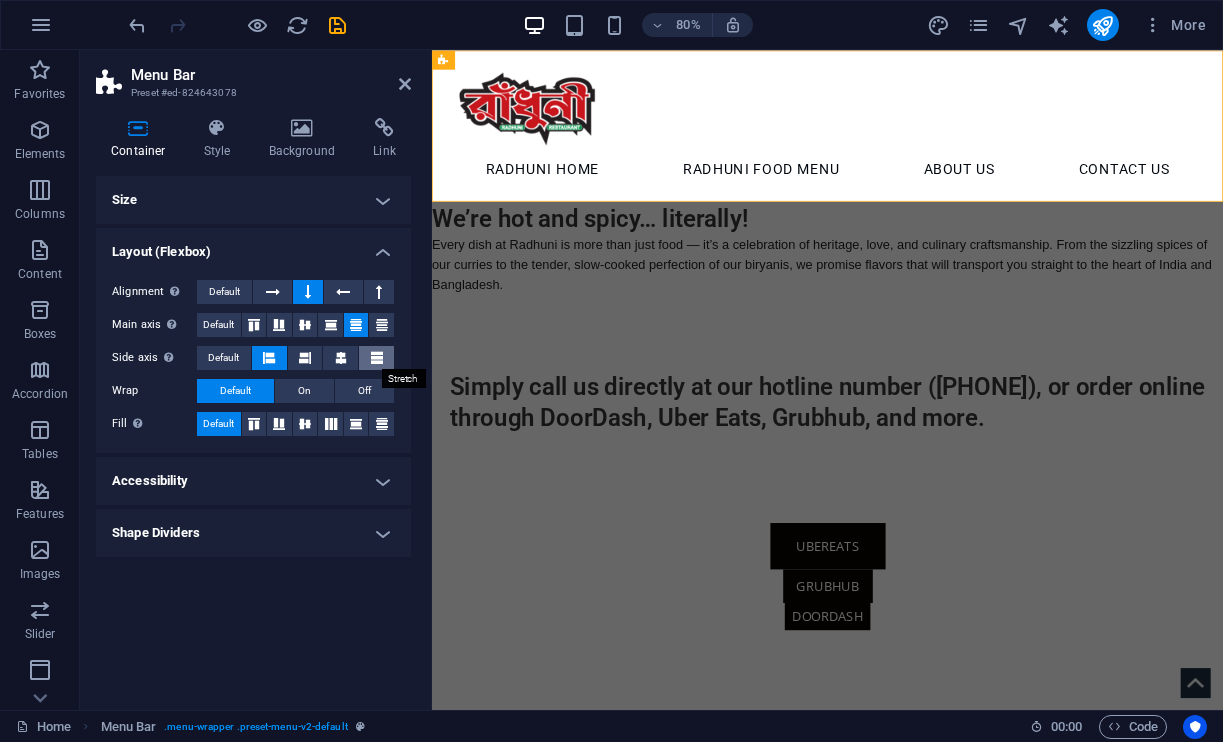 click at bounding box center (377, 358) 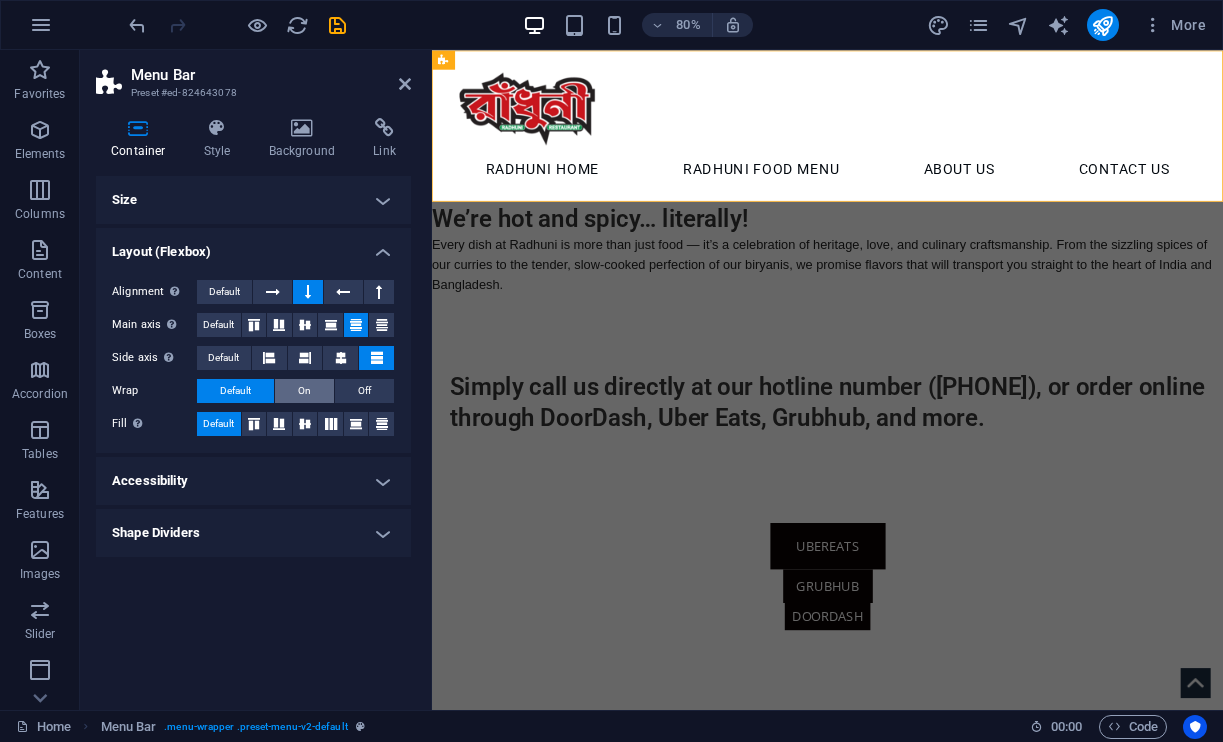 click on "On" at bounding box center (304, 391) 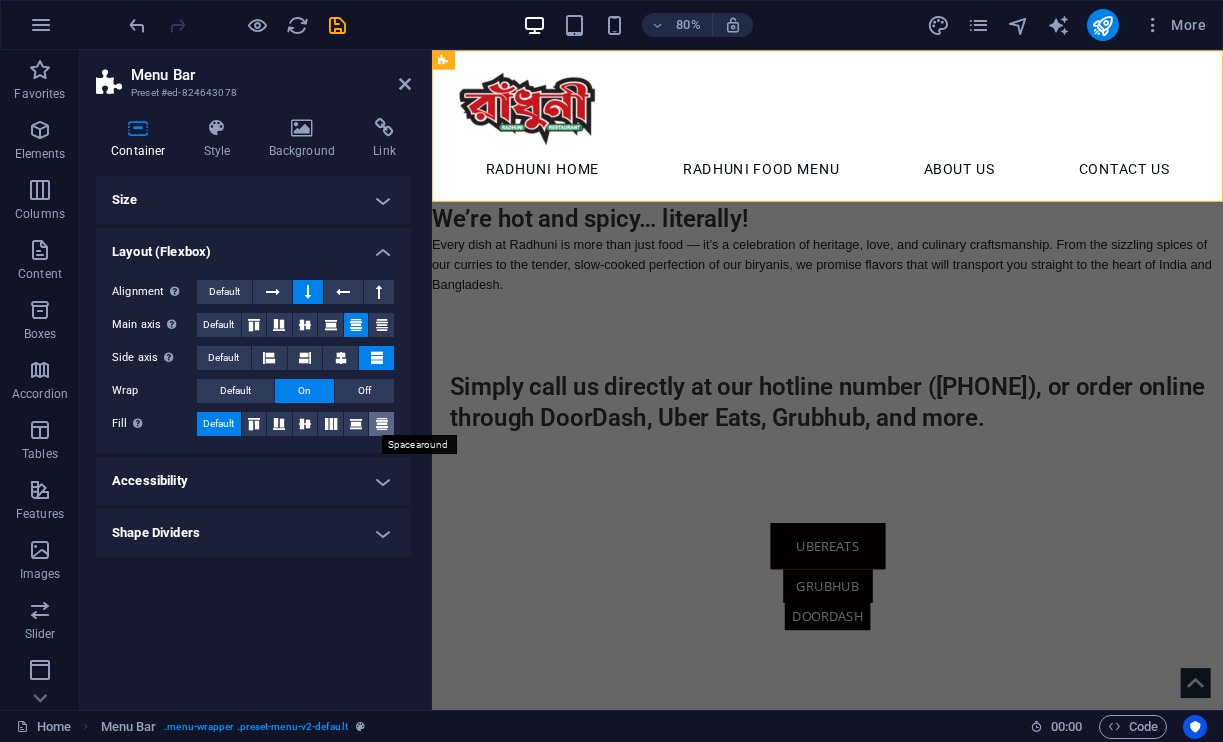 click at bounding box center [382, 424] 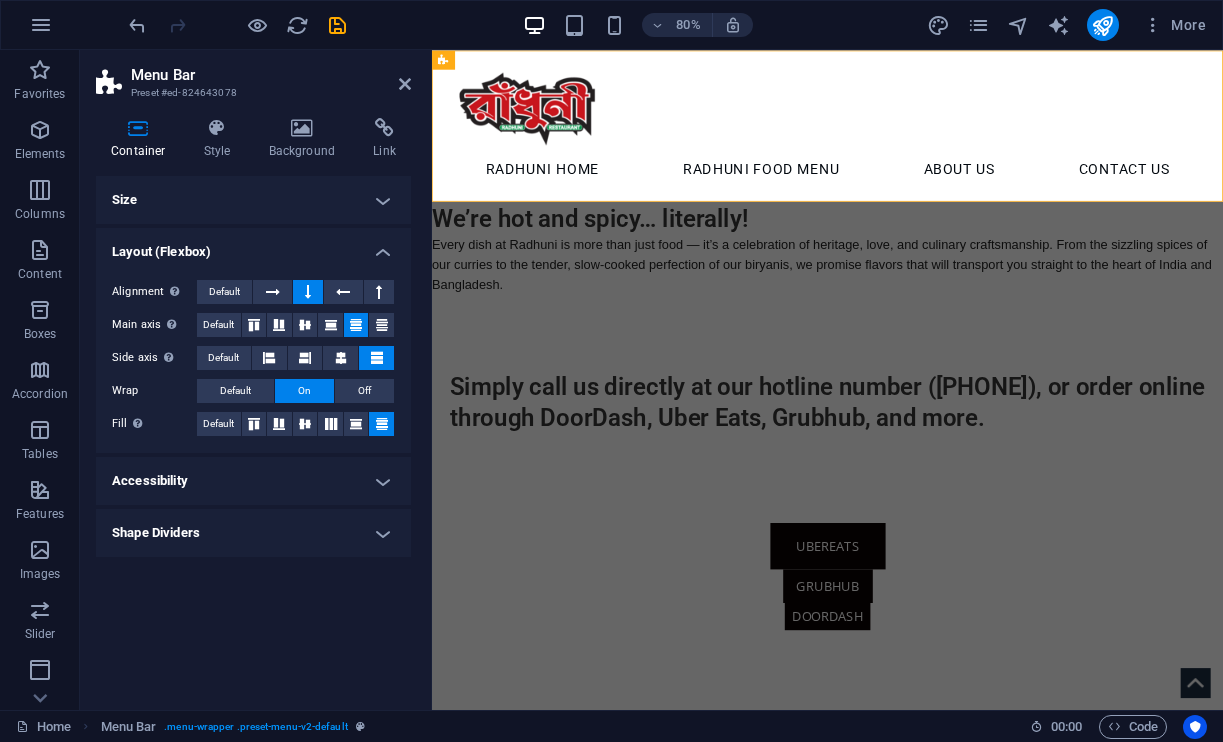 click on "Accessibility" at bounding box center (253, 481) 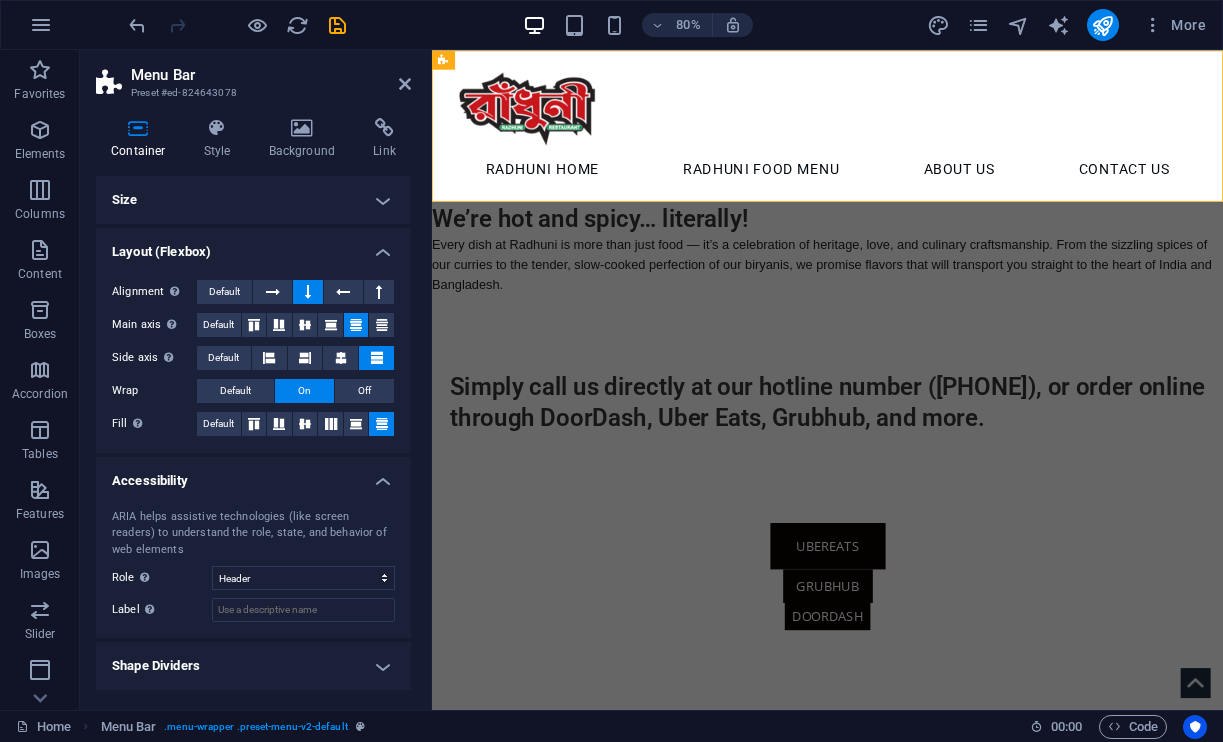 click on "Shape Dividers" at bounding box center [253, 666] 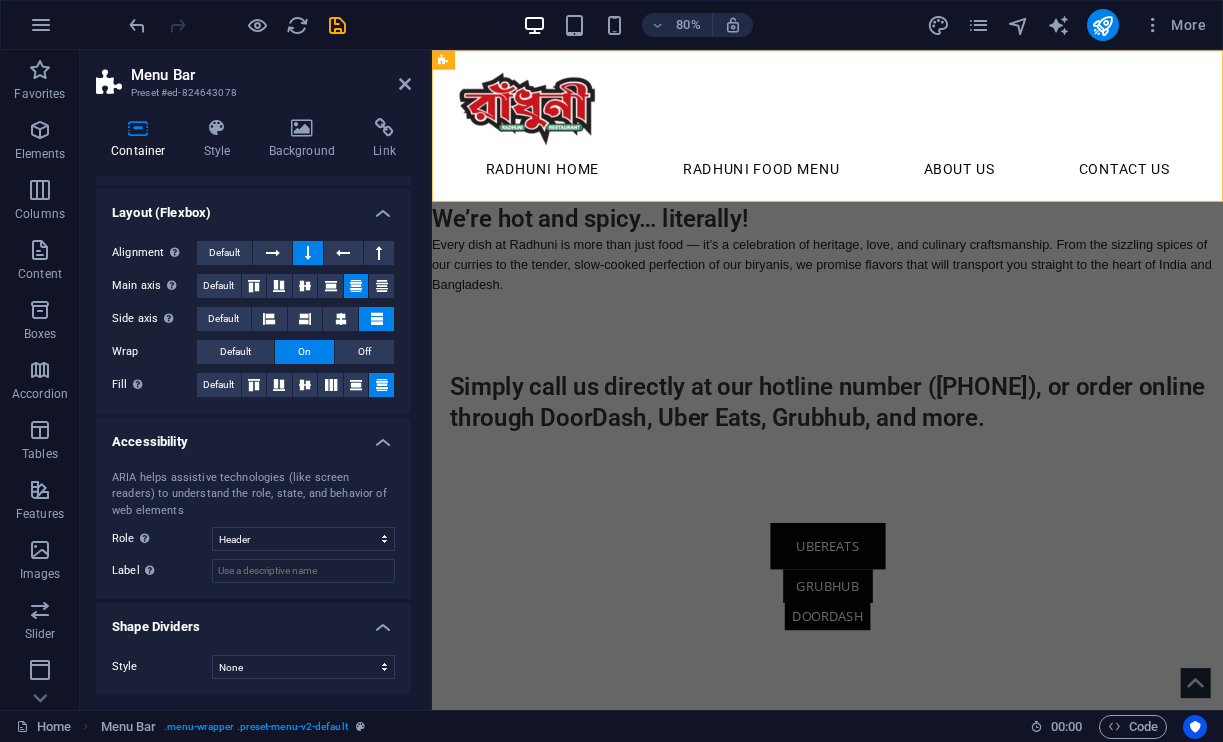 scroll, scrollTop: 38, scrollLeft: 0, axis: vertical 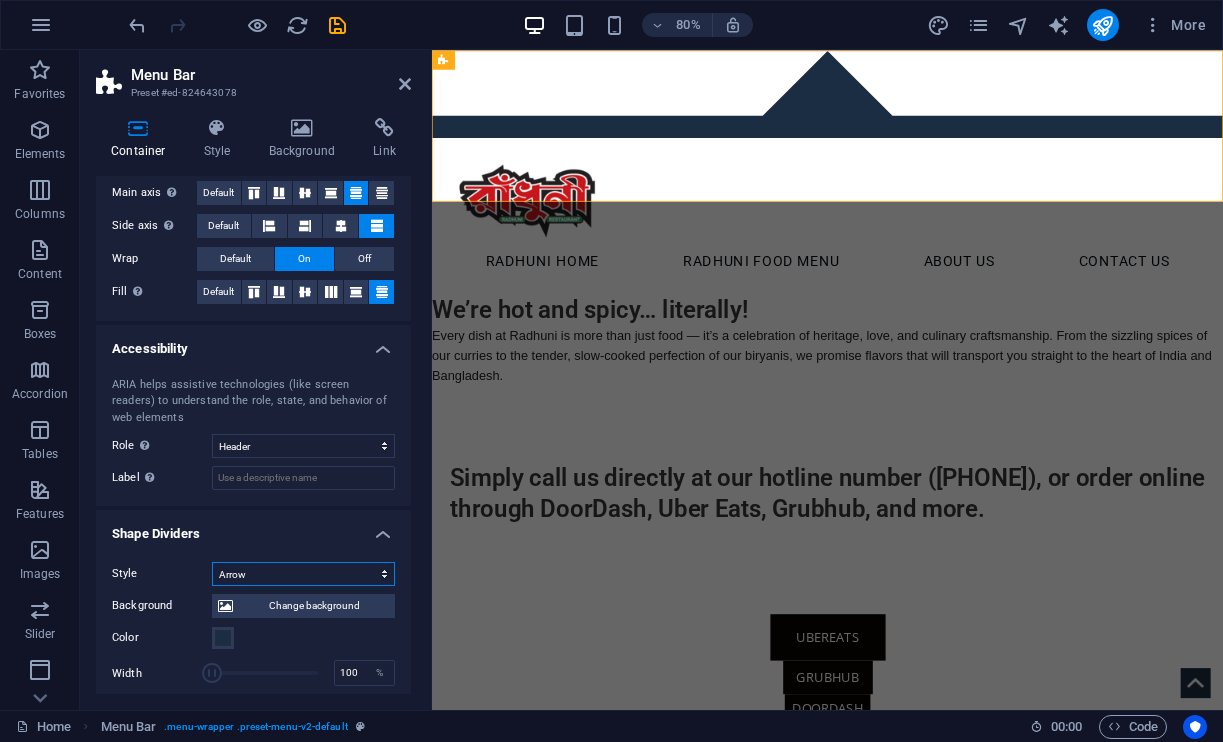 select on "none" 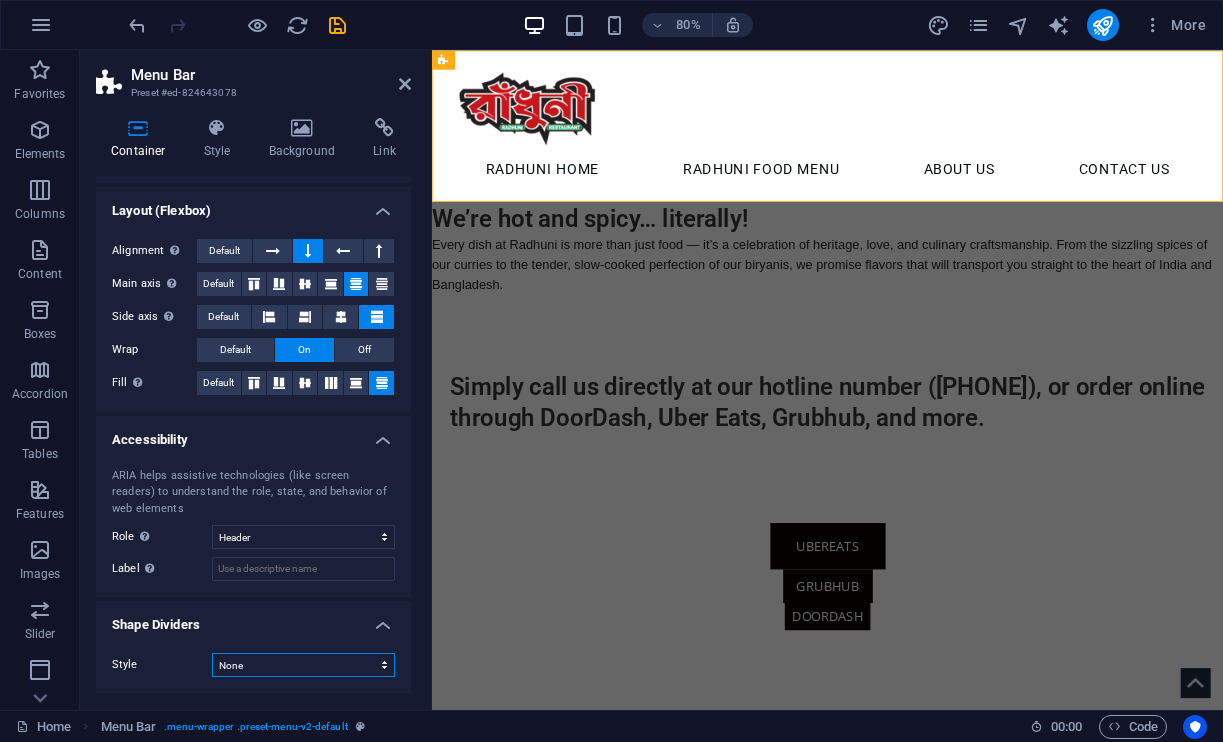scroll, scrollTop: 38, scrollLeft: 0, axis: vertical 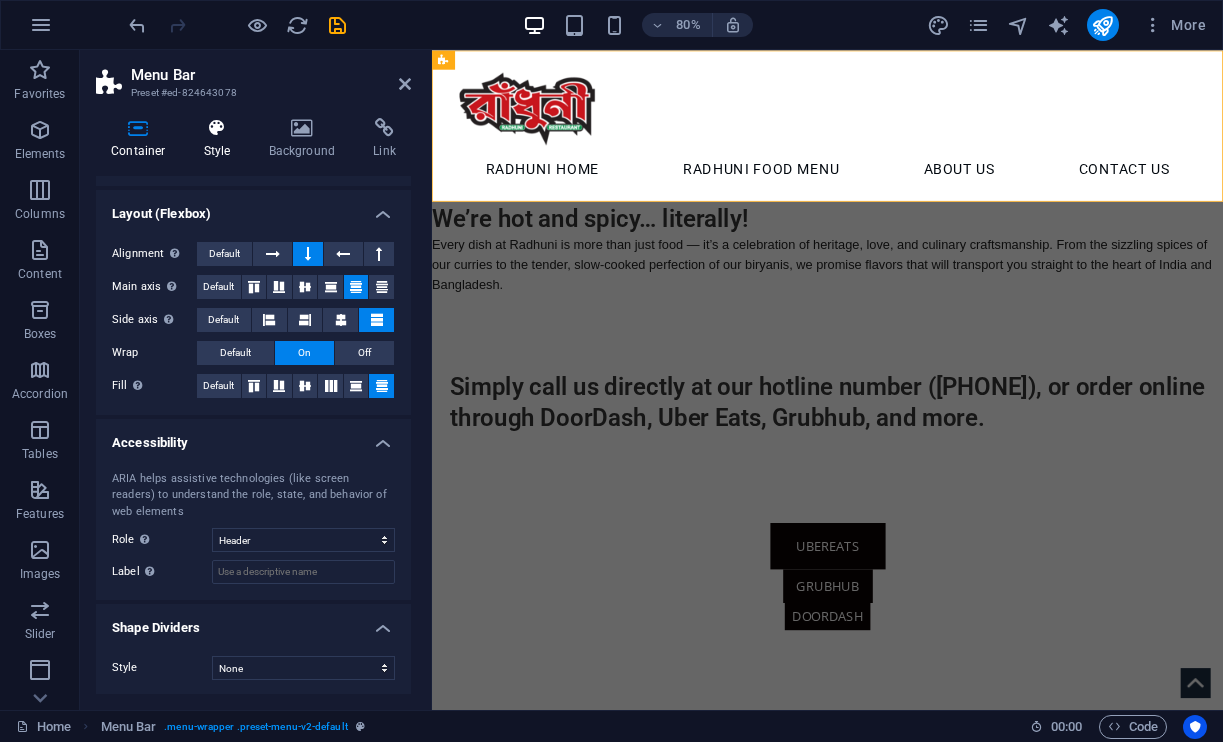 click on "Style" at bounding box center (221, 139) 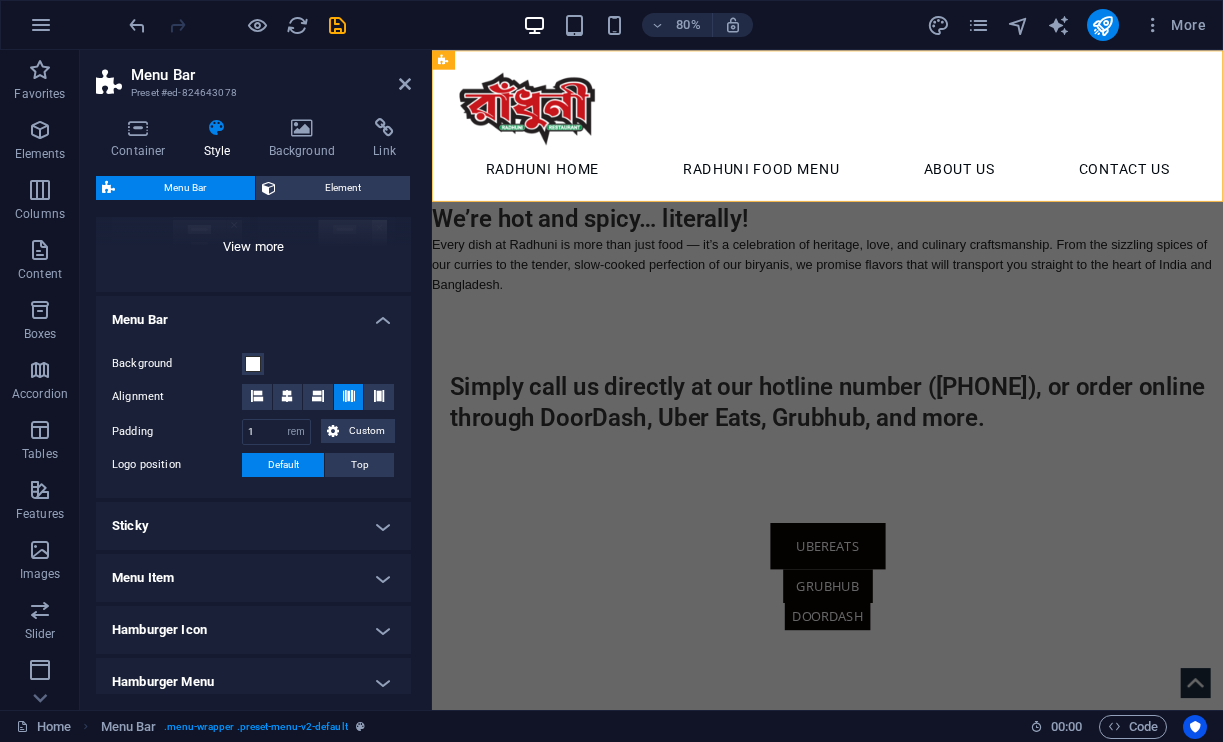 scroll, scrollTop: 263, scrollLeft: 0, axis: vertical 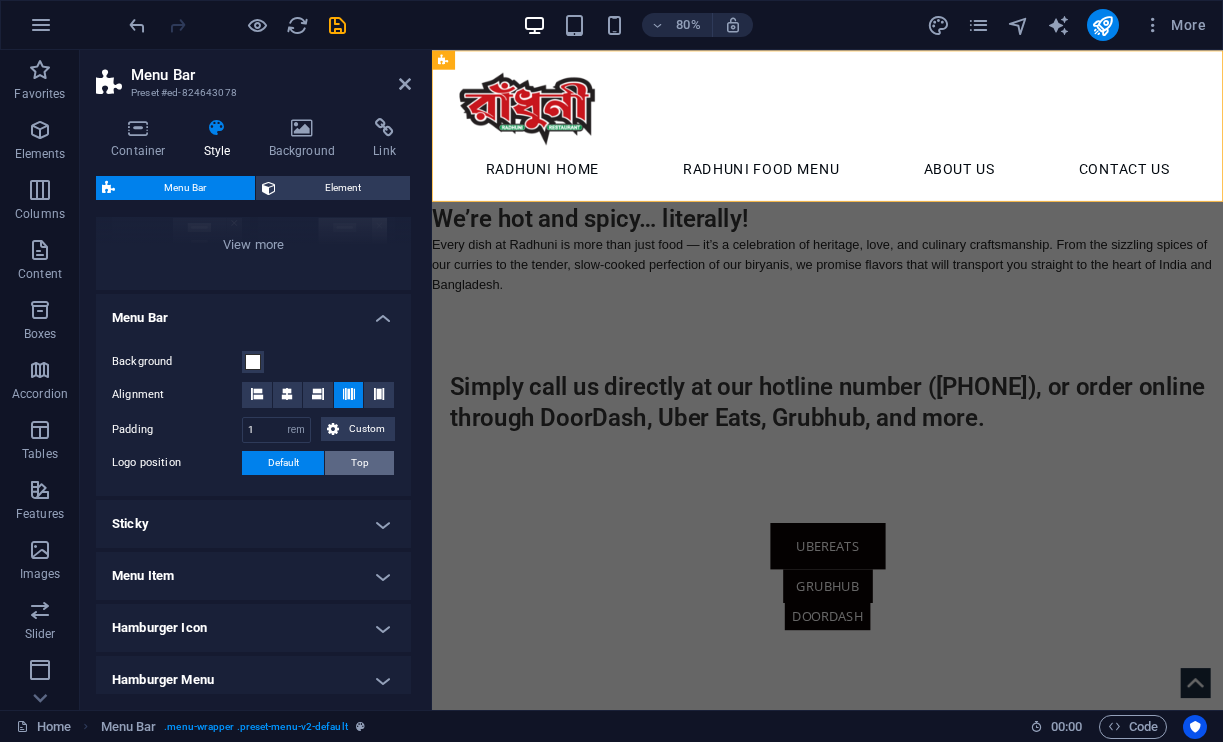 click on "Top" at bounding box center [359, 463] 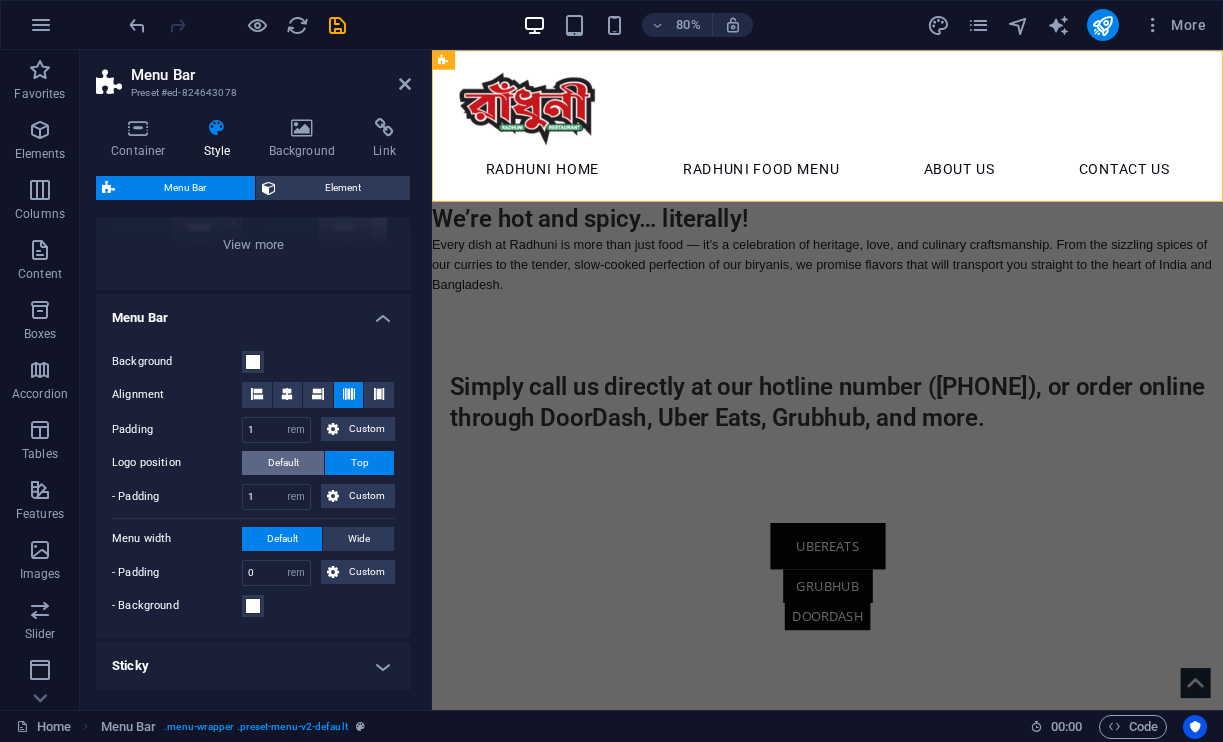 click on "Default" at bounding box center [283, 463] 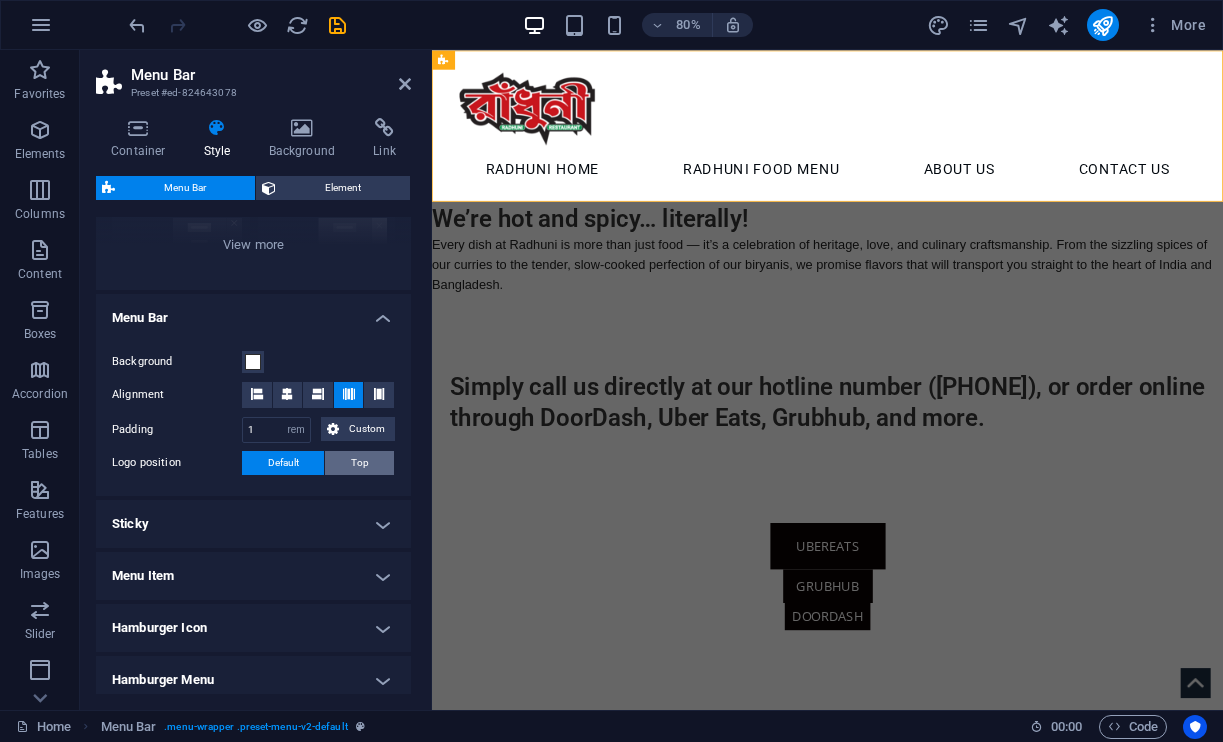 click on "Top" at bounding box center [359, 463] 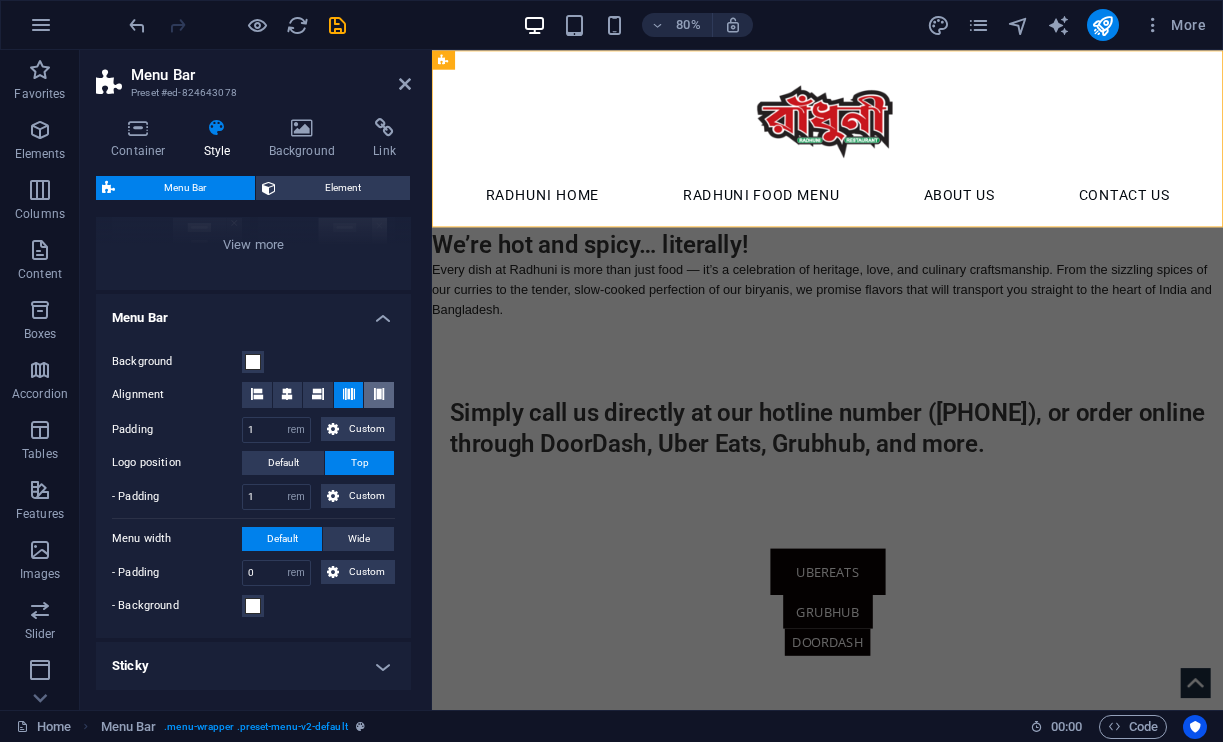 click at bounding box center (379, 395) 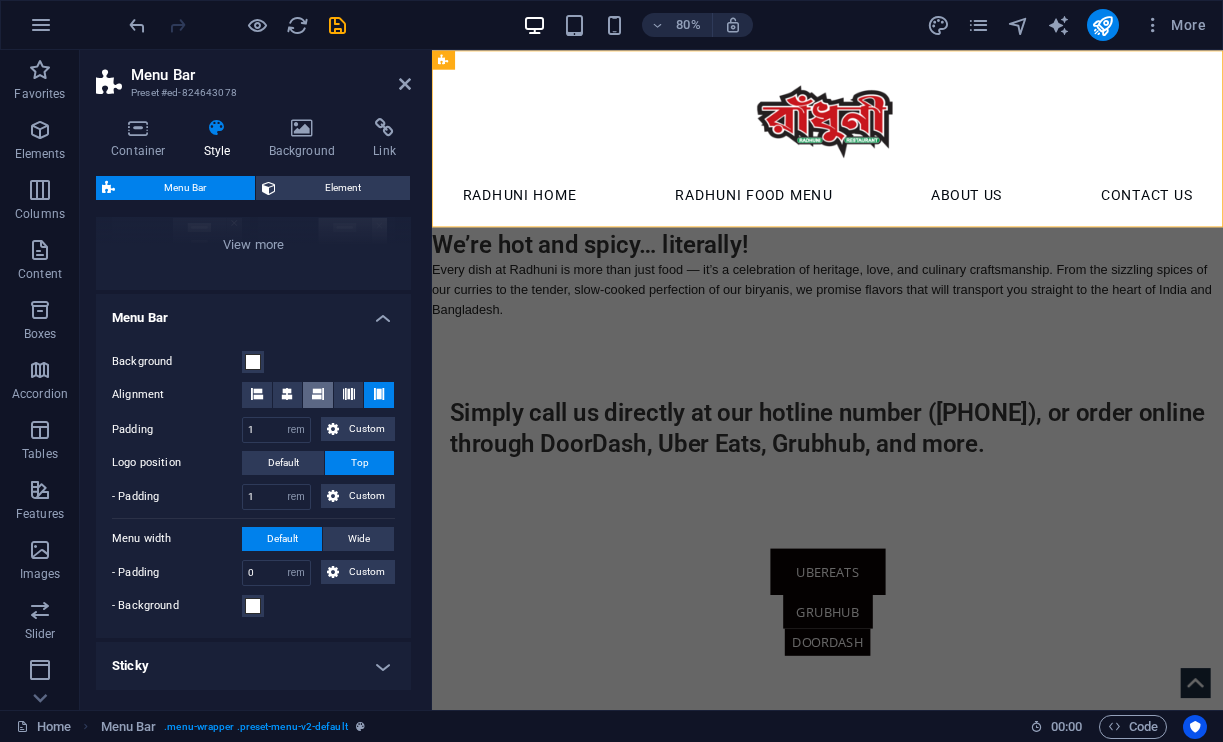 click at bounding box center (318, 394) 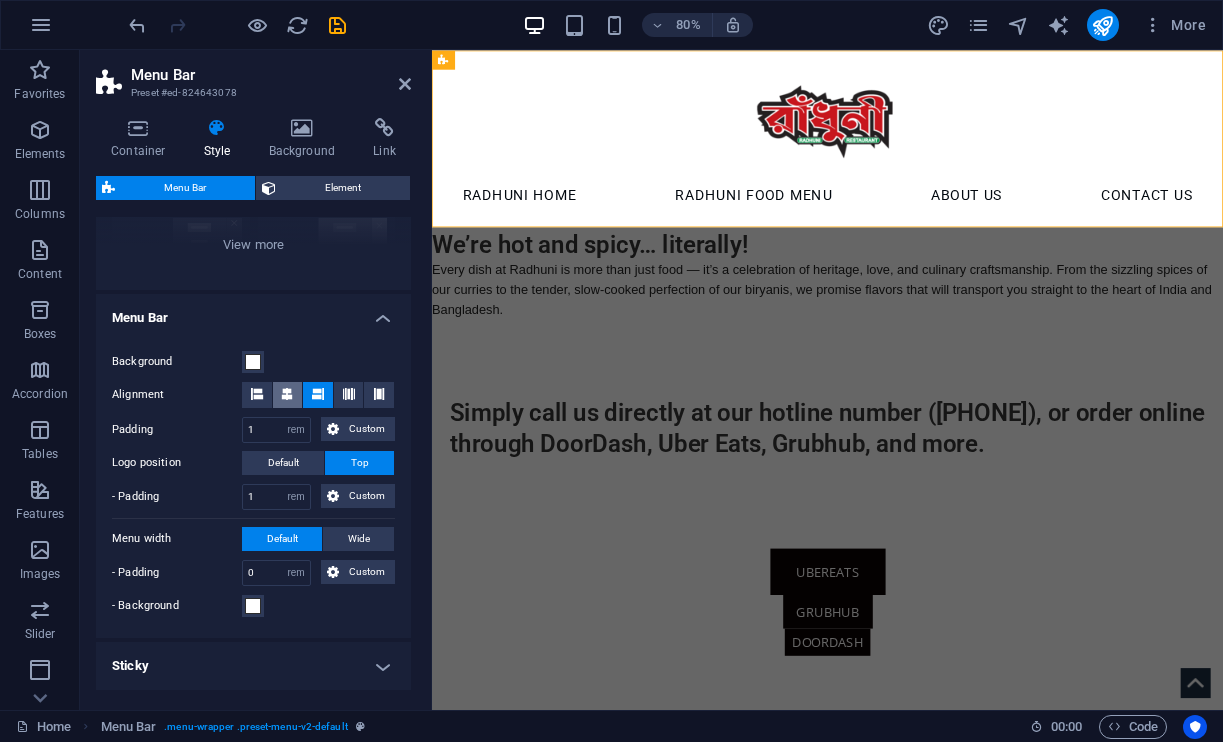 click at bounding box center [287, 394] 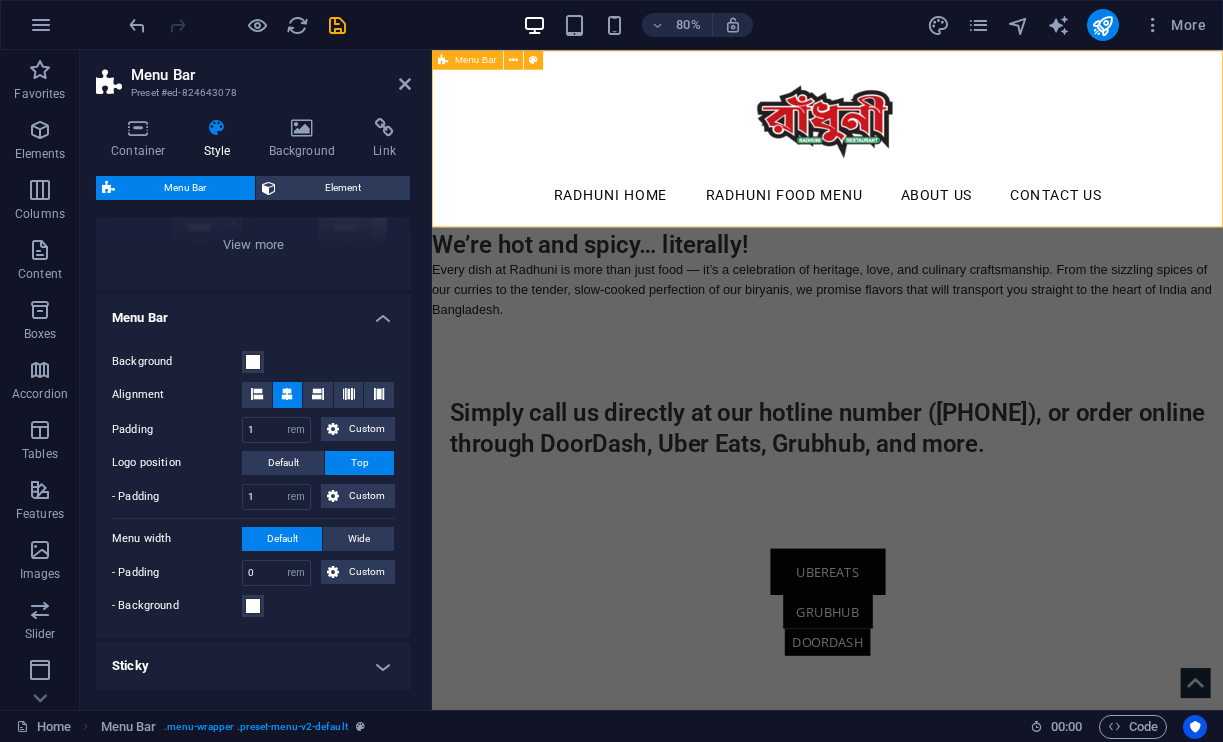 click on "Menu Radhuni Home Radhuni Food Menu About Us Contact Us" at bounding box center (926, 161) 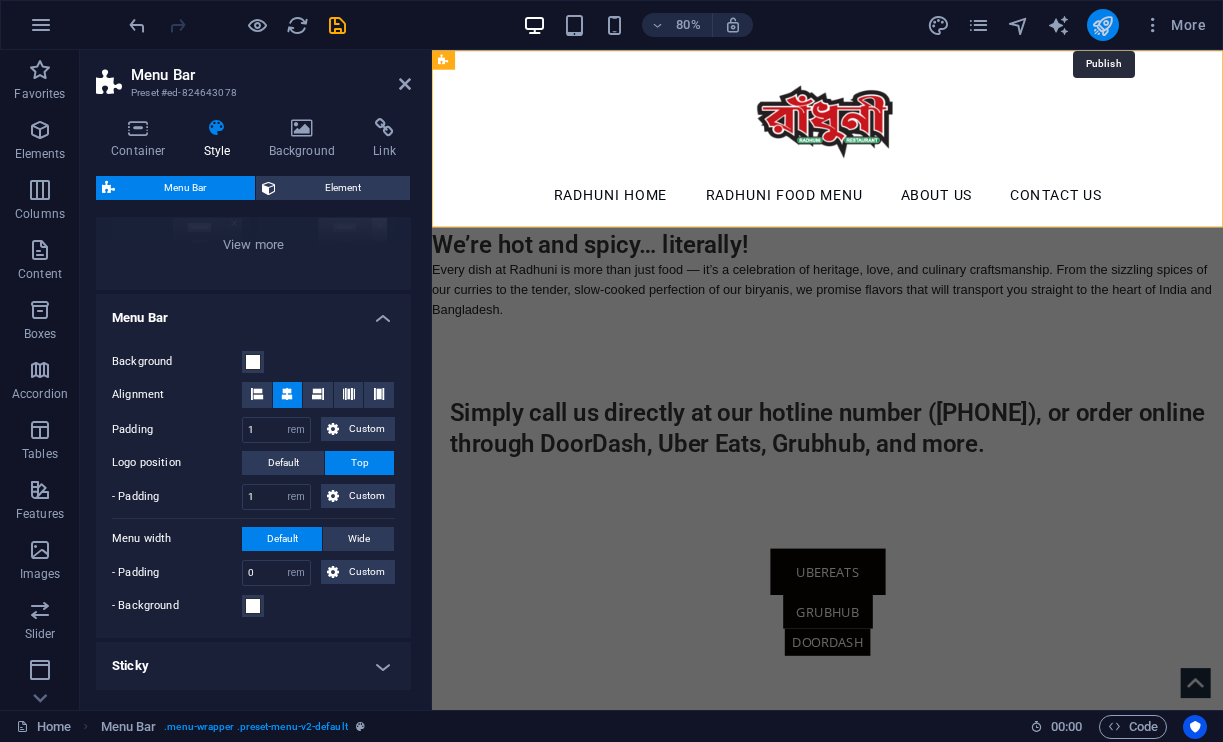 click at bounding box center (1102, 25) 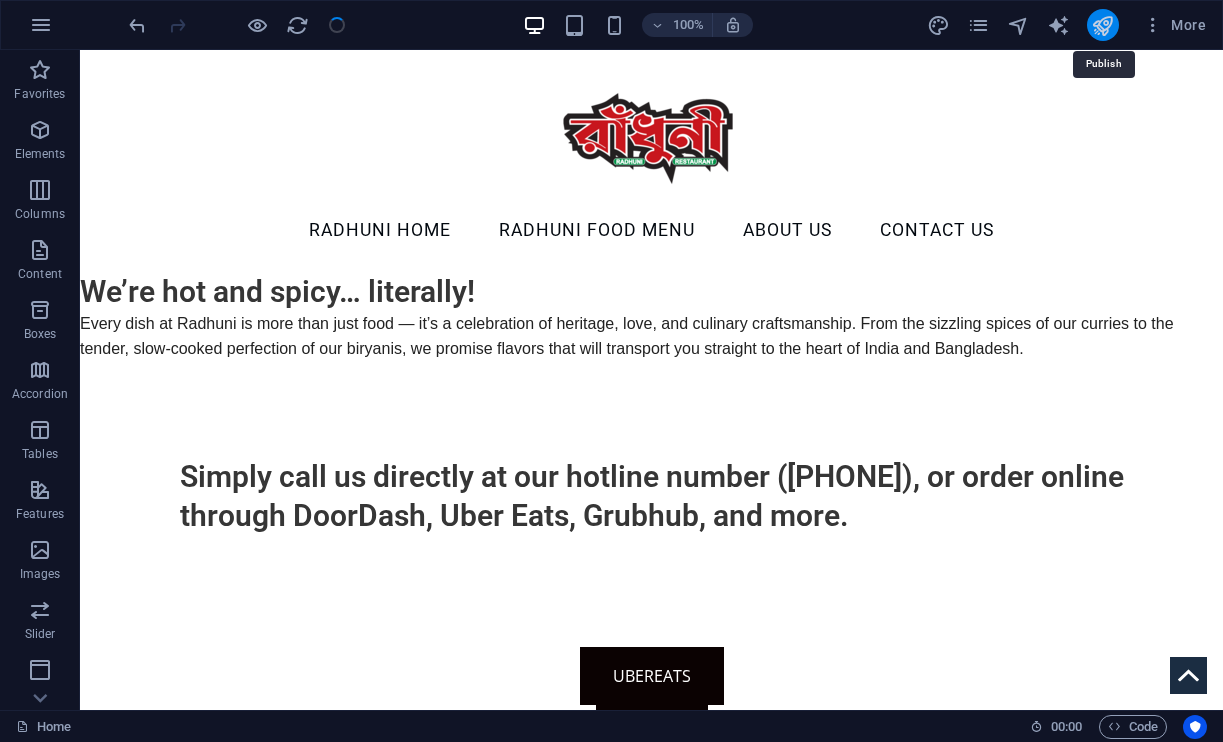 click at bounding box center (1102, 25) 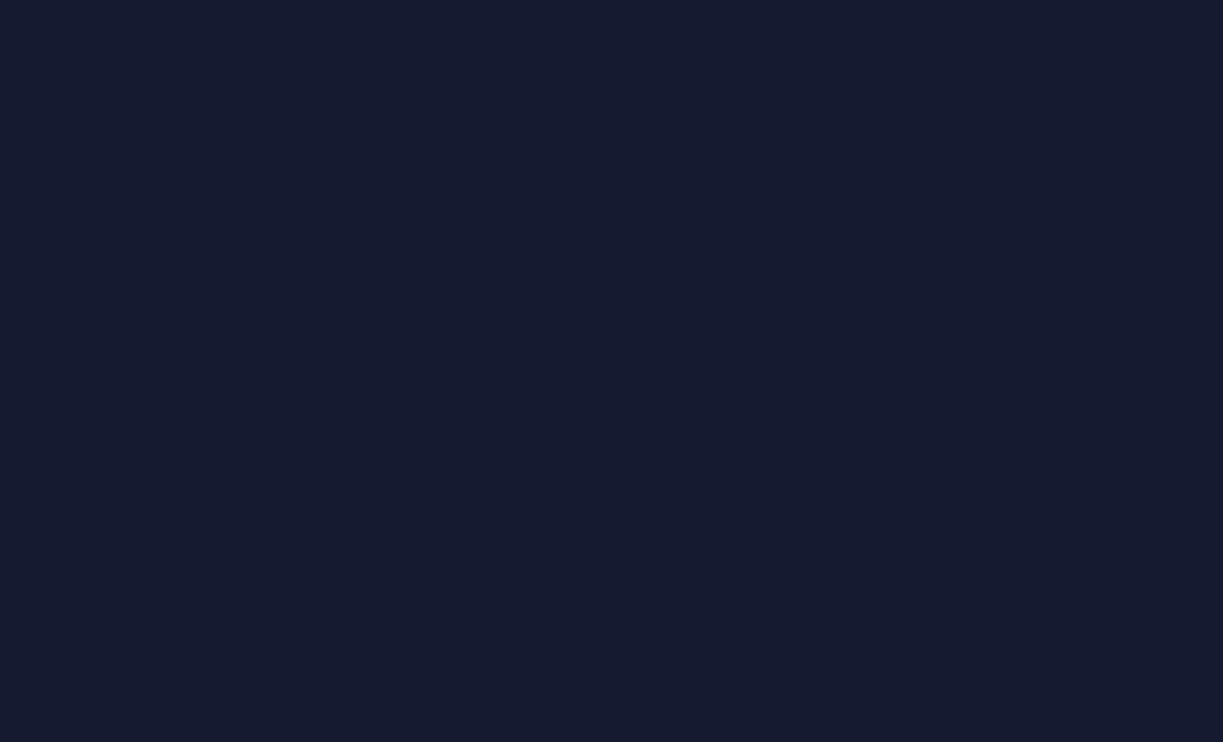 scroll, scrollTop: 0, scrollLeft: 0, axis: both 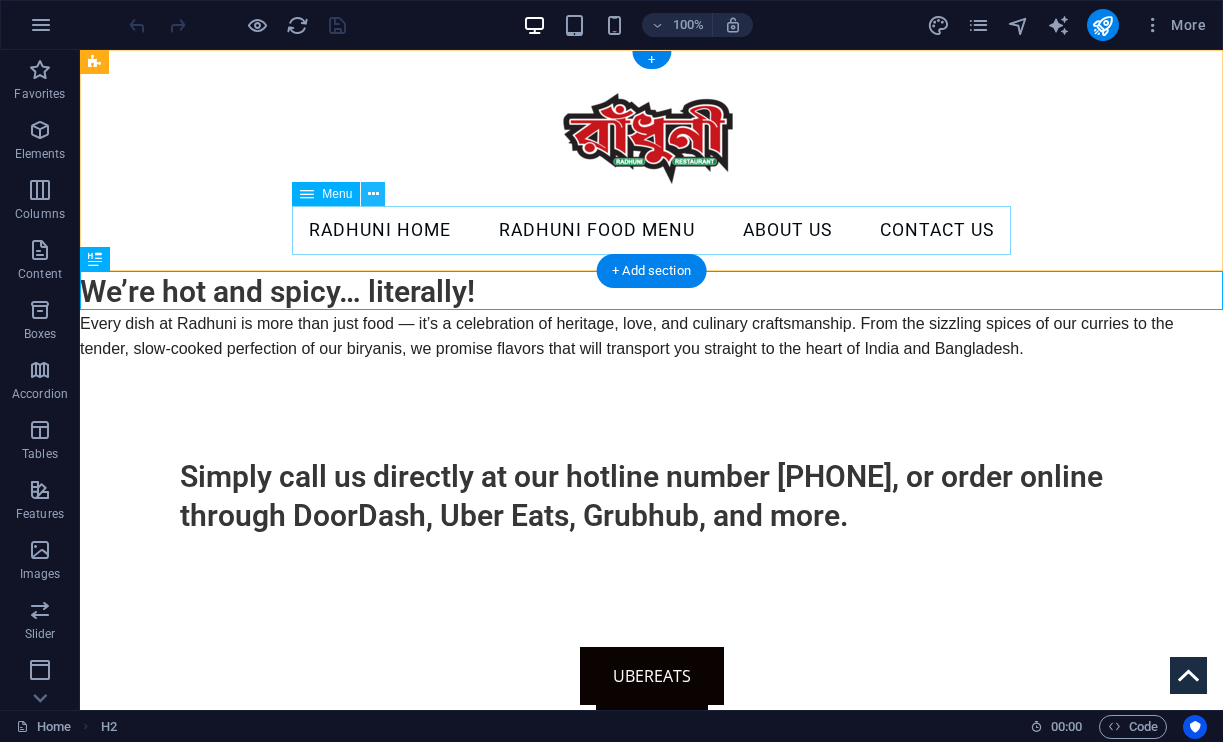 click at bounding box center (373, 194) 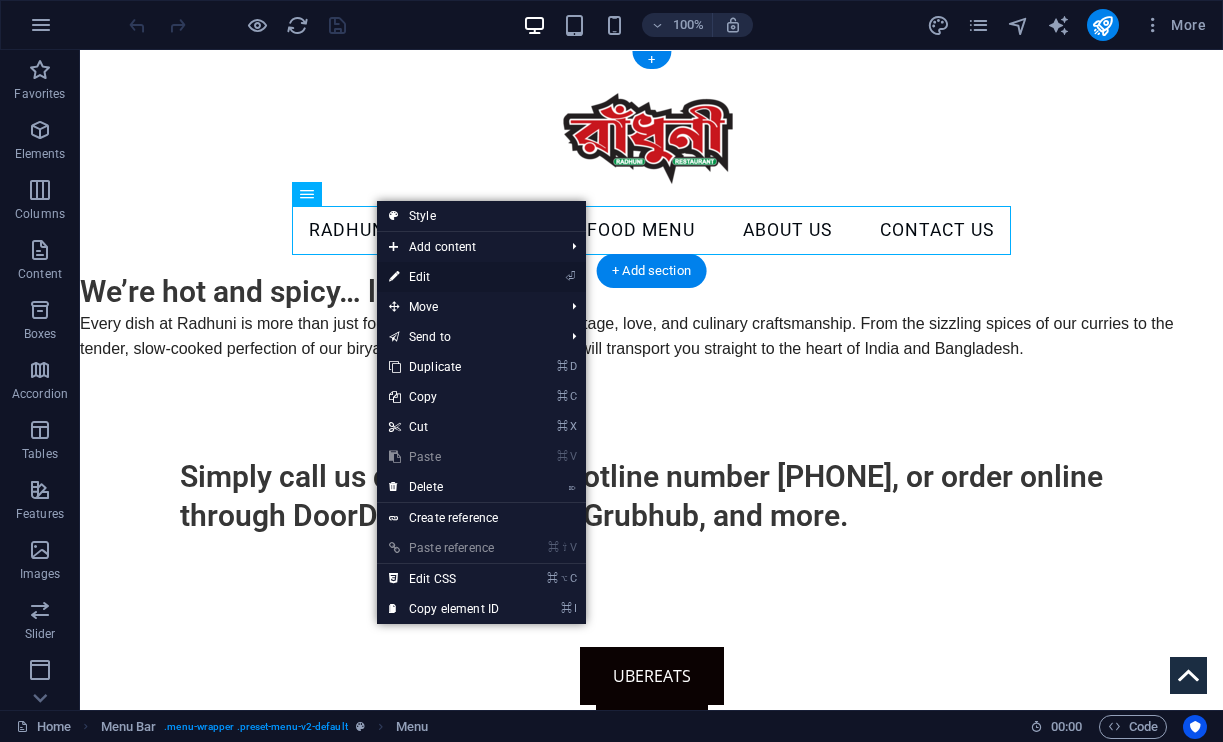 click on "⏎  Edit" at bounding box center [444, 277] 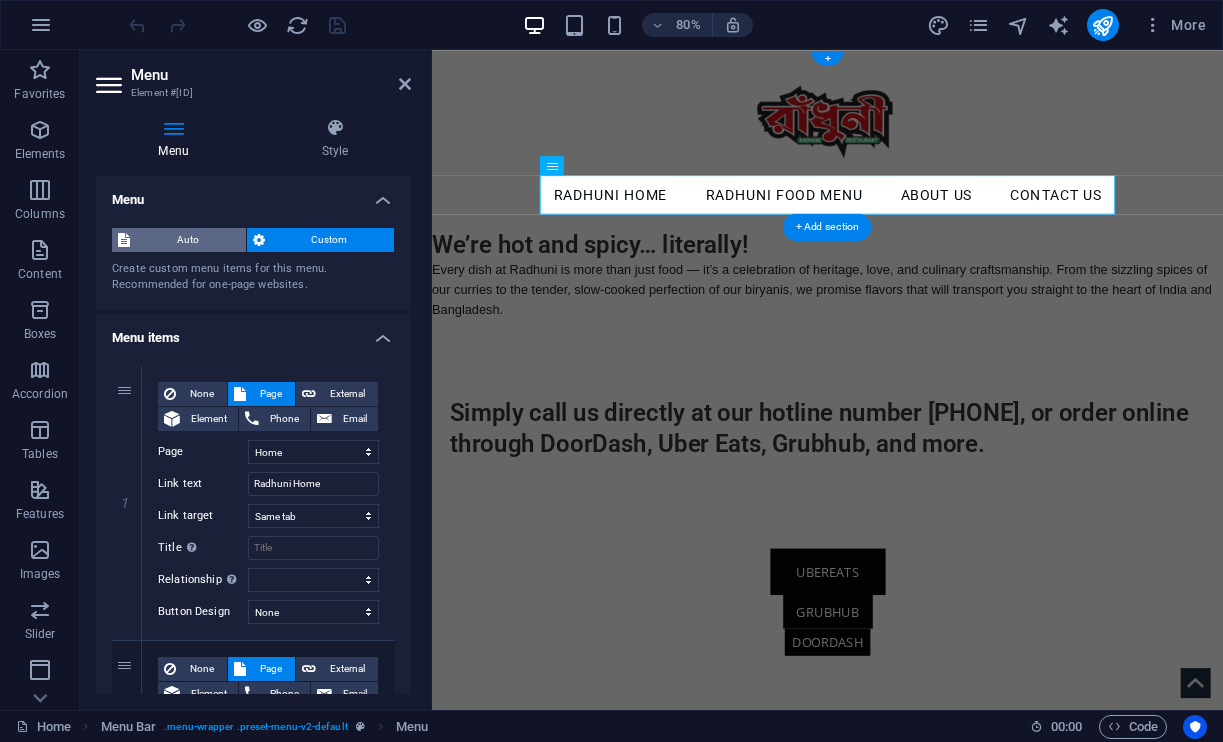 click on "Auto" at bounding box center (188, 240) 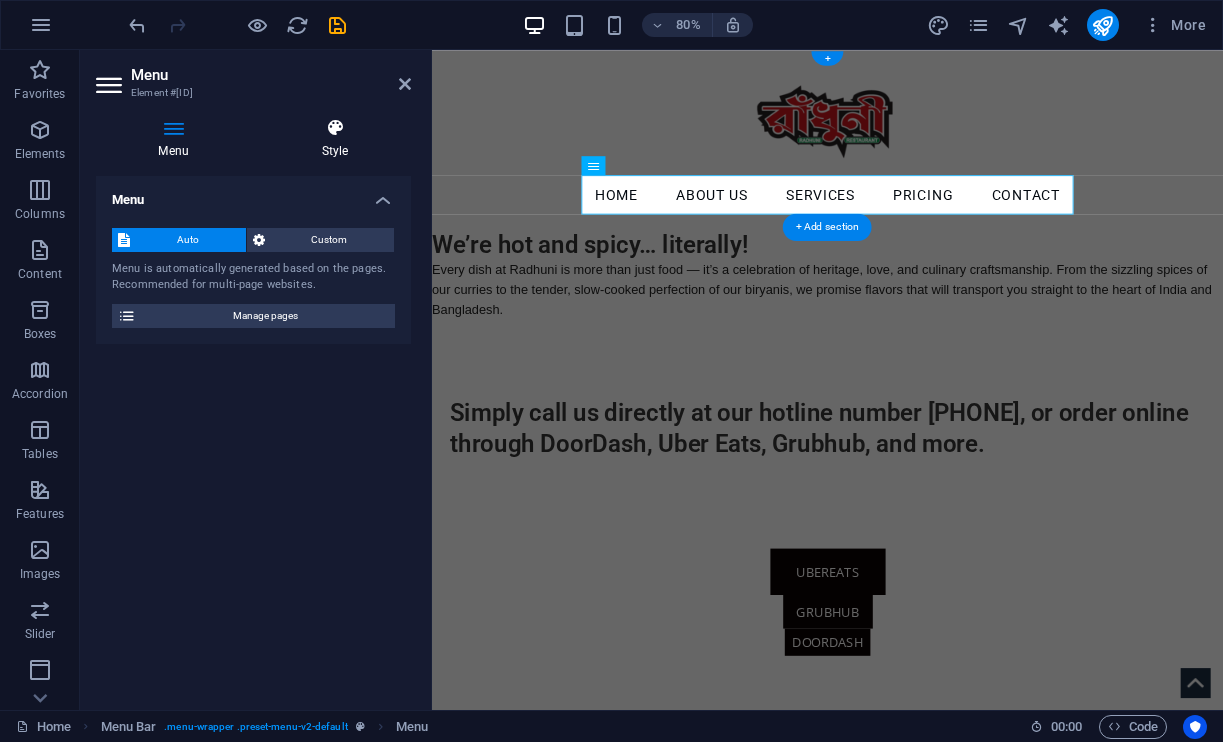 click on "Style" at bounding box center (335, 139) 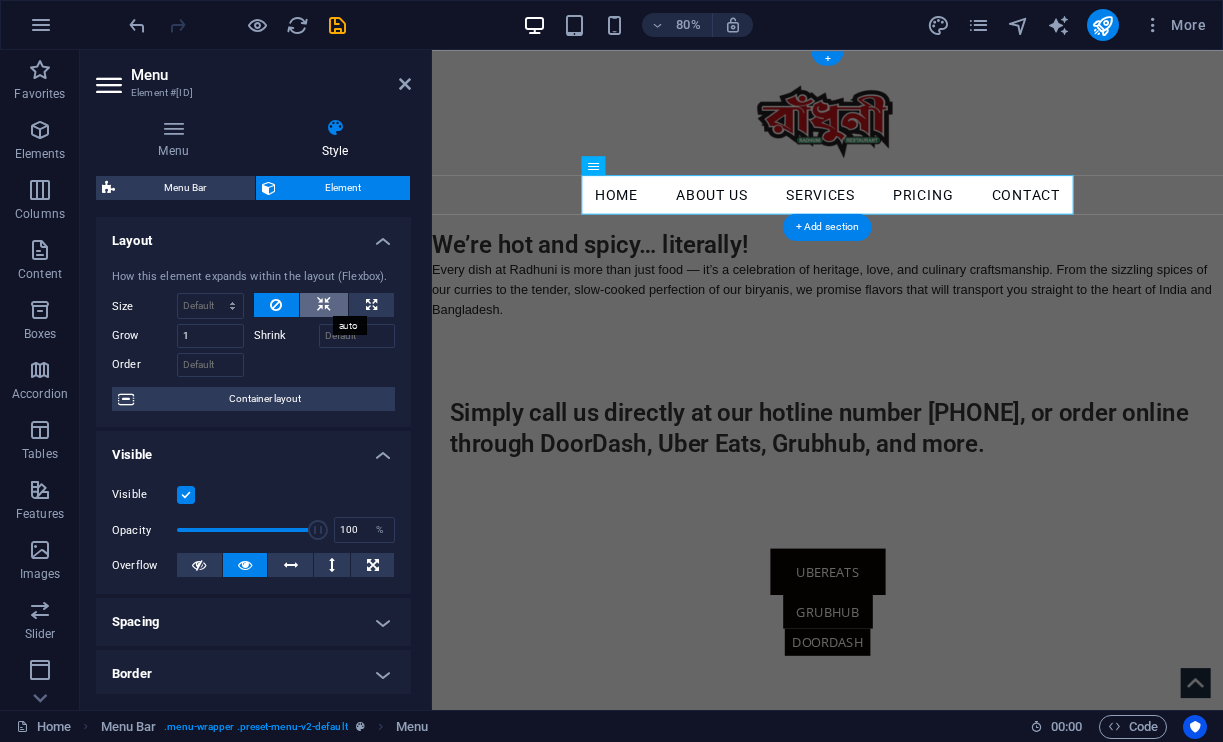 click at bounding box center (324, 305) 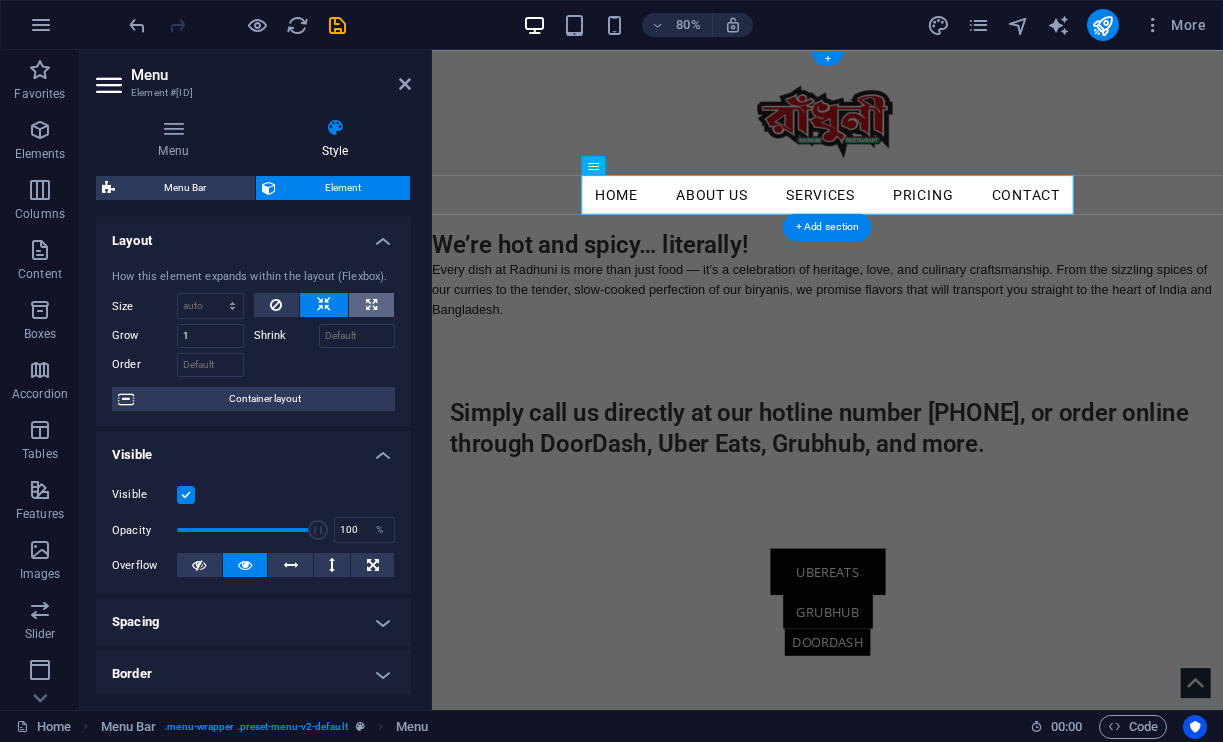 click at bounding box center (371, 305) 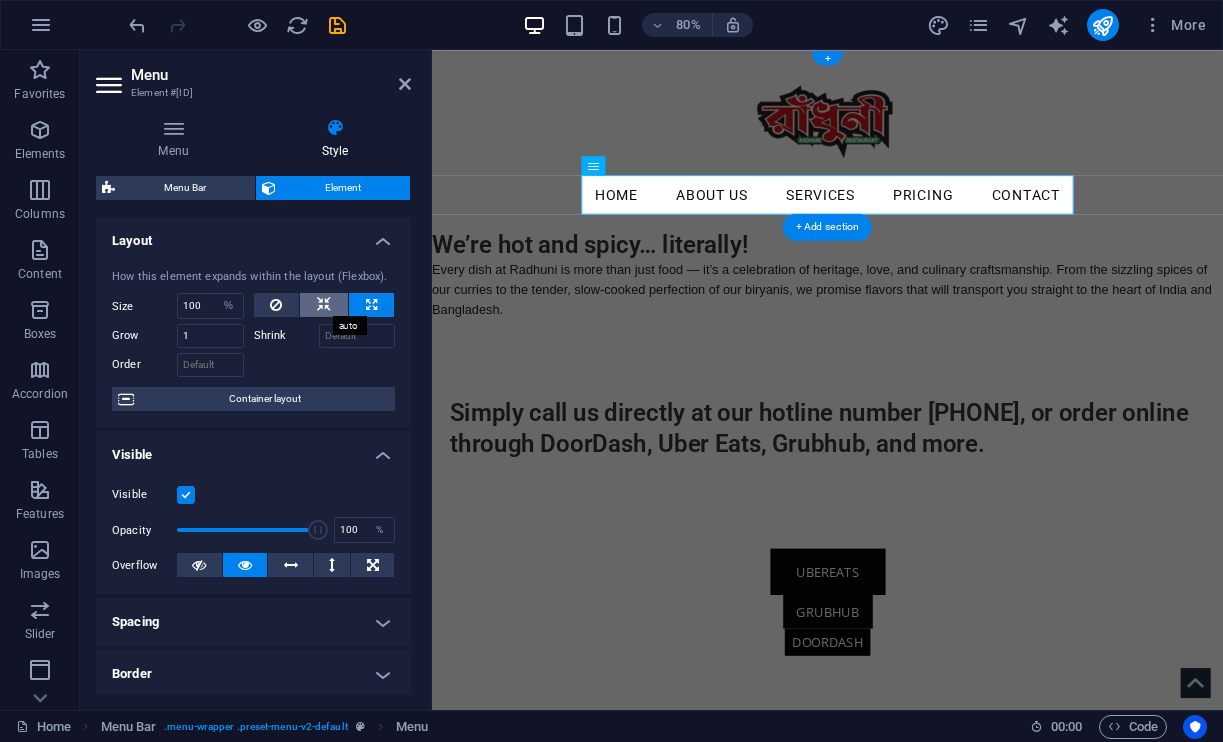 click at bounding box center (324, 305) 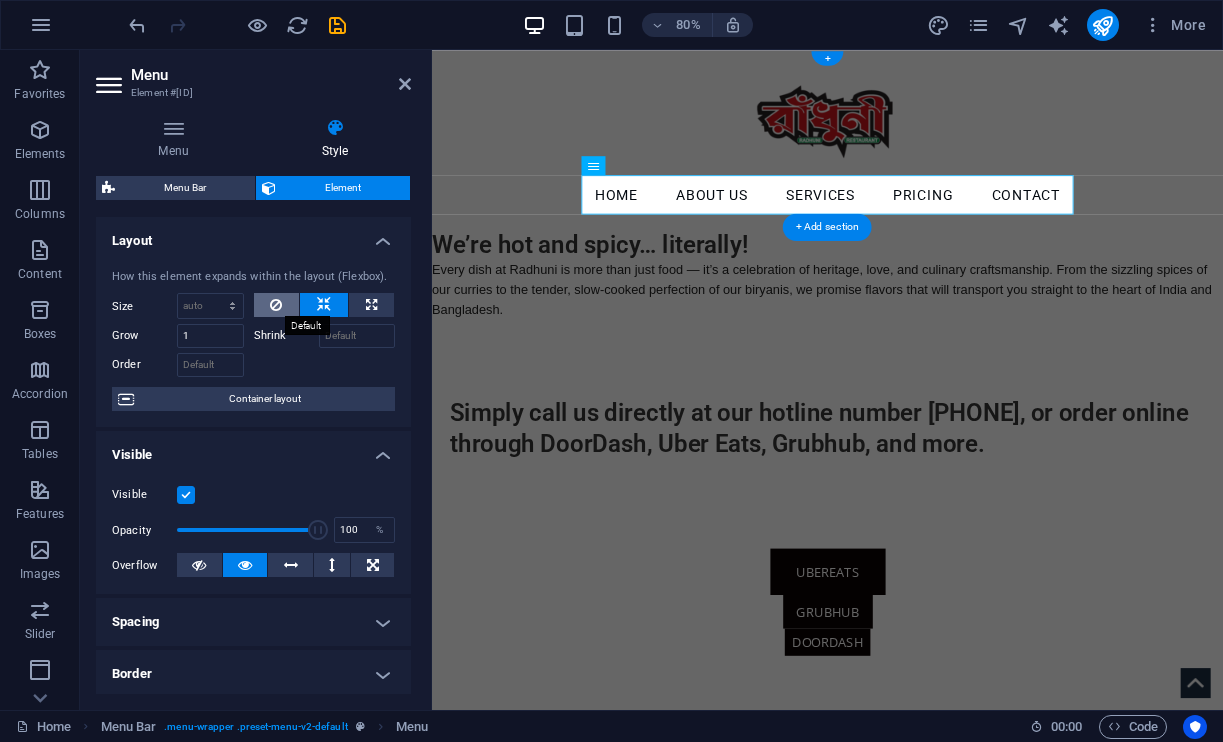 click at bounding box center (277, 305) 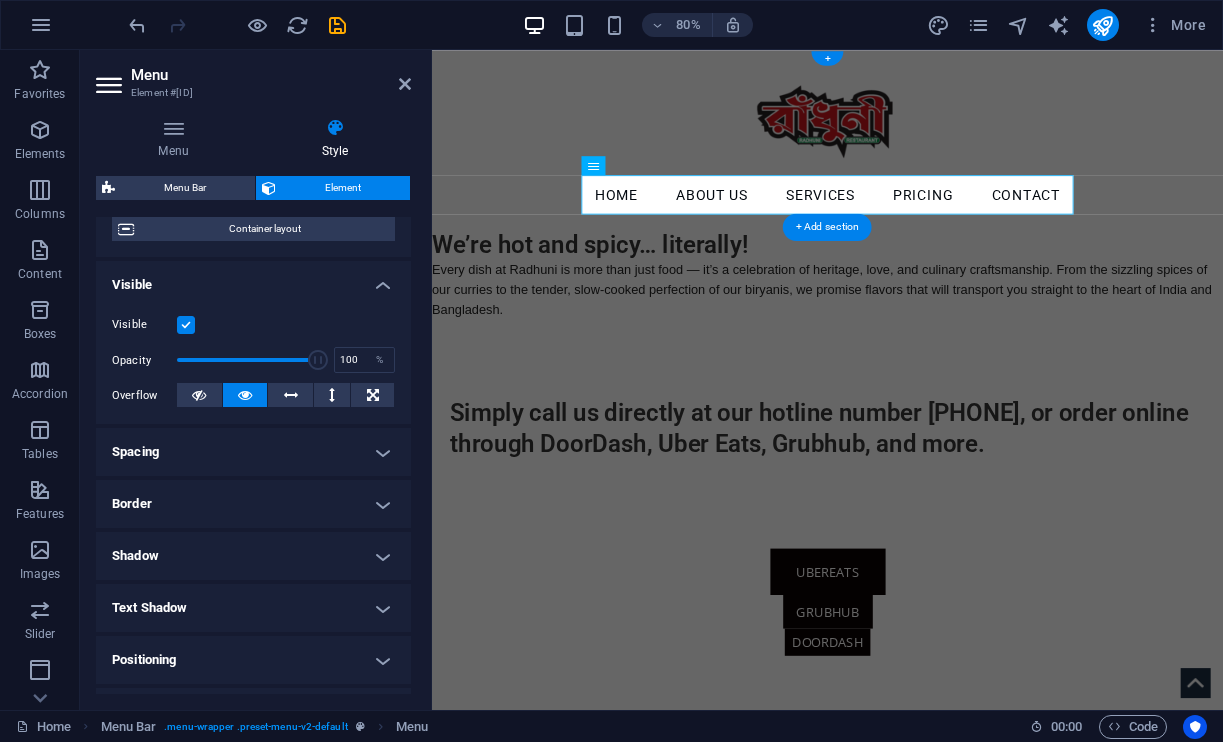 scroll, scrollTop: 202, scrollLeft: 0, axis: vertical 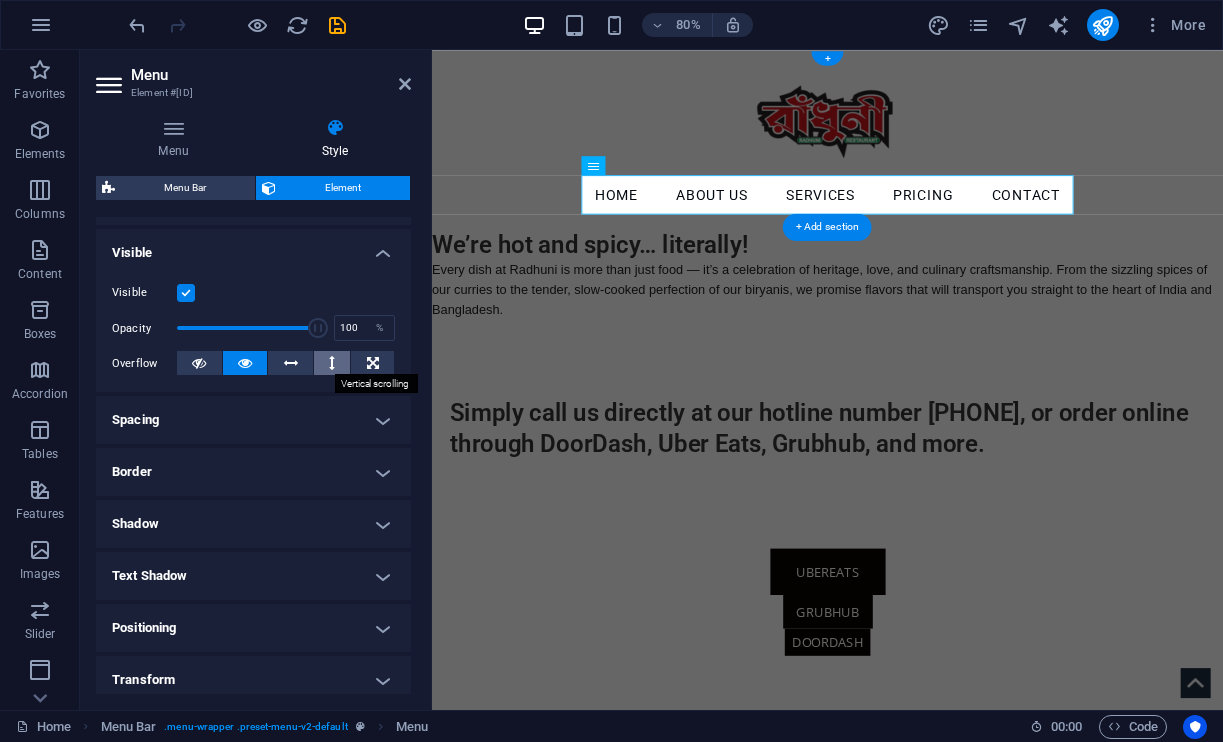 click at bounding box center [332, 363] 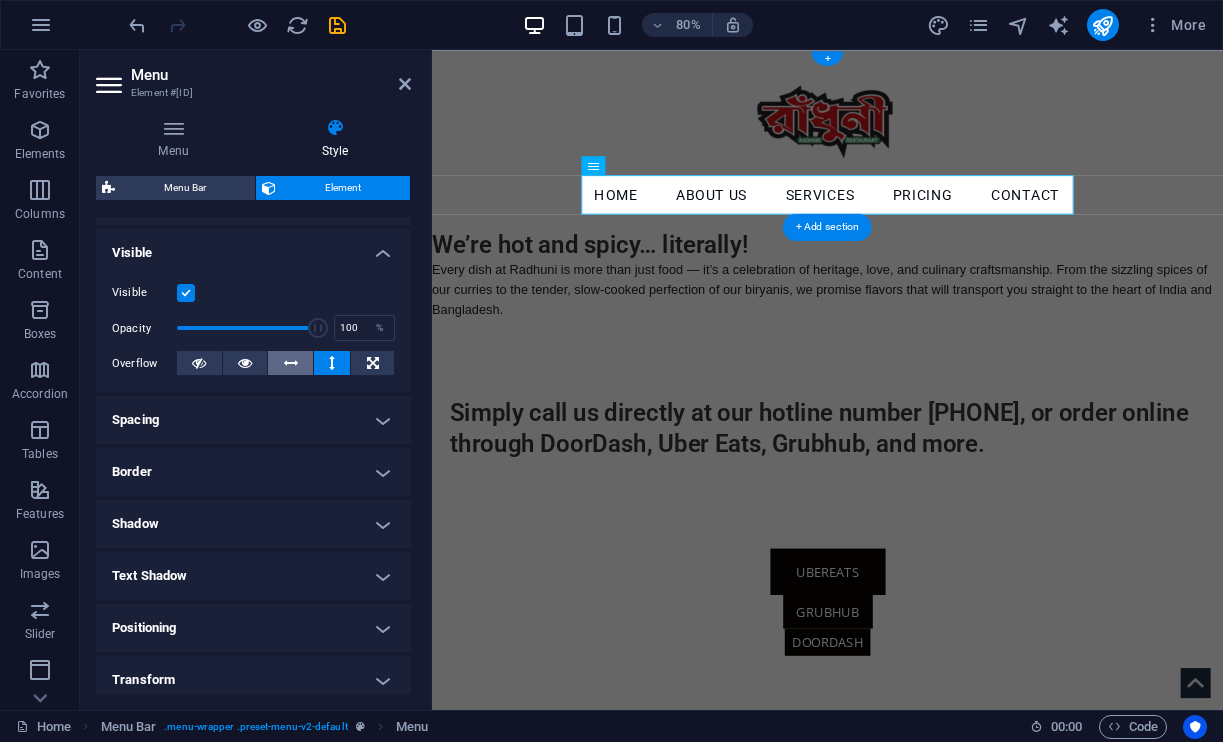 click at bounding box center (291, 363) 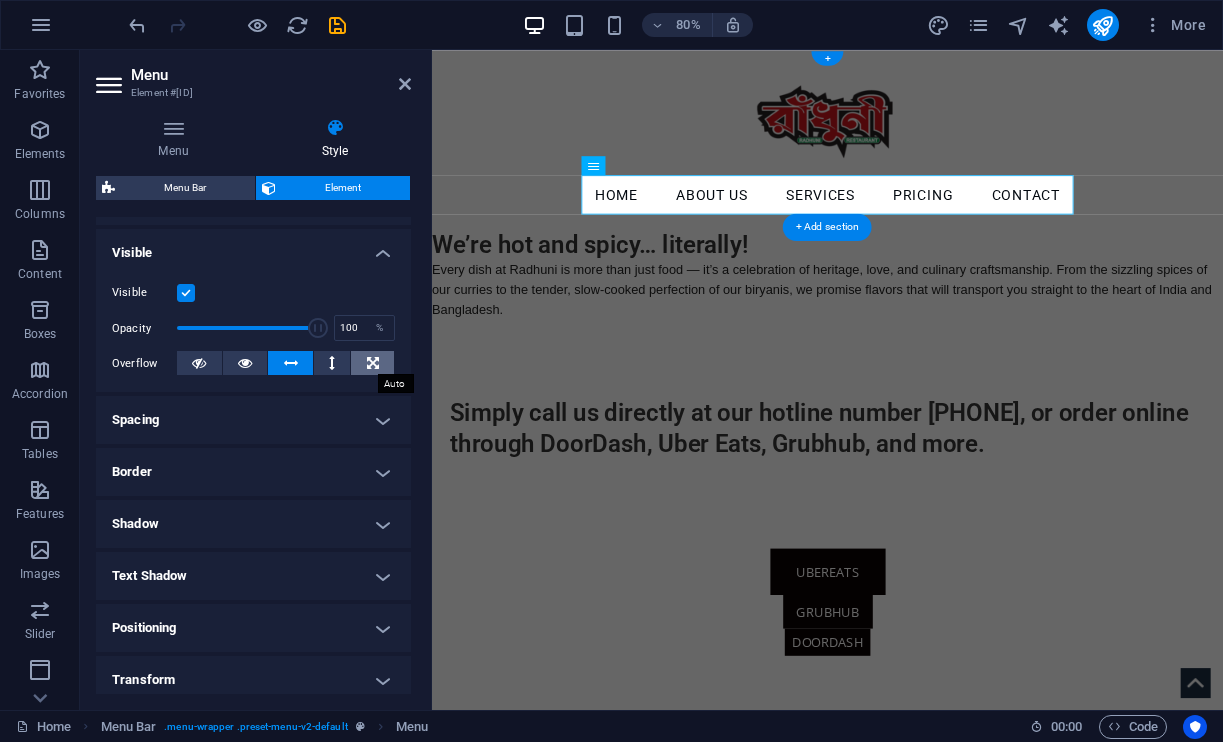 click at bounding box center (373, 363) 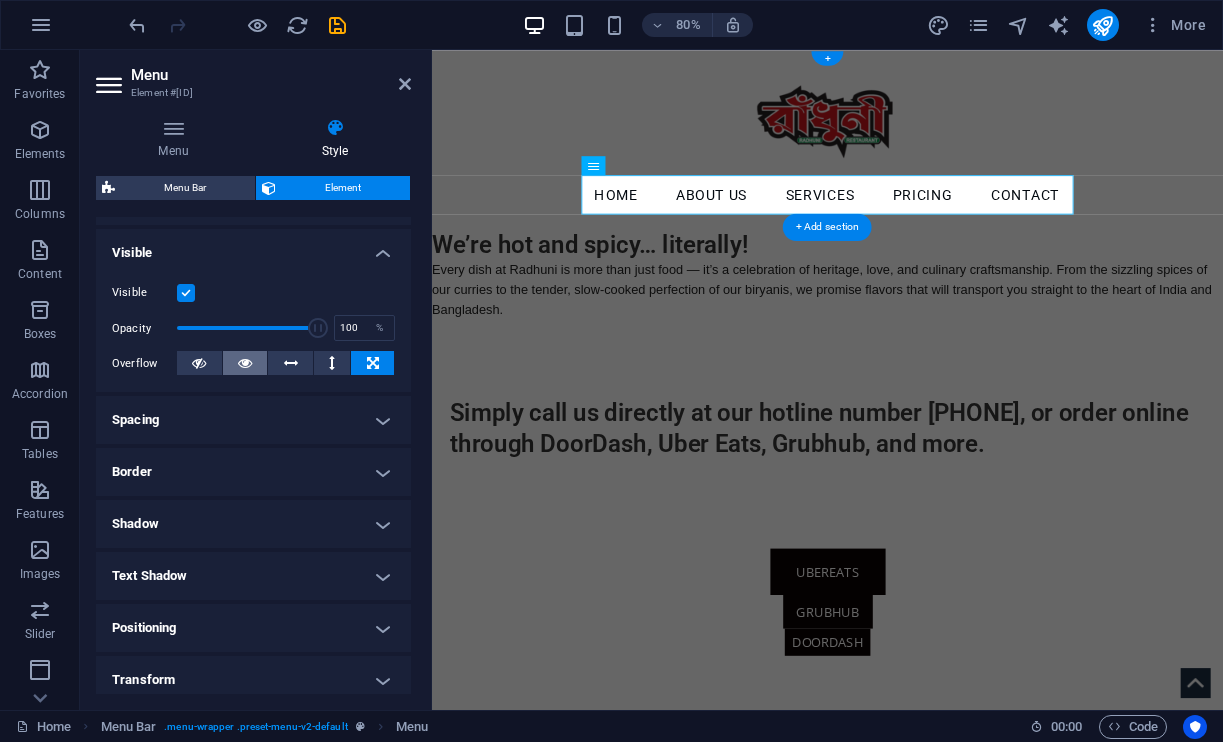 click at bounding box center (245, 363) 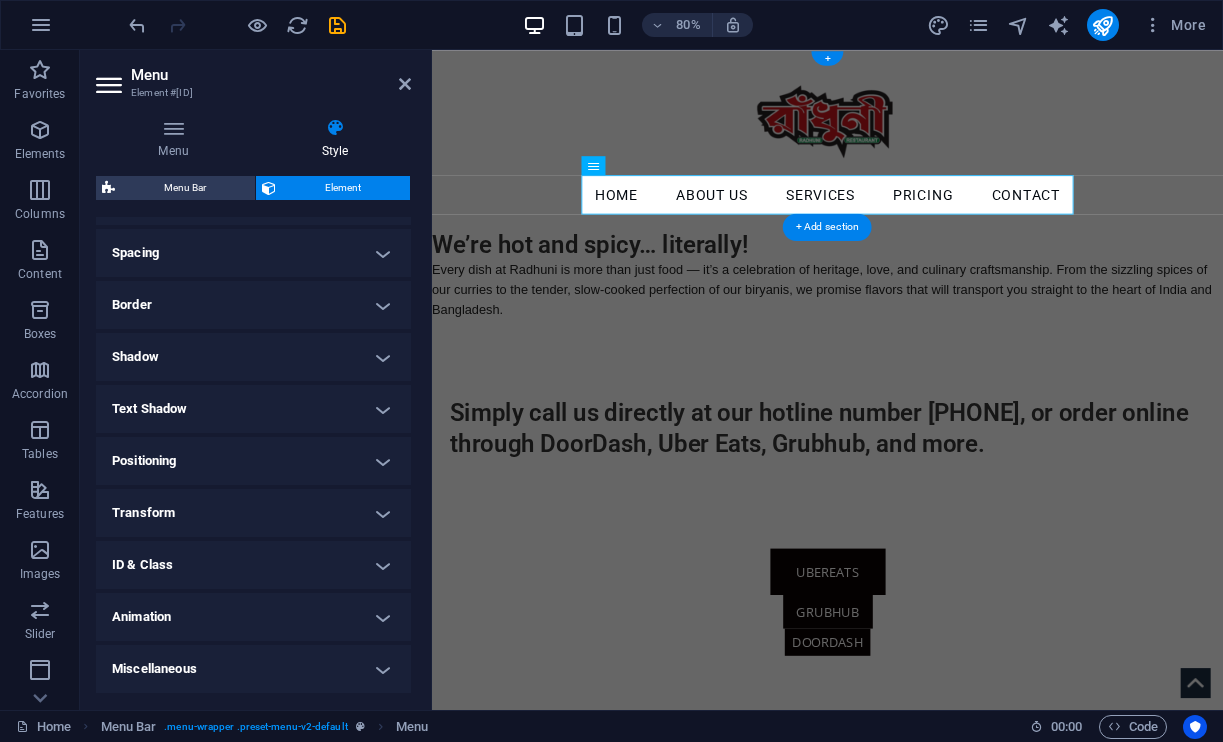 scroll, scrollTop: 367, scrollLeft: 0, axis: vertical 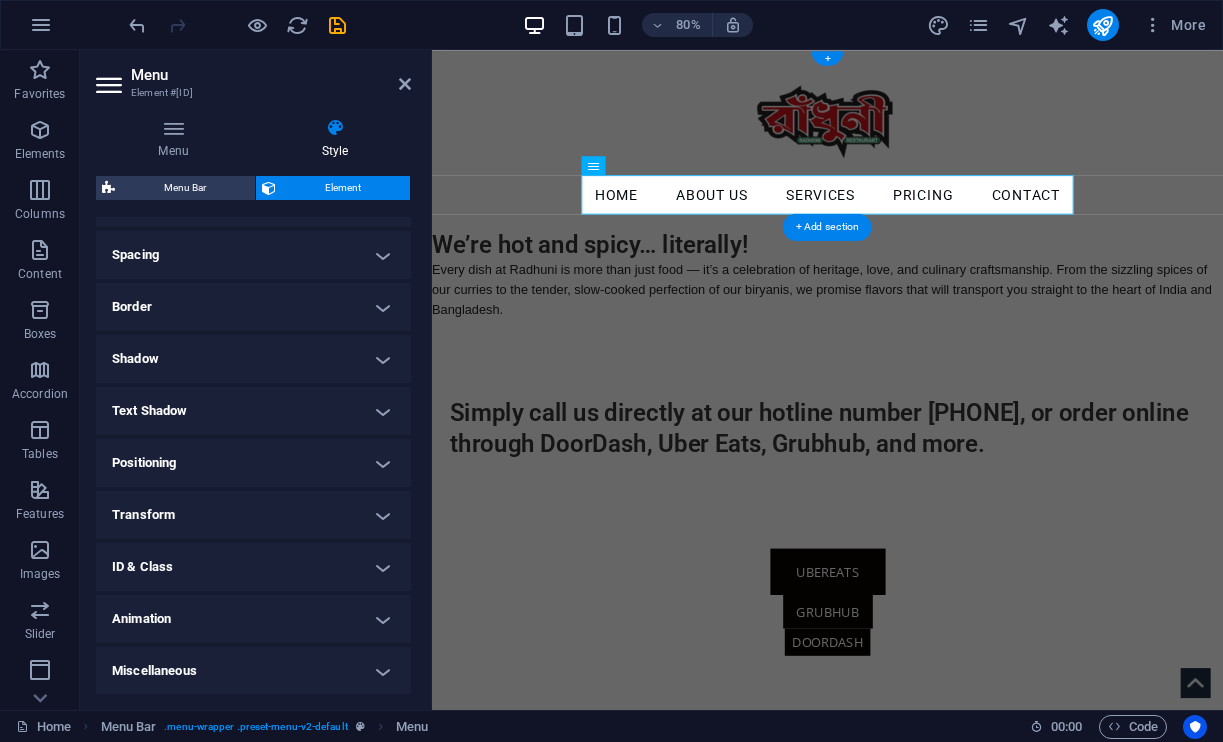 click on "Positioning" at bounding box center (253, 463) 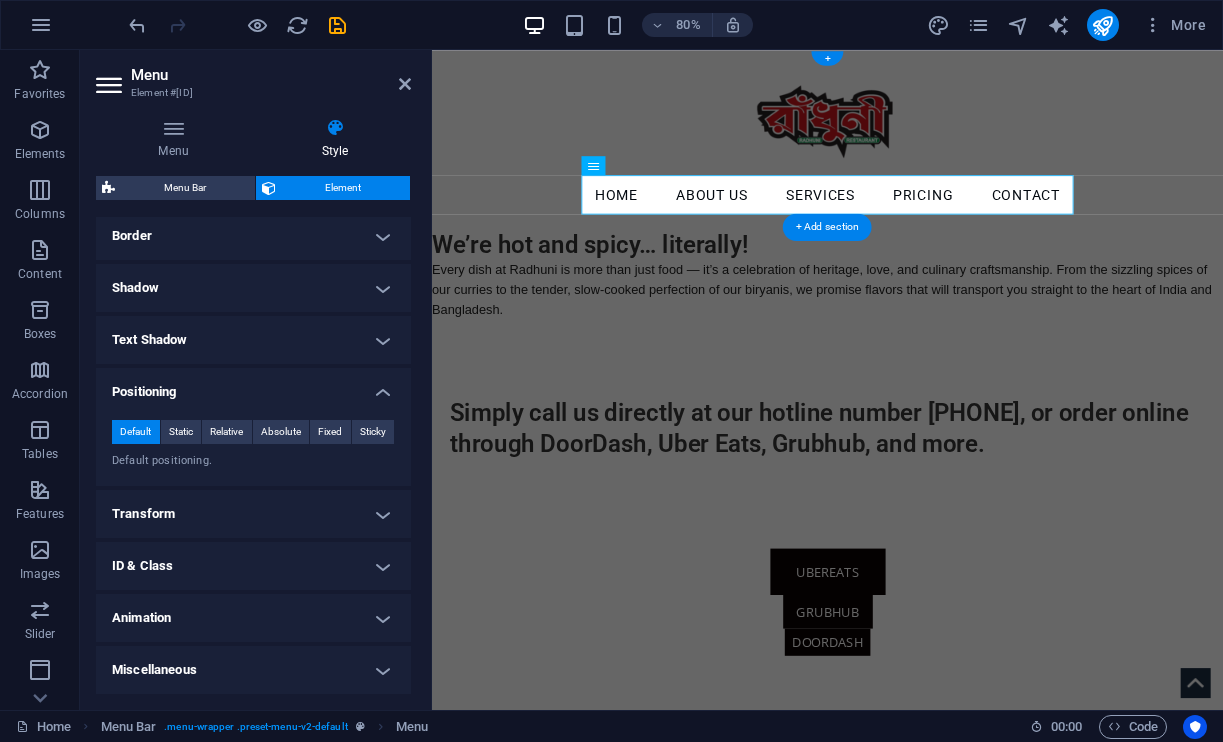 scroll, scrollTop: 436, scrollLeft: 0, axis: vertical 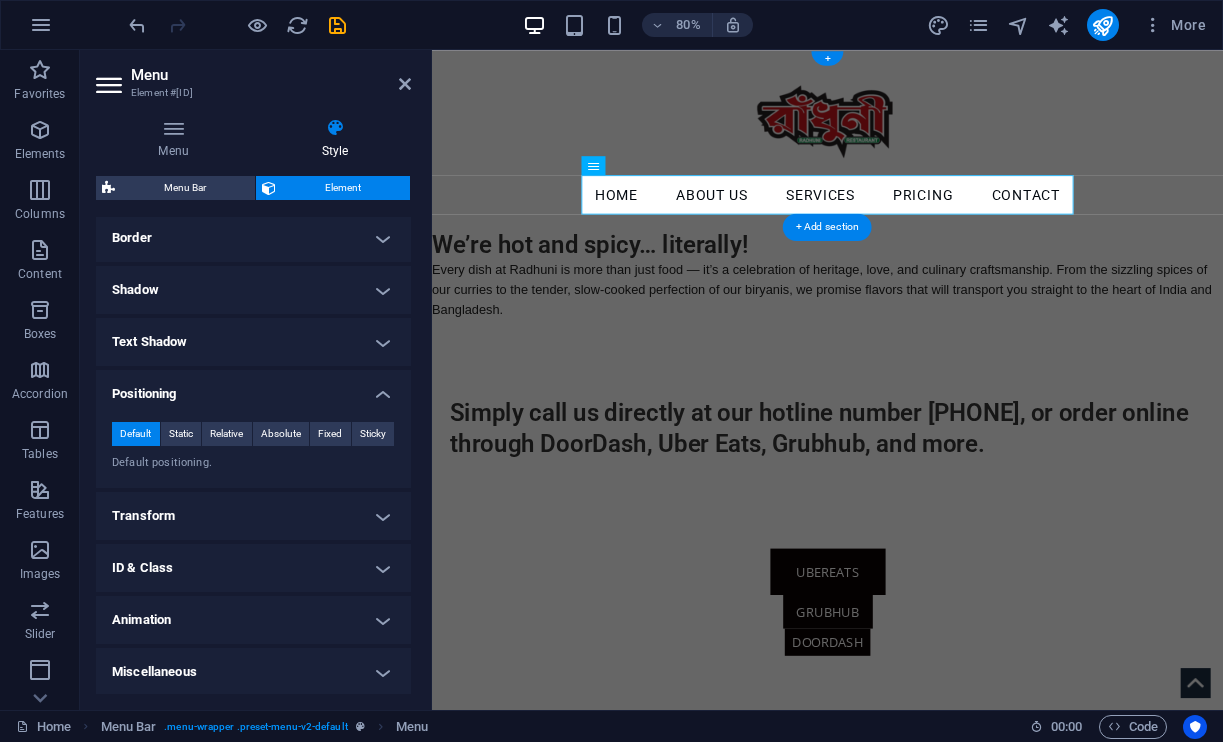click on "Transform" at bounding box center [253, 516] 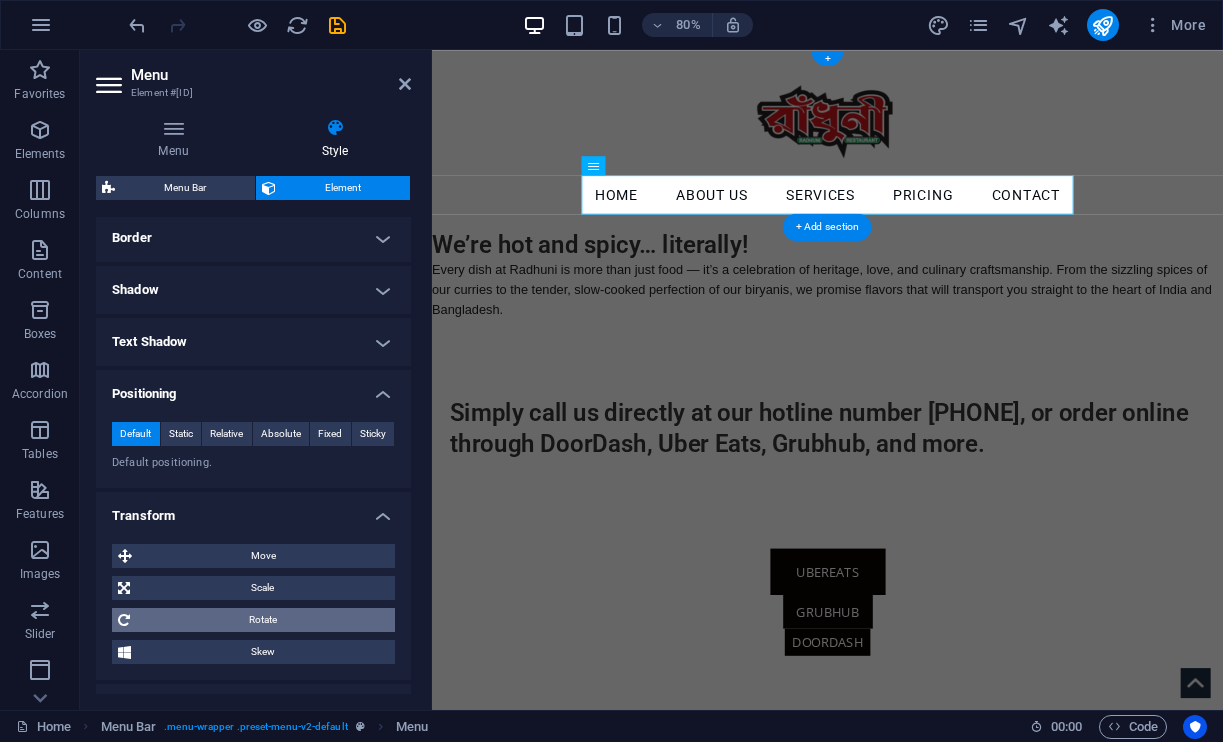 click on "Rotate" at bounding box center [262, 620] 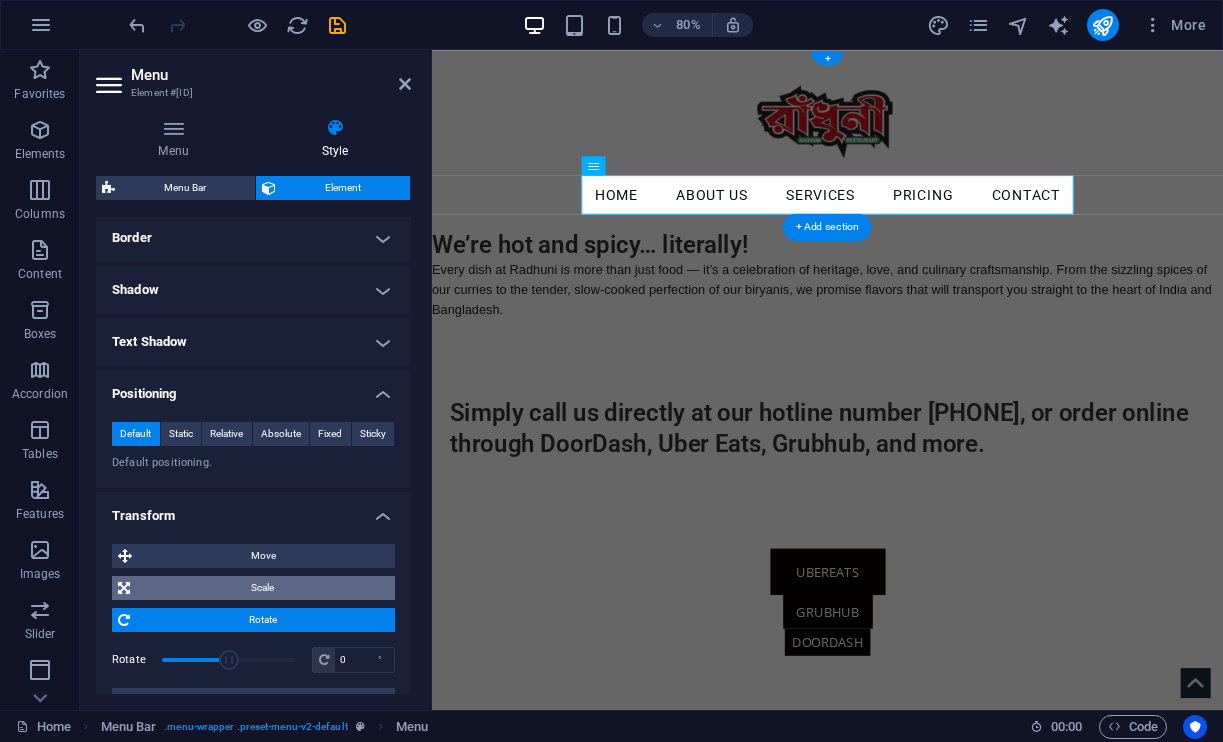 click on "Scale" at bounding box center [262, 588] 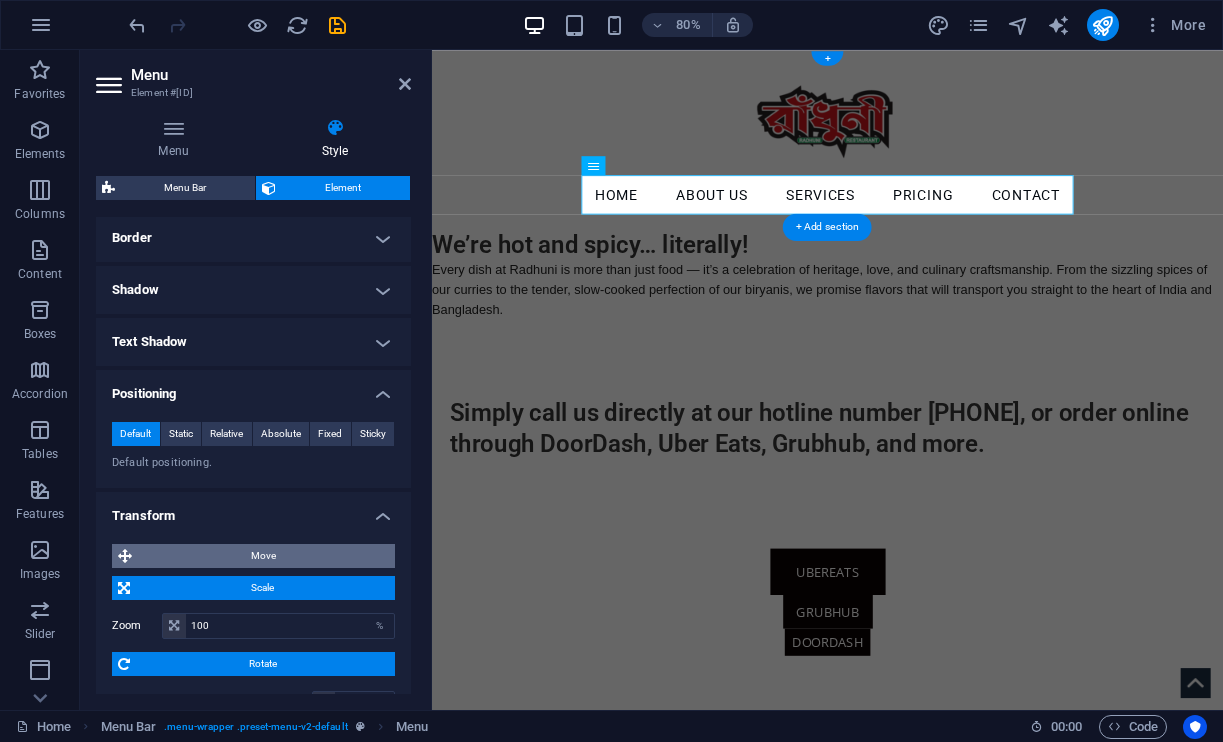 click on "Move" at bounding box center (263, 556) 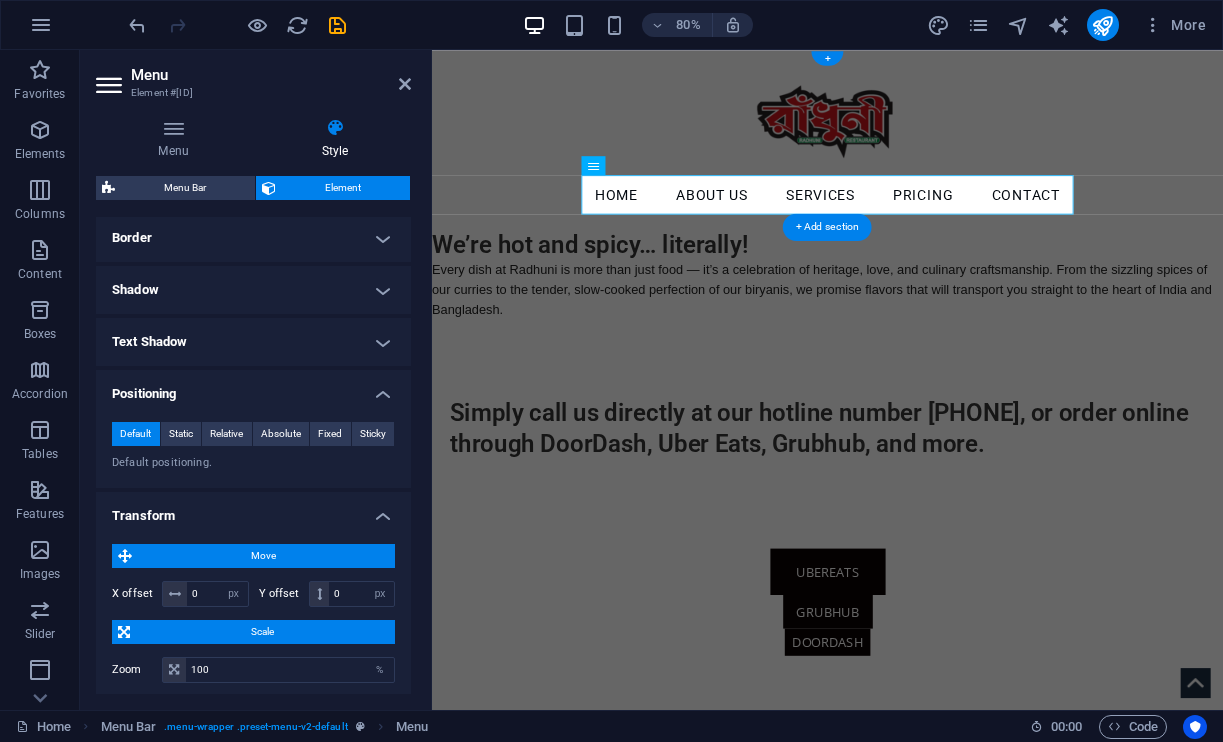 click on "Move" at bounding box center [263, 556] 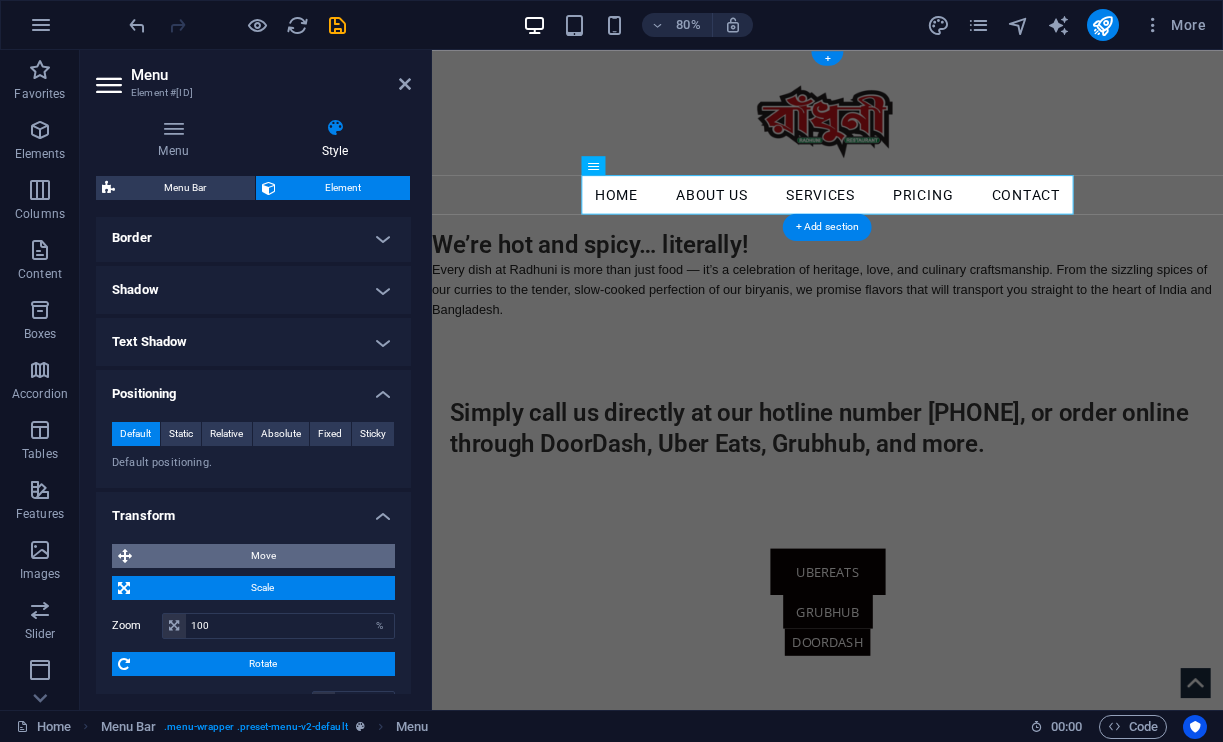 click on "Move" at bounding box center [263, 556] 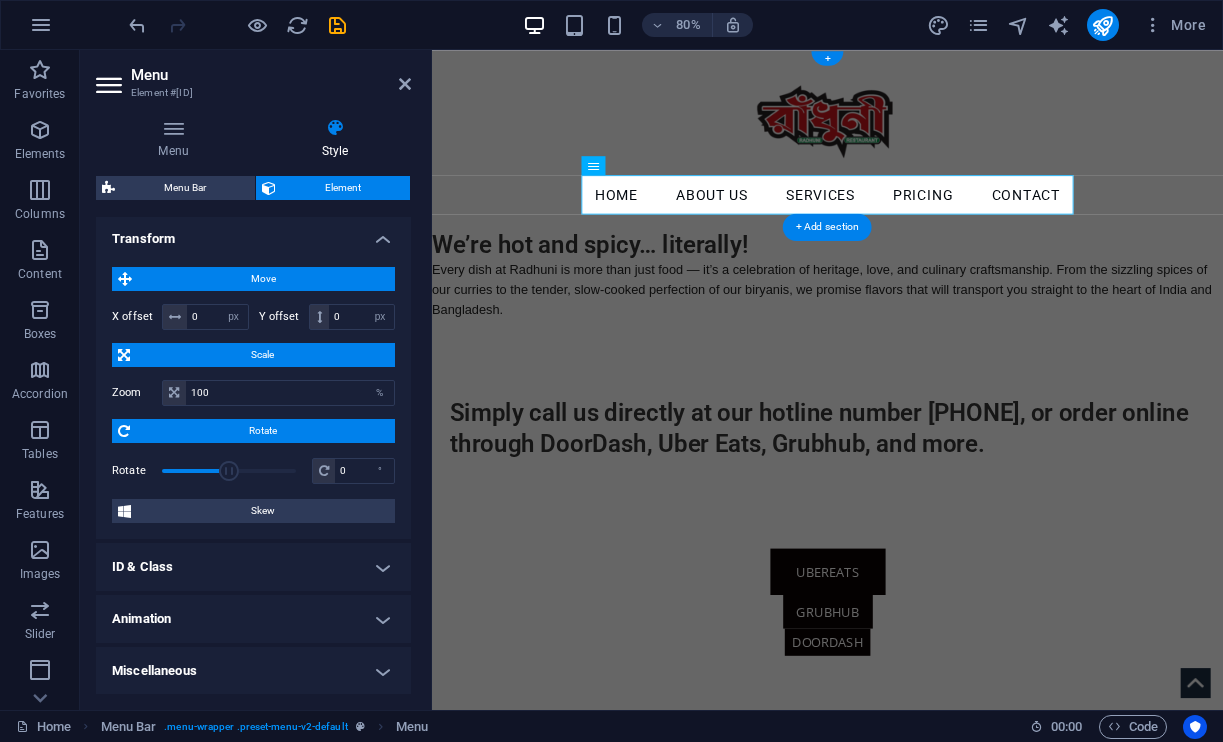 scroll, scrollTop: 712, scrollLeft: 0, axis: vertical 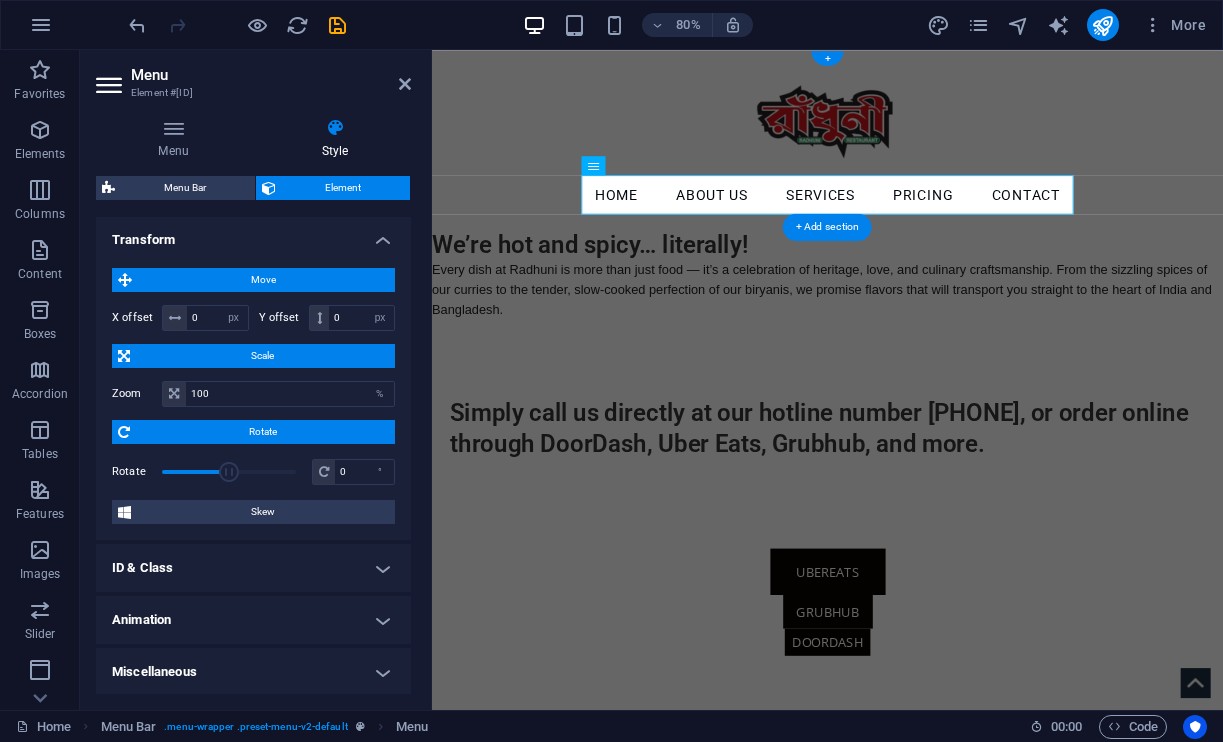 click on "Animation" at bounding box center [253, 620] 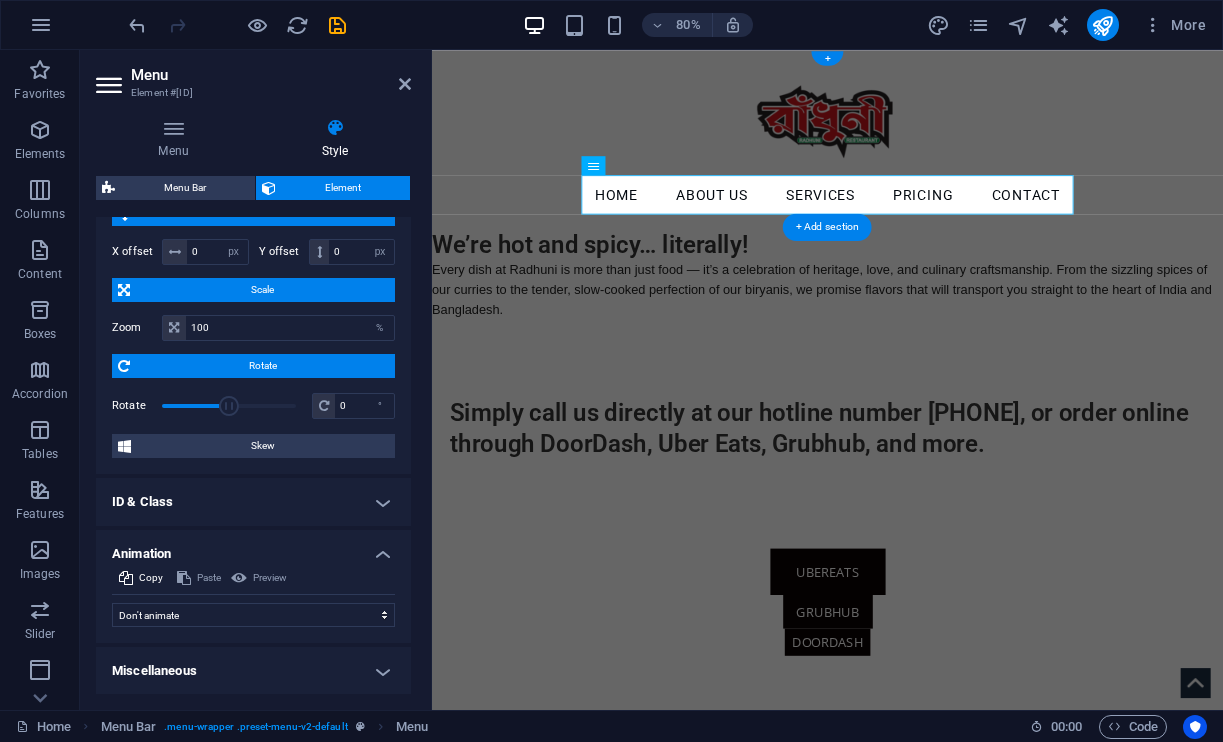 scroll, scrollTop: 777, scrollLeft: 0, axis: vertical 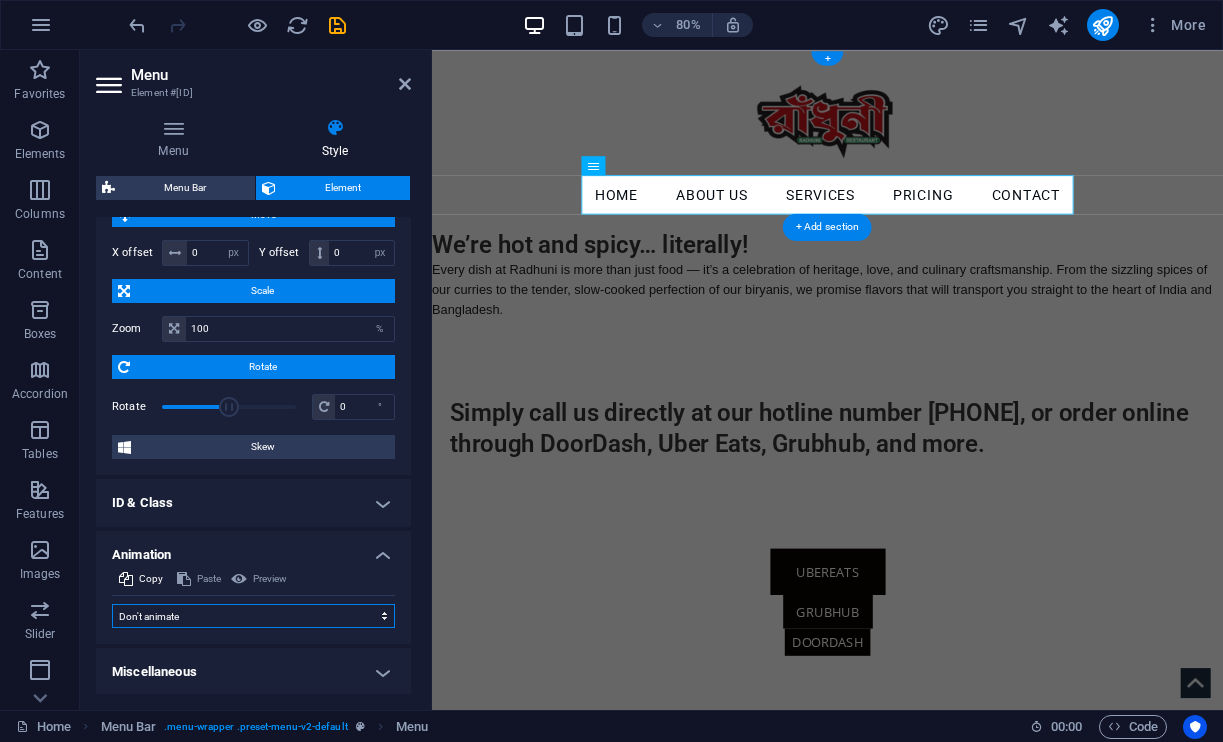 select on "shrink" 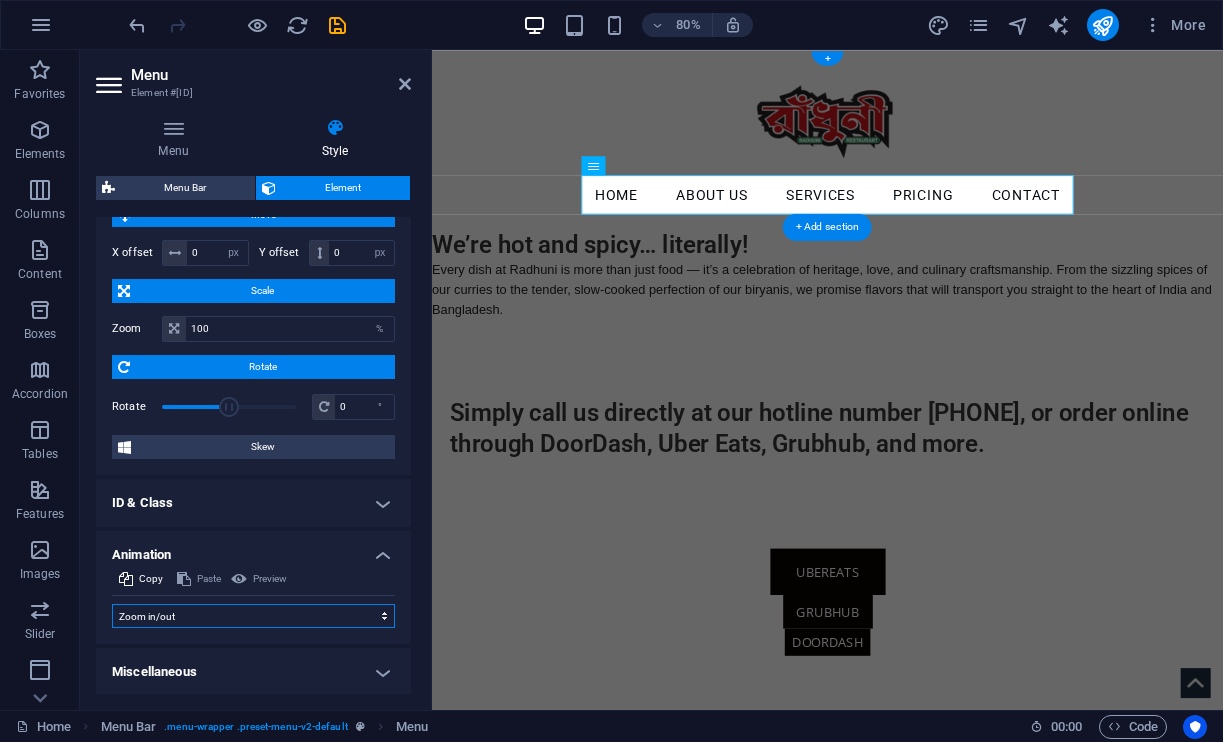 select on "scroll" 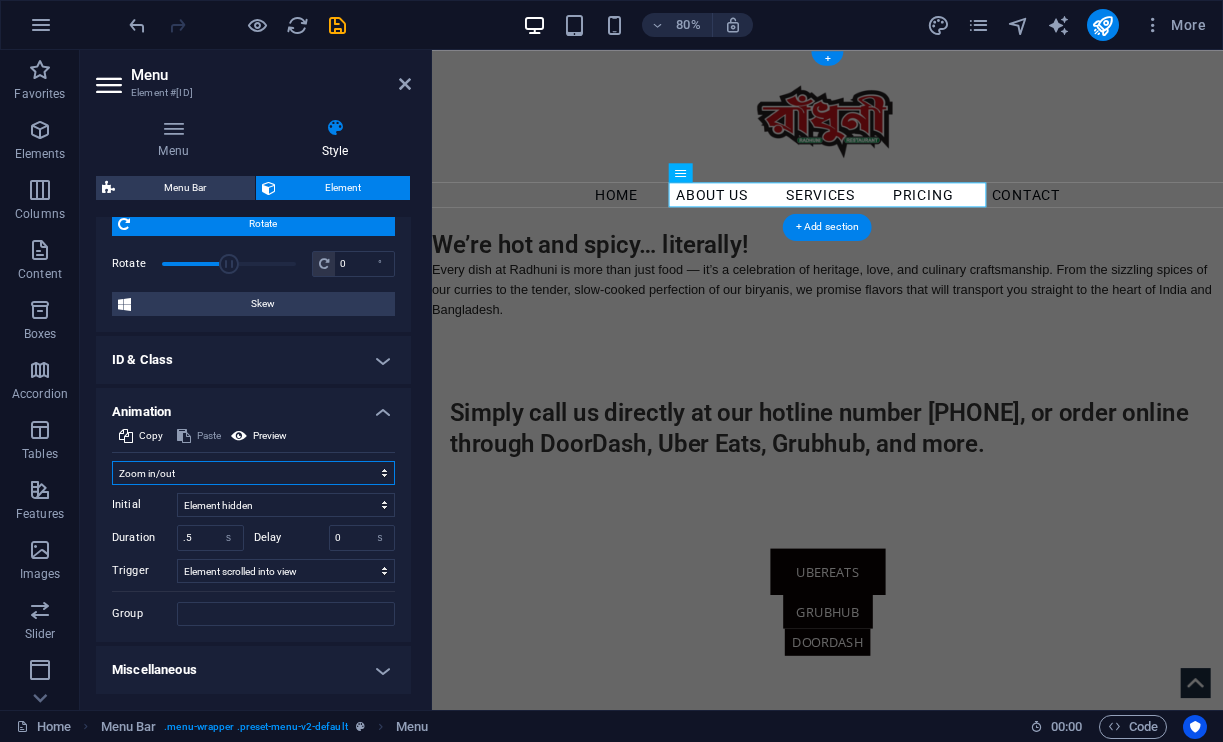 scroll, scrollTop: 918, scrollLeft: 0, axis: vertical 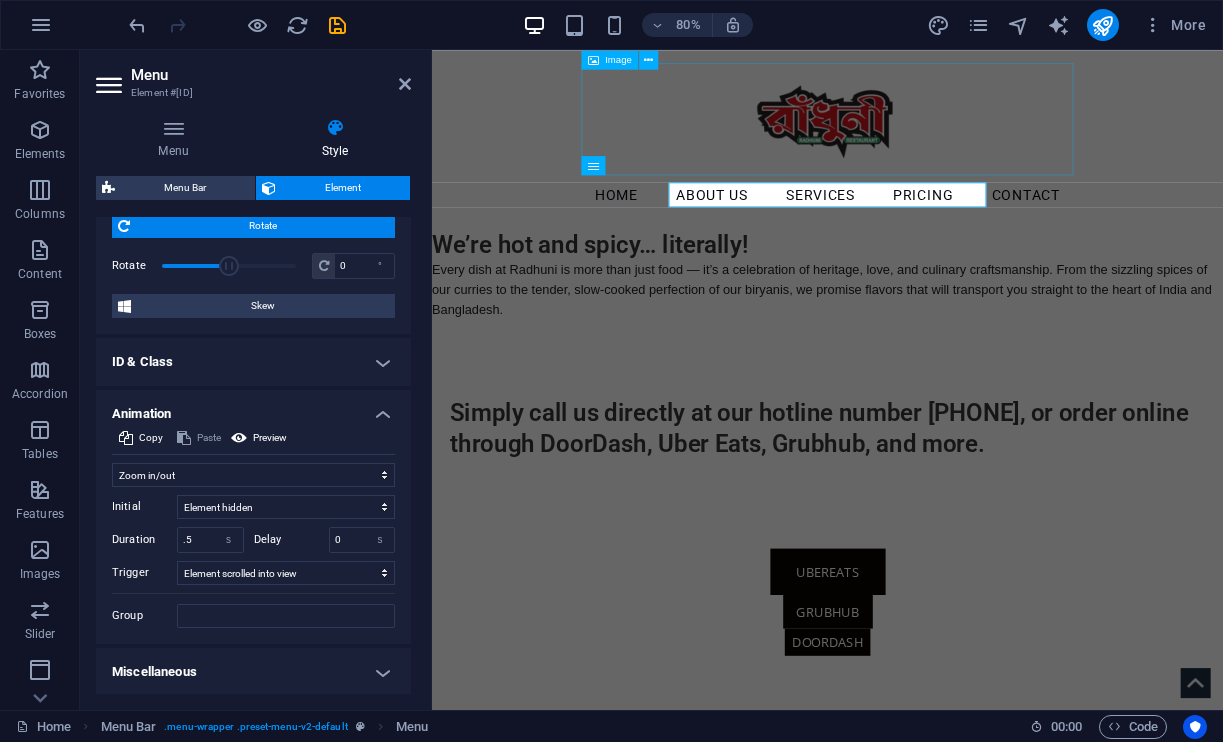 click at bounding box center (927, 136) 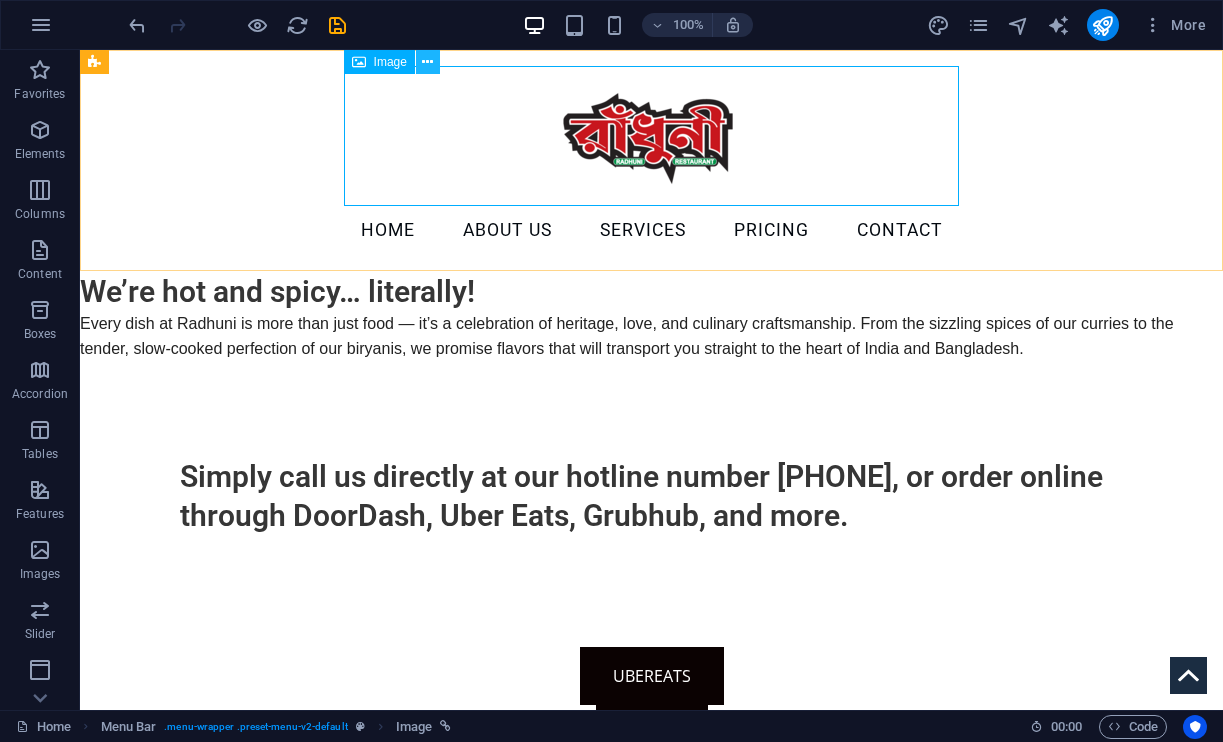 click at bounding box center (427, 62) 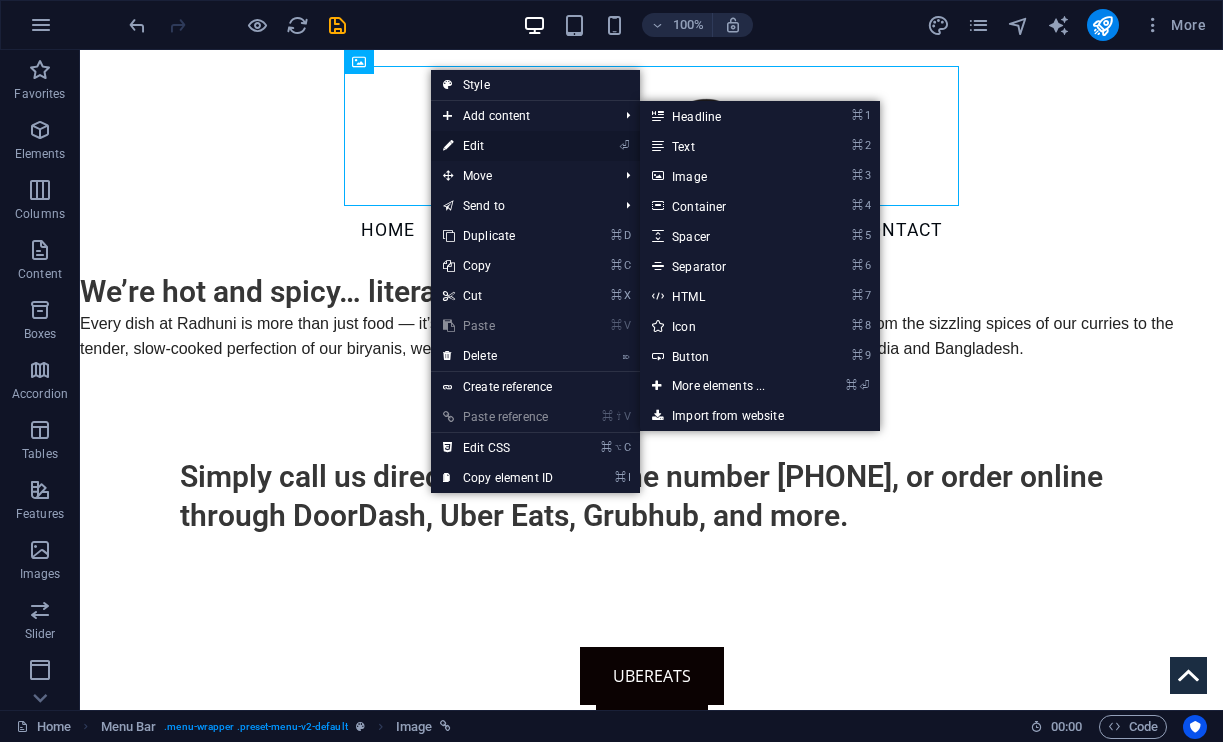 click on "⏎  Edit" at bounding box center [498, 146] 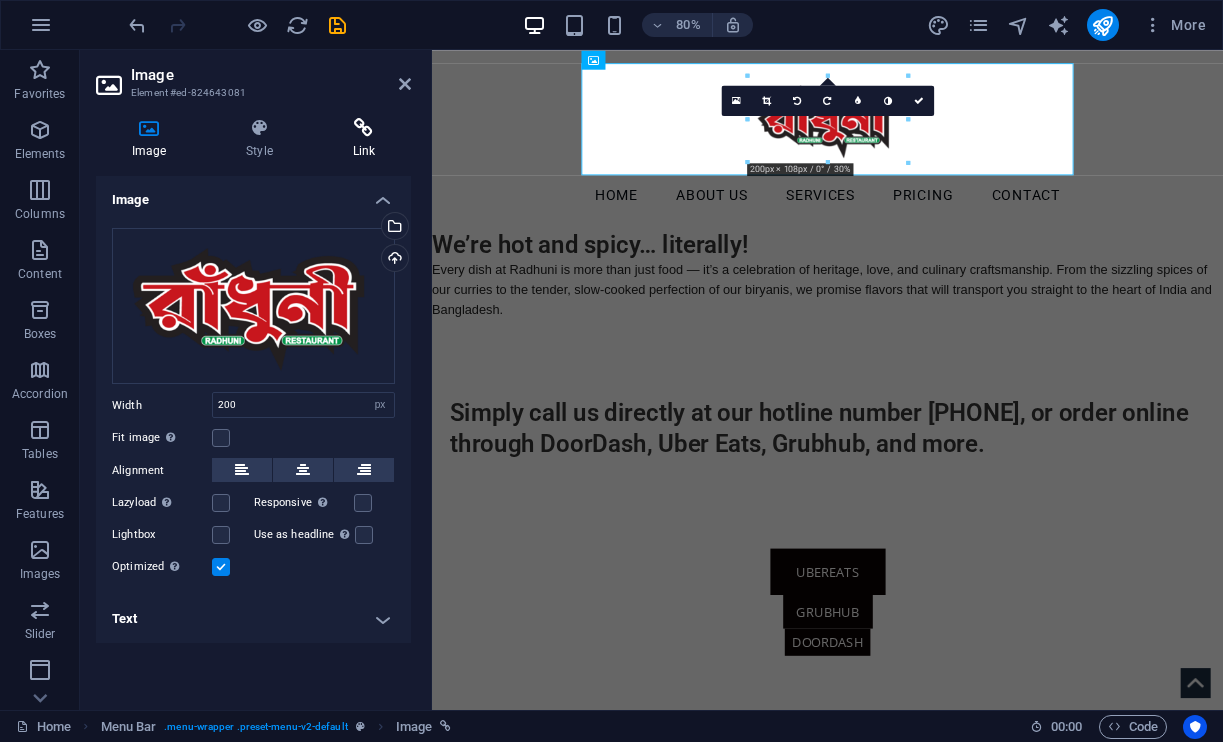 click at bounding box center (364, 128) 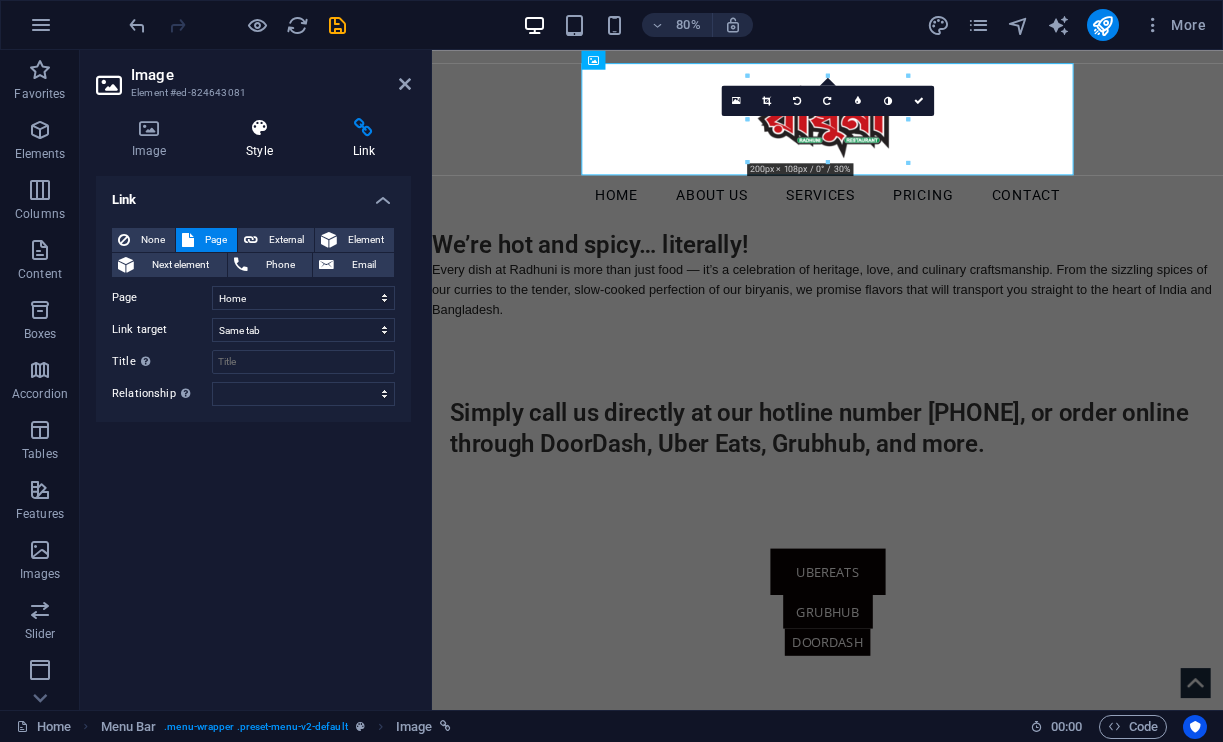 click at bounding box center [259, 128] 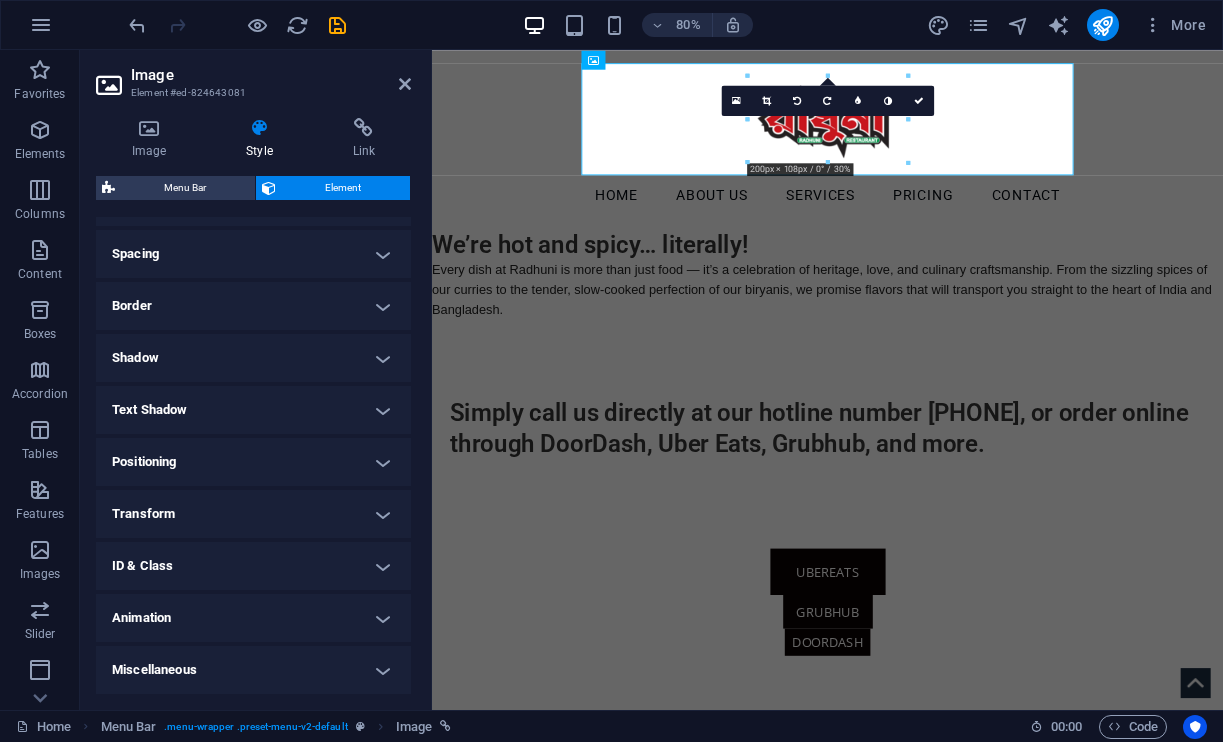 scroll, scrollTop: 367, scrollLeft: 0, axis: vertical 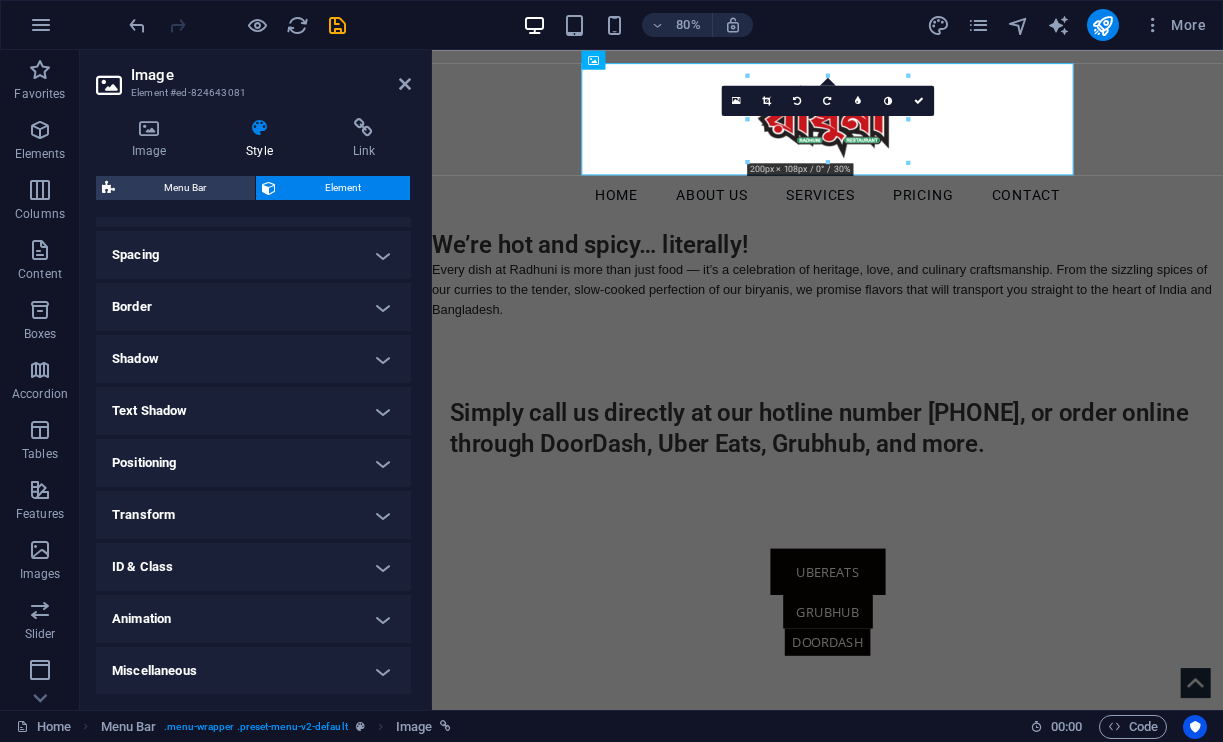 click on "Animation" at bounding box center (253, 619) 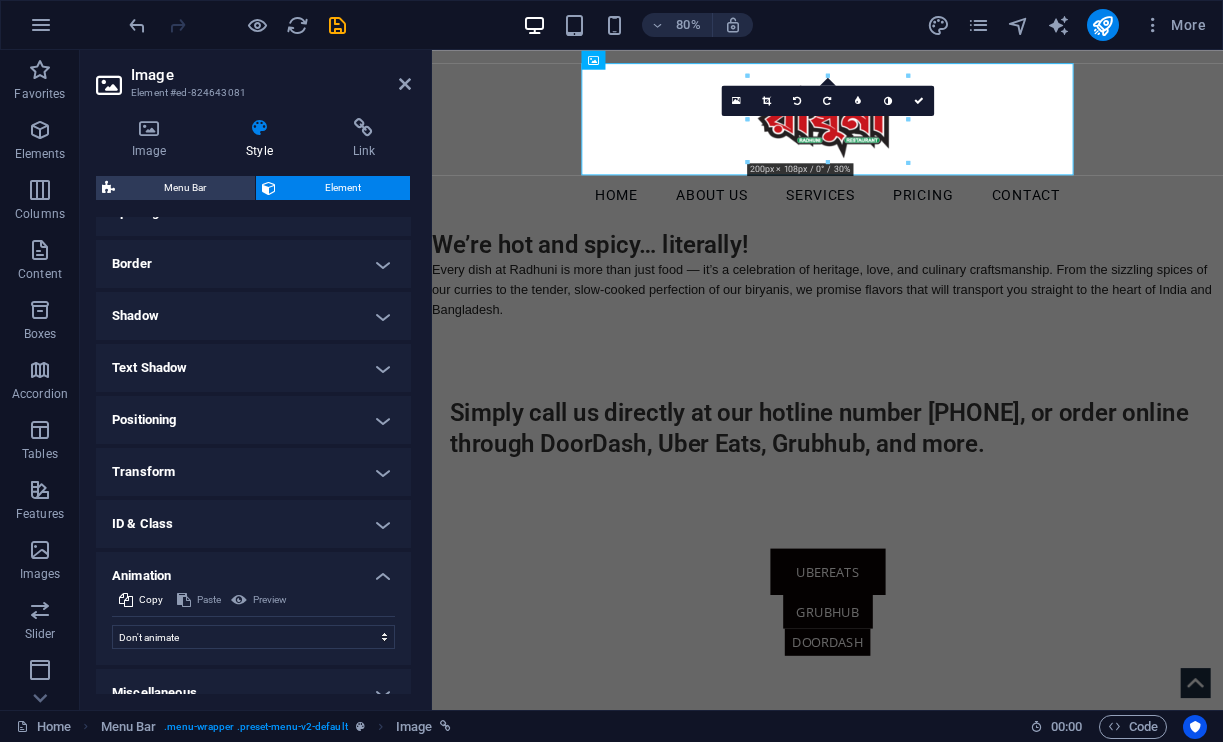 scroll, scrollTop: 413, scrollLeft: 0, axis: vertical 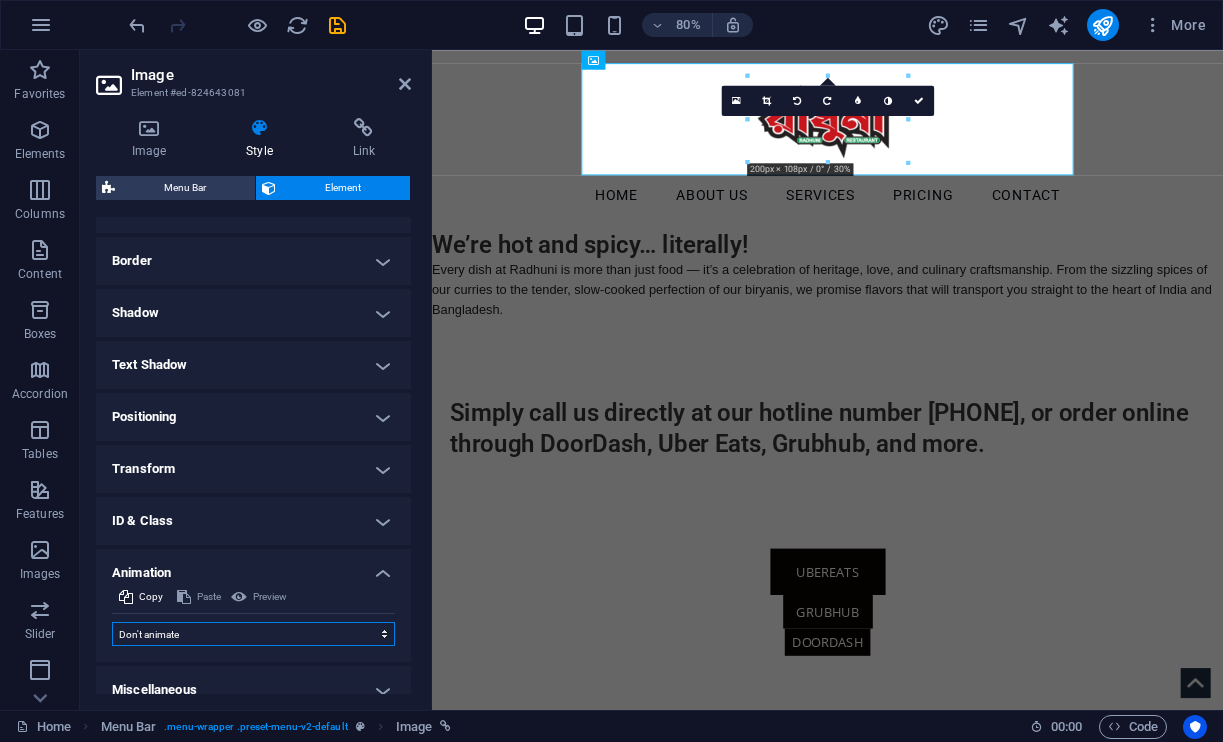 select on "slide" 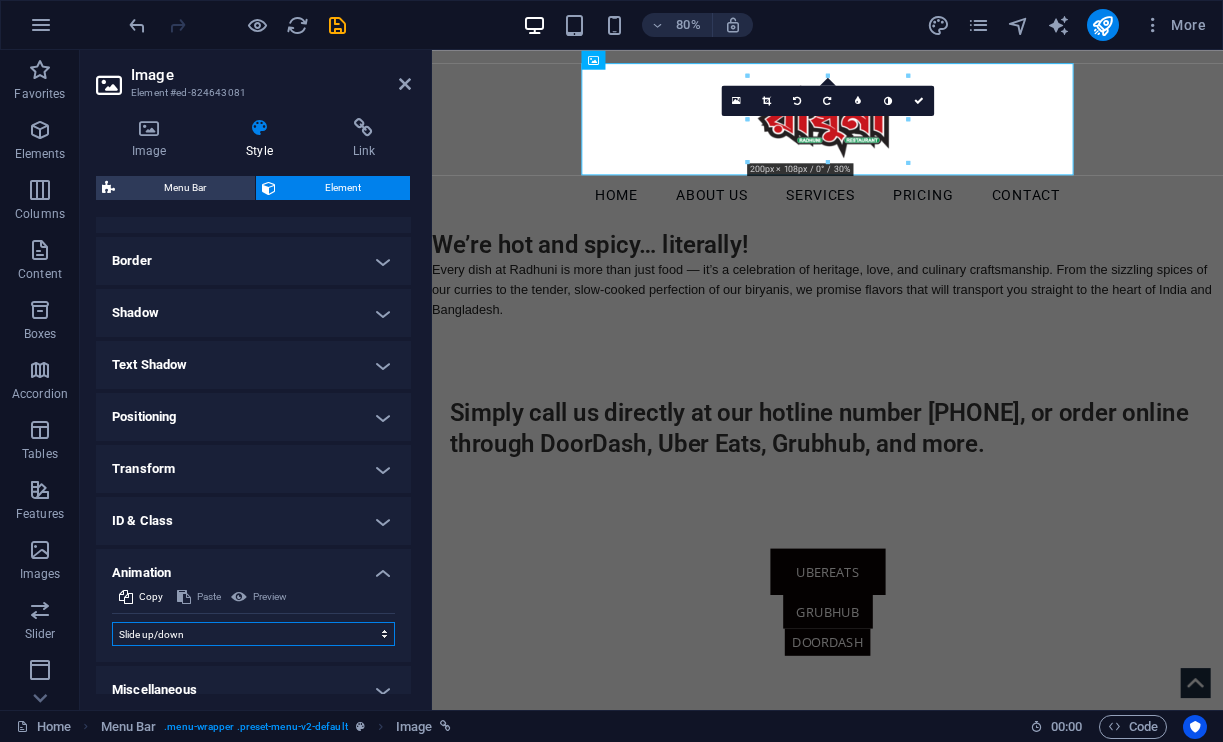 select on "scroll" 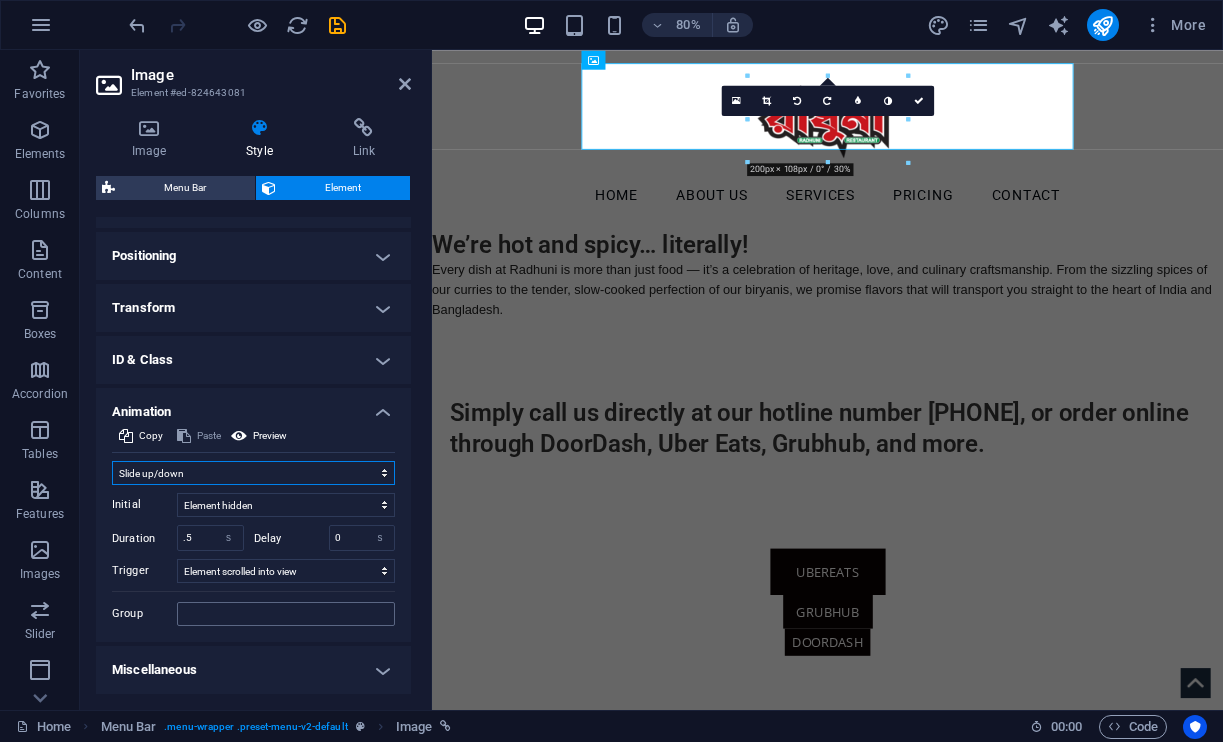 scroll, scrollTop: 573, scrollLeft: 0, axis: vertical 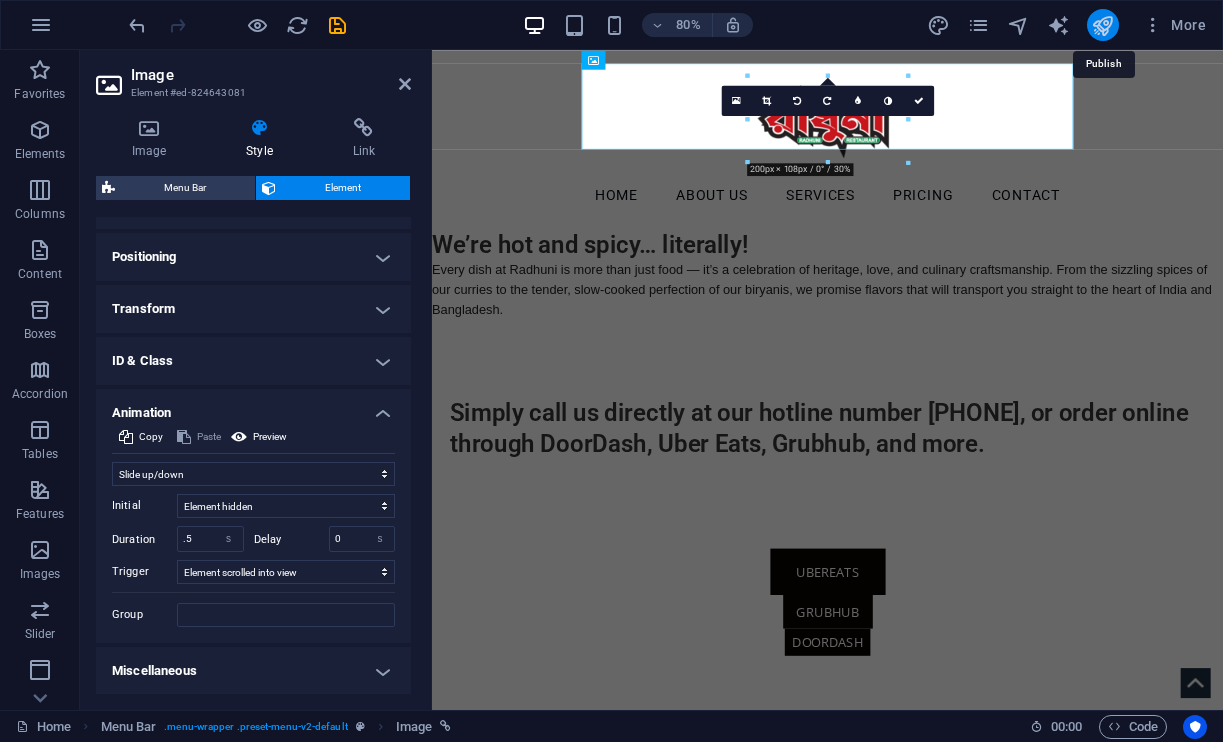 click at bounding box center (1102, 25) 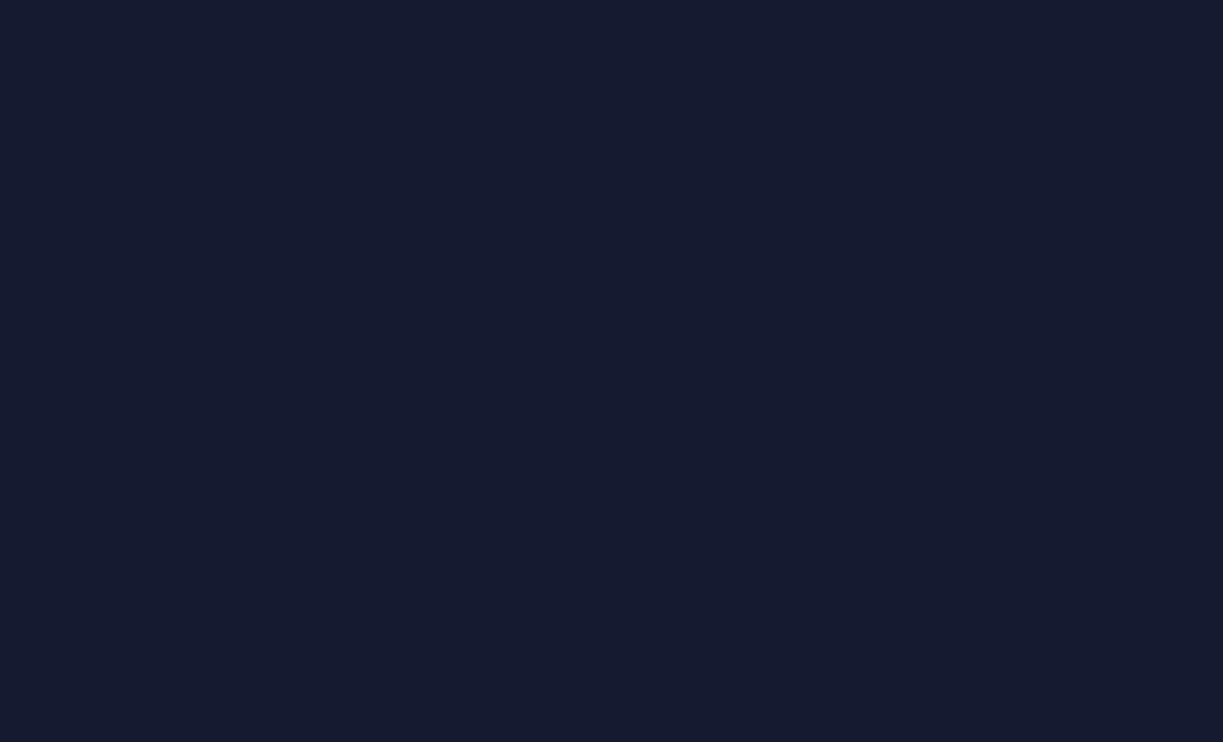 scroll, scrollTop: 0, scrollLeft: 0, axis: both 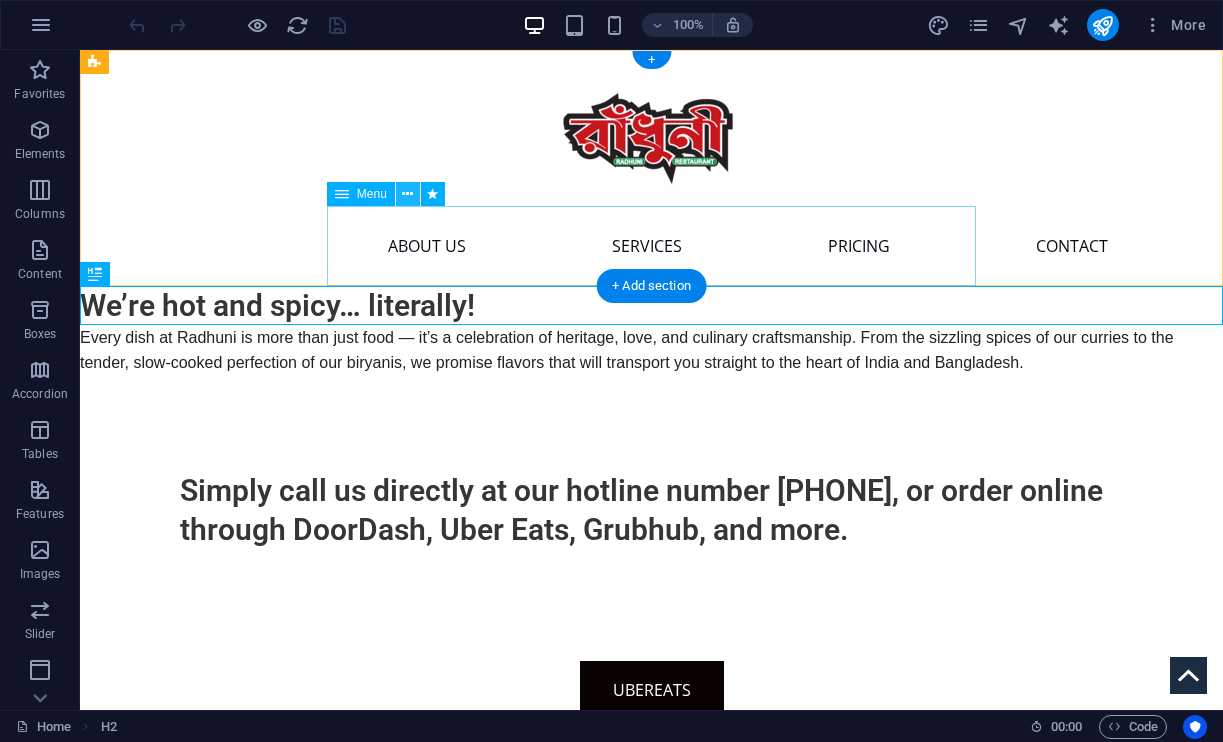 click at bounding box center [407, 194] 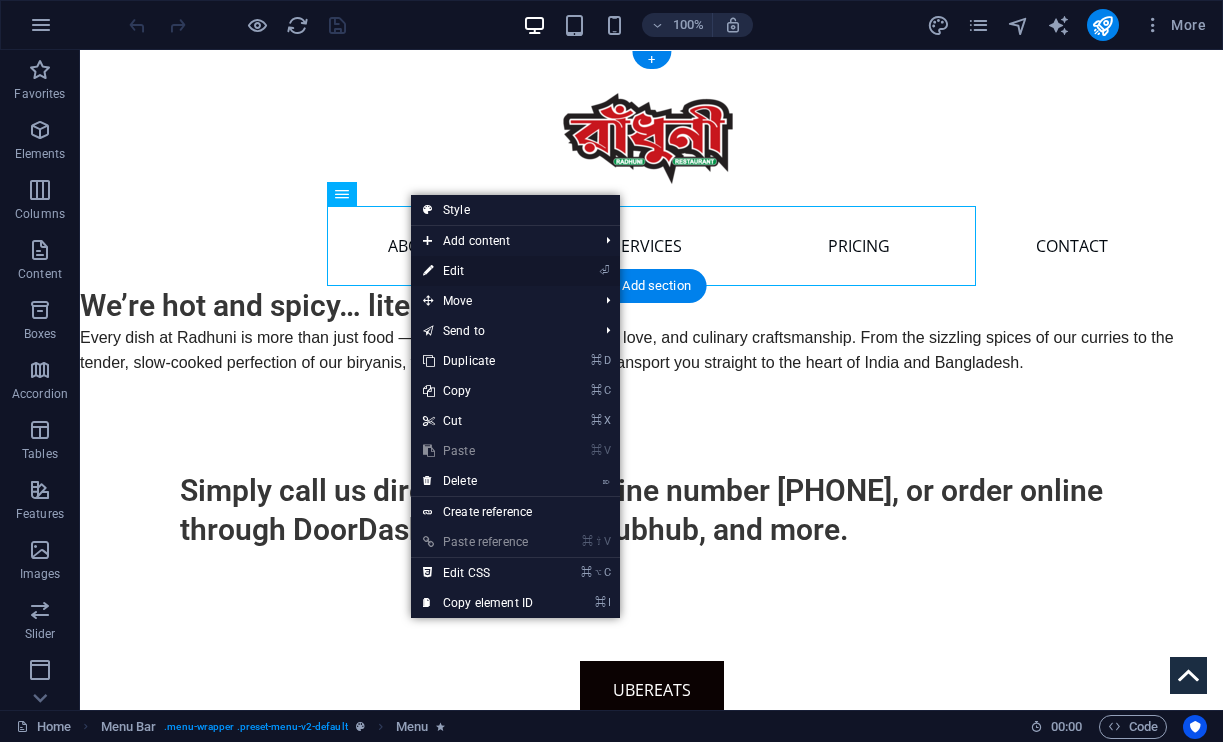 click on "⏎  Edit" at bounding box center [478, 271] 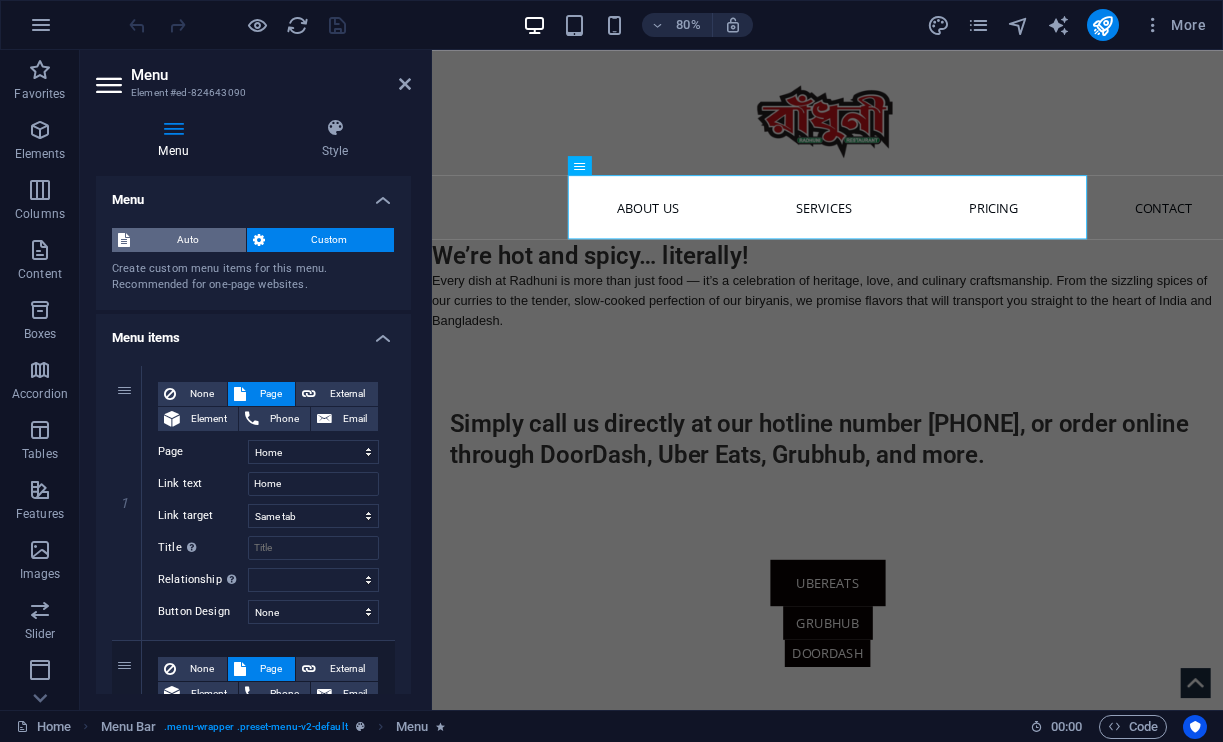 click on "Auto" at bounding box center (188, 240) 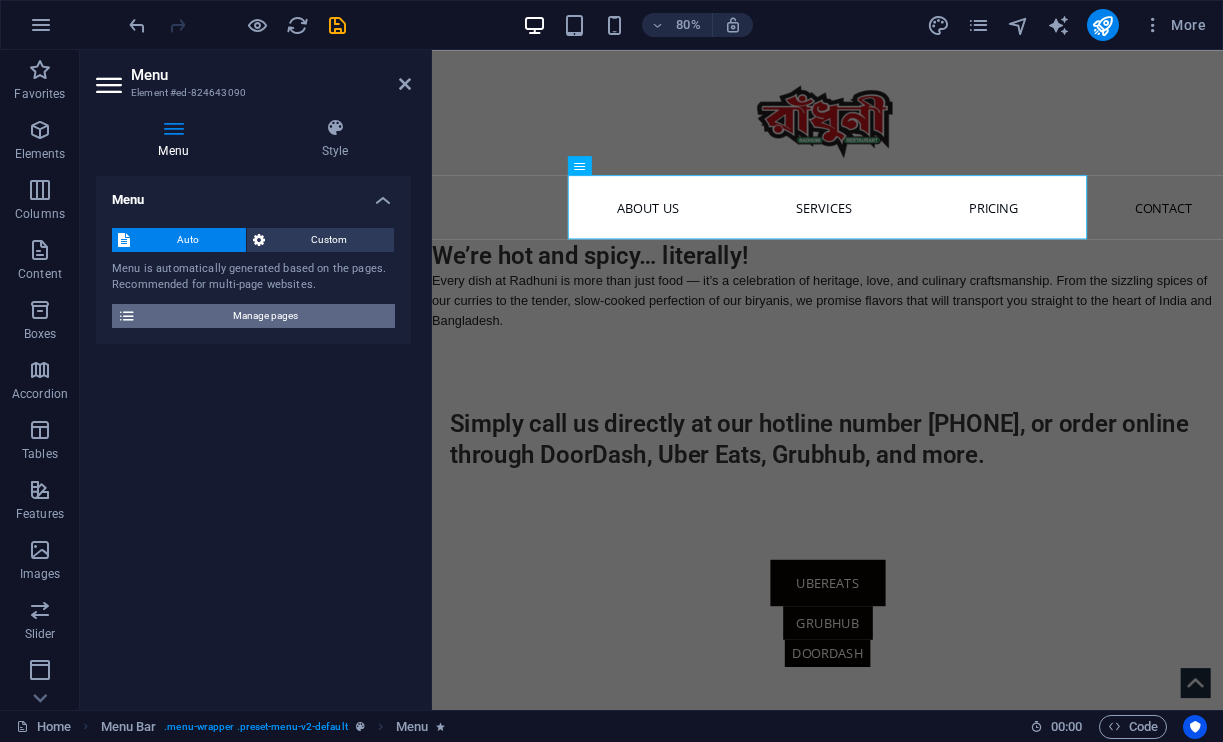 click on "Manage pages" at bounding box center [265, 316] 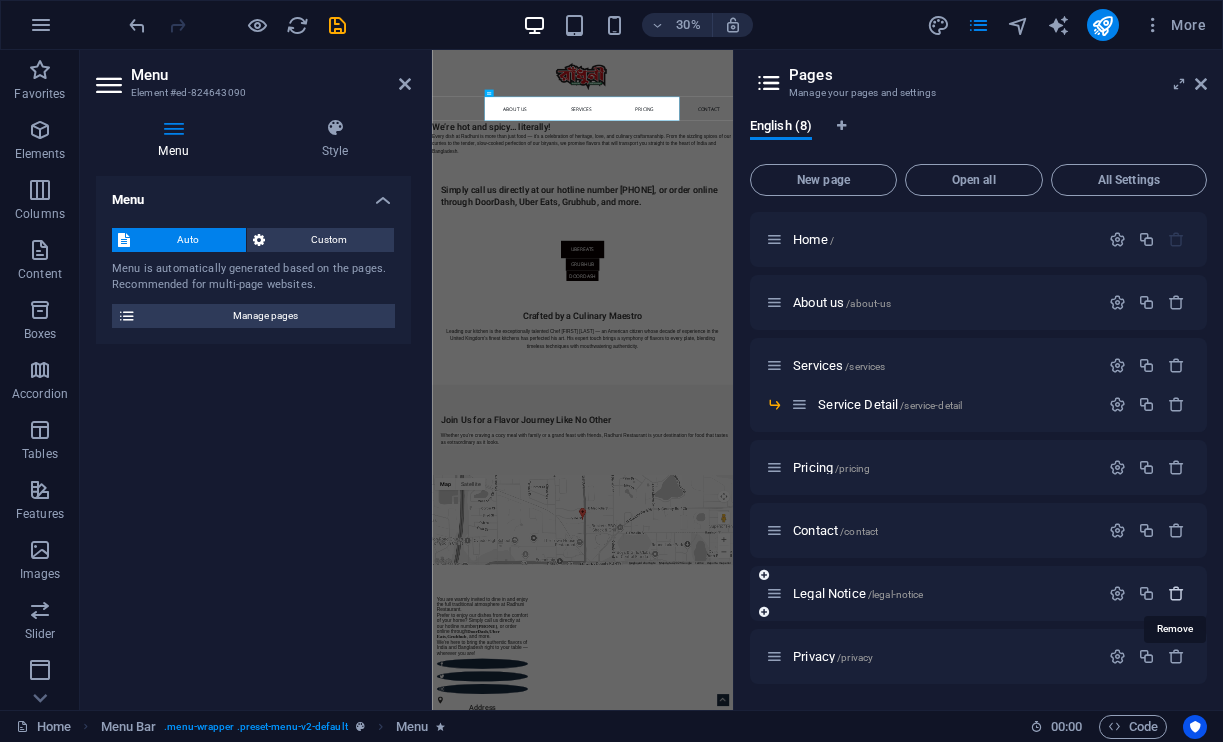 click at bounding box center [1176, 593] 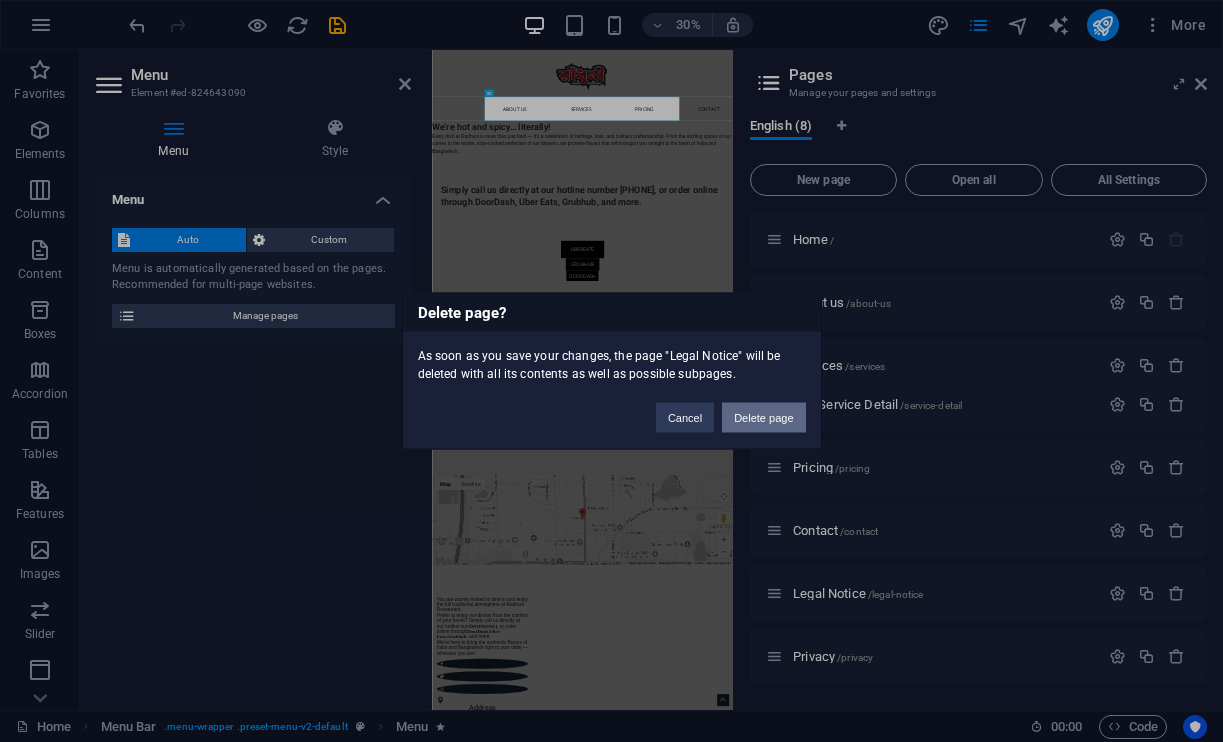 click on "Delete page" at bounding box center (763, 418) 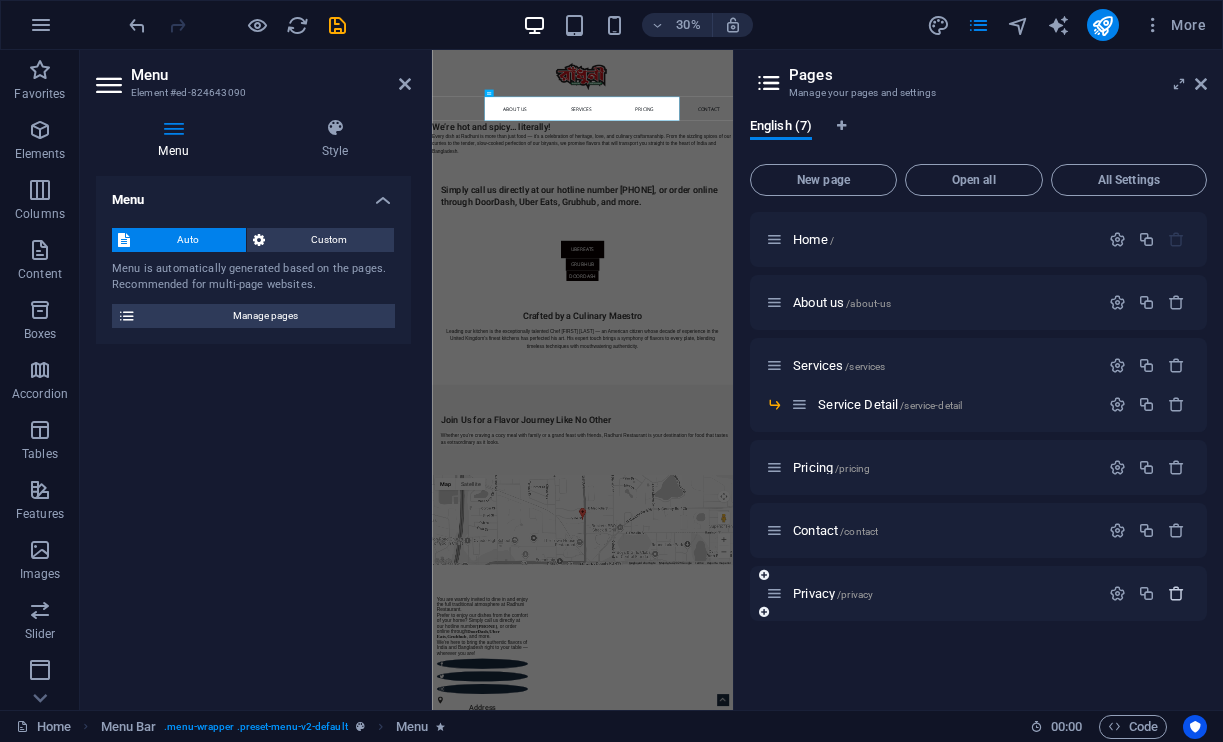 click at bounding box center (1176, 593) 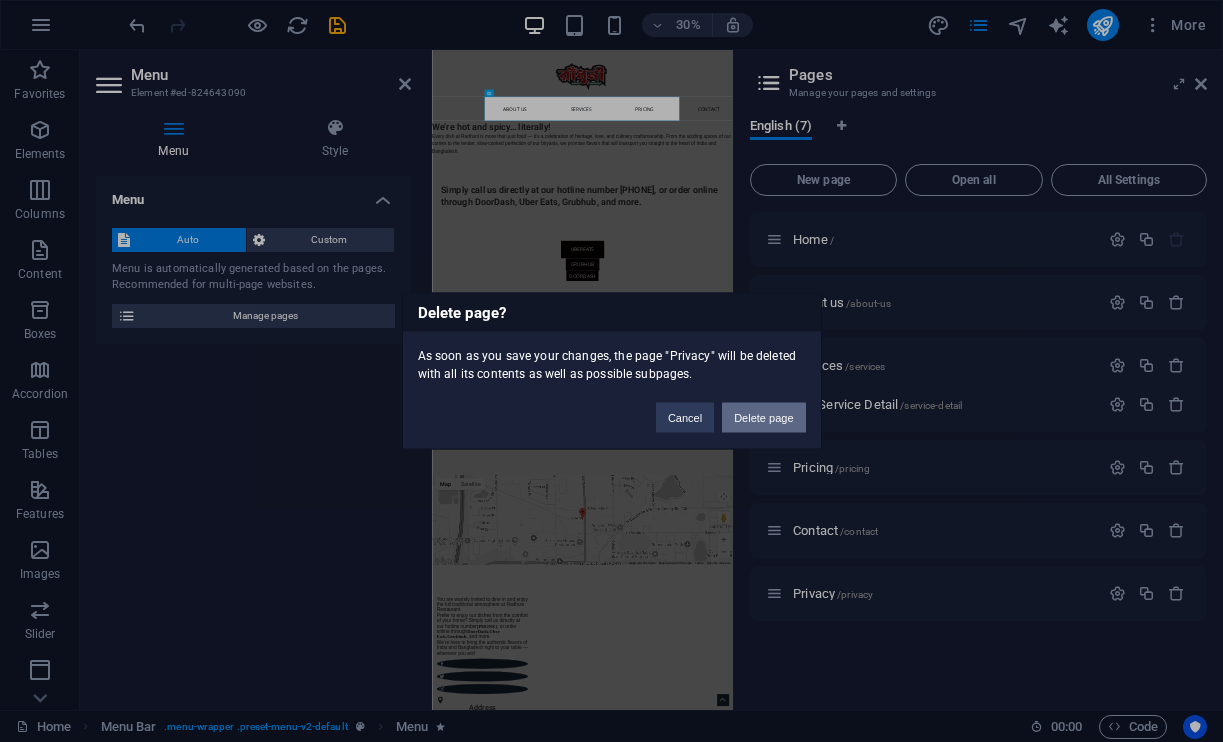 click on "Delete page" at bounding box center [763, 418] 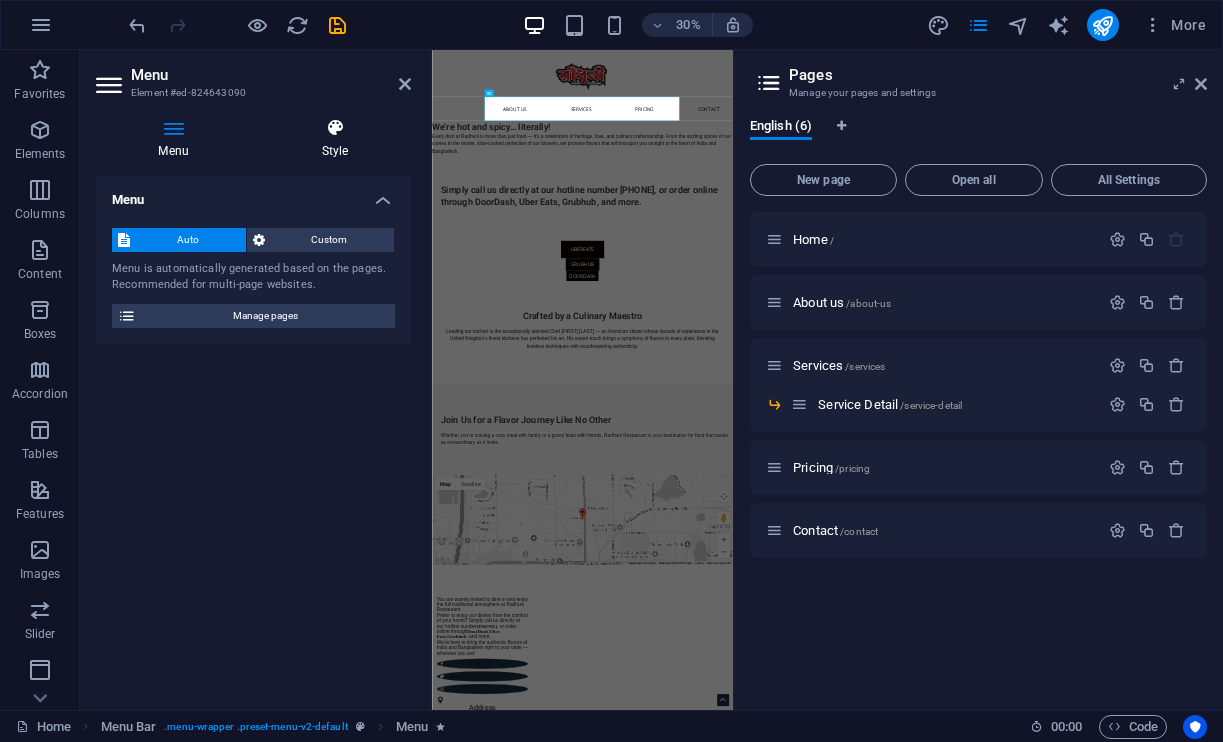 click on "Style" at bounding box center [335, 139] 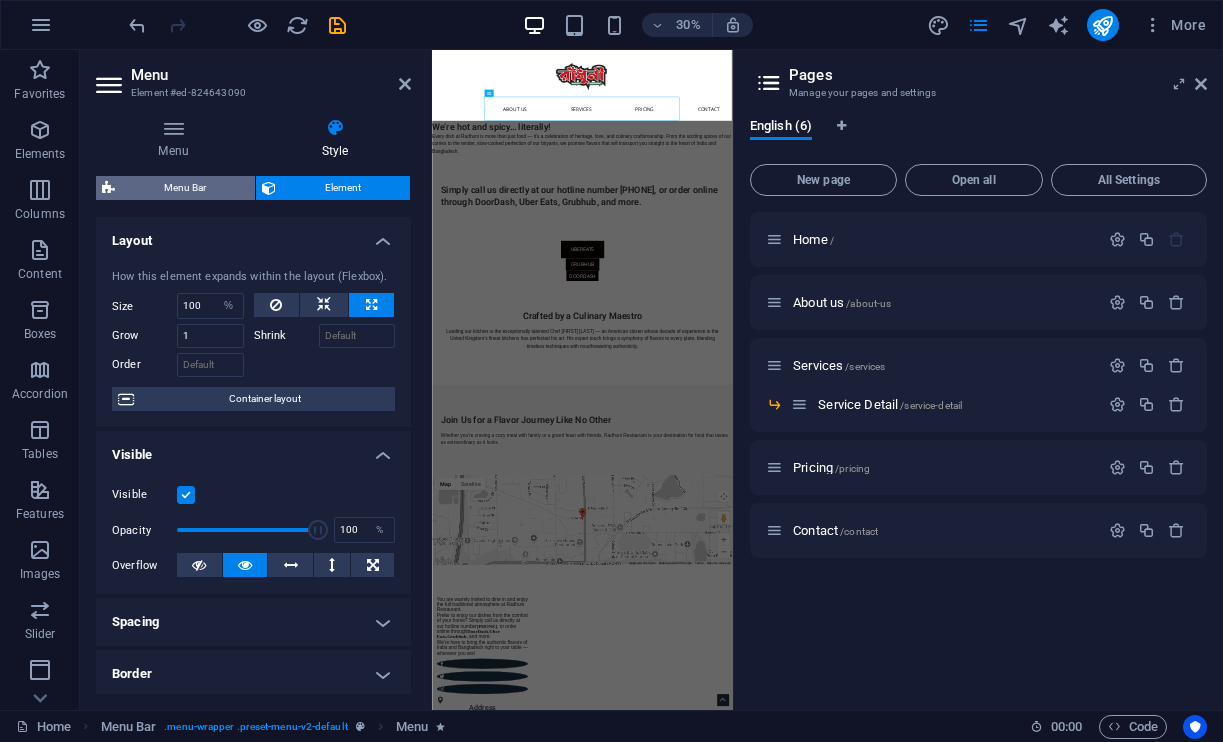 click on "Menu Bar" at bounding box center [185, 188] 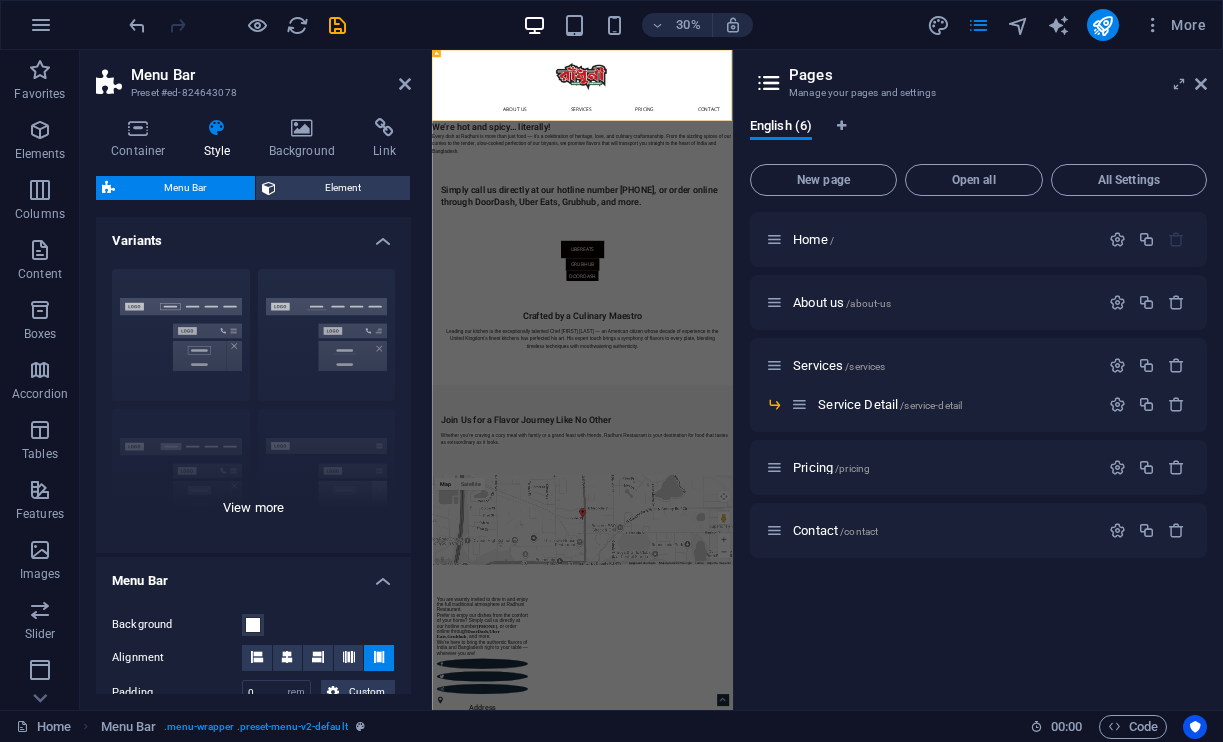 click on "Border Centered Default Fixed Loki Trigger Wide XXL" at bounding box center [253, 403] 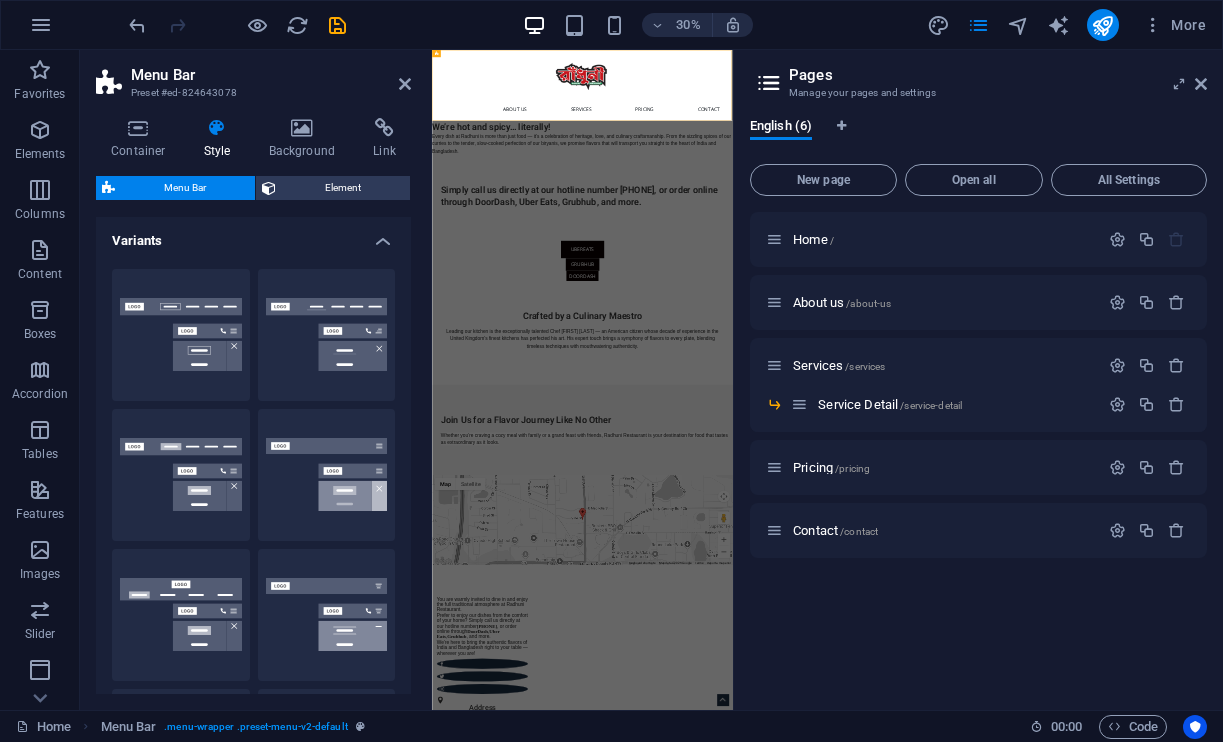 click on "Border" at bounding box center (181, 335) 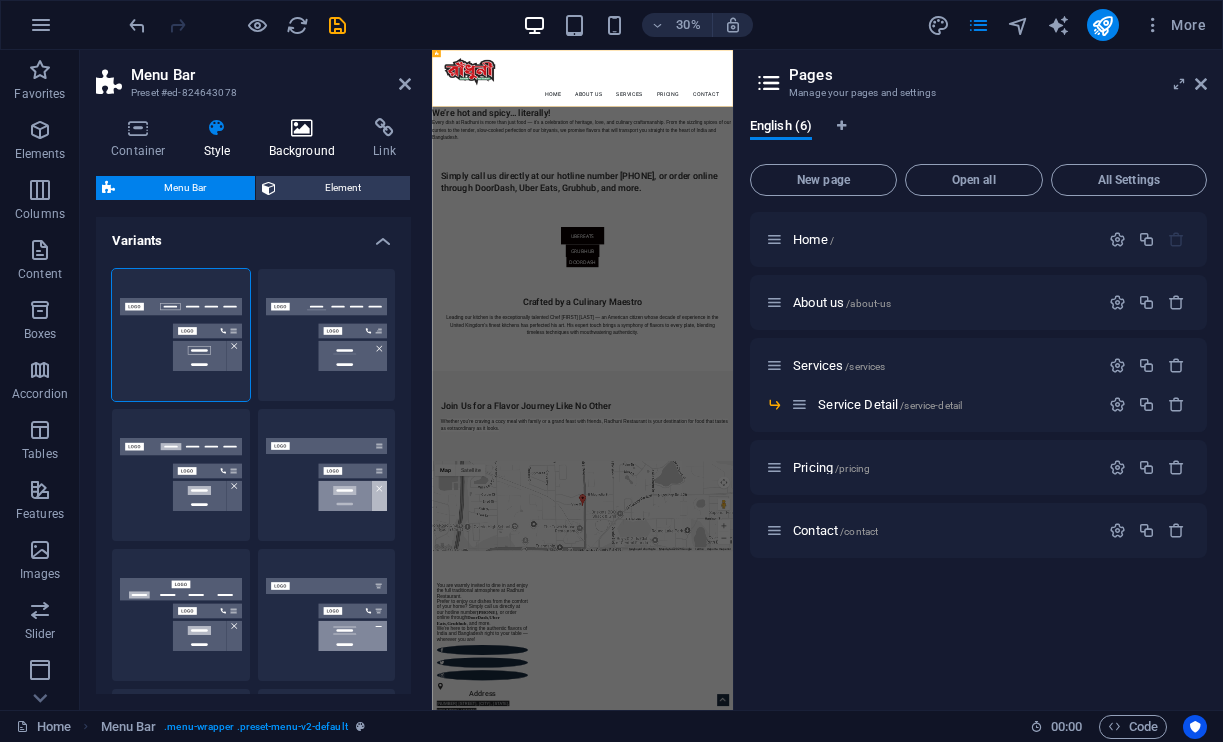 click at bounding box center [302, 128] 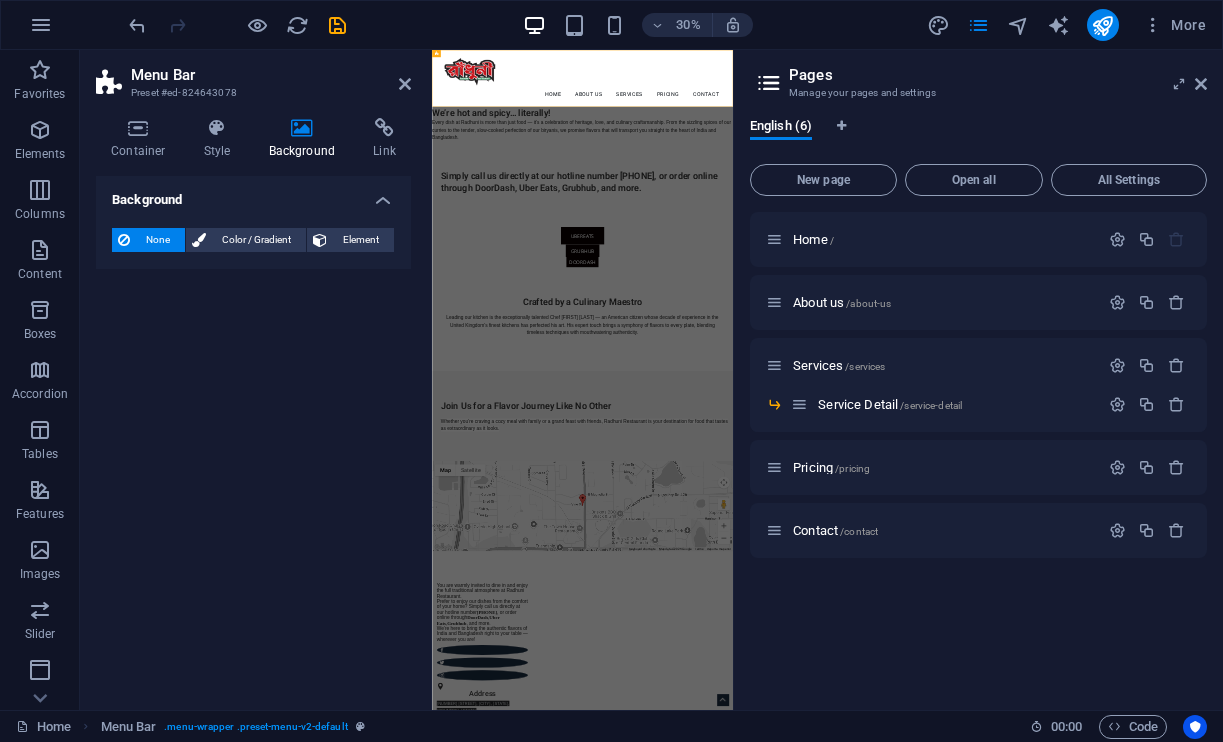 click on "Container Style Background Link Size Height Default px rem % vh vw Min. height None px rem % vh vw Width Default px rem % em vh vw Min. width None px rem % vh vw Content width Default Custom width Width Default px rem % em vh vw Min. width None px rem % vh vw Default padding Custom spacing Default content width and padding can be changed under Design. Edit design Layout (Flexbox) Alignment Determines the flex direction. Default Main axis Determine how elements should behave along the main axis inside this container (justify content). Default Side axis Control the vertical direction of the element inside of the container (align items). Default Wrap Default On Off Fill Controls the distances and direction of elements on the y-axis across several lines (align content). Default Accessibility ARIA helps assistive technologies (like screen readers) to understand the role, state, and behavior of web elements Role The ARIA role defines the purpose of an element.  None Alert Article Banner Comment Fan" at bounding box center [253, 406] 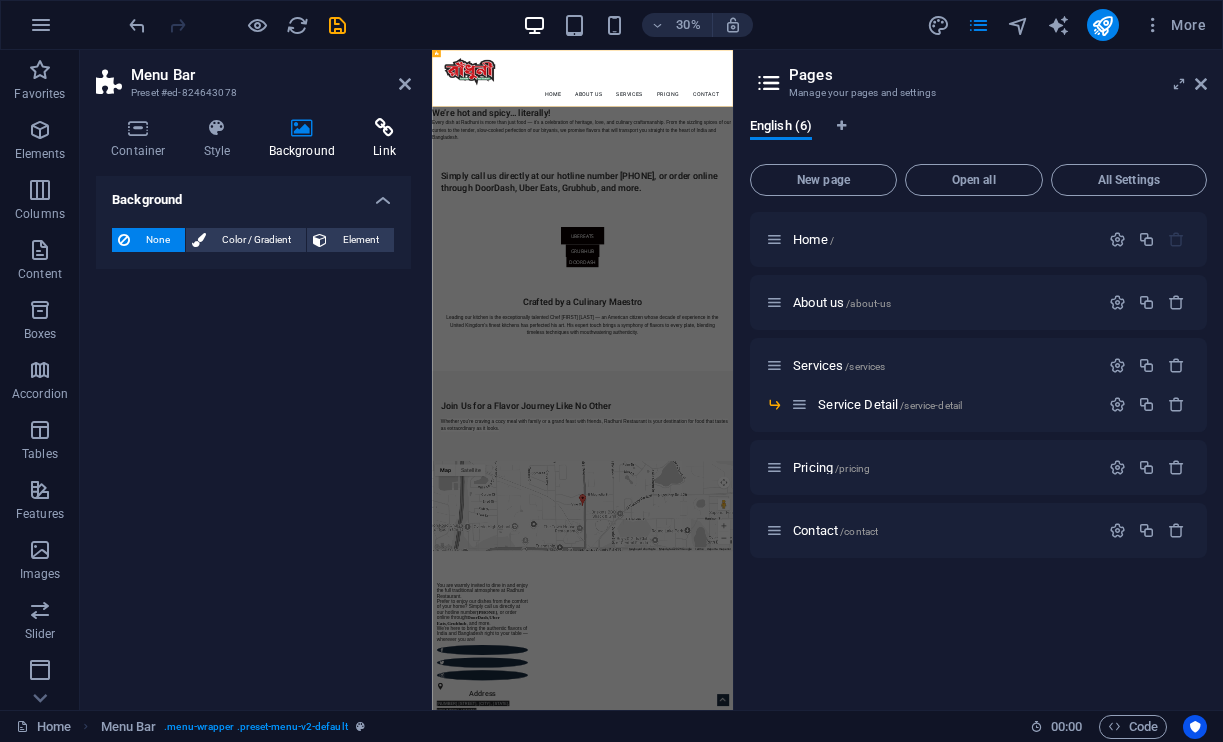 click at bounding box center [384, 128] 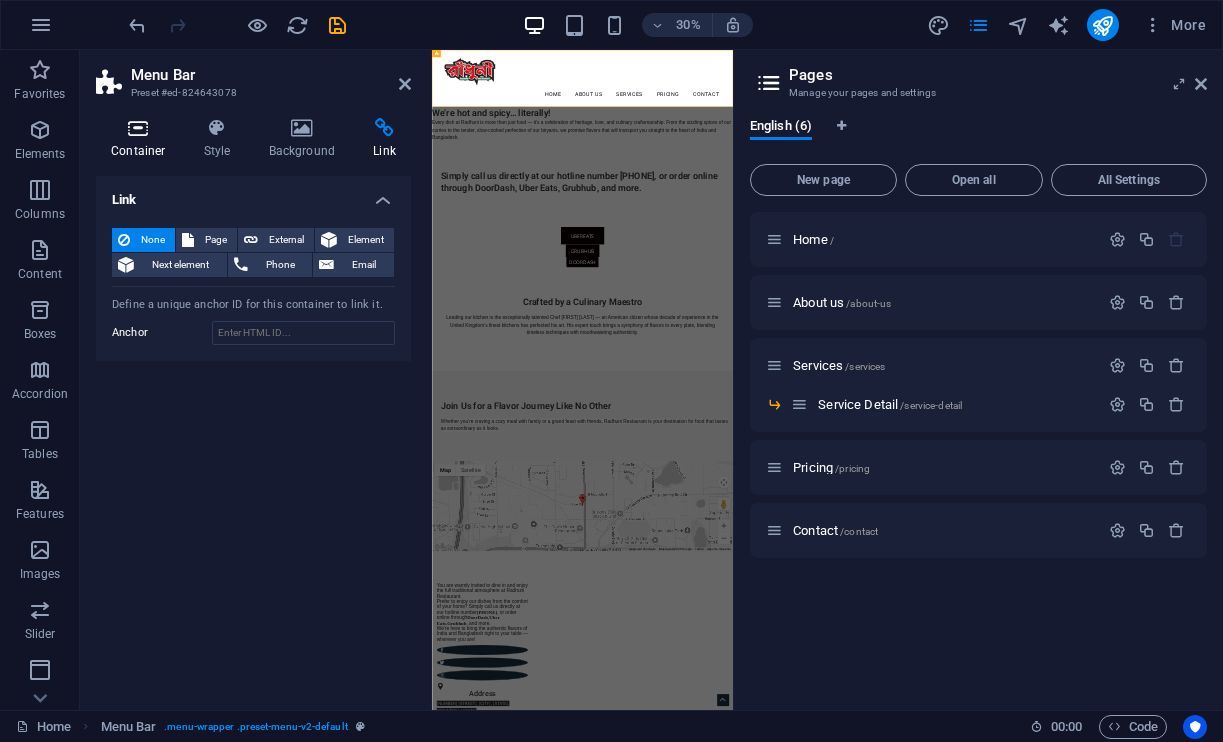 click on "Container" at bounding box center (142, 139) 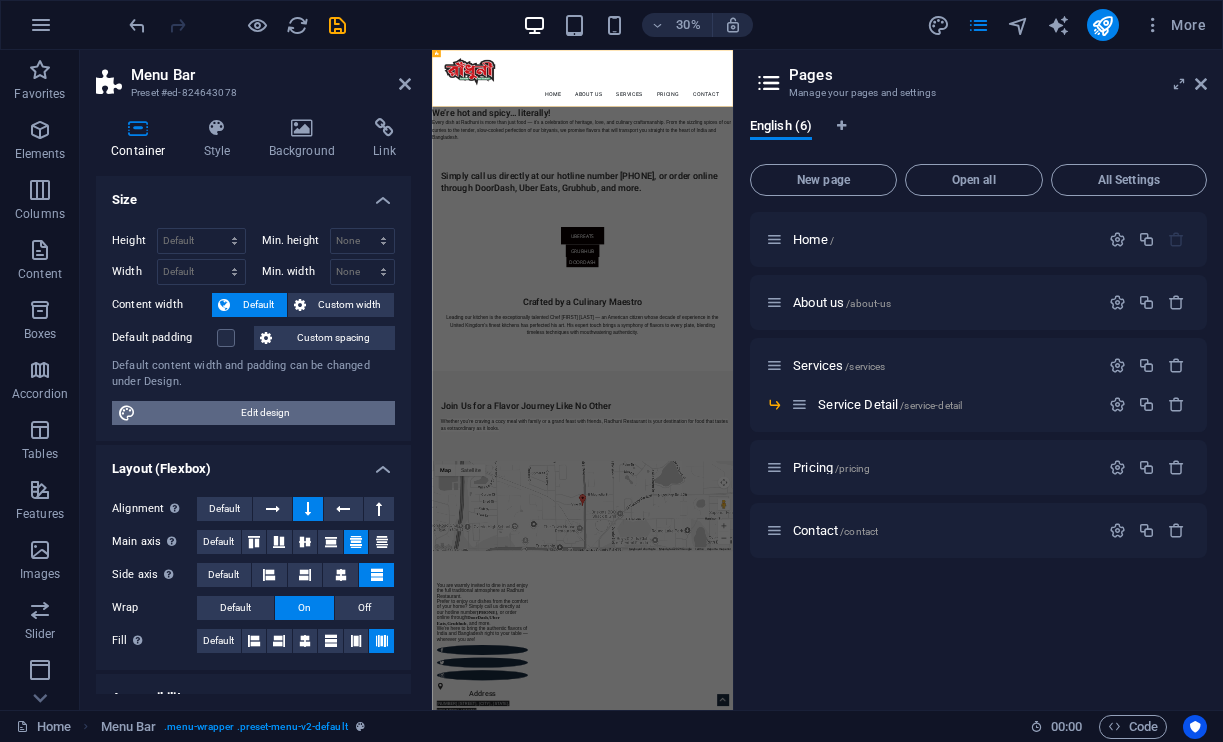 click on "Edit design" at bounding box center [265, 413] 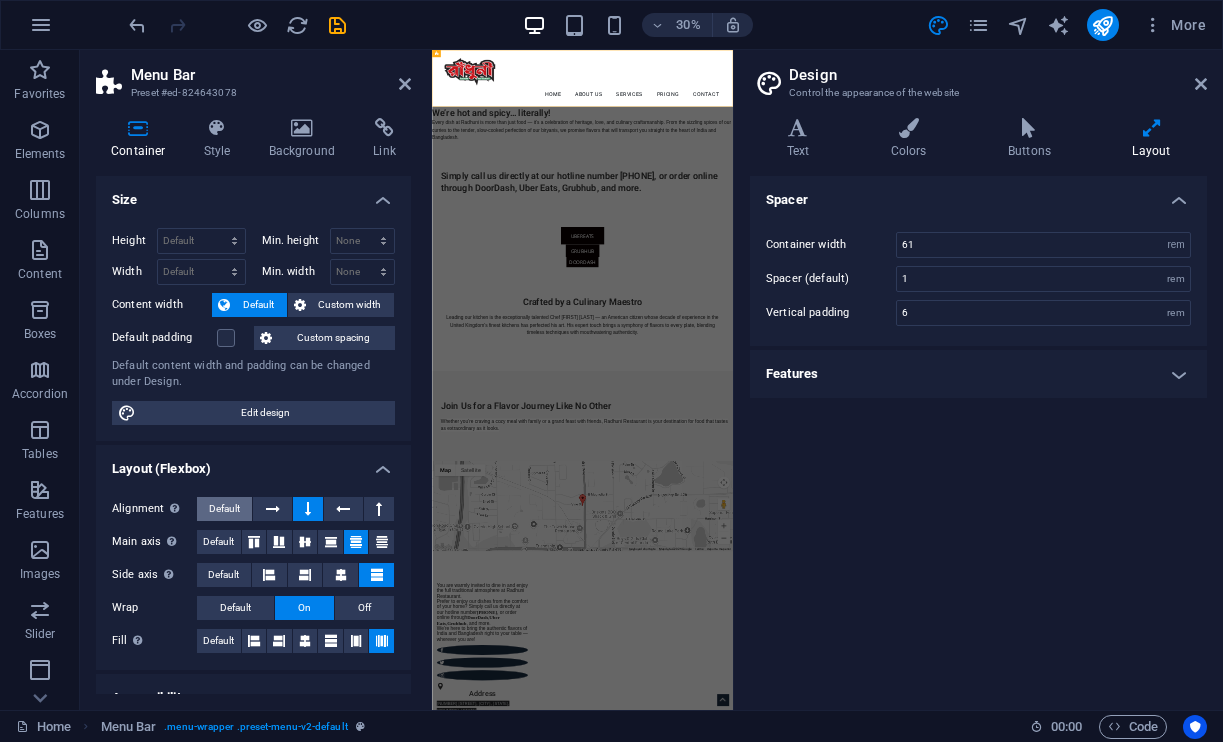 click on "Default" at bounding box center (224, 509) 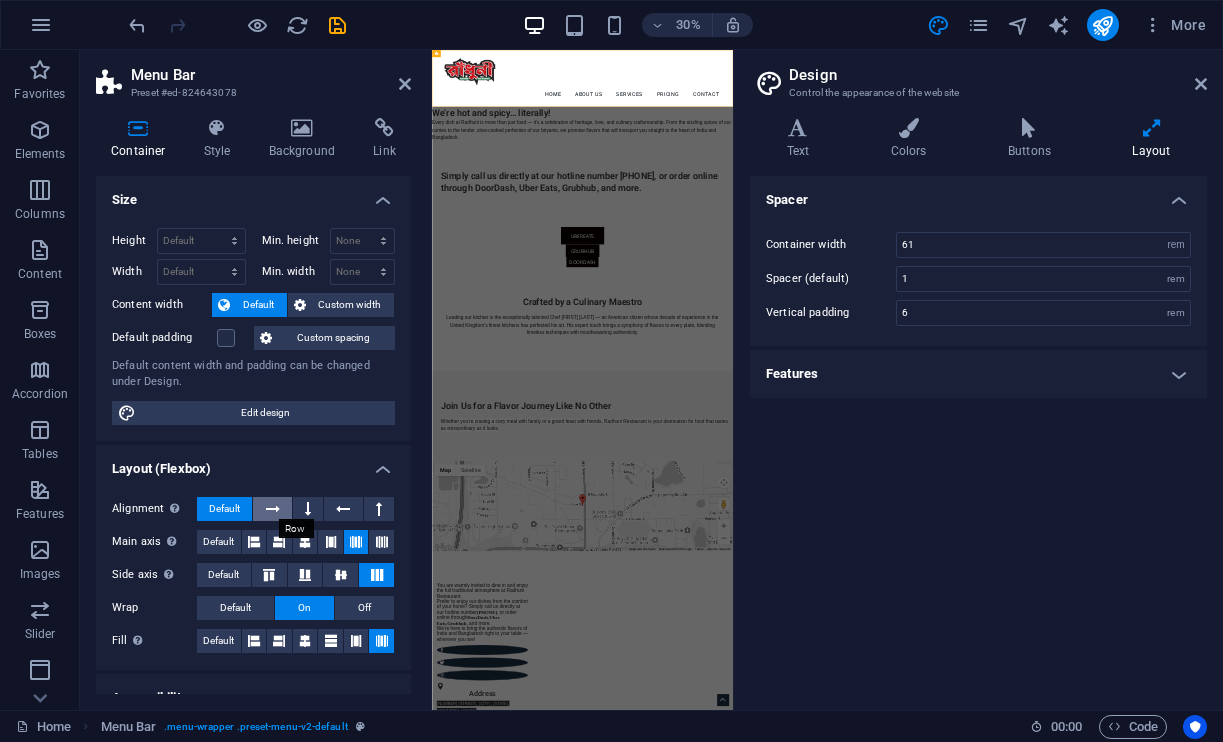 click at bounding box center (273, 509) 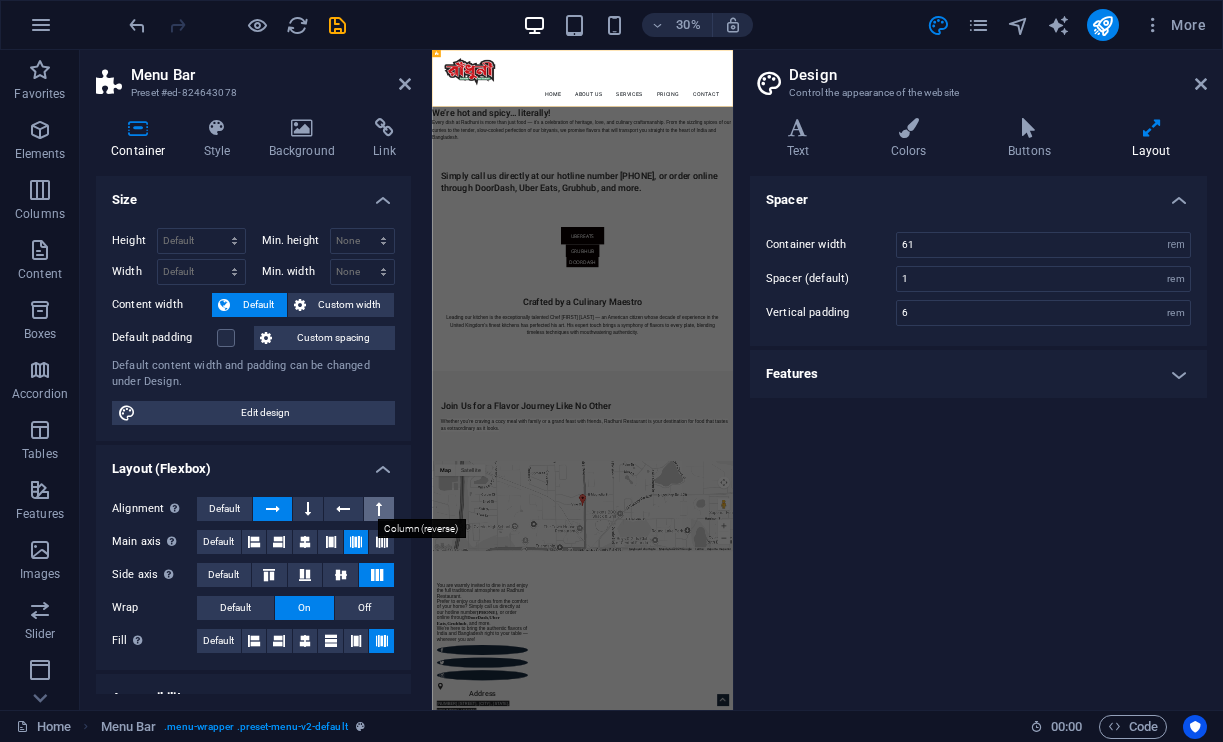 click at bounding box center (379, 509) 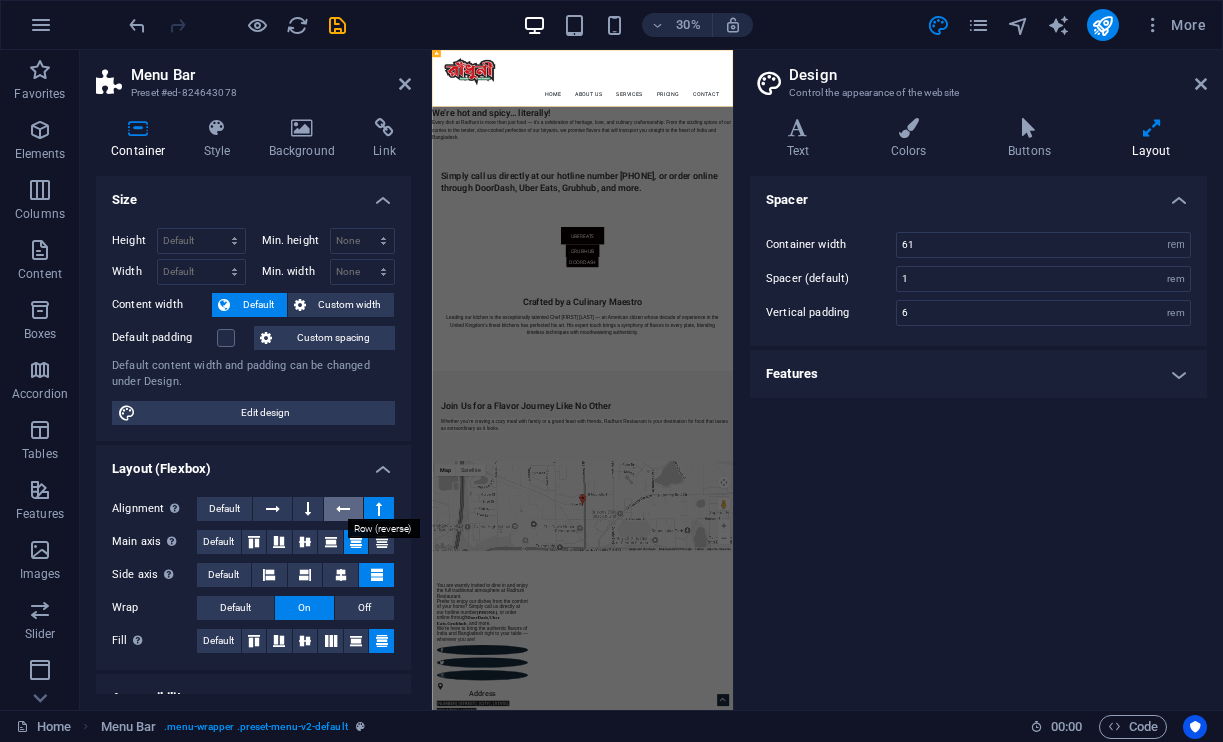 click at bounding box center (343, 509) 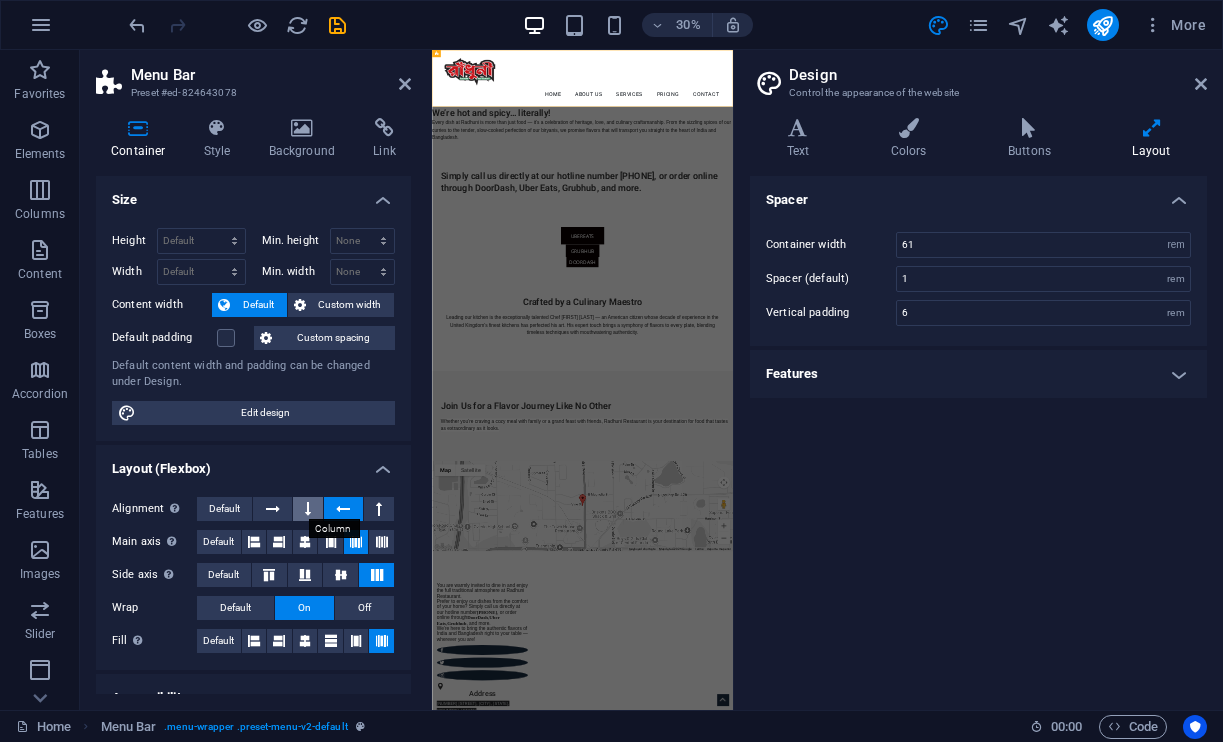 click at bounding box center (308, 509) 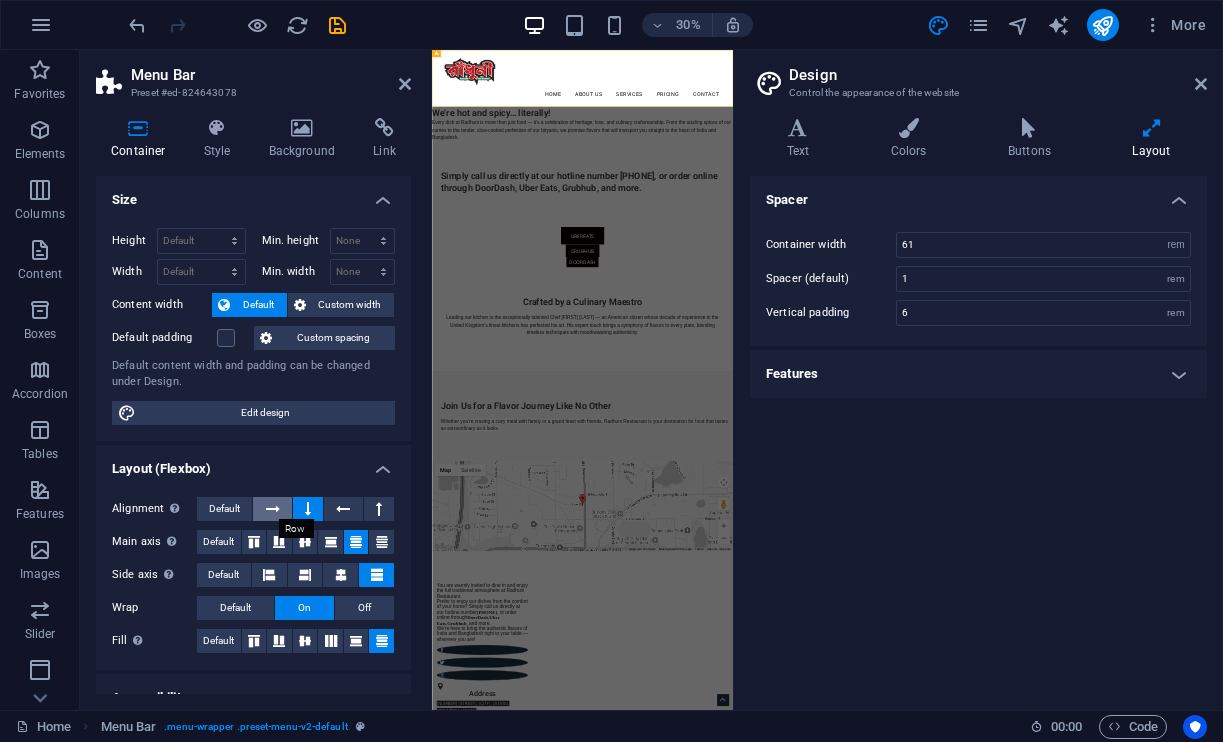 click at bounding box center [273, 509] 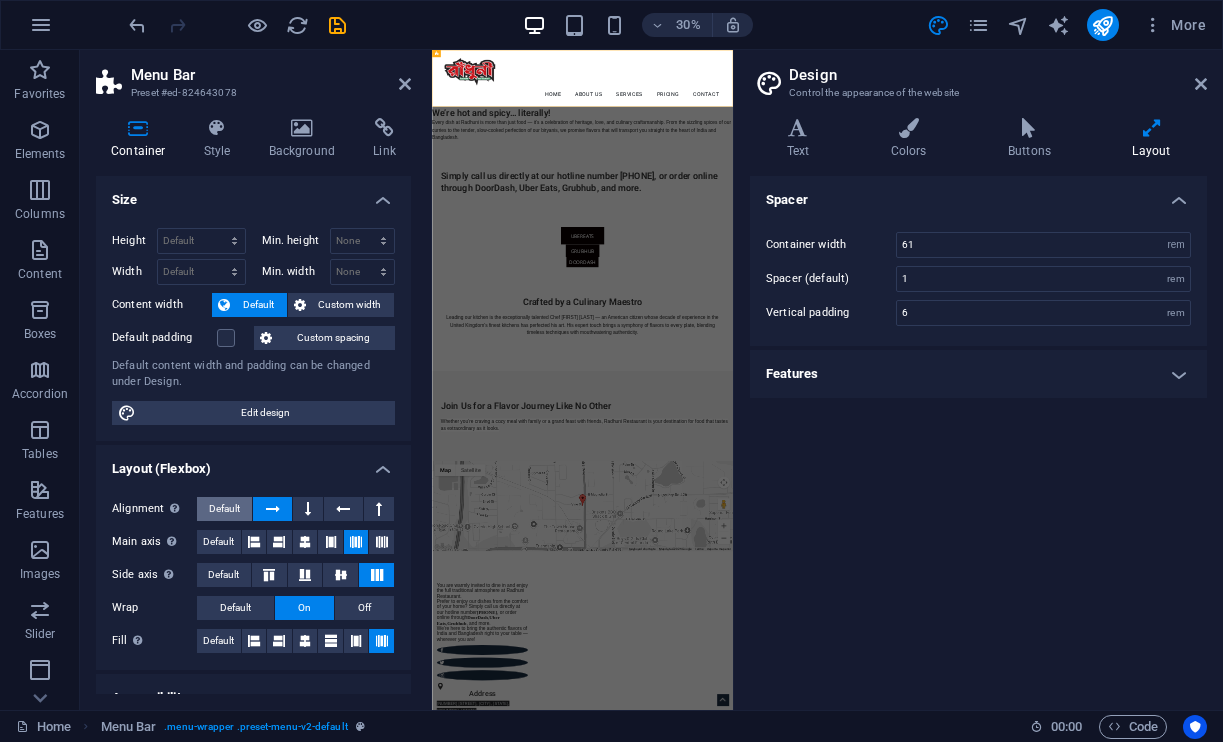 click on "Default" at bounding box center (224, 509) 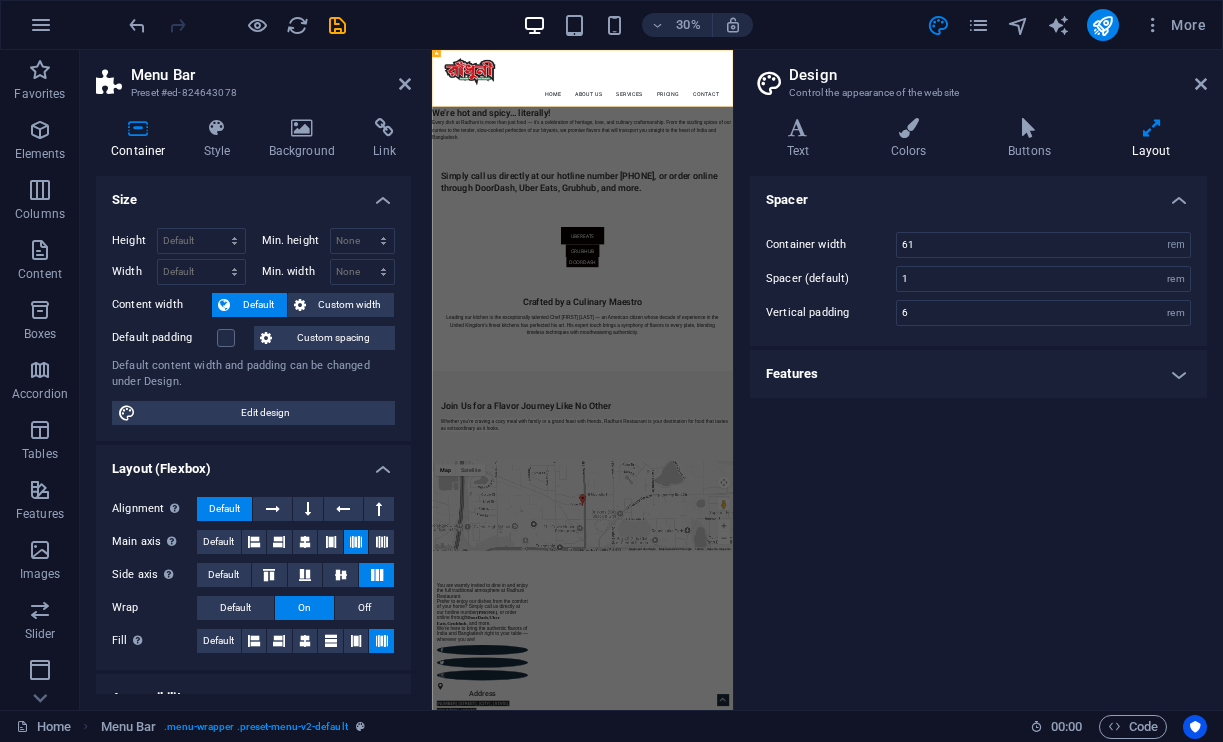click on "Default" at bounding box center (224, 509) 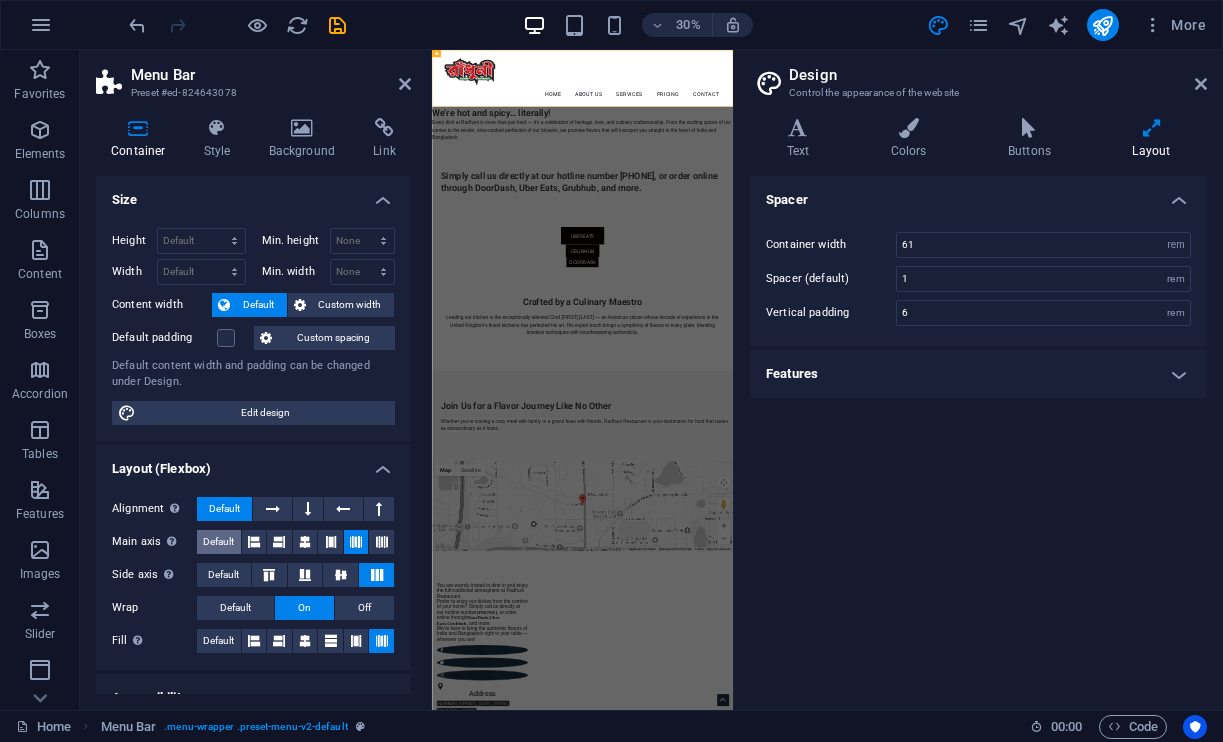 click on "Default" at bounding box center (218, 542) 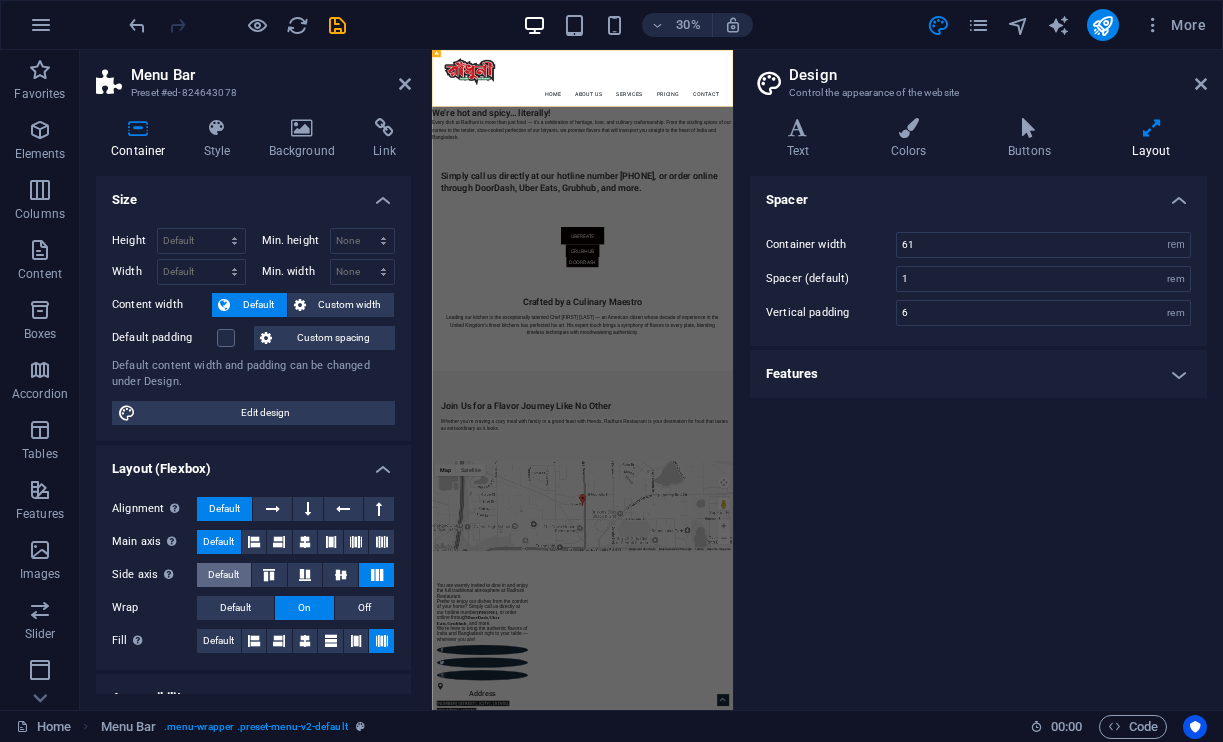 click on "Default" at bounding box center (223, 575) 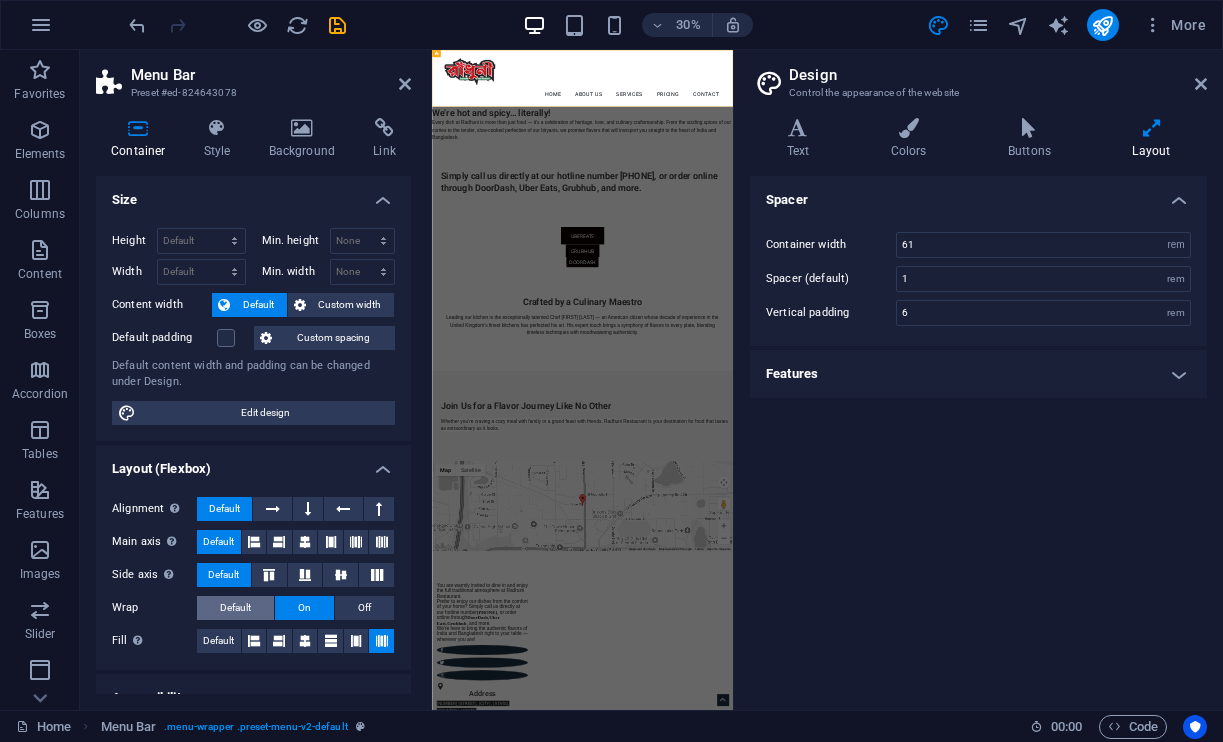 click on "Default" at bounding box center [235, 608] 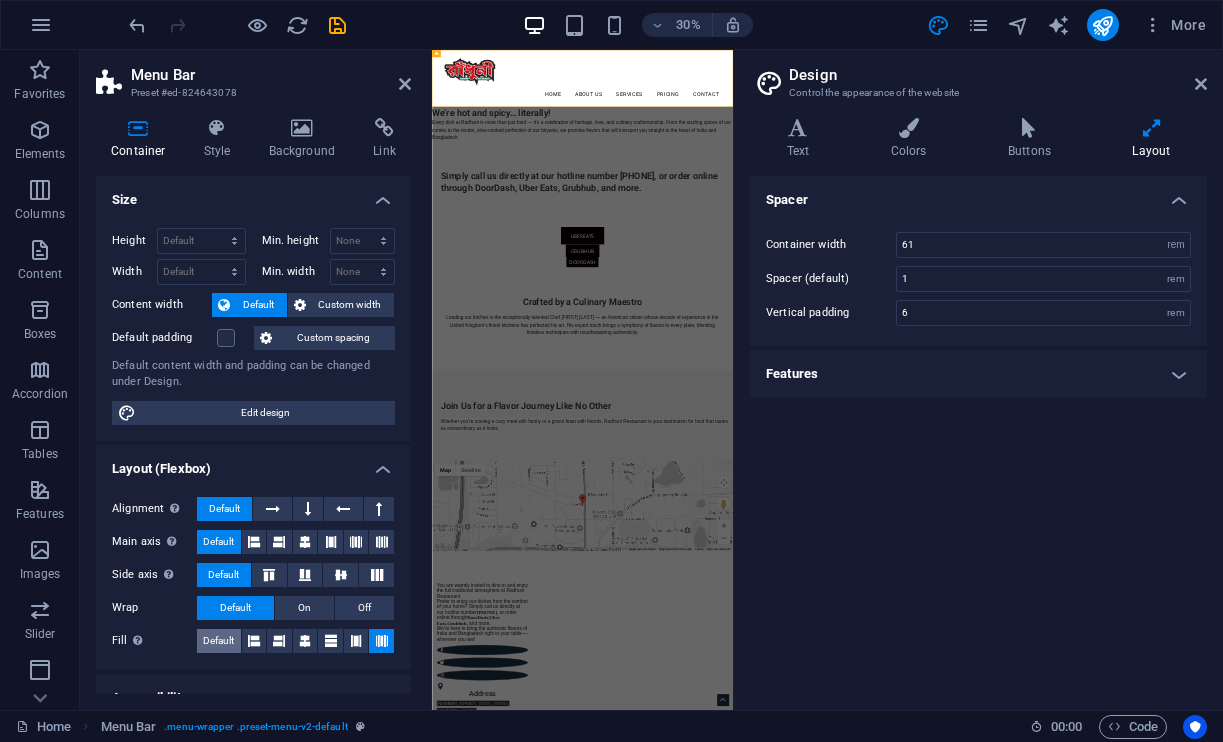 click on "Default" at bounding box center [218, 641] 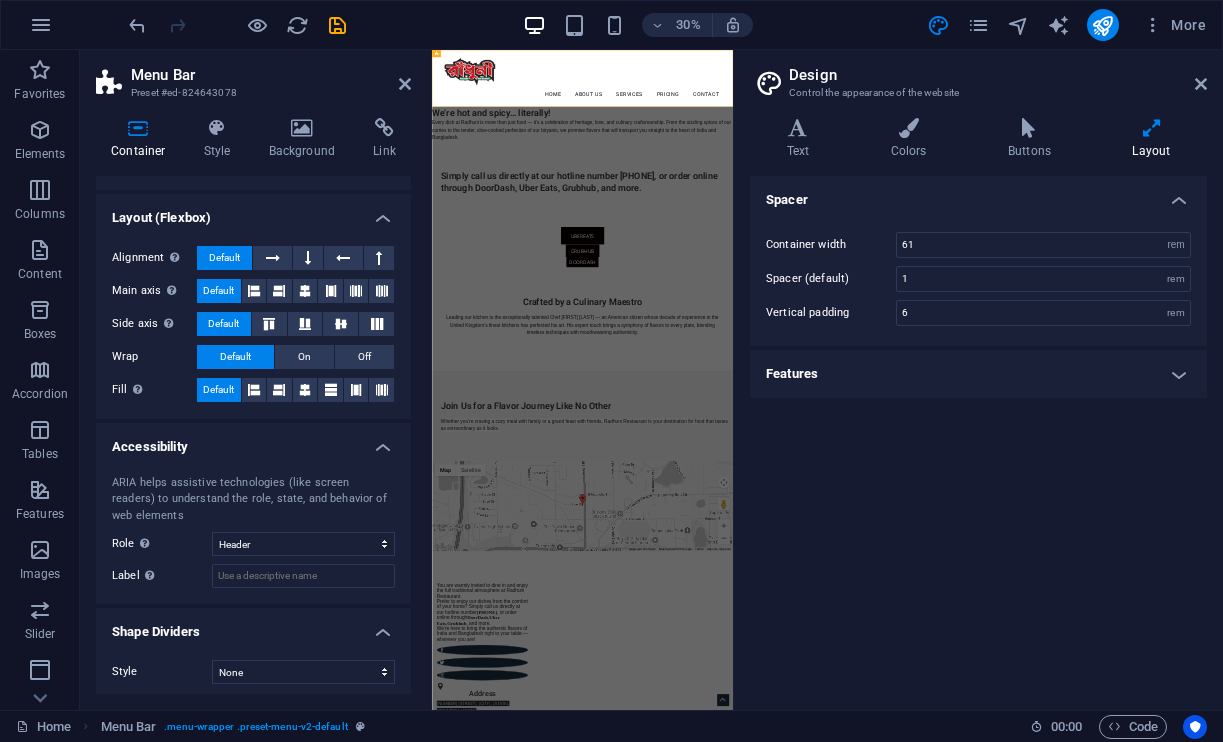 scroll, scrollTop: 254, scrollLeft: 0, axis: vertical 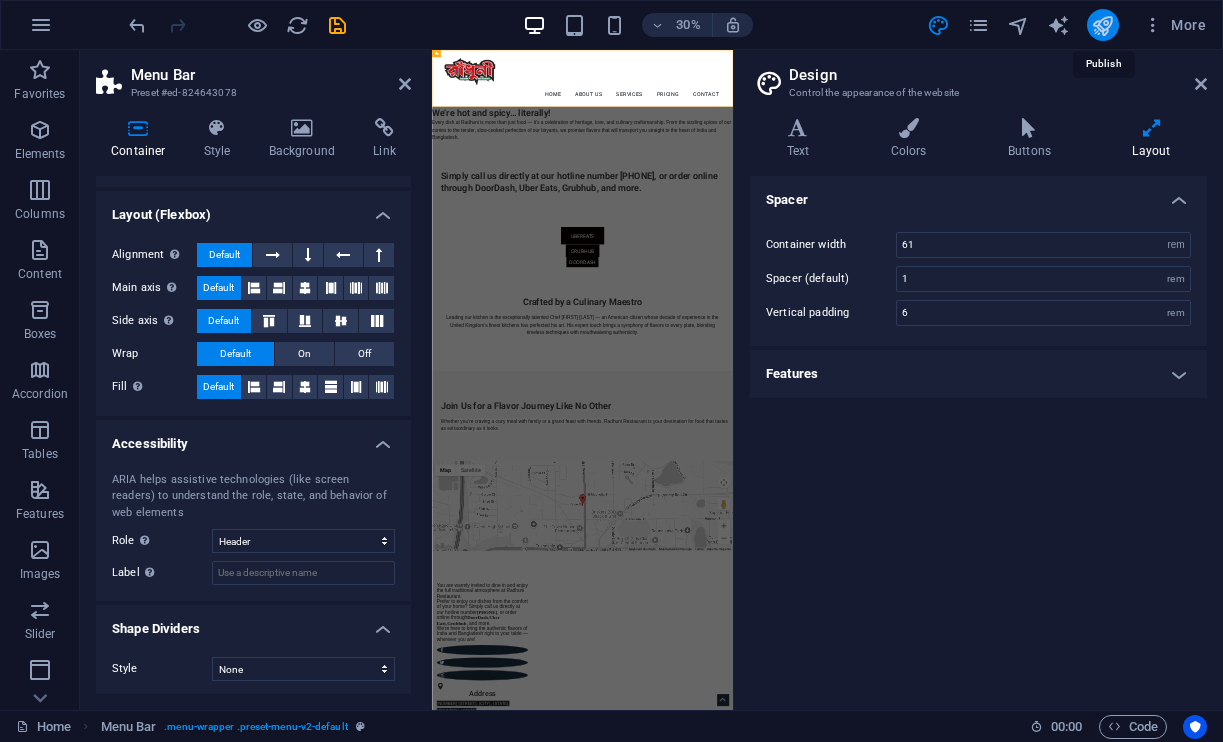 click at bounding box center [1102, 25] 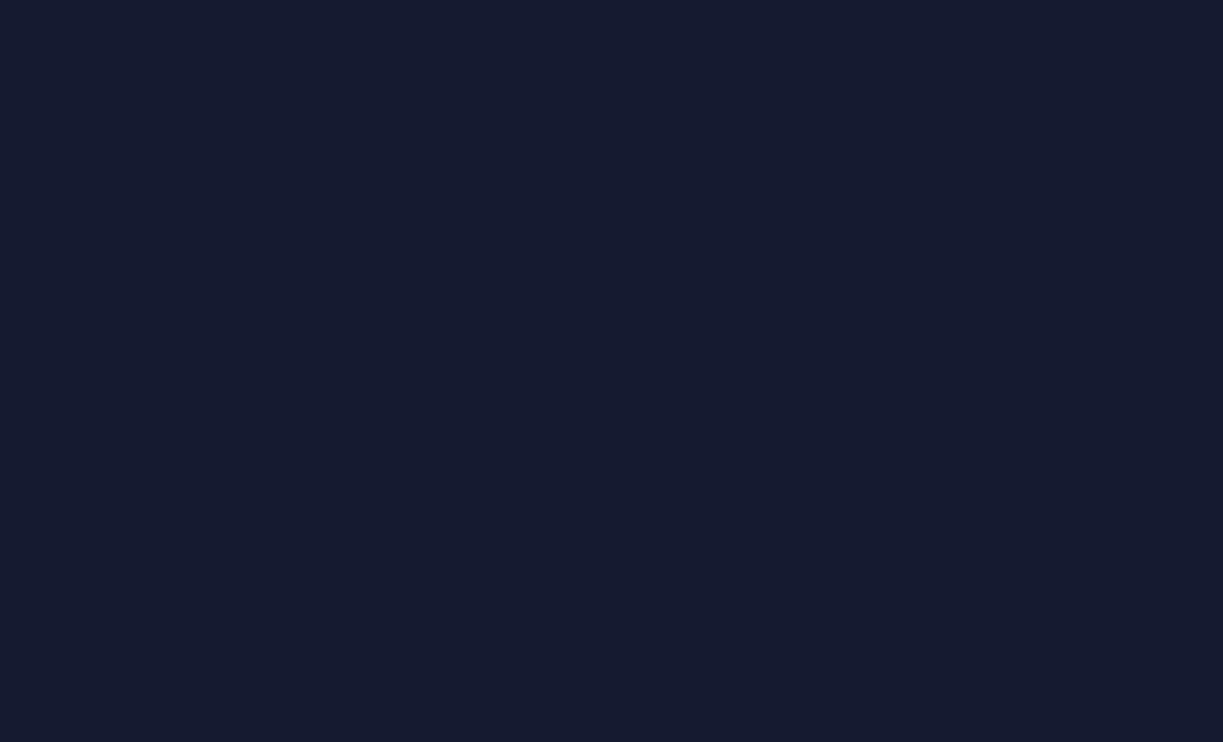 scroll, scrollTop: 0, scrollLeft: 0, axis: both 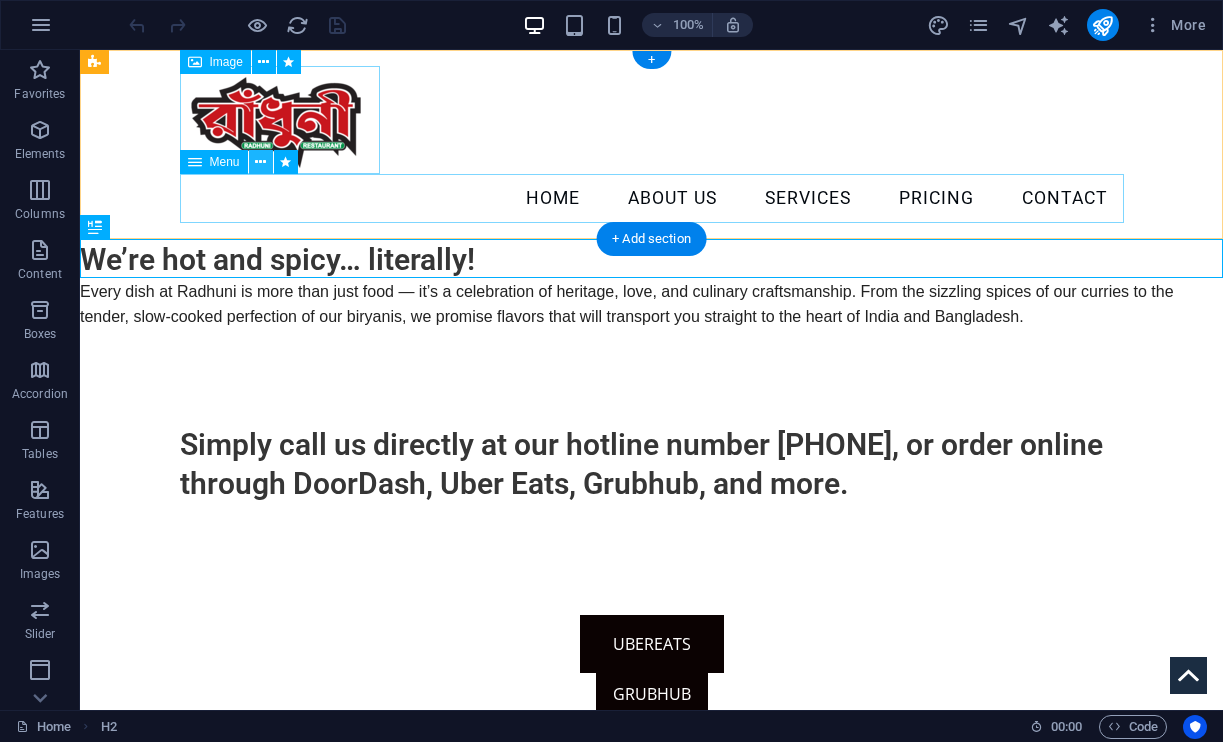 click at bounding box center (260, 162) 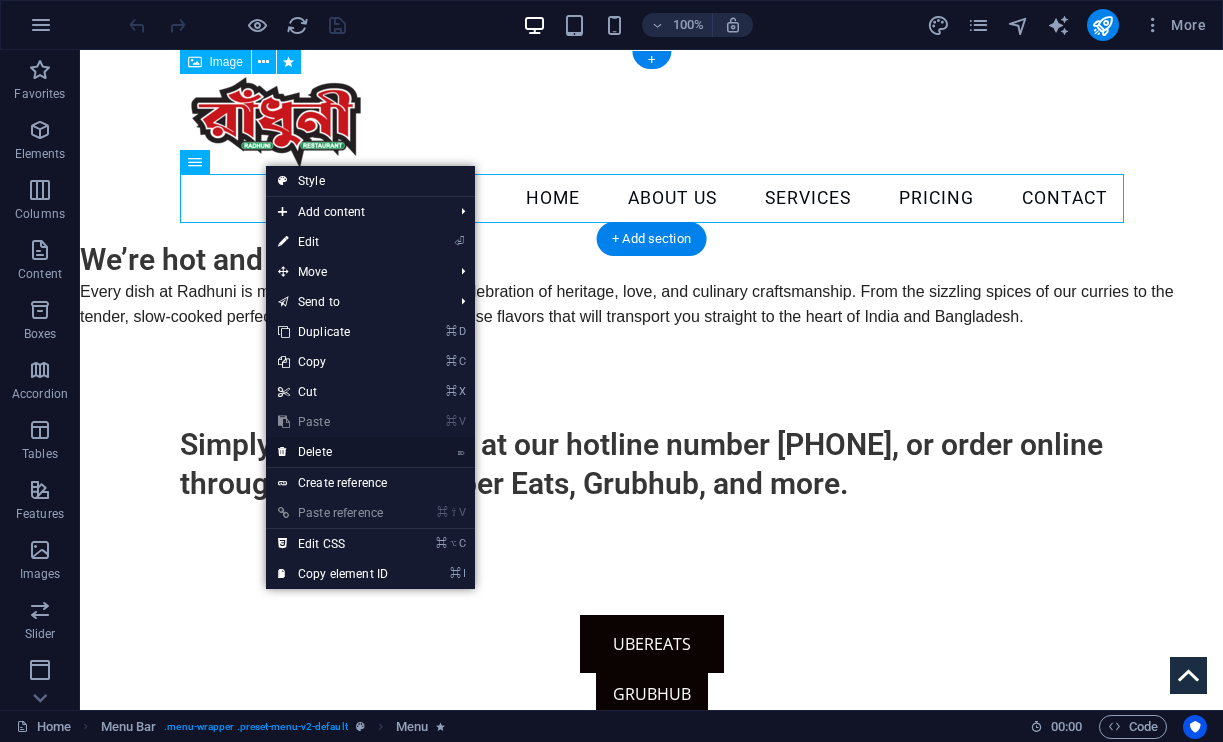 click on "⌦  Delete" at bounding box center [333, 452] 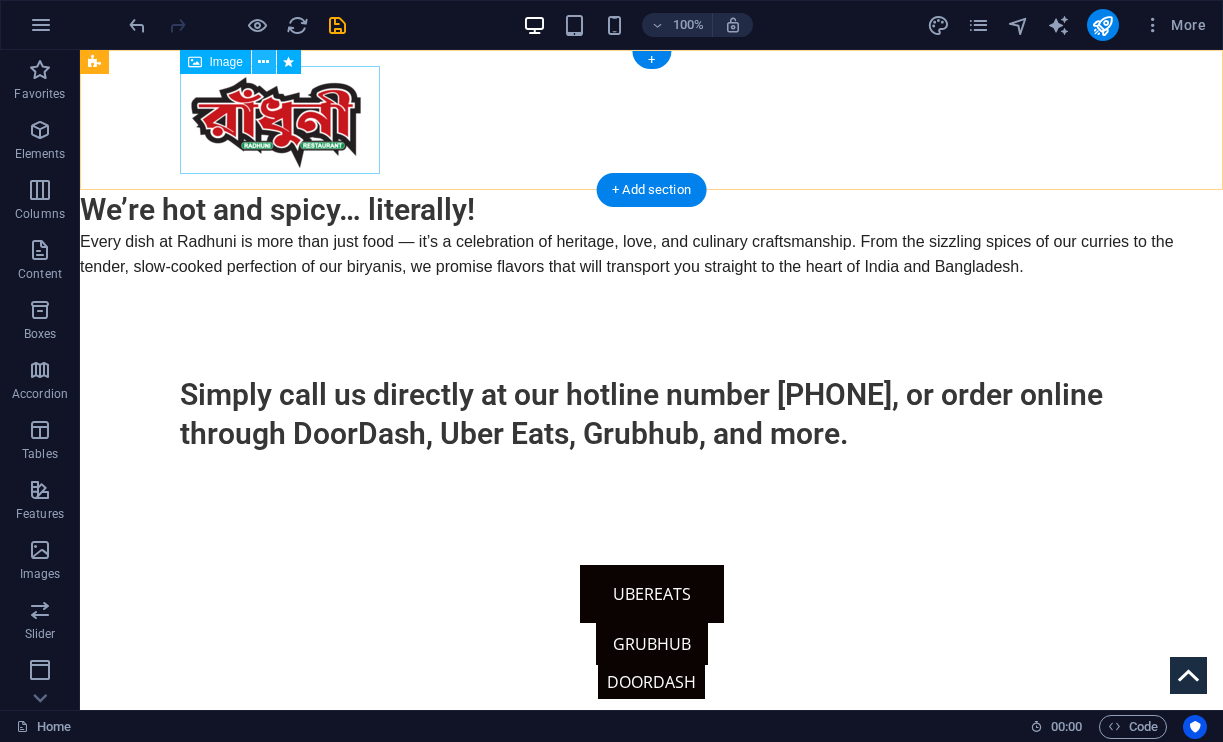 click at bounding box center [264, 62] 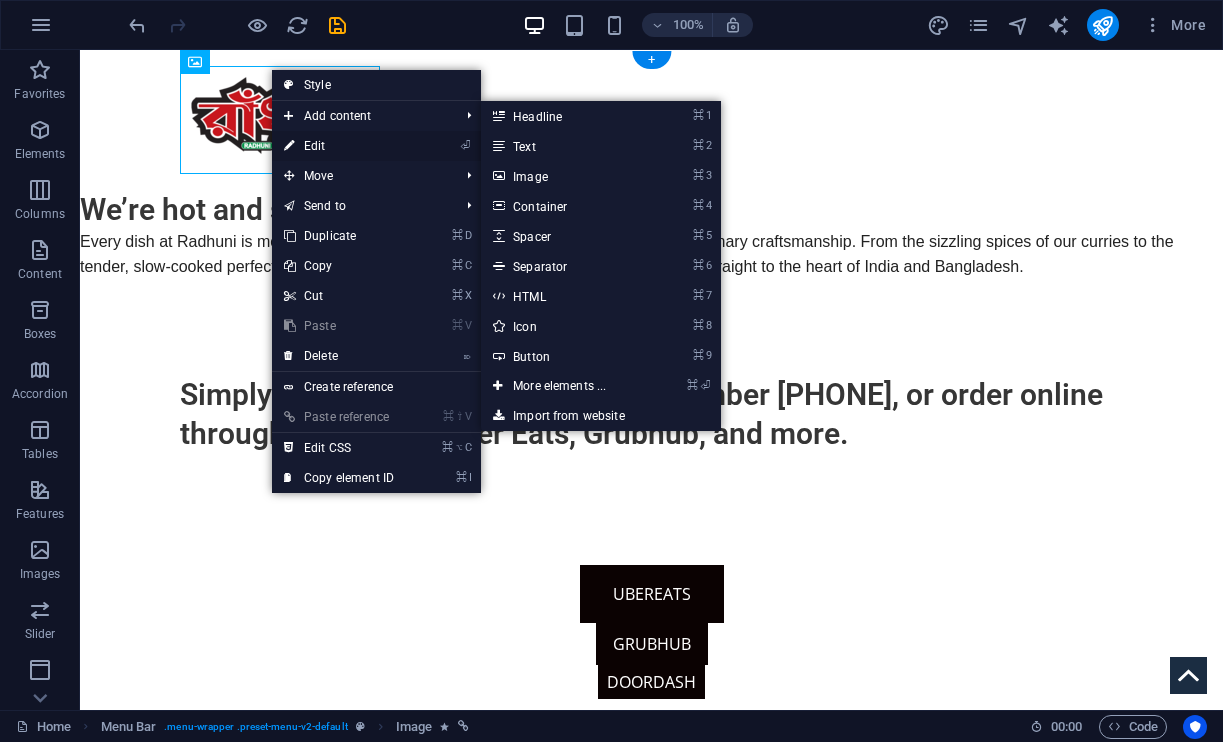 click on "⏎  Edit" at bounding box center [339, 146] 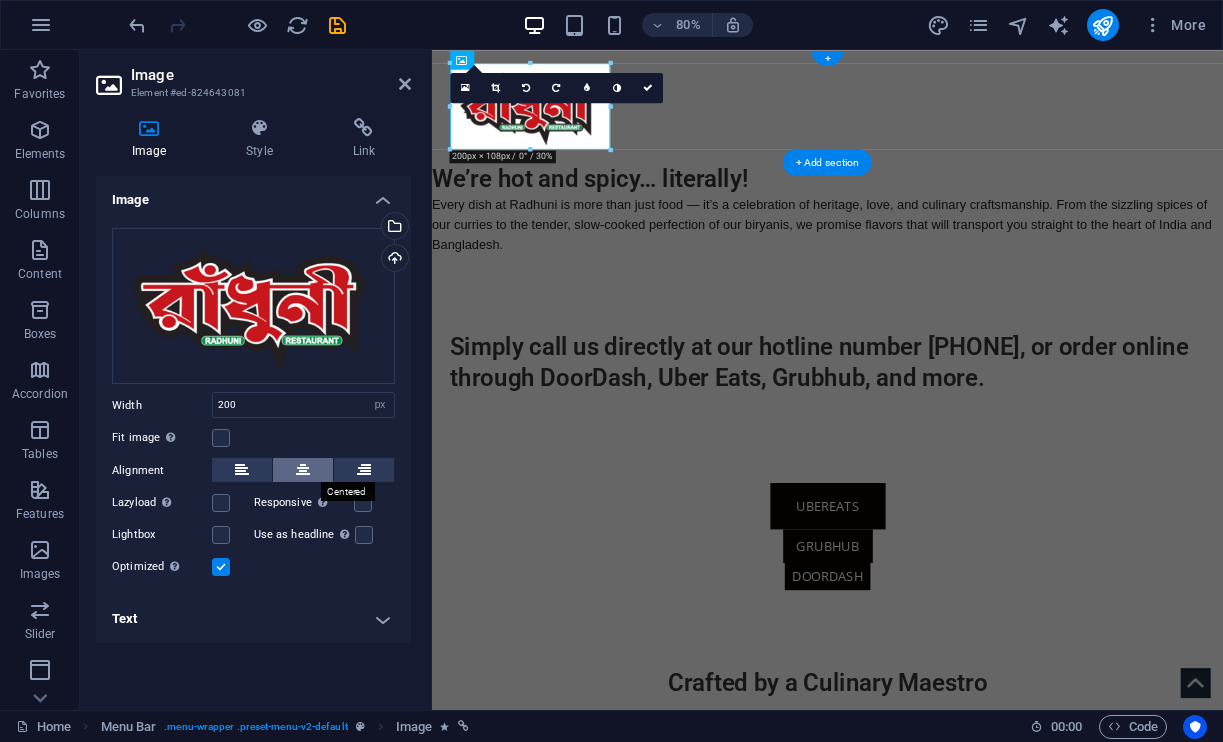 click at bounding box center (303, 470) 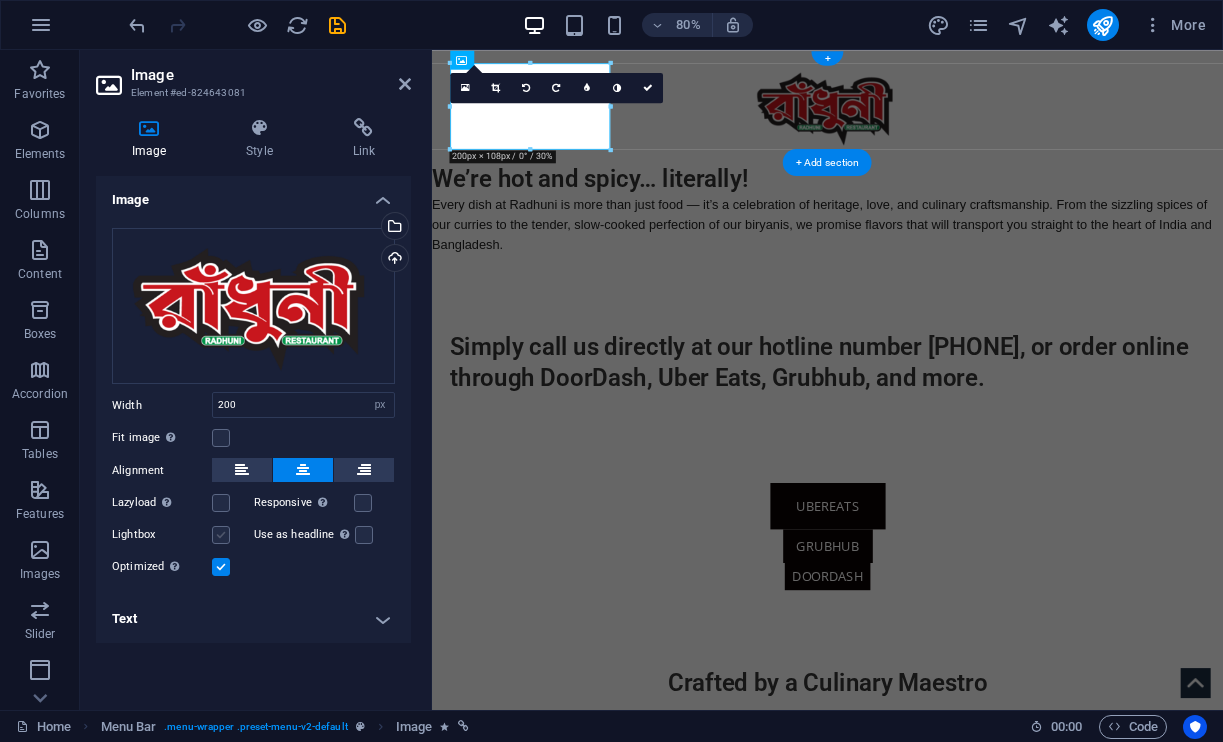 click at bounding box center (221, 535) 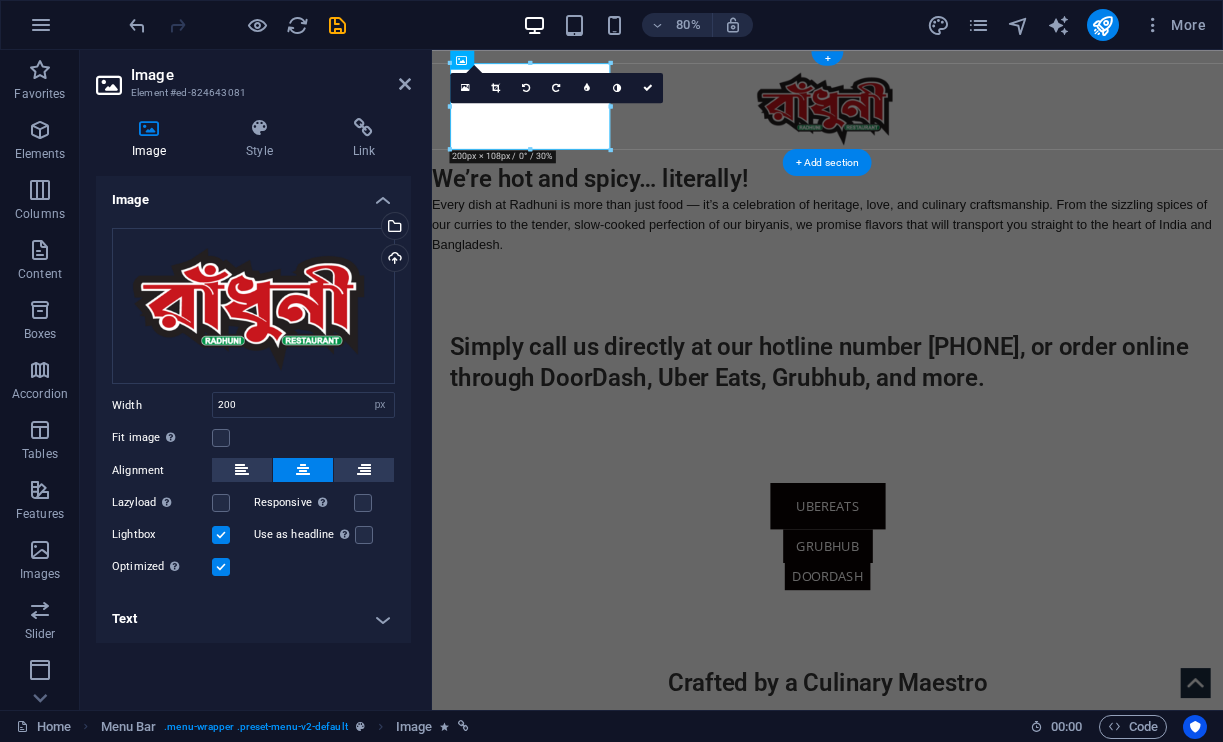 click at bounding box center (221, 535) 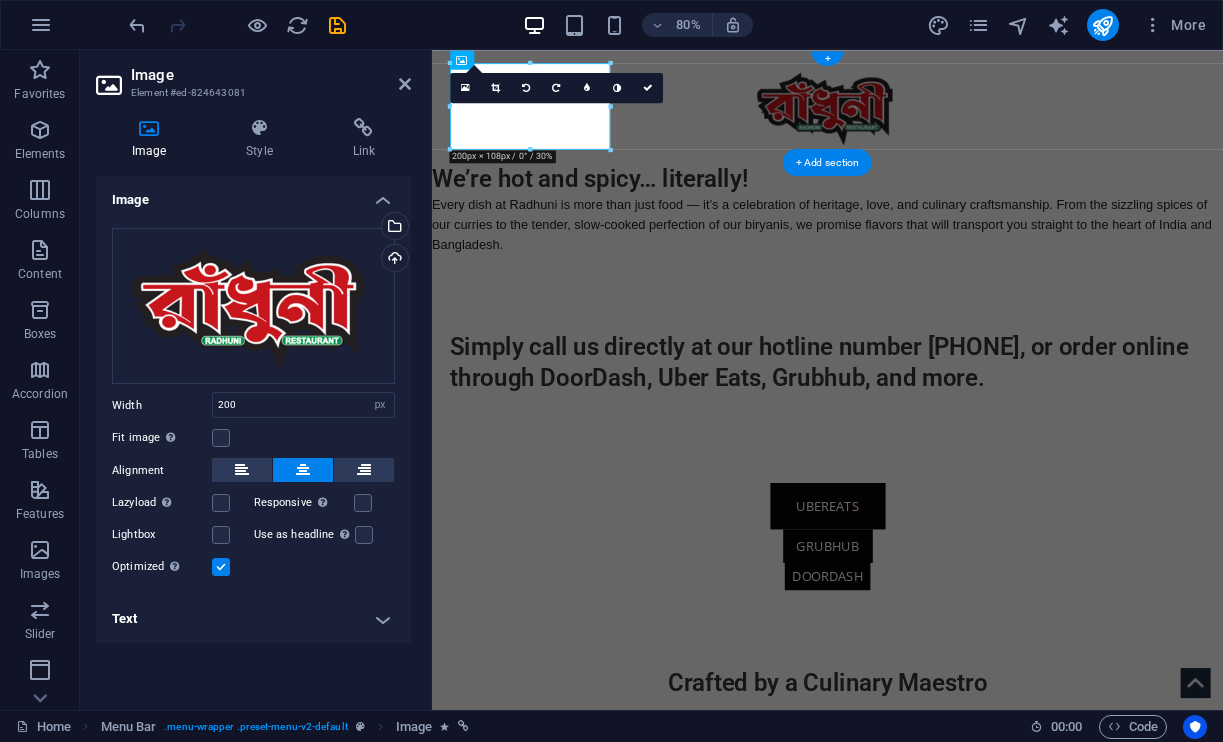 click on "Text" at bounding box center [253, 619] 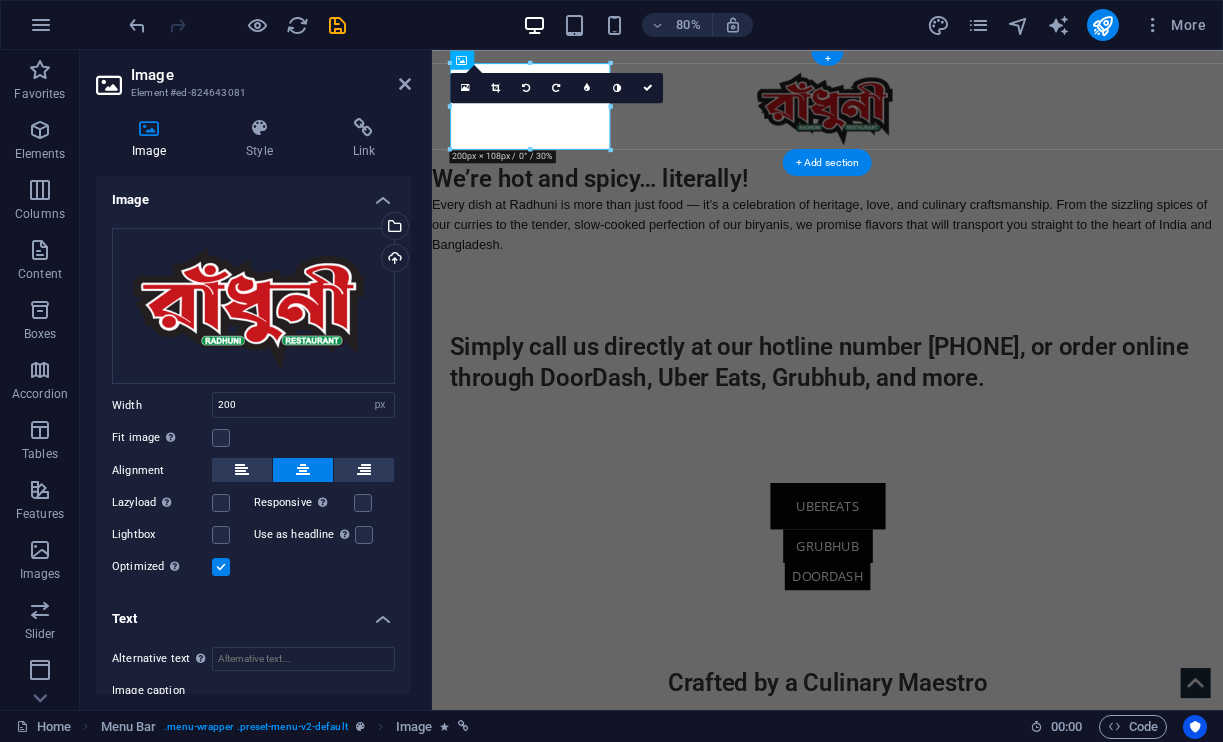 scroll, scrollTop: 0, scrollLeft: 0, axis: both 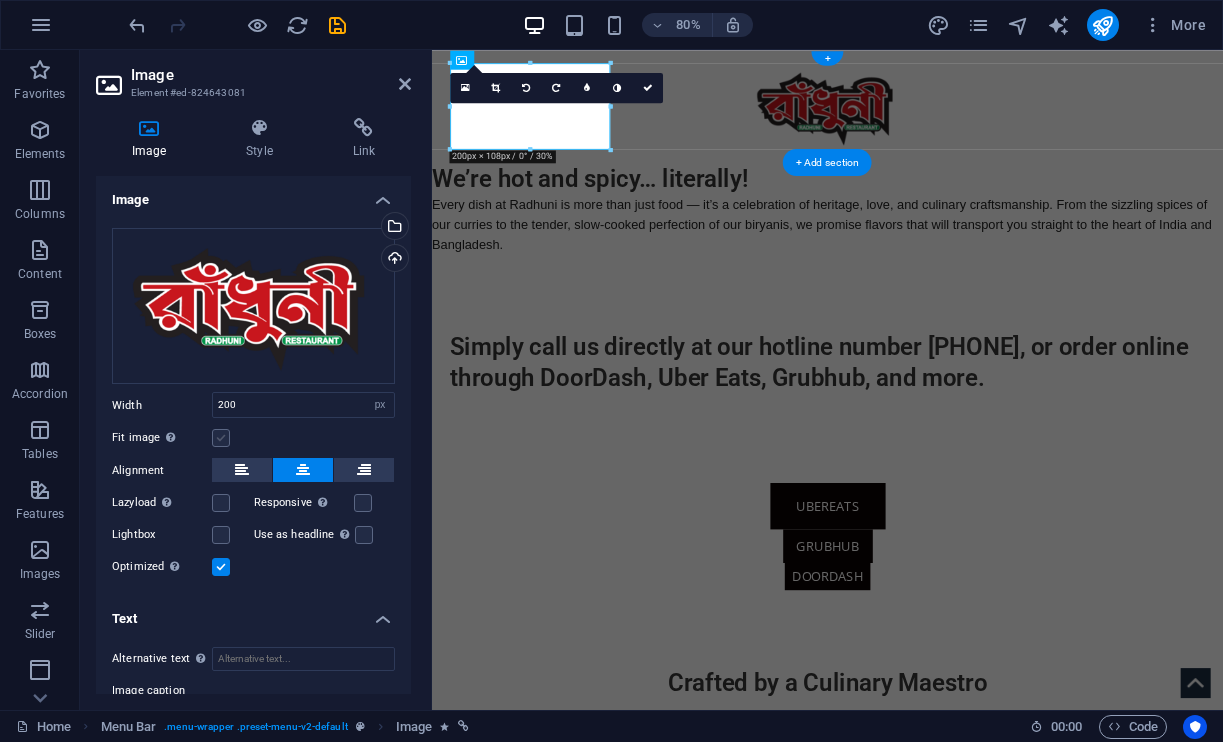 click at bounding box center (221, 438) 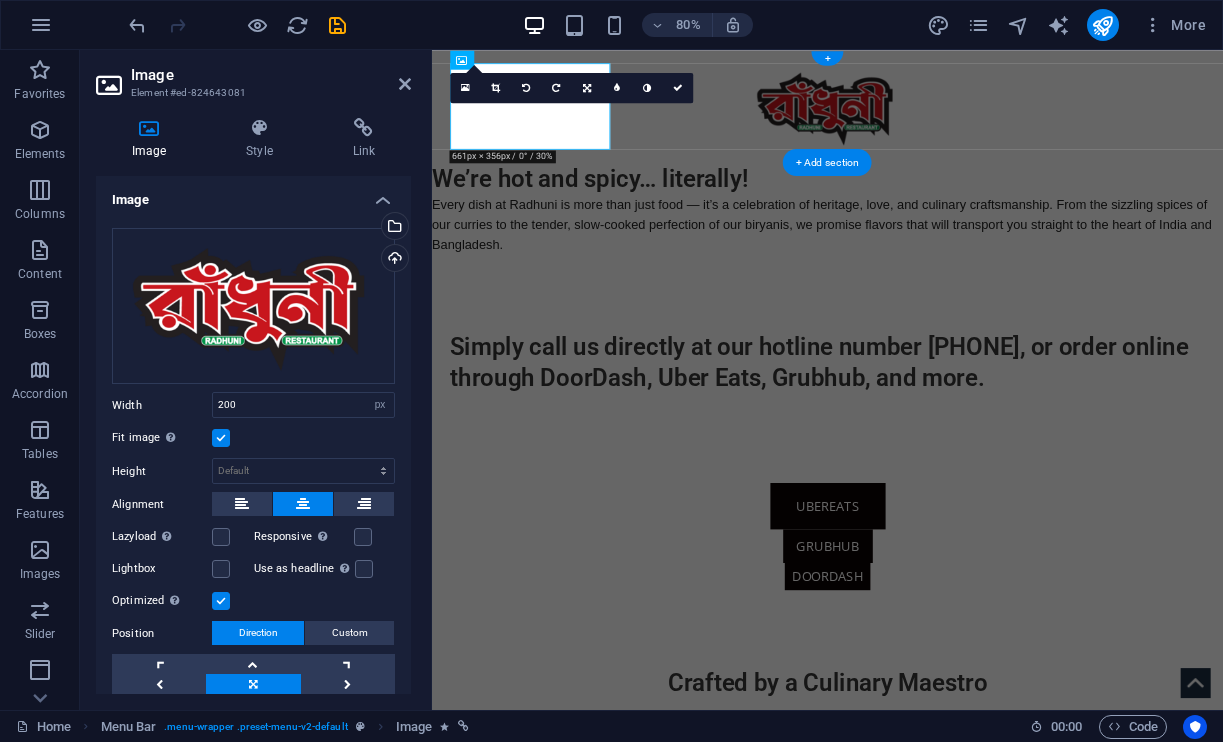 click at bounding box center [221, 438] 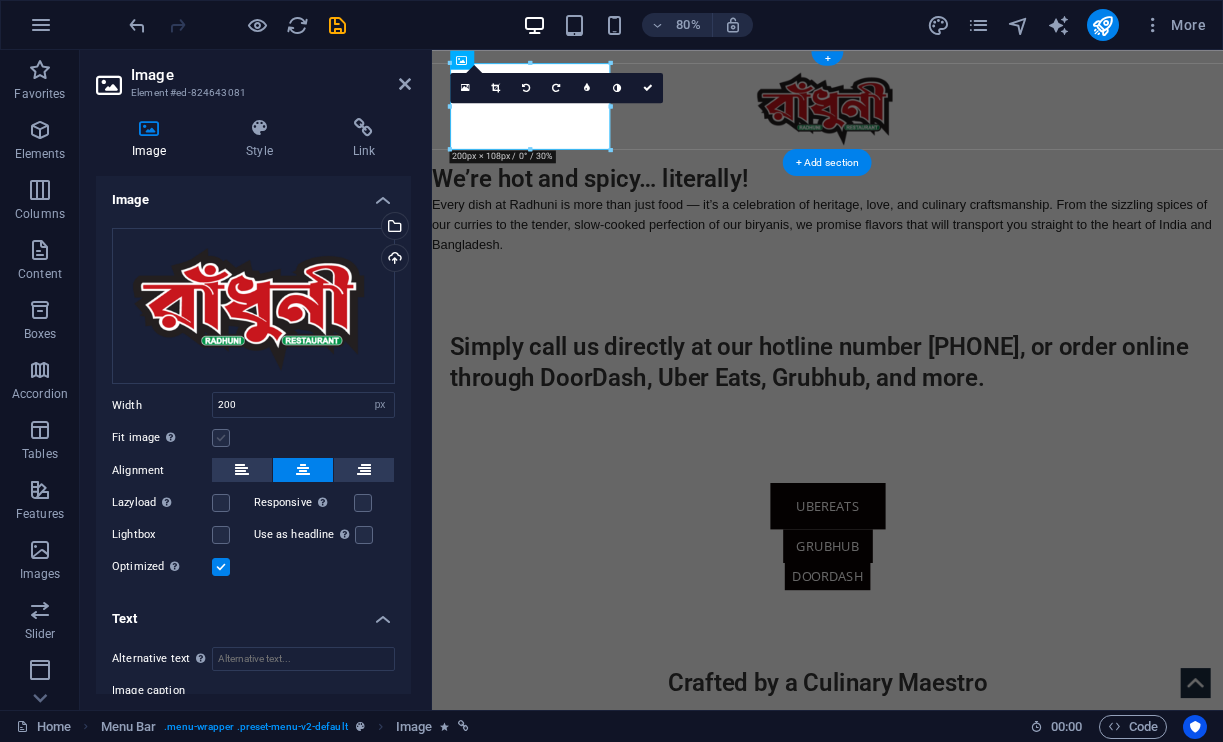 click at bounding box center [221, 438] 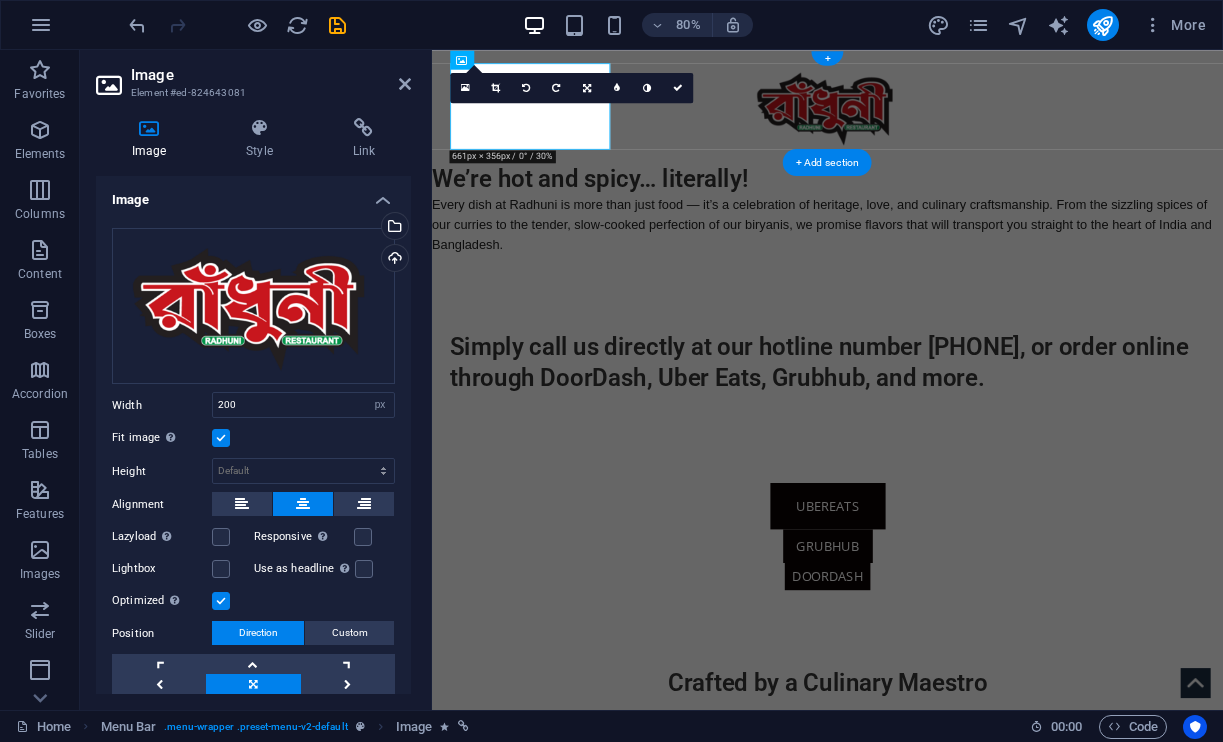 click at bounding box center (221, 438) 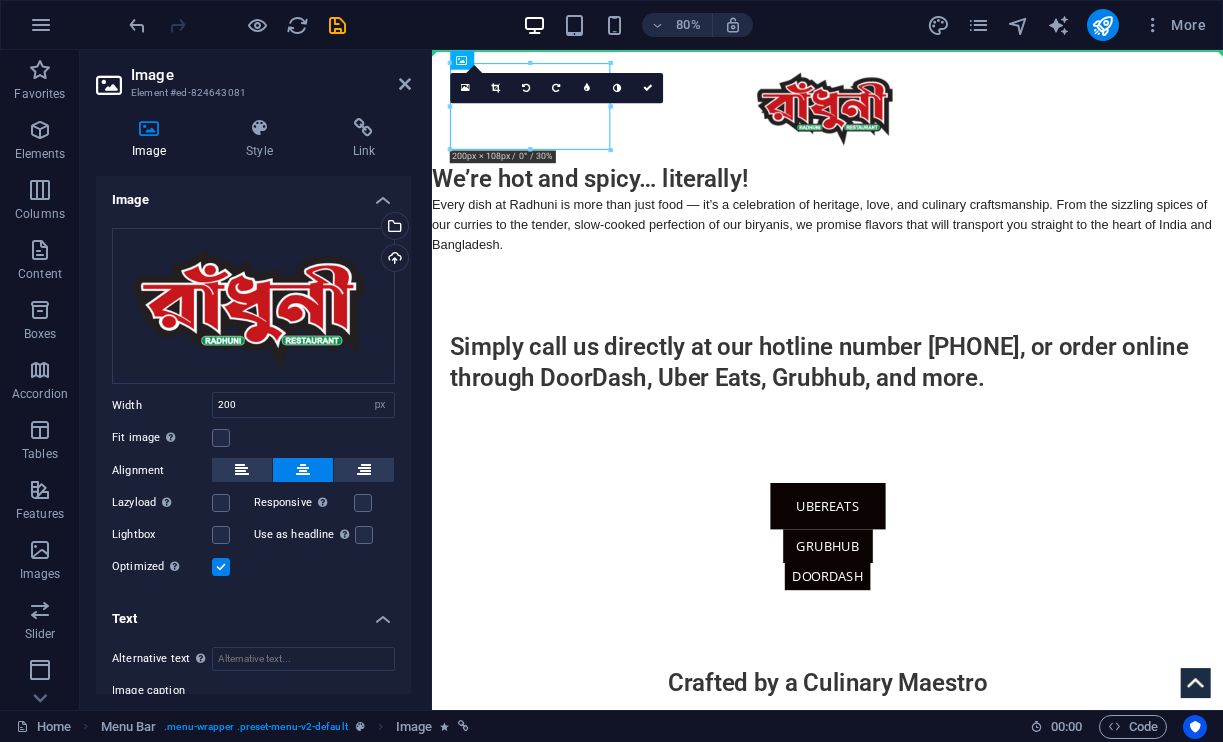 drag, startPoint x: 611, startPoint y: 144, endPoint x: 1006, endPoint y: 120, distance: 395.72845 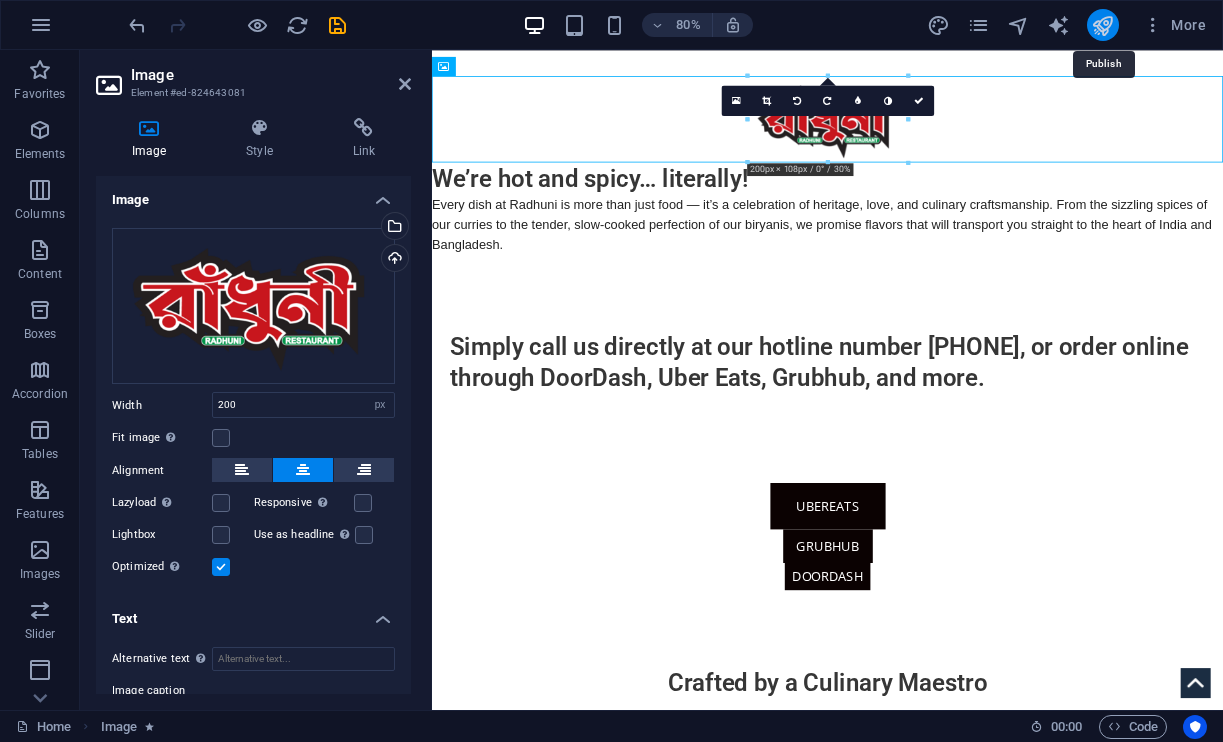 click at bounding box center (1102, 25) 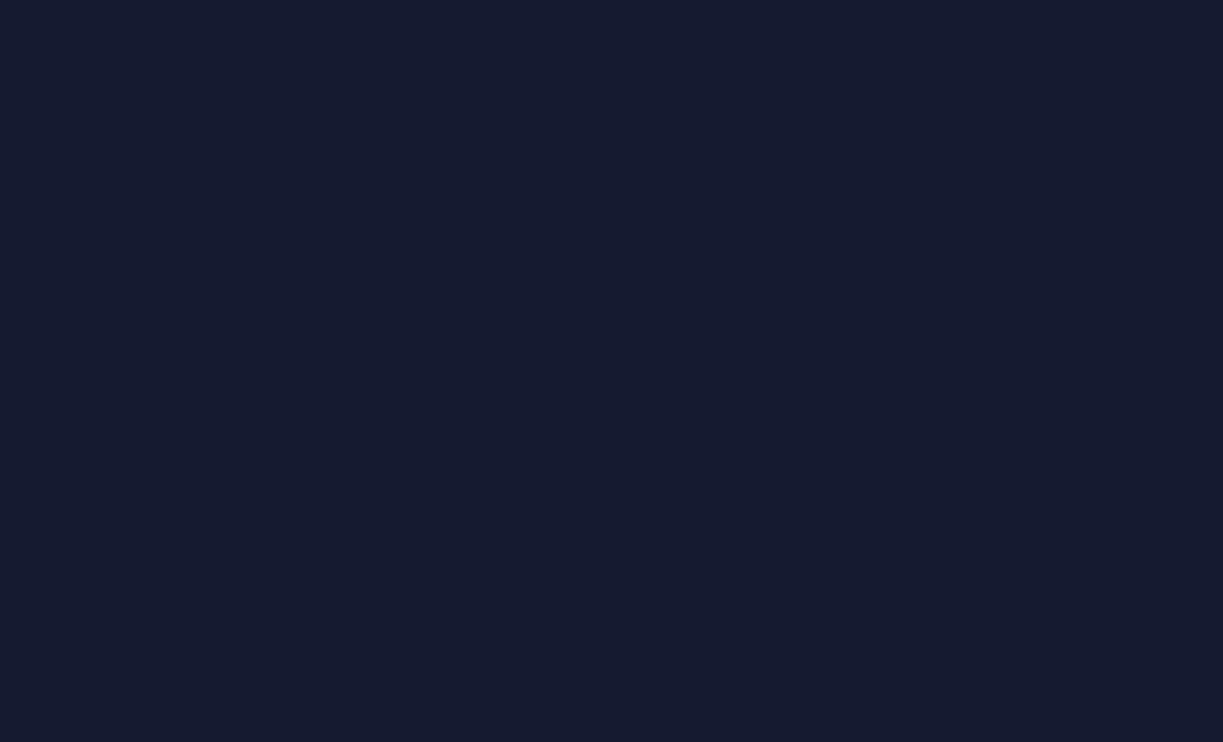 scroll, scrollTop: 0, scrollLeft: 0, axis: both 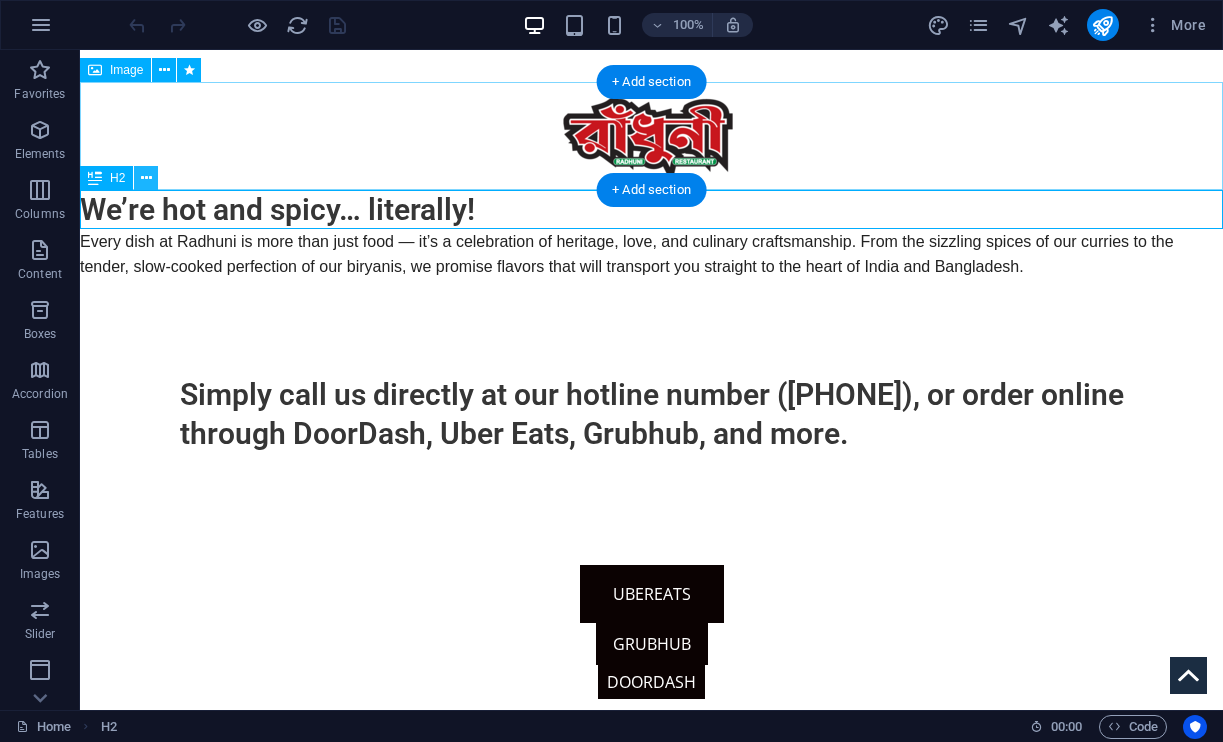 click at bounding box center [146, 178] 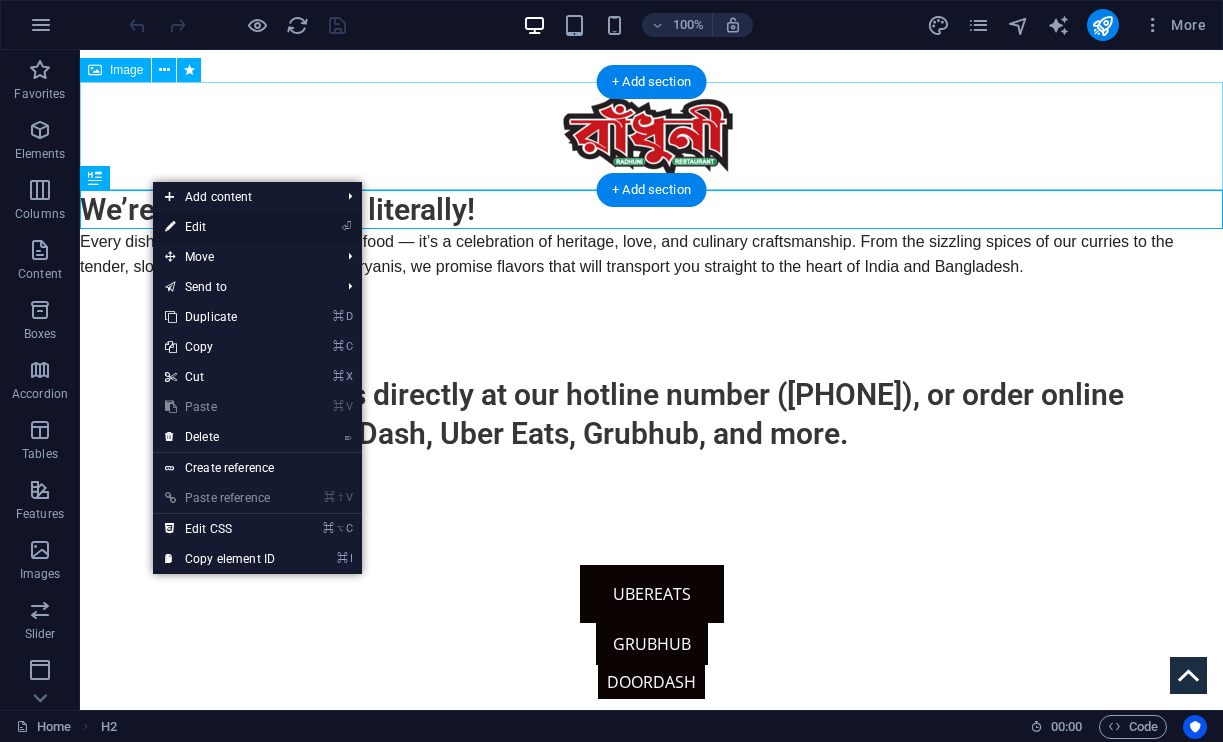 click on "⏎  Edit" at bounding box center (220, 227) 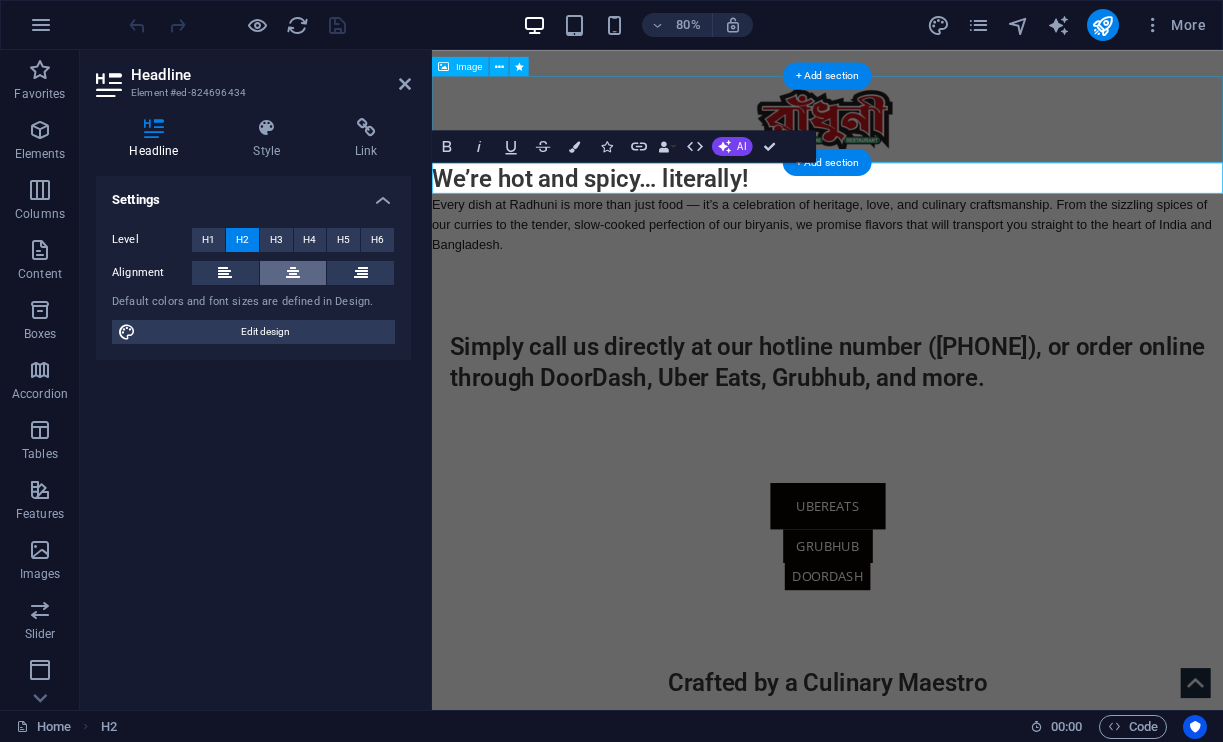 click at bounding box center [293, 273] 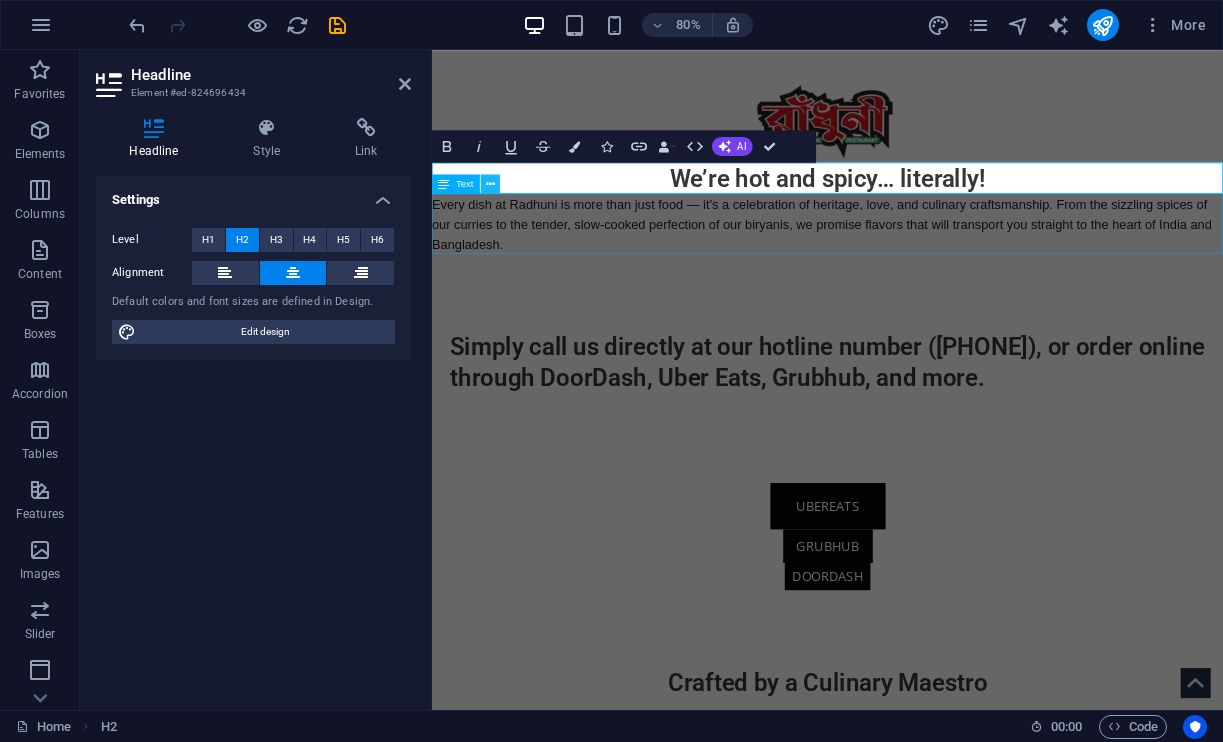 click at bounding box center (490, 183) 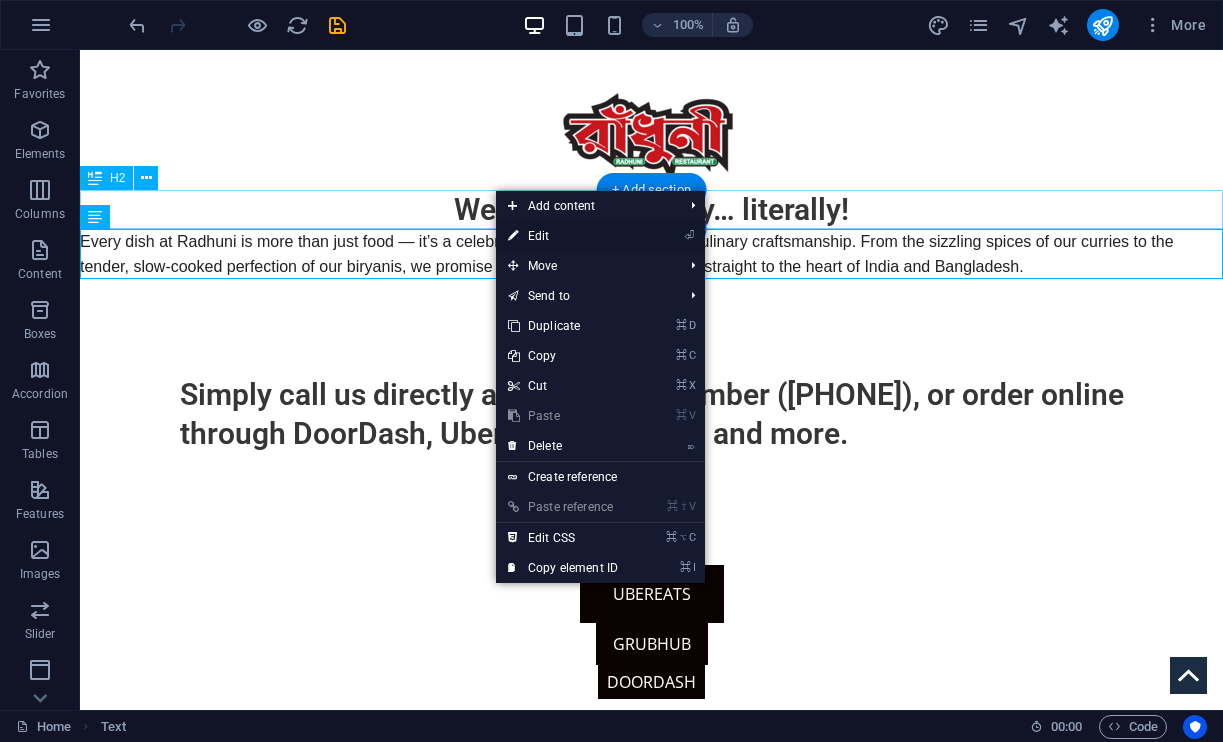 click on "⏎  Edit" at bounding box center (563, 236) 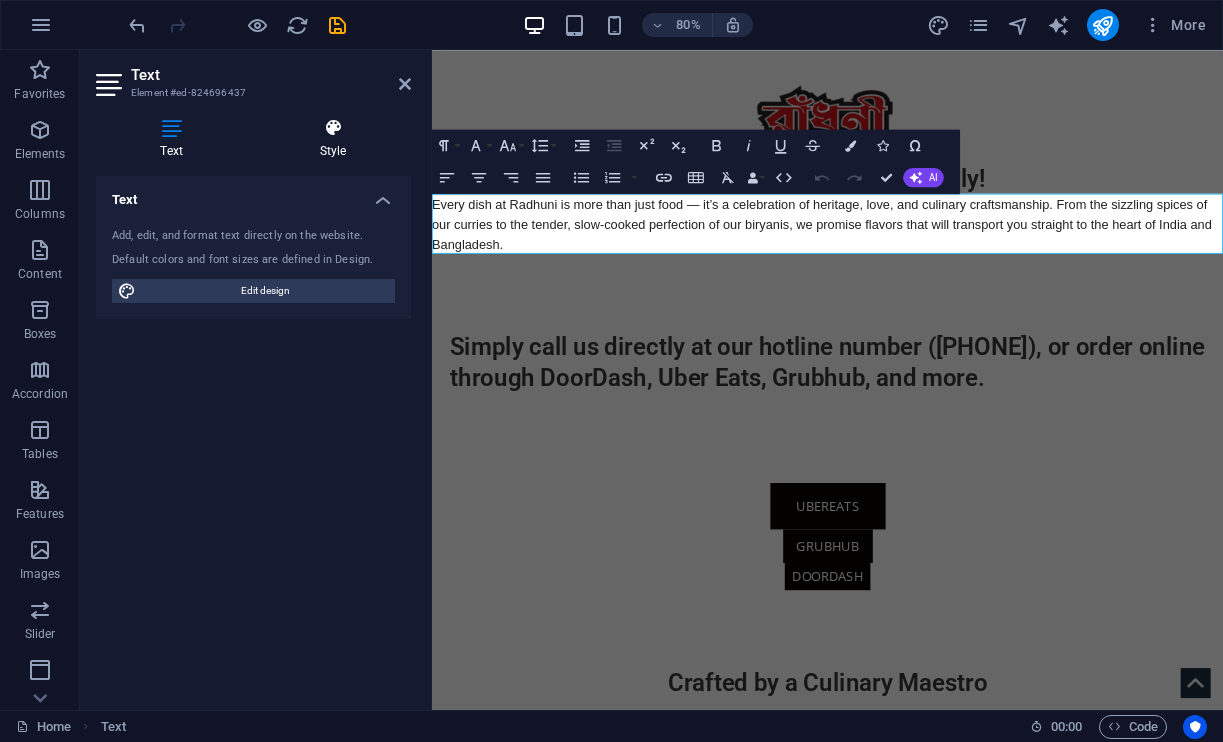 click on "Style" at bounding box center (333, 139) 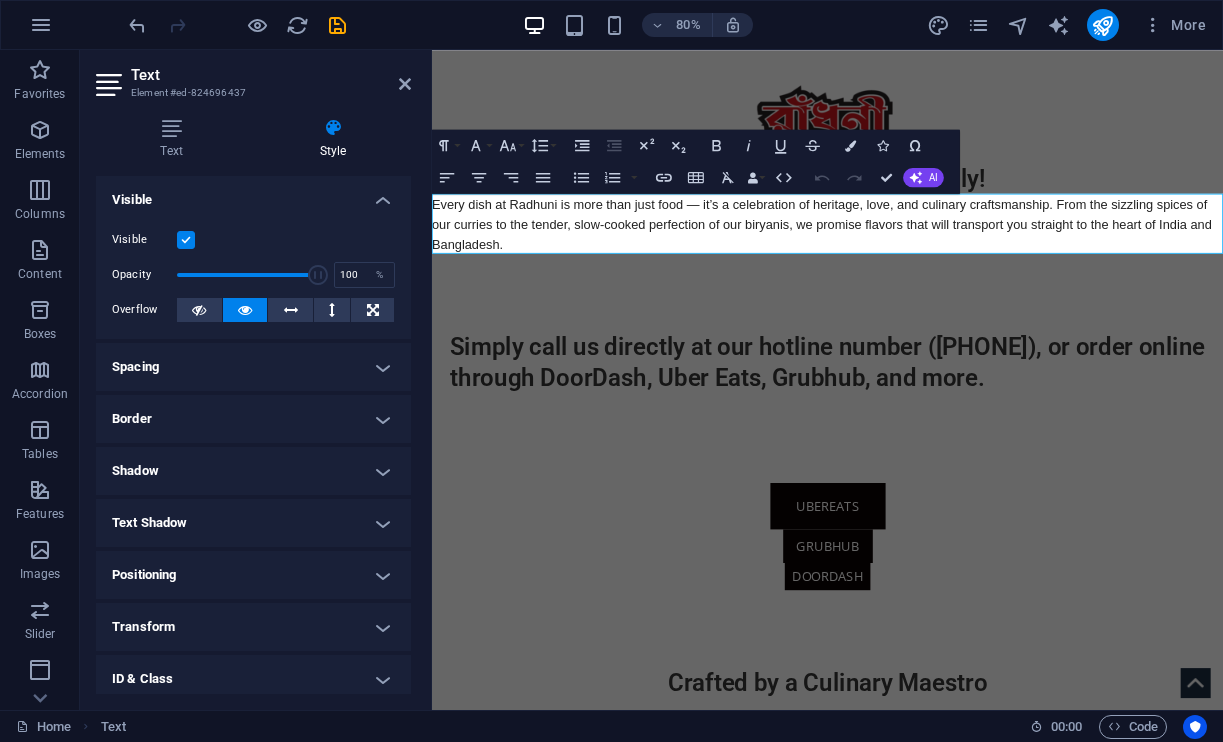 scroll, scrollTop: 0, scrollLeft: 0, axis: both 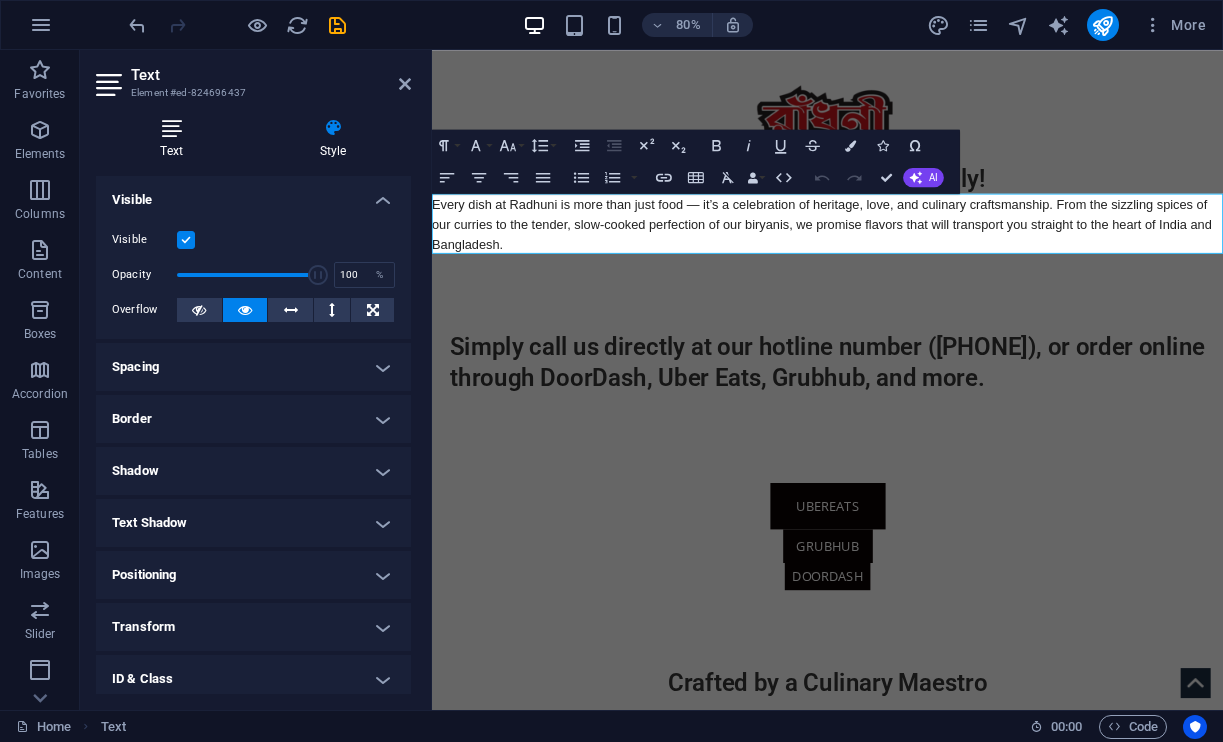 click on "Text" at bounding box center [175, 139] 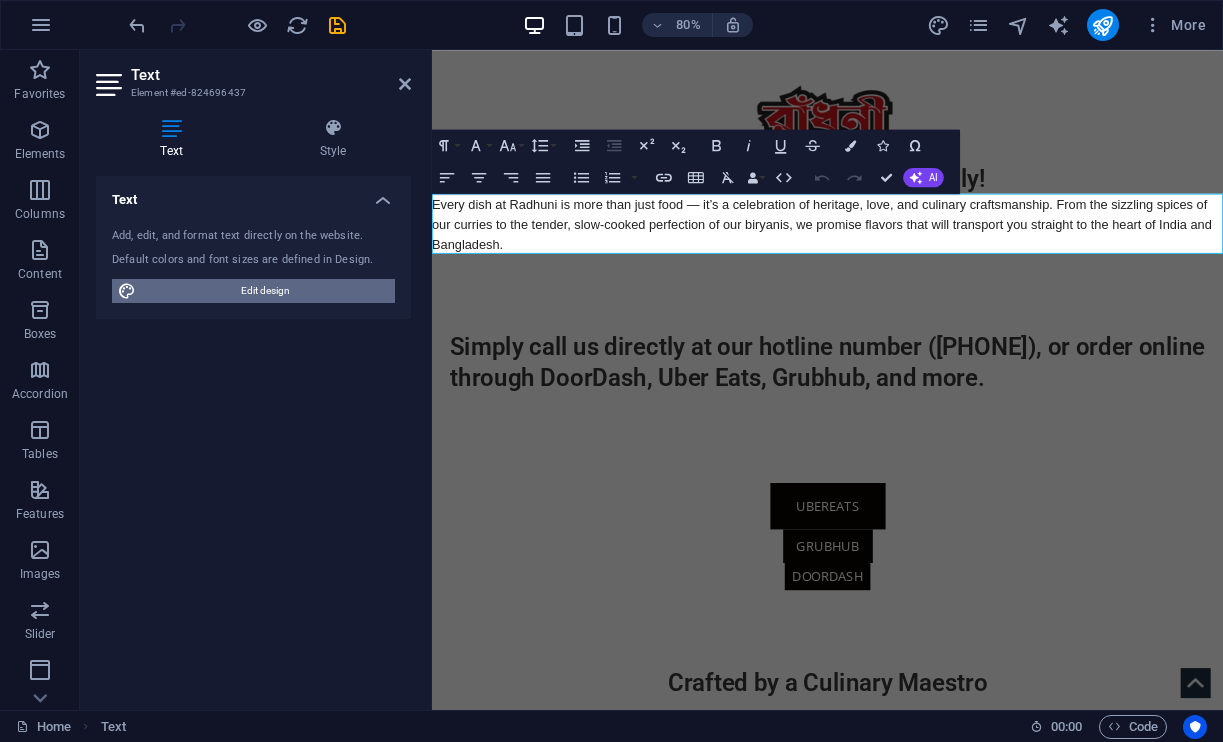 click on "Edit design" at bounding box center [265, 291] 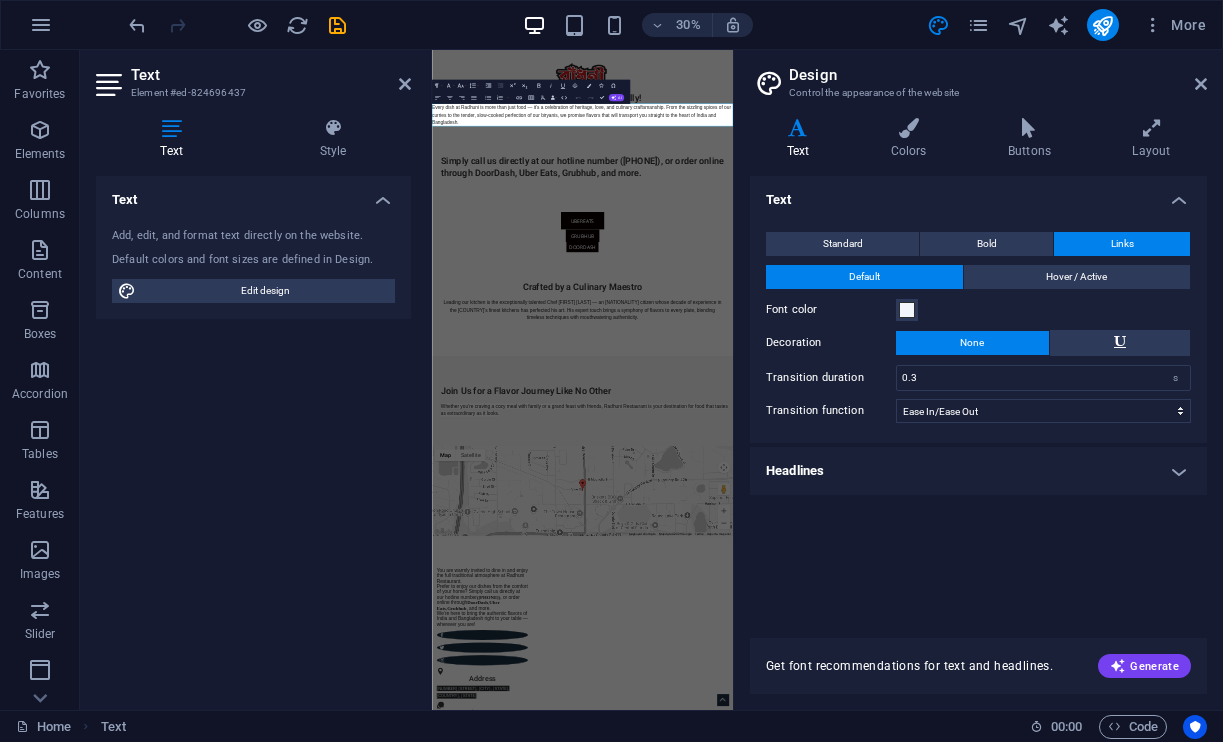 click on "Headlines" at bounding box center [978, 471] 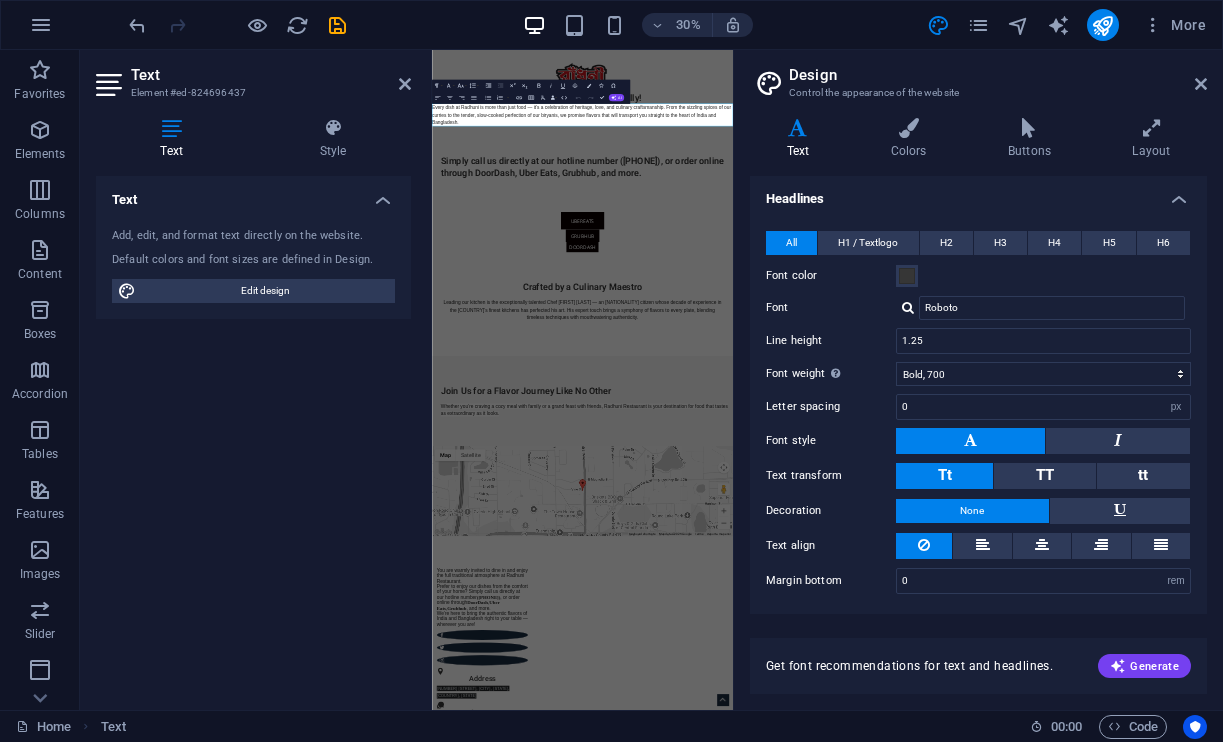 scroll, scrollTop: 271, scrollLeft: 0, axis: vertical 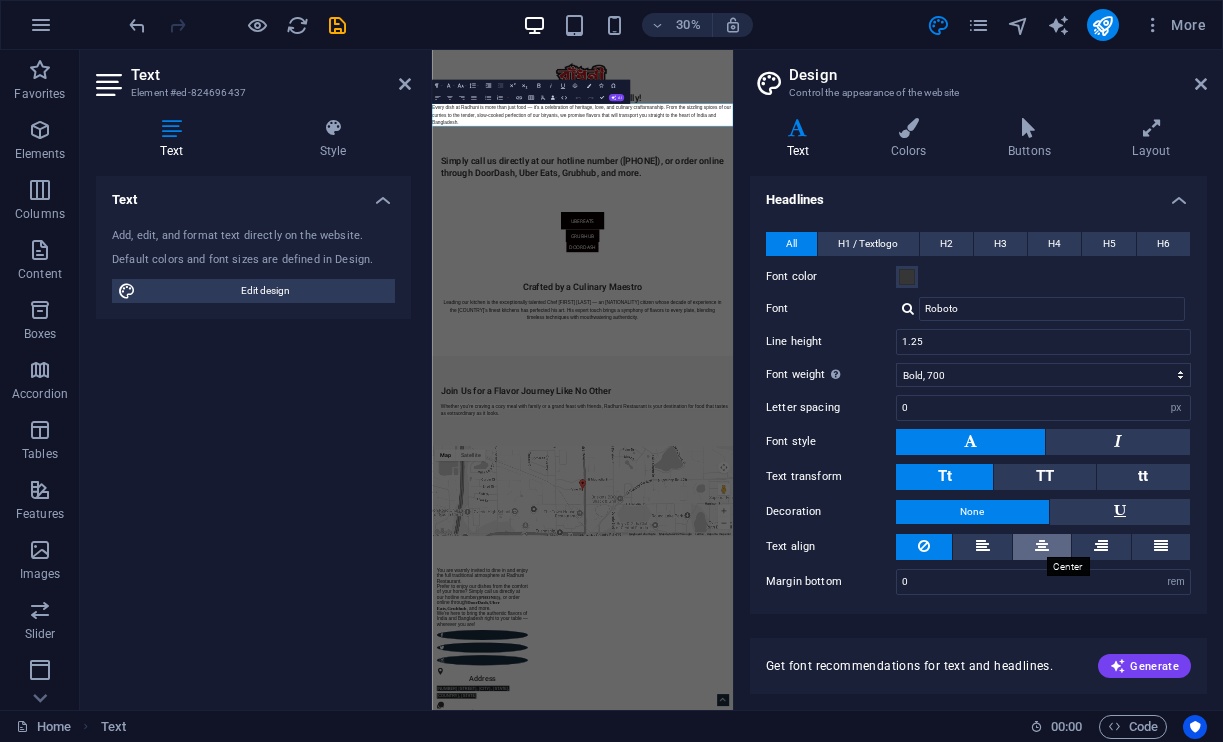 click at bounding box center (1042, 546) 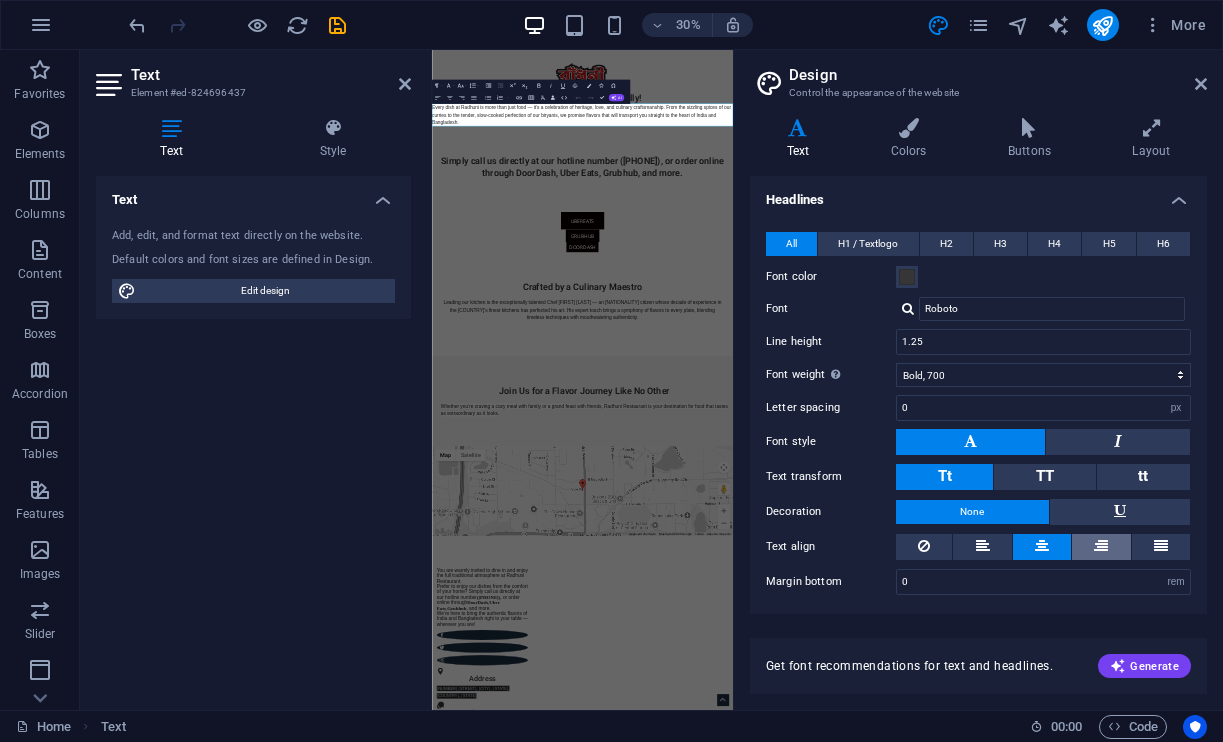 click at bounding box center [1101, 547] 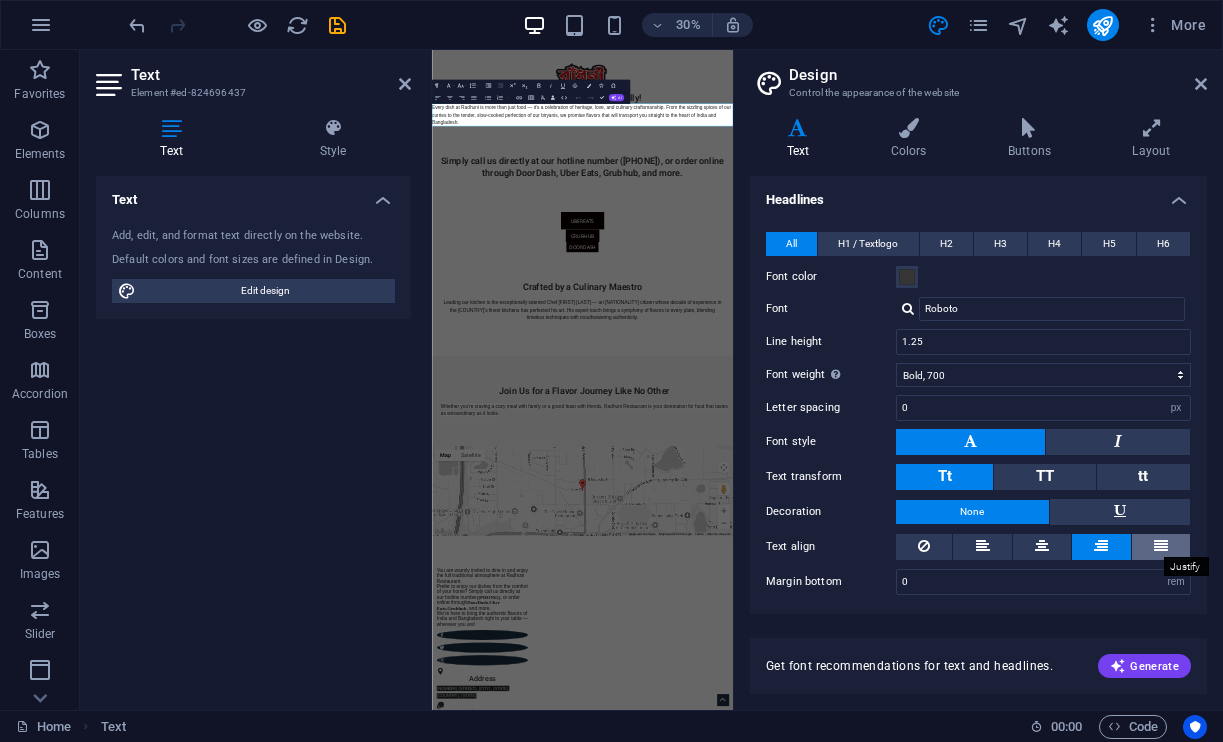 click at bounding box center [1161, 546] 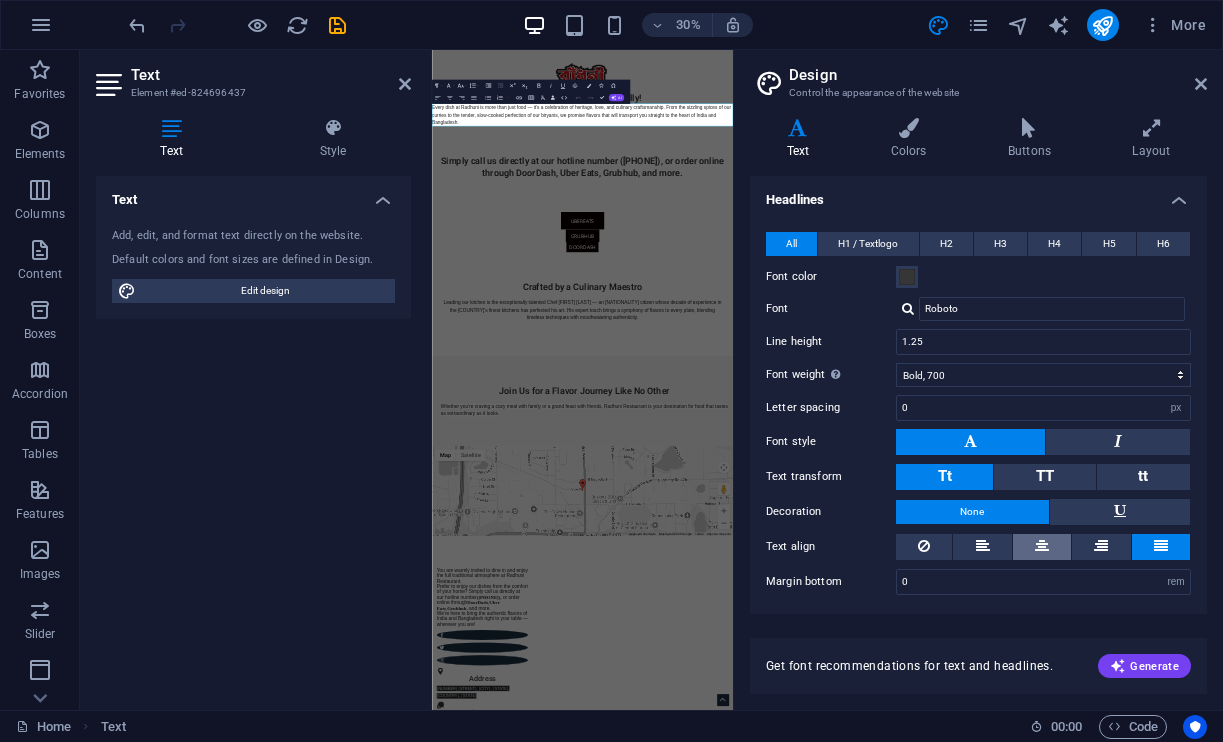 click at bounding box center [1042, 546] 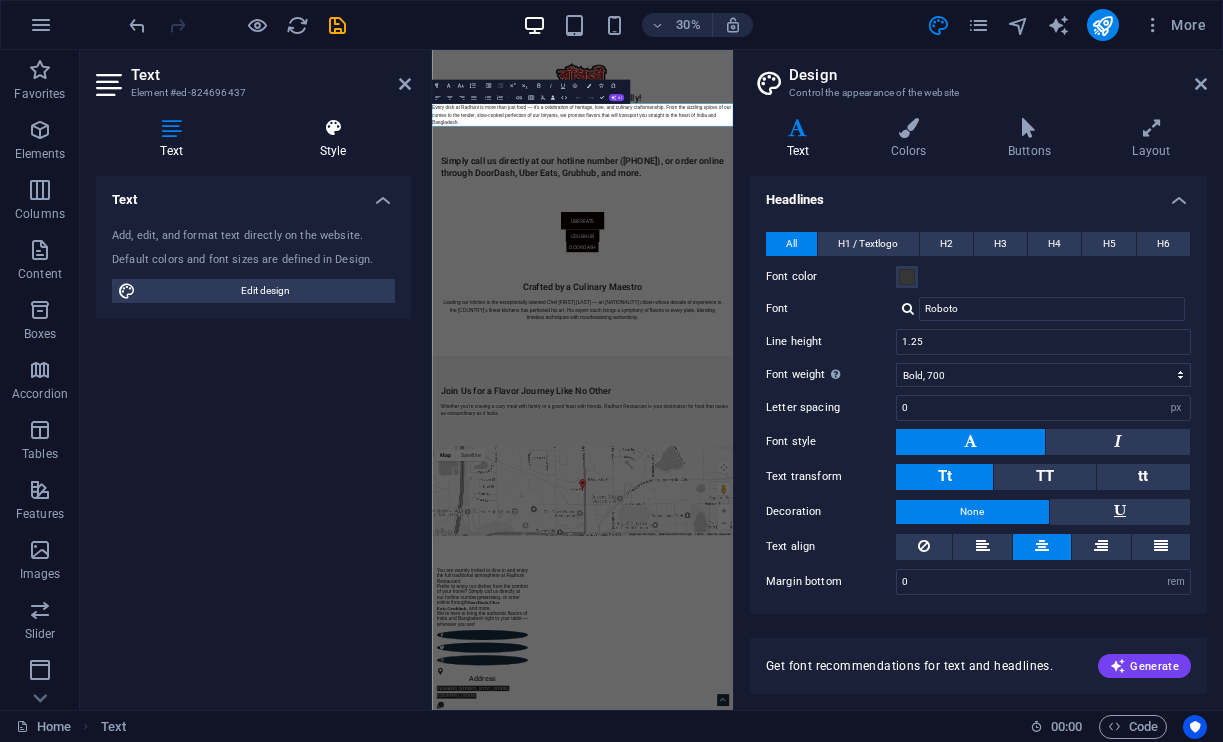 click on "Style" at bounding box center [333, 139] 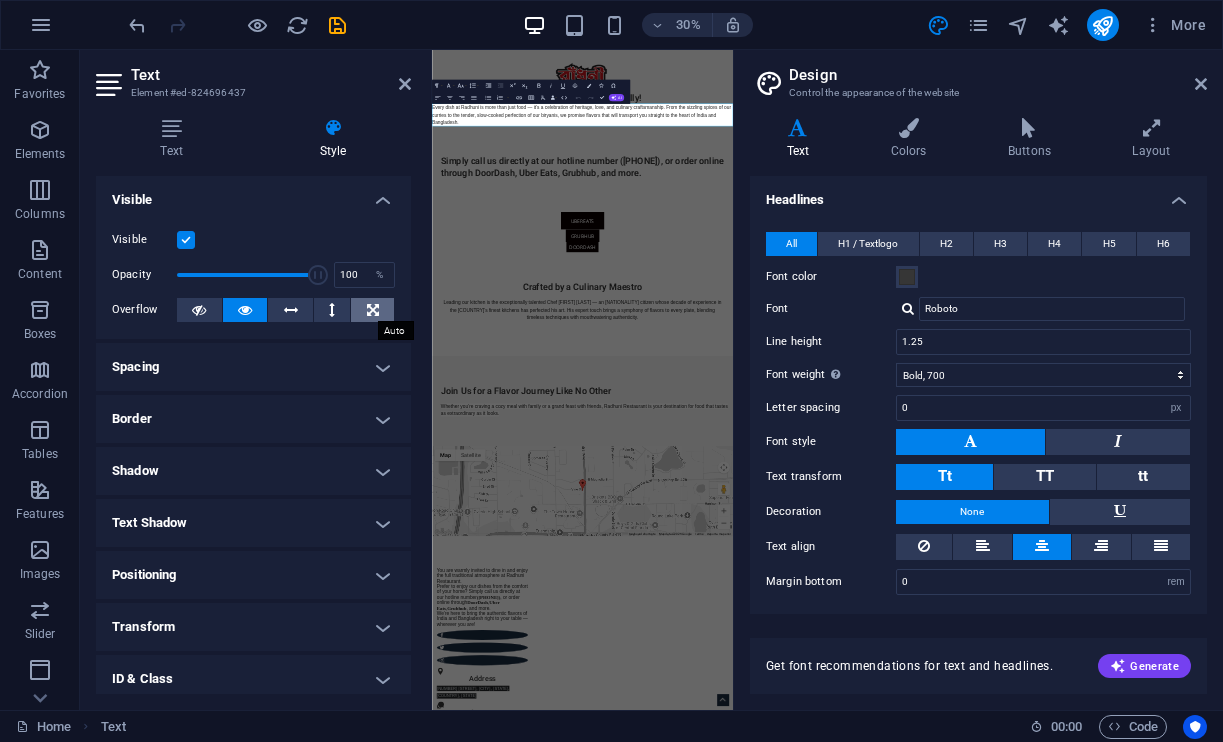 click at bounding box center [373, 310] 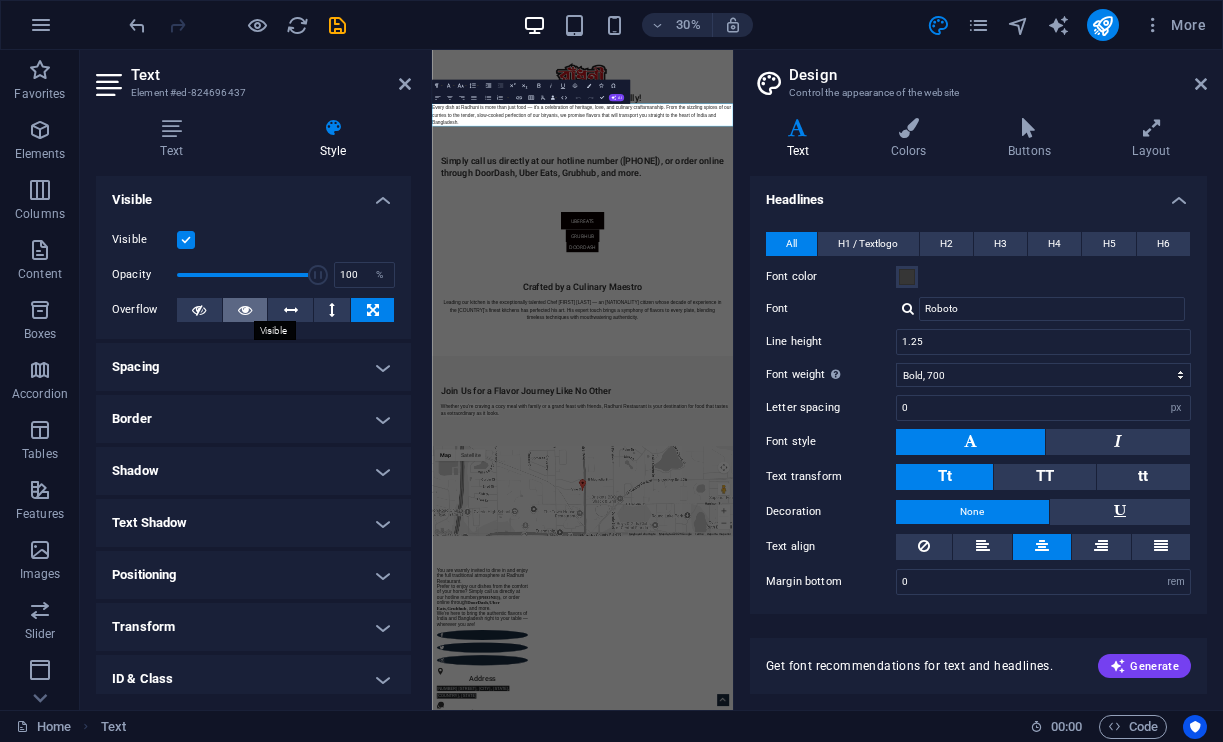 click at bounding box center [245, 310] 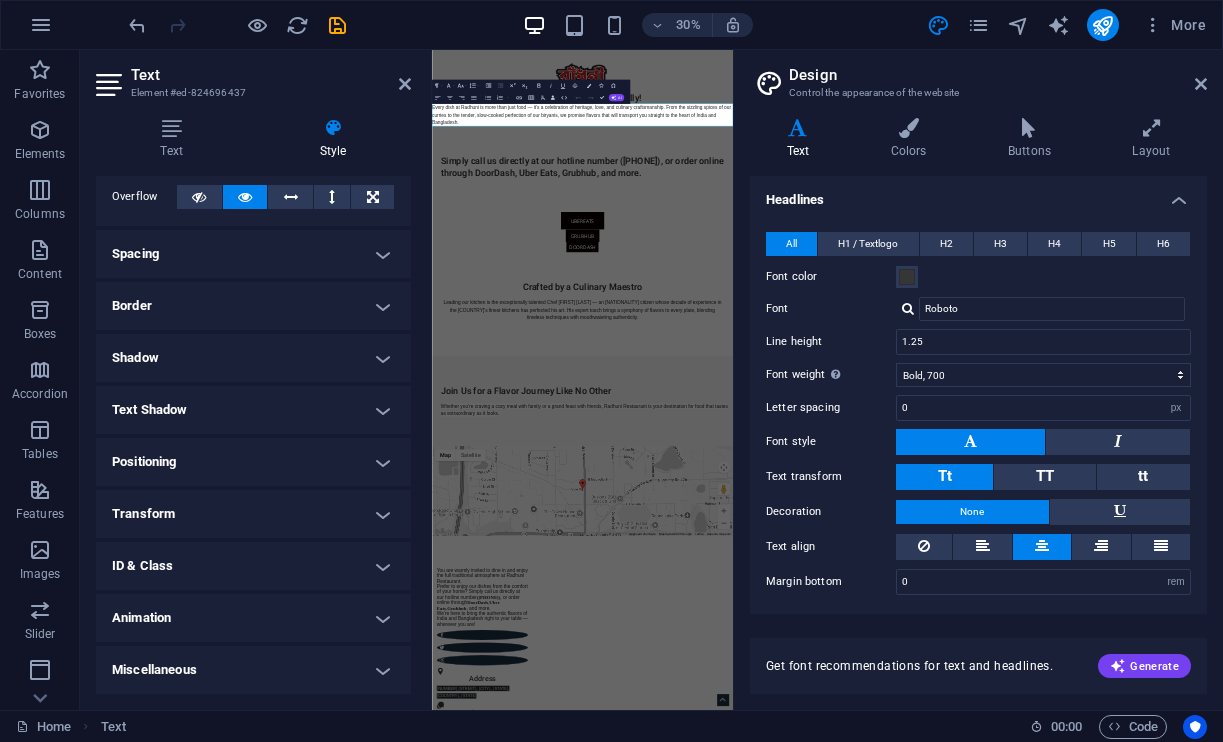 scroll, scrollTop: 112, scrollLeft: 0, axis: vertical 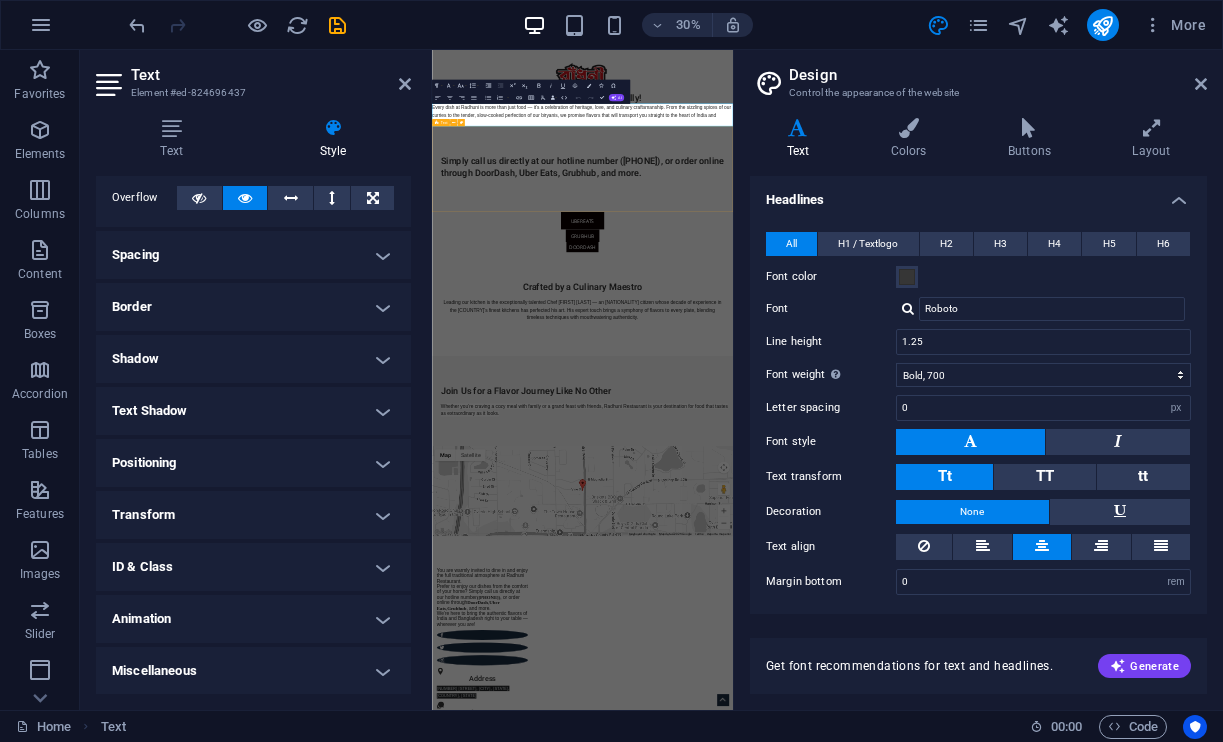 click on "Simply call us directly at our hotline number ([PHONE]), or order online through DoorDash, Uber Eats, Grubhub, and more." at bounding box center (933, 447) 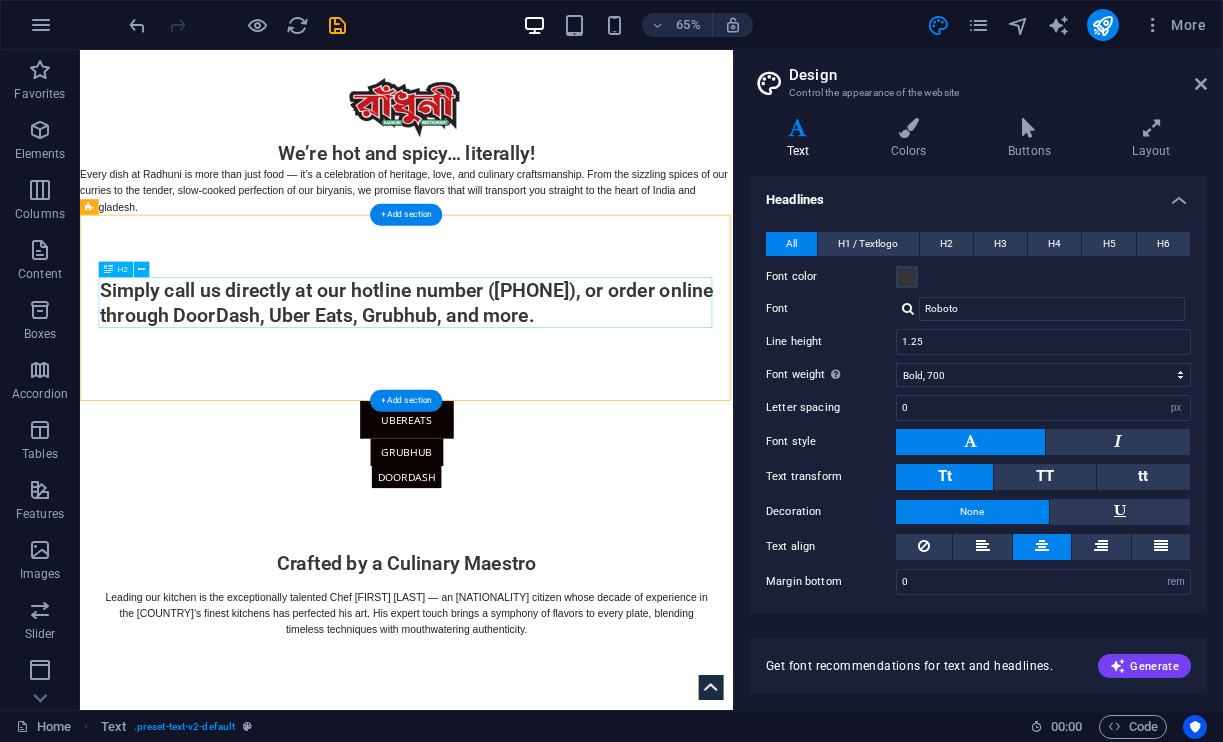 click on "Simply call us directly at our hotline number ([PHONE]), or order online through DoorDash, Uber Eats, Grubhub, and more." at bounding box center [583, 439] 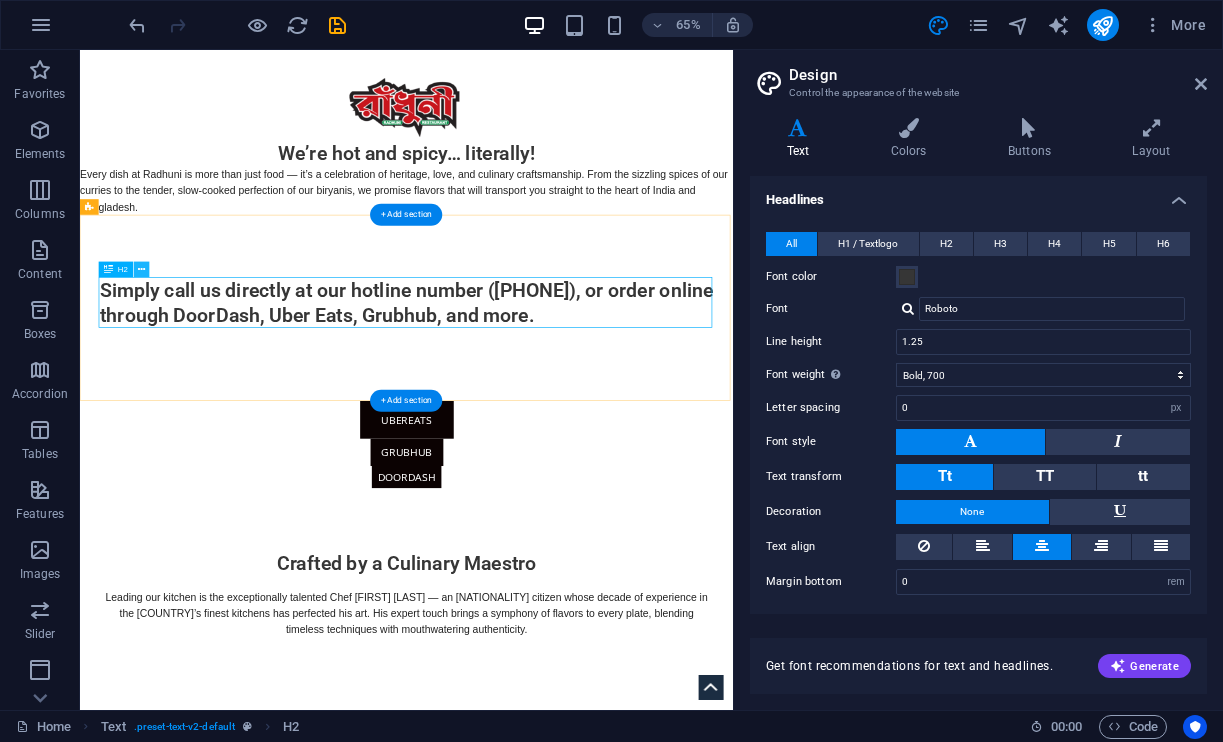 click at bounding box center (141, 270) 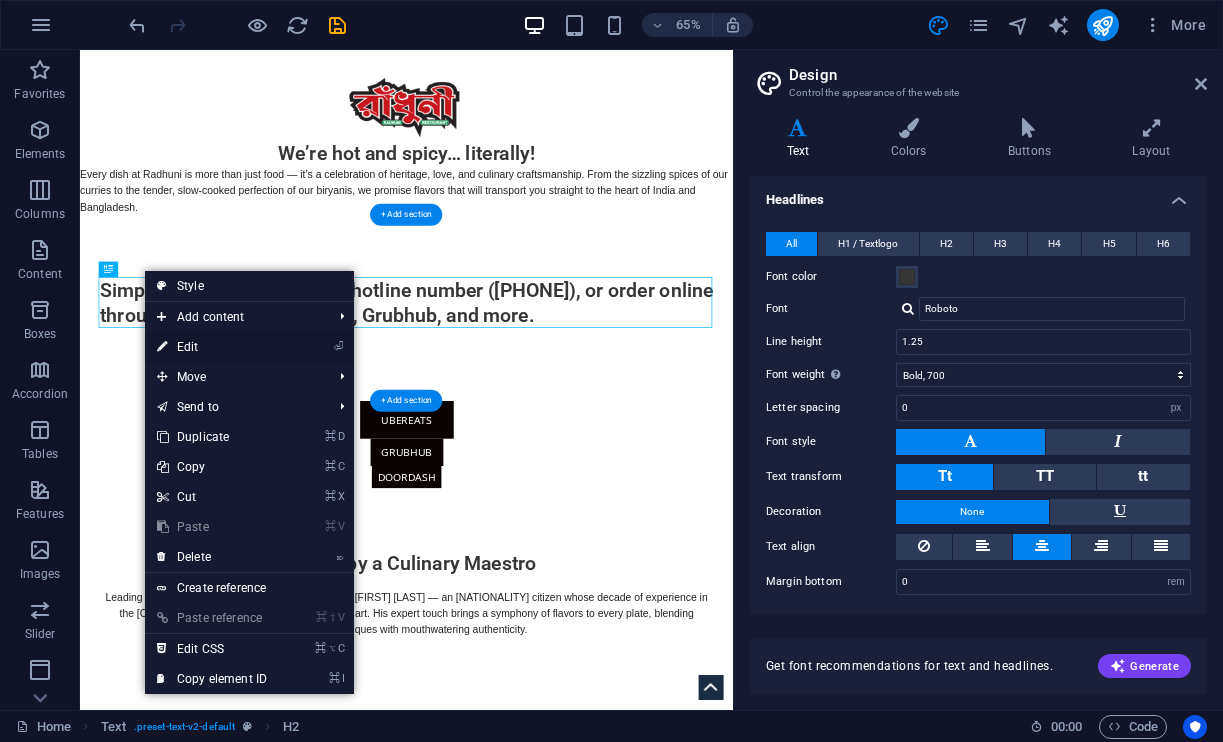 click at bounding box center [162, 347] 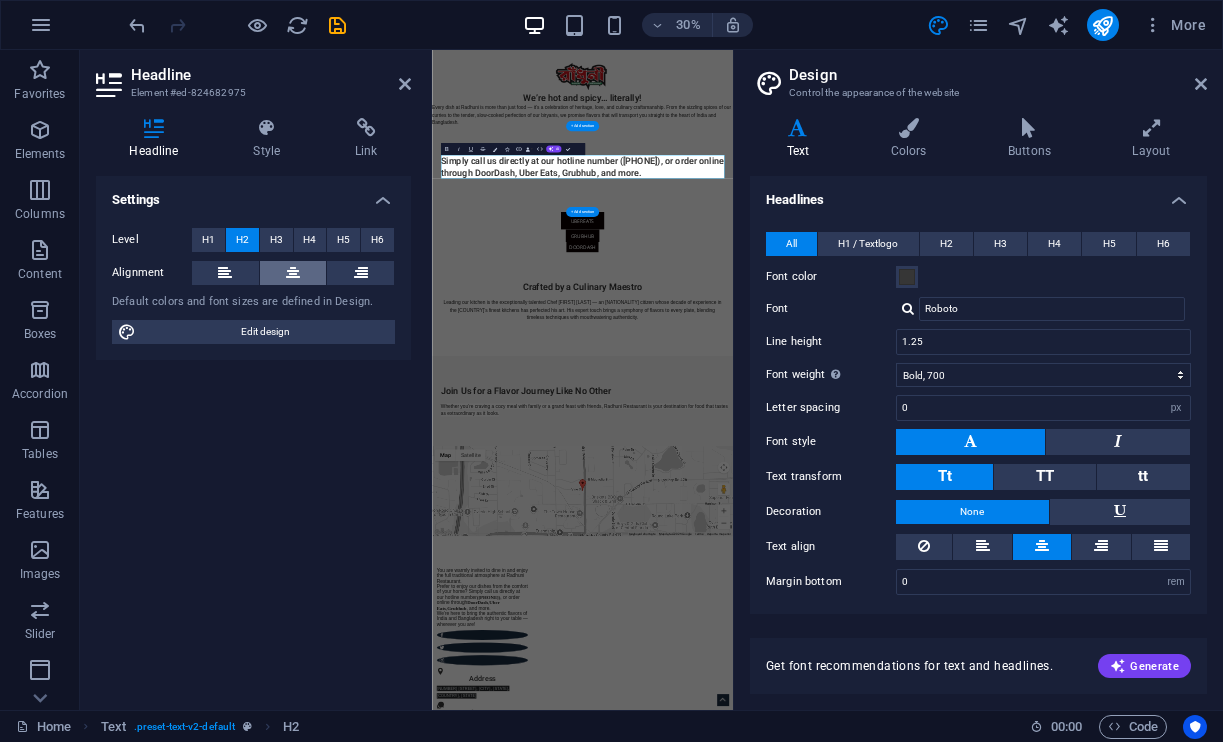 click at bounding box center (293, 273) 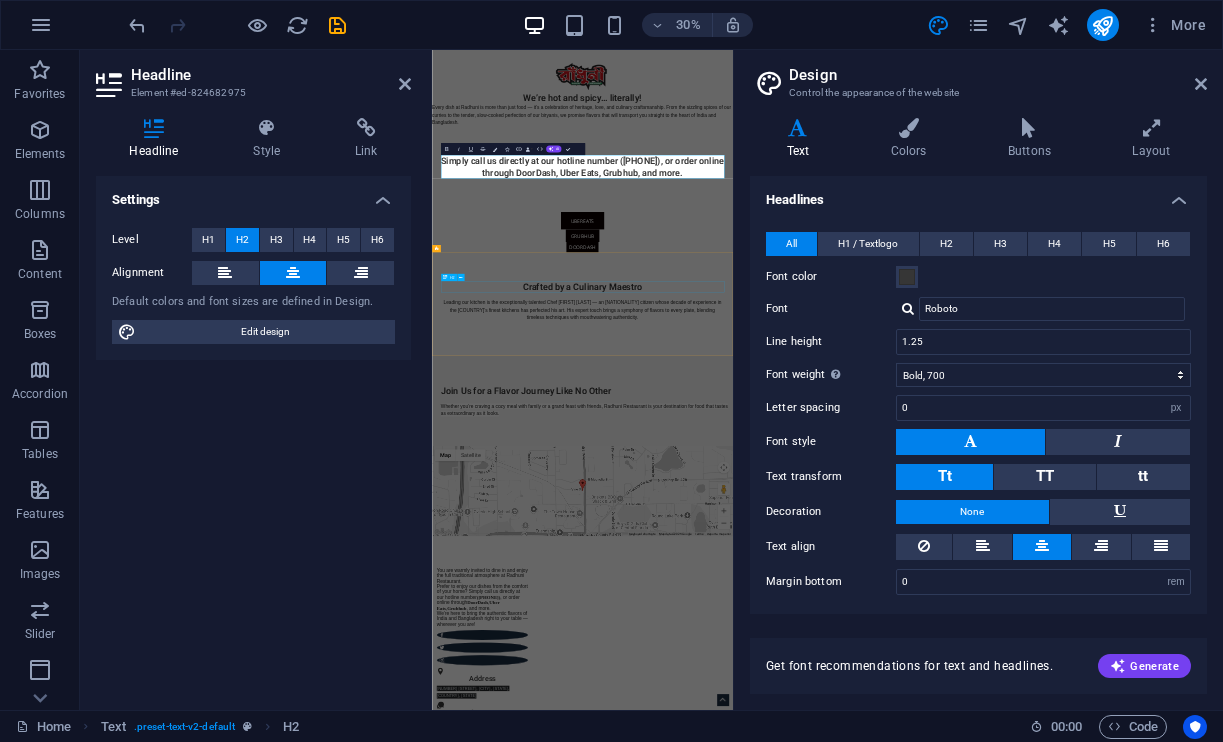 click on "Crafted by a Culinary Maestro" at bounding box center [934, 839] 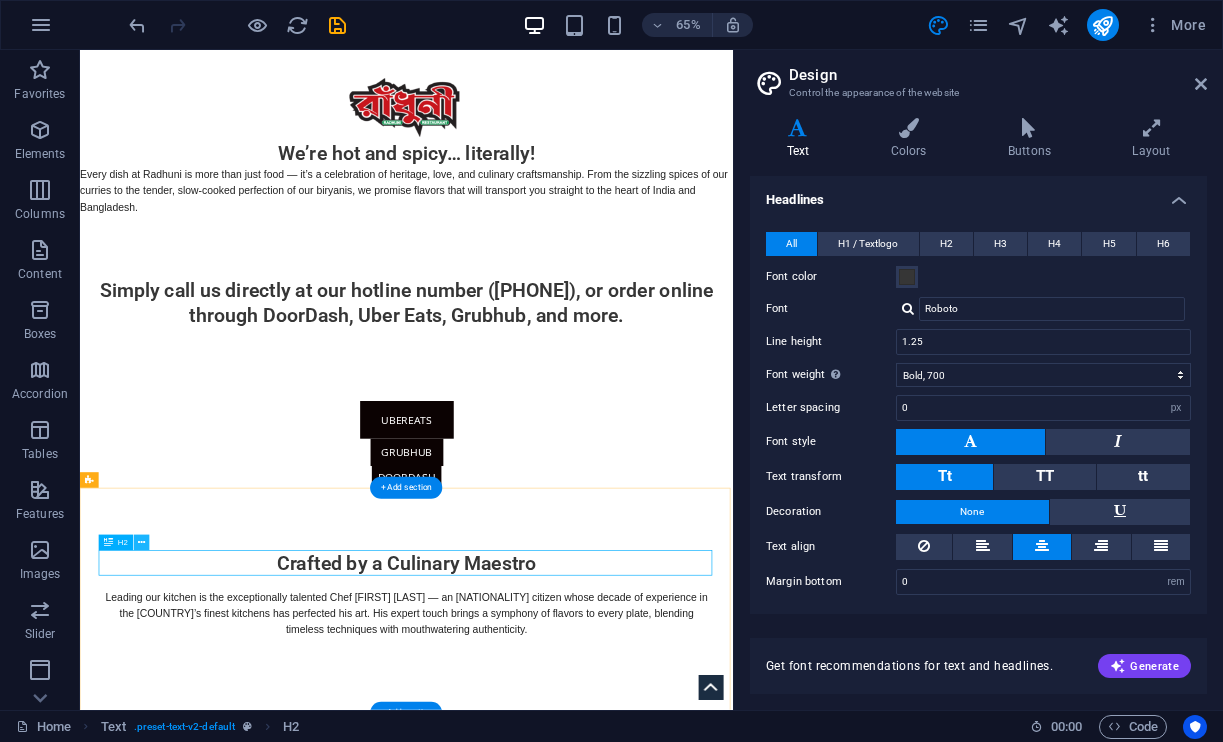 click at bounding box center (141, 543) 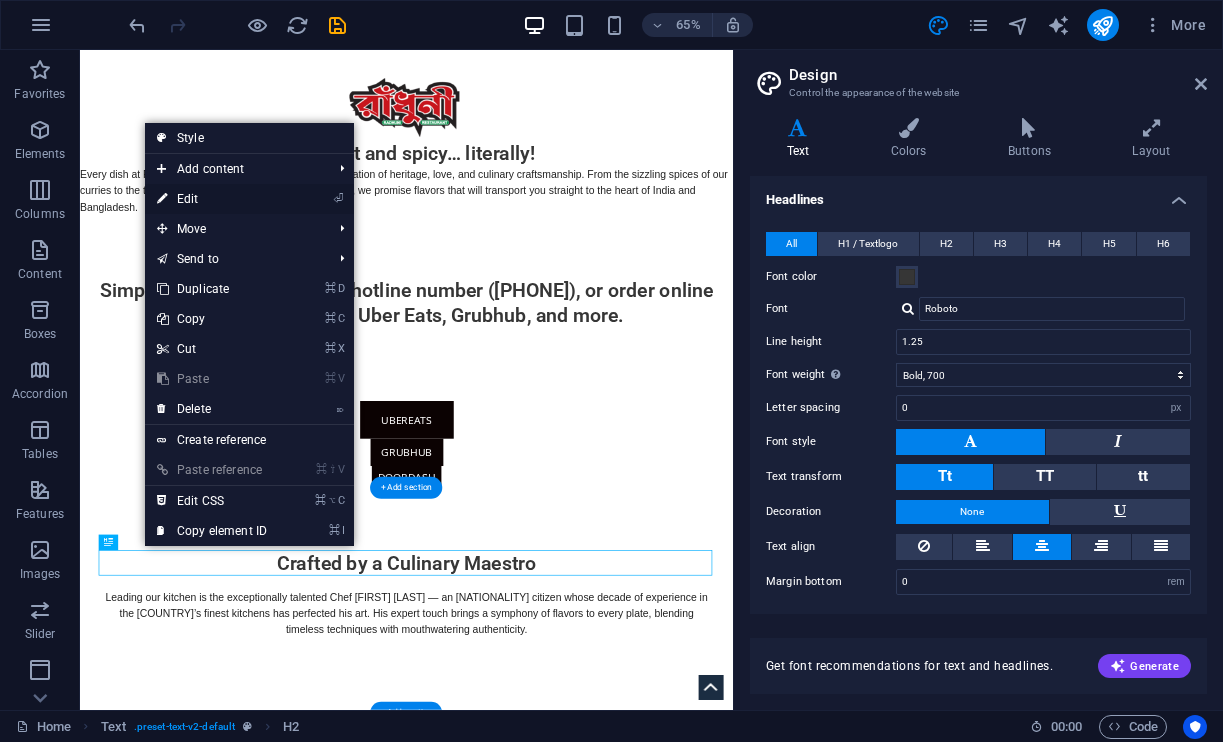 click on "⏎  Edit" at bounding box center (212, 199) 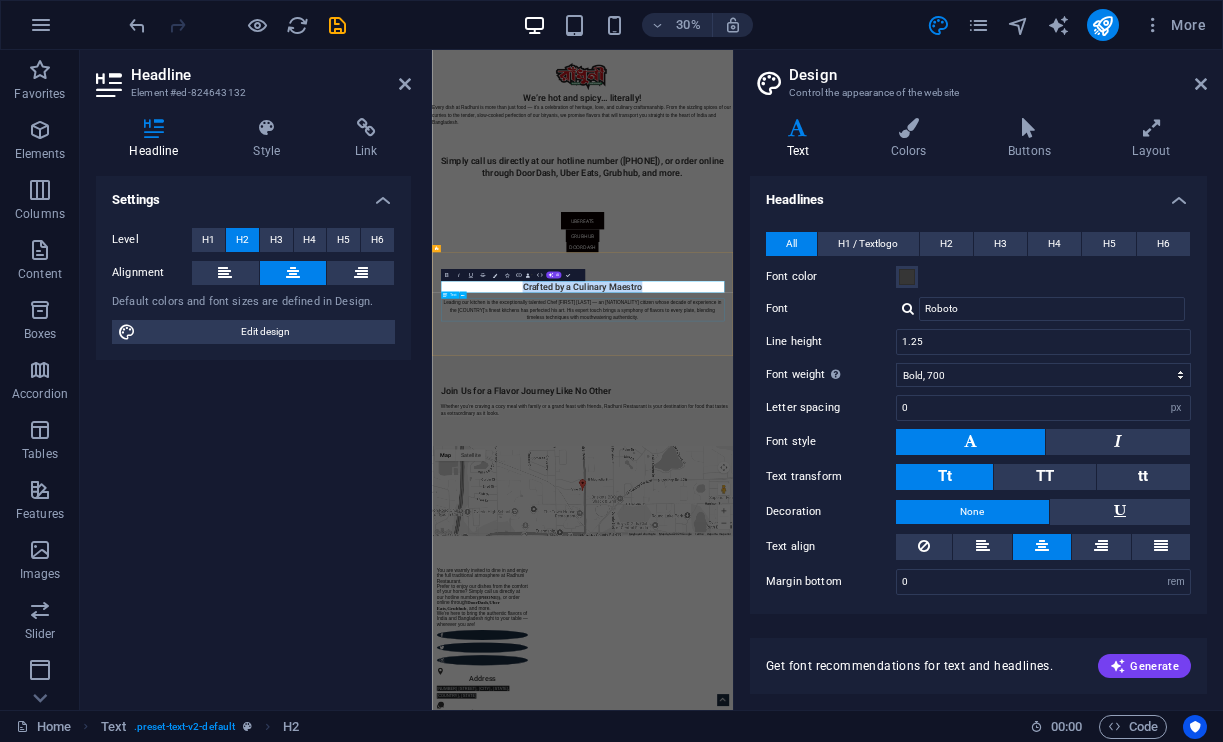 click on "Leading our kitchen is the exceptionally talented Chef [FIRST] [LAST] — an [NATIONALITY] citizen whose decade of experience in the [COUNTRY]’s finest kitchens has perfected his art. His expert touch brings a symphony of flavors to every plate, blending timeless techniques with mouthwatering authenticity." at bounding box center [934, 916] 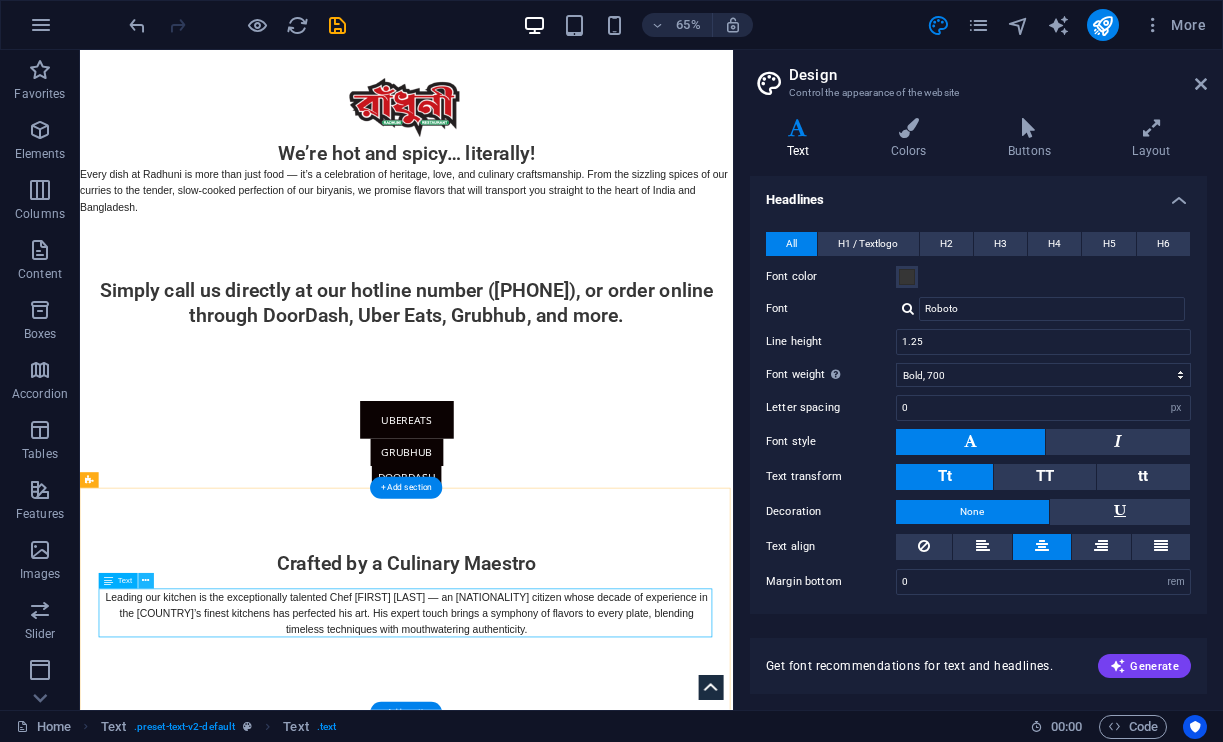 click at bounding box center (145, 581) 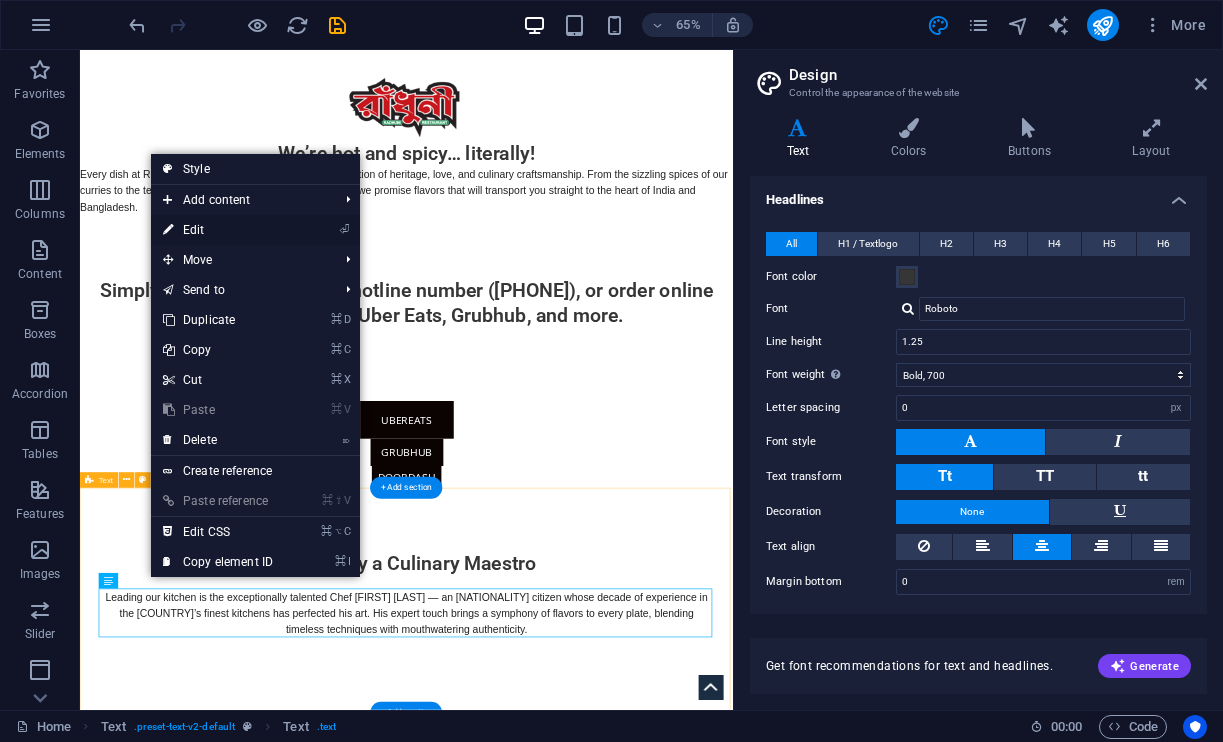 click on "⏎  Edit" at bounding box center (218, 230) 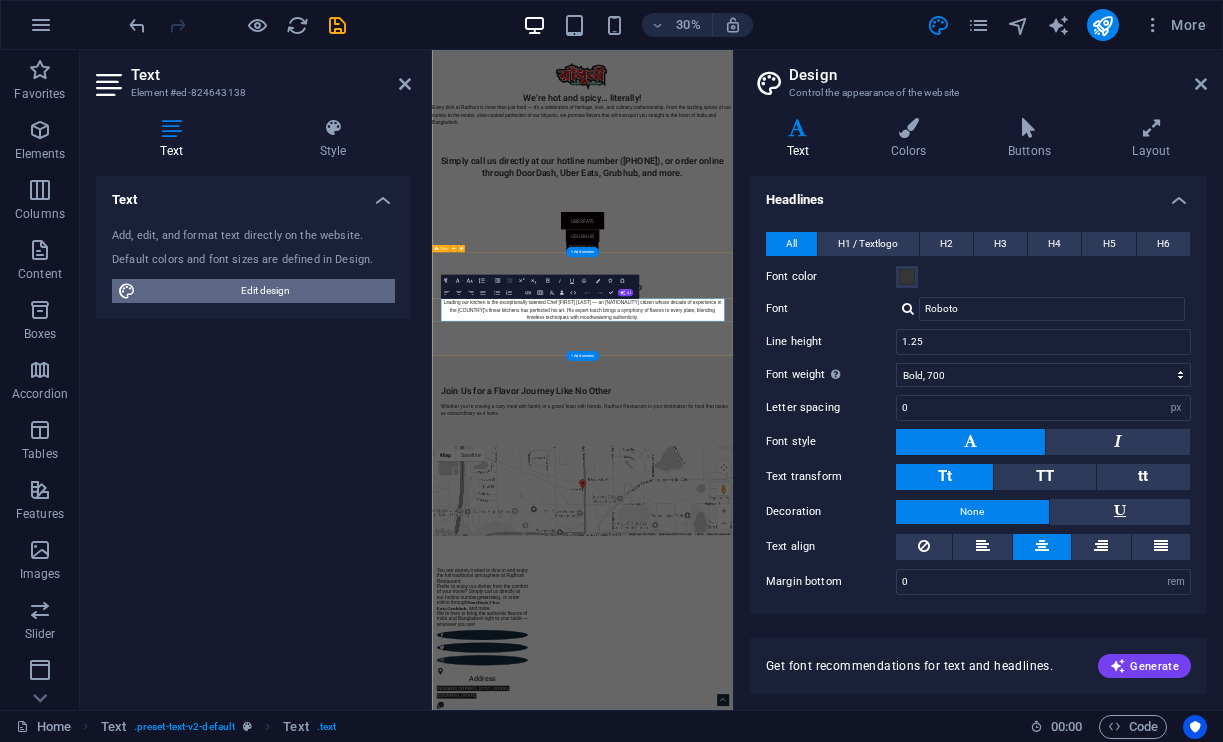 click on "Edit design" at bounding box center (265, 291) 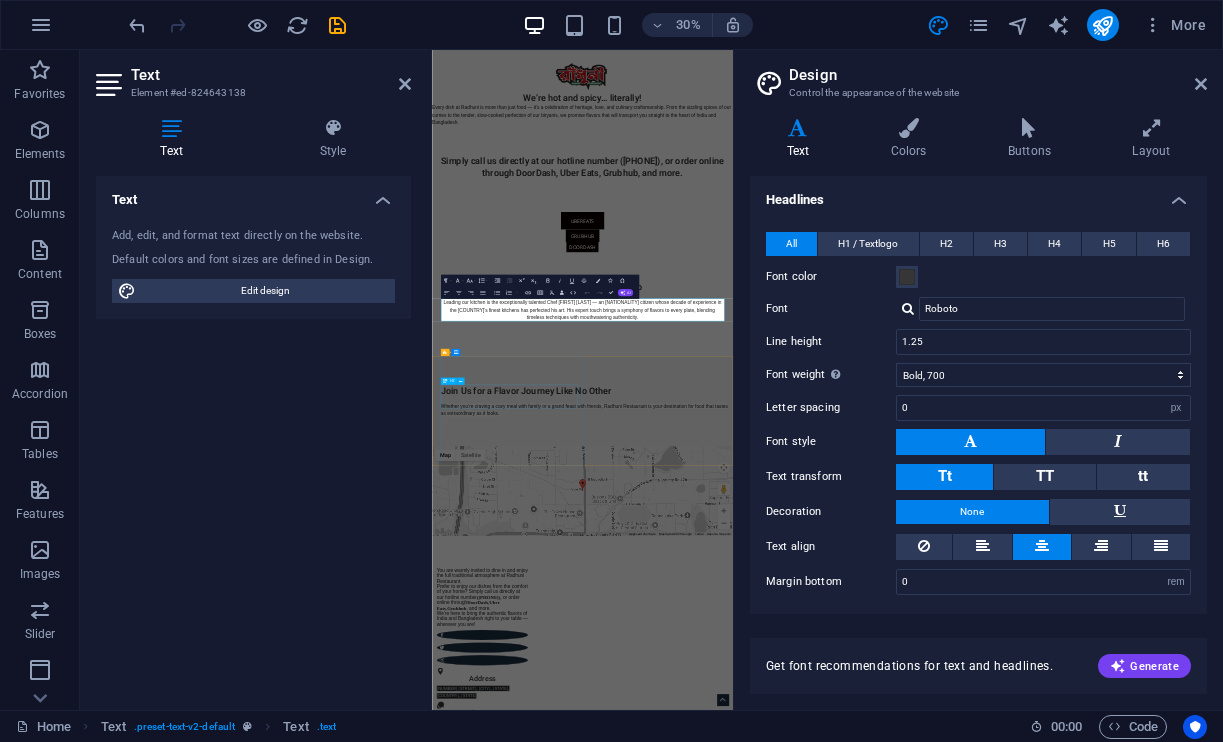 click on "H2" at bounding box center (454, 382) 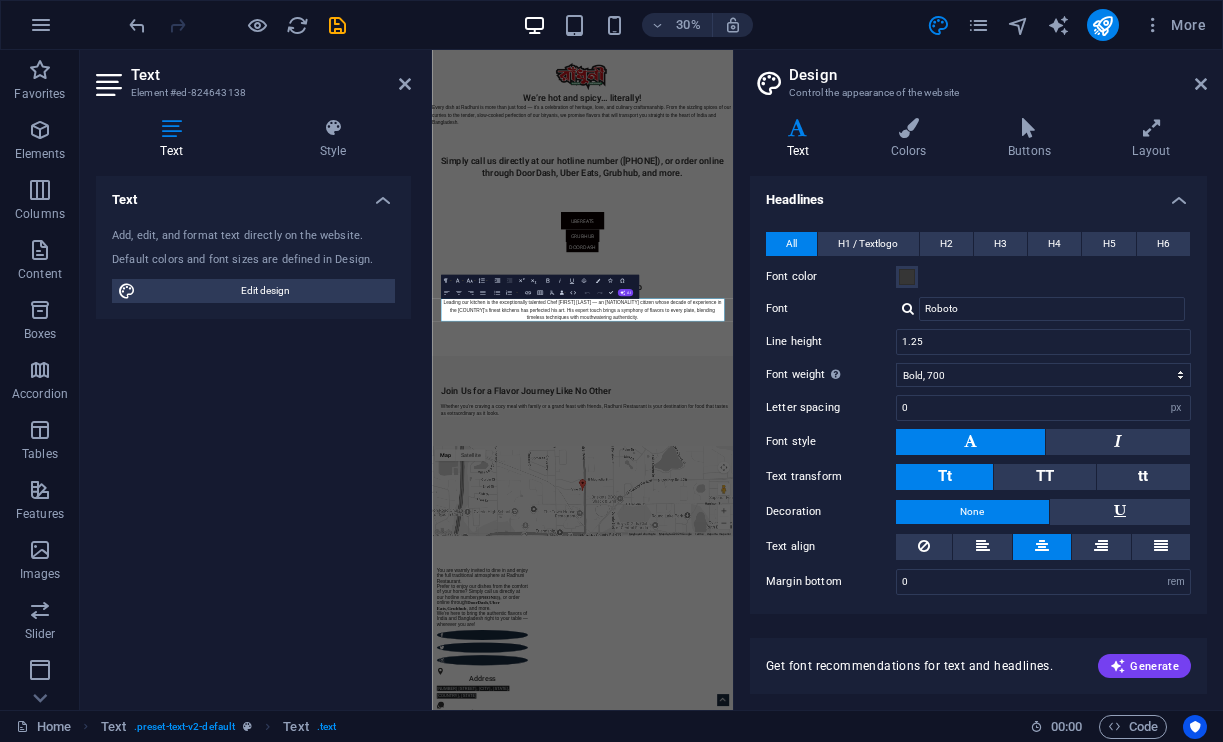click on "Join Us for a Flavor Journey Like No Other" at bounding box center [941, 1185] 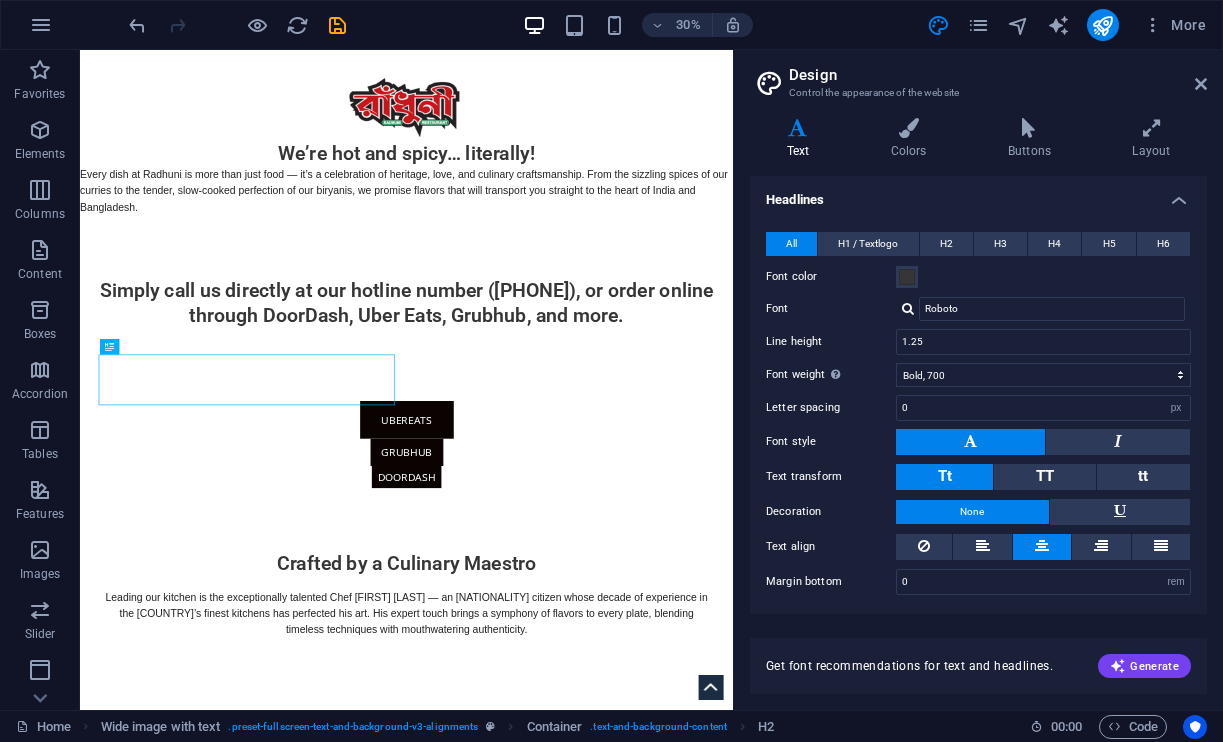 scroll, scrollTop: 647, scrollLeft: 0, axis: vertical 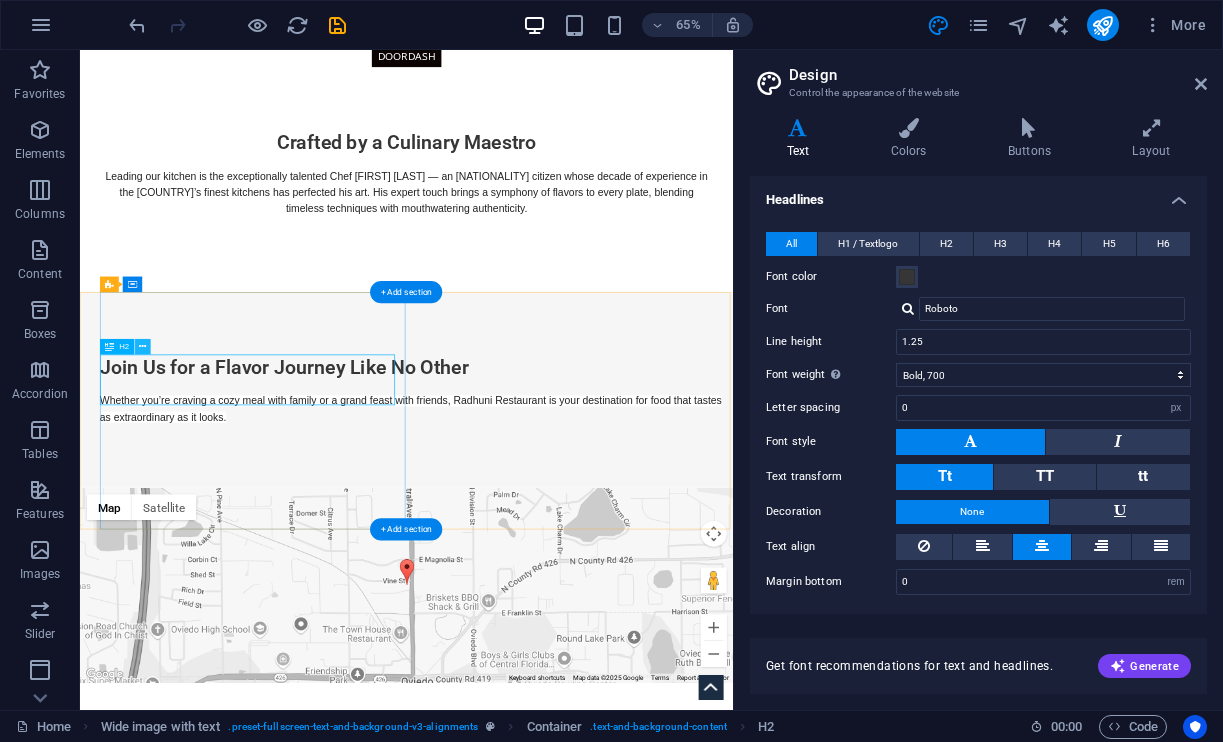 click at bounding box center (142, 347) 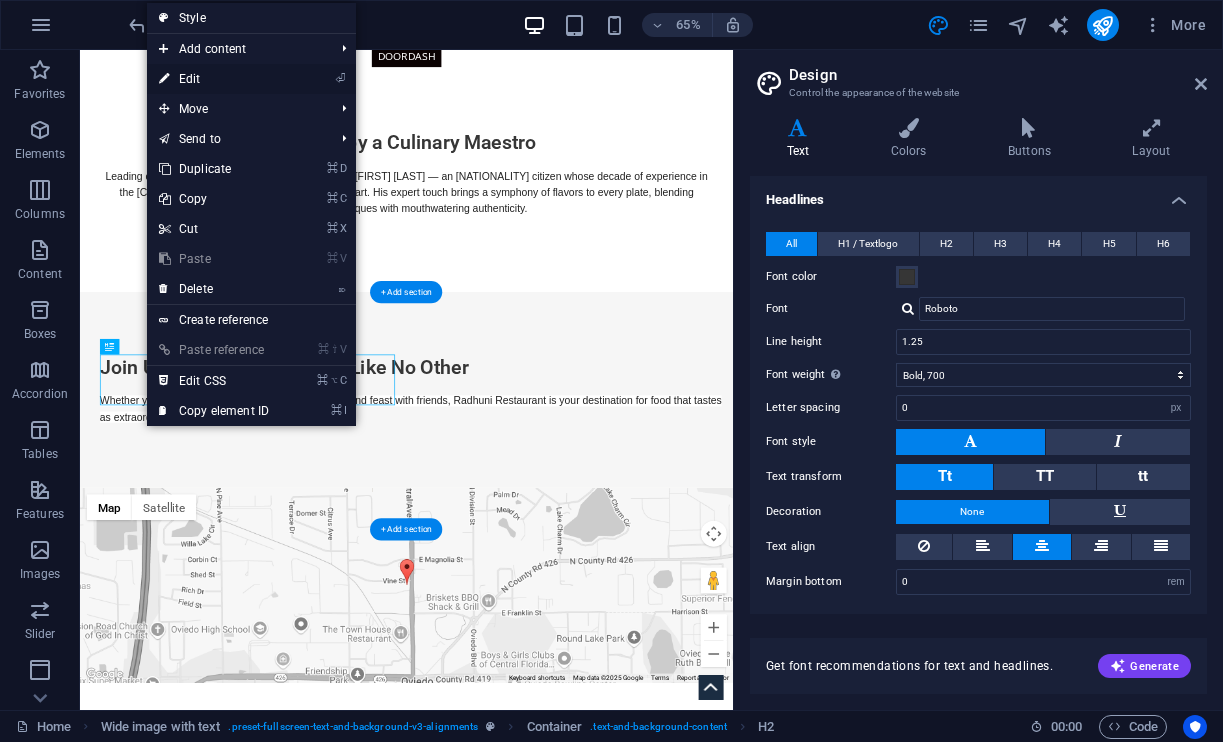 click on "⏎  Edit" at bounding box center (214, 79) 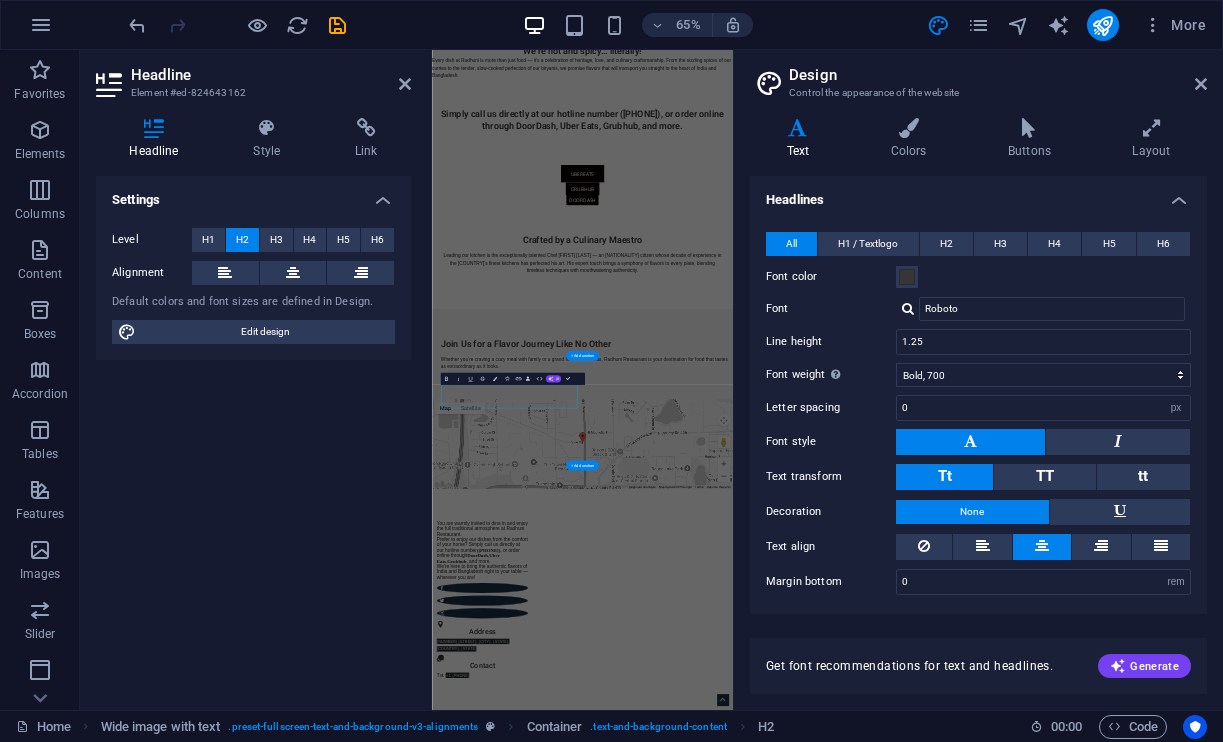 scroll, scrollTop: 0, scrollLeft: 0, axis: both 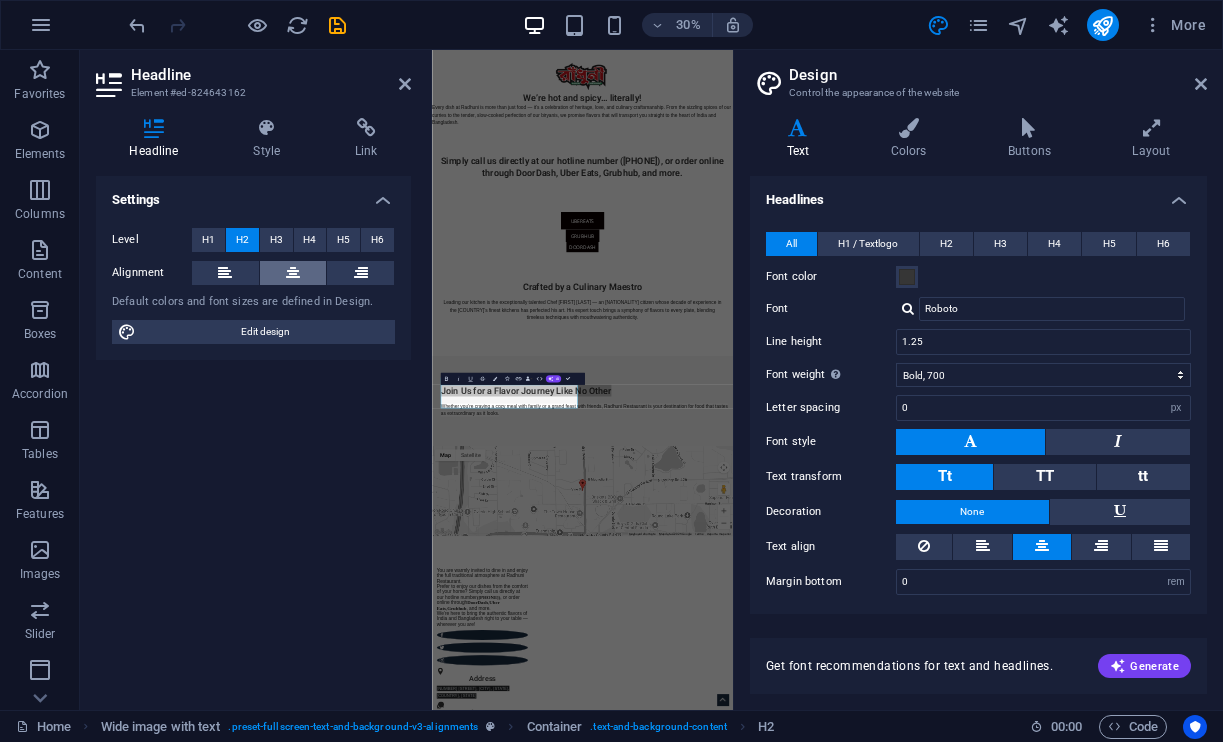 click at bounding box center [293, 273] 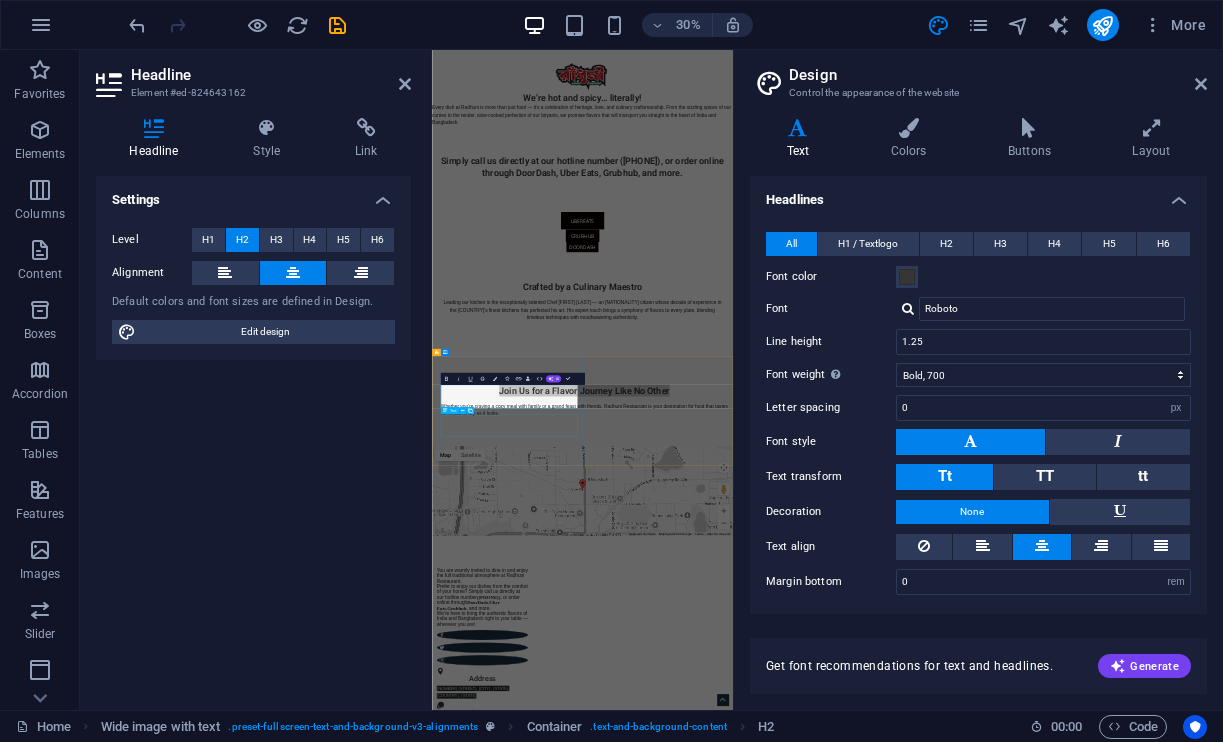 click on "Whether you’re craving a cozy meal with family or a grand feast with friends, Radhuni Restaurant is your destination for food that tastes as extraordinary as it looks." at bounding box center (941, 1250) 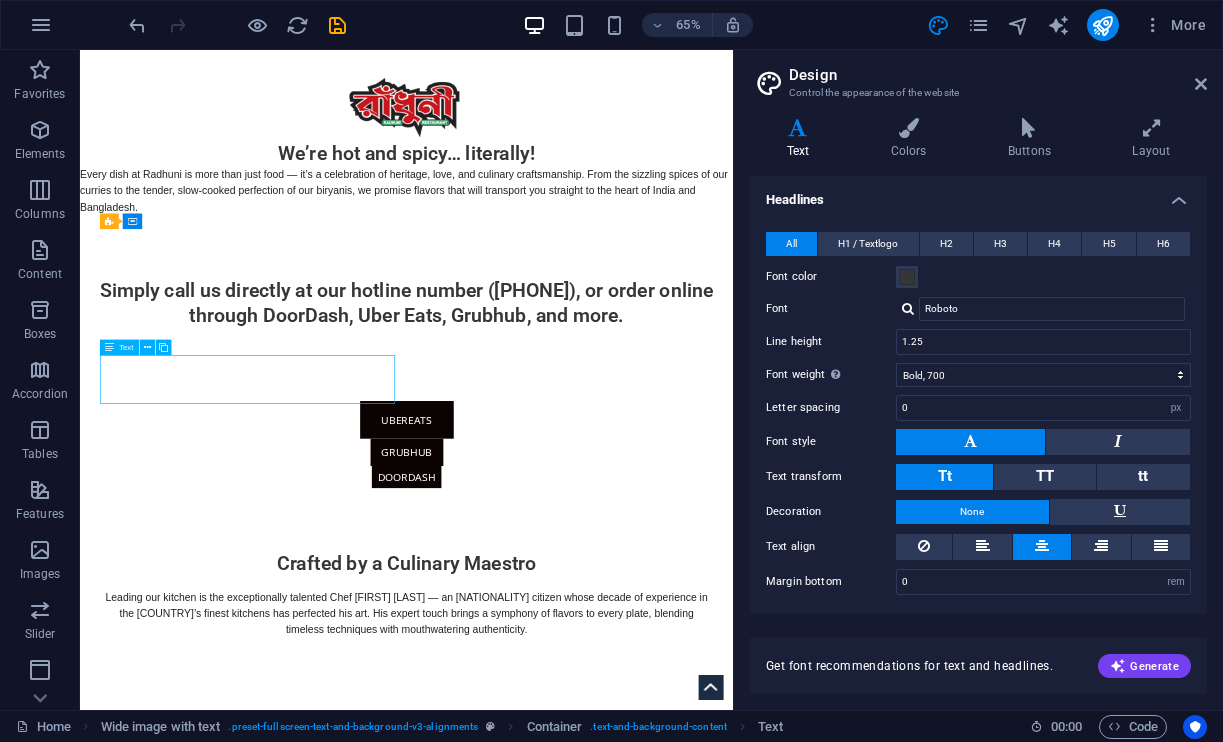 scroll, scrollTop: 744, scrollLeft: 0, axis: vertical 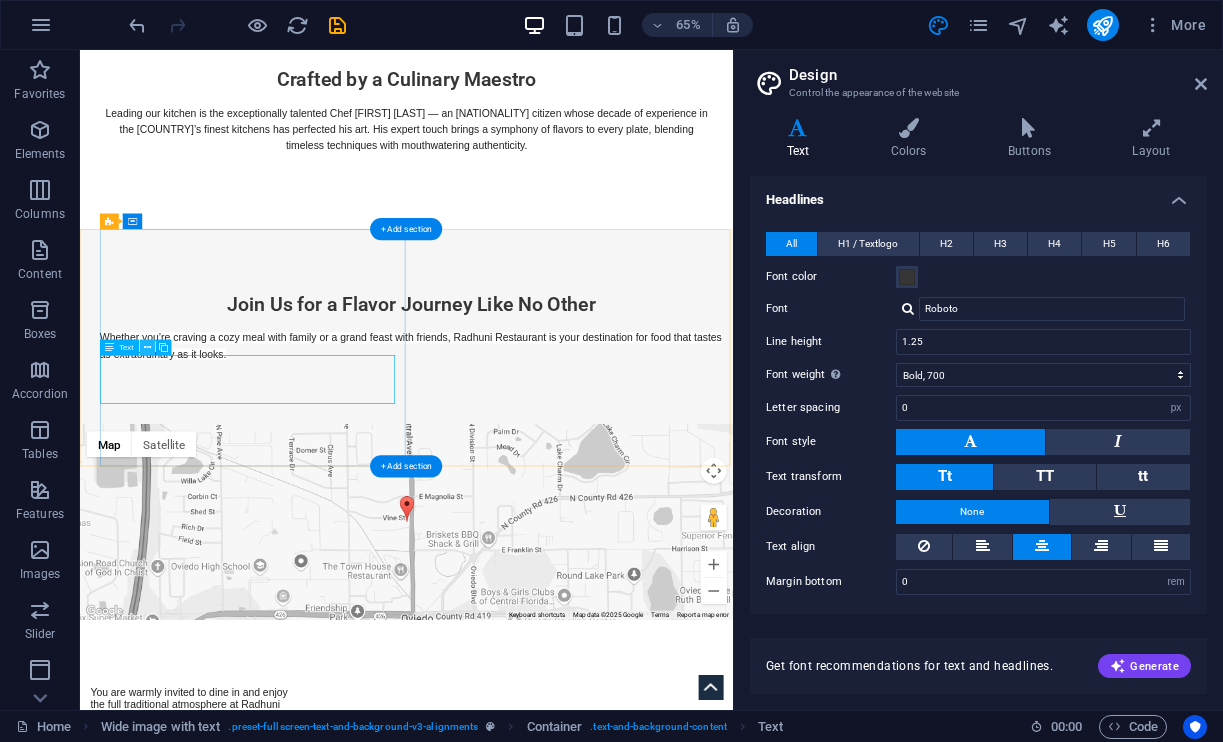 click at bounding box center [147, 348] 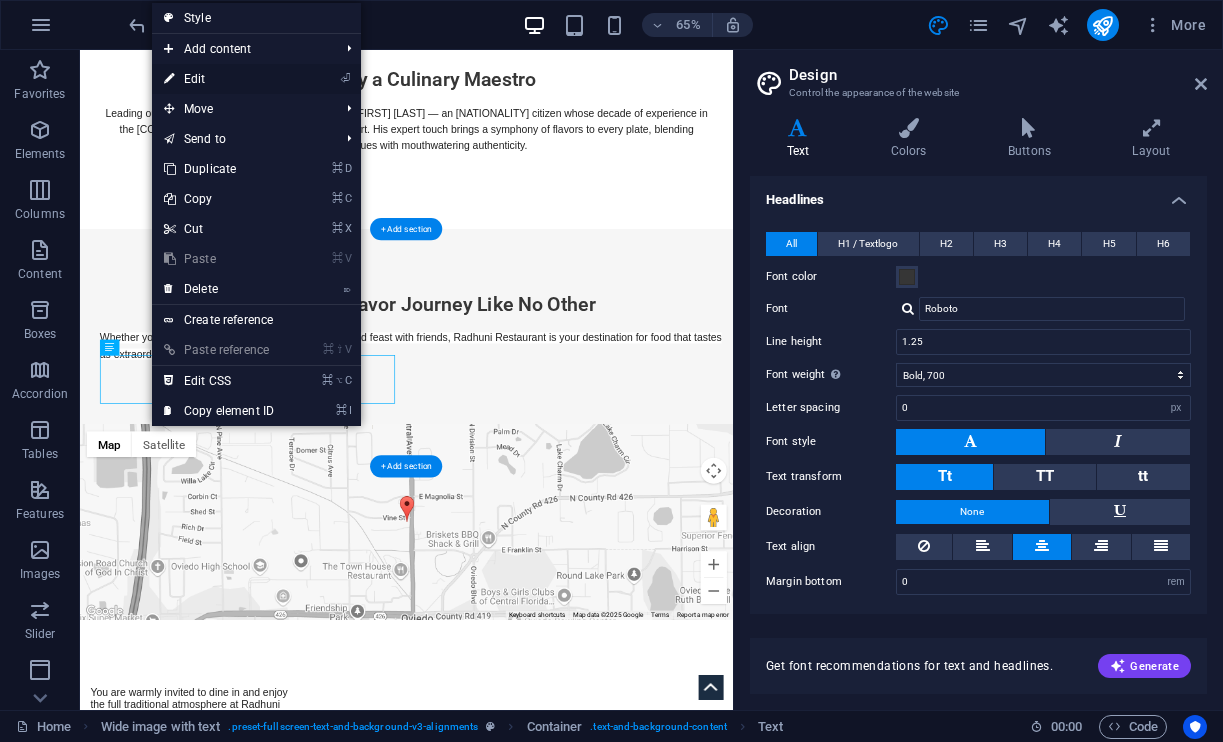 click on "⏎  Edit" at bounding box center (219, 79) 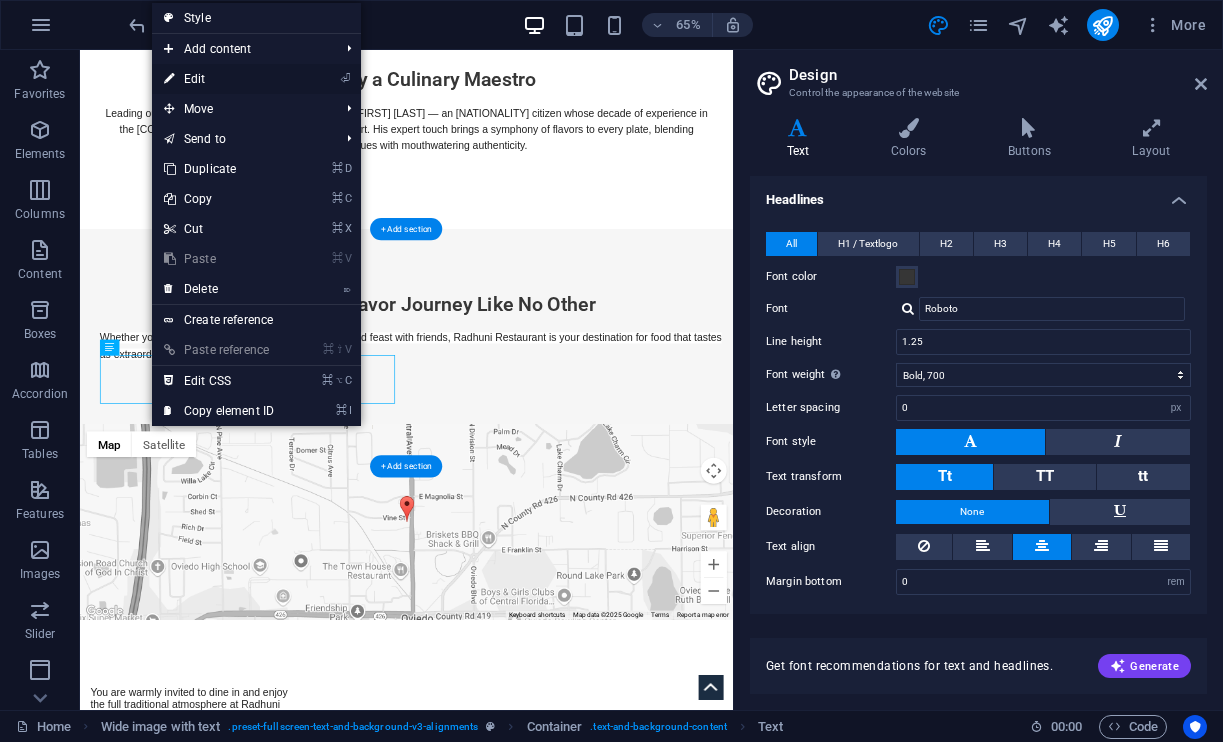 scroll, scrollTop: 0, scrollLeft: 0, axis: both 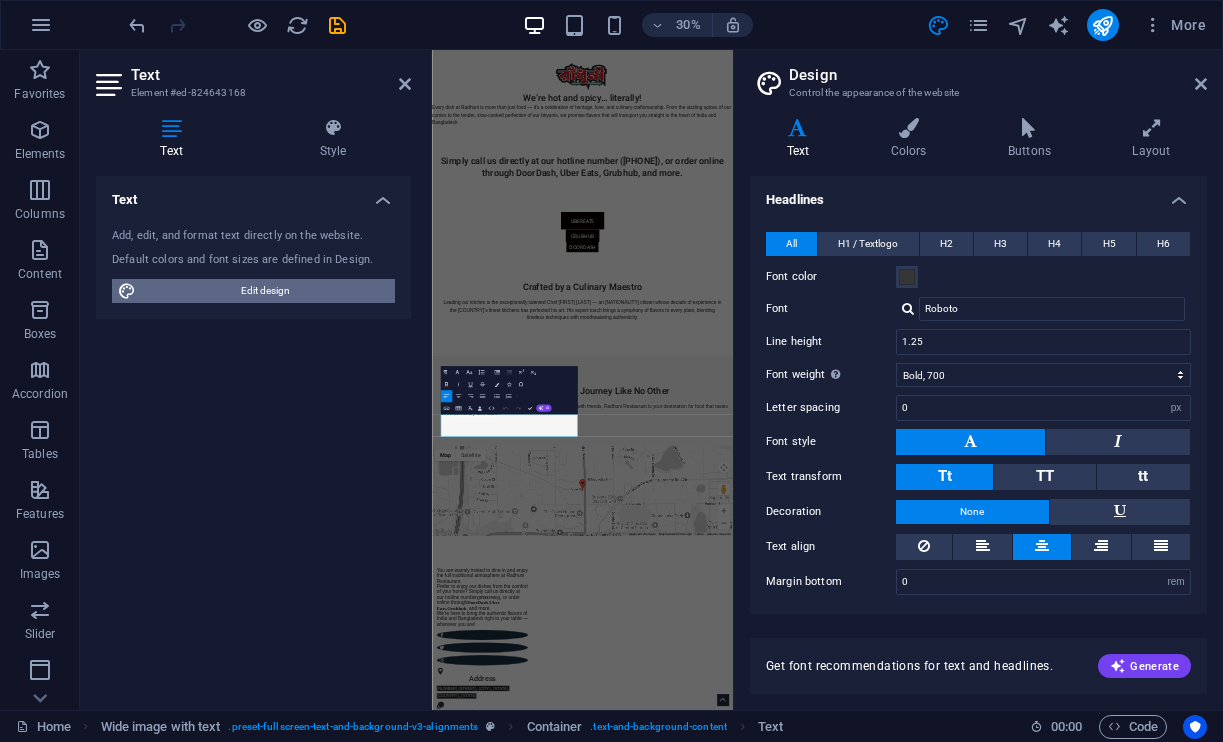 click on "Edit design" at bounding box center [265, 291] 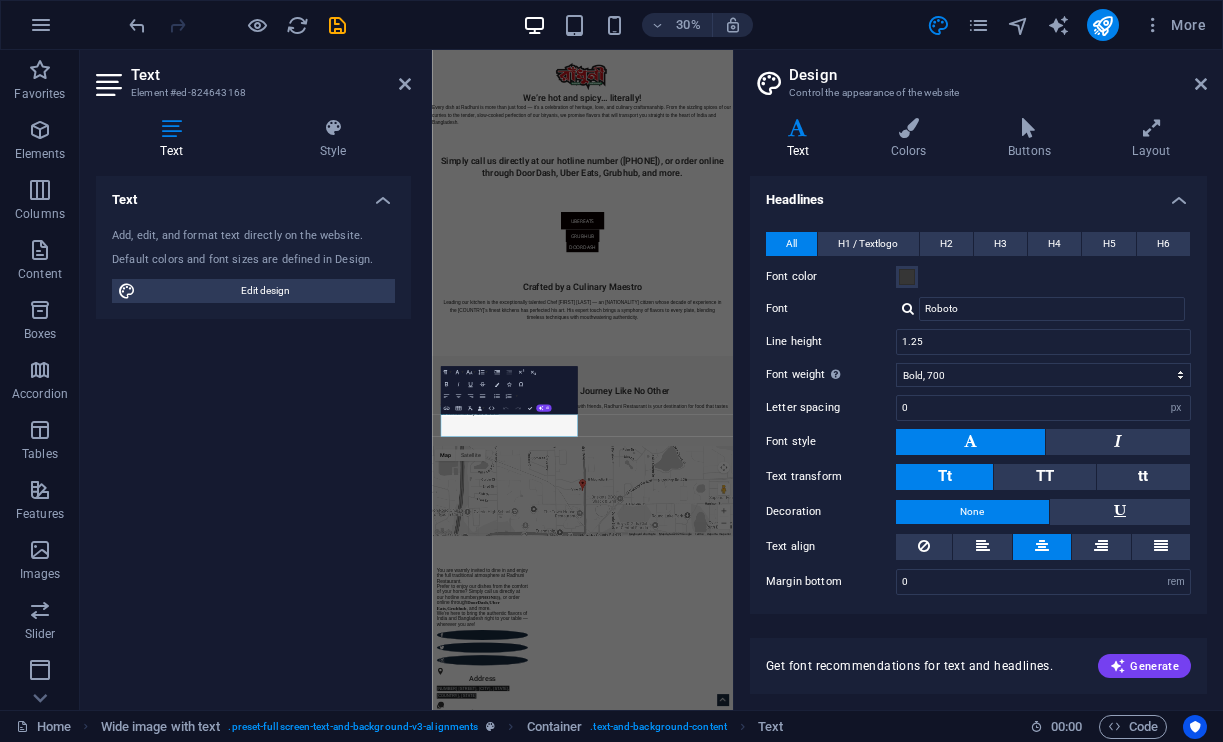 click at bounding box center (1042, 547) 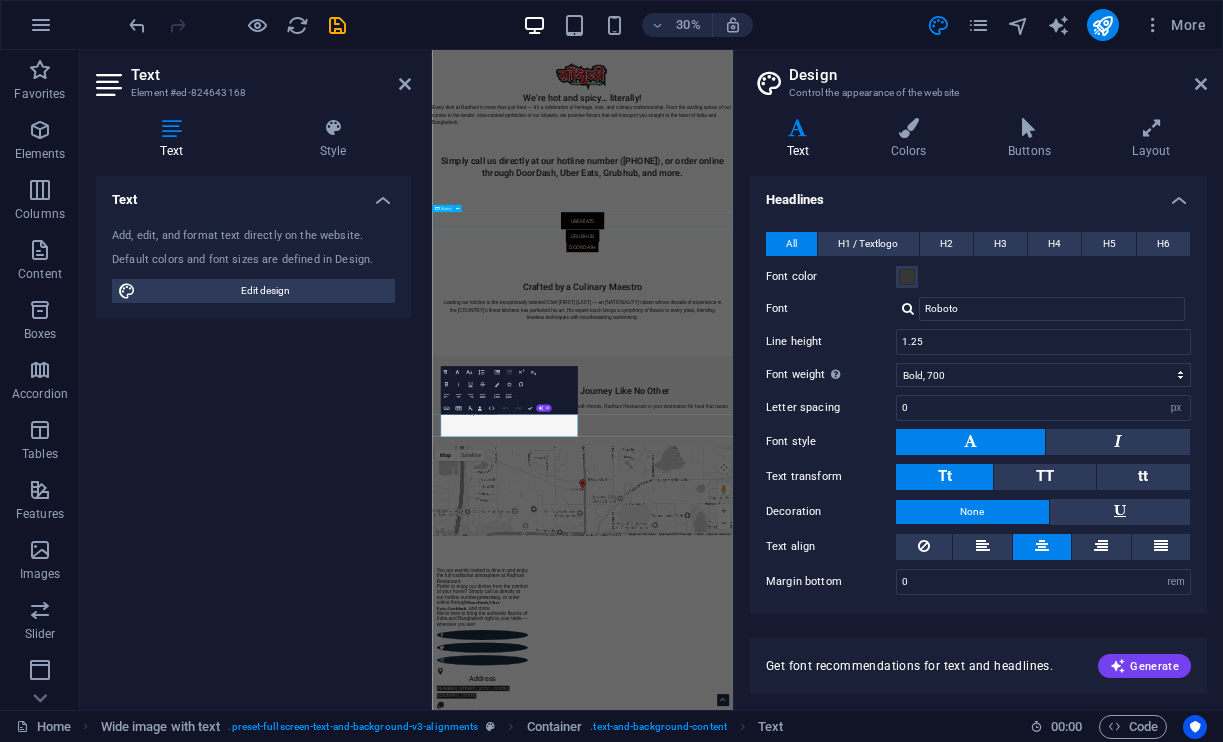 click on "UberEats" at bounding box center (933, 619) 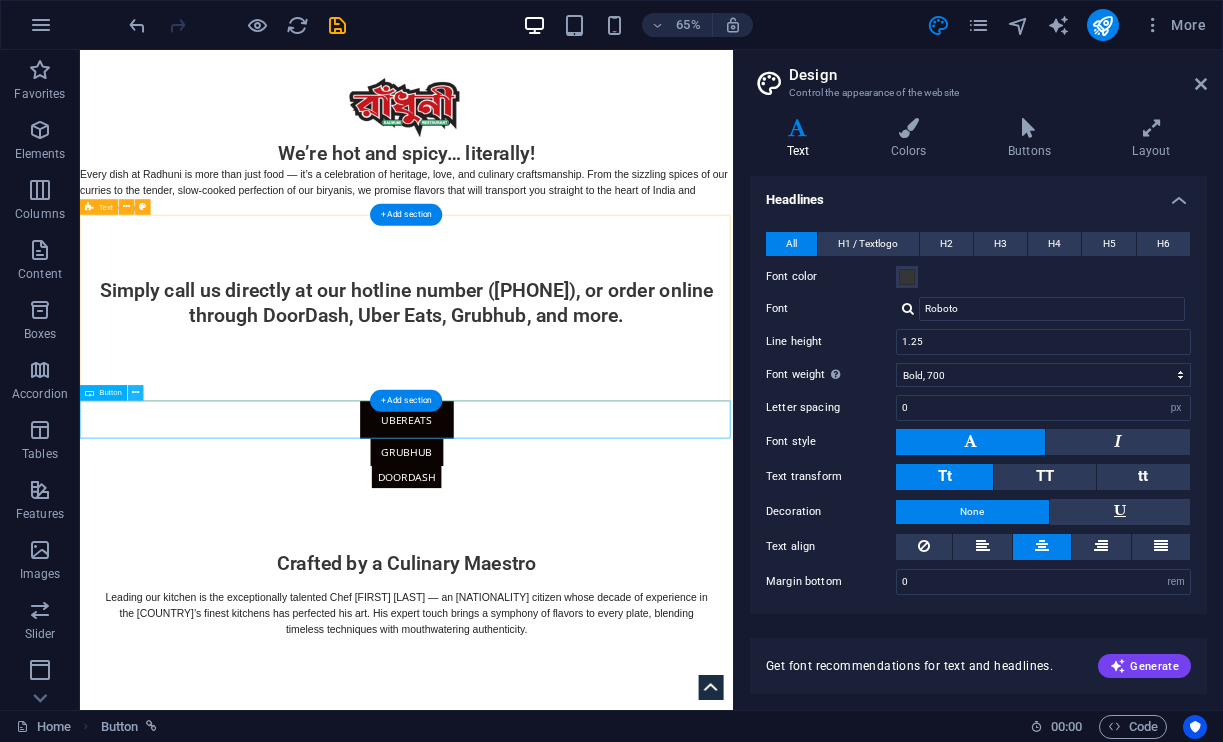 click at bounding box center (135, 393) 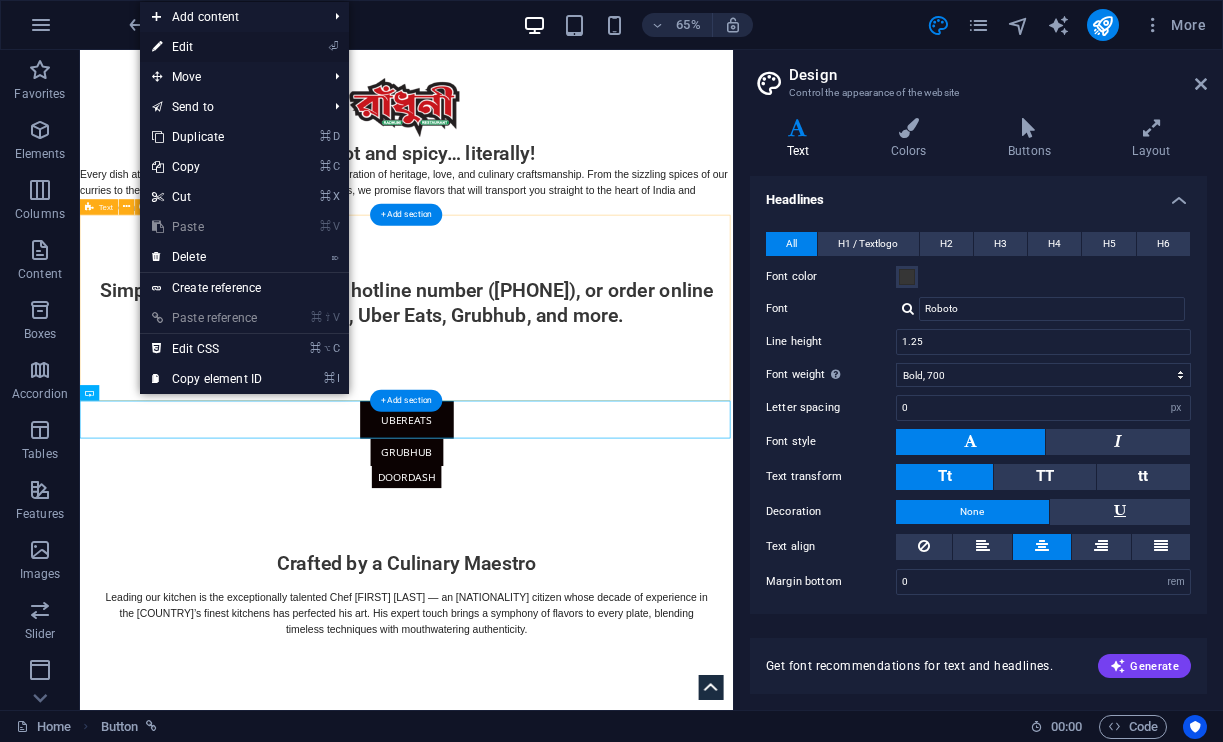 click on "⏎  Edit" at bounding box center [207, 47] 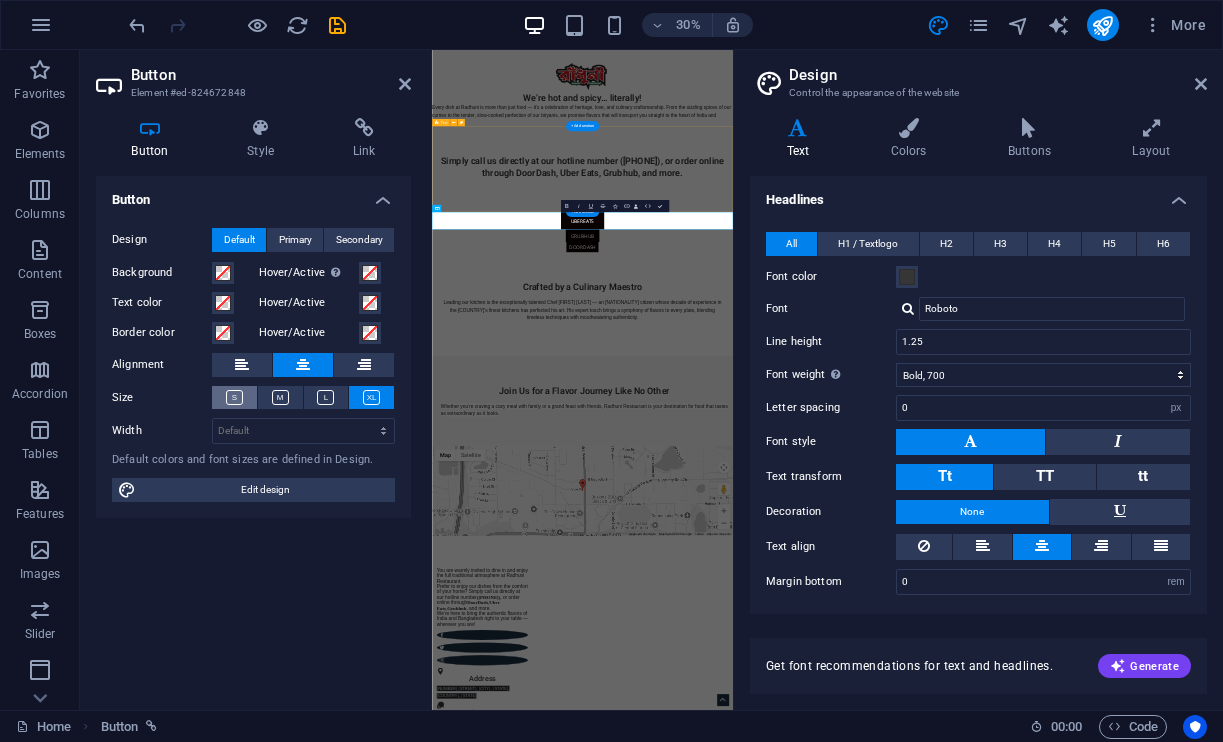 click at bounding box center [234, 397] 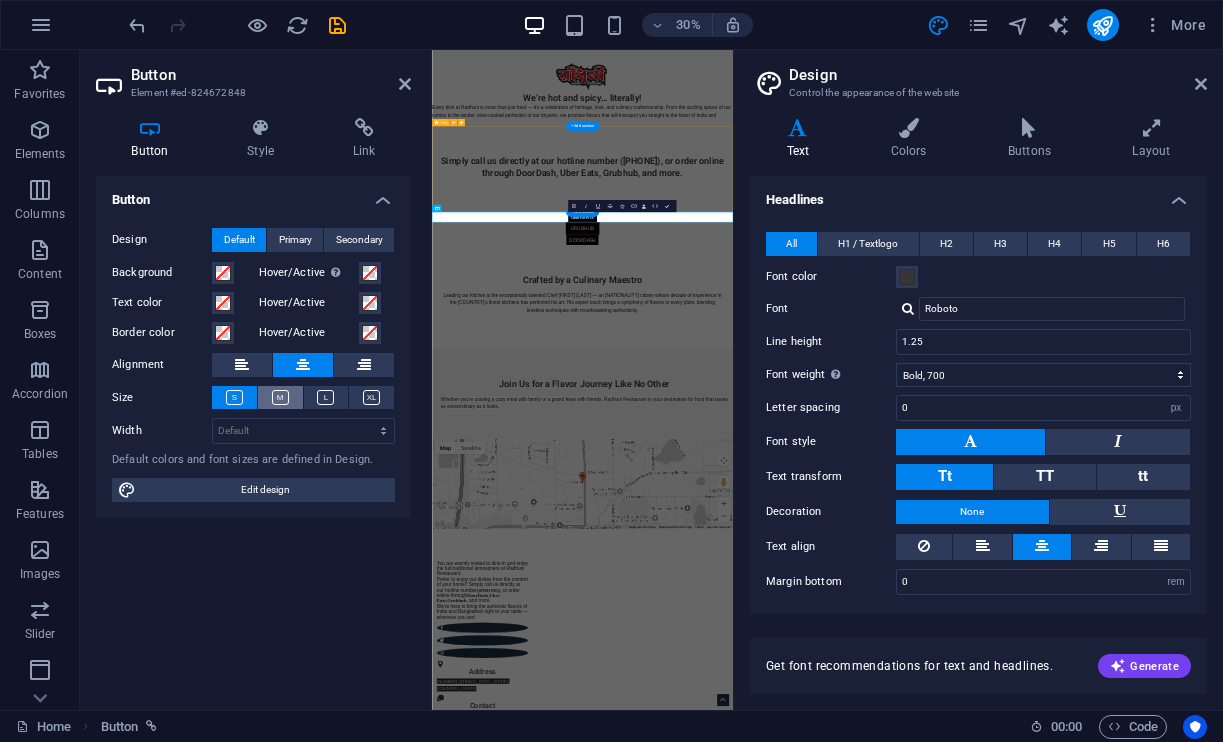 click at bounding box center [280, 397] 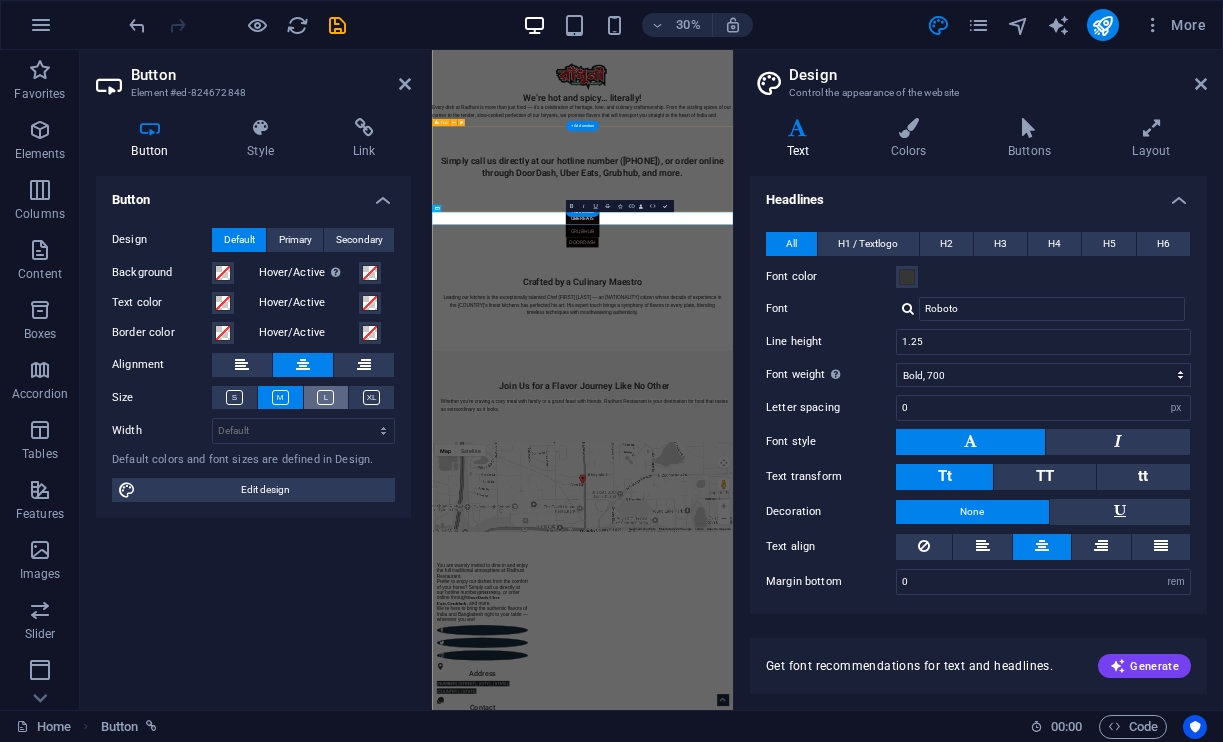 click at bounding box center [325, 397] 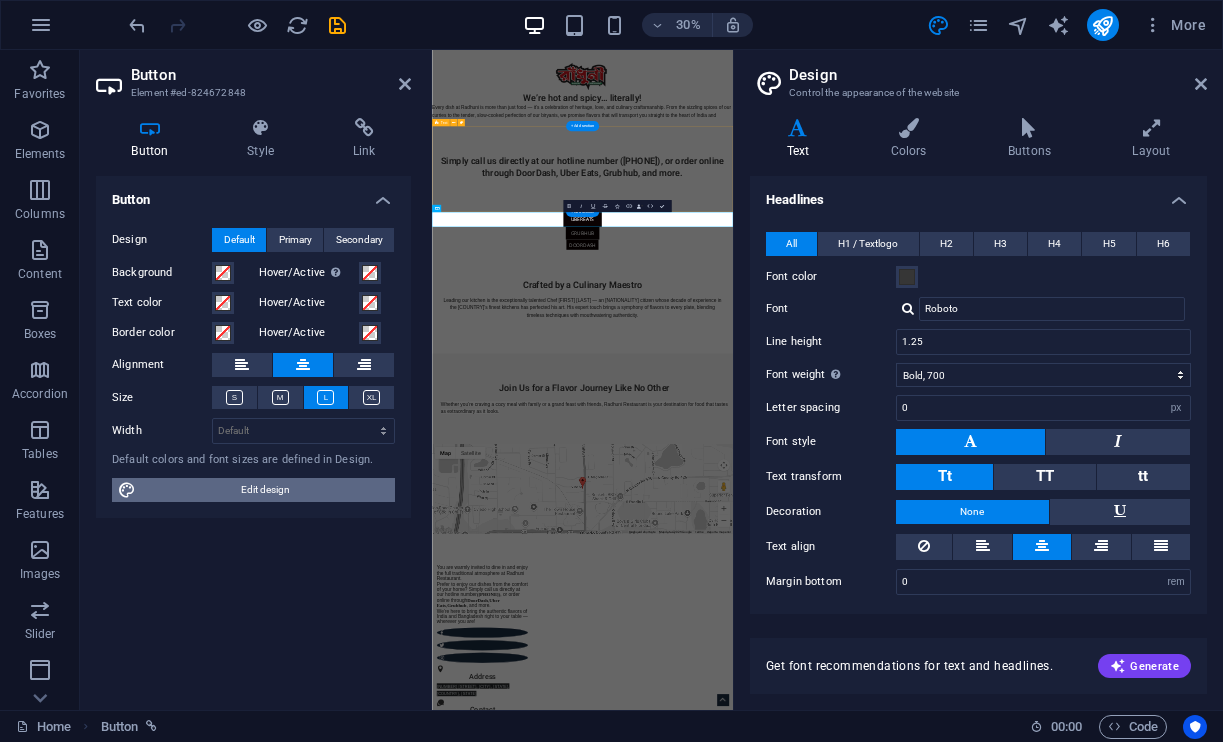 click on "Edit design" at bounding box center [265, 490] 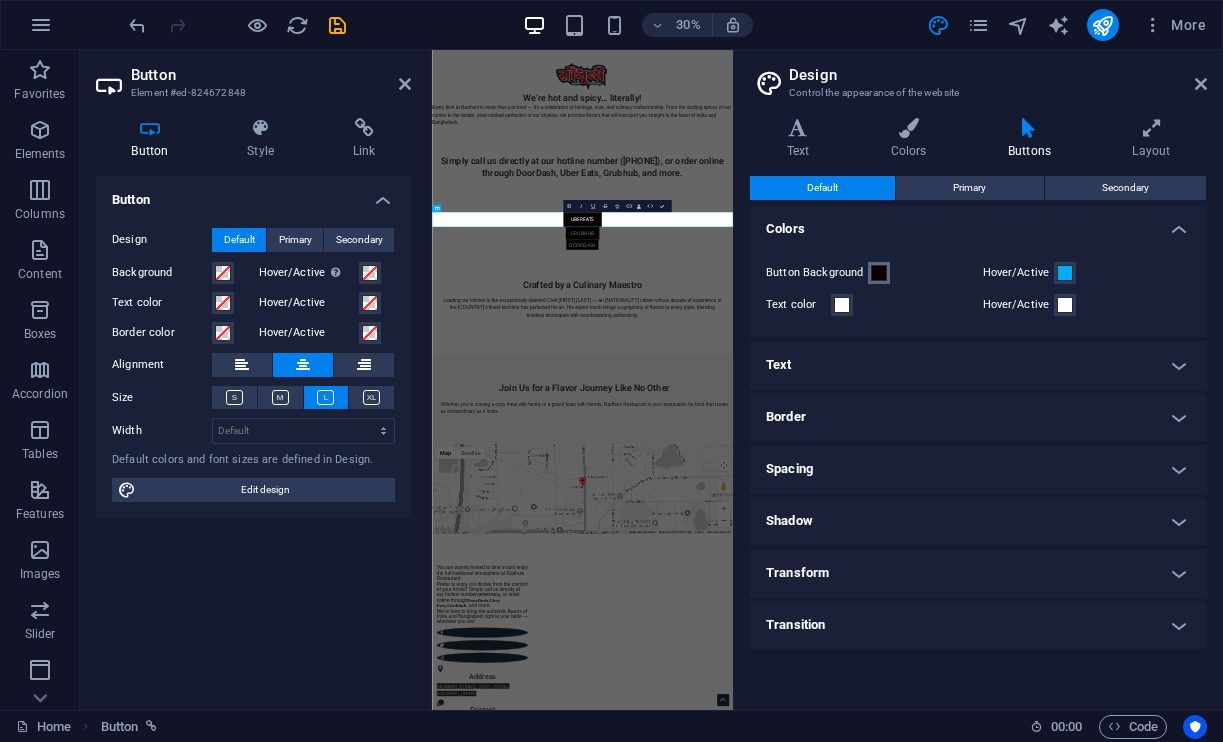 click at bounding box center [879, 273] 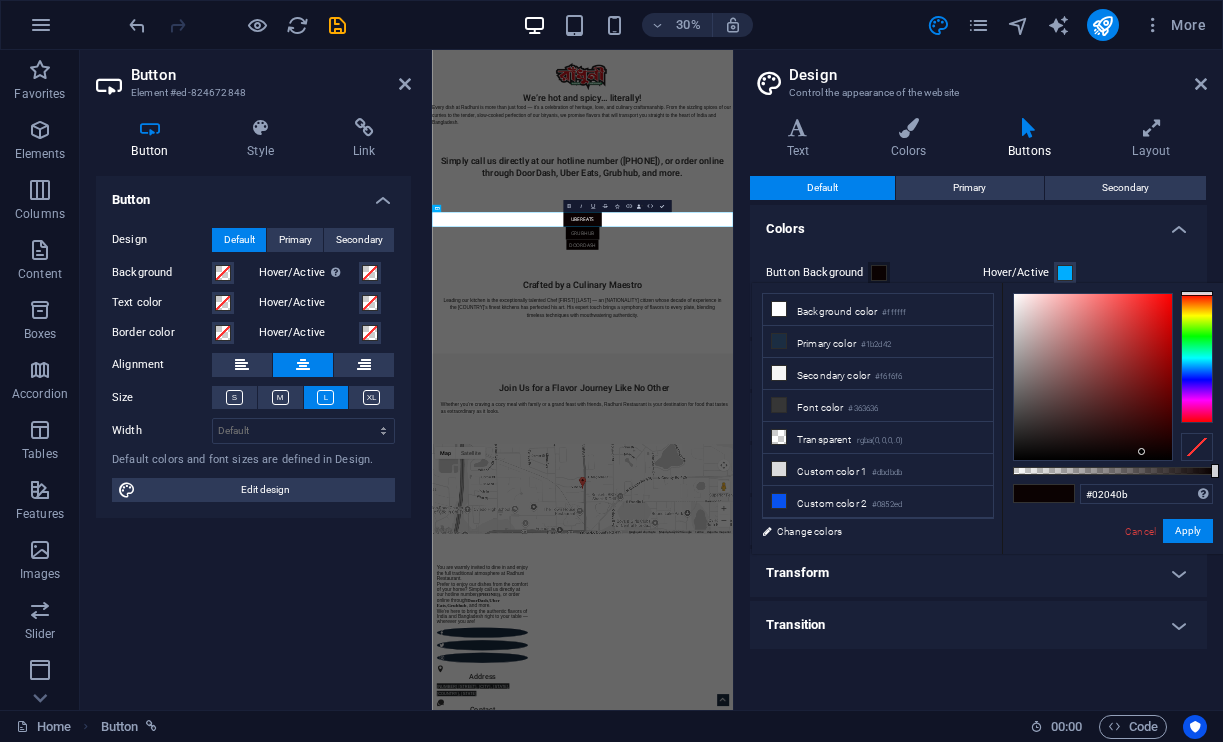 click at bounding box center (1197, 358) 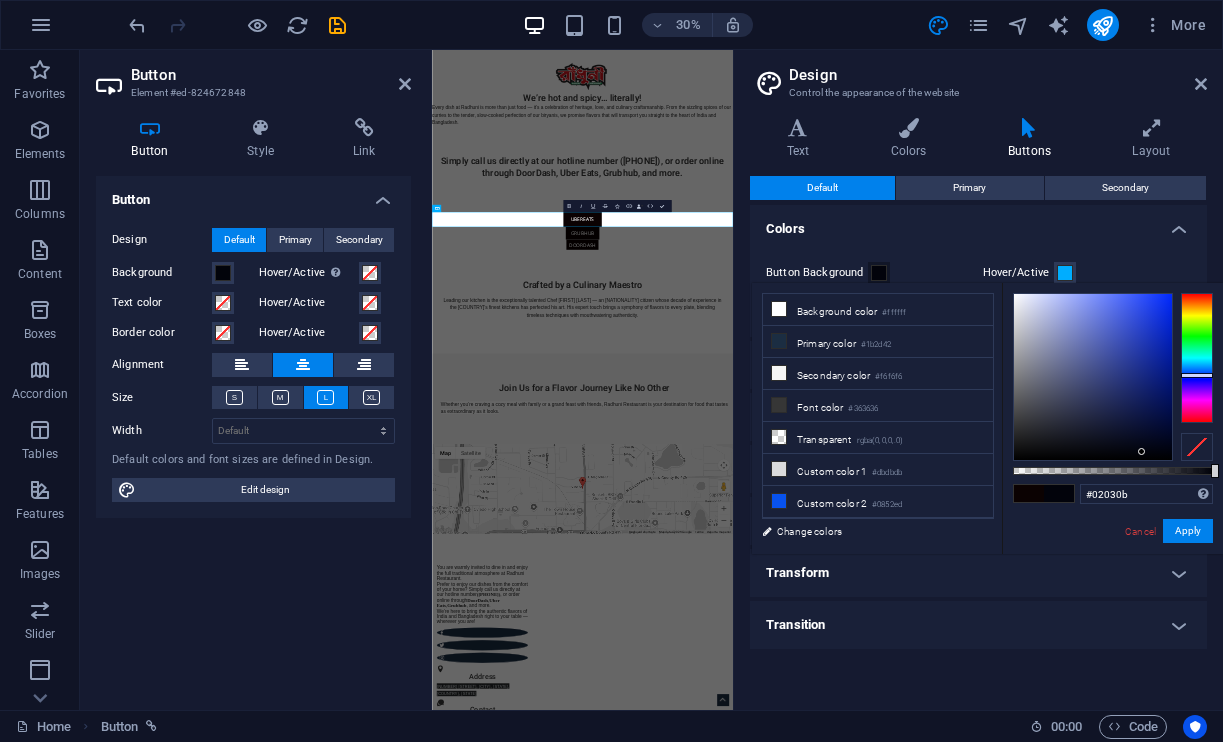 click at bounding box center (1197, 375) 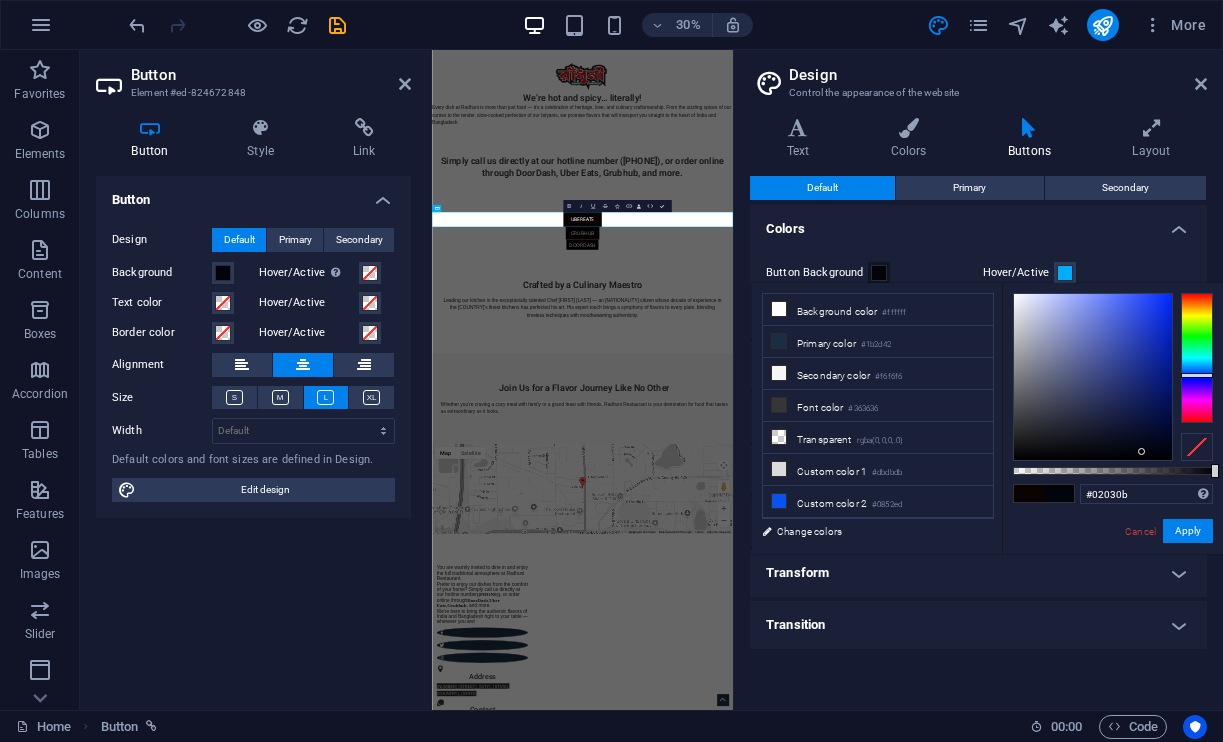 type on "#0c31f0" 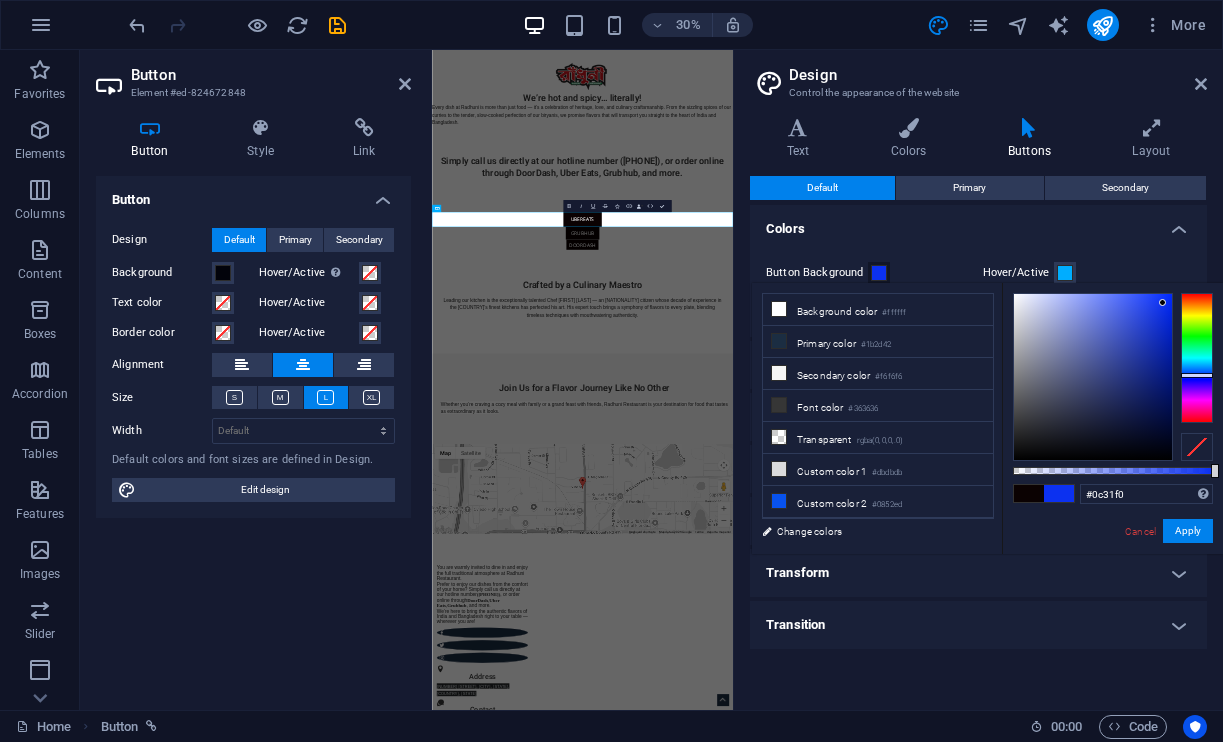 click at bounding box center [1093, 377] 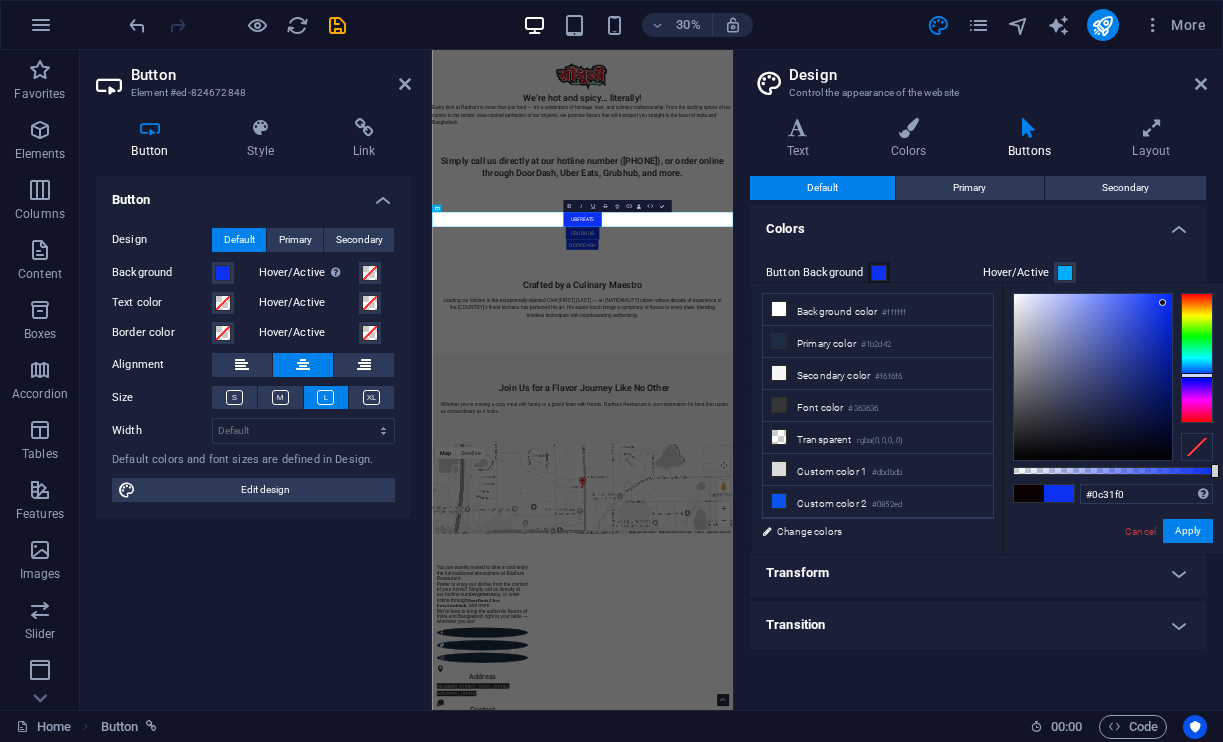 click on "Transform" at bounding box center [978, 573] 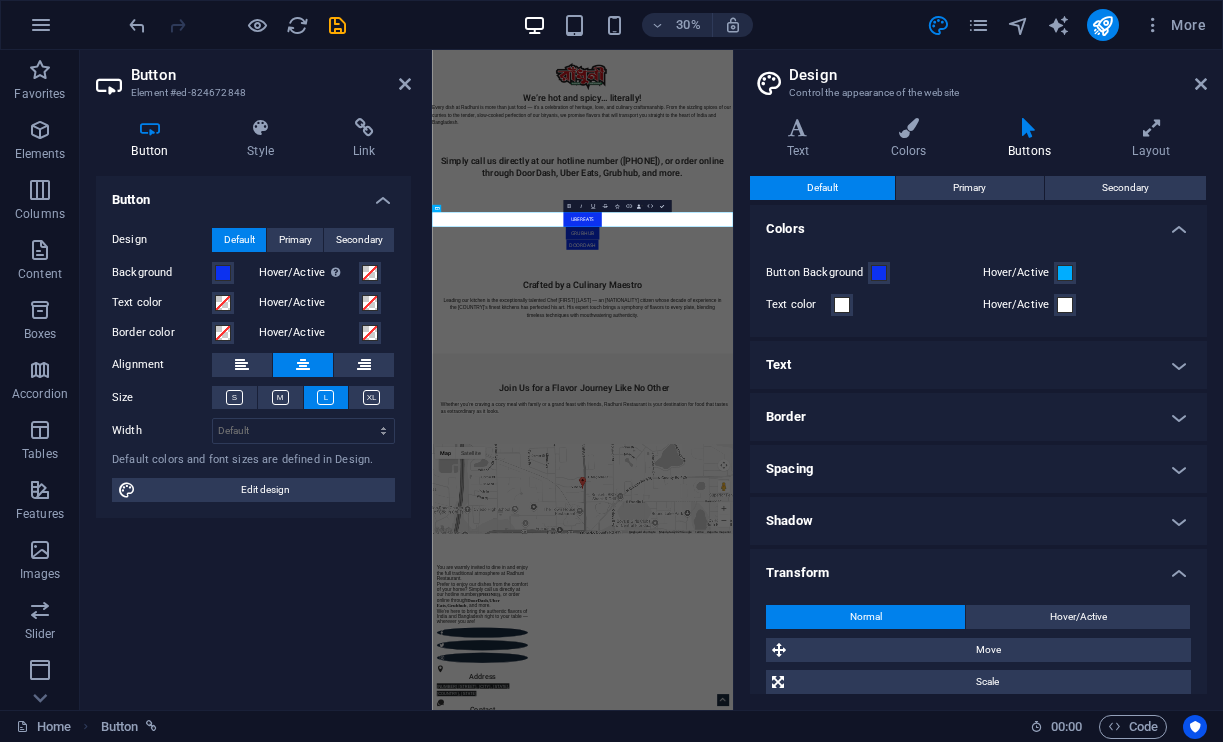 scroll, scrollTop: 0, scrollLeft: 0, axis: both 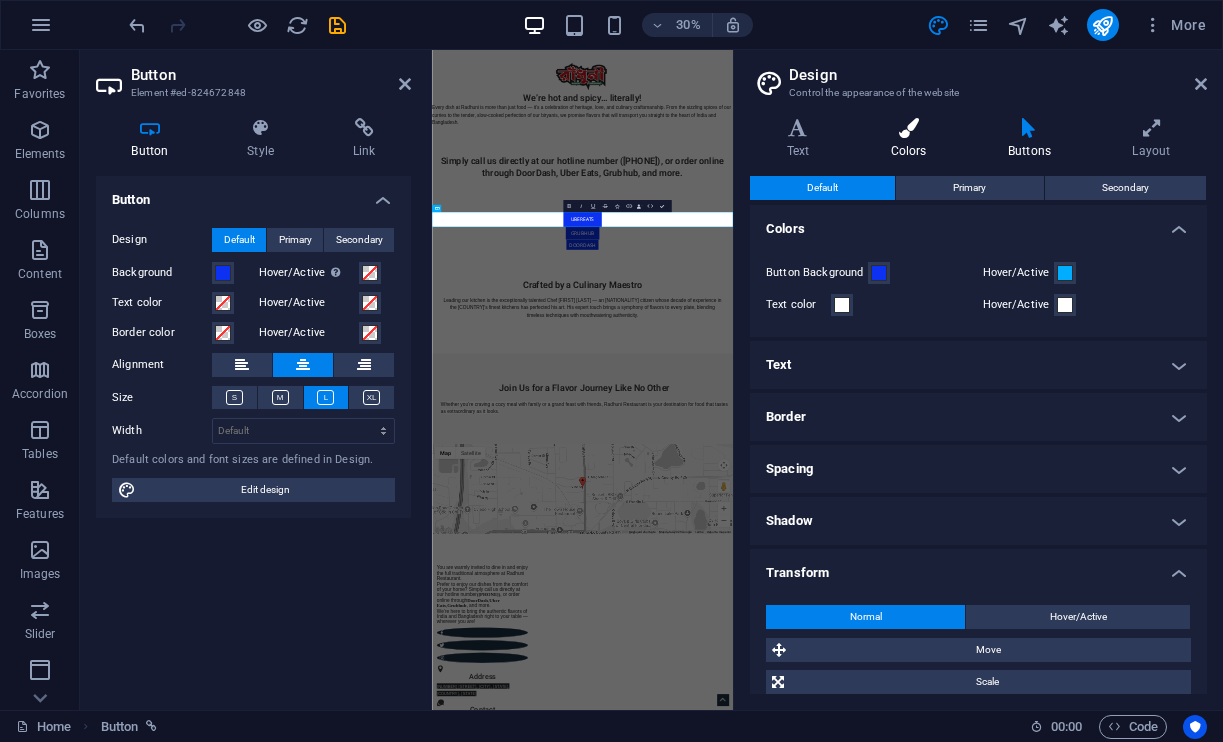 click at bounding box center (908, 128) 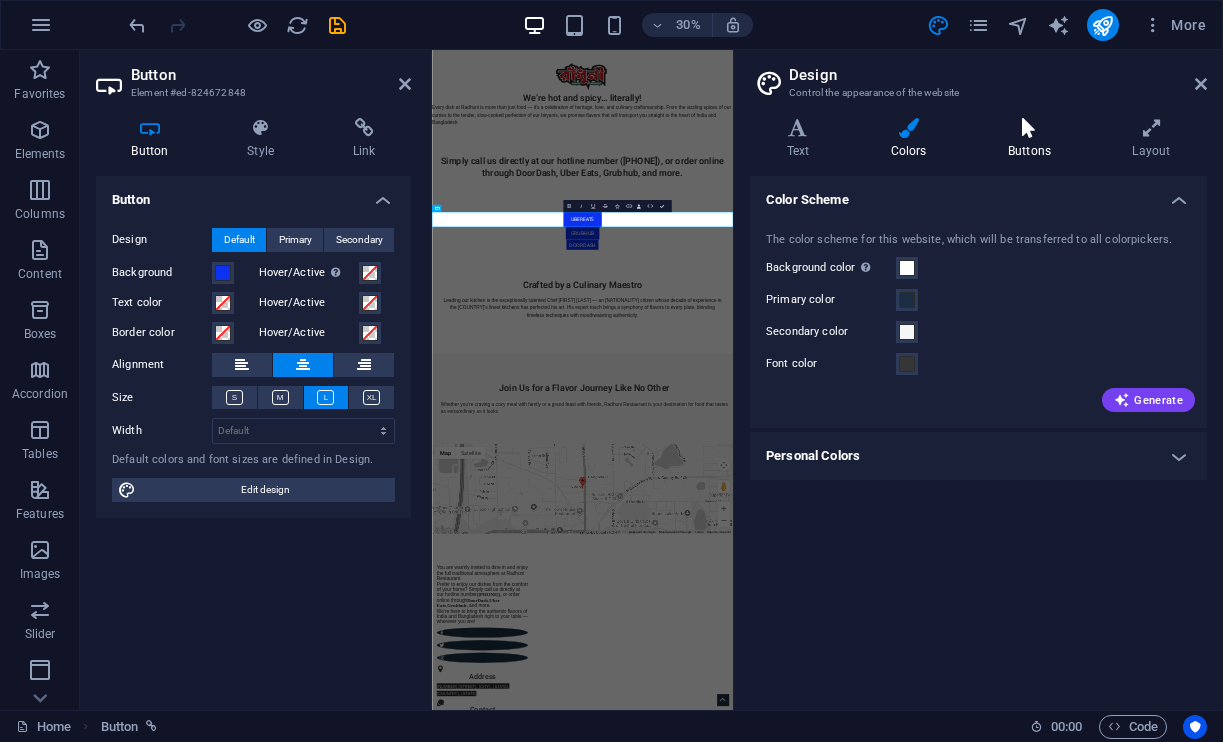 click on "Buttons" at bounding box center (1033, 139) 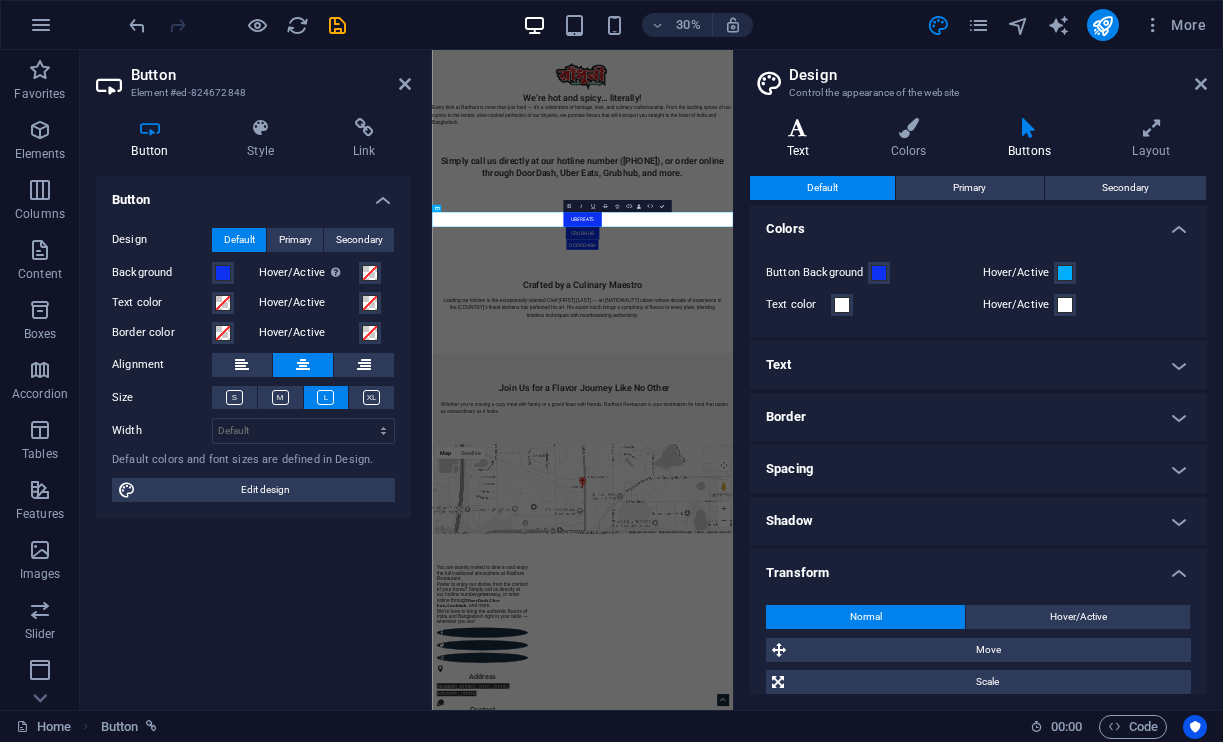 click at bounding box center [798, 128] 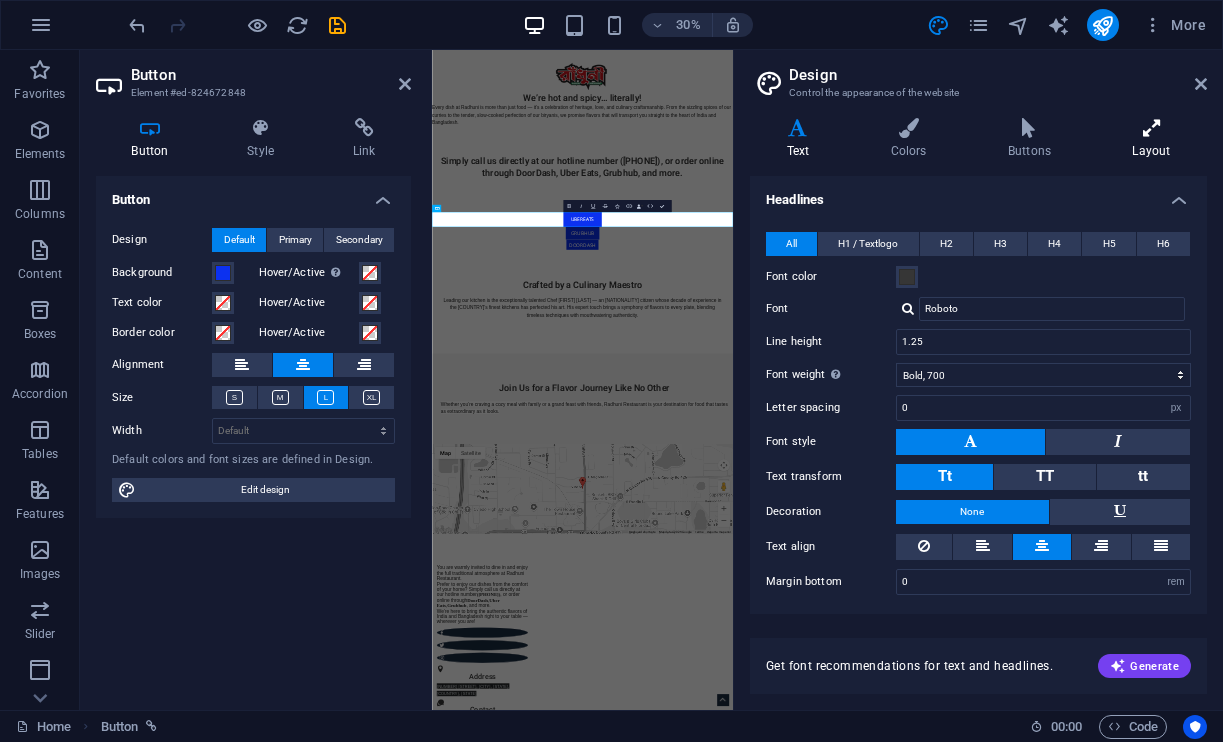 click on "Layout" at bounding box center (1151, 139) 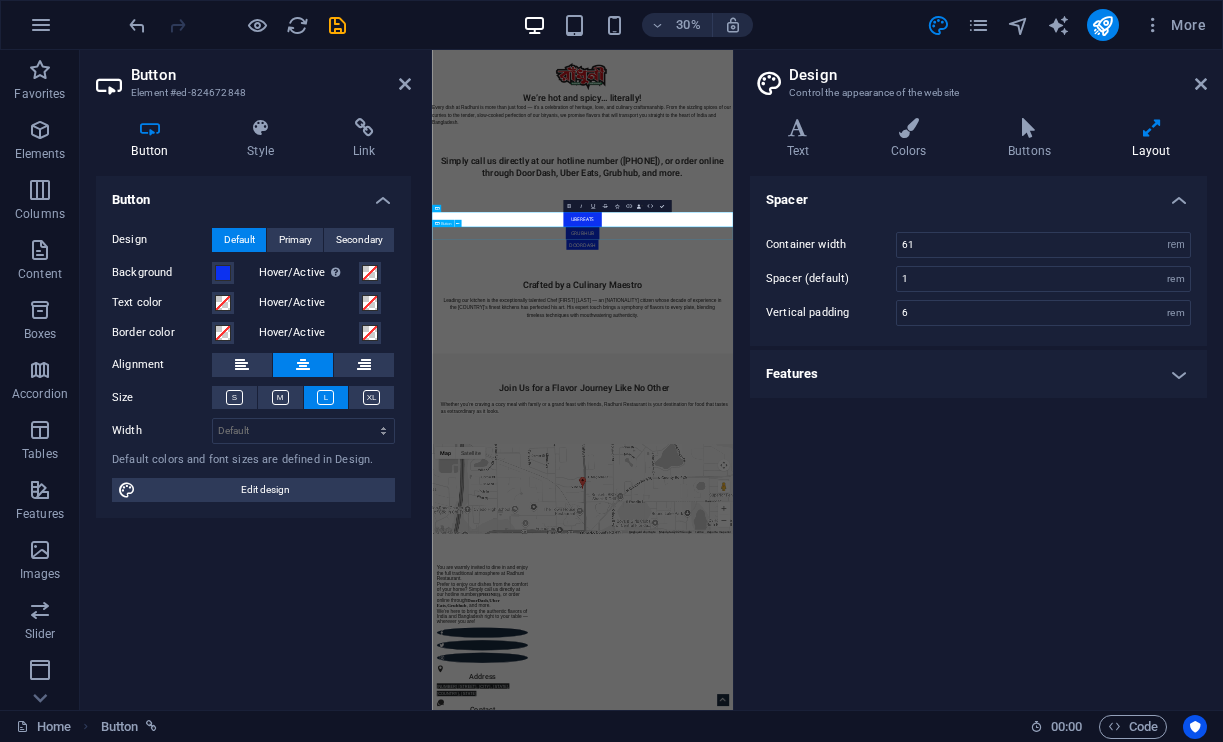 click on "GrubHub" at bounding box center (933, 661) 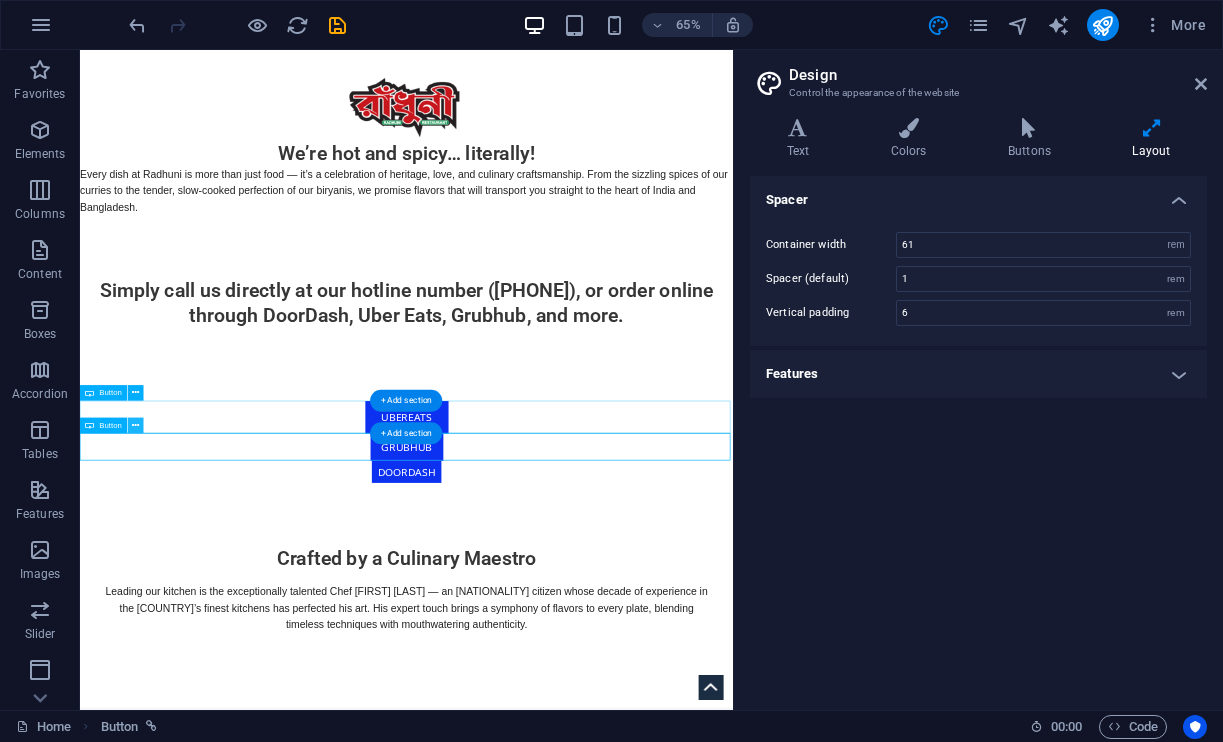 click at bounding box center [135, 426] 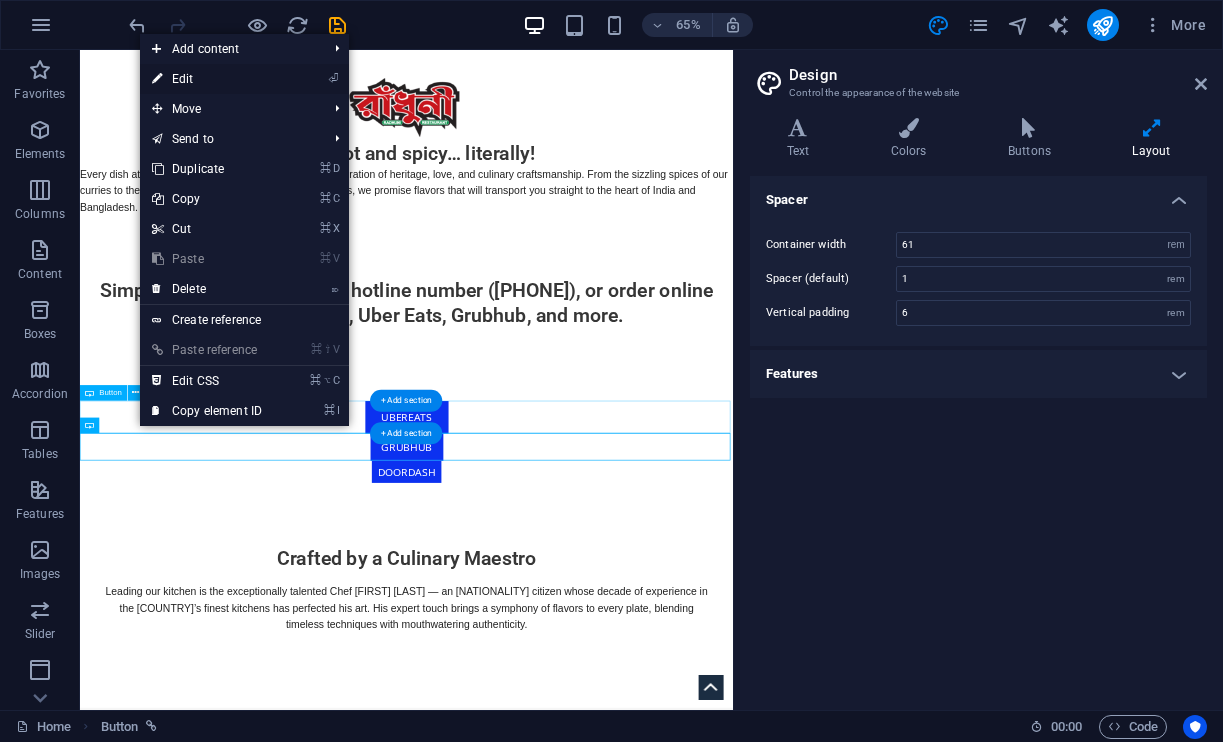 click on "⏎  Edit" at bounding box center [207, 79] 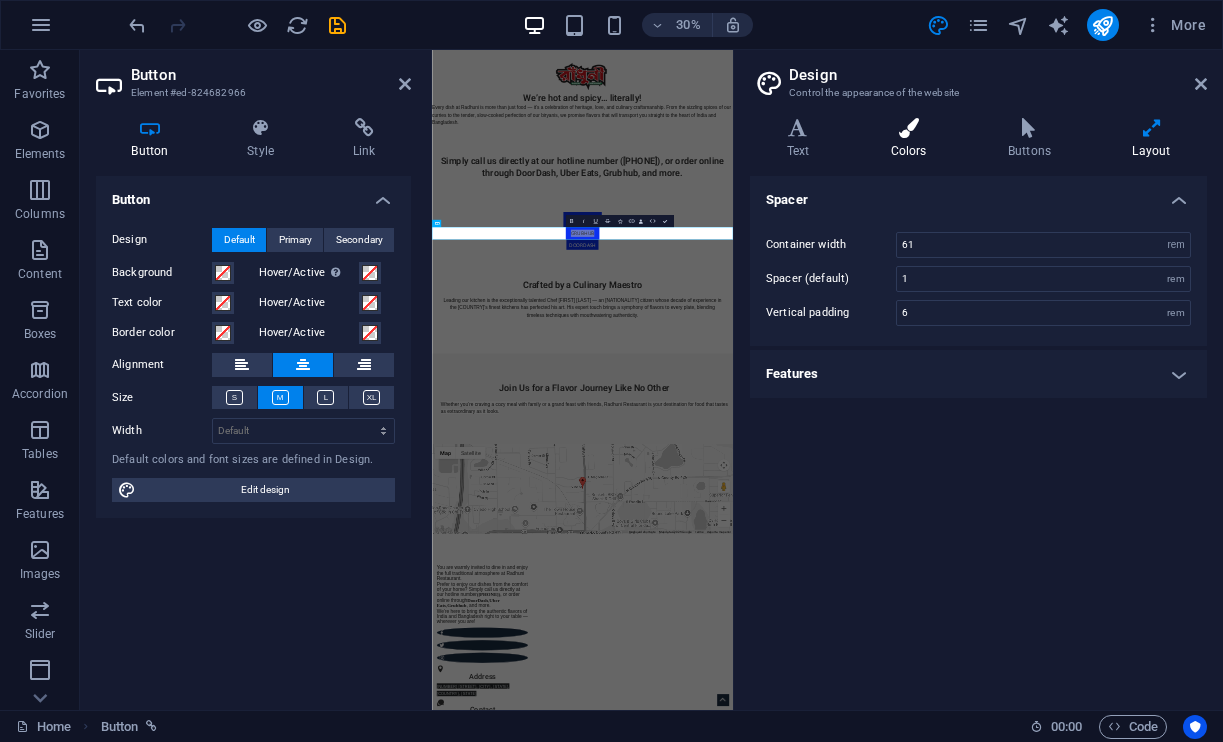 click on "Colors" at bounding box center (912, 139) 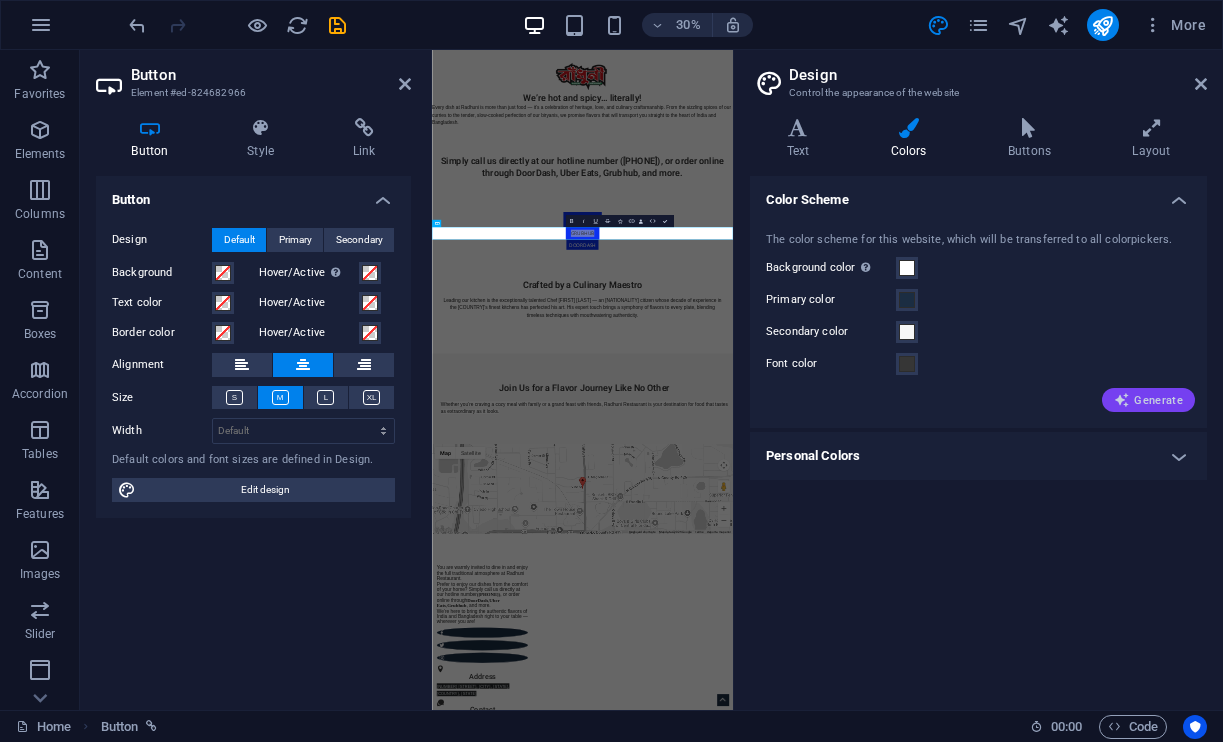 click at bounding box center [1122, 400] 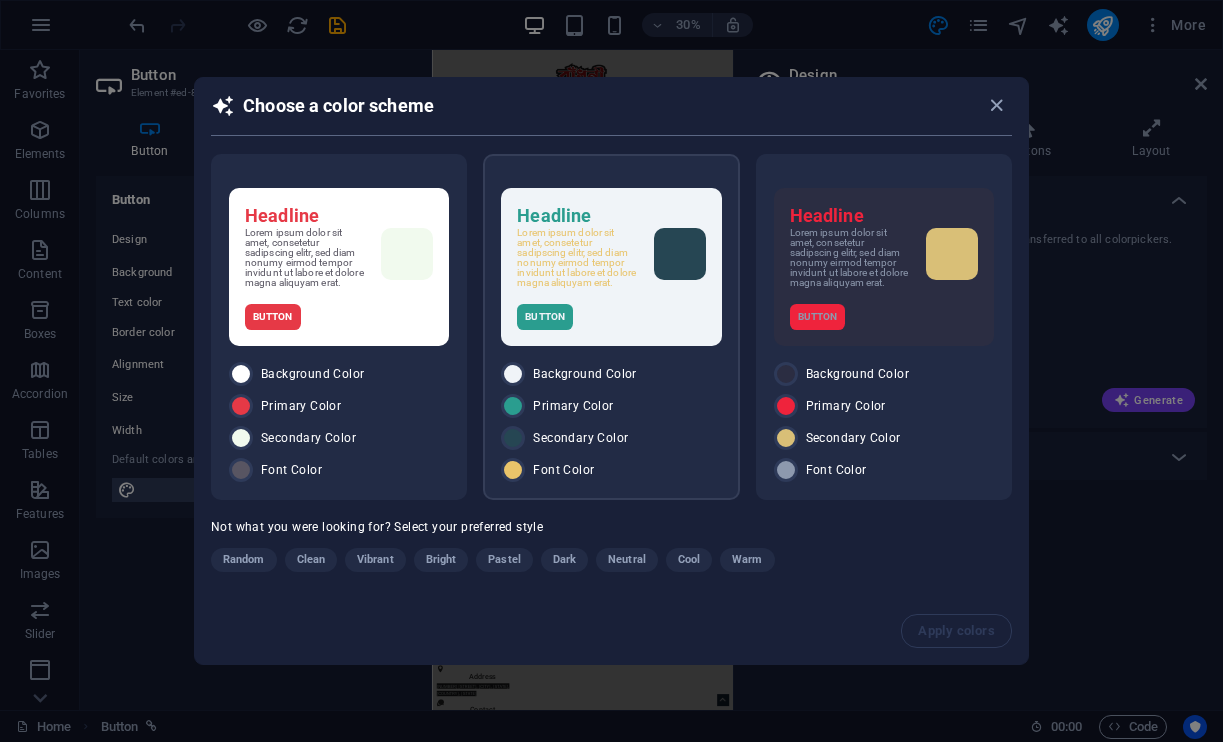 click on "Headline Lorem ipsum dolor sit amet, consetetur sadipscing elitr, sed diam nonumy eirmod tempor invidunt ut labore et dolore magna aliquyam erat. Button" at bounding box center [611, 267] 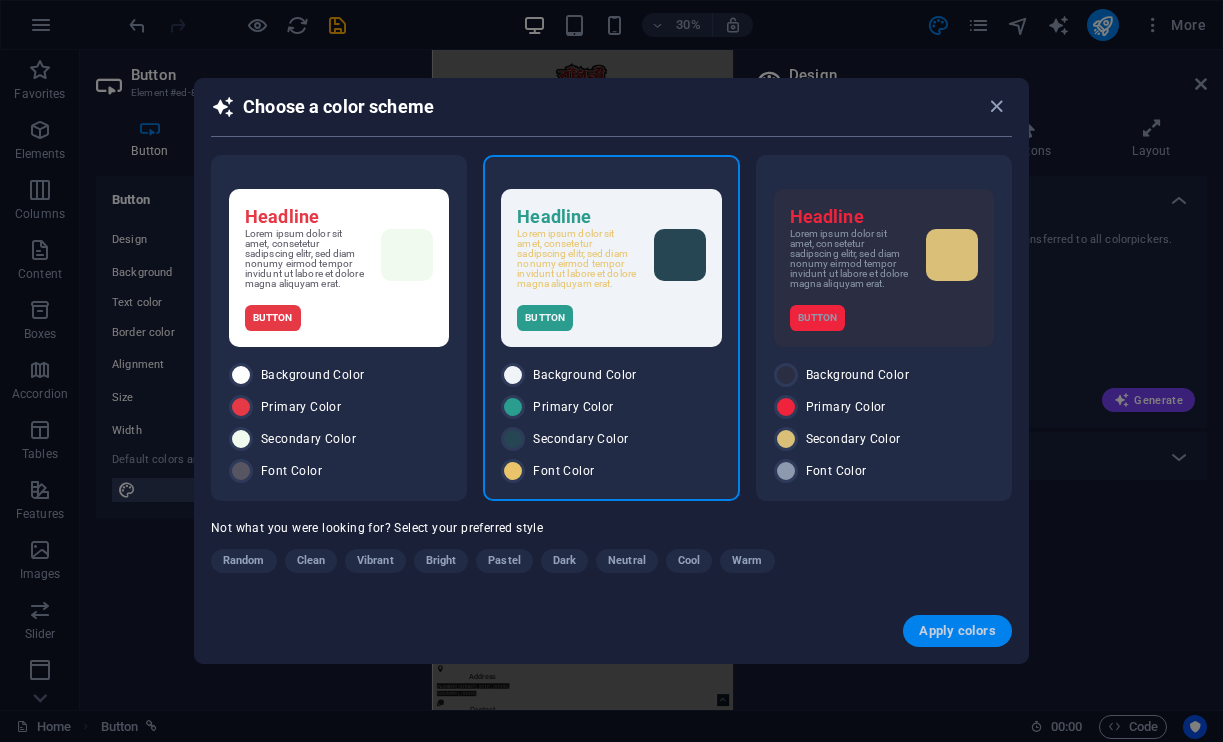 click on "Apply colors" at bounding box center [957, 631] 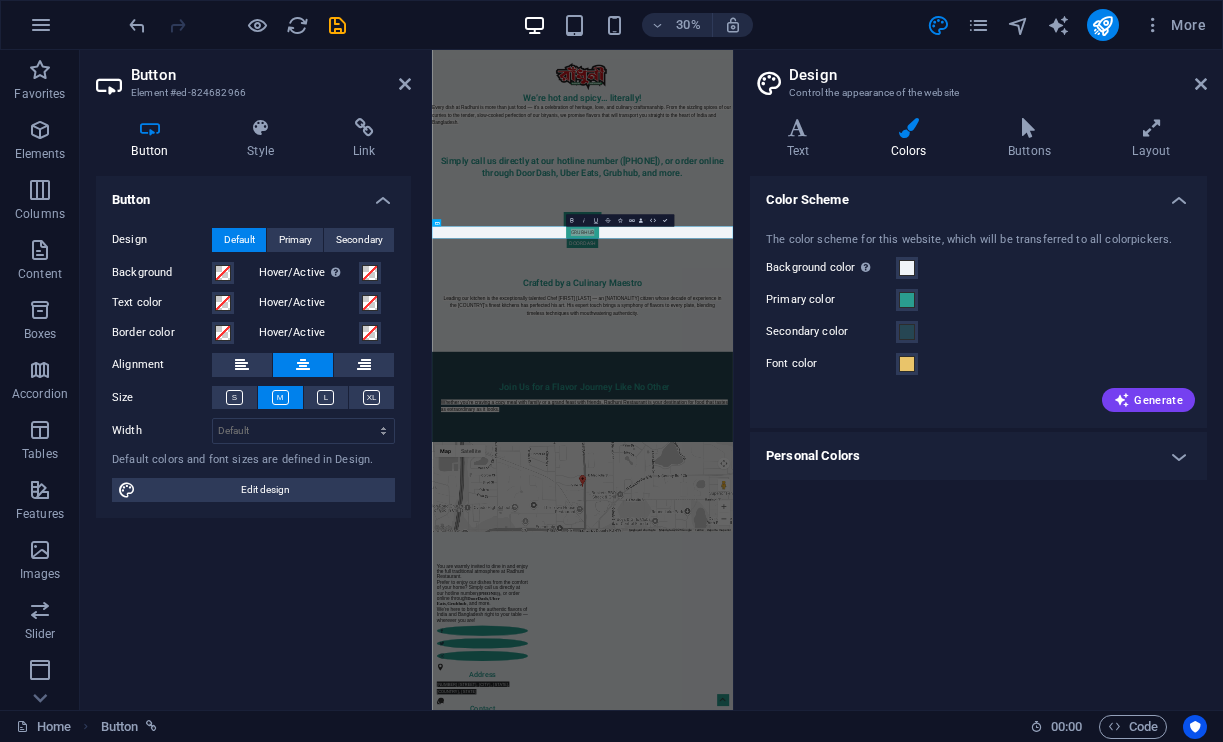 click on "Join Us for a Flavor Journey Like No Other Whether you’re craving a cozy meal with family or a grand feast with friends, Radhuni Restaurant is your destination for food that tastes as extraordinary as it looks." at bounding box center [949, 1206] 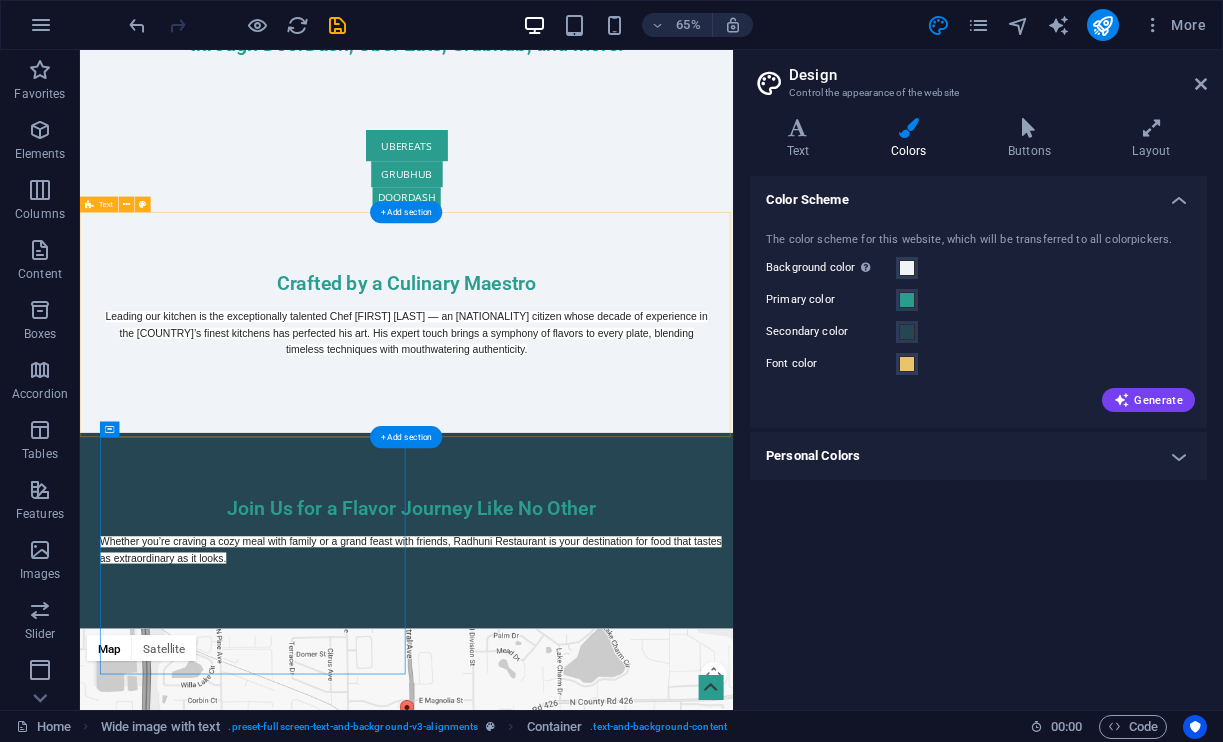scroll, scrollTop: 467, scrollLeft: 0, axis: vertical 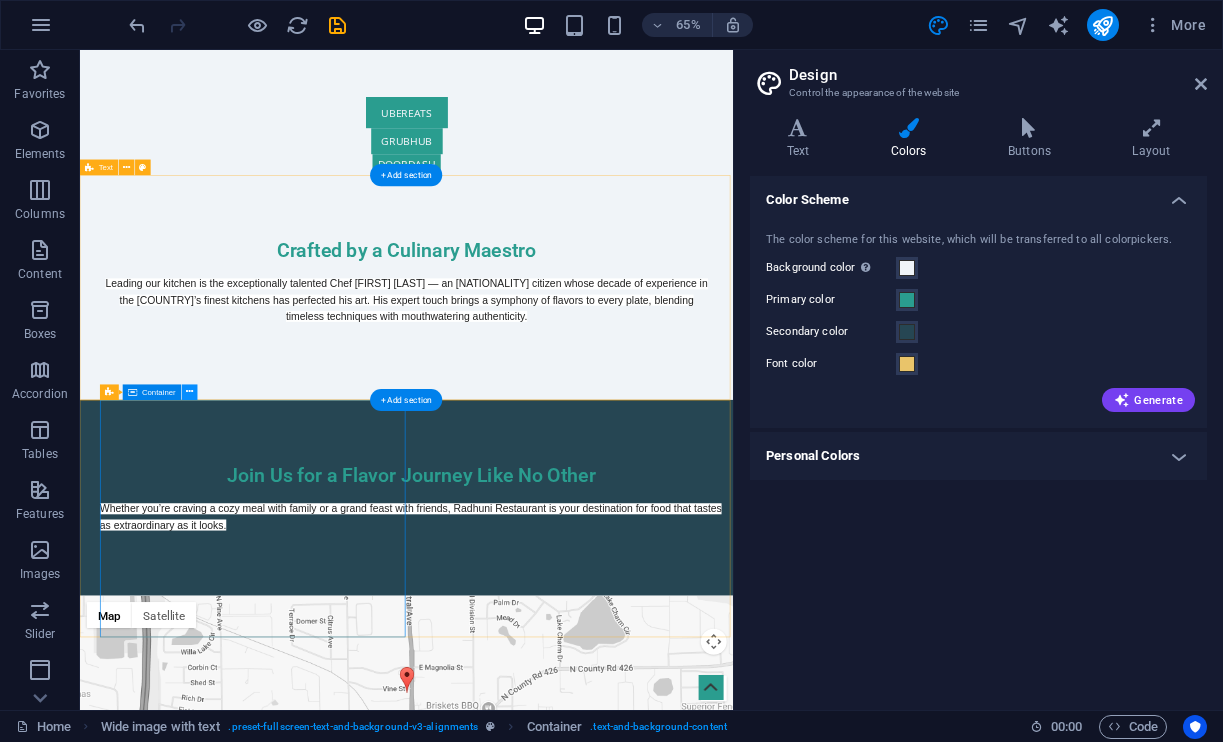 click at bounding box center [189, 393] 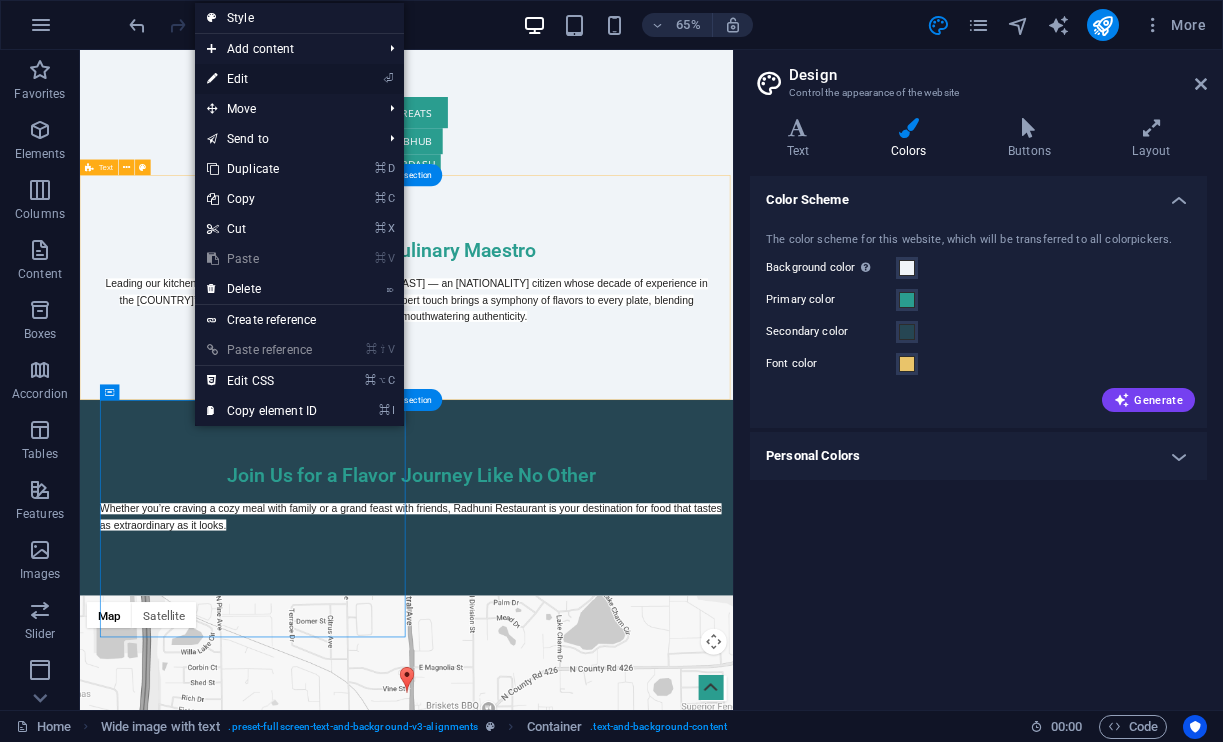 click on "⏎  Edit" at bounding box center (262, 79) 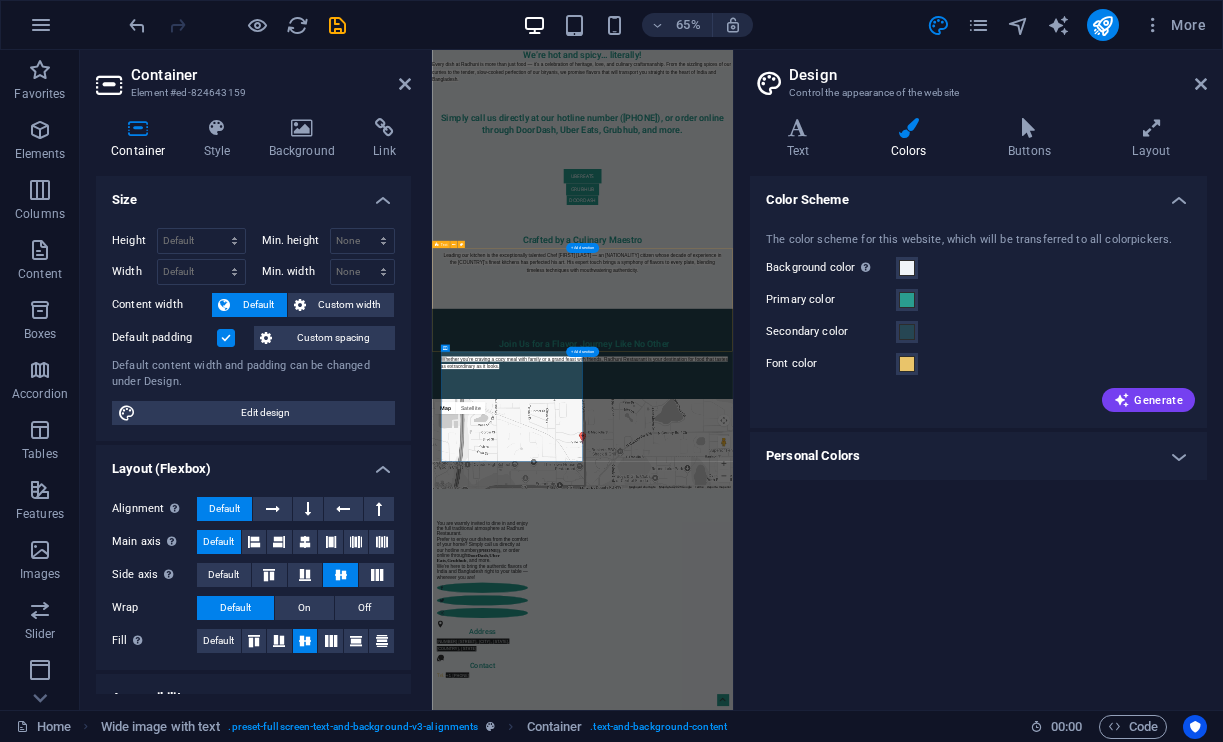 scroll, scrollTop: 0, scrollLeft: 0, axis: both 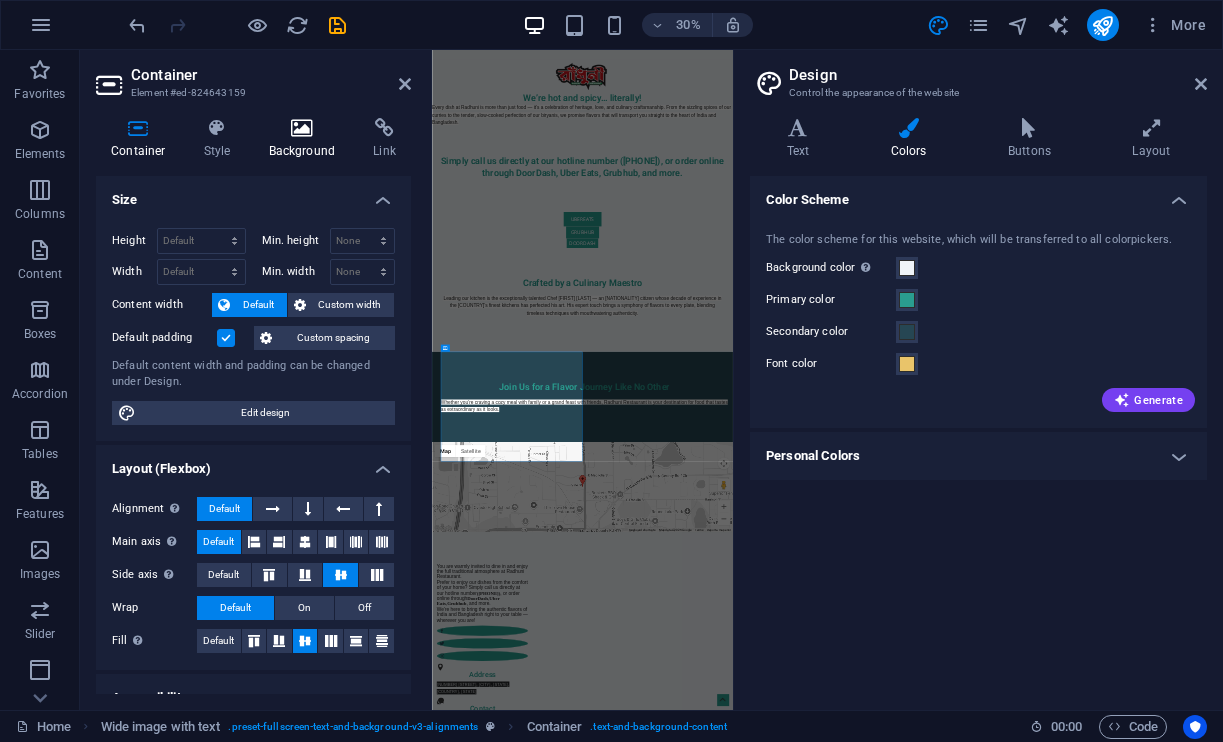 click on "Background" at bounding box center [306, 139] 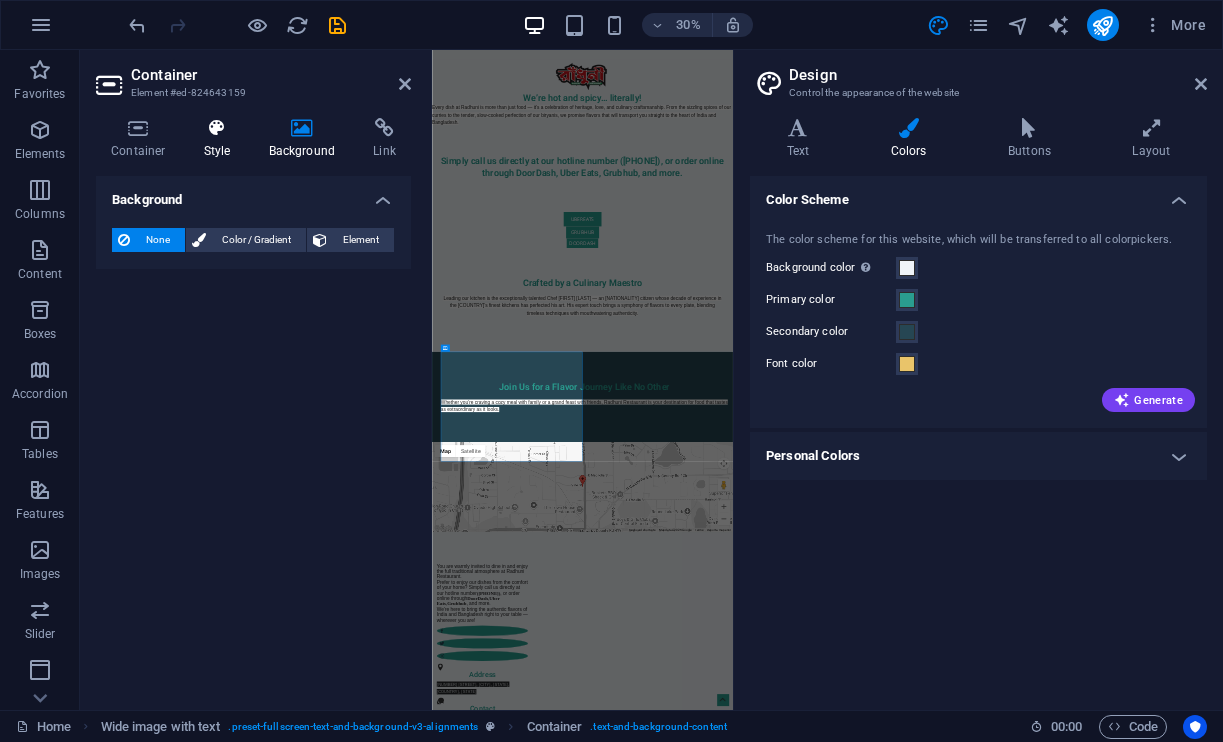 click on "Style" at bounding box center (221, 139) 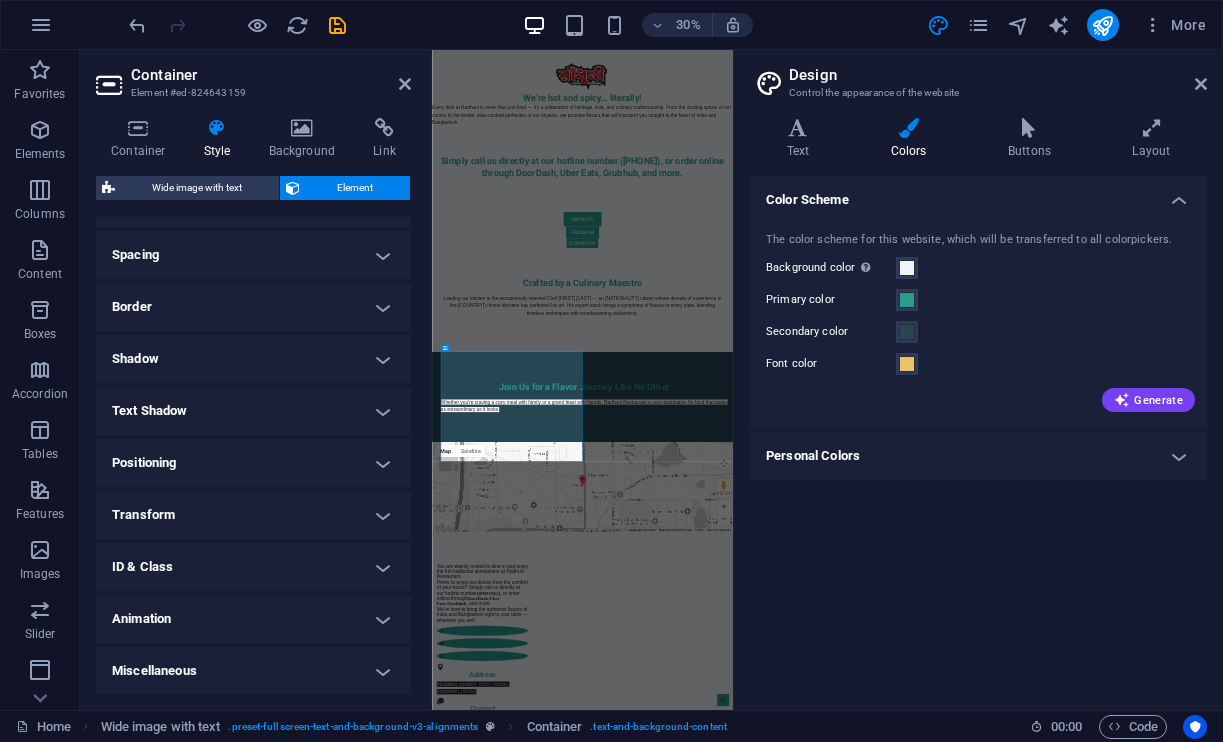 scroll, scrollTop: 325, scrollLeft: 0, axis: vertical 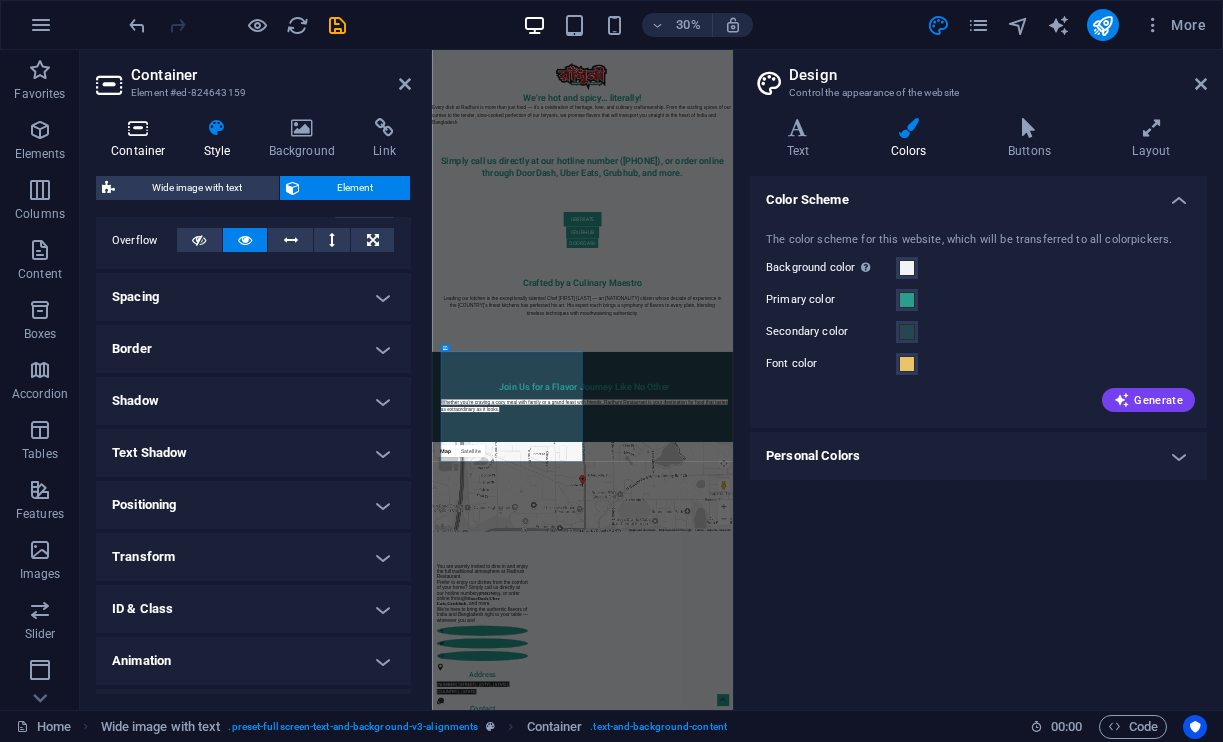 click on "Container" at bounding box center [142, 139] 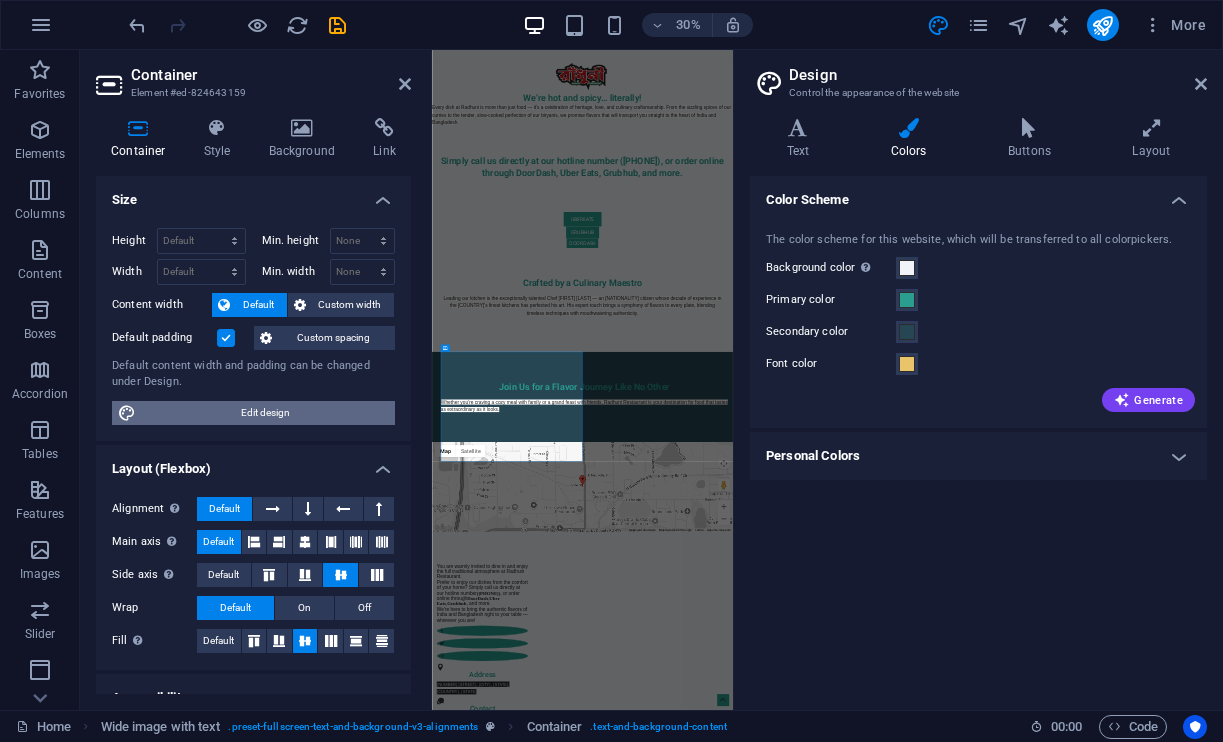 click on "Edit design" at bounding box center [265, 413] 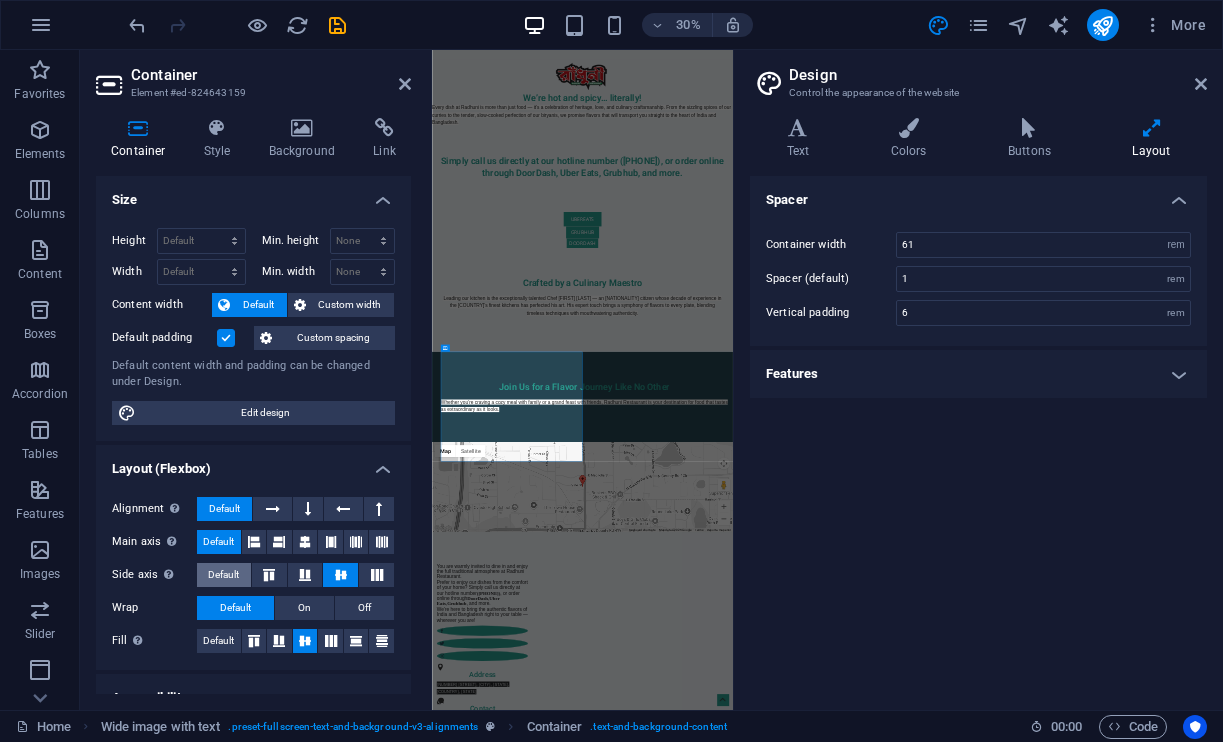 click on "Default" at bounding box center (223, 575) 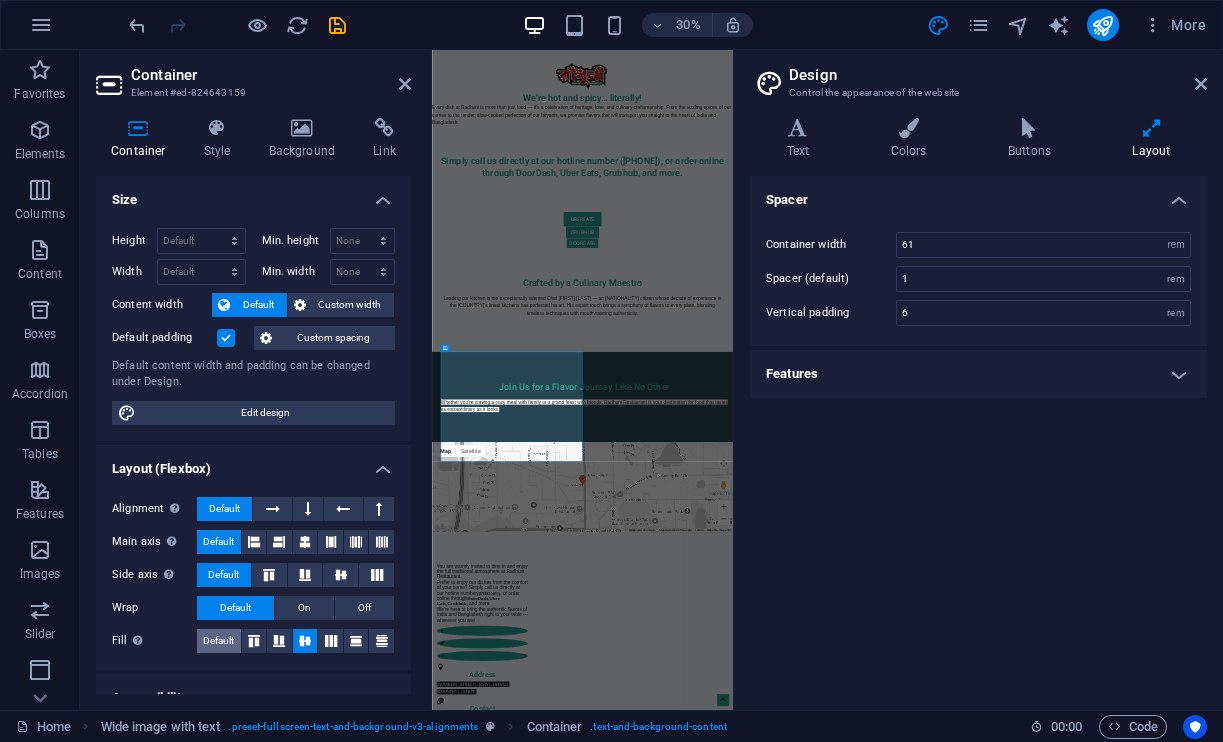 click on "Default" at bounding box center [218, 641] 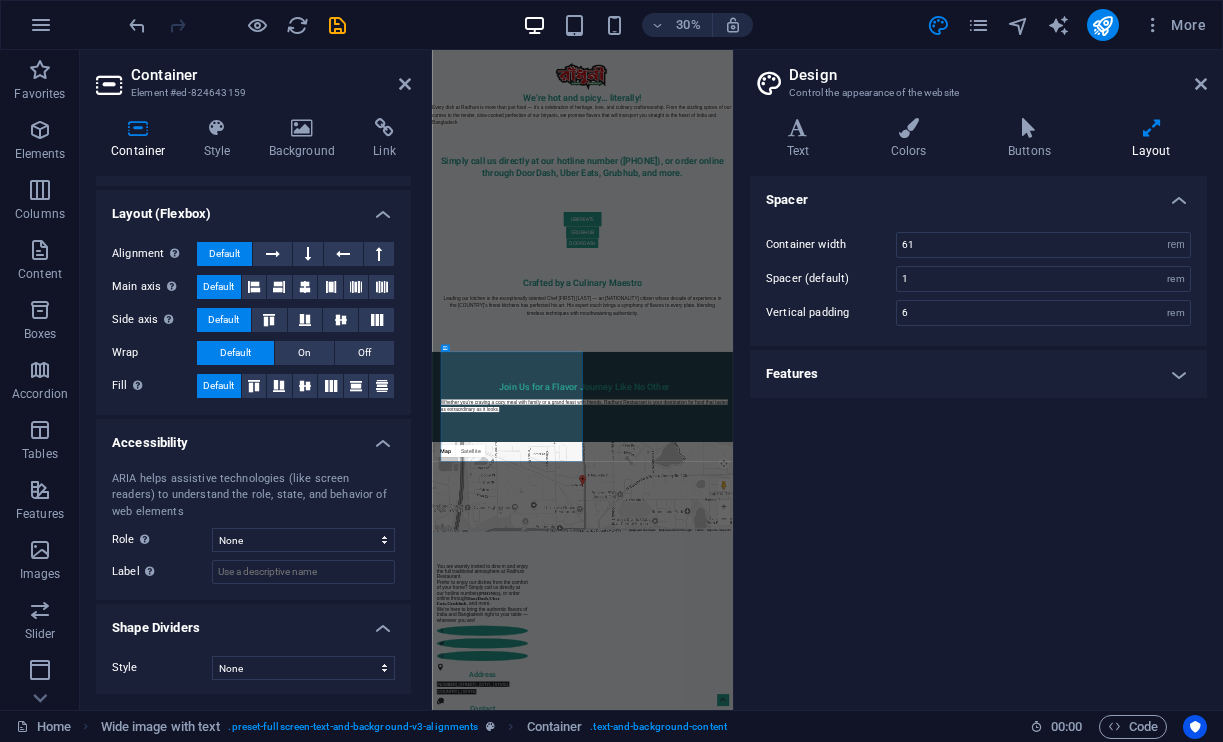 scroll, scrollTop: 254, scrollLeft: 0, axis: vertical 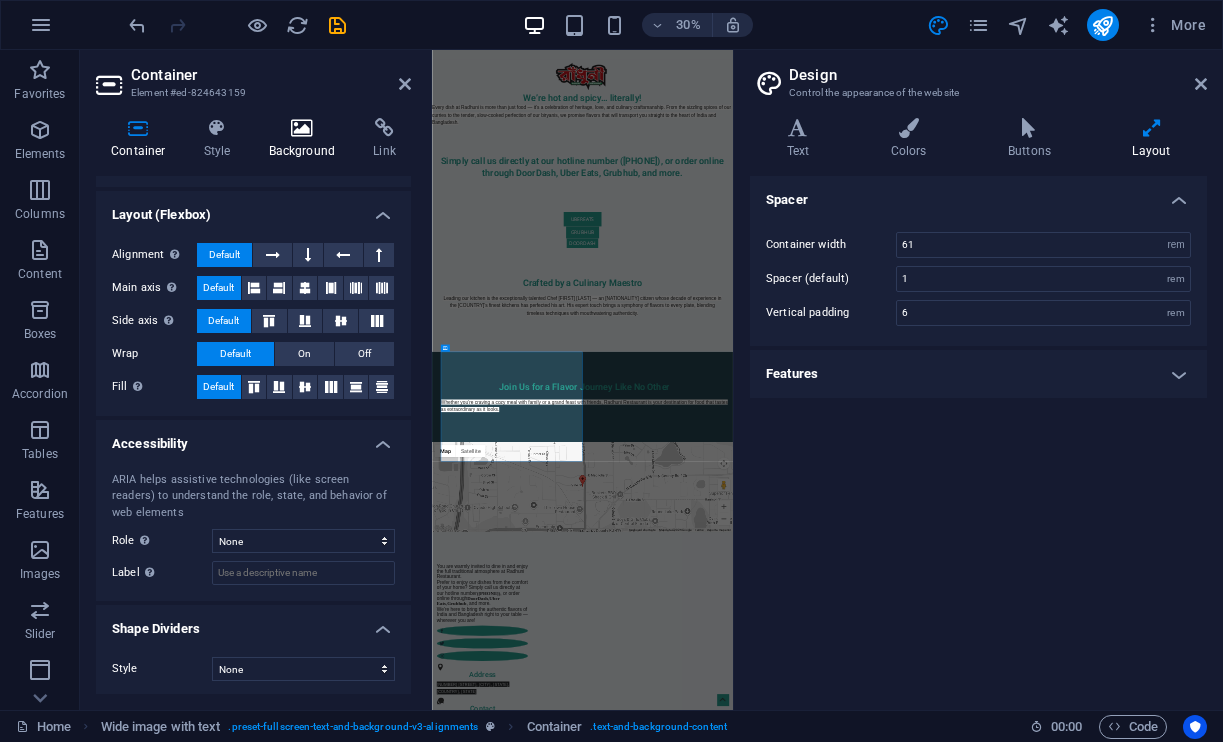 click at bounding box center (302, 128) 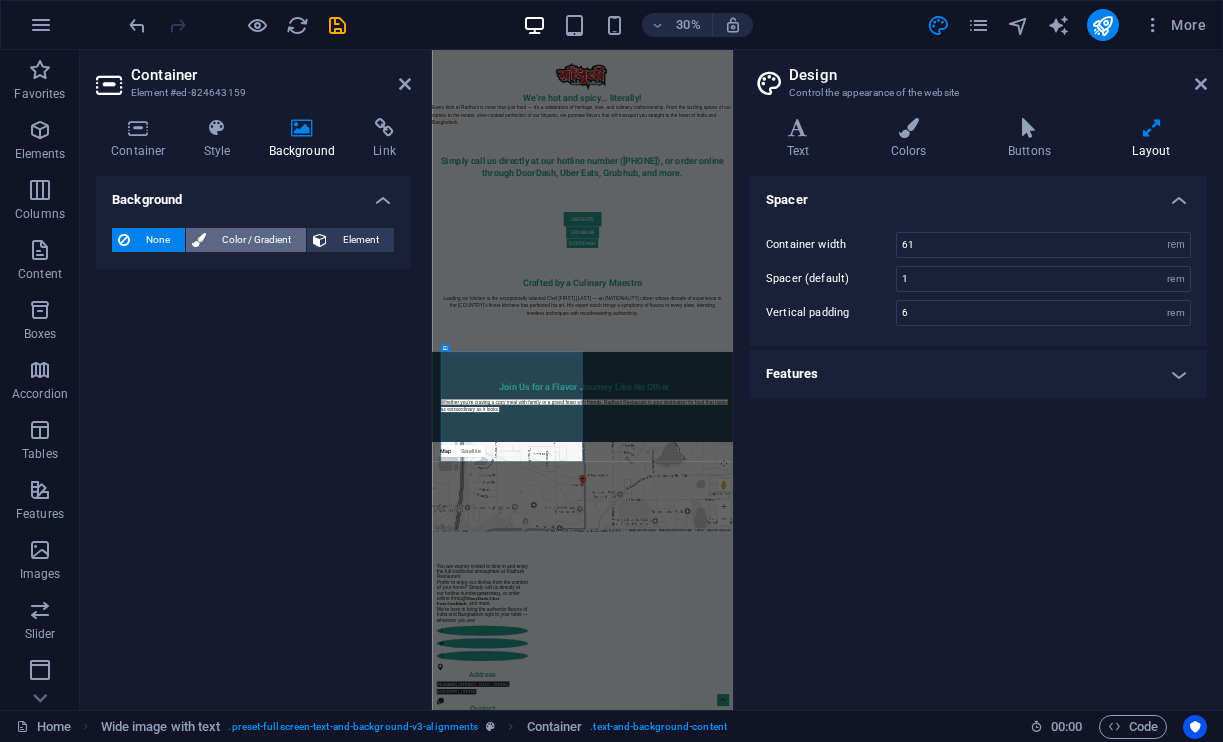 click on "Color / Gradient" at bounding box center [256, 240] 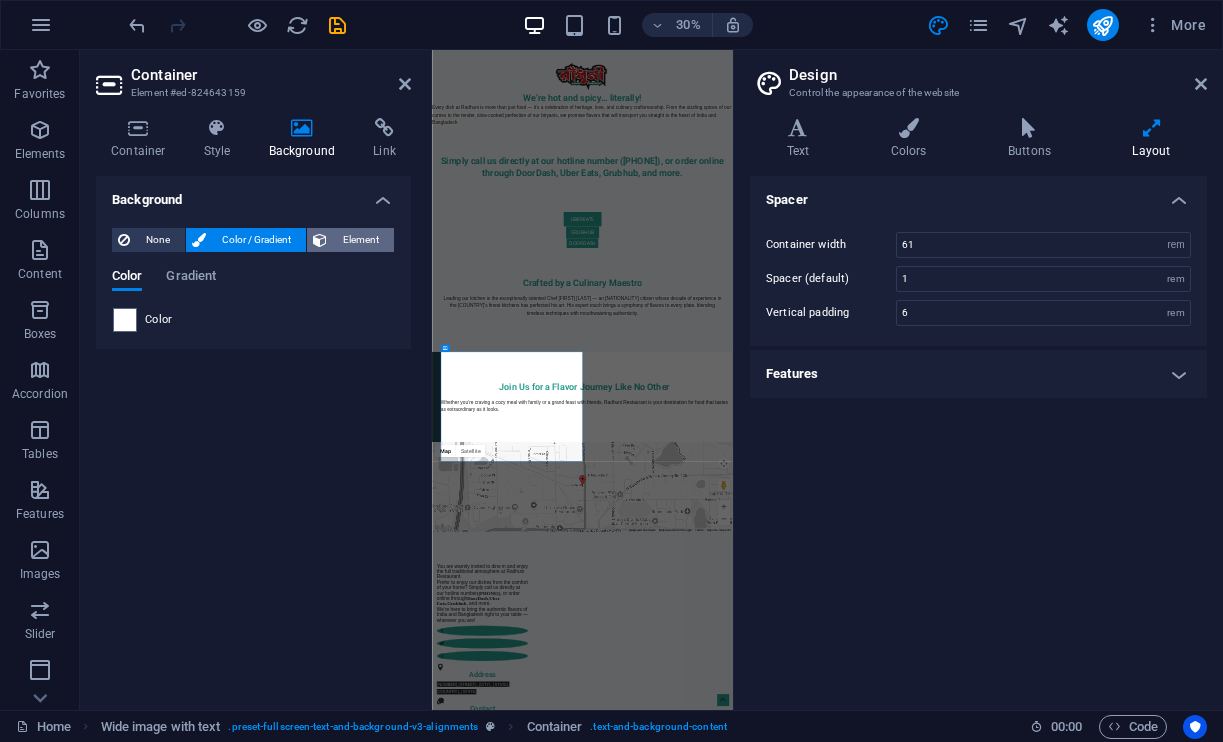 click on "Element" at bounding box center (360, 240) 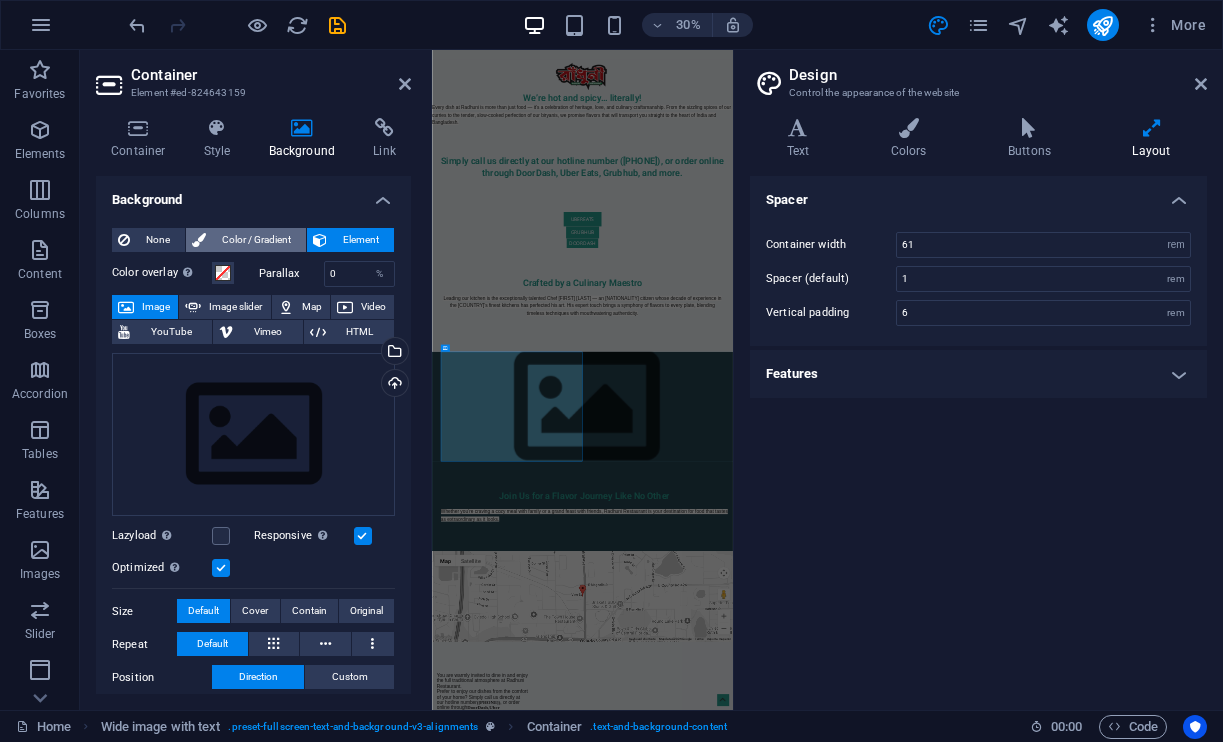 click on "Color / Gradient" at bounding box center [256, 240] 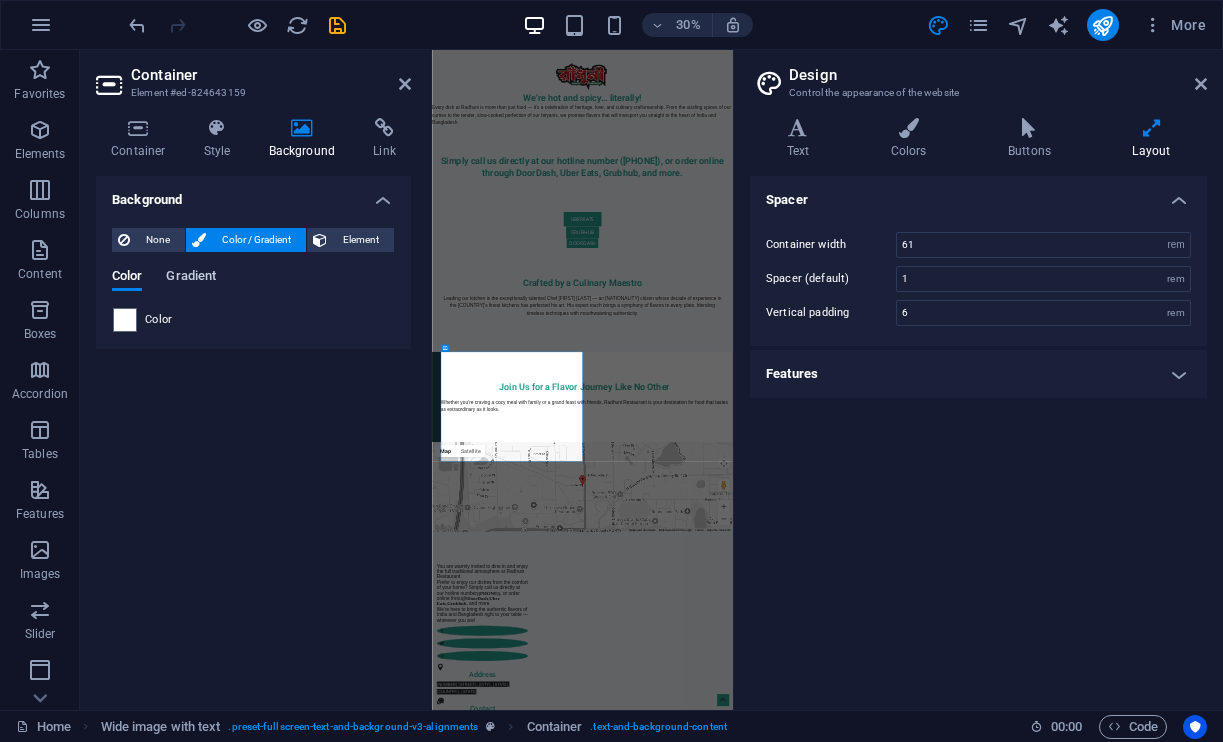 click on "Gradient" at bounding box center [191, 278] 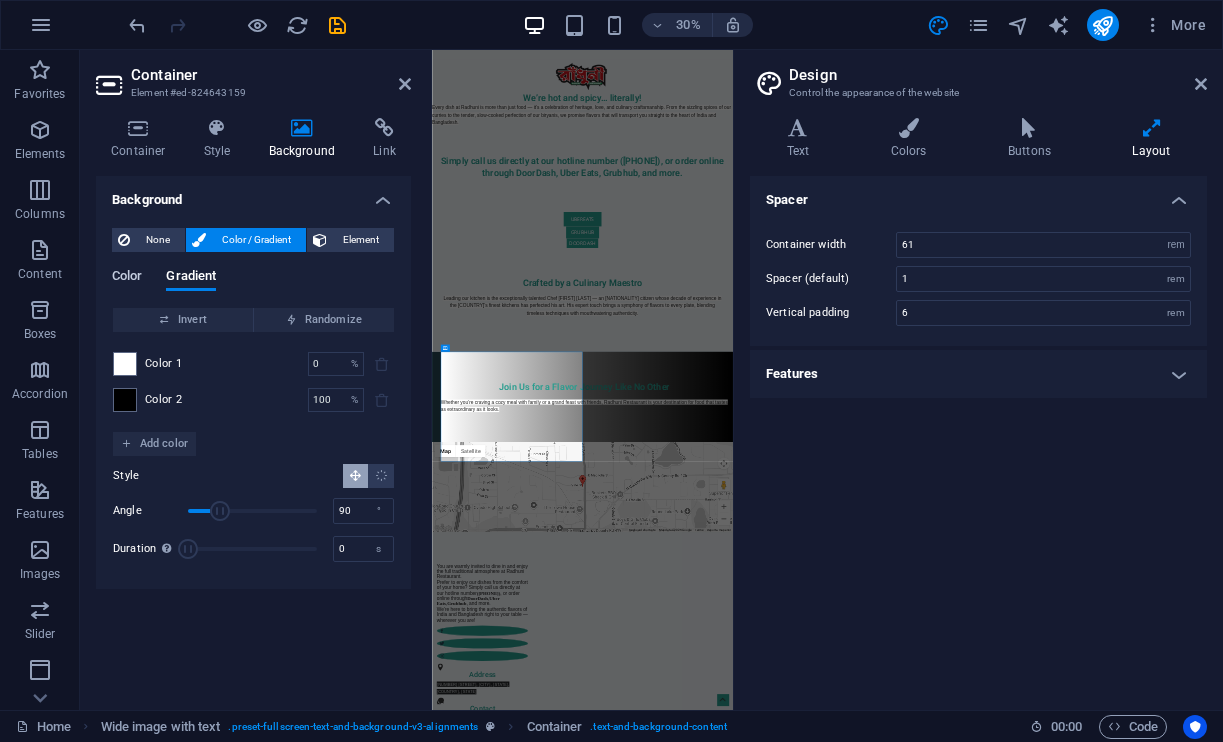 click on "Color" at bounding box center [127, 278] 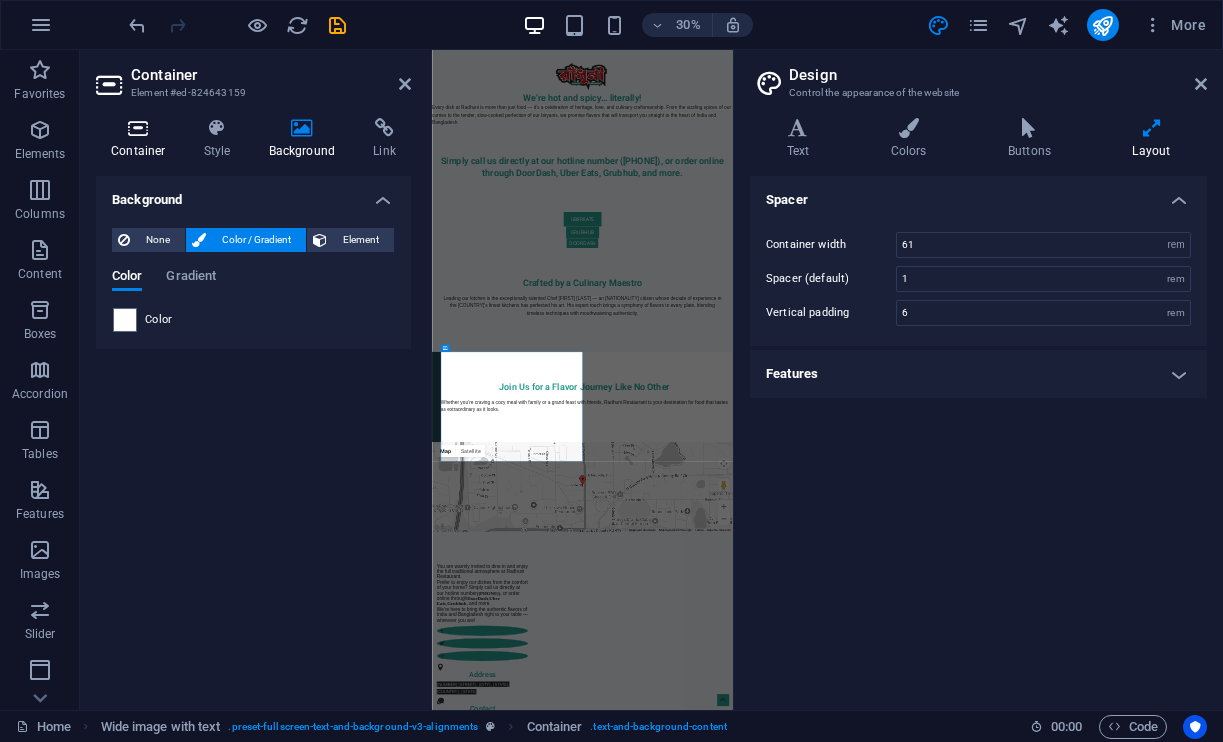 click on "Container" at bounding box center (142, 139) 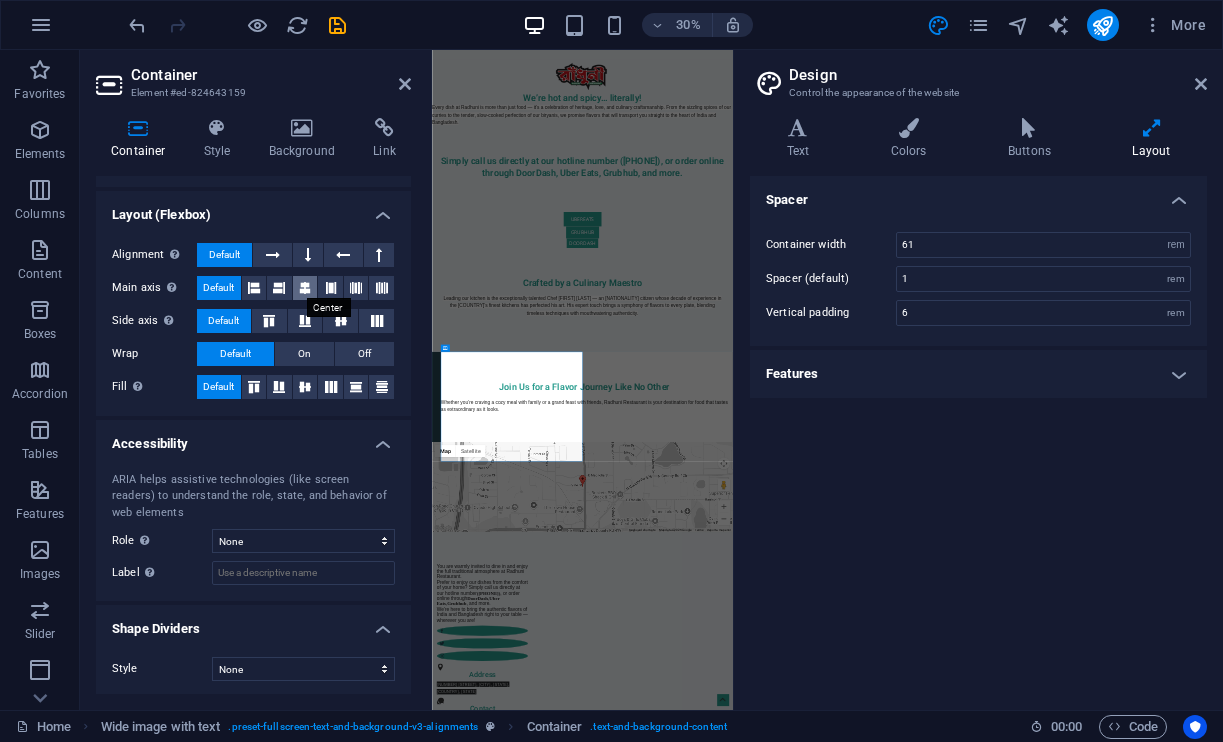 click at bounding box center [305, 288] 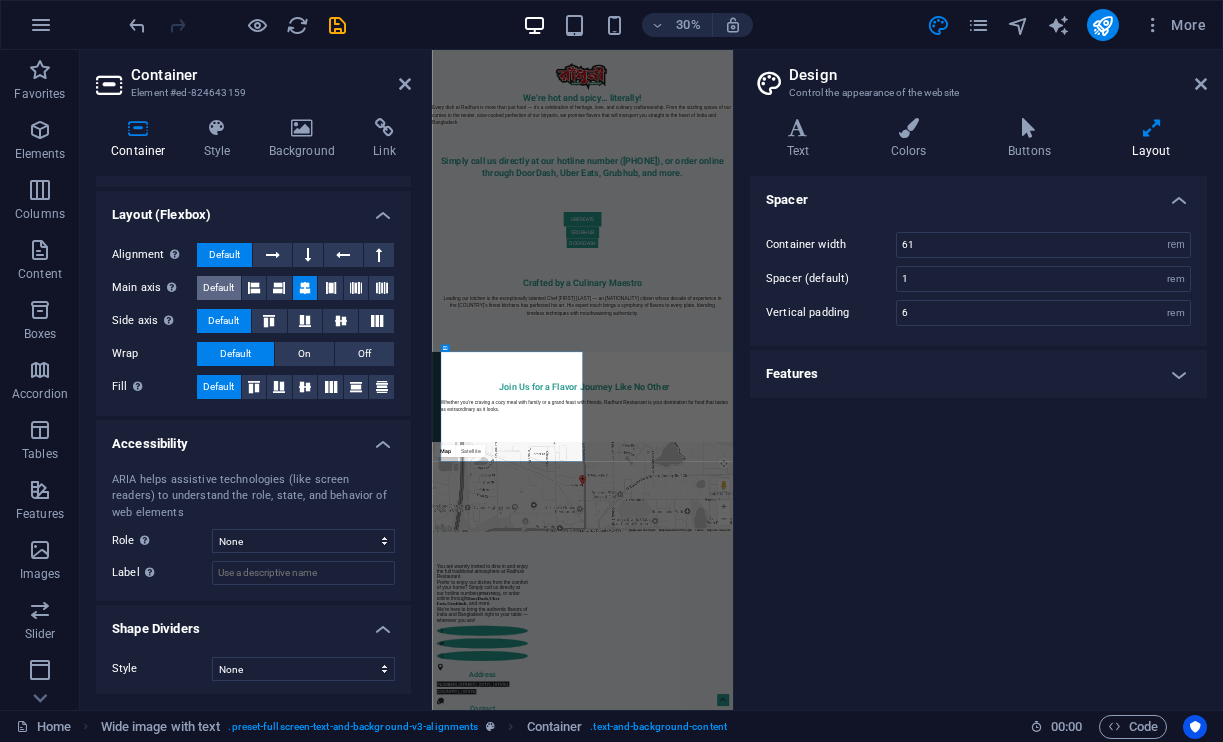 click on "Default" at bounding box center (218, 288) 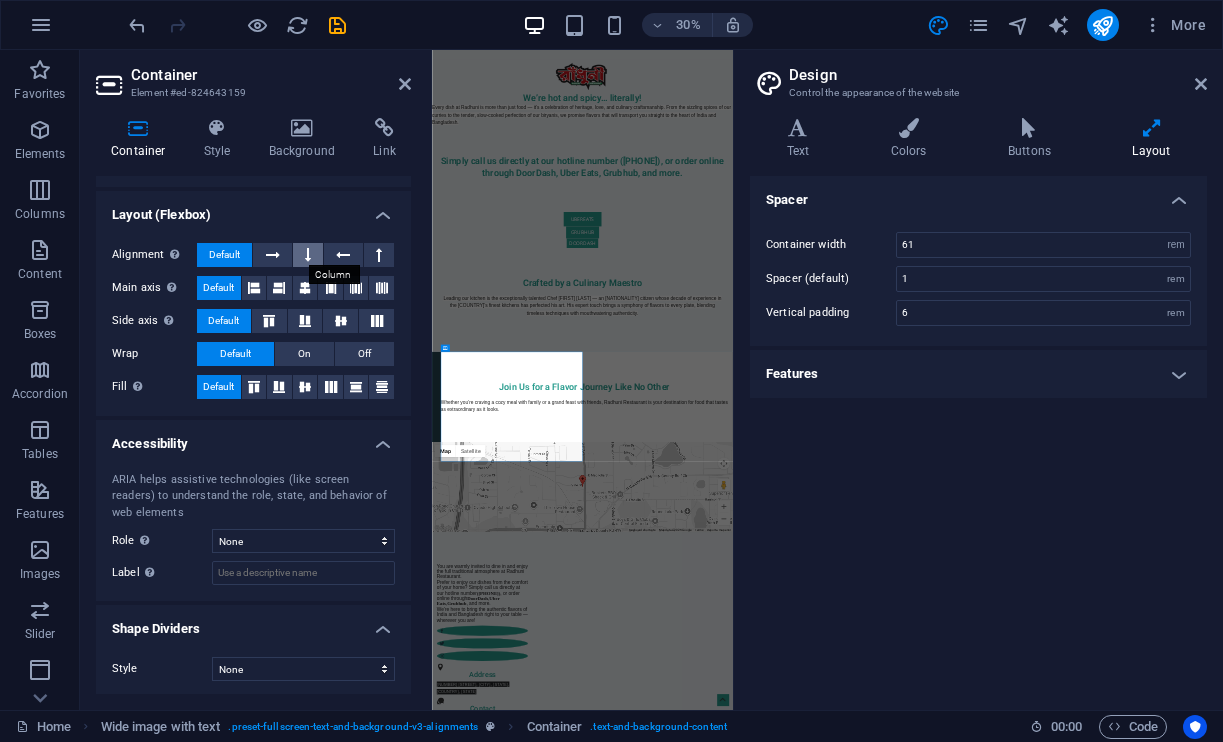 click at bounding box center (308, 255) 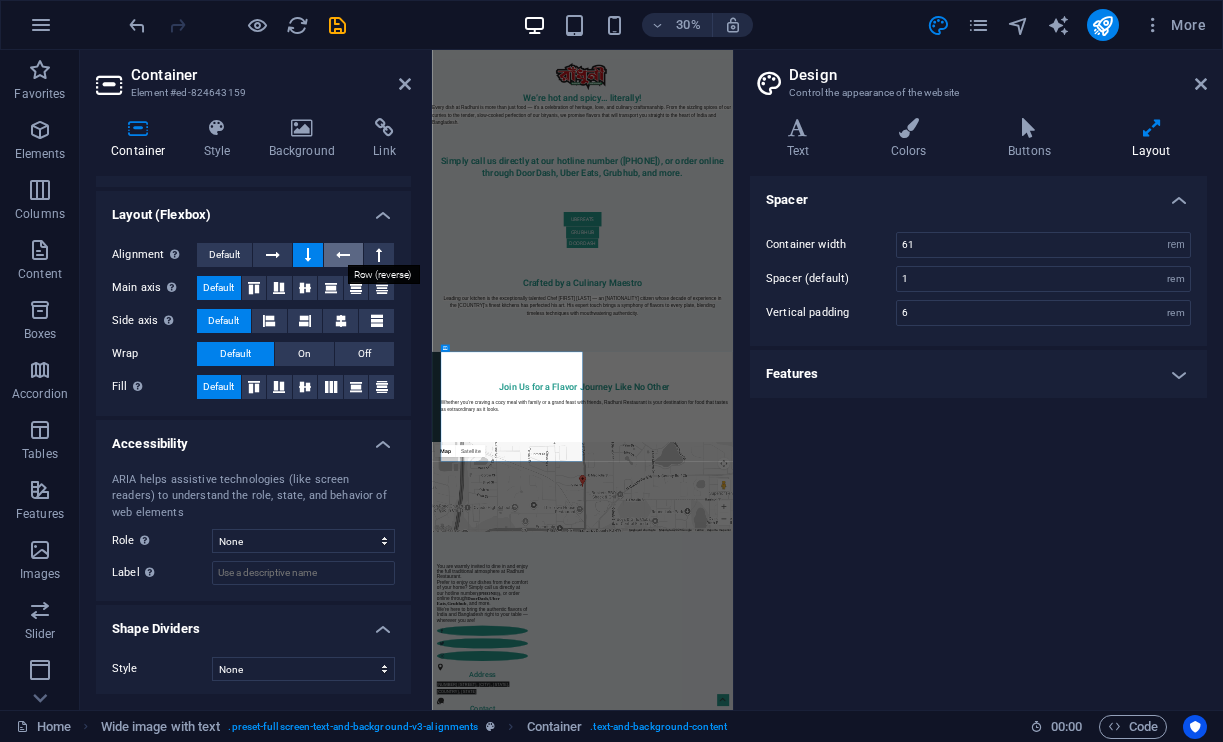 click at bounding box center [343, 255] 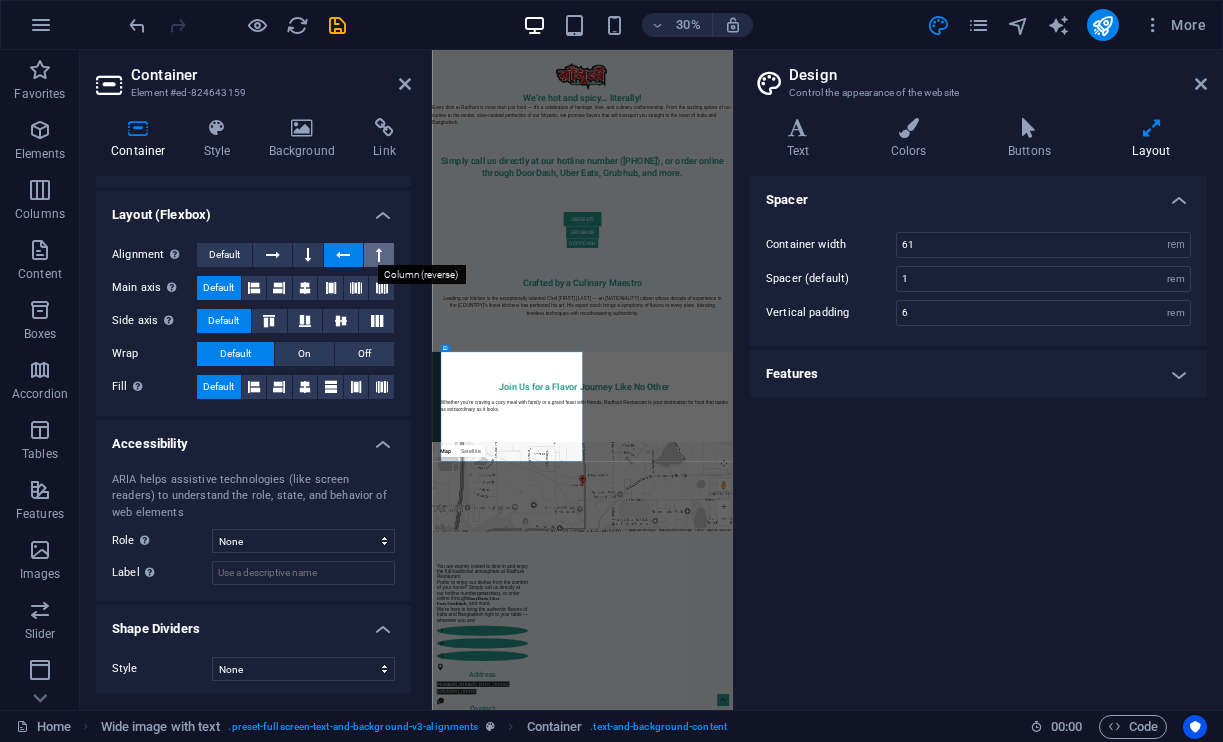 click at bounding box center [379, 255] 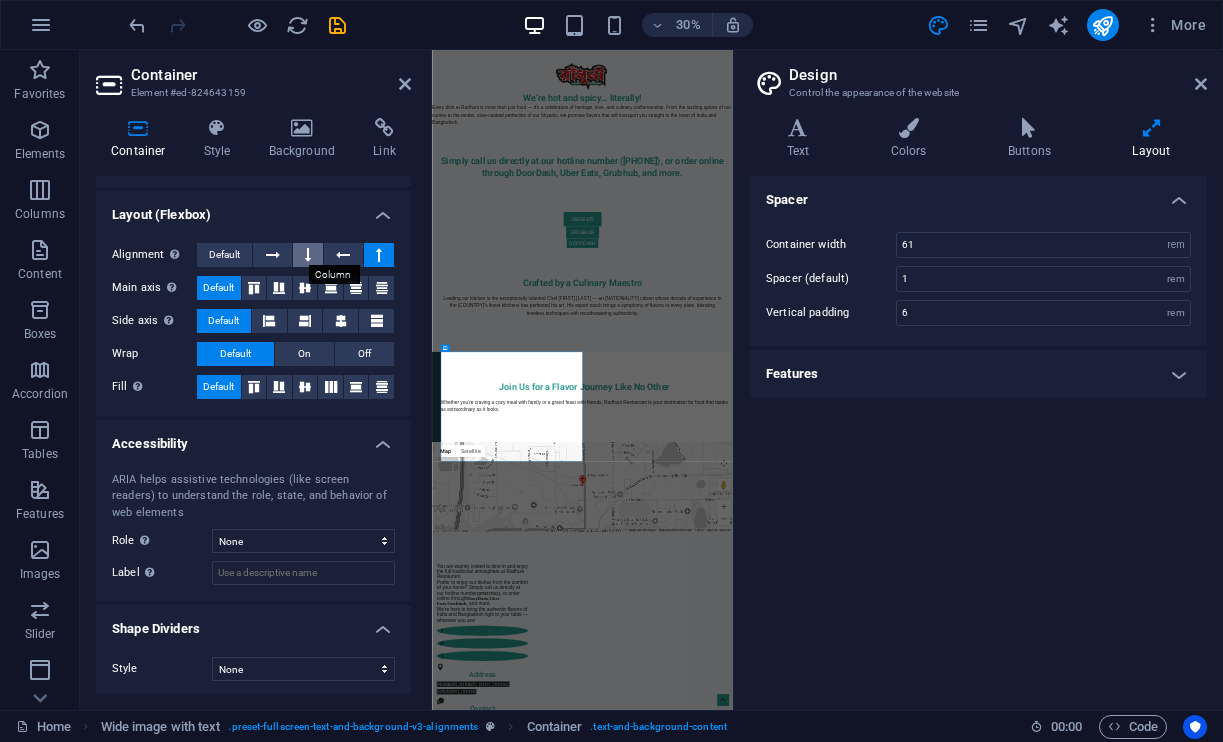 click at bounding box center (308, 255) 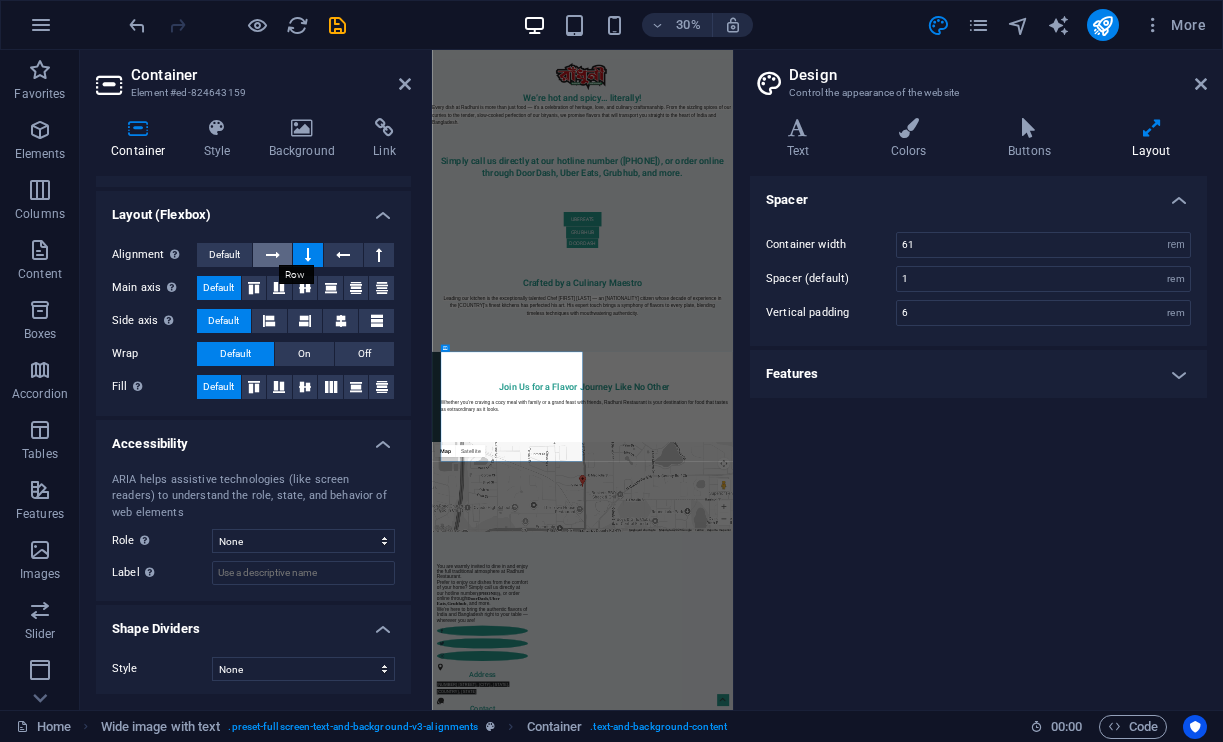 click at bounding box center (273, 255) 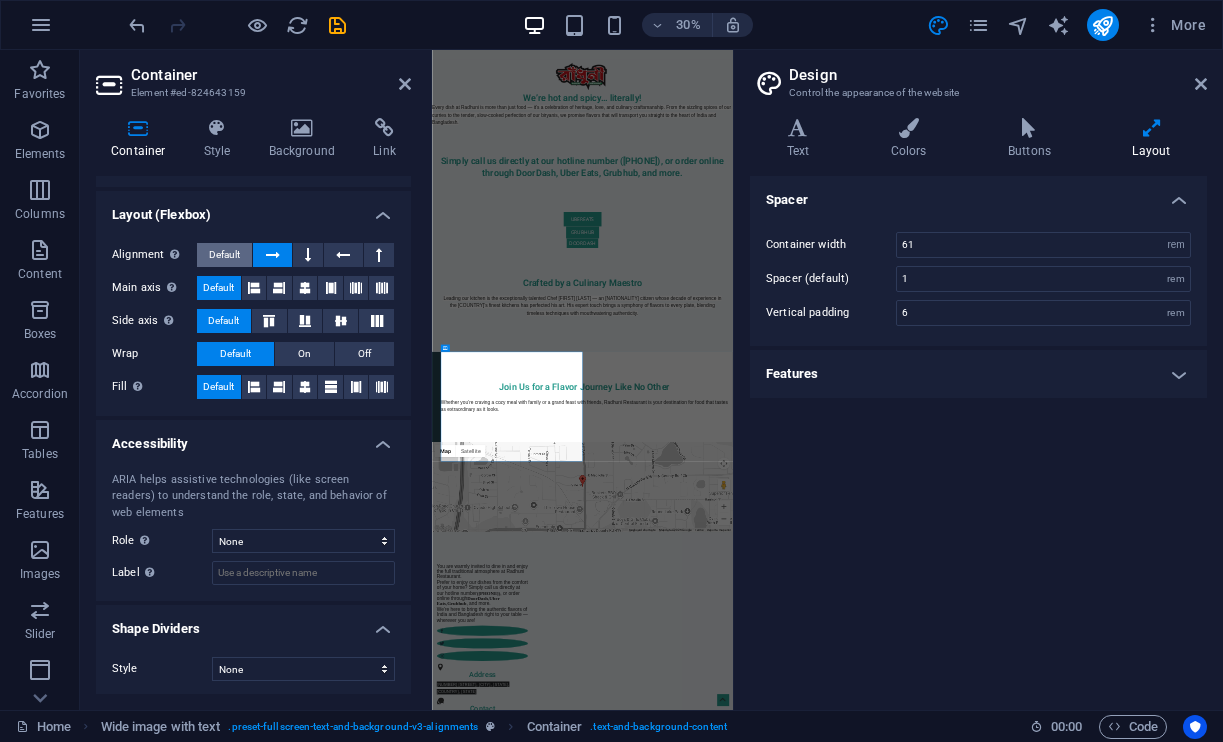 click on "Default" at bounding box center [224, 255] 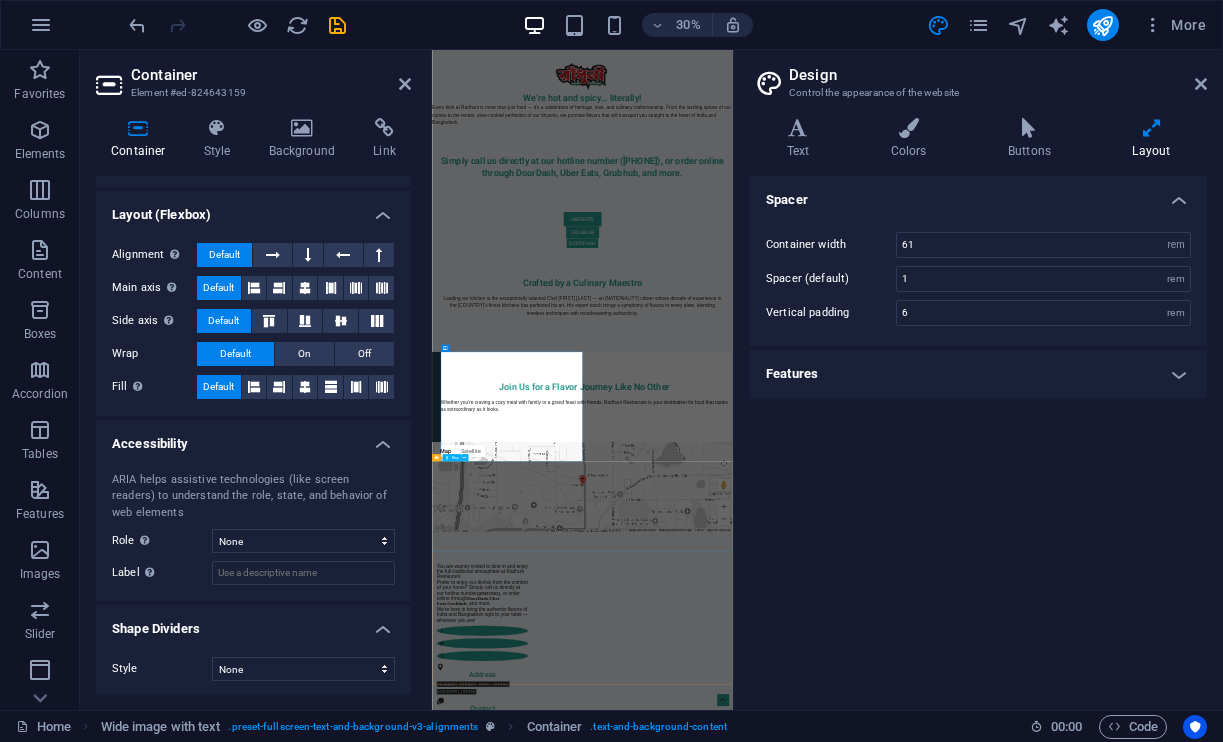 click on "← Move left → Move right ↑ Move up ↓ Move down + Zoom in - Zoom out Home Jump left by 75% End Jump right by 75% Page Up Jump up by 75% Page Down Jump down by 75% Map Terrain Satellite Labels Keyboard shortcuts Map Data Map data ©2025 Google Map data ©2025 Google 200 m  Click to toggle between metric and imperial units Terms Report a map error" at bounding box center (933, 1507) 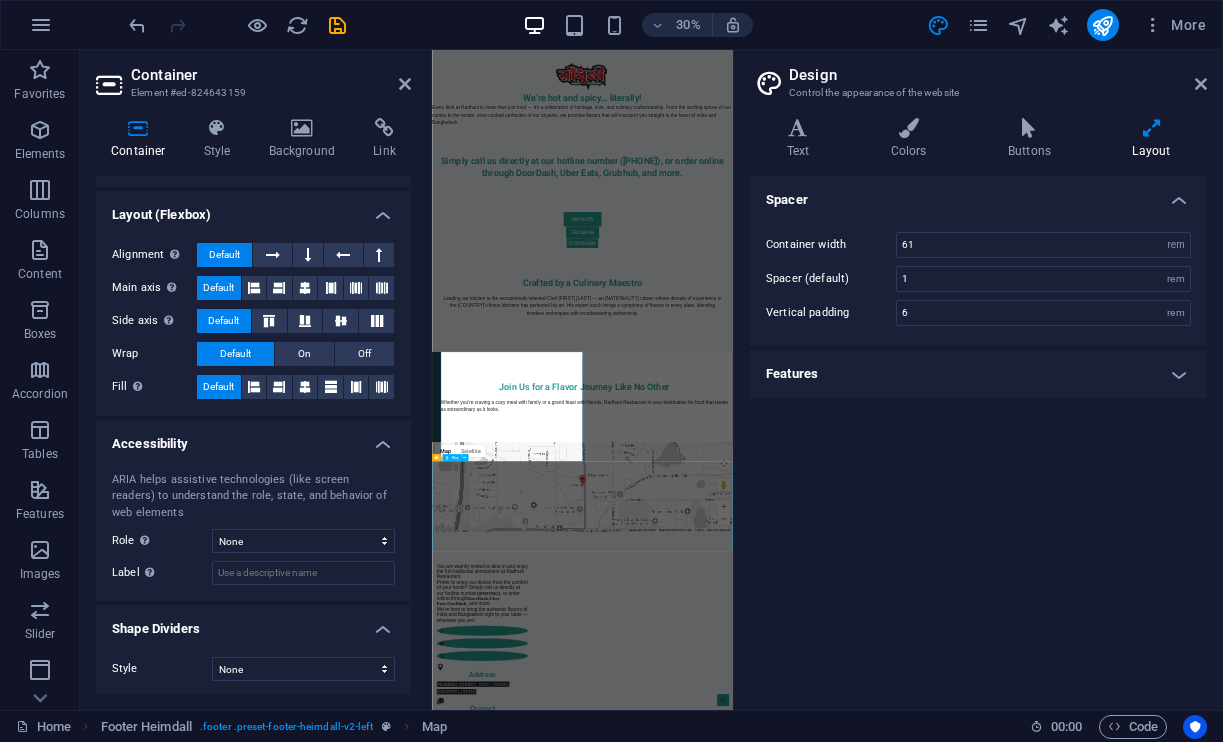 scroll, scrollTop: 1013, scrollLeft: 0, axis: vertical 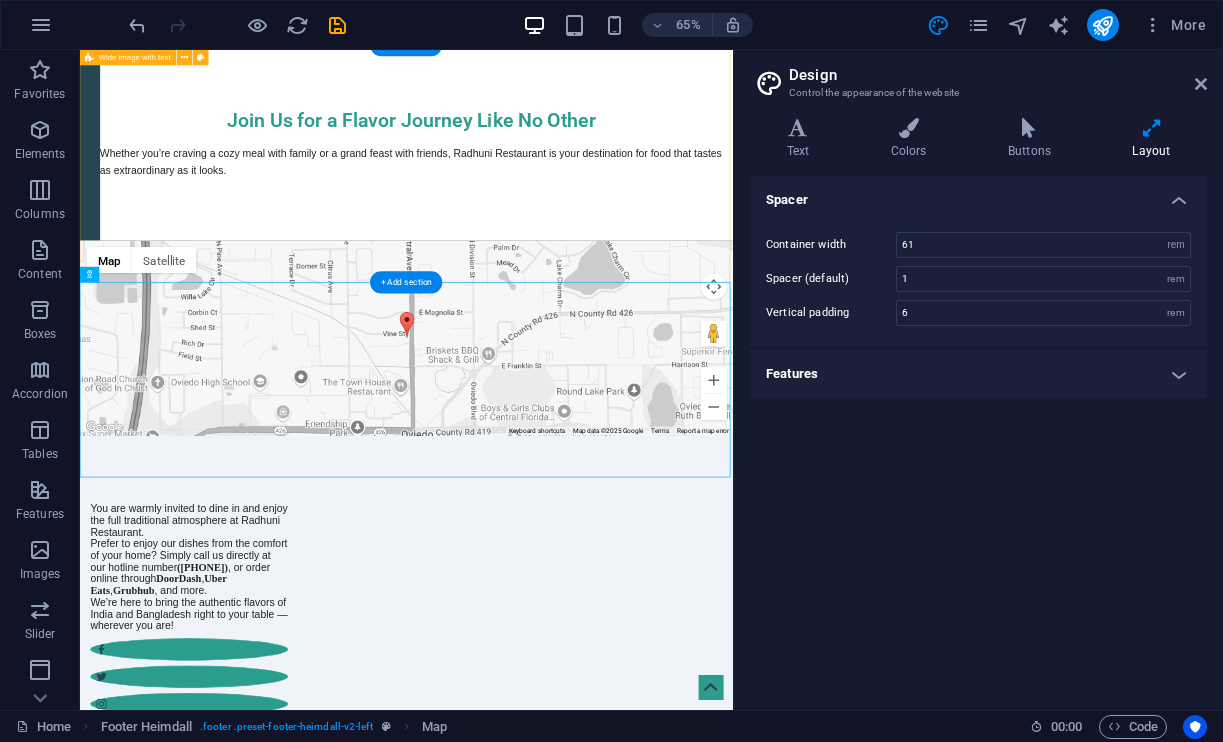 click on "Join Us for a Flavor Journey Like No Other Whether you’re craving a cozy meal with family or a grand feast with friends, Radhuni Restaurant is your destination for food that tastes as extraordinary as it looks." at bounding box center [582, 193] 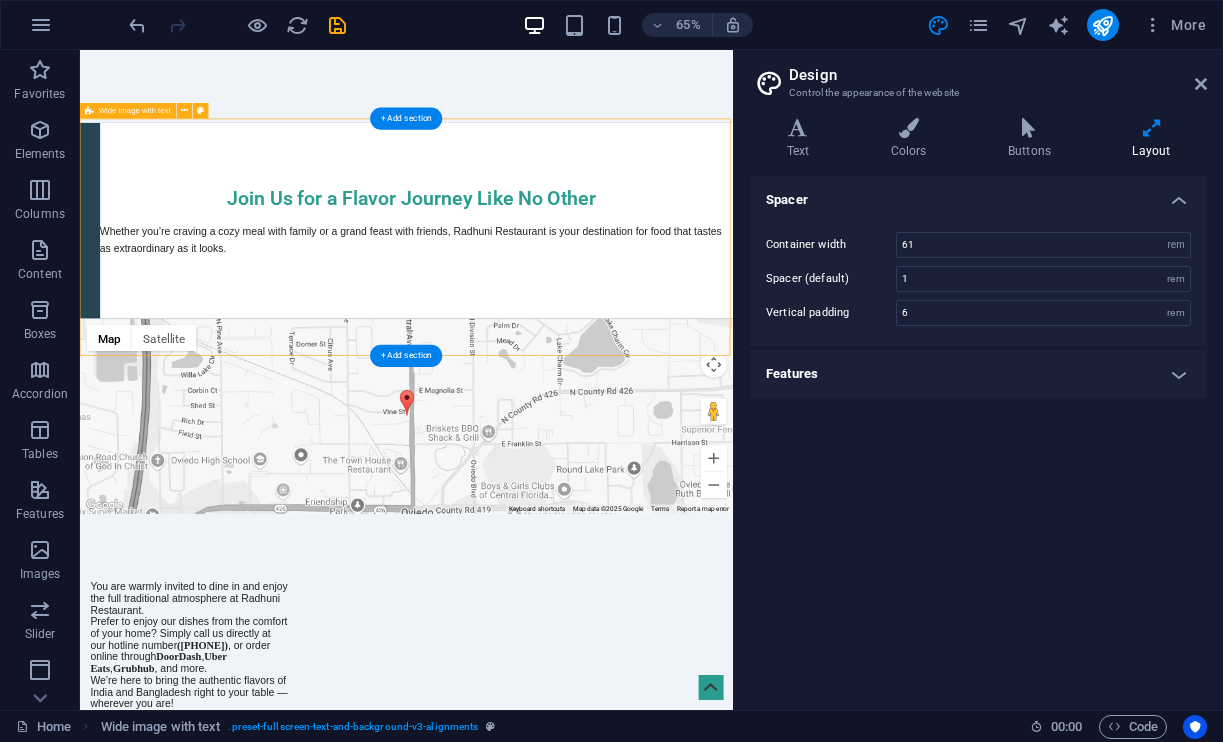 scroll, scrollTop: 892, scrollLeft: 0, axis: vertical 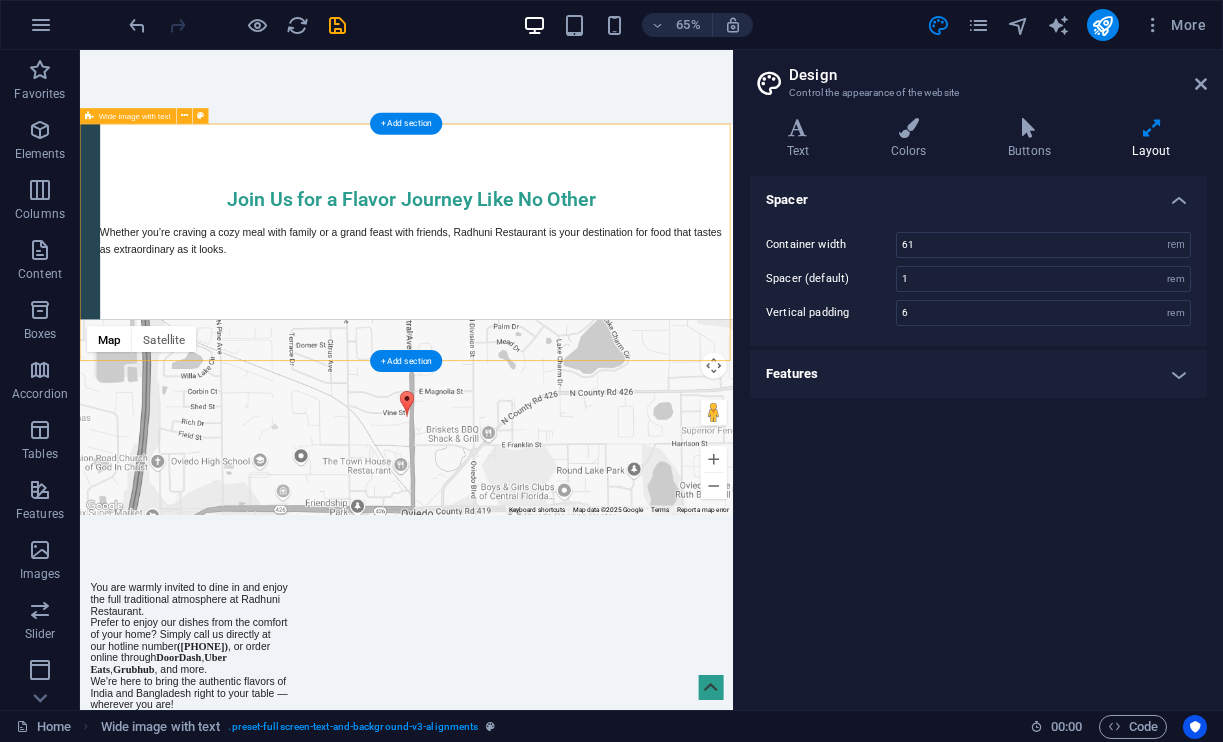 click on "Join Us for a Flavor Journey Like No Other Whether you’re craving a cozy meal with family or a grand feast with friends, Radhuni Restaurant is your destination for food that tastes as extraordinary as it looks." at bounding box center [582, 314] 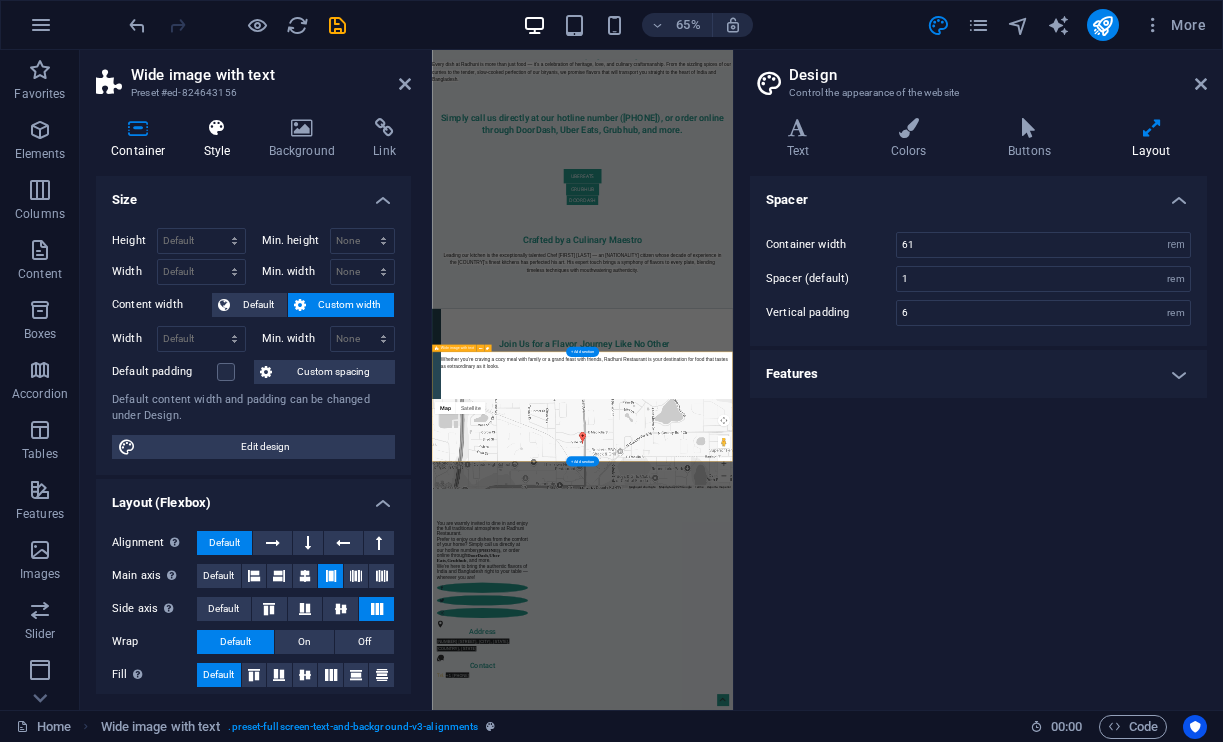 scroll, scrollTop: 0, scrollLeft: 0, axis: both 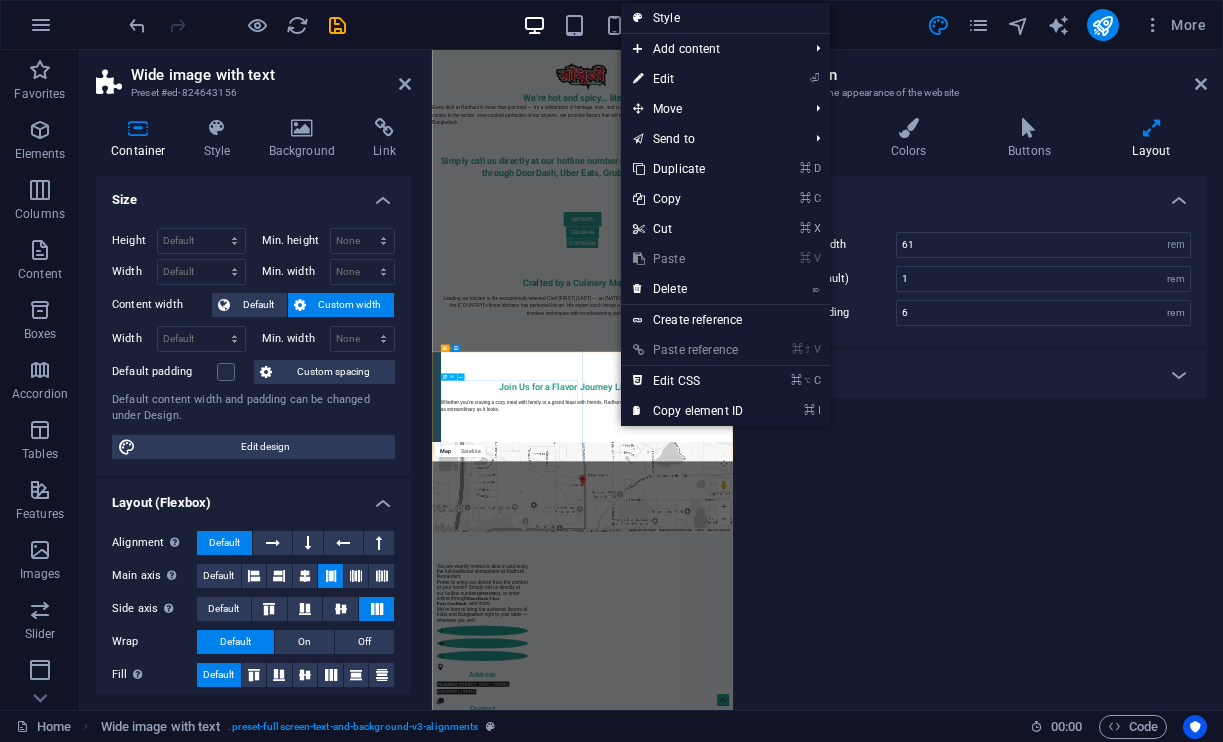 click on "Join Us for a Flavor Journey Like No Other" at bounding box center (941, 1171) 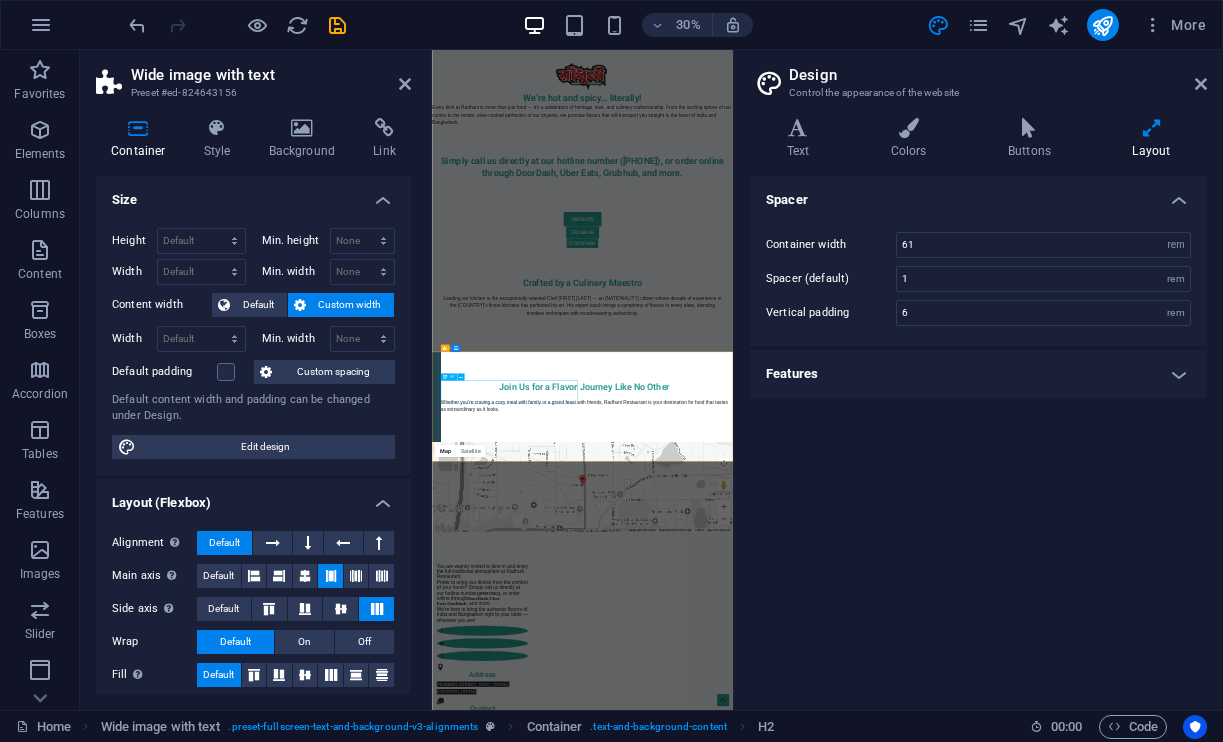 click on "Join Us for a Flavor Journey Like No Other" at bounding box center (941, 1171) 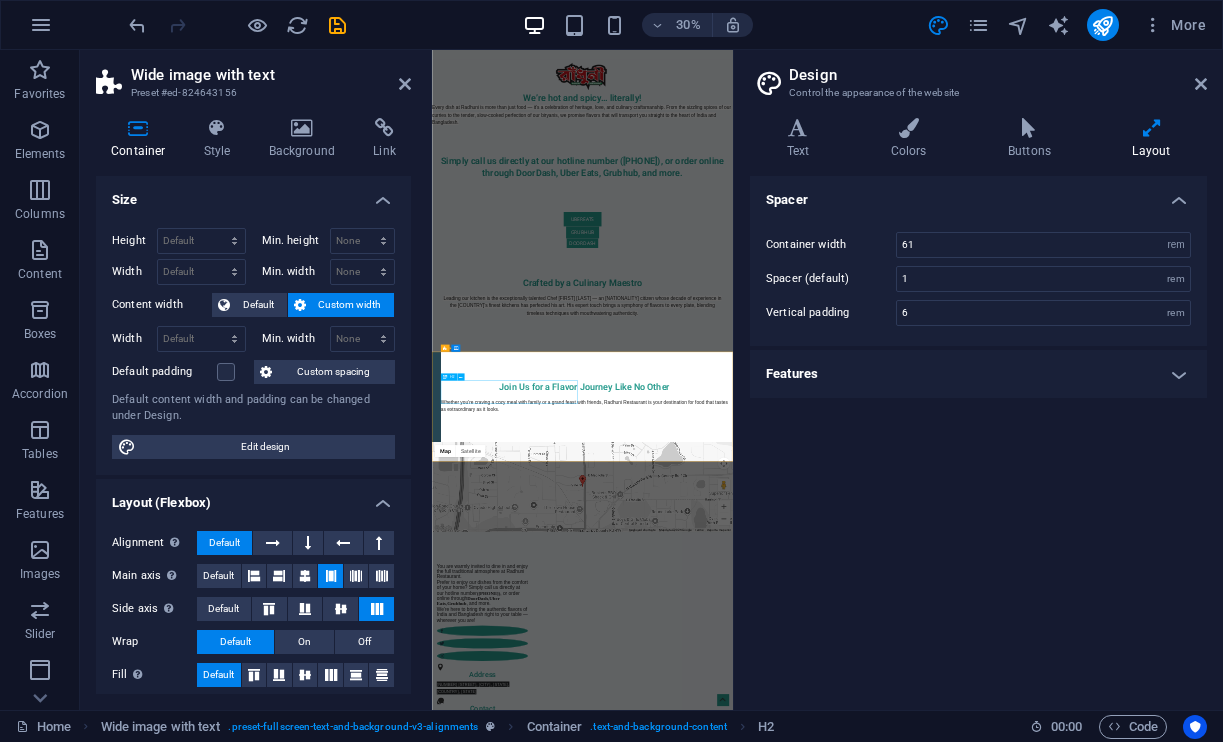 click on "Join Us for a Flavor Journey Like No Other" at bounding box center [941, 1171] 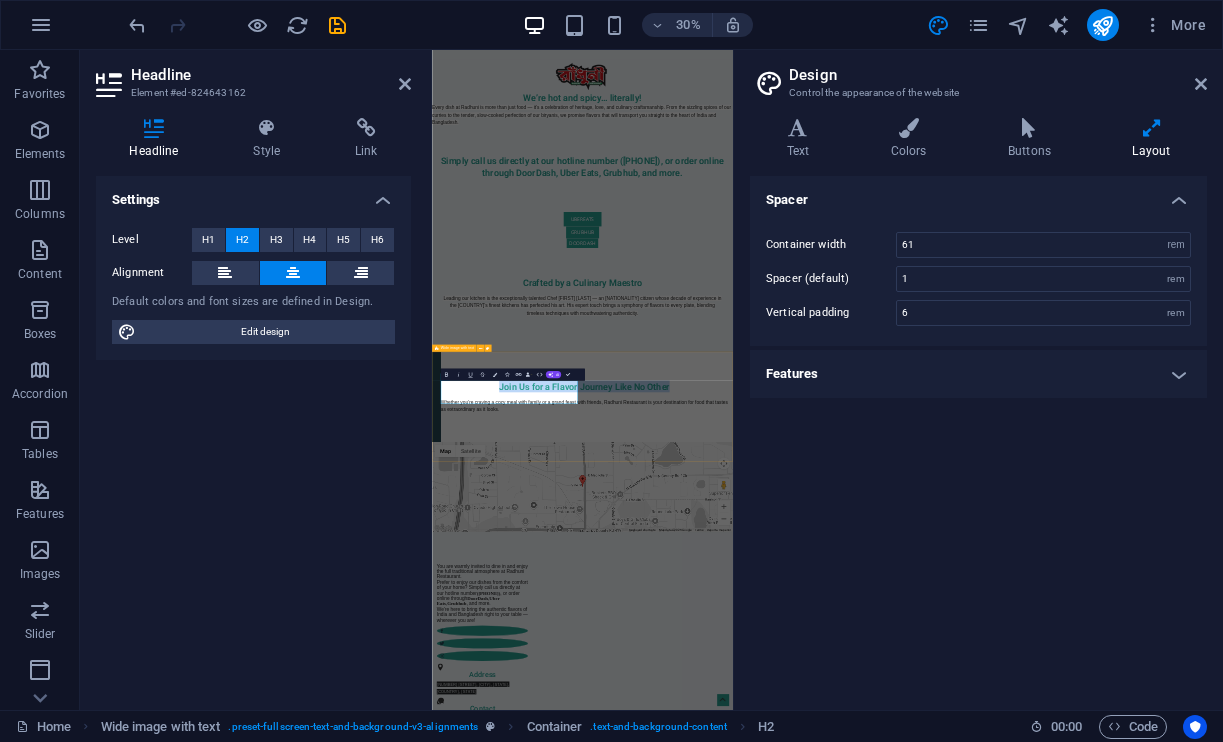 click on "Join Us for a Flavor Journey Like No Other Whether you’re craving a cozy meal with family or a grand feast with friends, Radhuni Restaurant is your destination for food that tastes as extraordinary as it looks." at bounding box center [933, 1206] 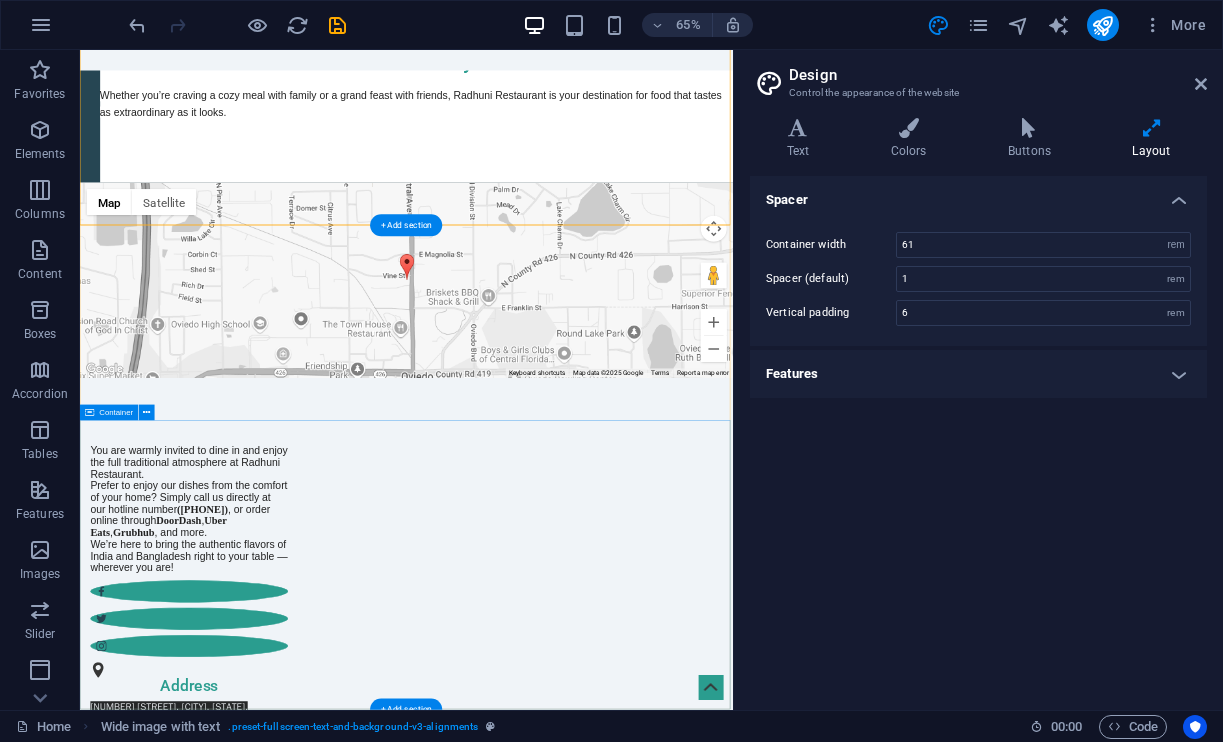 scroll, scrollTop: 1101, scrollLeft: 0, axis: vertical 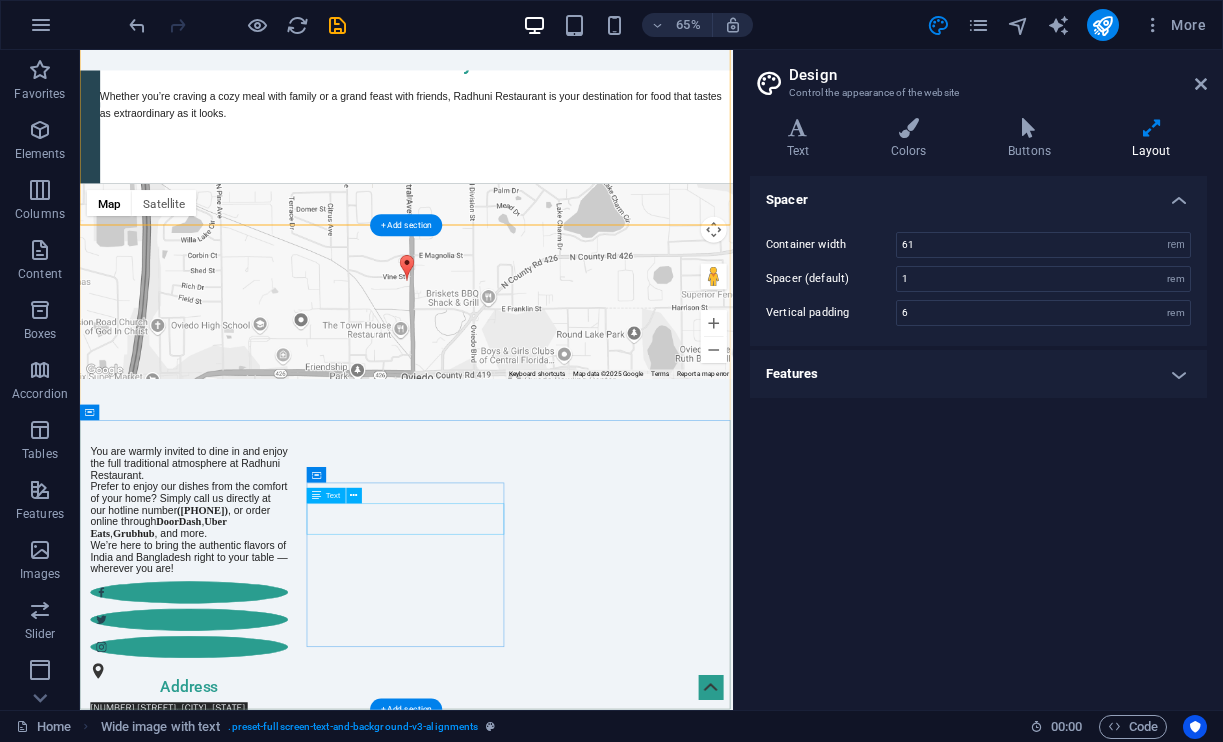 click on "[NUMBER] [STREET], [CITY], [STATE], [COUNTRY], [STATE]" at bounding box center (248, 1074) 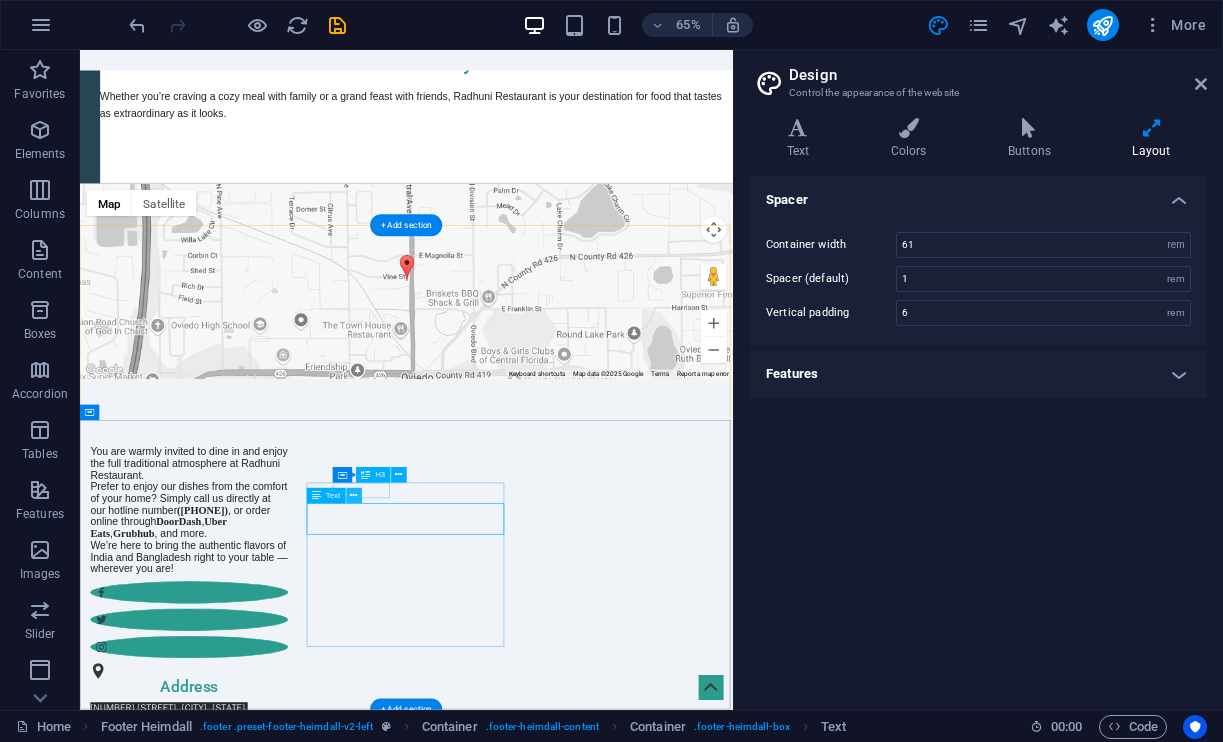 click at bounding box center [353, 496] 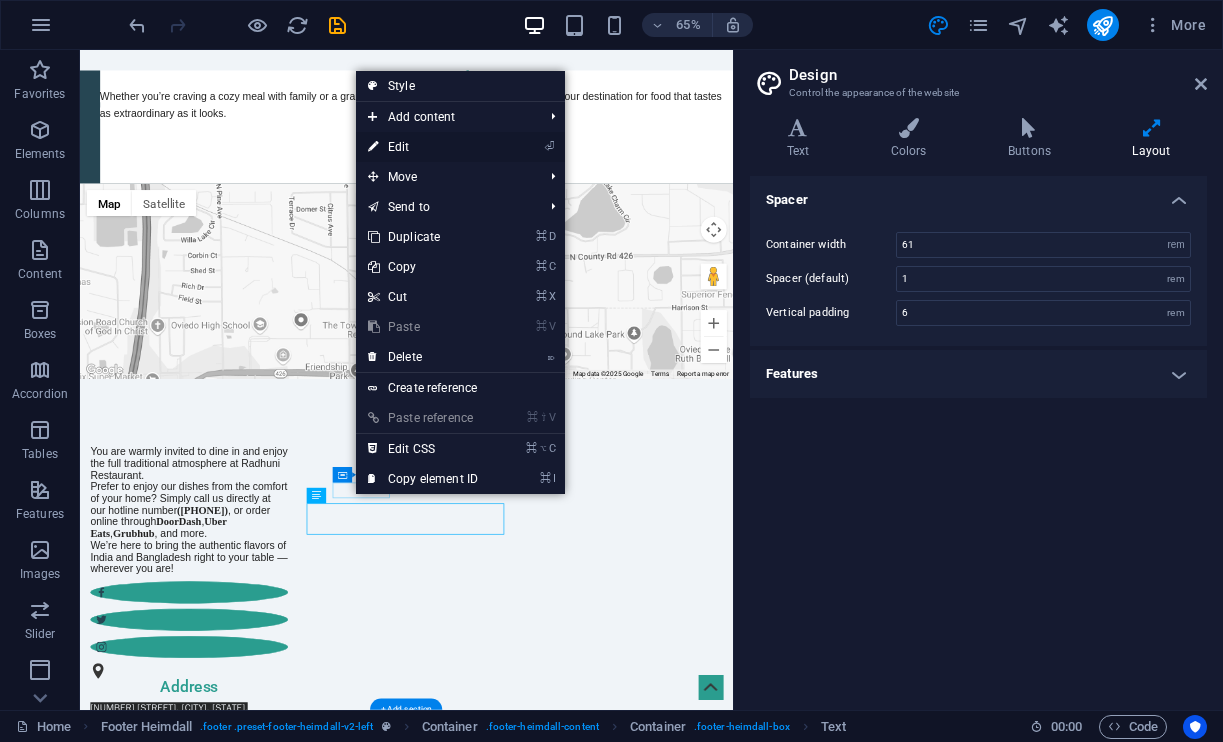 click on "⏎  Edit" at bounding box center (423, 147) 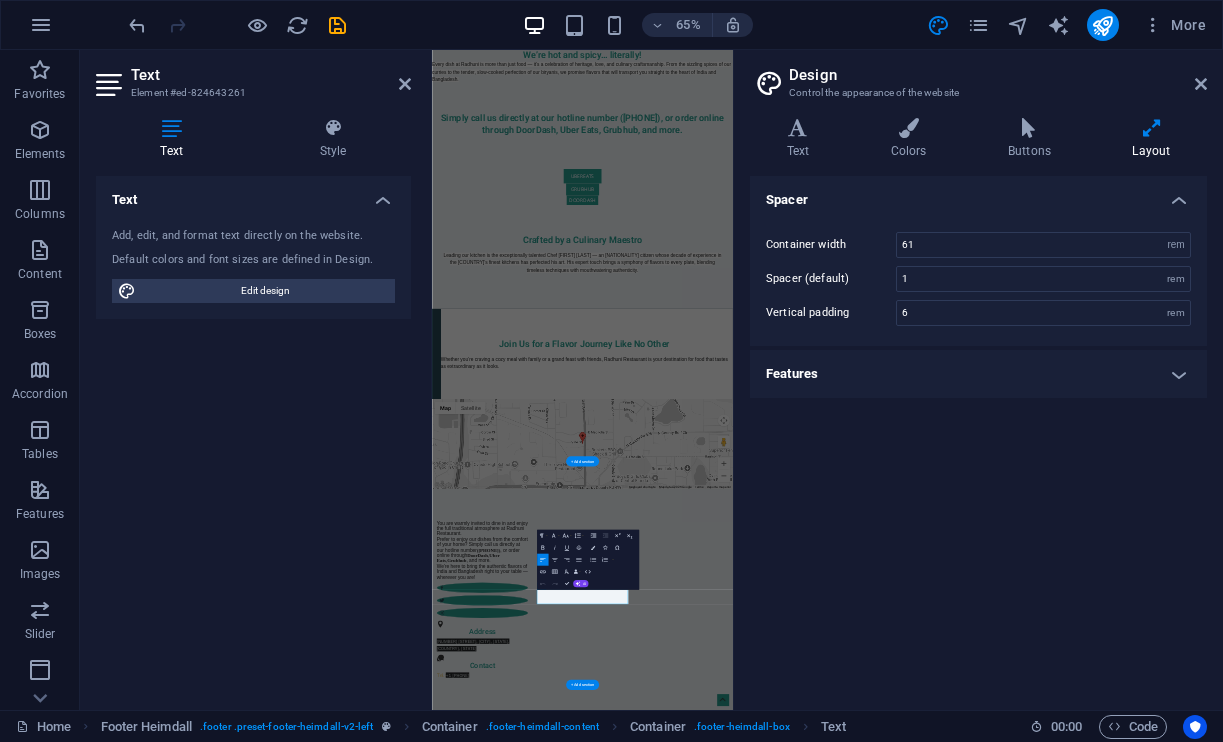 scroll, scrollTop: 0, scrollLeft: 0, axis: both 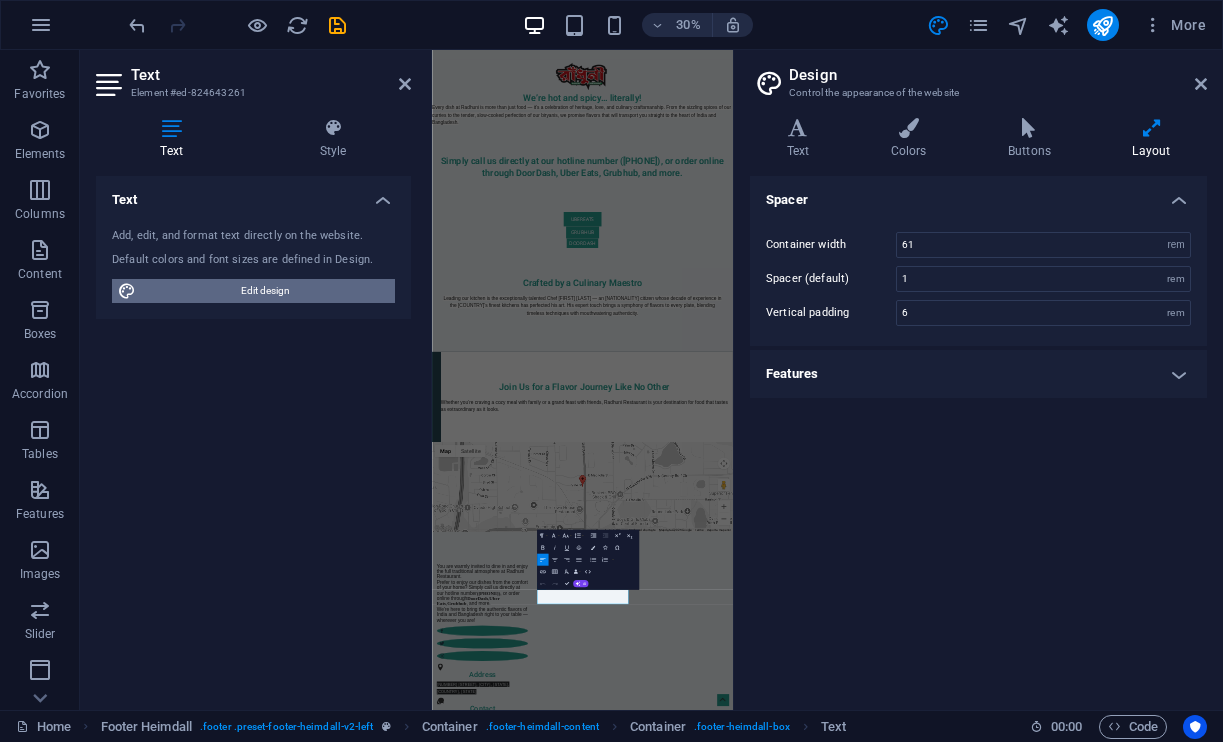 click on "Edit design" at bounding box center (265, 291) 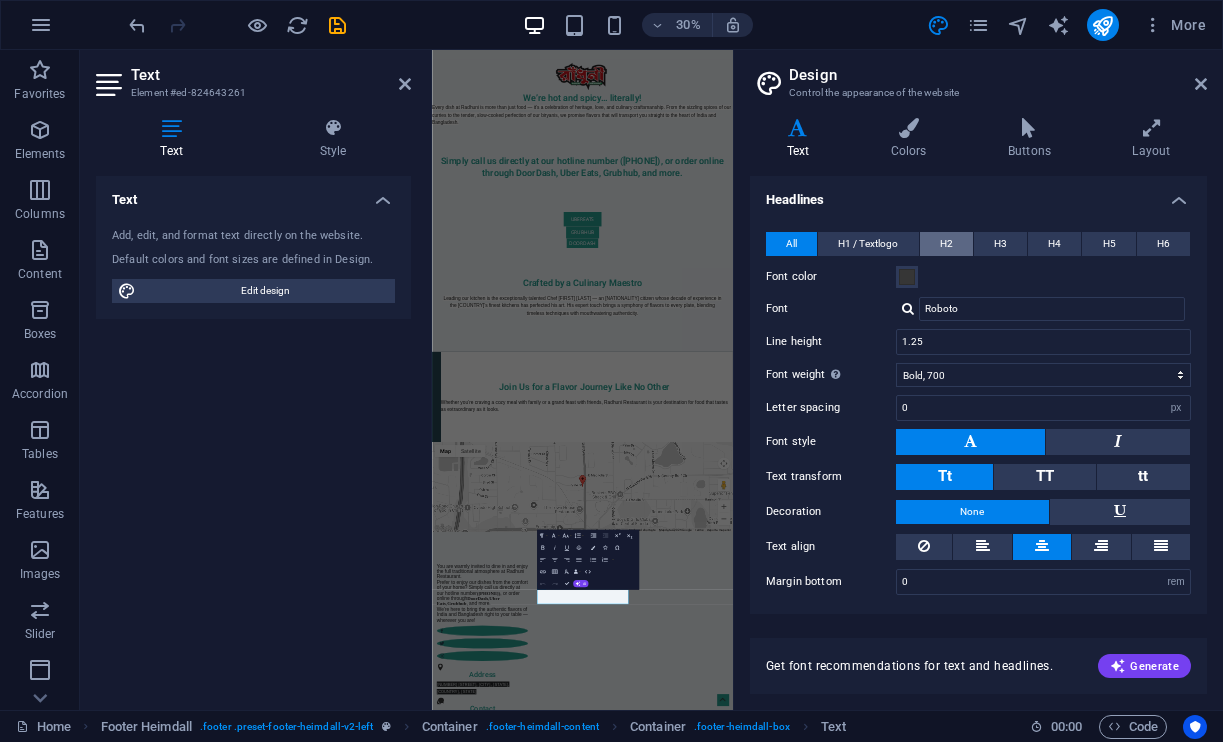click on "H2" at bounding box center [946, 244] 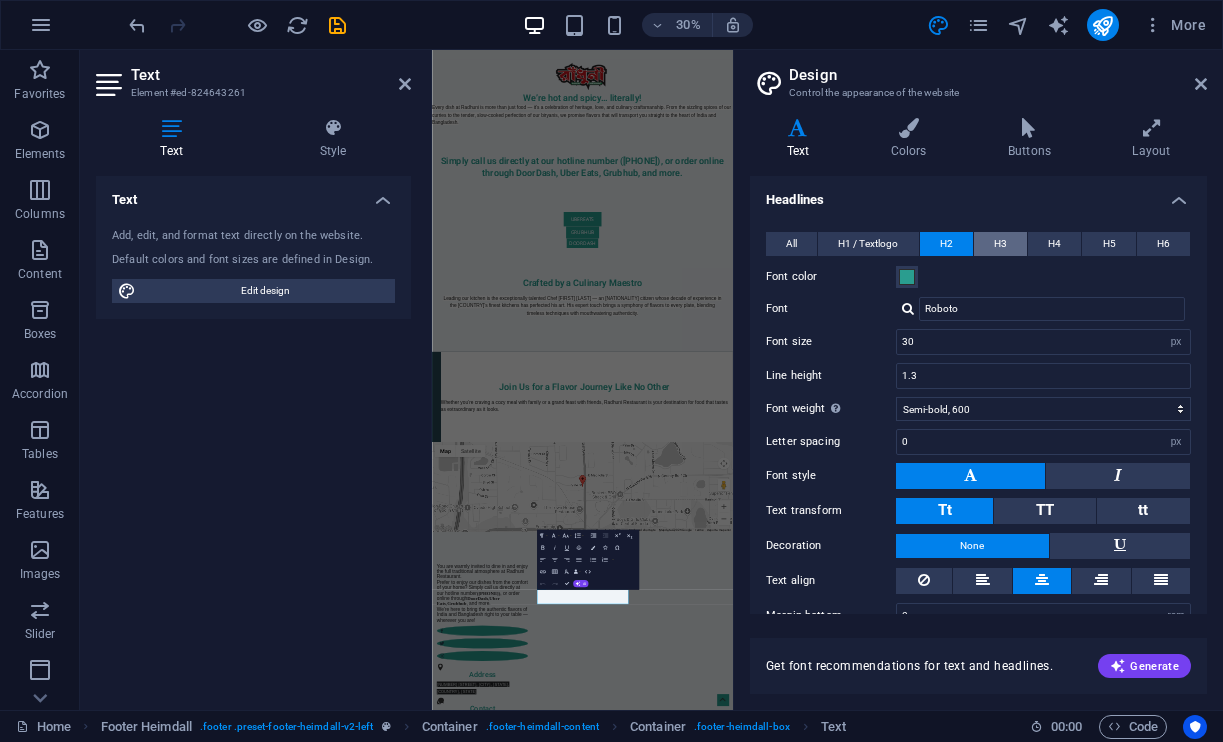 click on "H3" at bounding box center [1000, 244] 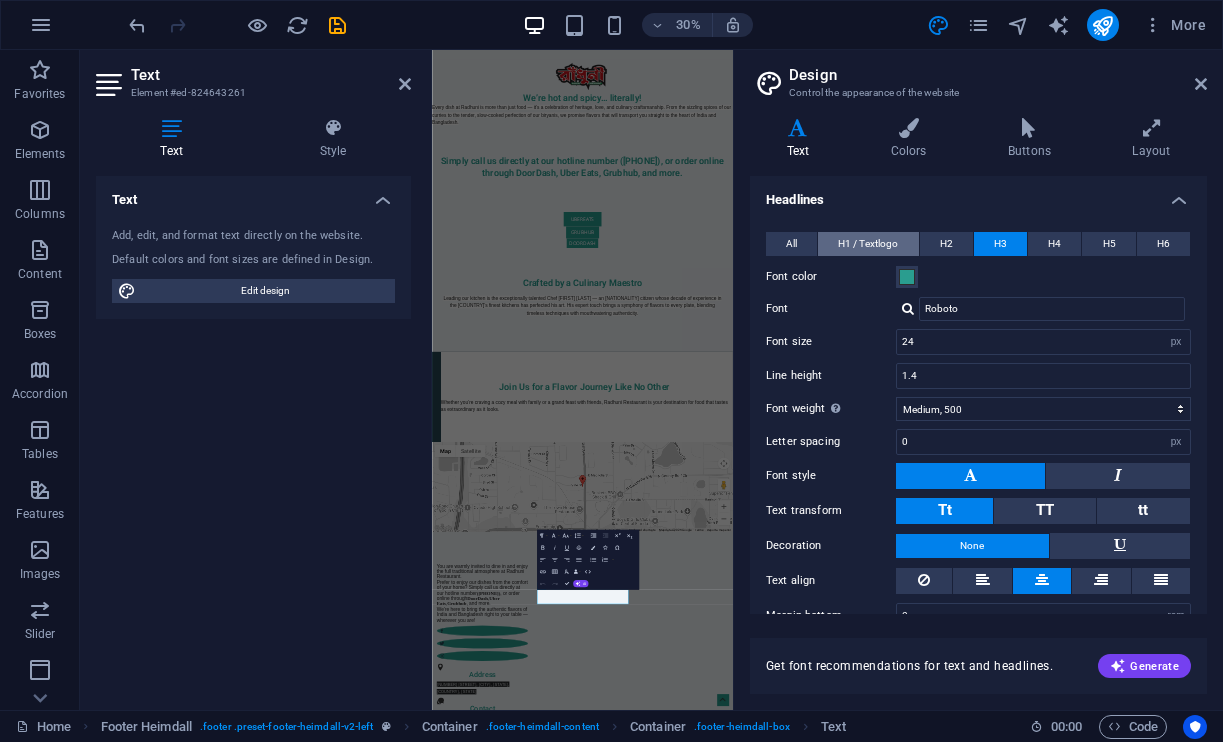 click on "H1 / Textlogo" at bounding box center [868, 244] 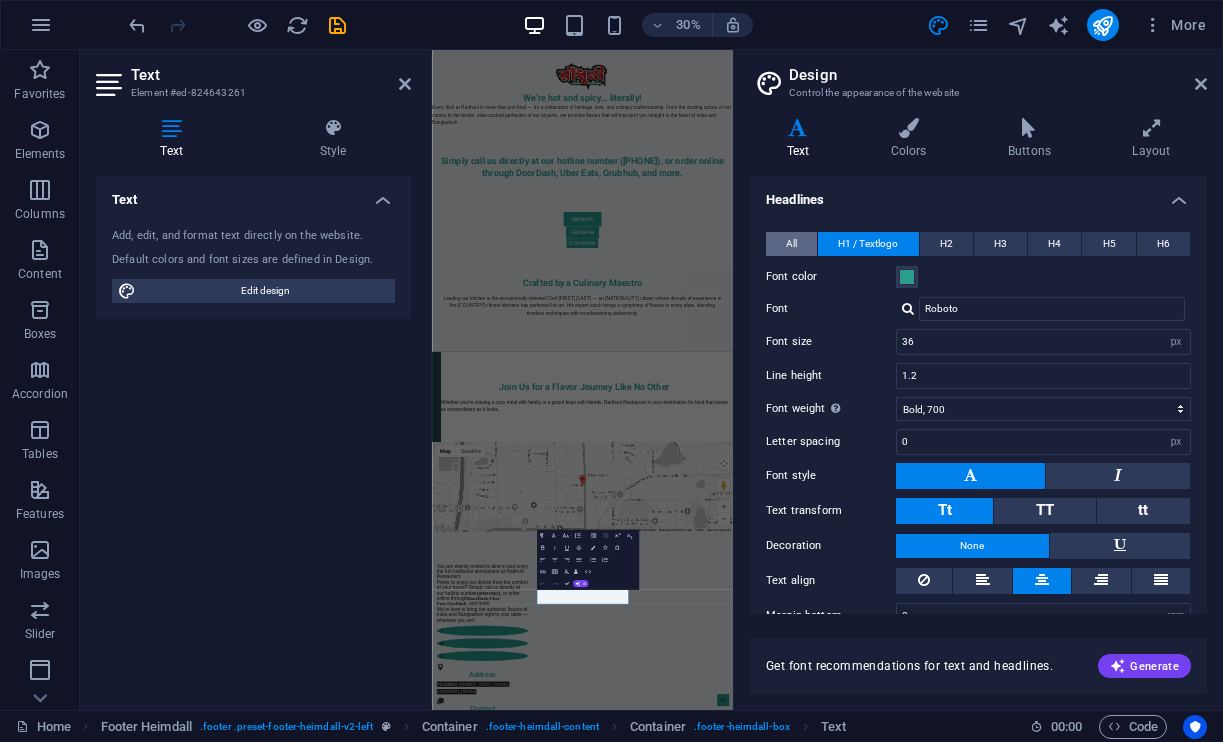 click on "All" at bounding box center [791, 244] 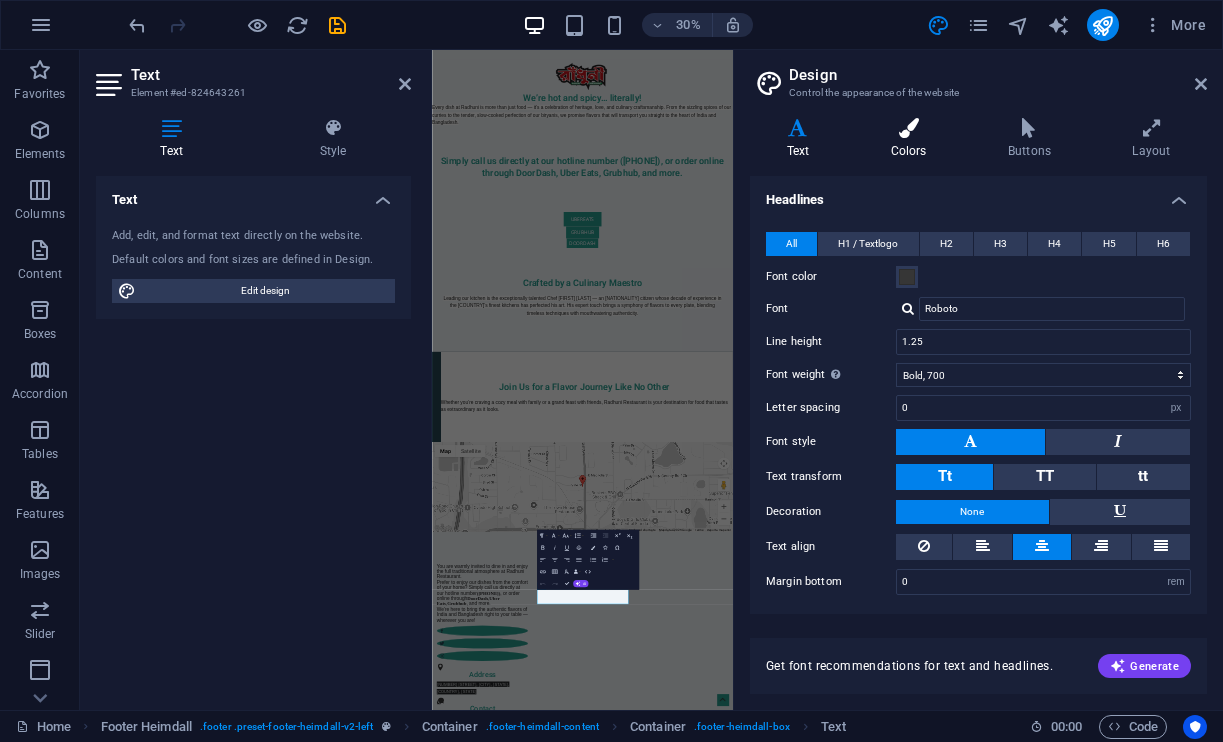 click on "Colors" at bounding box center [912, 139] 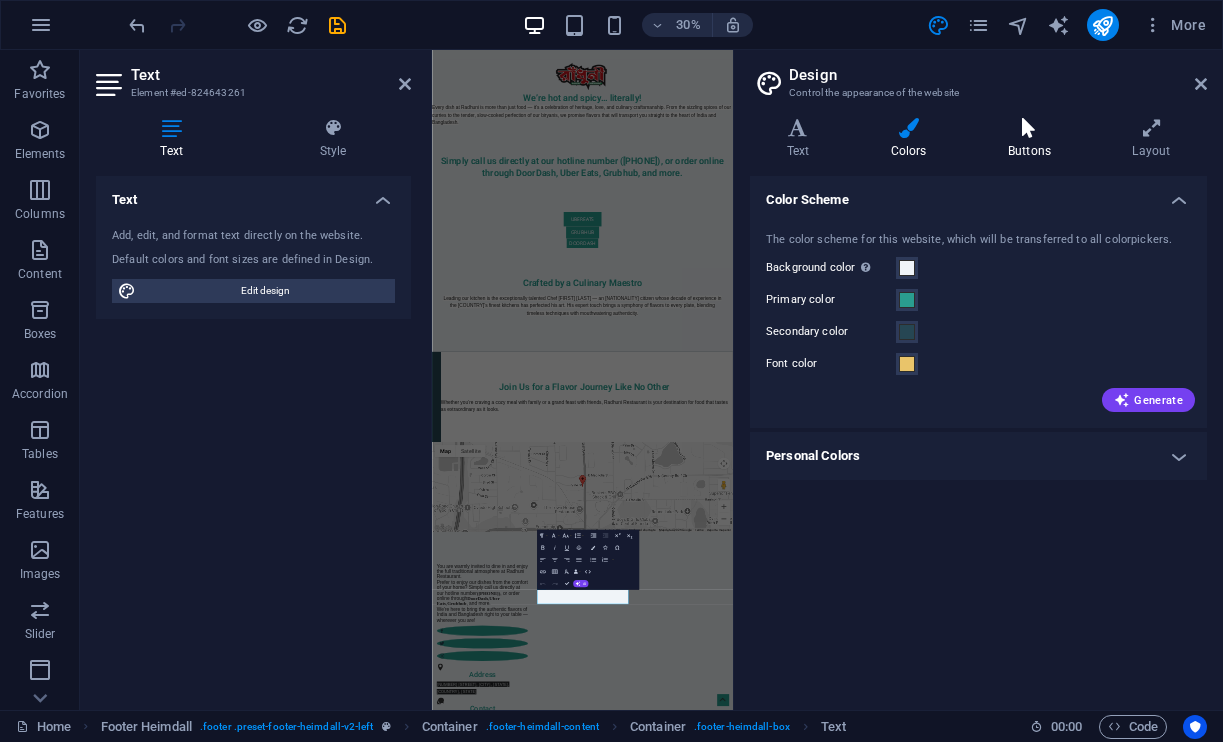 click on "Buttons" at bounding box center (1033, 139) 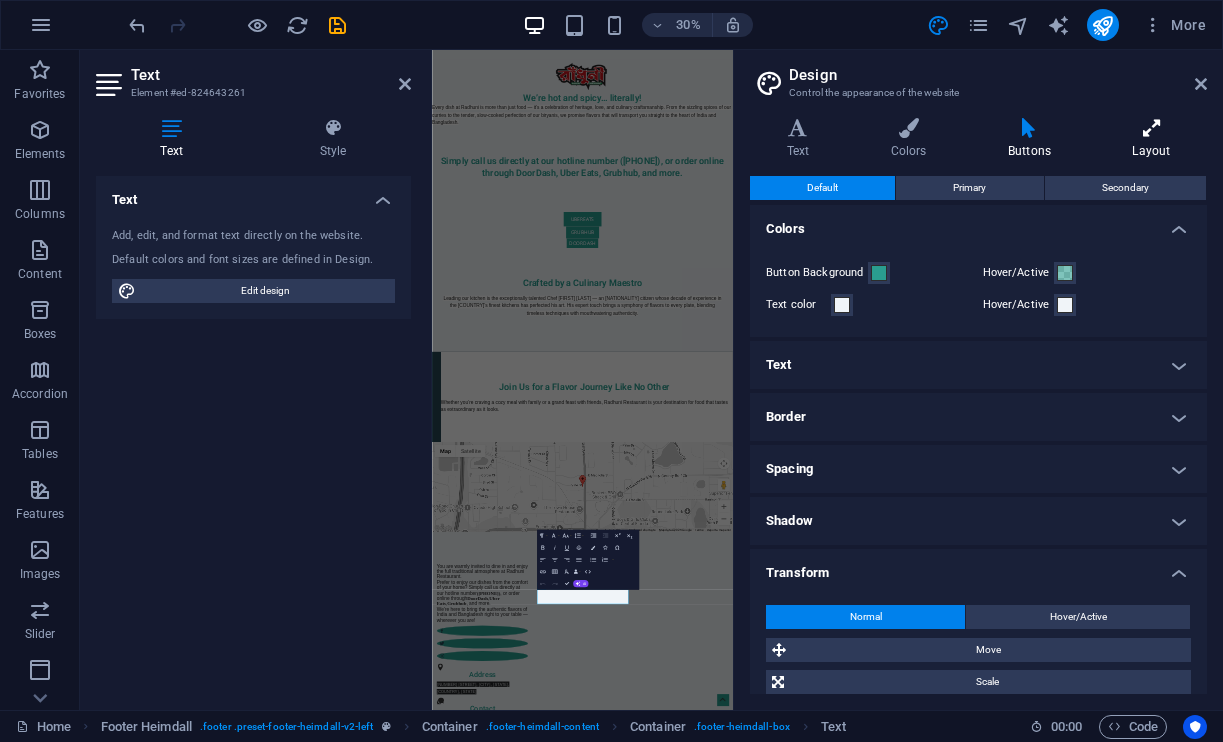 click on "Layout" at bounding box center (1151, 139) 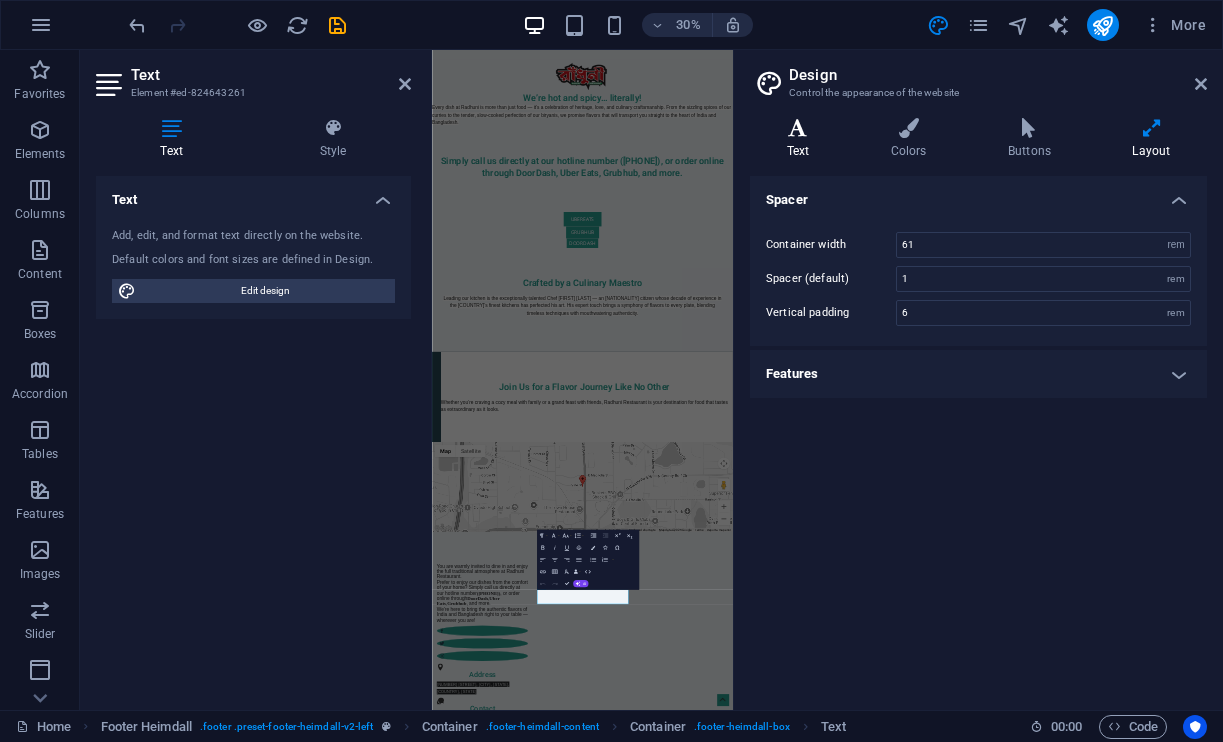 click on "Text" at bounding box center [802, 139] 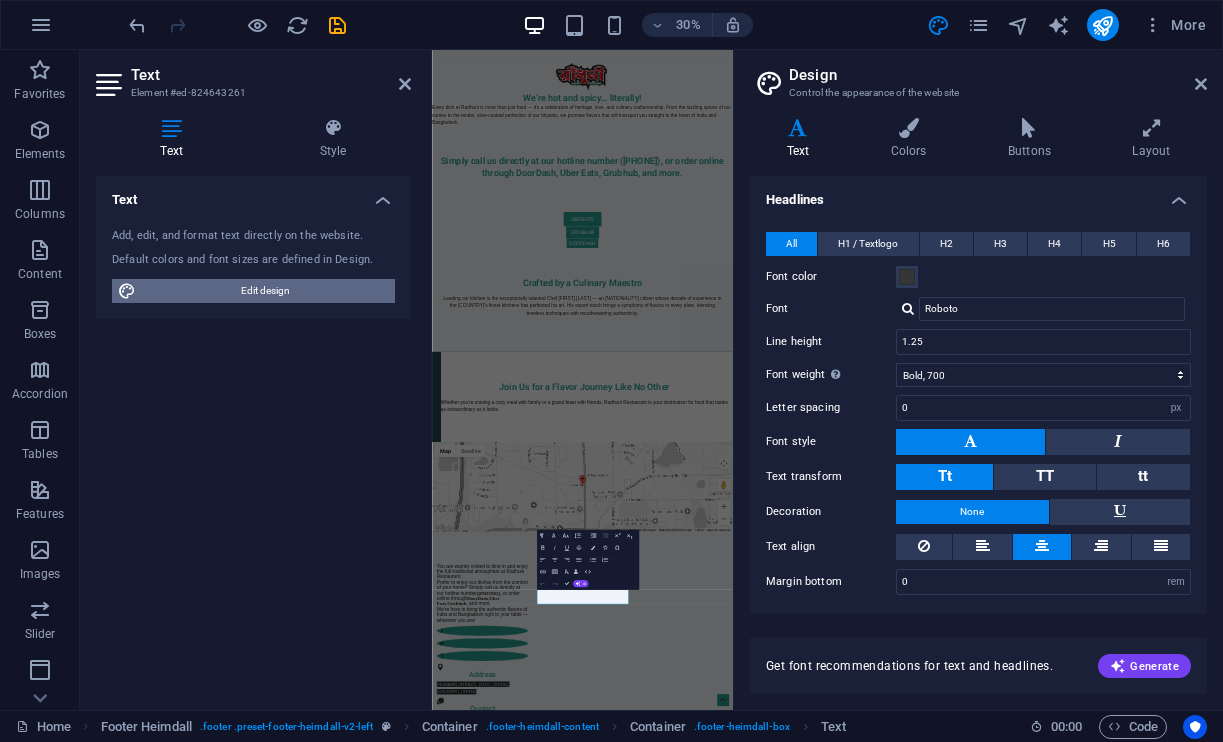 click on "Edit design" at bounding box center [265, 291] 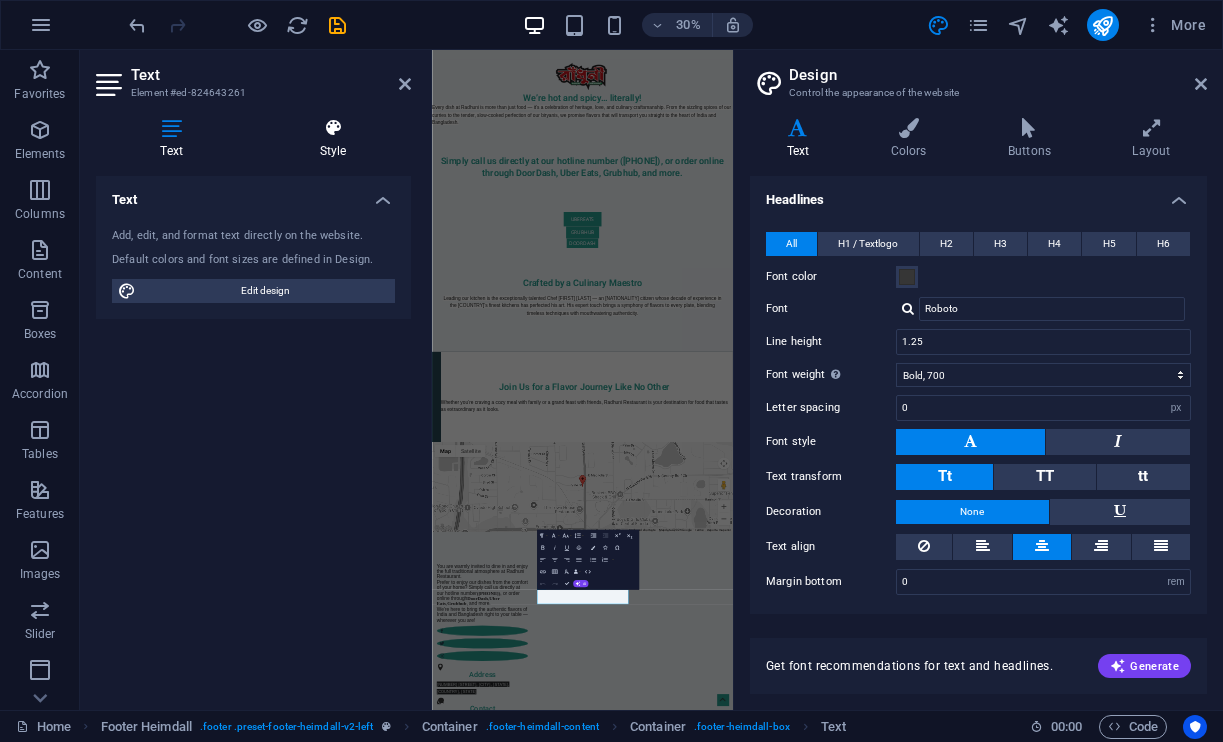 click at bounding box center (333, 128) 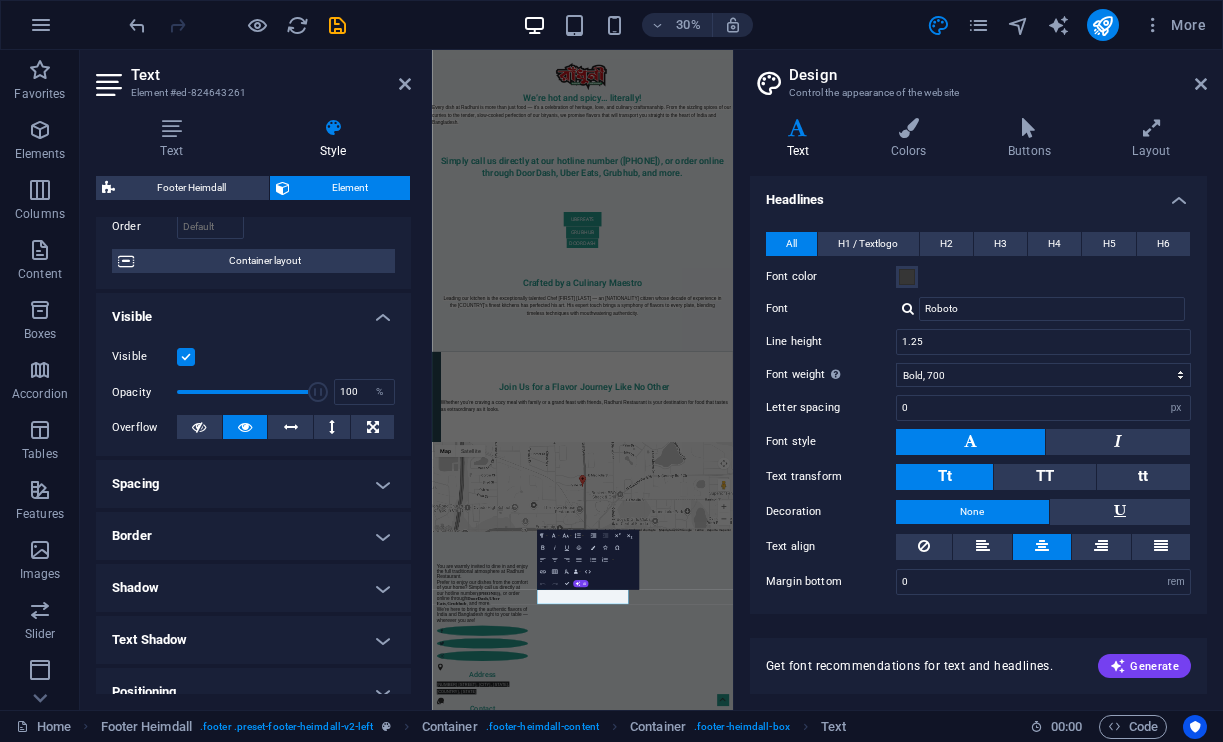 scroll, scrollTop: 140, scrollLeft: 0, axis: vertical 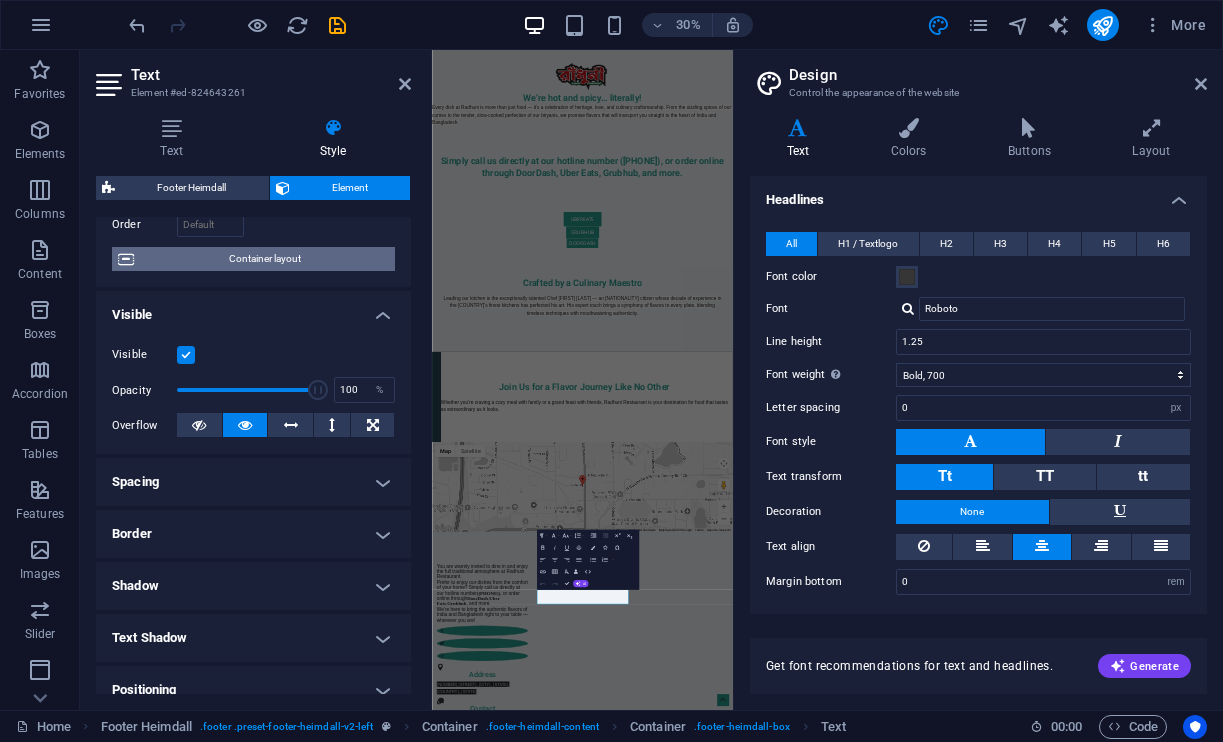 click on "Container layout" at bounding box center (264, 259) 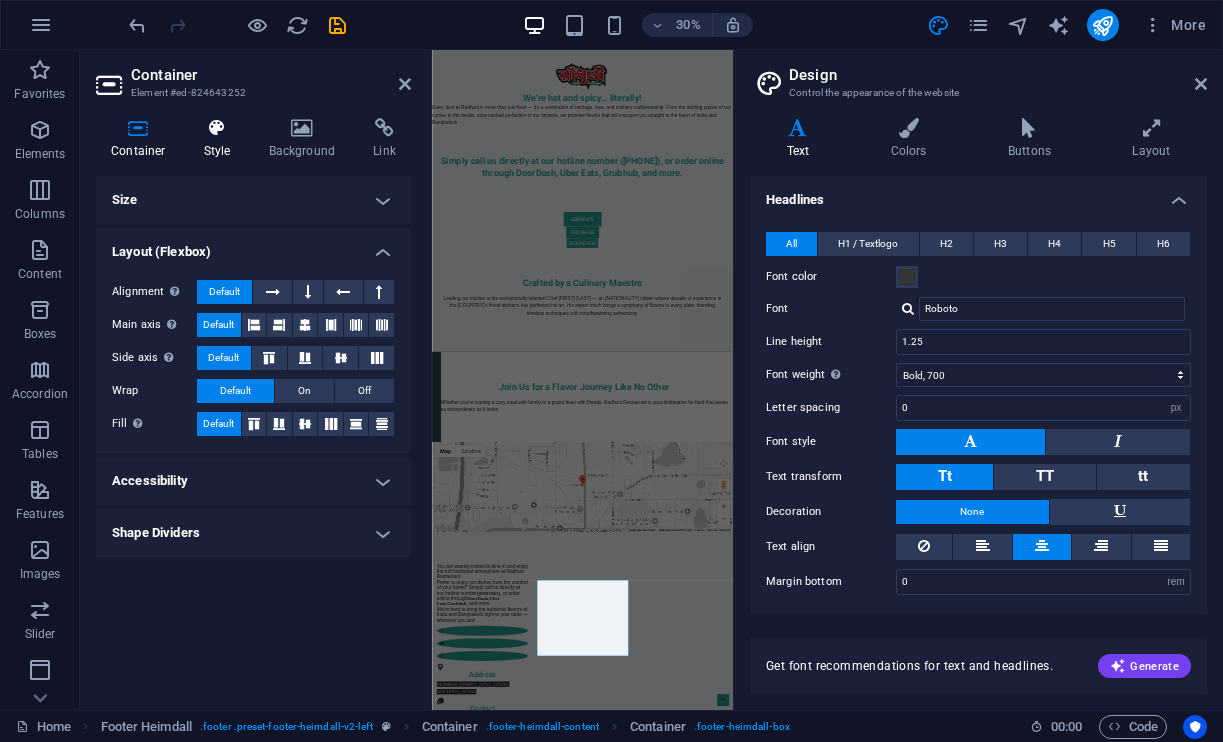 click on "Style" at bounding box center (221, 139) 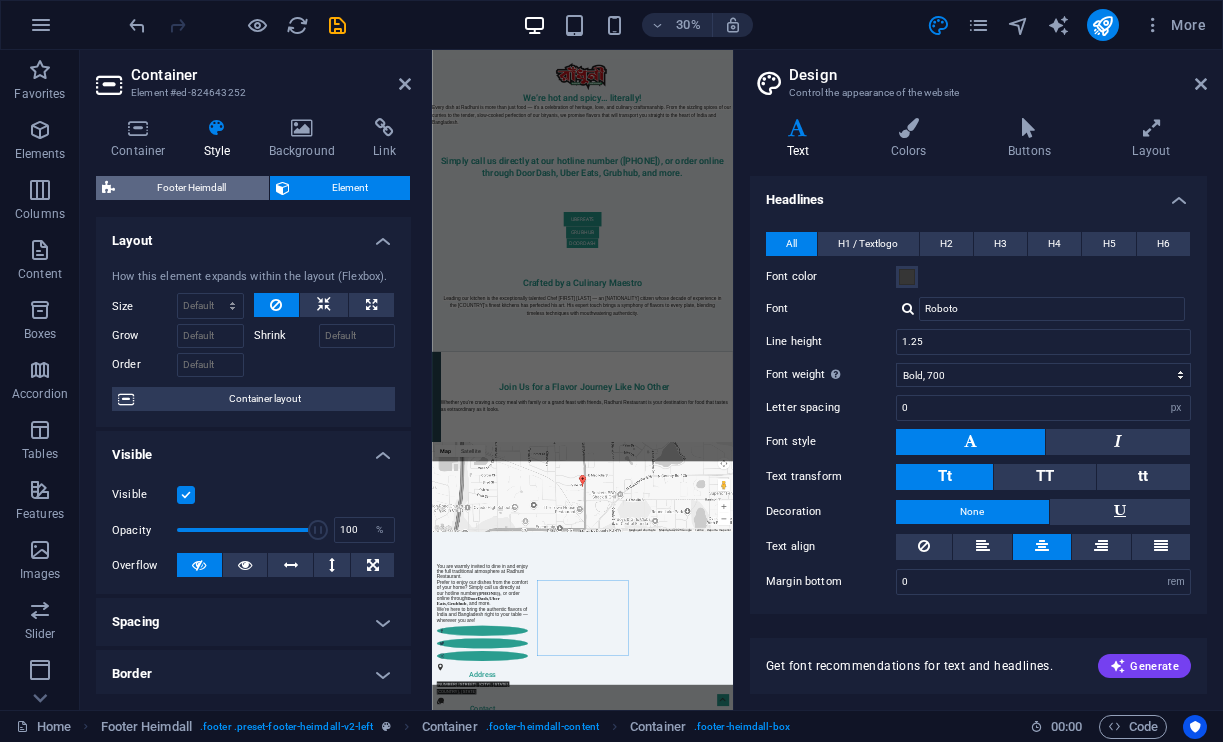 click on "Footer Heimdall" at bounding box center [192, 188] 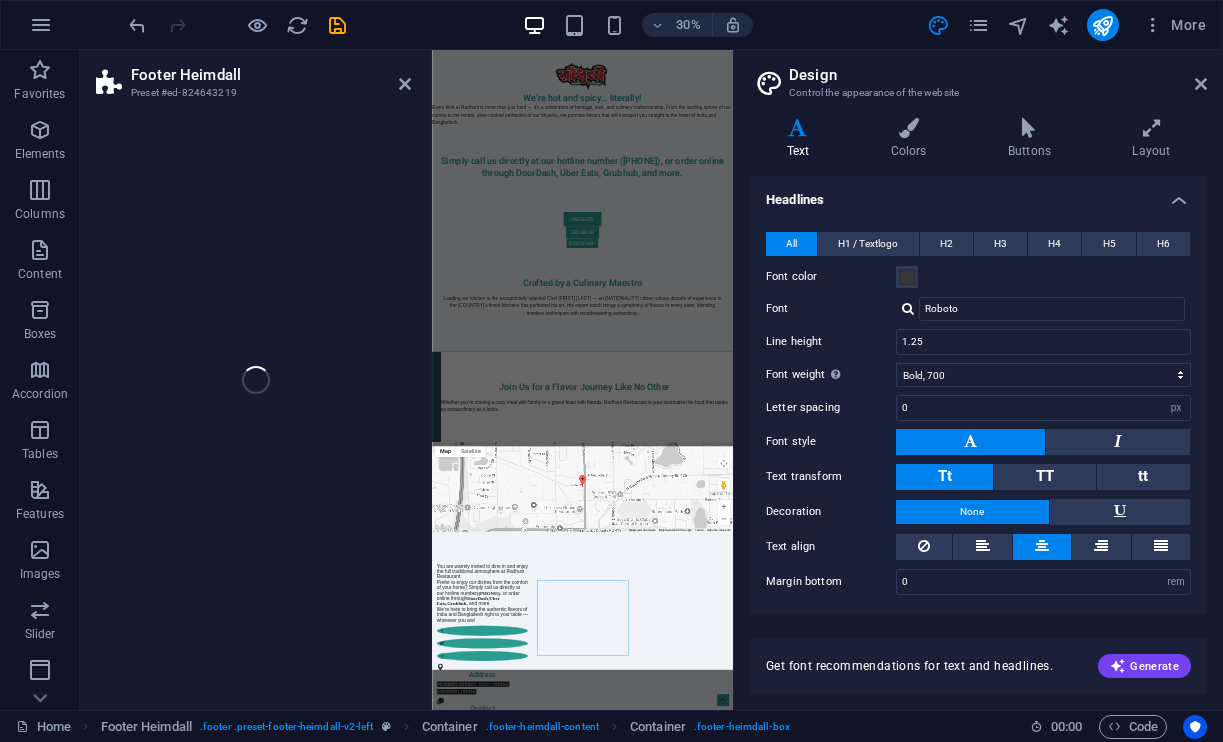 select on "rem" 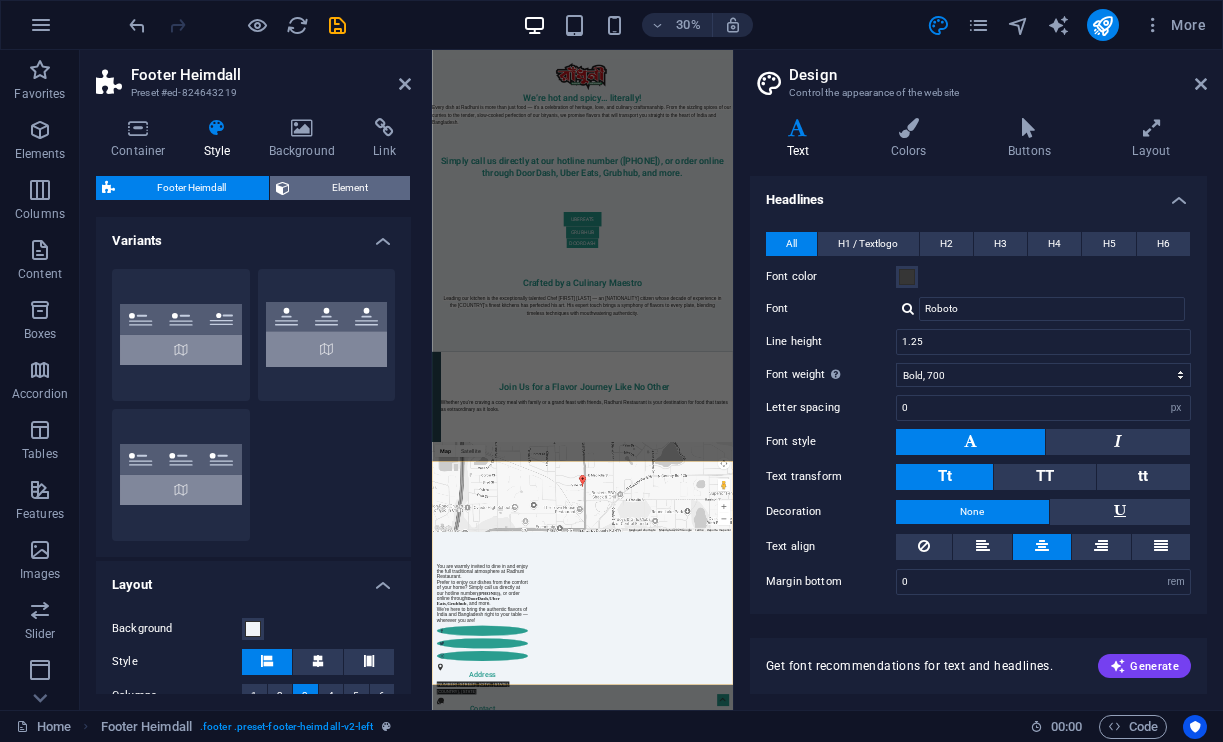 click on "Element" at bounding box center (350, 188) 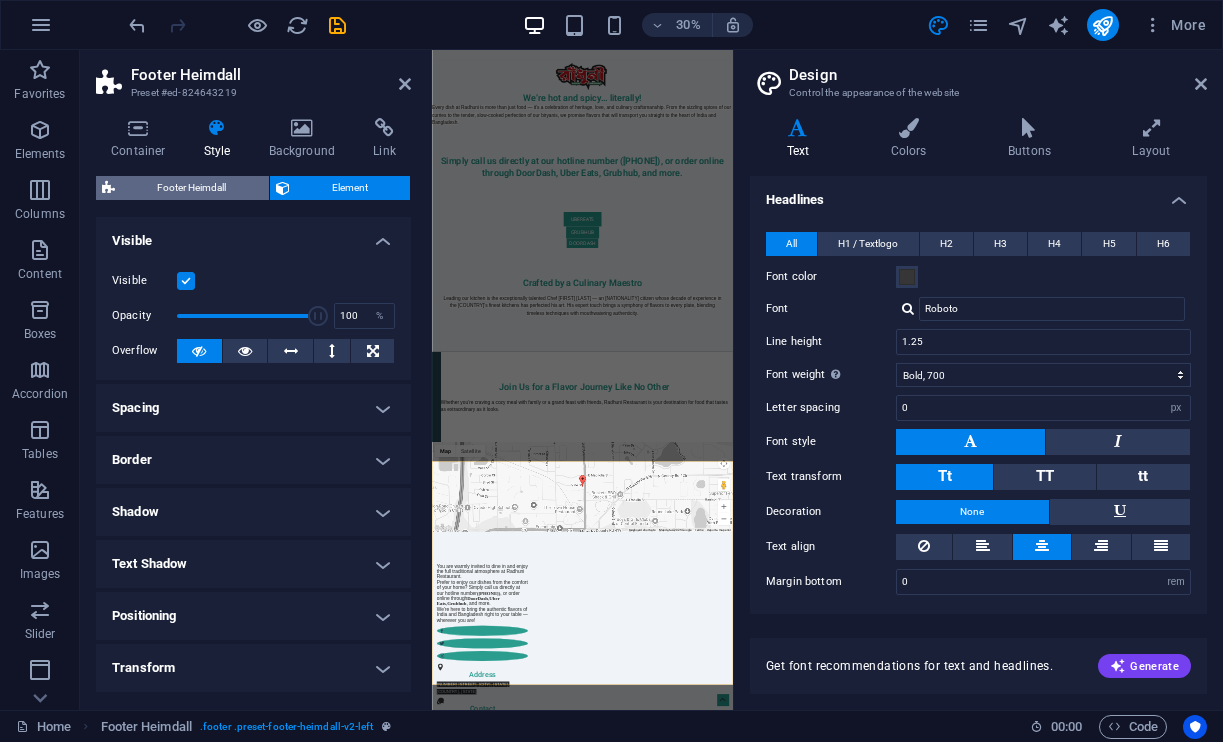 click on "Footer Heimdall" at bounding box center (192, 188) 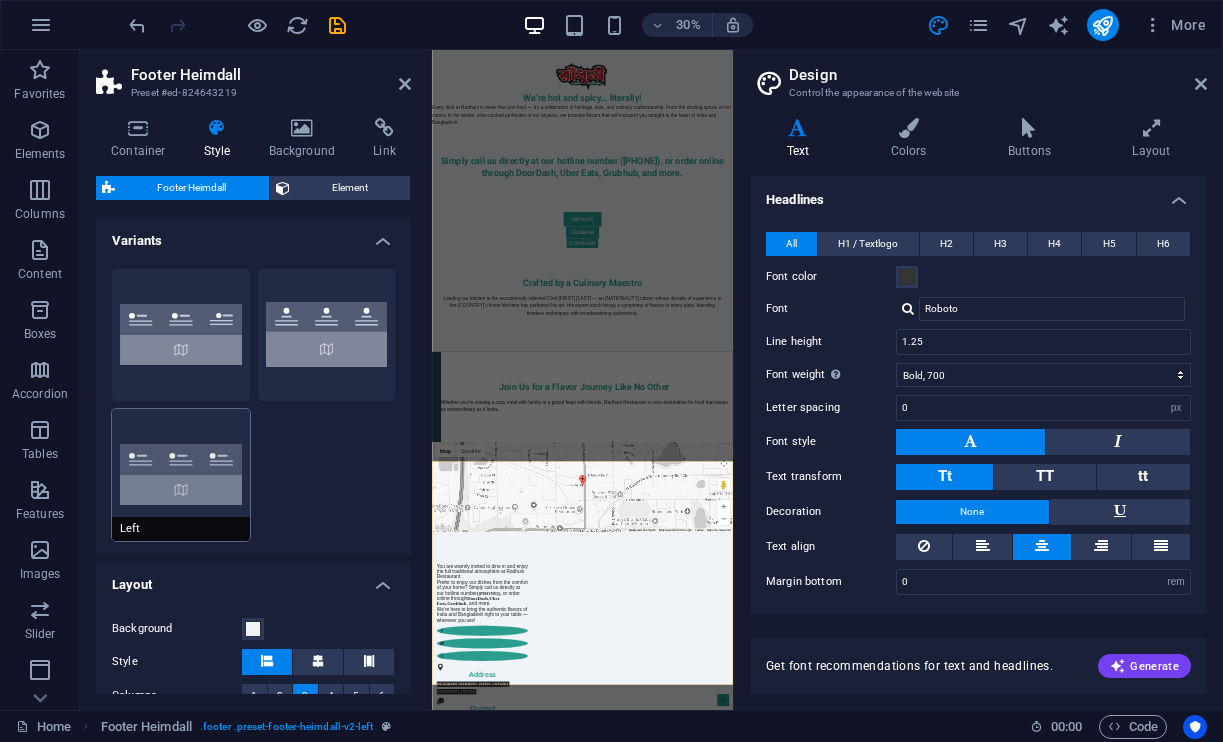 click on "Left" at bounding box center (181, 475) 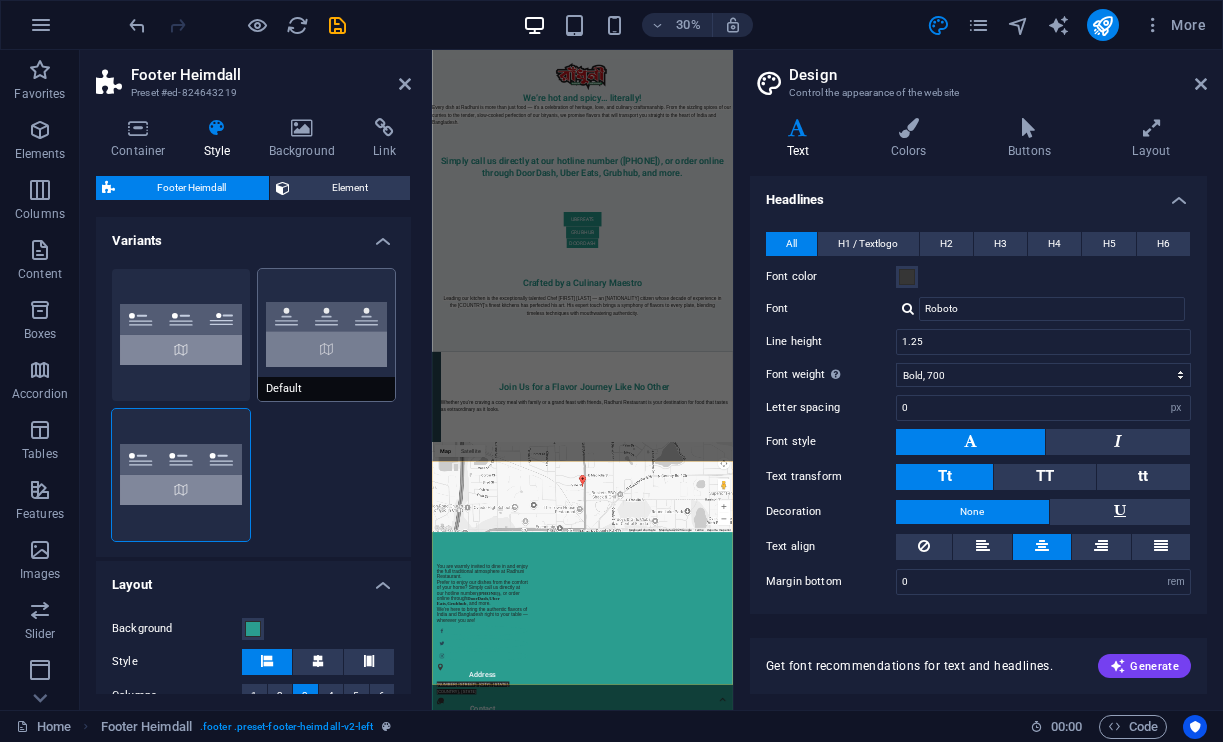 click on "Default" at bounding box center (327, 335) 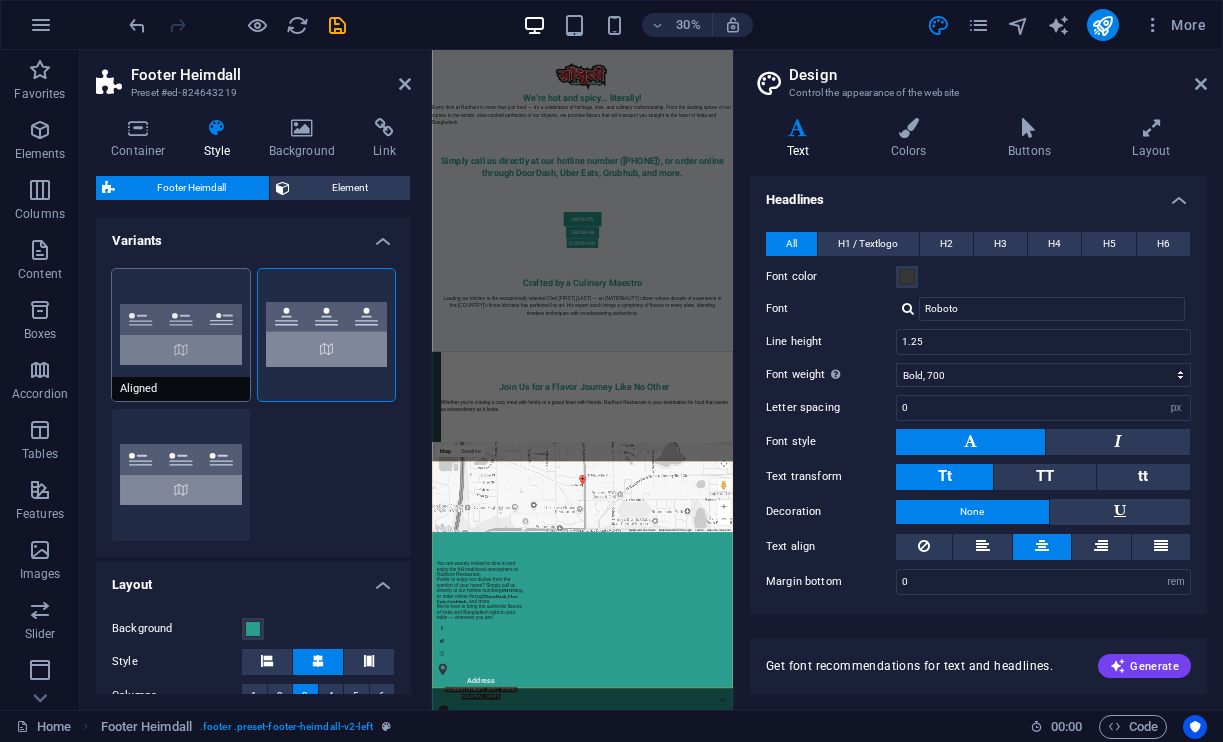 click on "Aligned" at bounding box center [181, 335] 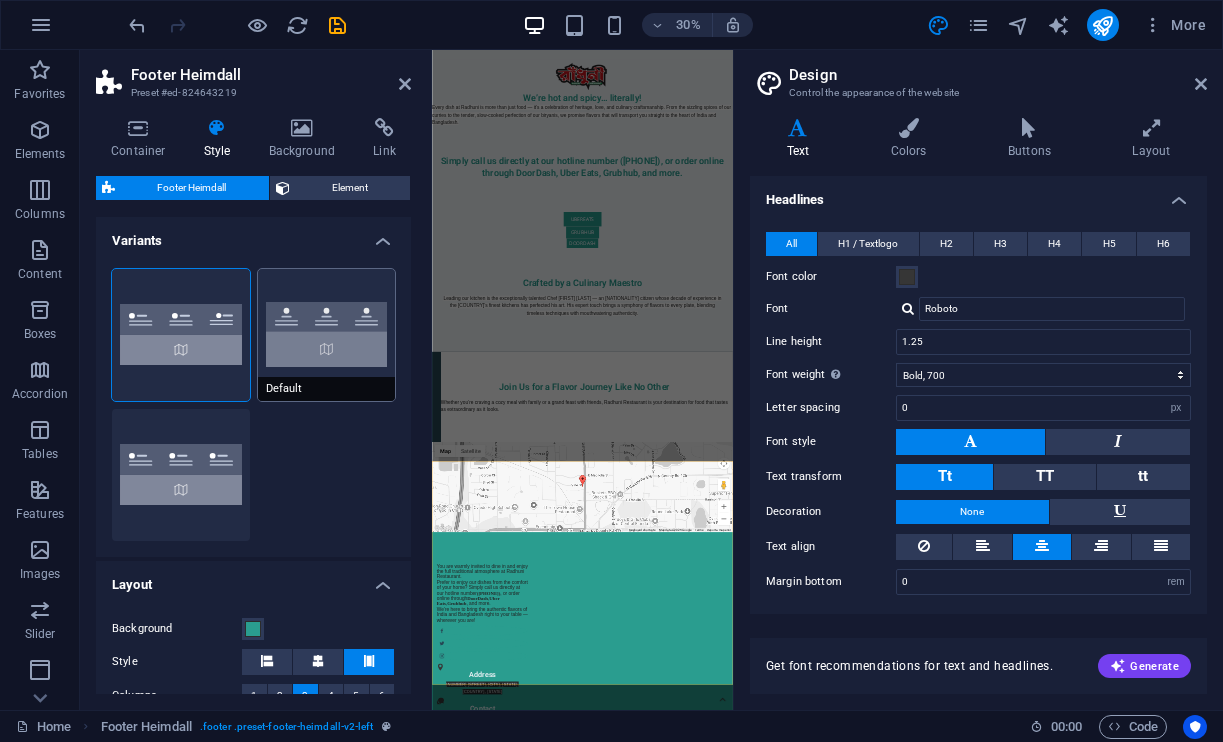 click on "Default" at bounding box center (327, 335) 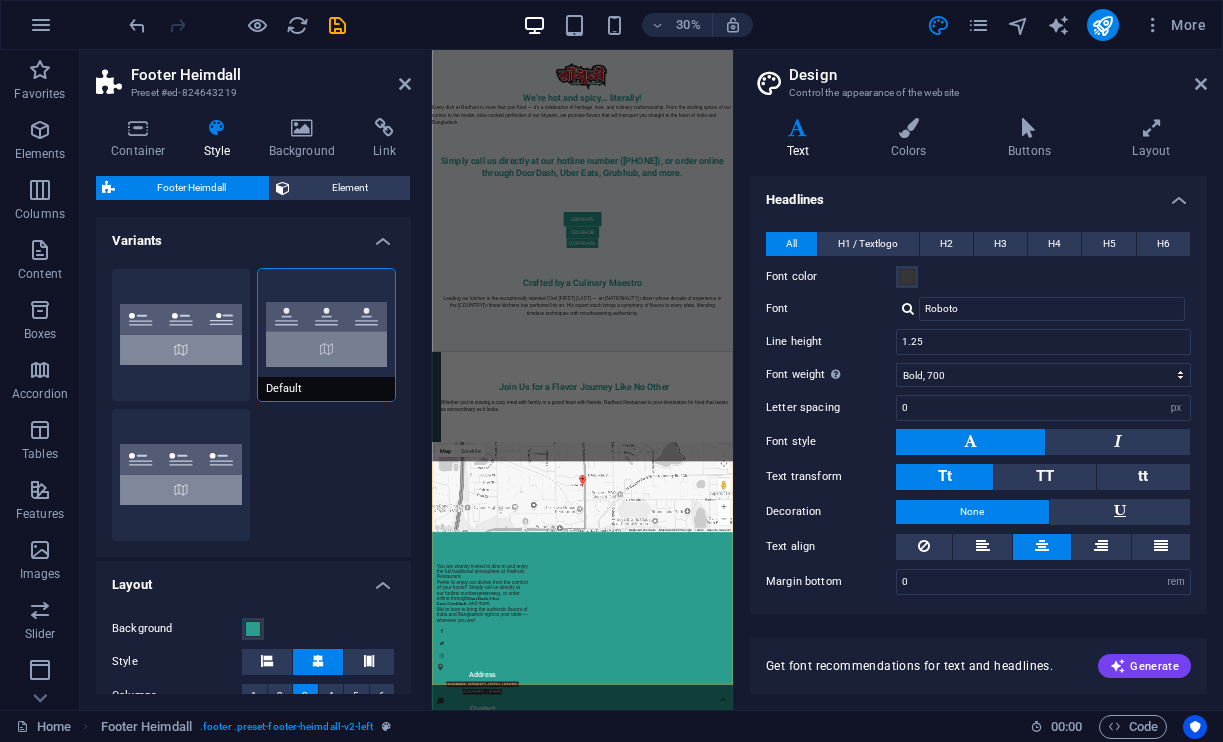 type on "2" 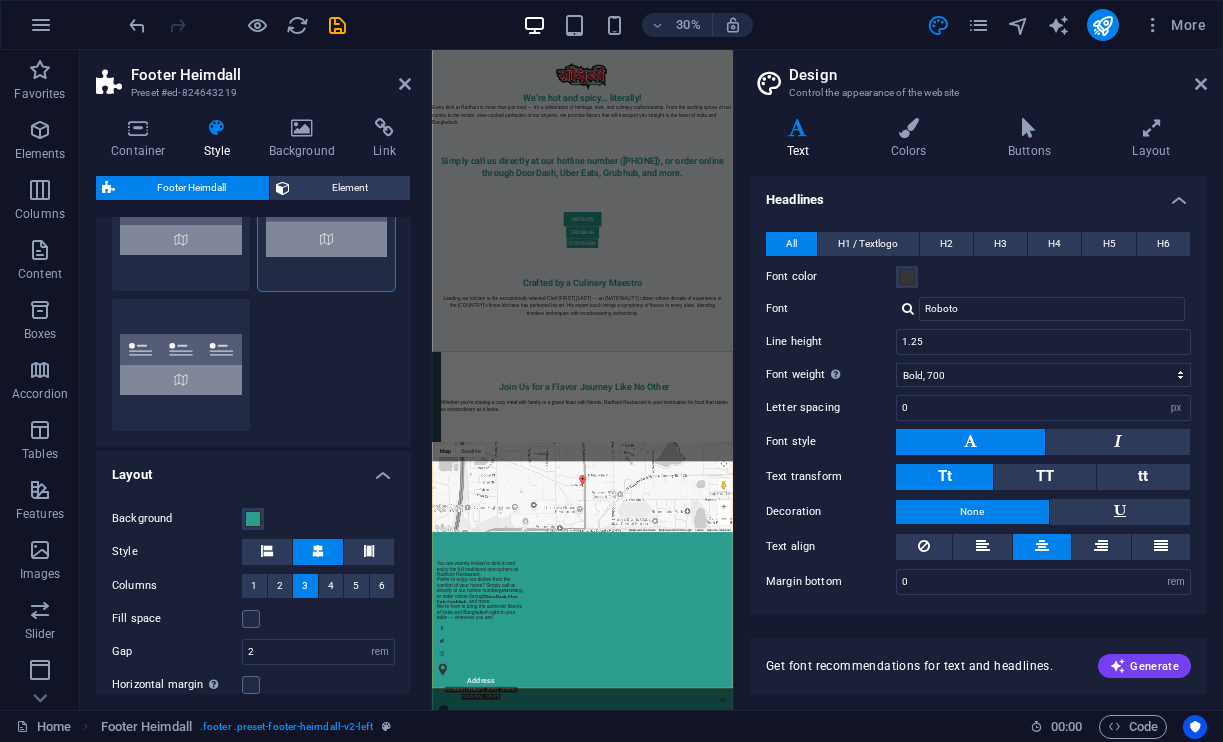 scroll, scrollTop: 135, scrollLeft: 0, axis: vertical 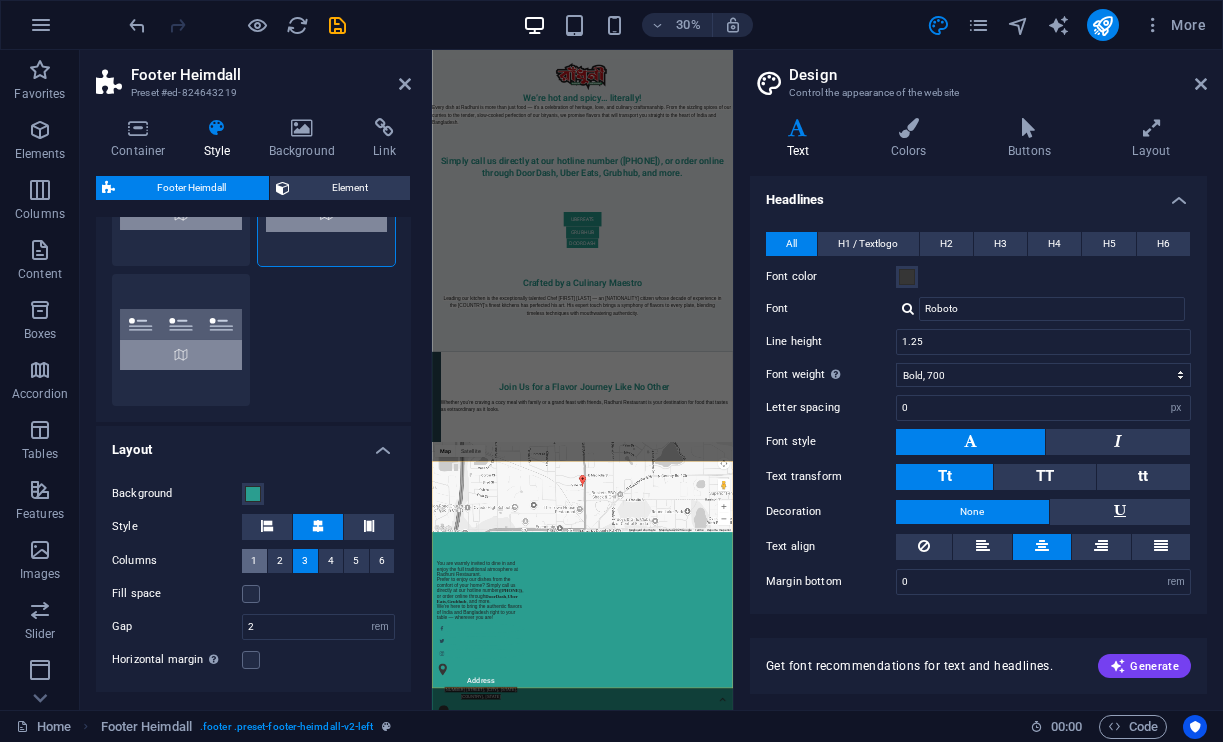 click on "1" at bounding box center (254, 561) 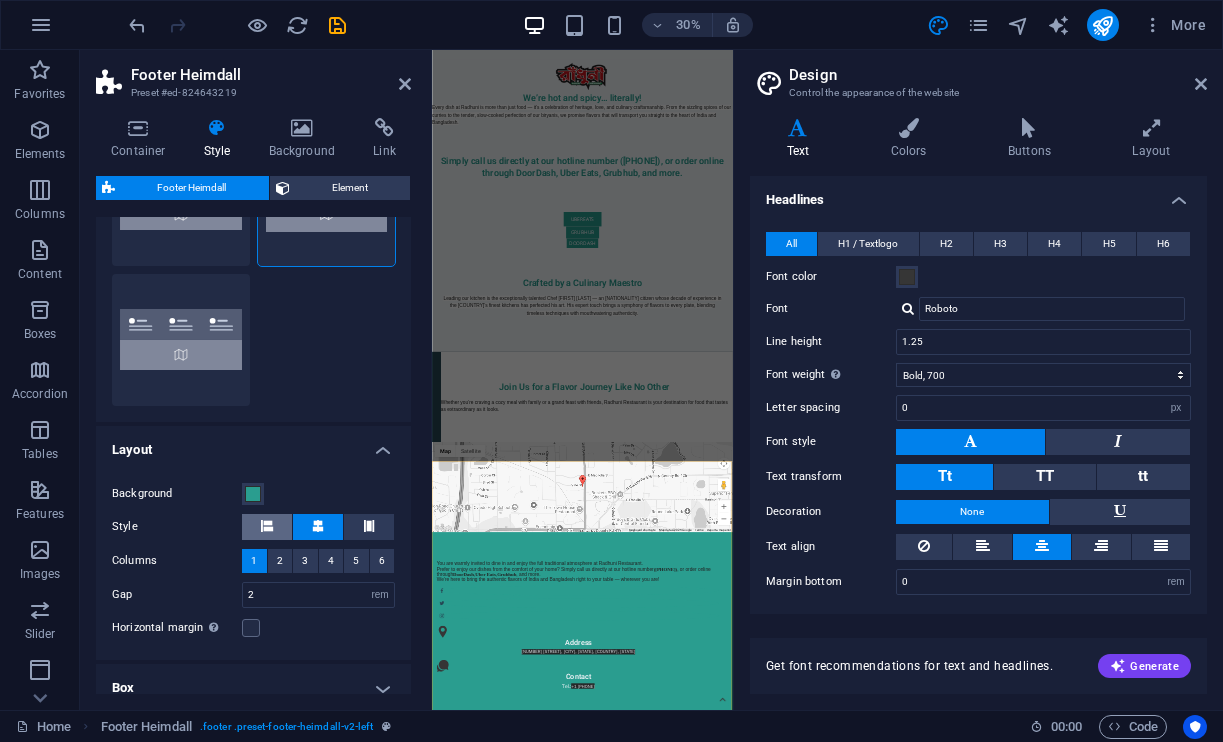 click at bounding box center [267, 527] 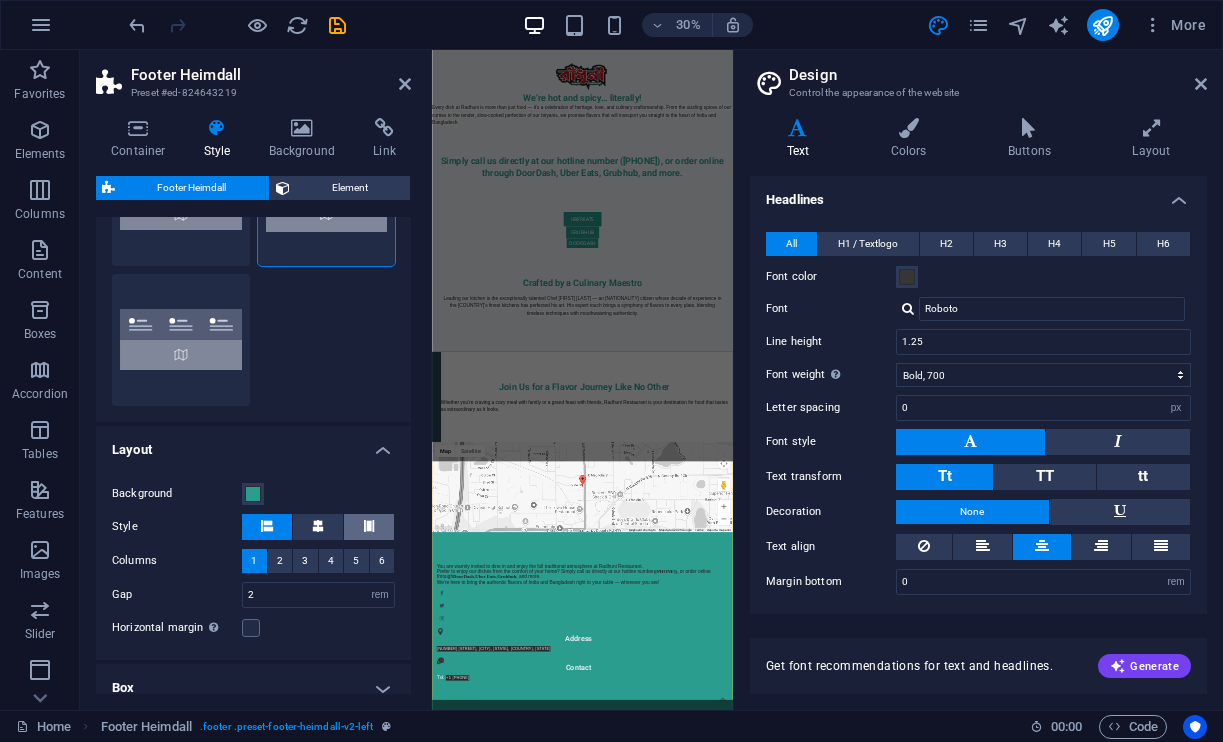 click at bounding box center [369, 527] 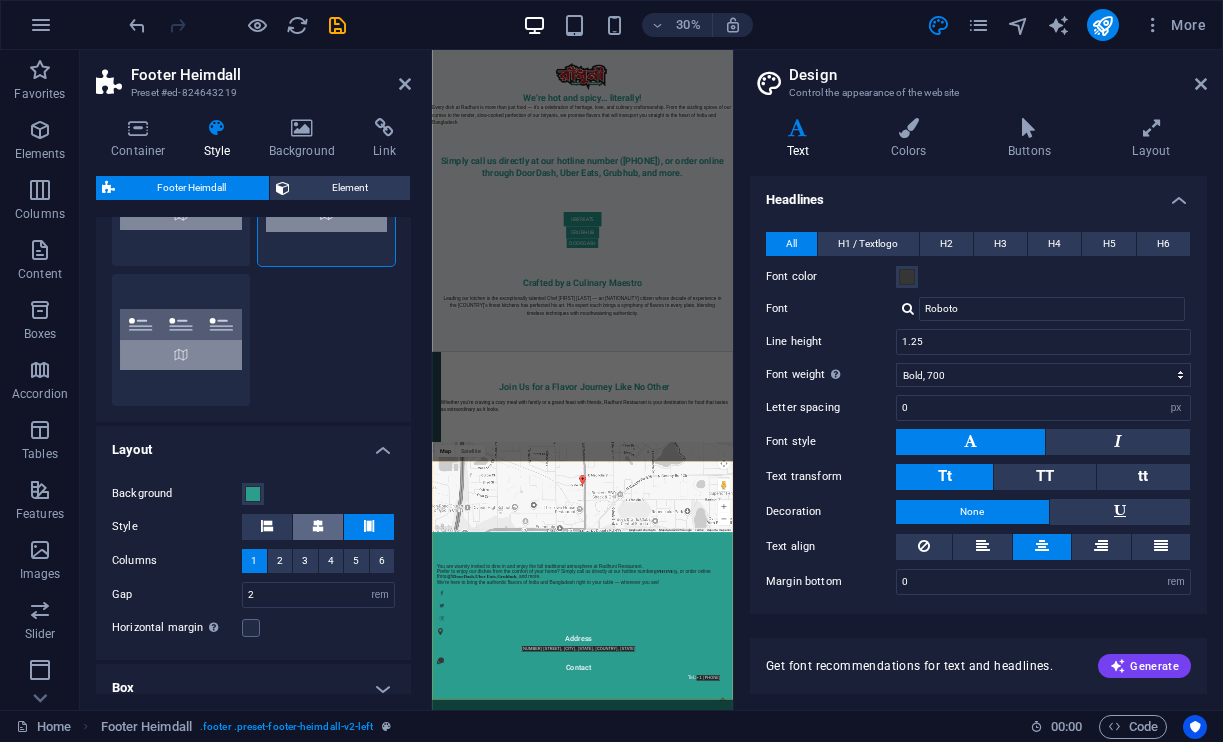 click at bounding box center (318, 527) 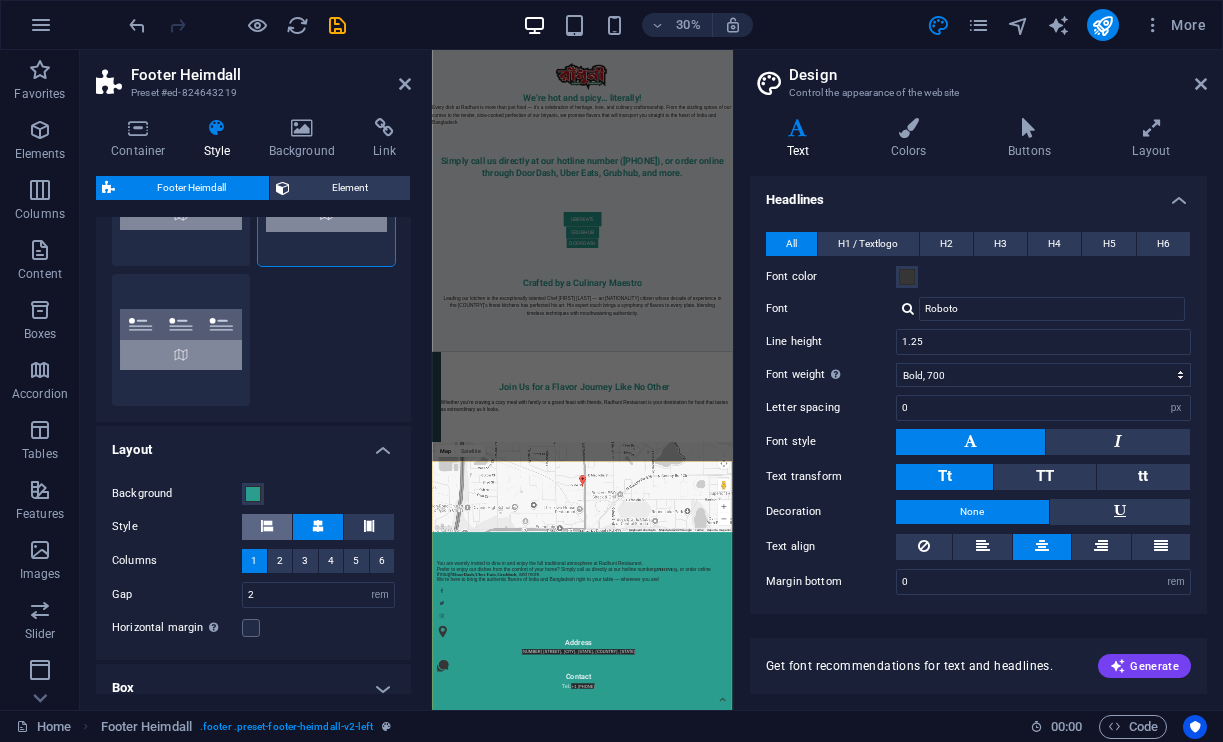 click at bounding box center [267, 527] 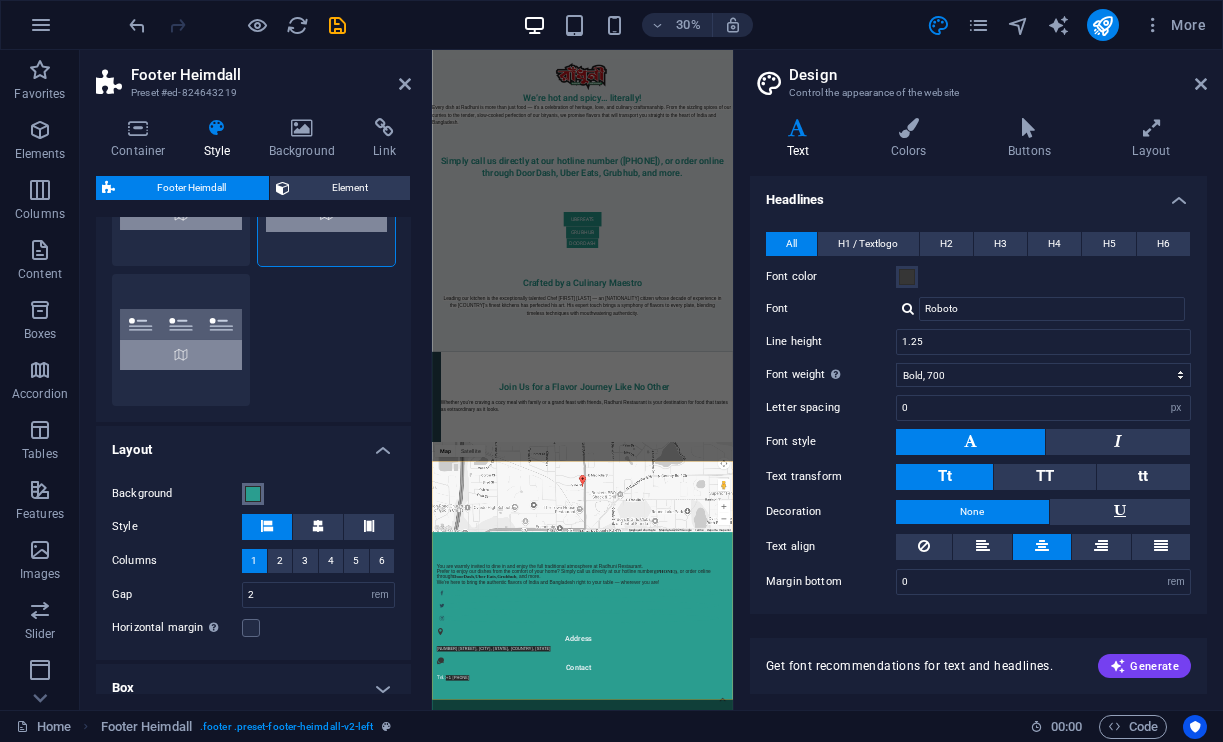 click at bounding box center [253, 494] 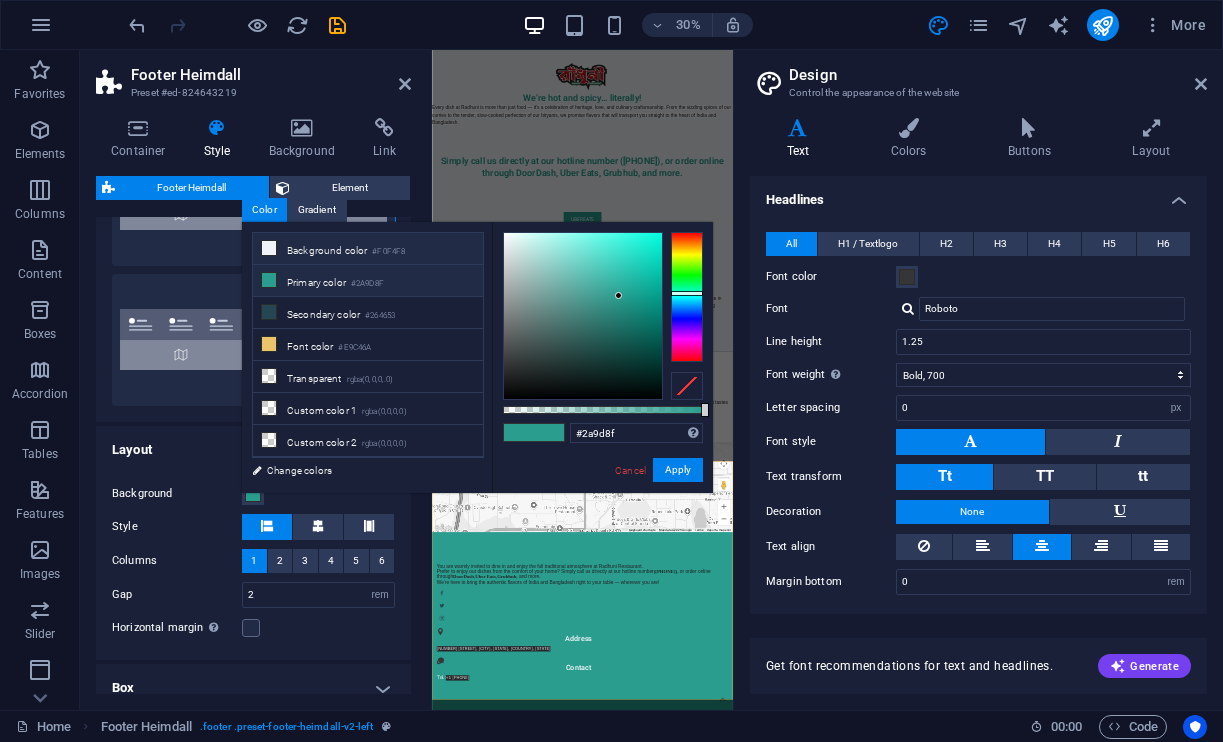 click on "Background color
#F0F4F8" at bounding box center (368, 249) 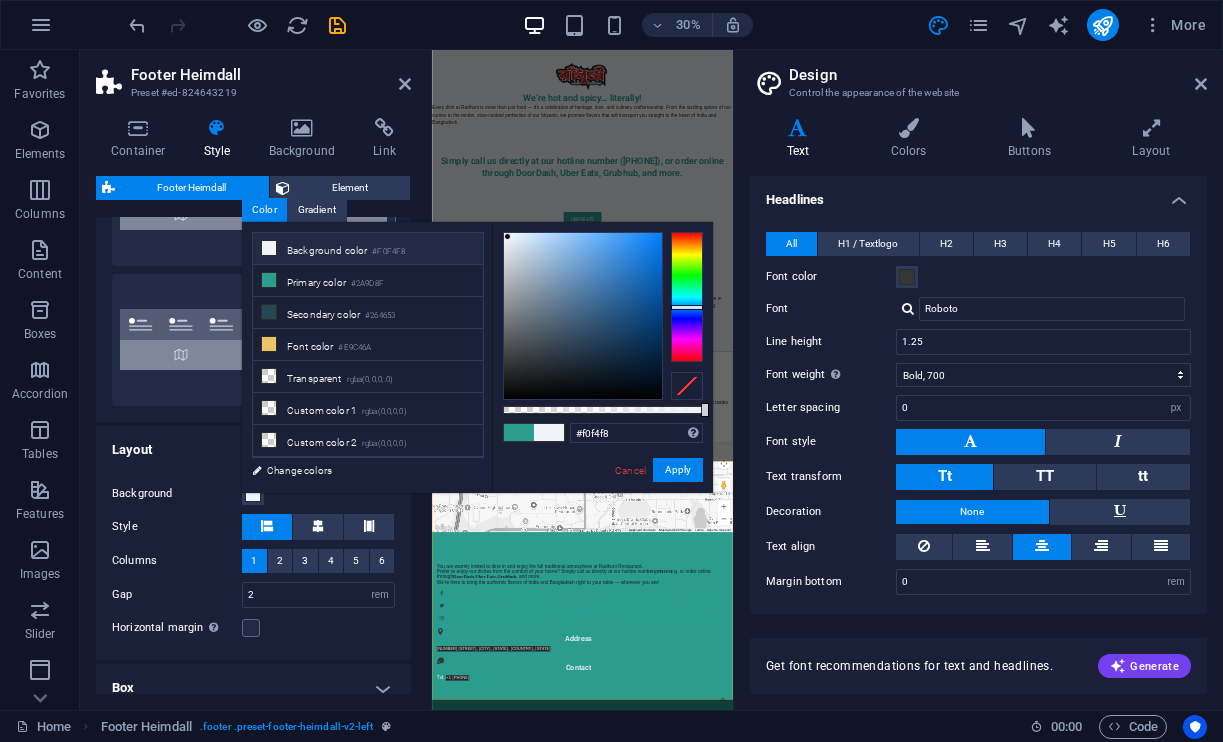 click at bounding box center [269, 248] 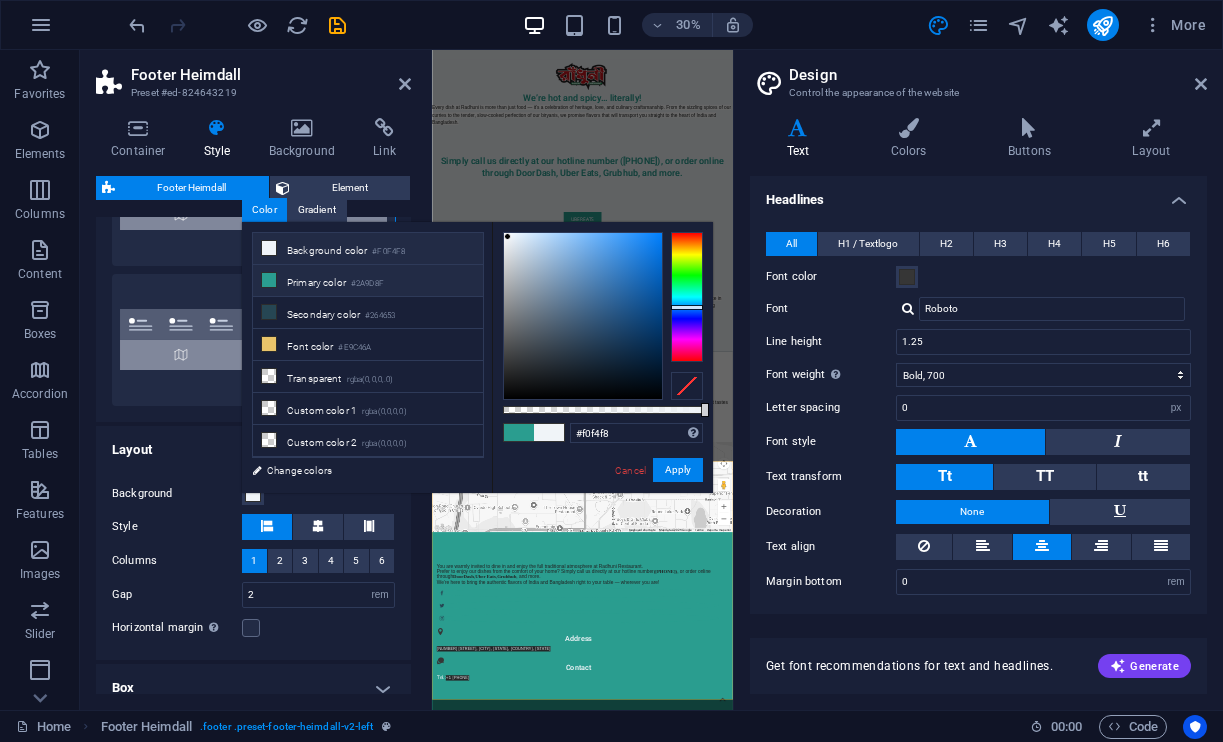 click at bounding box center (269, 280) 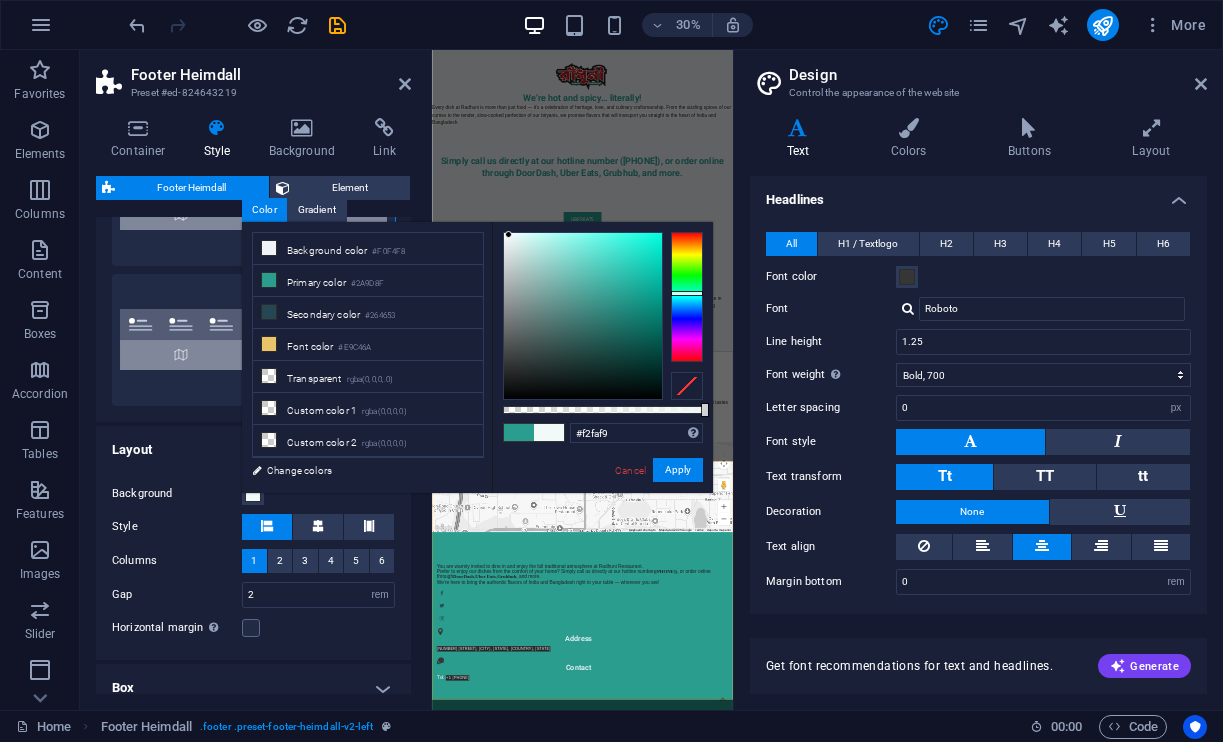 type on "#f1f9f8" 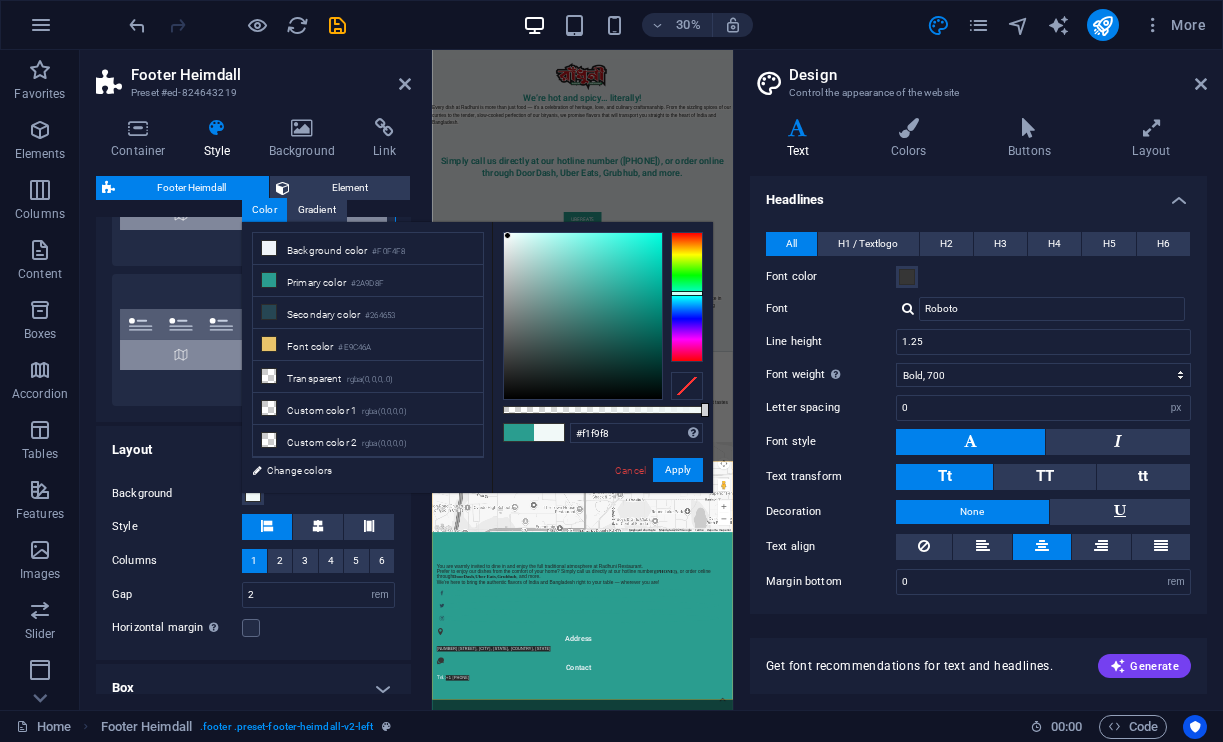 drag, startPoint x: 619, startPoint y: 297, endPoint x: 508, endPoint y: 236, distance: 126.65702 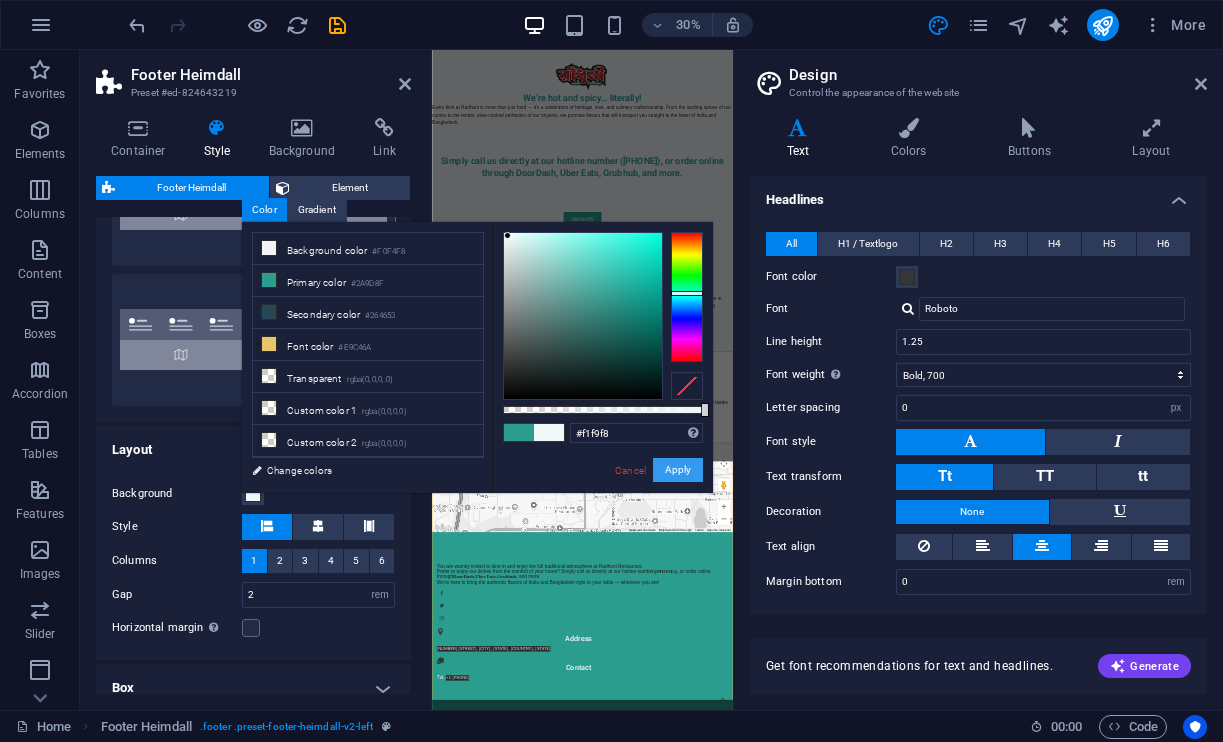 click on "Apply" at bounding box center (678, 470) 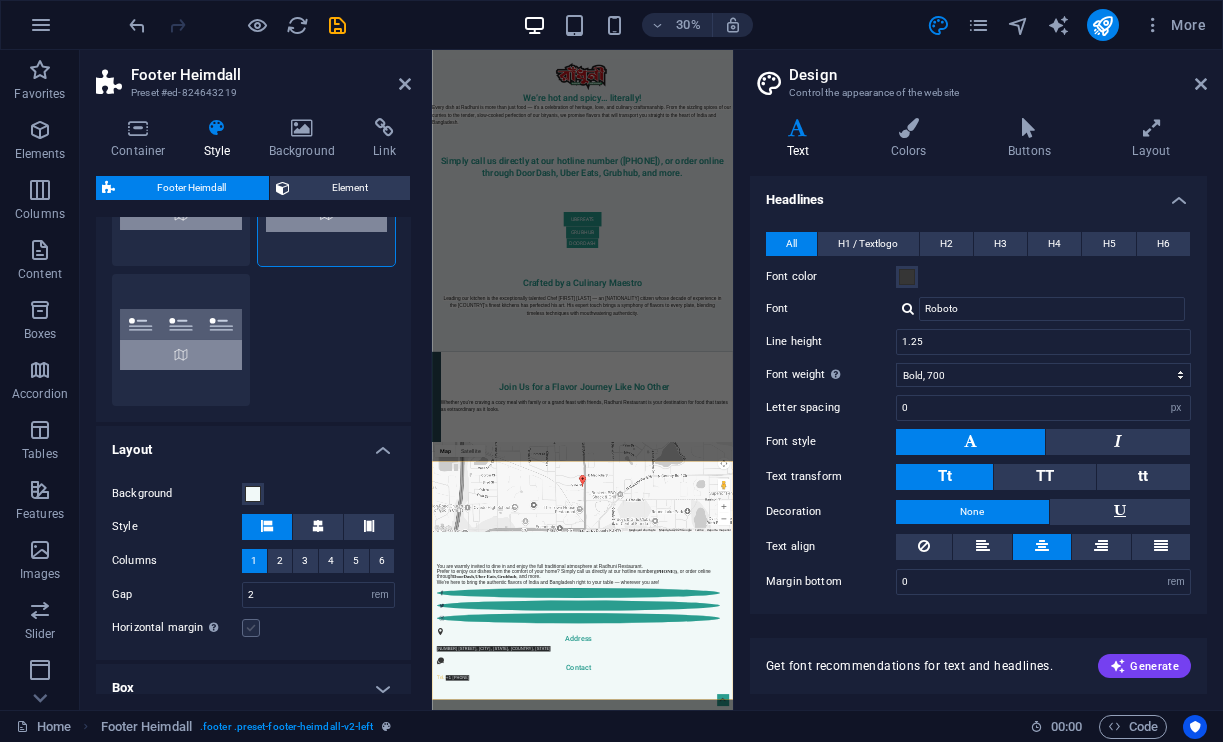 click at bounding box center (251, 628) 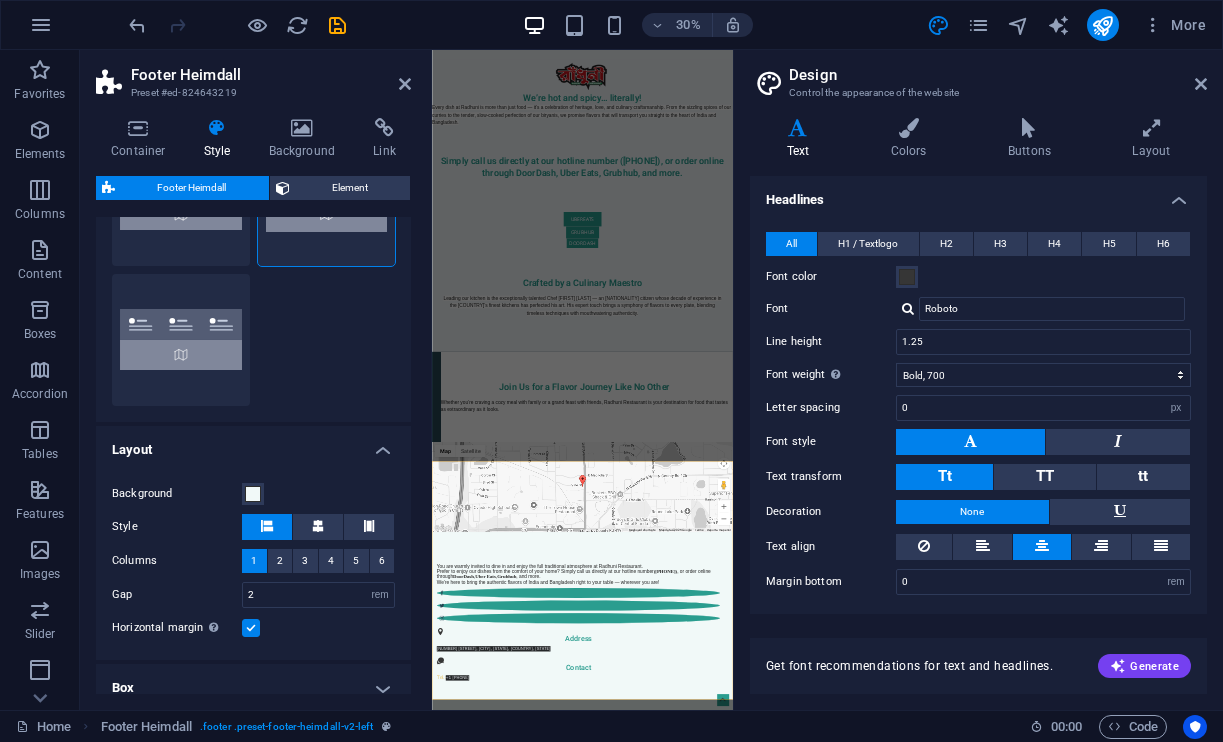 click at bounding box center [251, 628] 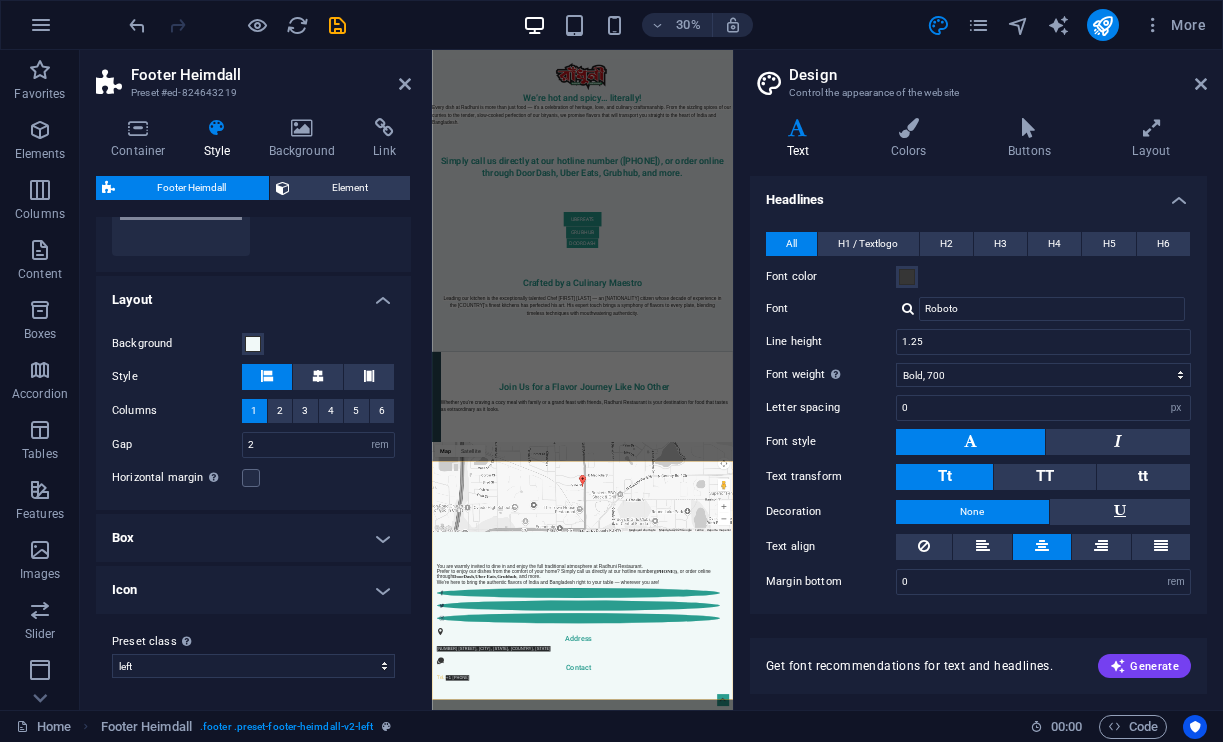 scroll, scrollTop: 284, scrollLeft: 0, axis: vertical 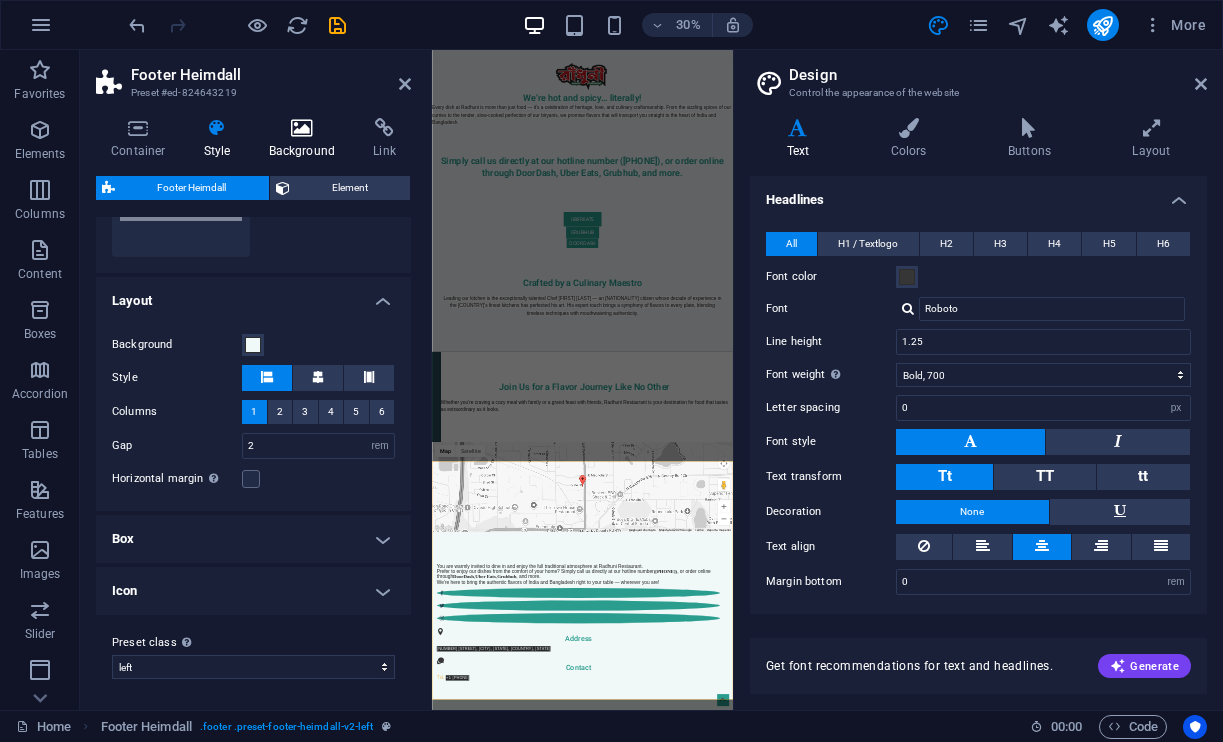 click on "Background" at bounding box center [306, 139] 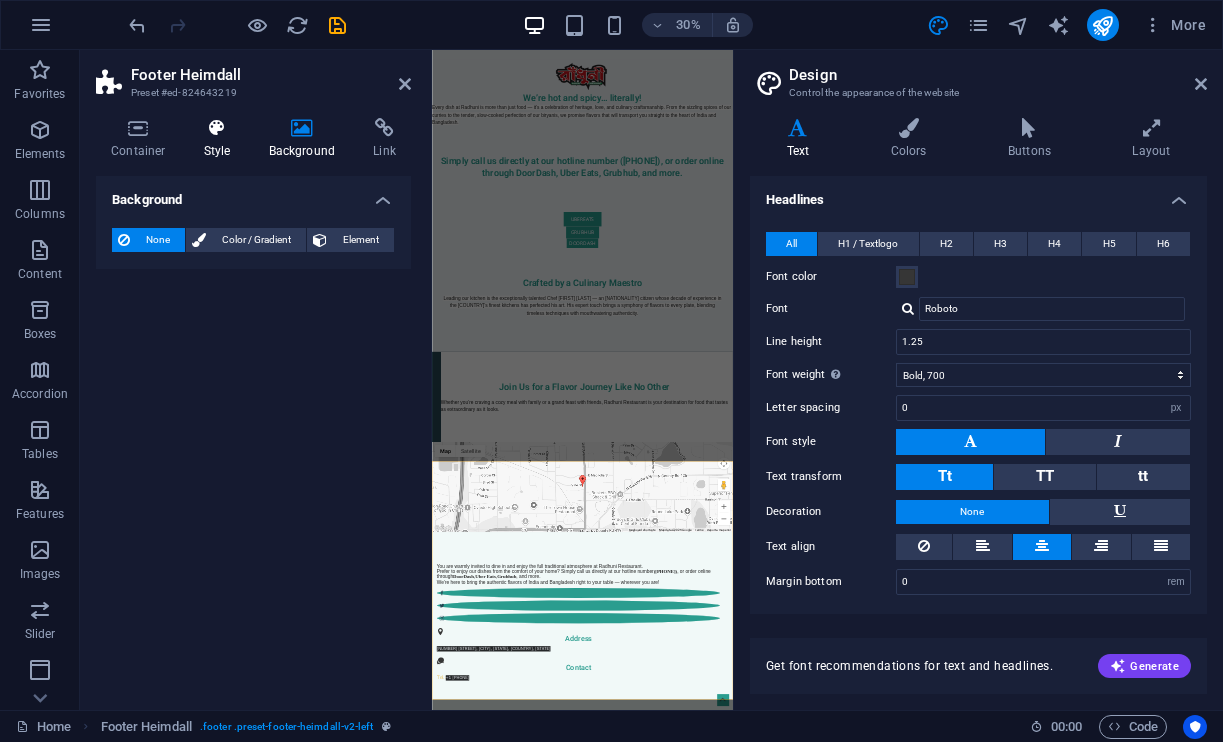 click on "Style" at bounding box center [221, 139] 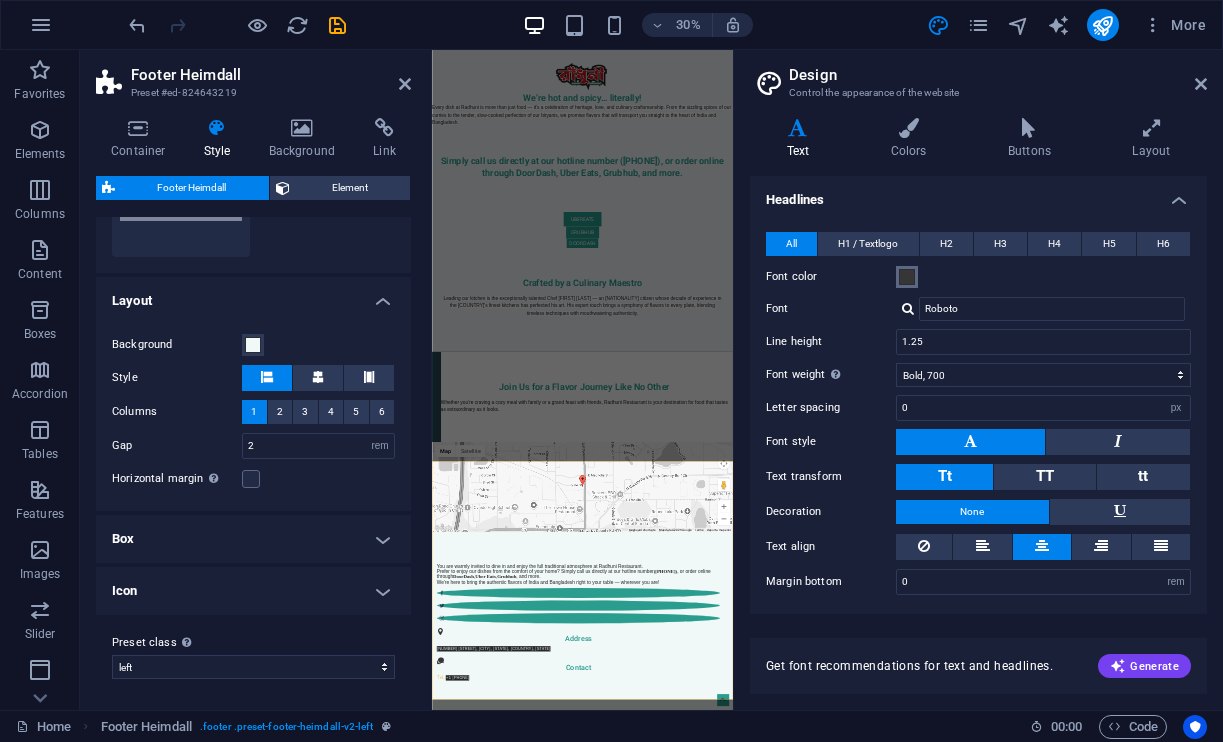 click at bounding box center (907, 277) 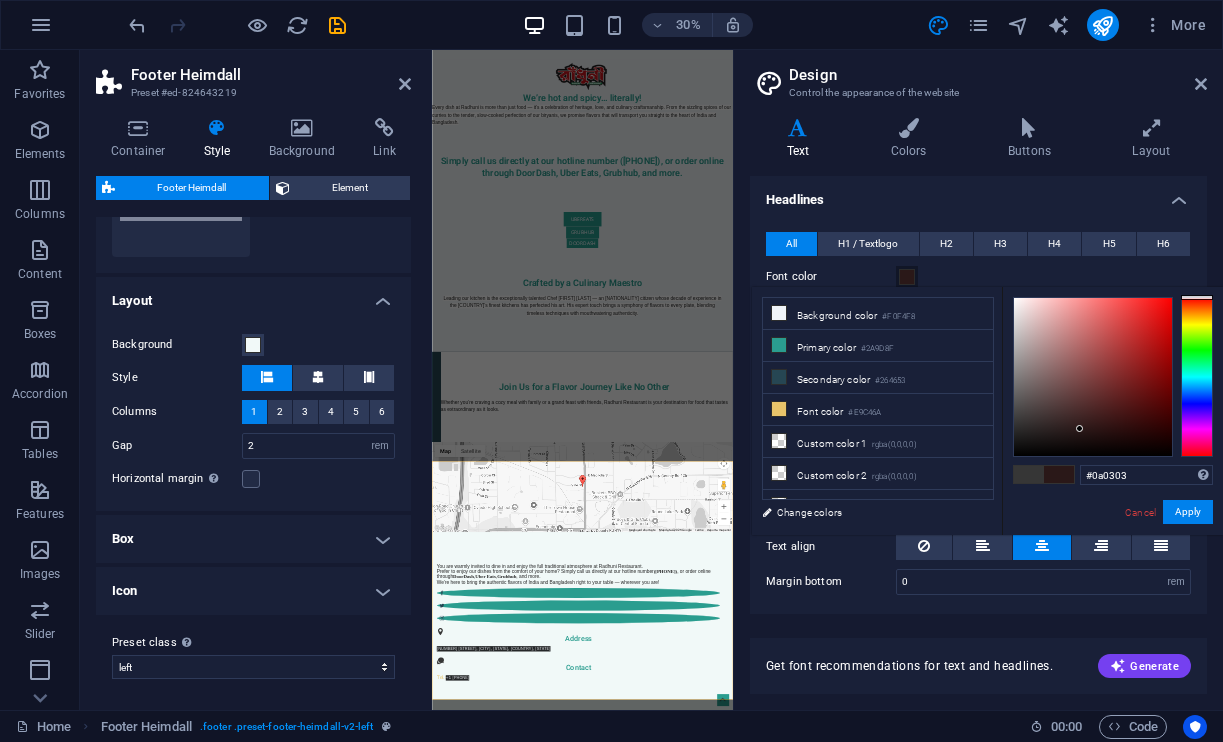 type on "#080202" 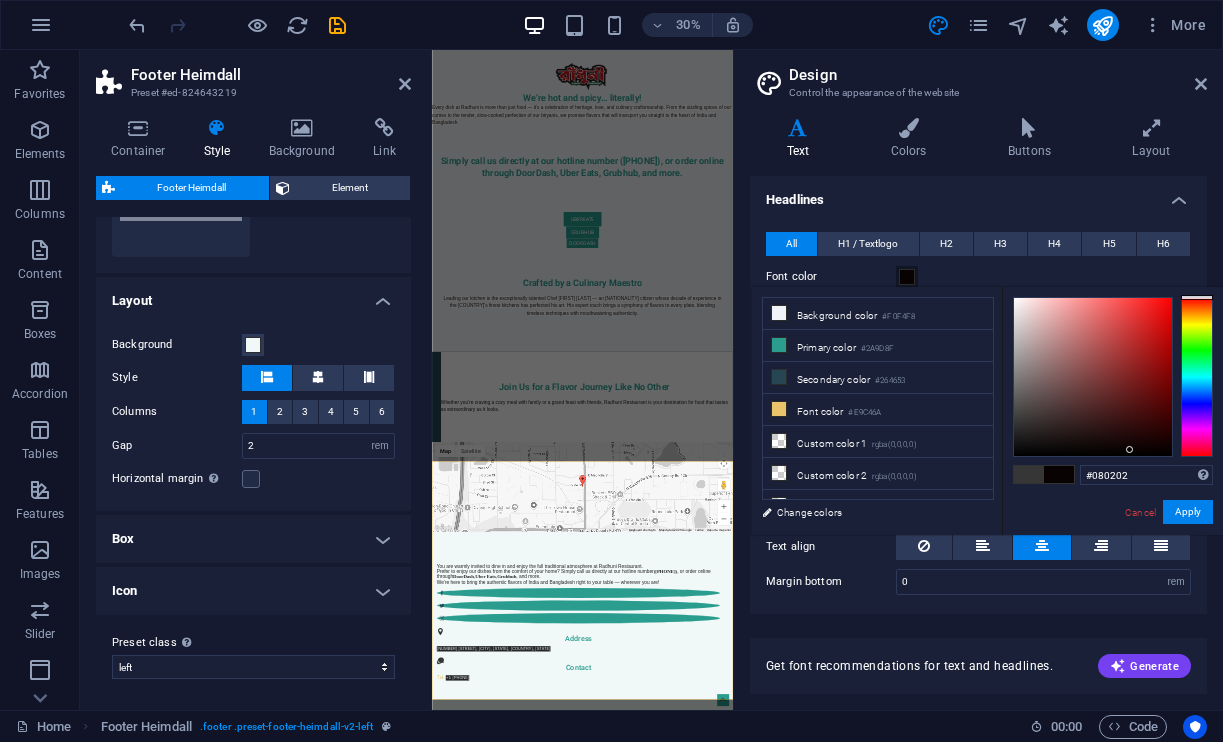drag, startPoint x: 1016, startPoint y: 423, endPoint x: 1130, endPoint y: 450, distance: 117.15375 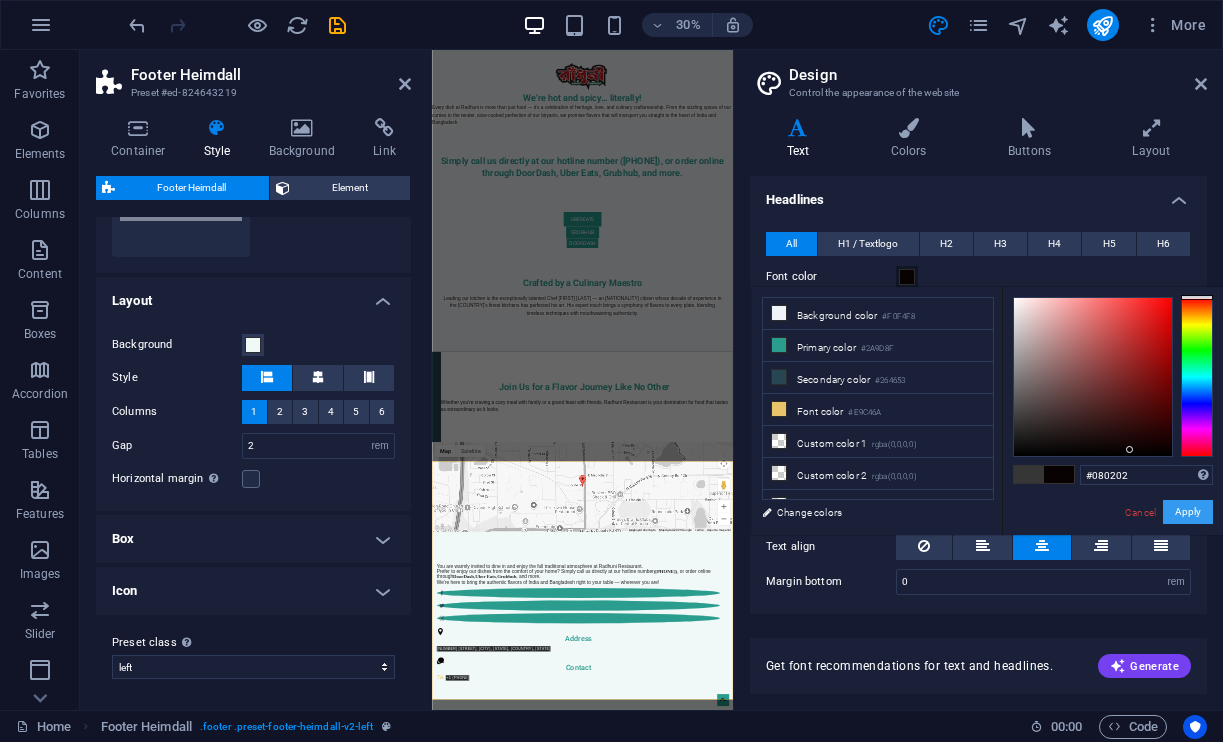 click on "Apply" at bounding box center [1188, 512] 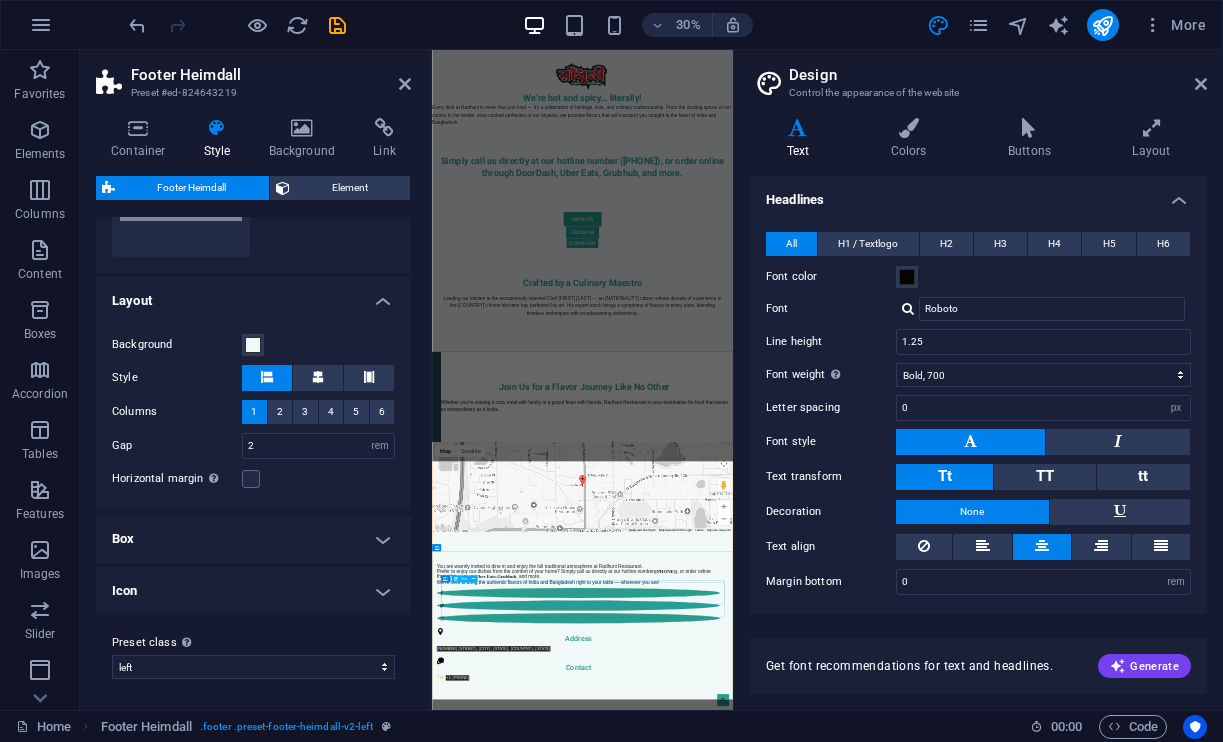 click on "You are warmly invited to dine in and enjoy the full traditional atmosphere at Radhuni Restaurant. Prefer to enjoy our dishes from the comfort of your home? Simply call us directly at our hotline number ([PHONE]), or order online through DoorDash, Uber Eats, Grubhub, and more. We’re here to bring the authentic flavors of India and Bangladesh right to your table — wherever you are!" at bounding box center [920, 1797] 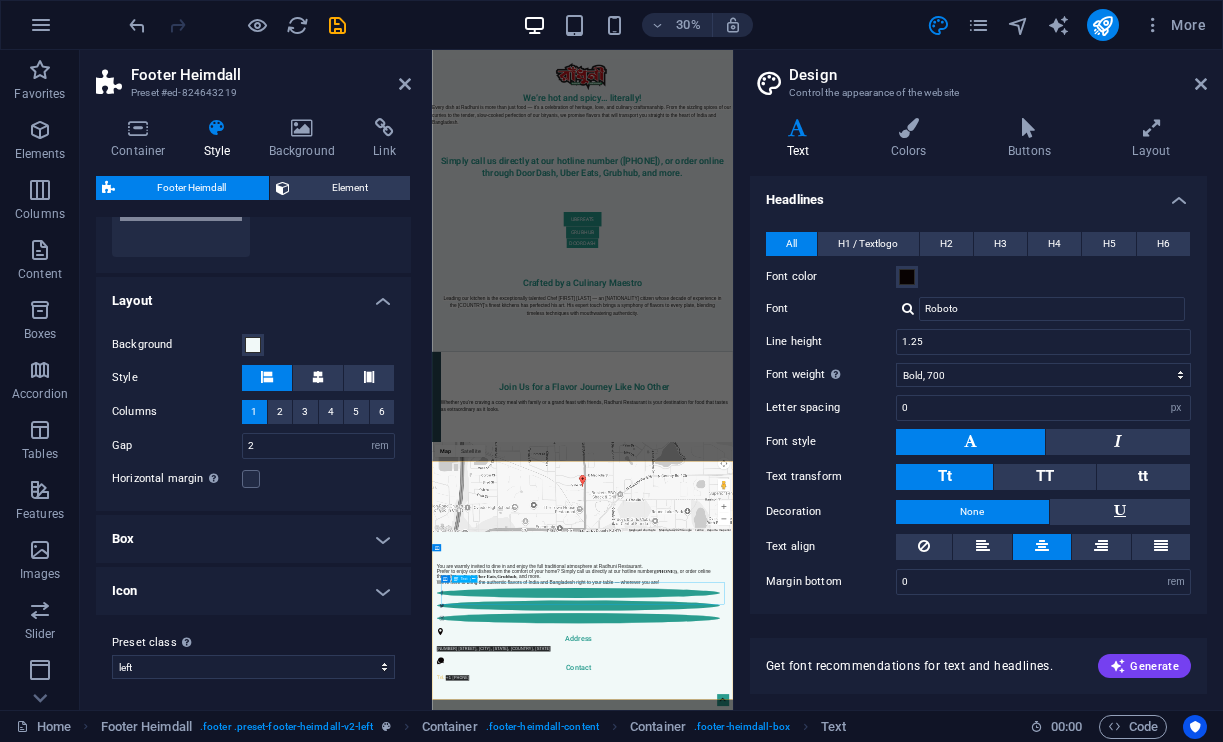 click on "You are warmly invited to dine in and enjoy the full traditional atmosphere at Radhuni Restaurant. Prefer to enjoy our dishes from the comfort of your home? Simply call us directly at our hotline number ([PHONE]), or order online through DoorDash, Uber Eats, Grubhub, and more. We’re here to bring the authentic flavors of India and Bangladesh right to your table — wherever you are!" at bounding box center [920, 1797] 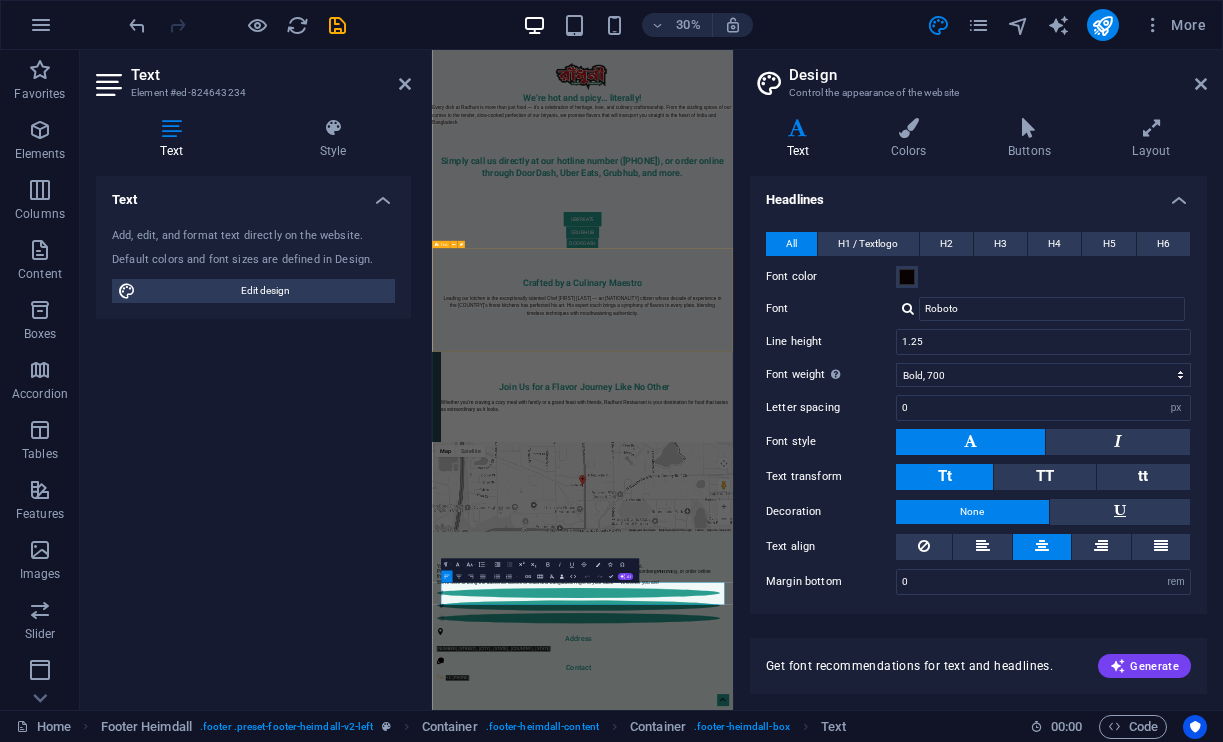 click on "Crafted by a Culinary Maestro Leading our kitchen is the exceptionally talented Chef [FIRST] [LAST] — an [NATIONALITY] citizen whose decade of experience in the [COUNTRY]’s finest kitchens has perfected his art. His expert touch brings a symphony of flavors to every plate, blending timeless techniques with mouthwatering authenticity." at bounding box center [933, 883] 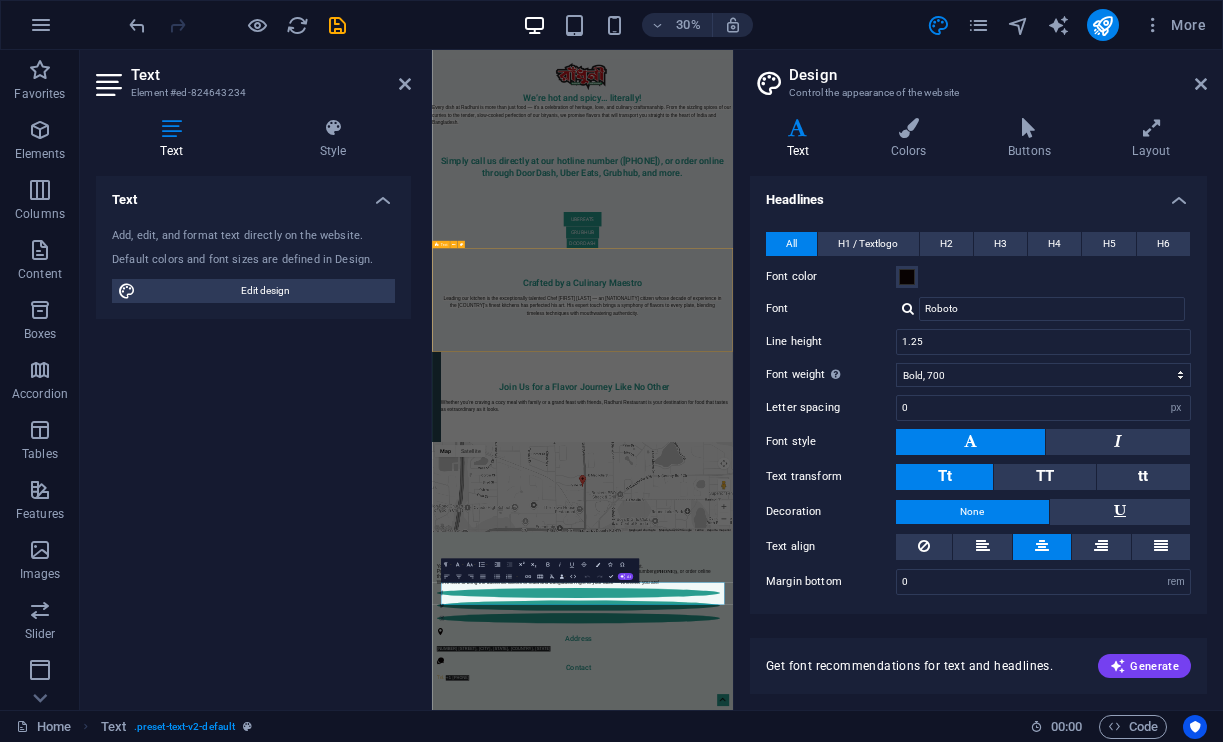click on "Crafted by a Culinary Maestro Leading our kitchen is the exceptionally talented Chef [FIRST] [LAST] — an [NATIONALITY] citizen whose decade of experience in the [COUNTRY]’s finest kitchens has perfected his art. His expert touch brings a symphony of flavors to every plate, blending timeless techniques with mouthwatering authenticity." at bounding box center (933, 883) 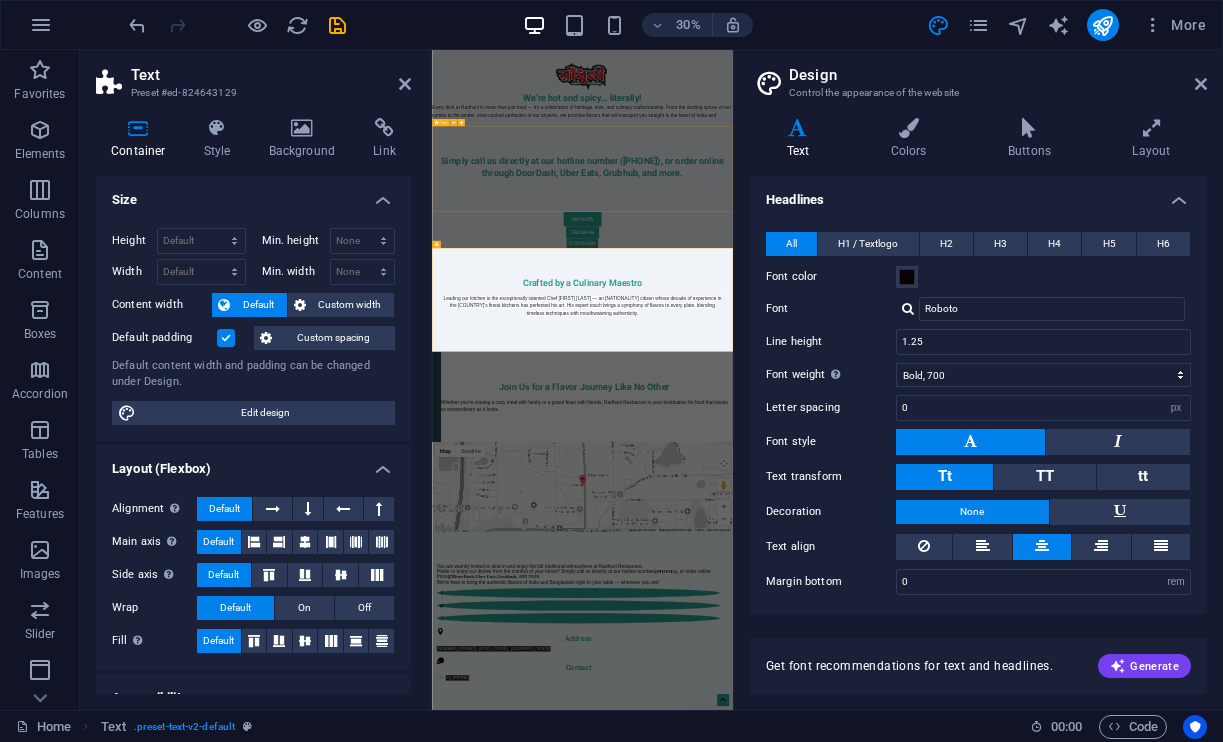 click on "Simply call us directly at our hotline number ([PHONE]), or order online through DoorDash, Uber Eats, Grubhub, and more." at bounding box center (933, 447) 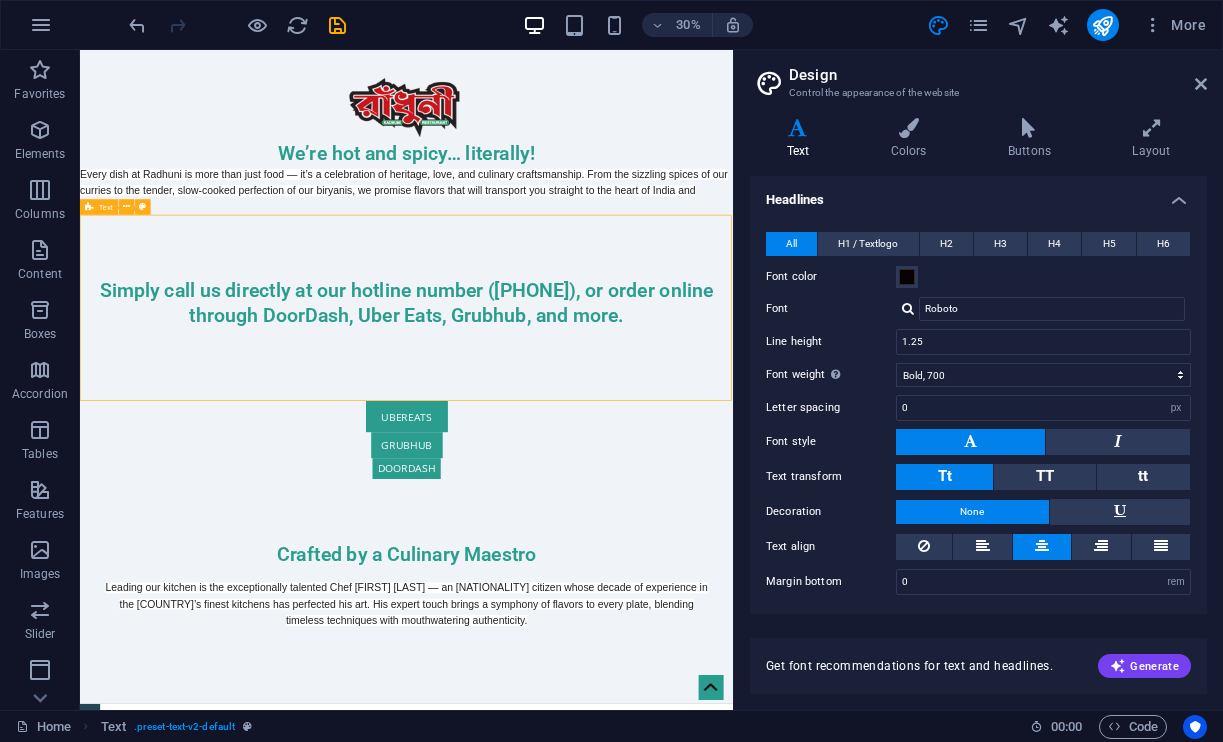 click on "Every dish at Radhuni is more than just food — it’s a celebration of heritage, love, and culinary craftsmanship. From the sizzling spices of our curries to the tender, slow-cooked perfection of our biryanis, we promise flavors that will transport you straight to the heart of India and Bangladesh." at bounding box center [582, 266] 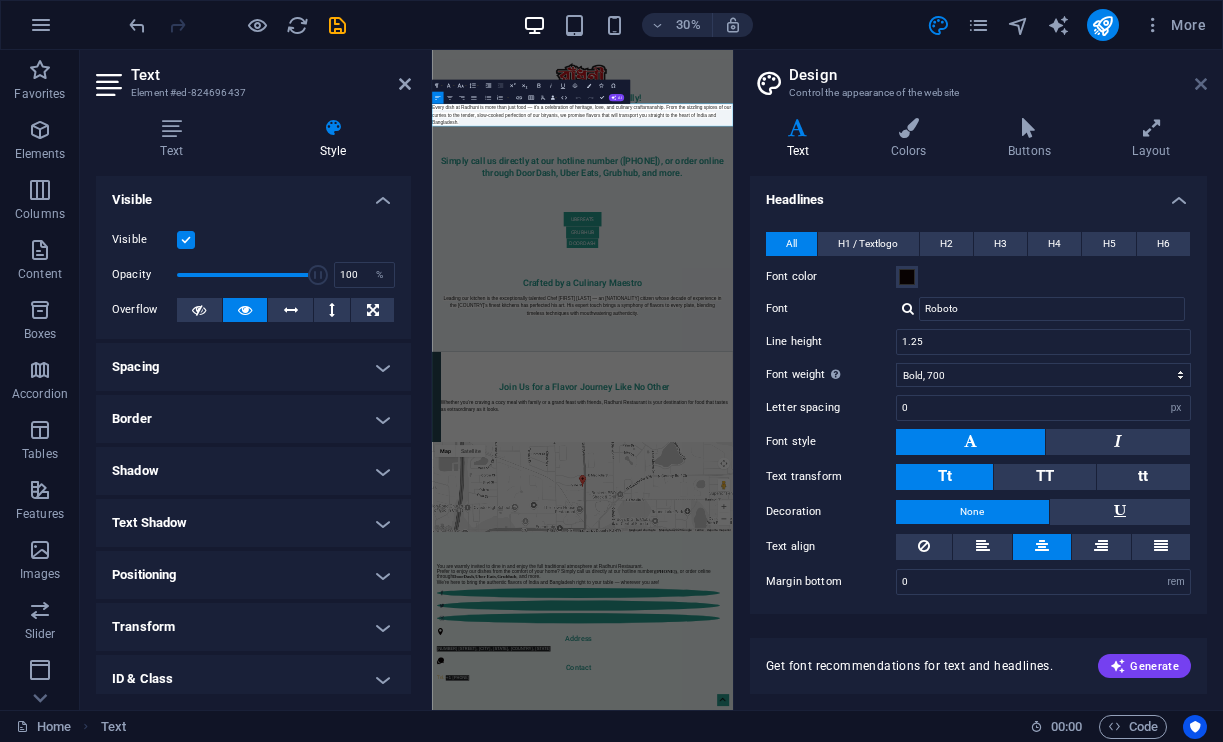 click at bounding box center [1201, 84] 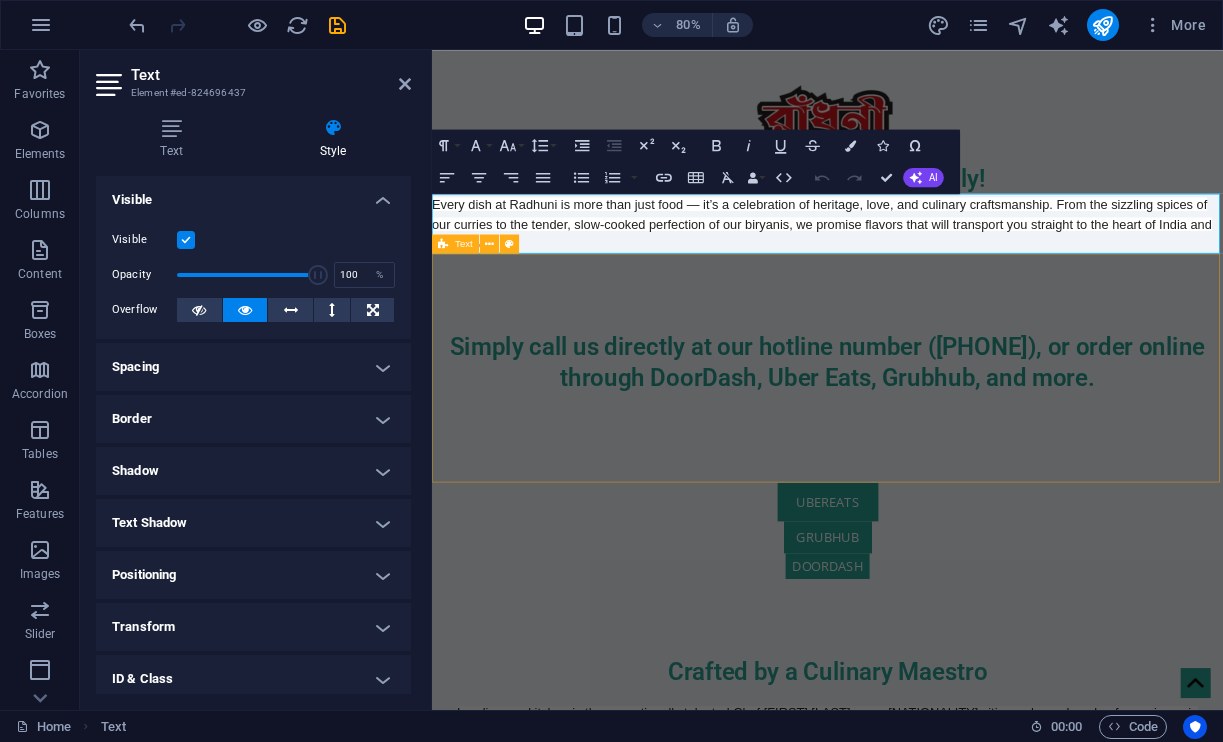 click on "Simply call us directly at our hotline number ([PHONE]), or order online through DoorDash, Uber Eats, Grubhub, and more." at bounding box center (926, 447) 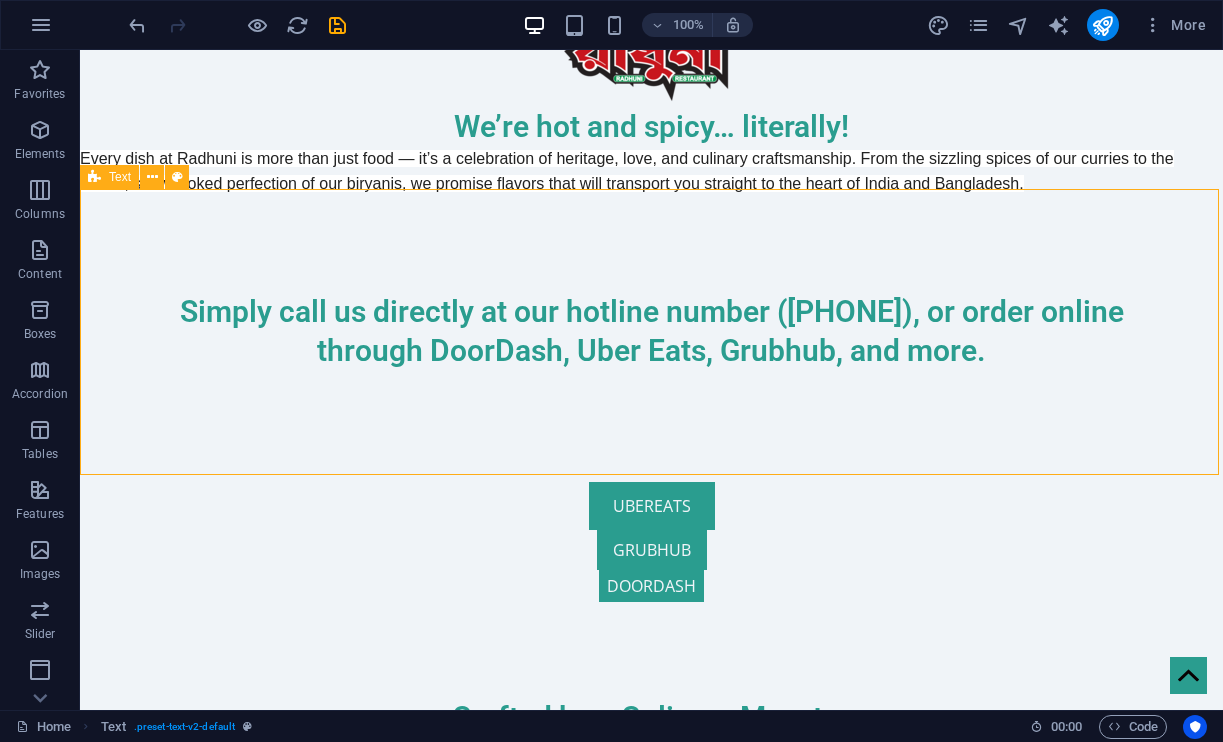 scroll, scrollTop: 90, scrollLeft: 0, axis: vertical 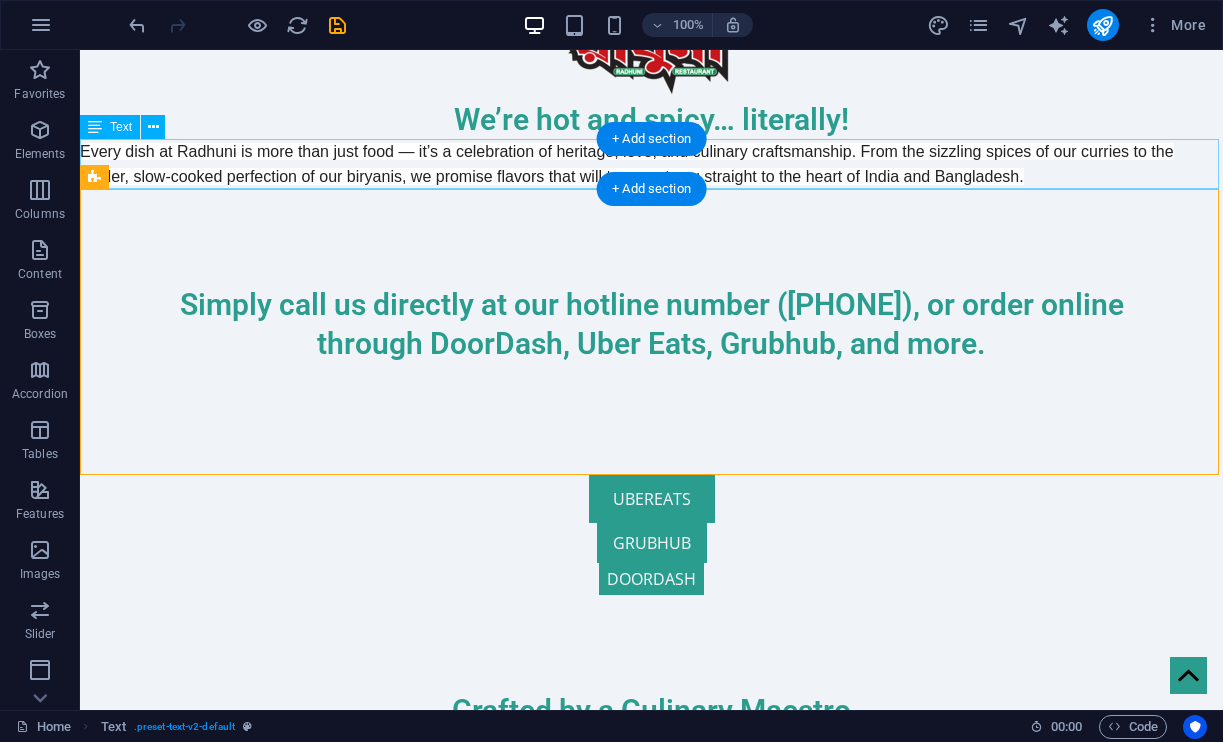 click on "Every dish at Radhuni is more than just food — it’s a celebration of heritage, love, and culinary craftsmanship. From the sizzling spices of our curries to the tender, slow-cooked perfection of our biryanis, we promise flavors that will transport you straight to the heart of India and Bangladesh." at bounding box center (651, 164) 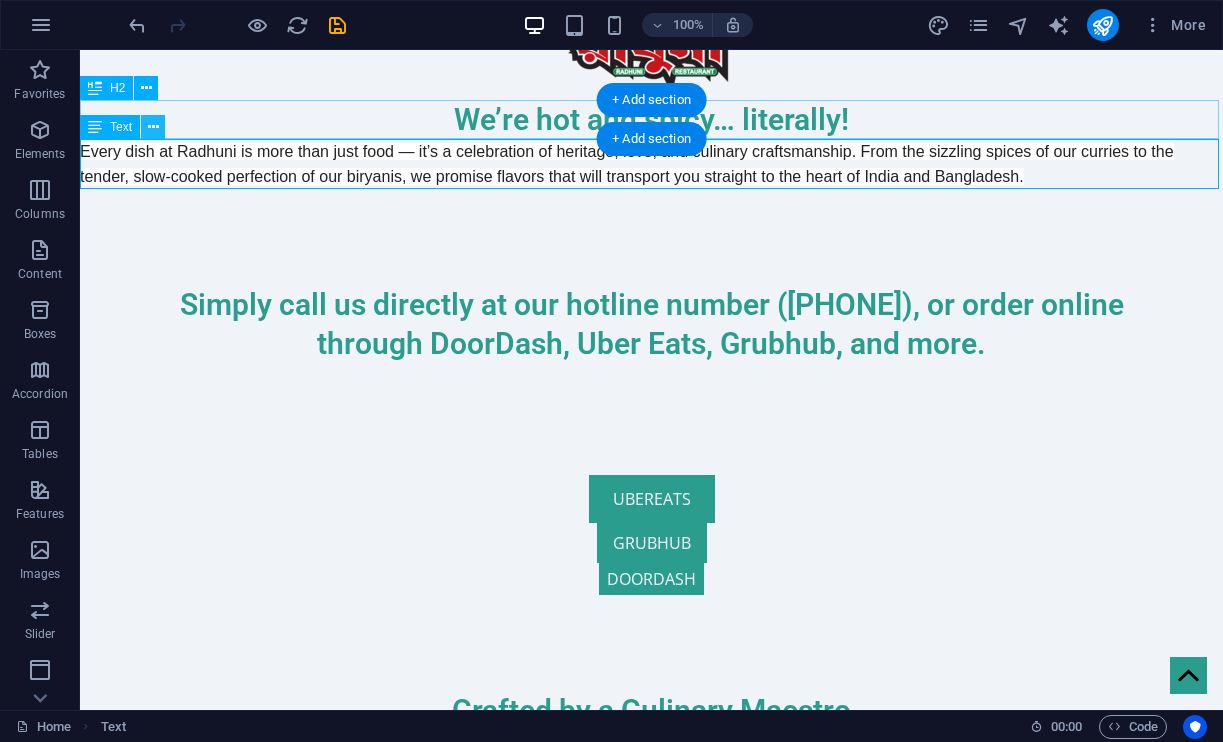 click at bounding box center [153, 127] 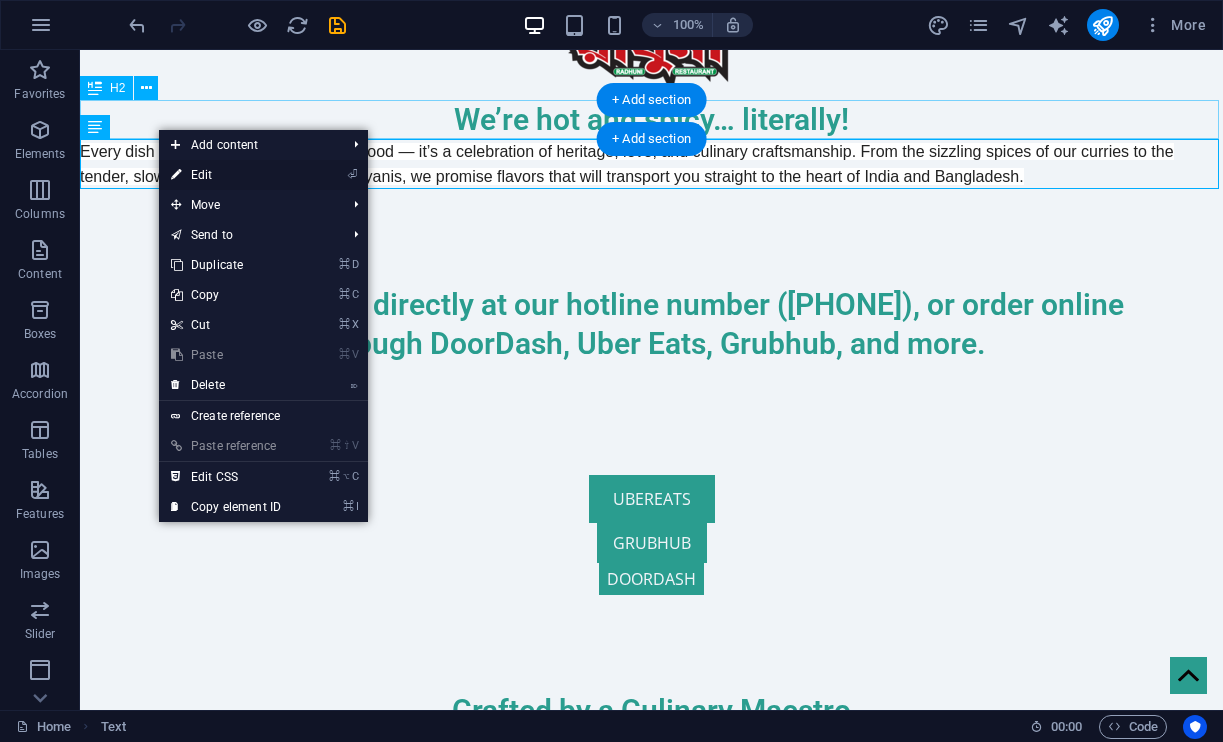 click on "⏎  Edit" at bounding box center [226, 175] 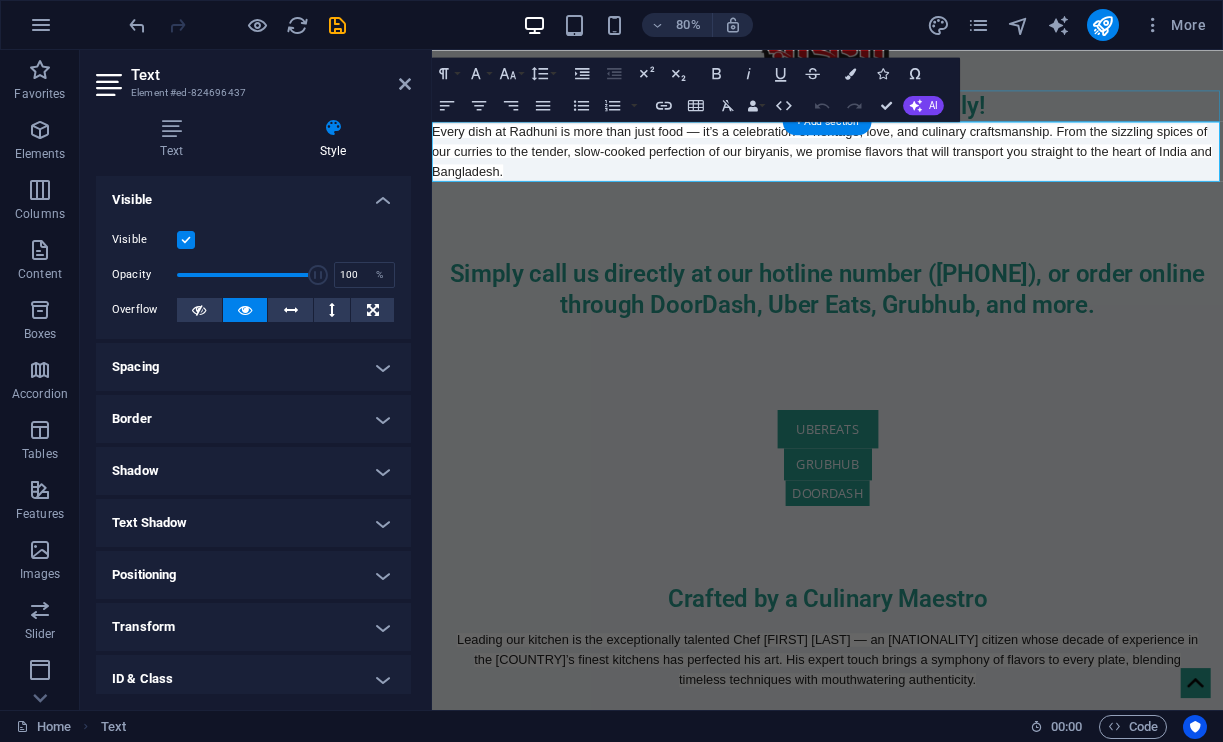 click at bounding box center [186, 240] 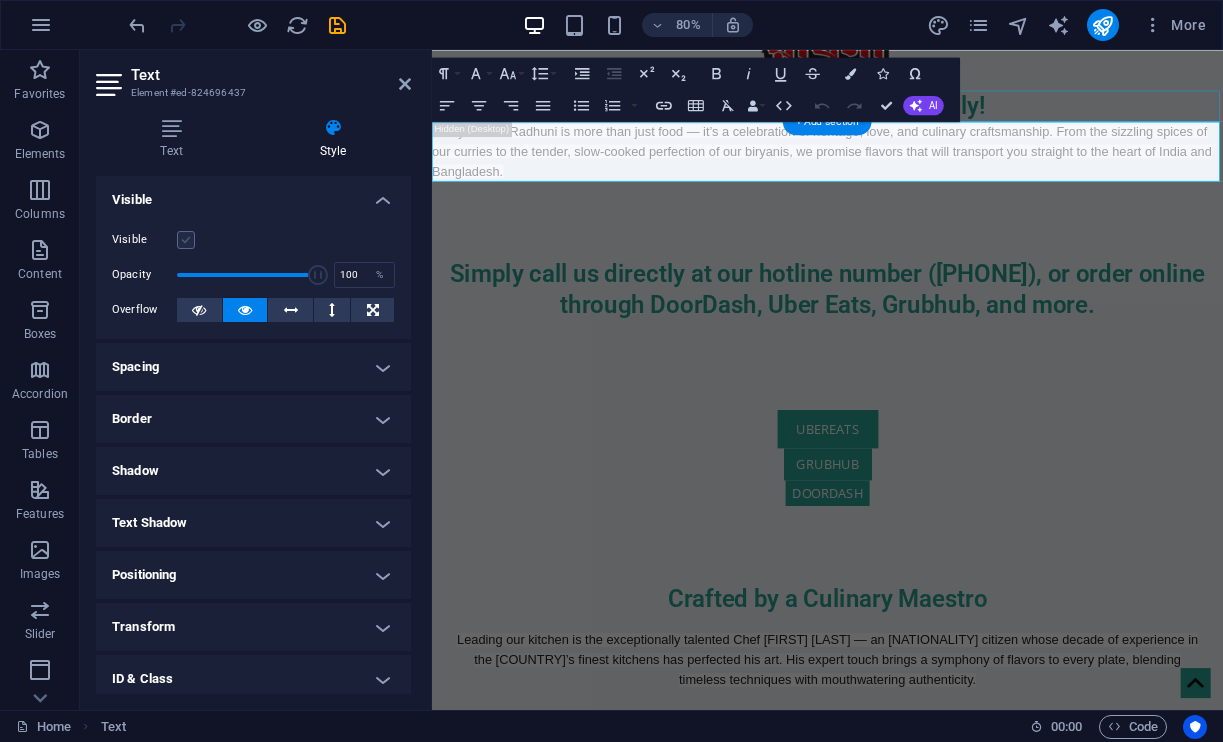 click at bounding box center [186, 240] 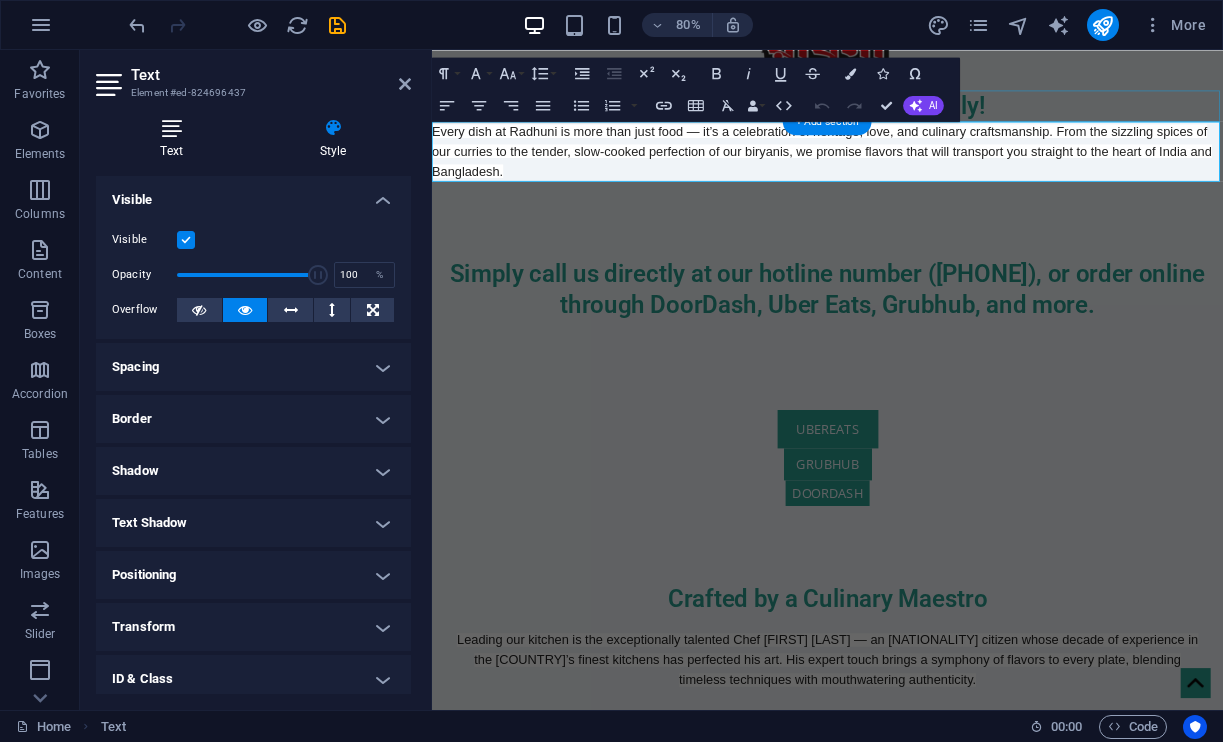 click at bounding box center (171, 128) 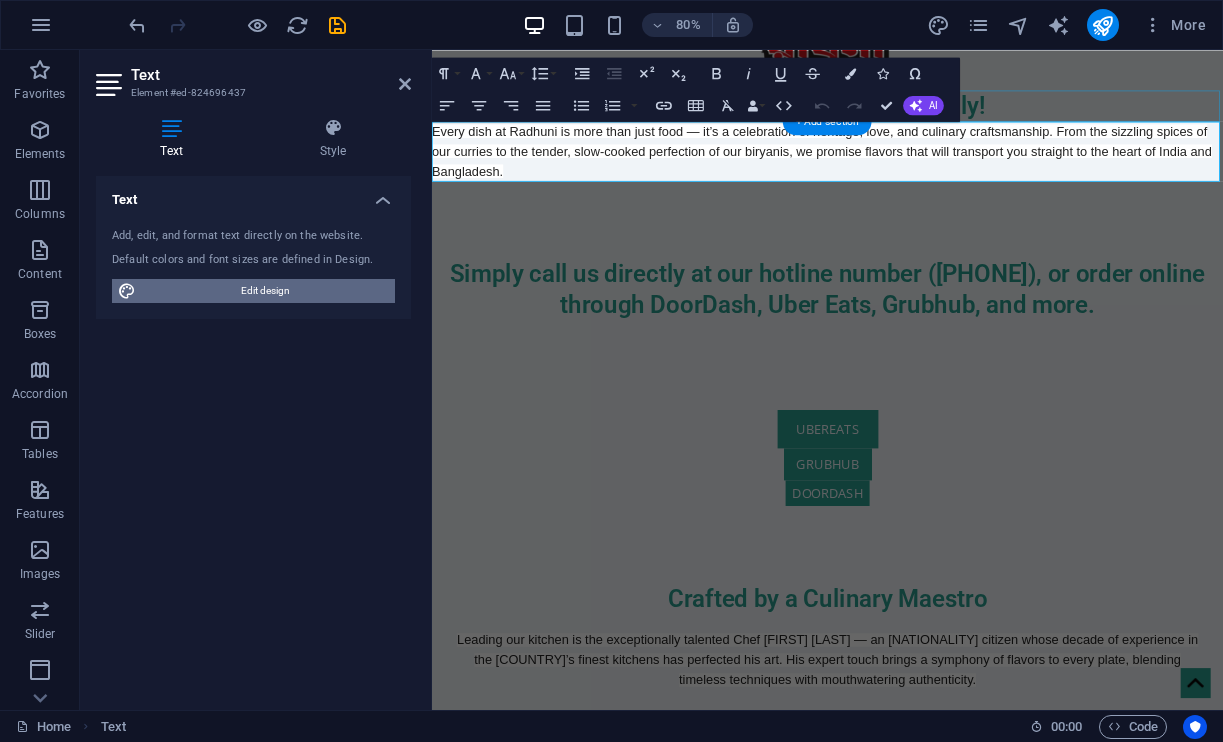 click on "Edit design" at bounding box center [265, 291] 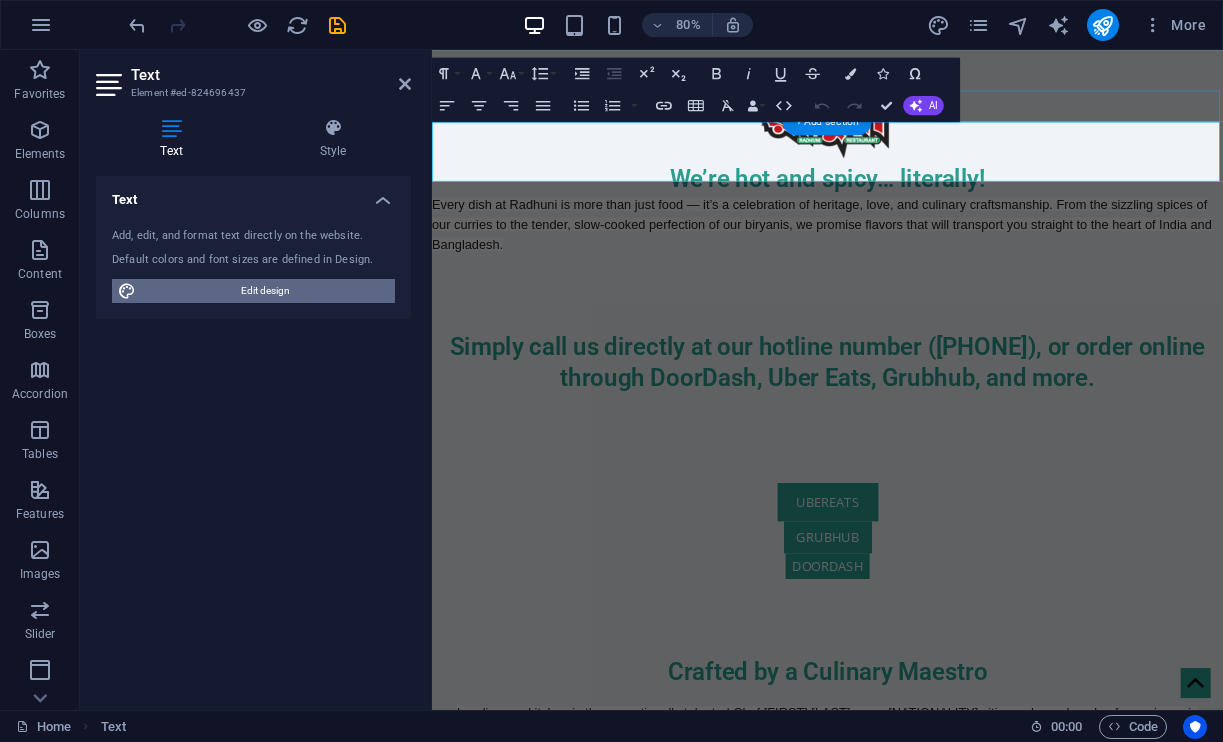 select on "ease-in-out" 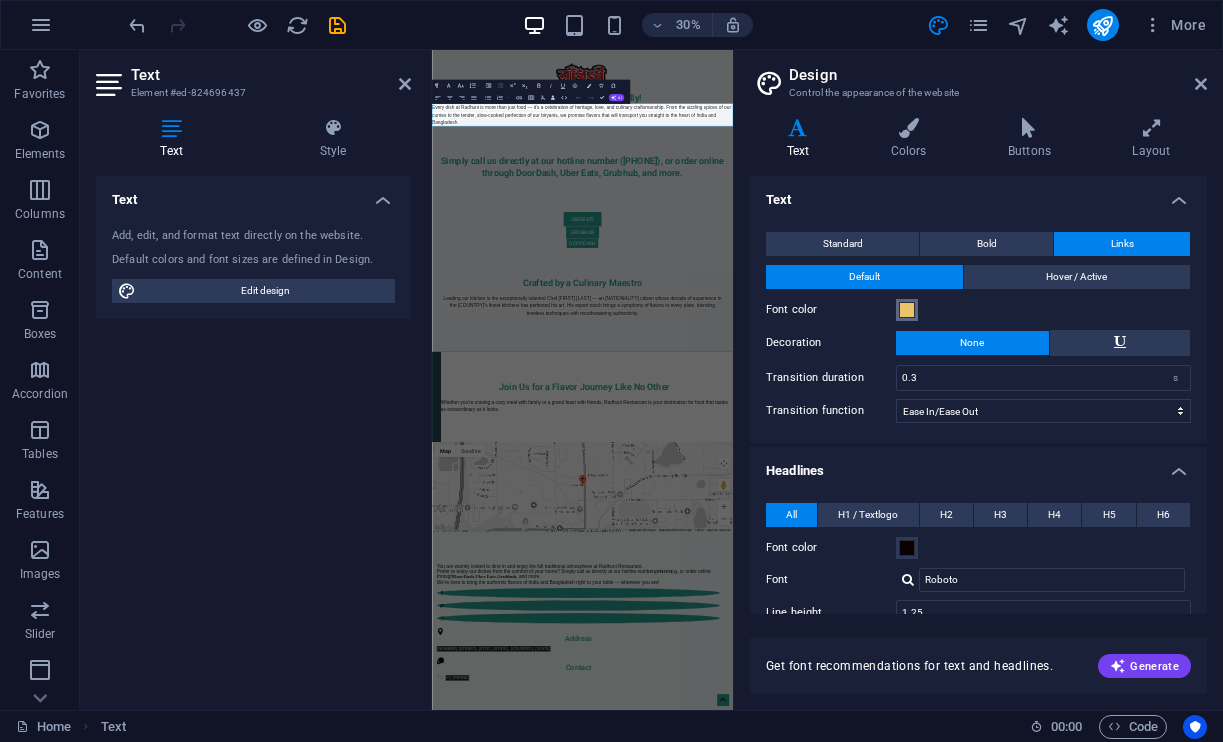 click at bounding box center [907, 310] 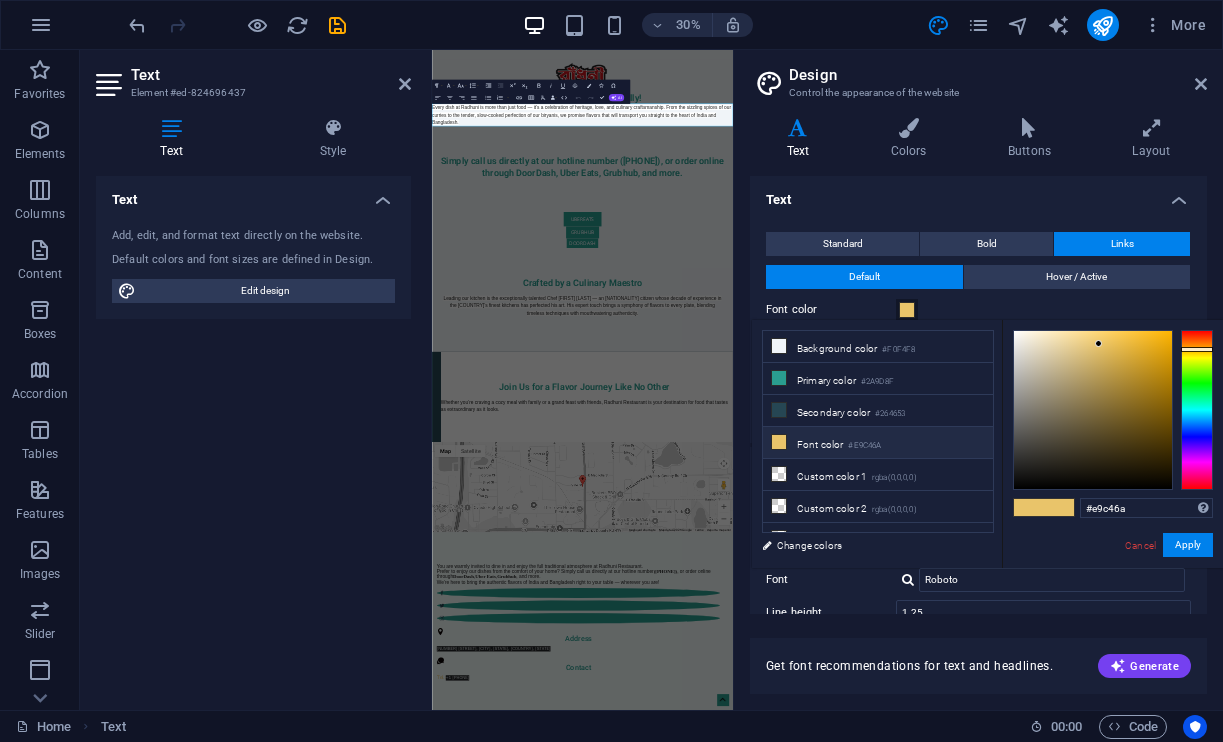 type on "#030200" 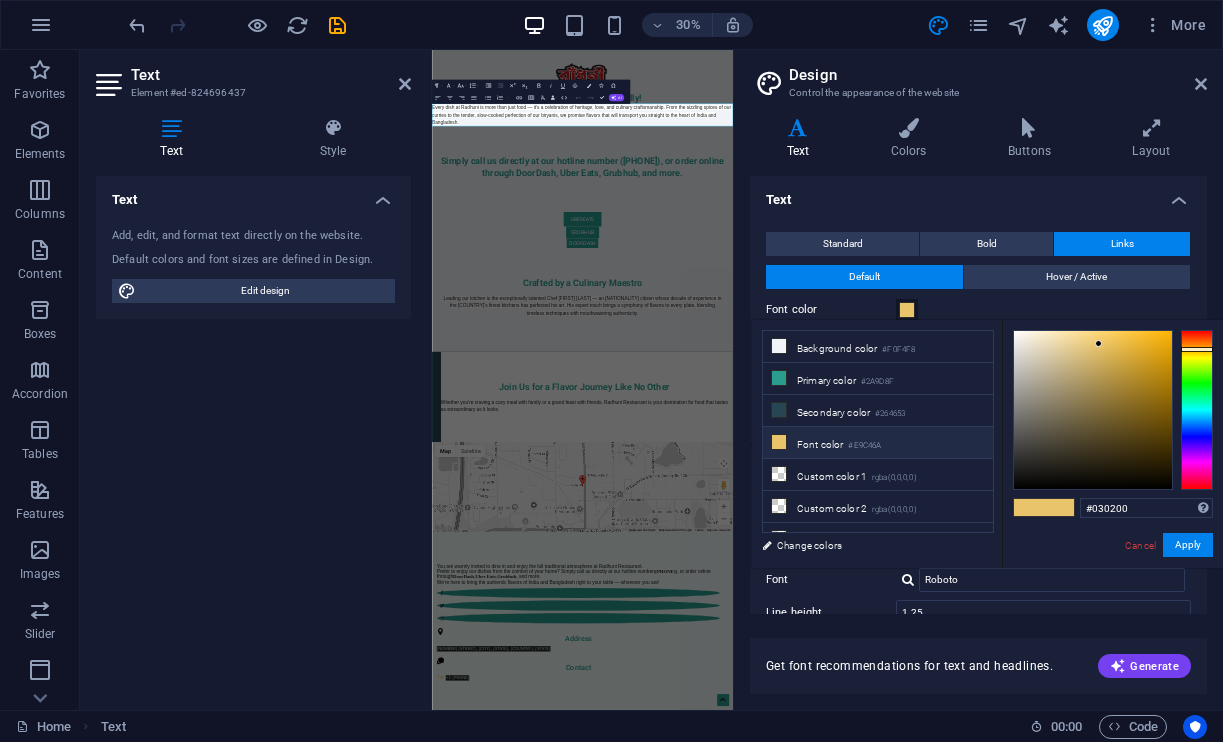 click at bounding box center (1093, 410) 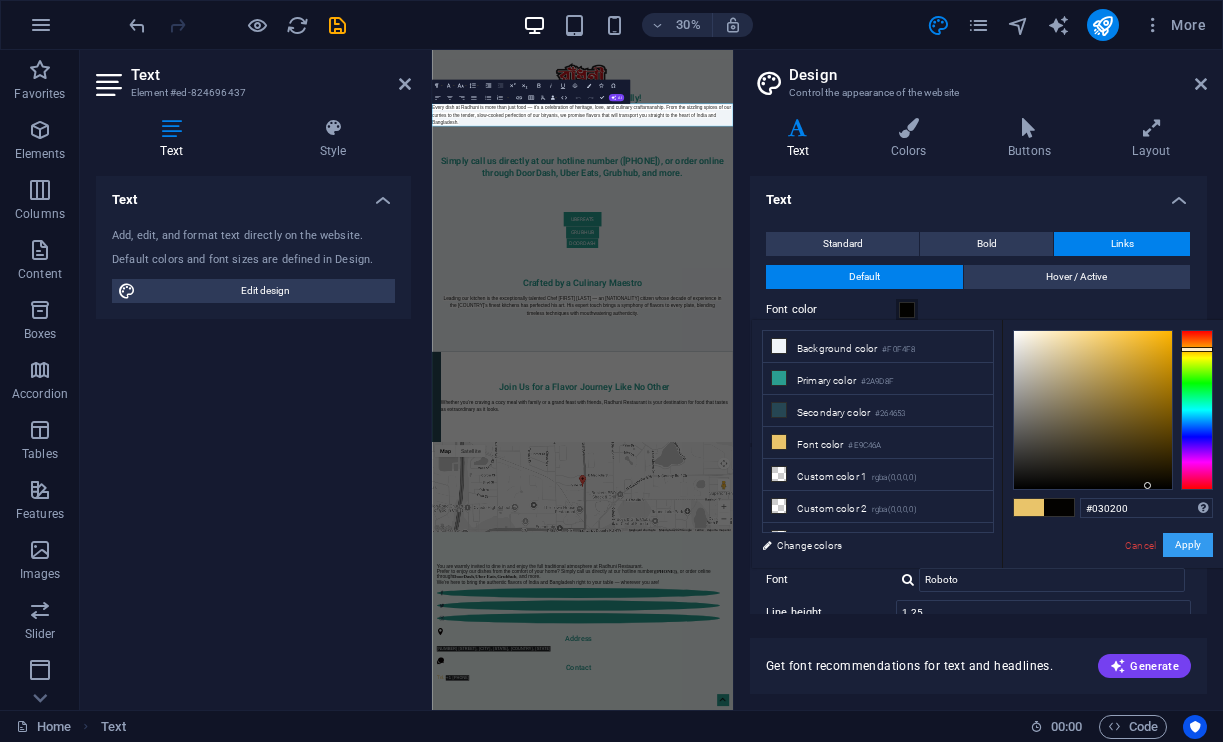 click on "Apply" at bounding box center [1188, 545] 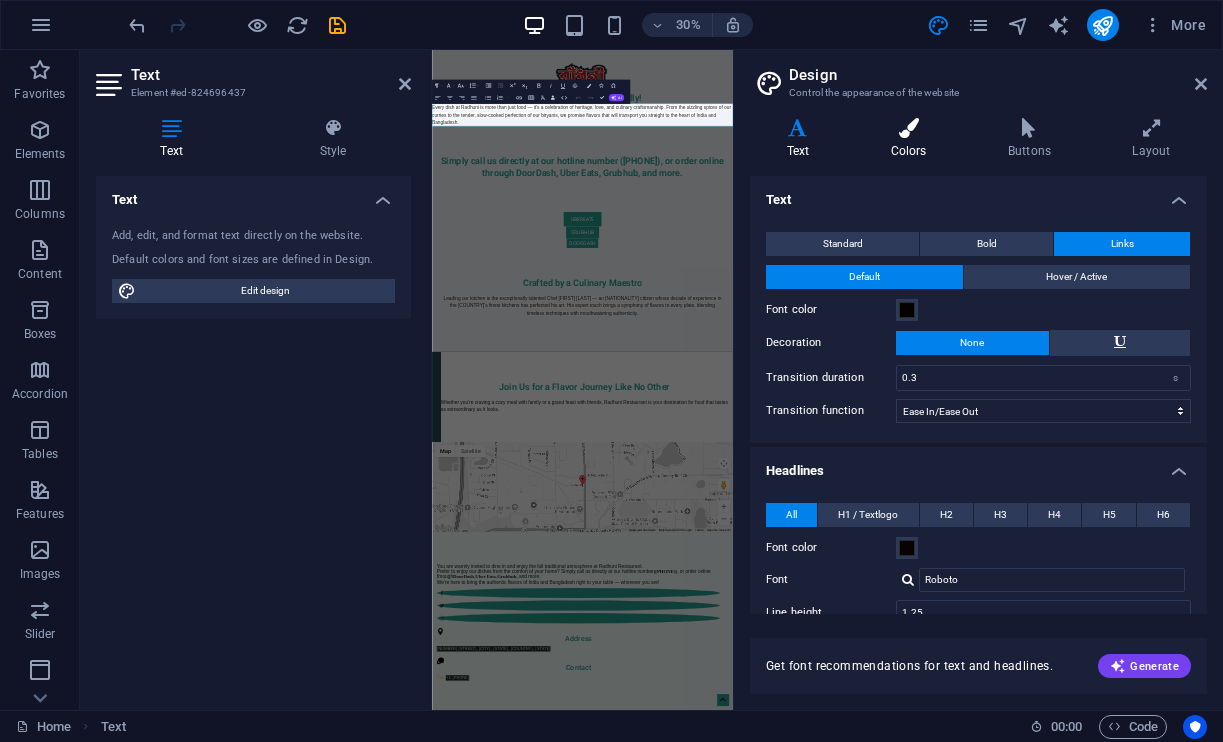 scroll, scrollTop: 0, scrollLeft: 0, axis: both 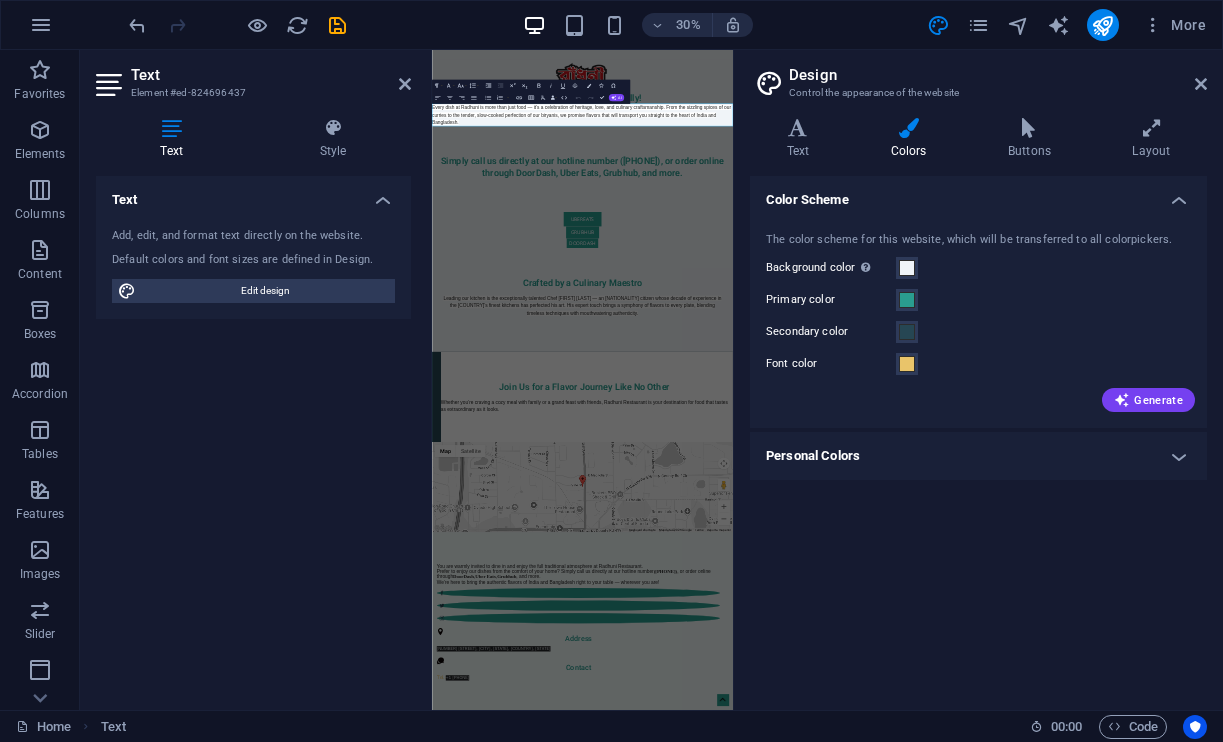 click on "Personal Colors" at bounding box center [978, 456] 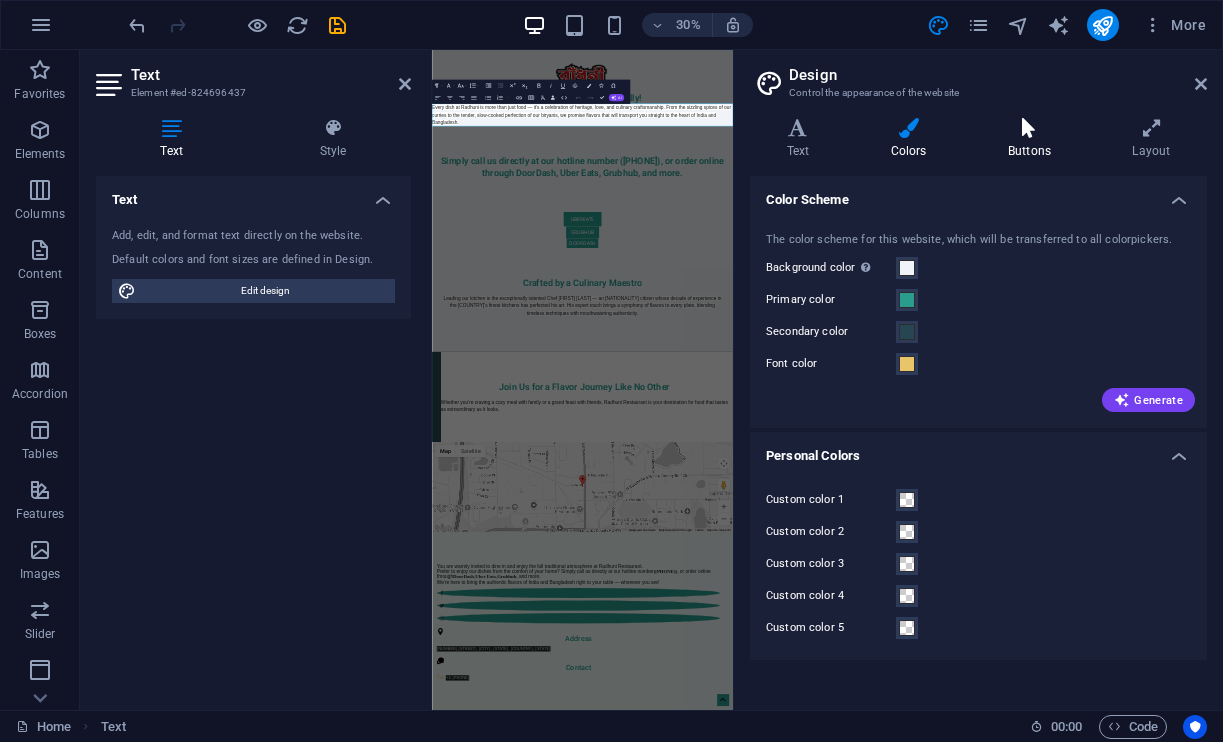 click on "Buttons" at bounding box center [1033, 139] 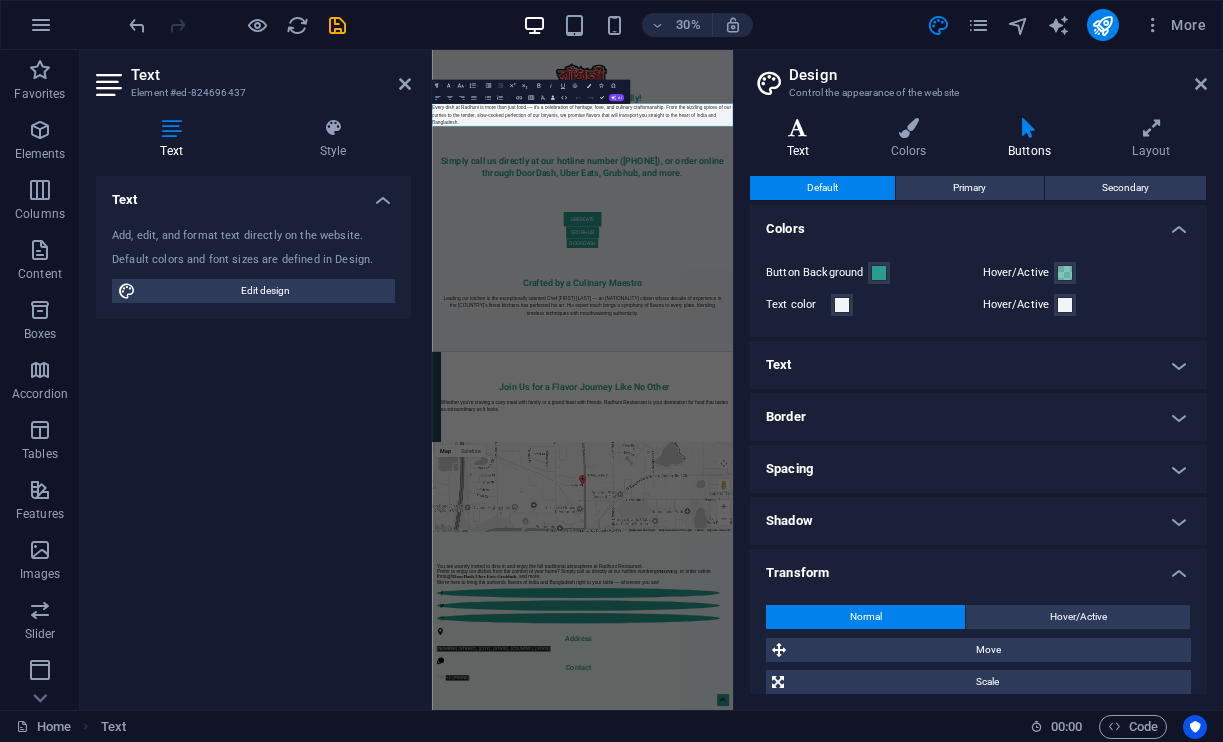 click on "Text" at bounding box center [802, 139] 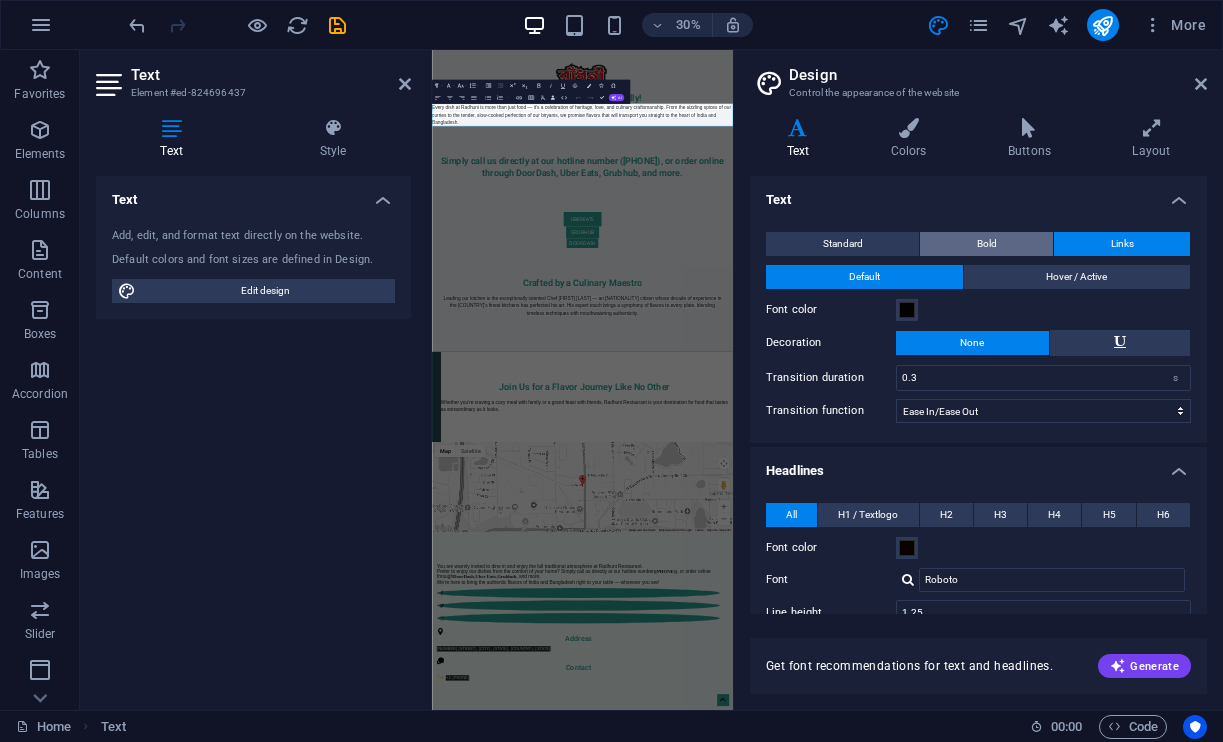 click on "Bold" at bounding box center [986, 244] 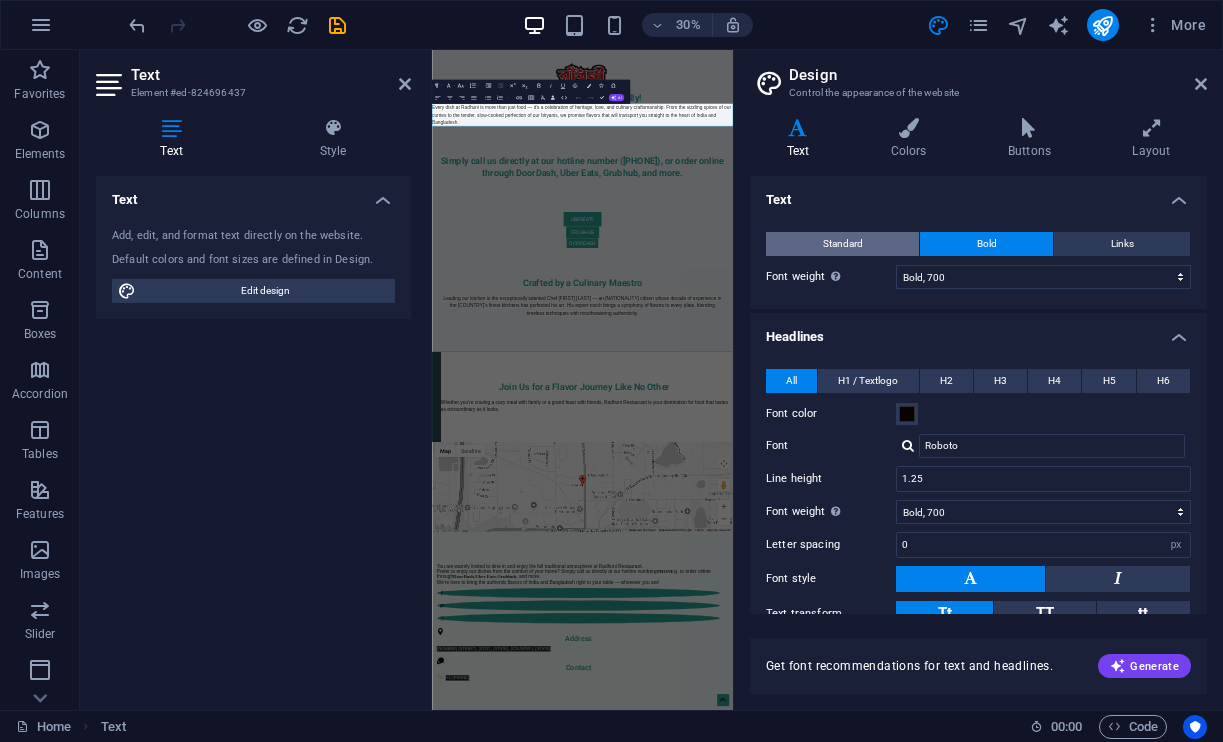 click on "Standard" at bounding box center [842, 244] 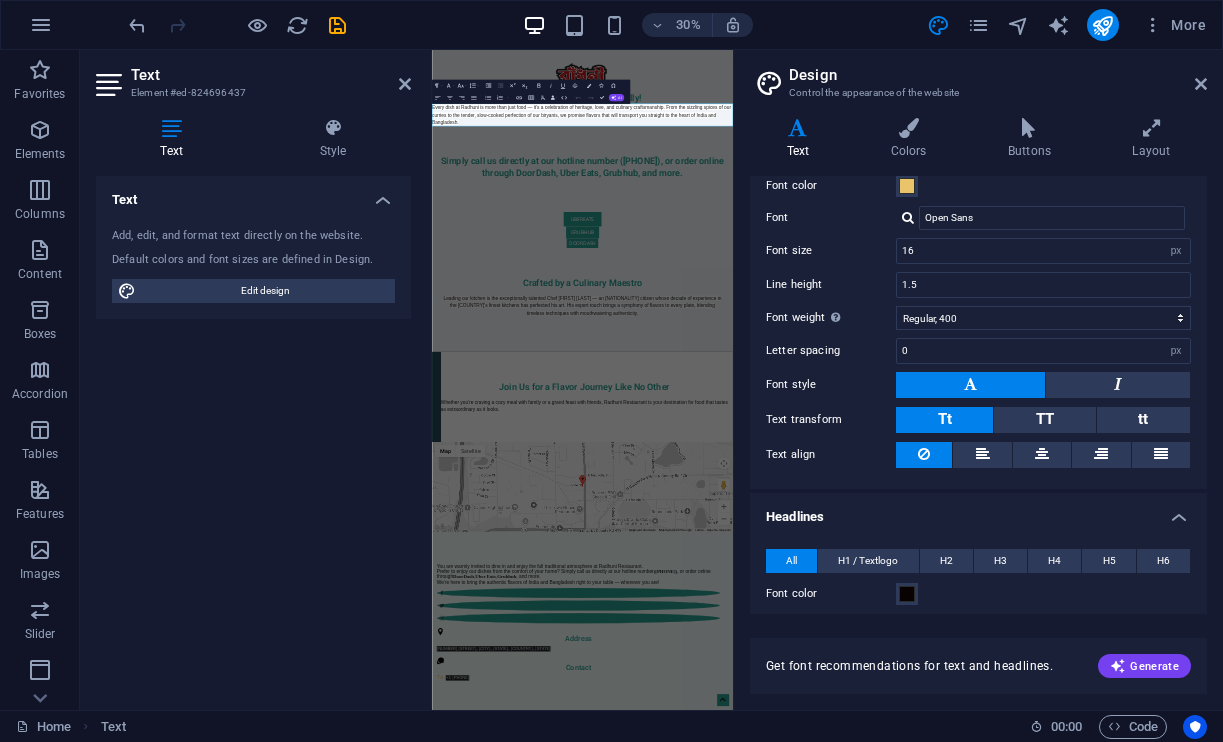 scroll, scrollTop: 101, scrollLeft: 0, axis: vertical 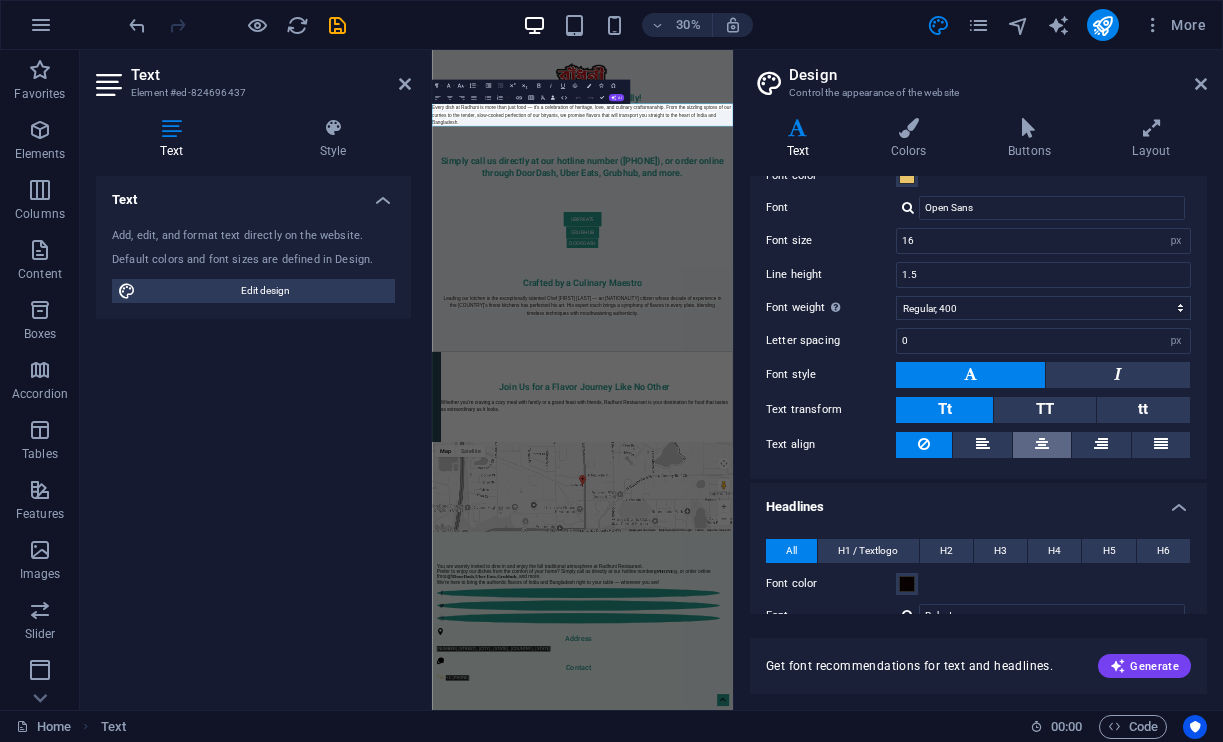 click at bounding box center (1042, 444) 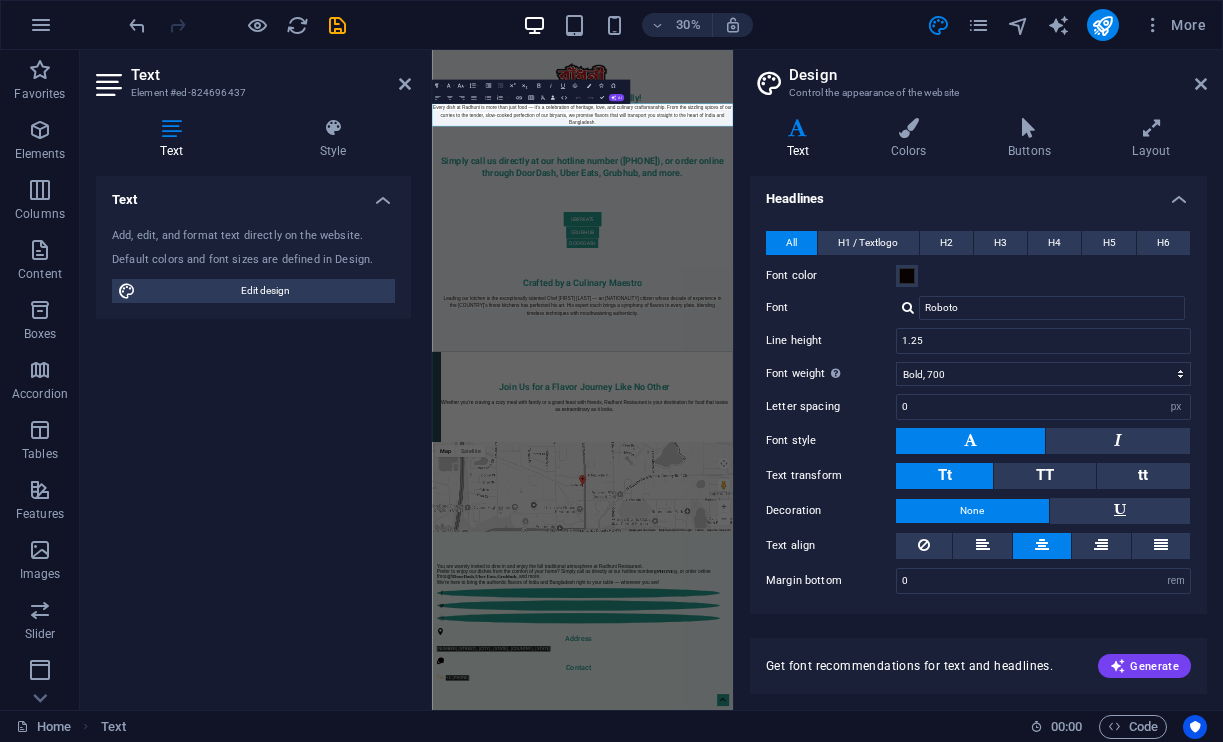scroll, scrollTop: 408, scrollLeft: 0, axis: vertical 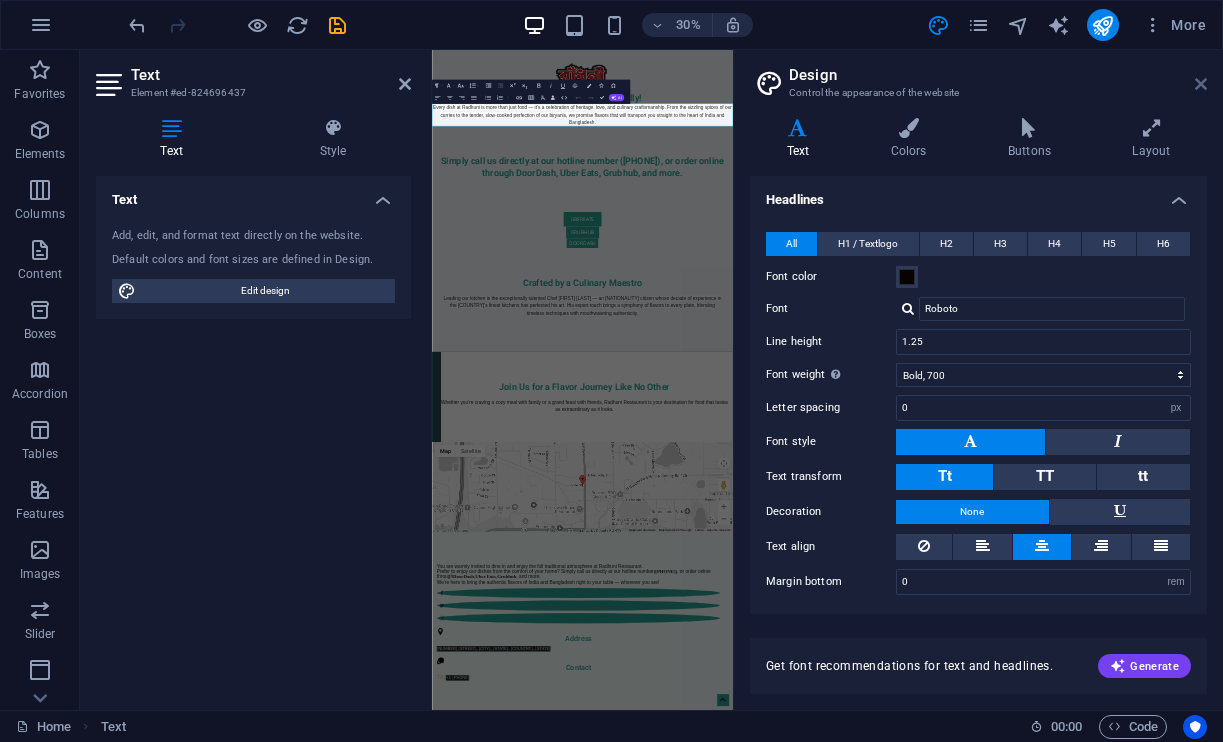 click at bounding box center [1201, 84] 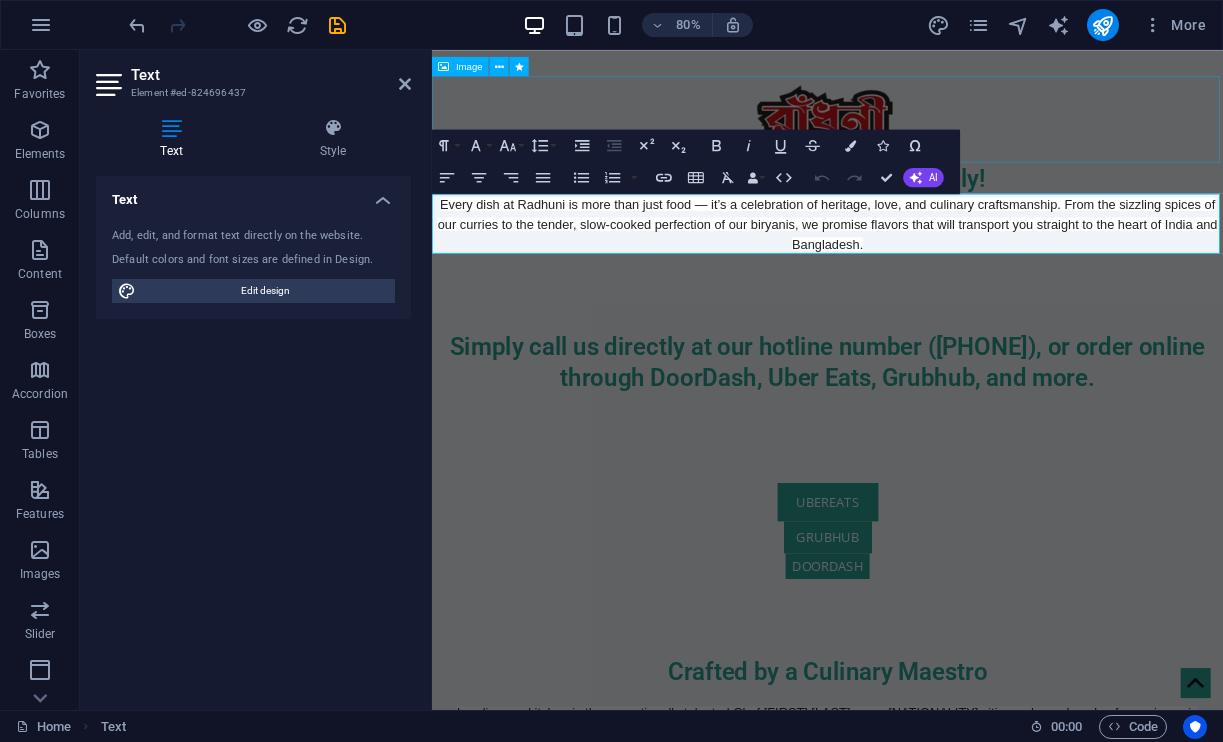 click at bounding box center [926, 136] 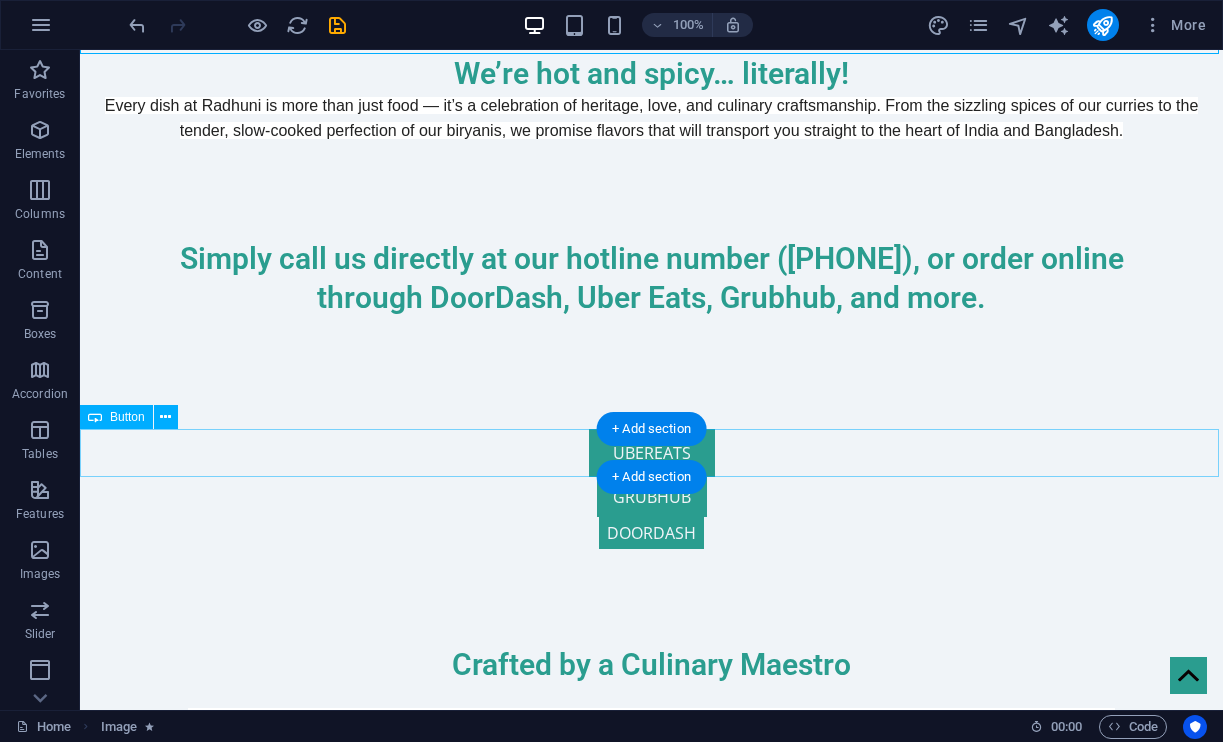 scroll, scrollTop: 143, scrollLeft: 0, axis: vertical 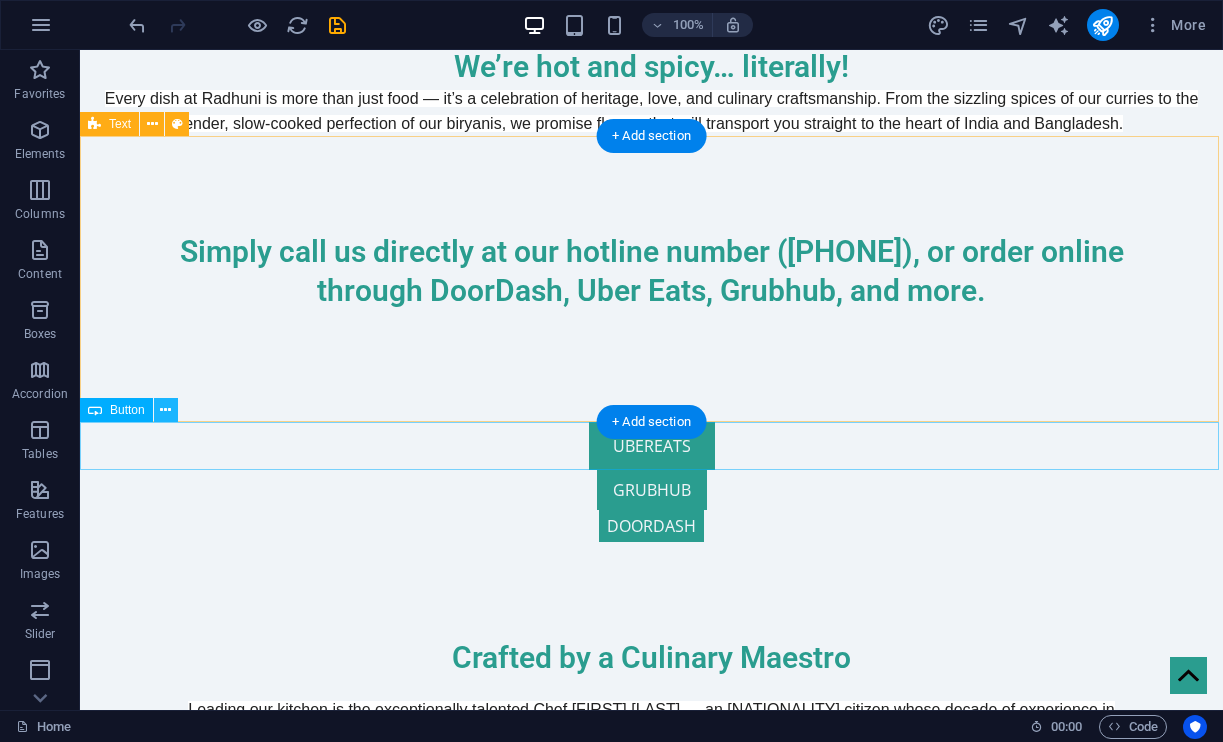 click at bounding box center (166, 410) 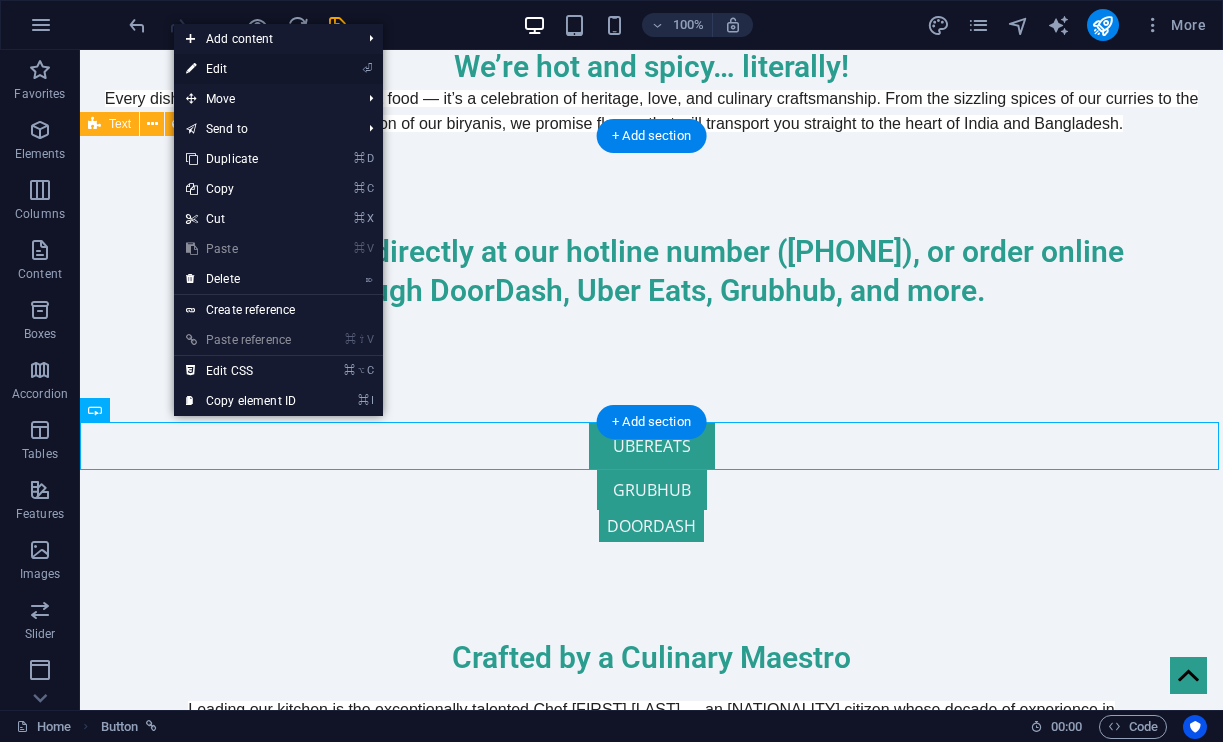 click on "⏎  Edit" at bounding box center (241, 69) 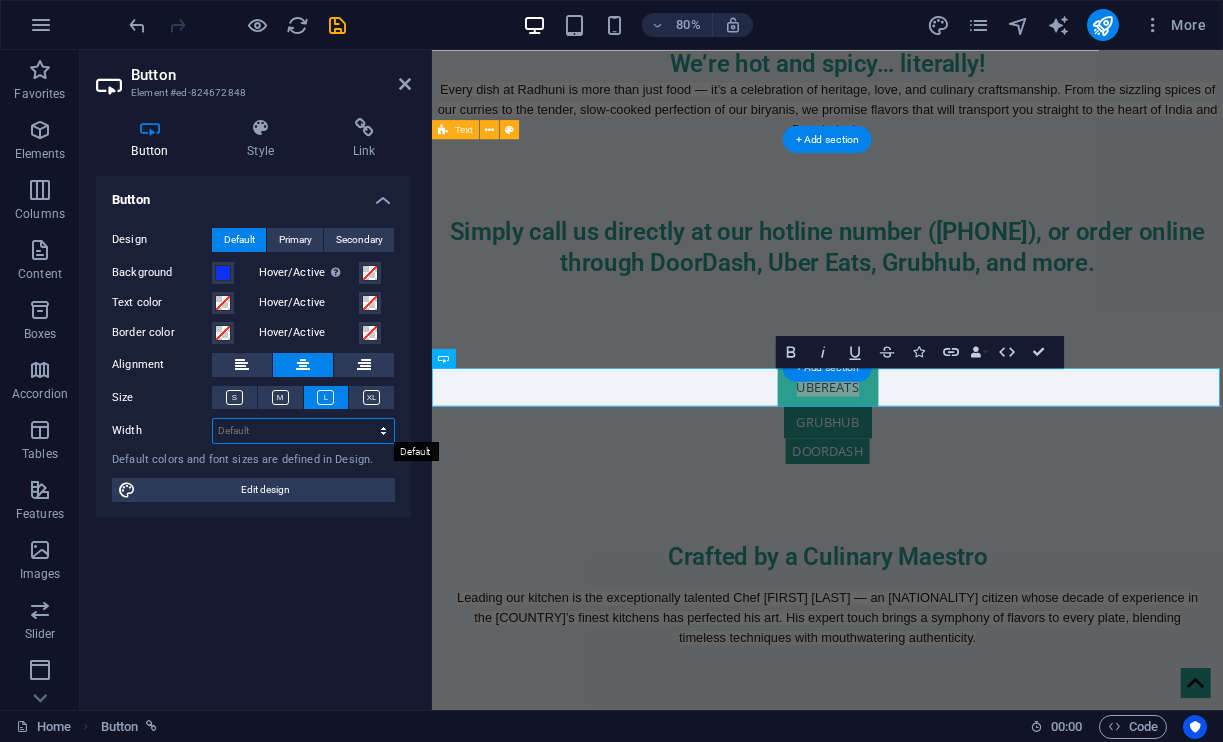 select on "vh" 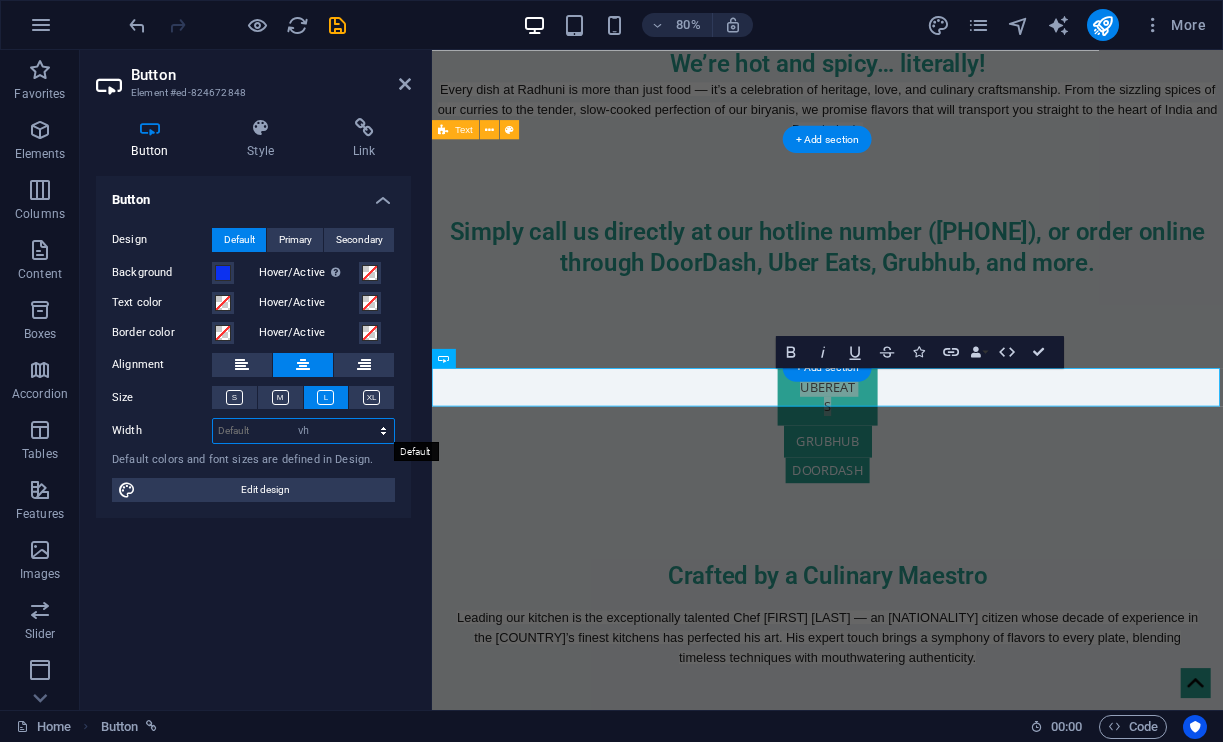 type on "15.2" 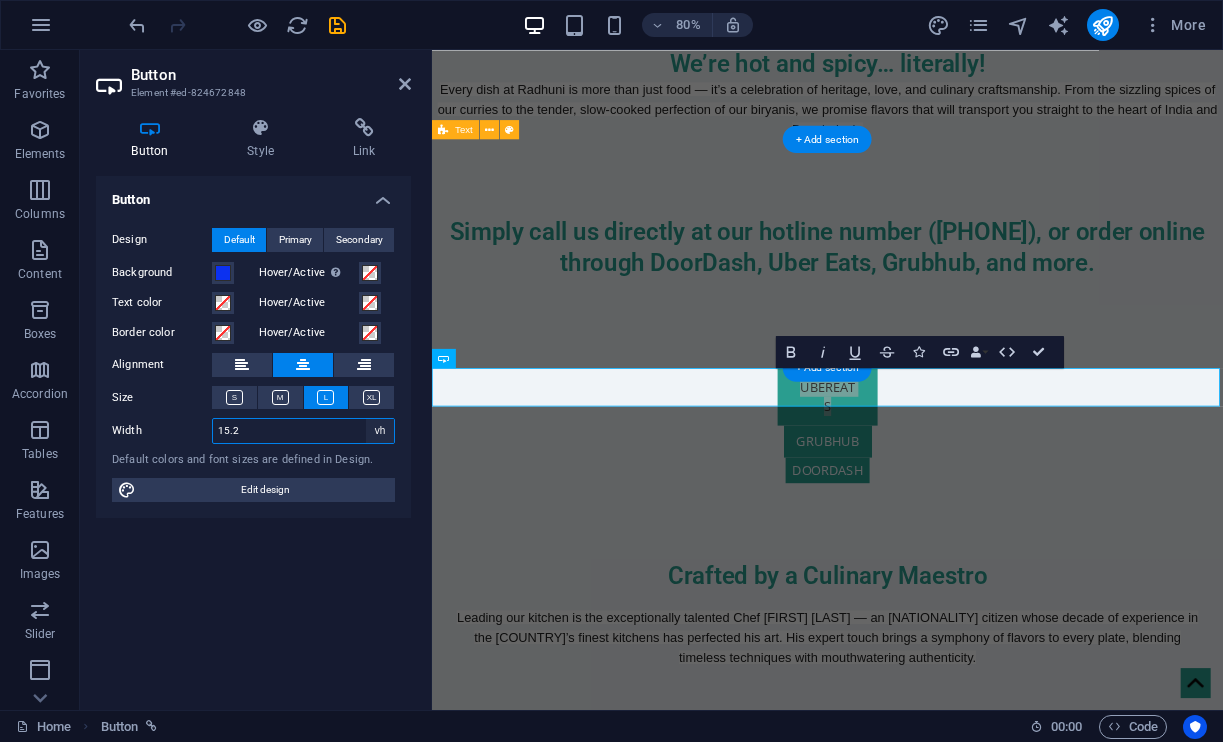 select on "default" 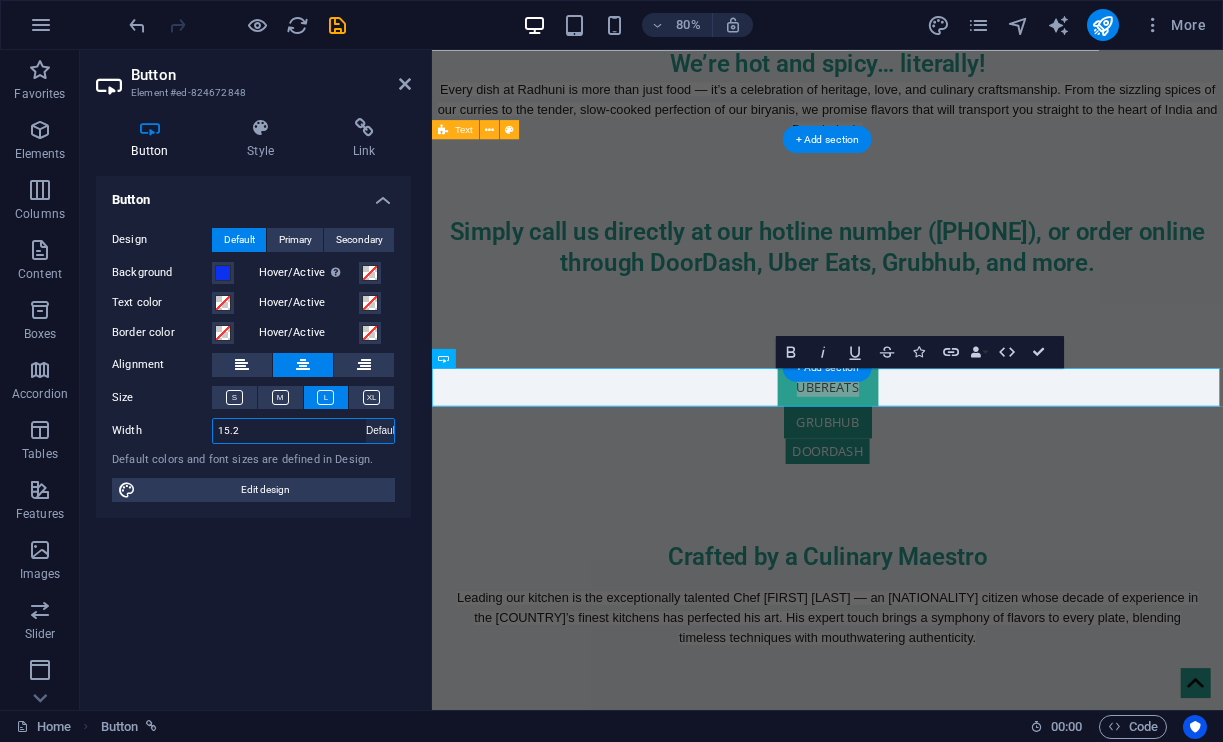 type 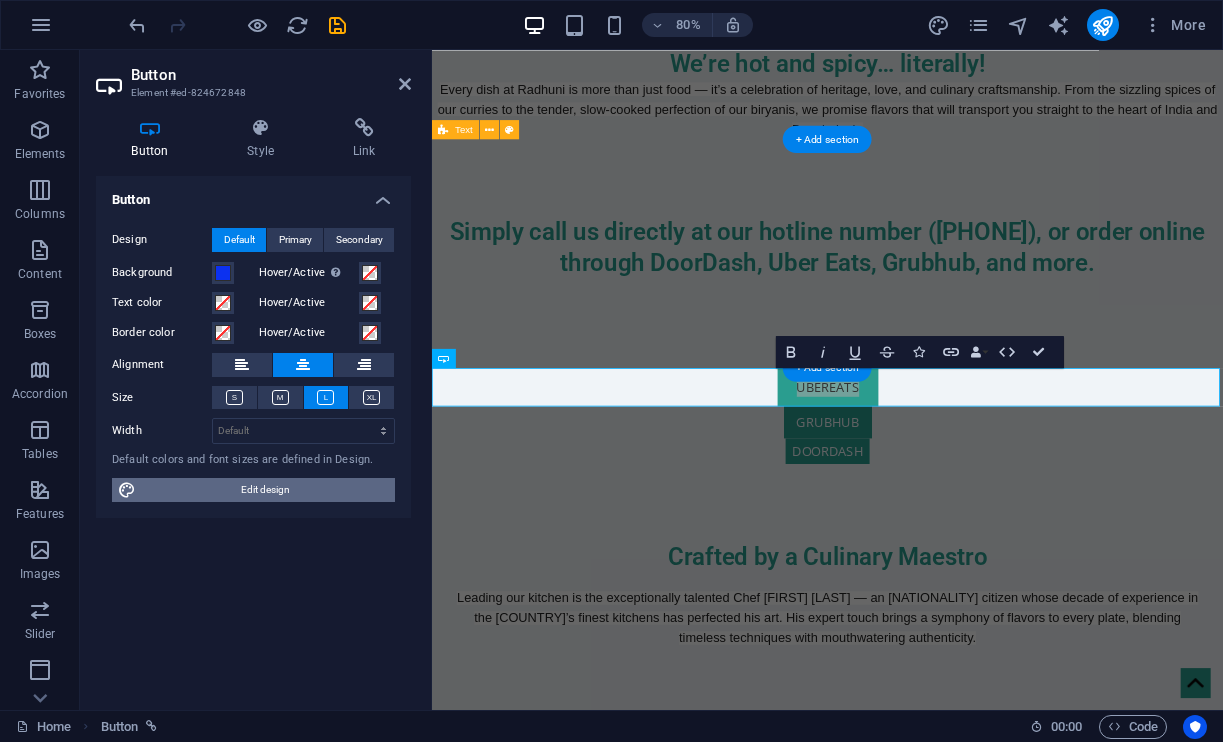 click on "Edit design" at bounding box center [265, 490] 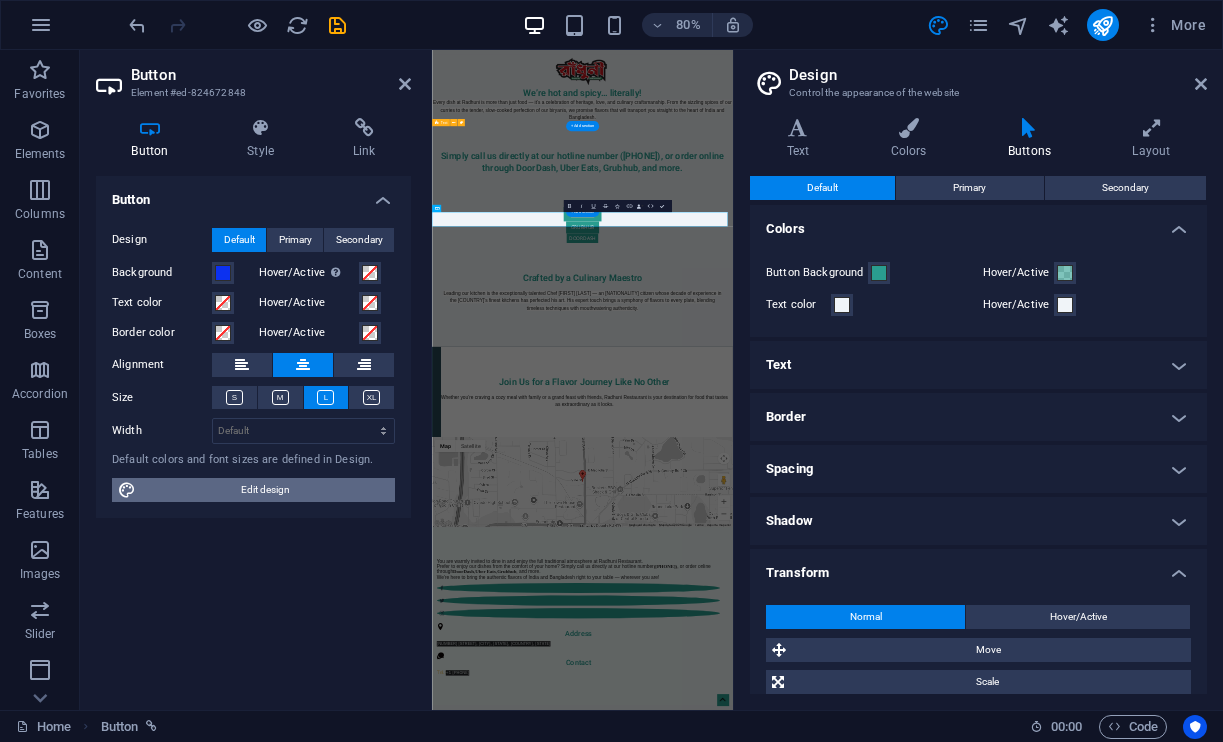 scroll, scrollTop: 0, scrollLeft: 0, axis: both 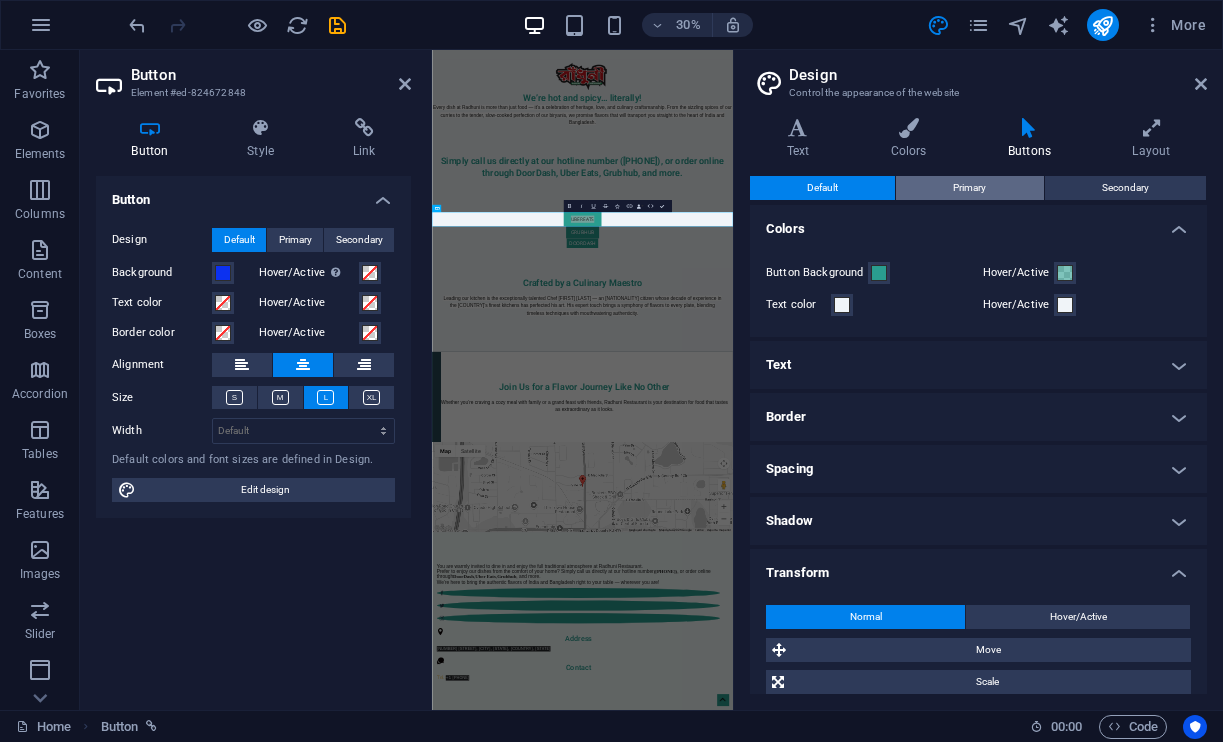 click on "Primary" at bounding box center (969, 188) 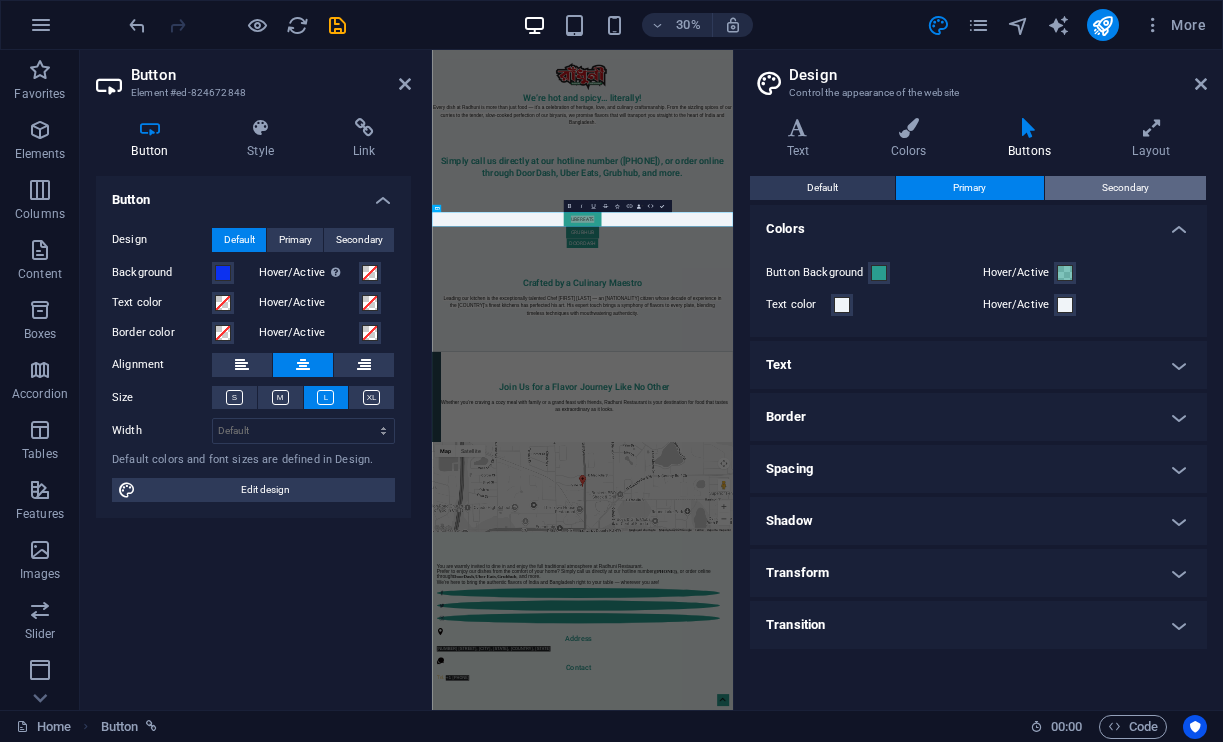 click on "Secondary" at bounding box center [1125, 188] 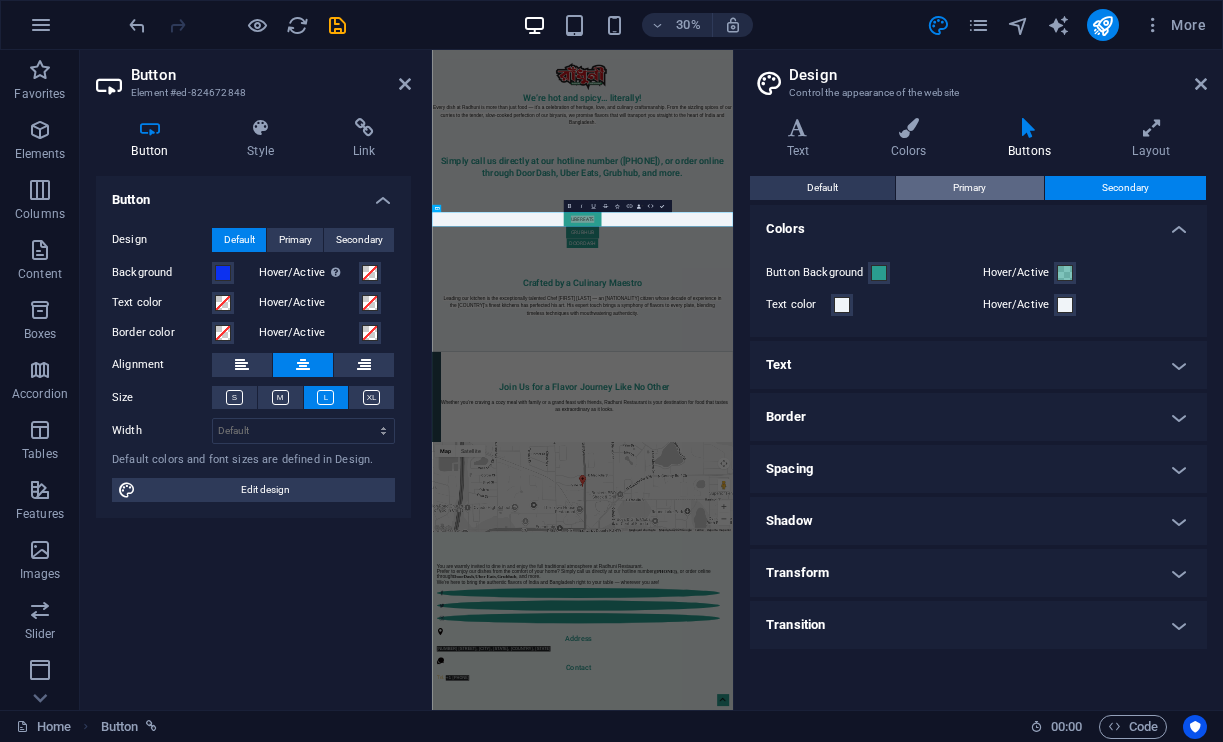 click on "Primary" at bounding box center (969, 188) 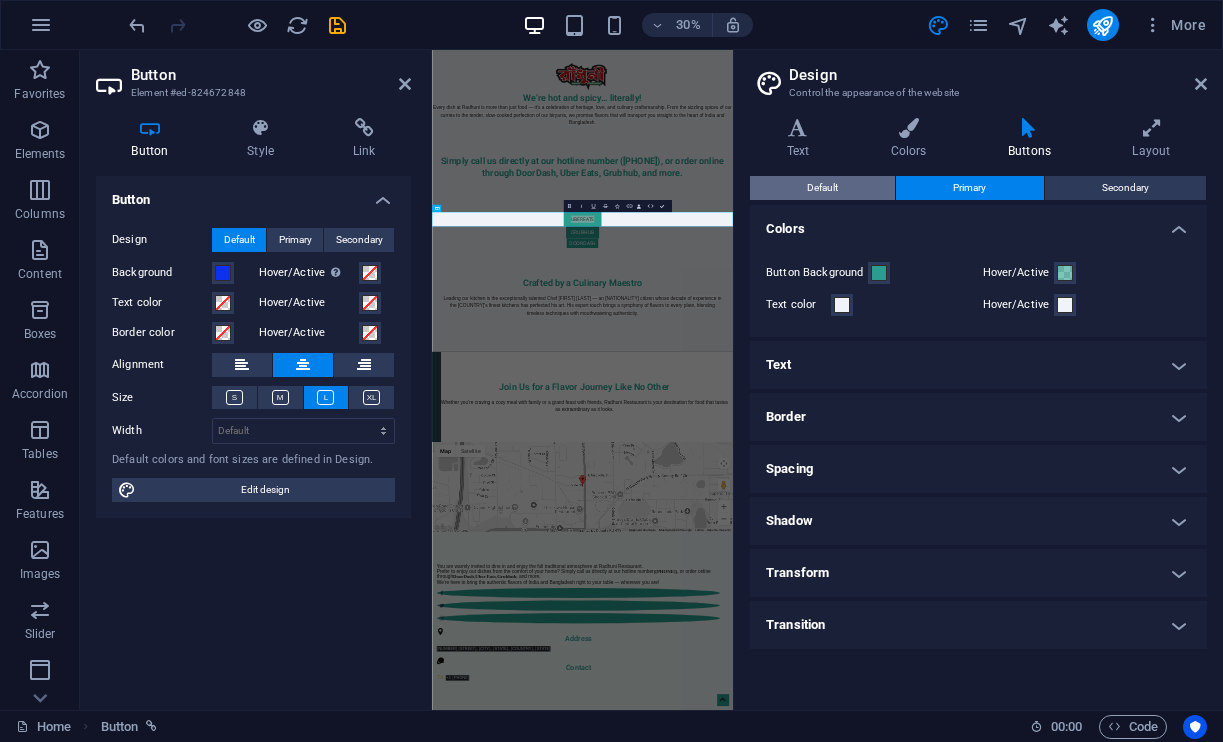click on "Default" at bounding box center (822, 188) 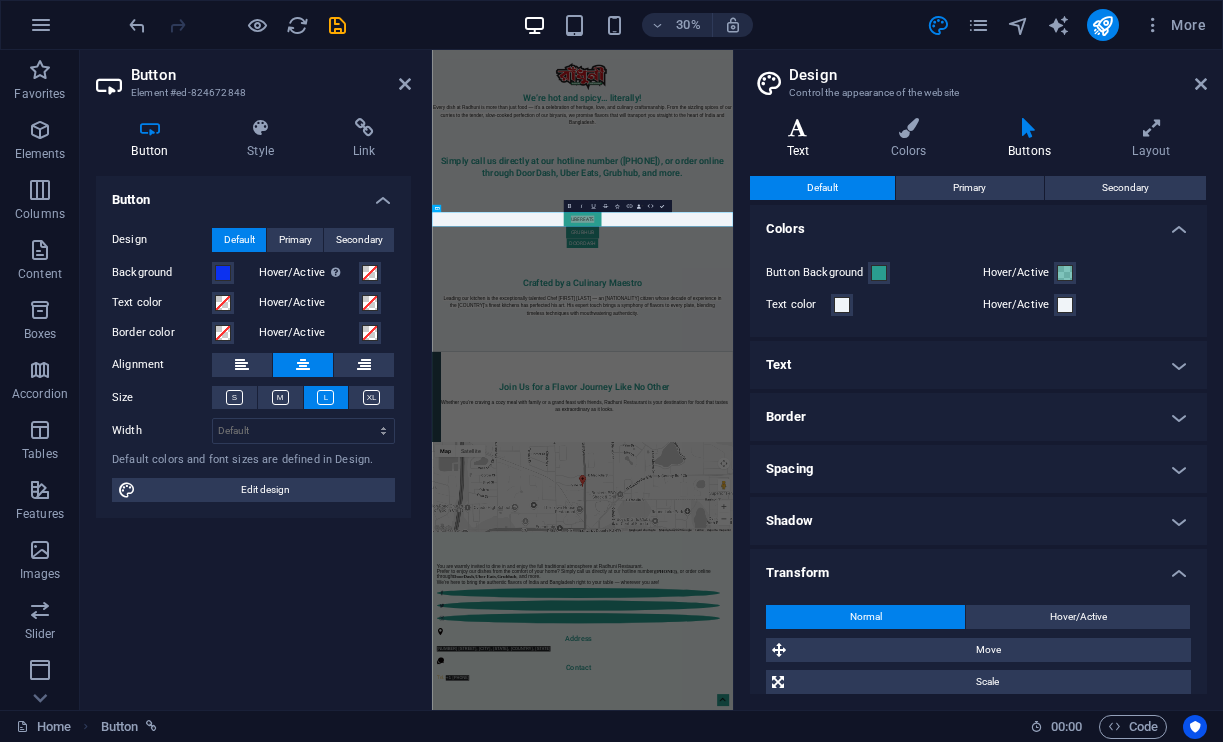 click on "Text" at bounding box center (802, 139) 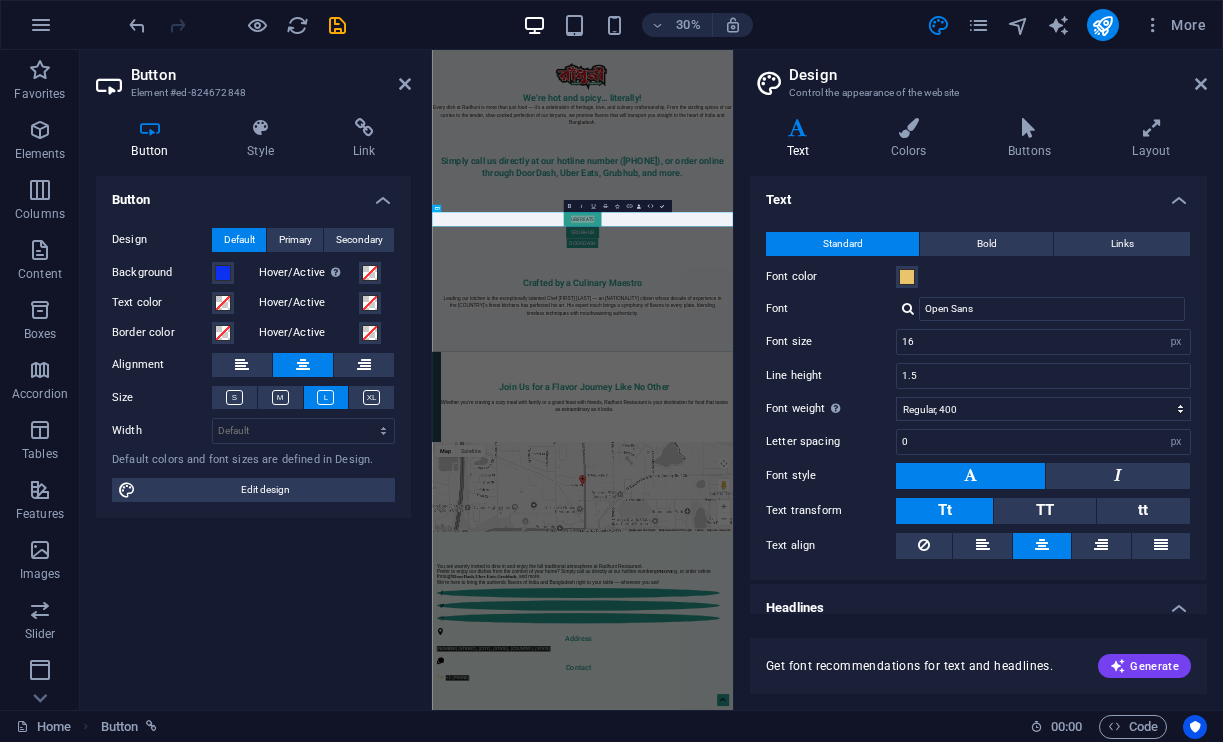 click on "Design Control the appearance of the website Variants  Text  Colors  Buttons  Layout Text Standard Bold Links Font color Font Open Sans Font size 16 rem px Line height 1.5 Font weight To display the font weight correctly, it may need to be enabled.  Manage Fonts Thin, 100 Extra-light, 200 Light, 300 Regular, 400 Medium, 500 Semi-bold, 600 Bold, 700 Extra-bold, 800 Black, 900 Letter spacing 0 rem px Font style Text transform Tt TT tt Text align Font weight To display the font weight correctly, it may need to be enabled.  Manage Fonts Thin, 100 Extra-light, 200 Light, 300 Regular, 400 Medium, 500 Semi-bold, 600 Bold, 700 Extra-bold, 800 Black, 900 Default Hover / Active Font color Font color Decoration None Decoration None Transition duration 0.3 s Transition function Ease Ease In Ease Out Ease In/Ease Out Linear Headlines All H1 / Textlogo H2 H3 H4 H5 H6 Font color Font Roboto Line height 1.25 Font weight To display the font weight correctly, it may need to be enabled.  Manage Fonts Thin, 100 Extra-light, 200" at bounding box center [978, 380] 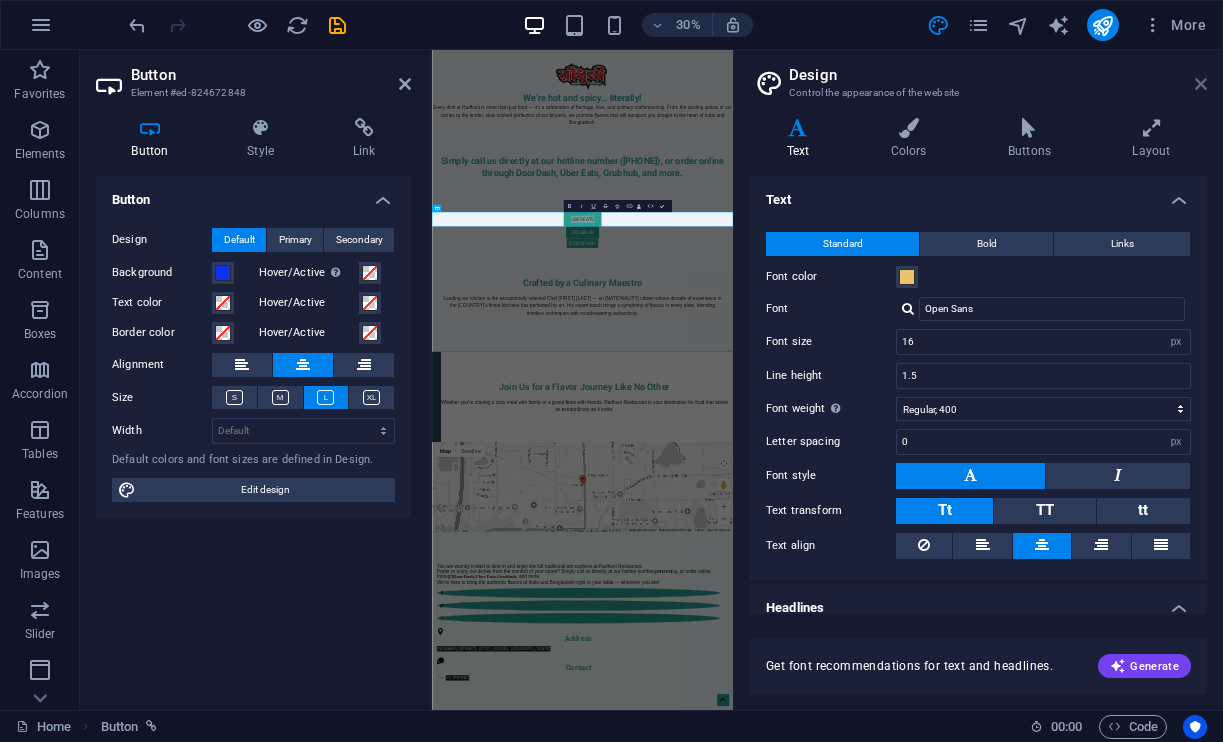 click at bounding box center (1201, 84) 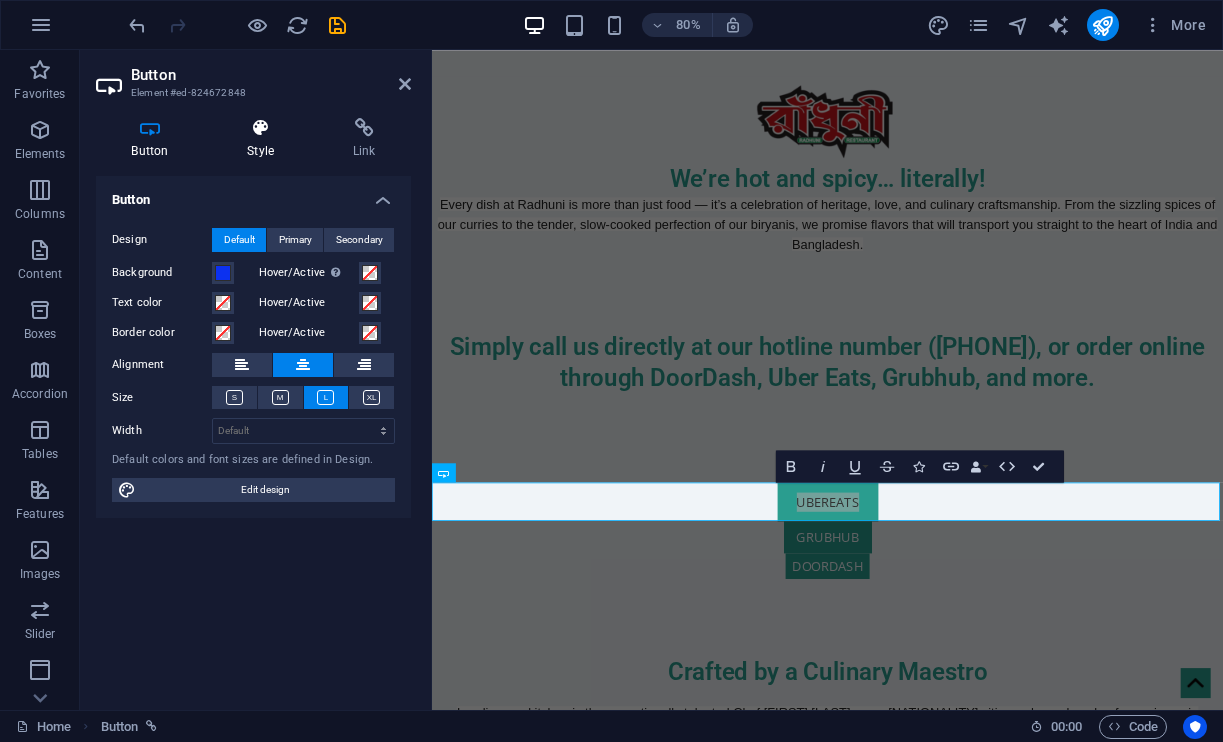click on "Style" at bounding box center [265, 139] 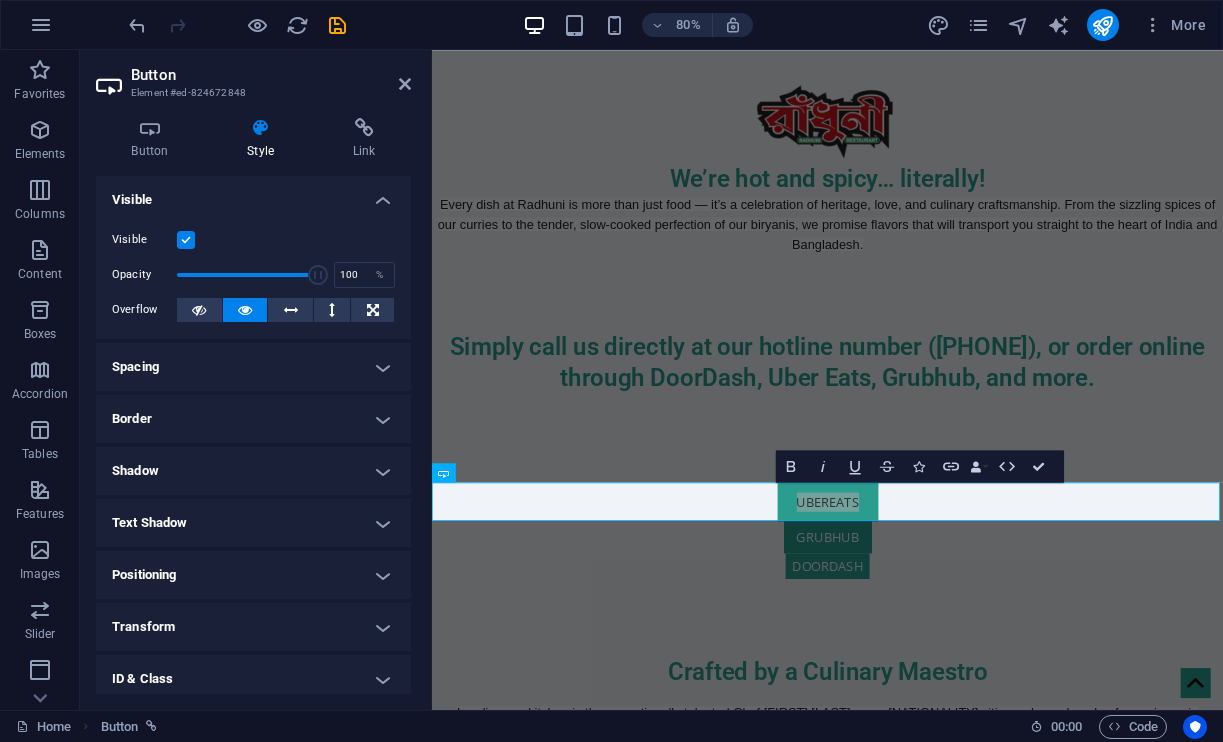 click on "Spacing" at bounding box center [253, 367] 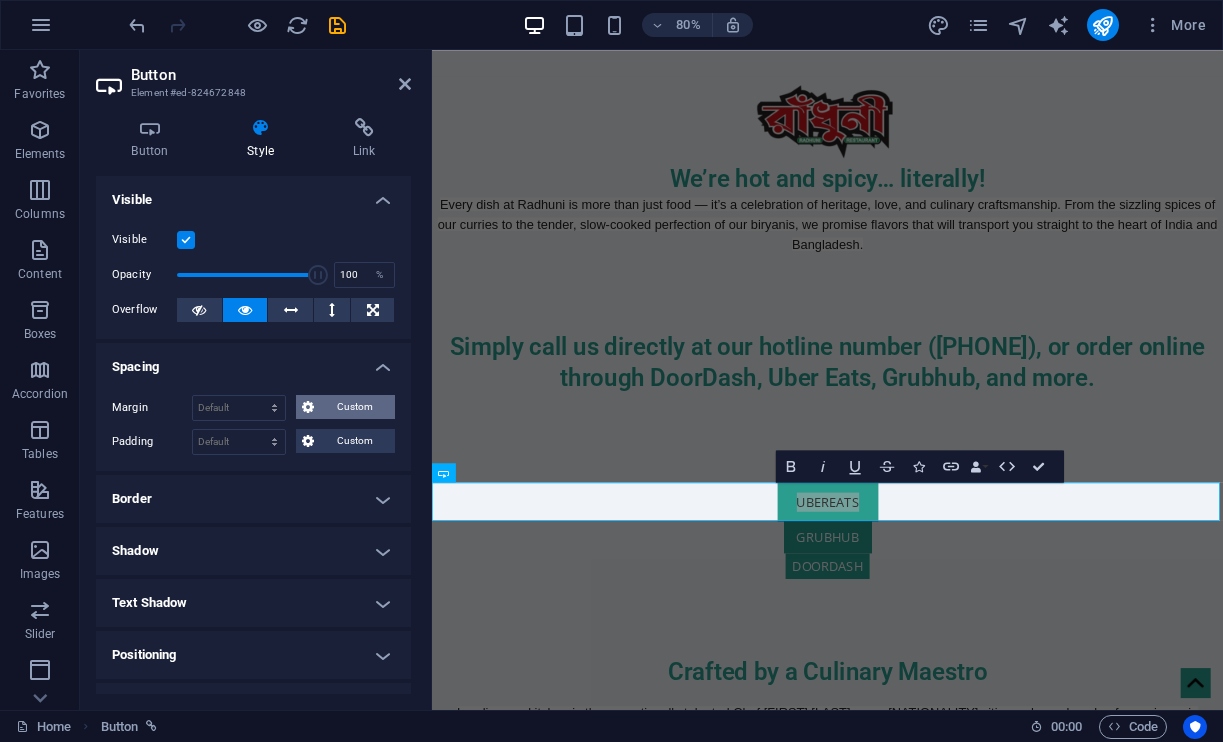 click on "Custom" at bounding box center (354, 407) 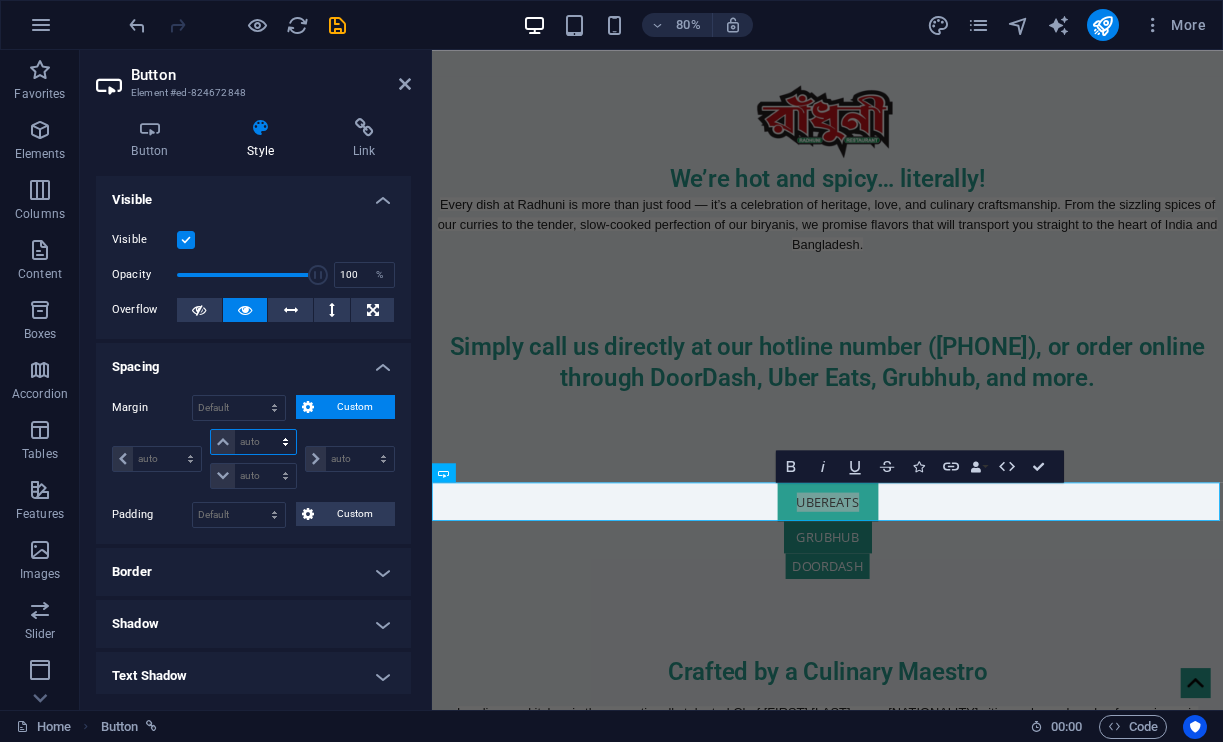 click on "auto px % rem vw vh" at bounding box center (253, 442) 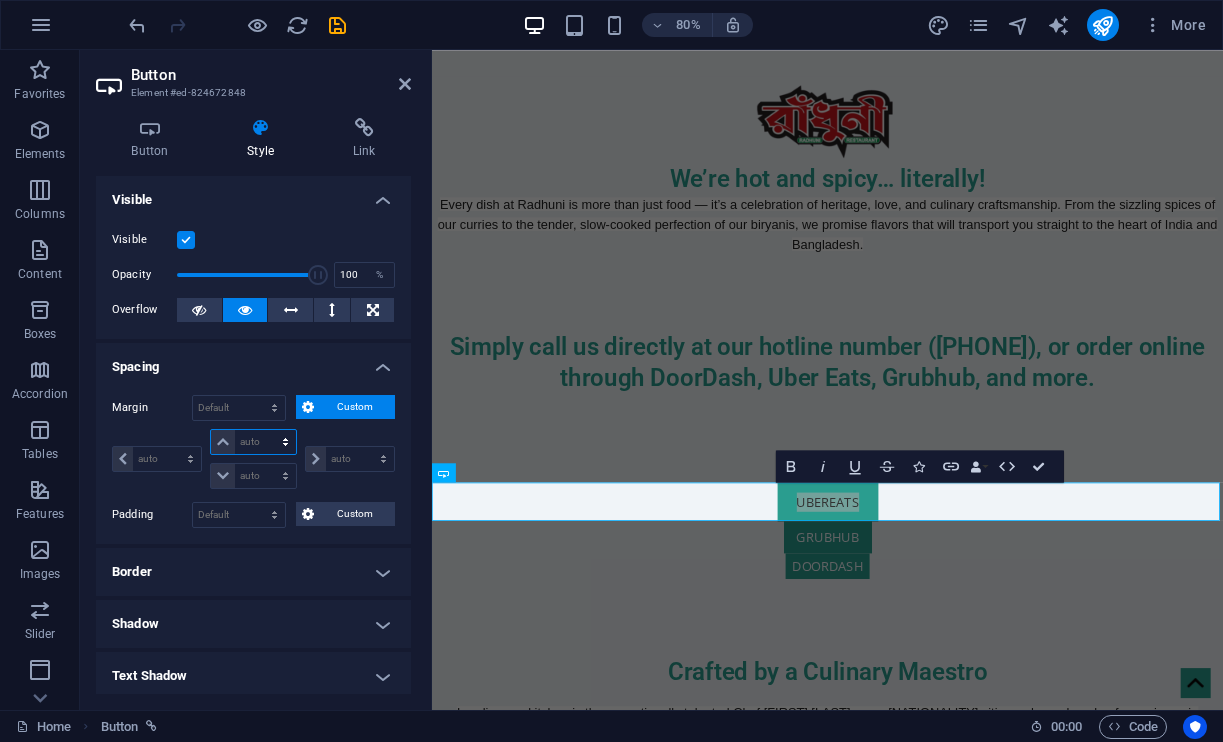 select on "px" 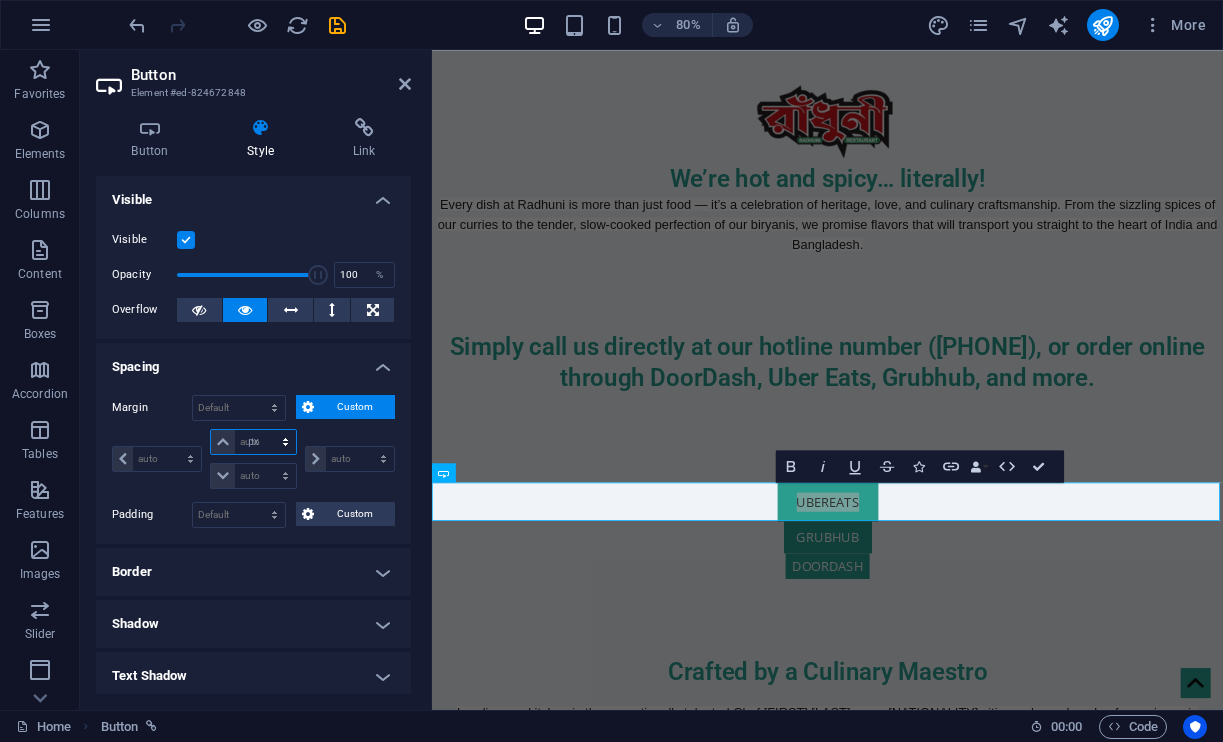 type on "0" 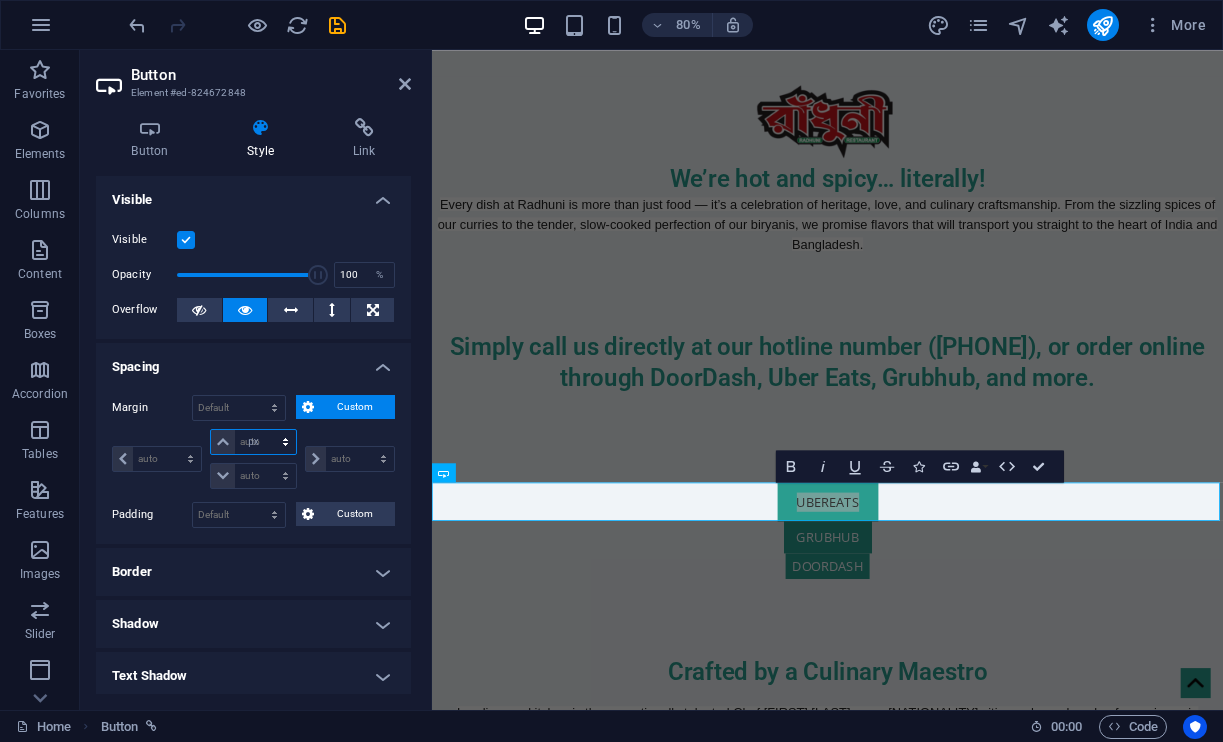 select on "px" 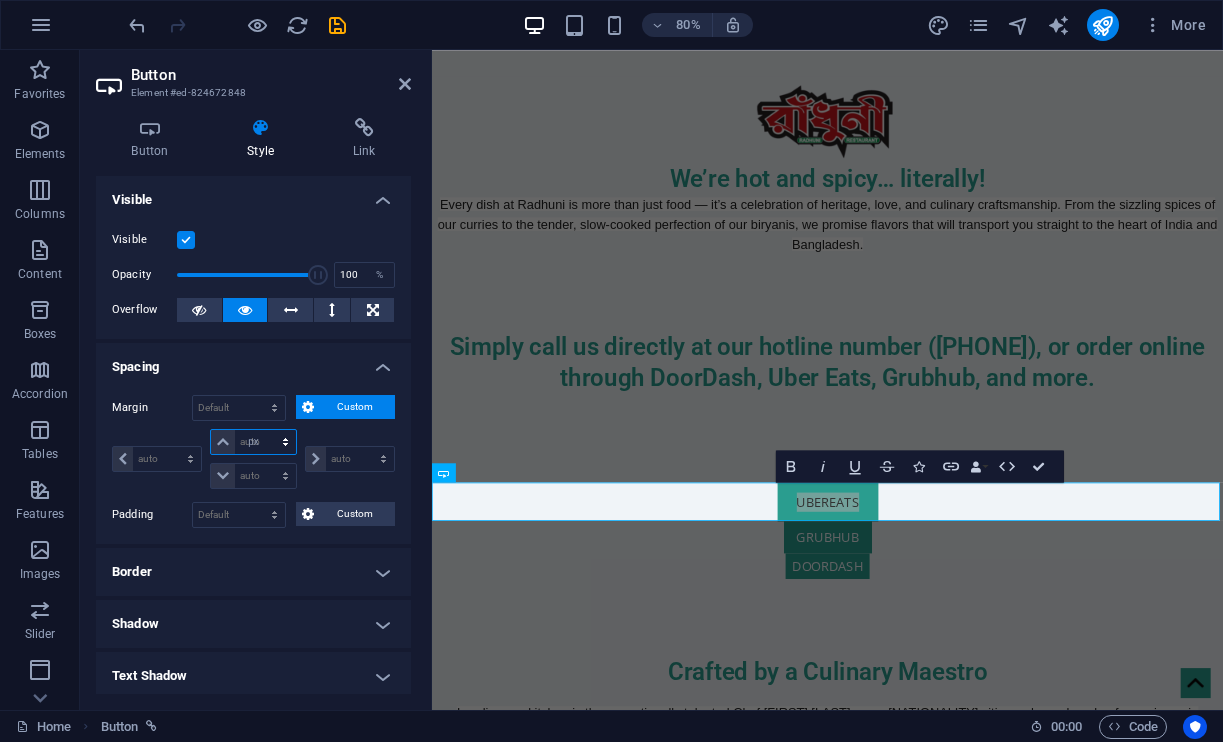 type on "0" 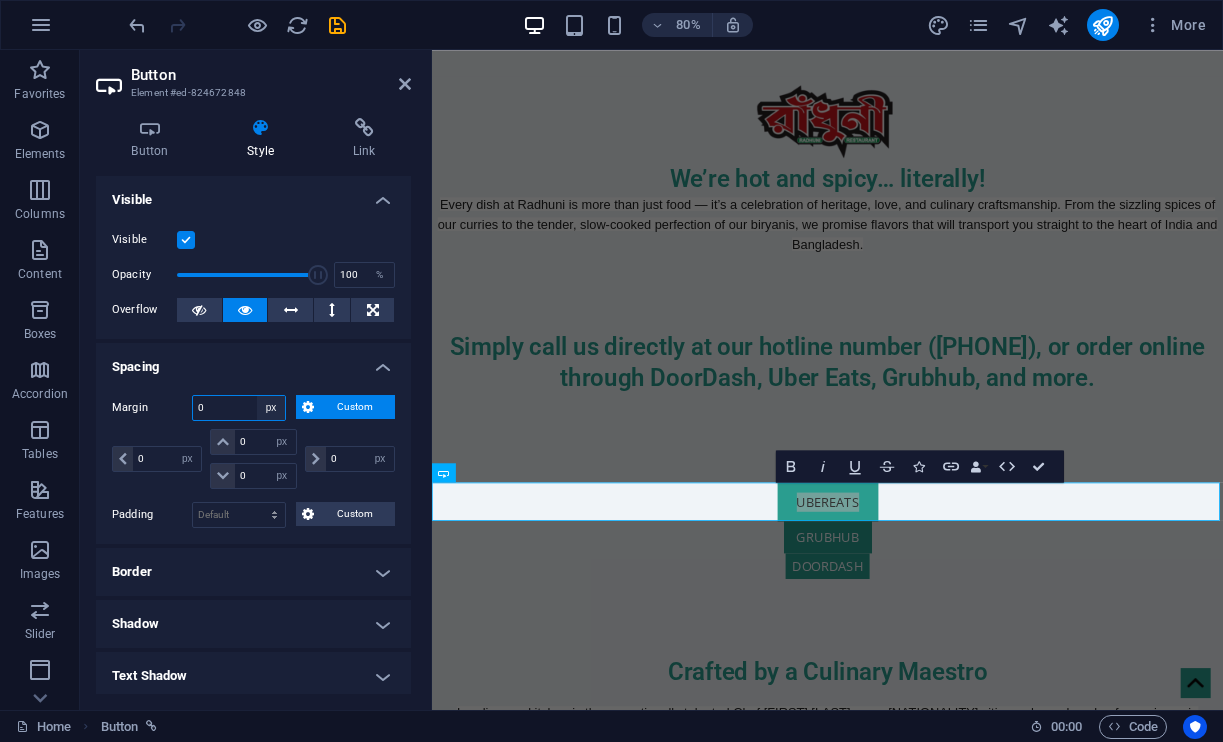select on "auto" 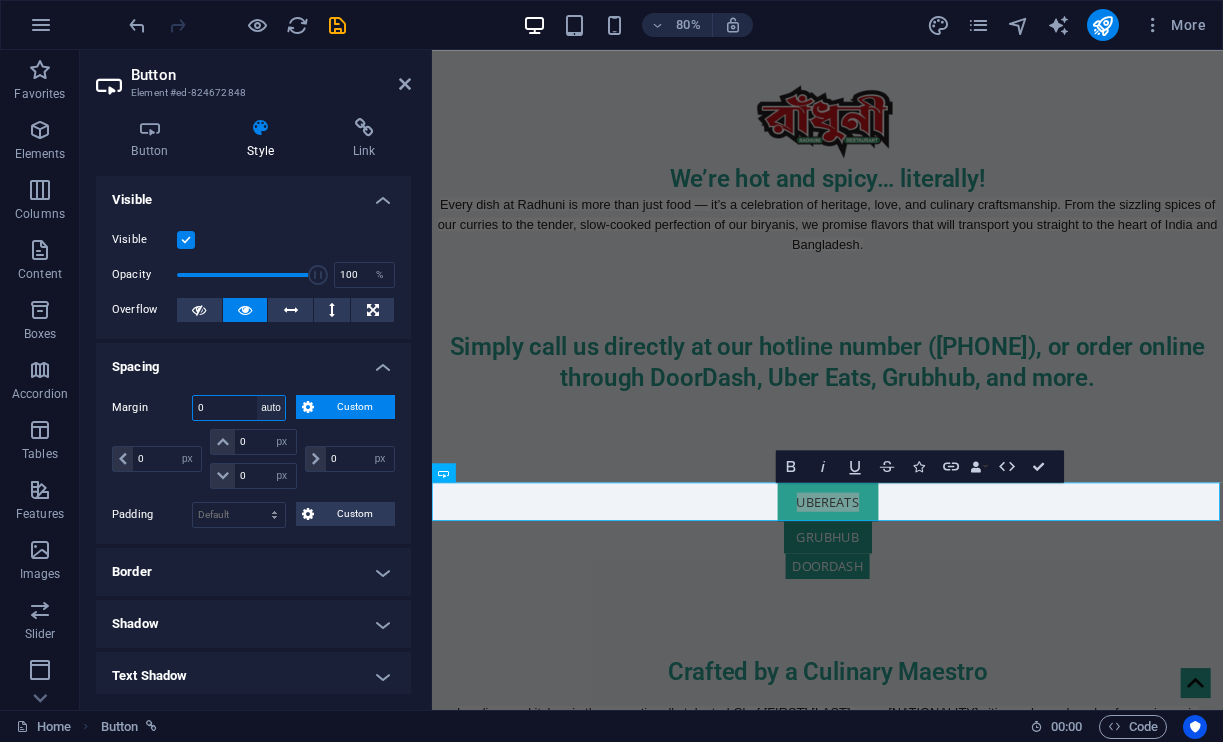 type 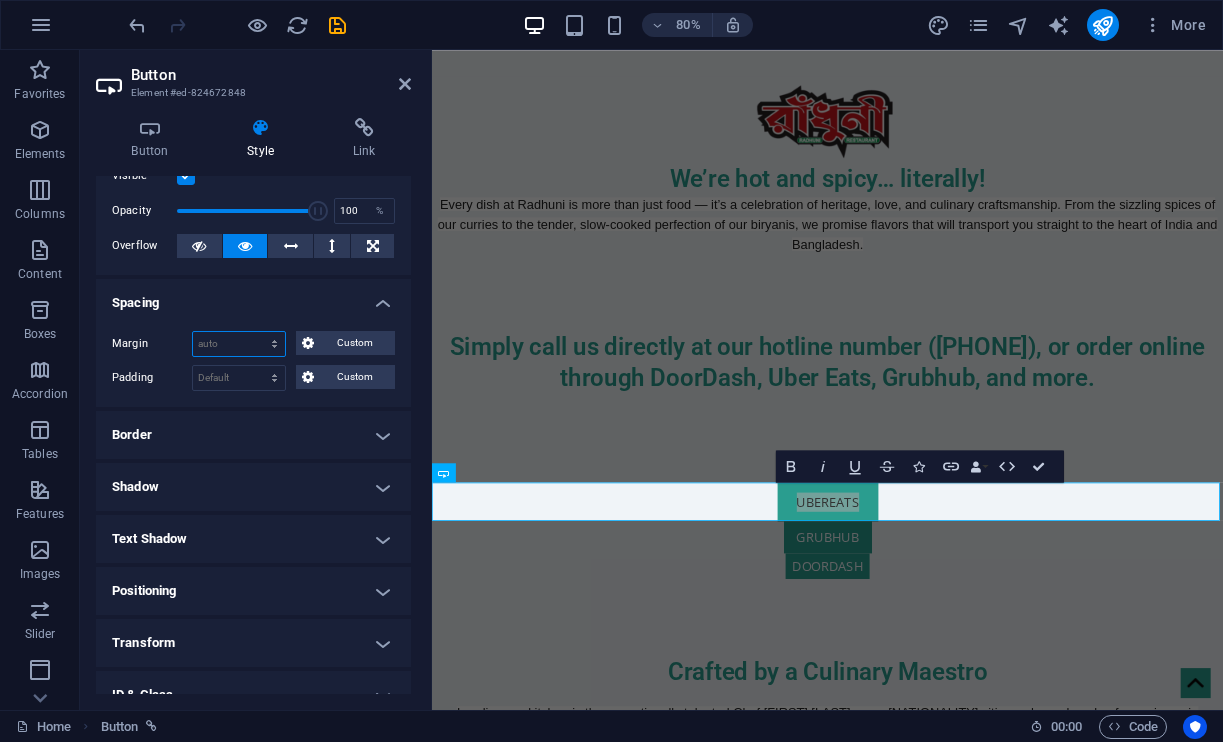 scroll, scrollTop: 0, scrollLeft: 0, axis: both 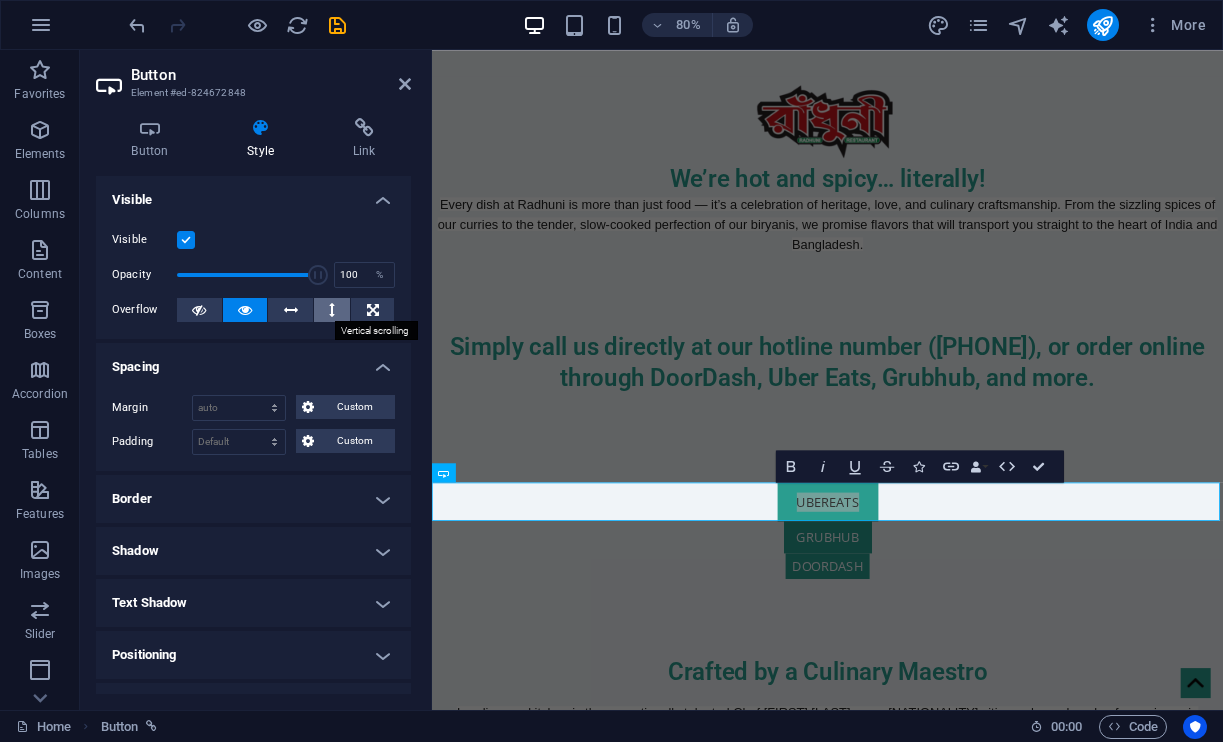 click at bounding box center (332, 310) 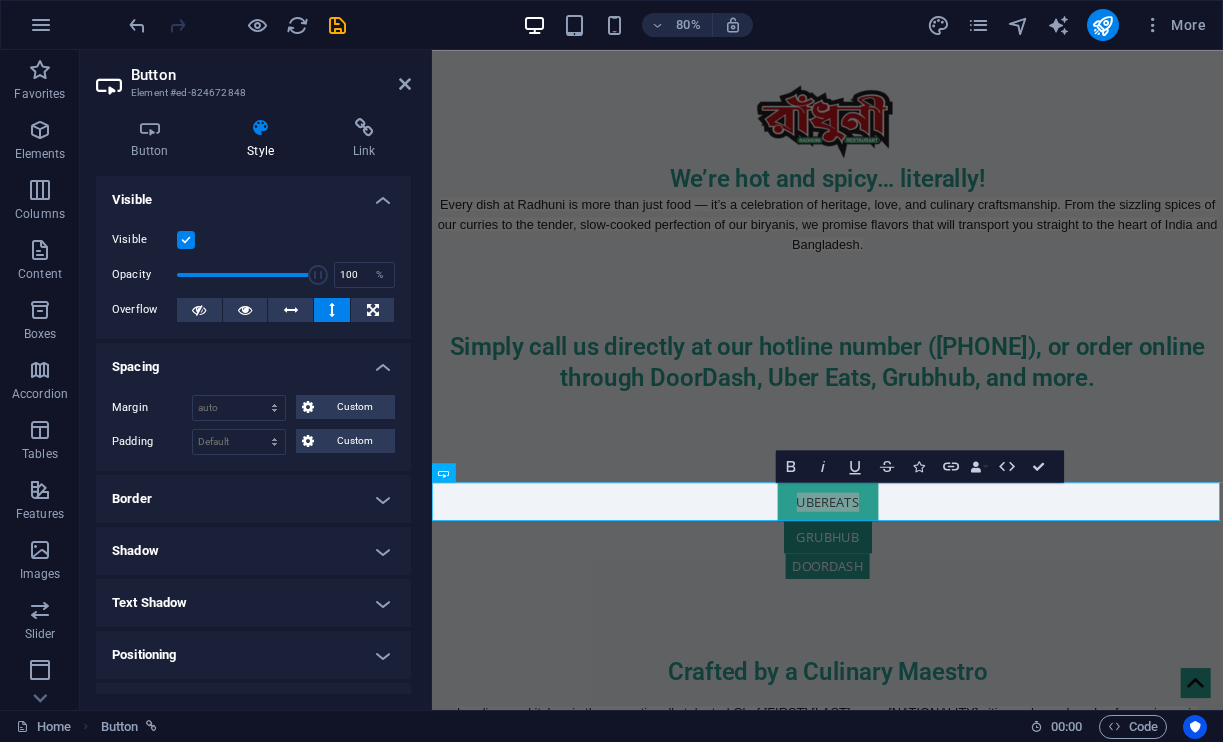 click at bounding box center [332, 310] 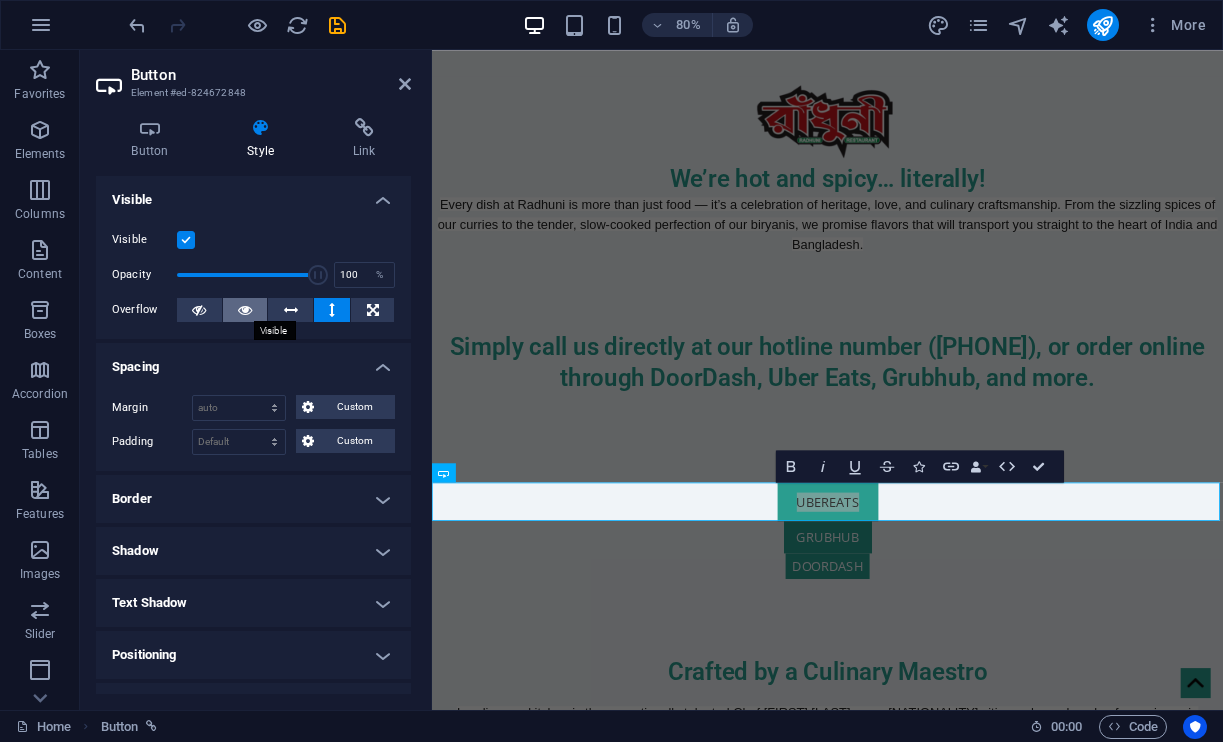 click at bounding box center (245, 310) 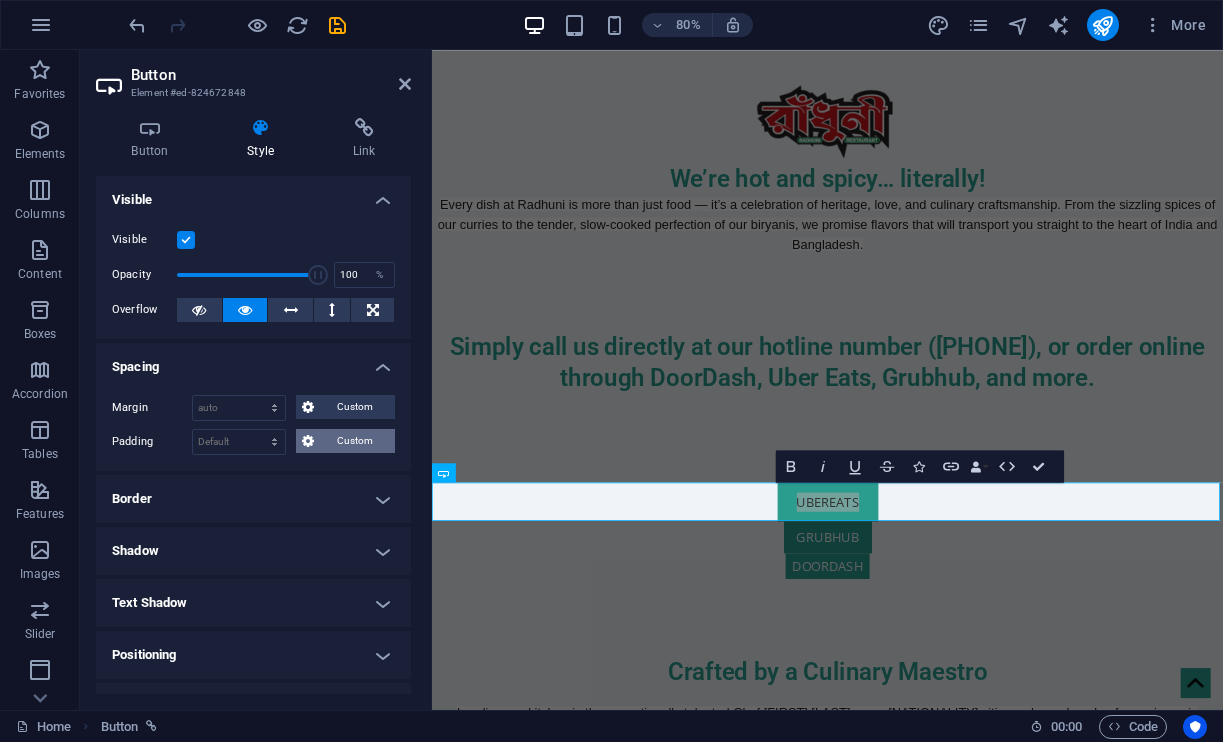 click on "Custom" at bounding box center [354, 441] 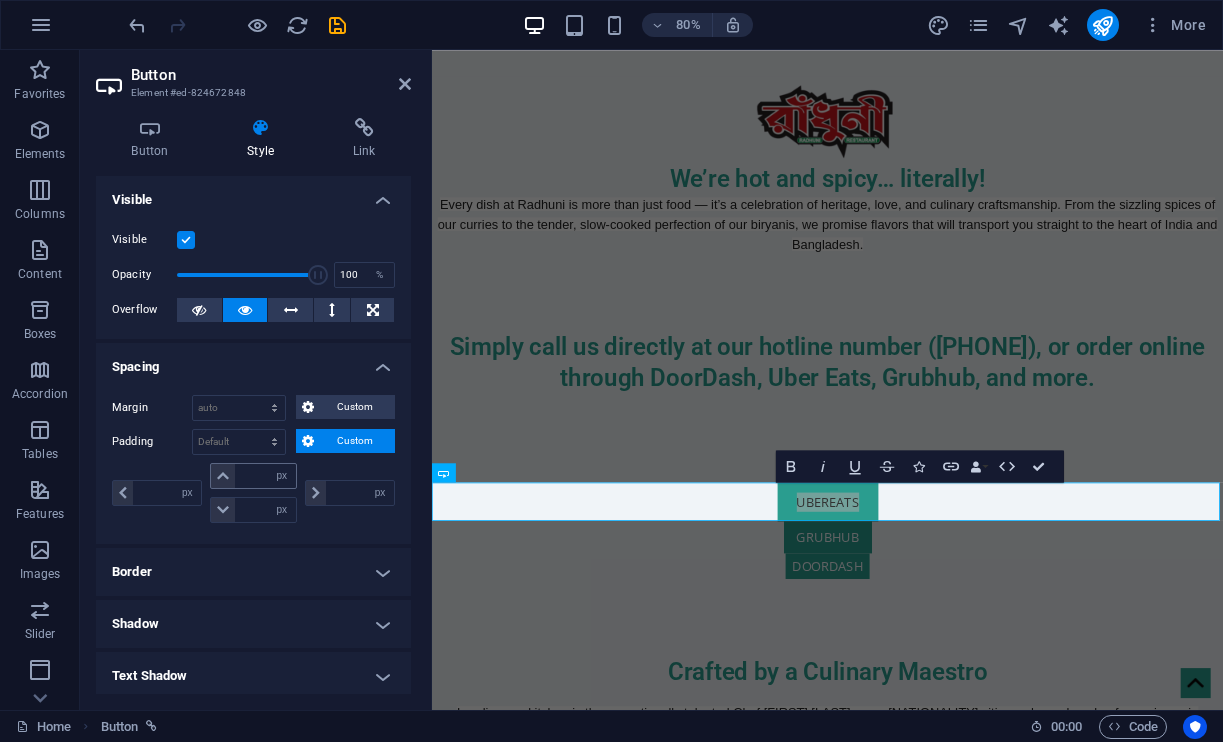 click at bounding box center [223, 476] 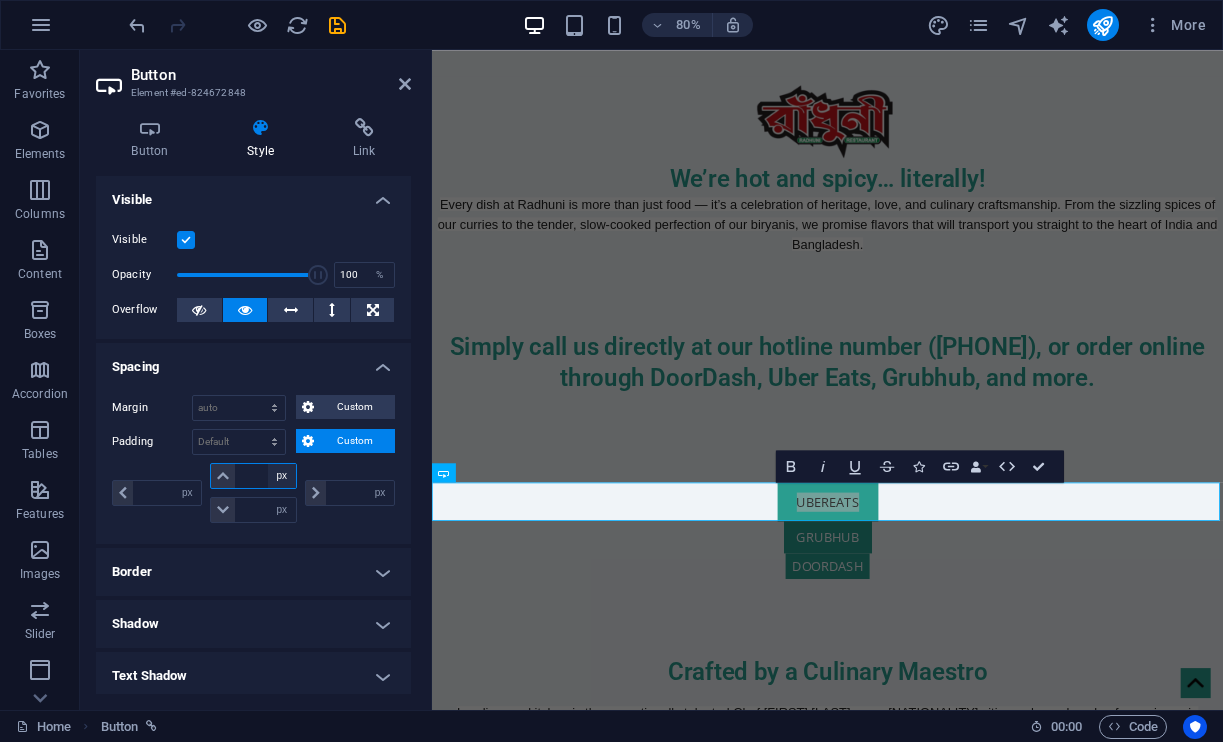select on "%" 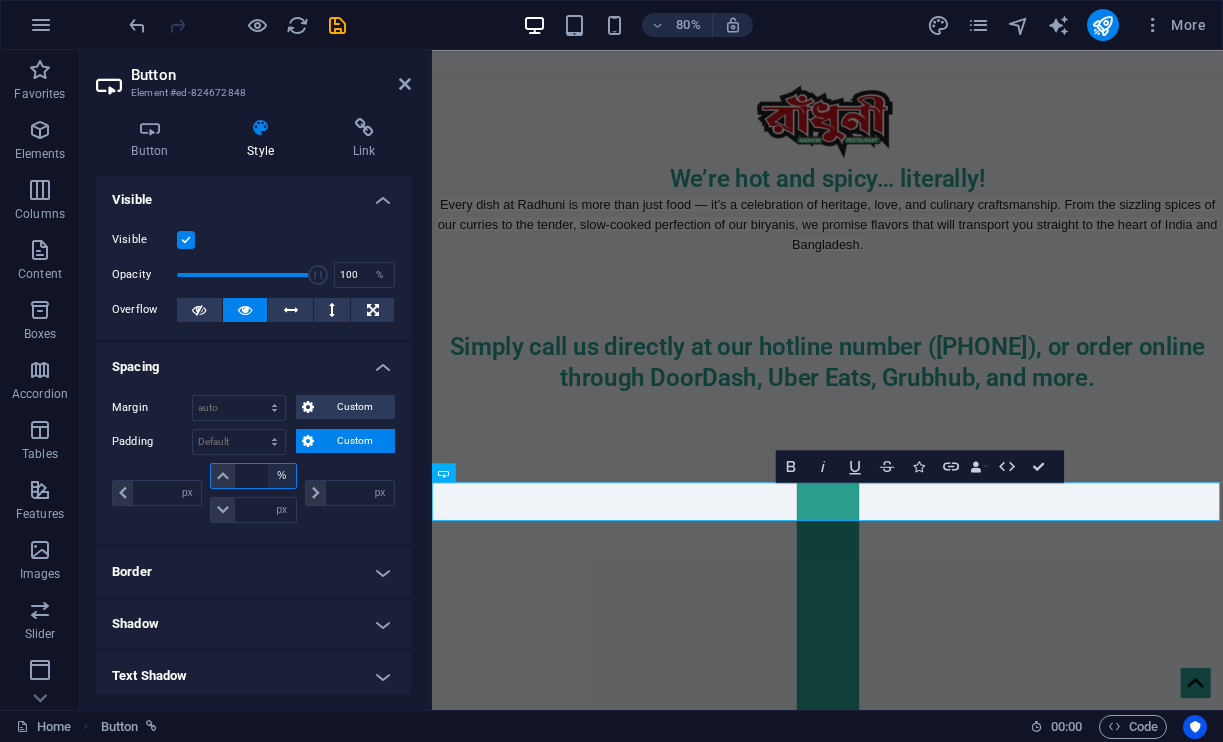type on "0" 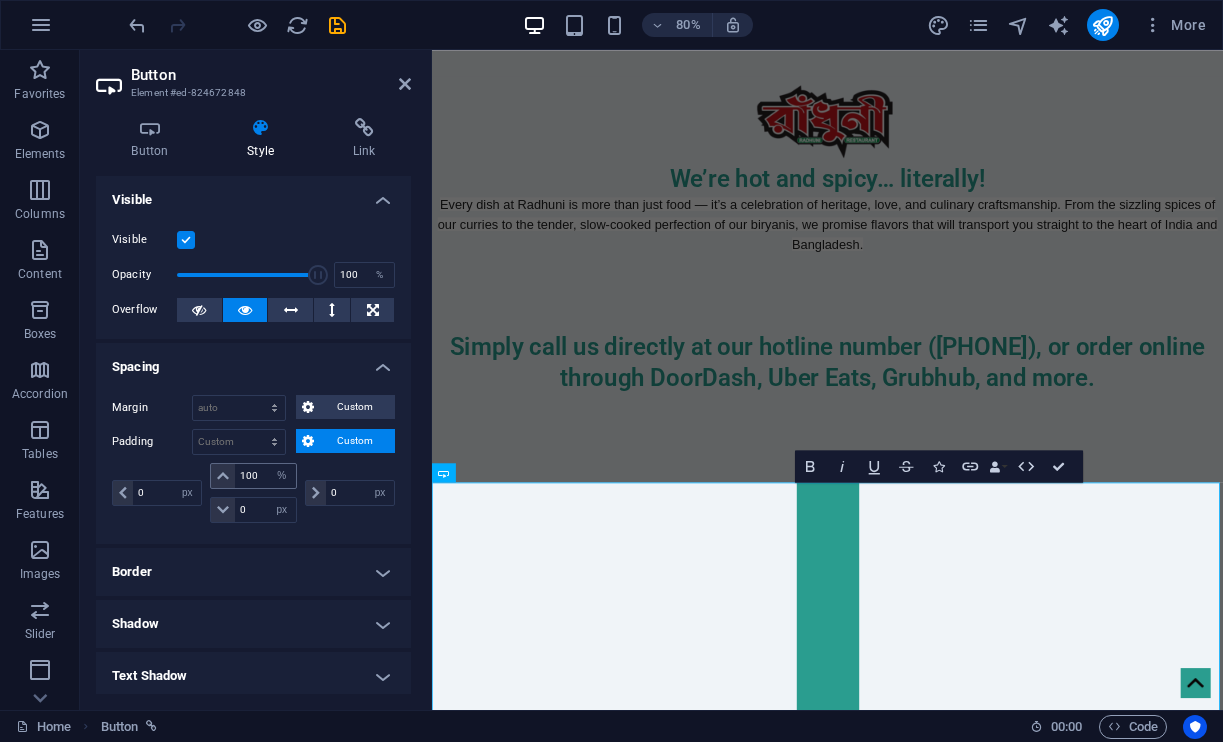 click at bounding box center [223, 476] 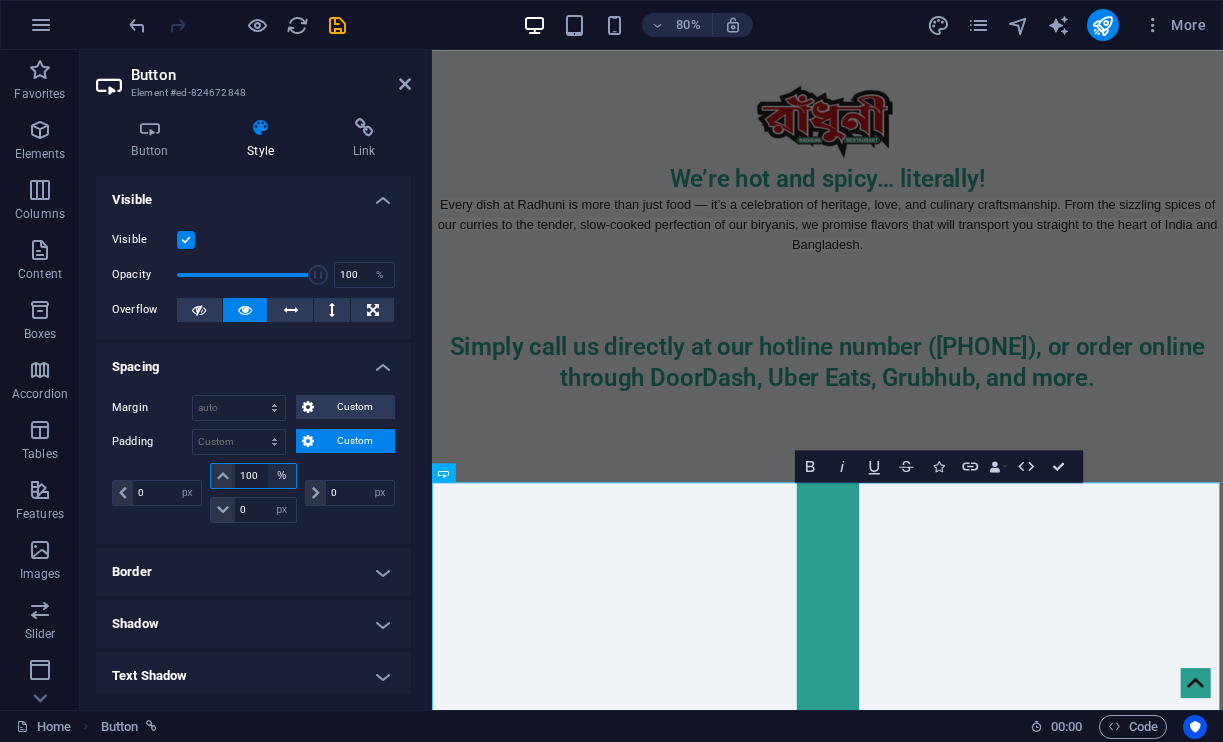 select on "px" 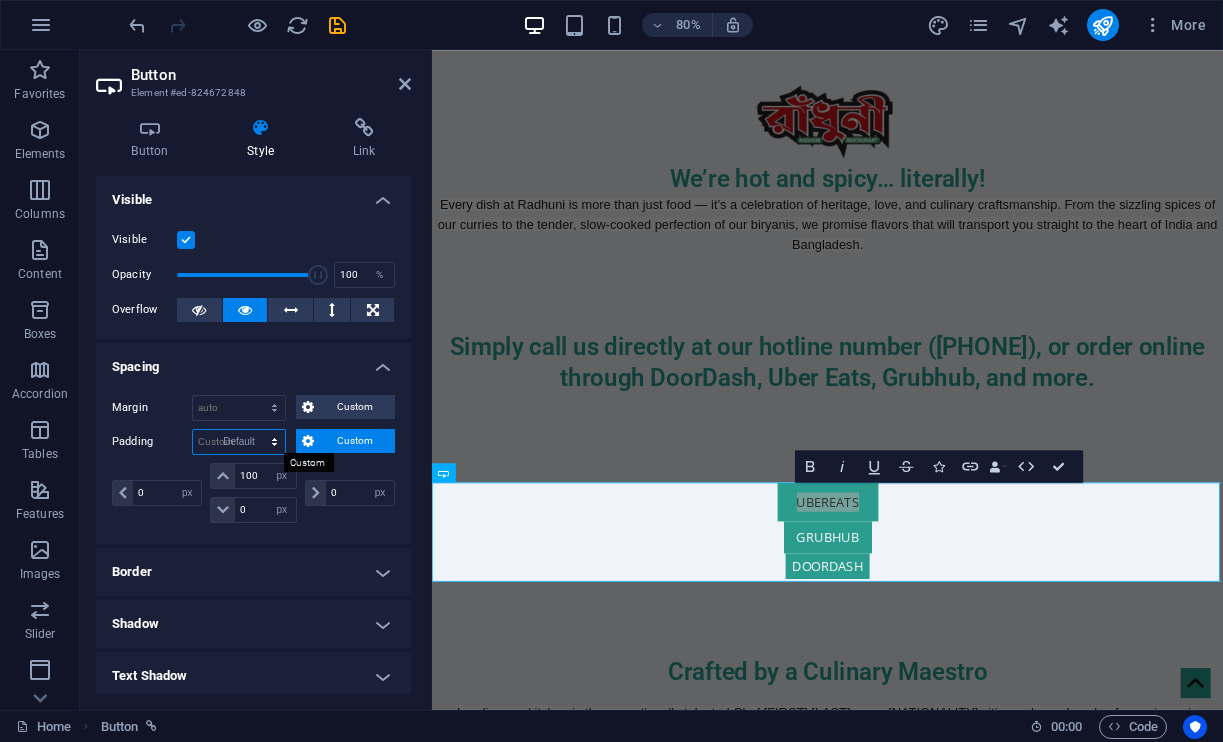 select on "DISABLED_OPTION_VALUE" 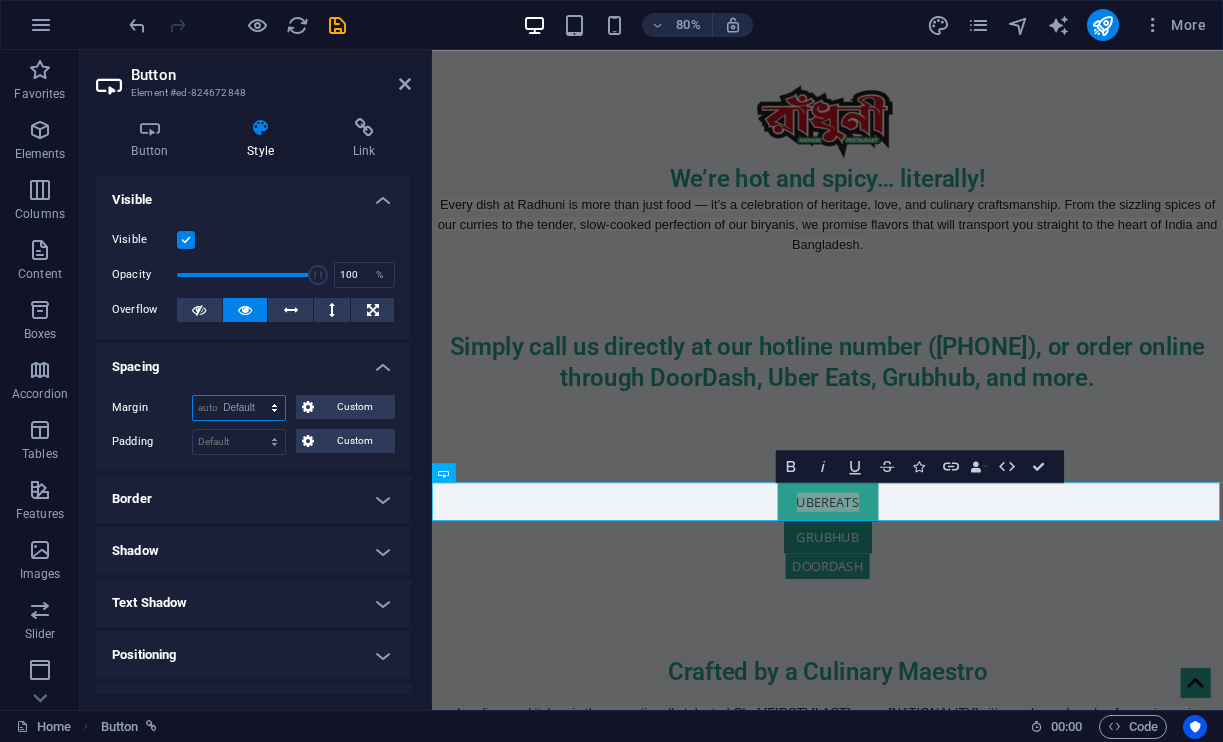 select on "DISABLED_OPTION_VALUE" 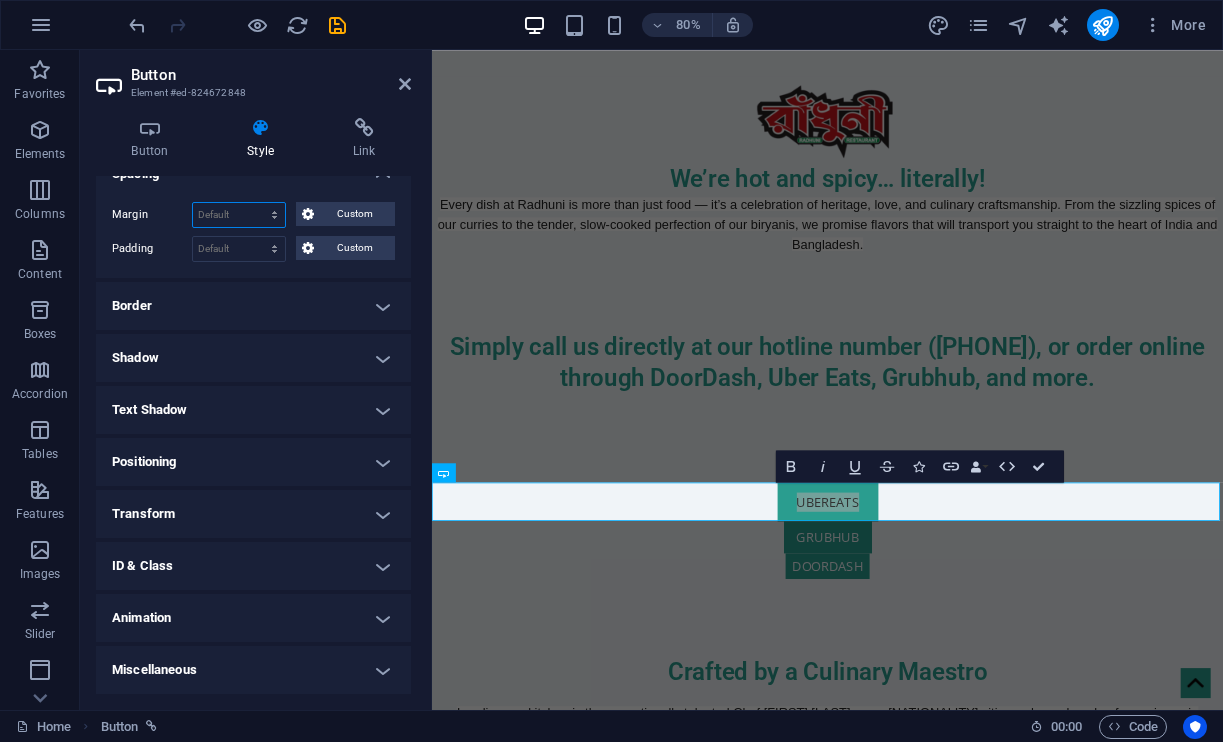 scroll, scrollTop: 192, scrollLeft: 0, axis: vertical 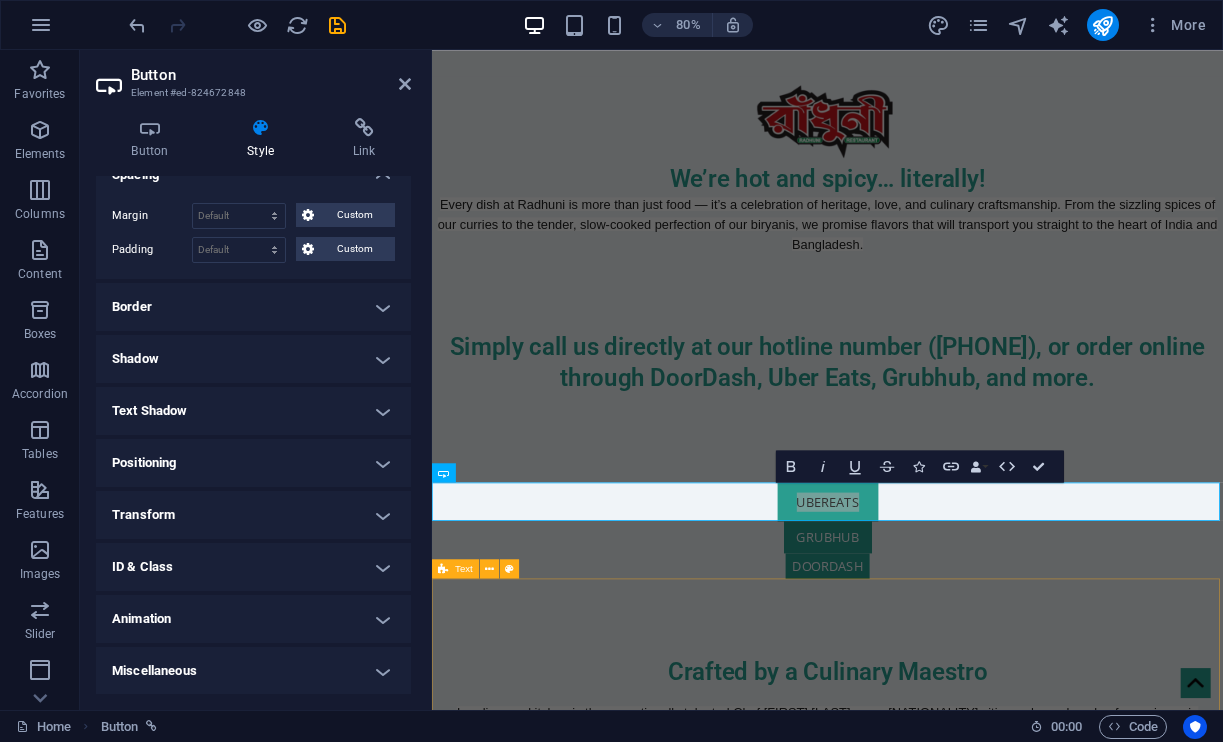 click on "Crafted by a Culinary Maestro Leading our kitchen is the exceptionally talented Chef [FIRST] [LAST] — an [NATIONALITY] citizen whose decade of experience in the [COUNTRY]’s finest kitchens has perfected his art. His expert touch brings a symphony of flavors to every plate, blending timeless techniques with mouthwatering authenticity." at bounding box center [926, 883] 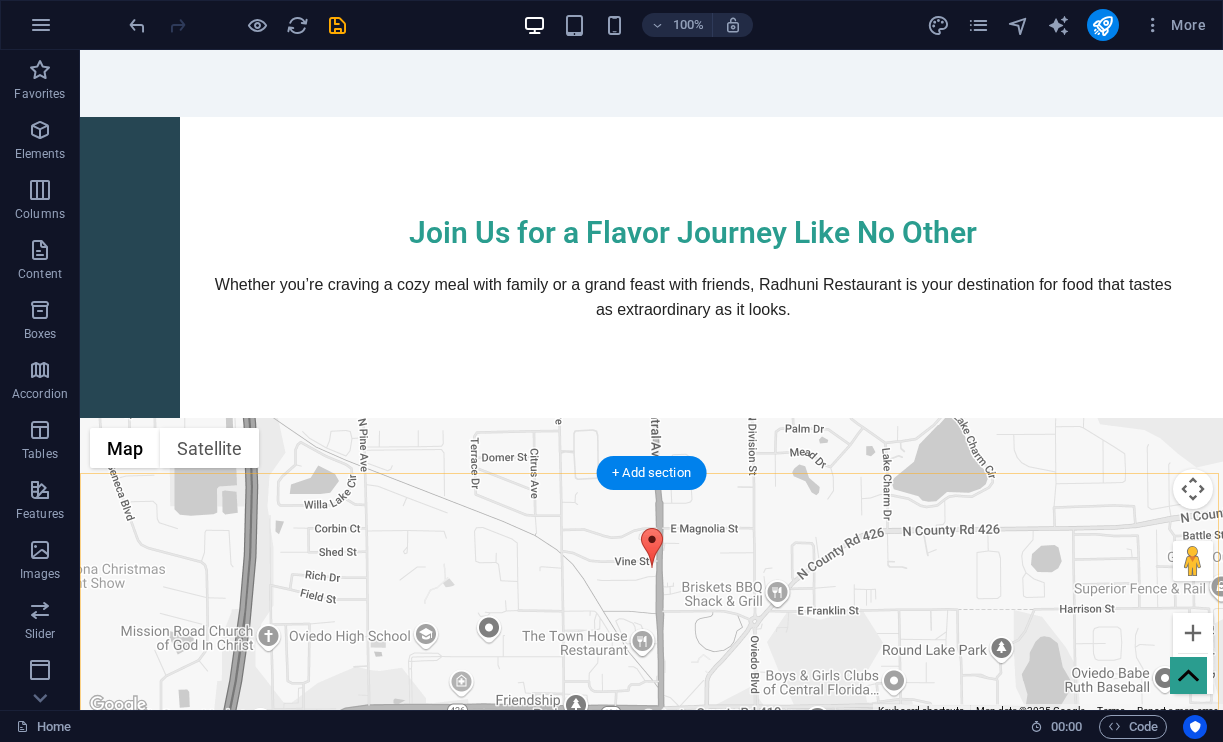 scroll, scrollTop: 794, scrollLeft: 0, axis: vertical 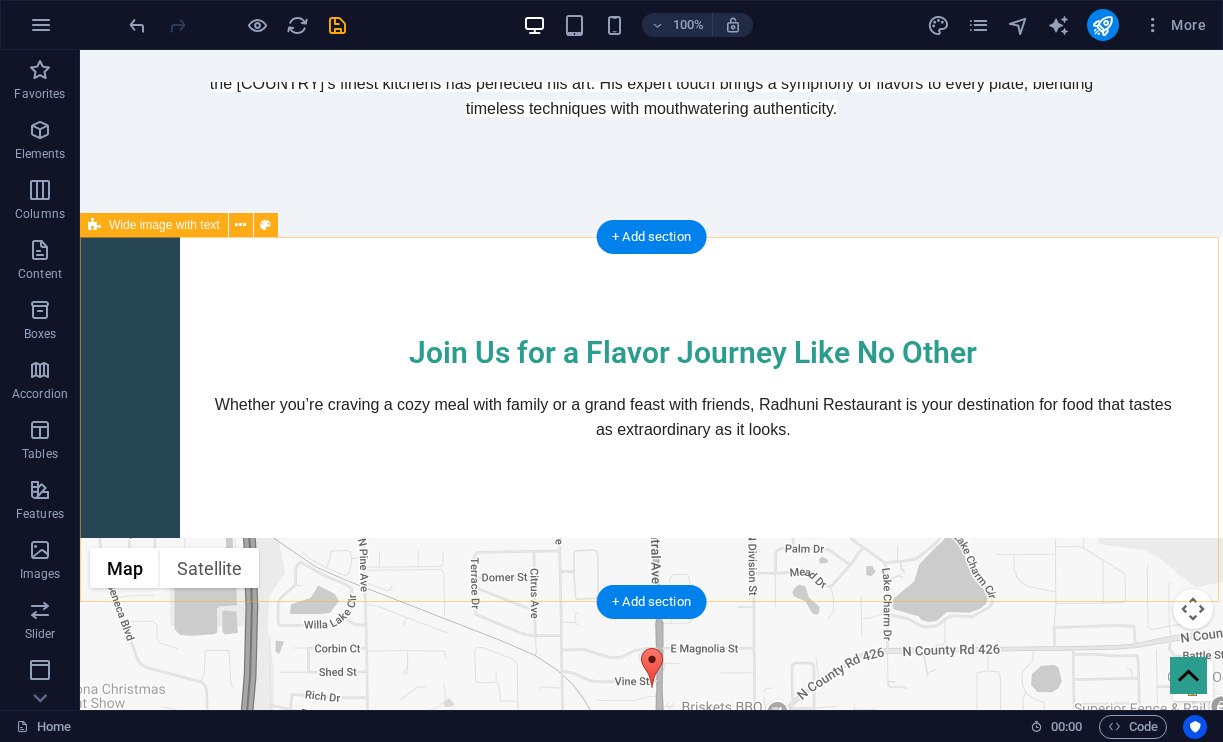 click on "Wide image with text" at bounding box center (164, 225) 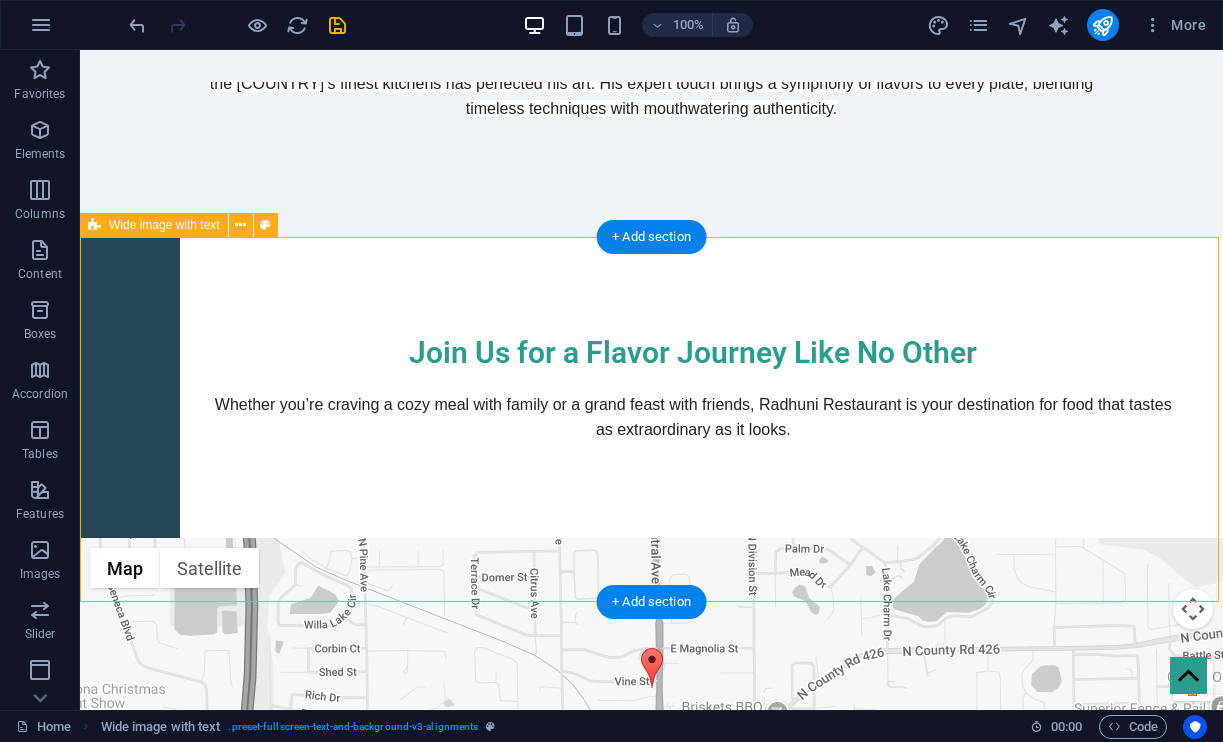 click on "Wide image with text" at bounding box center [164, 225] 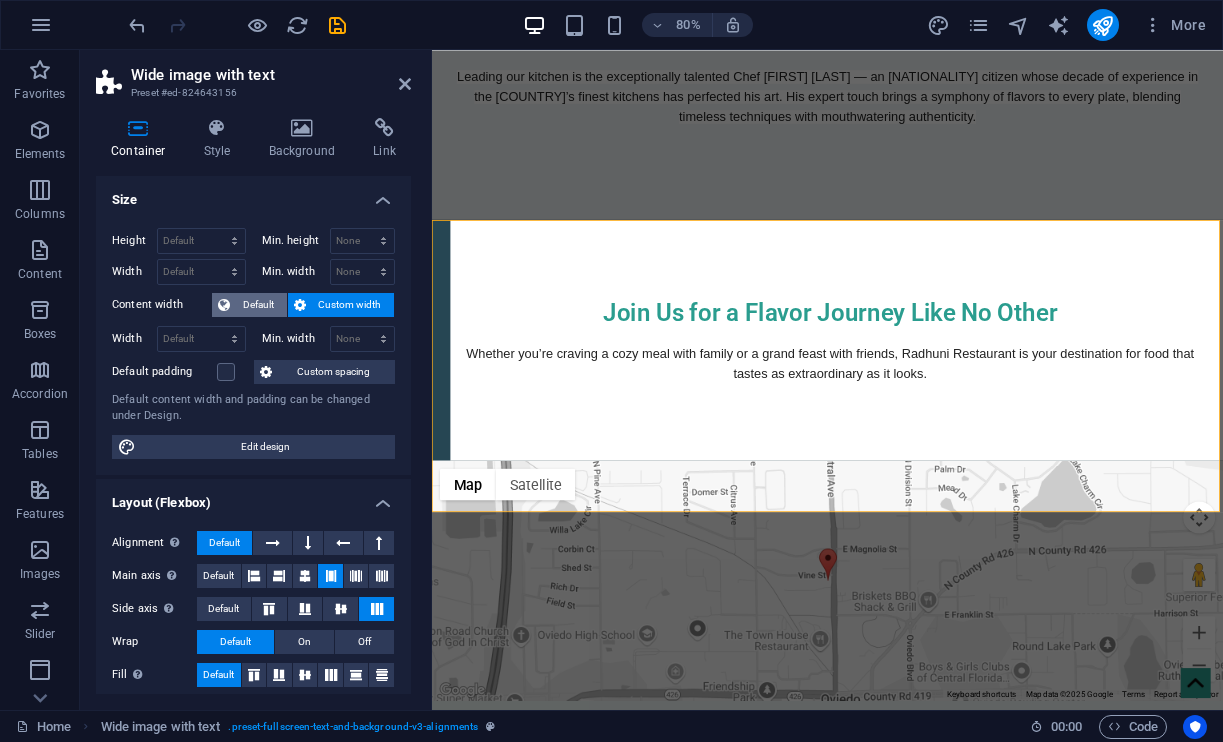 click on "Default" at bounding box center [258, 305] 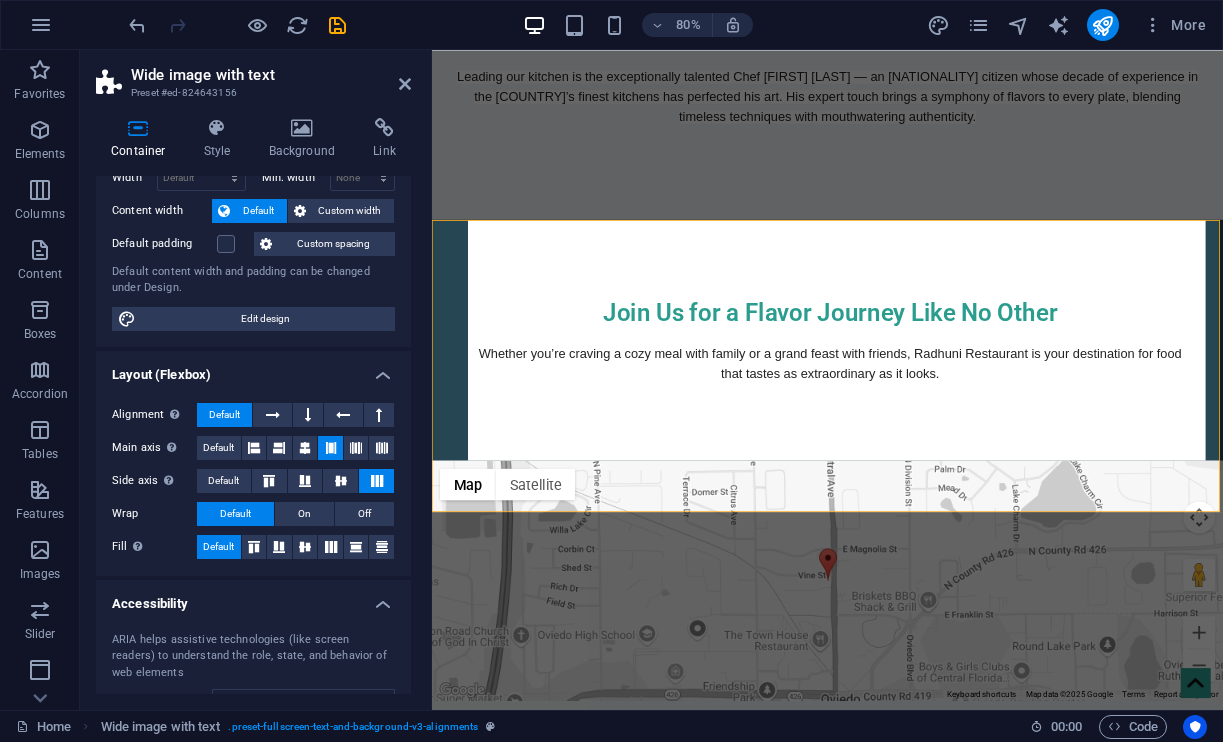 scroll, scrollTop: 97, scrollLeft: 0, axis: vertical 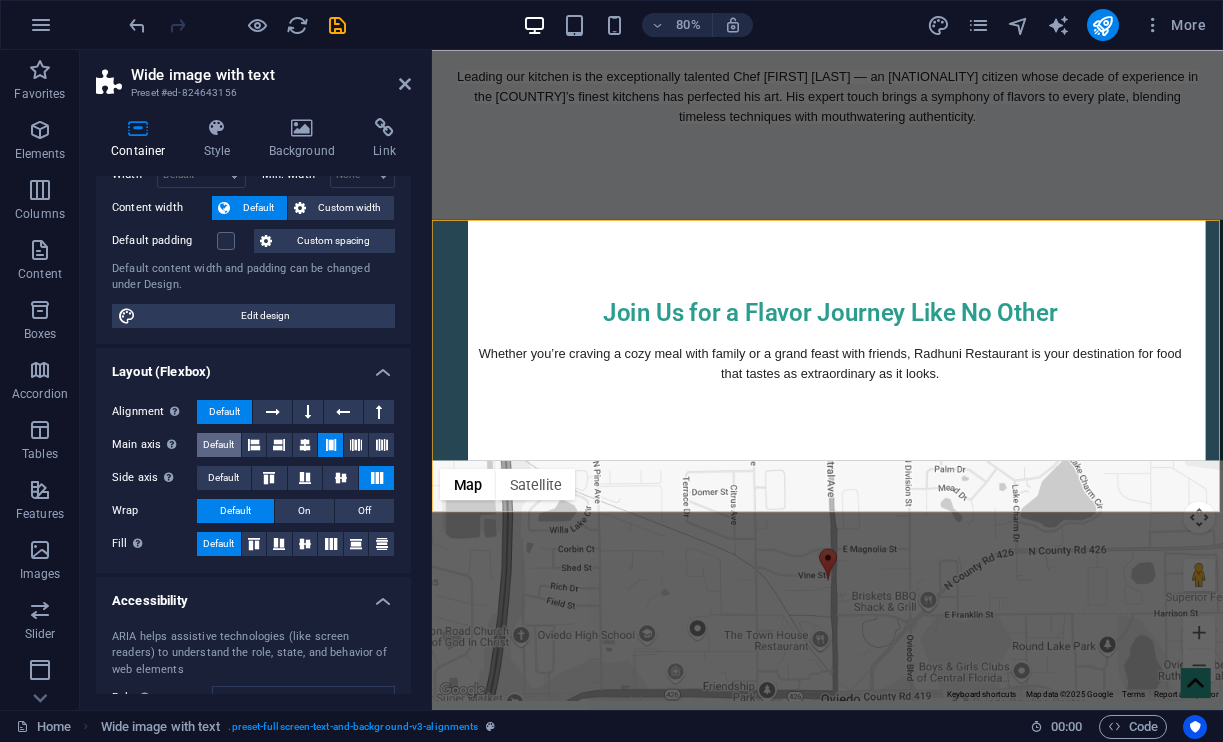 click on "Default" at bounding box center [218, 445] 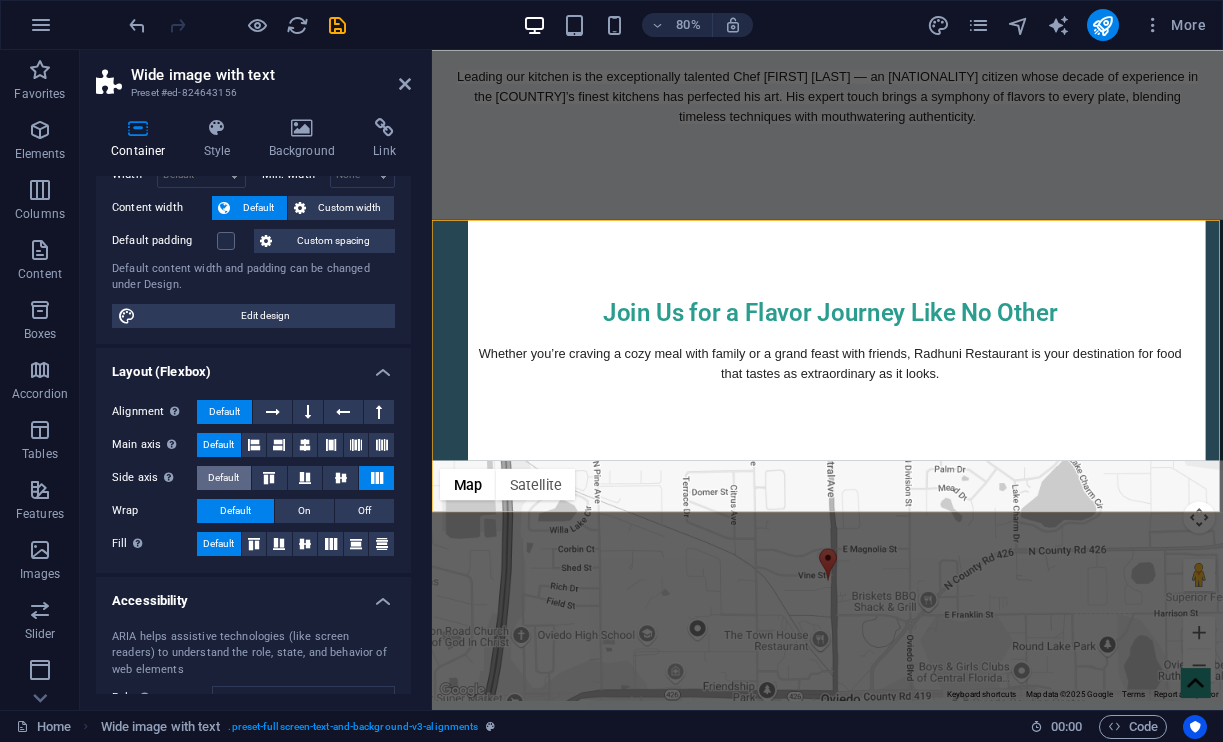 click on "Default" at bounding box center [223, 478] 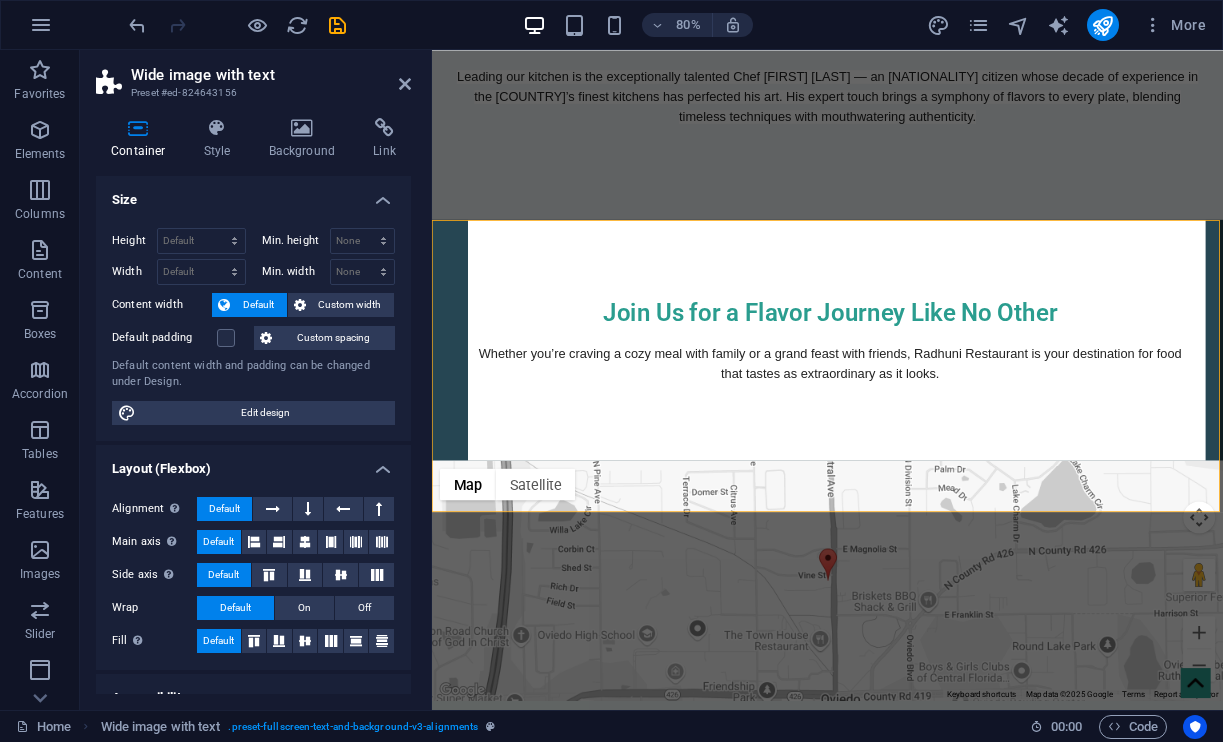 scroll, scrollTop: 0, scrollLeft: 0, axis: both 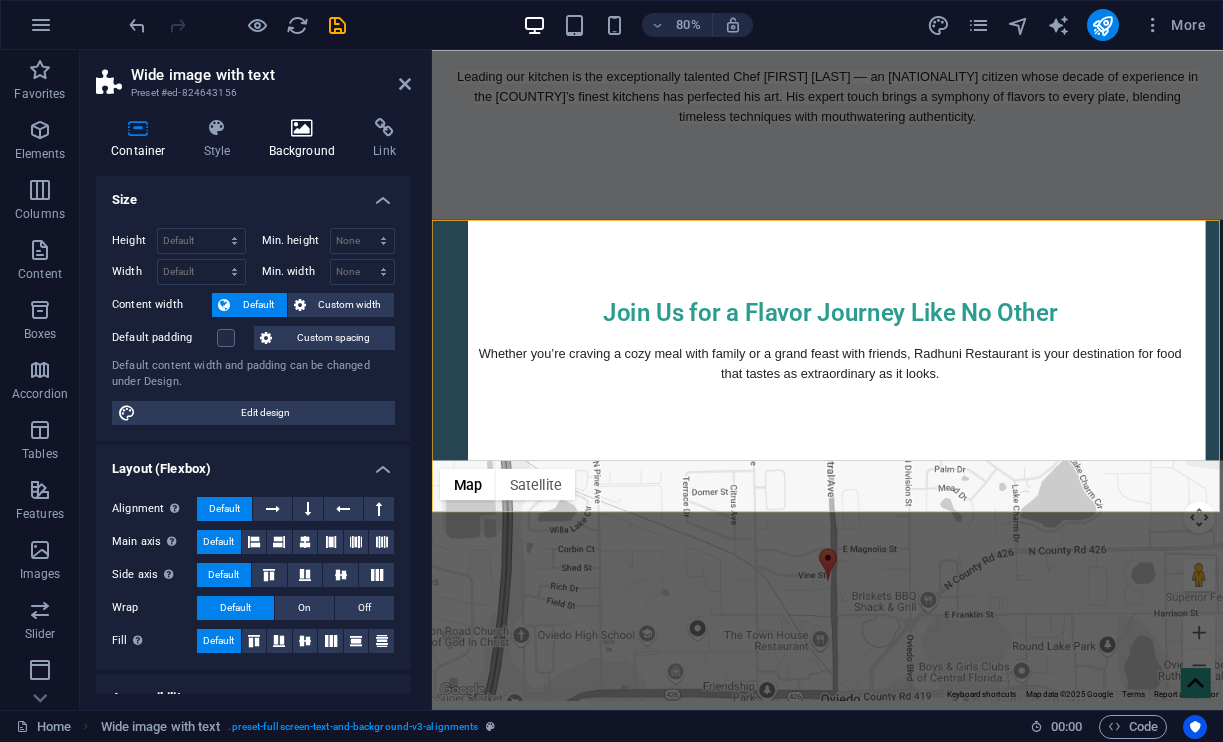 click on "Background" at bounding box center (306, 139) 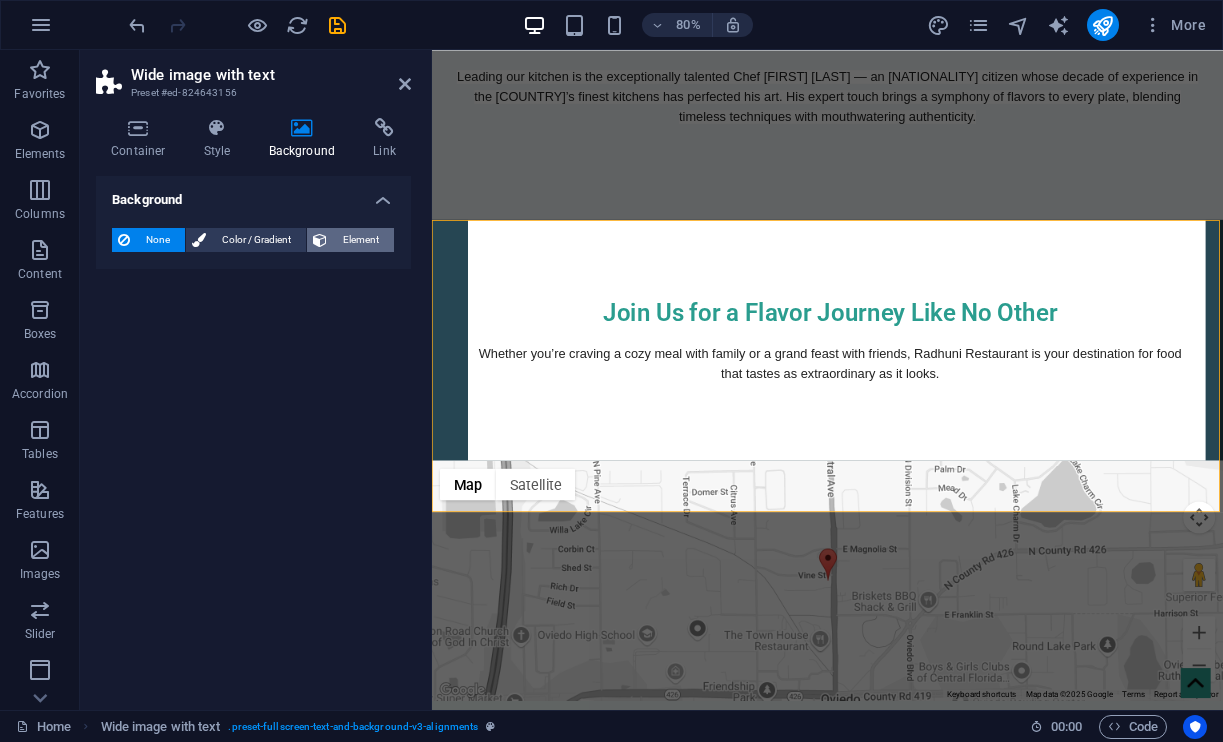 click on "Element" at bounding box center (360, 240) 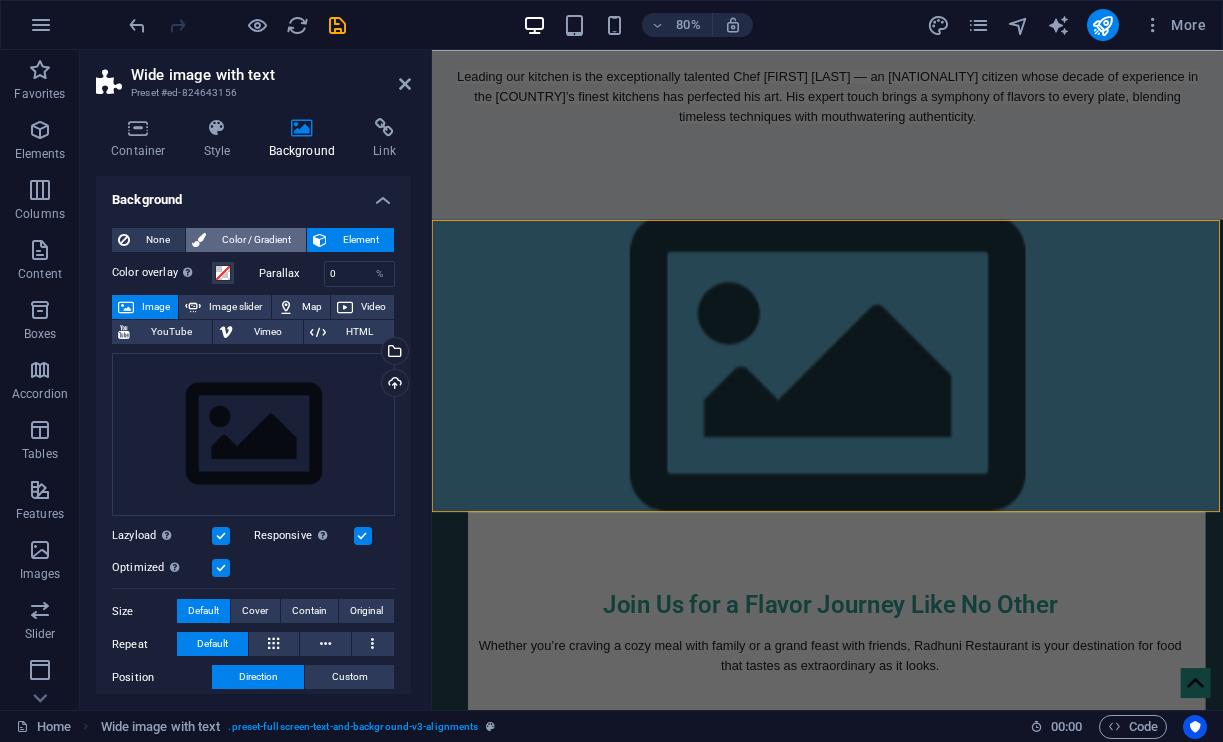 click on "Color / Gradient" at bounding box center [256, 240] 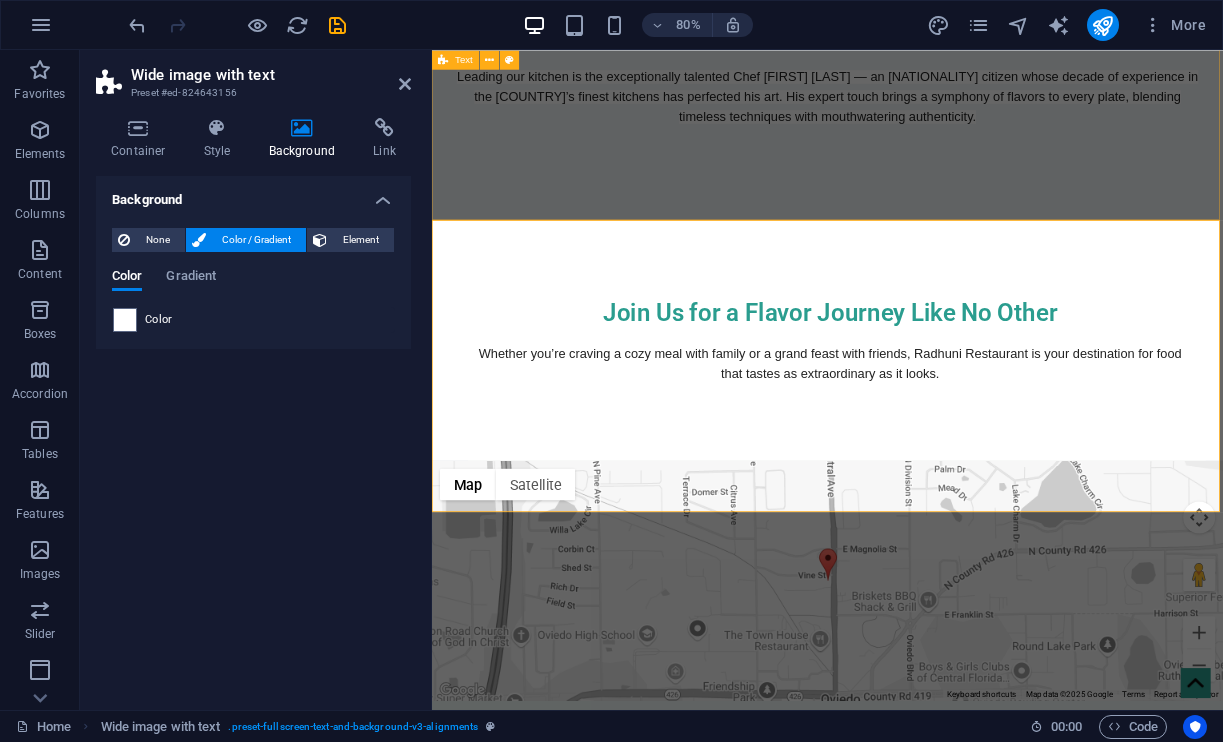 click on "Crafted by a Culinary Maestro Leading our kitchen is the exceptionally talented Chef [FIRST] [LAST] — an [NATIONALITY] citizen whose decade of experience in the [COUNTRY]’s finest kitchens has perfected his art. His expert touch brings a symphony of flavors to every plate, blending timeless techniques with mouthwatering authenticity." at bounding box center (926, 89) 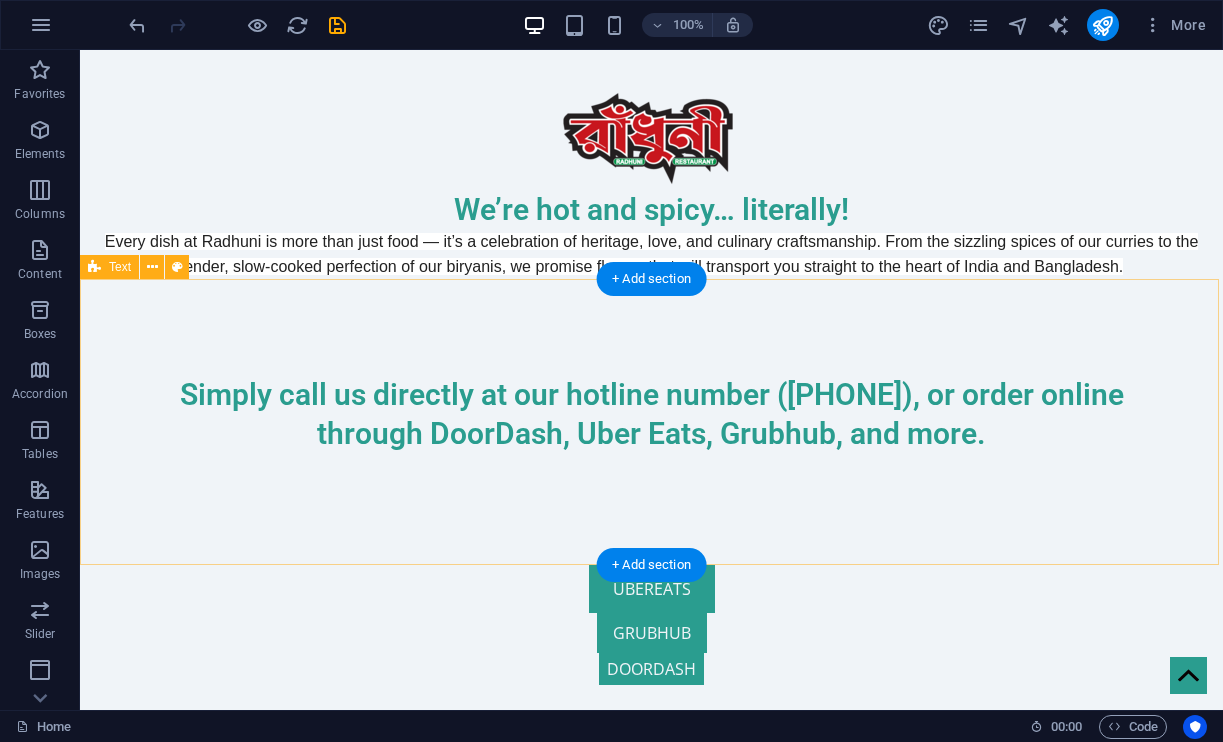 scroll, scrollTop: 0, scrollLeft: 0, axis: both 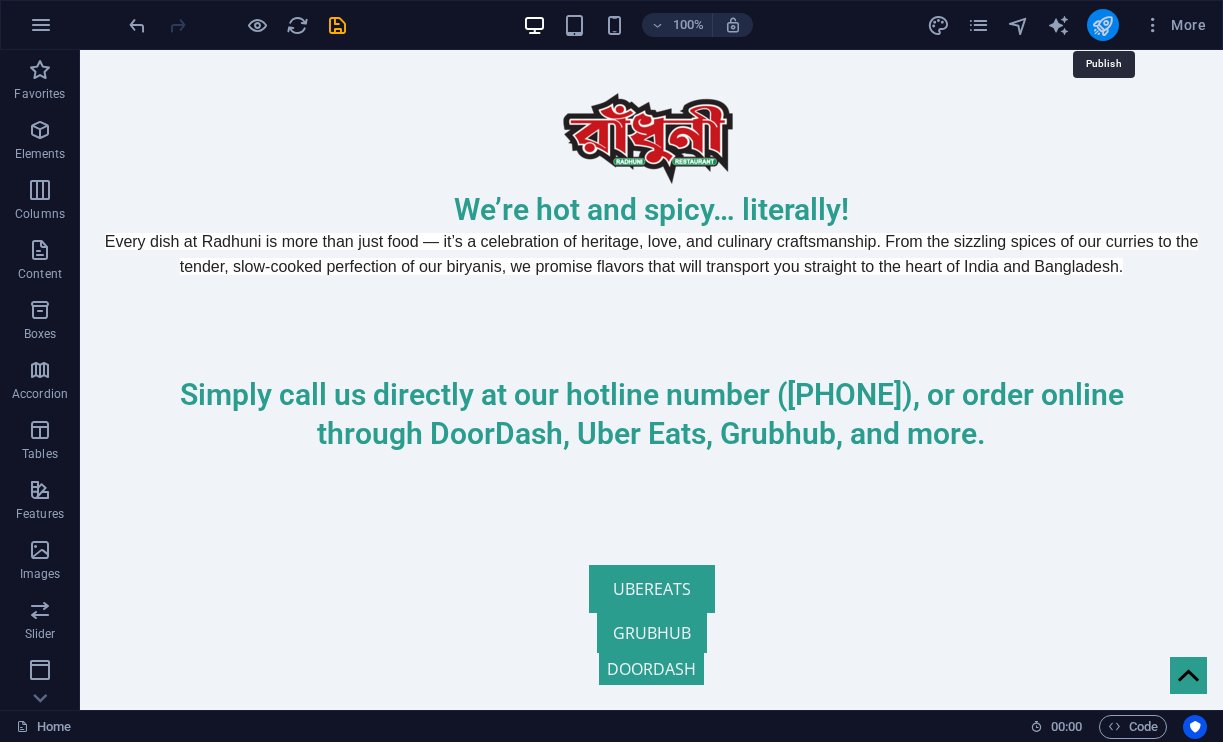 click at bounding box center (1102, 25) 